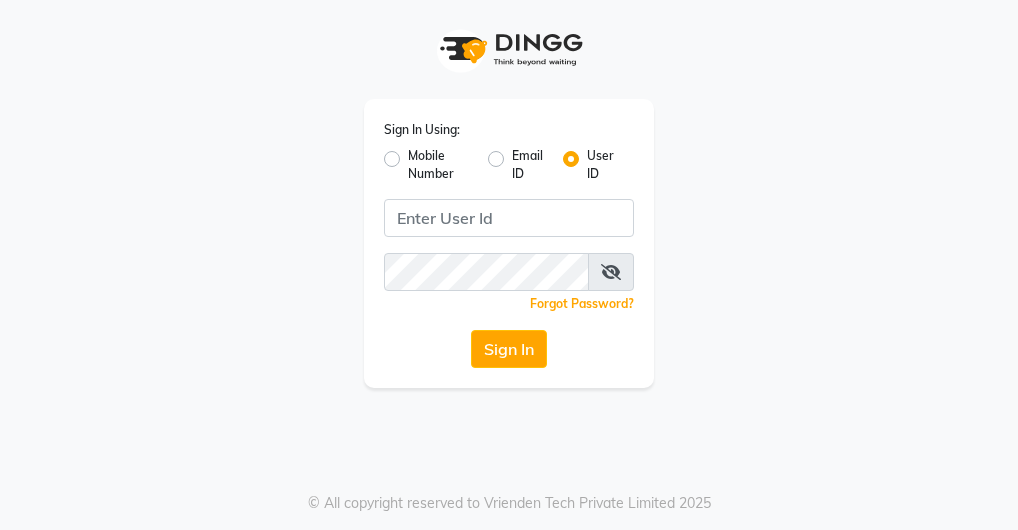 scroll, scrollTop: 0, scrollLeft: 0, axis: both 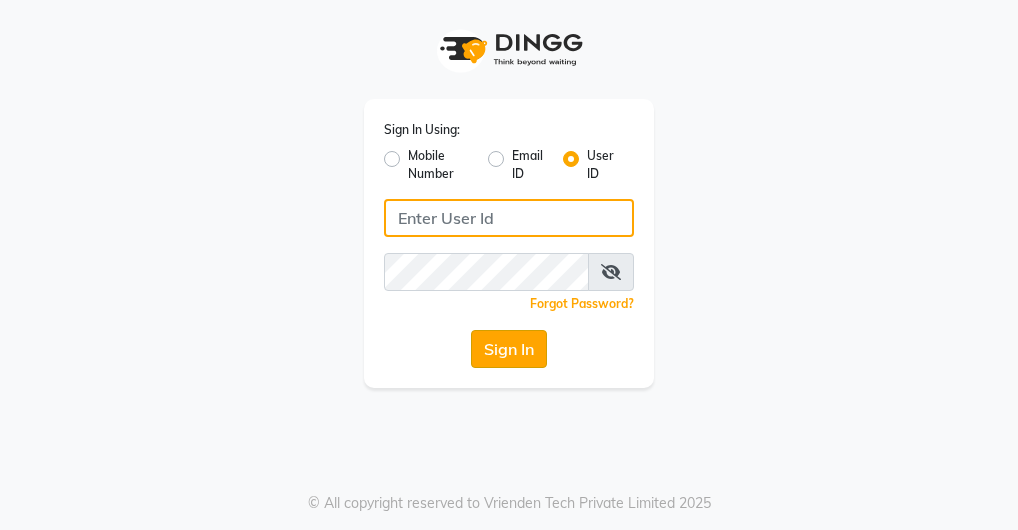 type on "richbit123" 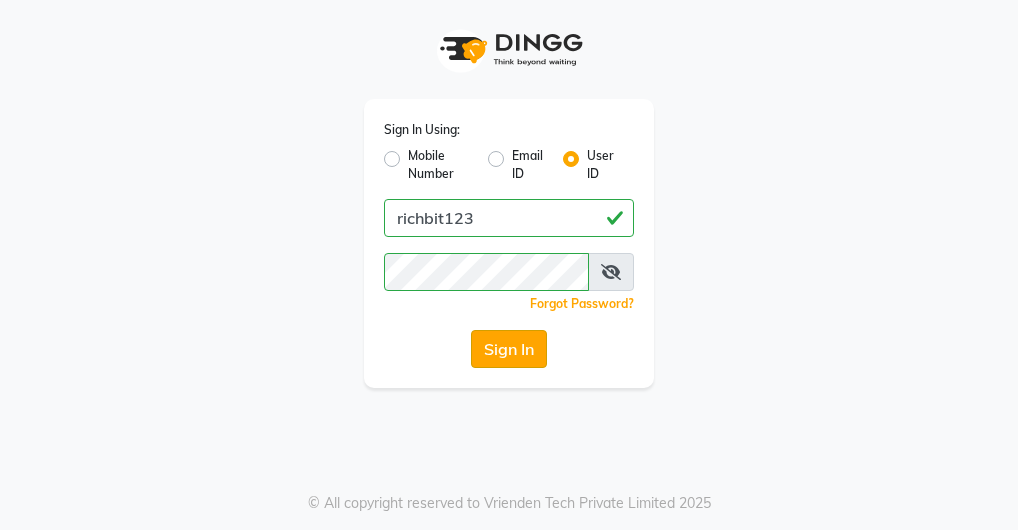click on "Sign In" 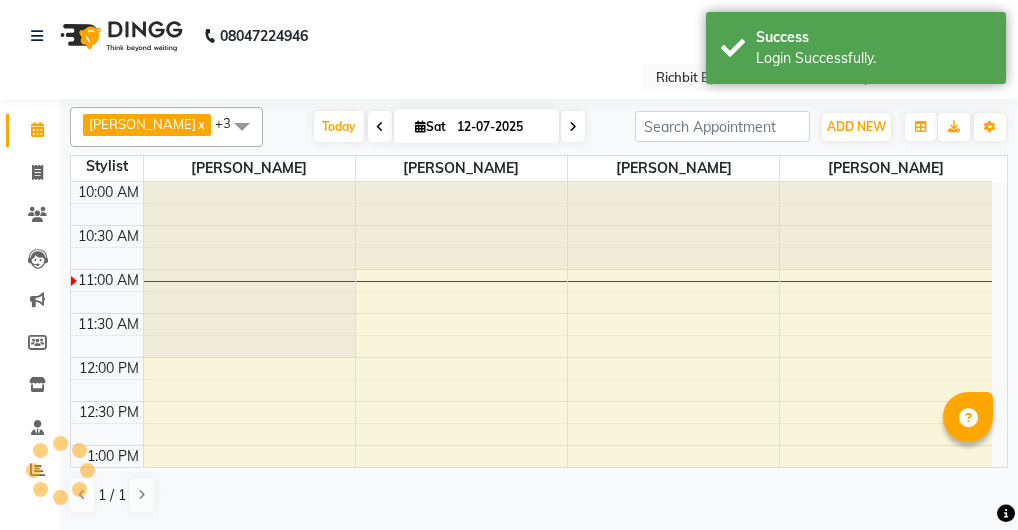 scroll, scrollTop: 0, scrollLeft: 0, axis: both 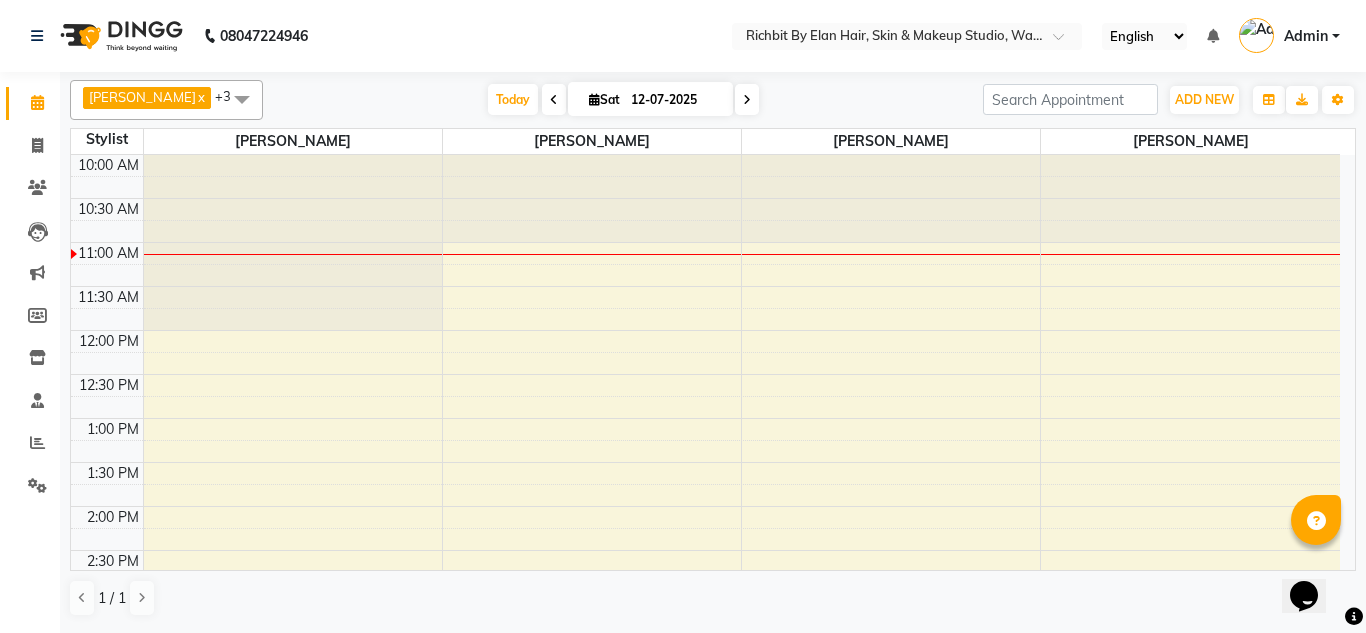 click at bounding box center [554, 100] 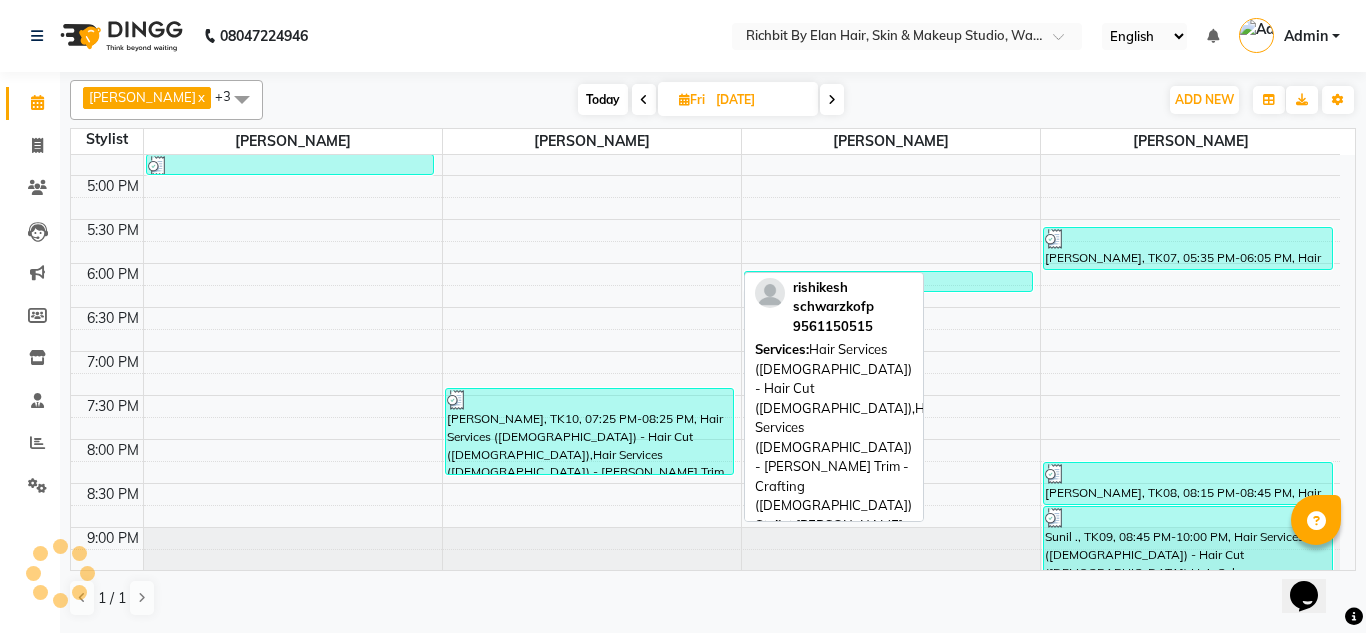 scroll, scrollTop: 640, scrollLeft: 0, axis: vertical 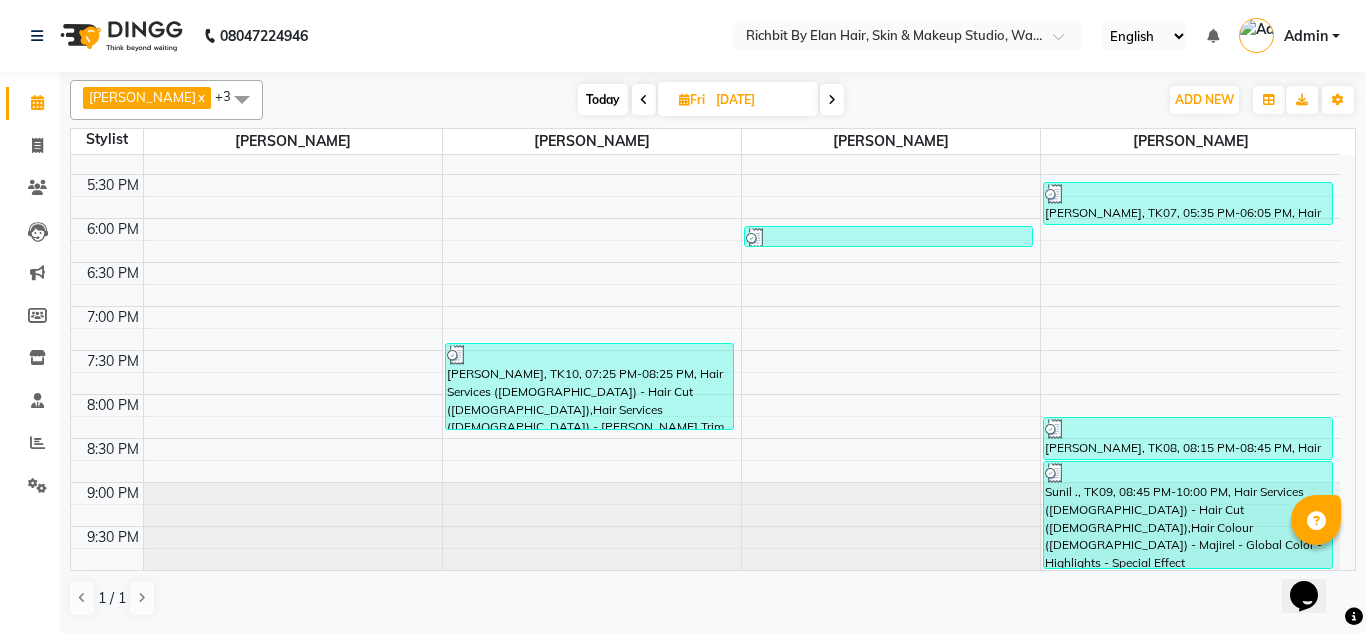 click at bounding box center [832, 99] 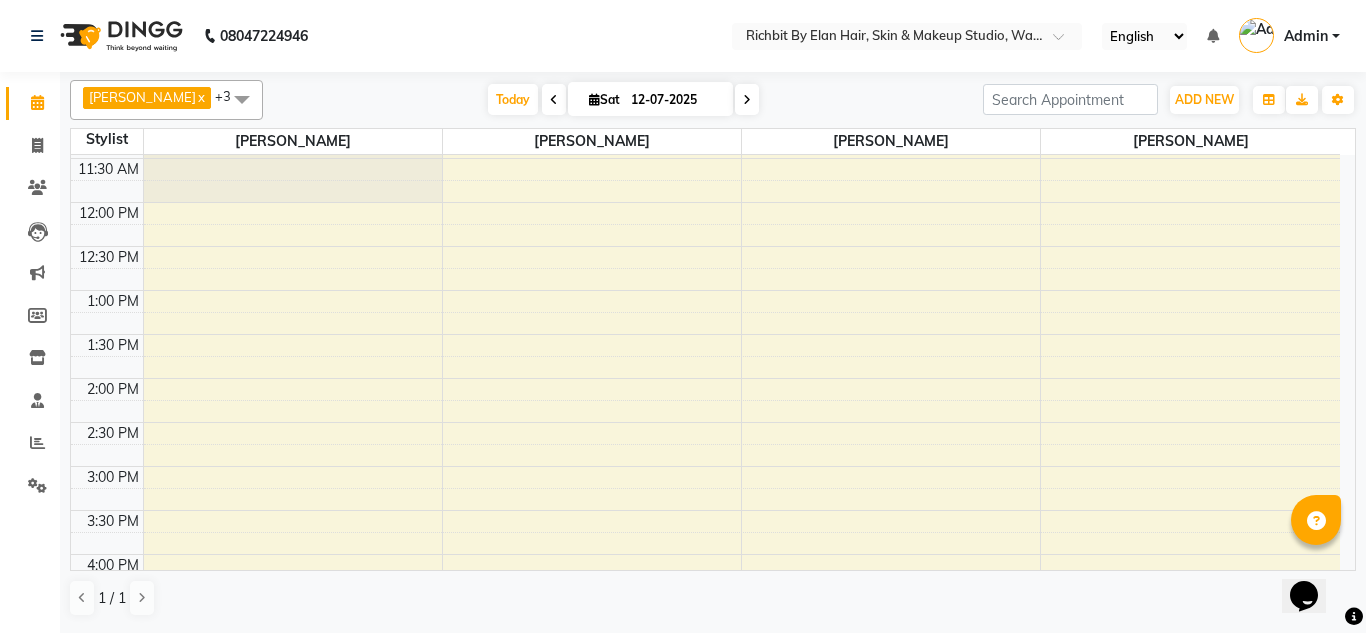 scroll, scrollTop: 100, scrollLeft: 0, axis: vertical 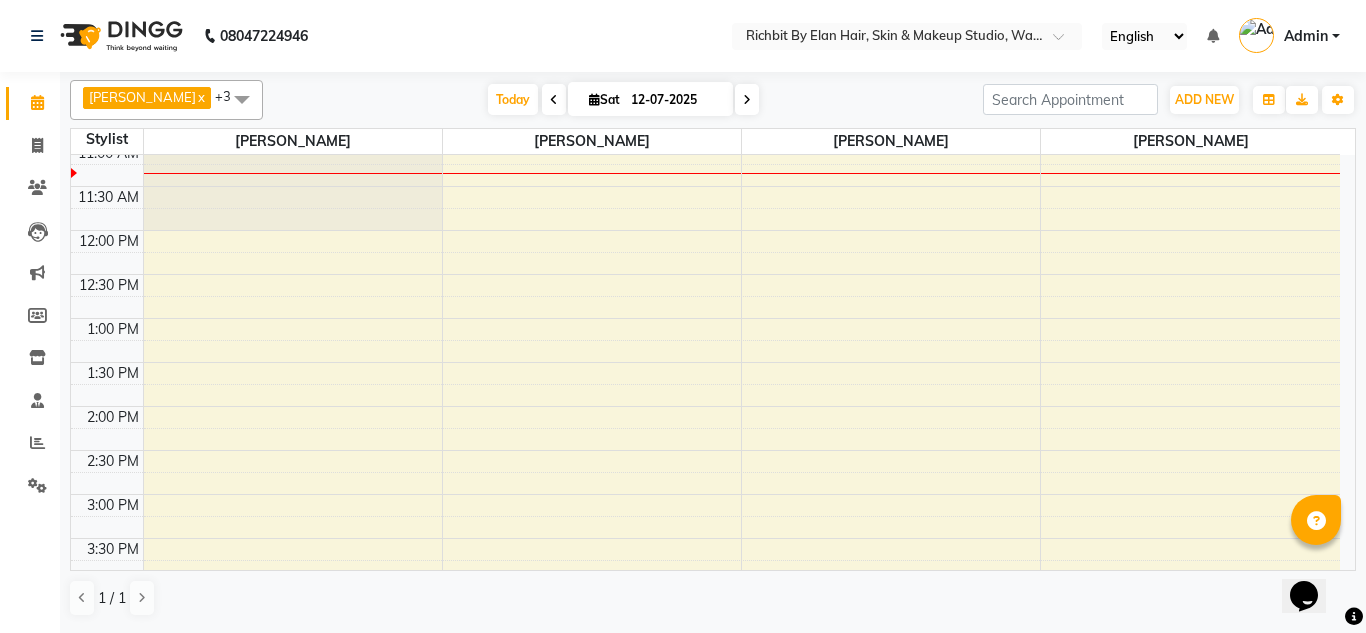click on "10:00 AM 10:30 AM 11:00 AM 11:30 AM 12:00 PM 12:30 PM 1:00 PM 1:30 PM 2:00 PM 2:30 PM 3:00 PM 3:30 PM 4:00 PM 4:30 PM 5:00 PM 5:30 PM 6:00 PM 6:30 PM 7:00 PM 7:30 PM 8:00 PM 8:30 PM 9:00 PM 9:30 PM" at bounding box center (705, 582) 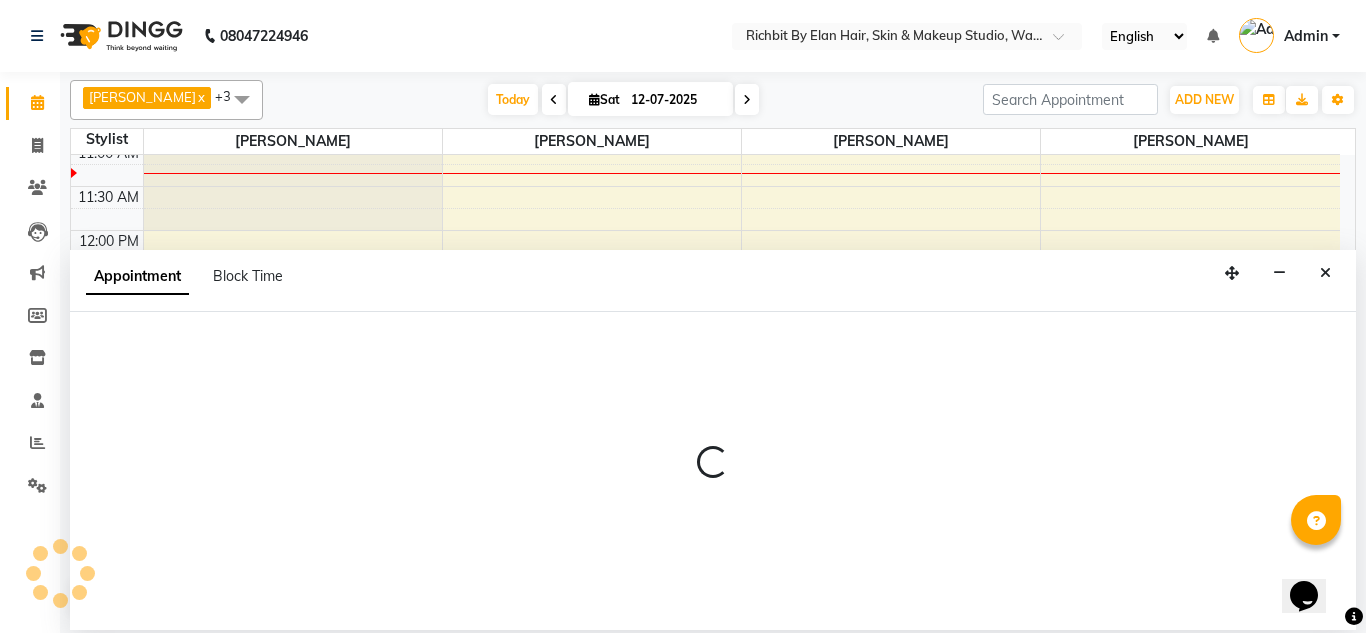 select on "39151" 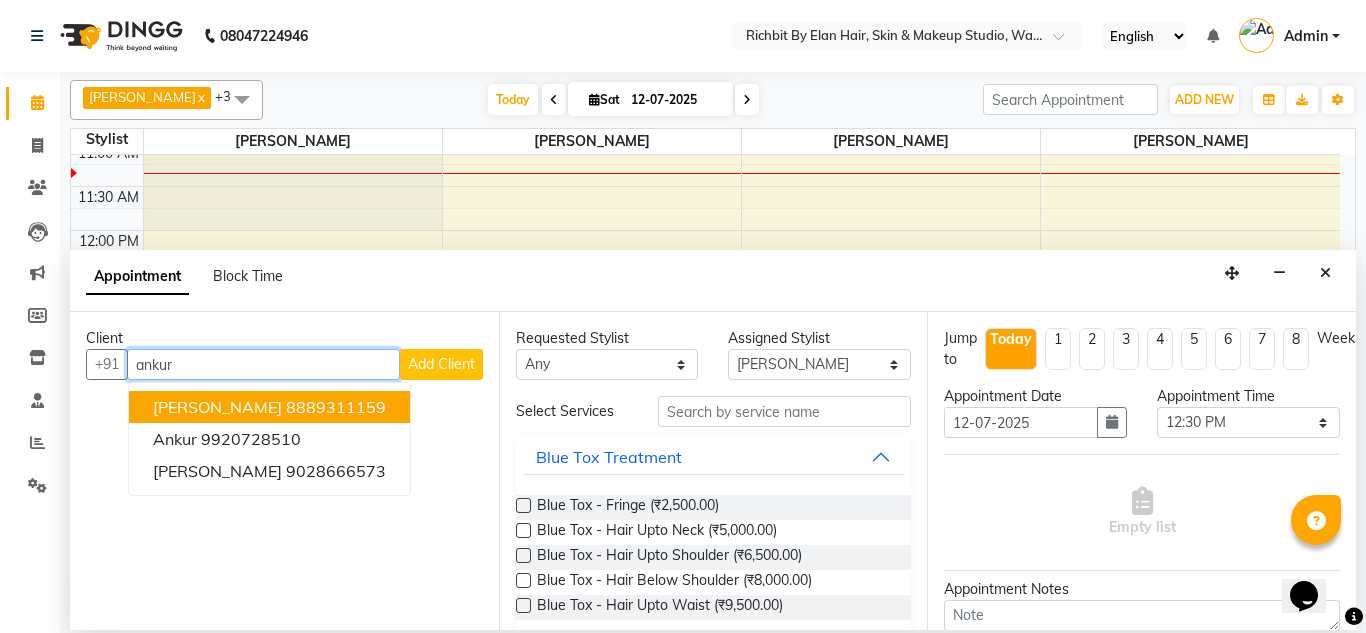click on "[PERSON_NAME]  8889311159" at bounding box center [269, 407] 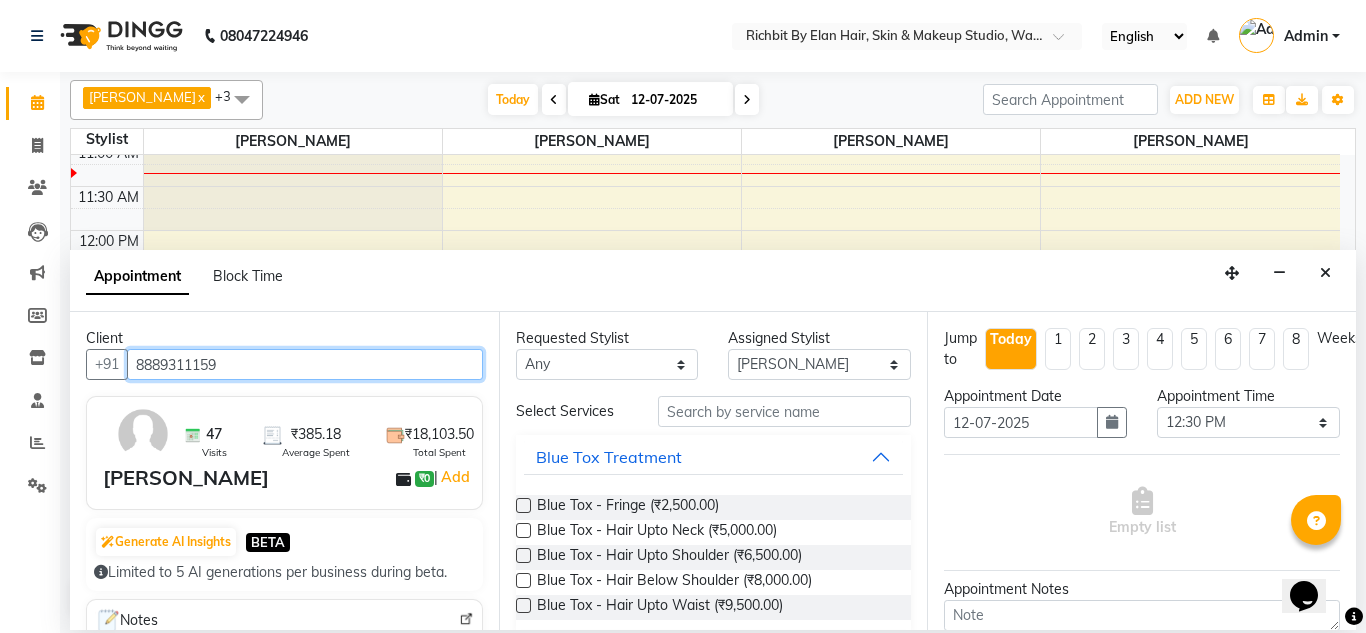 type on "8889311159" 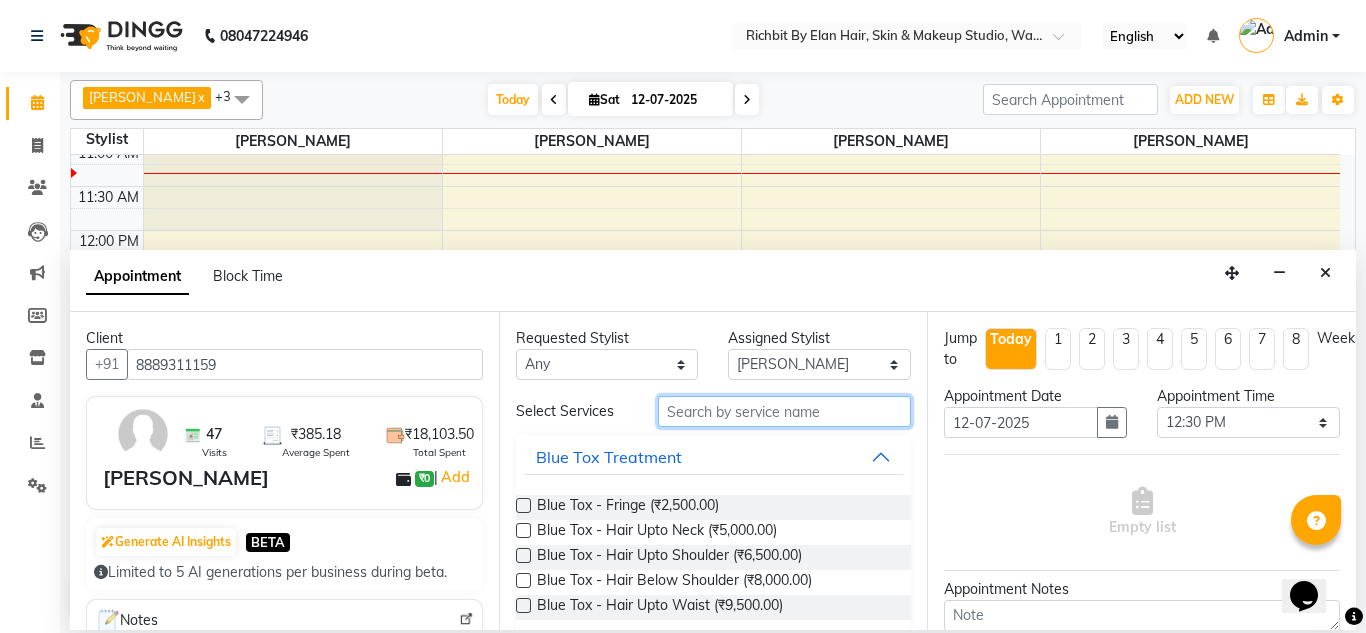 click at bounding box center [785, 411] 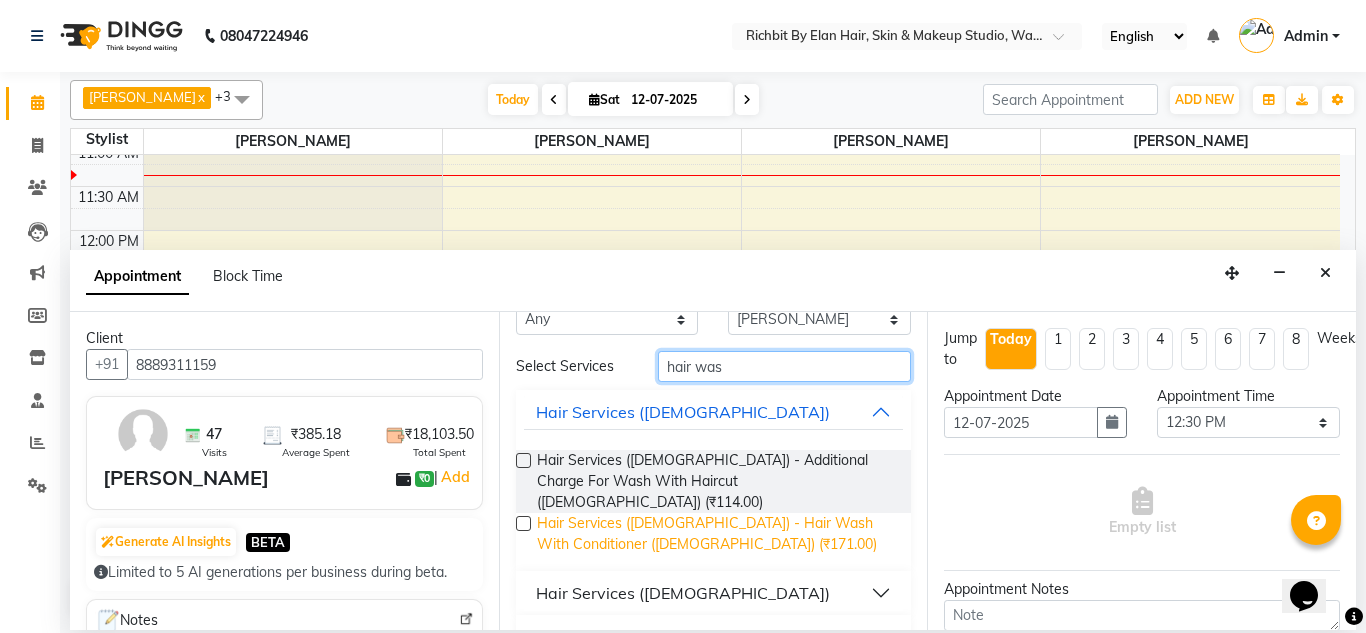 scroll, scrollTop: 69, scrollLeft: 0, axis: vertical 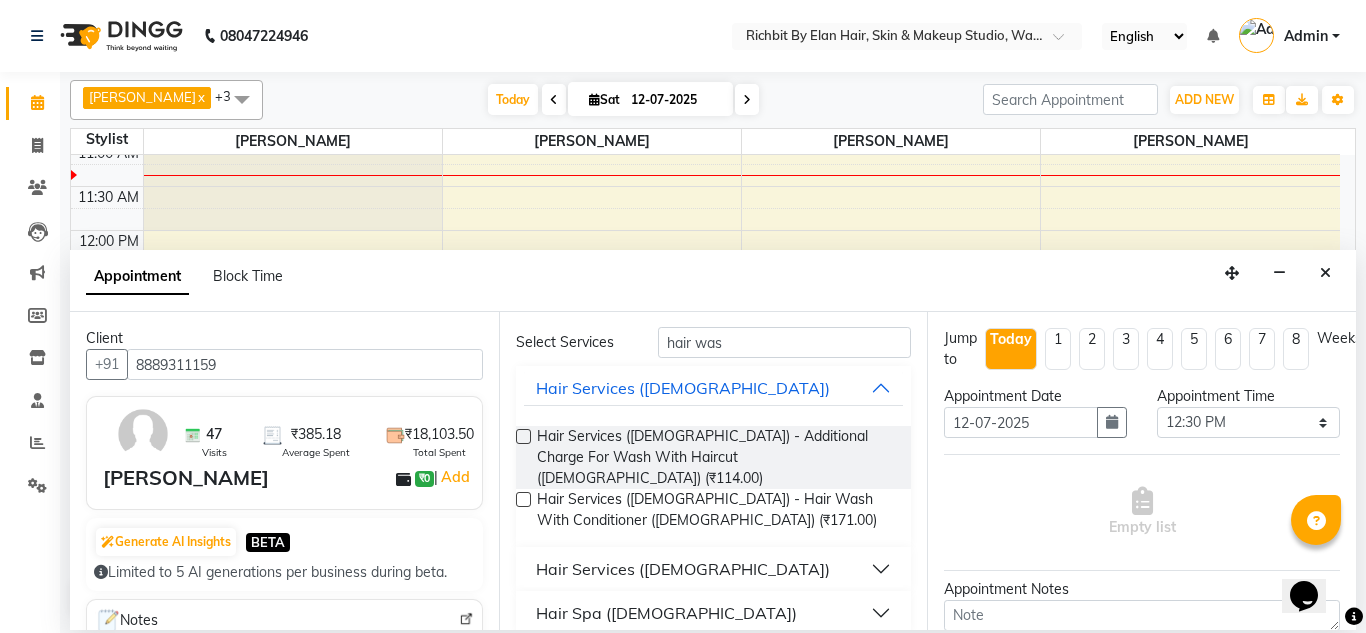 click on "Hair Spa ([DEMOGRAPHIC_DATA])" at bounding box center (714, 613) 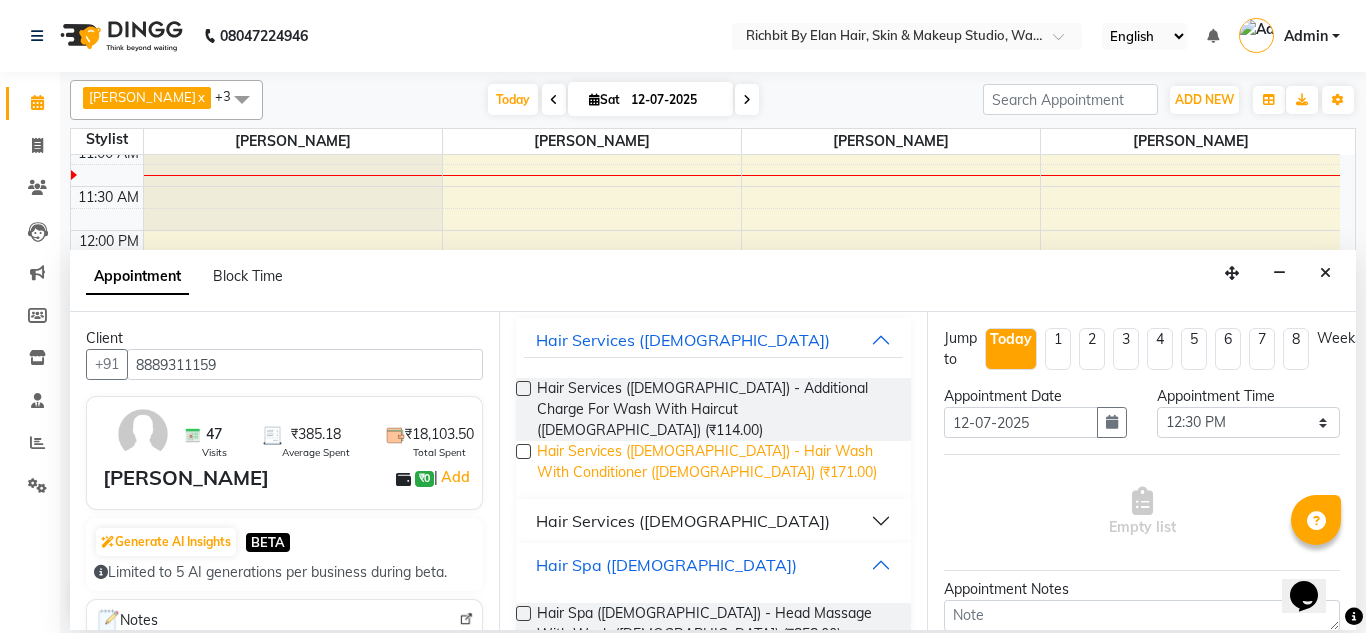 scroll, scrollTop: 143, scrollLeft: 0, axis: vertical 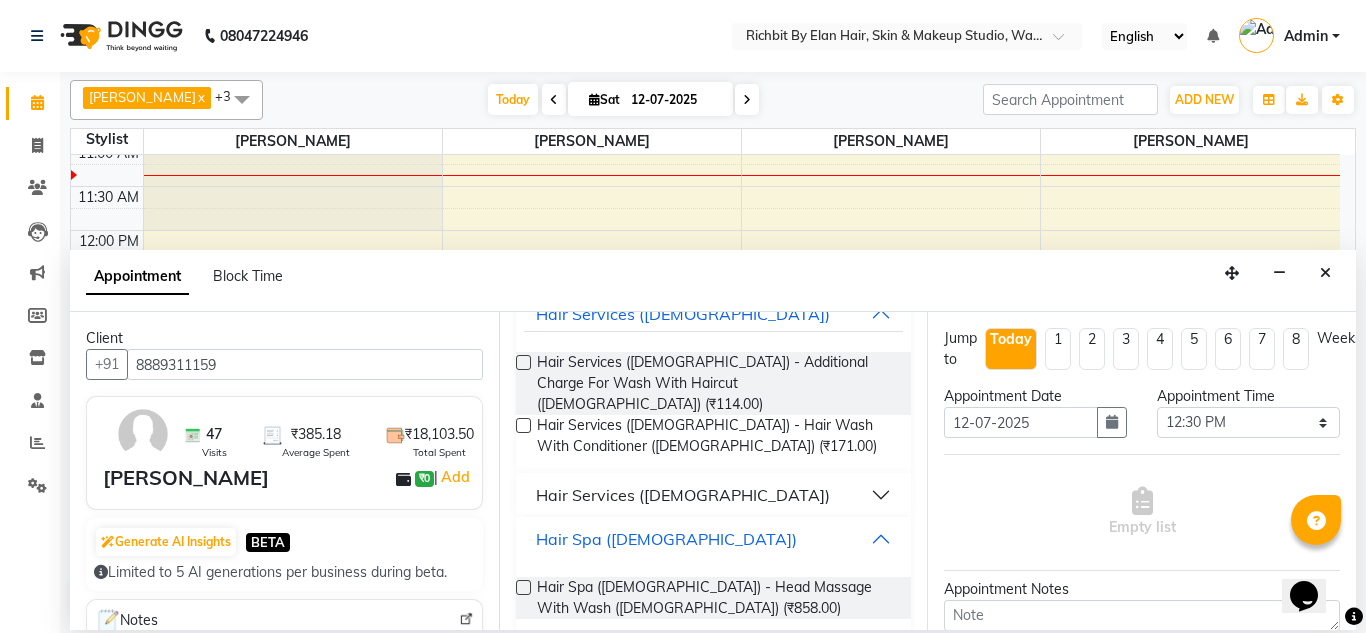 click on "Hair Spa ([DEMOGRAPHIC_DATA])" at bounding box center [714, 539] 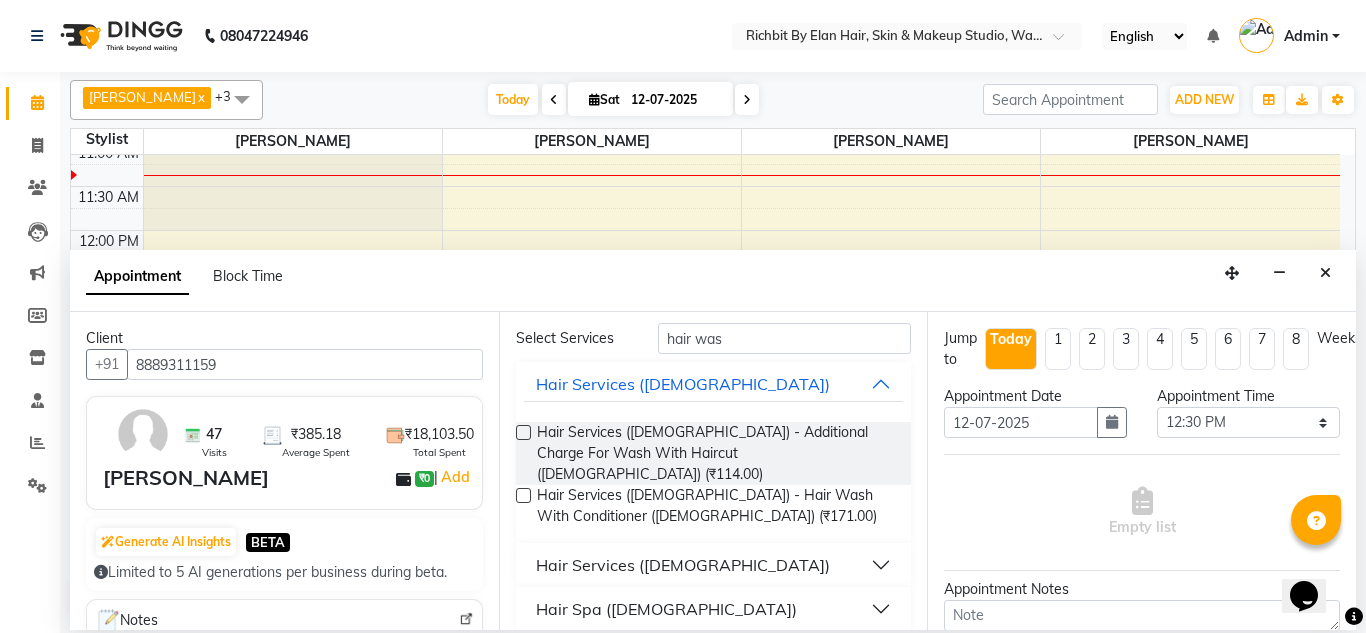scroll, scrollTop: 69, scrollLeft: 0, axis: vertical 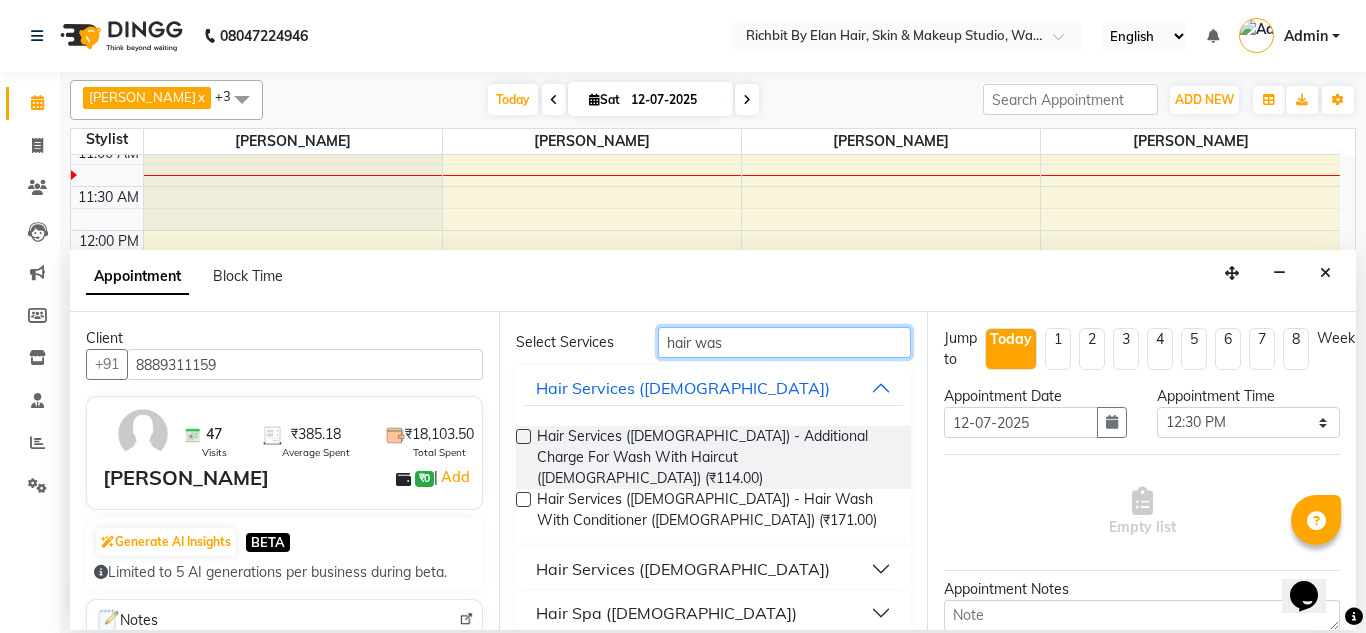 click on "hair was" at bounding box center [785, 342] 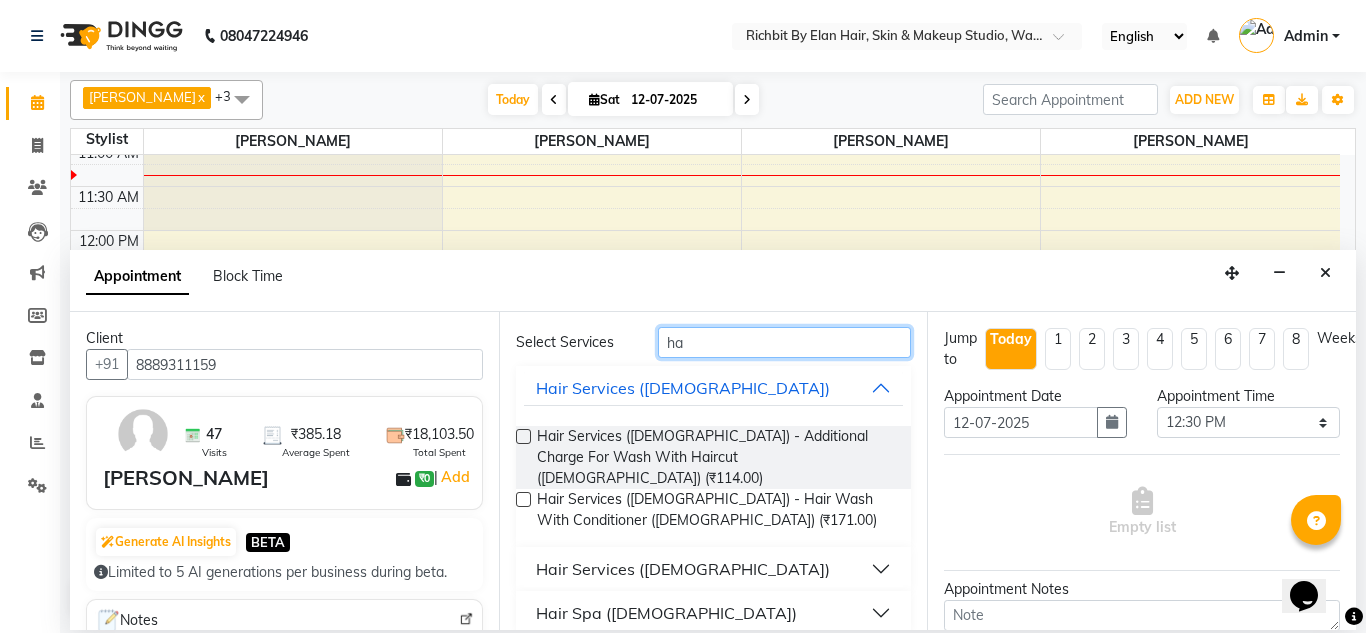 type on "h" 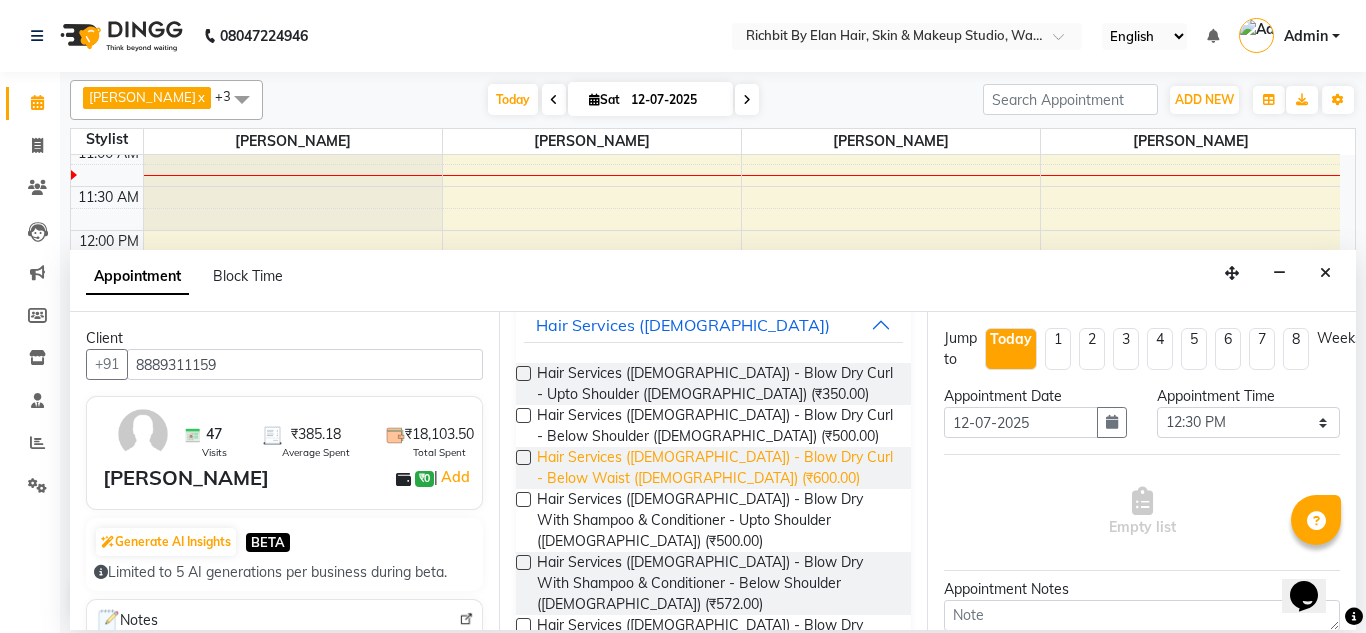 scroll, scrollTop: 149, scrollLeft: 0, axis: vertical 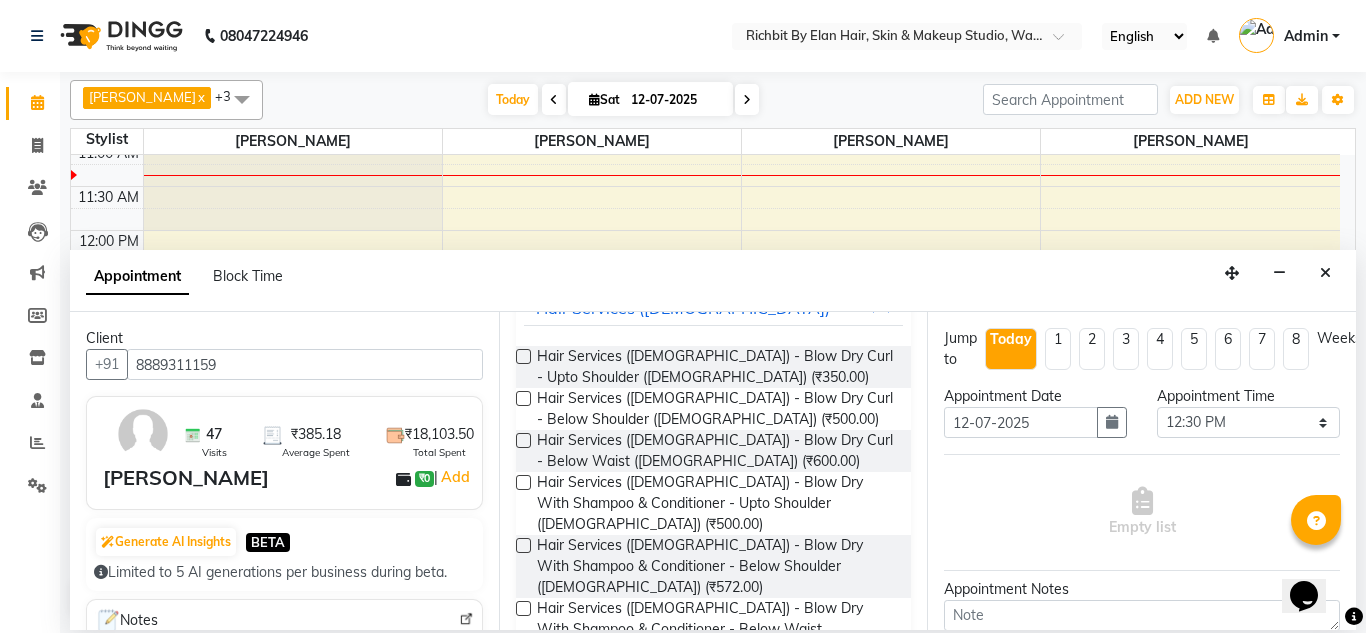 type on "blow" 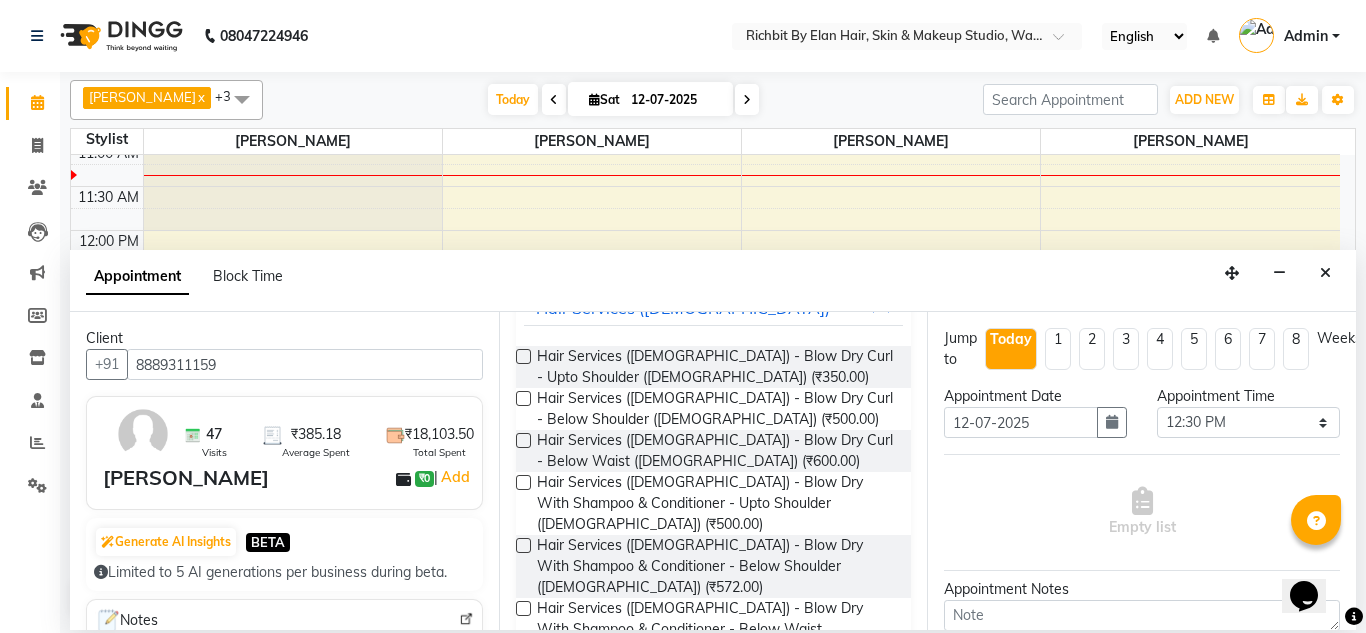 click at bounding box center (523, 545) 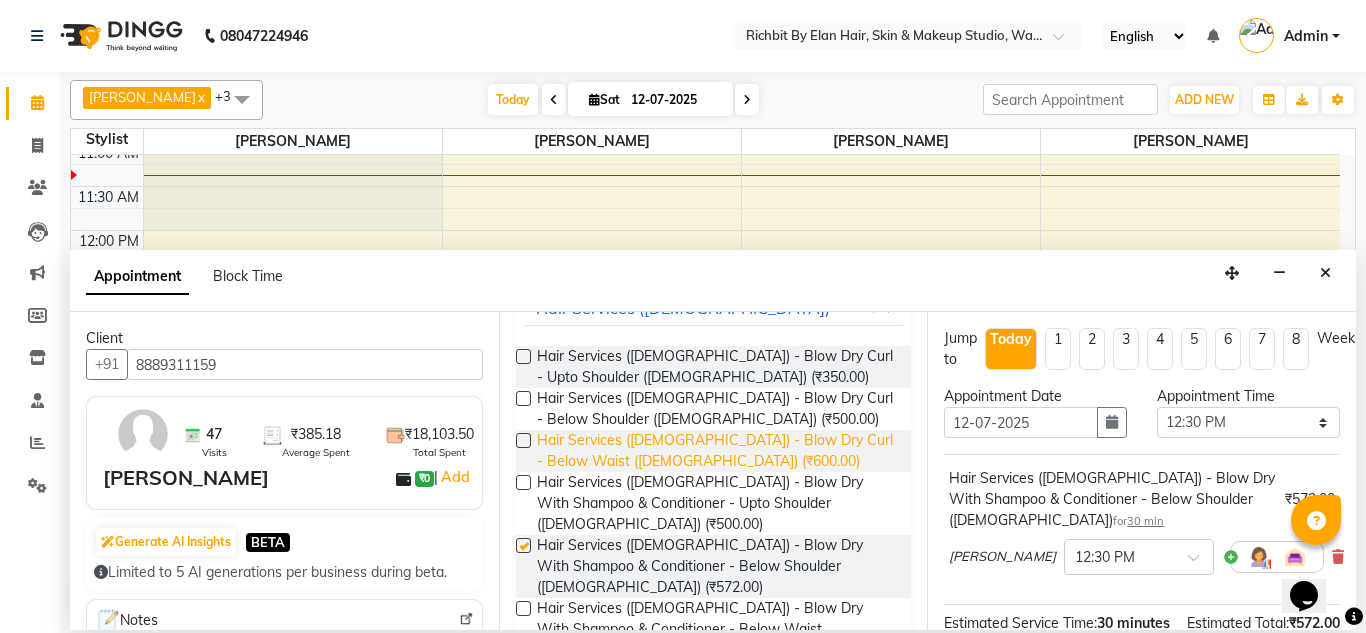 checkbox on "false" 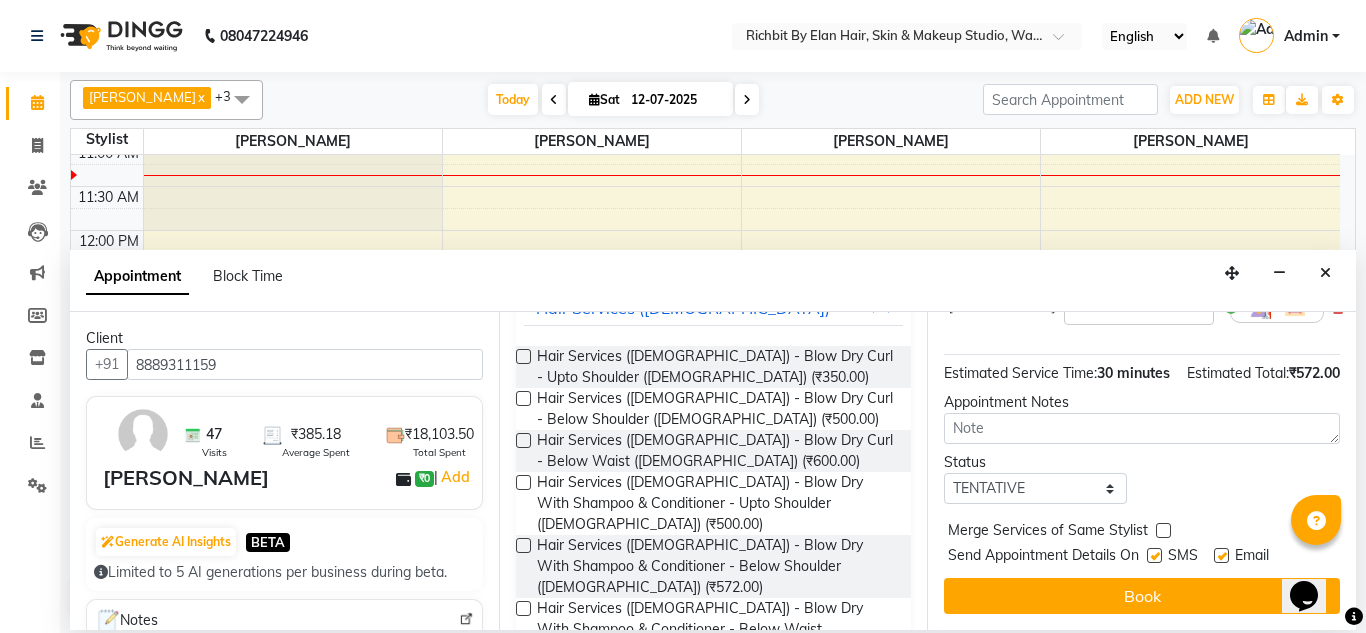 scroll, scrollTop: 289, scrollLeft: 0, axis: vertical 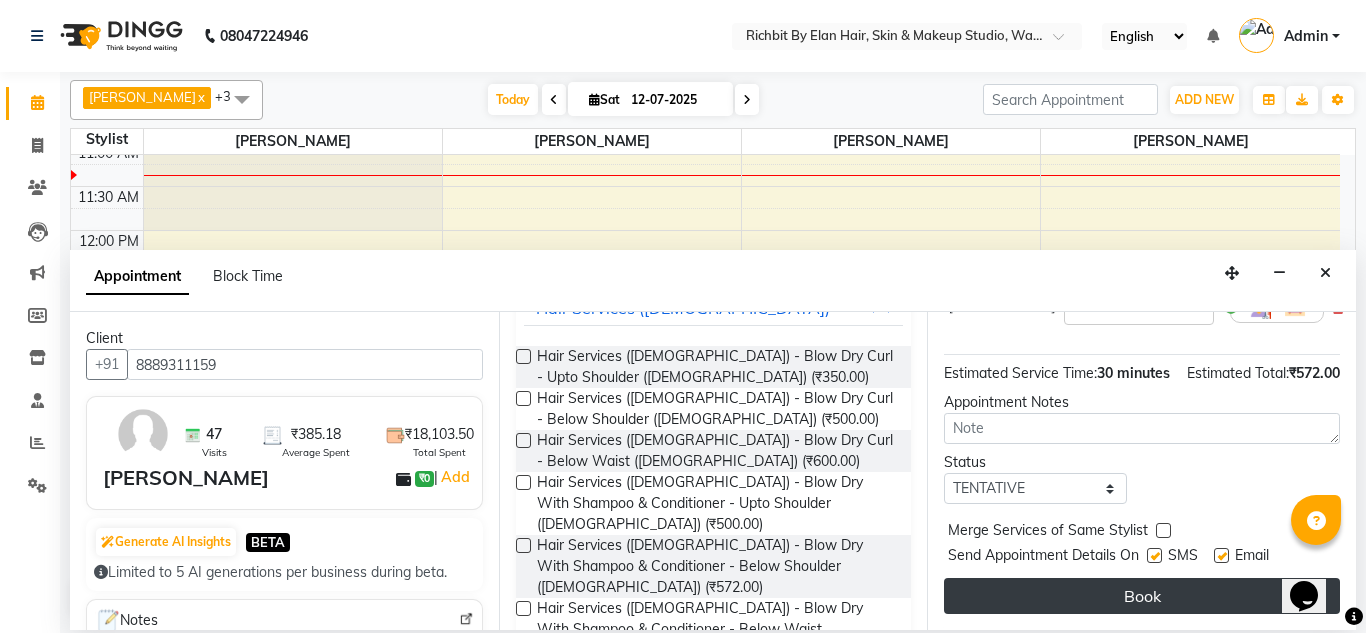 click on "Book" at bounding box center (1142, 596) 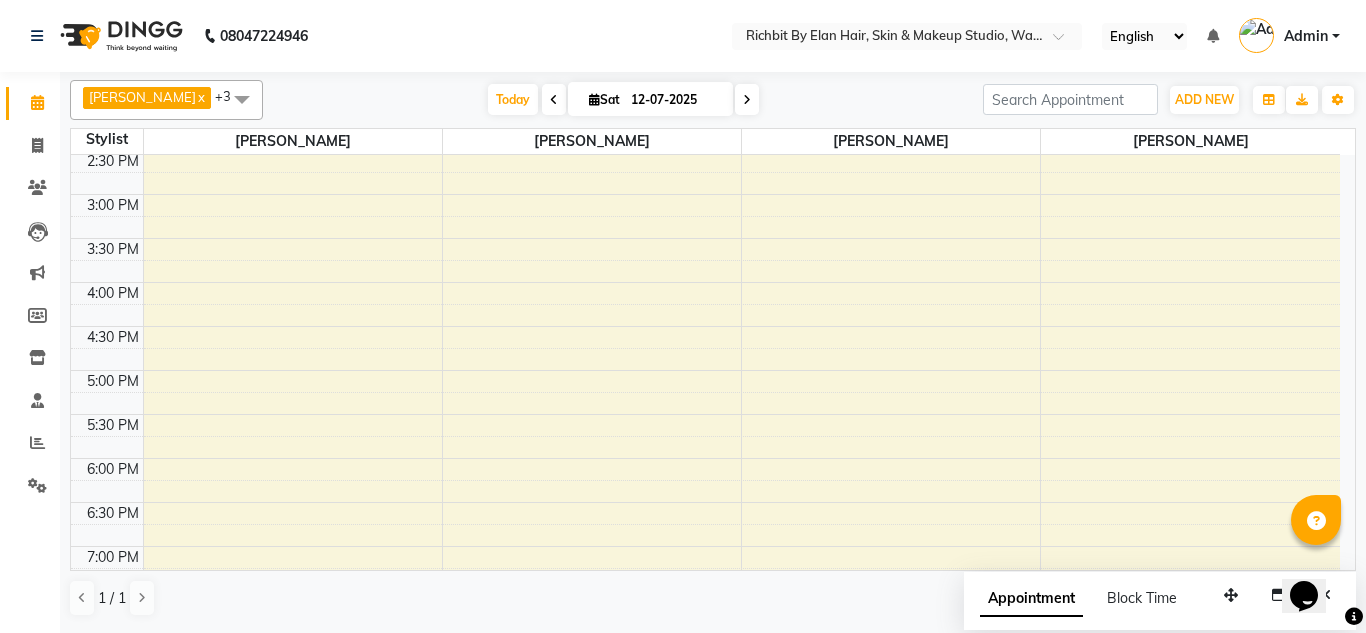 scroll, scrollTop: 300, scrollLeft: 0, axis: vertical 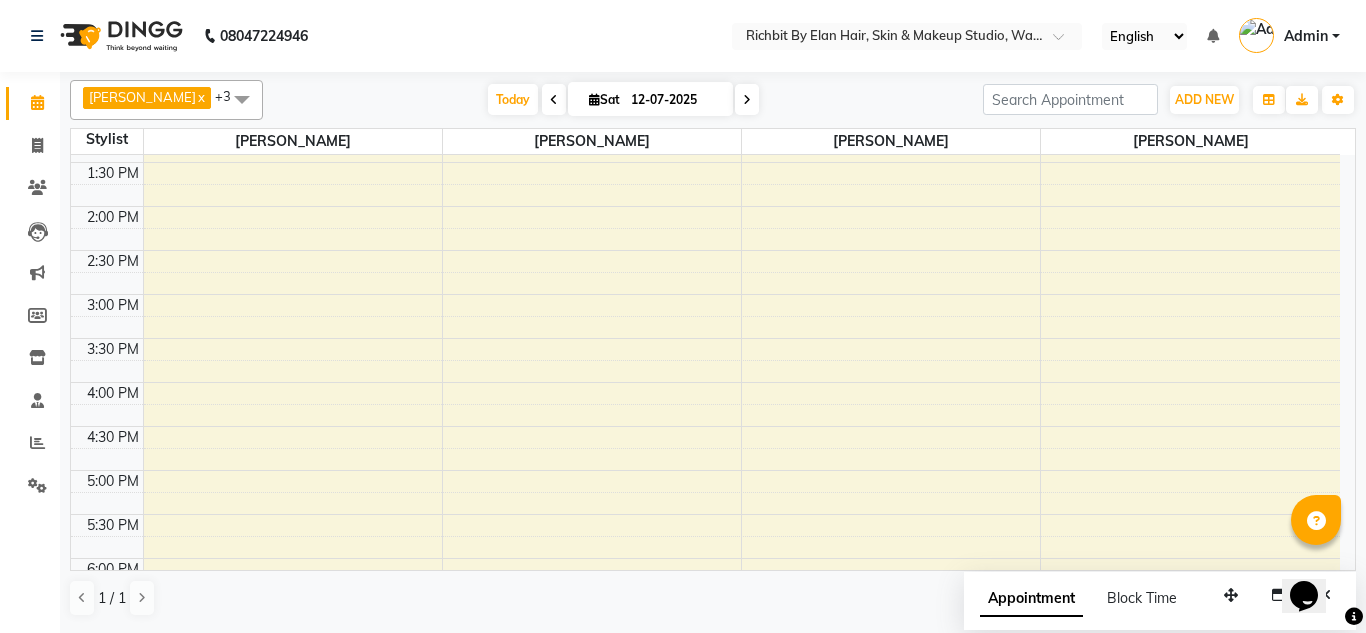 click on "10:00 AM 10:30 AM 11:00 AM 11:30 AM 12:00 PM 12:30 PM 1:00 PM 1:30 PM 2:00 PM 2:30 PM 3:00 PM 3:30 PM 4:00 PM 4:30 PM 5:00 PM 5:30 PM 6:00 PM 6:30 PM 7:00 PM 7:30 PM 8:00 PM 8:30 PM 9:00 PM 9:30 PM             Ankur Kulkarni, TK01, 12:30 PM-01:00 PM, Hair Services (Female) - Blow Dry With Shampoo & Conditioner - Below Shoulder (Female)" at bounding box center (705, 382) 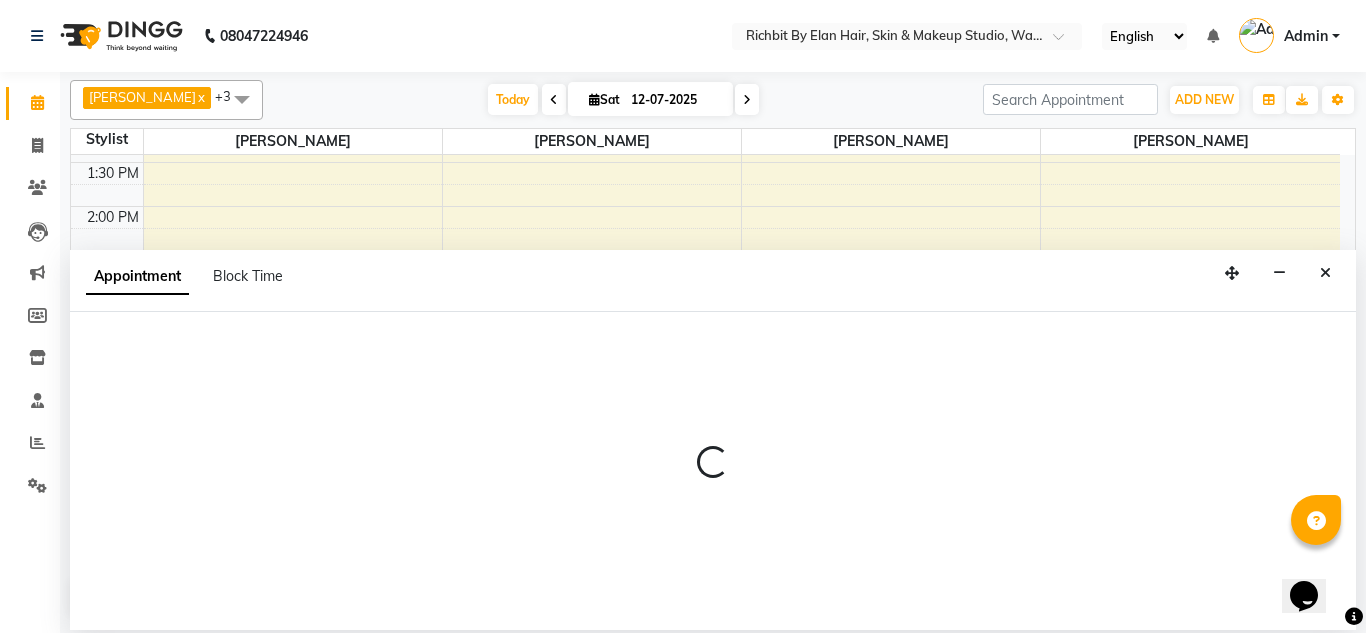 select on "21217" 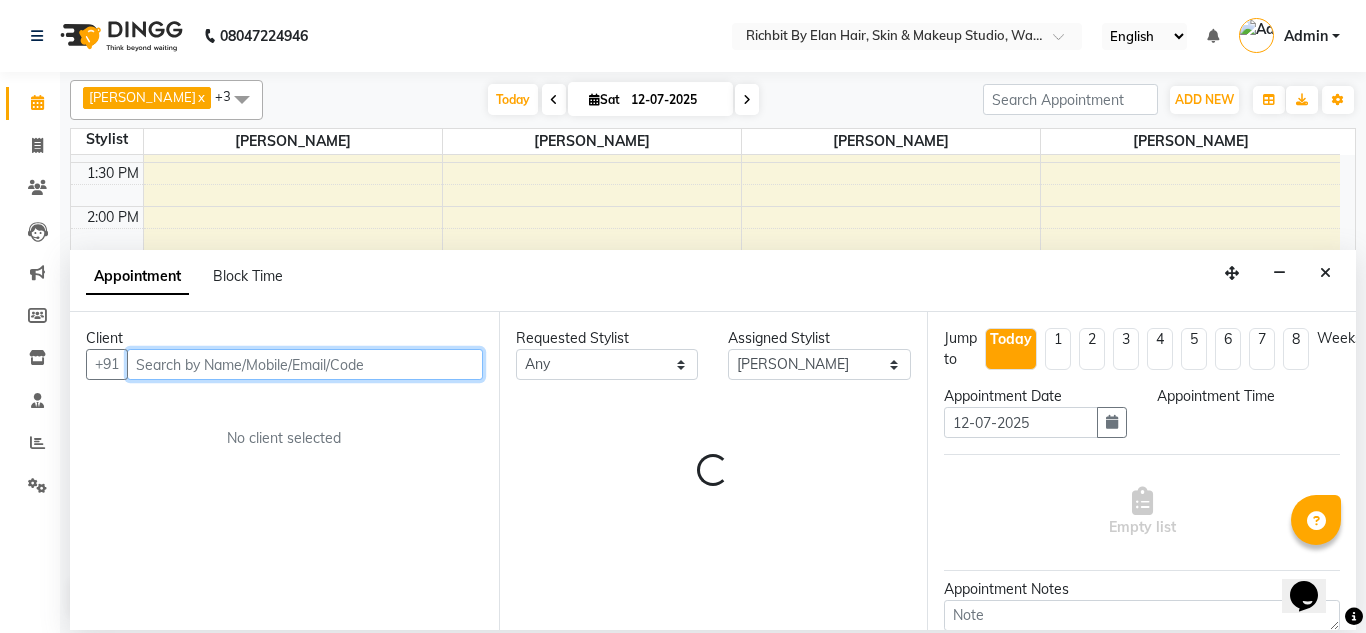 select on "900" 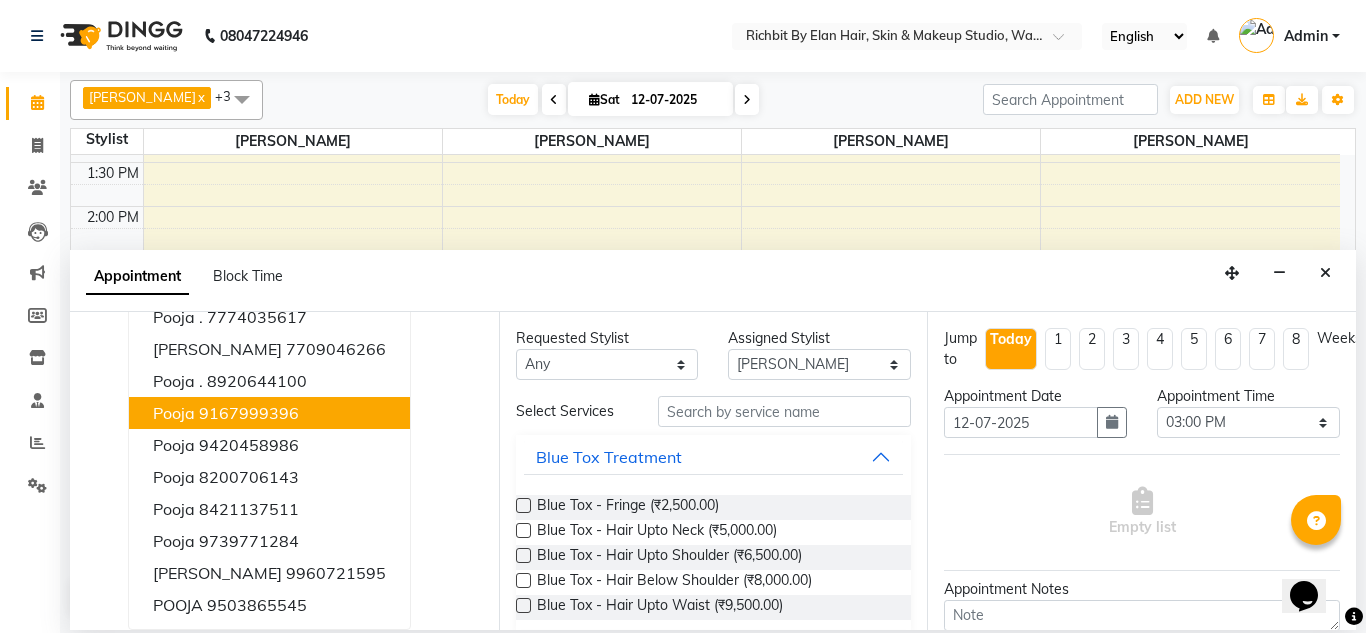 scroll, scrollTop: 0, scrollLeft: 0, axis: both 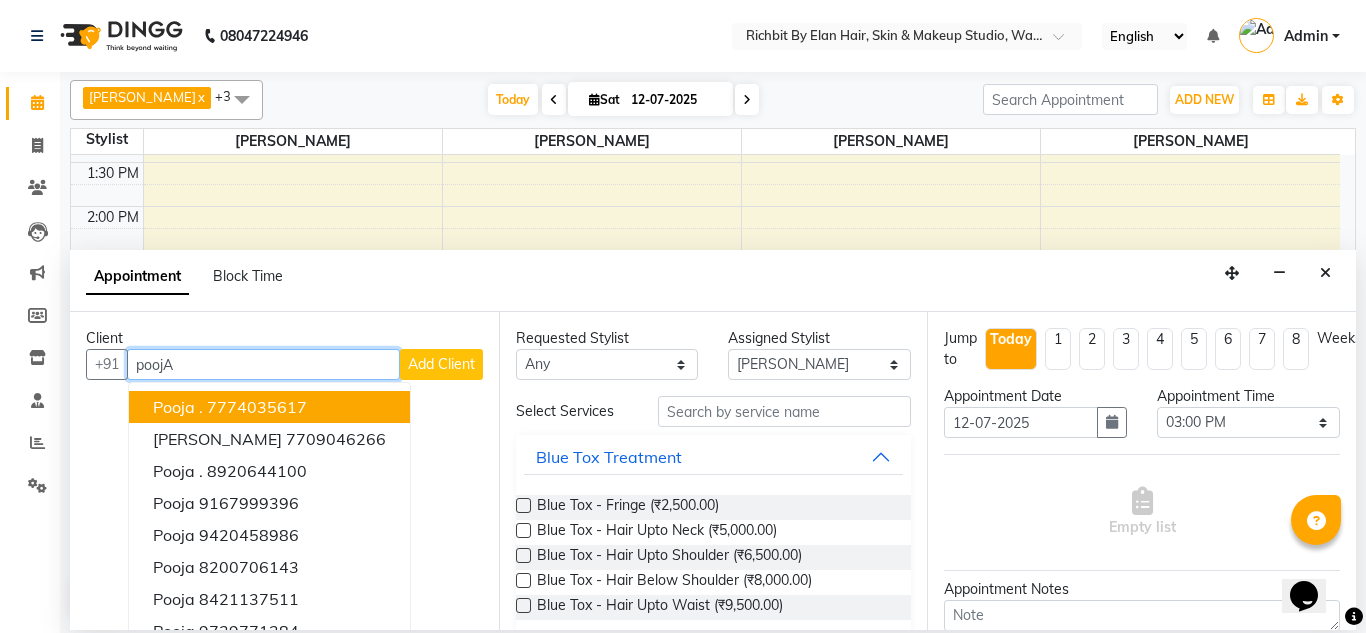 click on "poojA" at bounding box center (263, 364) 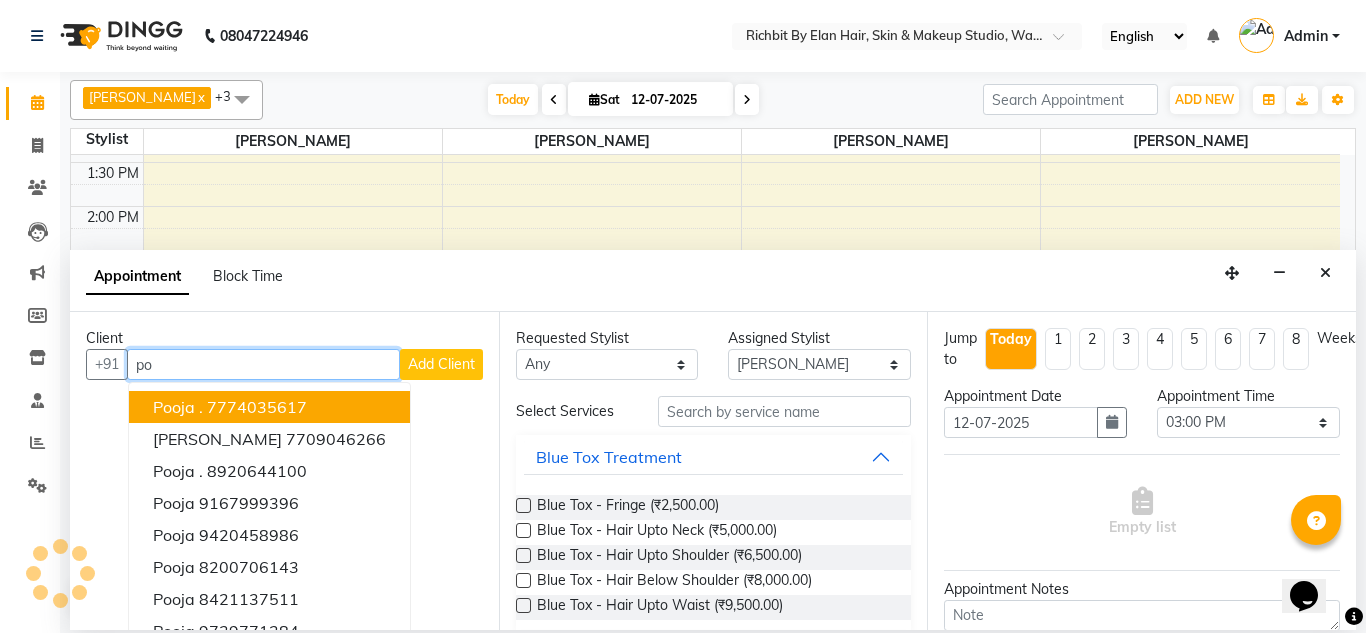 type on "p" 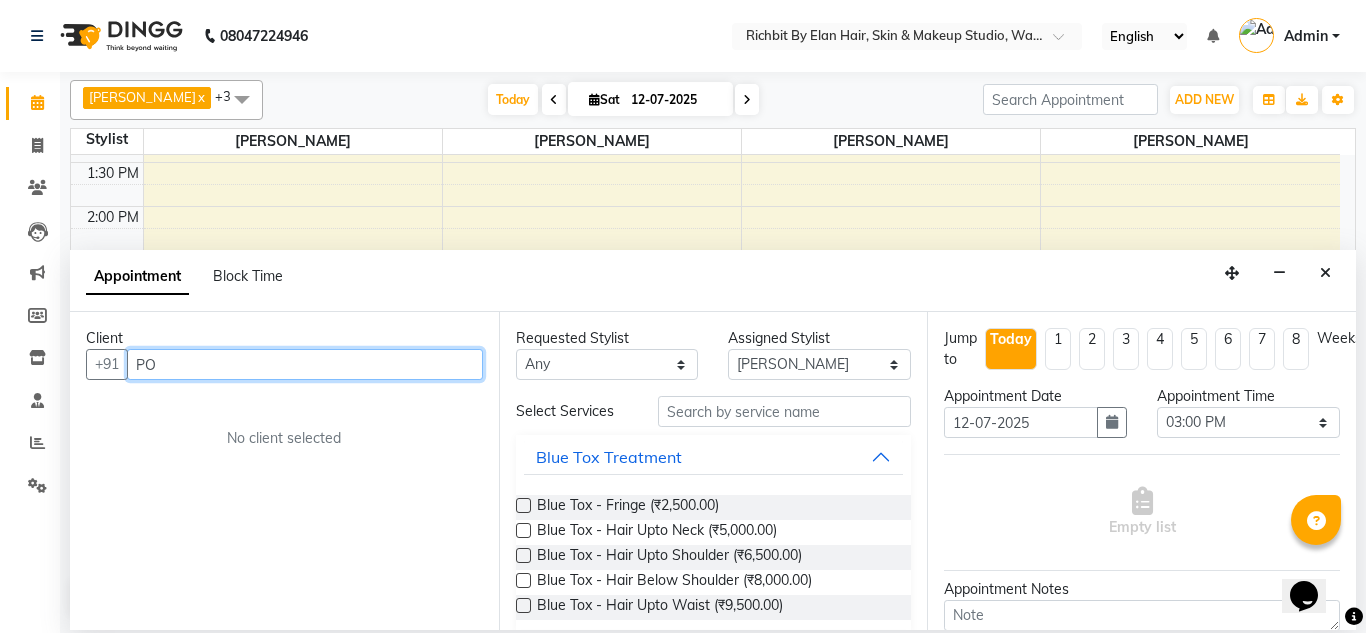 type on "P" 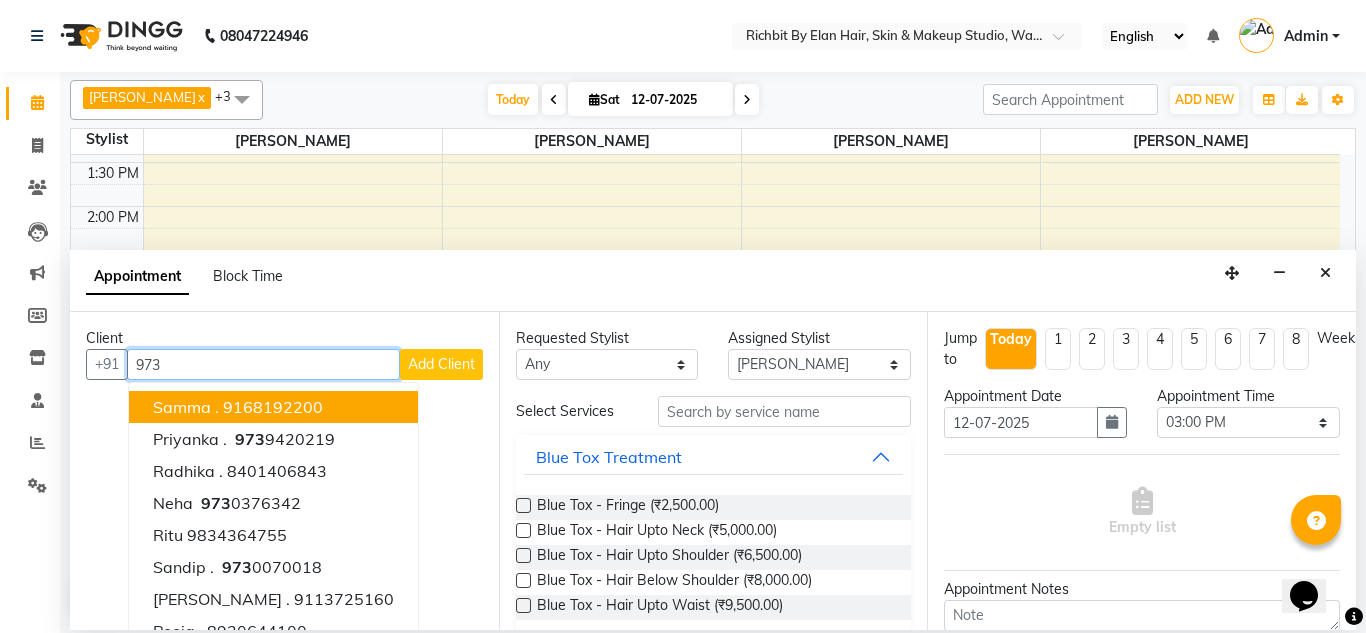 type on "973" 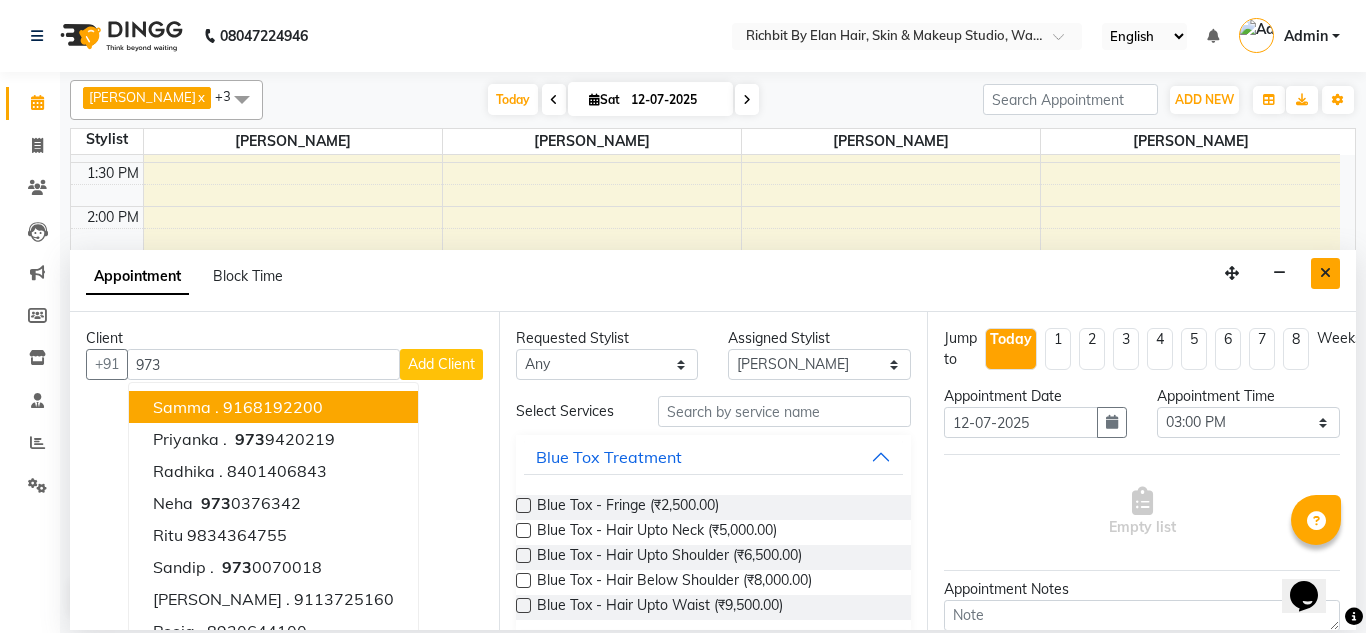 click at bounding box center [1325, 273] 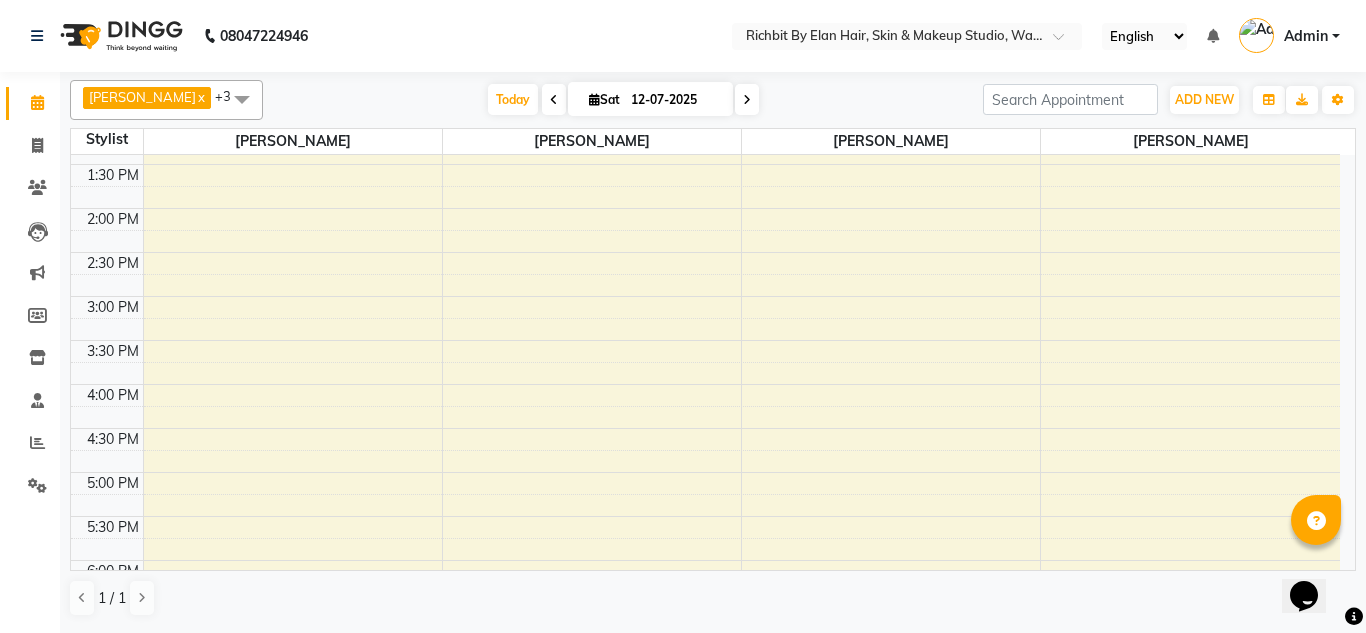 scroll, scrollTop: 300, scrollLeft: 0, axis: vertical 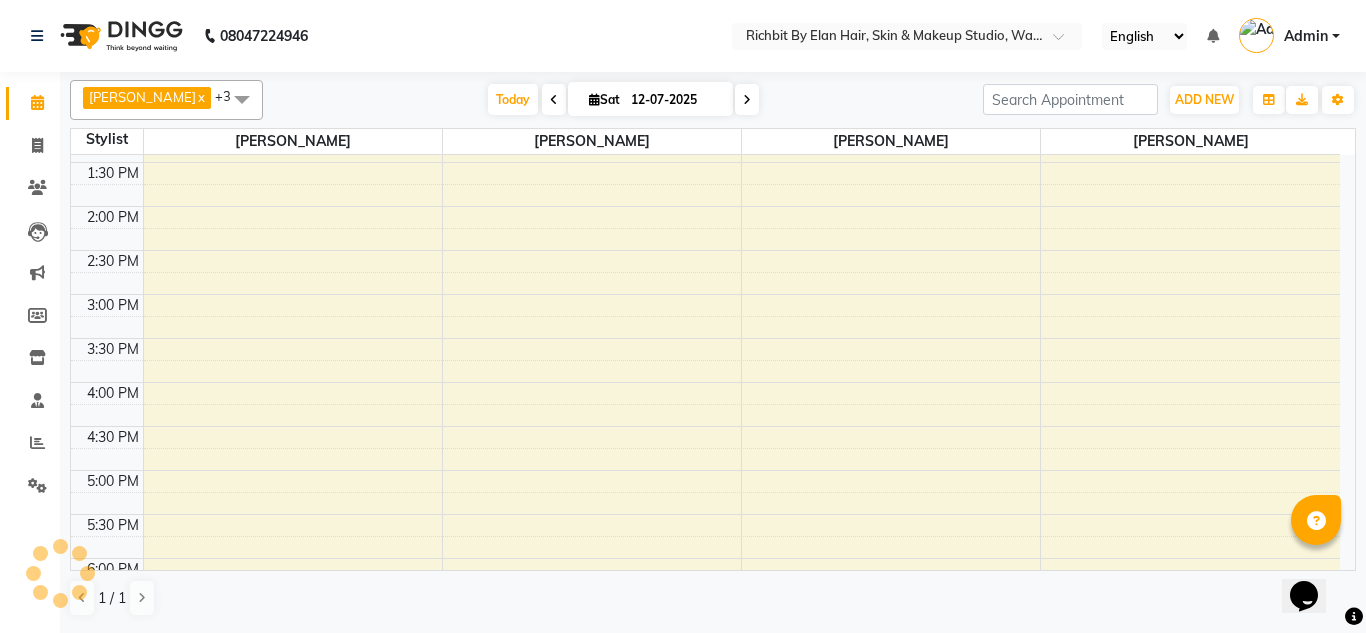 click on "10:00 AM 10:30 AM 11:00 AM 11:30 AM 12:00 PM 12:30 PM 1:00 PM 1:30 PM 2:00 PM 2:30 PM 3:00 PM 3:30 PM 4:00 PM 4:30 PM 5:00 PM 5:30 PM 6:00 PM 6:30 PM 7:00 PM 7:30 PM 8:00 PM 8:30 PM 9:00 PM 9:30 PM             Ankur Kulkarni, TK01, 12:30 PM-01:00 PM, Hair Services (Female) - Blow Dry With Shampoo & Conditioner - Below Shoulder (Female)" at bounding box center [705, 382] 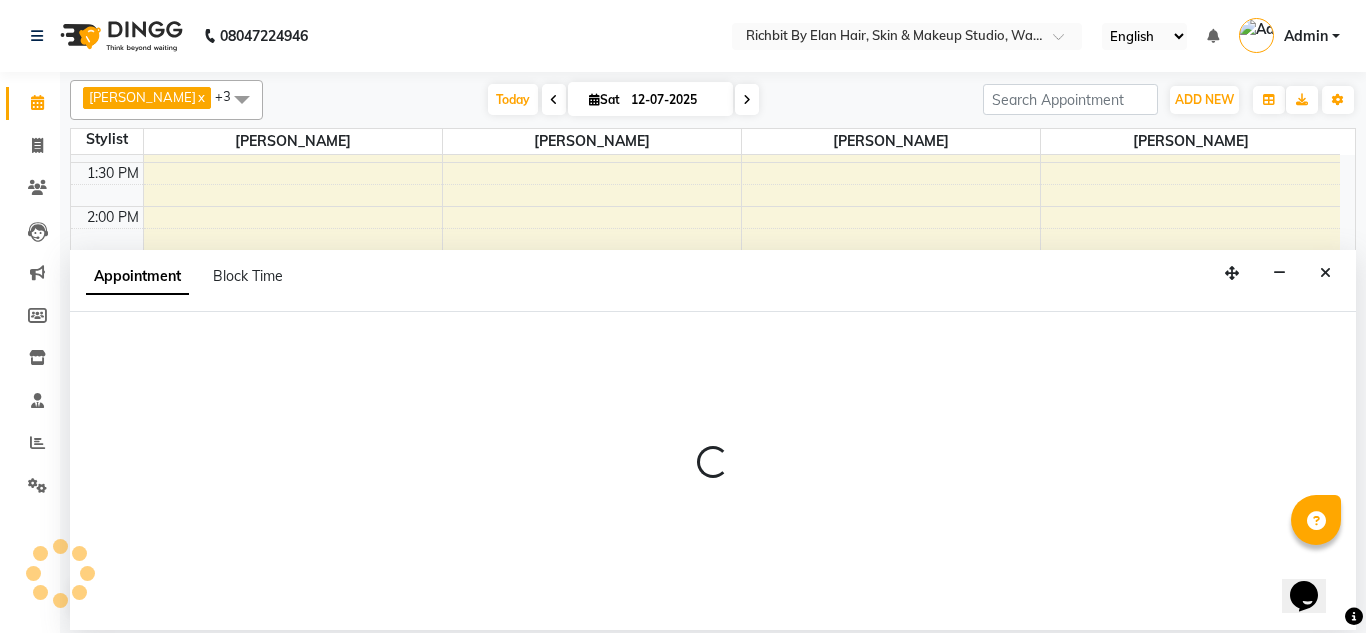 select on "21217" 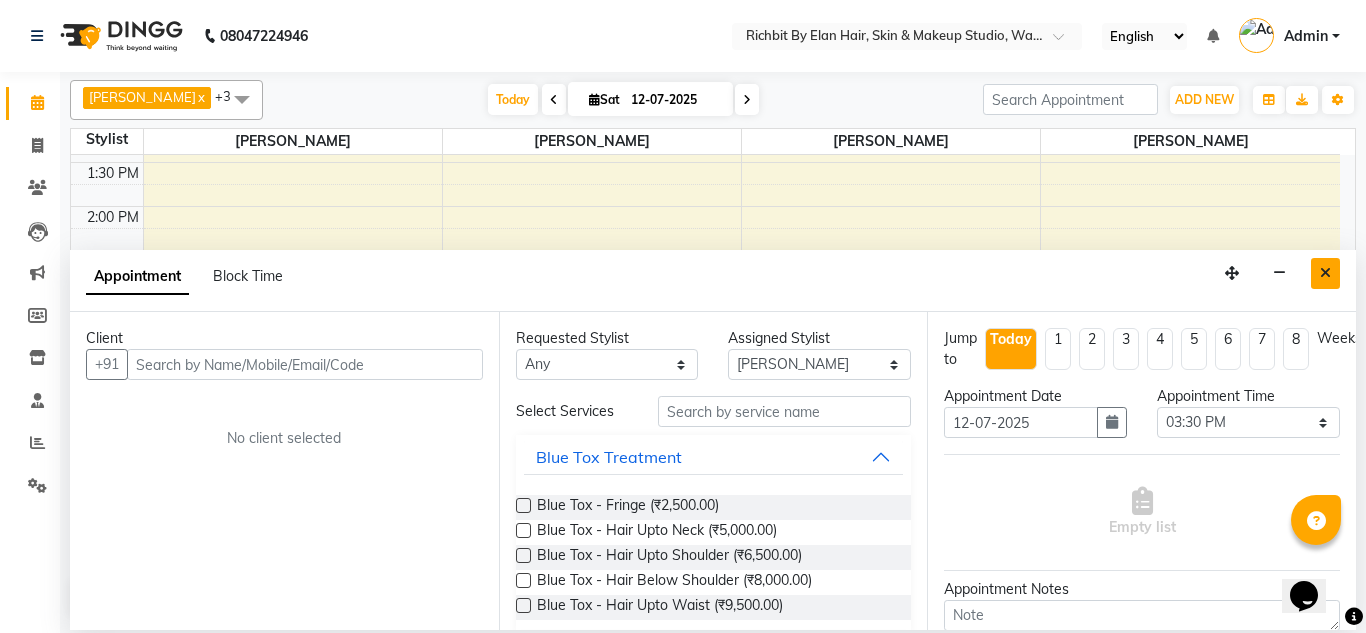 click at bounding box center [1325, 273] 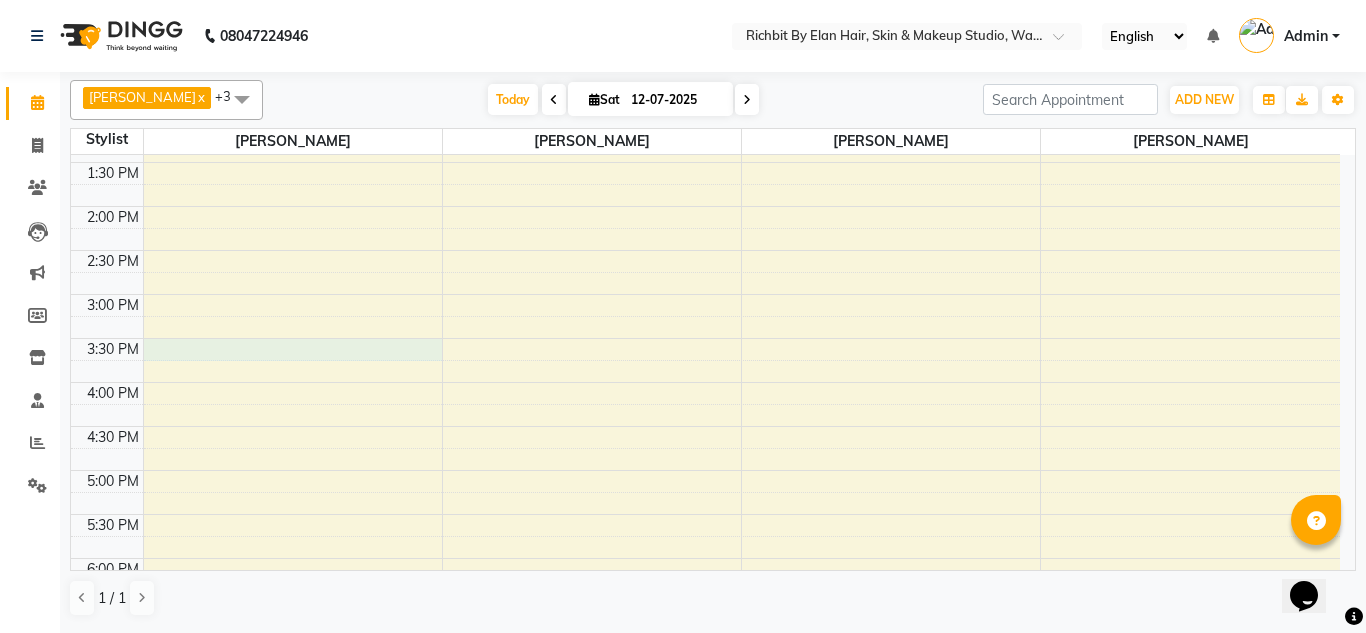 click on "10:00 AM 10:30 AM 11:00 AM 11:30 AM 12:00 PM 12:30 PM 1:00 PM 1:30 PM 2:00 PM 2:30 PM 3:00 PM 3:30 PM 4:00 PM 4:30 PM 5:00 PM 5:30 PM 6:00 PM 6:30 PM 7:00 PM 7:30 PM 8:00 PM 8:30 PM 9:00 PM 9:30 PM             Ankur Kulkarni, TK01, 12:30 PM-01:00 PM, Hair Services (Female) - Blow Dry With Shampoo & Conditioner - Below Shoulder (Female)" at bounding box center [705, 382] 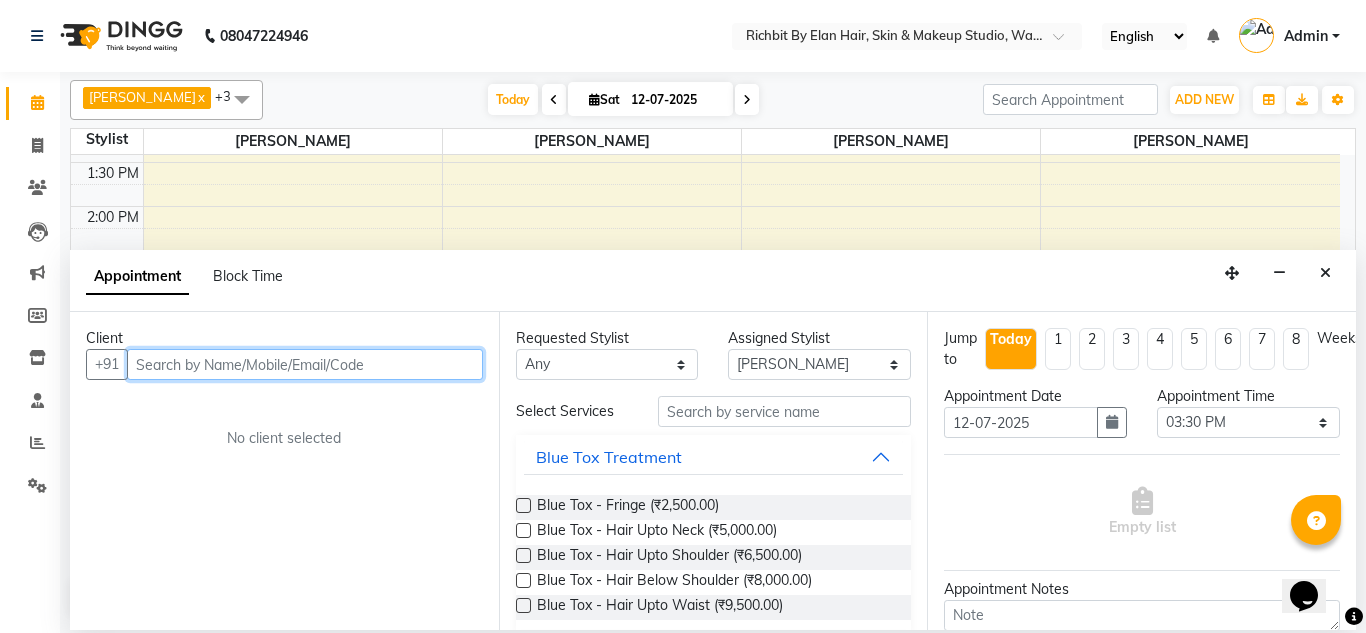 click at bounding box center [305, 364] 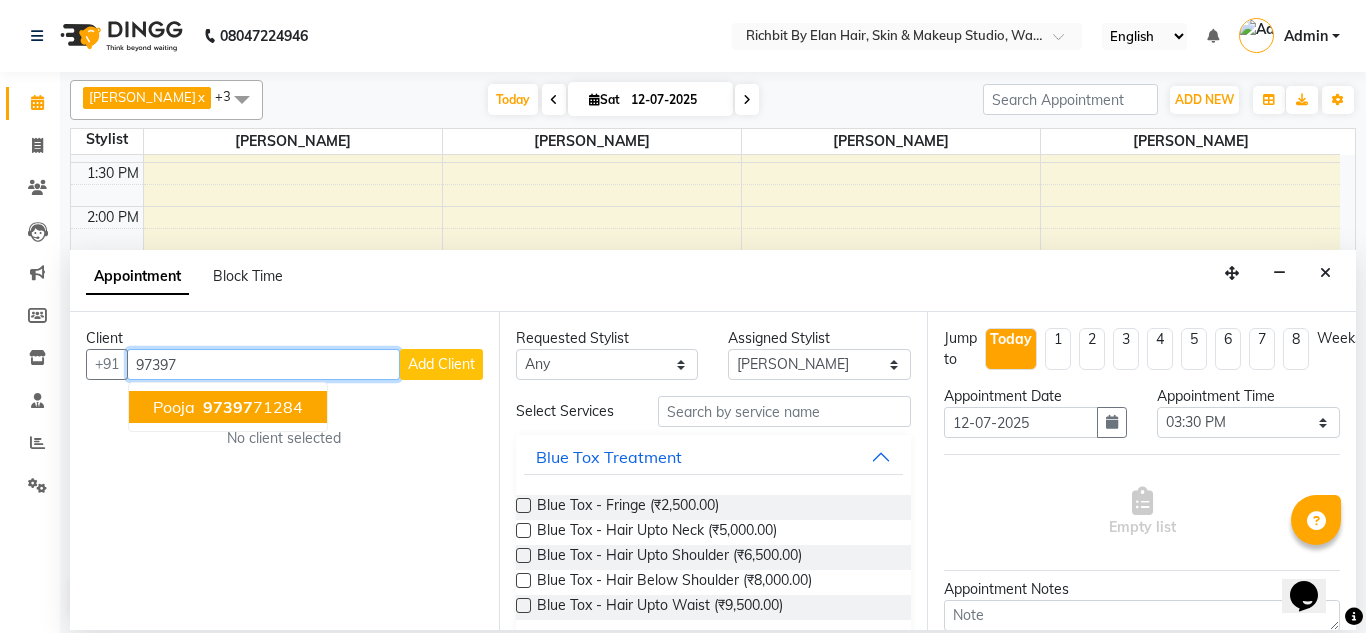 click on "97397 71284" at bounding box center [251, 407] 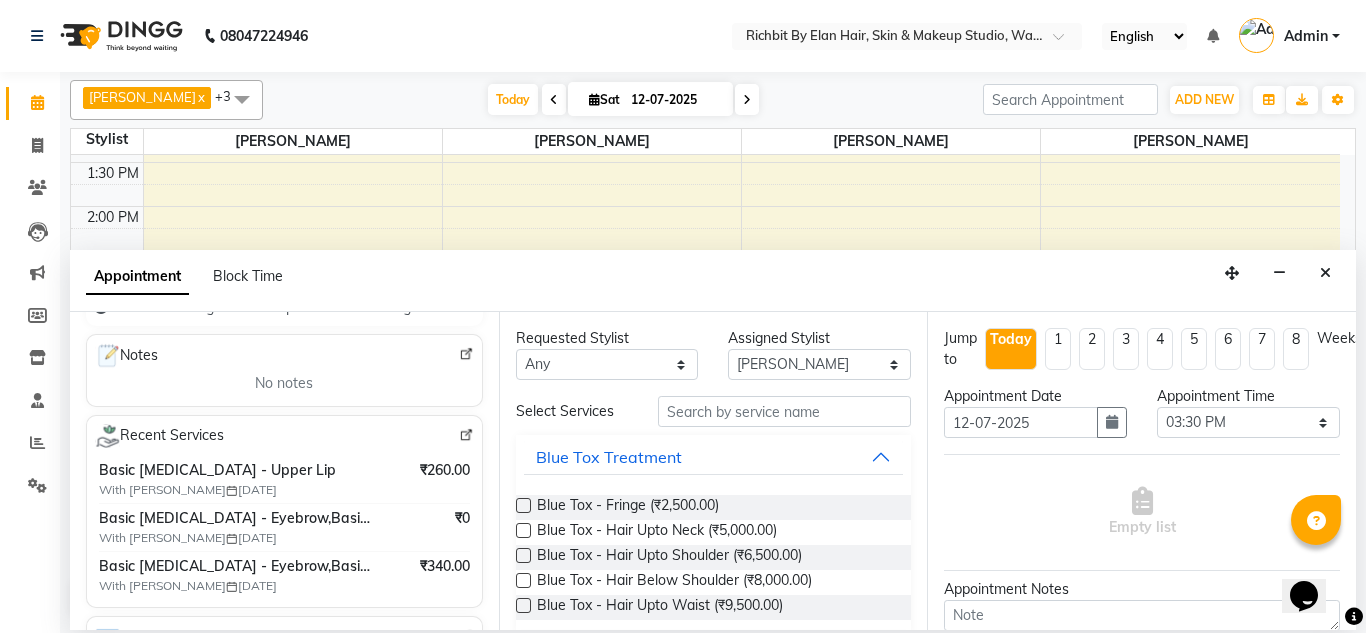 scroll, scrollTop: 300, scrollLeft: 0, axis: vertical 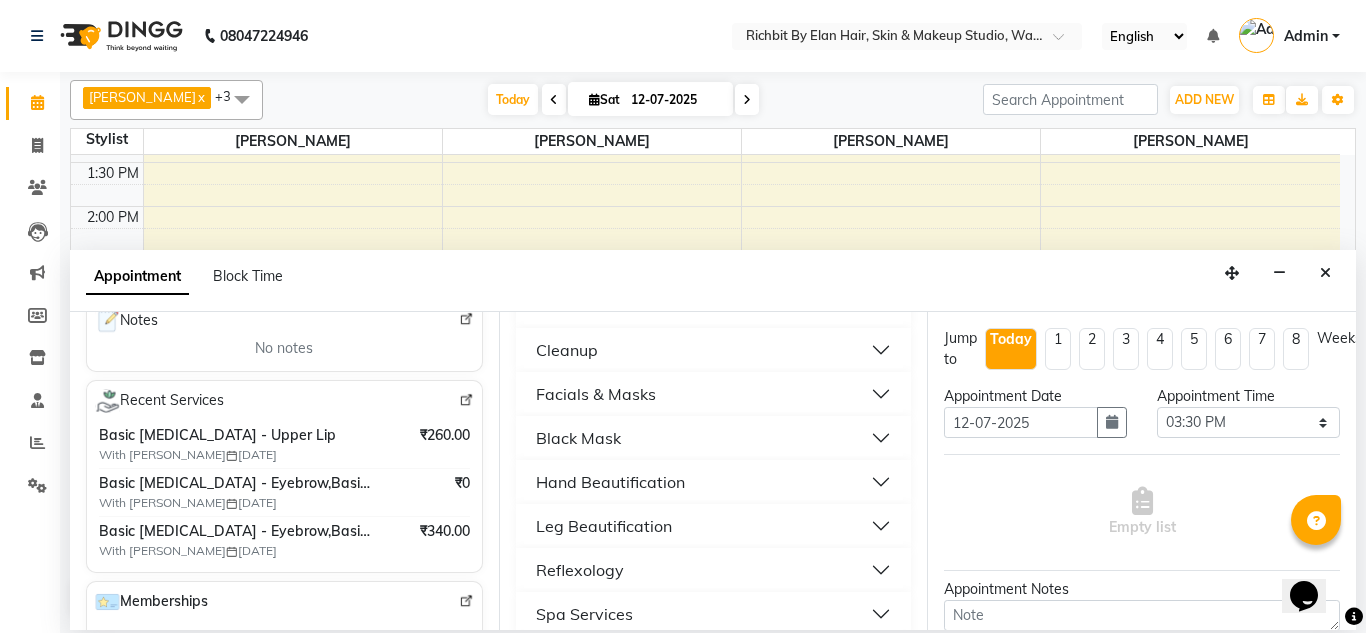 type on "9739771284" 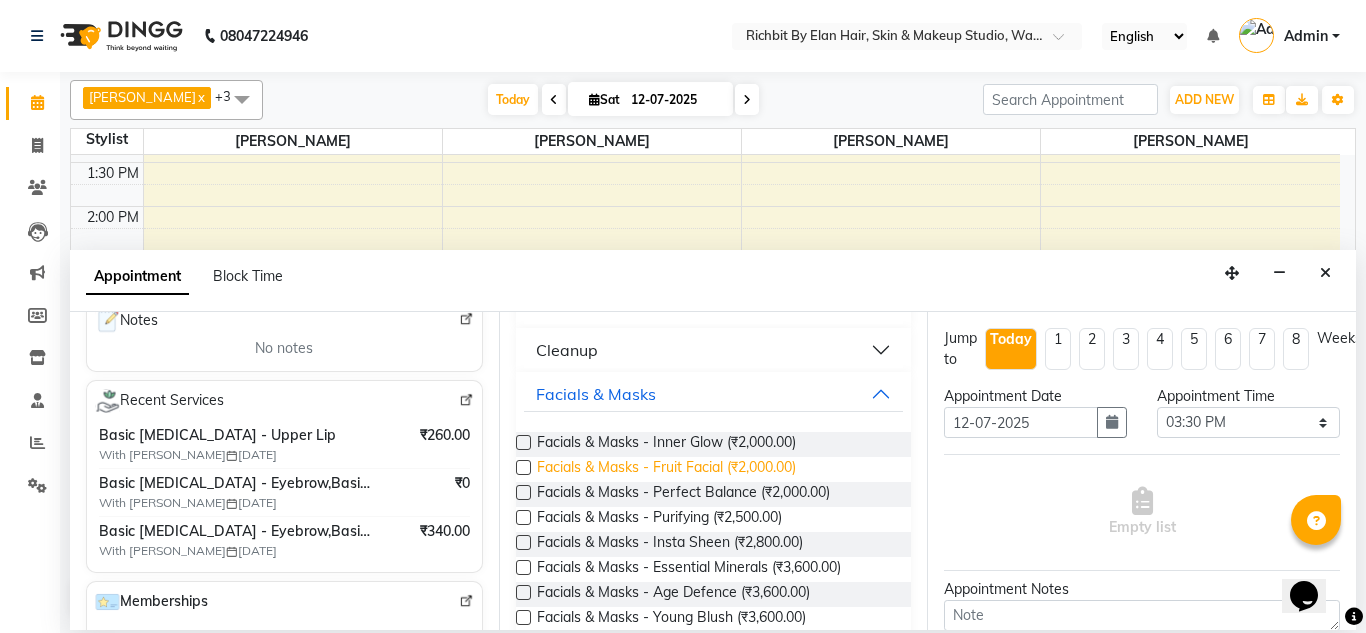 click on "Facials & Masks - Fruit Facial (₹2,000.00)" at bounding box center [666, 469] 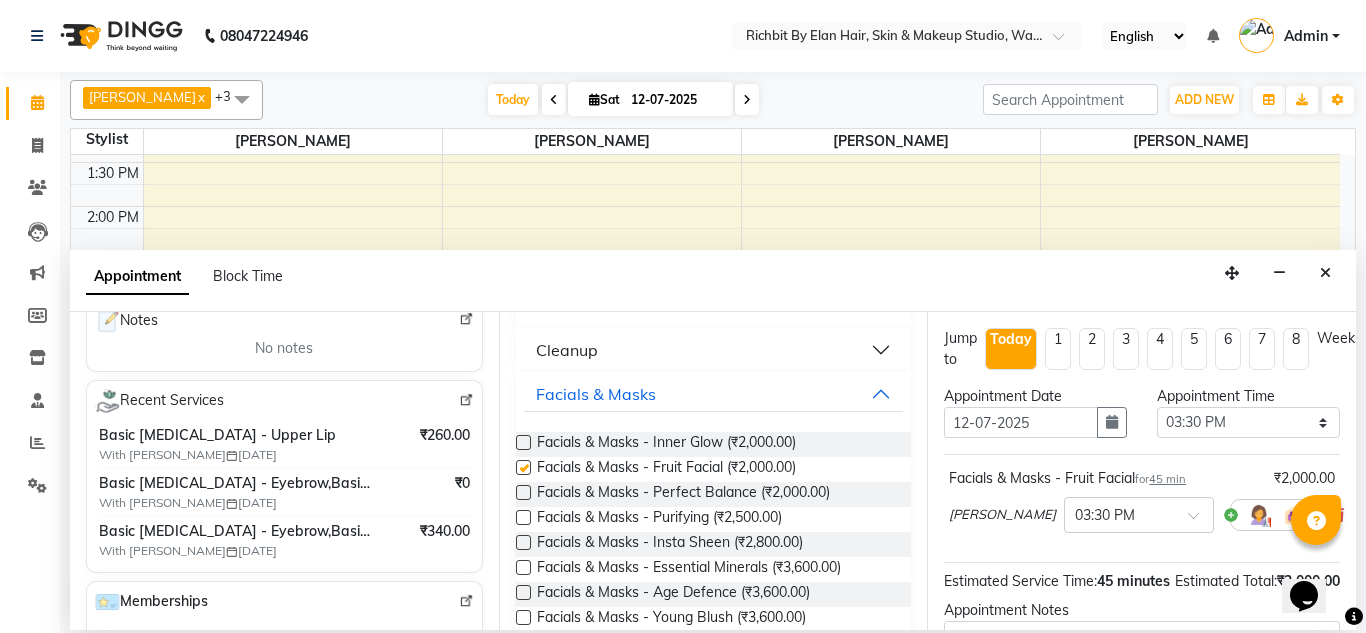 checkbox on "false" 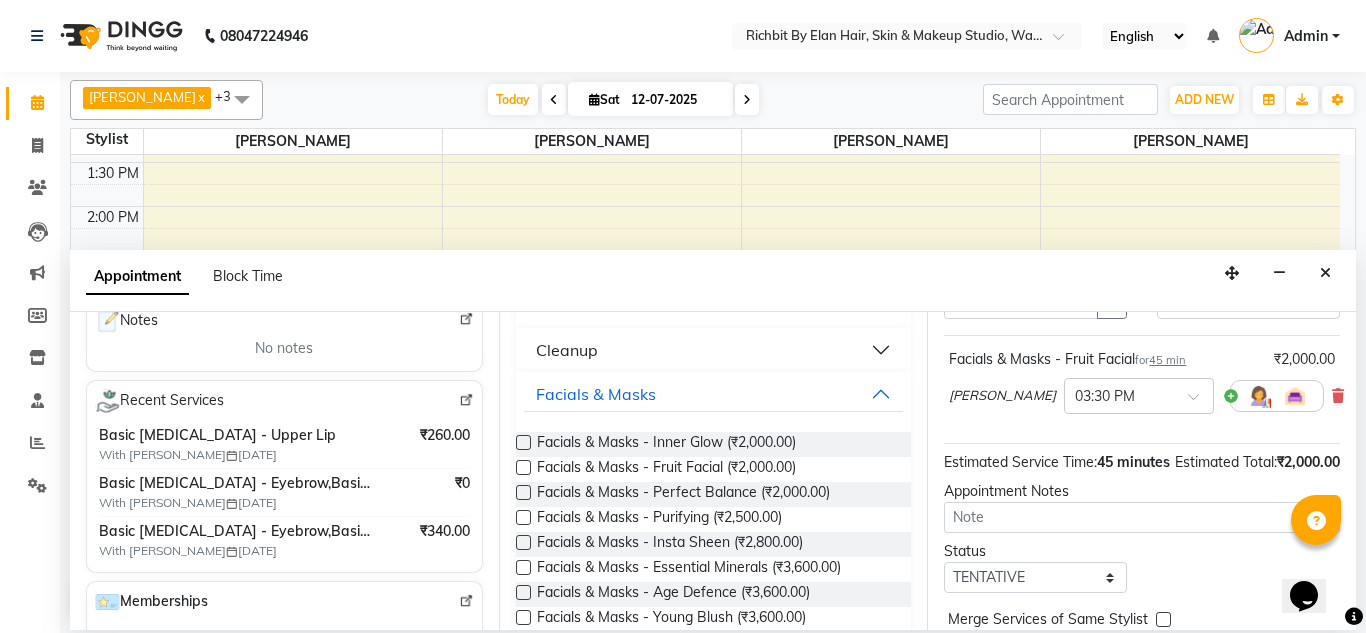 scroll, scrollTop: 247, scrollLeft: 0, axis: vertical 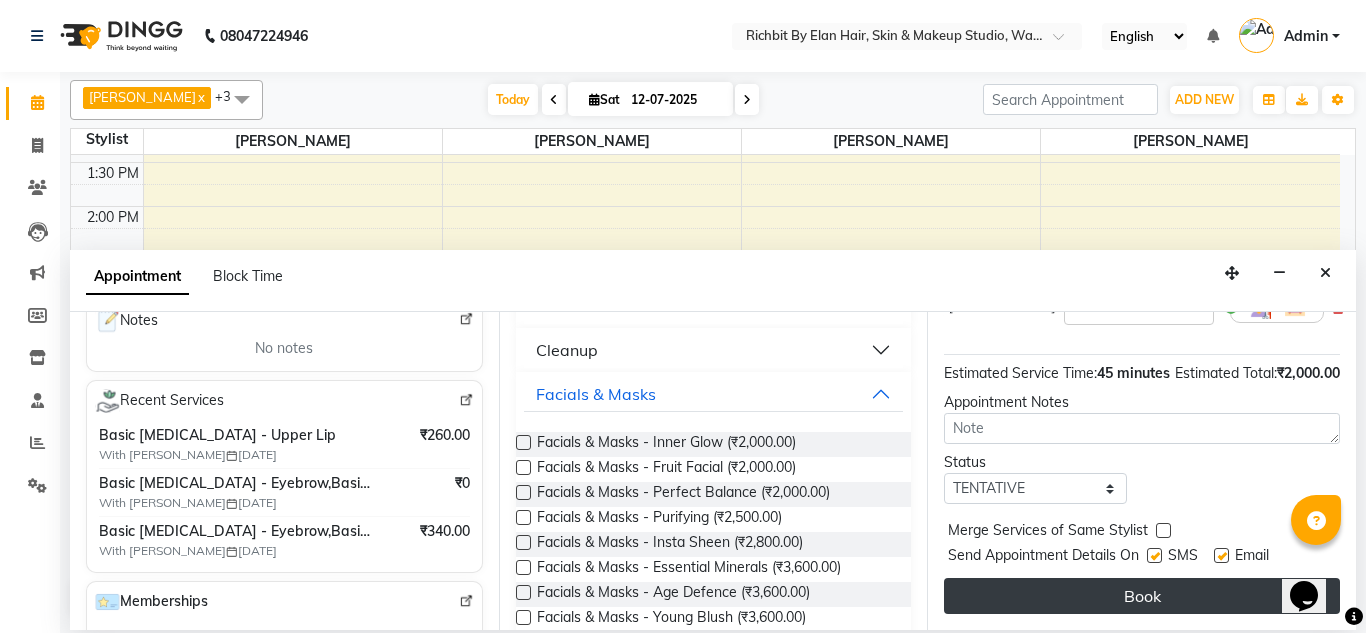 click on "Book" at bounding box center (1142, 596) 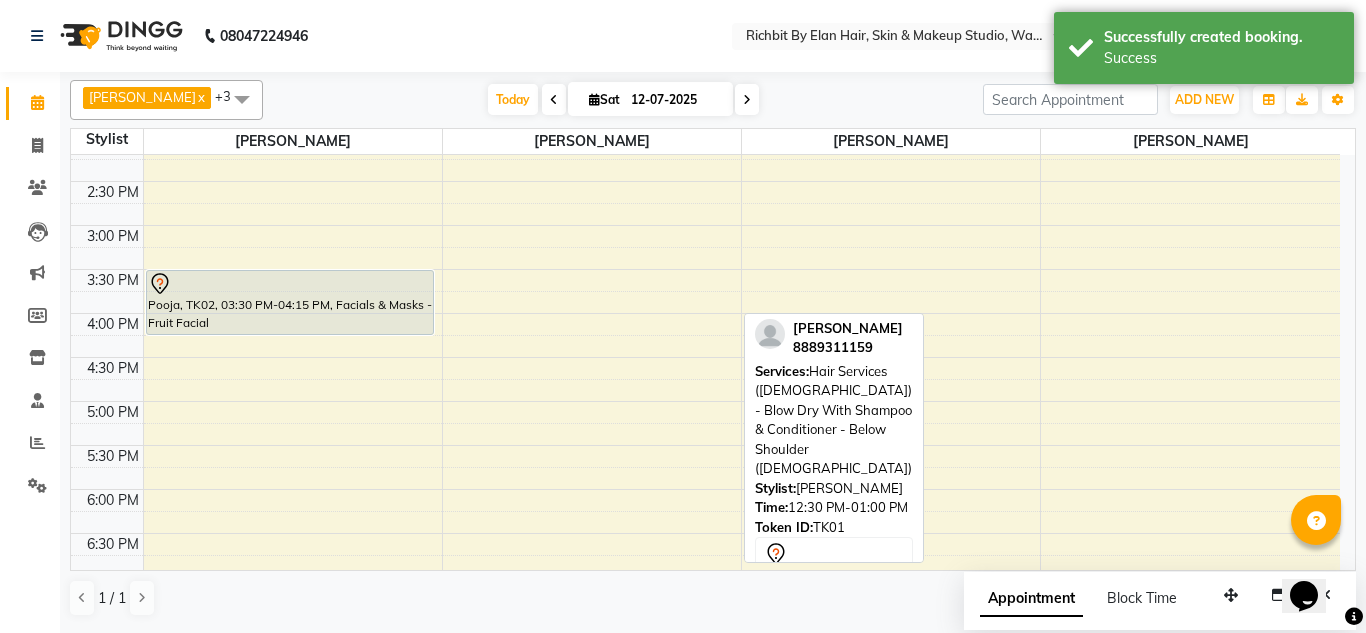 scroll, scrollTop: 400, scrollLeft: 0, axis: vertical 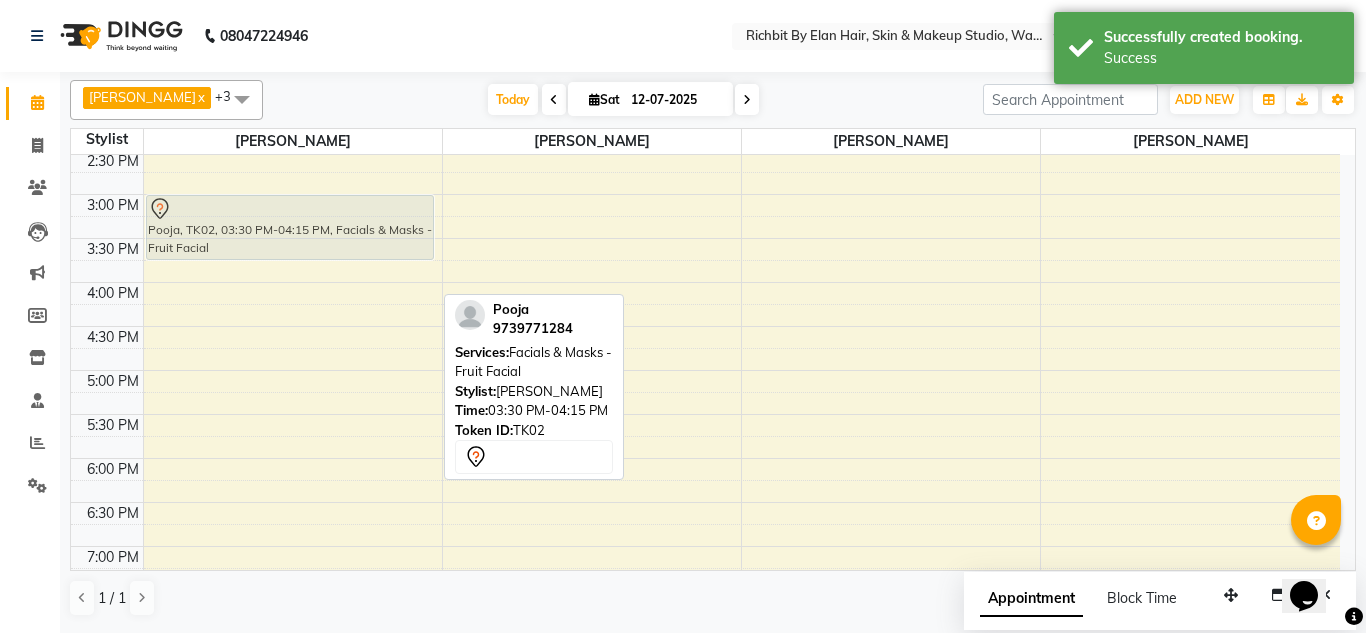 drag, startPoint x: 269, startPoint y: 278, endPoint x: 261, endPoint y: 231, distance: 47.67599 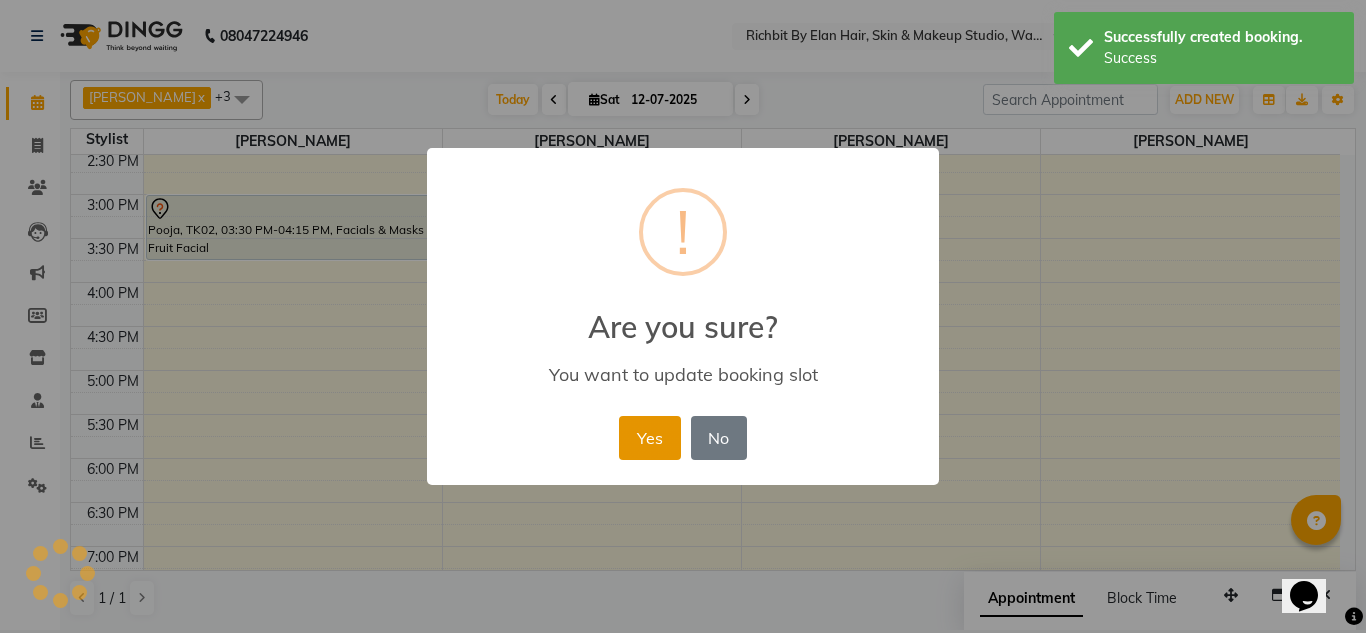 click on "Yes" at bounding box center (649, 438) 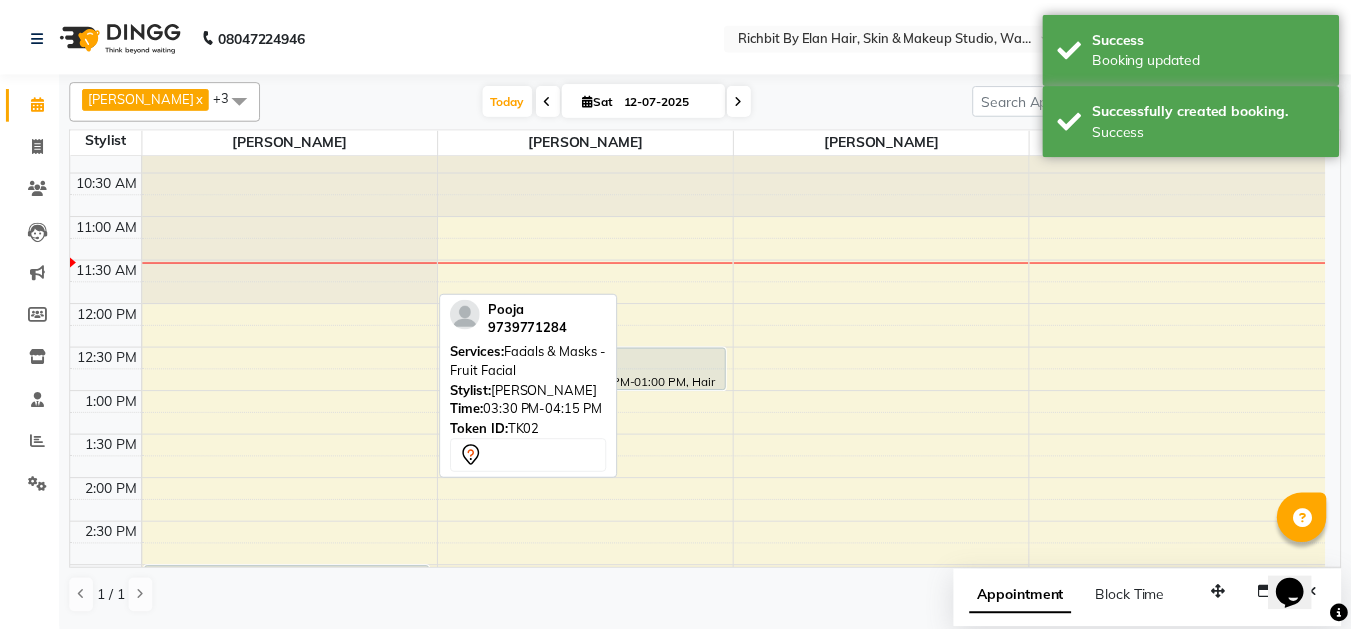 scroll, scrollTop: 0, scrollLeft: 0, axis: both 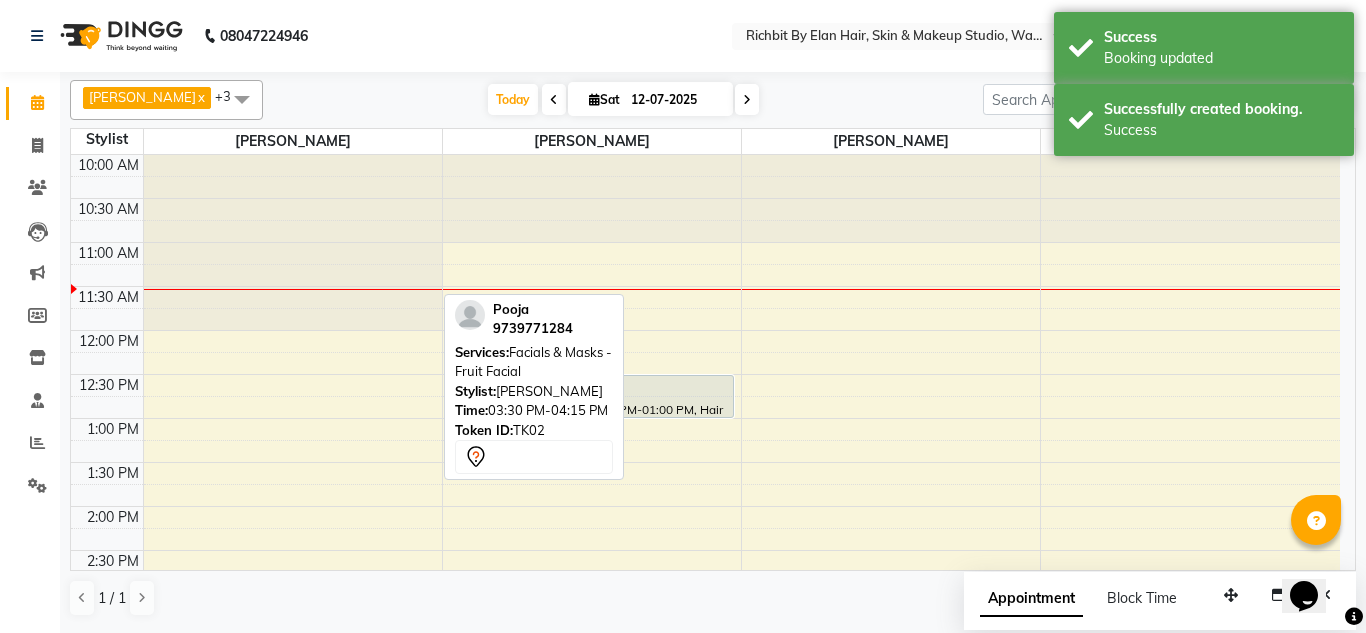click on "Today  Sat 12-07-2025" at bounding box center [623, 100] 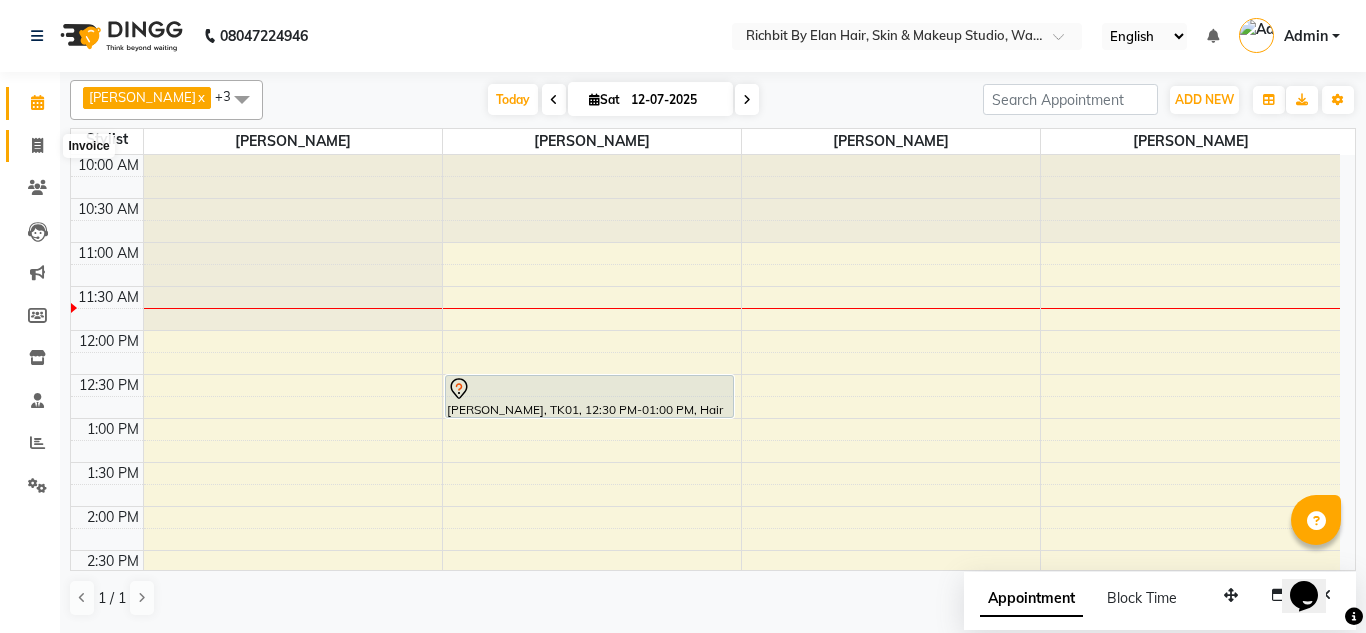 click 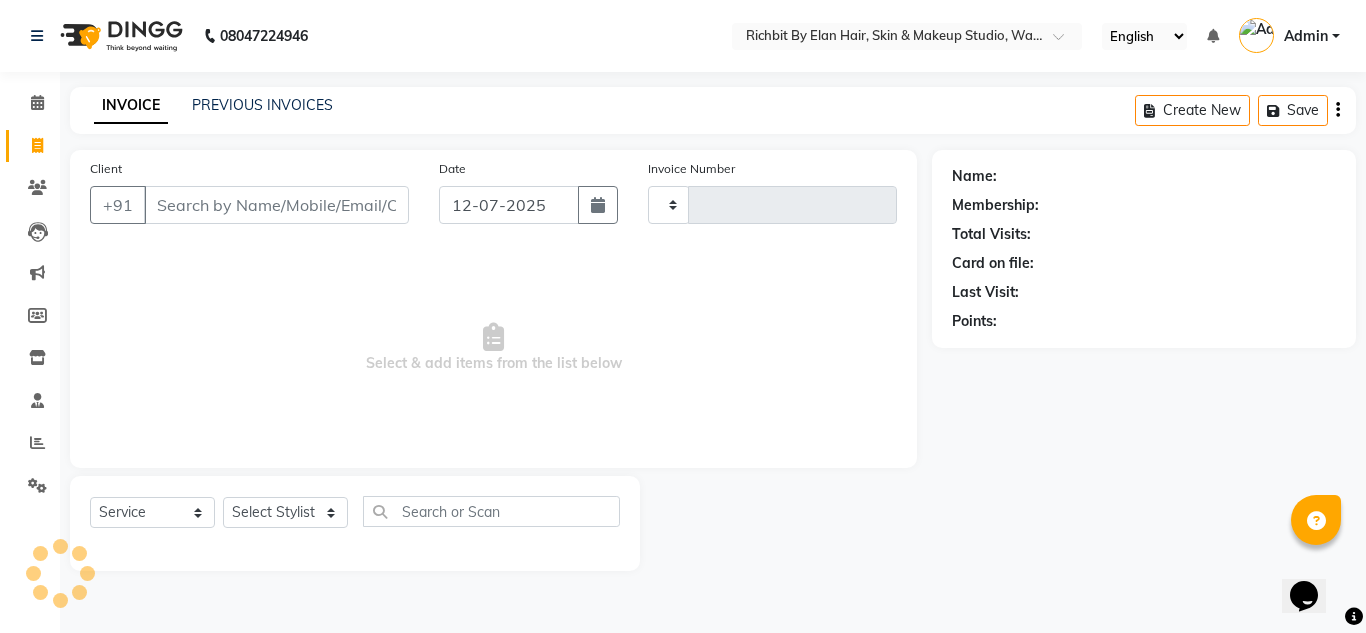 type on "0316" 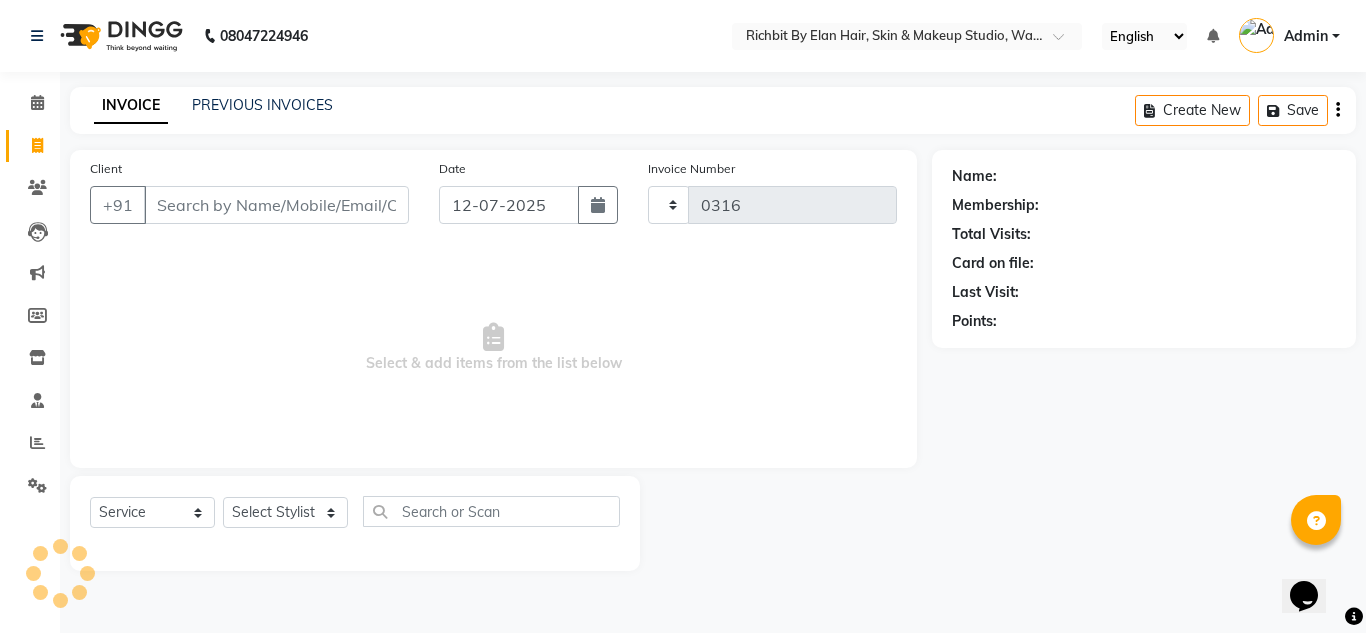 select on "4114" 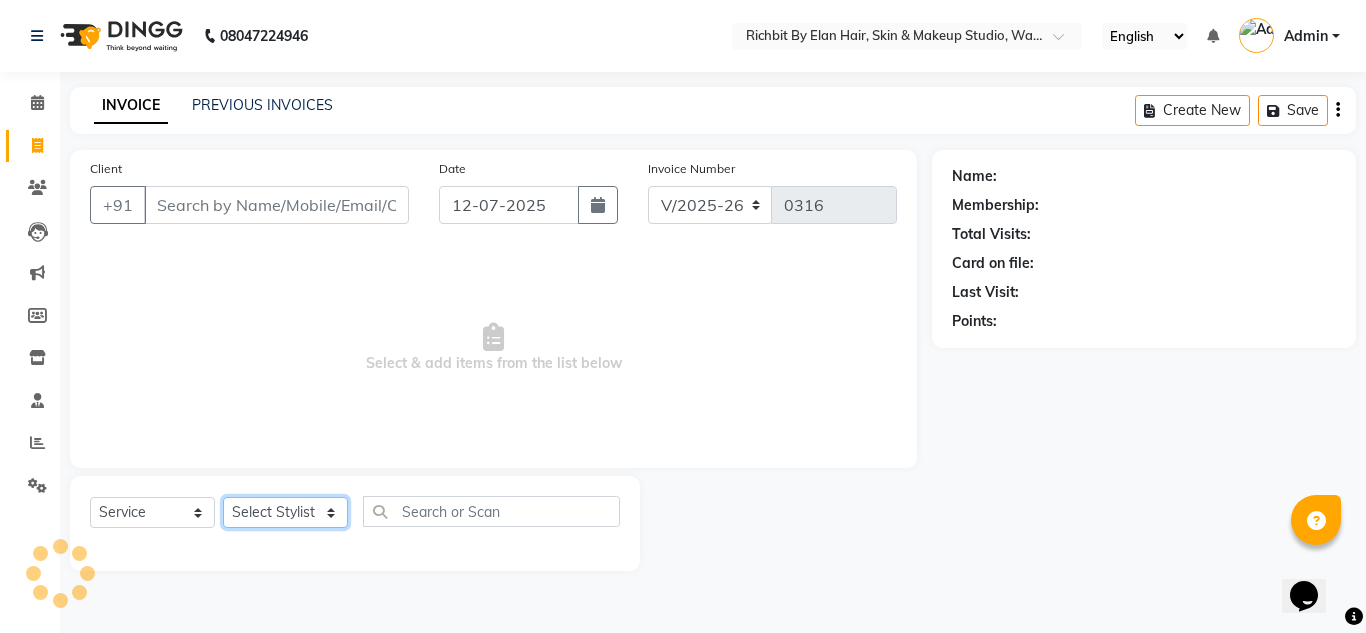 drag, startPoint x: 309, startPoint y: 514, endPoint x: 296, endPoint y: 489, distance: 28.178005 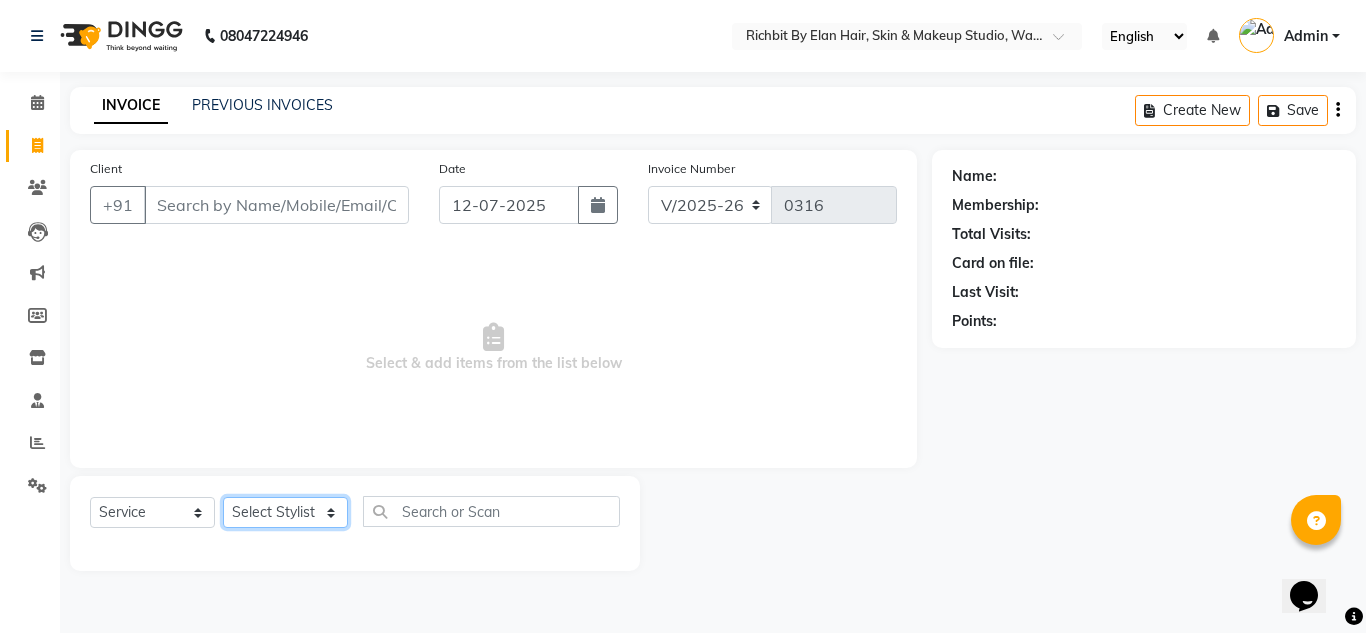 select on "61438" 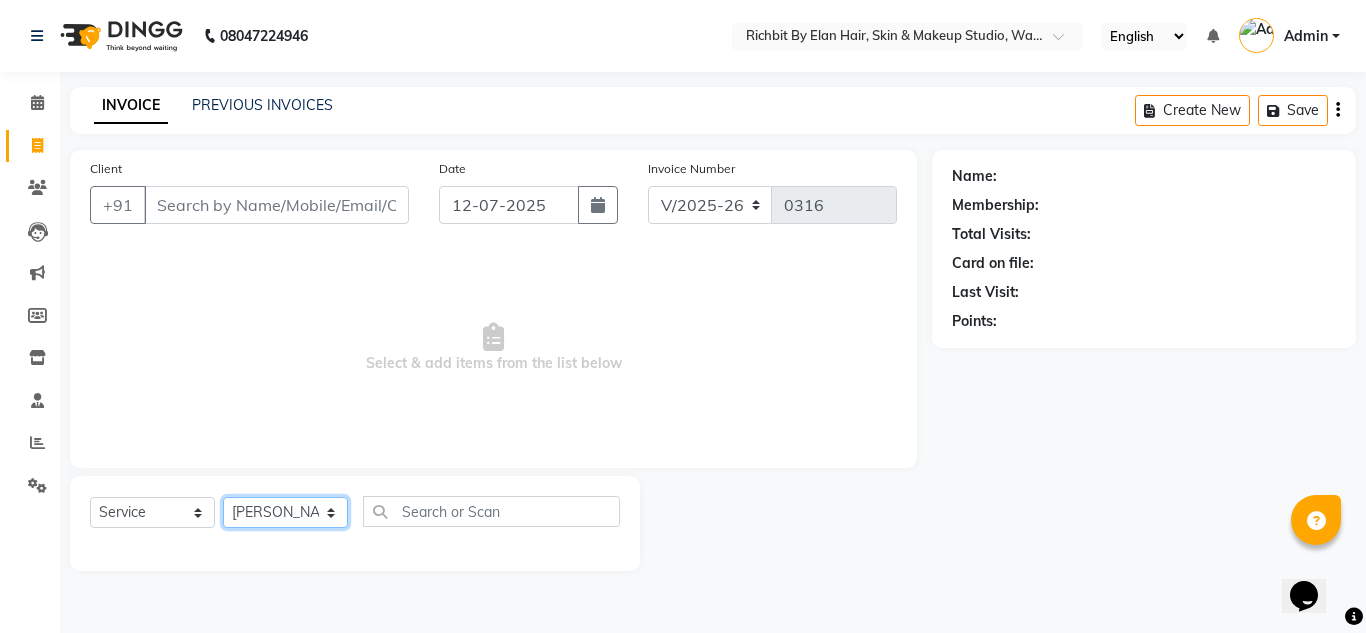 click on "Select Stylist [PERSON_NAME] [PERSON_NAME] [PERSON_NAME] [PERSON_NAME] [PERSON_NAME]" 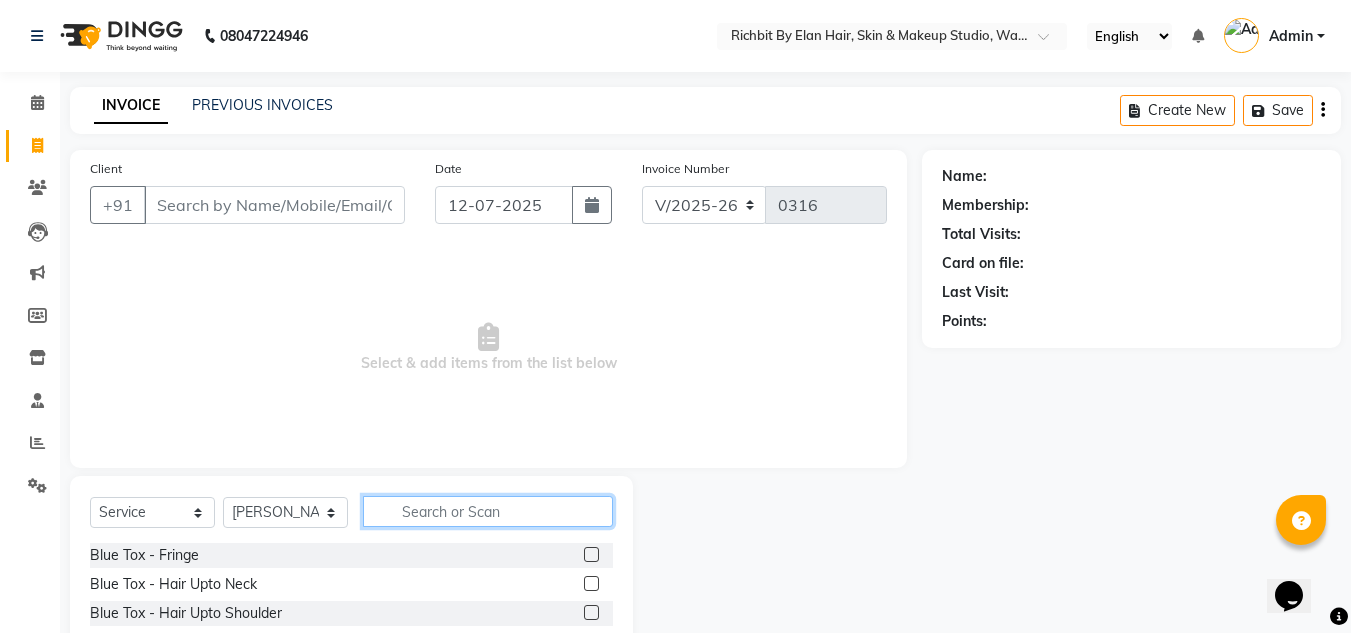 click 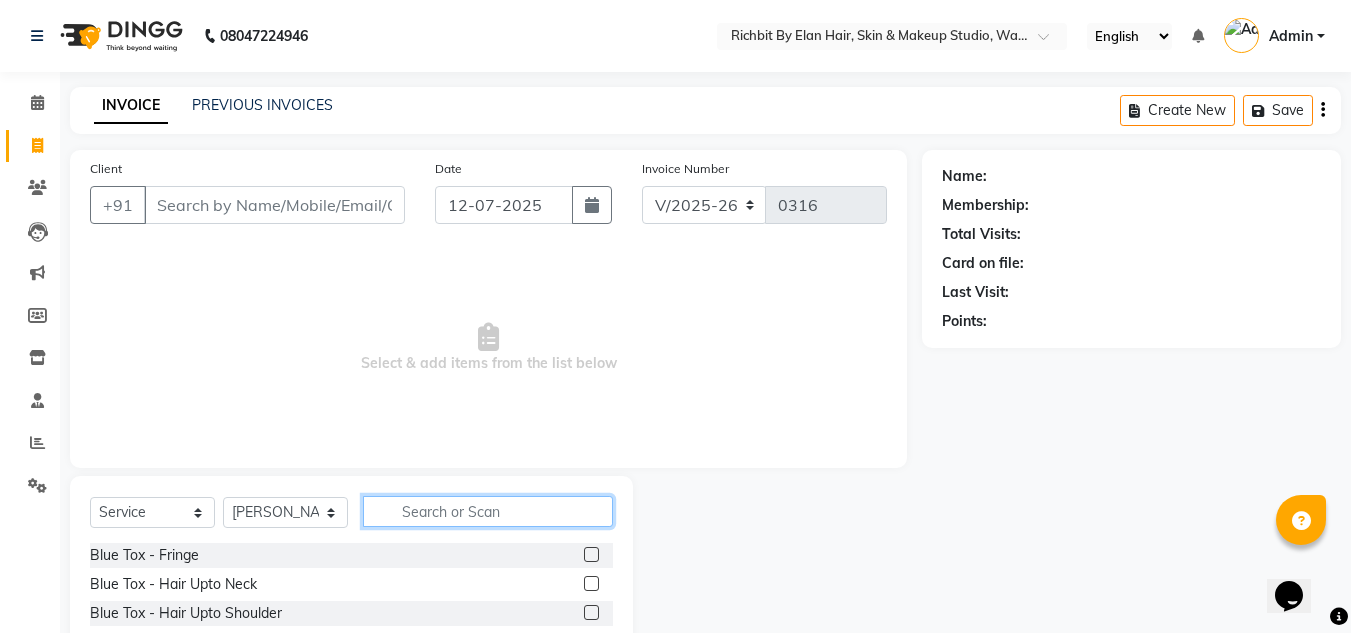 scroll, scrollTop: 168, scrollLeft: 0, axis: vertical 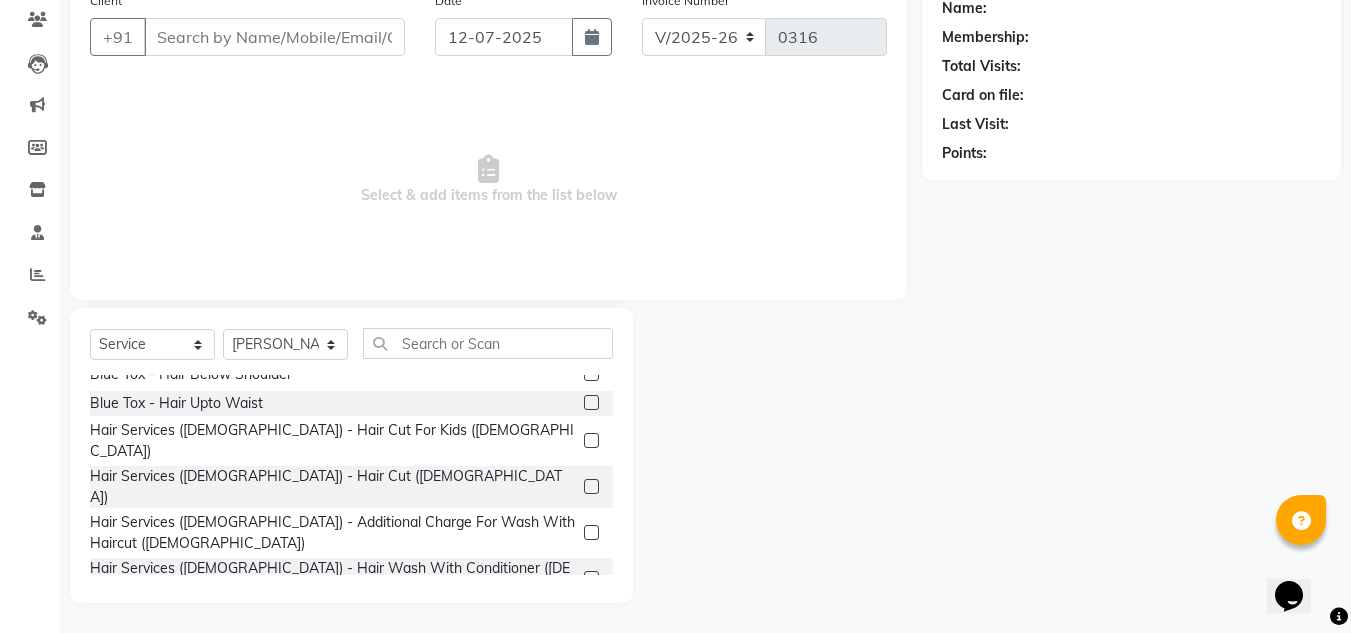 click 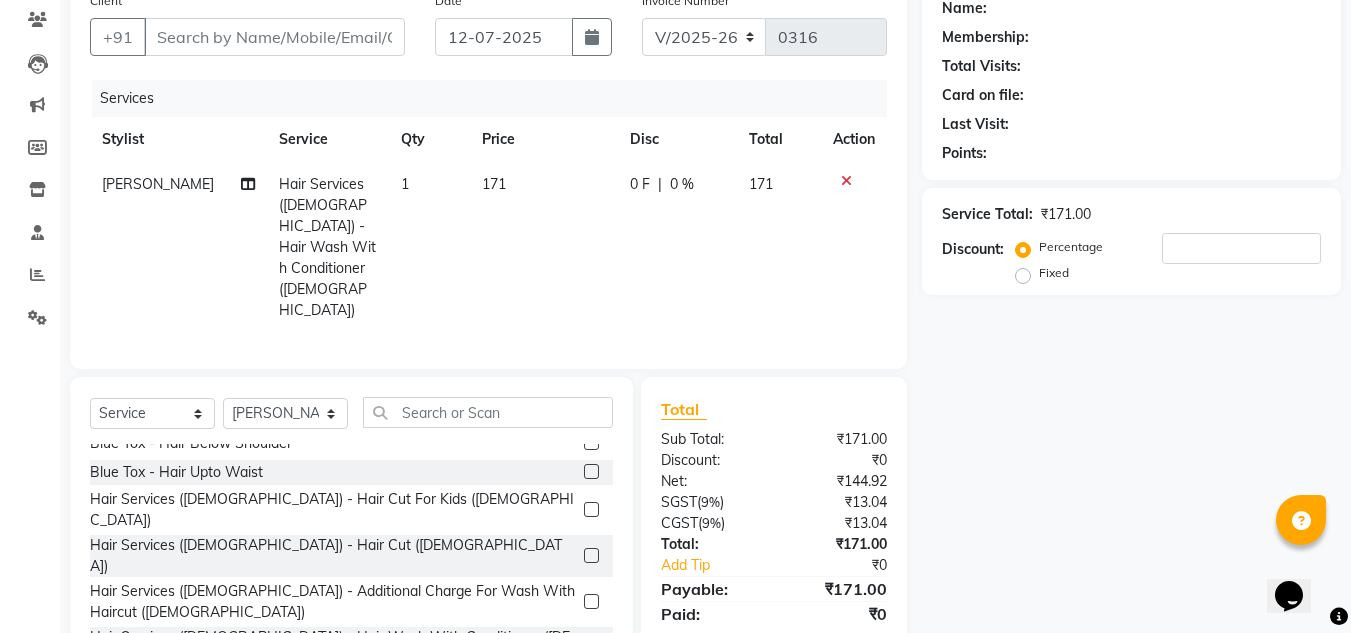 checkbox on "false" 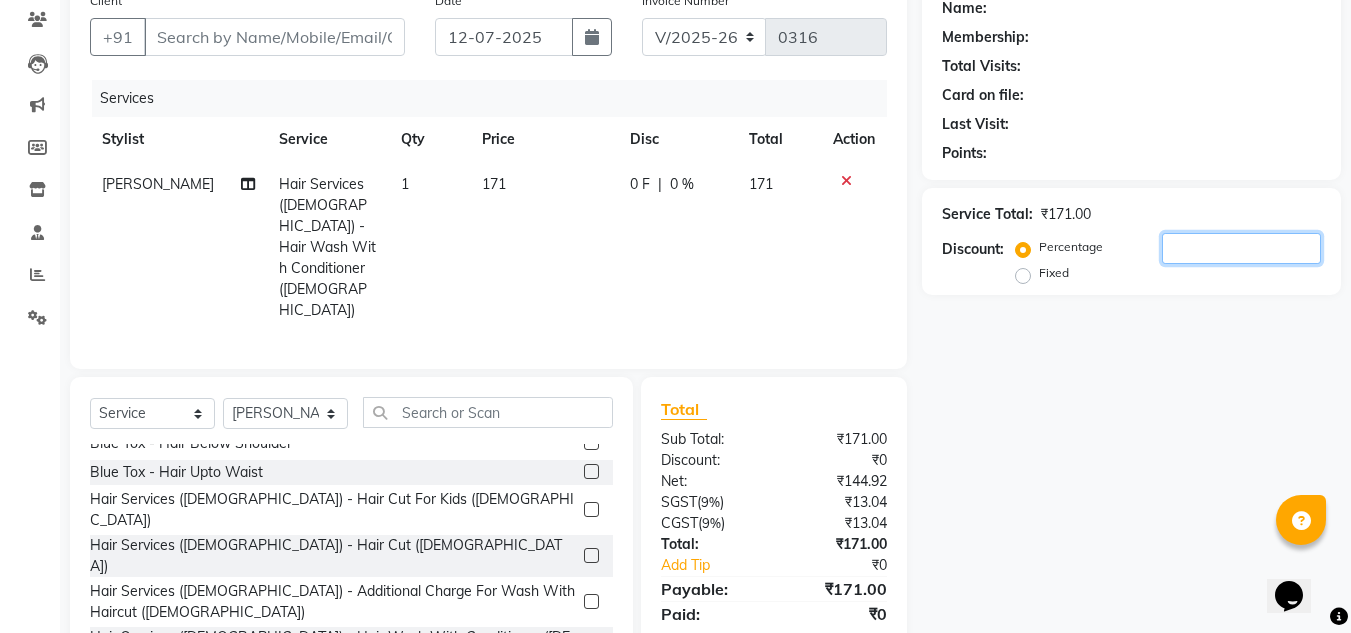 click 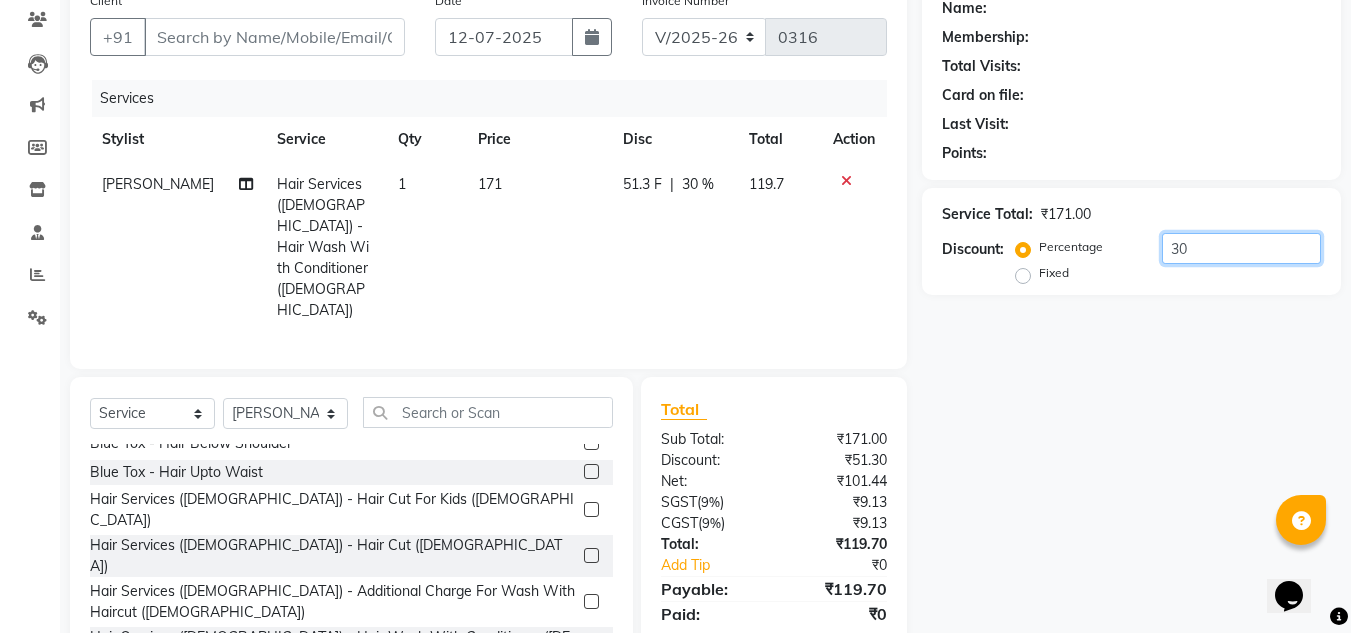 type on "30" 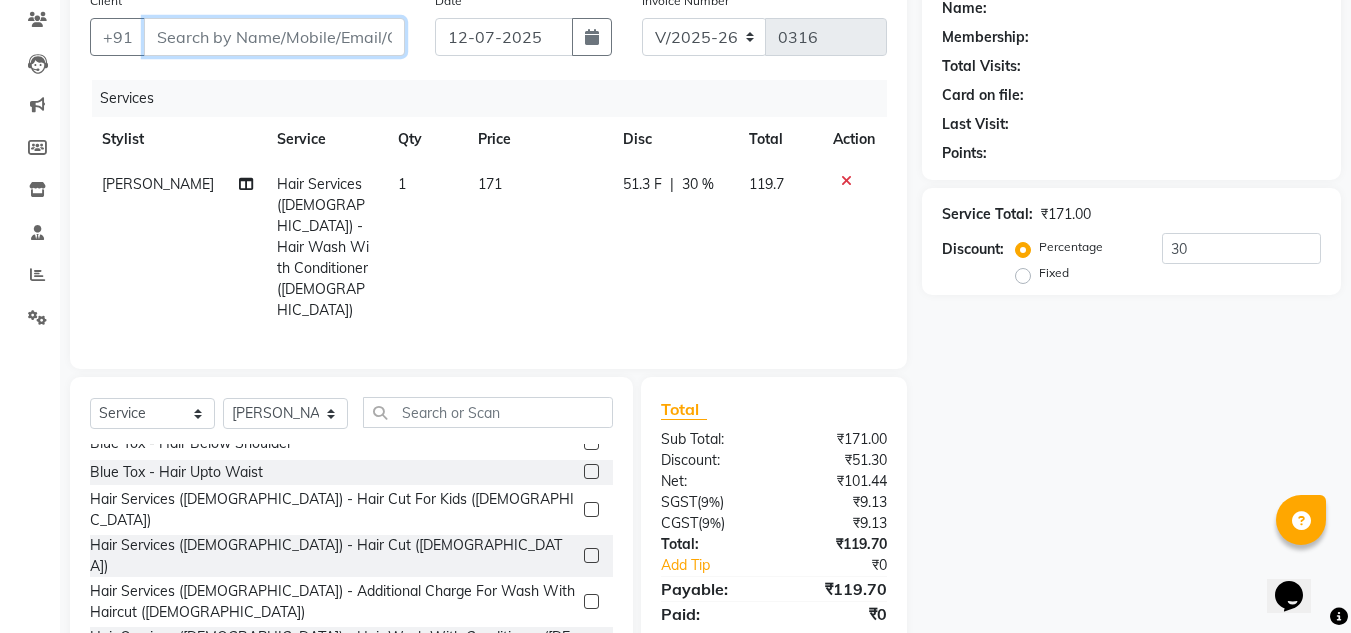 click on "Client" at bounding box center [274, 37] 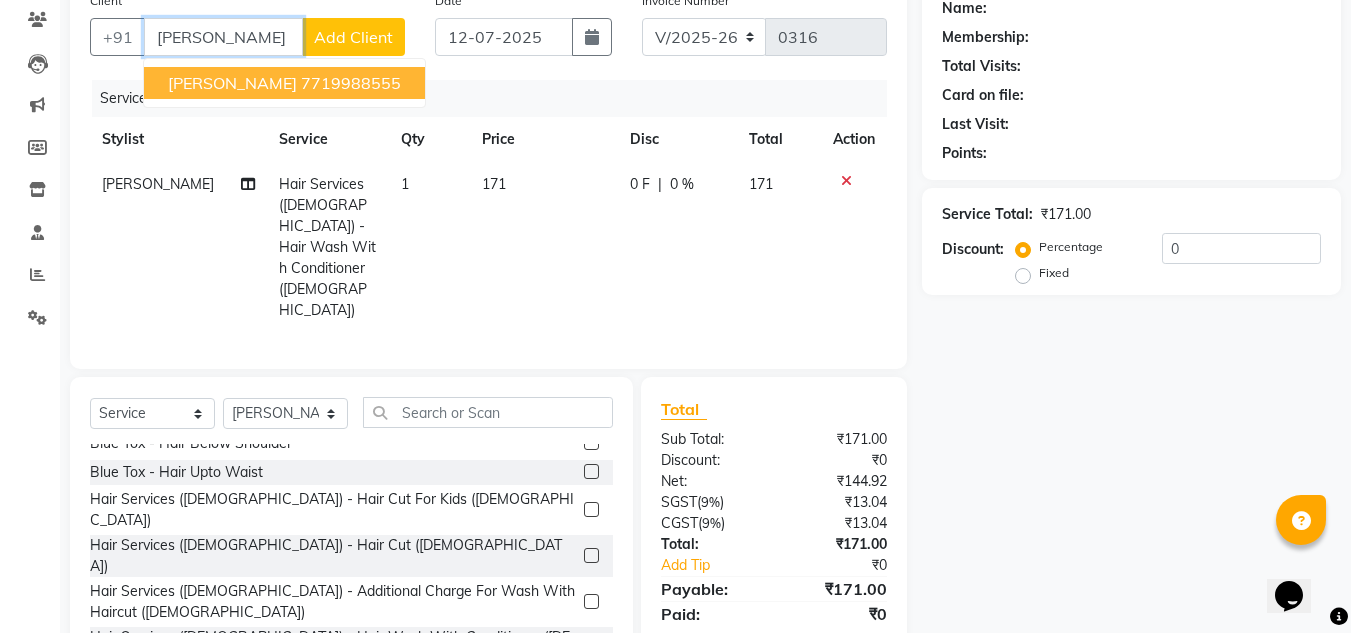 click on "7719988555" at bounding box center [351, 83] 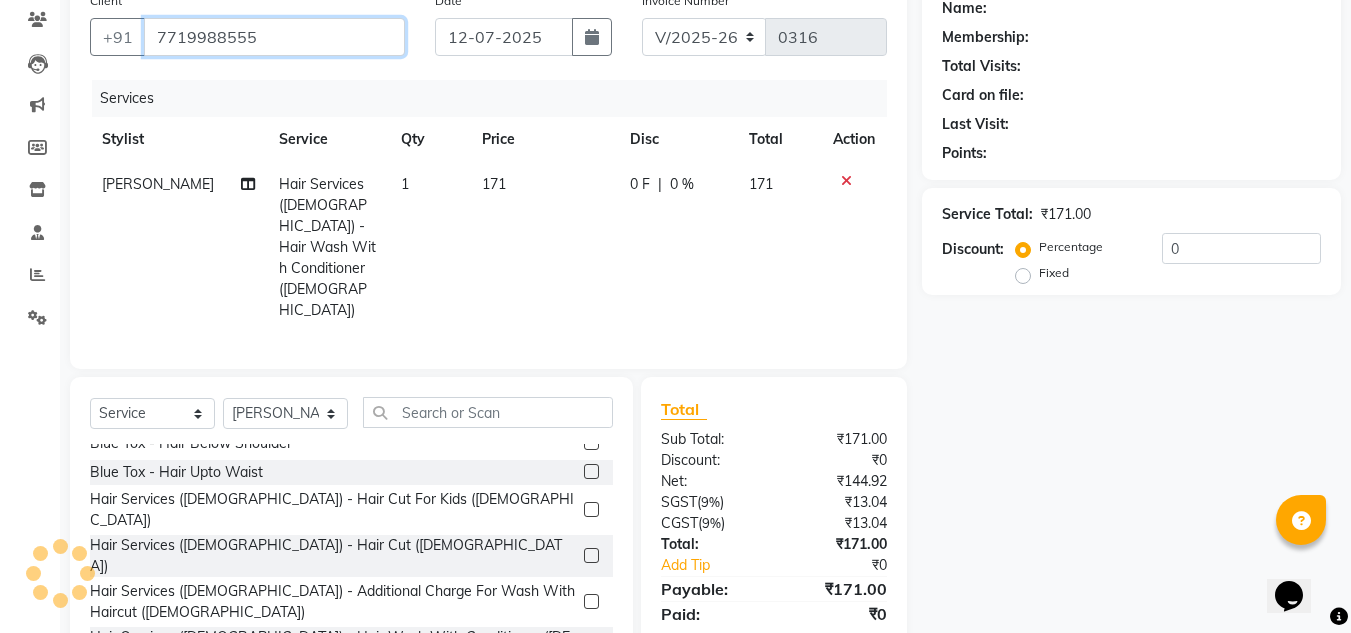 type on "7719988555" 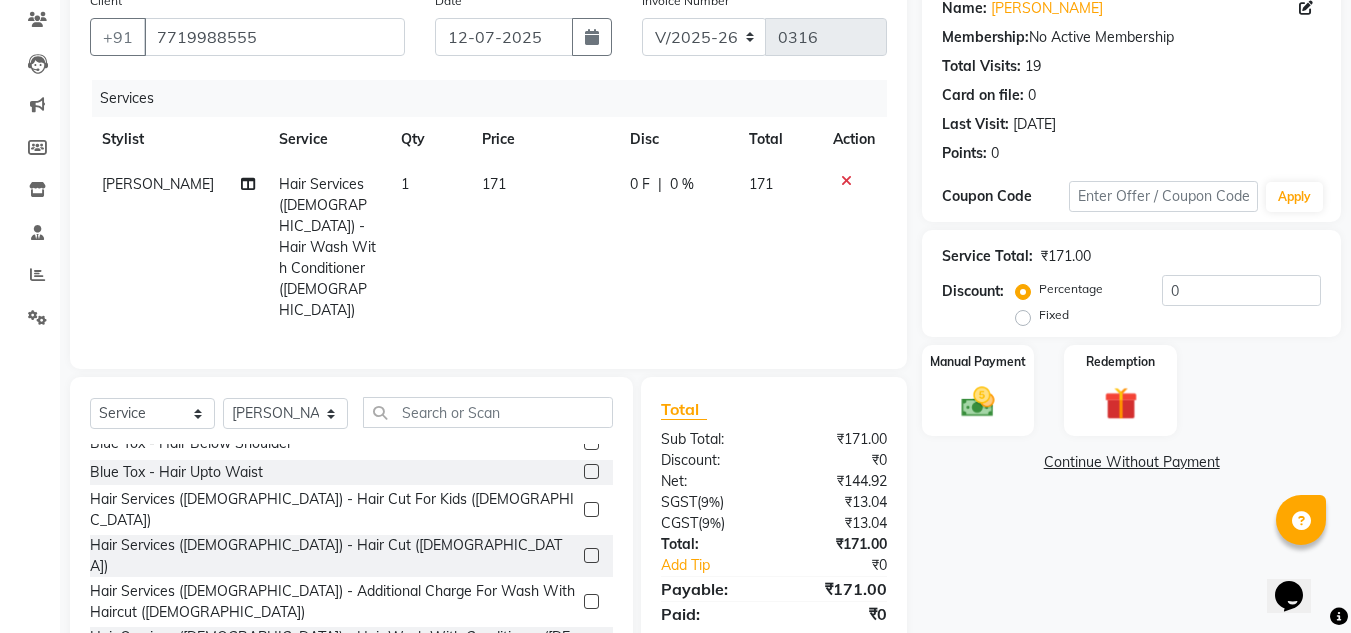 click on "Percentage   Fixed  0" 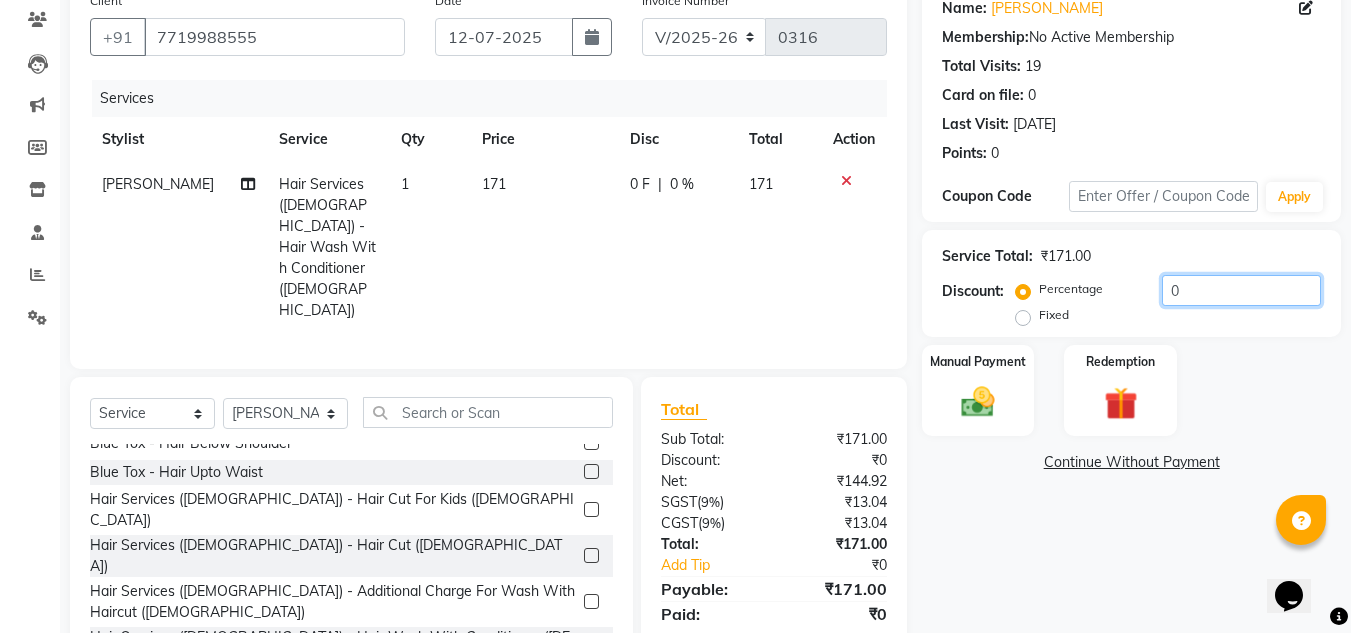 click on "0" 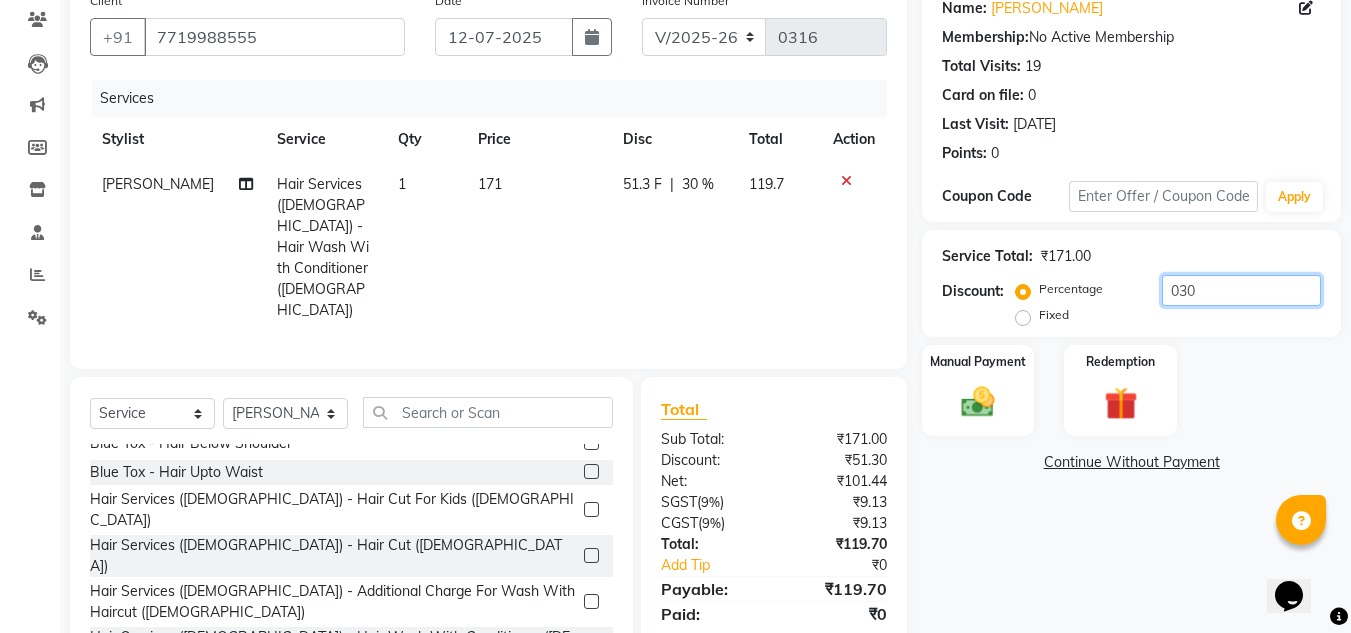 type on "030" 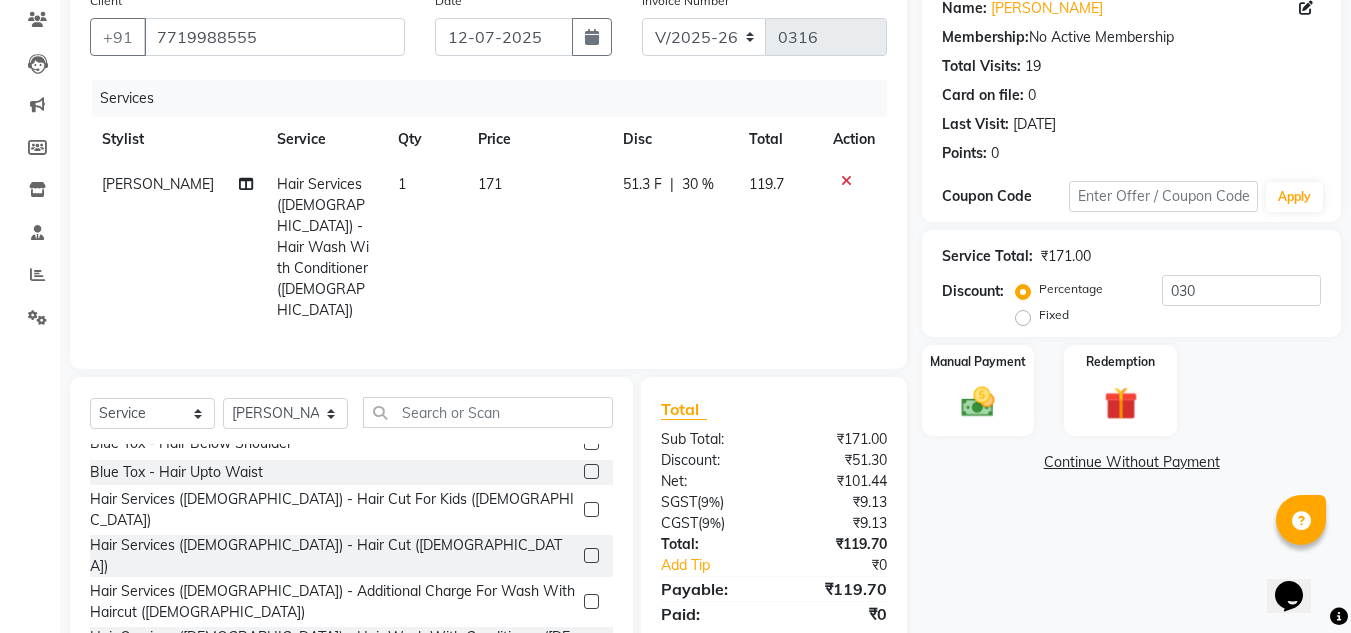click on "51.3 F" 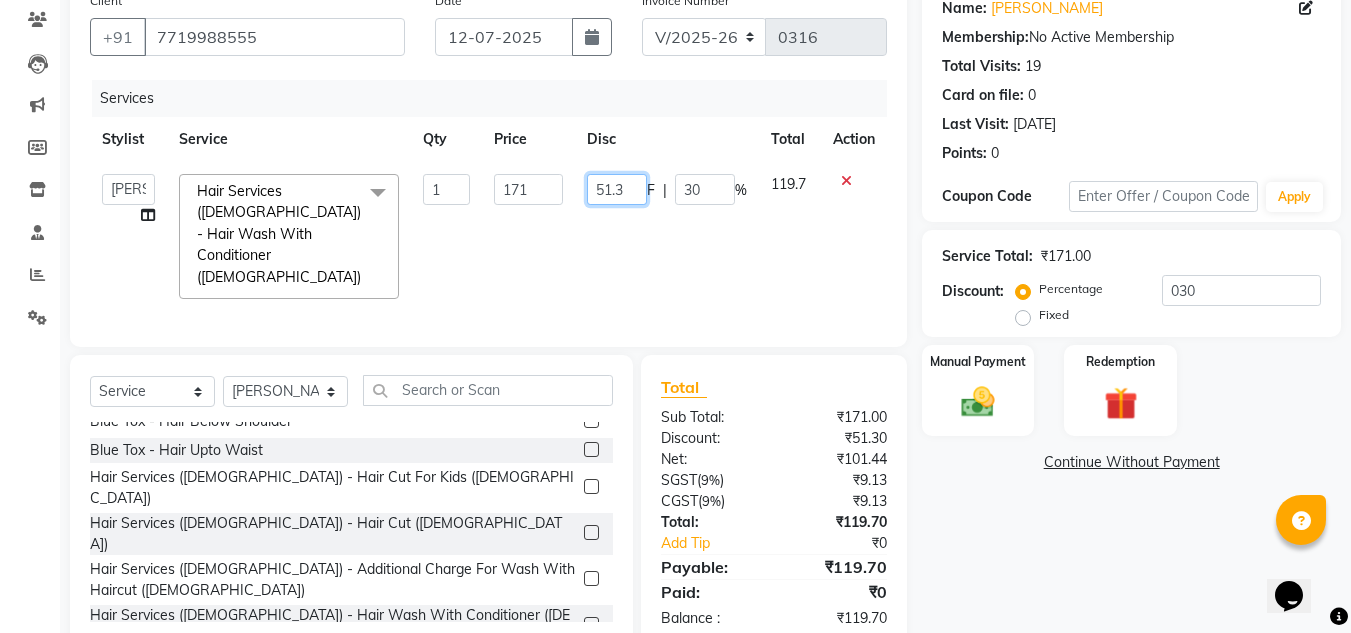 click on "51.3" 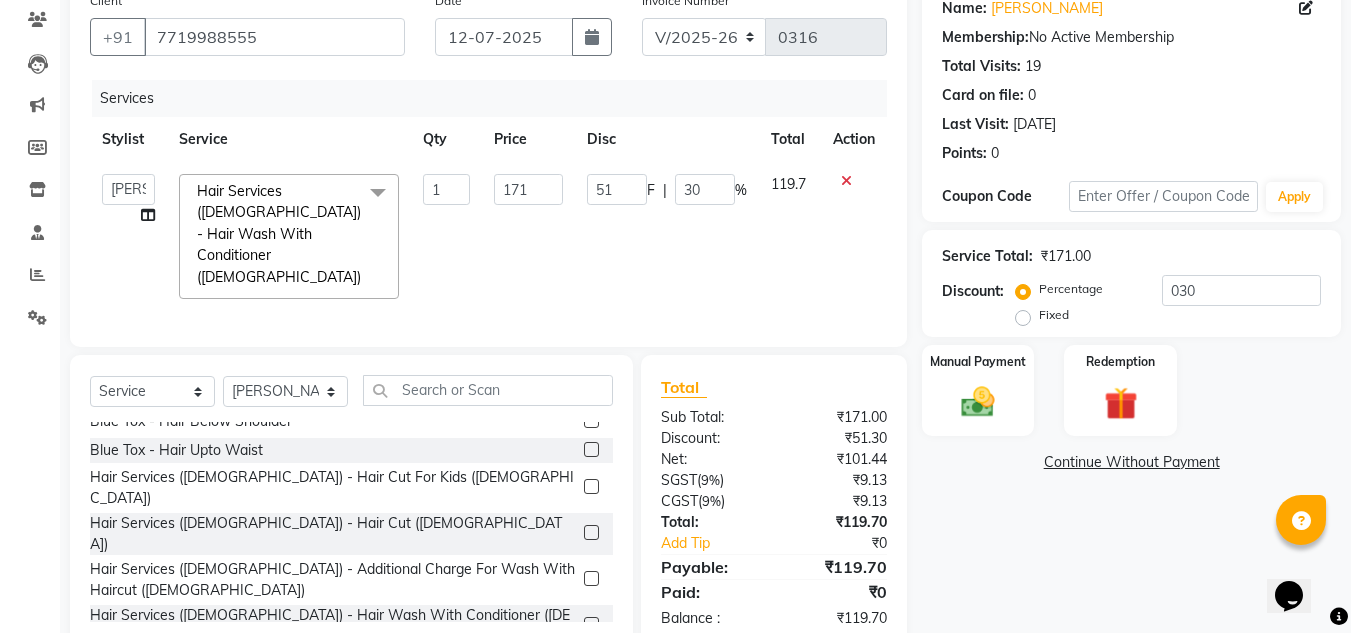 click on "51 F | 30 %" 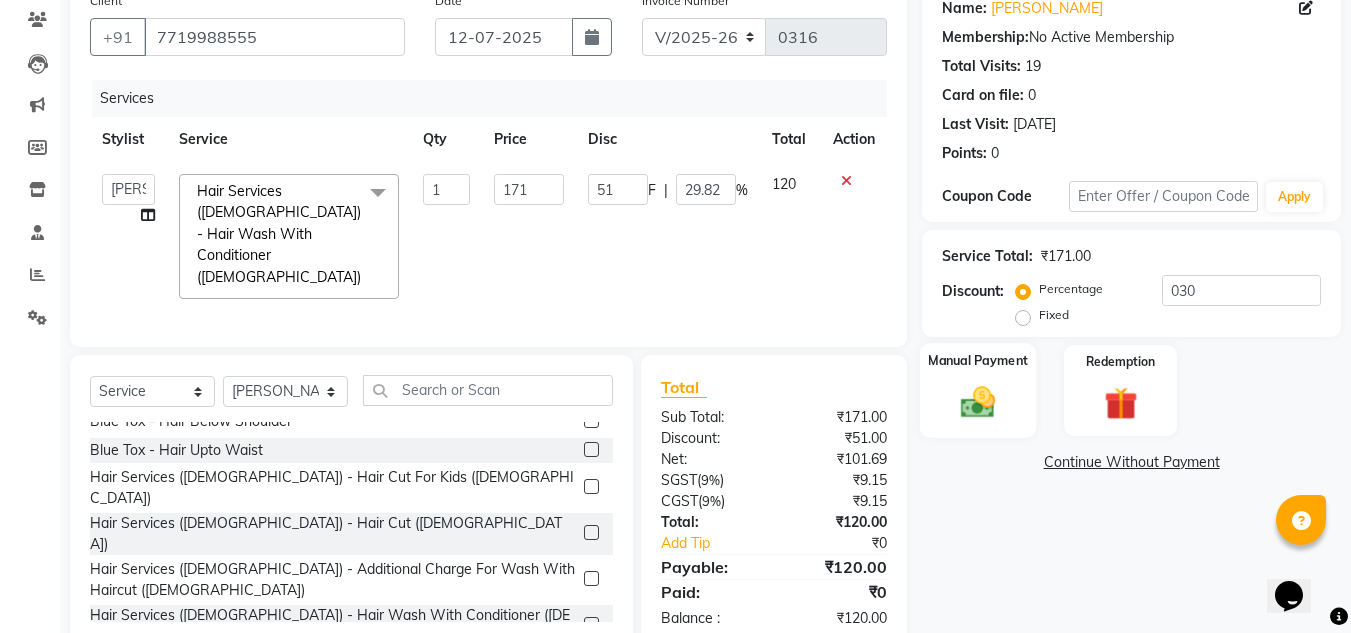 click 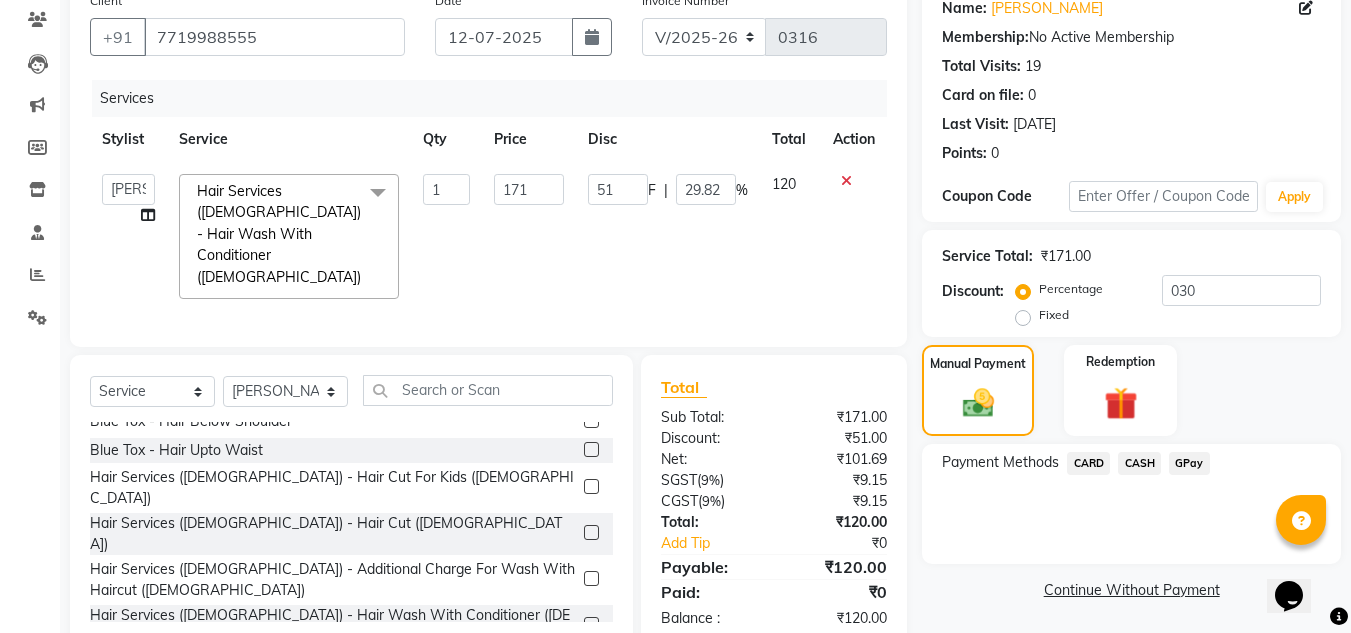 click on "GPay" 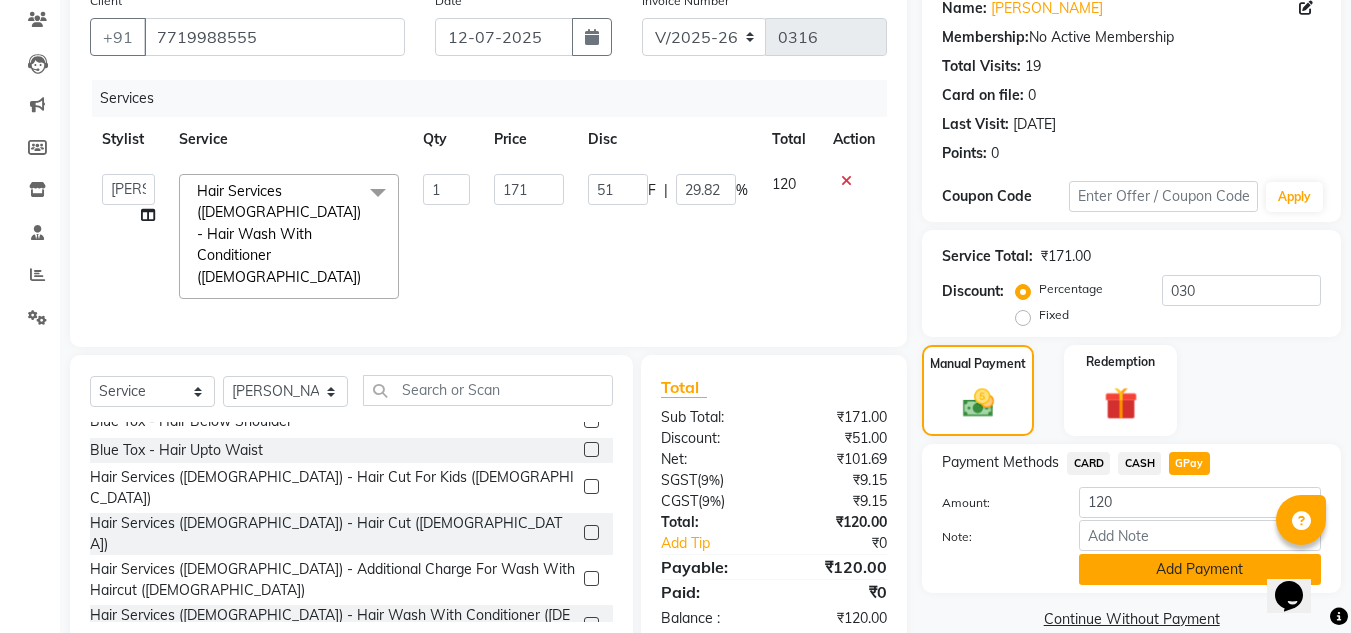 click on "Add Payment" 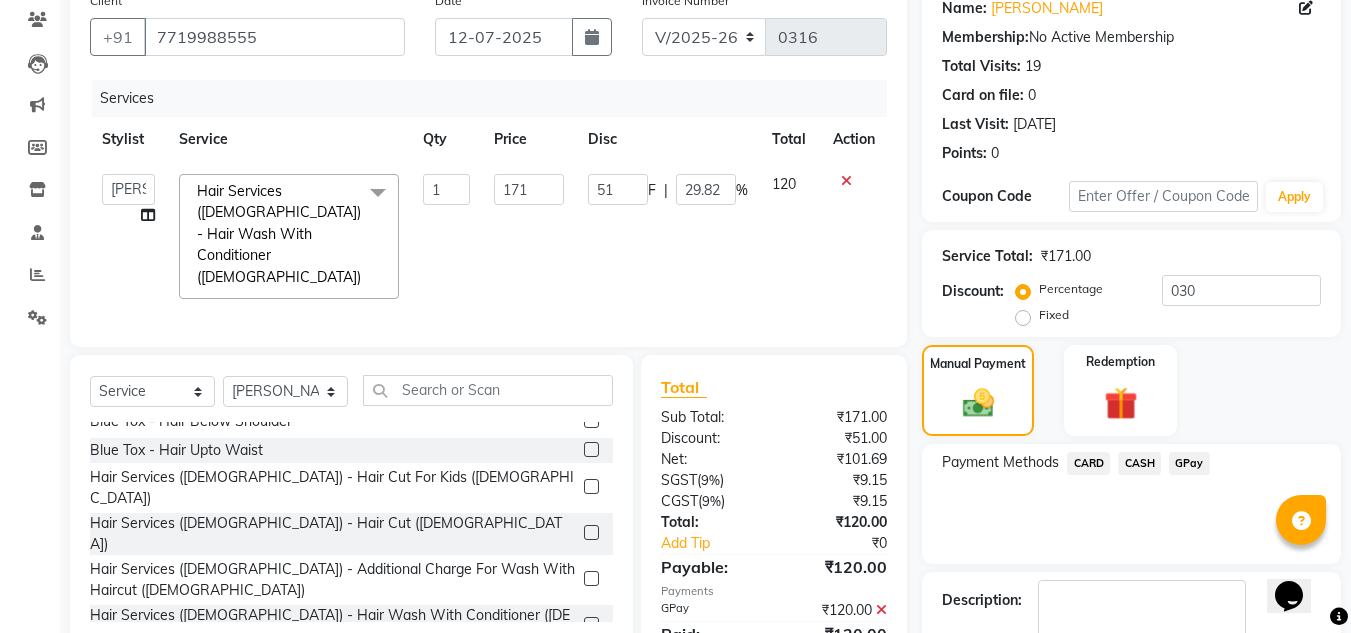 scroll, scrollTop: 283, scrollLeft: 0, axis: vertical 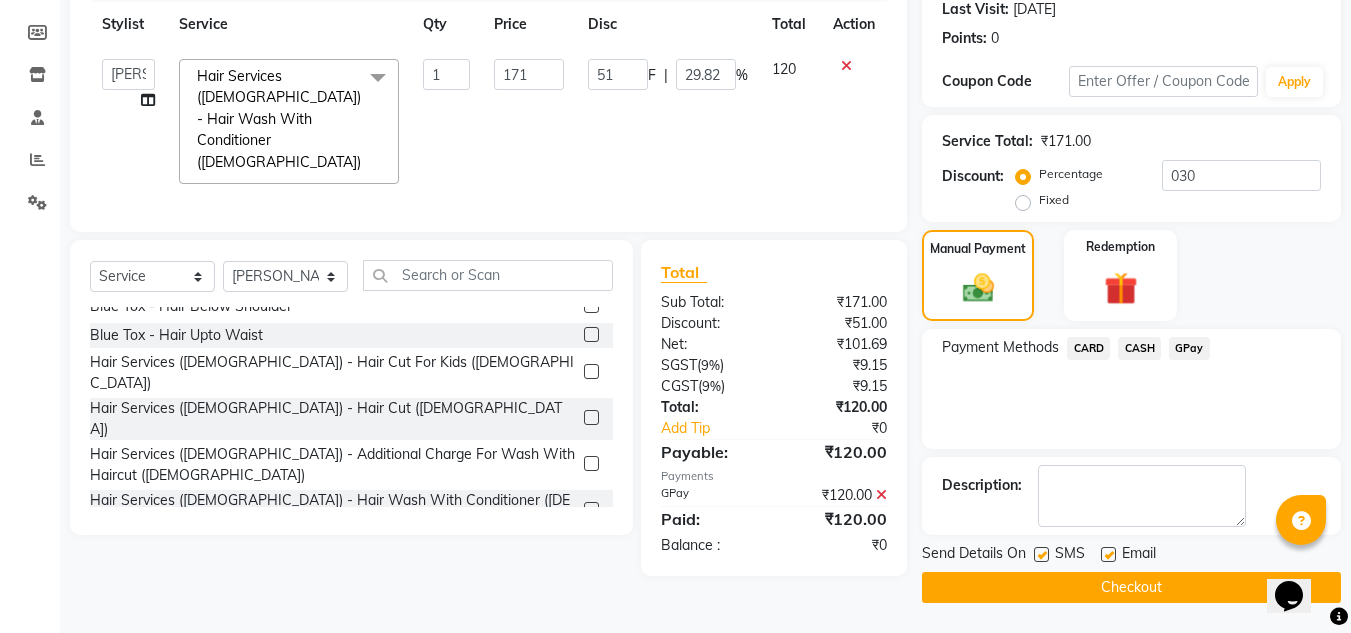 click on "Checkout" 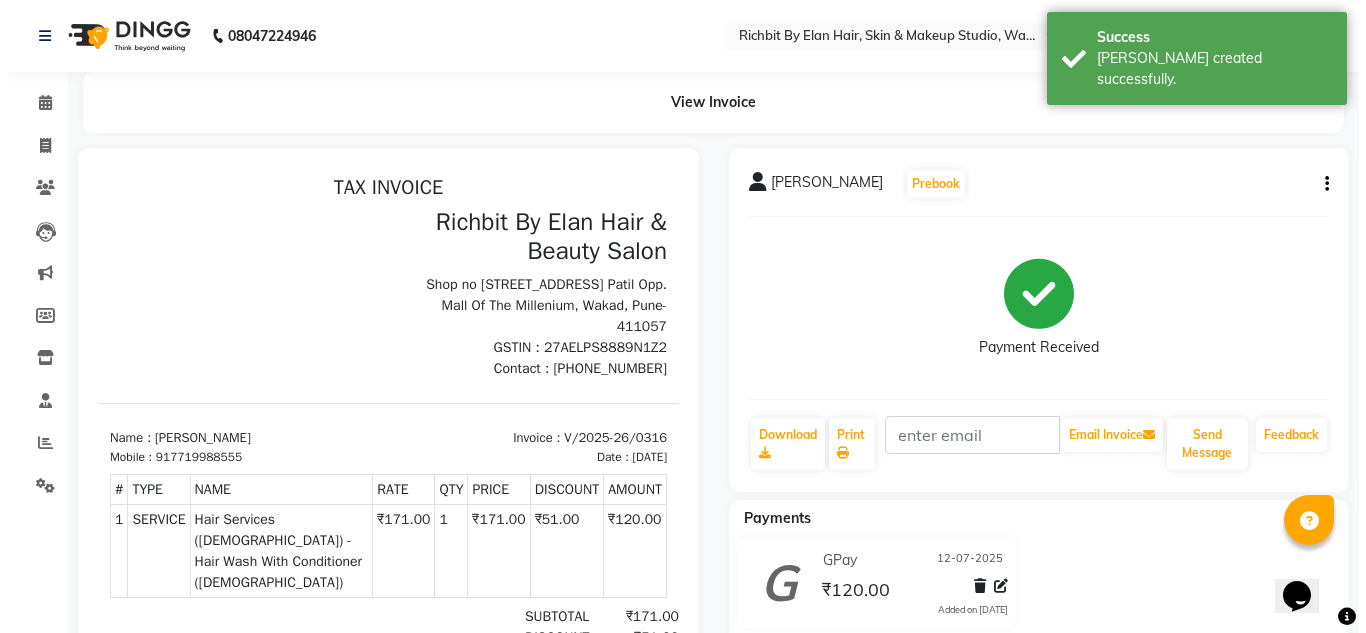 scroll, scrollTop: 0, scrollLeft: 0, axis: both 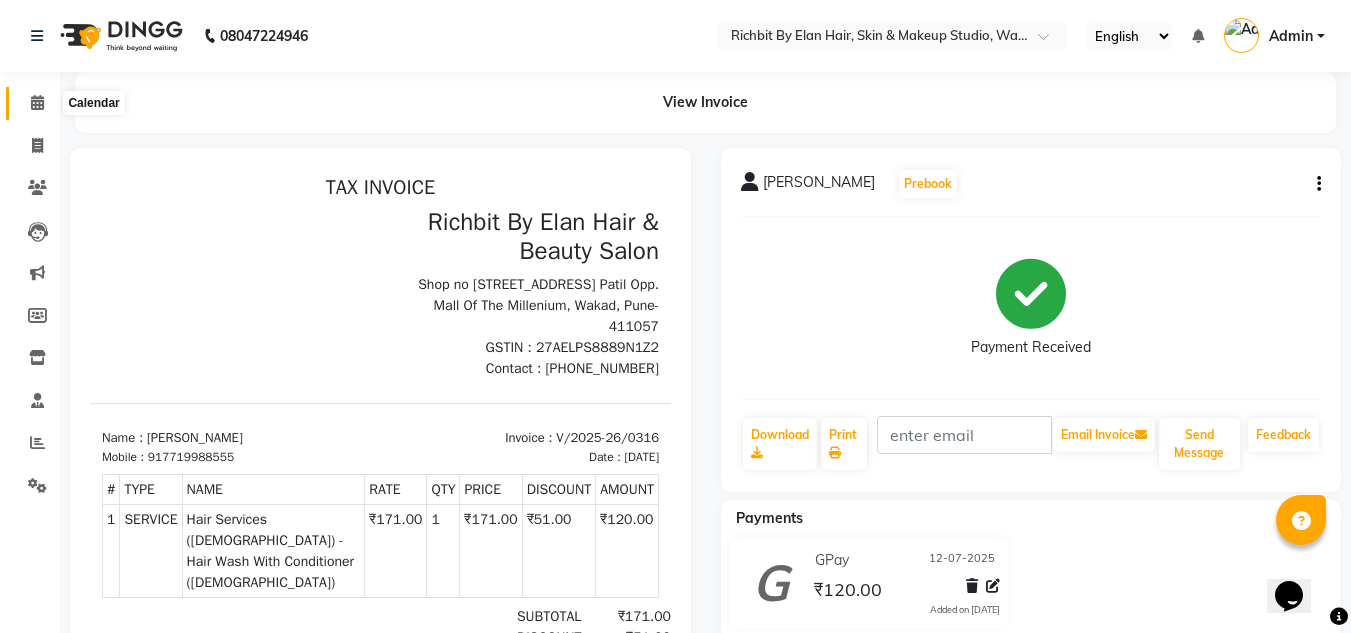 click 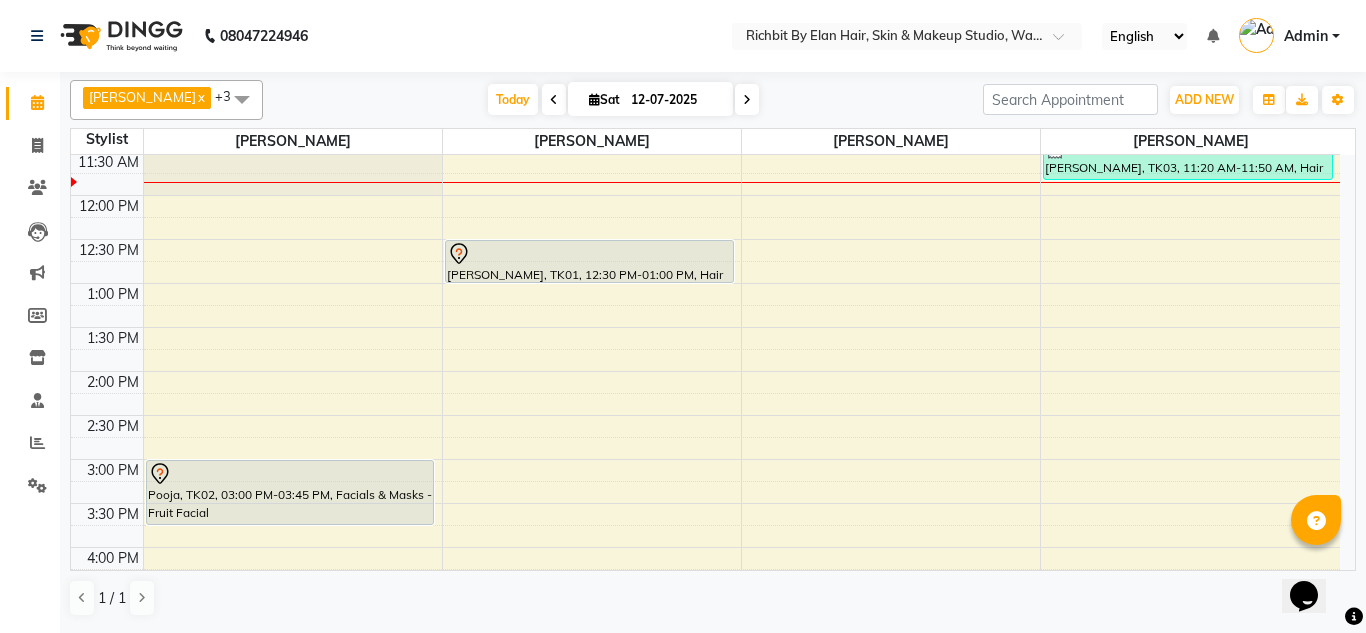 scroll, scrollTop: 100, scrollLeft: 0, axis: vertical 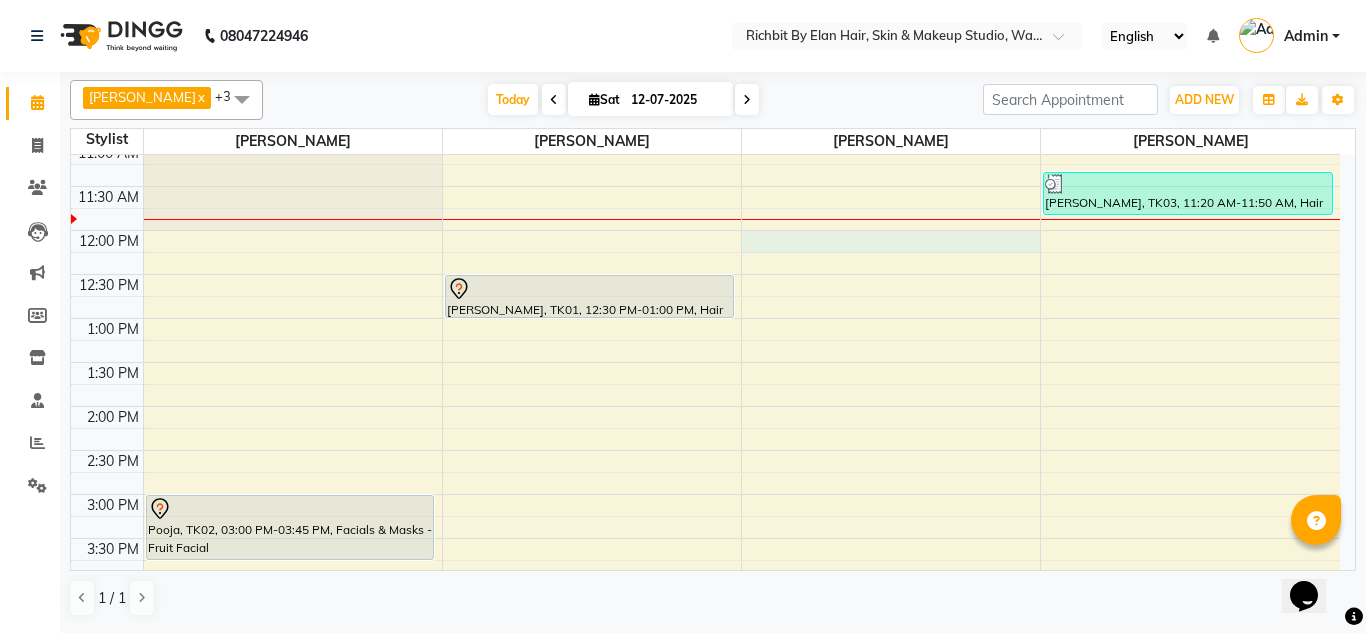 click on "10:00 AM 10:30 AM 11:00 AM 11:30 AM 12:00 PM 12:30 PM 1:00 PM 1:30 PM 2:00 PM 2:30 PM 3:00 PM 3:30 PM 4:00 PM 4:30 PM 5:00 PM 5:30 PM 6:00 PM 6:30 PM 7:00 PM 7:30 PM 8:00 PM 8:30 PM 9:00 PM 9:30 PM             Pooja, TK02, 03:00 PM-03:45 PM, Facials & Masks - Fruit Facial             Ankur Kulkarni, TK01, 12:30 PM-01:00 PM, Hair Services (Female) - Blow Dry With Shampoo & Conditioner - Below Shoulder (Female)     Vivek Sapkal, TK03, 11:20 AM-11:50 AM, Hair Services (Male) - Hair Wash With Conditioner (Male)" at bounding box center [705, 582] 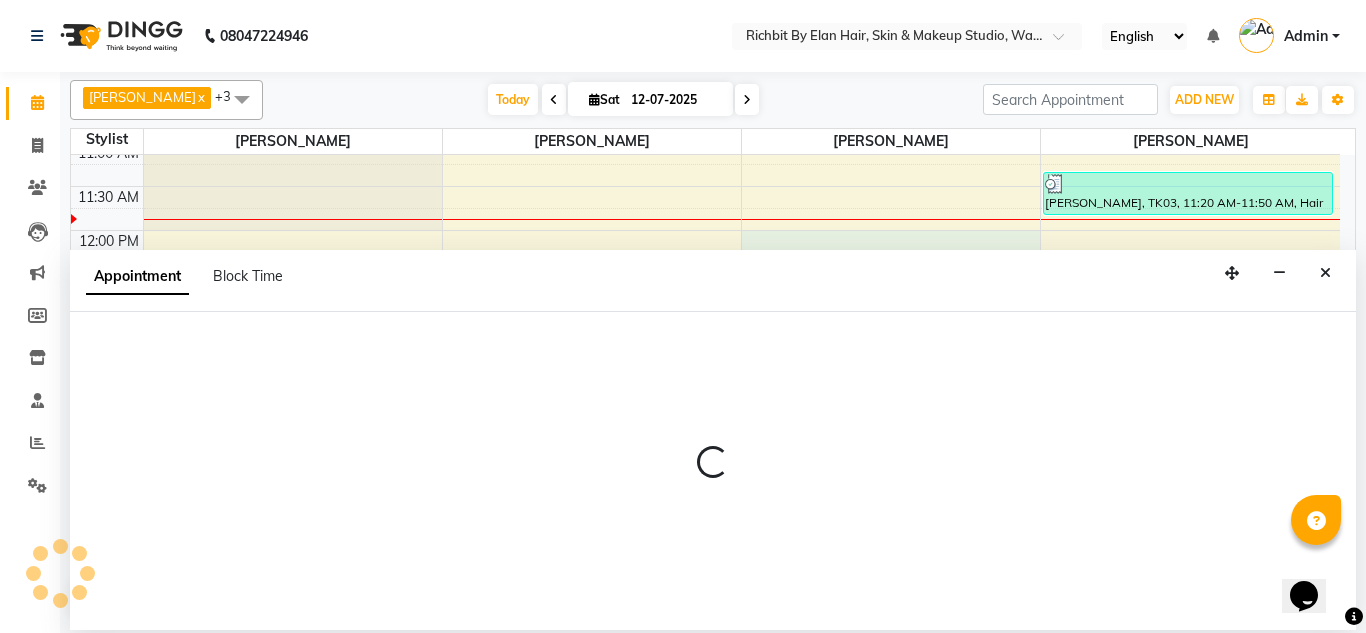 select on "59451" 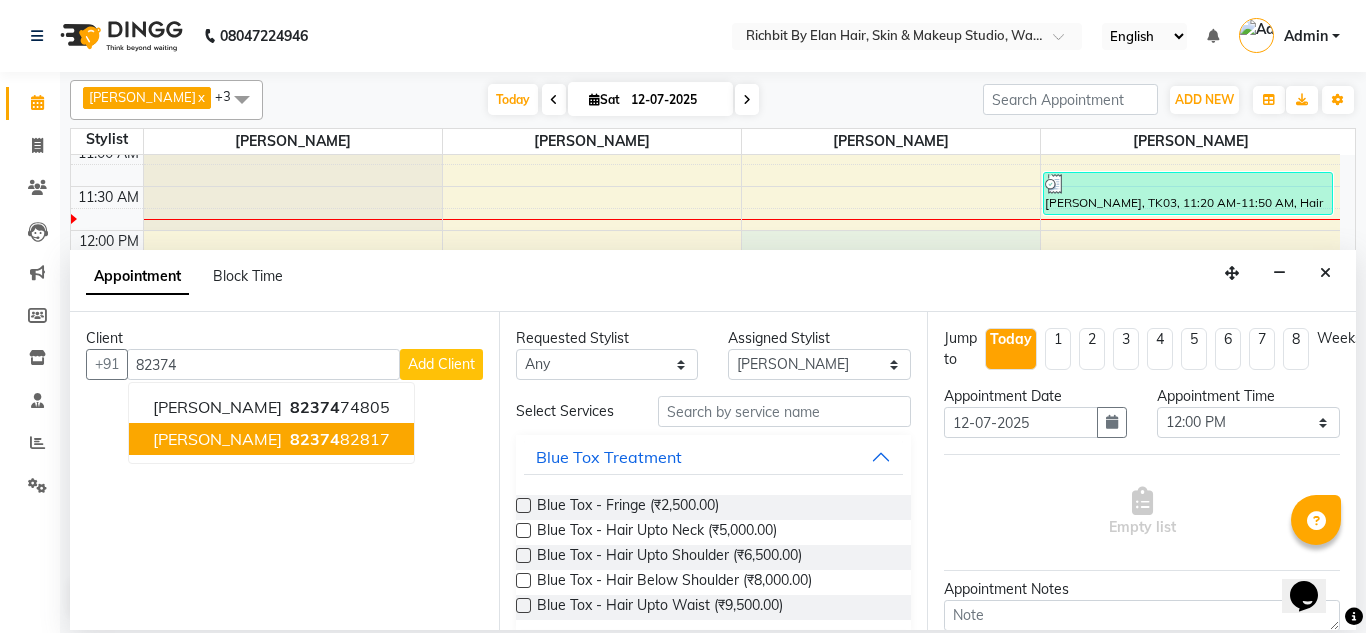 click on "82374" at bounding box center [315, 439] 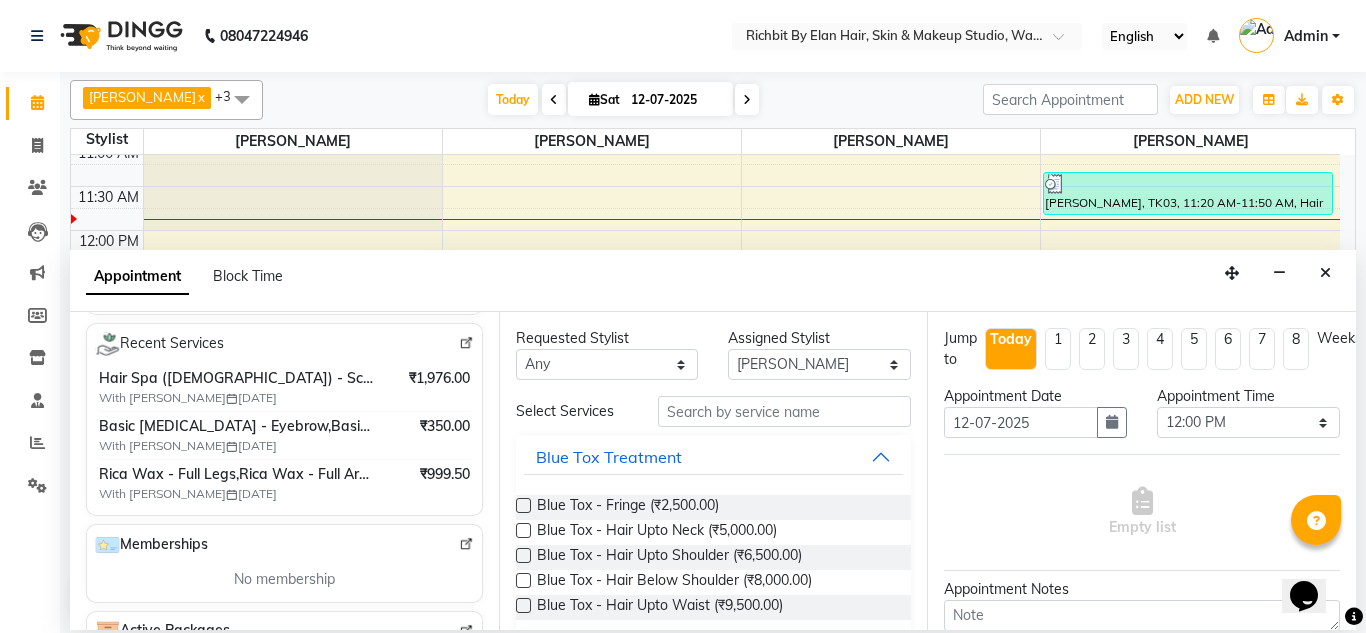 scroll, scrollTop: 400, scrollLeft: 0, axis: vertical 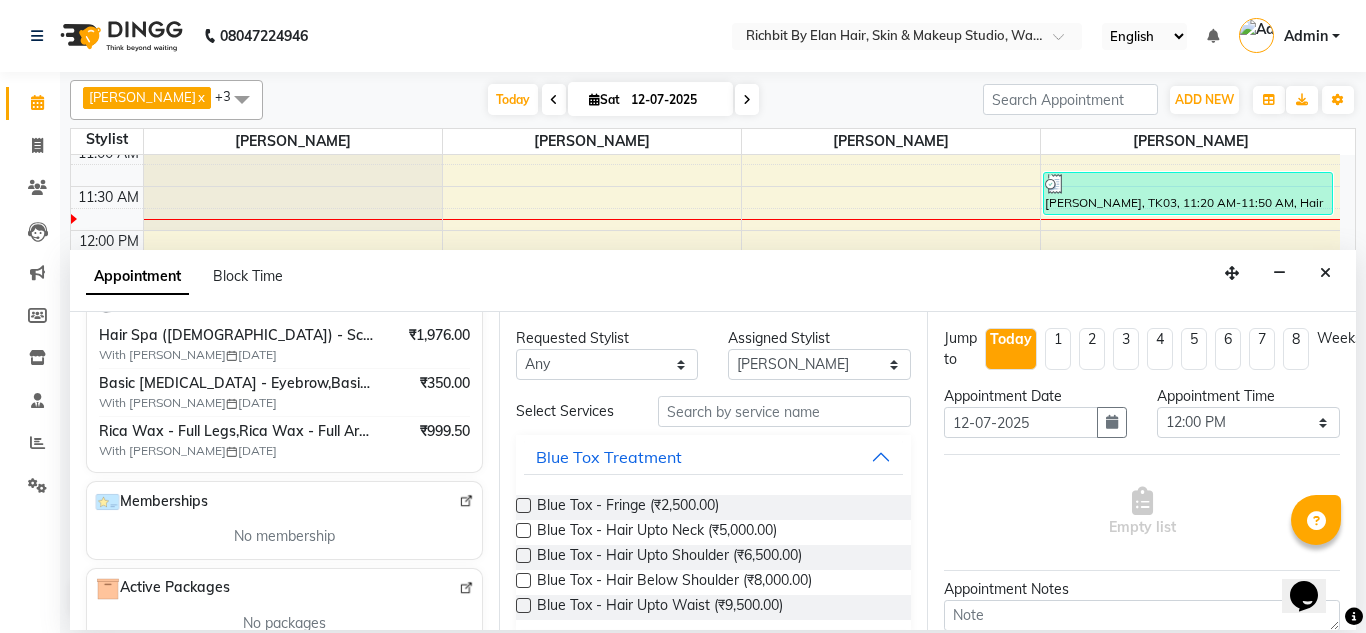 type on "8237482817" 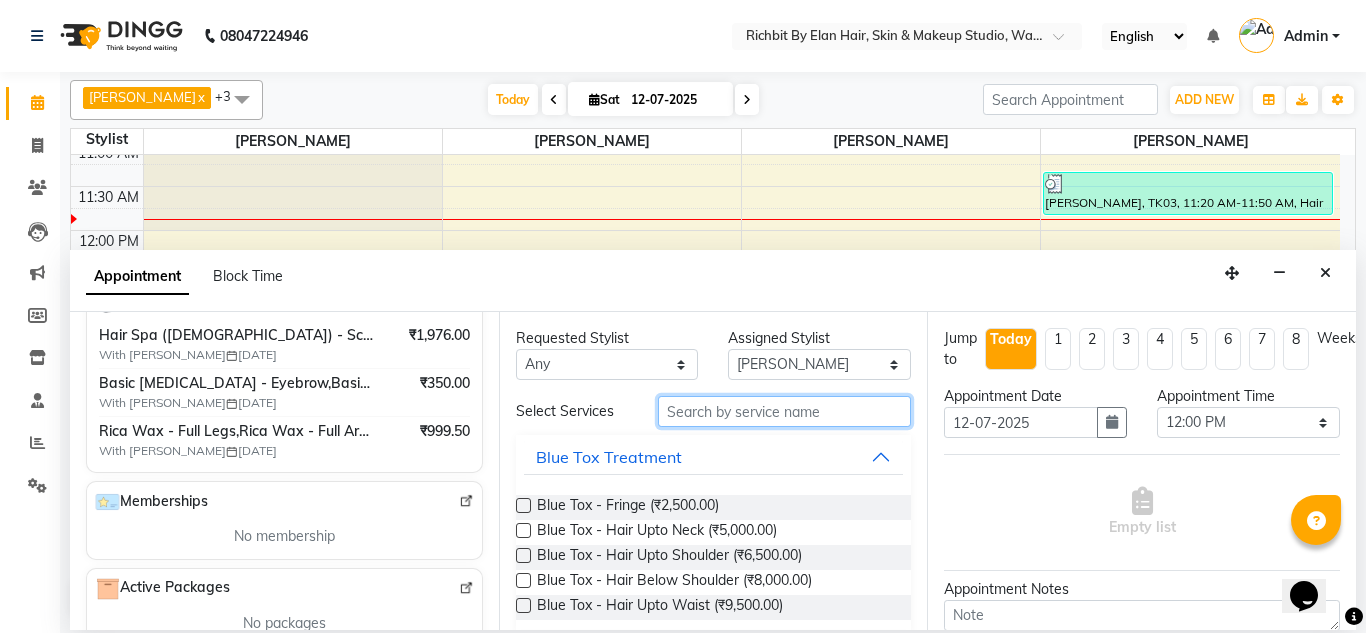 click at bounding box center [785, 411] 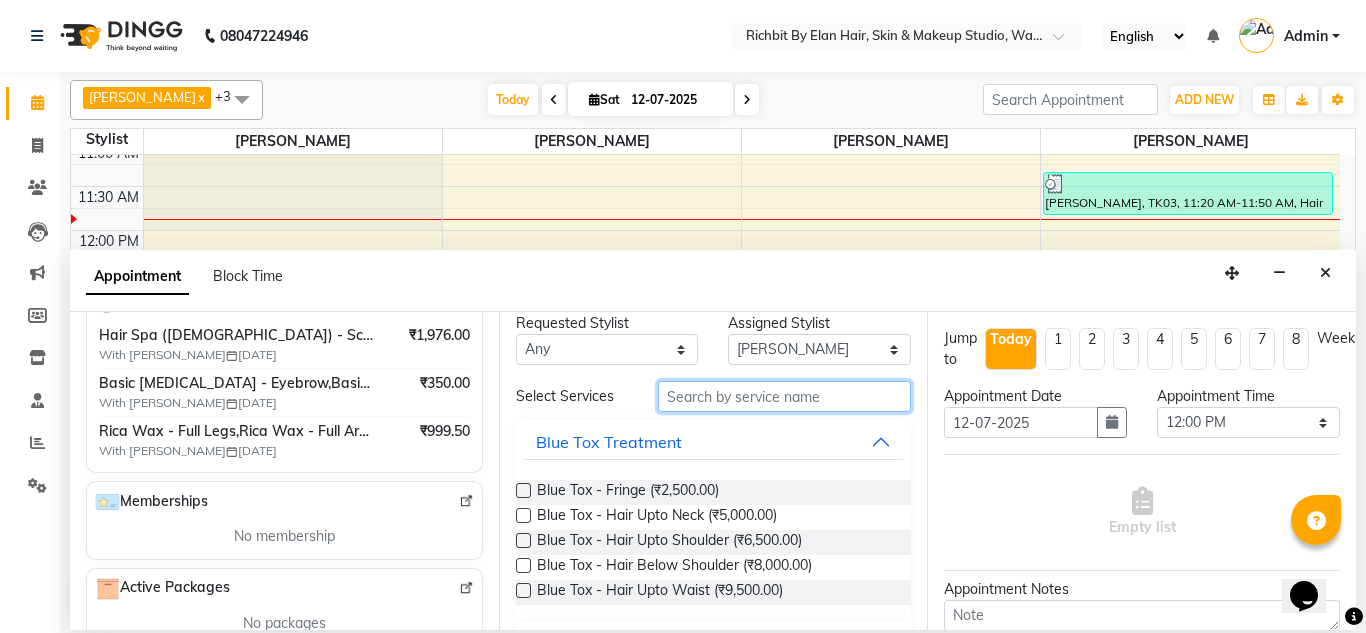 scroll, scrollTop: 0, scrollLeft: 0, axis: both 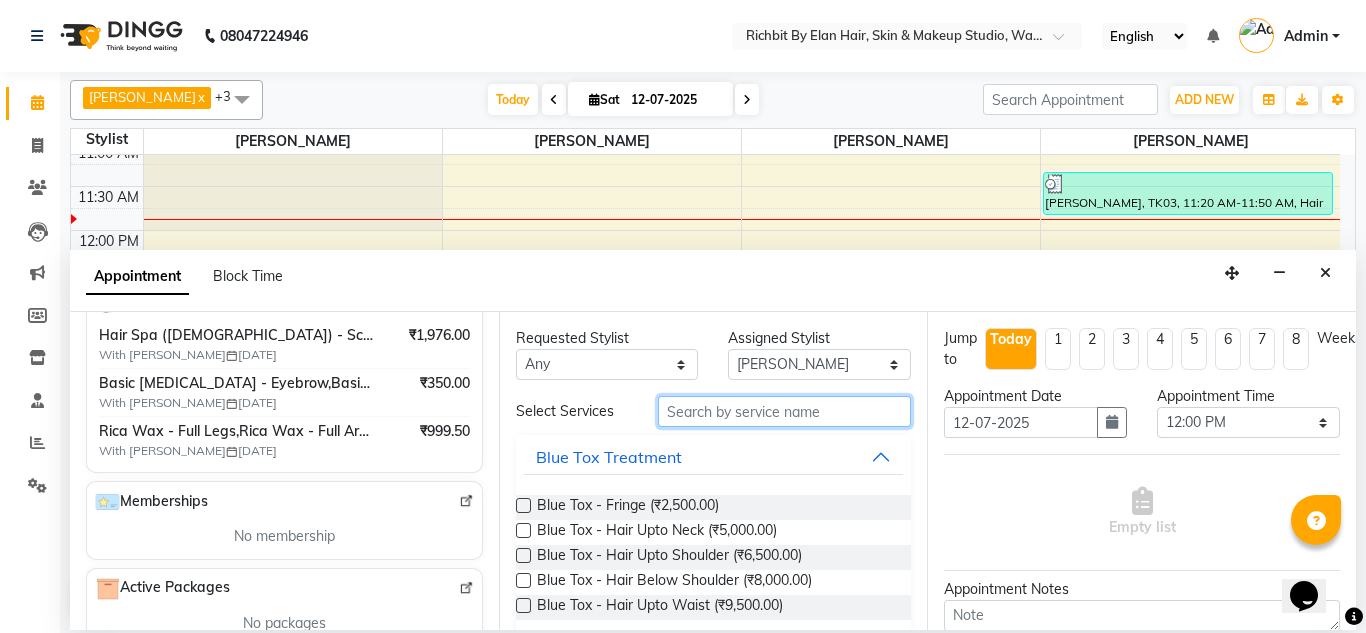 click at bounding box center [785, 411] 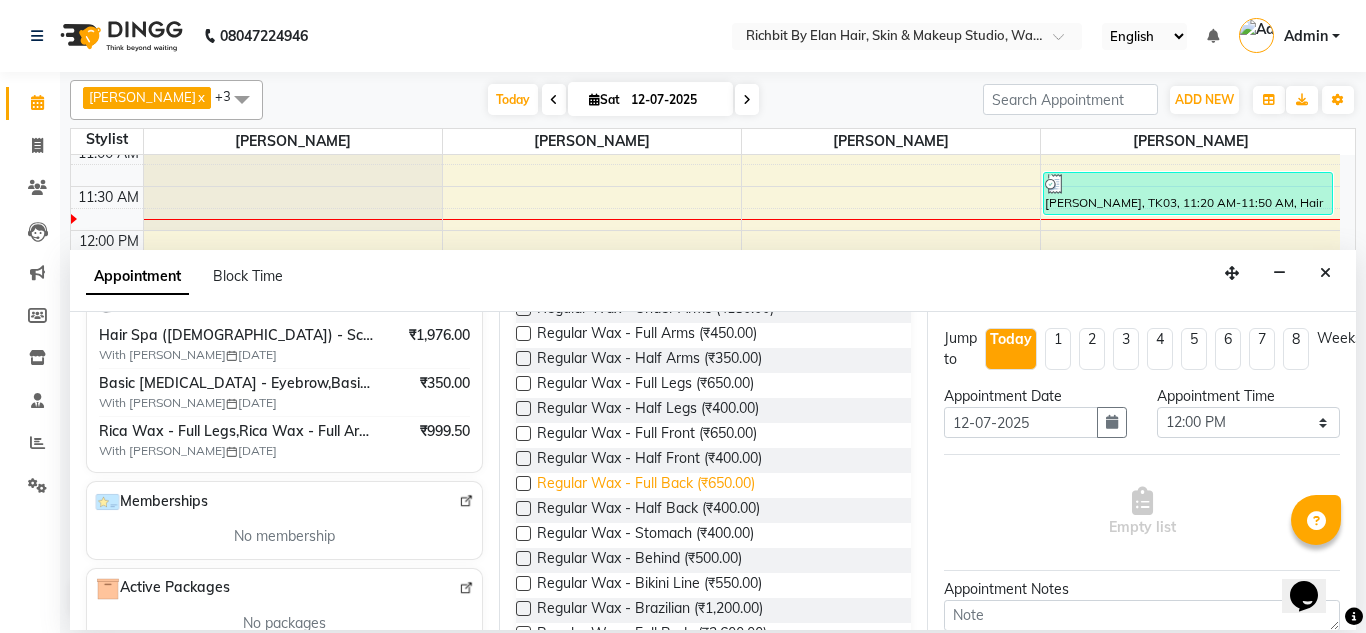 scroll, scrollTop: 200, scrollLeft: 0, axis: vertical 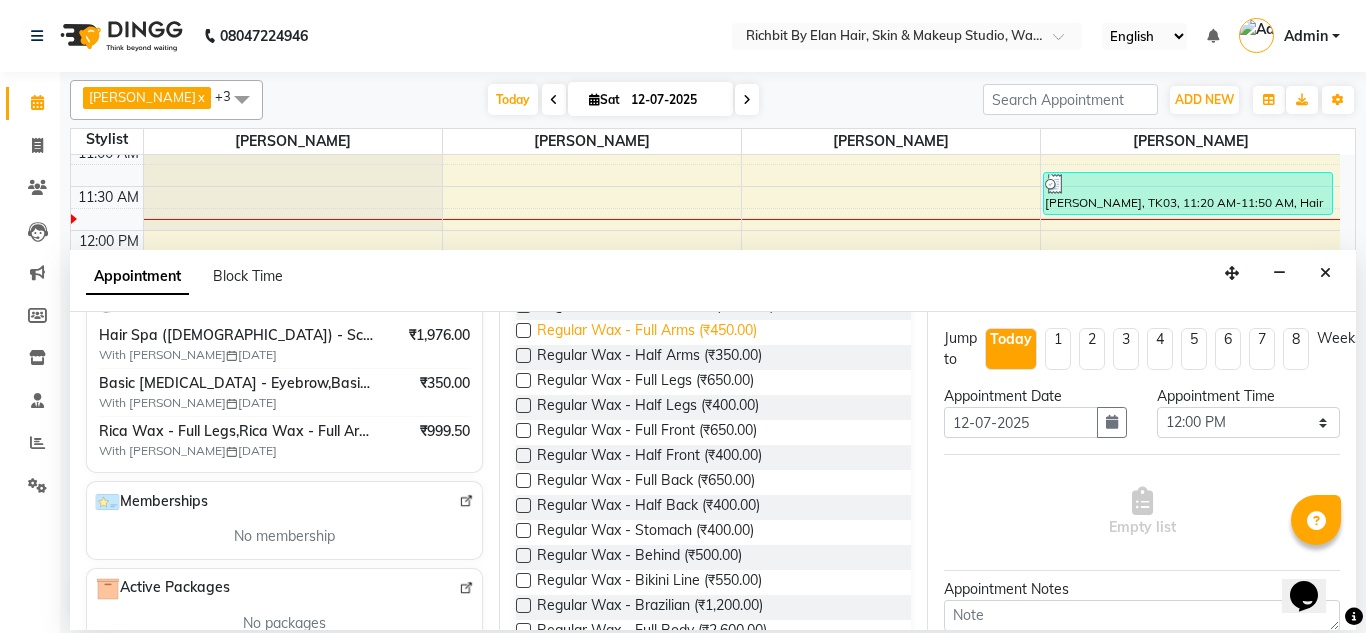type on "WAX" 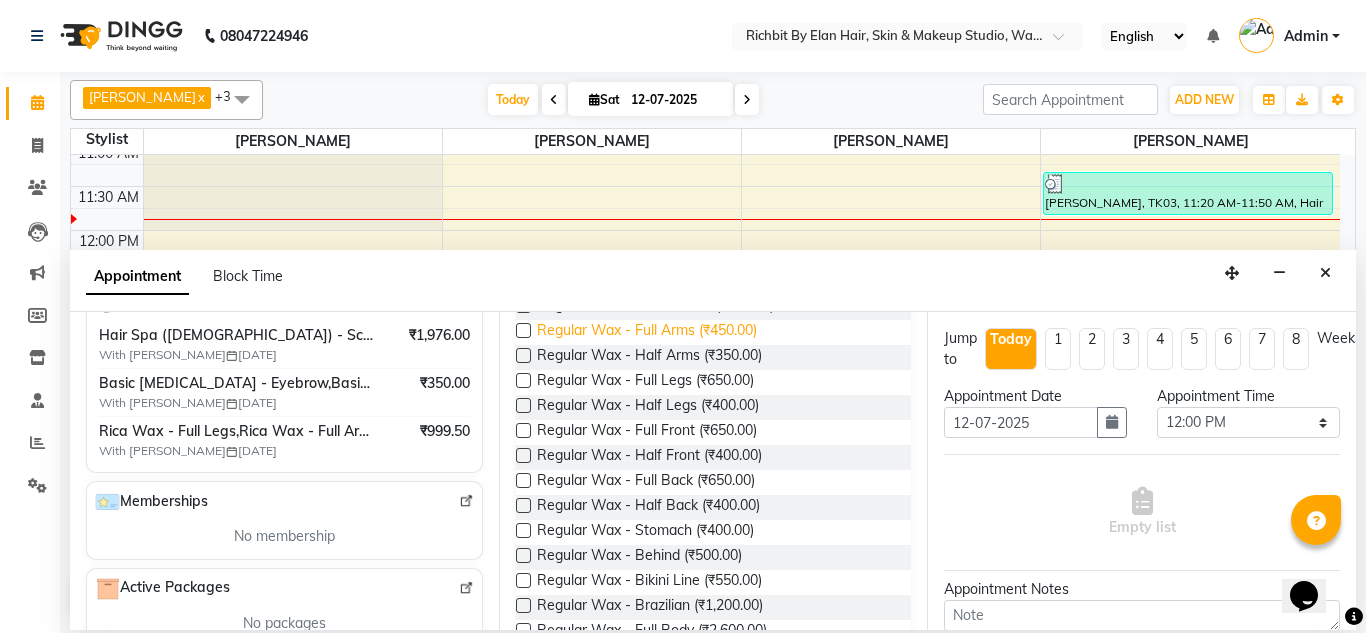 click on "Regular Wax - Full Arms (₹450.00)" at bounding box center [647, 332] 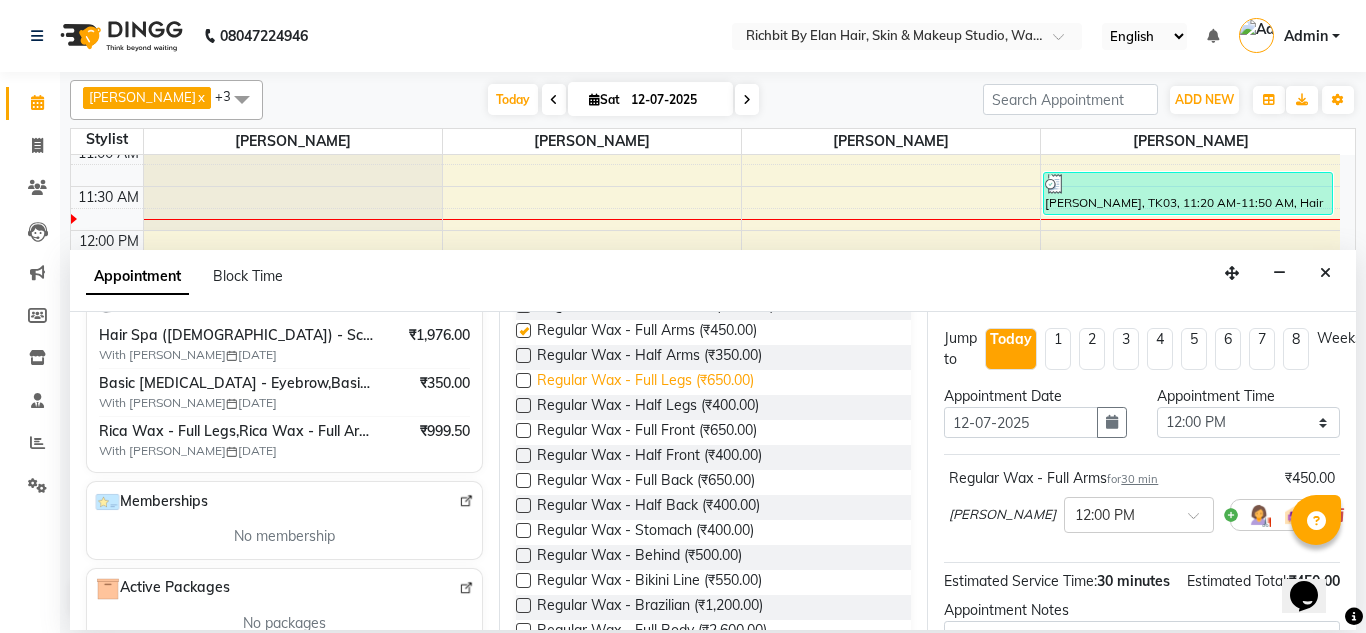 checkbox on "false" 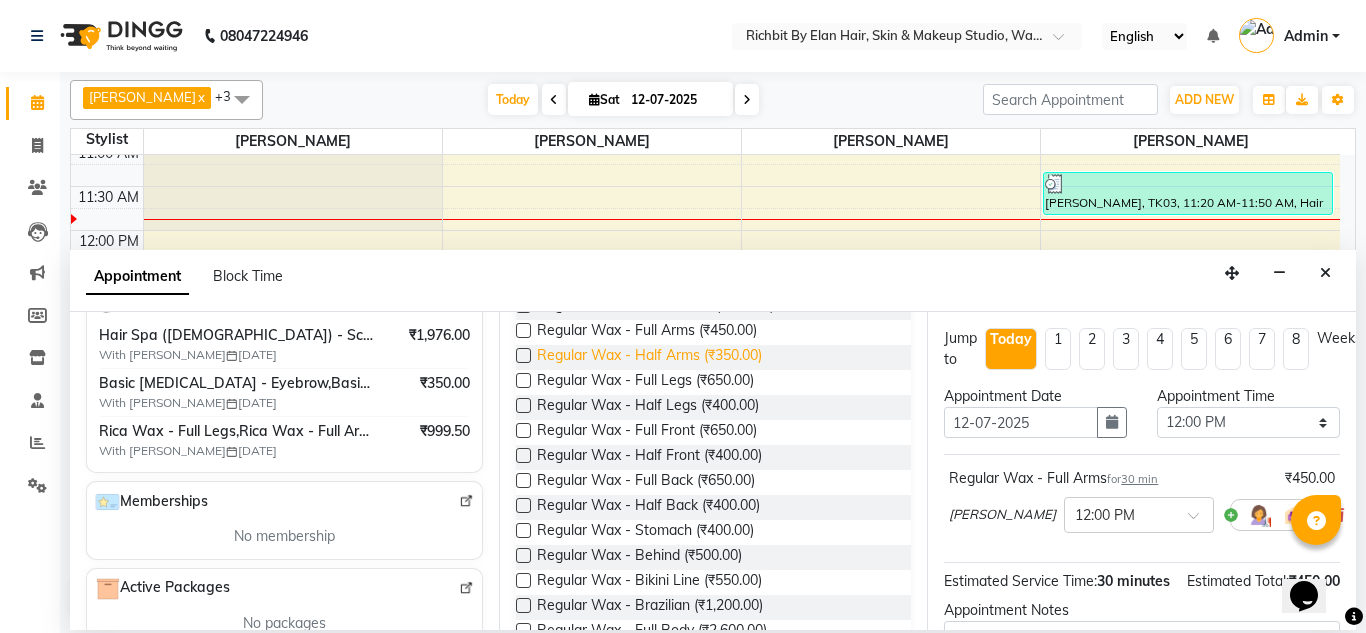 click on "Regular Wax - Half Arms (₹350.00)" at bounding box center [649, 357] 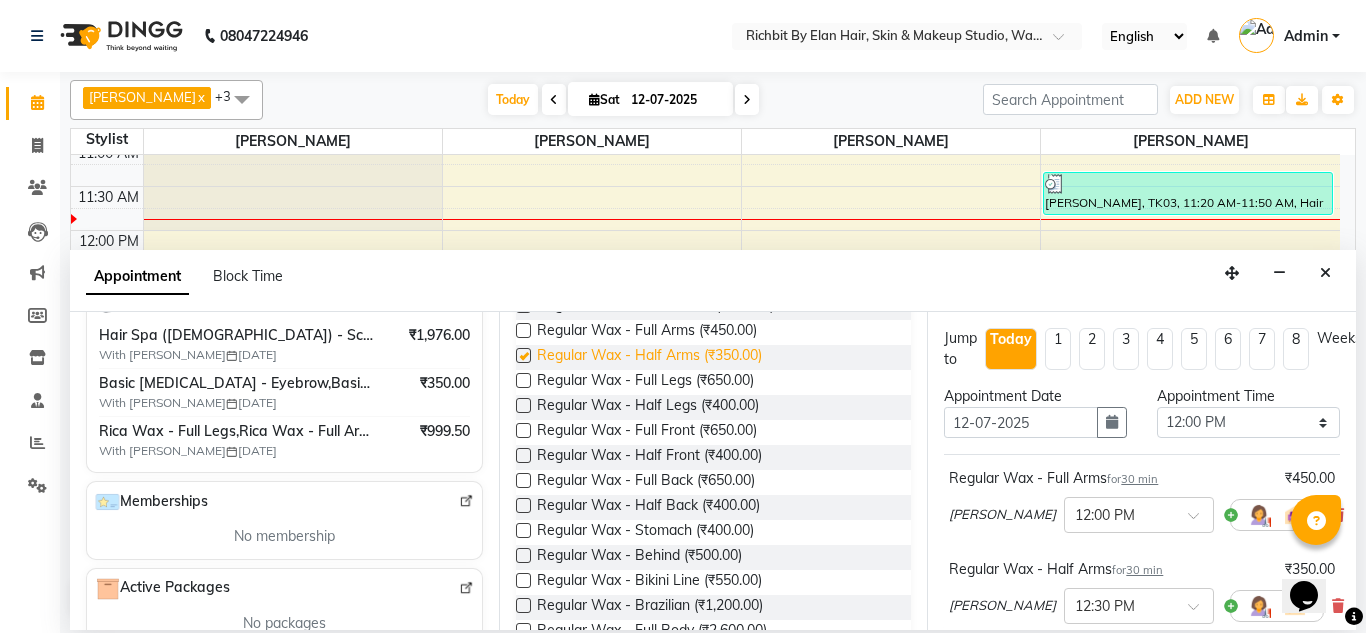 checkbox on "false" 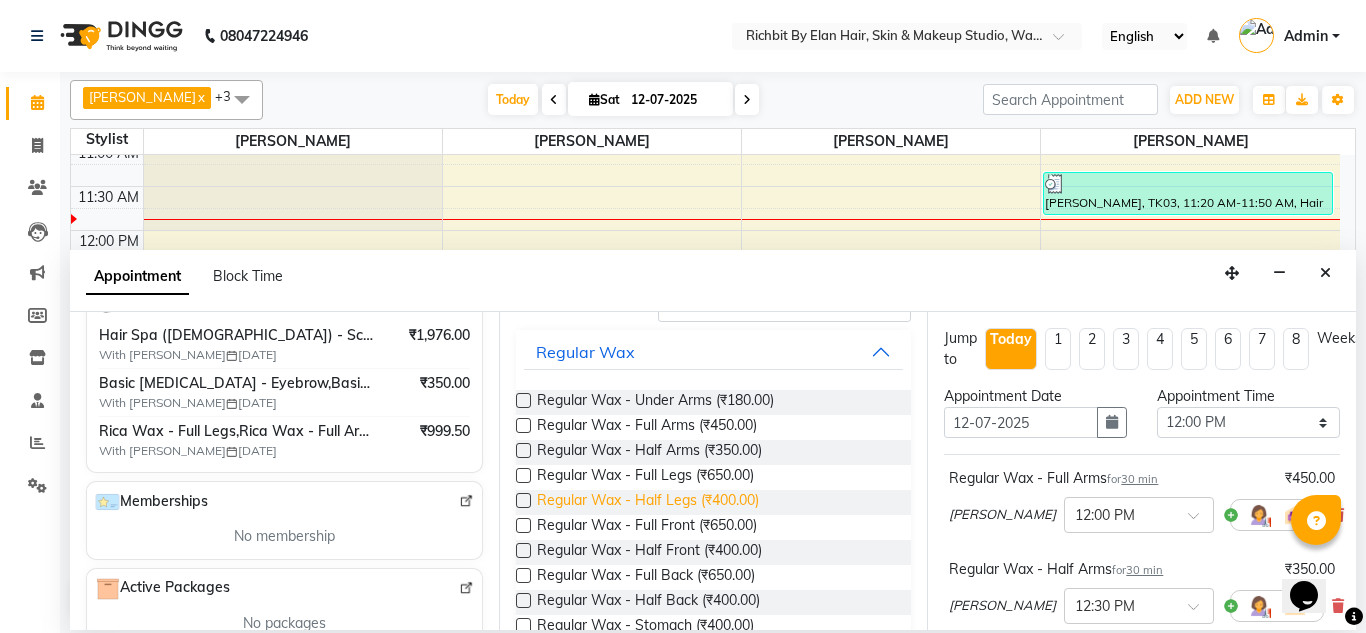 scroll, scrollTop: 0, scrollLeft: 0, axis: both 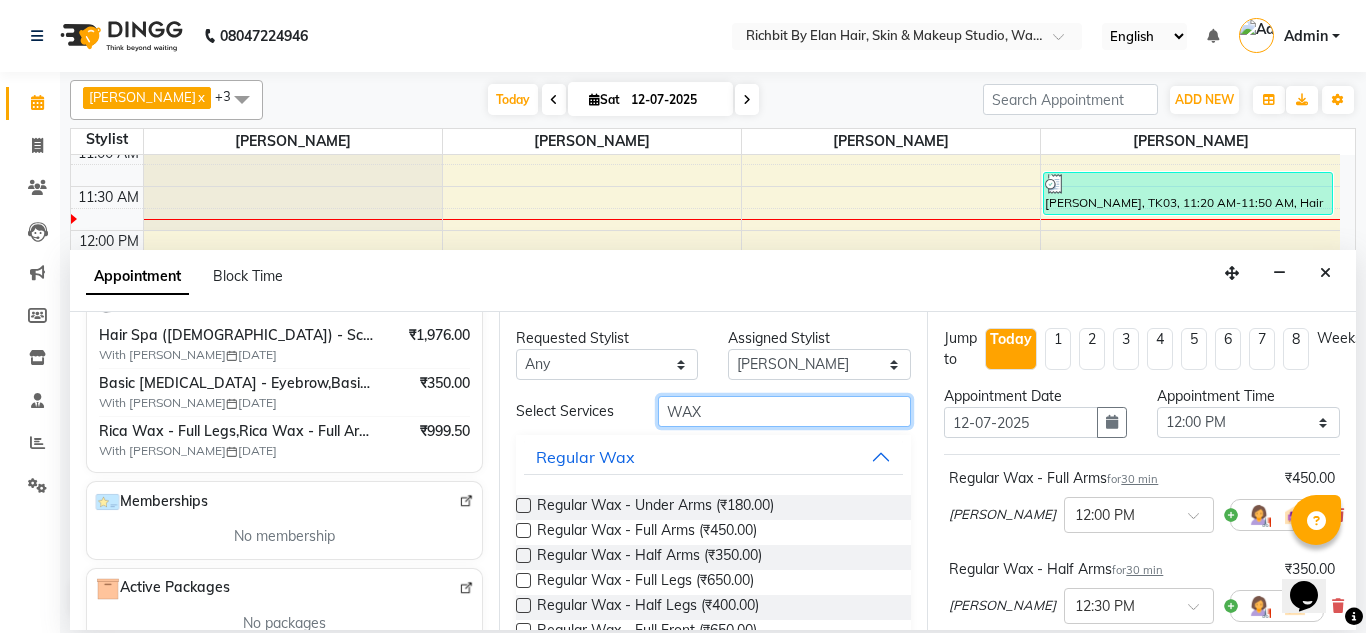 click on "WAX" at bounding box center [785, 411] 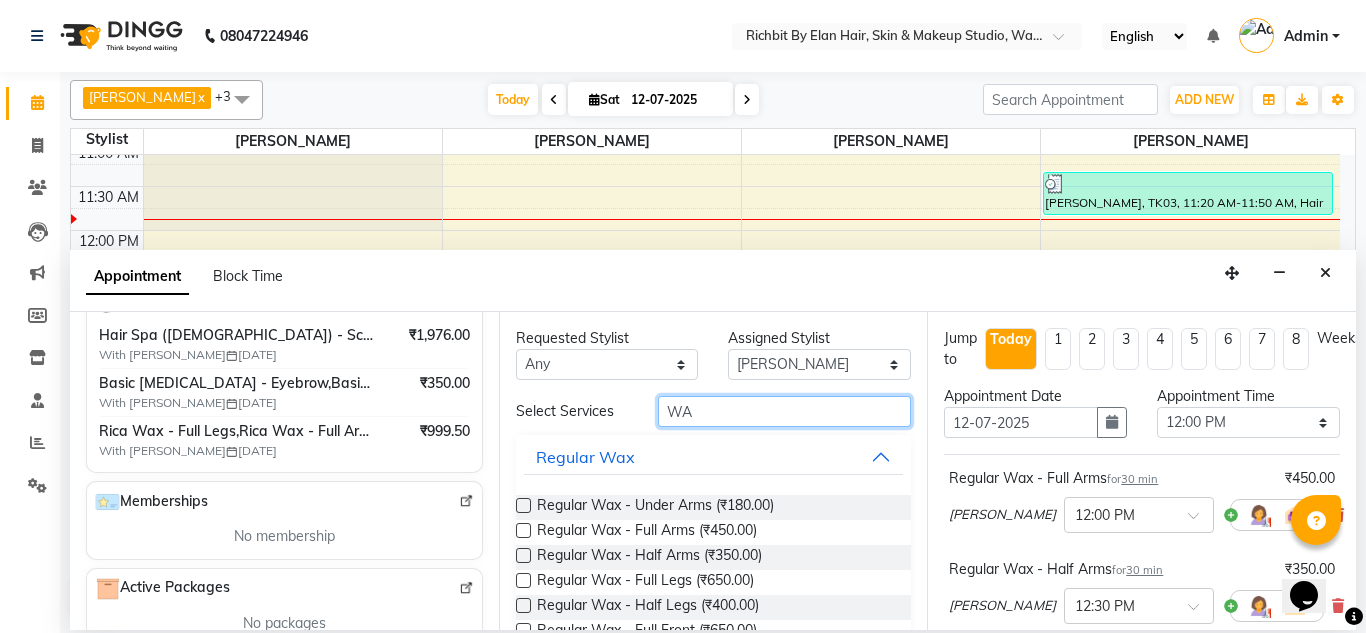 type on "W" 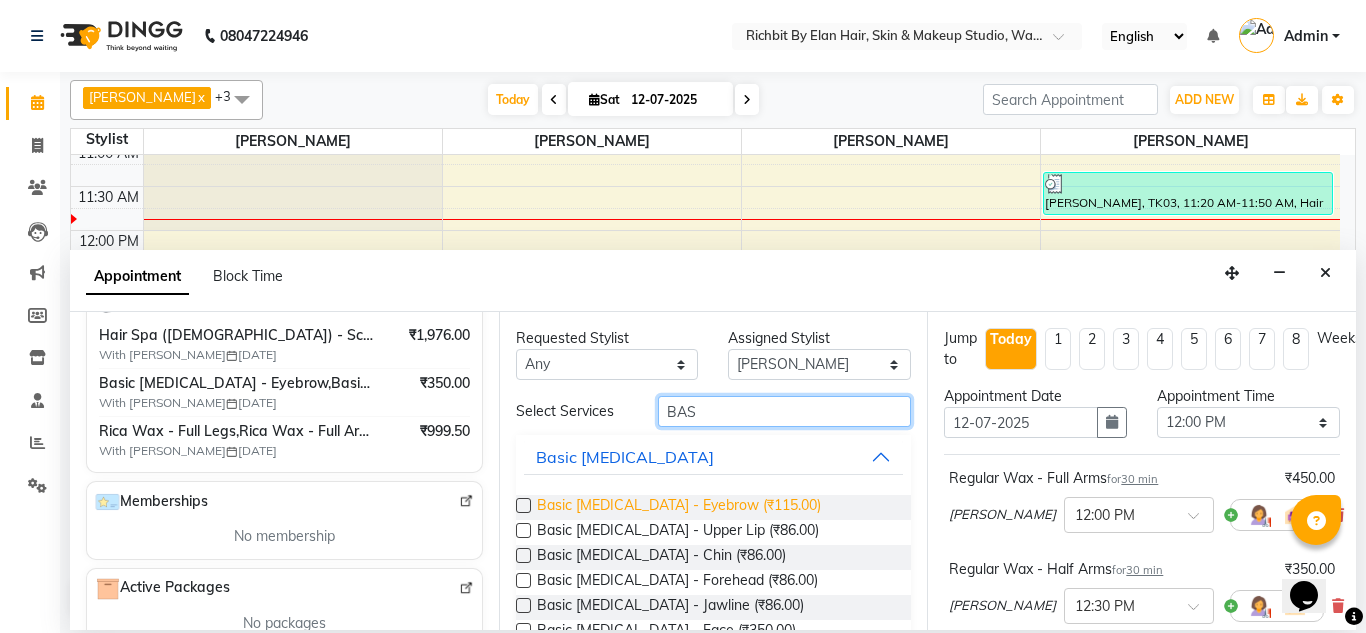 type on "BAS" 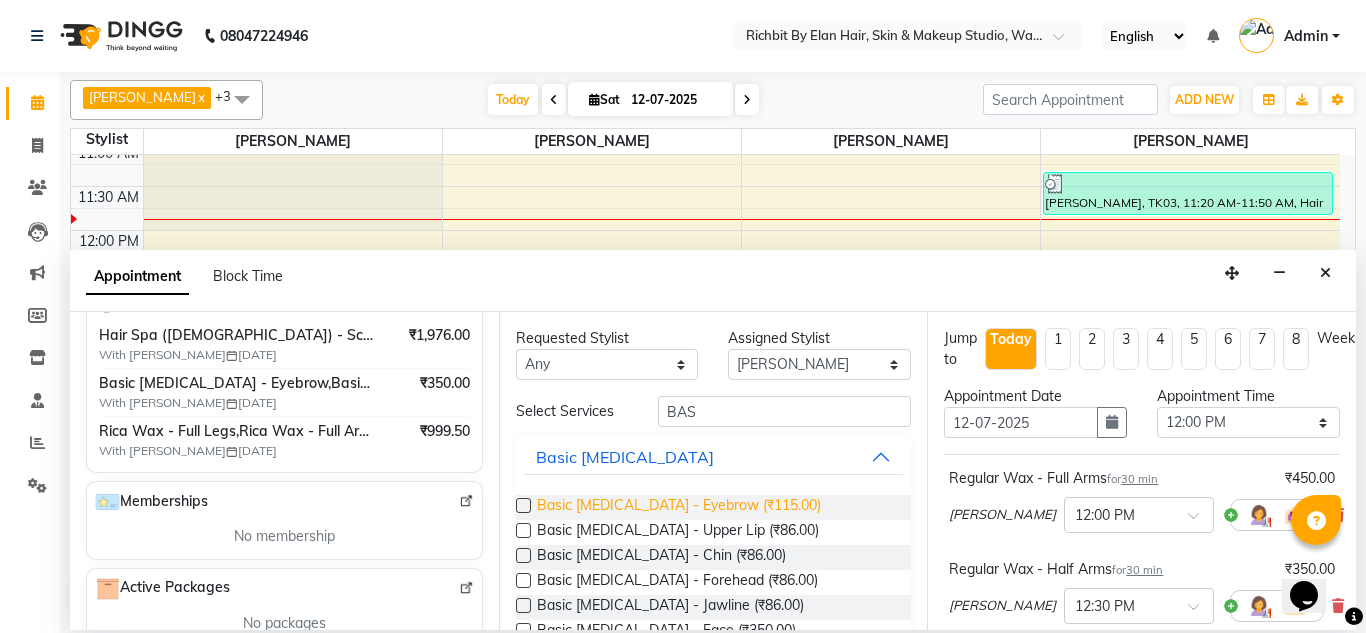 click on "Basic Skin Care - Eyebrow (₹115.00)" at bounding box center (679, 507) 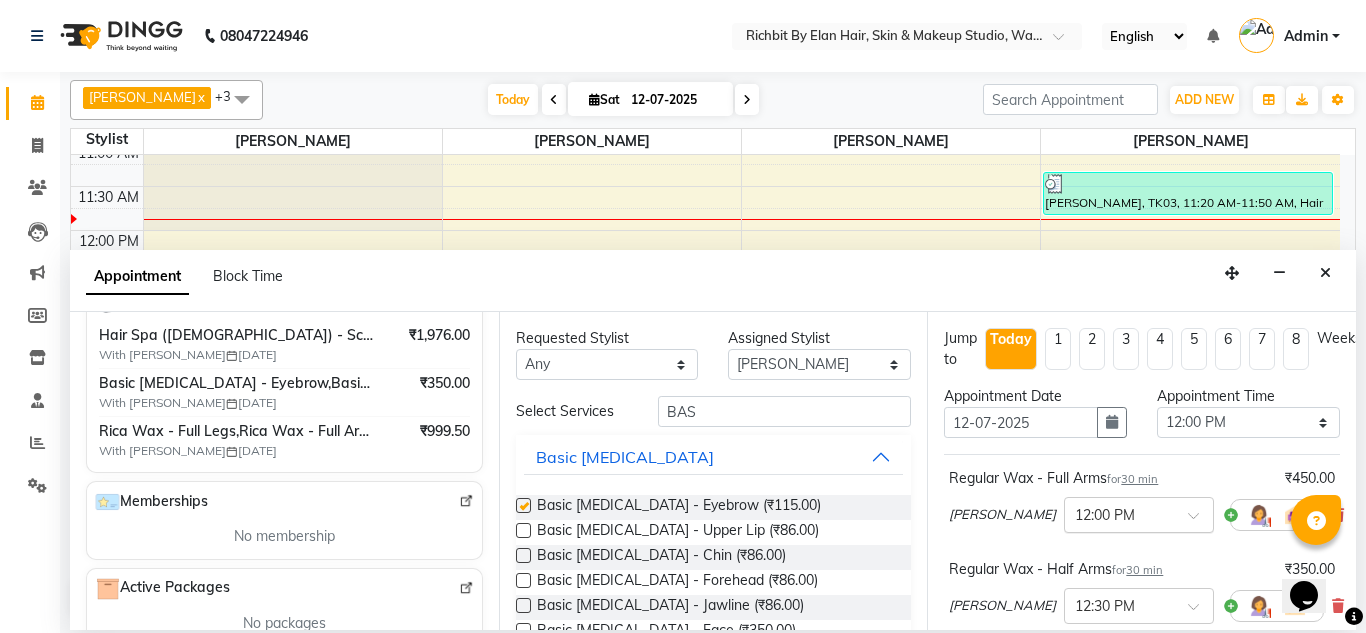 checkbox on "false" 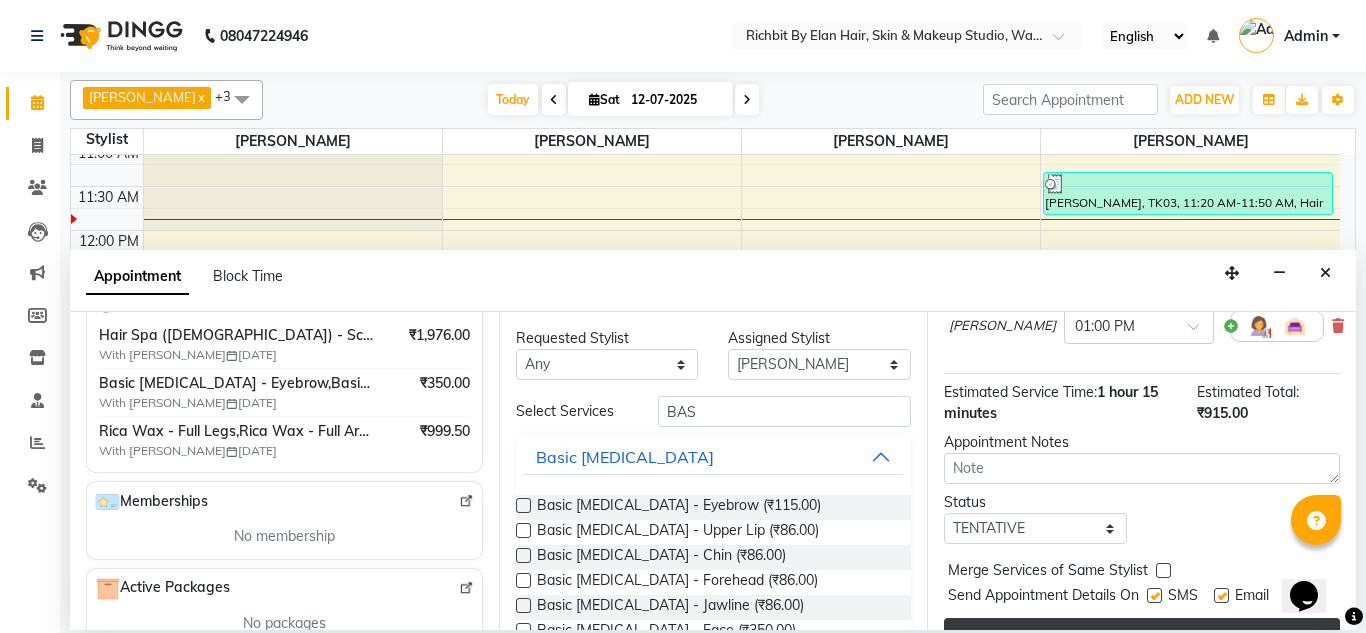 scroll, scrollTop: 435, scrollLeft: 0, axis: vertical 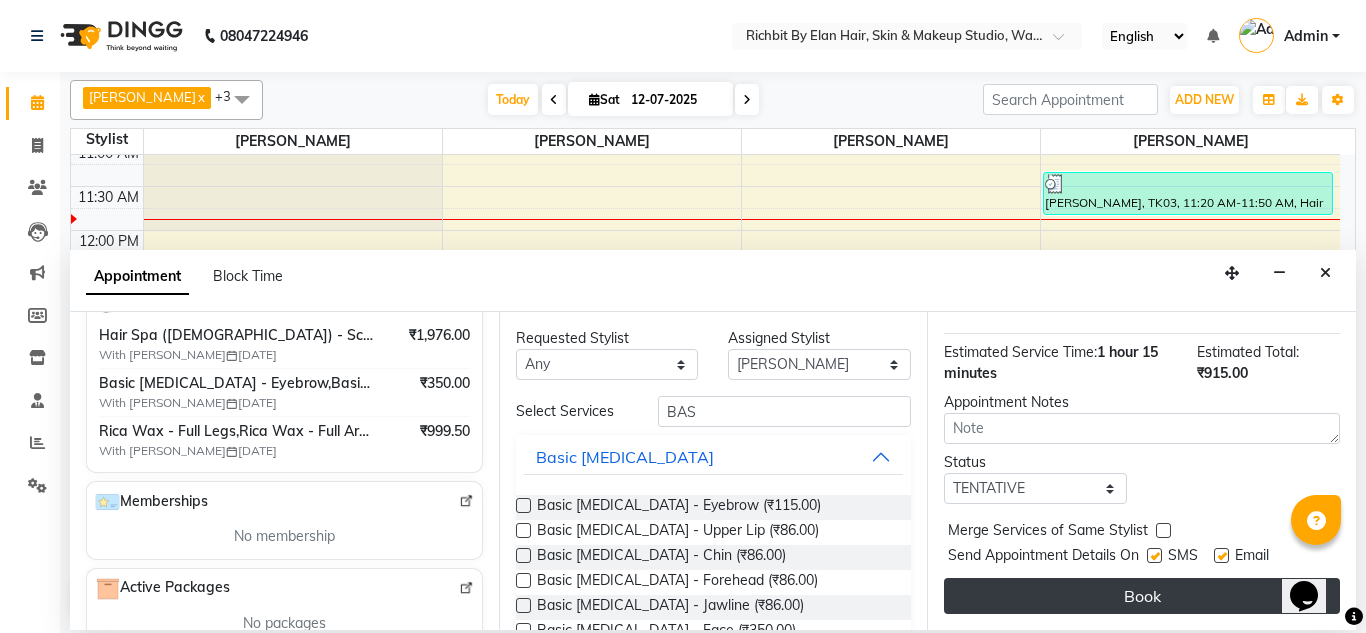 click on "Book" at bounding box center (1142, 596) 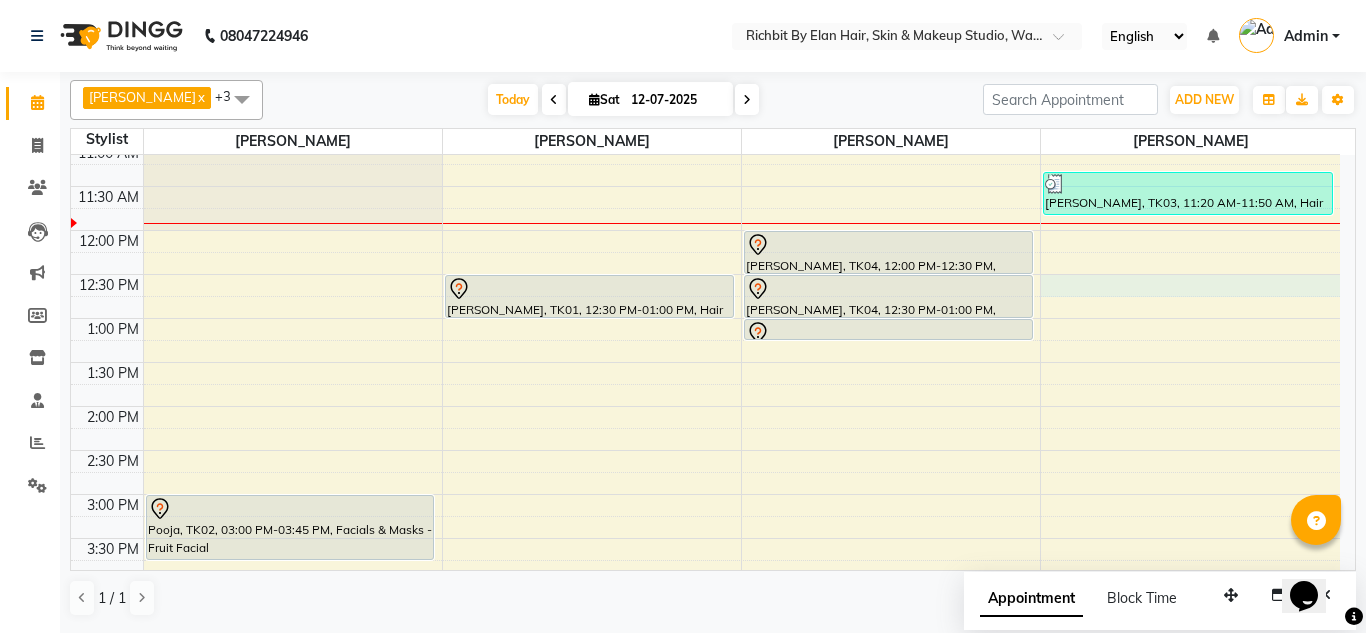 click on "10:00 AM 10:30 AM 11:00 AM 11:30 AM 12:00 PM 12:30 PM 1:00 PM 1:30 PM 2:00 PM 2:30 PM 3:00 PM 3:30 PM 4:00 PM 4:30 PM 5:00 PM 5:30 PM 6:00 PM 6:30 PM 7:00 PM 7:30 PM 8:00 PM 8:30 PM 9:00 PM 9:30 PM             Pooja, TK02, 03:00 PM-03:45 PM, Facials & Masks - Fruit Facial             Ankur Kulkarni, TK01, 12:30 PM-01:00 PM, Hair Services (Female) - Blow Dry With Shampoo & Conditioner - Below Shoulder (Female)             Komal Lokhande, TK04, 12:00 PM-12:30 PM, Regular Wax - Full Arms             Komal Lokhande, TK04, 12:30 PM-01:00 PM, Regular Wax - Half Arms             Komal Lokhande, TK04, 01:00 PM-01:15 PM, Basic Skin Care - Eyebrow     Vivek Sapkal, TK03, 11:20 AM-11:50 AM, Hair Services (Male) - Hair Wash With Conditioner (Male)" at bounding box center (705, 582) 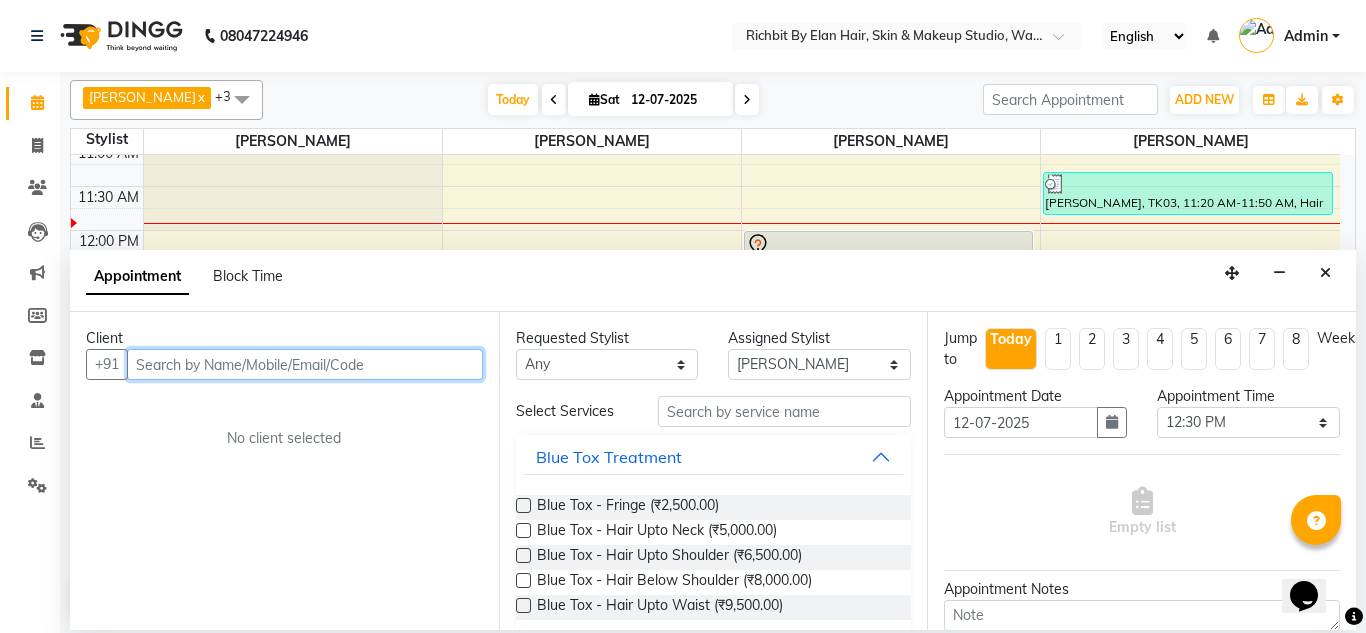 click at bounding box center [305, 364] 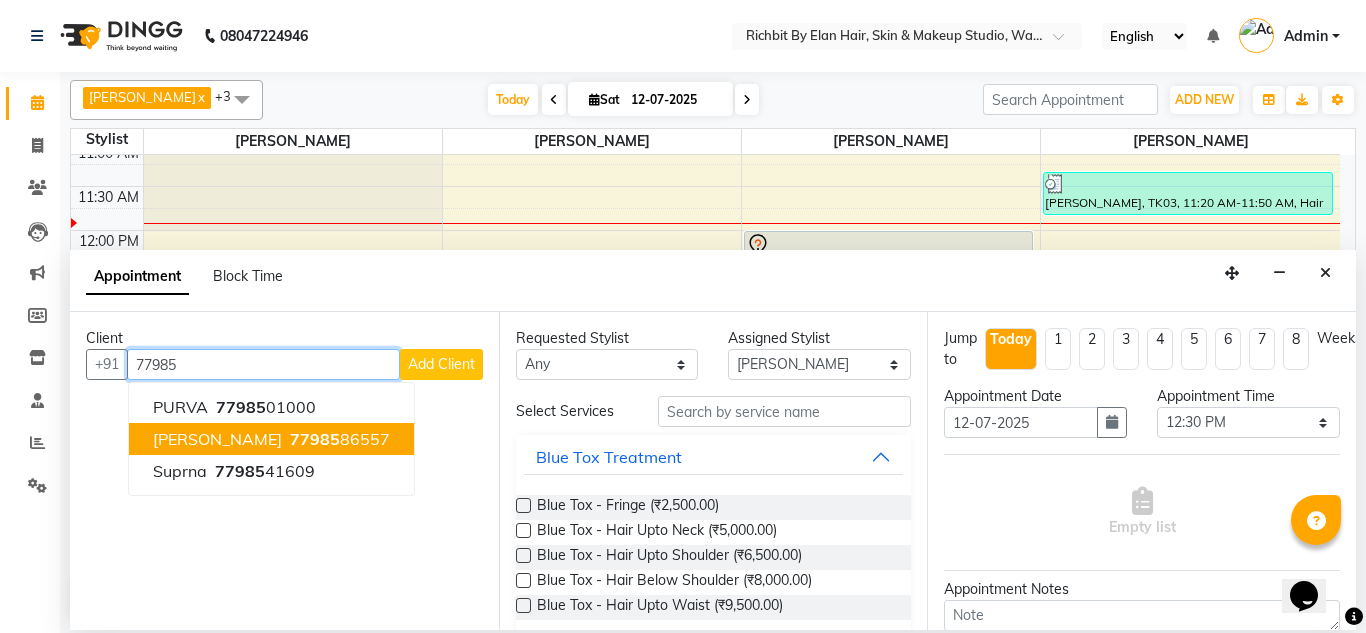 click on "77985 86557" at bounding box center [338, 439] 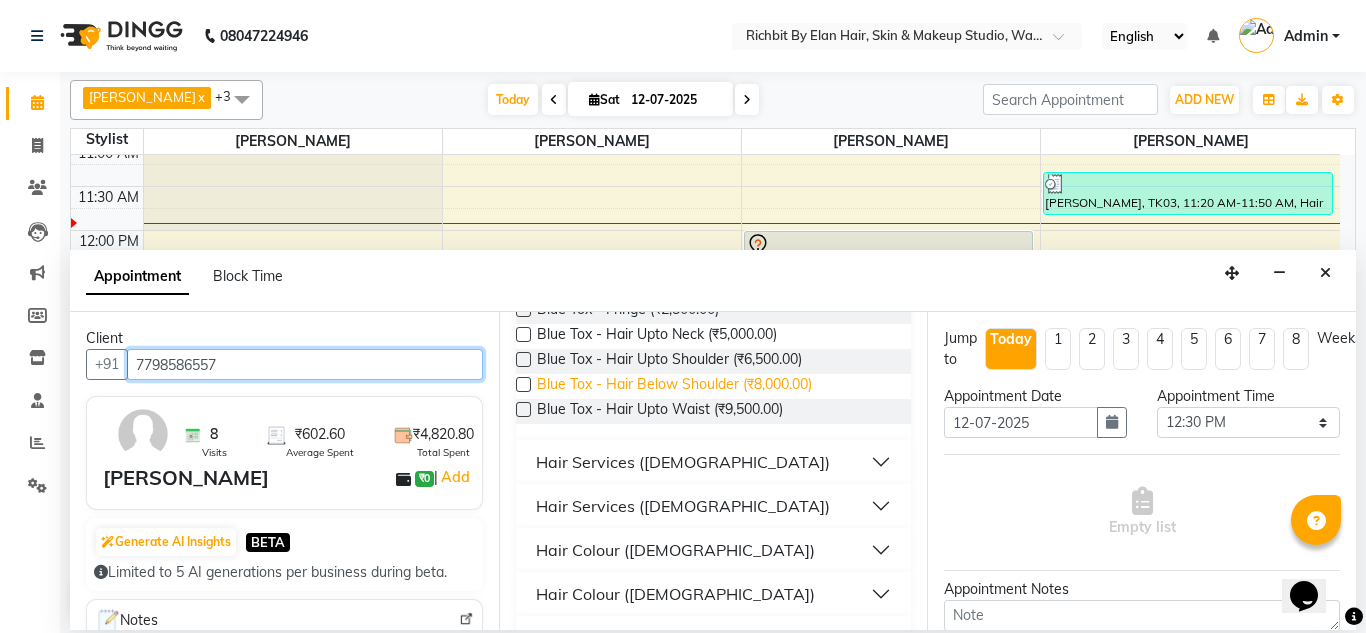 scroll, scrollTop: 200, scrollLeft: 0, axis: vertical 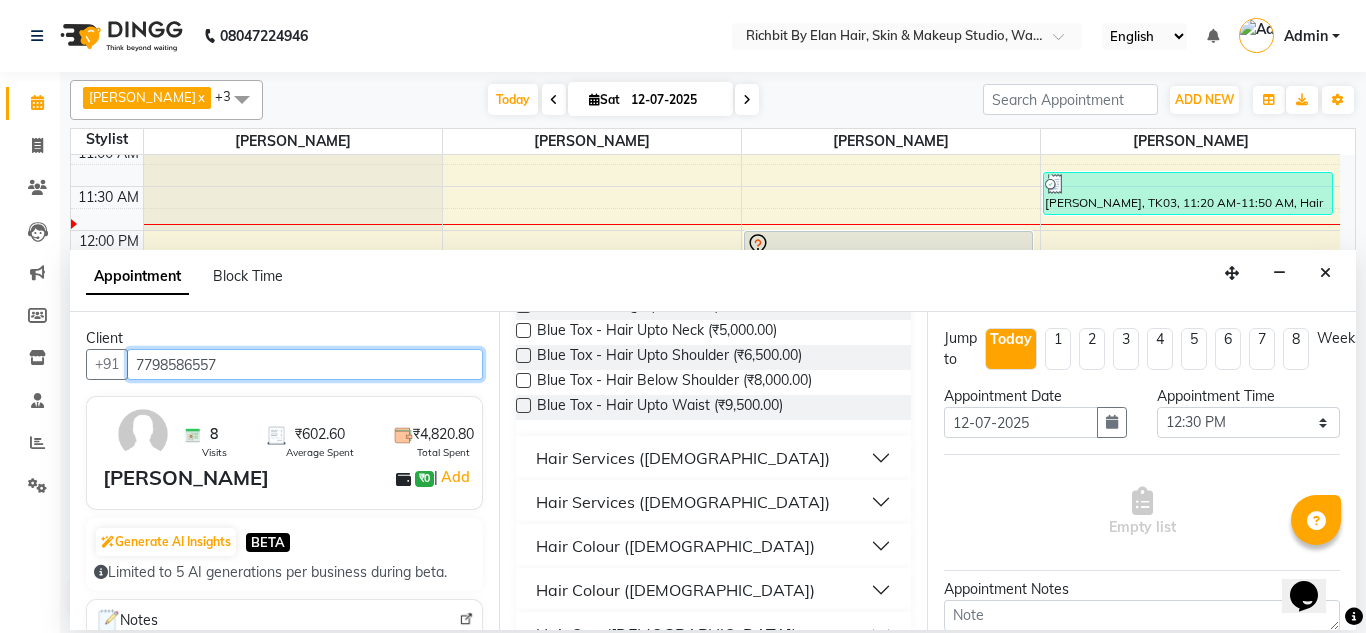 type on "7798586557" 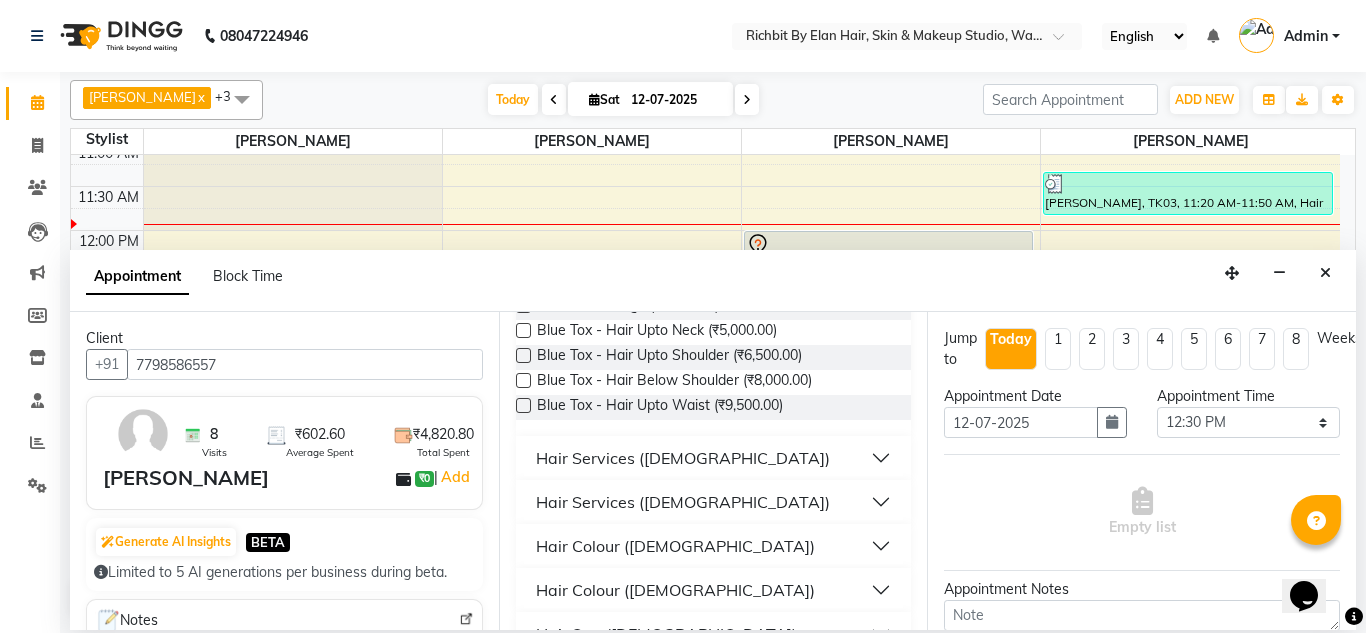 click on "Hair Services (Male)" at bounding box center (683, 458) 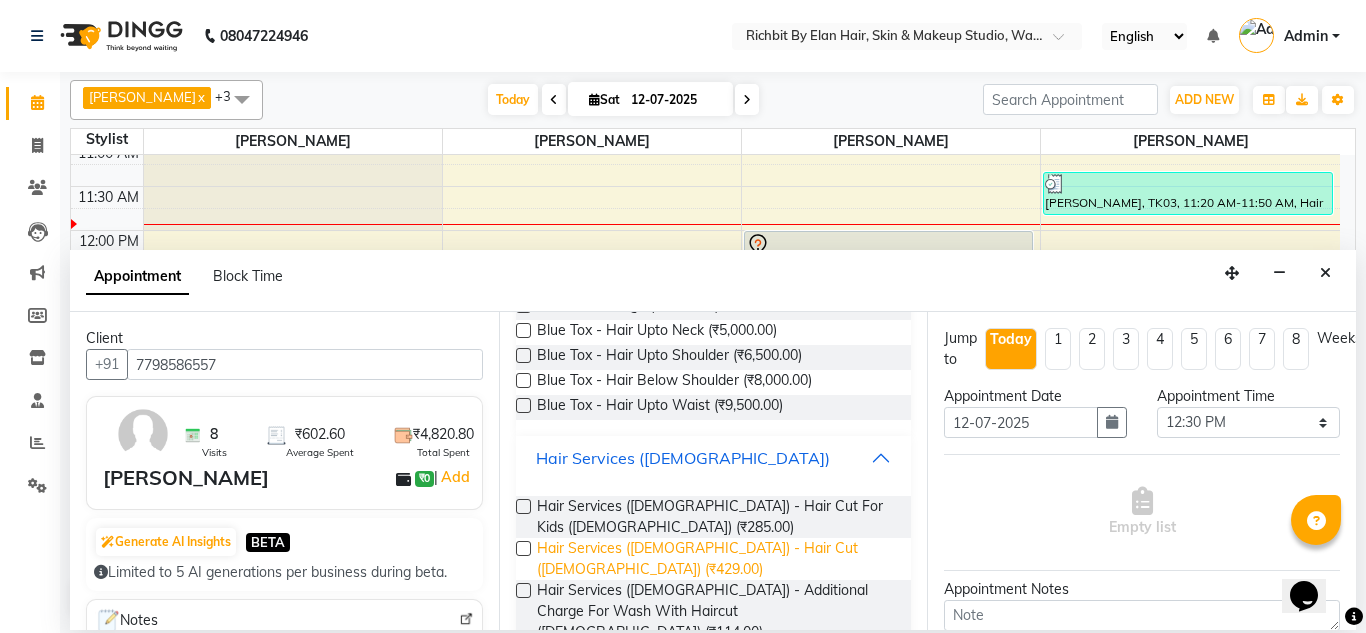 scroll, scrollTop: 300, scrollLeft: 0, axis: vertical 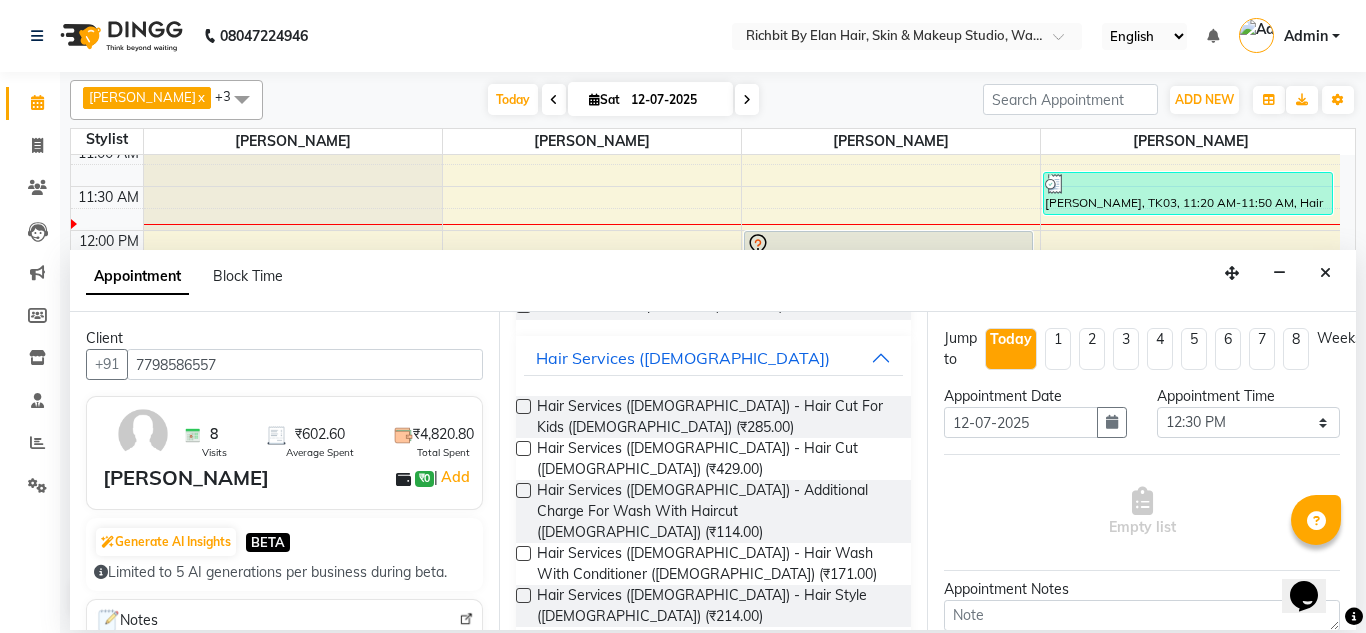 click on "Hair Services (Male) - Beard Trim - Crafting (Male) (₹285.00)" at bounding box center [716, 658] 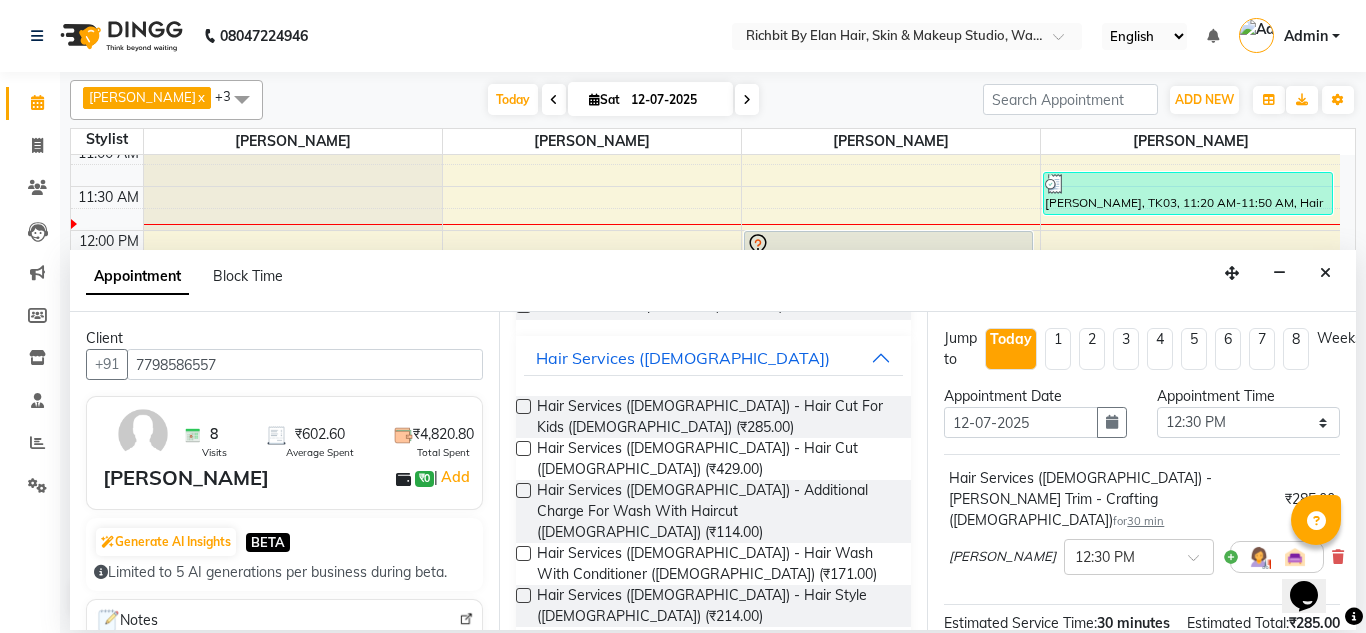 checkbox on "false" 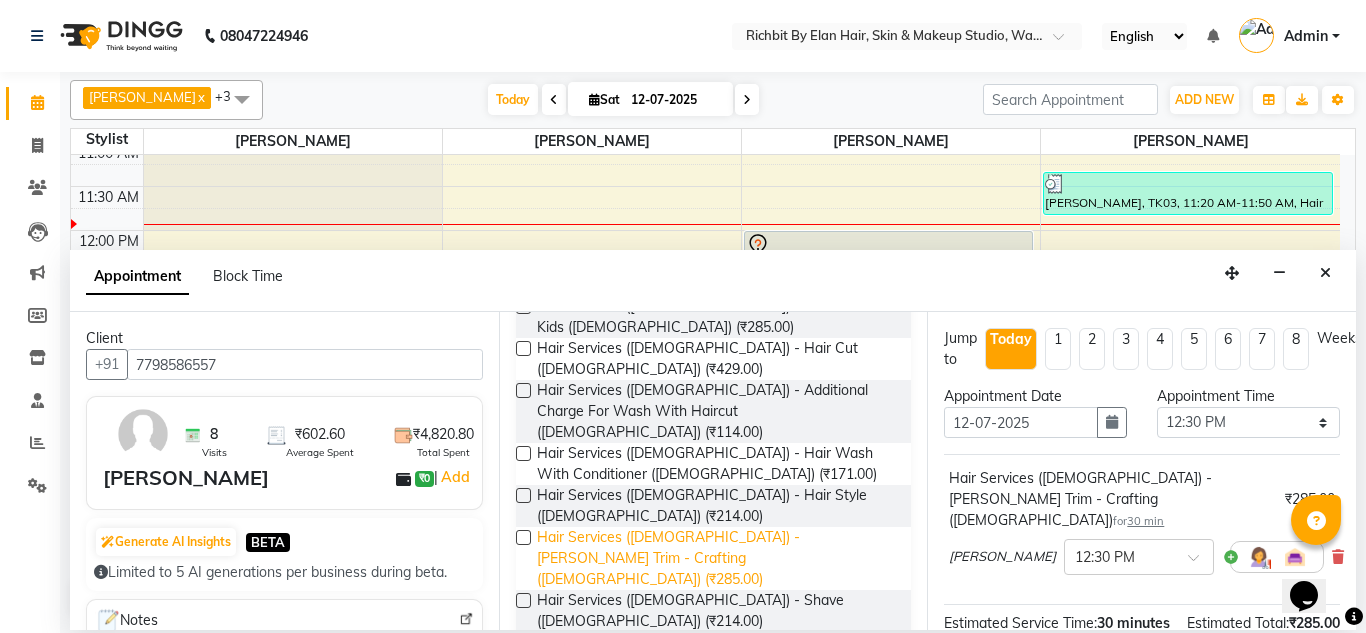 scroll, scrollTop: 700, scrollLeft: 0, axis: vertical 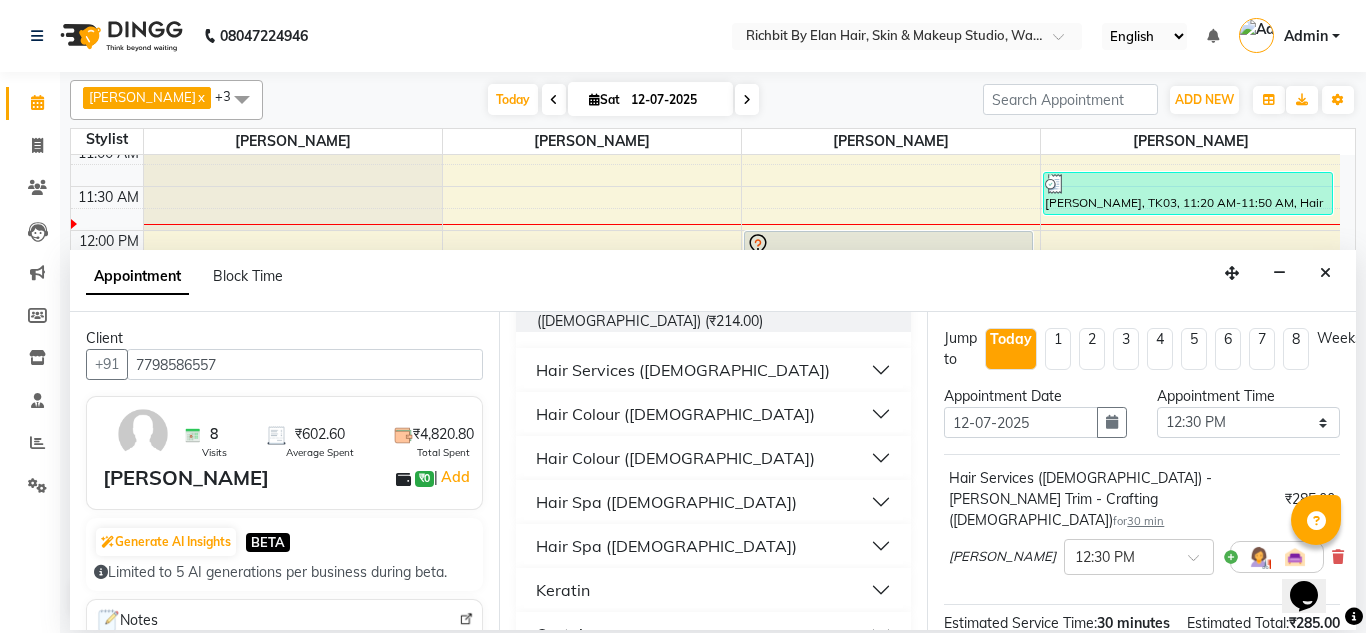click on "Hair Spa (Male)" at bounding box center (714, 502) 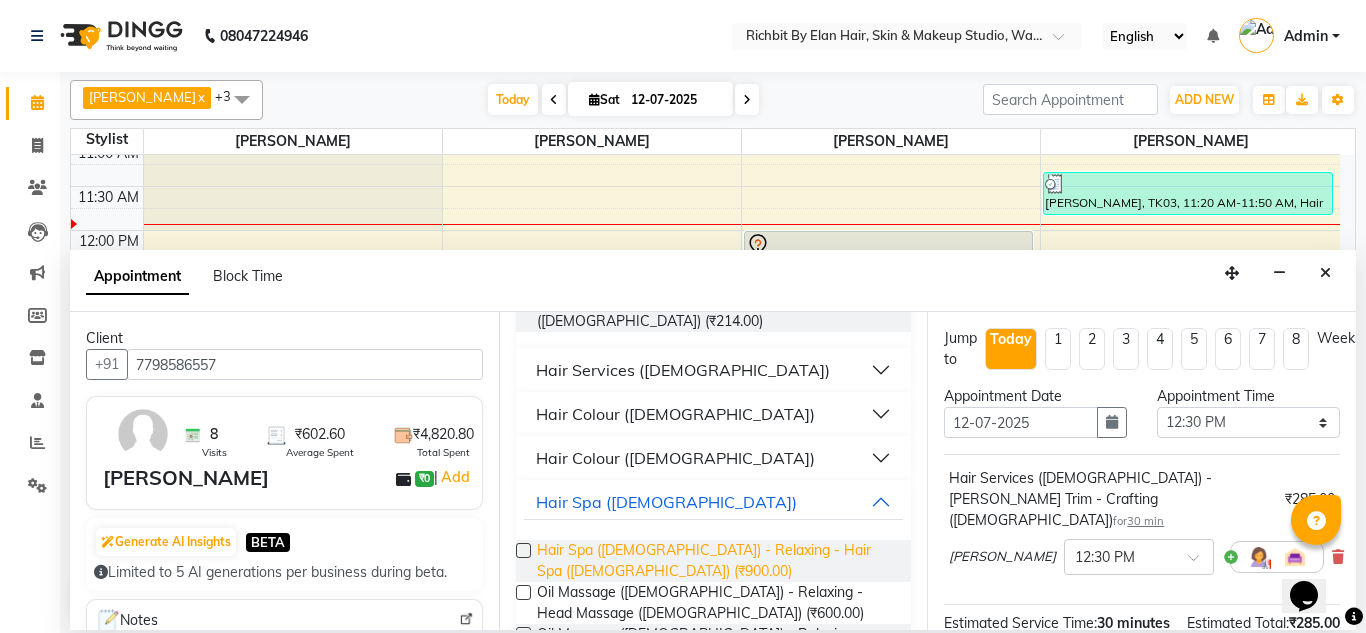 click on "Hair Spa (Male) - Relaxing - Hair Spa (Male) (₹900.00)" at bounding box center [716, 561] 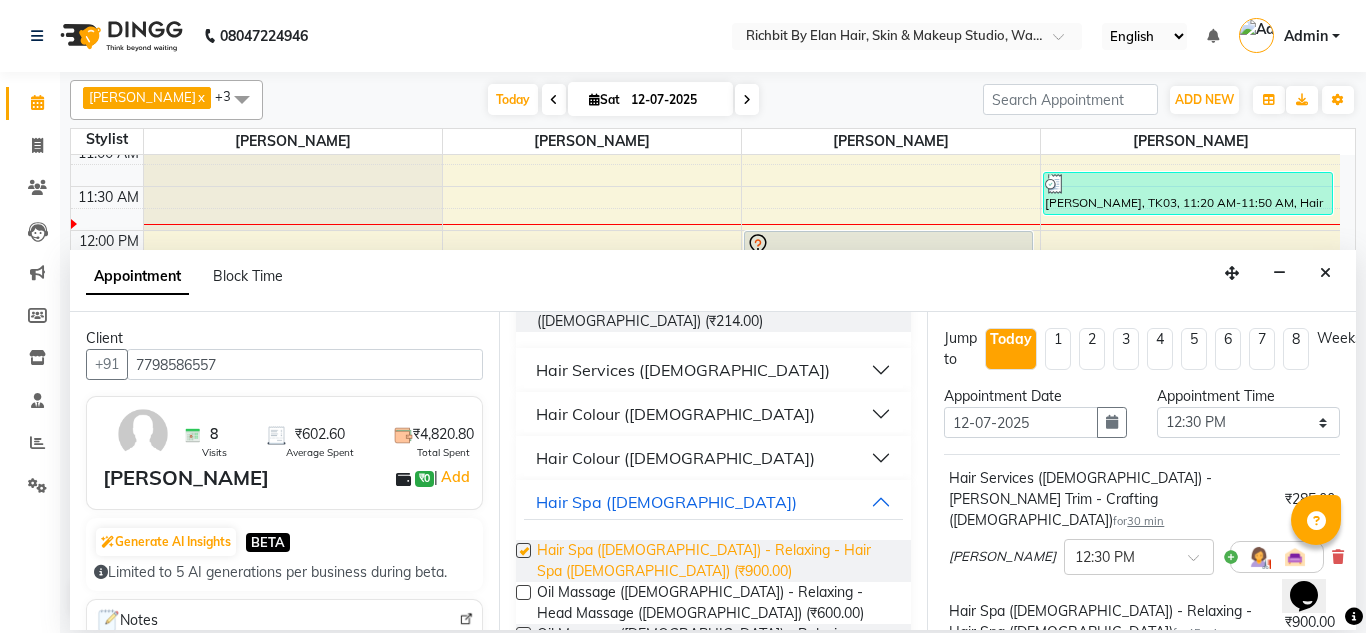 checkbox on "false" 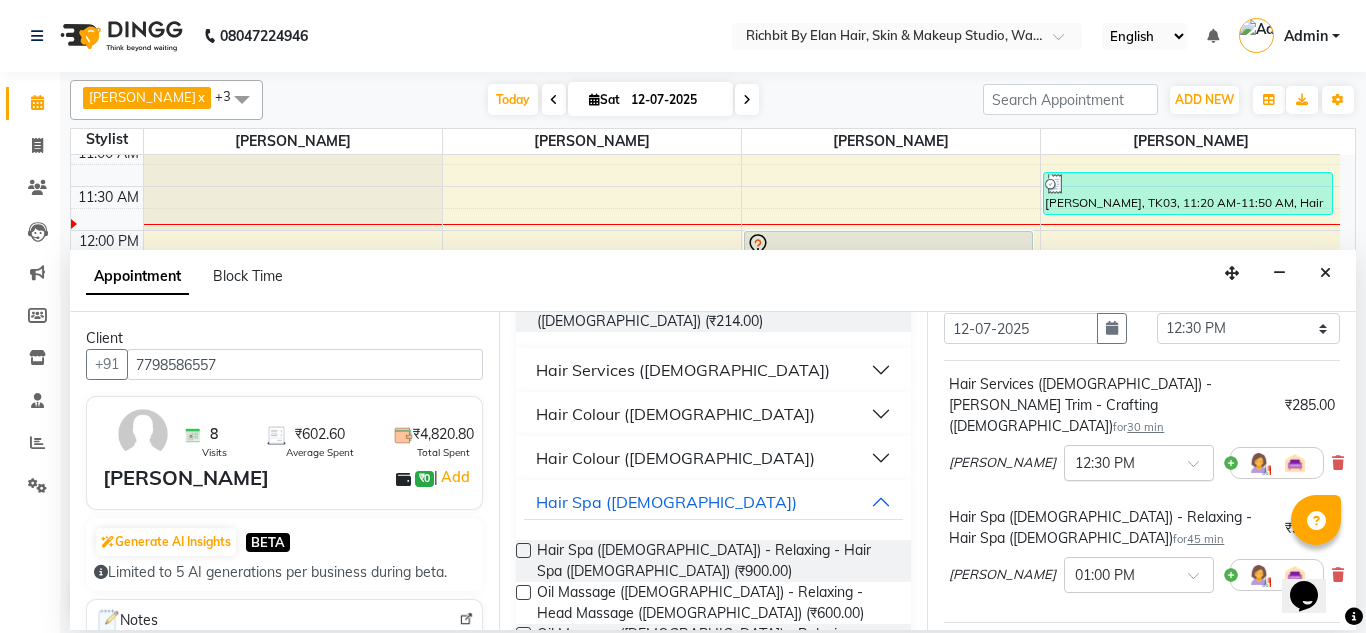 scroll, scrollTop: 200, scrollLeft: 0, axis: vertical 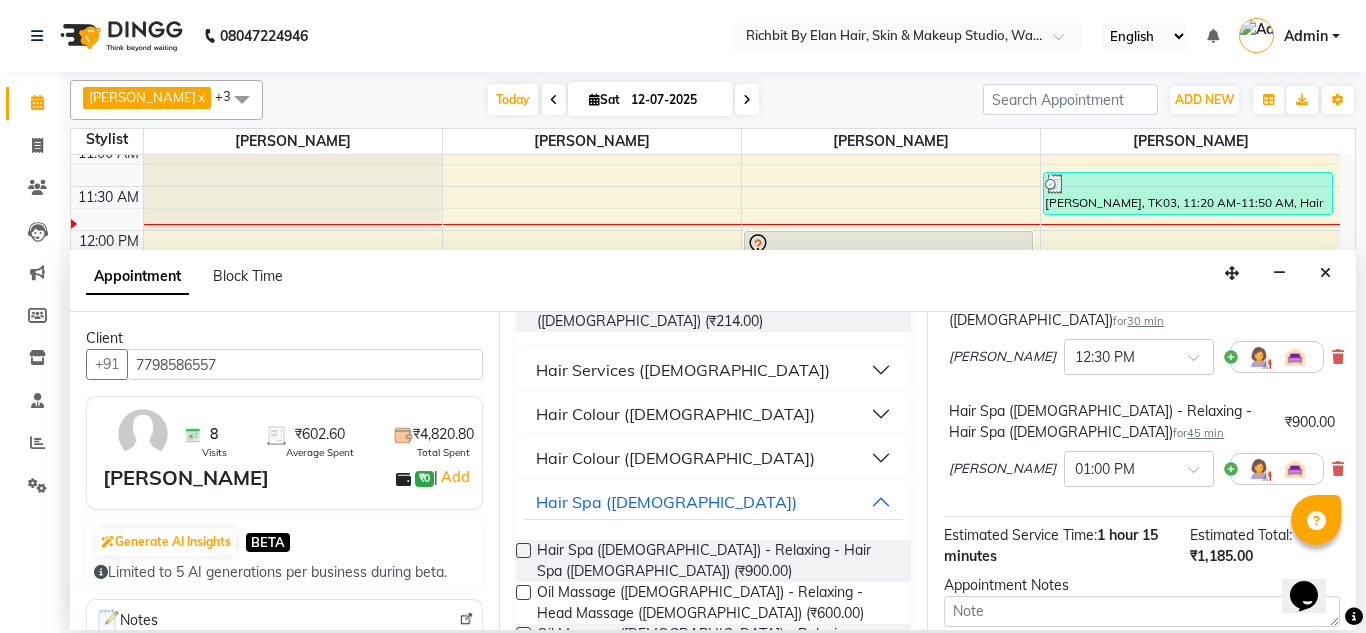 click on "Hair Spa (Male) - Relaxing - Hair Spa (Male)   for  45 min ₹900.00 Gopal Kadam × 01:00 PM" at bounding box center [1142, 448] 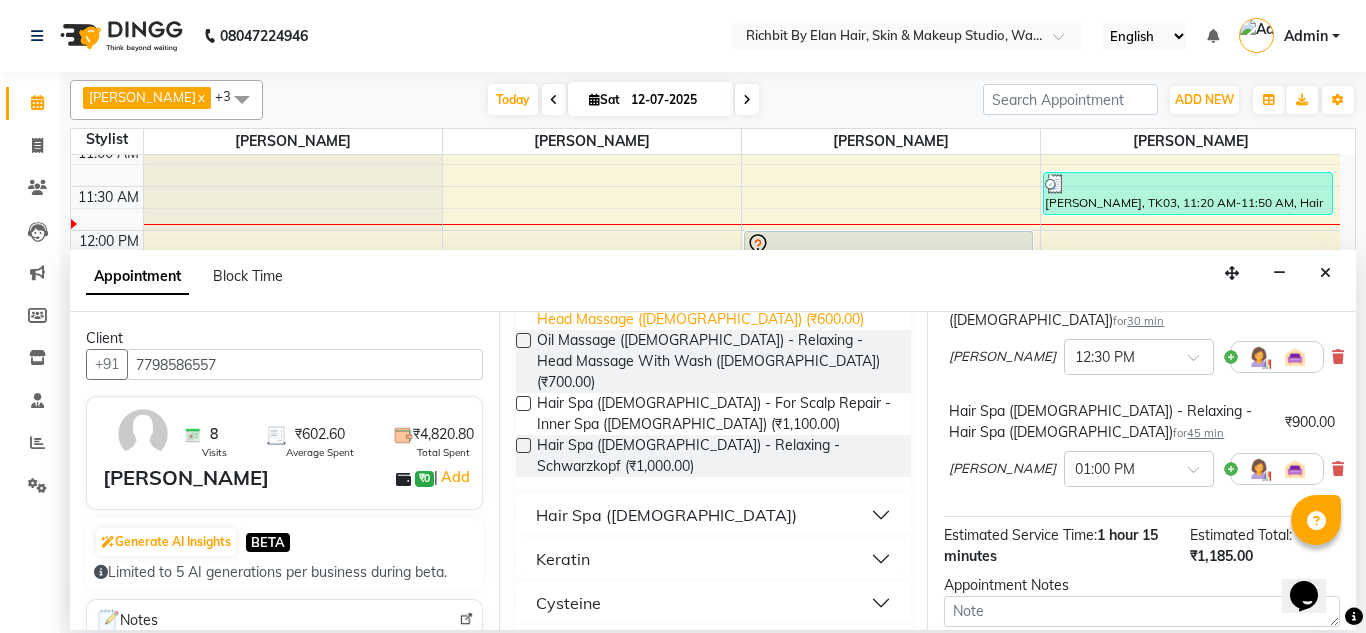 scroll, scrollTop: 1000, scrollLeft: 0, axis: vertical 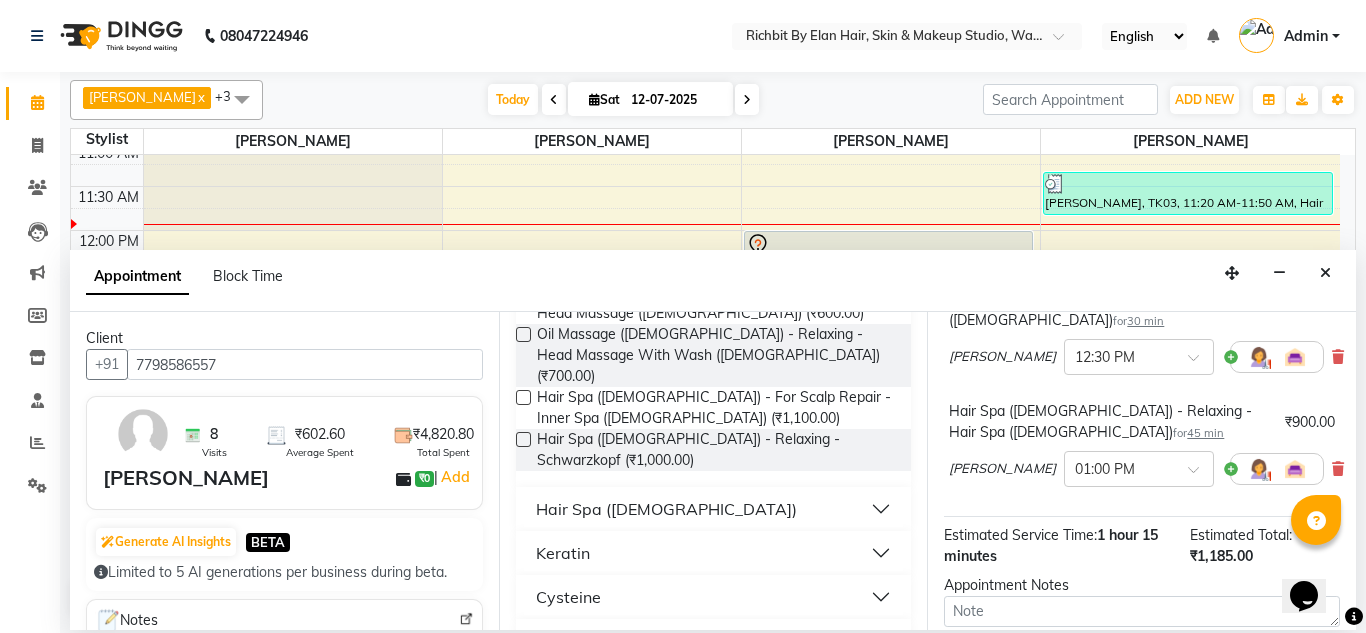 click on "Hair Spa (Female)" at bounding box center [666, 509] 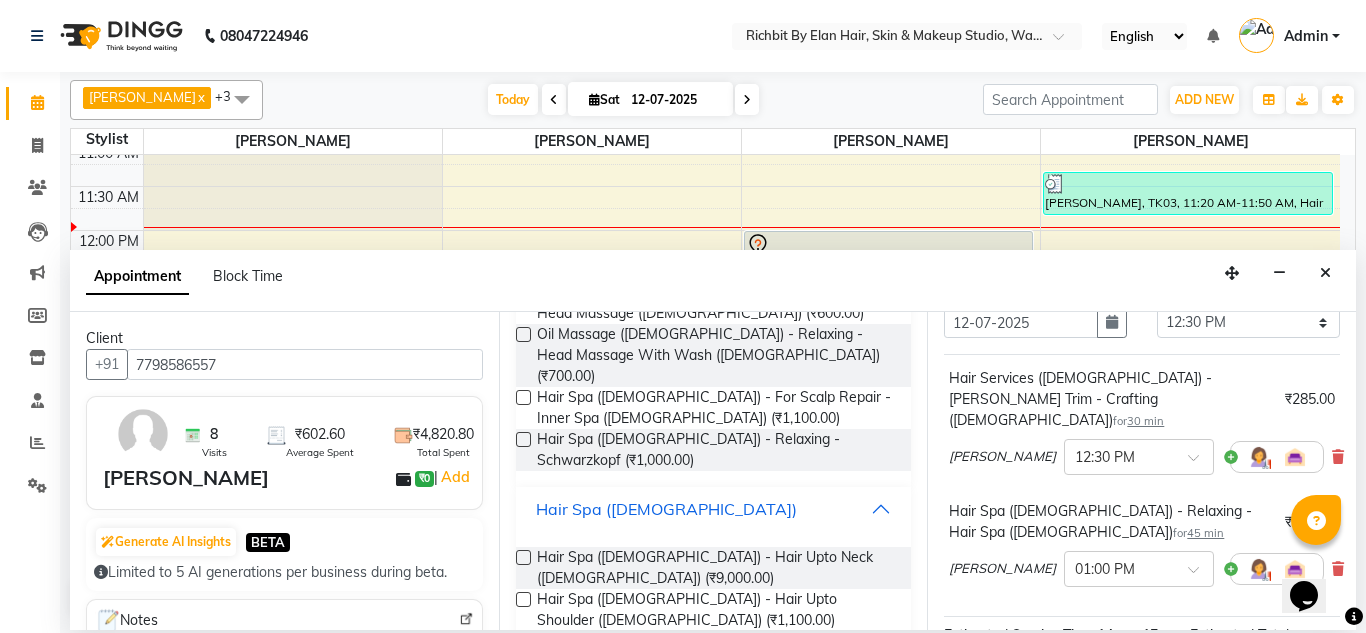 scroll, scrollTop: 300, scrollLeft: 0, axis: vertical 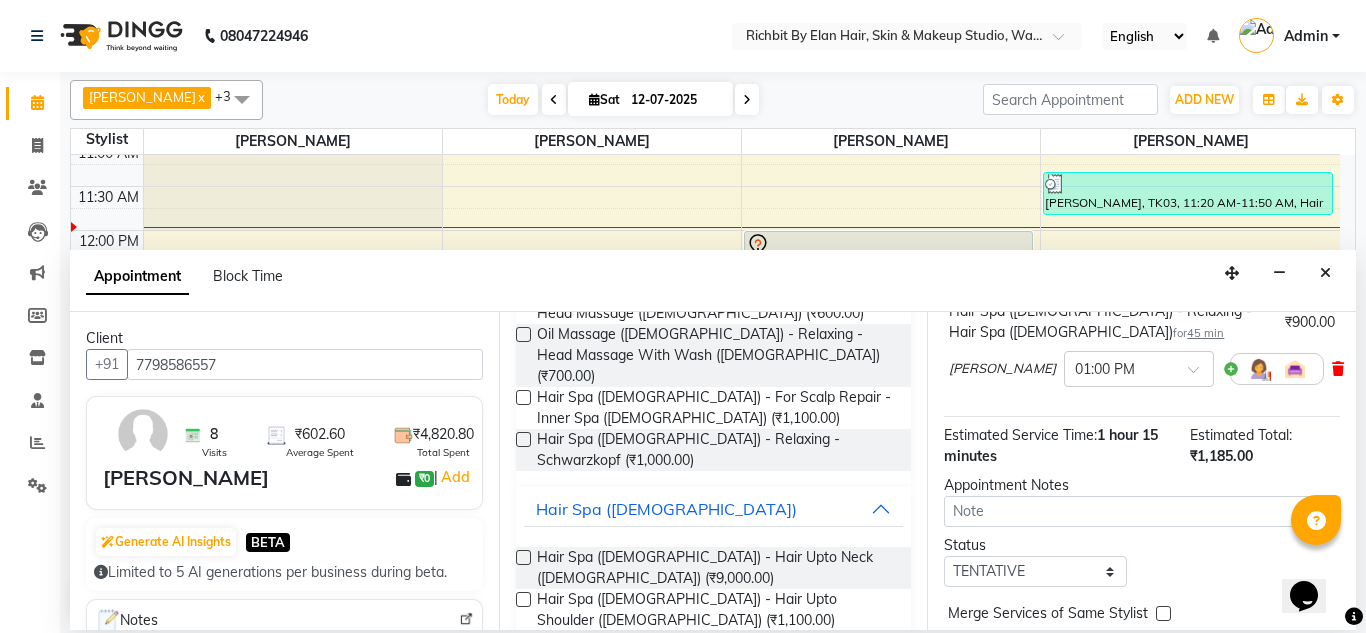 click at bounding box center [1338, 369] 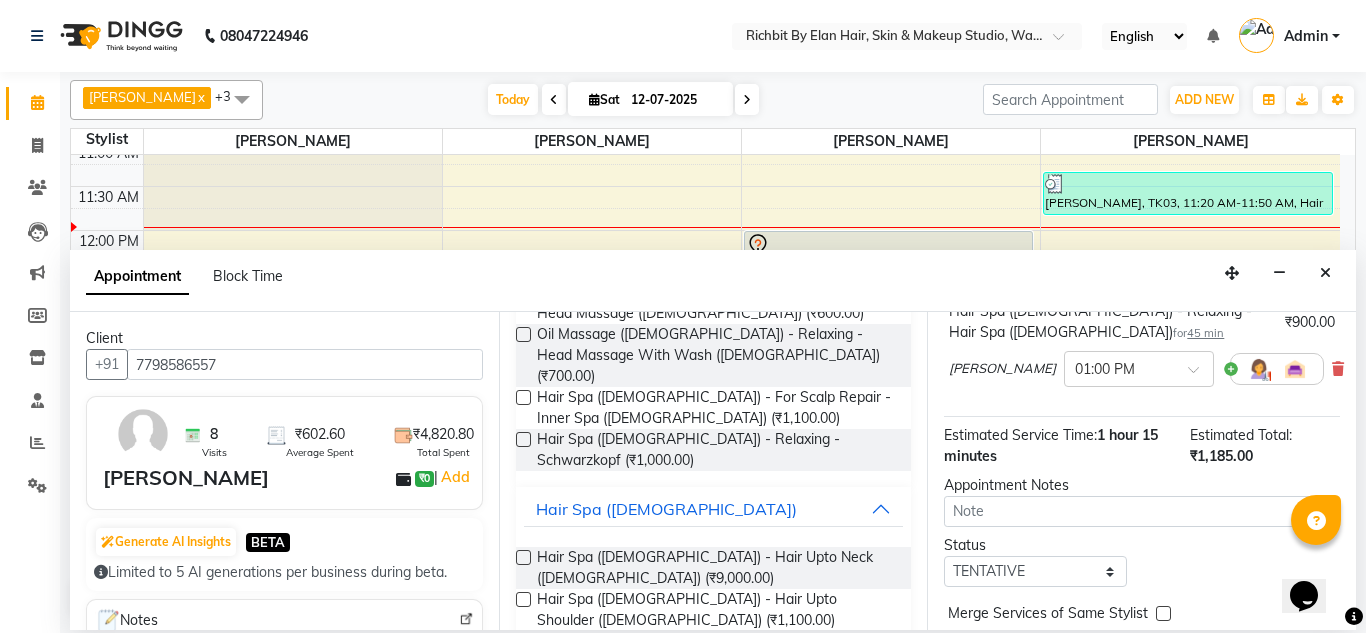 scroll, scrollTop: 265, scrollLeft: 0, axis: vertical 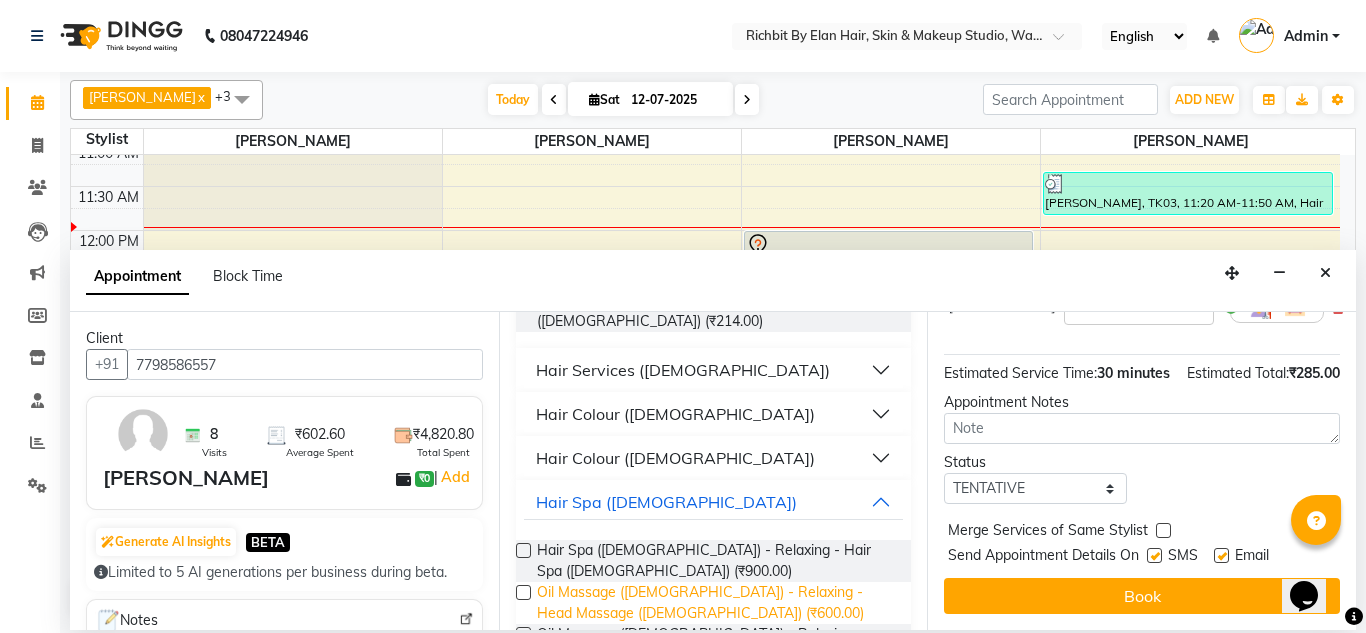 click on "Oil Massage (Male) - Relaxing - Head Massage  (Male) (₹600.00)" at bounding box center (716, 603) 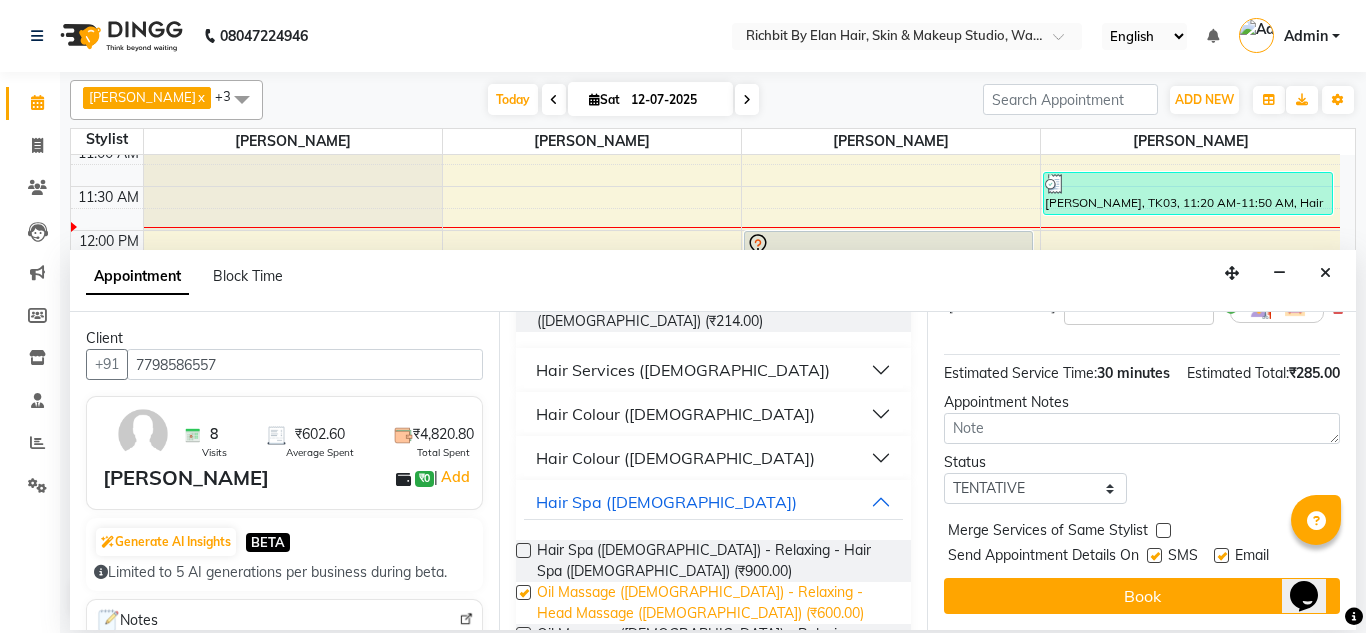 scroll, scrollTop: 300, scrollLeft: 0, axis: vertical 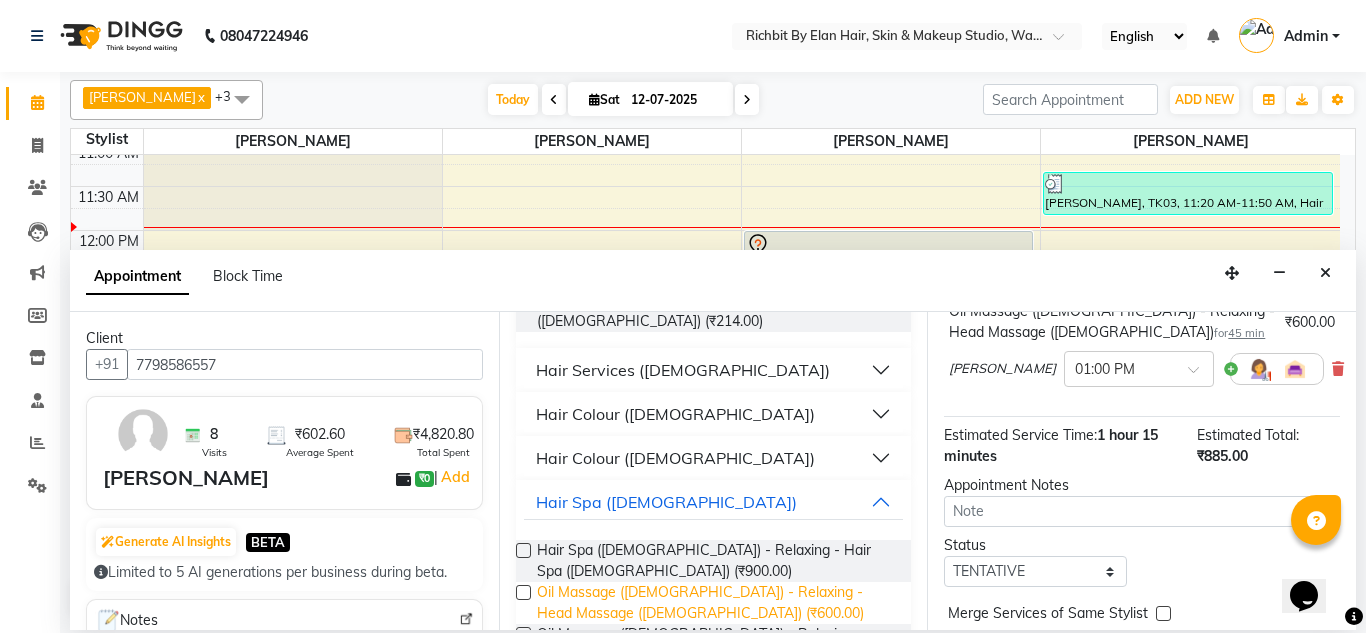 checkbox on "false" 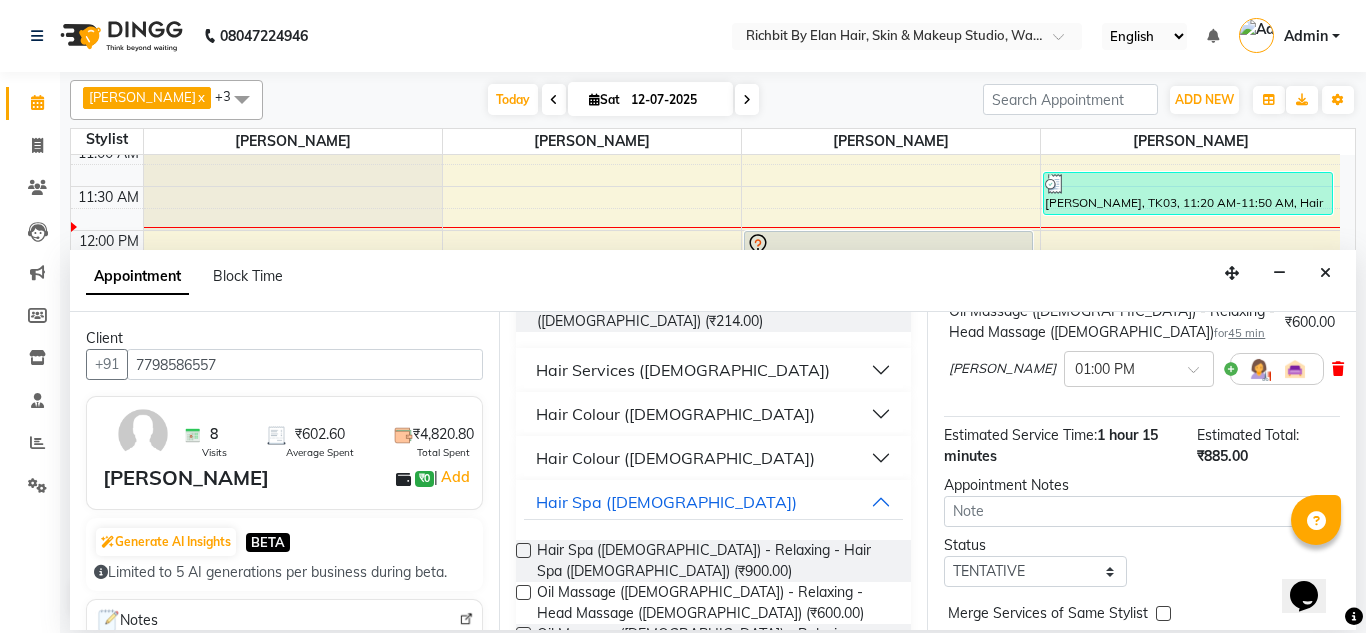 click at bounding box center [1338, 369] 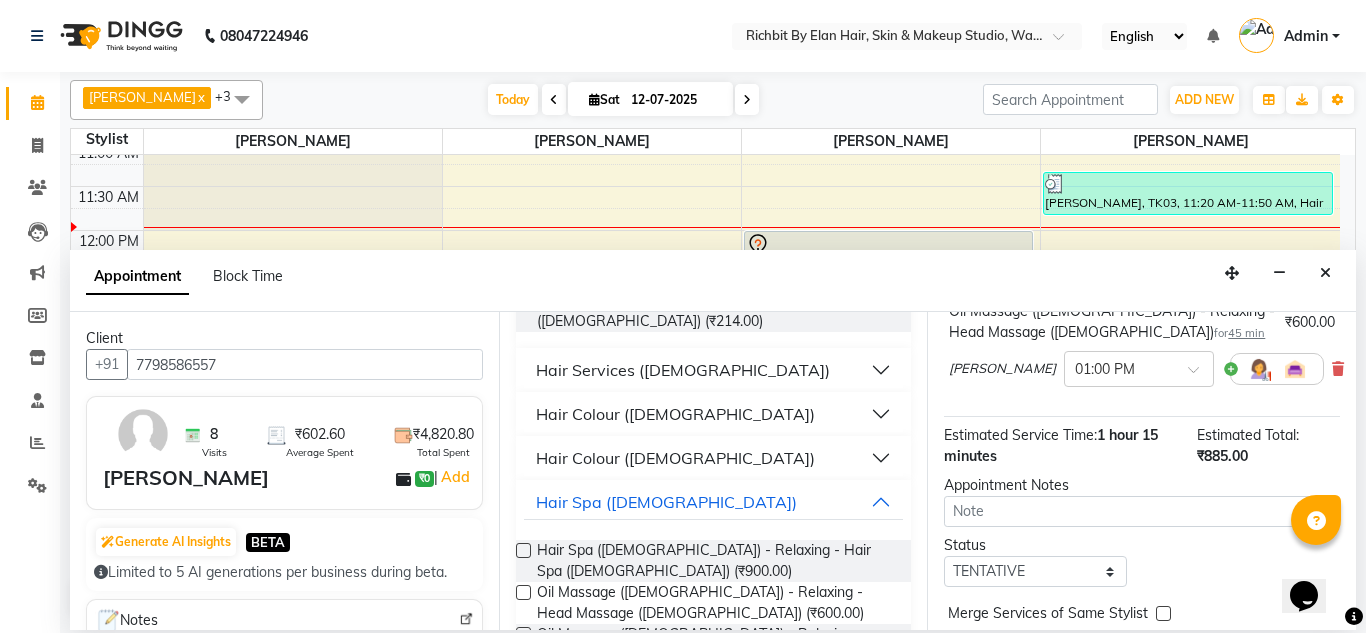 scroll, scrollTop: 265, scrollLeft: 0, axis: vertical 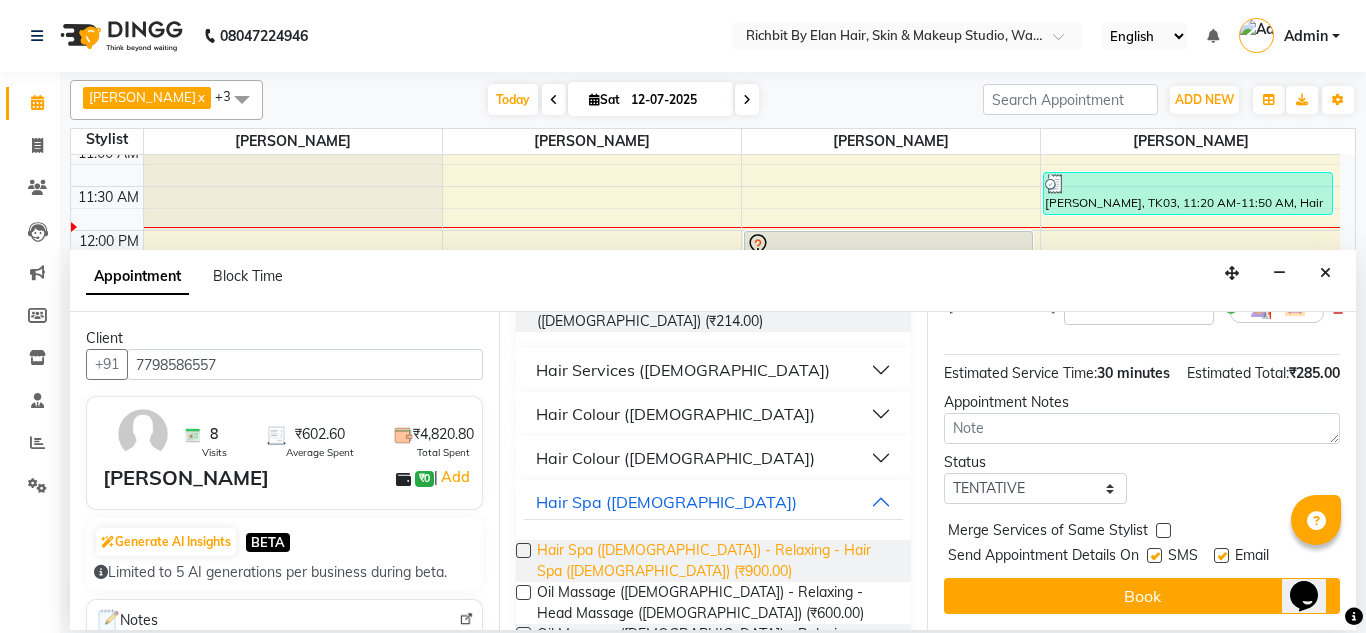 click on "Hair Spa (Male) - Relaxing - Hair Spa (Male) (₹900.00)" at bounding box center [716, 561] 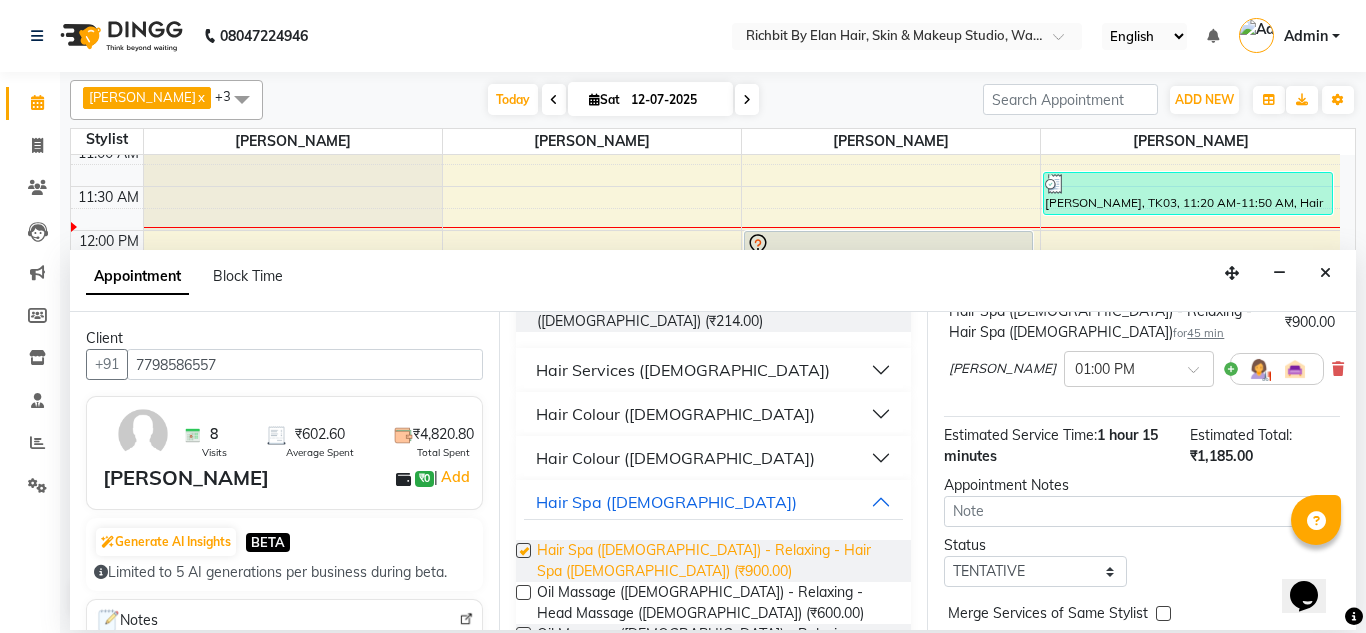 checkbox on "false" 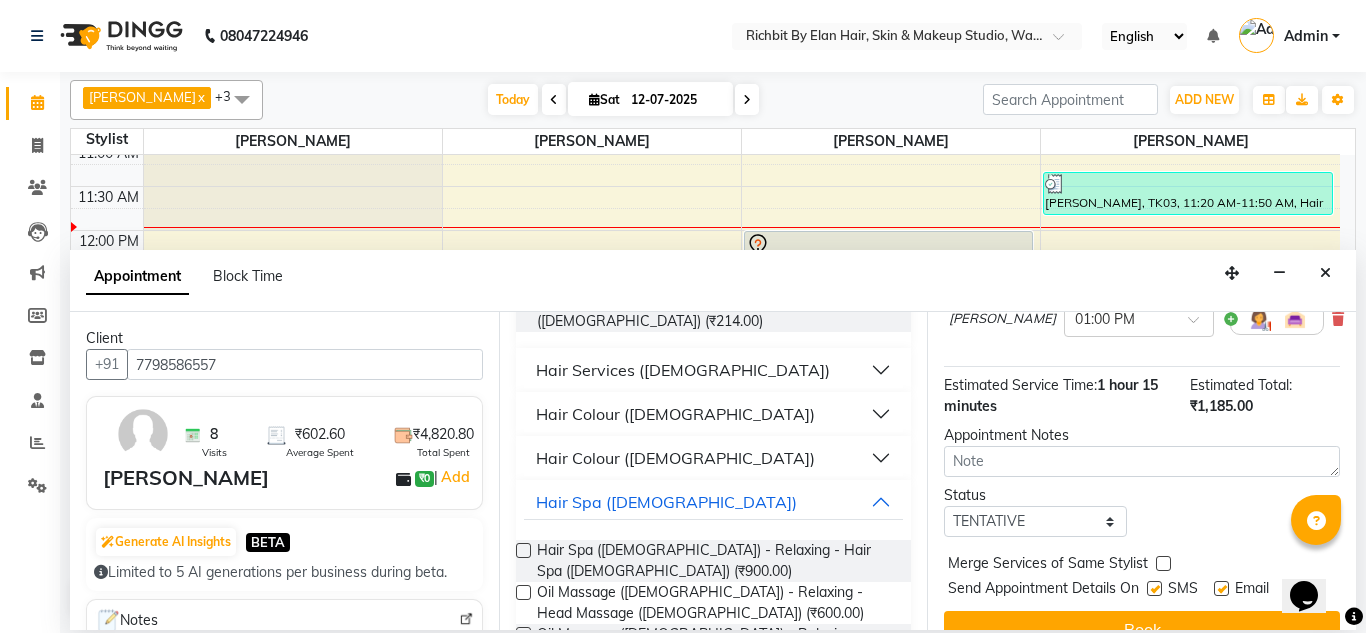 scroll, scrollTop: 377, scrollLeft: 0, axis: vertical 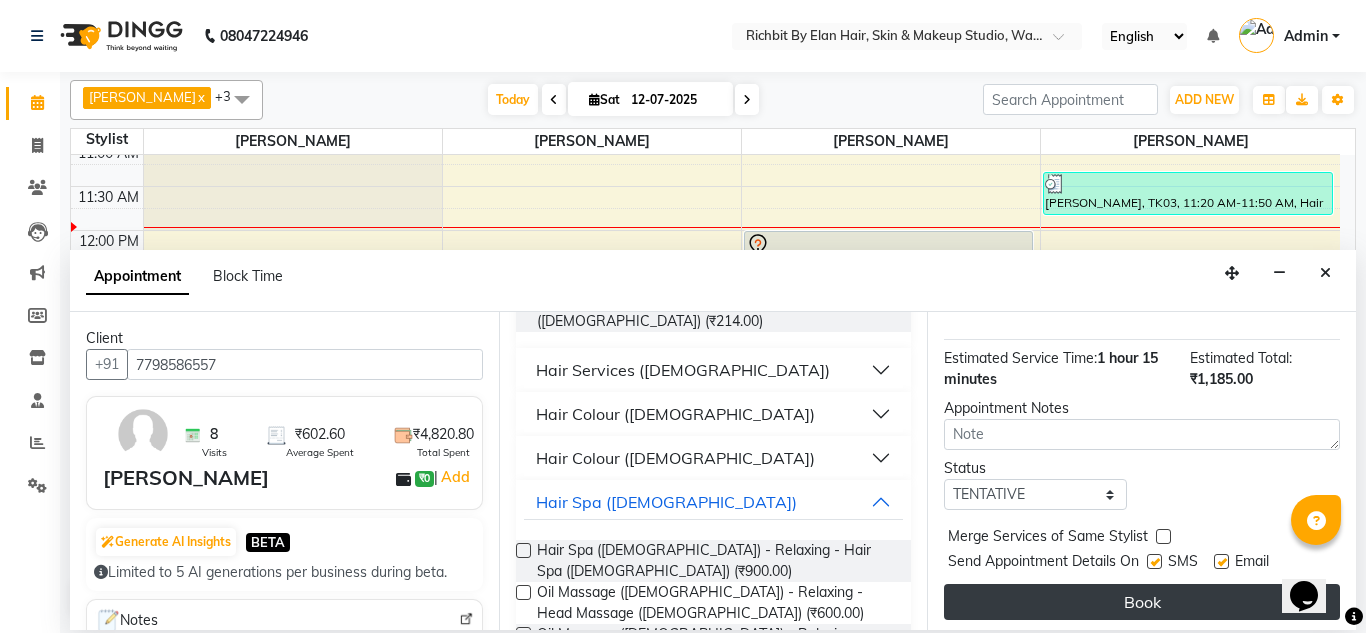 click on "Book" at bounding box center [1142, 602] 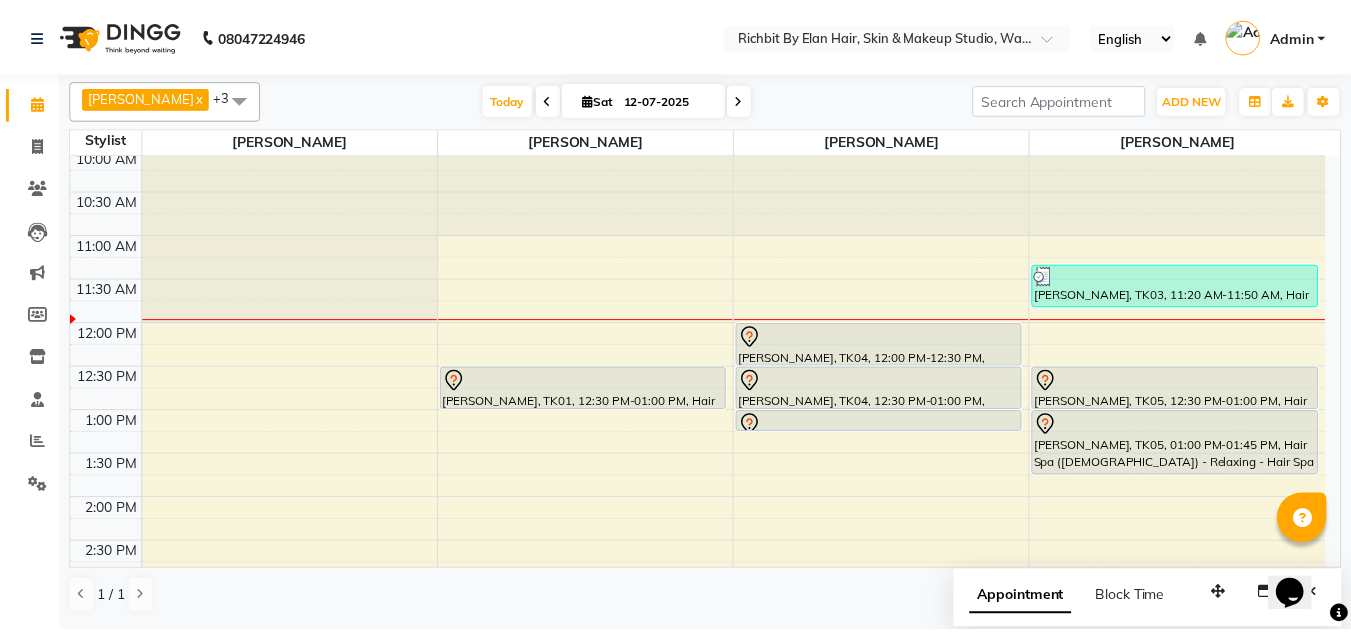 scroll, scrollTop: 0, scrollLeft: 0, axis: both 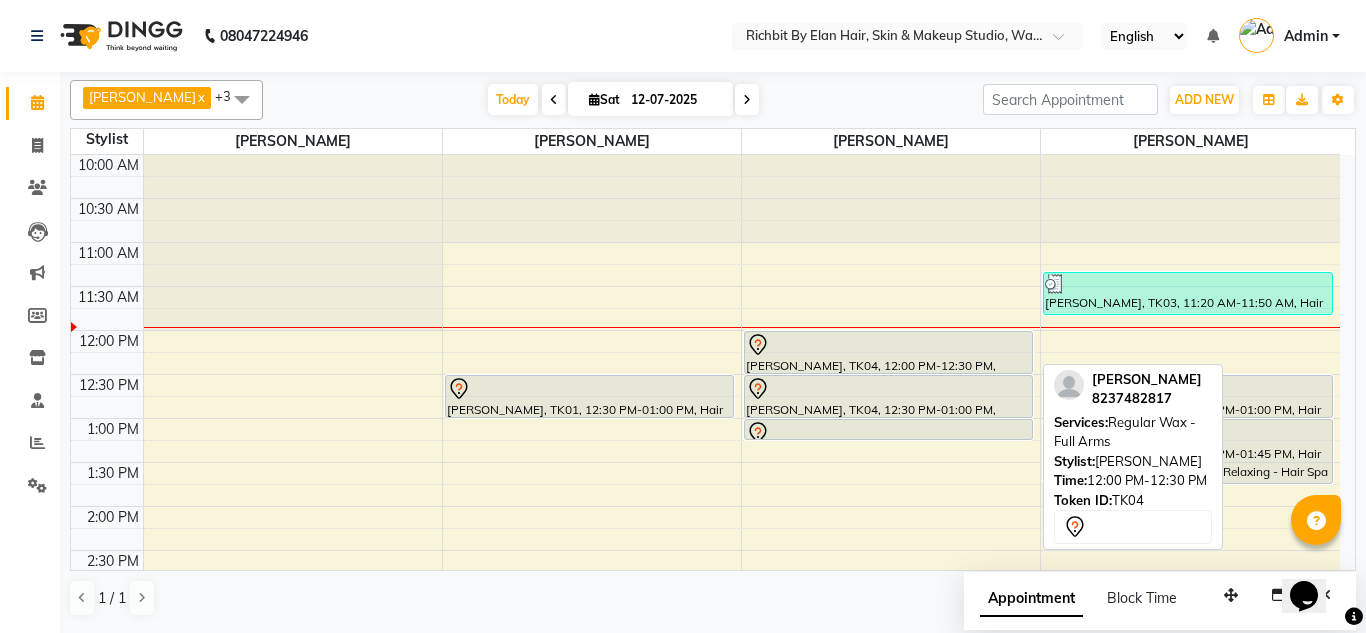 click 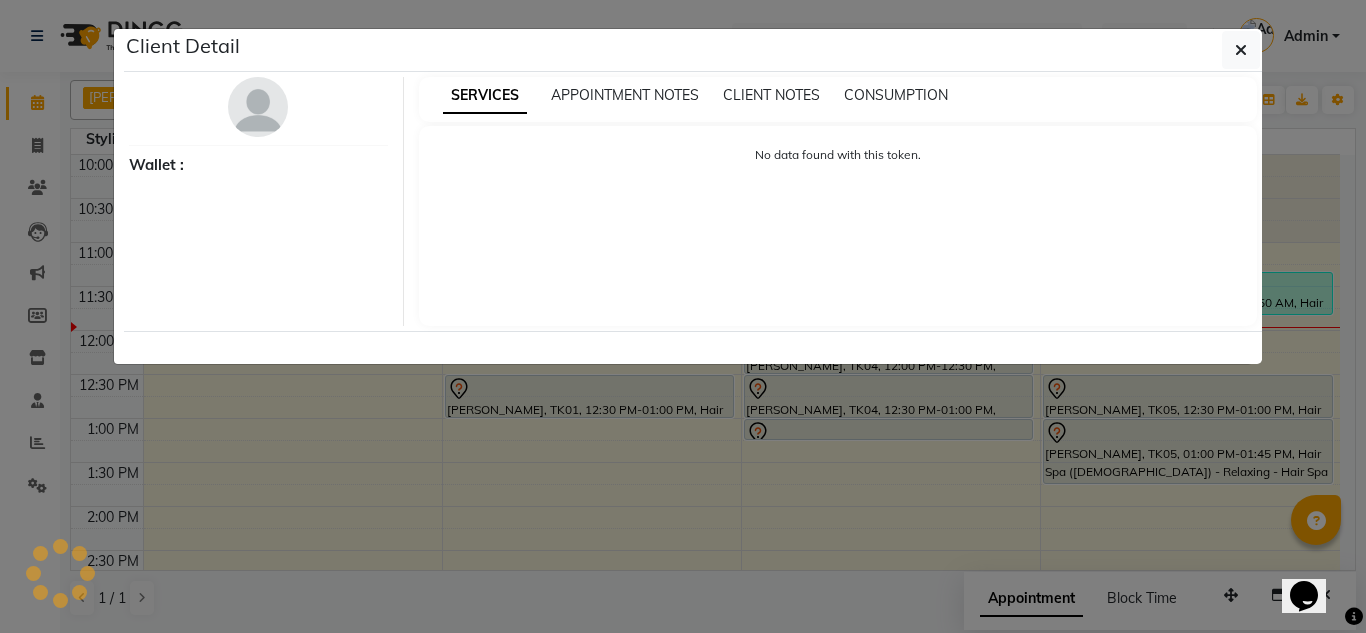 select on "7" 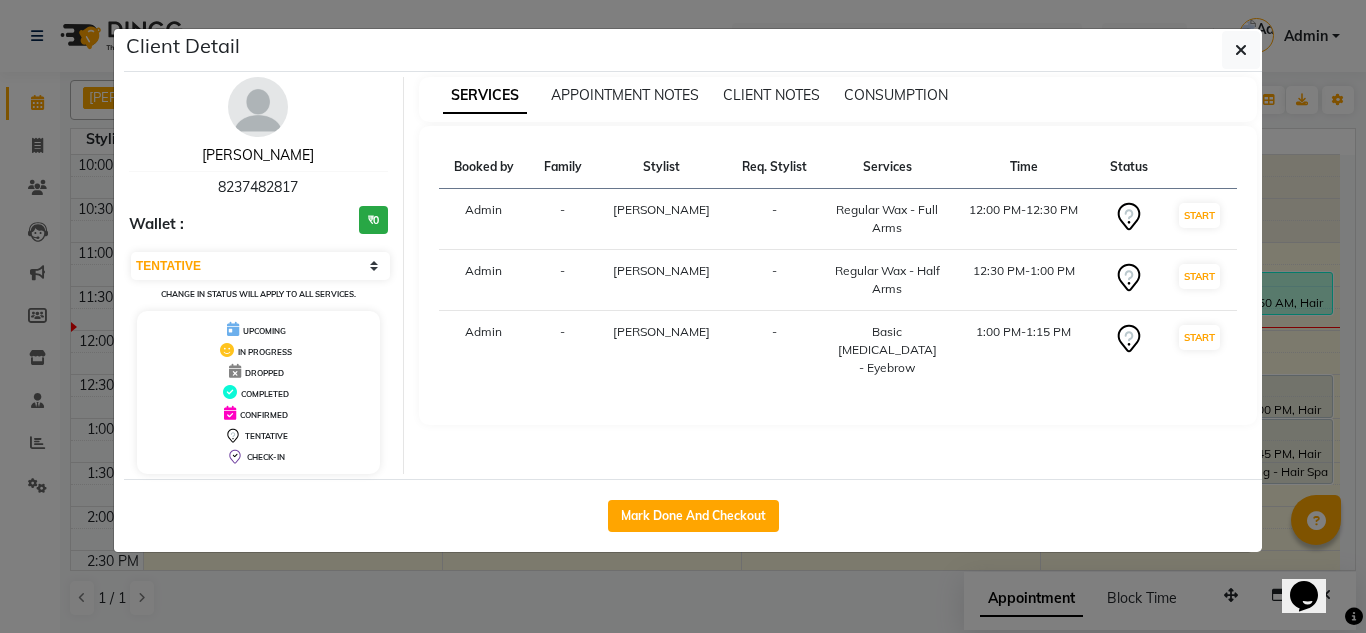 click on "Komal Lokhande" at bounding box center (258, 155) 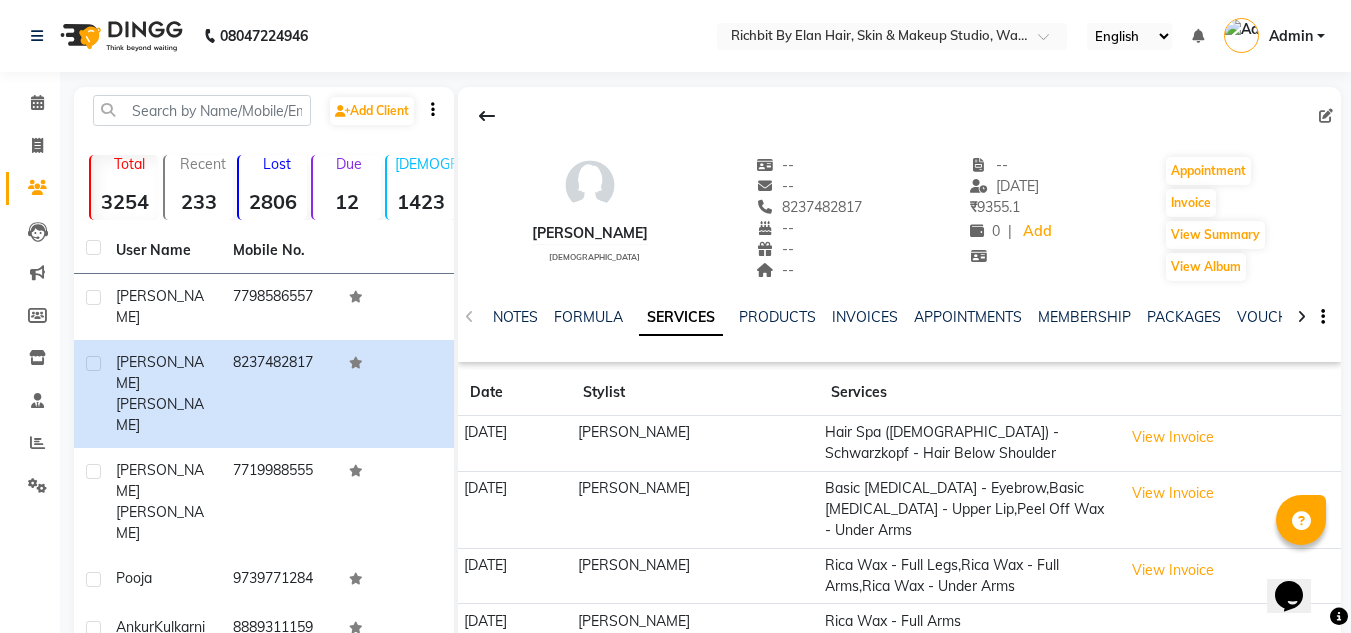 scroll, scrollTop: 285, scrollLeft: 0, axis: vertical 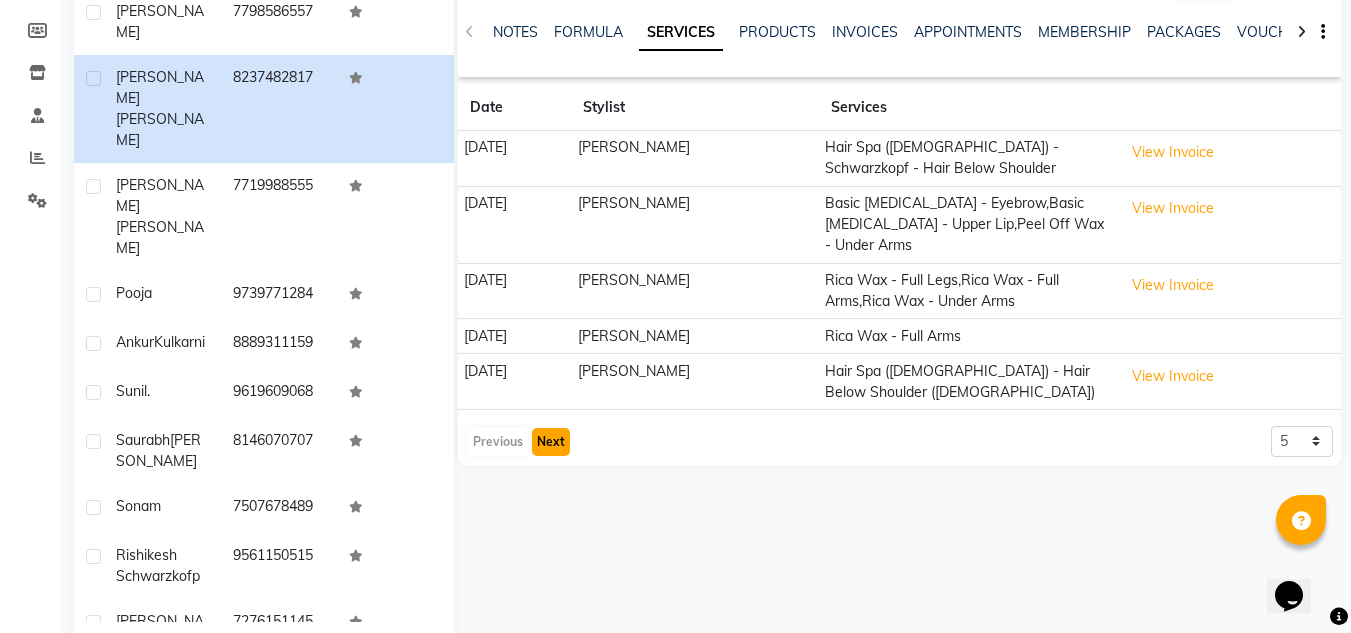 click on "Next" 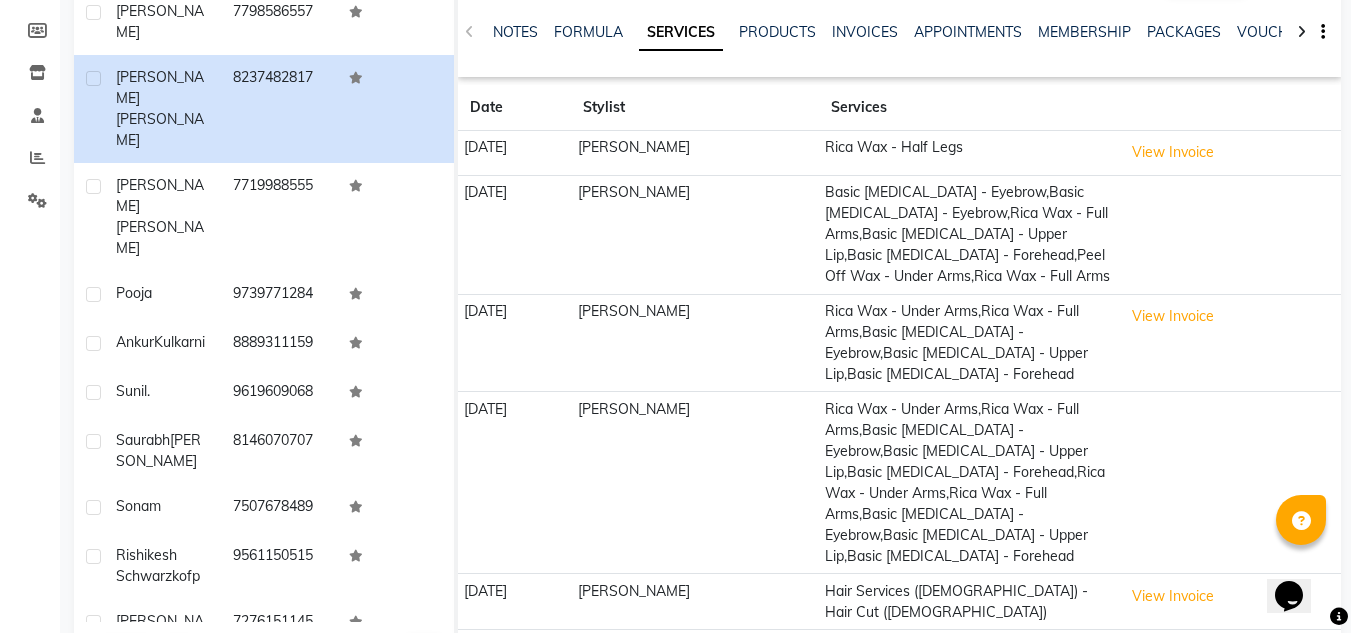 scroll, scrollTop: 347, scrollLeft: 0, axis: vertical 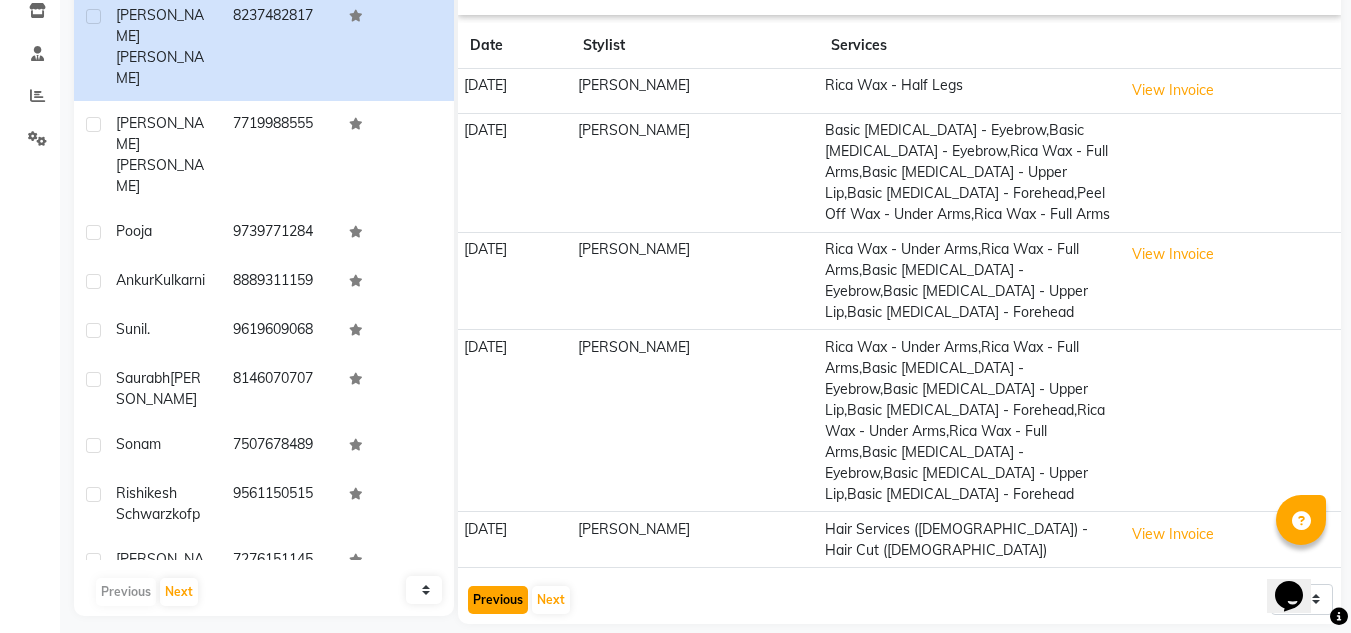 click on "Previous" 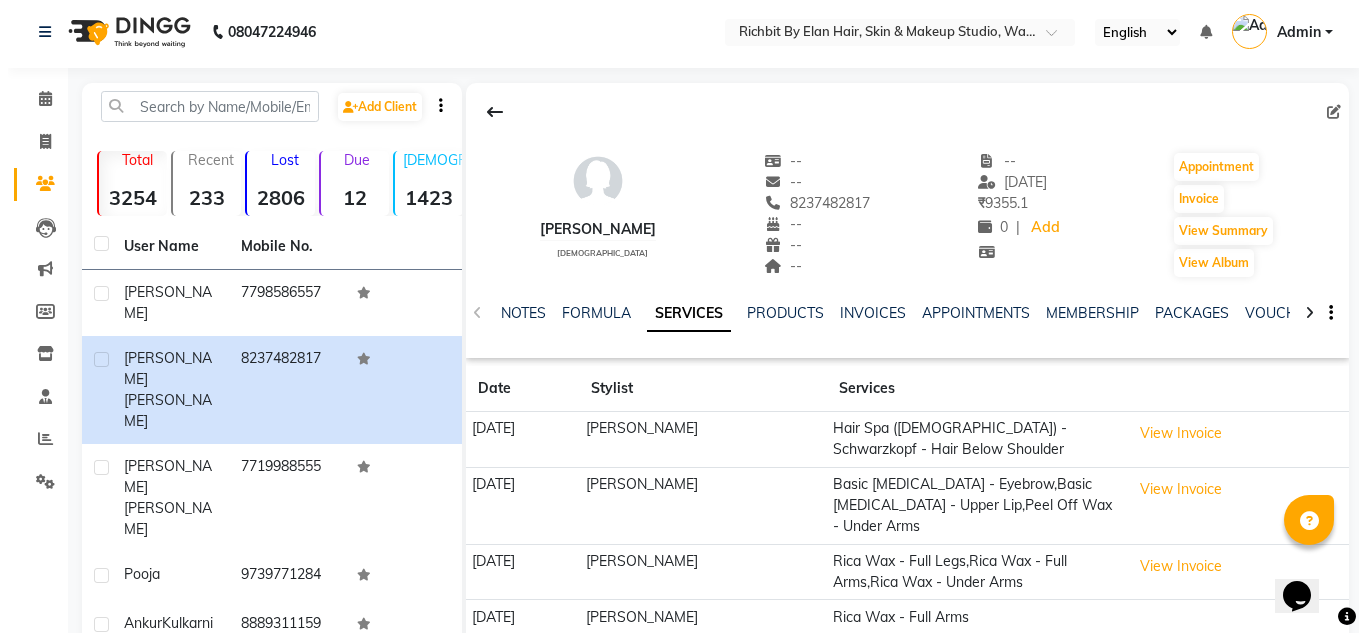 scroll, scrollTop: 0, scrollLeft: 0, axis: both 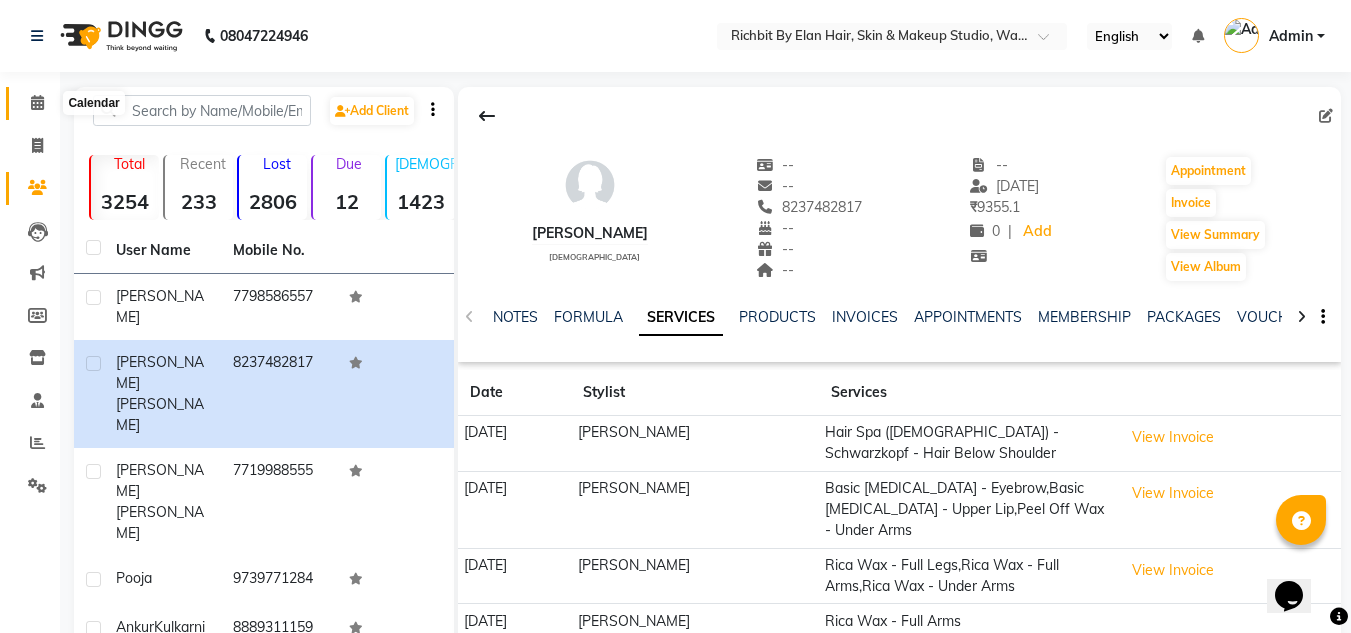 click 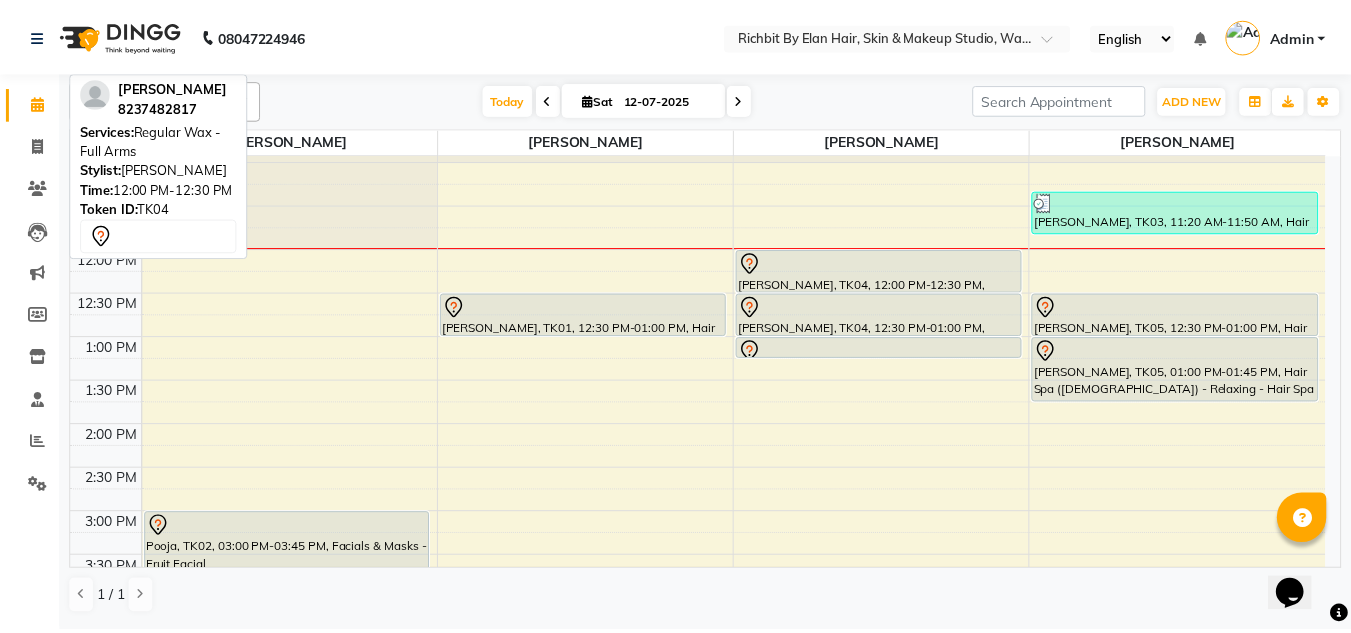 scroll, scrollTop: 200, scrollLeft: 0, axis: vertical 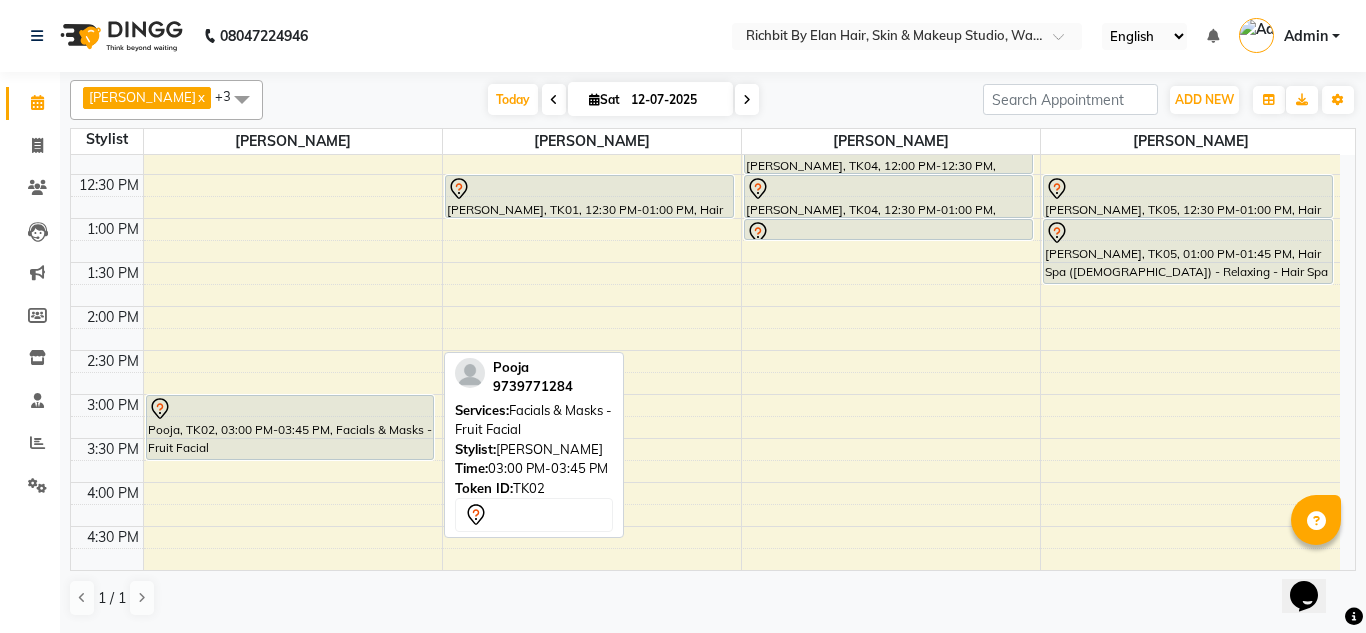 click at bounding box center (290, 409) 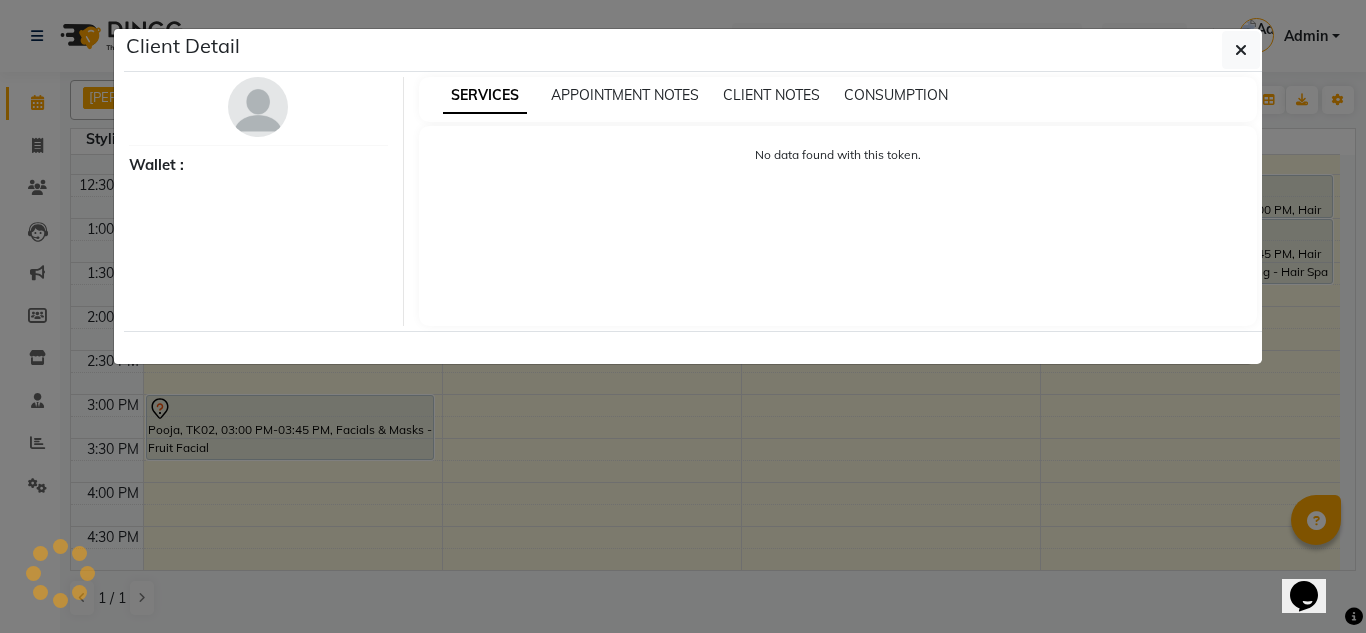 select on "7" 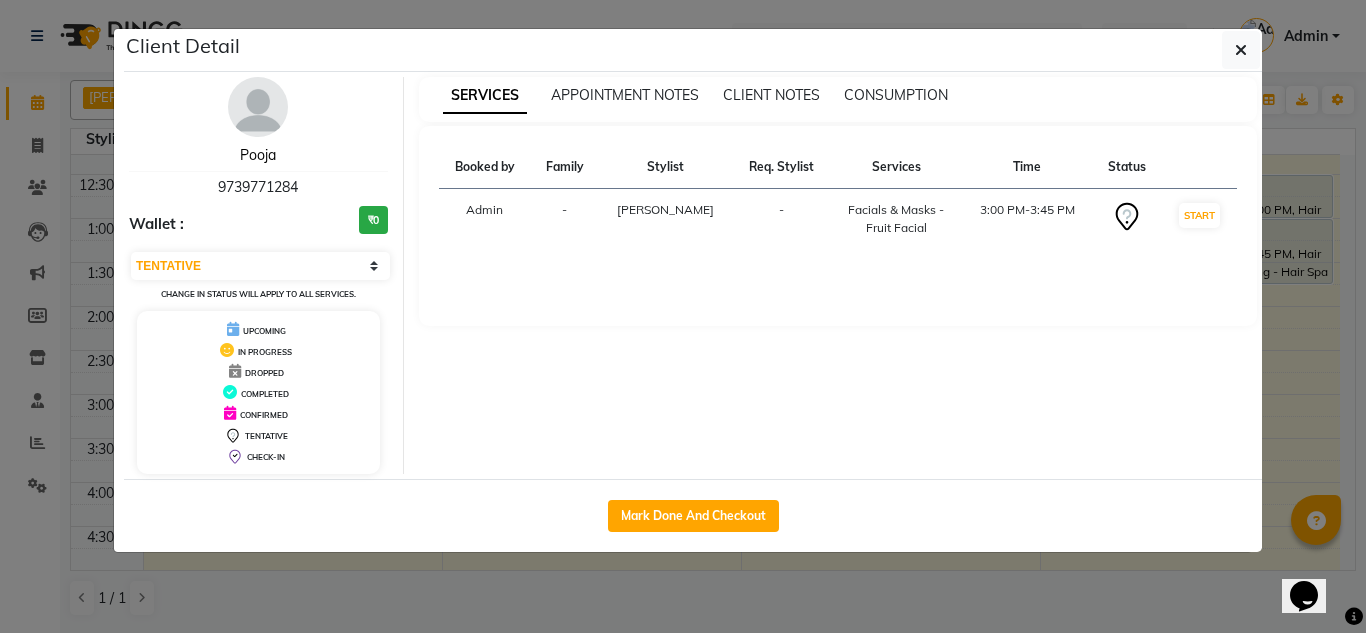 click on "Pooja" at bounding box center [258, 155] 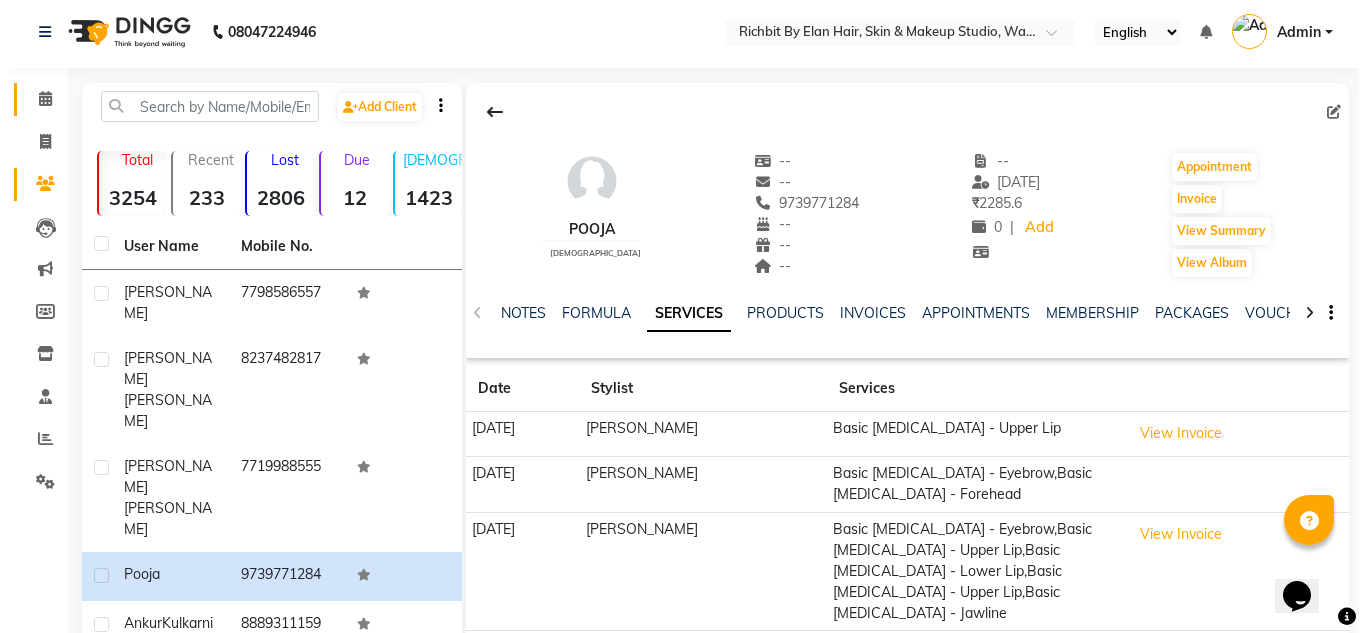 scroll, scrollTop: 0, scrollLeft: 0, axis: both 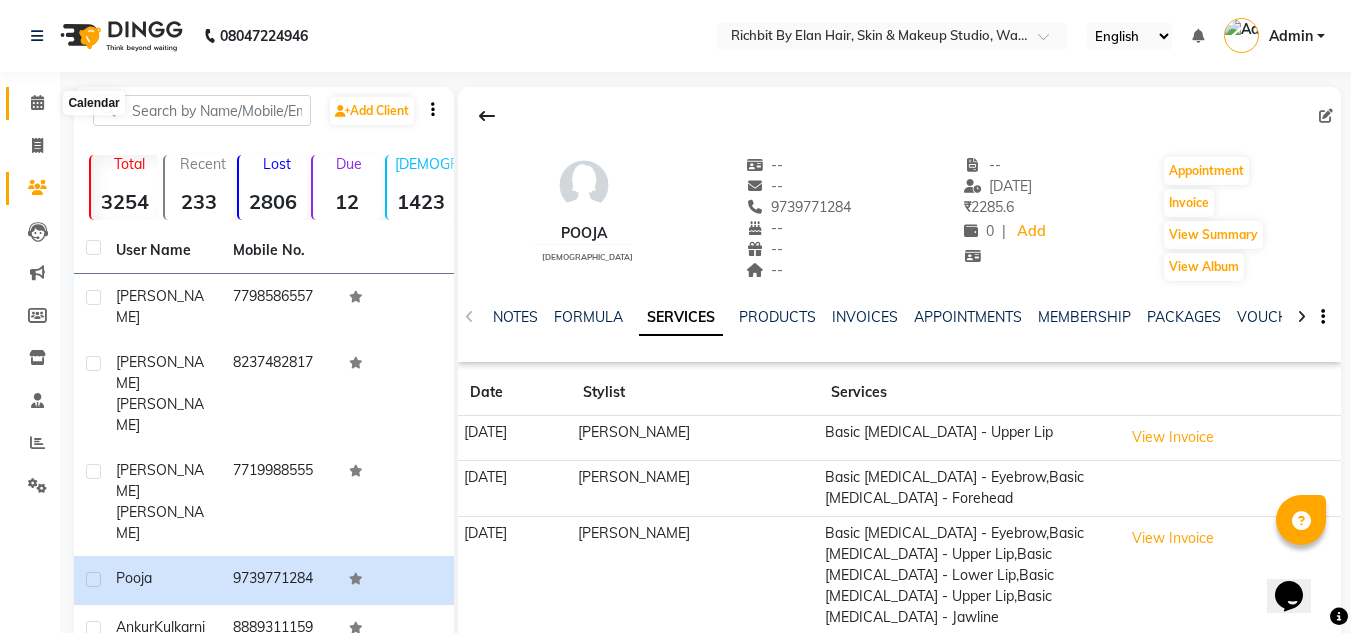 click 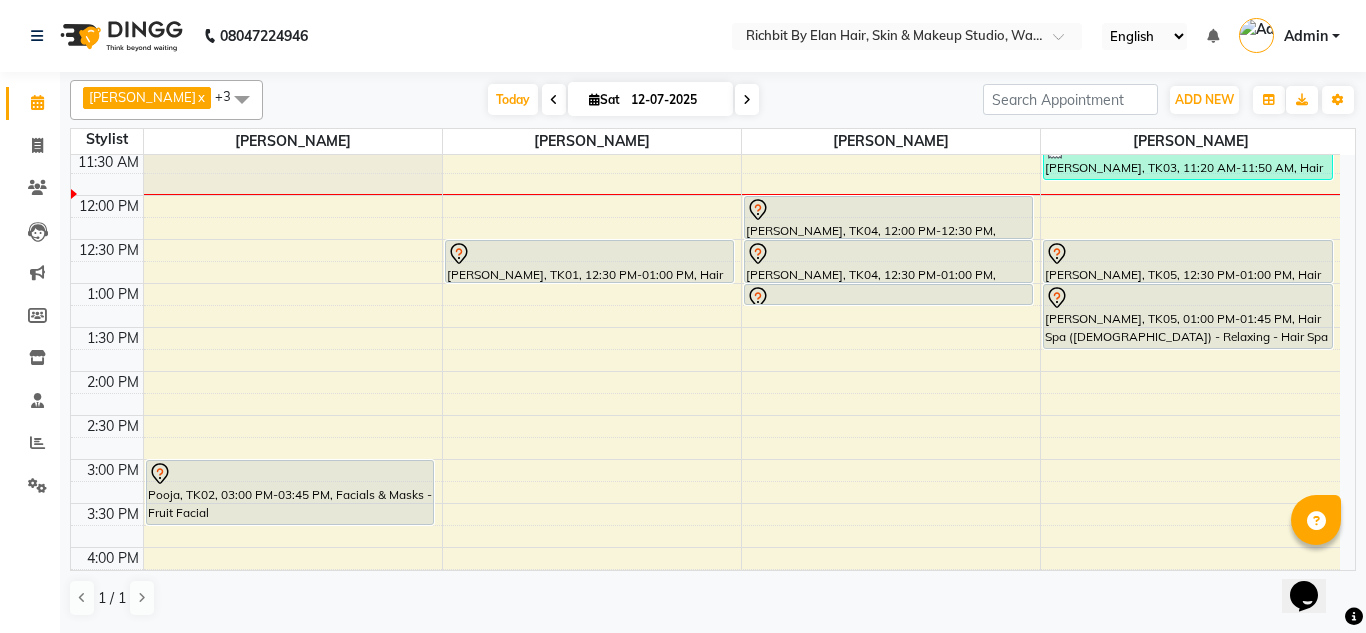 scroll, scrollTop: 100, scrollLeft: 0, axis: vertical 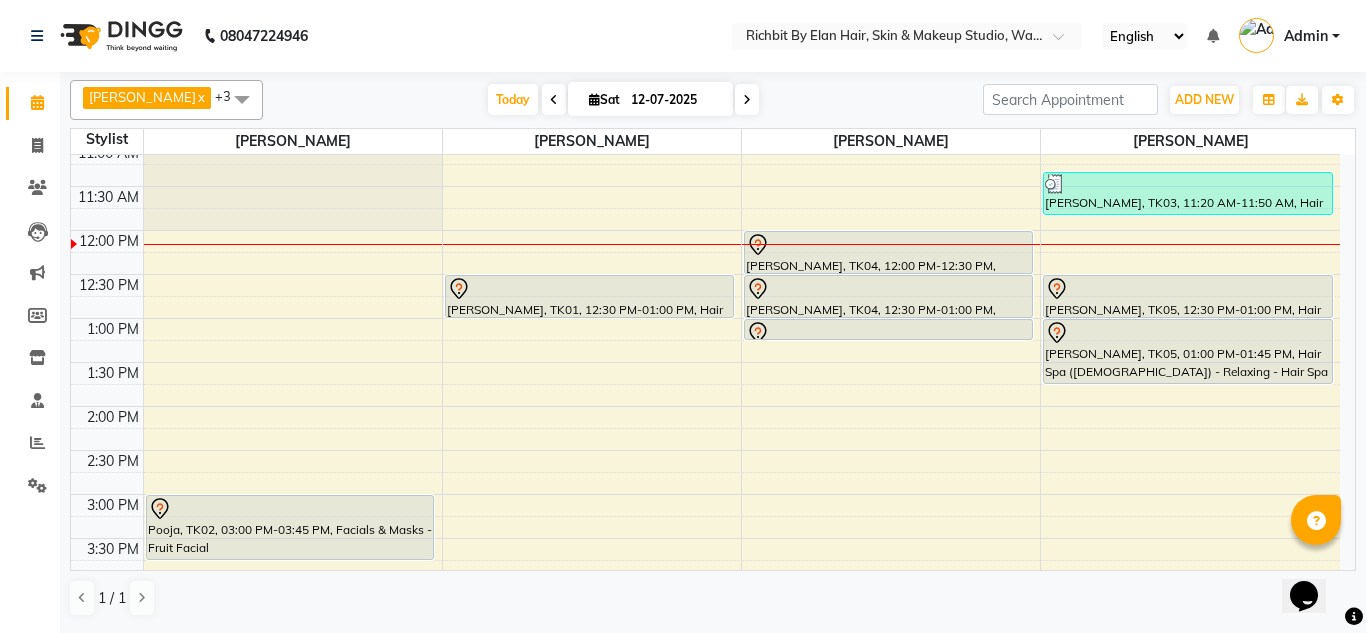 click on "10:00 AM 10:30 AM 11:00 AM 11:30 AM 12:00 PM 12:30 PM 1:00 PM 1:30 PM 2:00 PM 2:30 PM 3:00 PM 3:30 PM 4:00 PM 4:30 PM 5:00 PM 5:30 PM 6:00 PM 6:30 PM 7:00 PM 7:30 PM 8:00 PM 8:30 PM 9:00 PM 9:30 PM             Pooja, TK02, 03:00 PM-03:45 PM, Facials & Masks - Fruit Facial             Ankur Kulkarni, TK01, 12:30 PM-01:00 PM, Hair Services (Female) - Blow Dry With Shampoo & Conditioner - Below Shoulder (Female)             Komal Lokhande, TK04, 12:00 PM-12:30 PM, Regular Wax - Full Arms             Komal Lokhande, TK04, 12:30 PM-01:00 PM, Regular Wax - Half Arms             Komal Lokhande, TK04, 01:00 PM-01:15 PM, Basic Skin Care - Eyebrow     Vivek Sapkal, TK03, 11:20 AM-11:50 AM, Hair Services (Male) - Hair Wash With Conditioner (Male)             KSHITIJ, TK05, 12:30 PM-01:00 PM, Hair Services (Male) - Beard Trim - Crafting (Male)             KSHITIJ, TK05, 01:00 PM-01:45 PM, Hair Spa (Male) - Relaxing - Hair Spa (Male)" at bounding box center [705, 582] 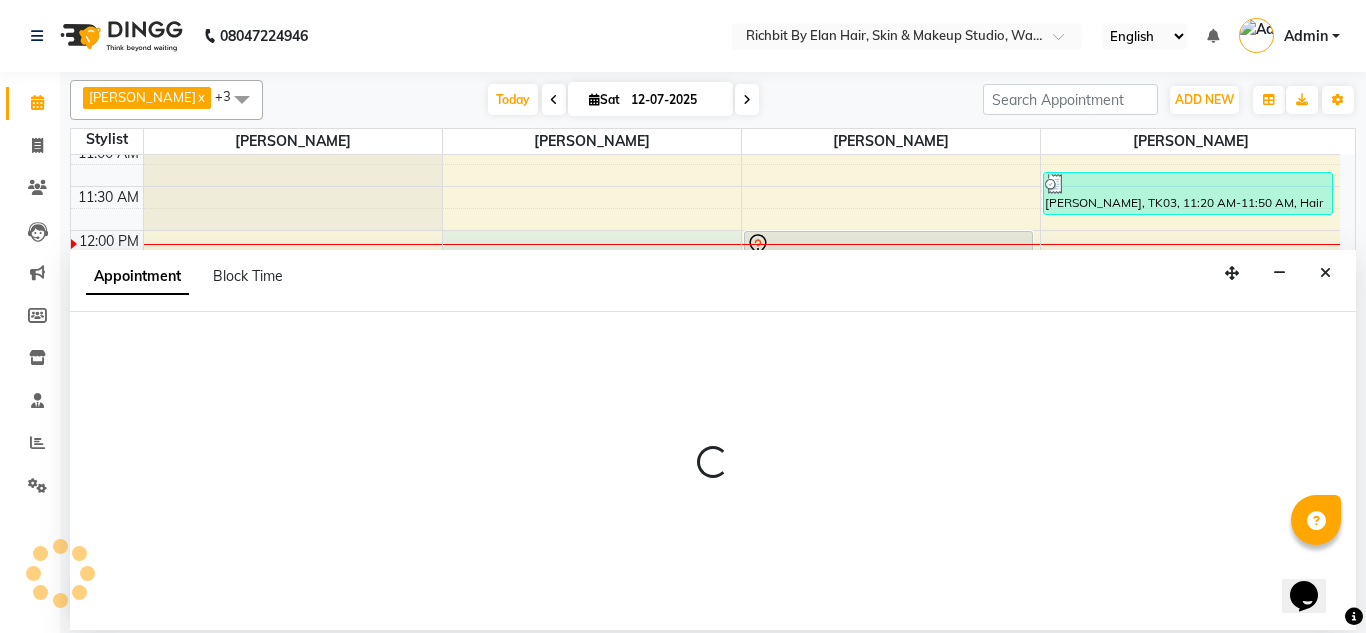 select on "39151" 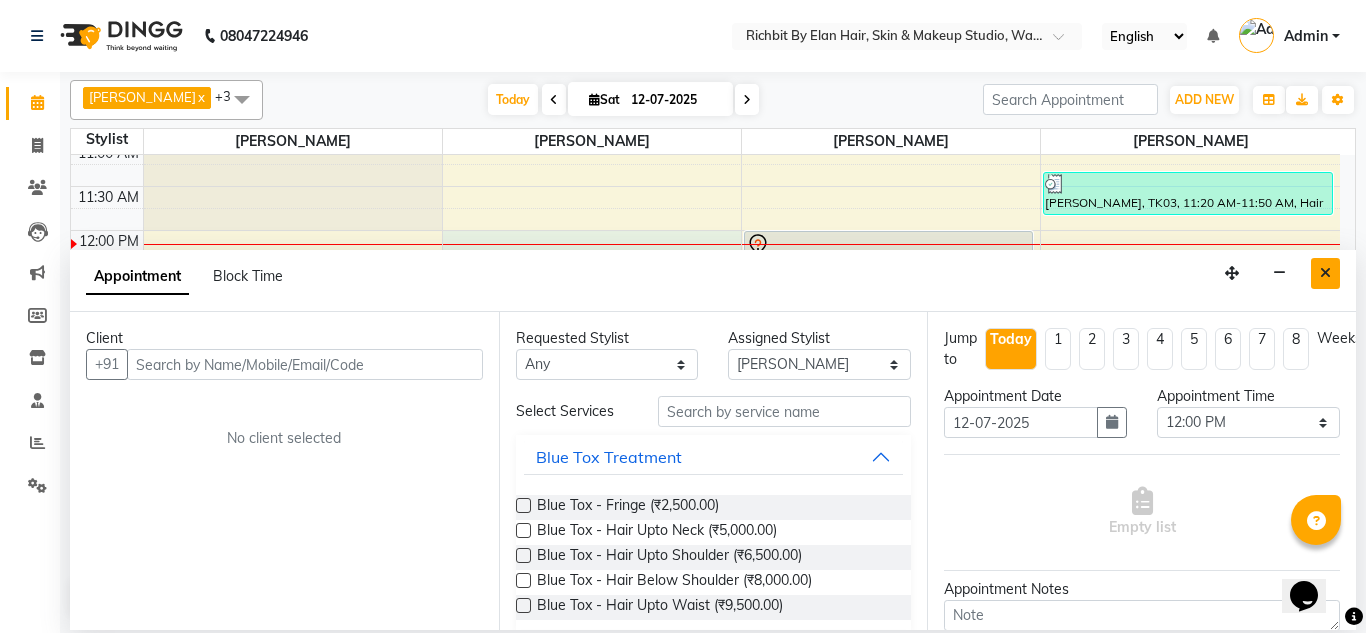 click at bounding box center (1325, 273) 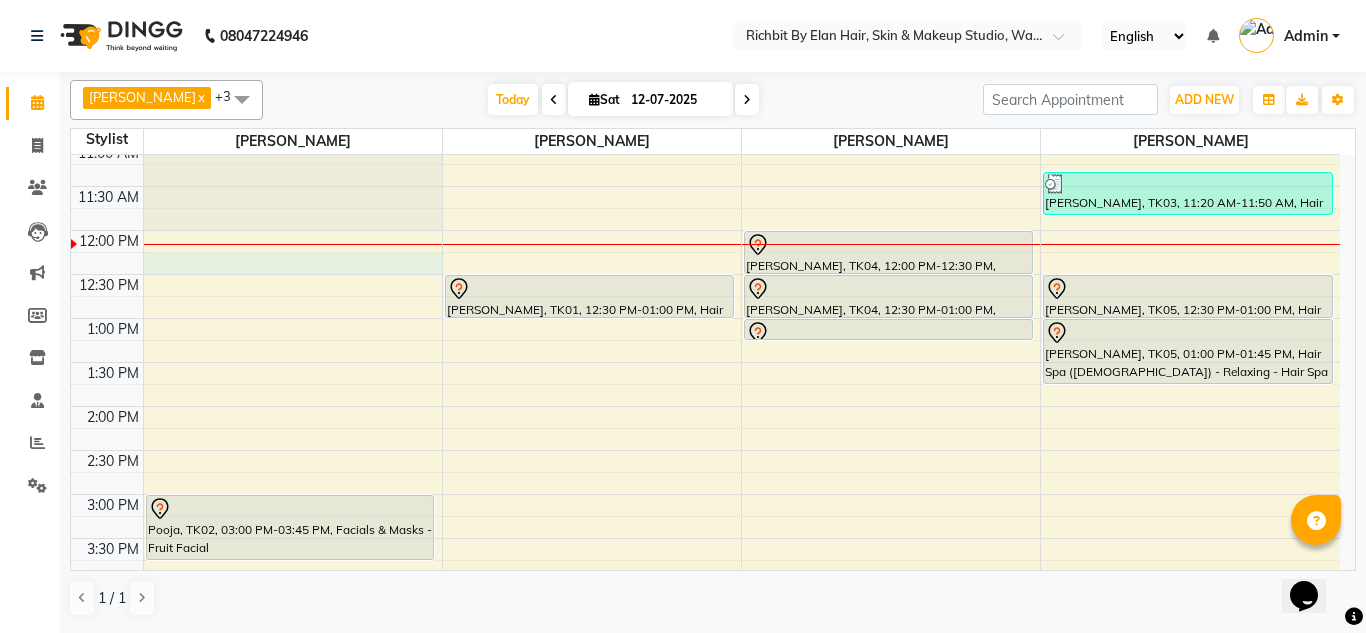 click on "10:00 AM 10:30 AM 11:00 AM 11:30 AM 12:00 PM 12:30 PM 1:00 PM 1:30 PM 2:00 PM 2:30 PM 3:00 PM 3:30 PM 4:00 PM 4:30 PM 5:00 PM 5:30 PM 6:00 PM 6:30 PM 7:00 PM 7:30 PM 8:00 PM 8:30 PM 9:00 PM 9:30 PM             Pooja, TK02, 03:00 PM-03:45 PM, Facials & Masks - Fruit Facial             Ankur Kulkarni, TK01, 12:30 PM-01:00 PM, Hair Services (Female) - Blow Dry With Shampoo & Conditioner - Below Shoulder (Female)             Komal Lokhande, TK04, 12:00 PM-12:30 PM, Regular Wax - Full Arms             Komal Lokhande, TK04, 12:30 PM-01:00 PM, Regular Wax - Half Arms             Komal Lokhande, TK04, 01:00 PM-01:15 PM, Basic Skin Care - Eyebrow     Vivek Sapkal, TK03, 11:20 AM-11:50 AM, Hair Services (Male) - Hair Wash With Conditioner (Male)             KSHITIJ, TK05, 12:30 PM-01:00 PM, Hair Services (Male) - Beard Trim - Crafting (Male)             KSHITIJ, TK05, 01:00 PM-01:45 PM, Hair Spa (Male) - Relaxing - Hair Spa (Male)" at bounding box center [705, 582] 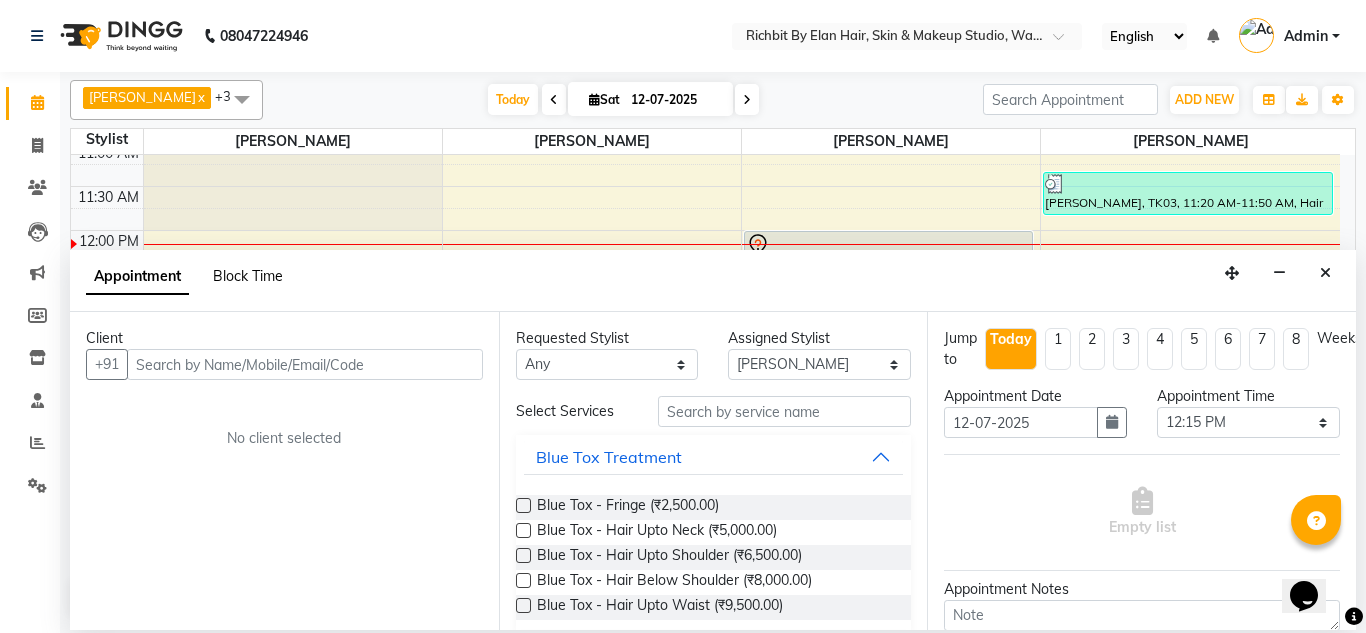 click on "Block Time" at bounding box center (248, 276) 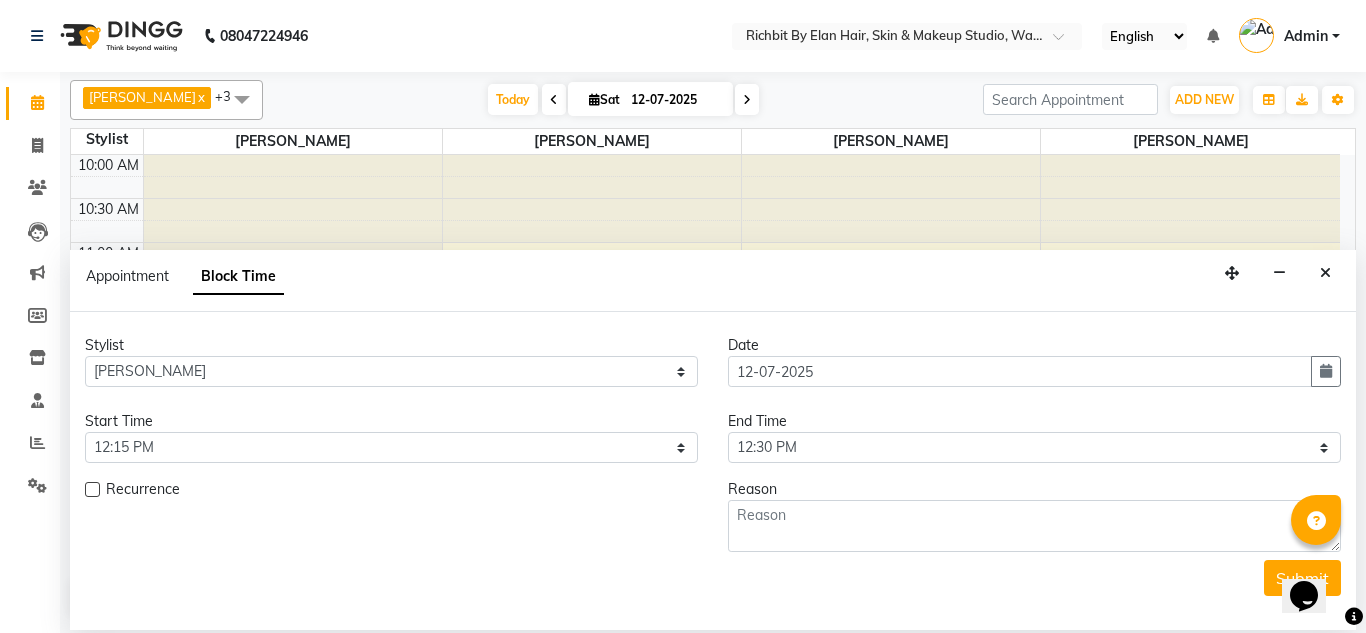 scroll, scrollTop: 177, scrollLeft: 0, axis: vertical 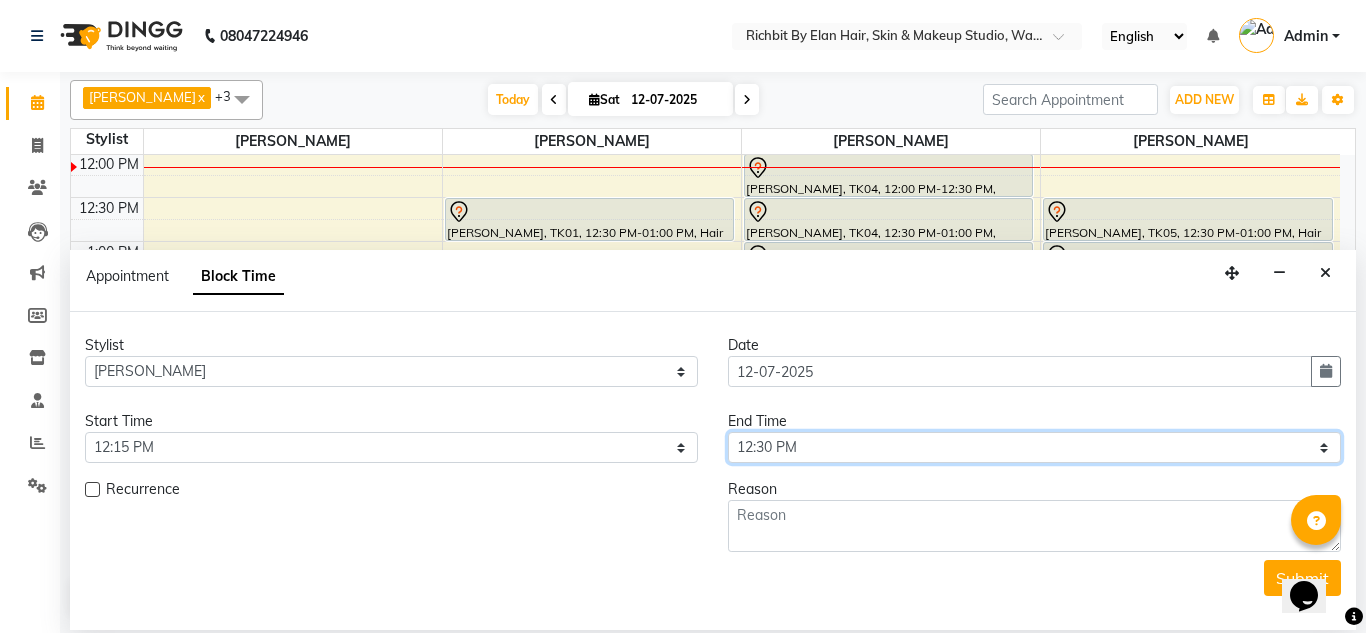 click on "Select 11:00 AM 11:15 AM 11:30 AM 11:45 AM 12:00 PM 12:15 PM 12:30 PM 12:45 PM 01:00 PM 01:15 PM 01:30 PM 01:45 PM 02:00 PM 02:15 PM 02:30 PM 02:45 PM 03:00 PM 03:15 PM 03:30 PM 03:45 PM 04:00 PM 04:15 PM 04:30 PM 04:45 PM 05:00 PM 05:15 PM 05:30 PM 05:45 PM 06:00 PM 06:15 PM 06:30 PM 06:45 PM 07:00 PM 07:15 PM 07:30 PM 07:45 PM 08:00 PM 08:15 PM 08:30 PM 08:45 PM 09:00 PM" at bounding box center (1034, 447) 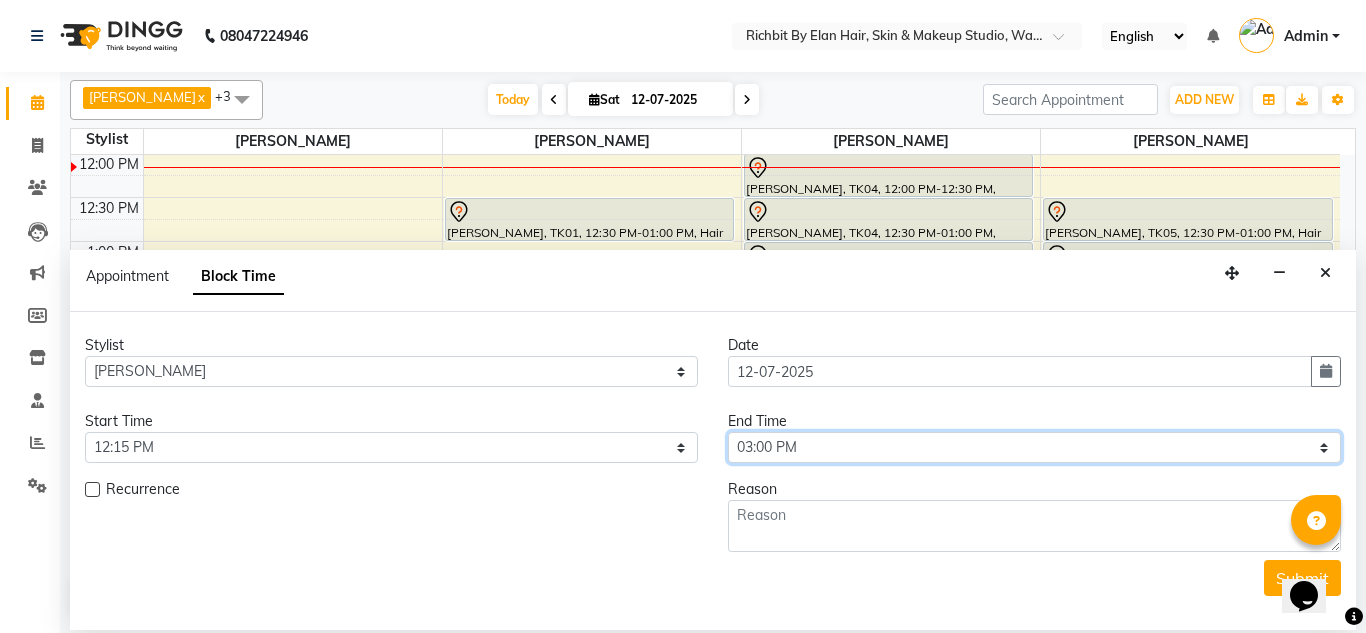 click on "Select 11:00 AM 11:15 AM 11:30 AM 11:45 AM 12:00 PM 12:15 PM 12:30 PM 12:45 PM 01:00 PM 01:15 PM 01:30 PM 01:45 PM 02:00 PM 02:15 PM 02:30 PM 02:45 PM 03:00 PM 03:15 PM 03:30 PM 03:45 PM 04:00 PM 04:15 PM 04:30 PM 04:45 PM 05:00 PM 05:15 PM 05:30 PM 05:45 PM 06:00 PM 06:15 PM 06:30 PM 06:45 PM 07:00 PM 07:15 PM 07:30 PM 07:45 PM 08:00 PM 08:15 PM 08:30 PM 08:45 PM 09:00 PM" at bounding box center (1034, 447) 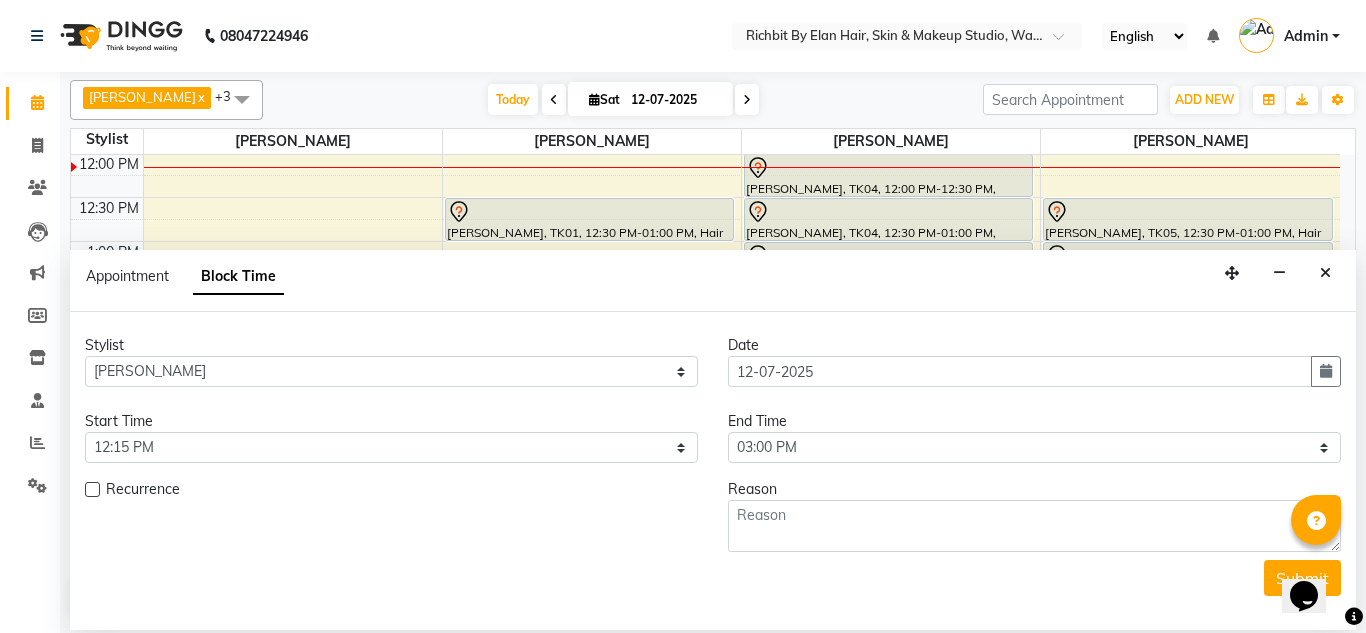 click on "Stylist Select Ankita nivangune Deepali Palsule Gopal Kadam Rohit Suravase Vandana Panikar Date 12-07-2025 Start Time Select 11:00 AM 11:15 AM 11:30 AM 11:45 AM 12:00 PM 12:15 PM 12:30 PM 12:45 PM 01:00 PM 01:15 PM 01:30 PM 01:45 PM 02:00 PM 02:15 PM 02:30 PM 02:45 PM 03:00 PM 03:15 PM 03:30 PM 03:45 PM 04:00 PM 04:15 PM 04:30 PM 04:45 PM 05:00 PM 05:15 PM 05:30 PM 05:45 PM 06:00 PM 06:15 PM 06:30 PM 06:45 PM 07:00 PM 07:15 PM 07:30 PM 07:45 PM 08:00 PM 08:15 PM 08:30 PM 08:45 PM 09:00 PM End Time Select 11:00 AM 11:15 AM 11:30 AM 11:45 AM 12:00 PM 12:15 PM 12:30 PM 12:45 PM 01:00 PM 01:15 PM 01:30 PM 01:45 PM 02:00 PM 02:15 PM 02:30 PM 02:45 PM 03:00 PM 03:15 PM 03:30 PM 03:45 PM 04:00 PM 04:15 PM 04:30 PM 04:45 PM 05:00 PM 05:15 PM 05:30 PM 05:45 PM 06:00 PM 06:15 PM 06:30 PM 06:45 PM 07:00 PM 07:15 PM 07:30 PM 07:45 PM 08:00 PM 08:15 PM 08:30 PM 08:45 PM 09:00 PM Recurrence Reason  Submit" at bounding box center (713, 465) 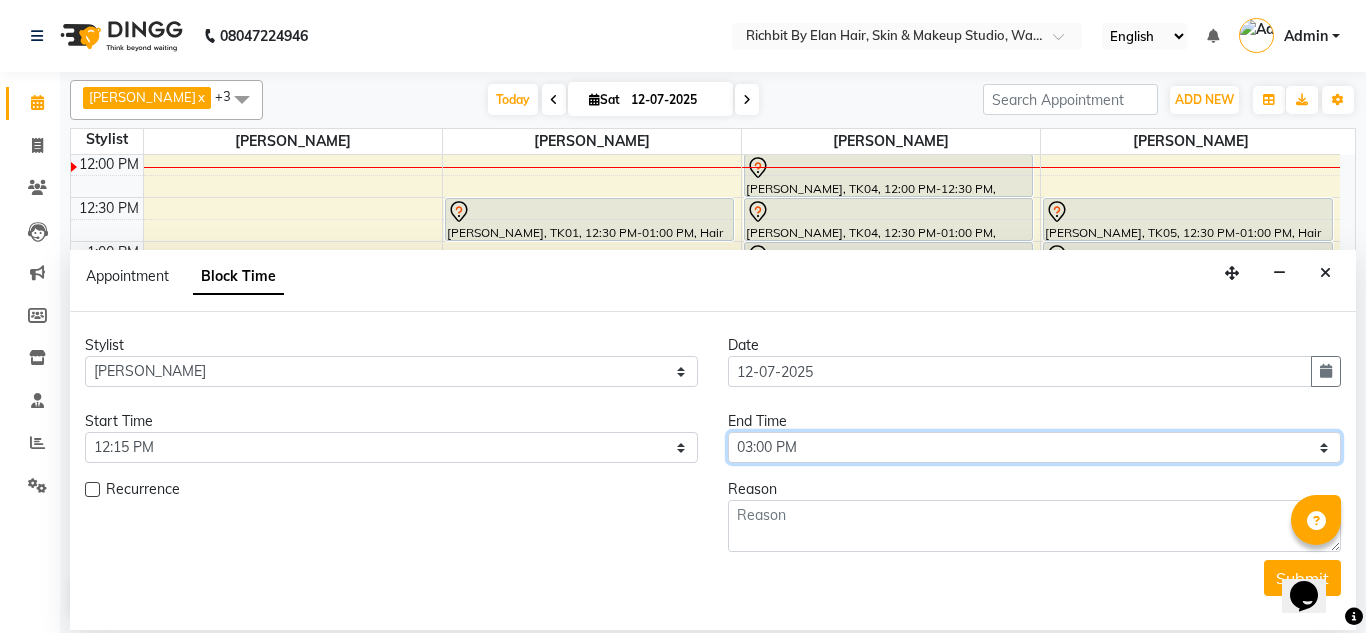 click on "Select 11:00 AM 11:15 AM 11:30 AM 11:45 AM 12:00 PM 12:15 PM 12:30 PM 12:45 PM 01:00 PM 01:15 PM 01:30 PM 01:45 PM 02:00 PM 02:15 PM 02:30 PM 02:45 PM 03:00 PM 03:15 PM 03:30 PM 03:45 PM 04:00 PM 04:15 PM 04:30 PM 04:45 PM 05:00 PM 05:15 PM 05:30 PM 05:45 PM 06:00 PM 06:15 PM 06:30 PM 06:45 PM 07:00 PM 07:15 PM 07:30 PM 07:45 PM 08:00 PM 08:15 PM 08:30 PM 08:45 PM 09:00 PM" at bounding box center [1034, 447] 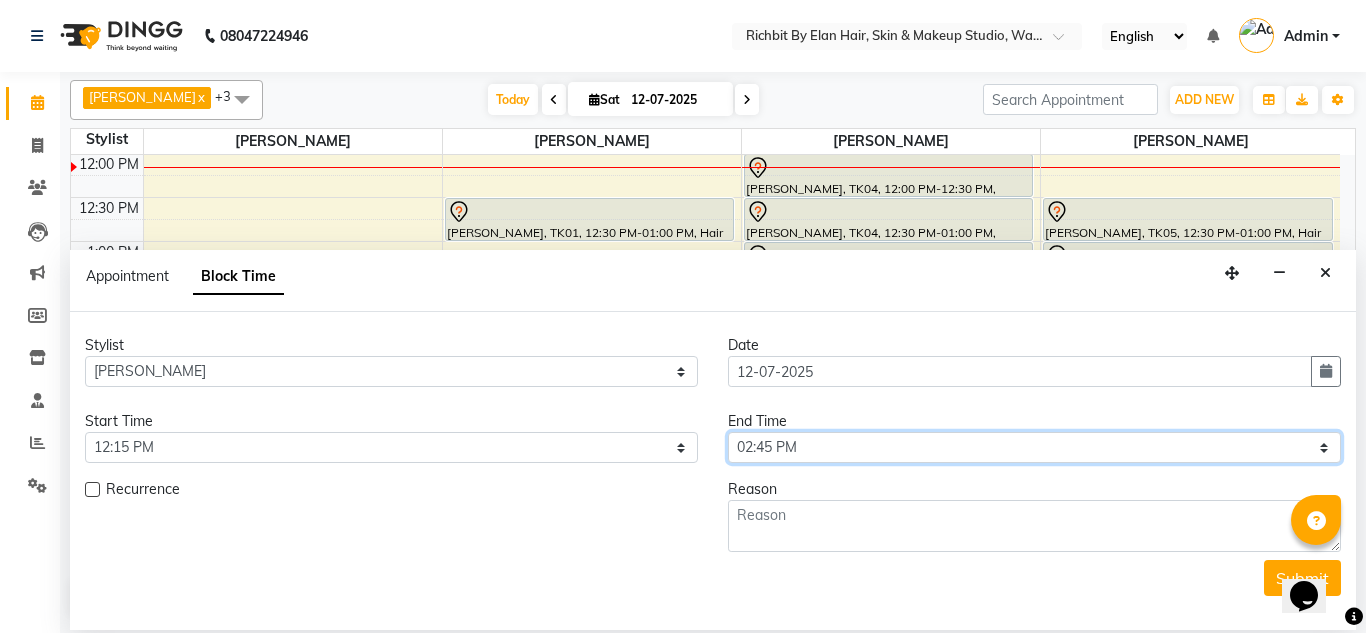 click on "Select 11:00 AM 11:15 AM 11:30 AM 11:45 AM 12:00 PM 12:15 PM 12:30 PM 12:45 PM 01:00 PM 01:15 PM 01:30 PM 01:45 PM 02:00 PM 02:15 PM 02:30 PM 02:45 PM 03:00 PM 03:15 PM 03:30 PM 03:45 PM 04:00 PM 04:15 PM 04:30 PM 04:45 PM 05:00 PM 05:15 PM 05:30 PM 05:45 PM 06:00 PM 06:15 PM 06:30 PM 06:45 PM 07:00 PM 07:15 PM 07:30 PM 07:45 PM 08:00 PM 08:15 PM 08:30 PM 08:45 PM 09:00 PM" at bounding box center [1034, 447] 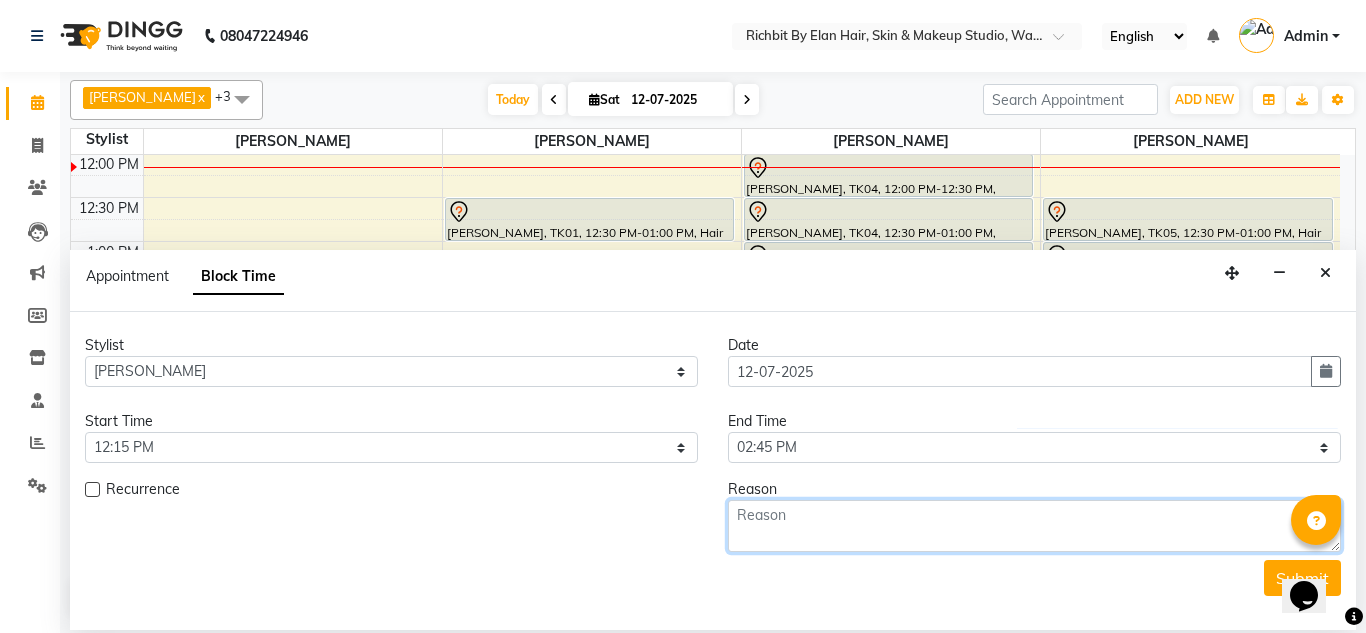 click at bounding box center [1034, 526] 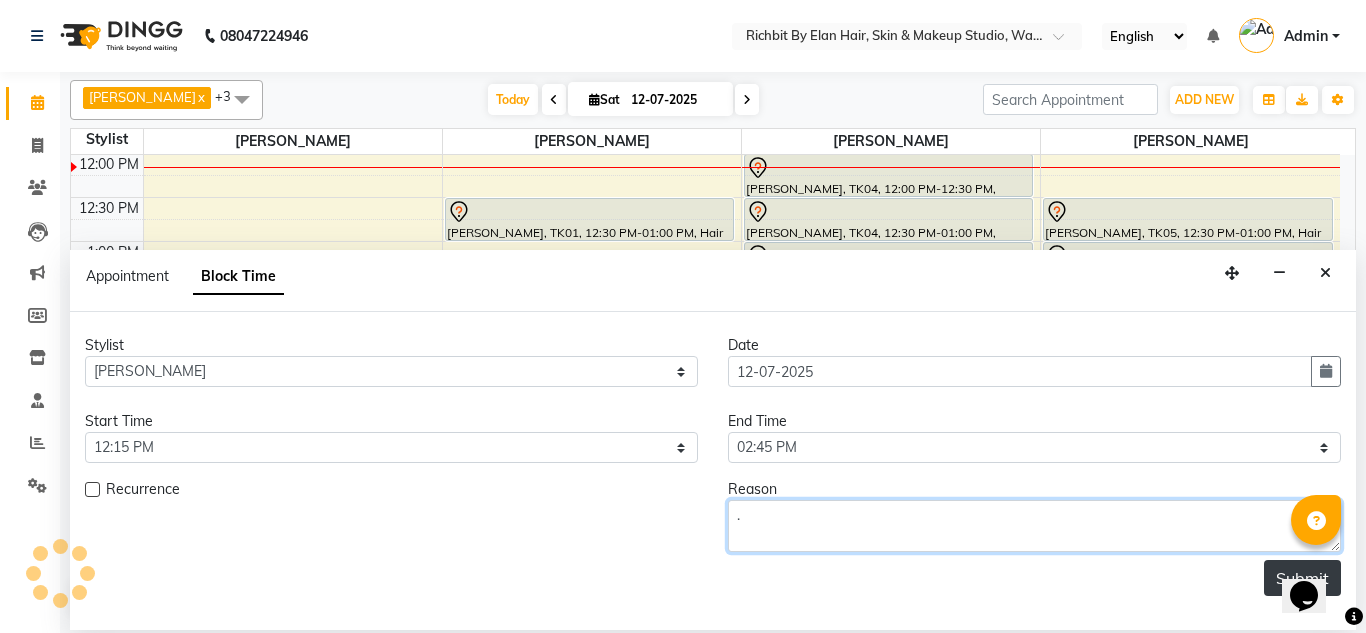 type on "." 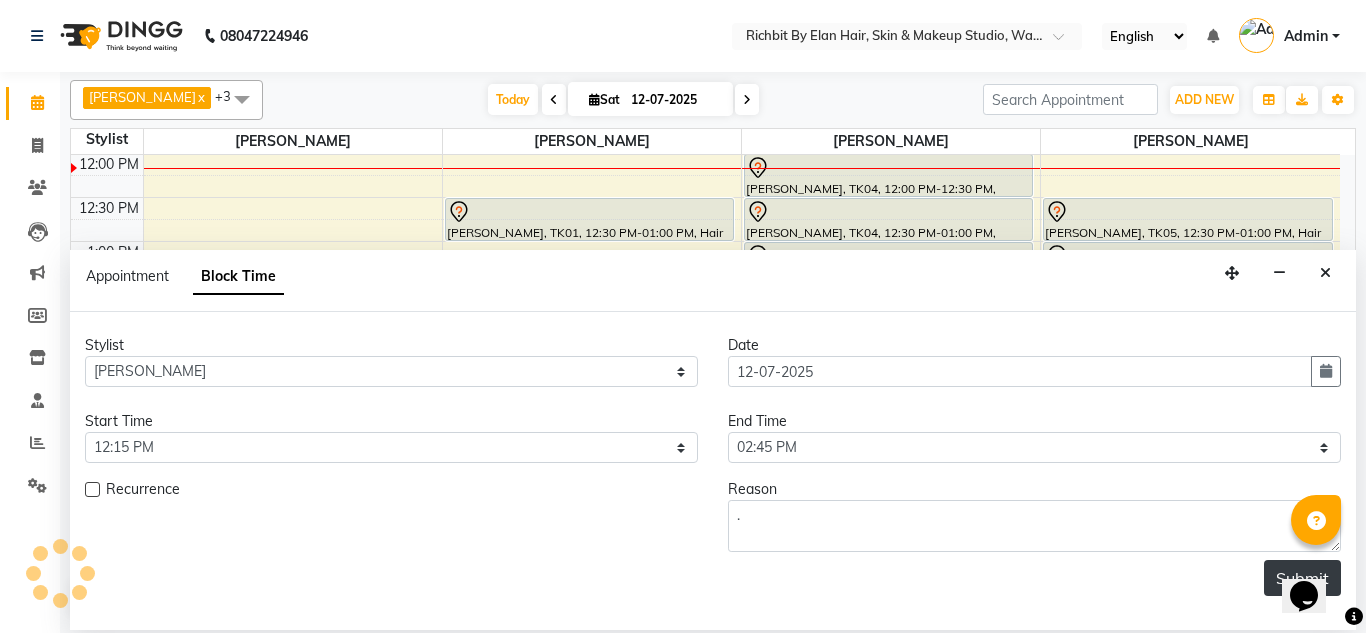 click on "Submit" at bounding box center (1302, 578) 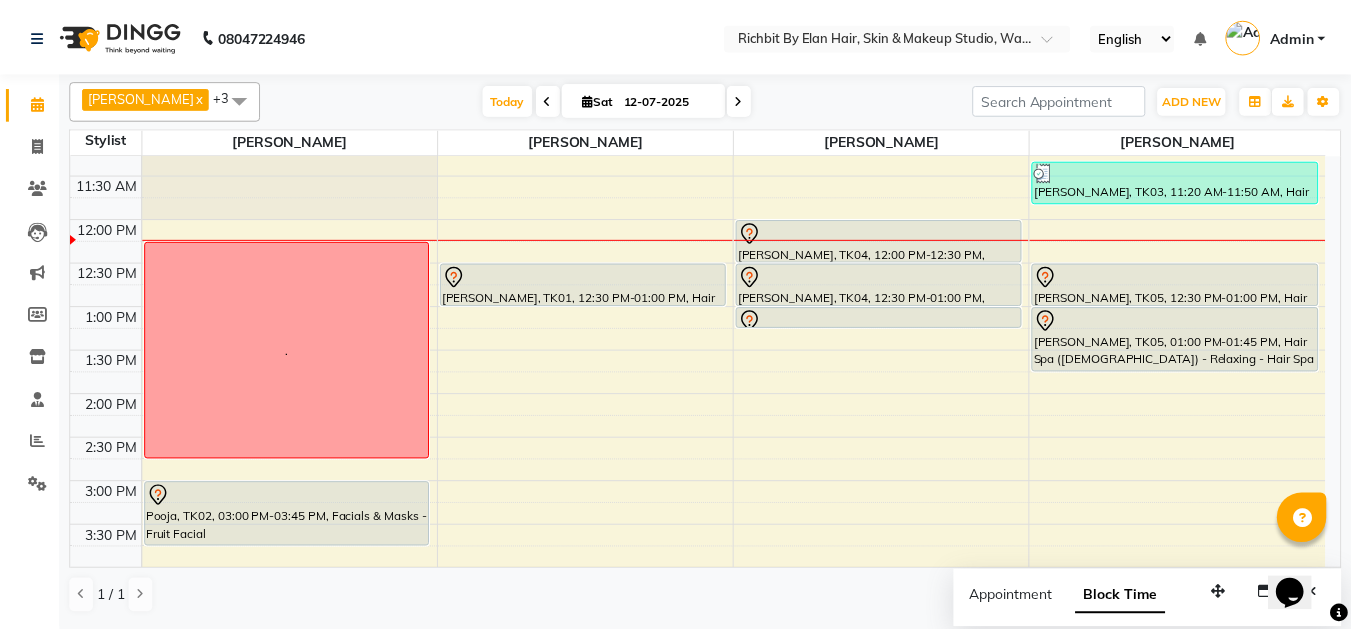 scroll, scrollTop: 77, scrollLeft: 0, axis: vertical 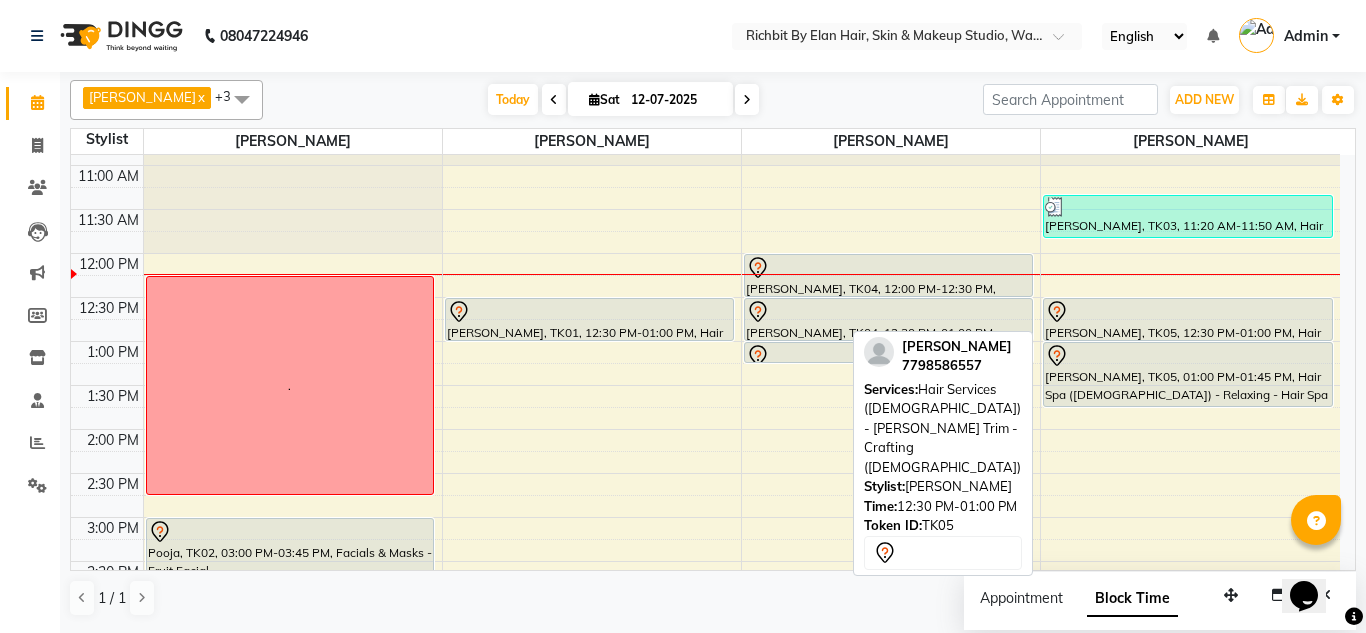 click on "KSHITIJ, TK05, 12:30 PM-01:00 PM, Hair Services (Male) - Beard Trim - Crafting (Male)" at bounding box center (1187, 319) 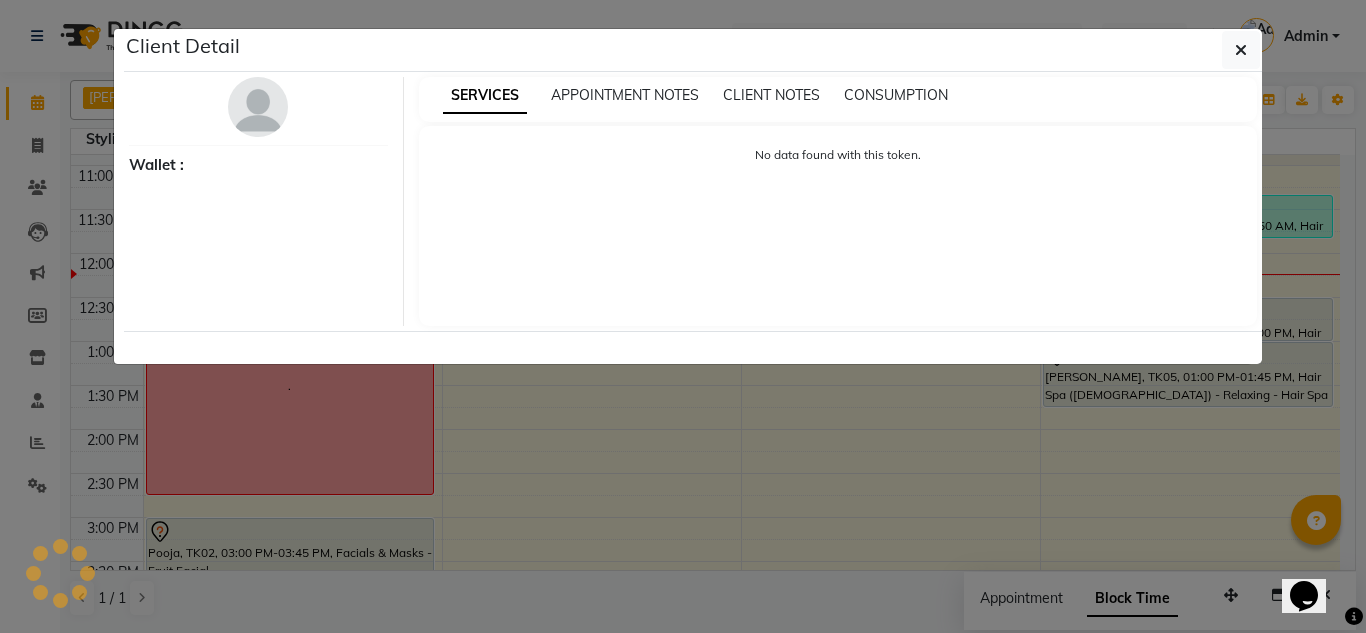 select on "7" 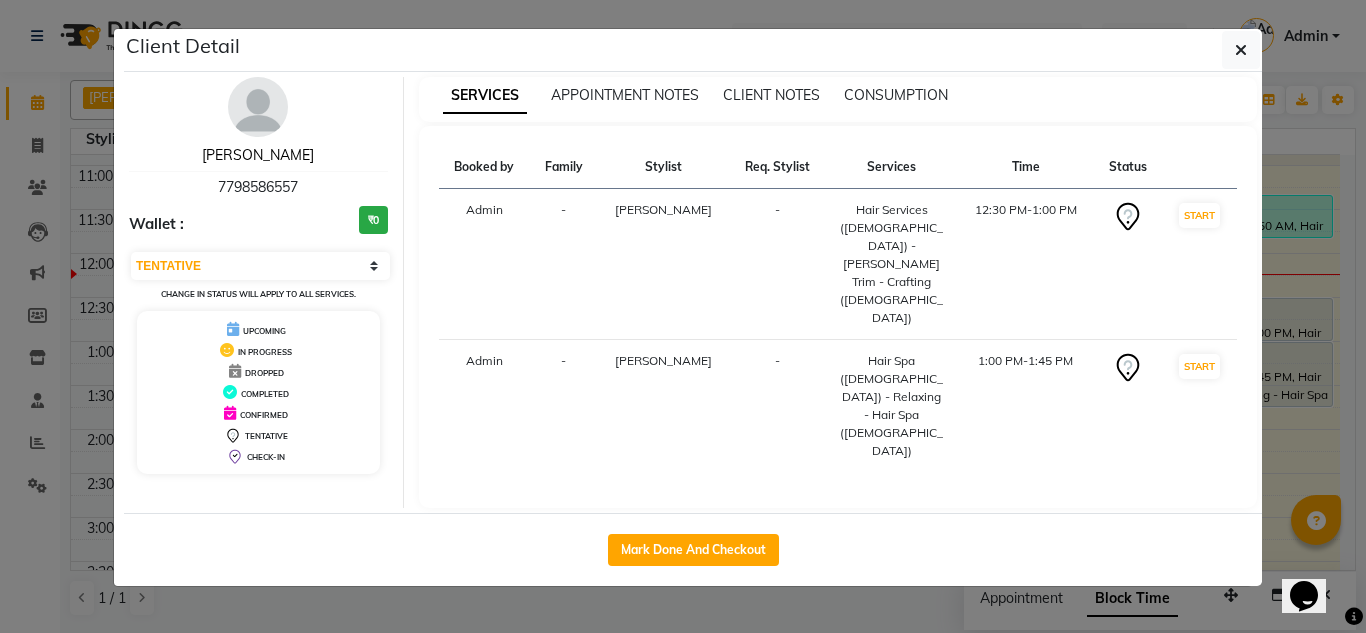 click on "KSHITIJ" at bounding box center [258, 155] 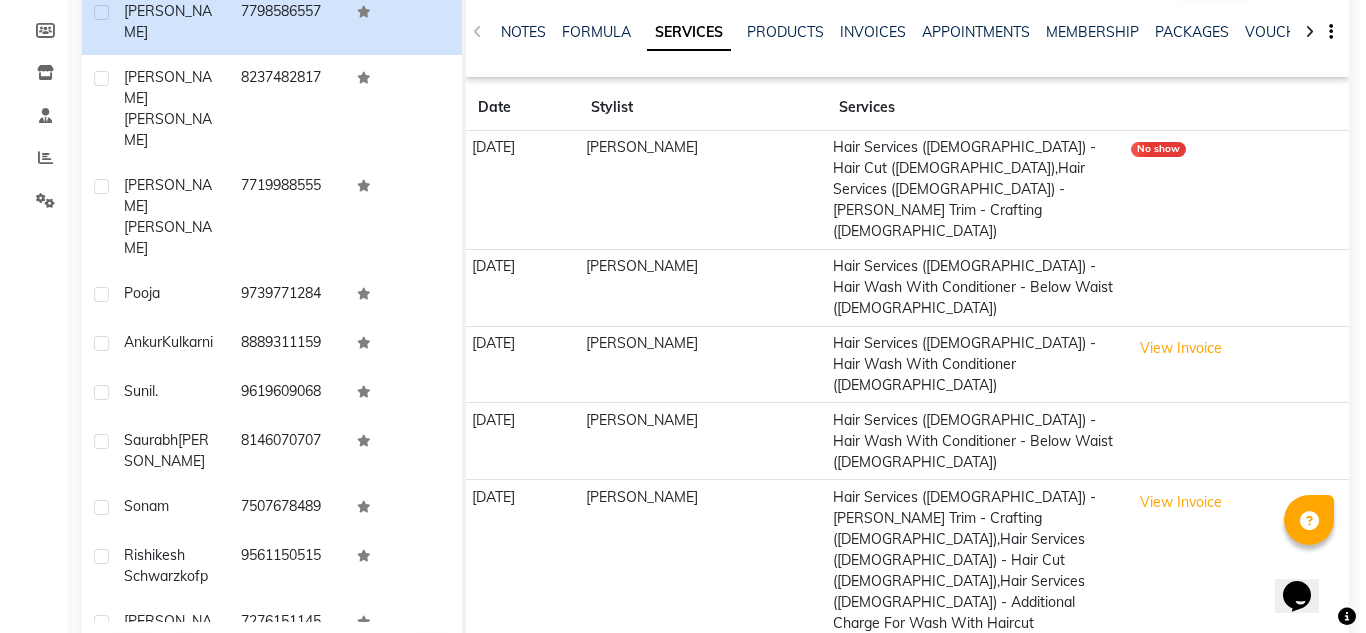 scroll, scrollTop: 0, scrollLeft: 0, axis: both 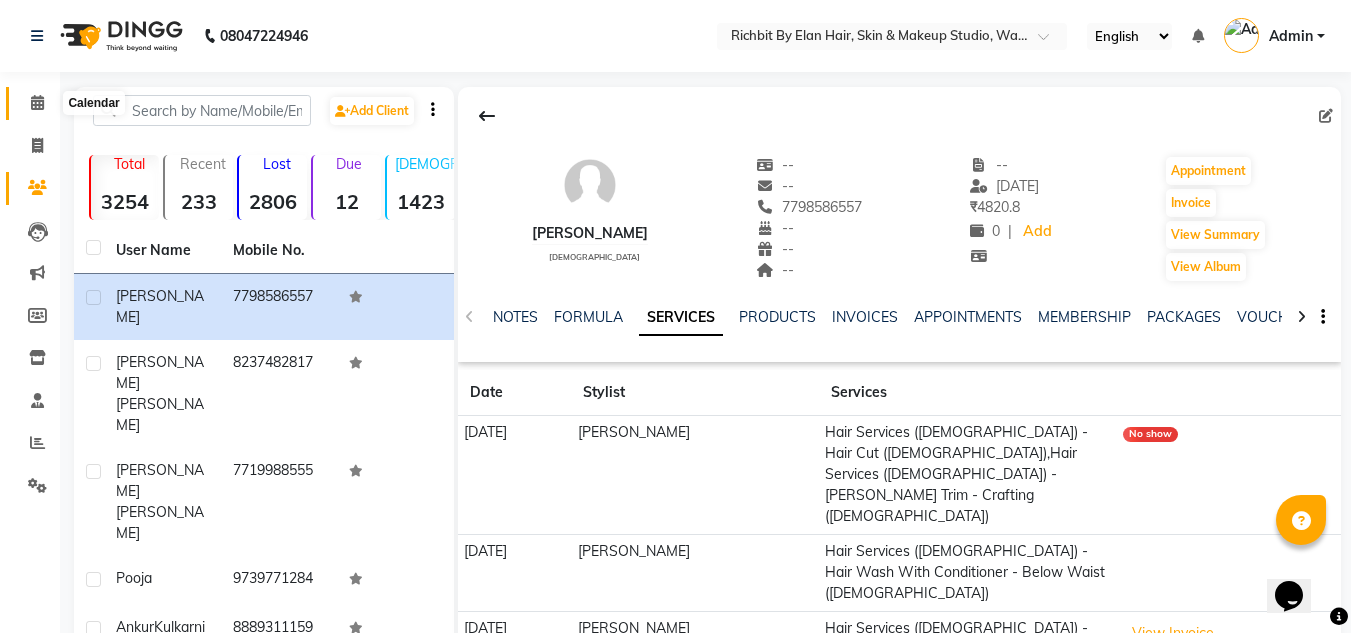 click 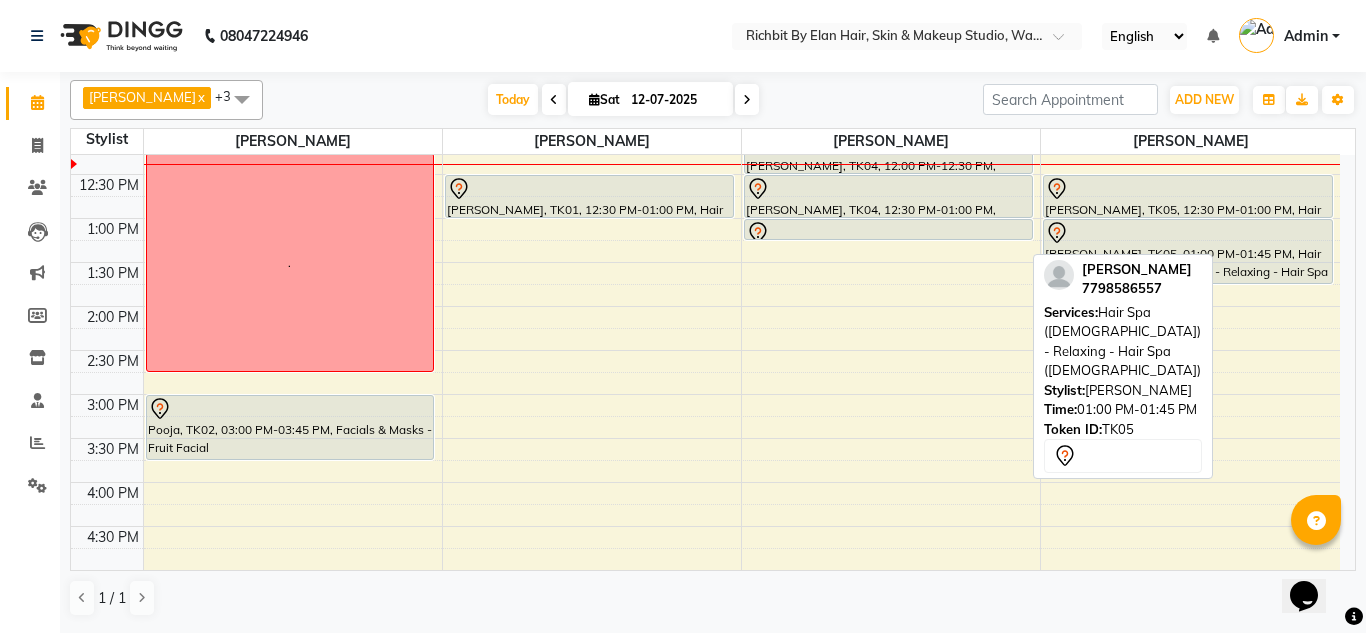 scroll, scrollTop: 100, scrollLeft: 0, axis: vertical 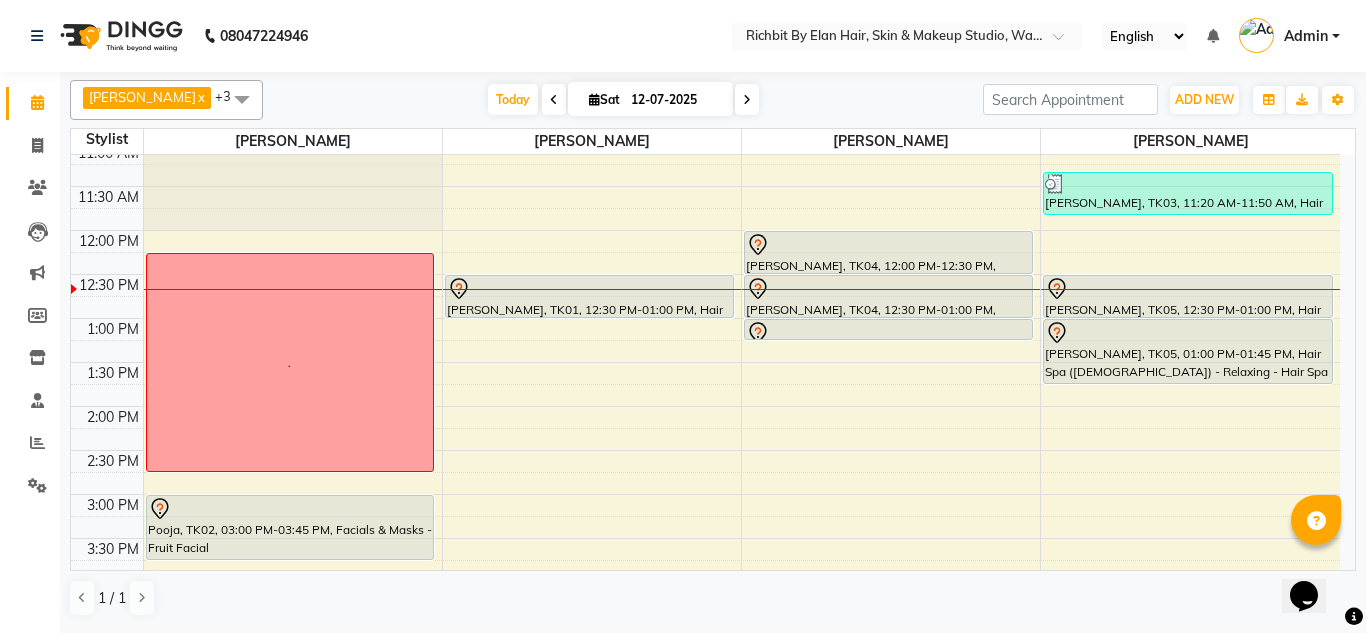 click at bounding box center (747, 100) 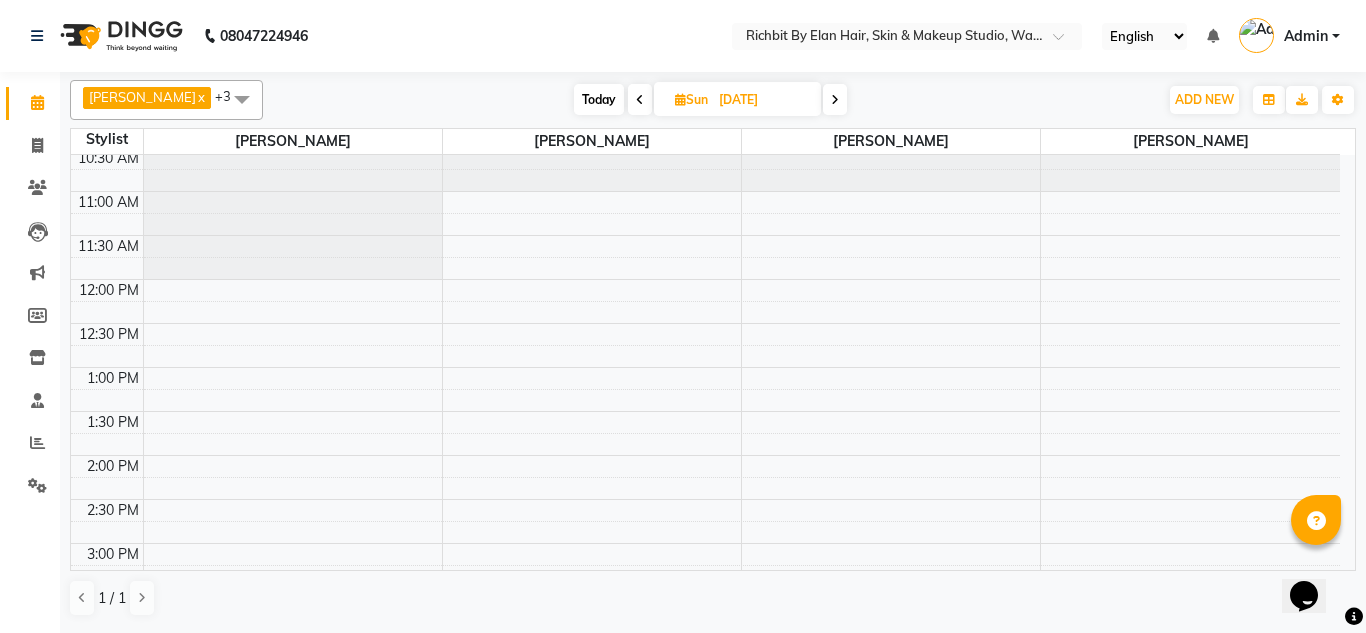 scroll, scrollTop: 100, scrollLeft: 0, axis: vertical 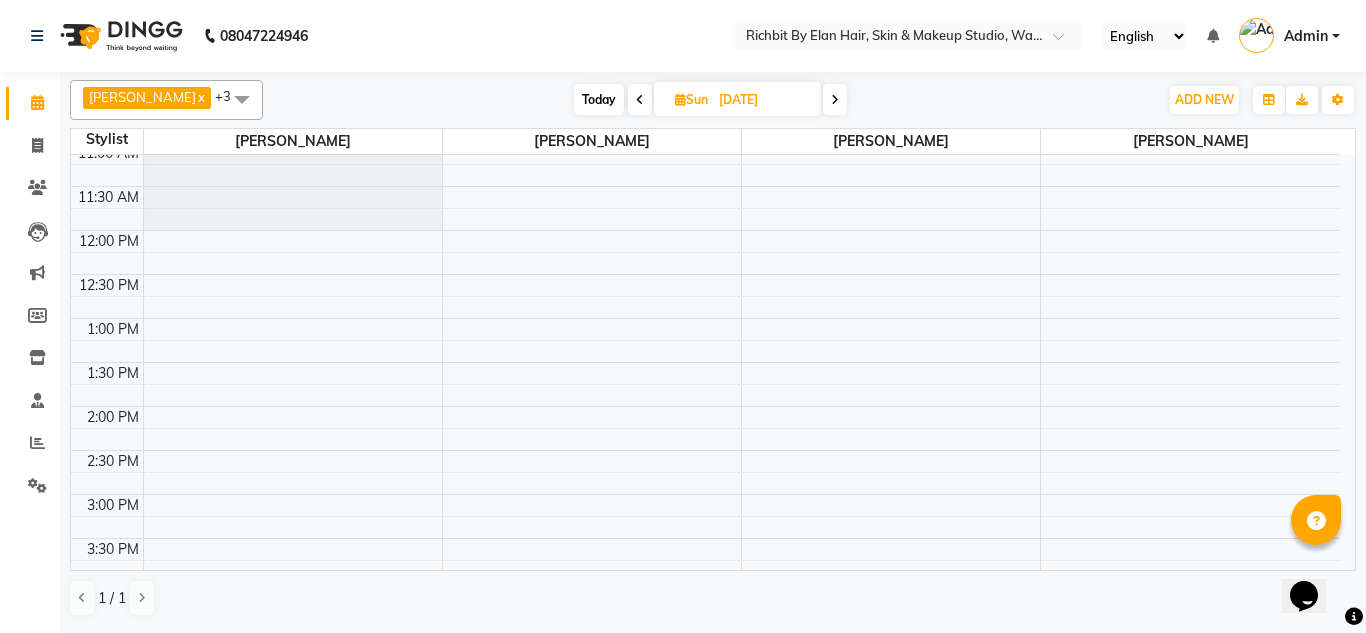 click on "10:00 AM 10:30 AM 11:00 AM 11:30 AM 12:00 PM 12:30 PM 1:00 PM 1:30 PM 2:00 PM 2:30 PM 3:00 PM 3:30 PM 4:00 PM 4:30 PM 5:00 PM 5:30 PM 6:00 PM 6:30 PM 7:00 PM 7:30 PM 8:00 PM 8:30 PM 9:00 PM 9:30 PM" at bounding box center (705, 582) 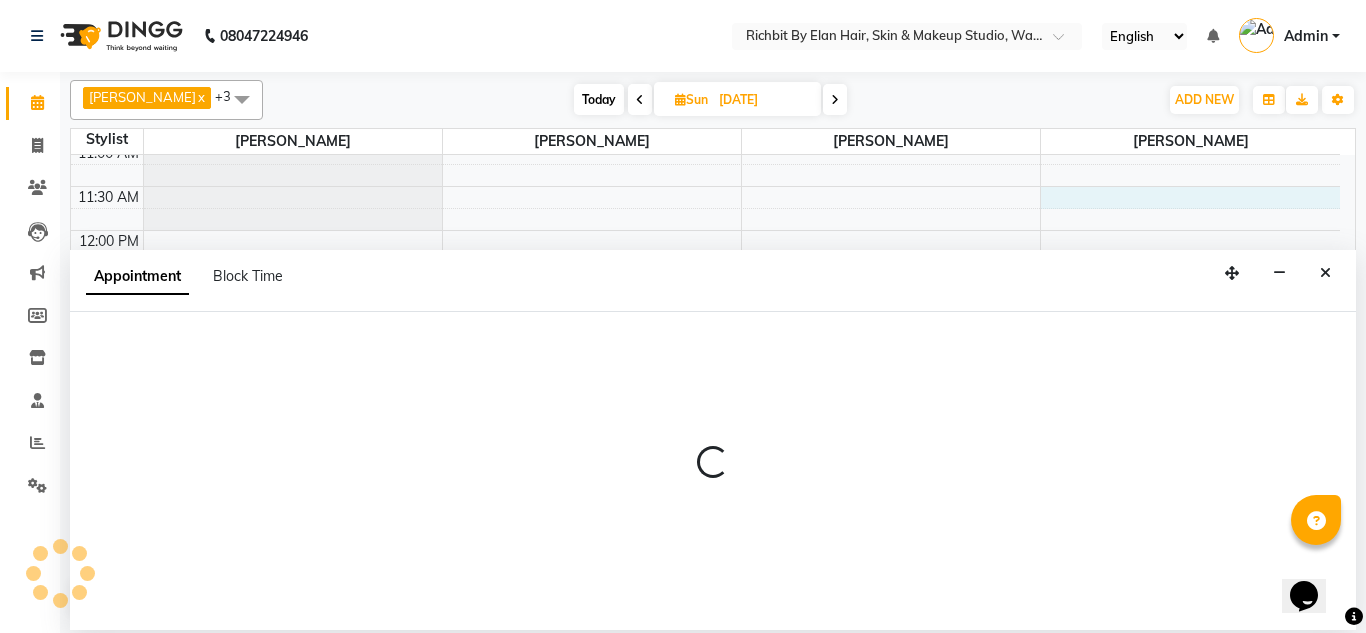 select on "61438" 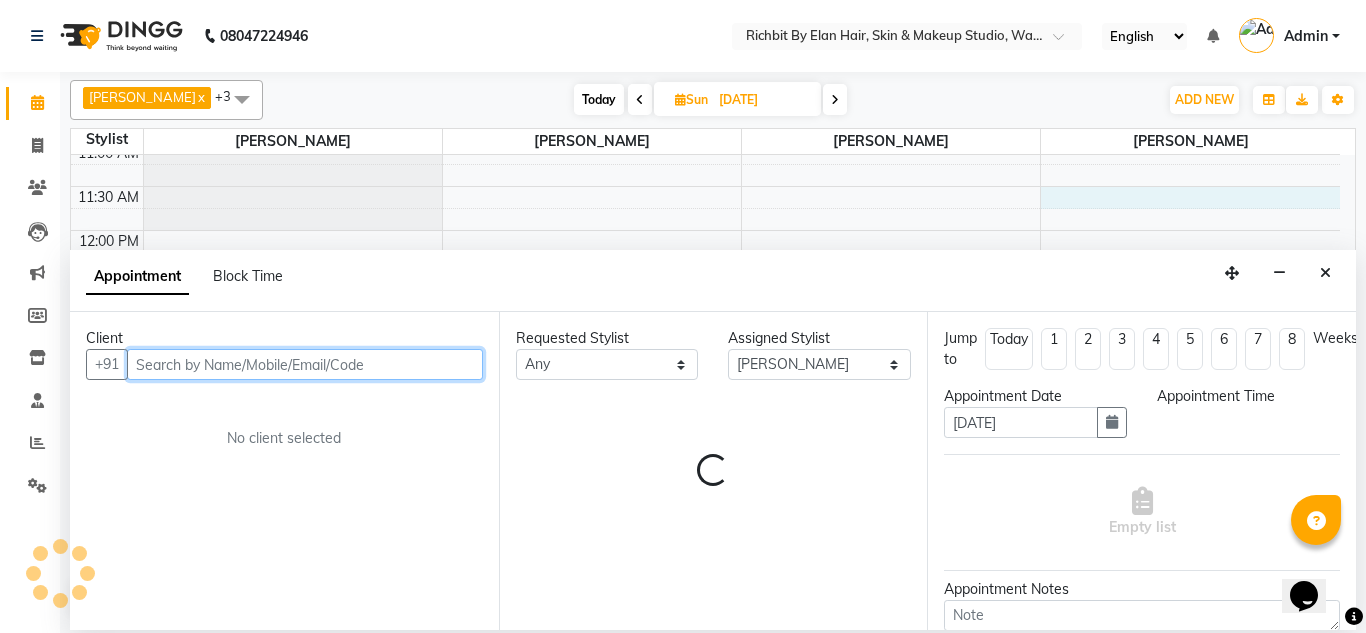 select on "690" 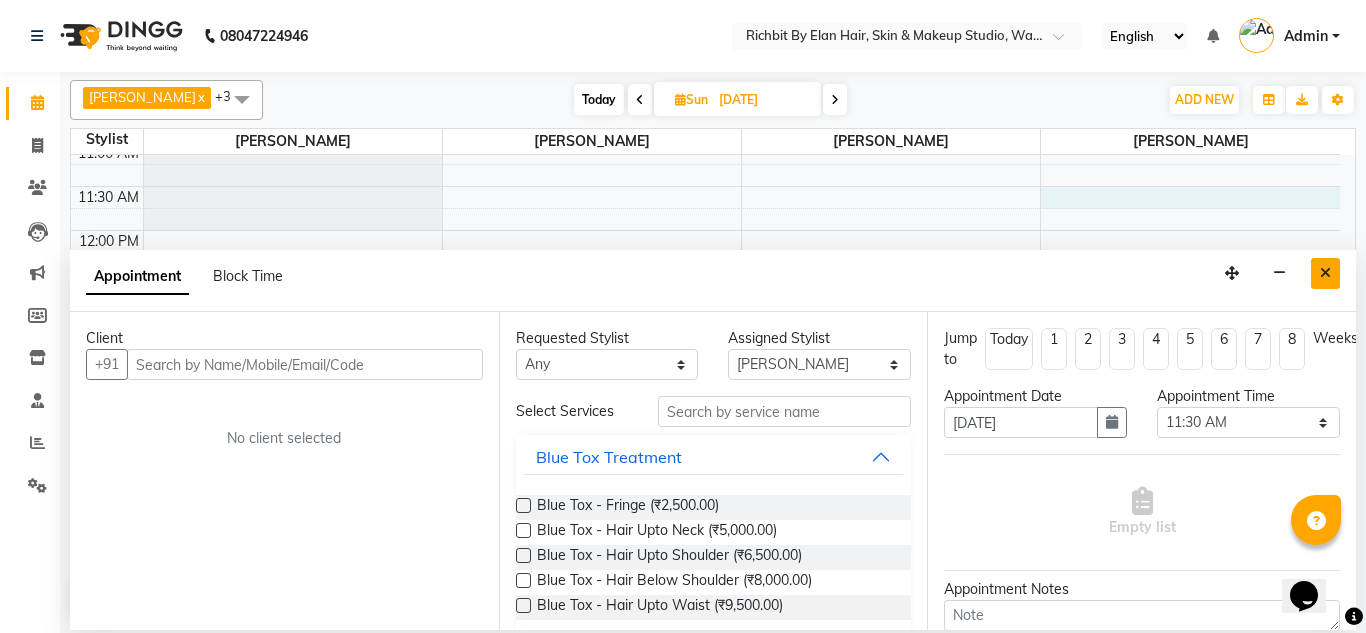 click at bounding box center [1325, 273] 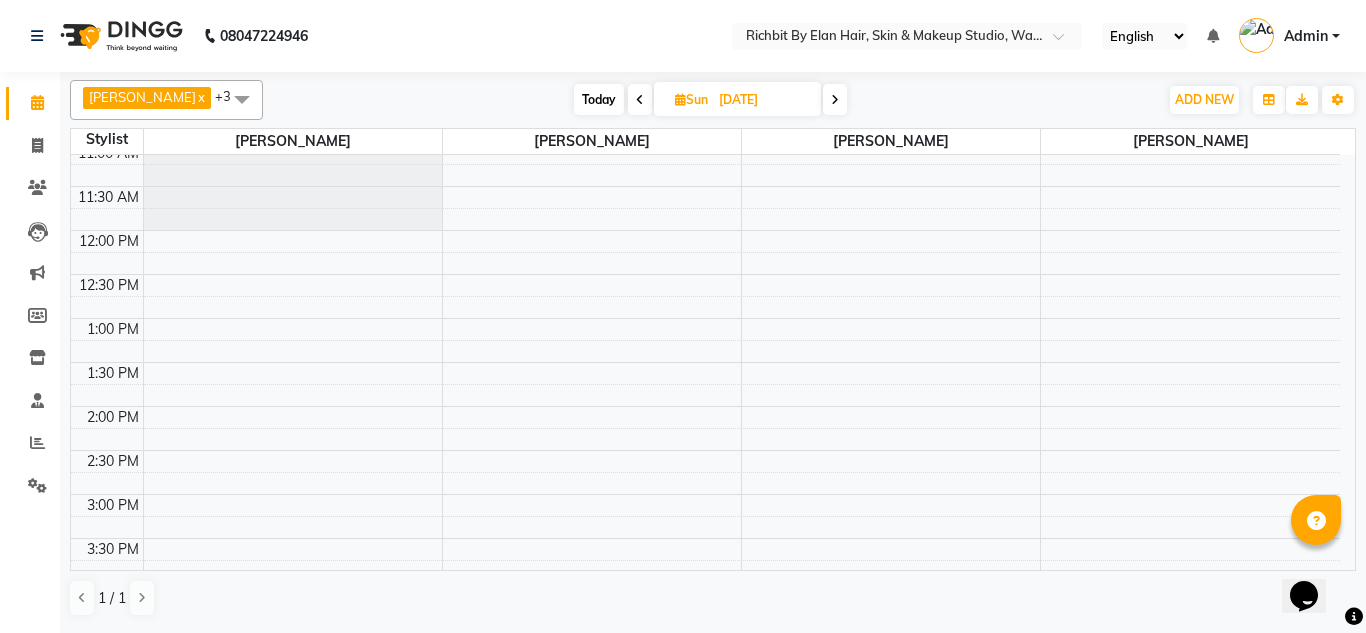 click on "10:00 AM 10:30 AM 11:00 AM 11:30 AM 12:00 PM 12:30 PM 1:00 PM 1:30 PM 2:00 PM 2:30 PM 3:00 PM 3:30 PM 4:00 PM 4:30 PM 5:00 PM 5:30 PM 6:00 PM 6:30 PM 7:00 PM 7:30 PM 8:00 PM 8:30 PM 9:00 PM 9:30 PM" at bounding box center [705, 582] 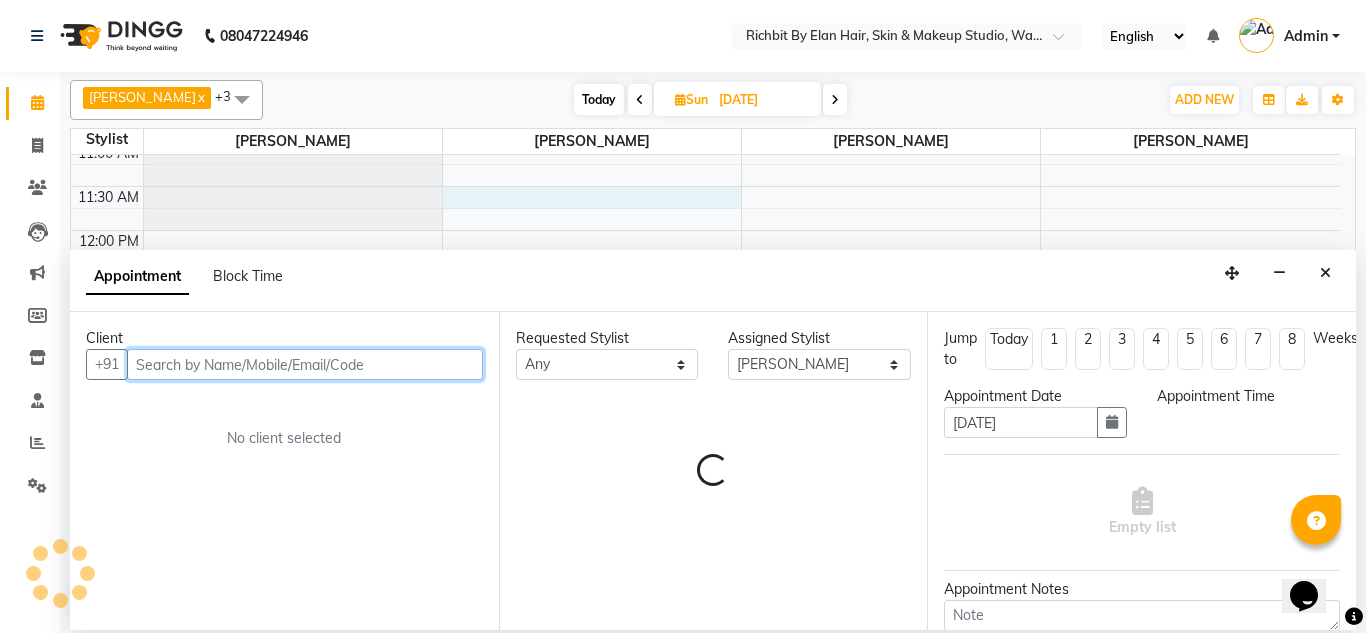 select on "690" 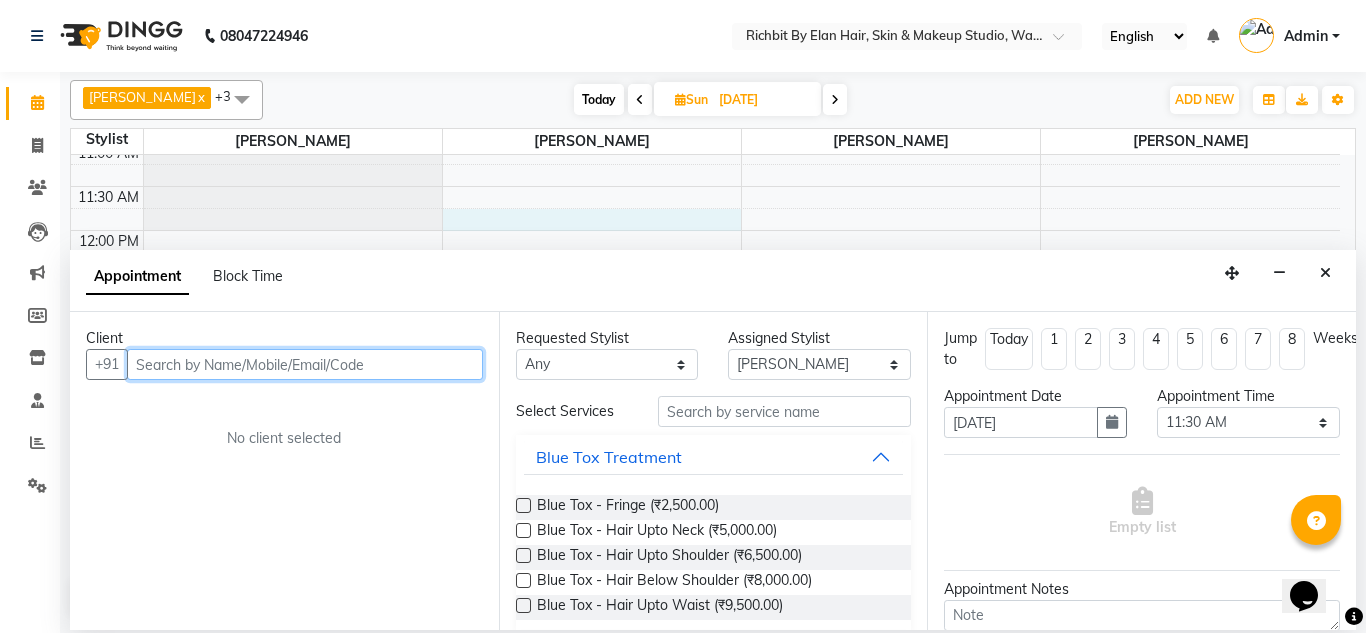 click on "10:00 AM 10:30 AM 11:00 AM 11:30 AM 12:00 PM 12:30 PM 1:00 PM 1:30 PM 2:00 PM 2:30 PM 3:00 PM 3:30 PM 4:00 PM 4:30 PM 5:00 PM 5:30 PM 6:00 PM 6:30 PM 7:00 PM 7:30 PM 8:00 PM 8:30 PM 9:00 PM 9:30 PM" at bounding box center (705, 582) 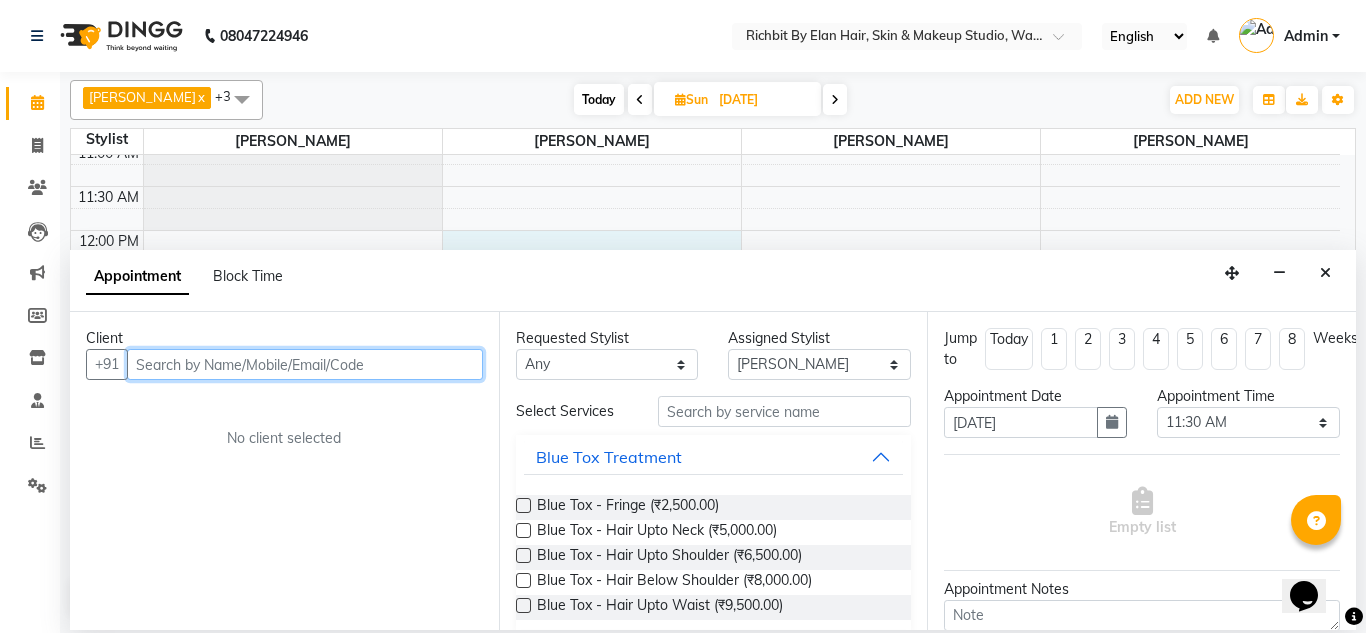 click at bounding box center (305, 364) 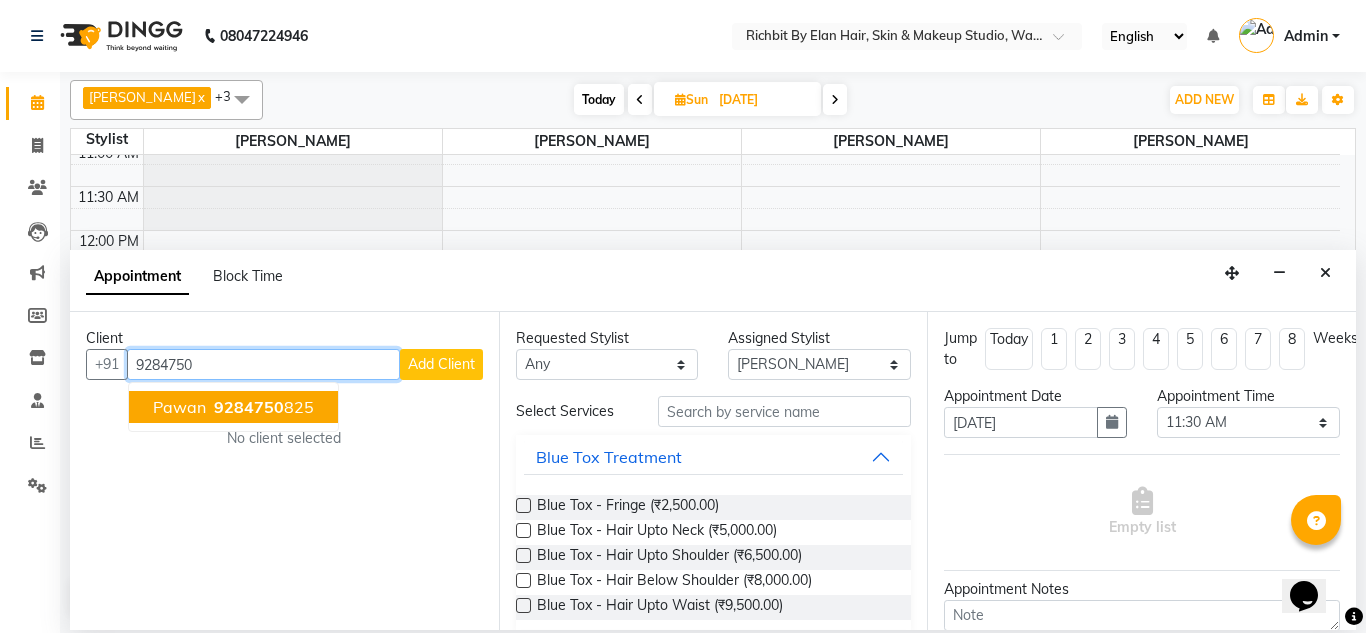 click on "9284750 825" at bounding box center (262, 407) 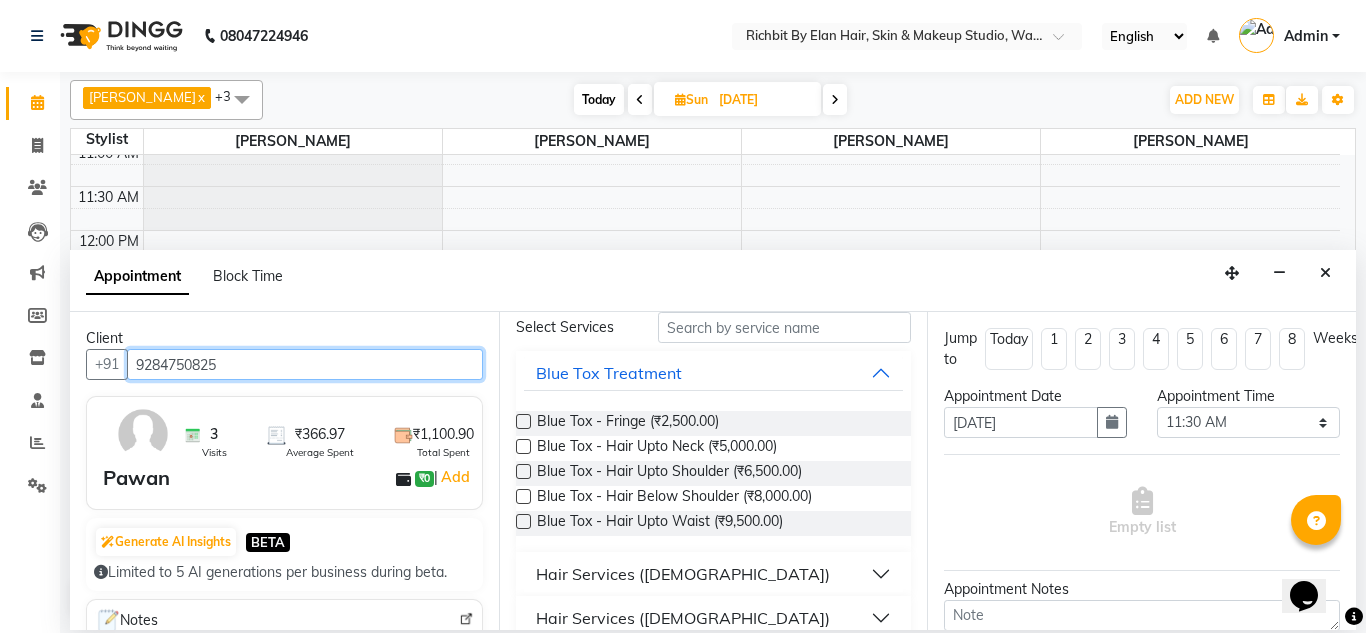 scroll, scrollTop: 200, scrollLeft: 0, axis: vertical 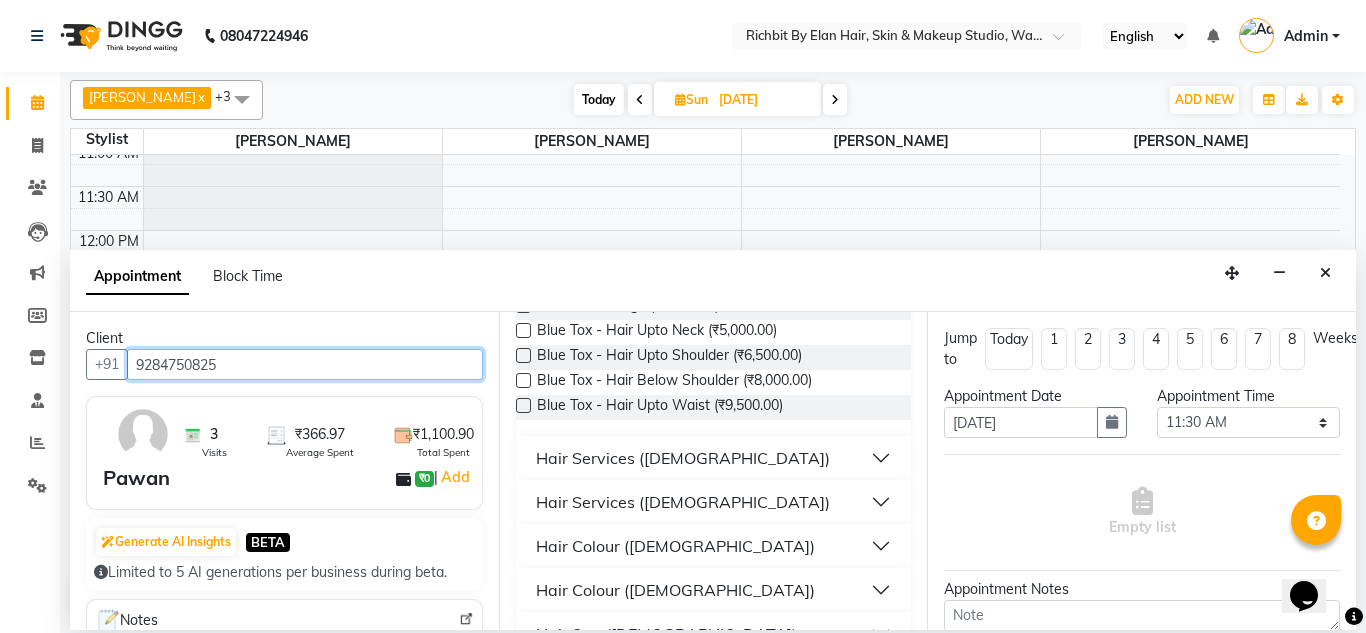 type on "9284750825" 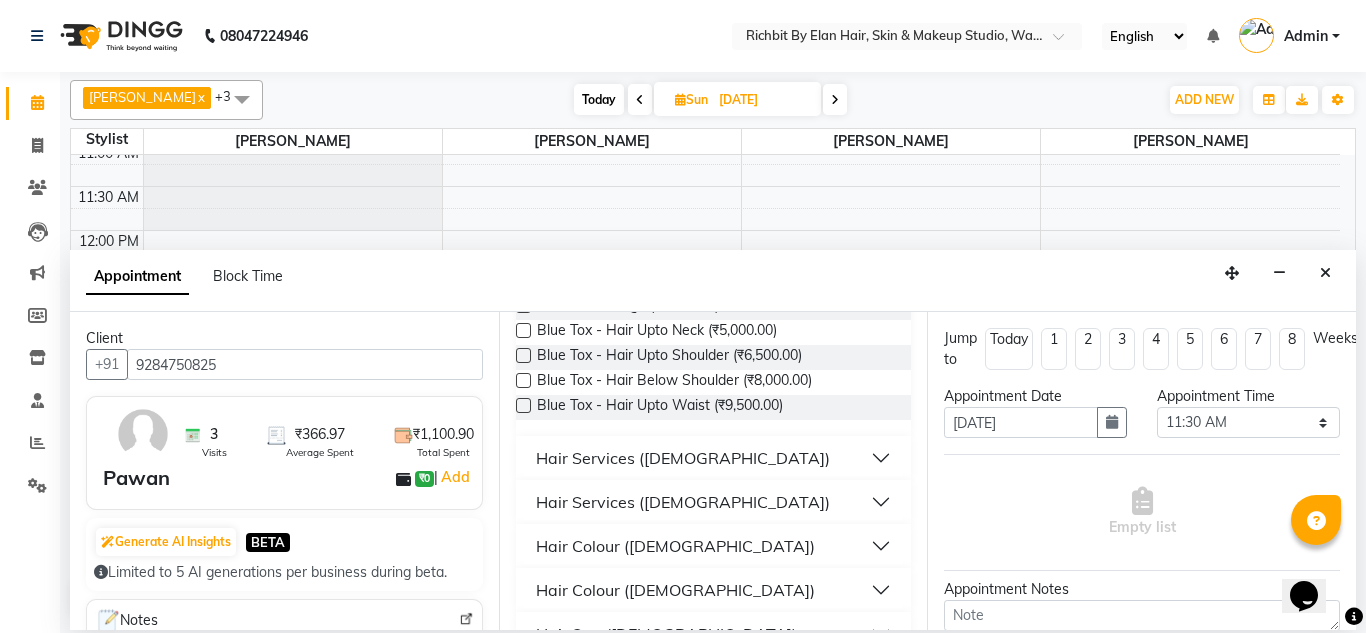 click on "Hair Services (Male)" at bounding box center [683, 458] 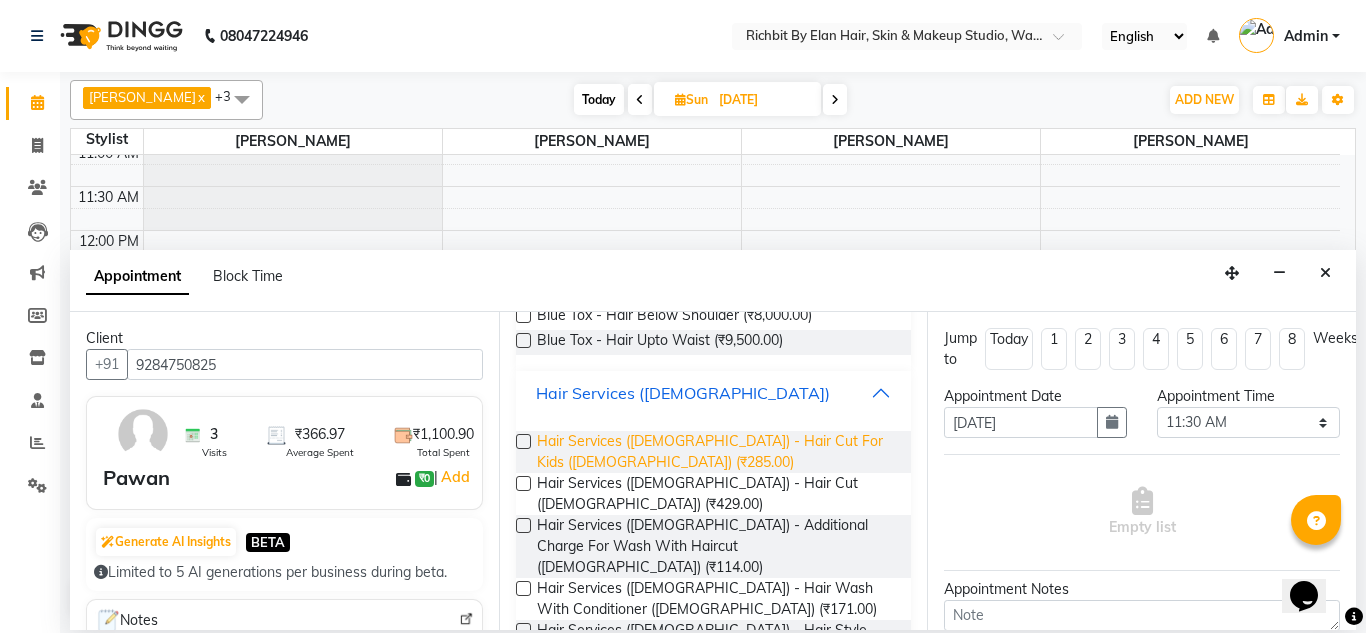 scroll, scrollTop: 300, scrollLeft: 0, axis: vertical 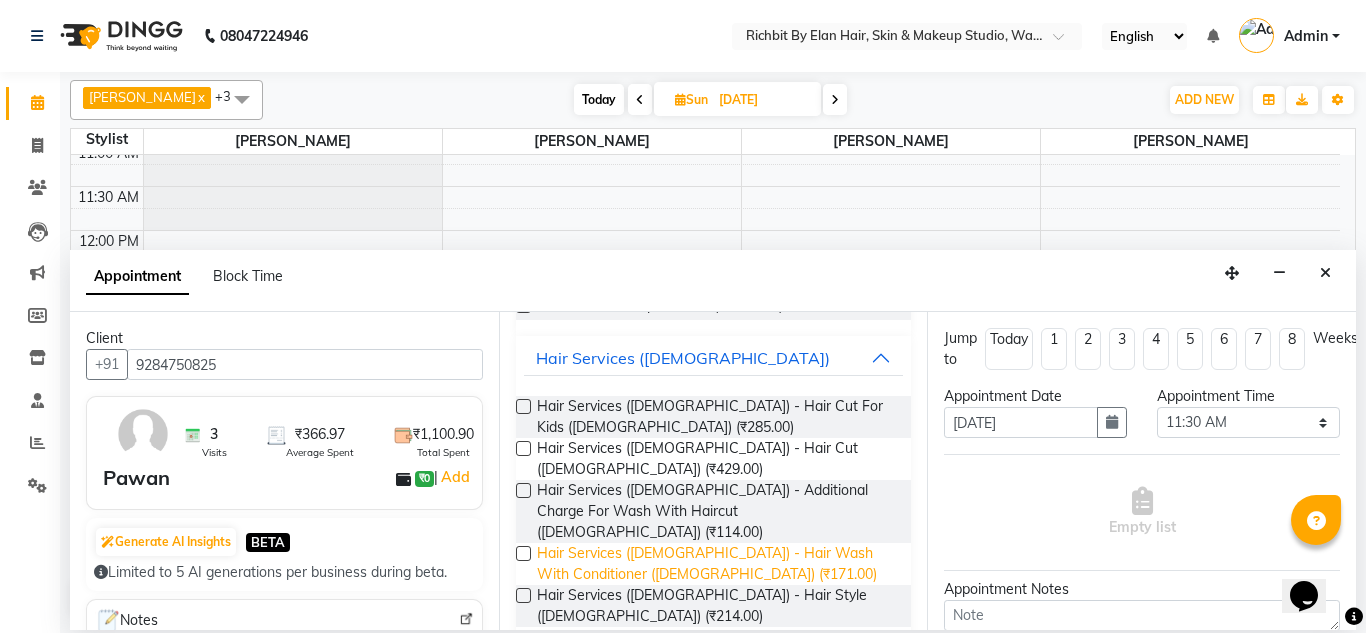 drag, startPoint x: 634, startPoint y: 443, endPoint x: 758, endPoint y: 530, distance: 151.47607 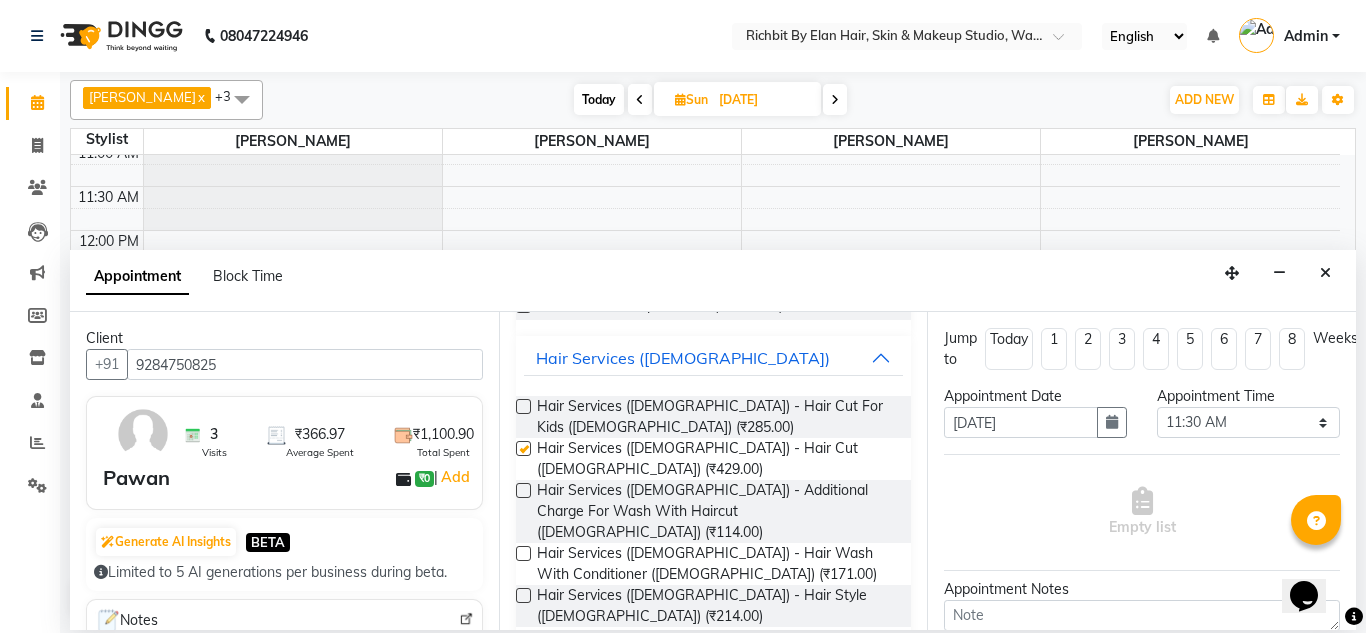 checkbox on "false" 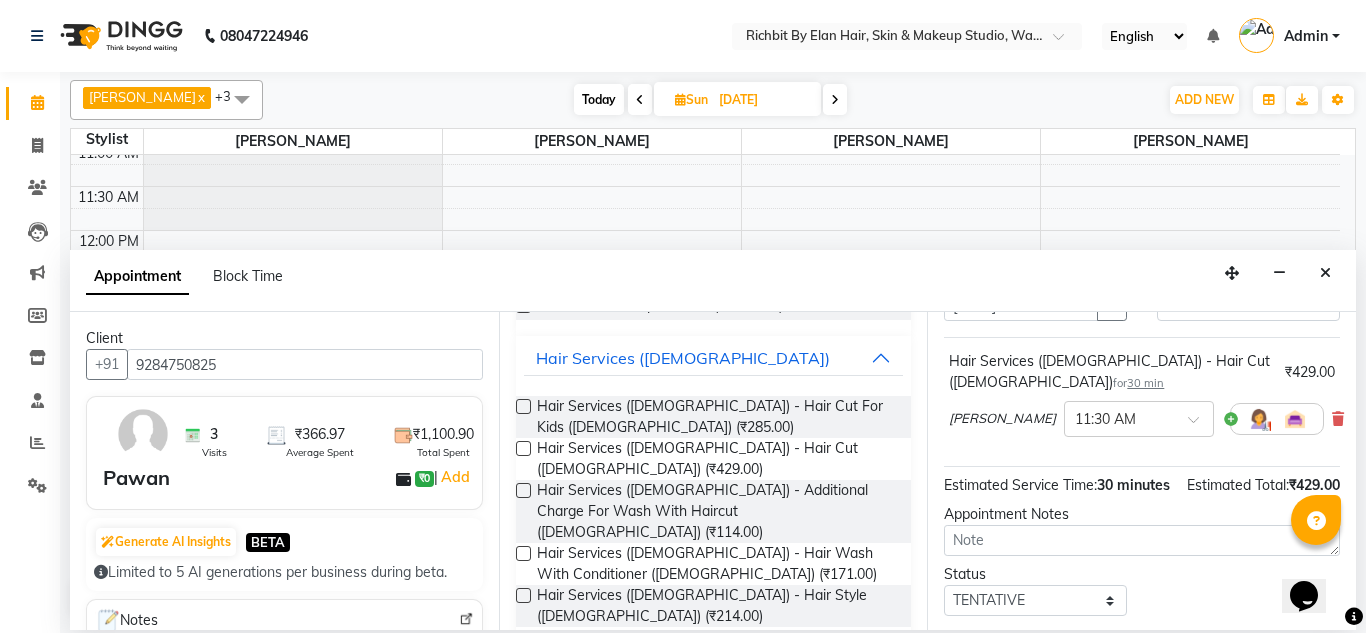 scroll, scrollTop: 247, scrollLeft: 0, axis: vertical 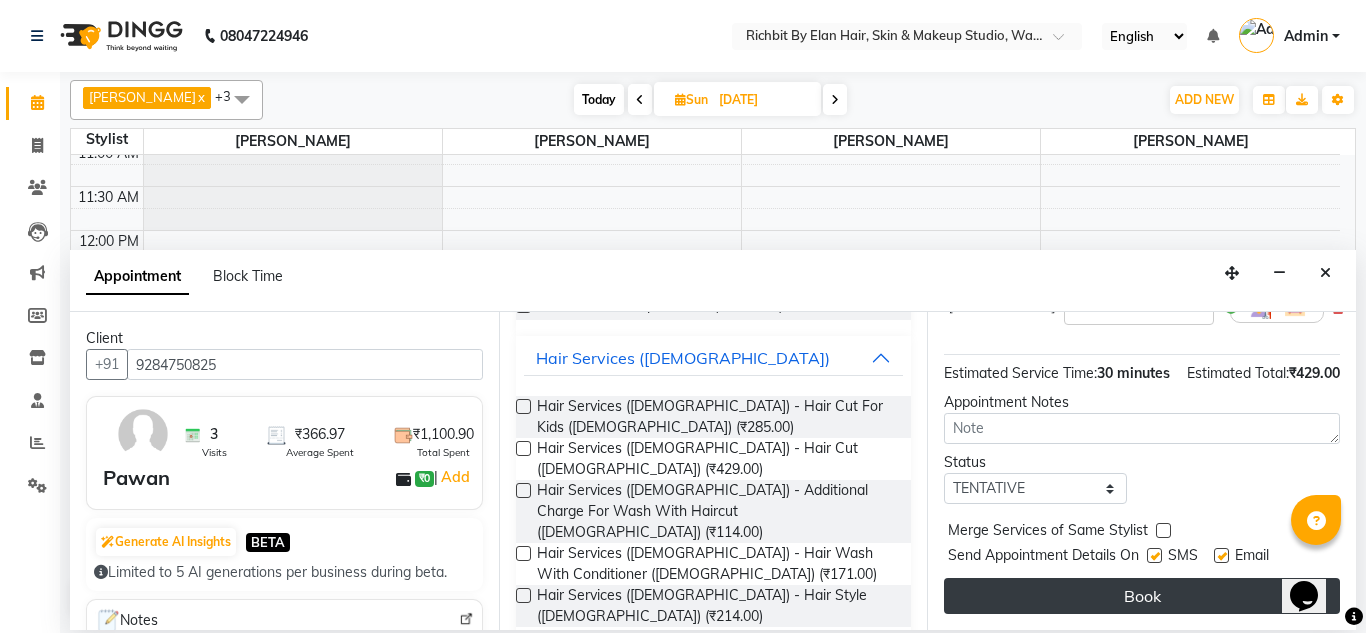 click on "Book" at bounding box center [1142, 596] 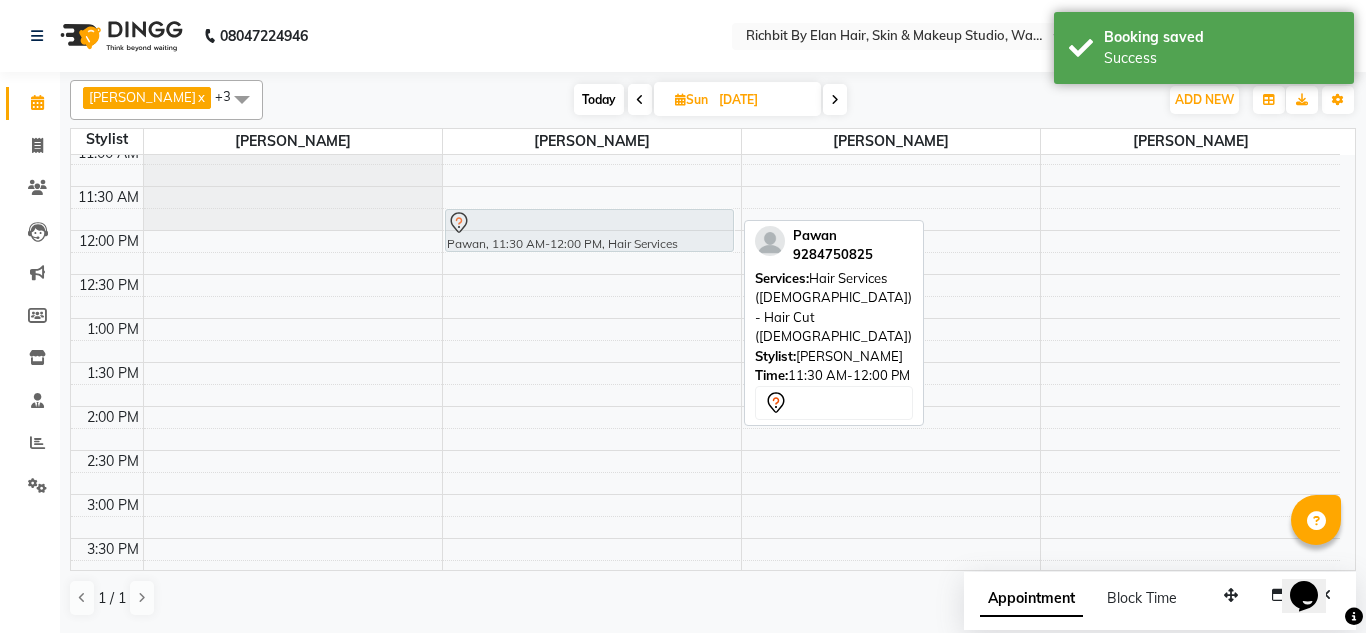 drag, startPoint x: 615, startPoint y: 214, endPoint x: 616, endPoint y: 242, distance: 28.01785 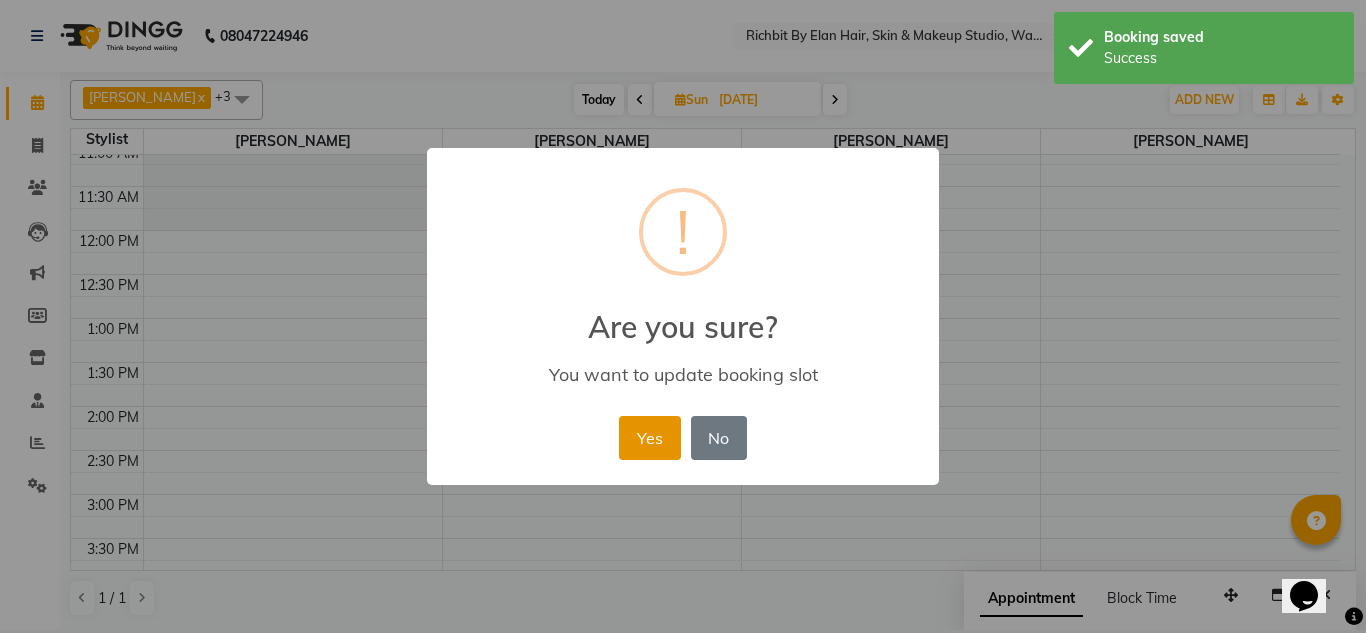 click on "Yes" at bounding box center [649, 438] 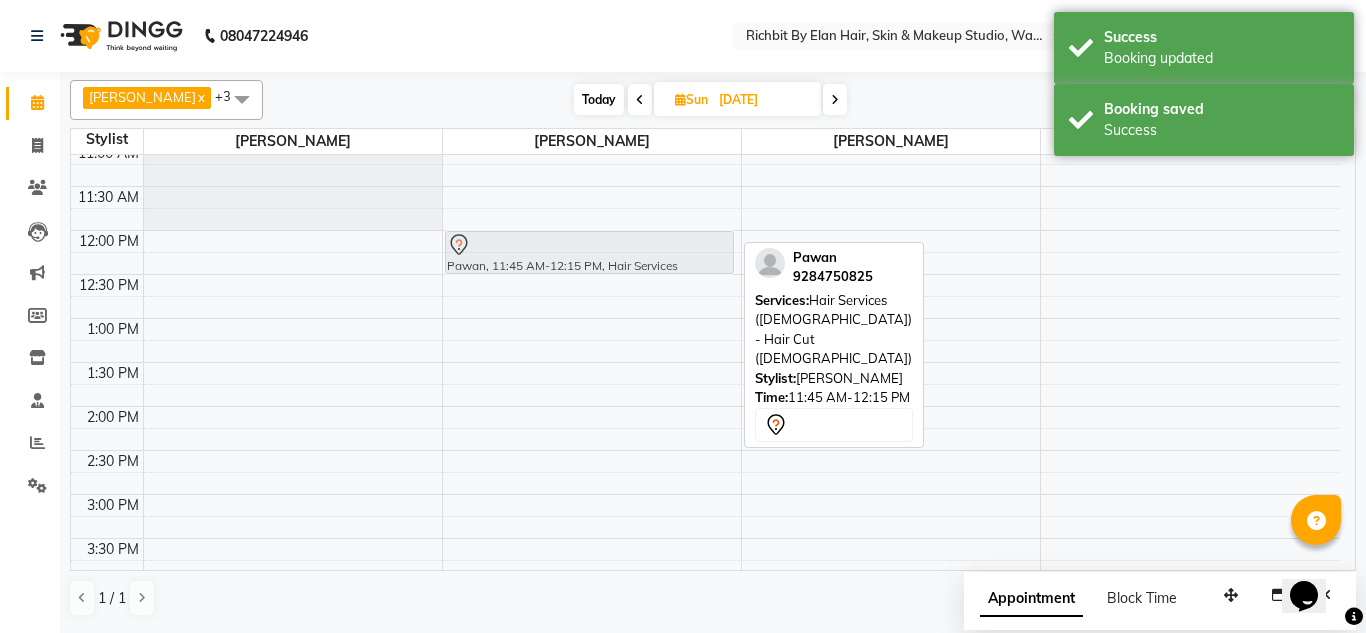 drag, startPoint x: 614, startPoint y: 239, endPoint x: 617, endPoint y: 263, distance: 24.186773 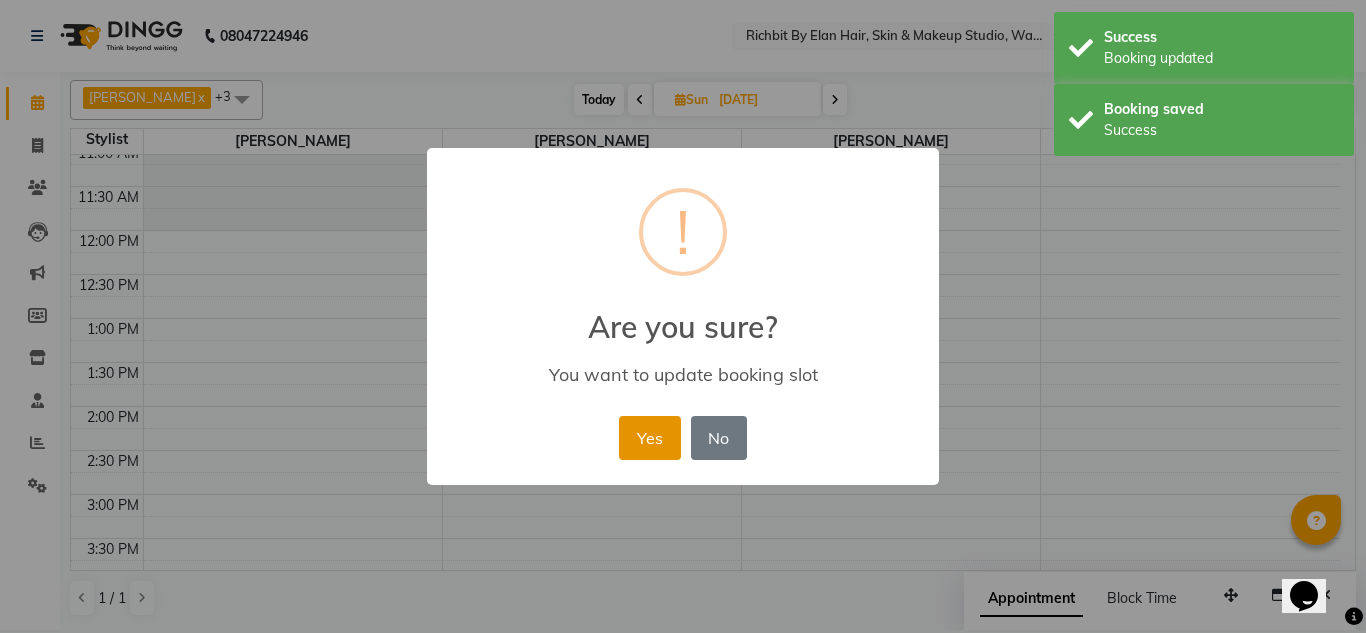 click on "Yes" at bounding box center [649, 438] 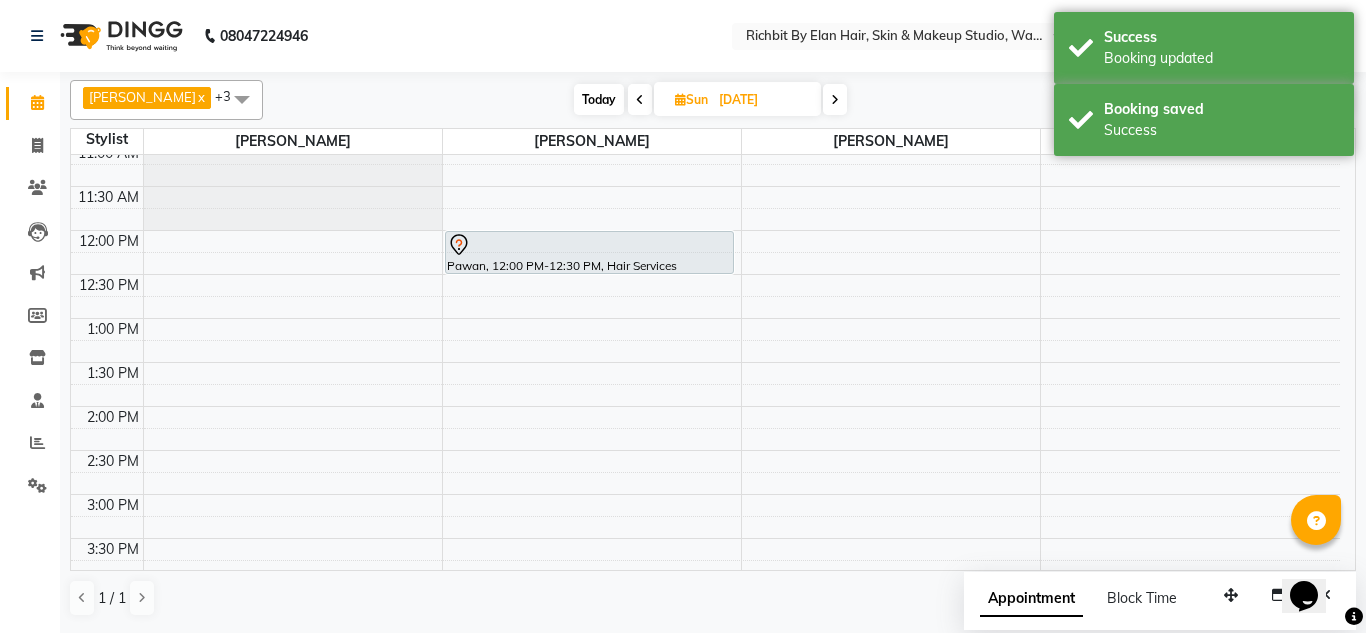 click on "Today" at bounding box center [599, 99] 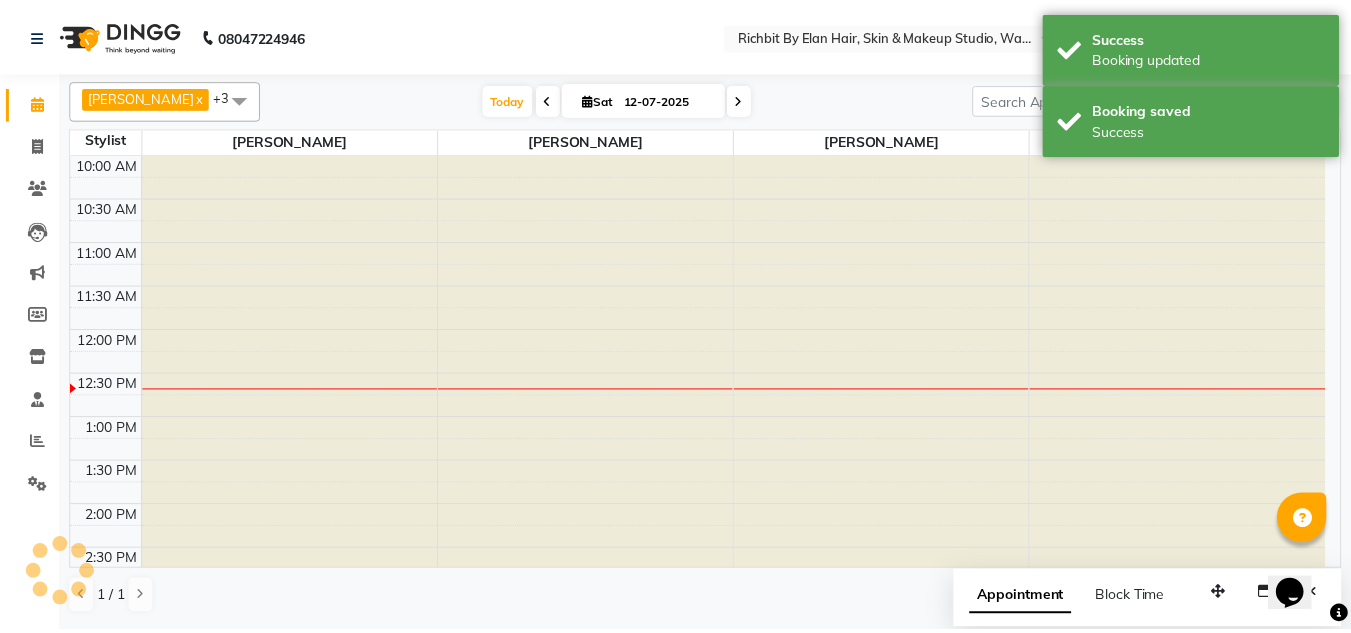 scroll, scrollTop: 177, scrollLeft: 0, axis: vertical 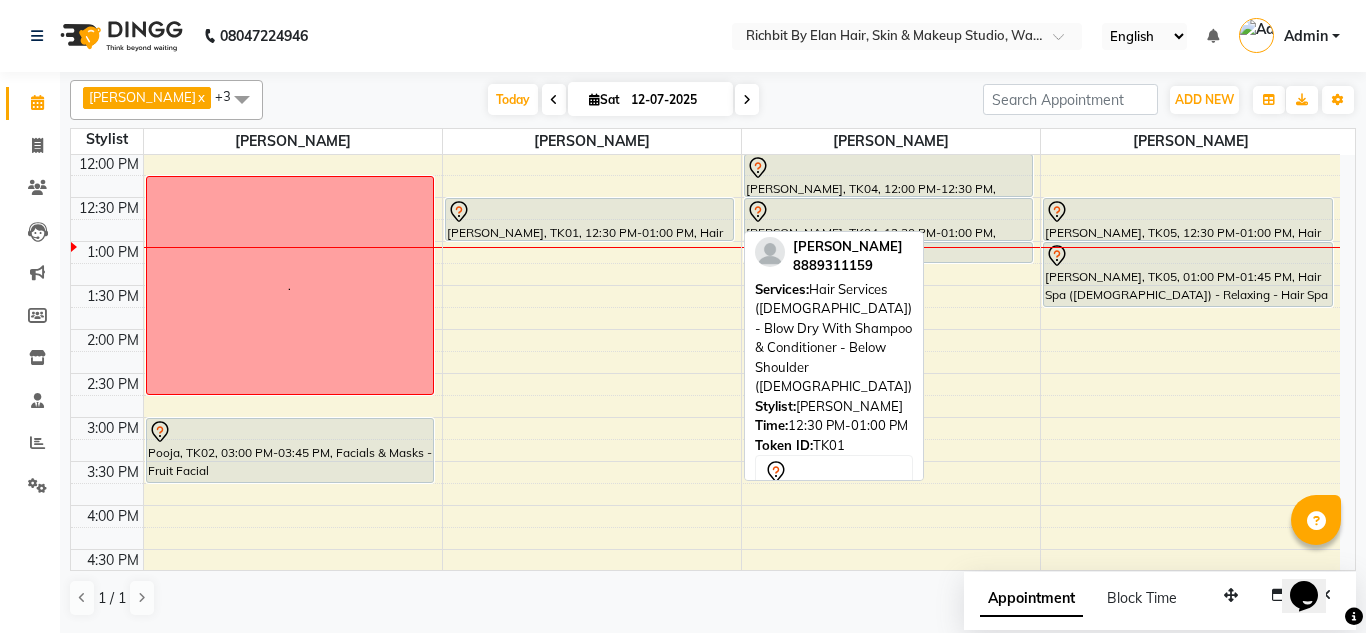 click on "Ankur Kulkarni, TK01, 12:30 PM-01:00 PM, Hair Services (Female) - Blow Dry With Shampoo & Conditioner - Below Shoulder (Female)" at bounding box center (589, 219) 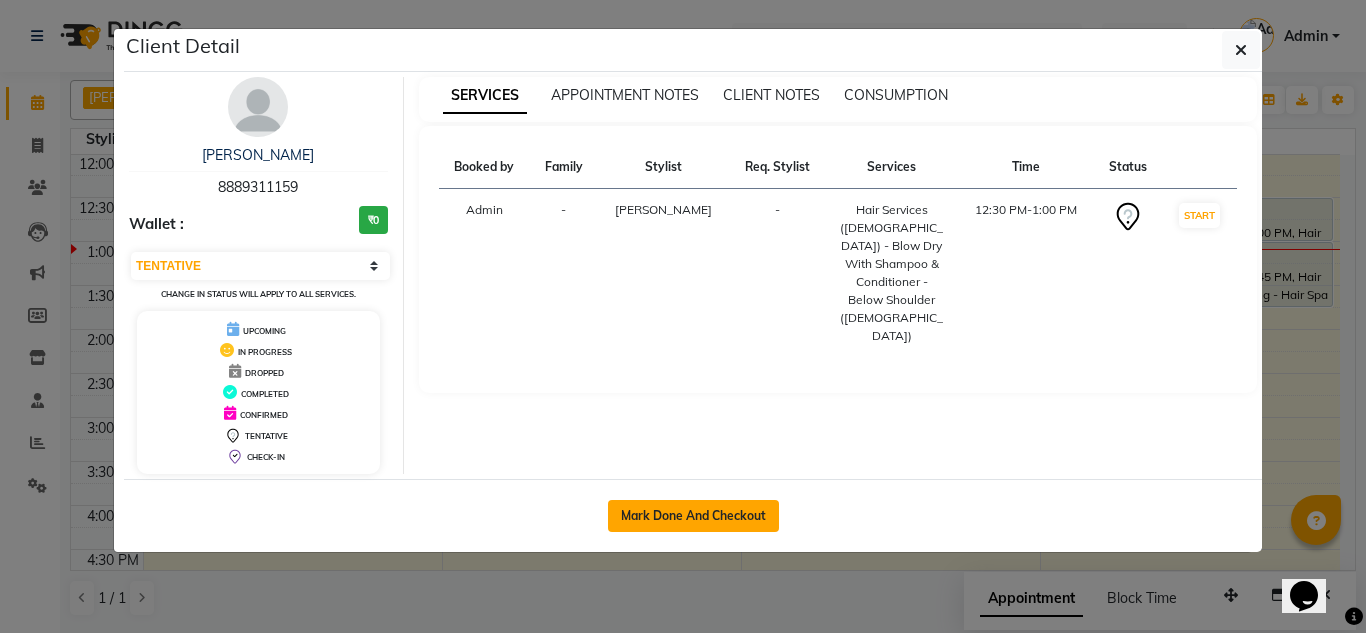 click on "Mark Done And Checkout" 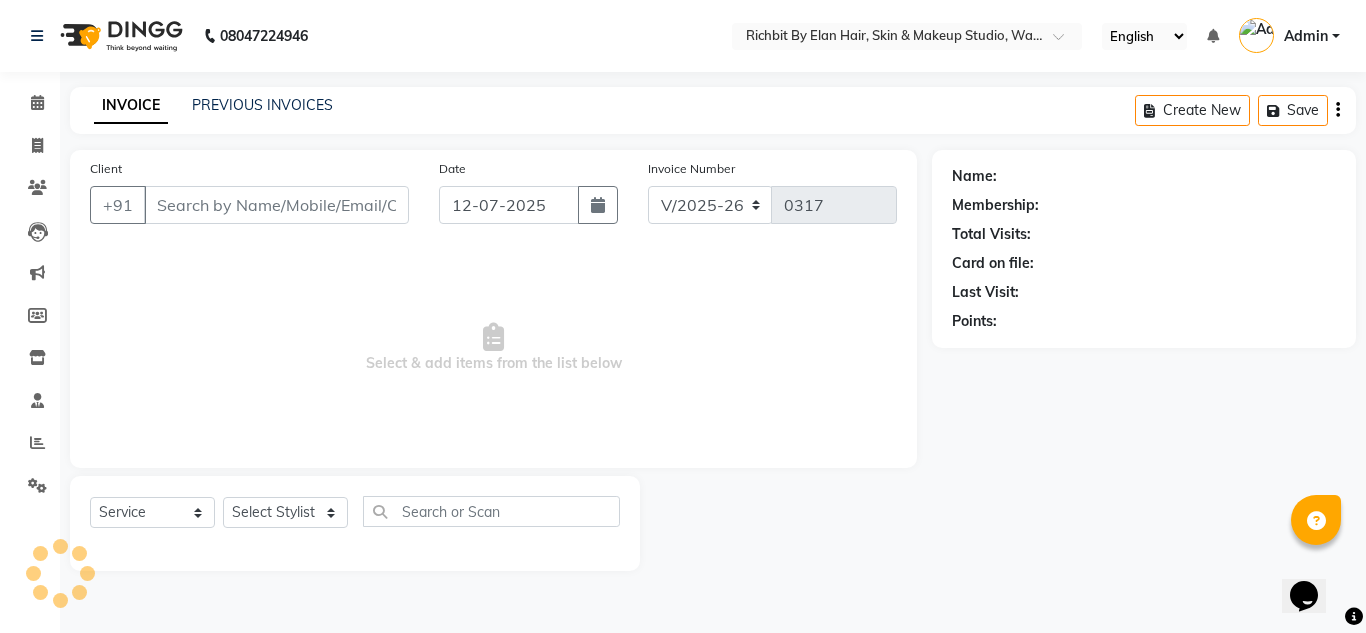type on "8889311159" 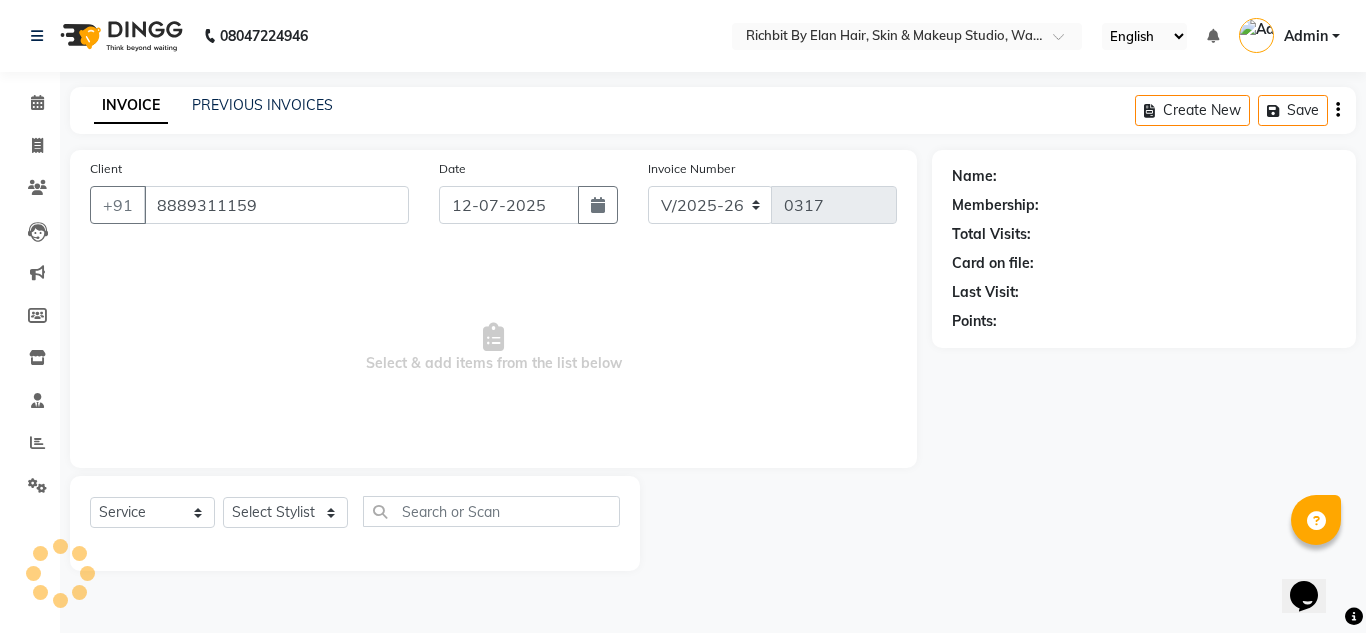 select on "39151" 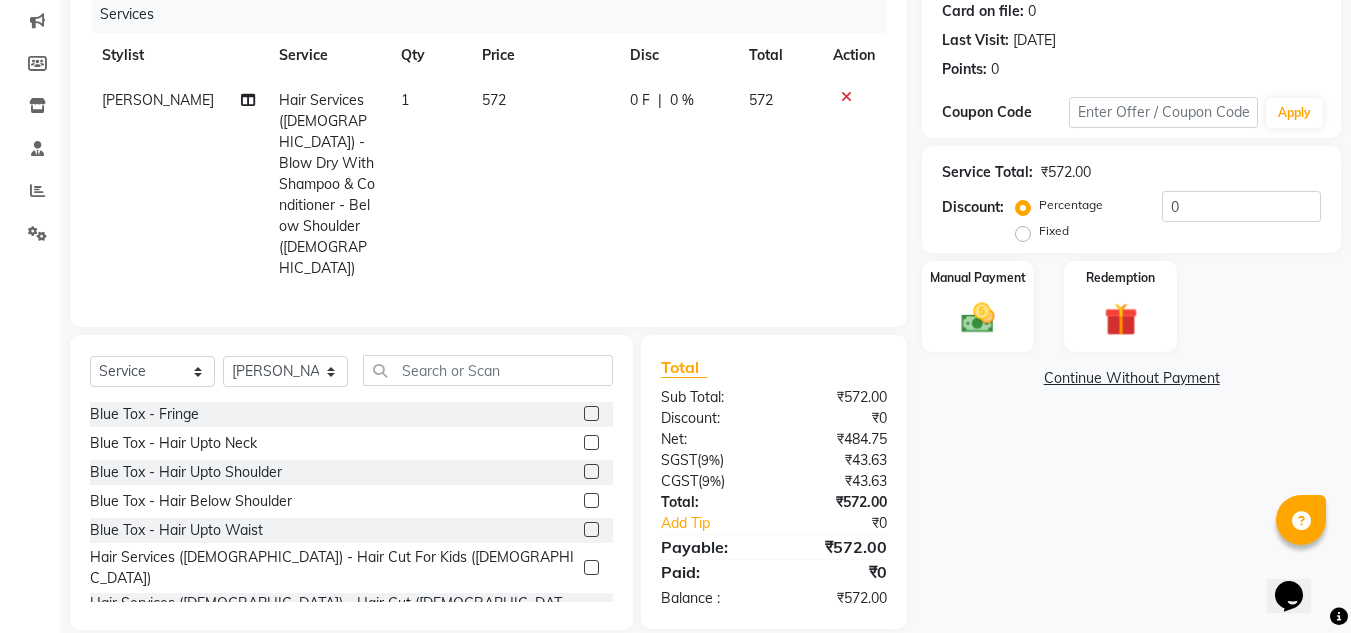 click on "Hair Services ([DEMOGRAPHIC_DATA]) - Blow Dry With Shampoo & Conditioner - Below Shoulder ([DEMOGRAPHIC_DATA])" 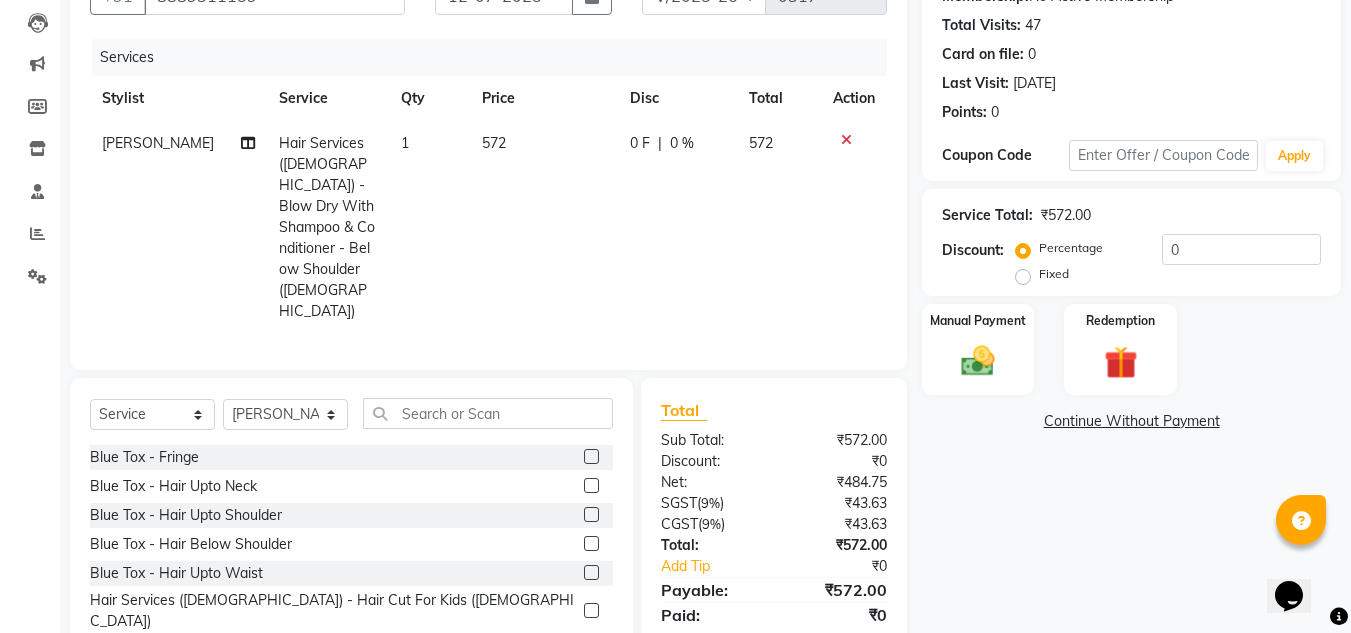 select on "39151" 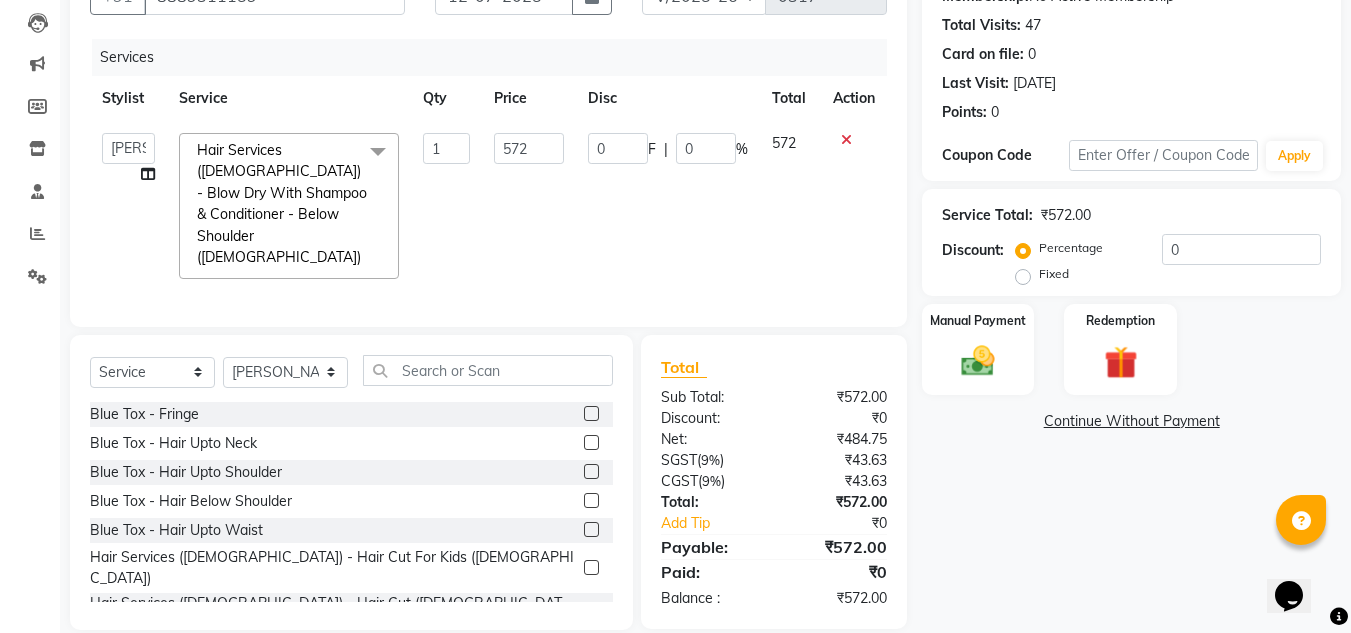 click on "Hair Services (Female) - Blow Dry With Shampoo & Conditioner - Below Shoulder (Female)  x" 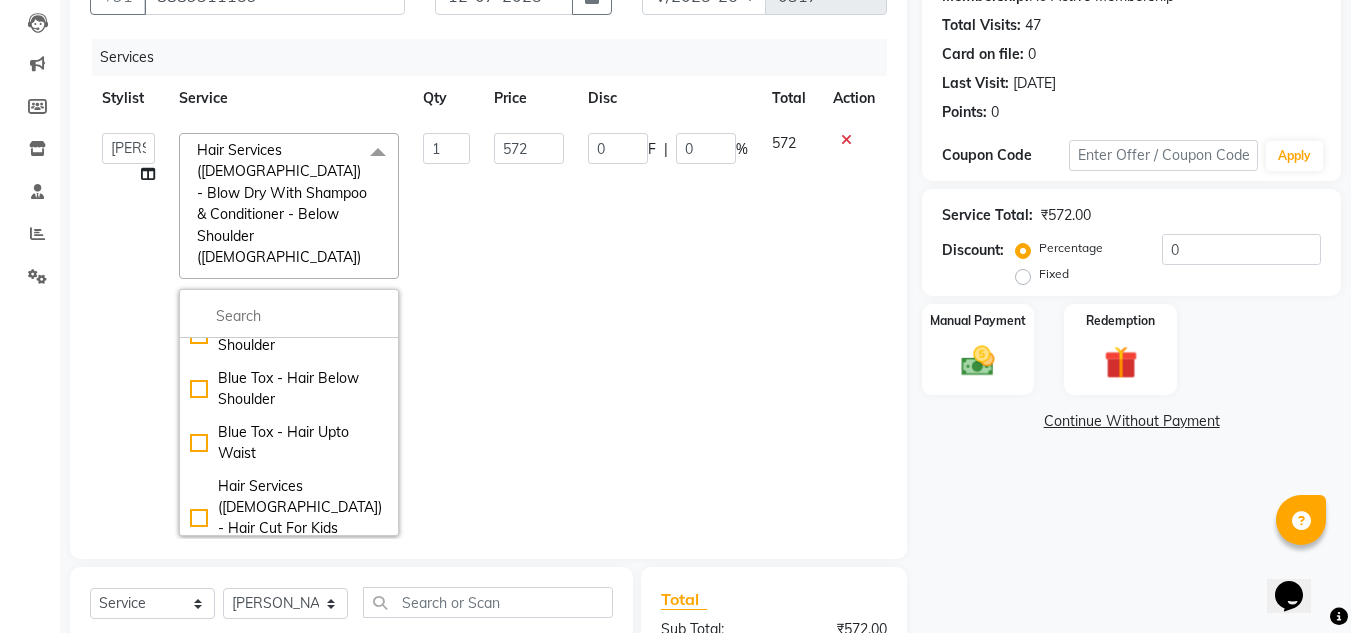 scroll, scrollTop: 200, scrollLeft: 0, axis: vertical 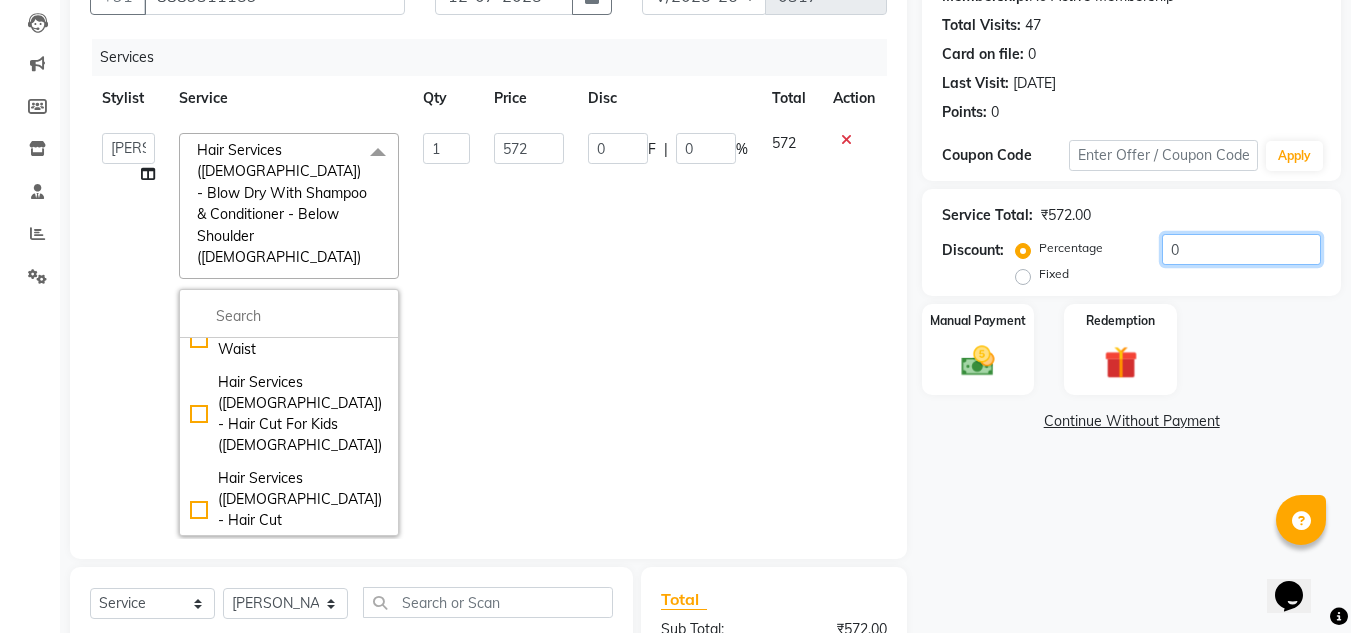 click on "0" 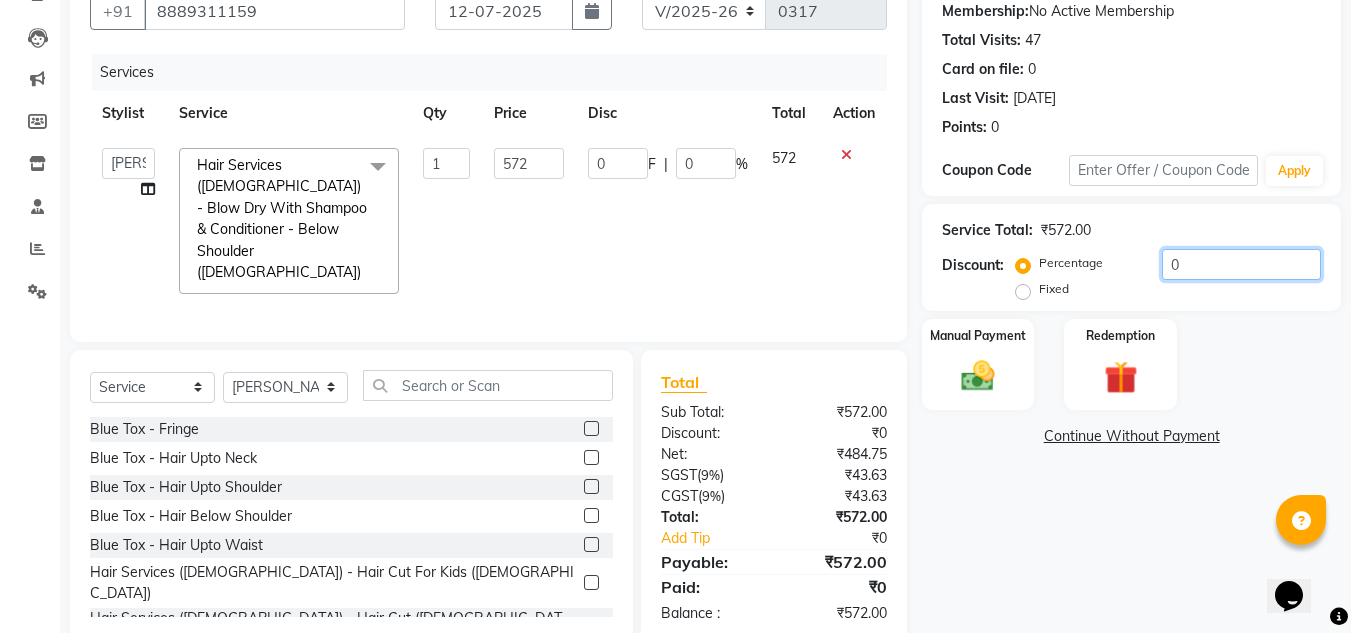 type on "03" 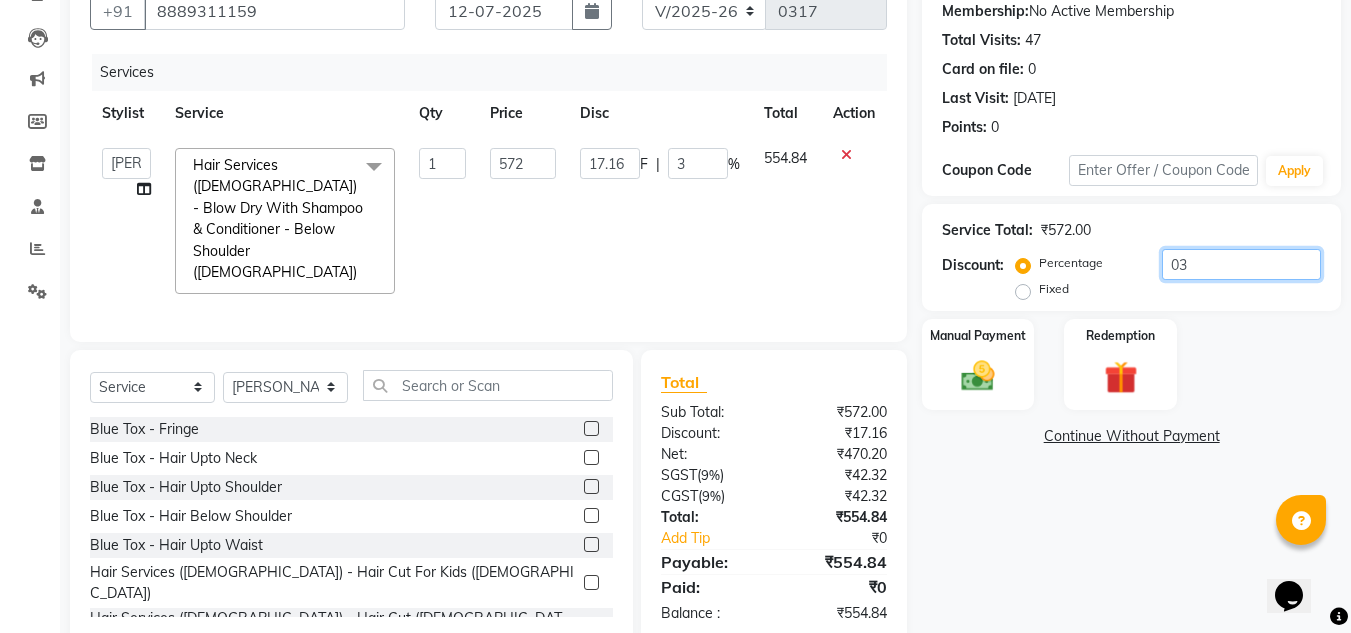 scroll, scrollTop: 209, scrollLeft: 0, axis: vertical 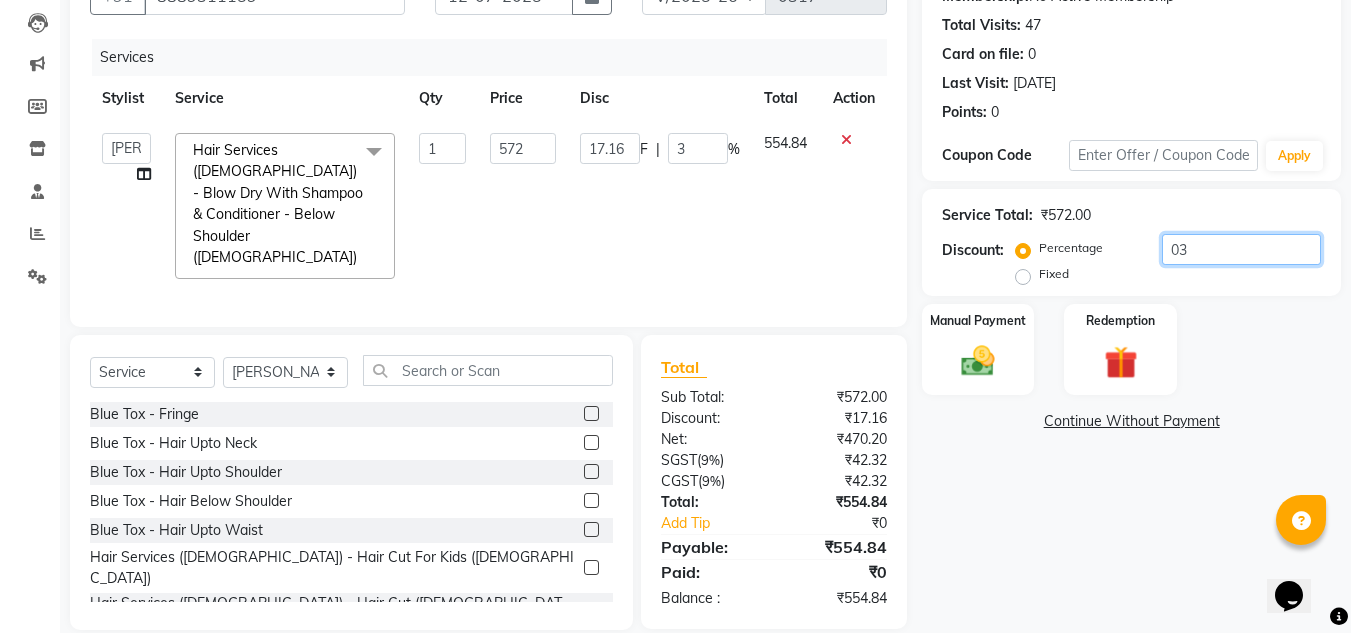 type on "030" 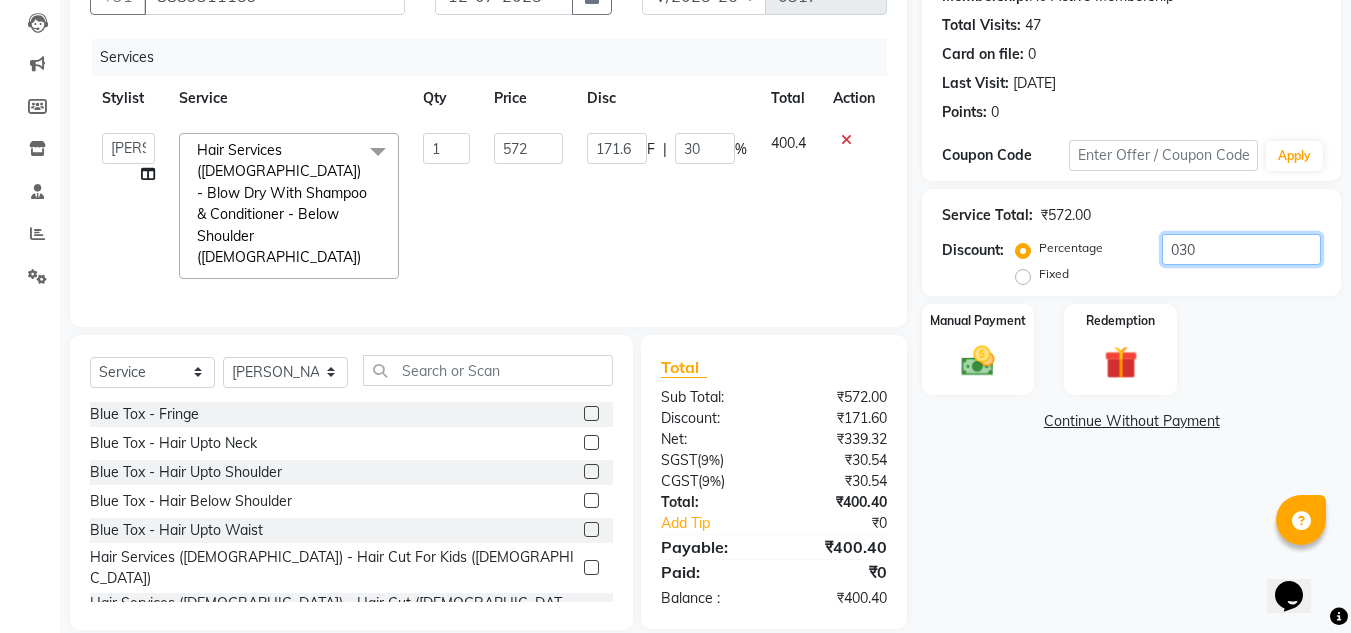 type on "030" 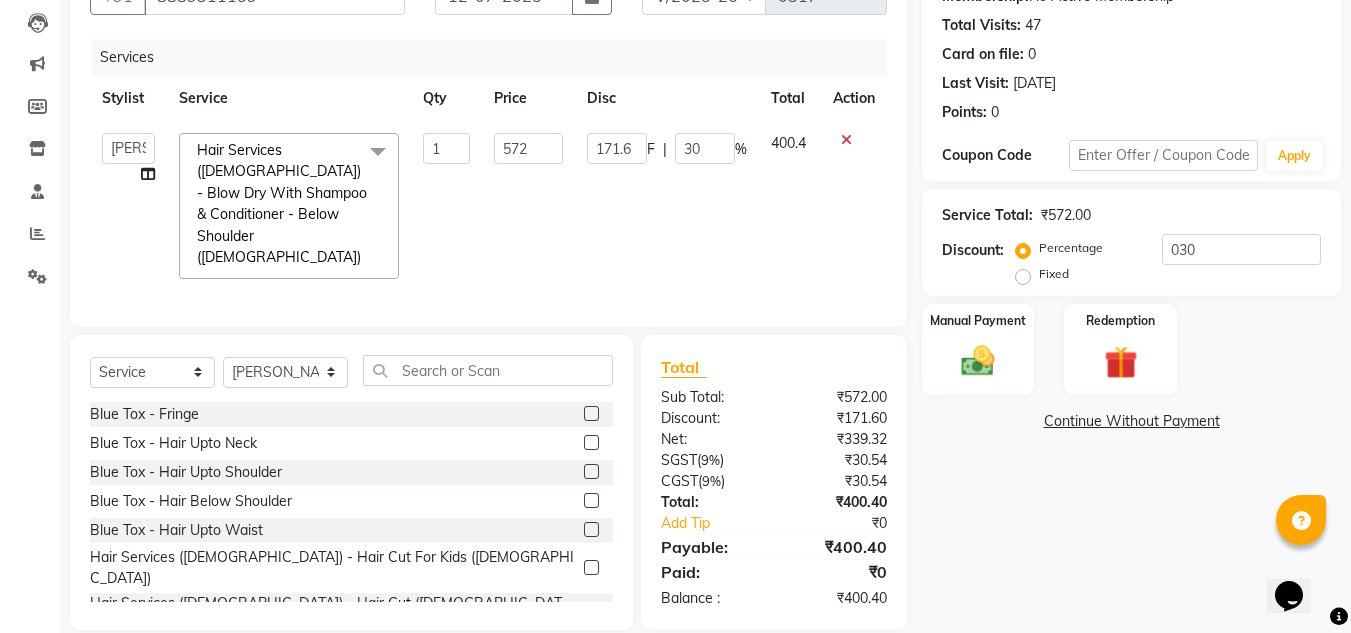 click on "Hair Services (Female) - Blow Dry With Shampoo & Conditioner - Below Shoulder (Female)  x" 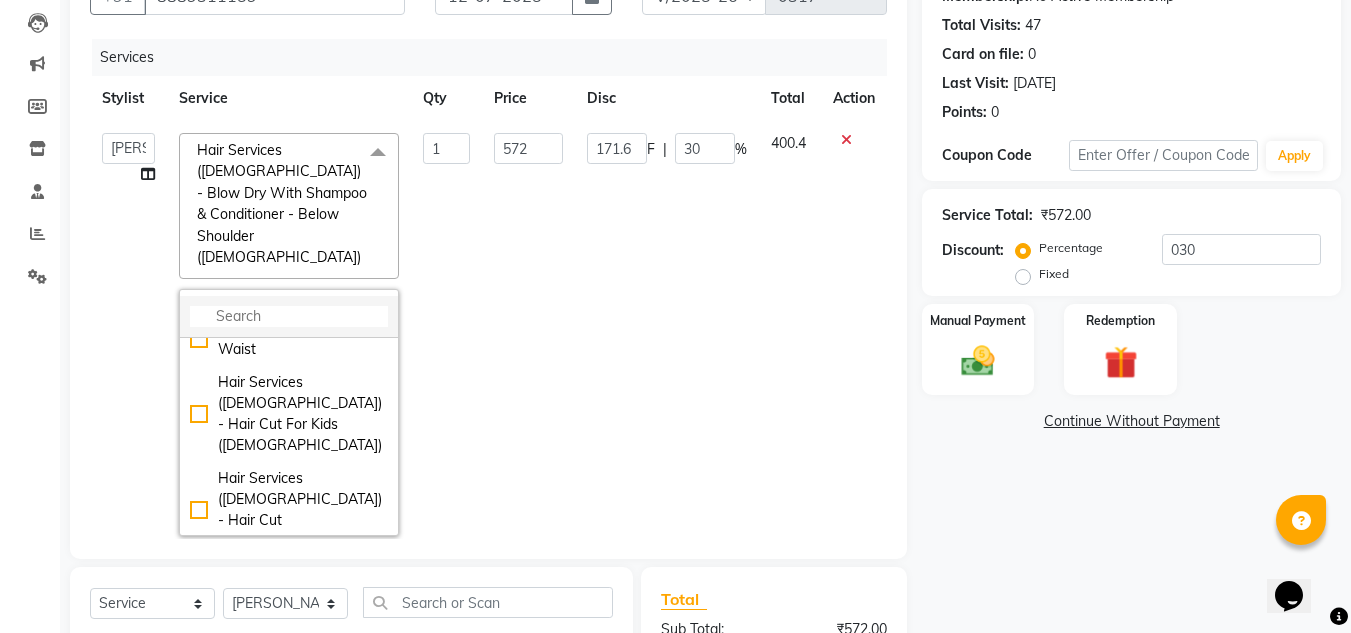 click 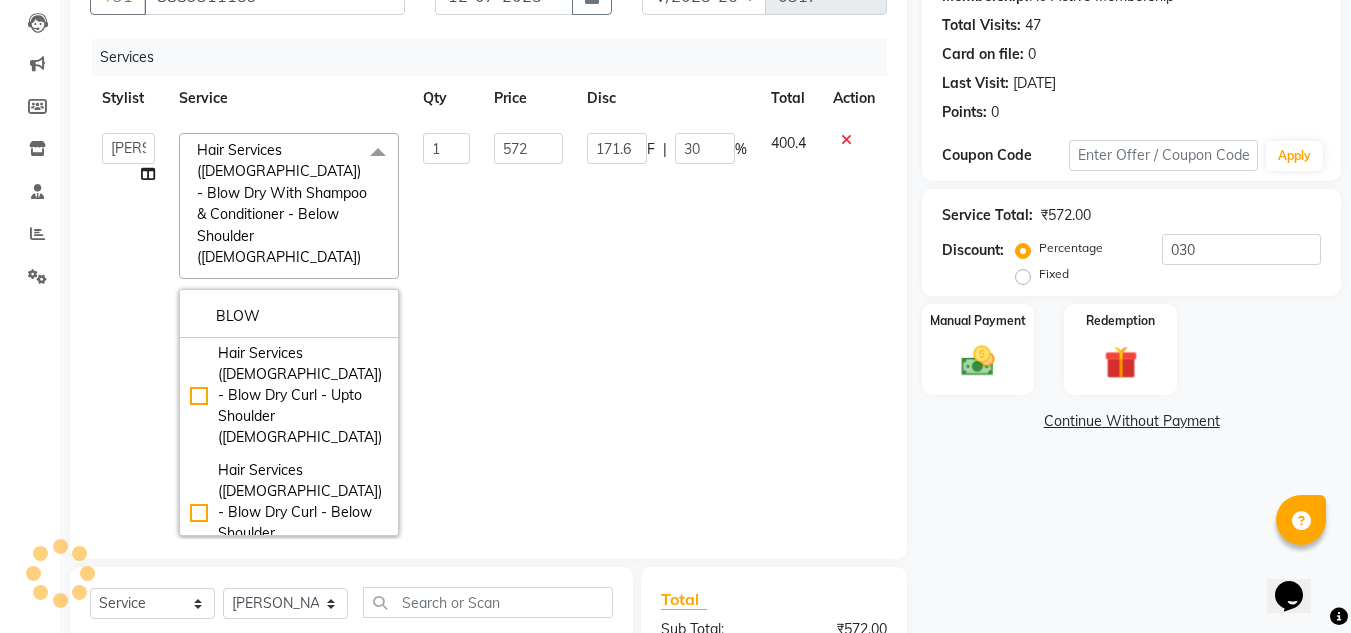 scroll, scrollTop: 0, scrollLeft: 0, axis: both 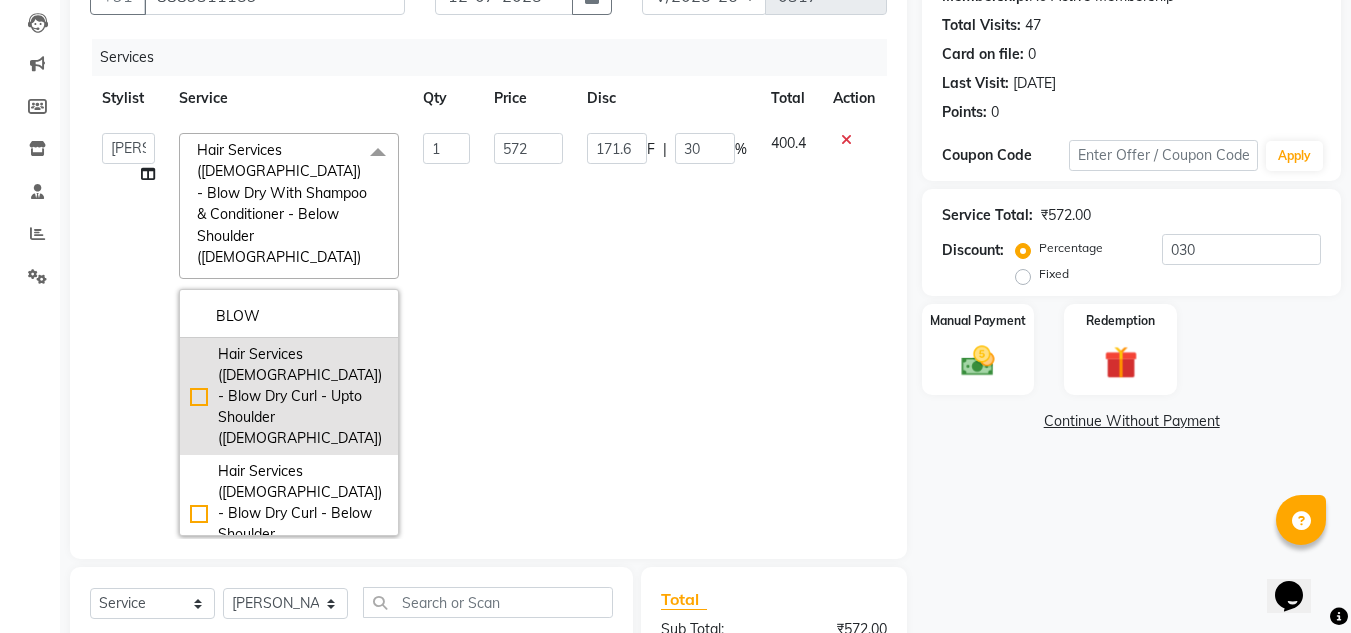 type on "BLOW" 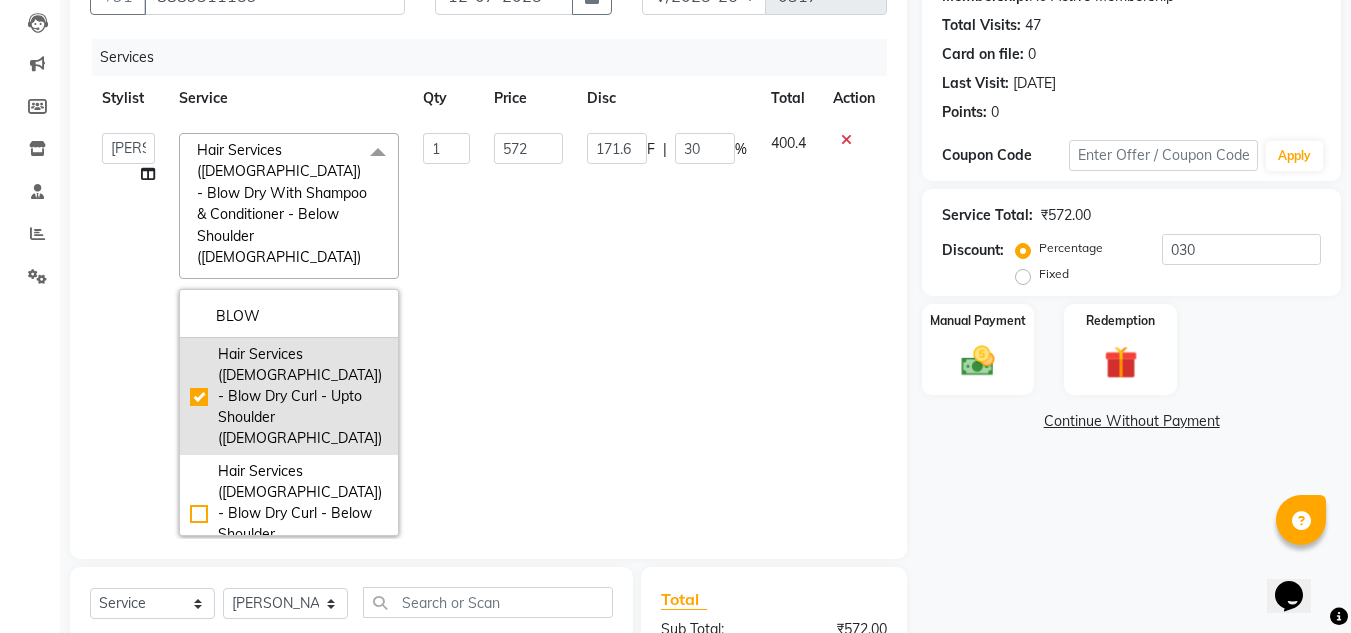 checkbox on "true" 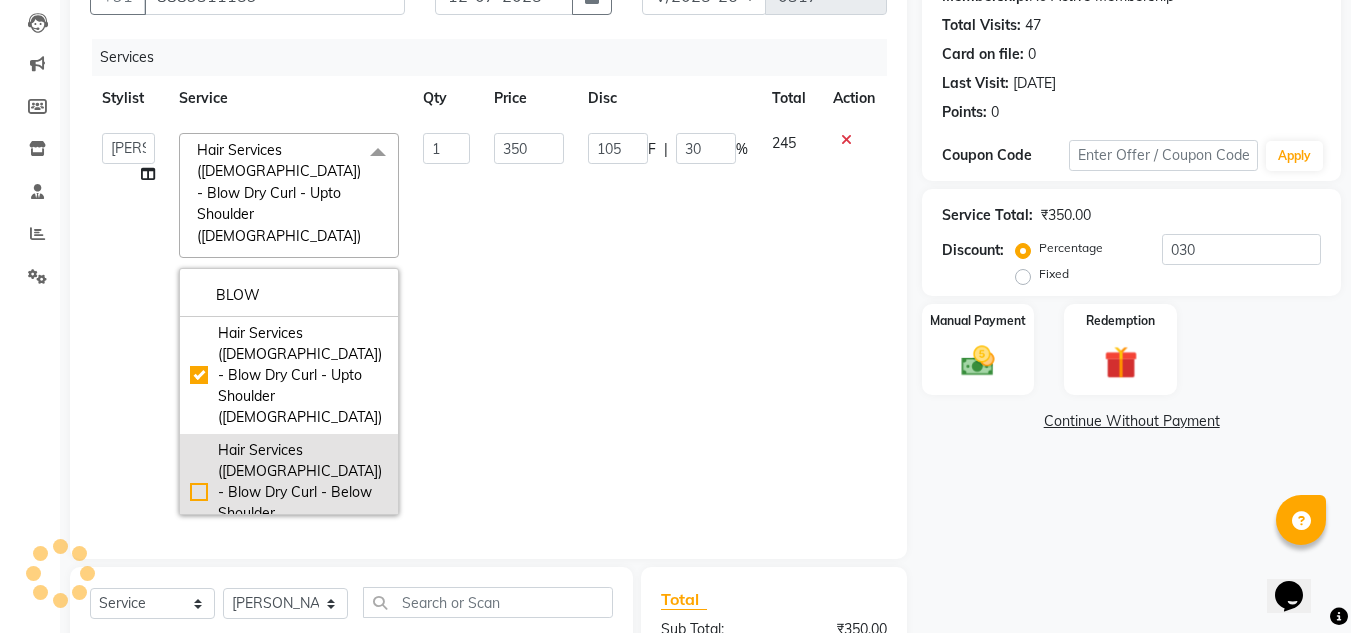 click on "Hair Services (Female) - Blow Dry Curl - Below Shoulder (Female)" 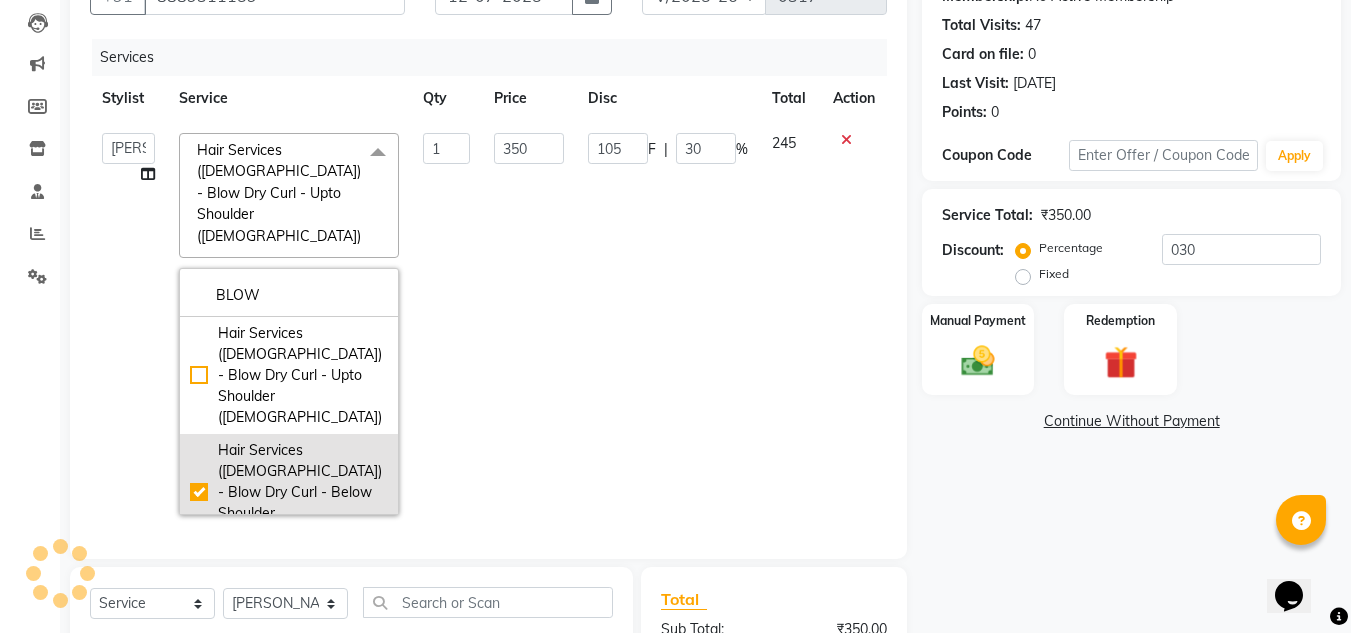 checkbox on "false" 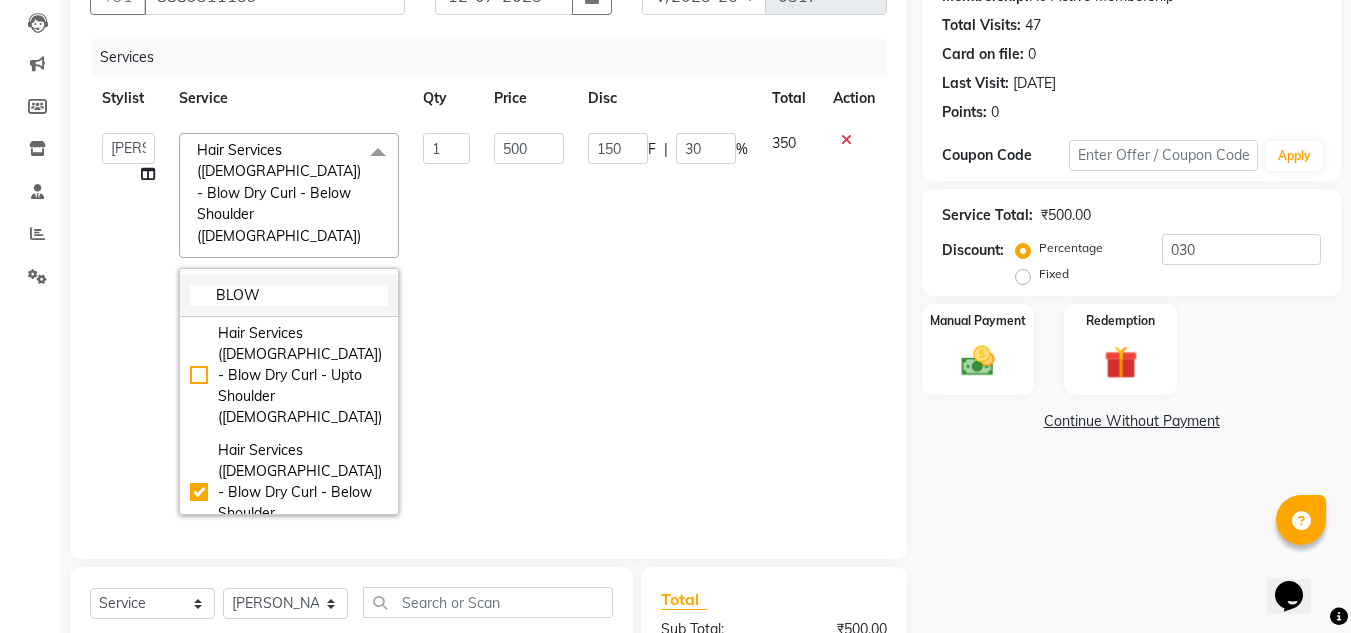 click on "BLOW" 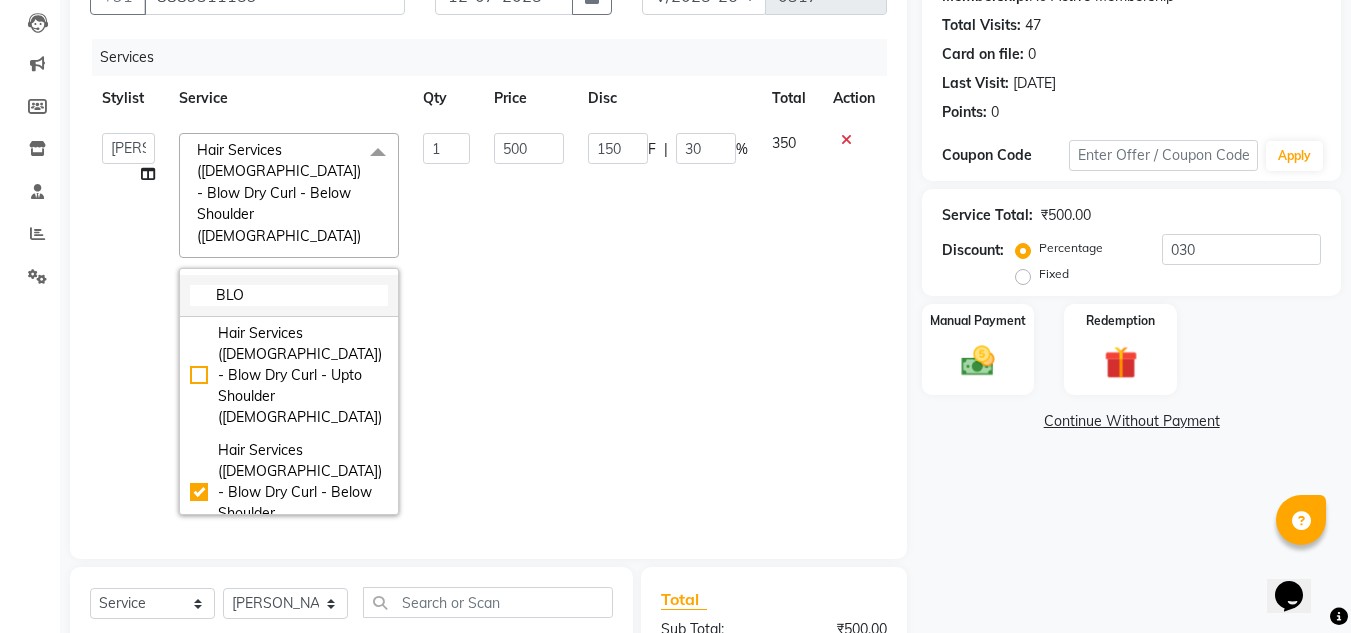 click on "BLO" 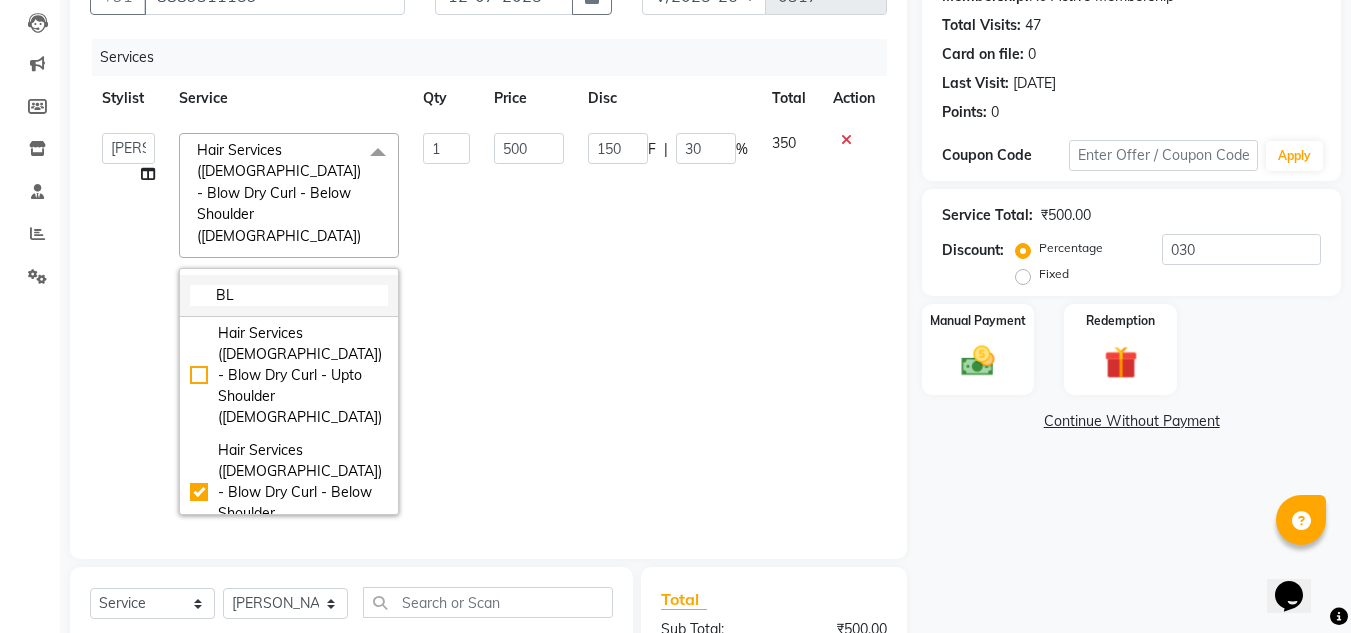 type on "B" 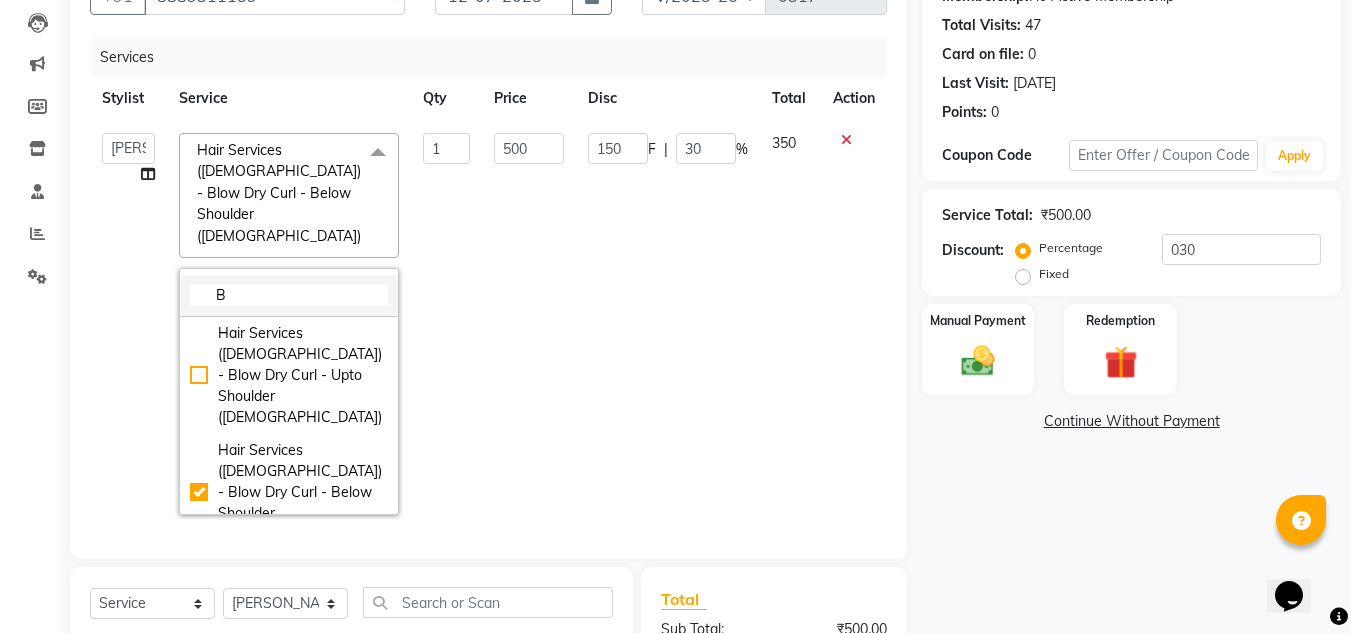click on "B" 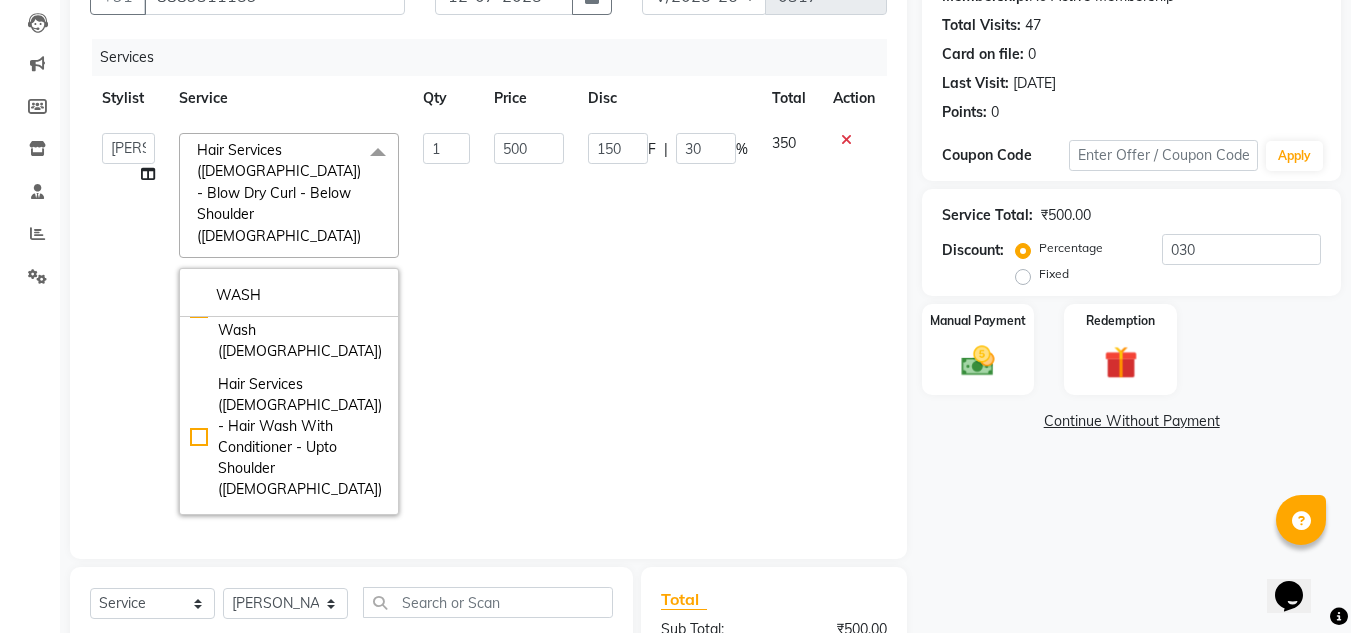 scroll, scrollTop: 400, scrollLeft: 0, axis: vertical 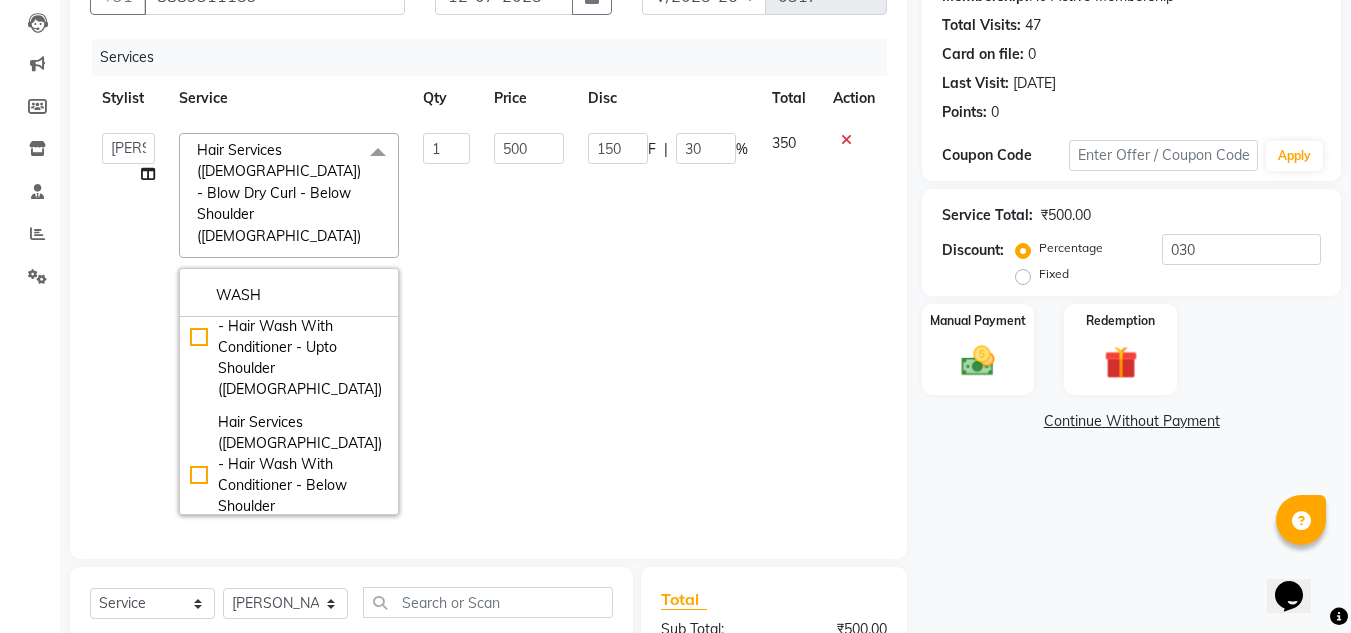 type on "WASH" 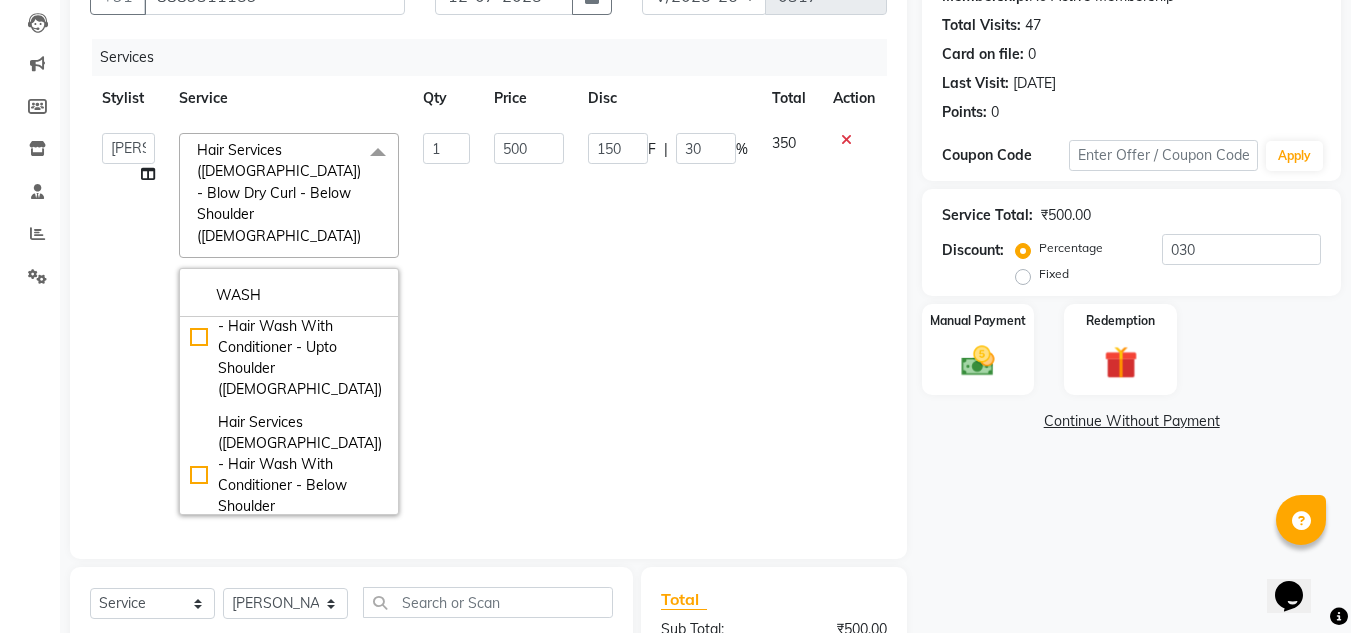 type on "400" 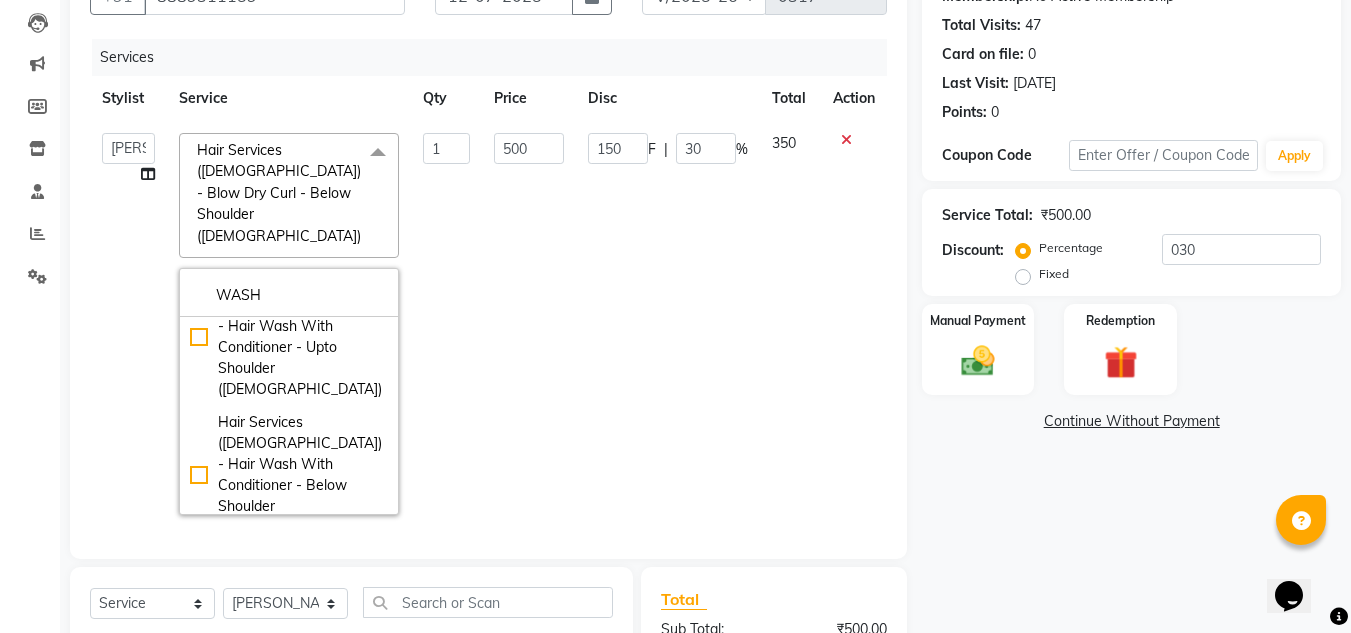 type on "120" 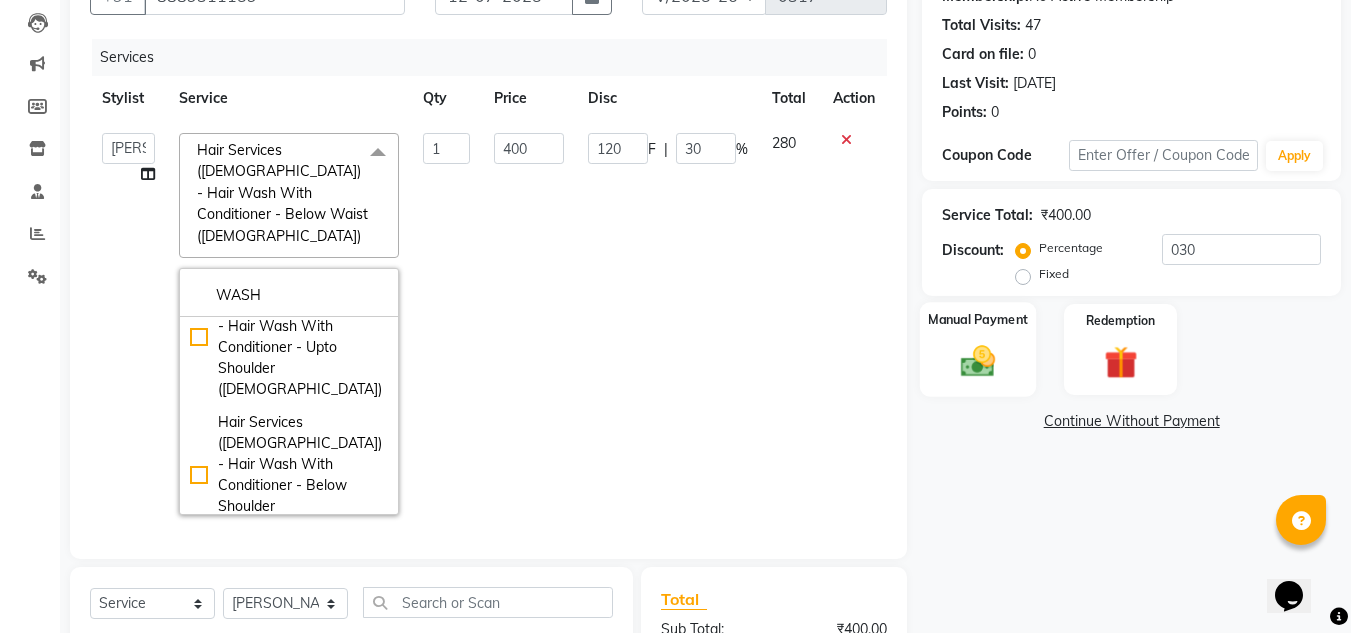 drag, startPoint x: 965, startPoint y: 352, endPoint x: 0, endPoint y: 8, distance: 1024.4808 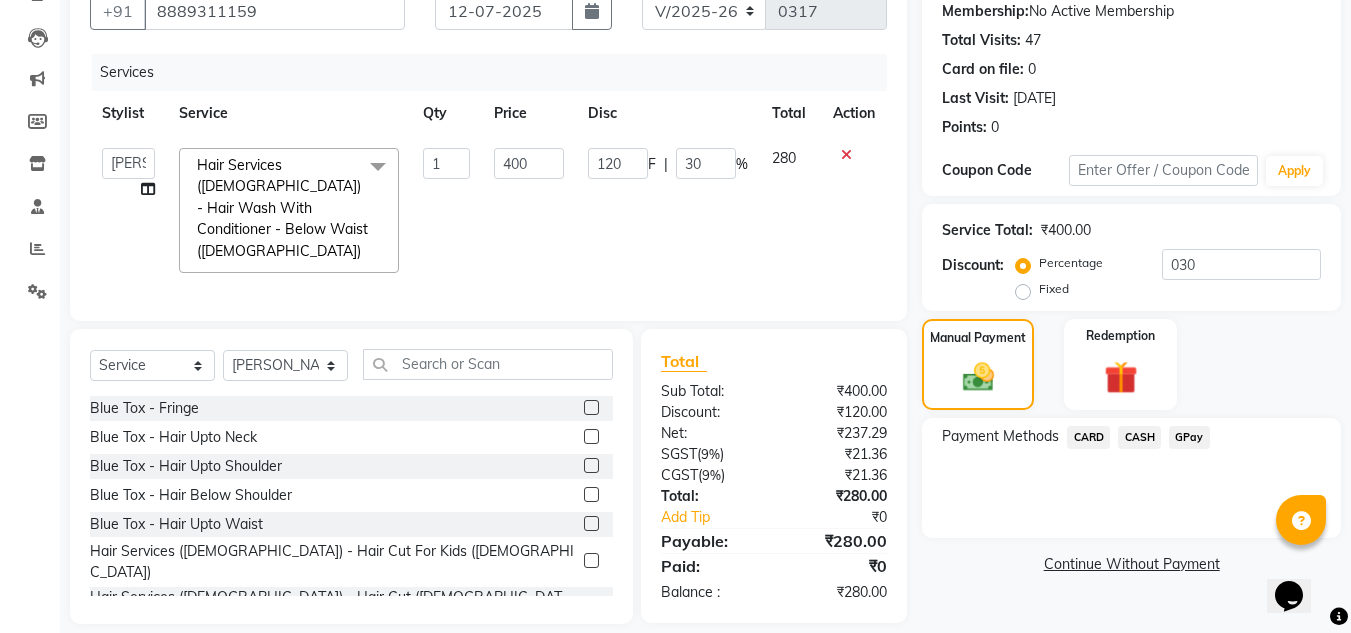 scroll, scrollTop: 209, scrollLeft: 0, axis: vertical 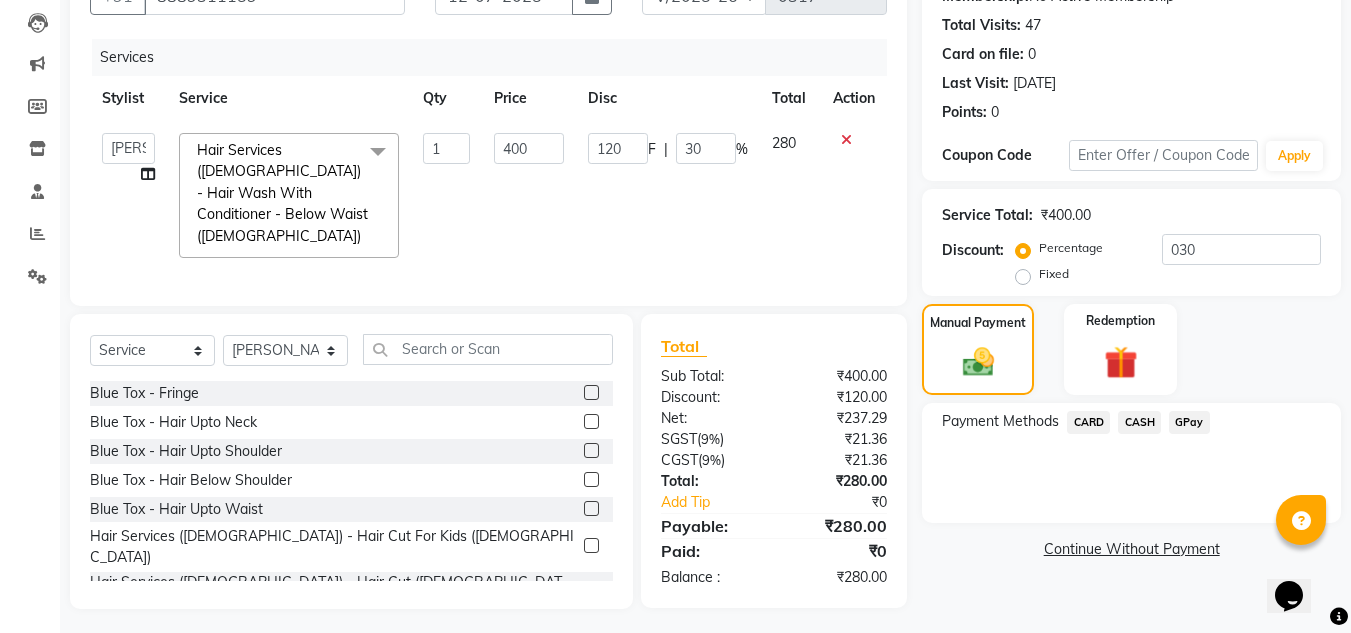 click on "GPay" 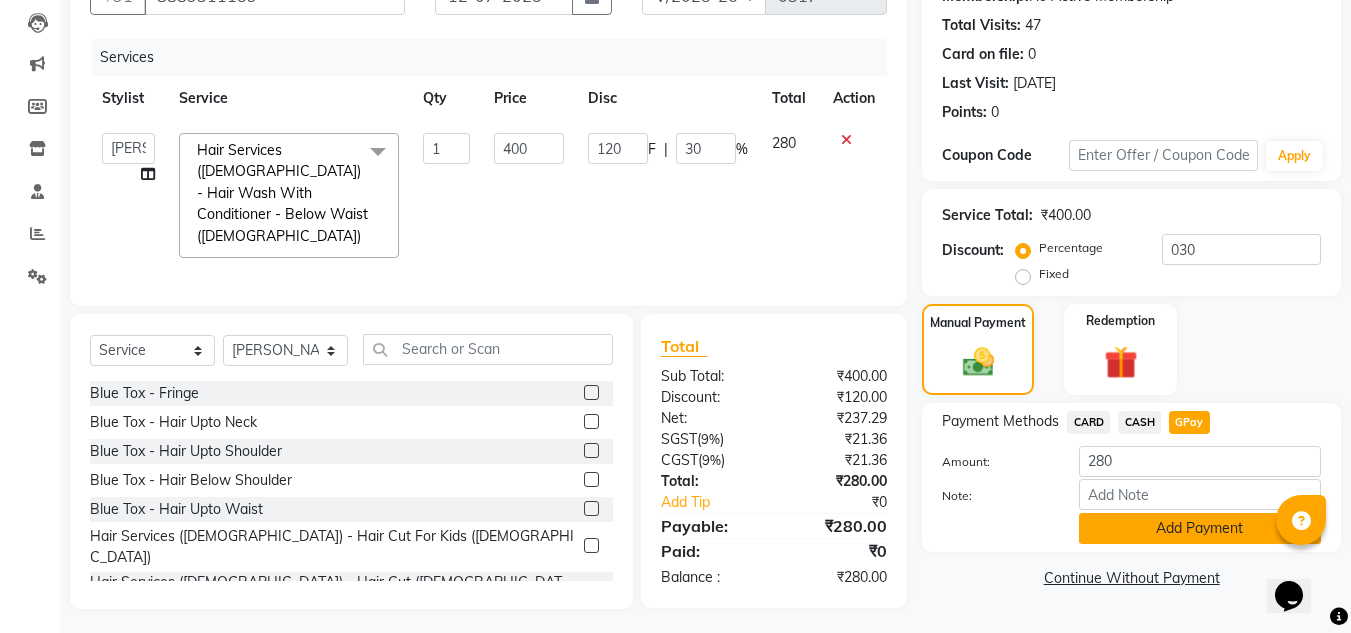 click on "Add Payment" 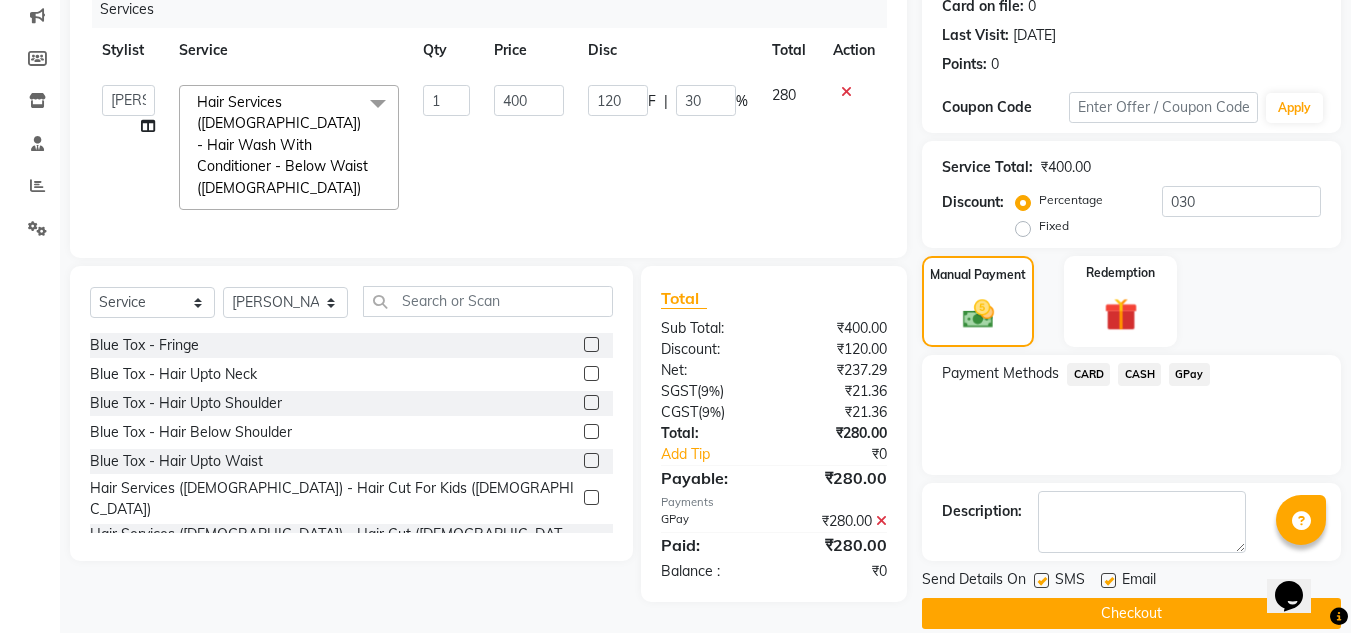 scroll, scrollTop: 283, scrollLeft: 0, axis: vertical 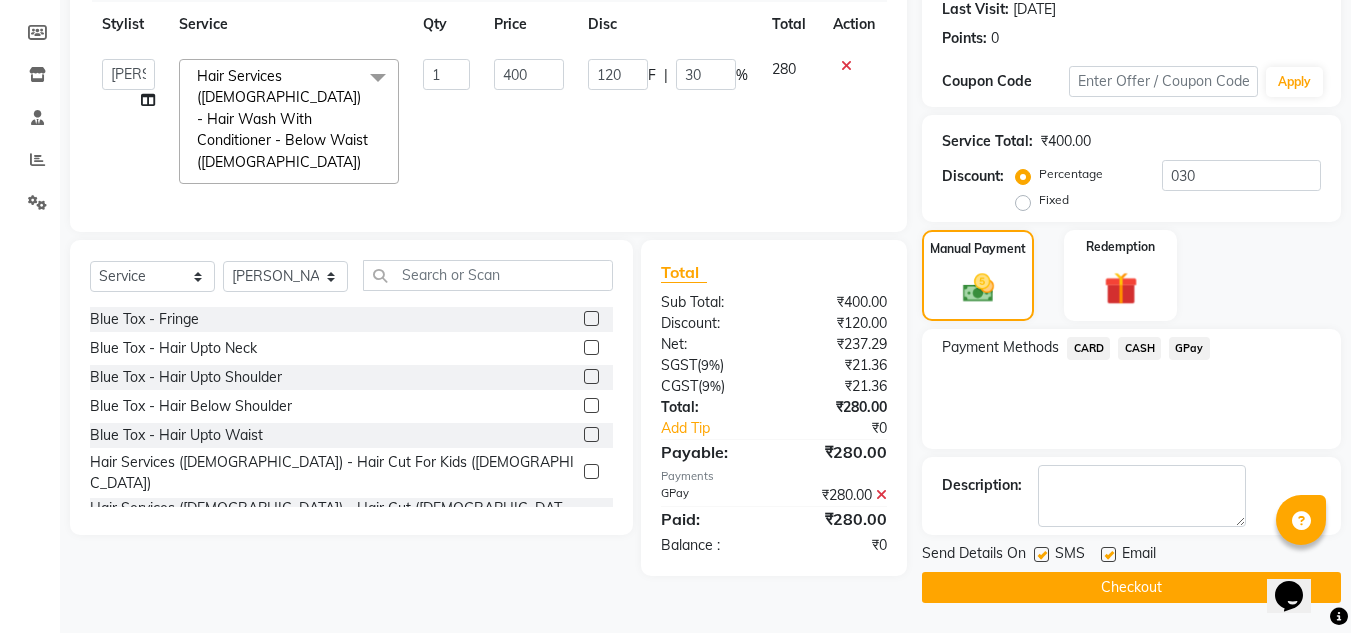 click on "Checkout" 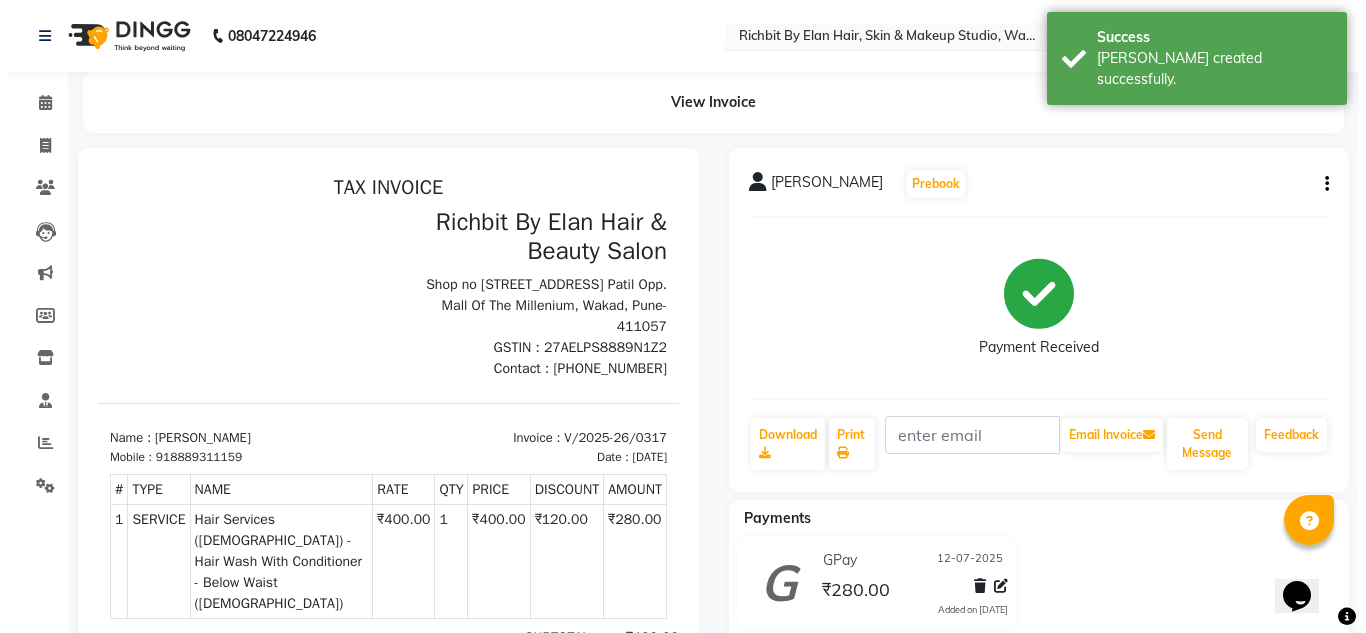 scroll, scrollTop: 0, scrollLeft: 0, axis: both 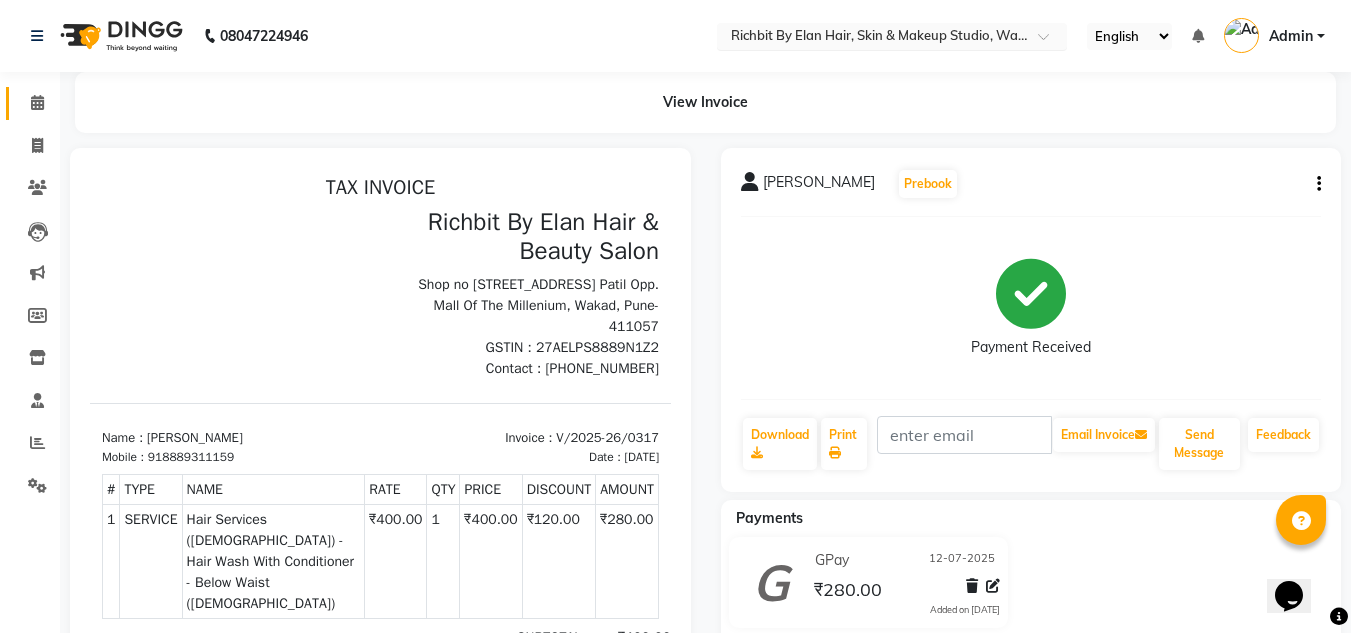 click on "Calendar" 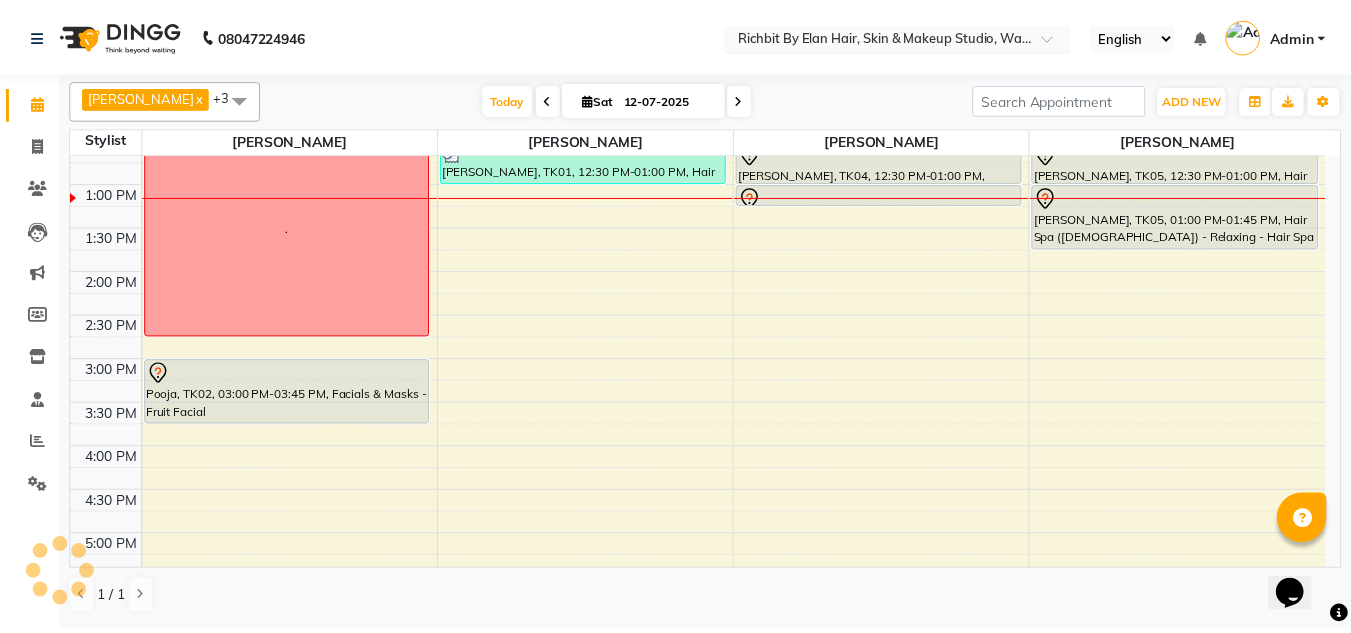 scroll, scrollTop: 200, scrollLeft: 0, axis: vertical 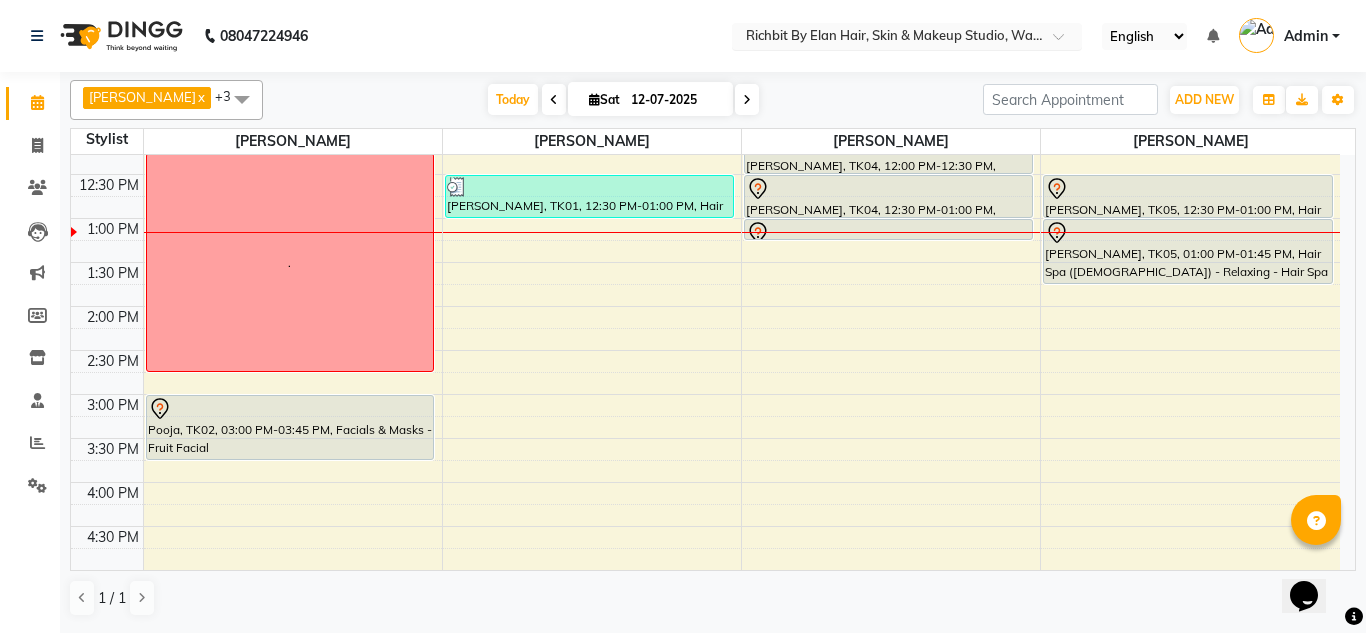 click at bounding box center [891, 232] 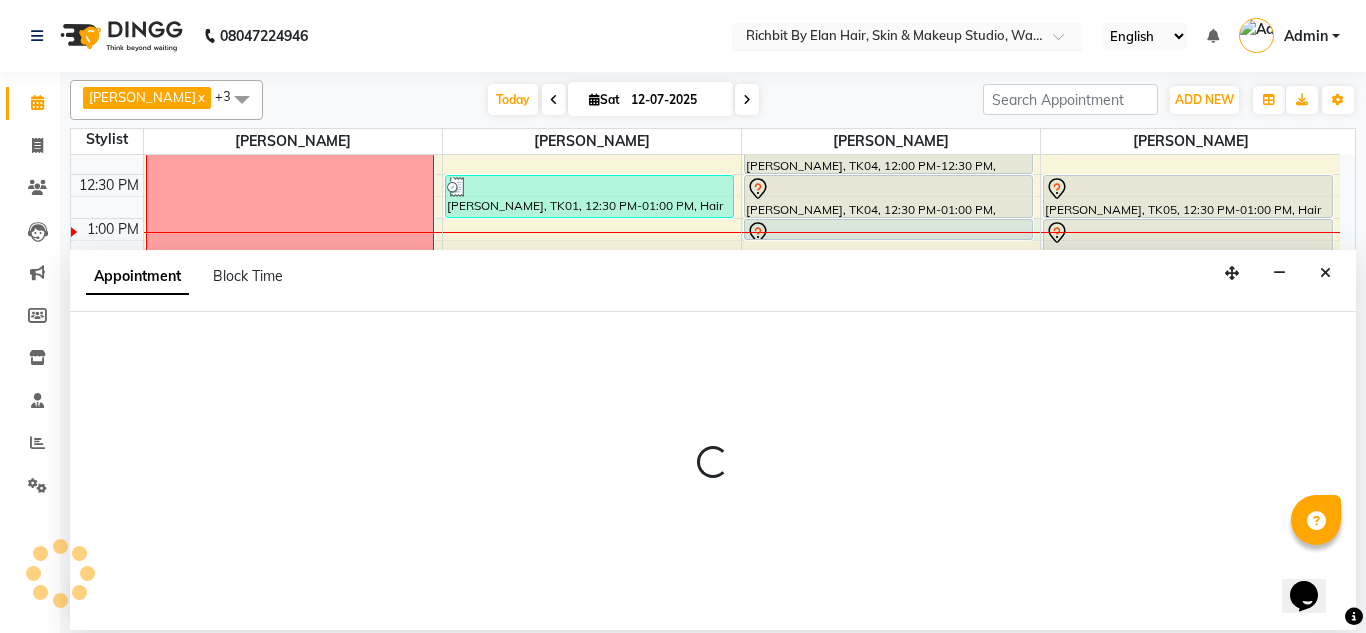 select on "59451" 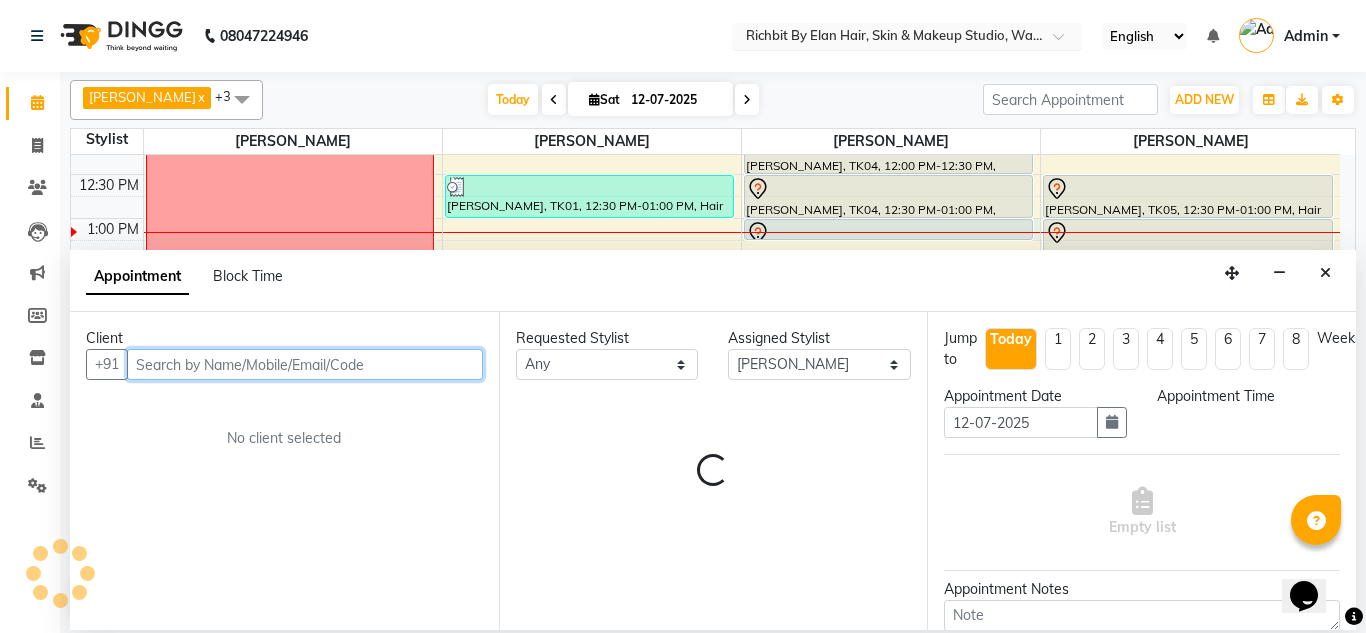 select on "780" 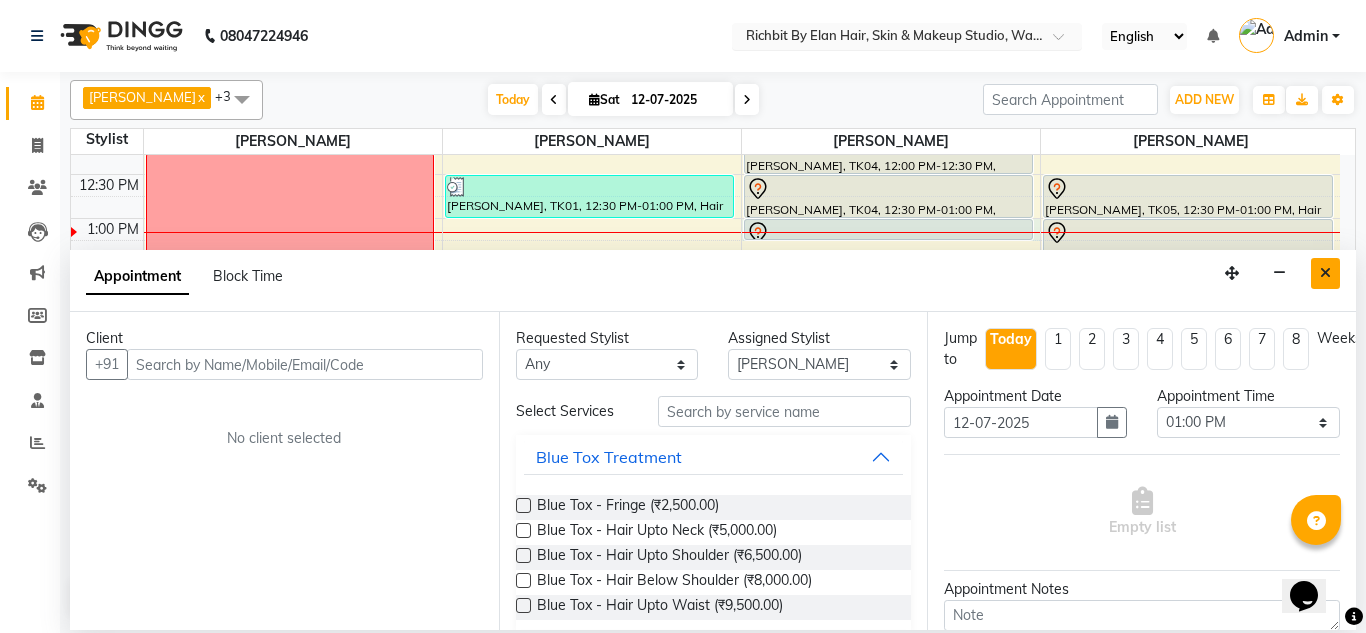 click at bounding box center (1325, 273) 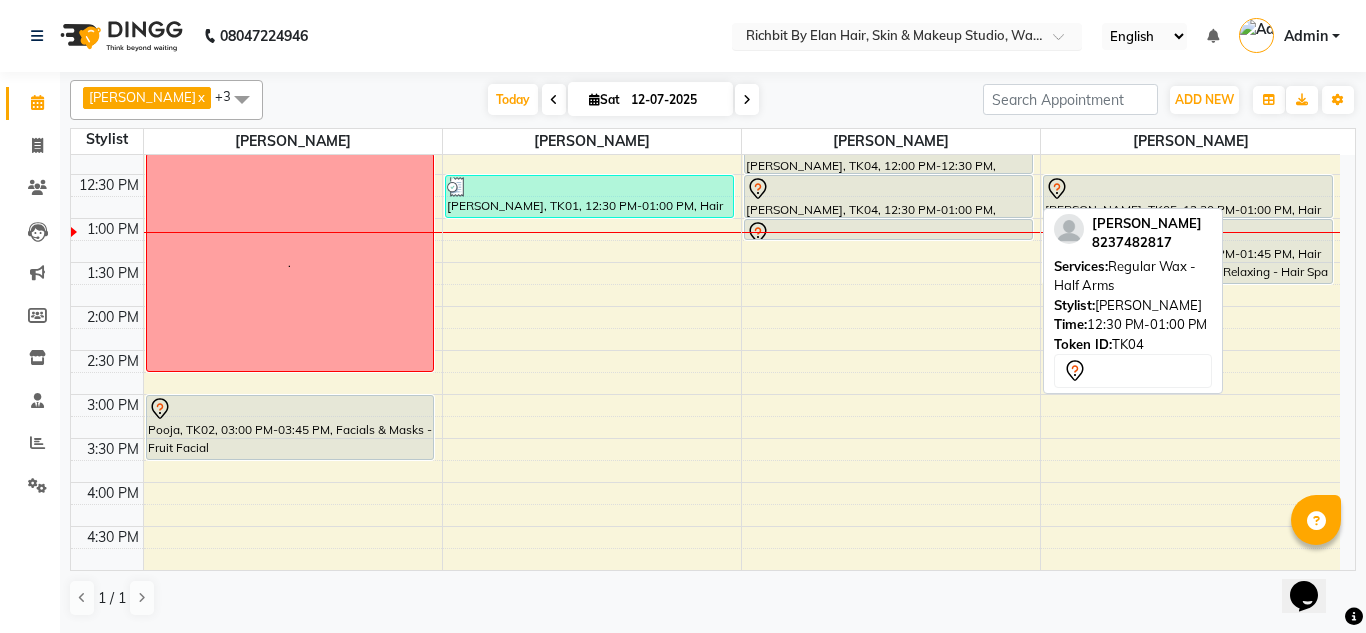 click at bounding box center [888, 189] 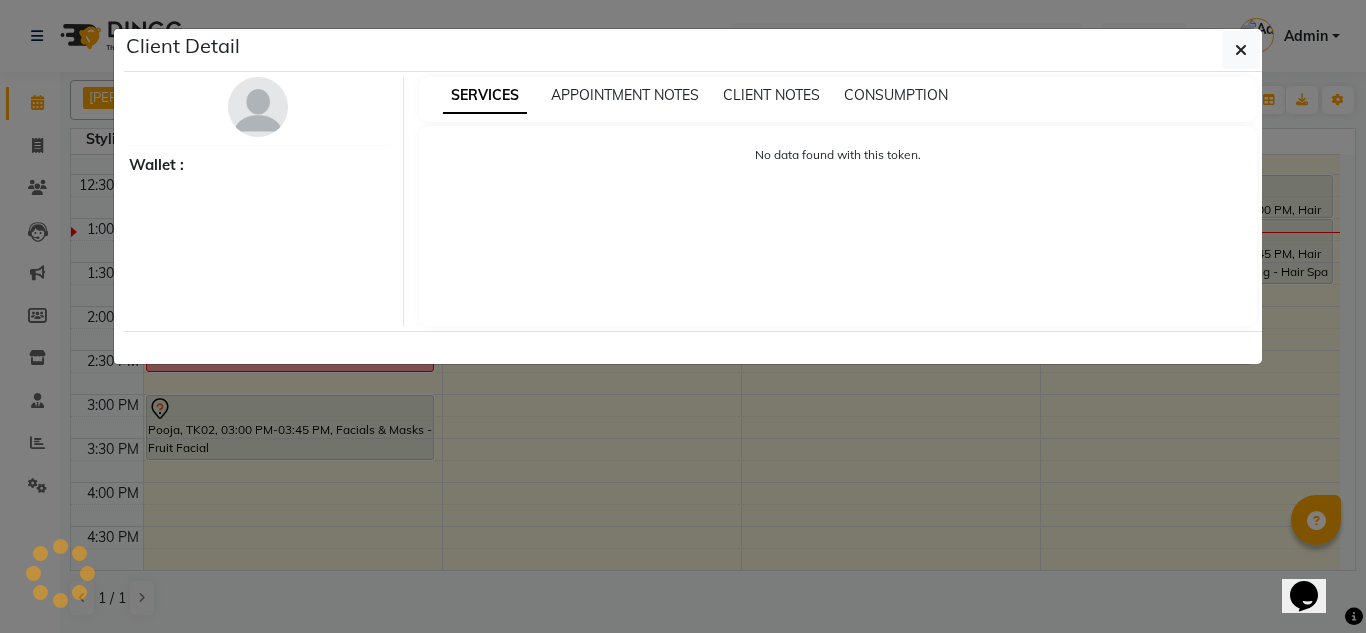 select on "7" 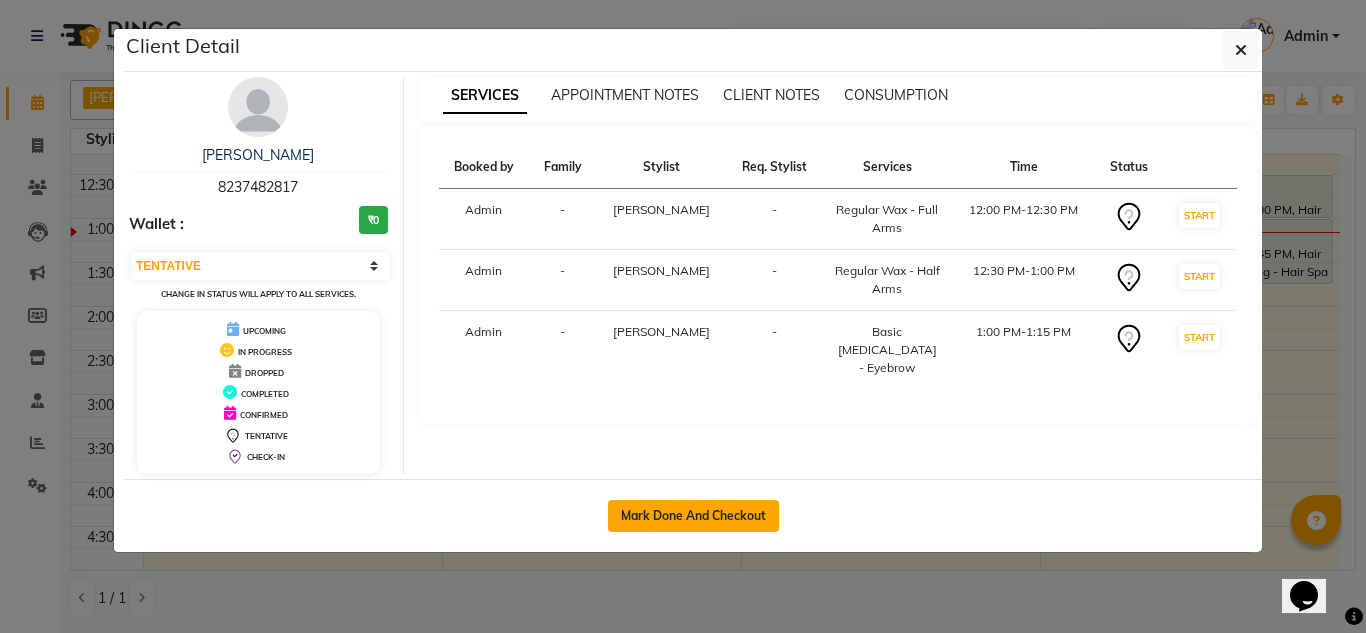 click on "Mark Done And Checkout" 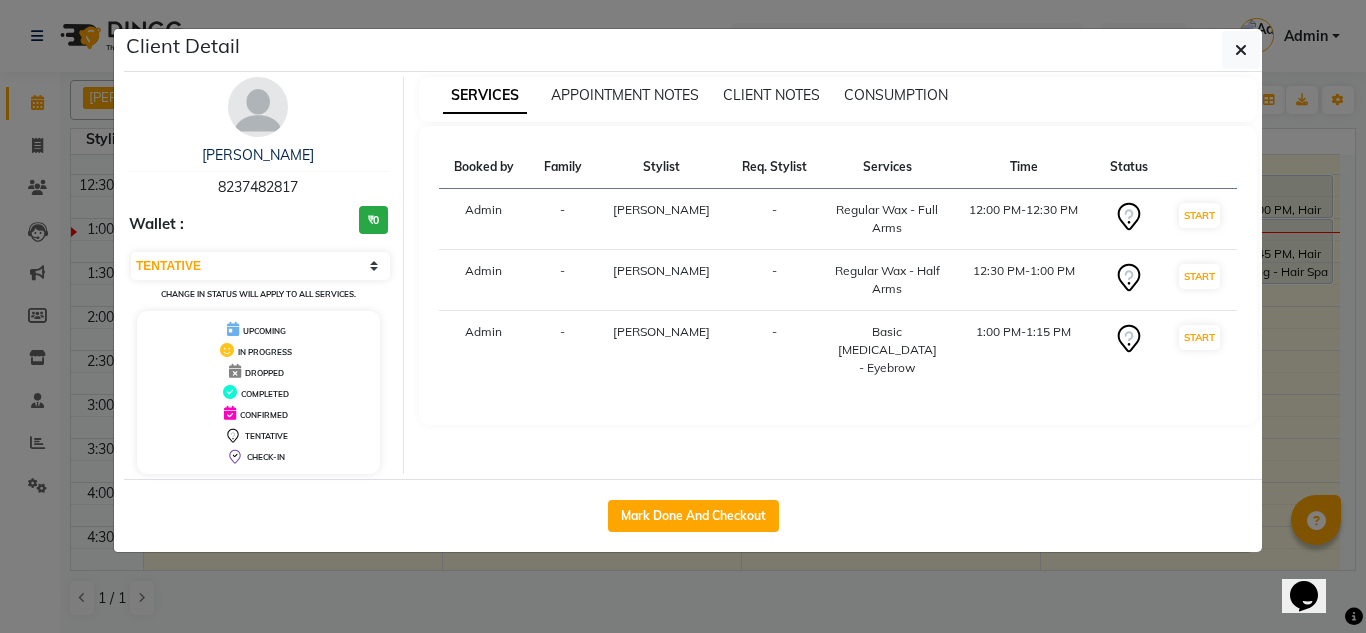 select on "4114" 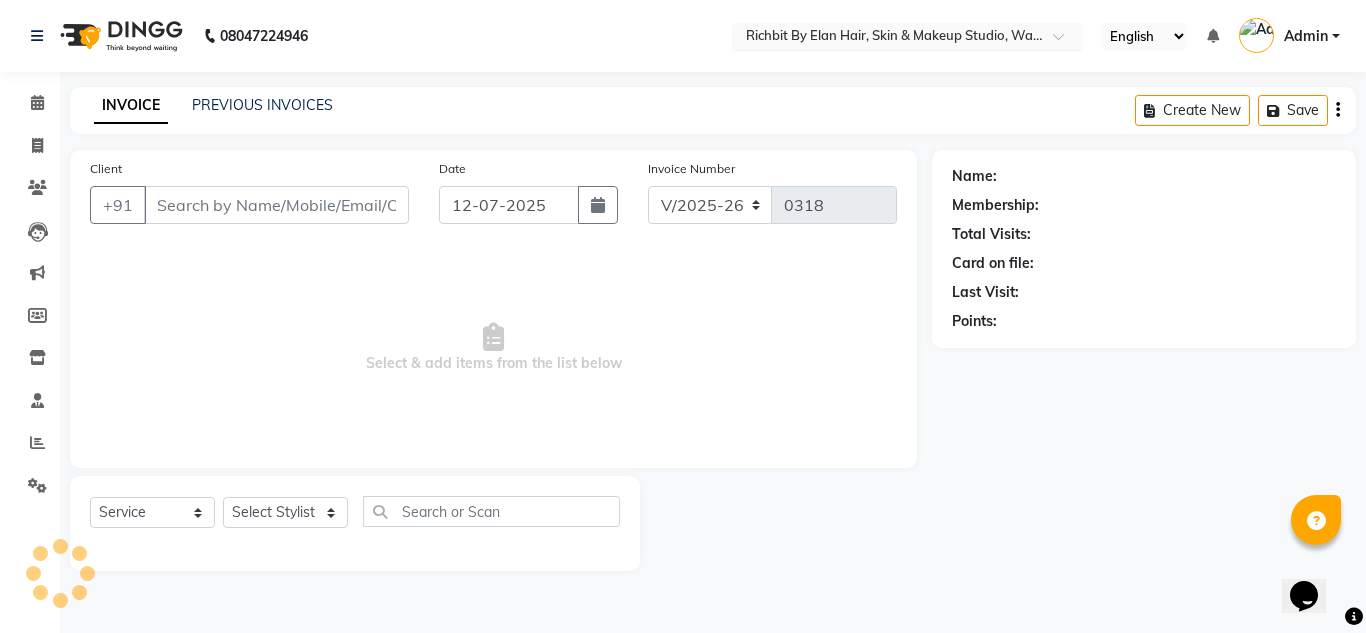 select on "3" 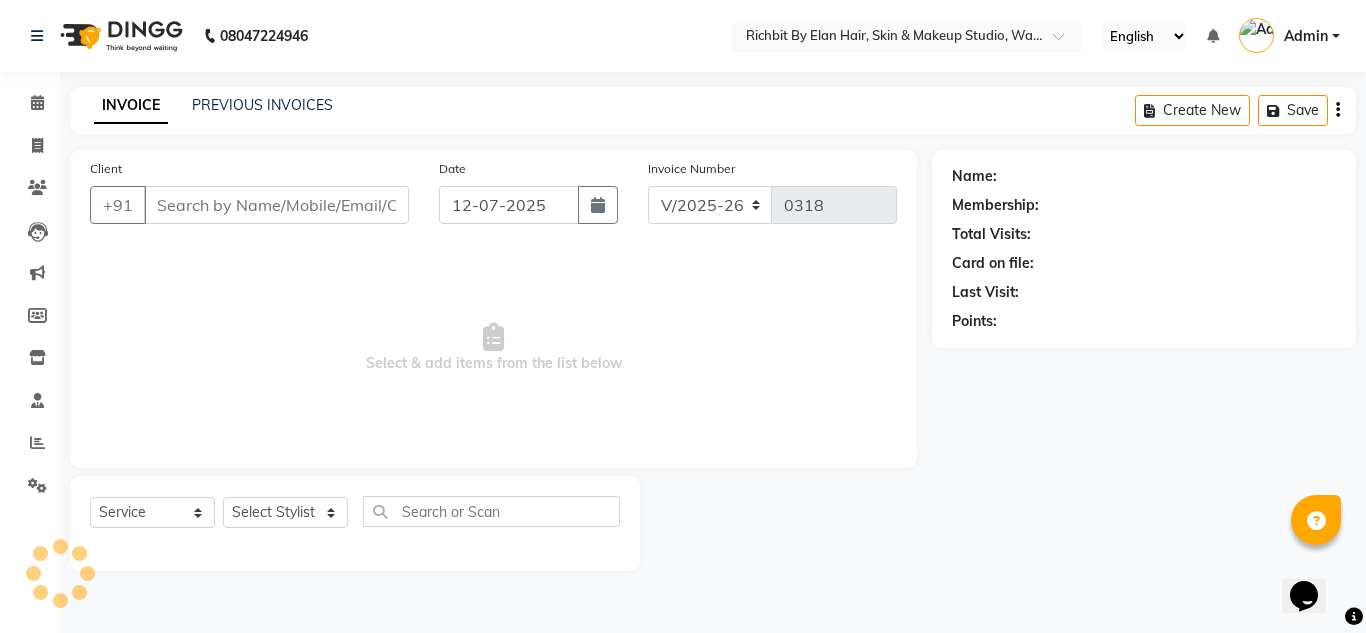 type on "8237482817" 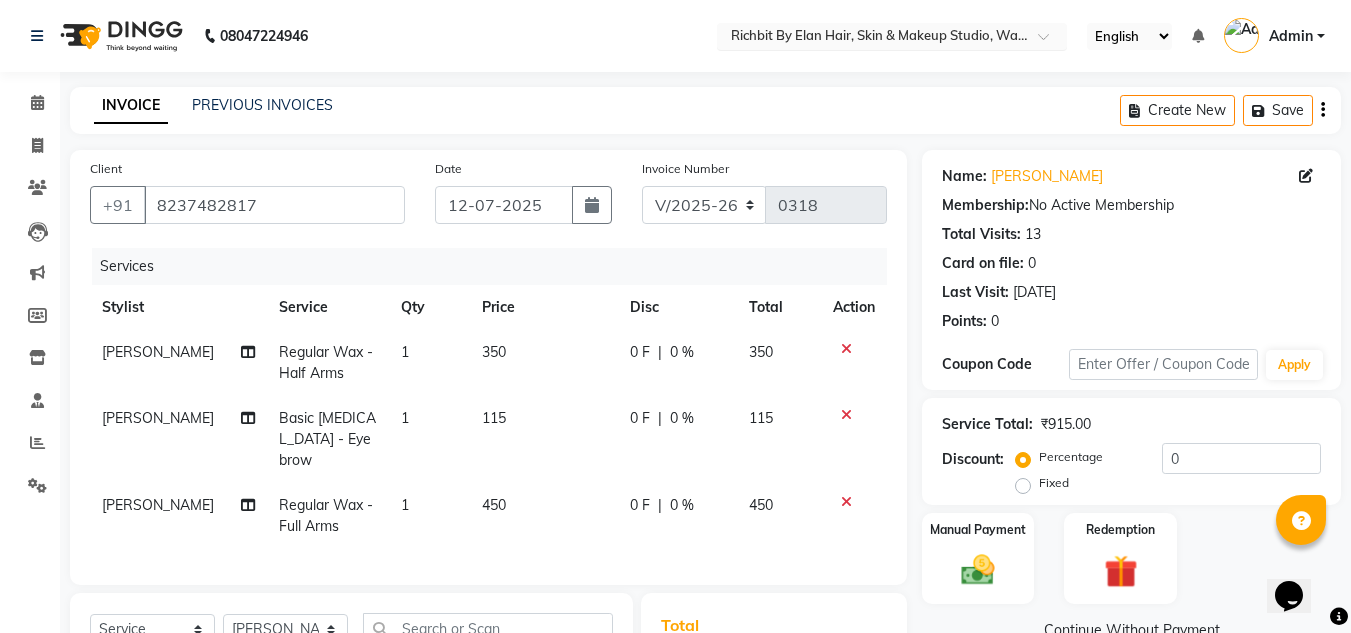 click 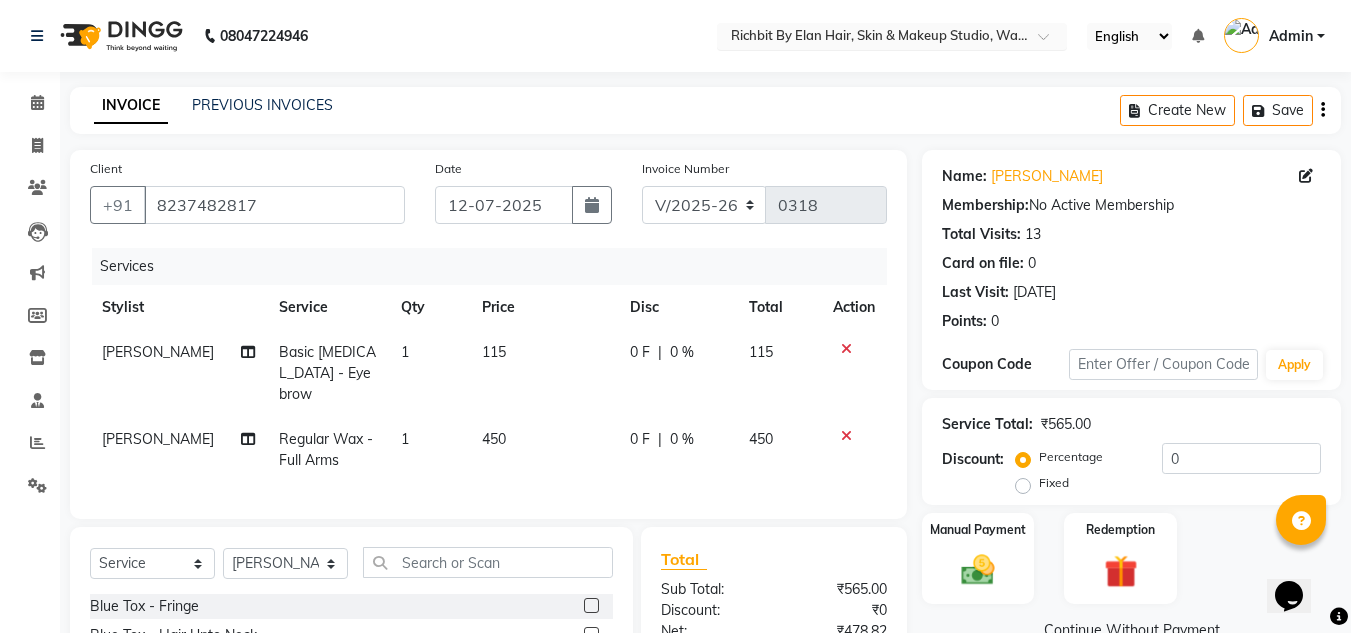 click 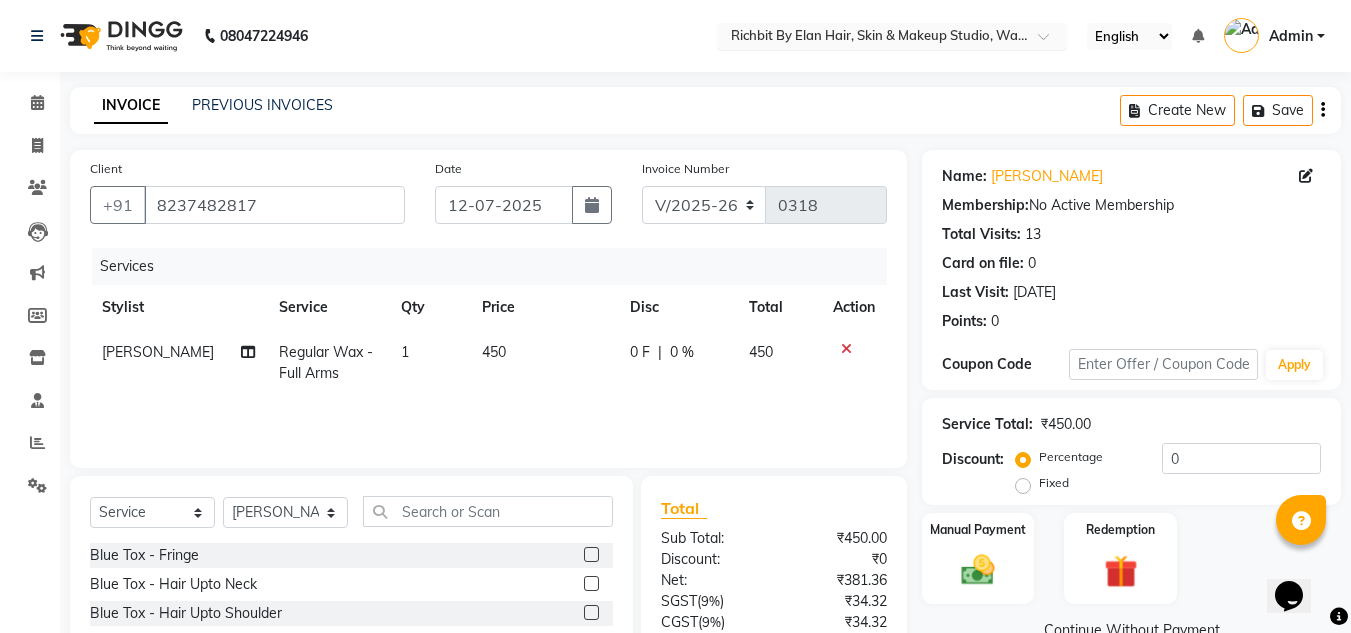 click 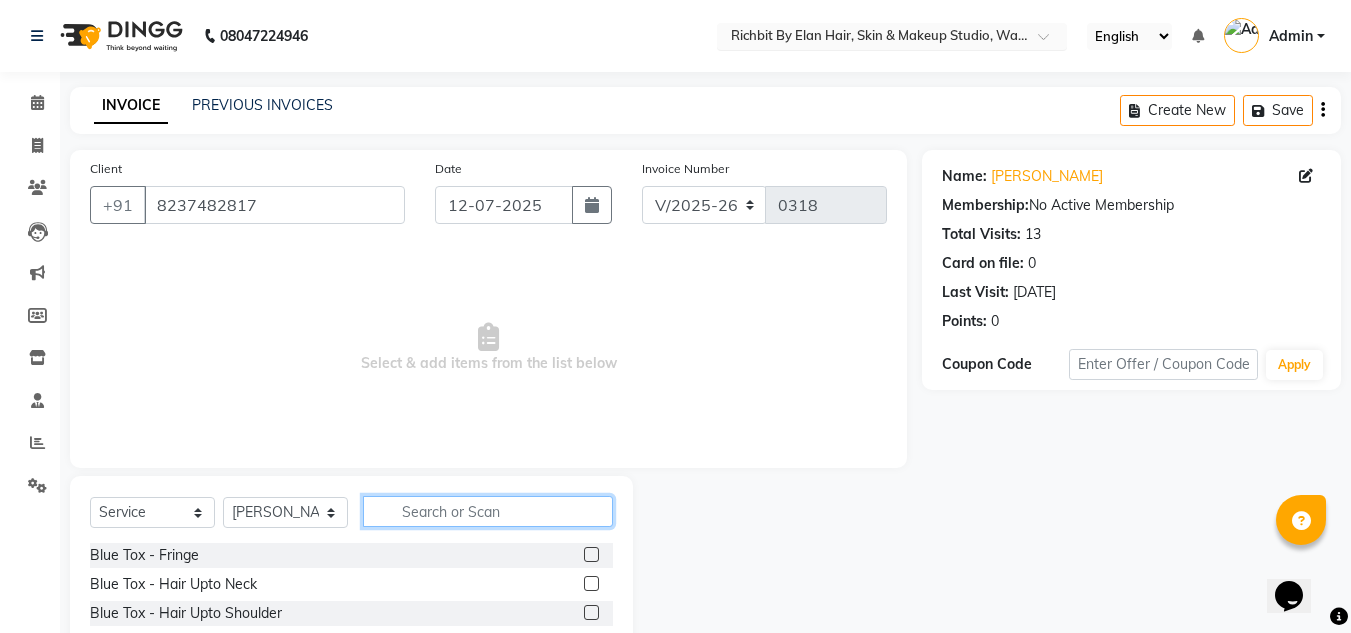 click 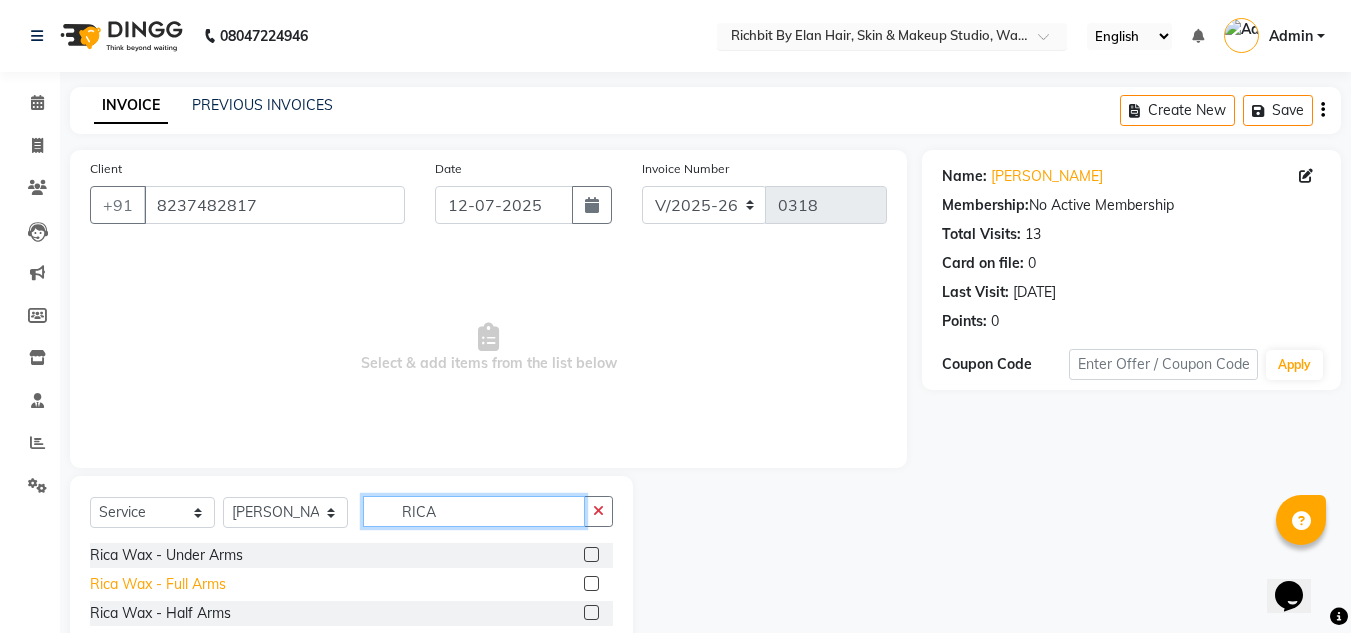 type on "RICA" 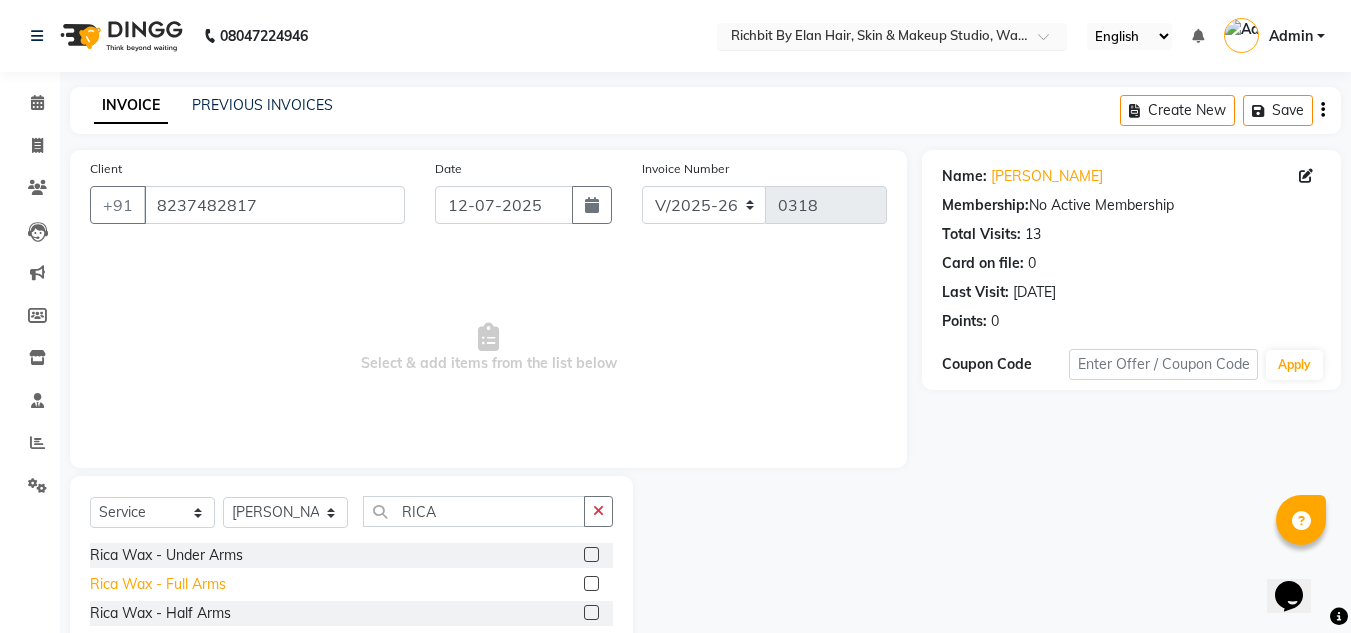 click on "Rica Wax - Full Arms" 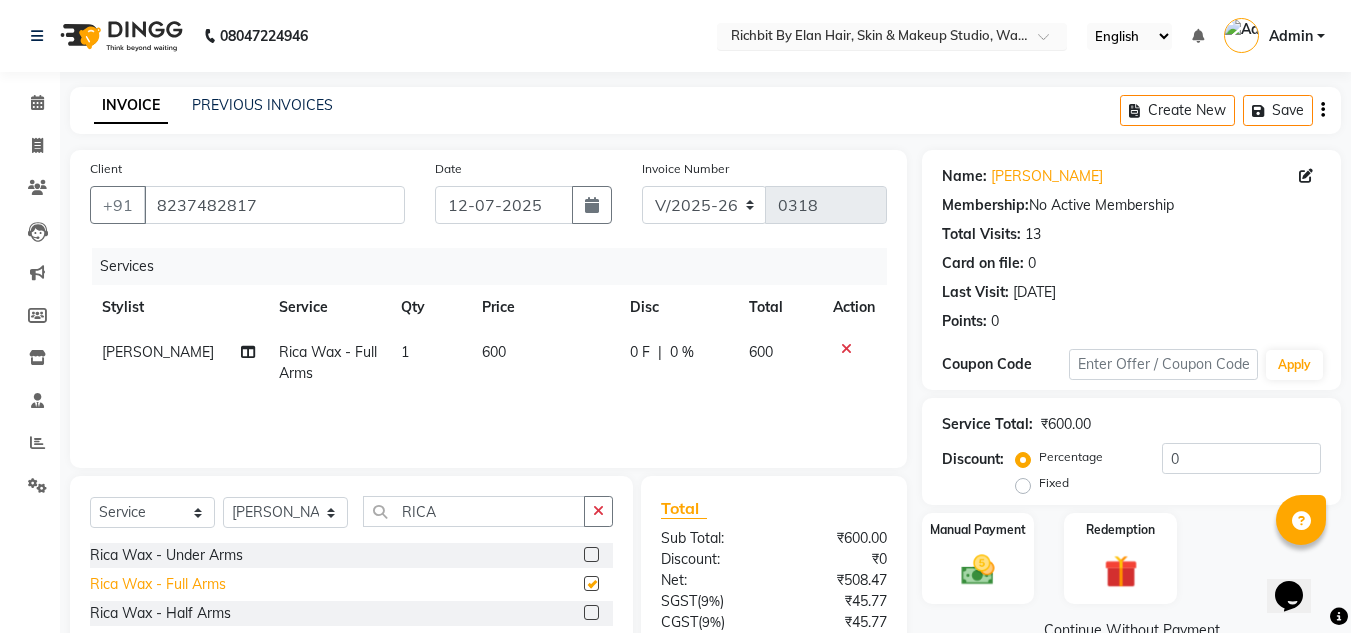checkbox on "false" 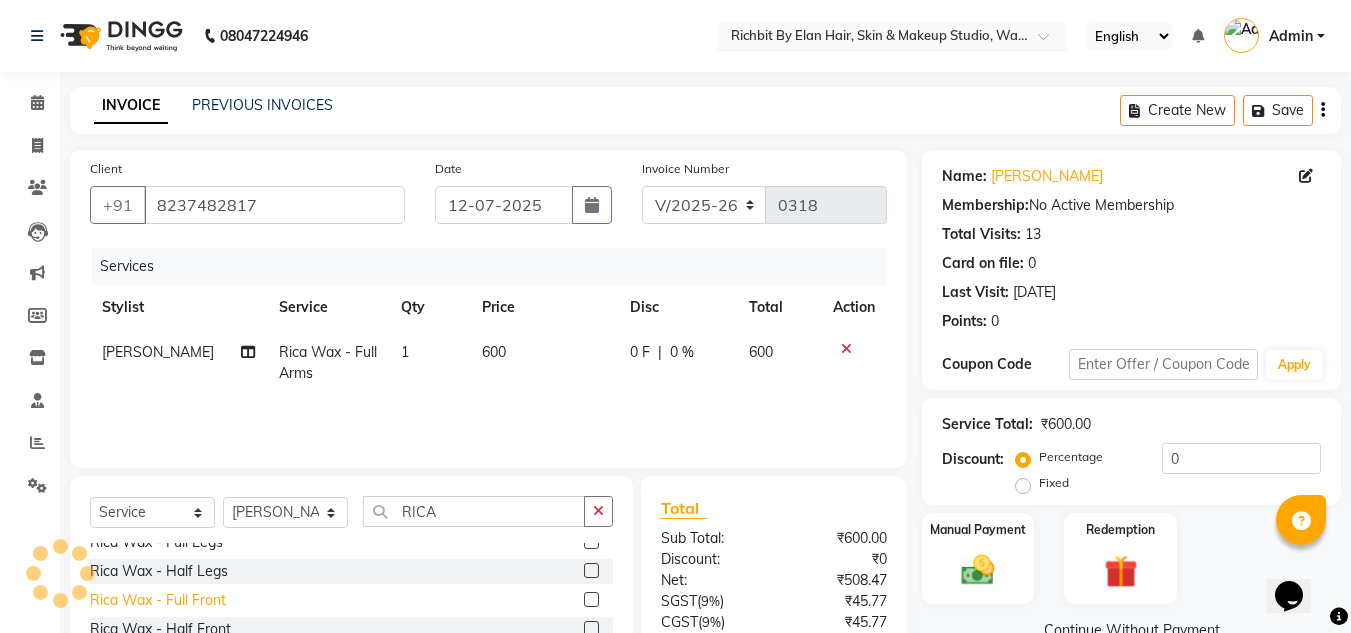 scroll, scrollTop: 200, scrollLeft: 0, axis: vertical 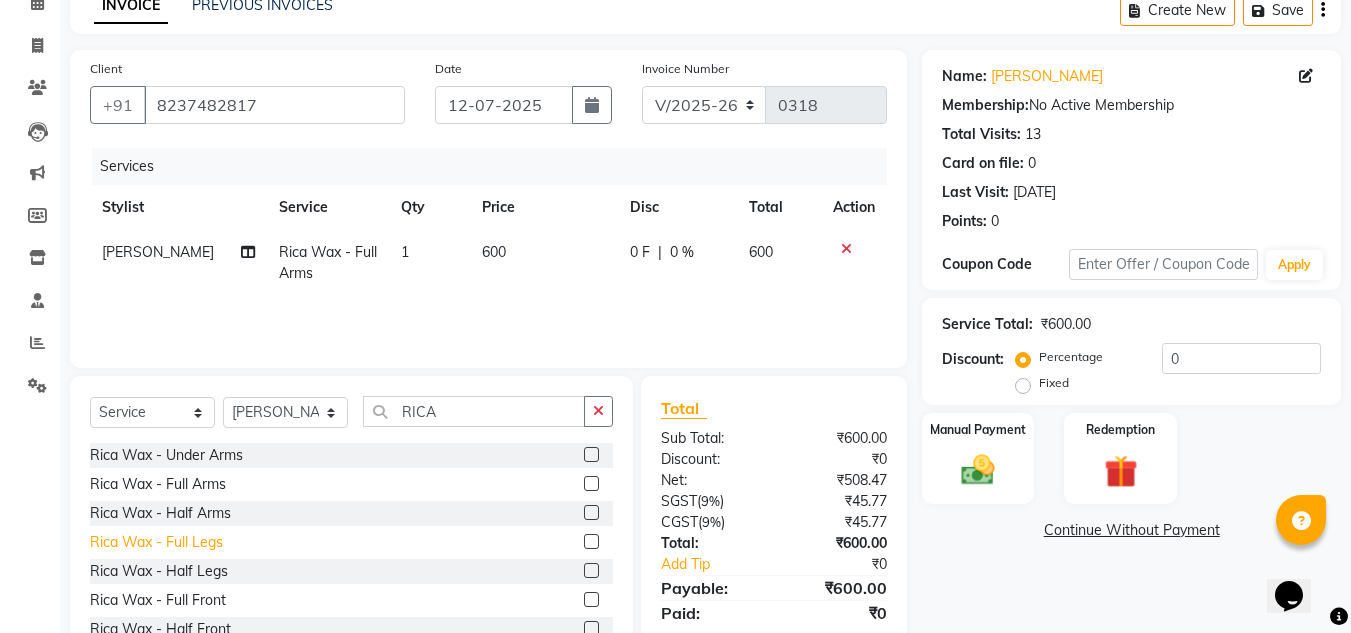 click on "Rica Wax - Full Legs" 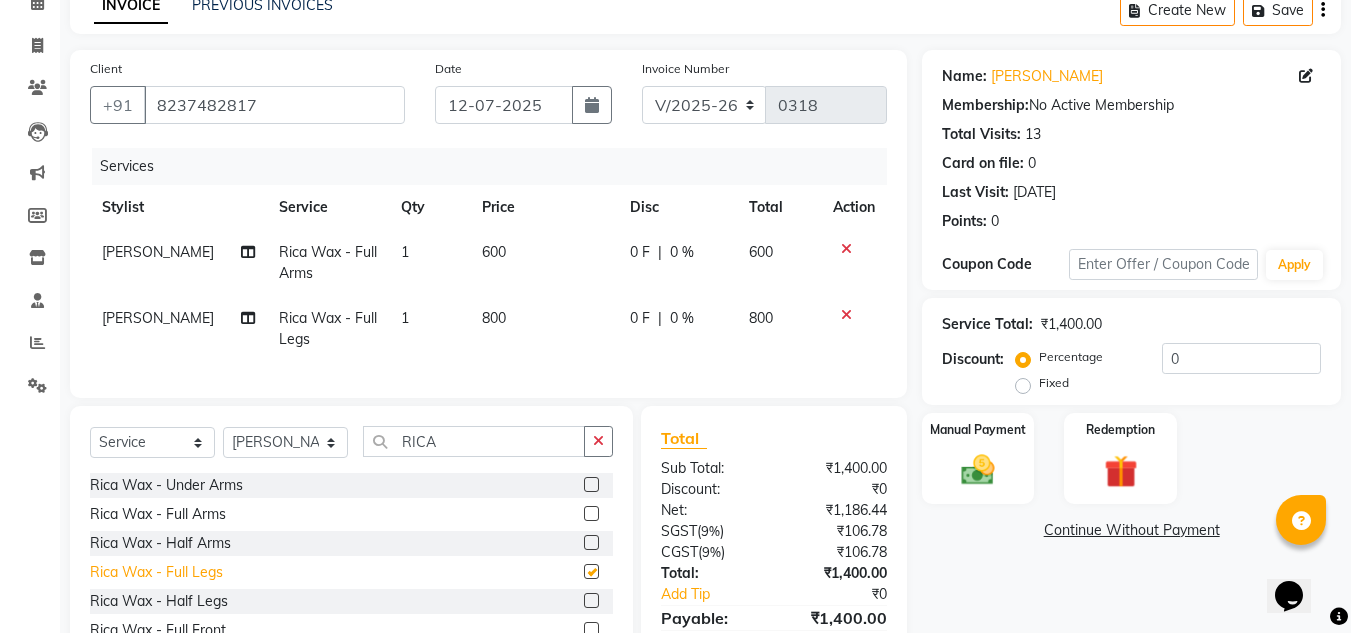 checkbox on "false" 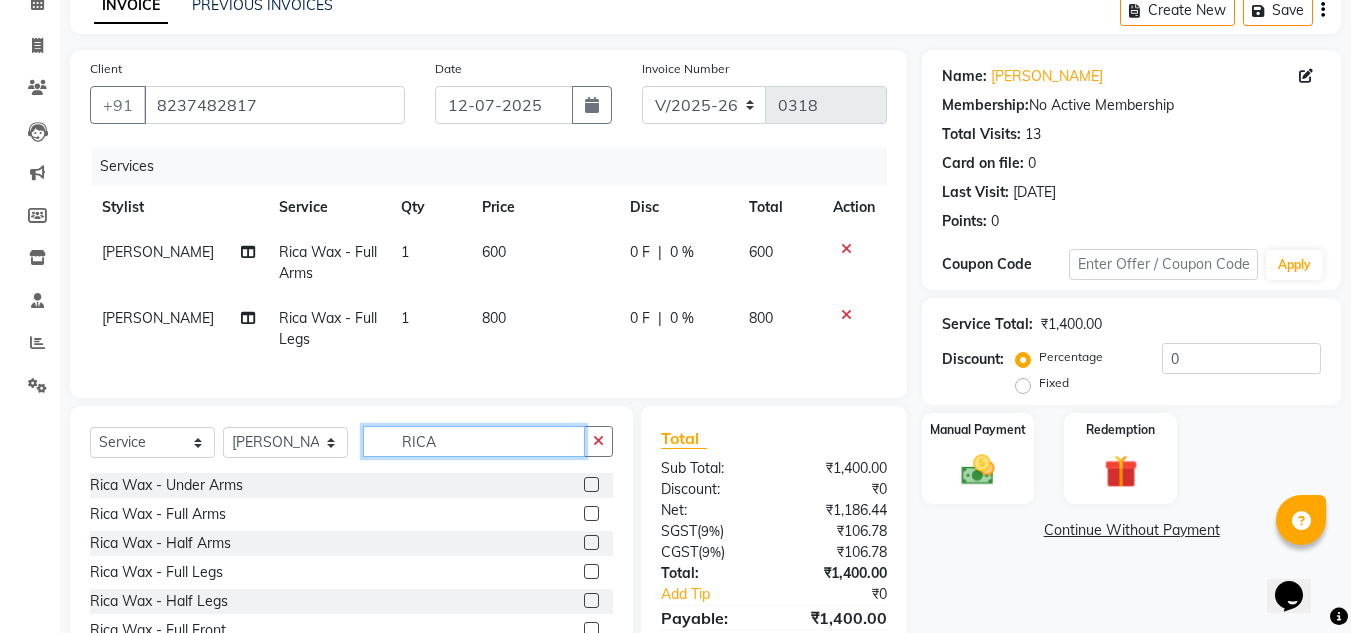 click on "RICA" 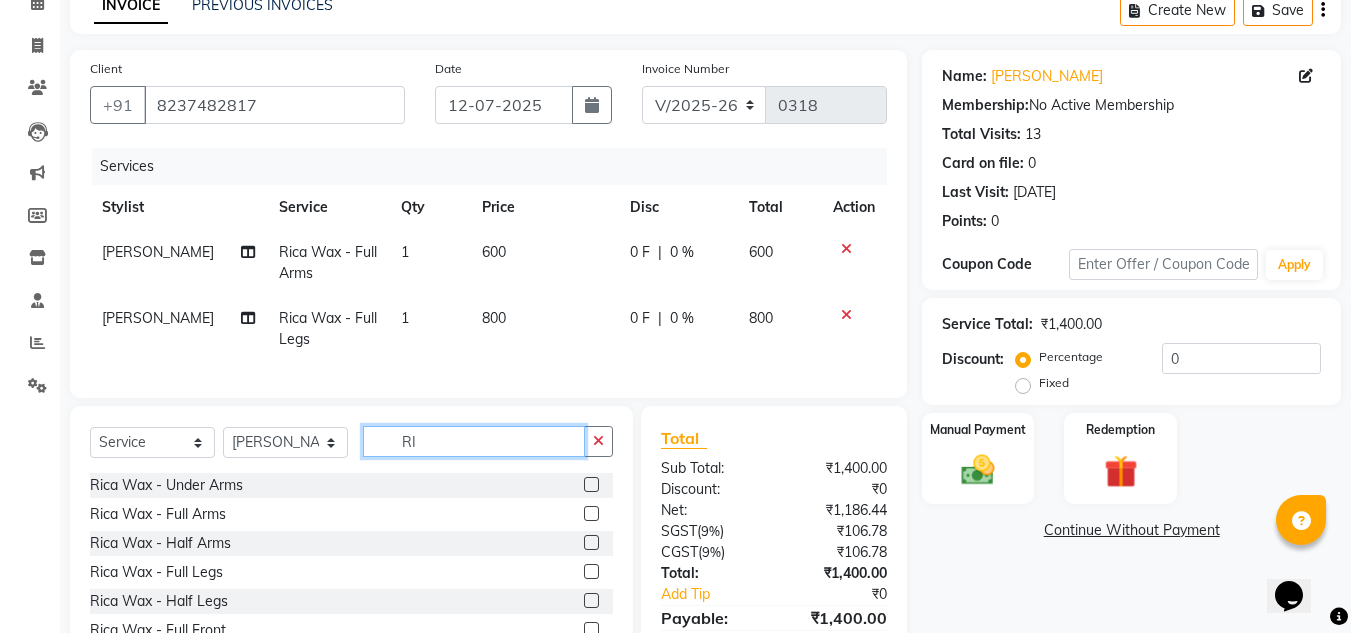 type on "R" 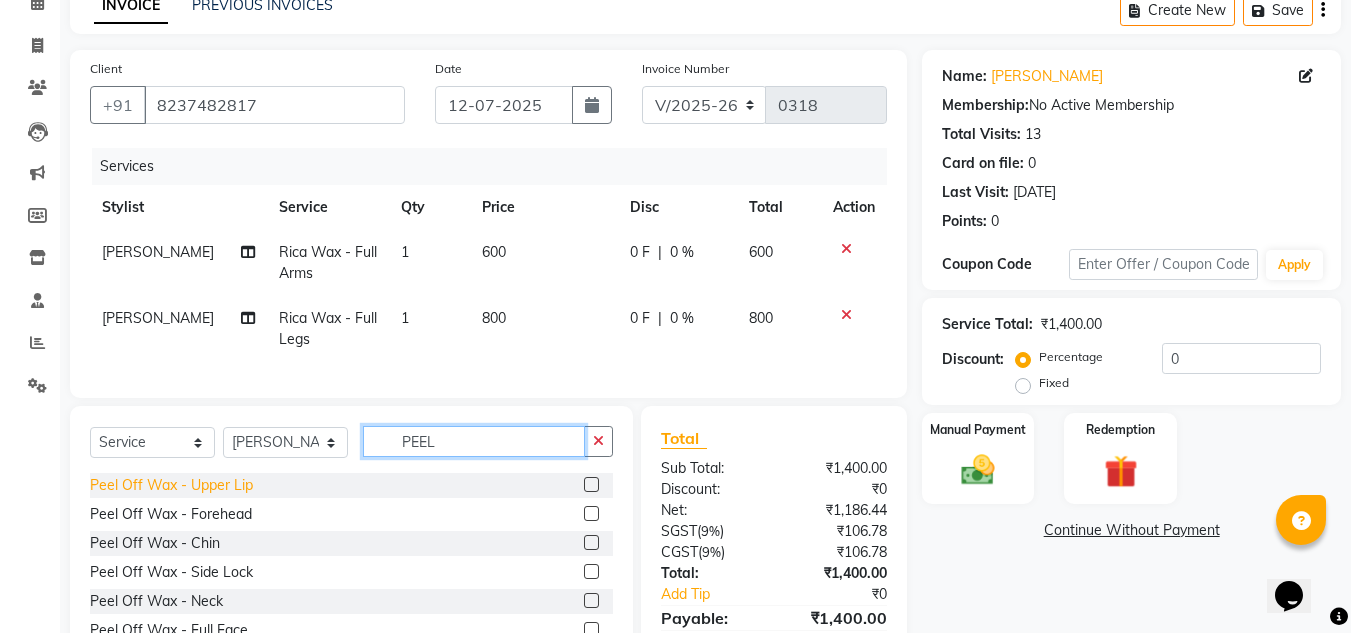 type on "PEEL" 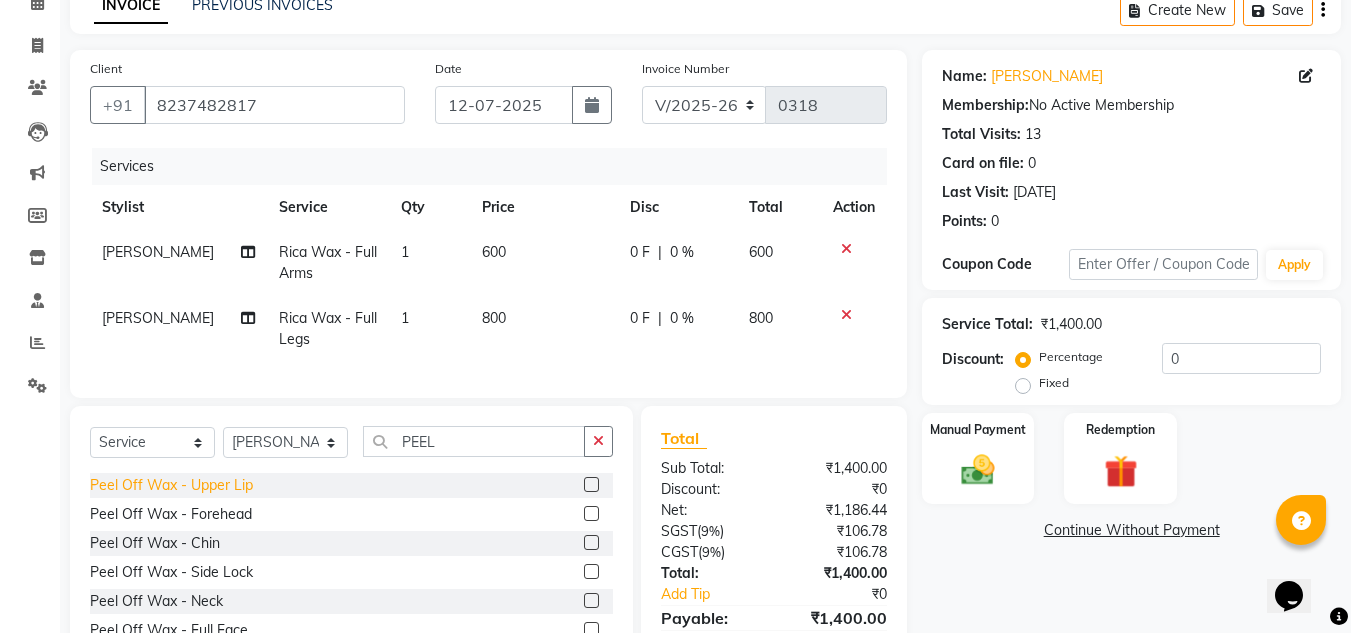 click on "Peel Off Wax - Upper Lip" 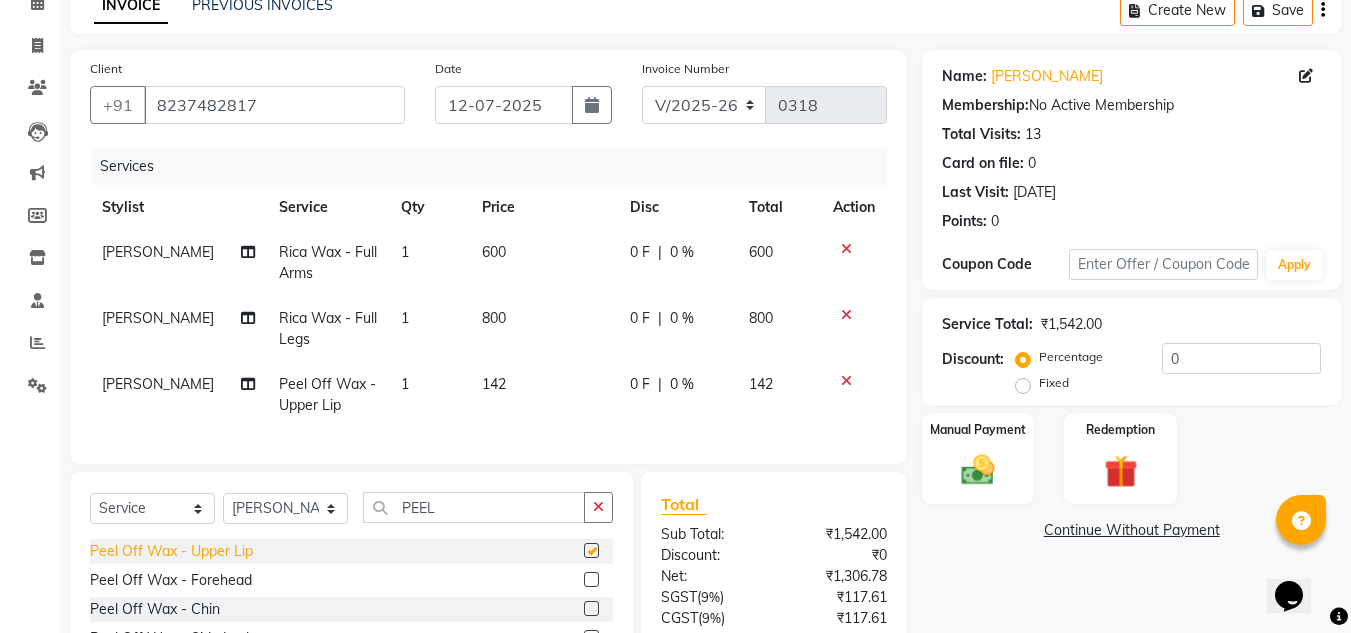 checkbox on "false" 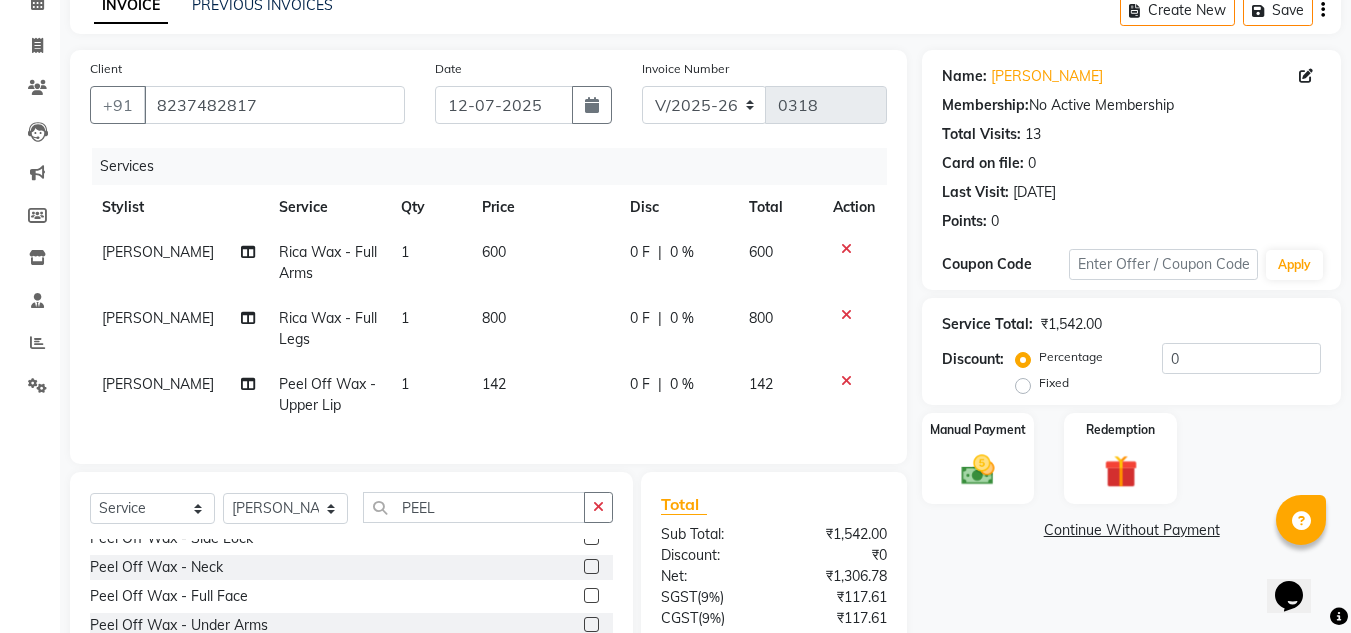 scroll, scrollTop: 148, scrollLeft: 0, axis: vertical 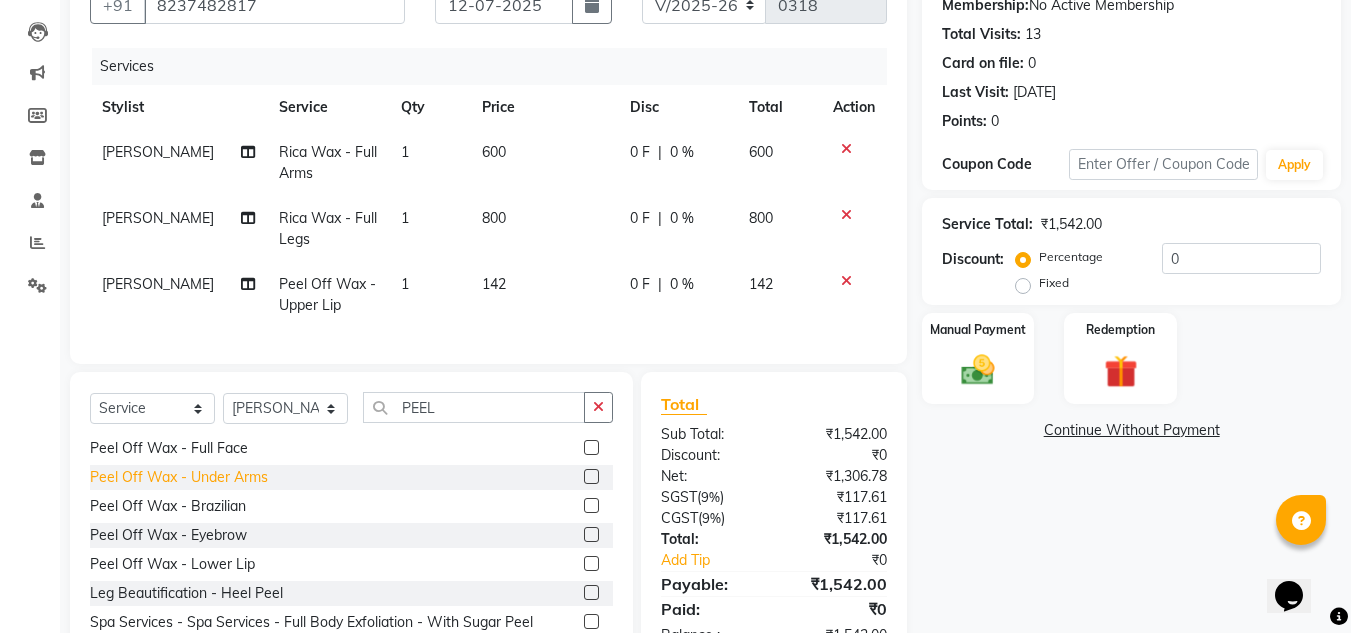 click on "Peel Off Wax - Under Arms" 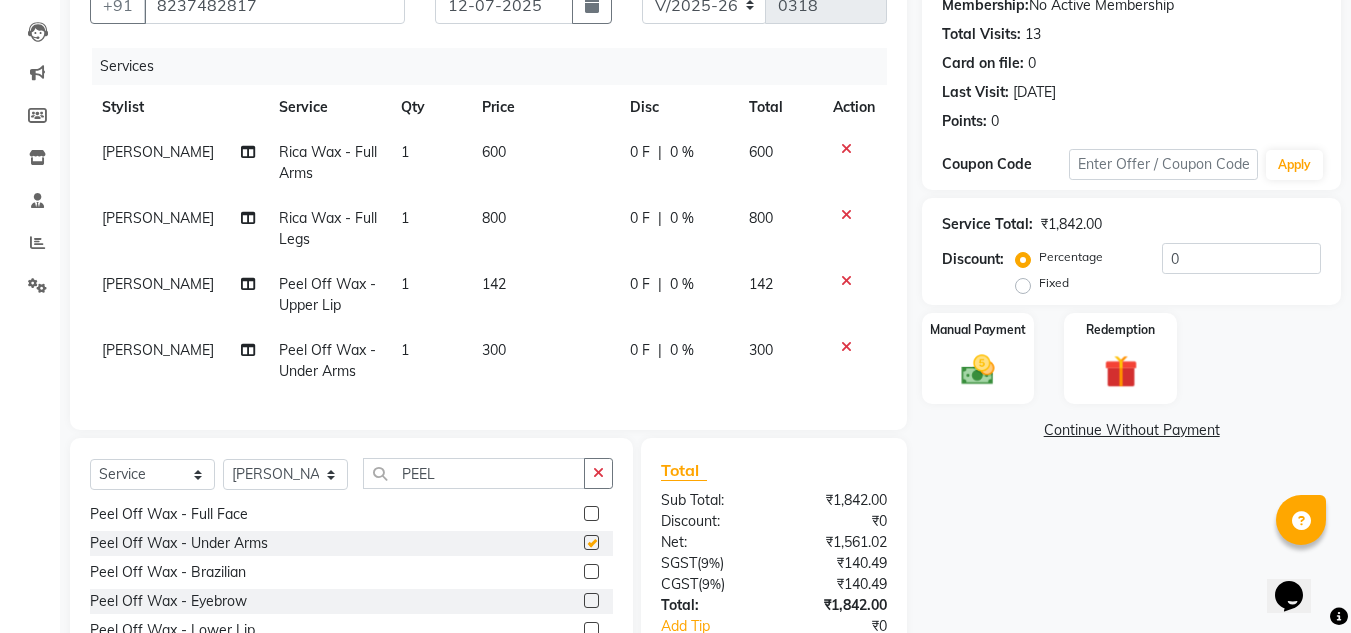 checkbox on "false" 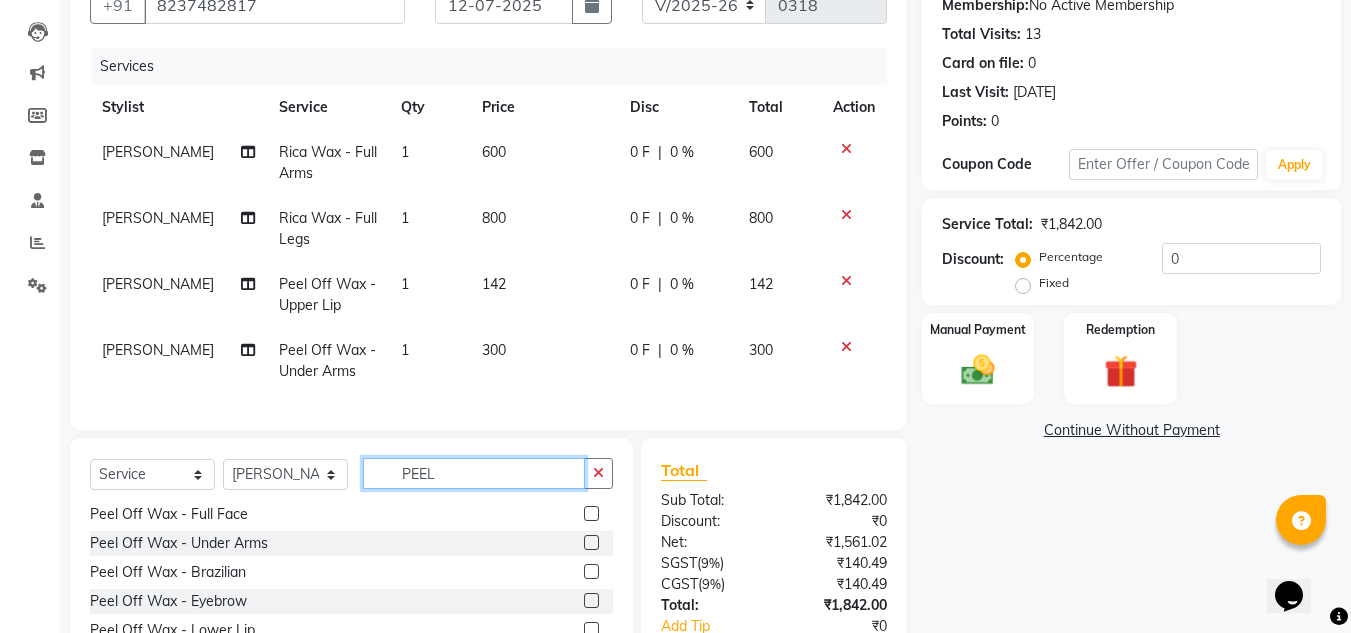 click on "PEEL" 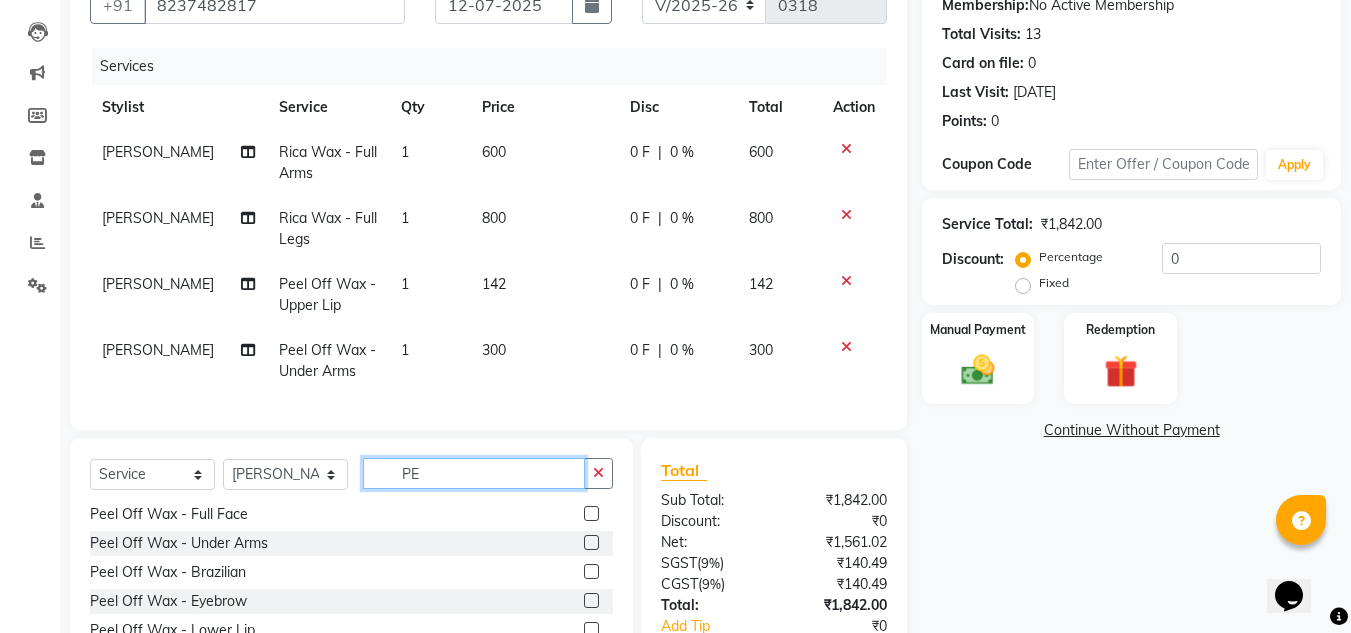 type on "P" 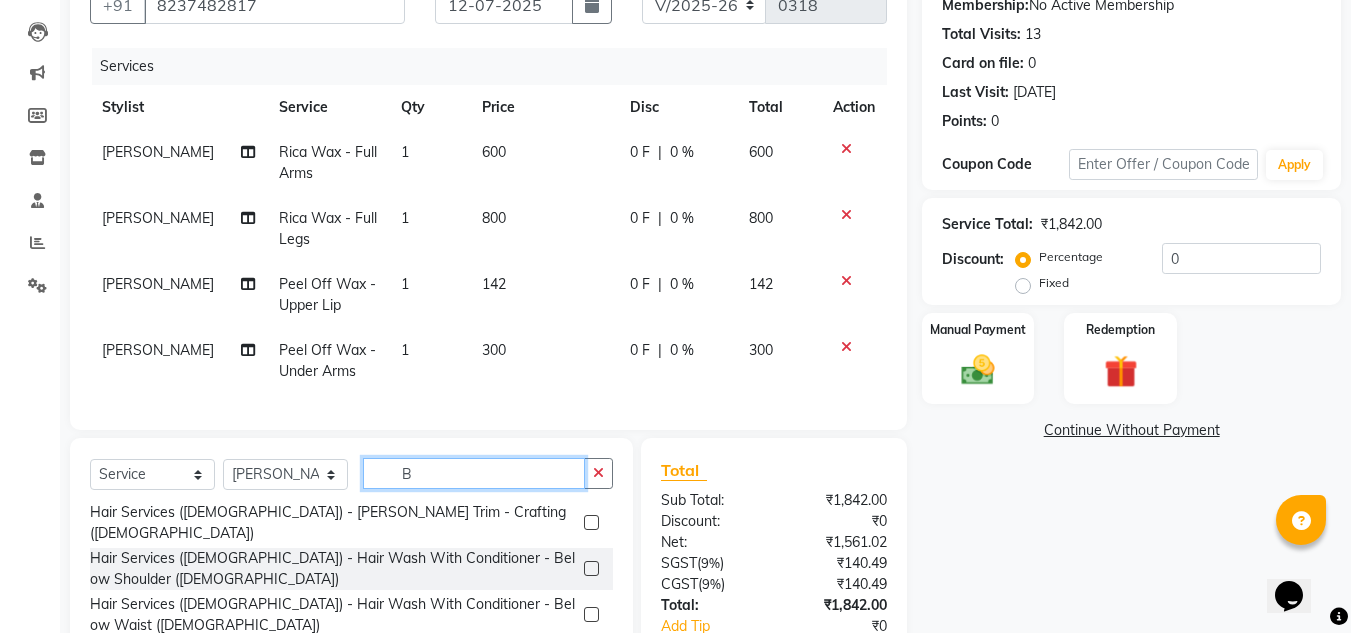 scroll, scrollTop: 3, scrollLeft: 0, axis: vertical 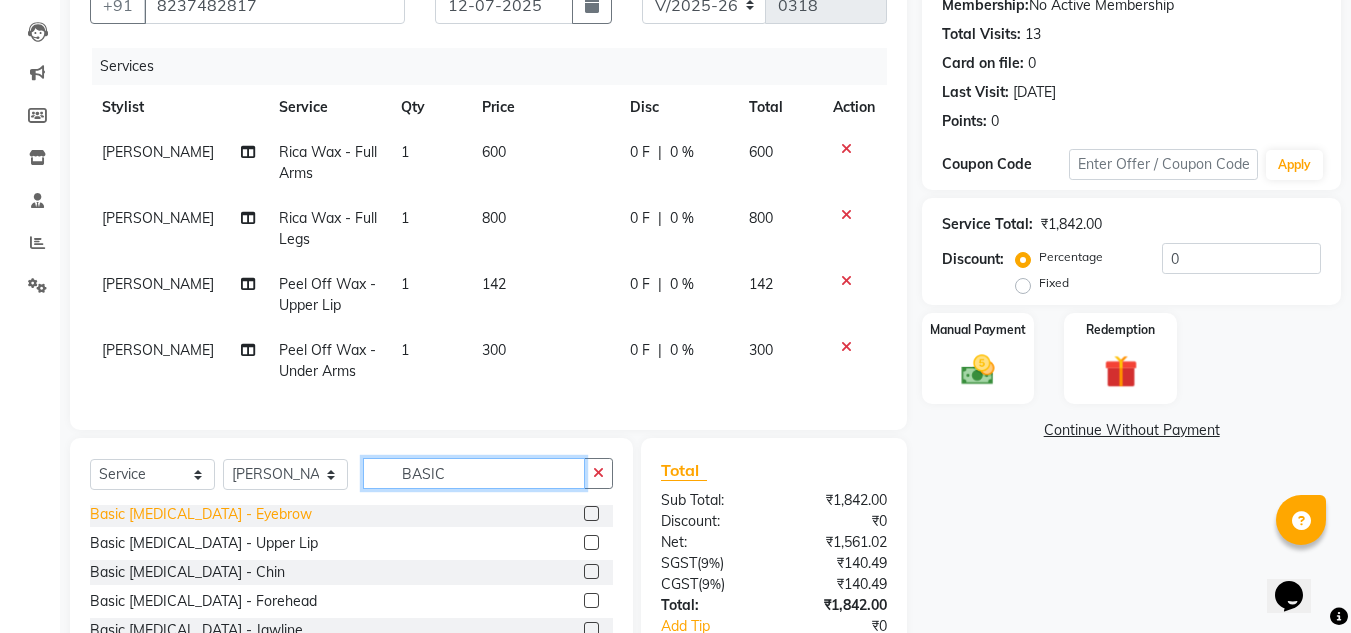 type on "BASIC" 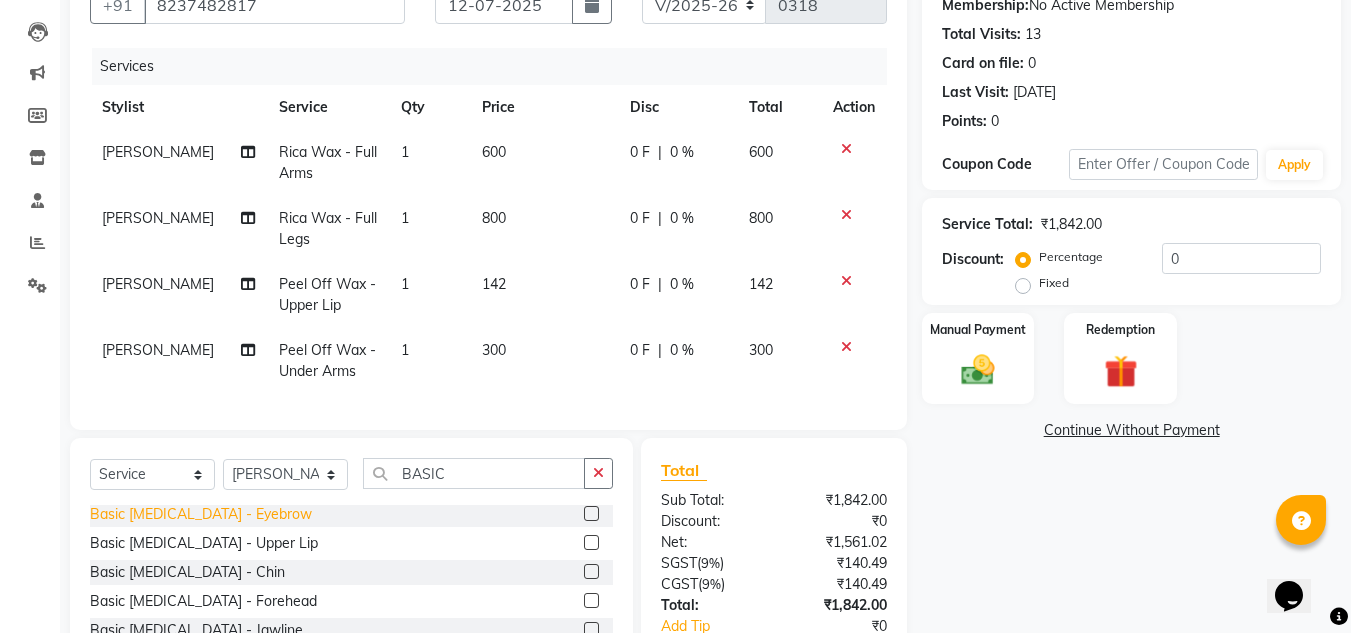 click on "Basic Skin Care - Eyebrow" 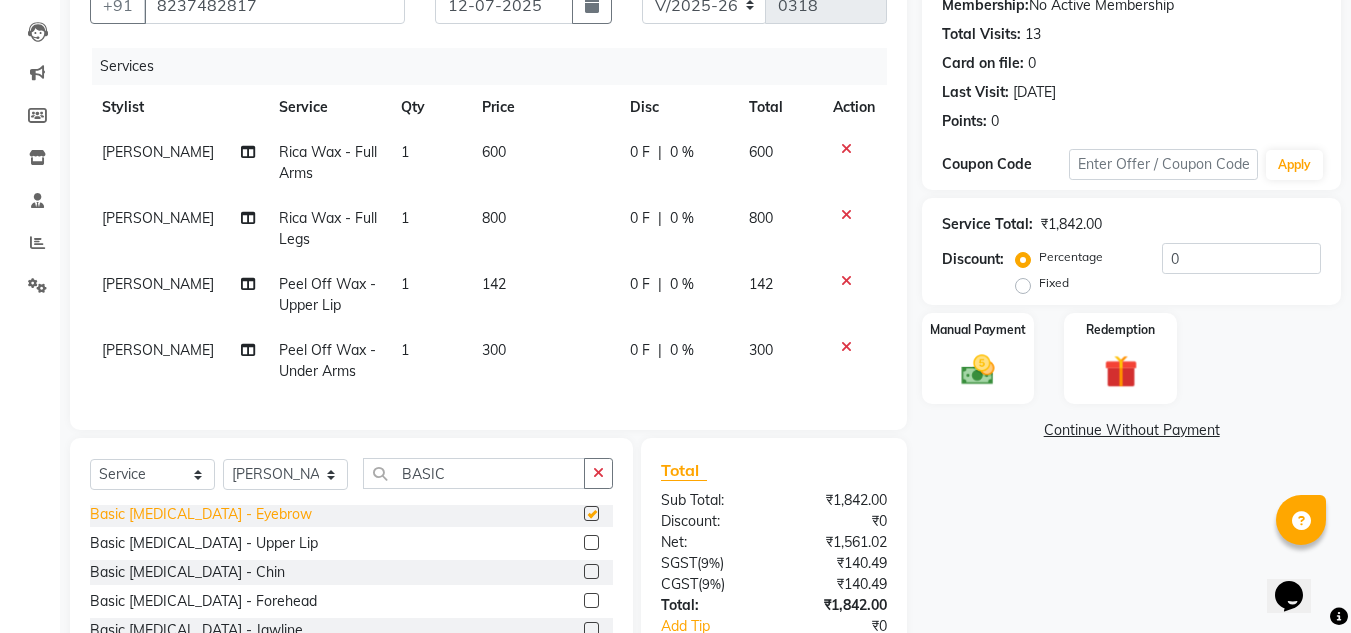checkbox on "false" 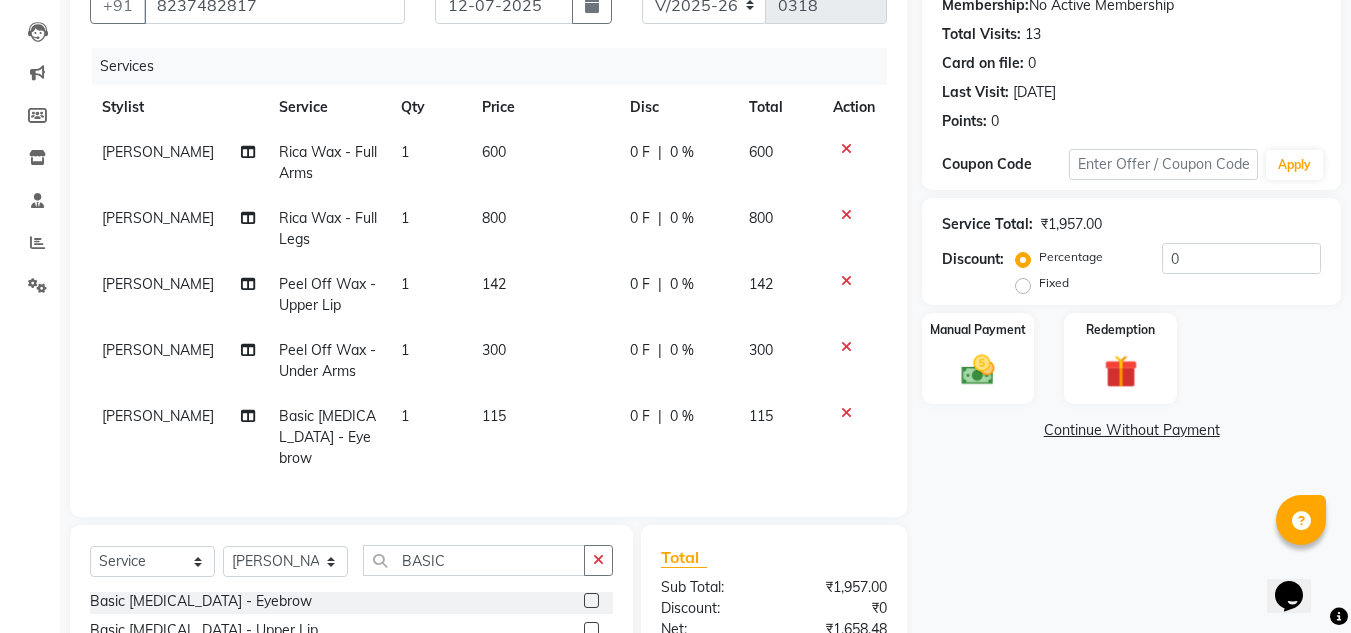 scroll, scrollTop: 411, scrollLeft: 0, axis: vertical 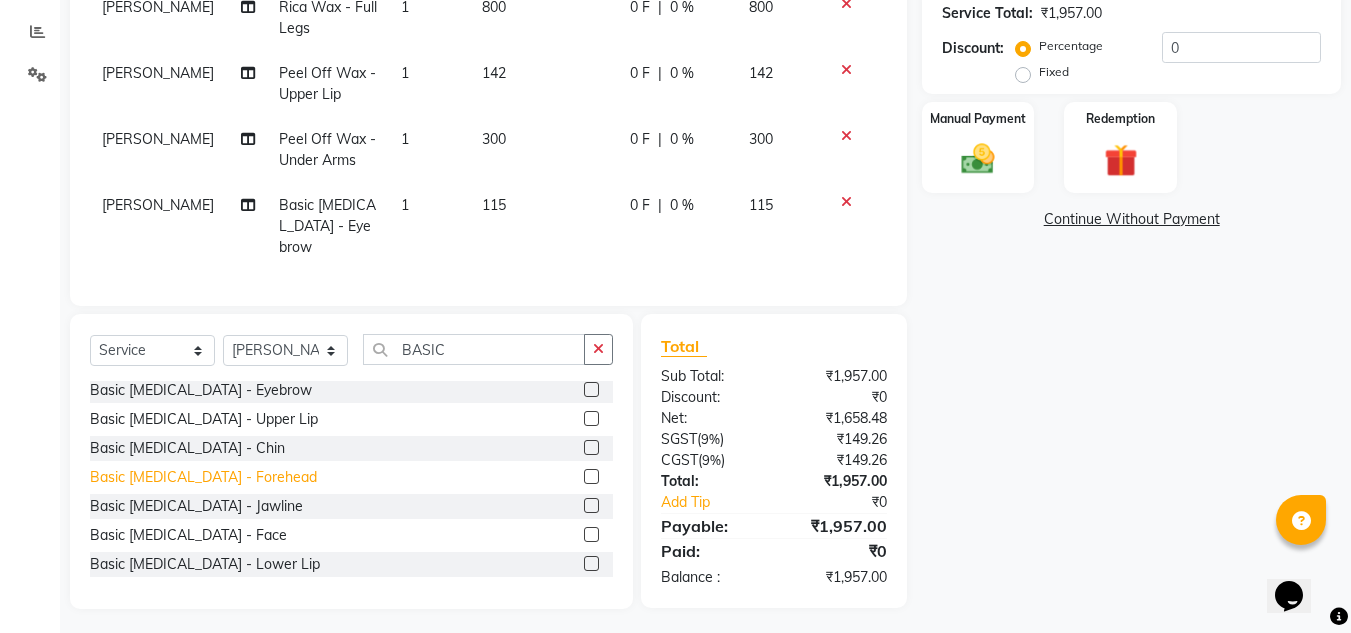 click on "Basic Skin Care - Forehead" 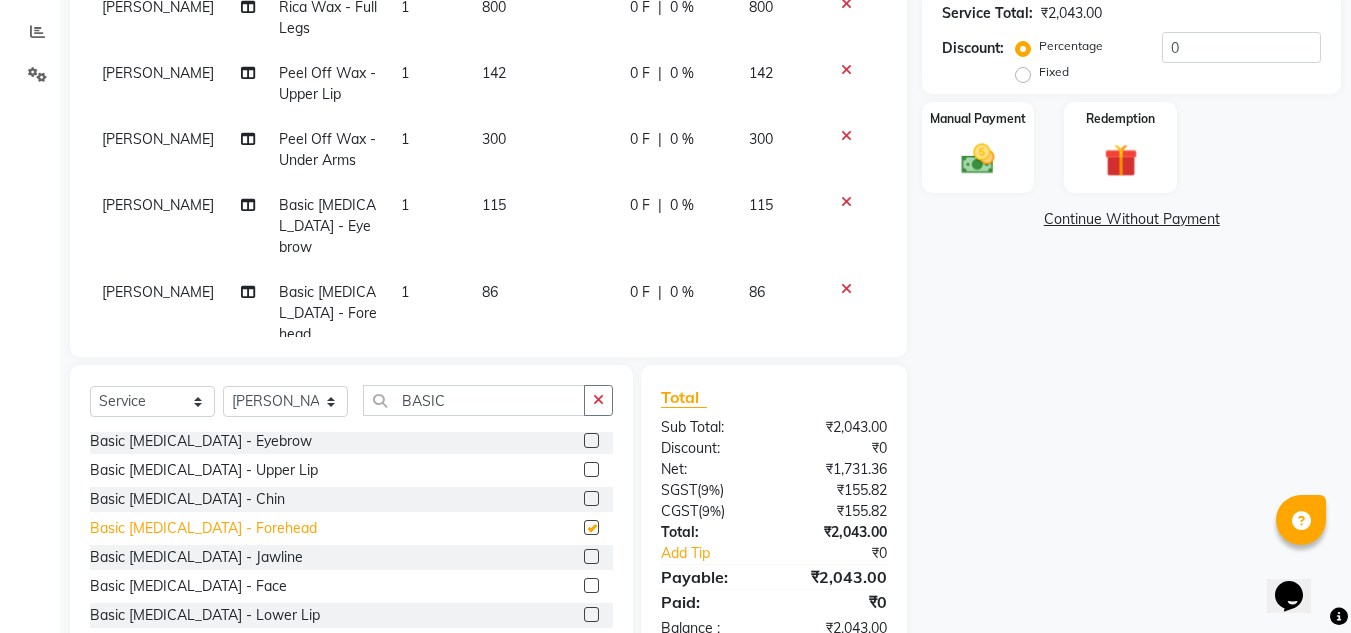 checkbox on "false" 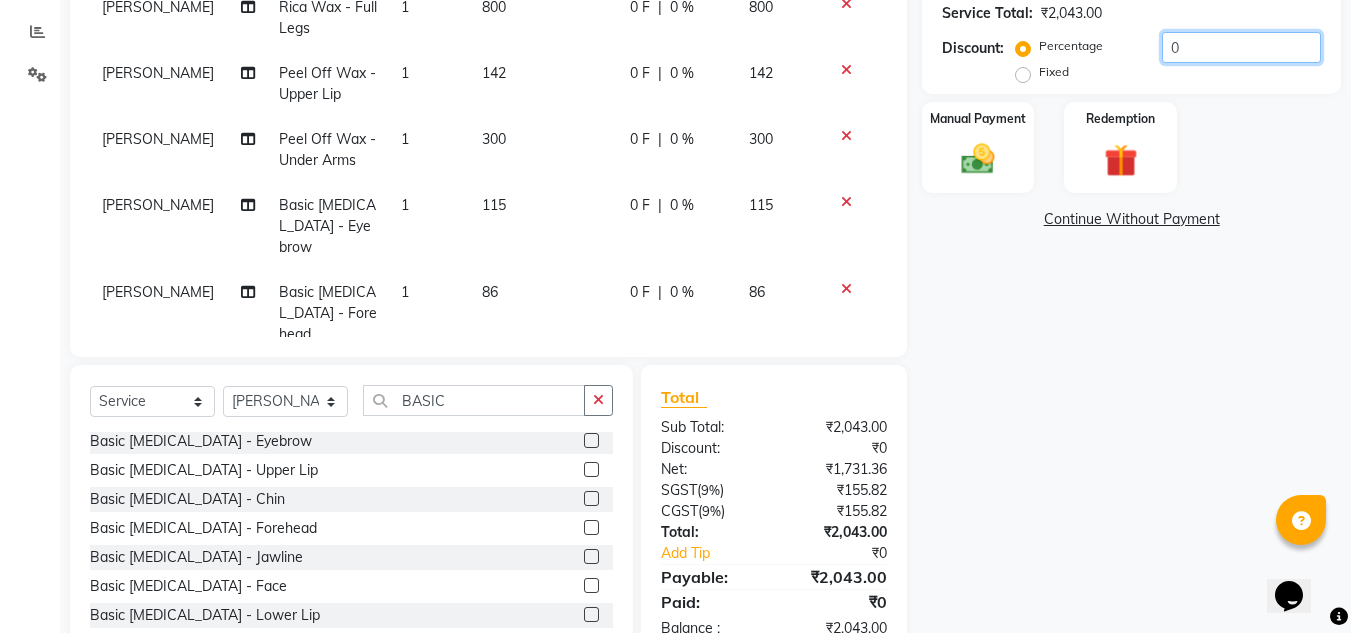 click on "0" 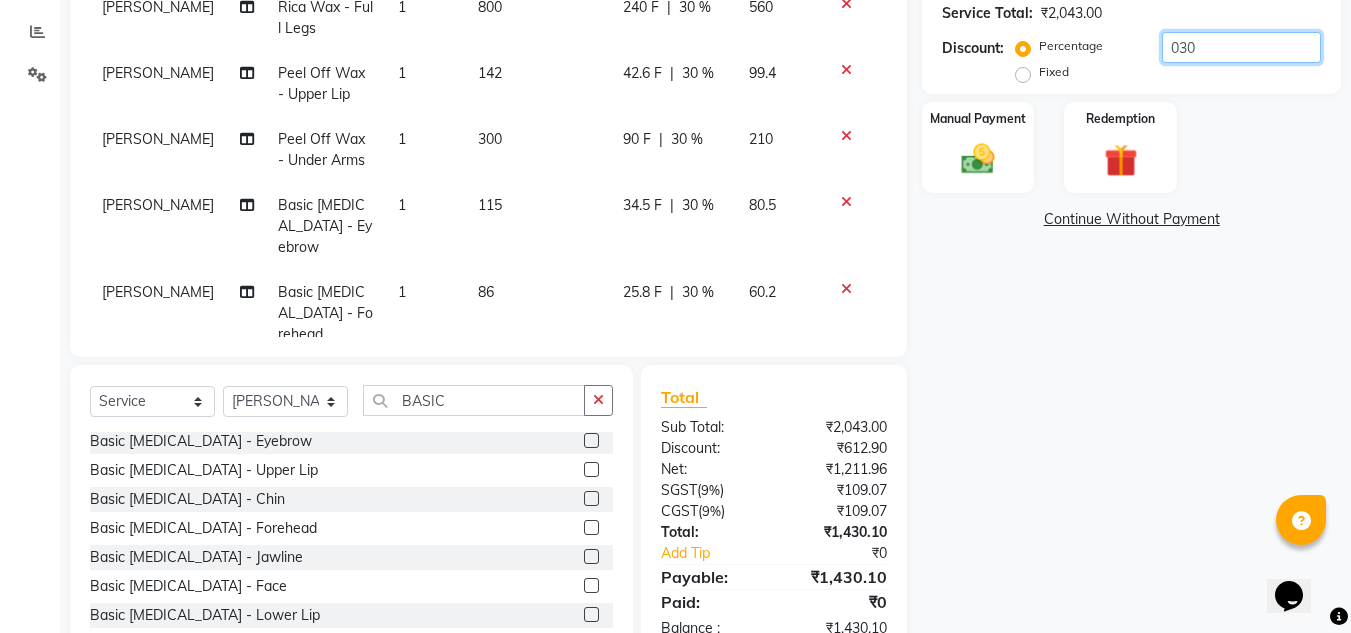 scroll, scrollTop: 311, scrollLeft: 0, axis: vertical 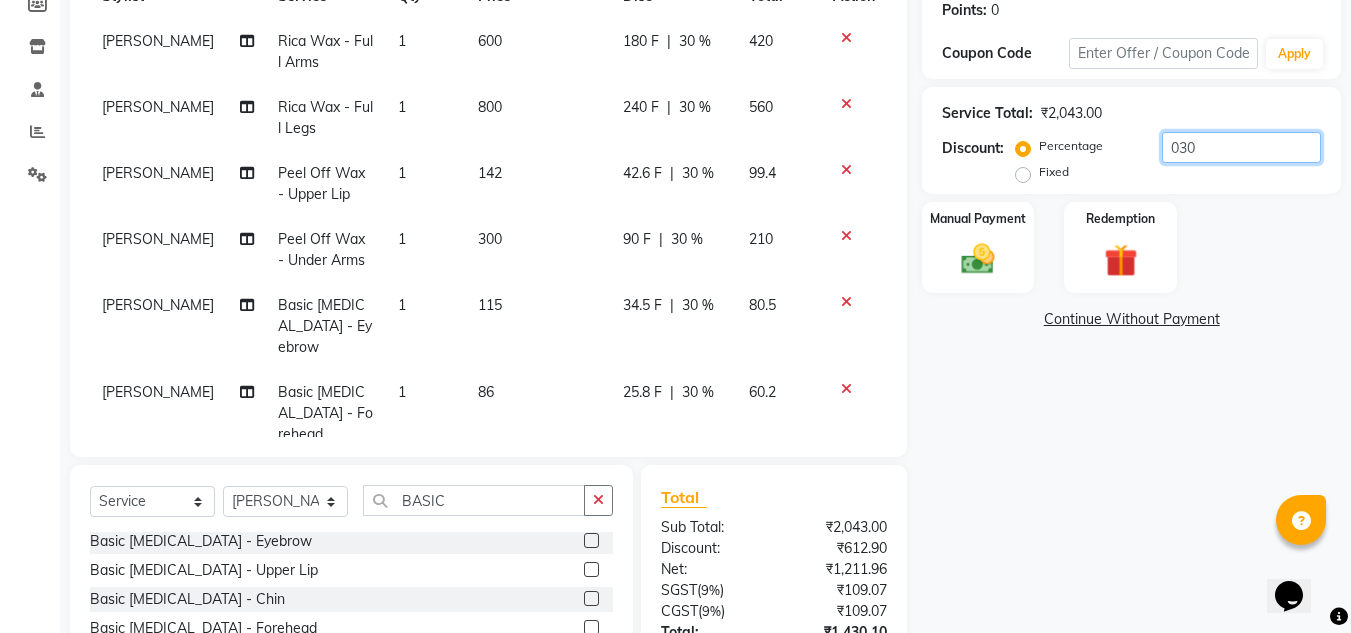 type on "030" 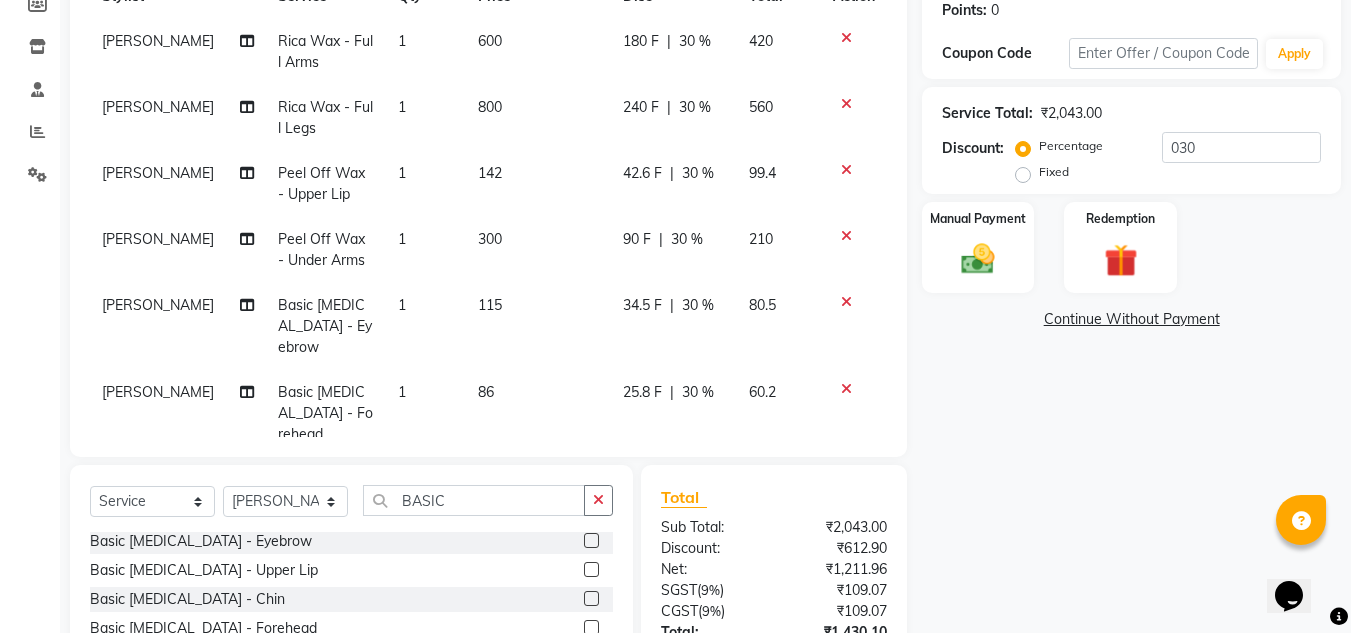 click on "42.6 F" 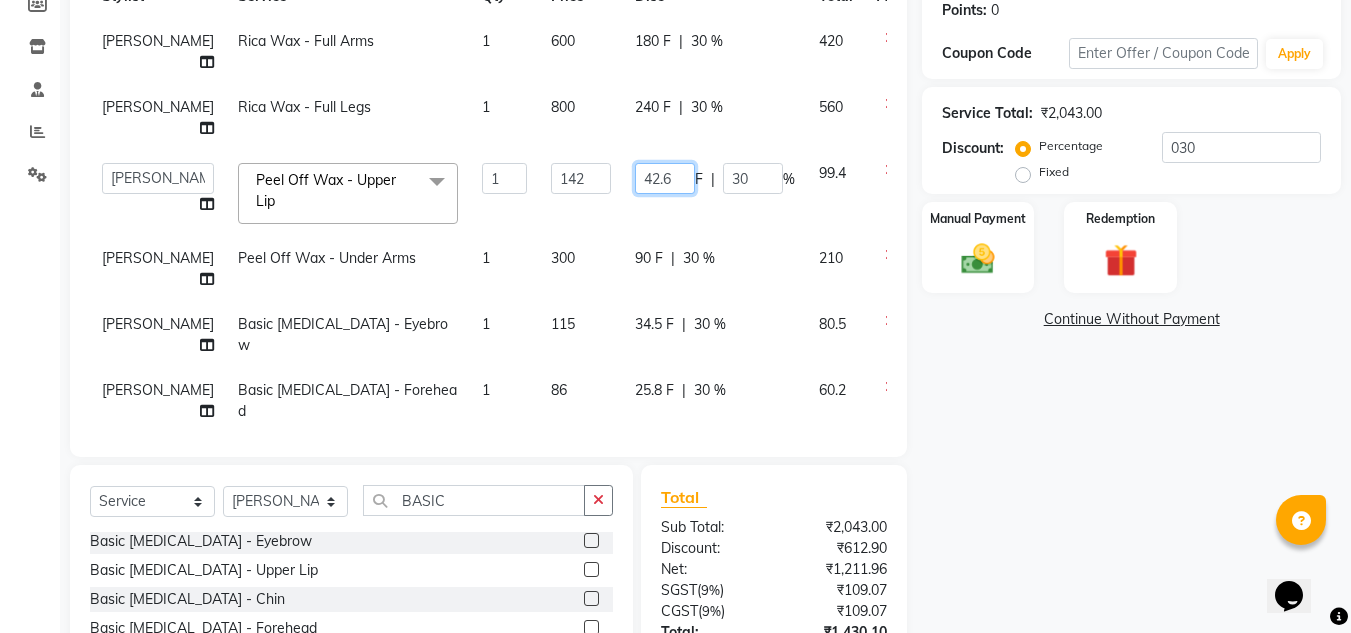click on "42.6" 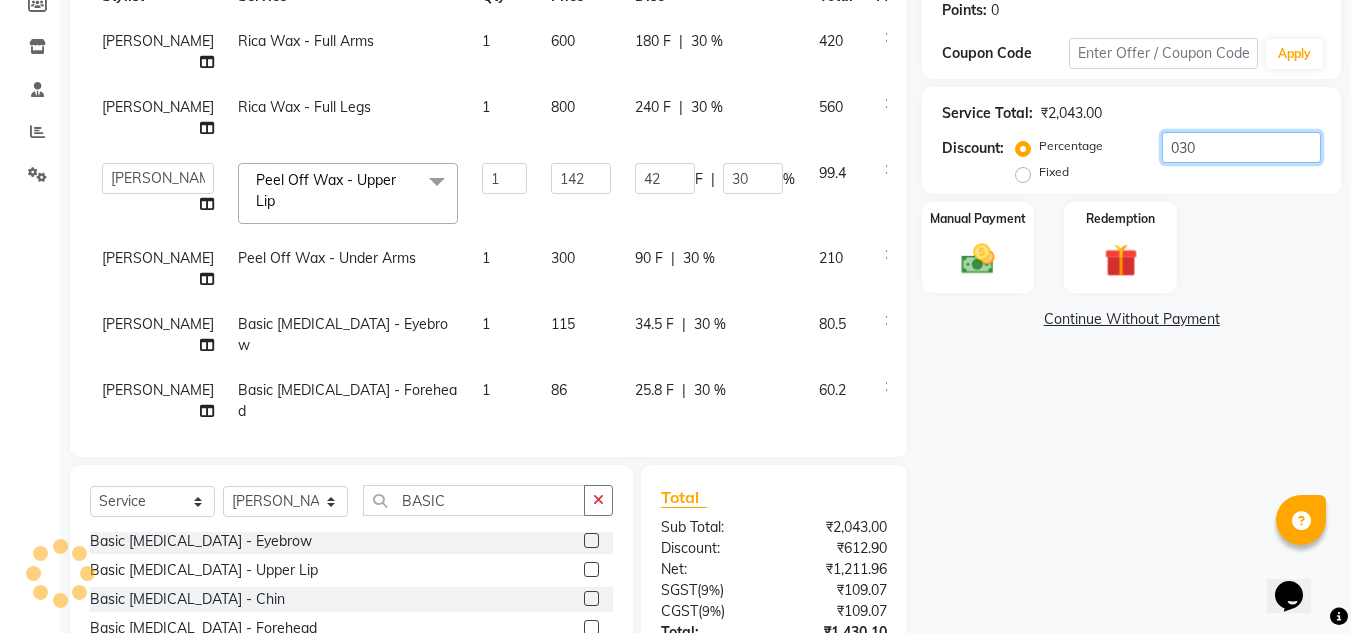 click on "030" 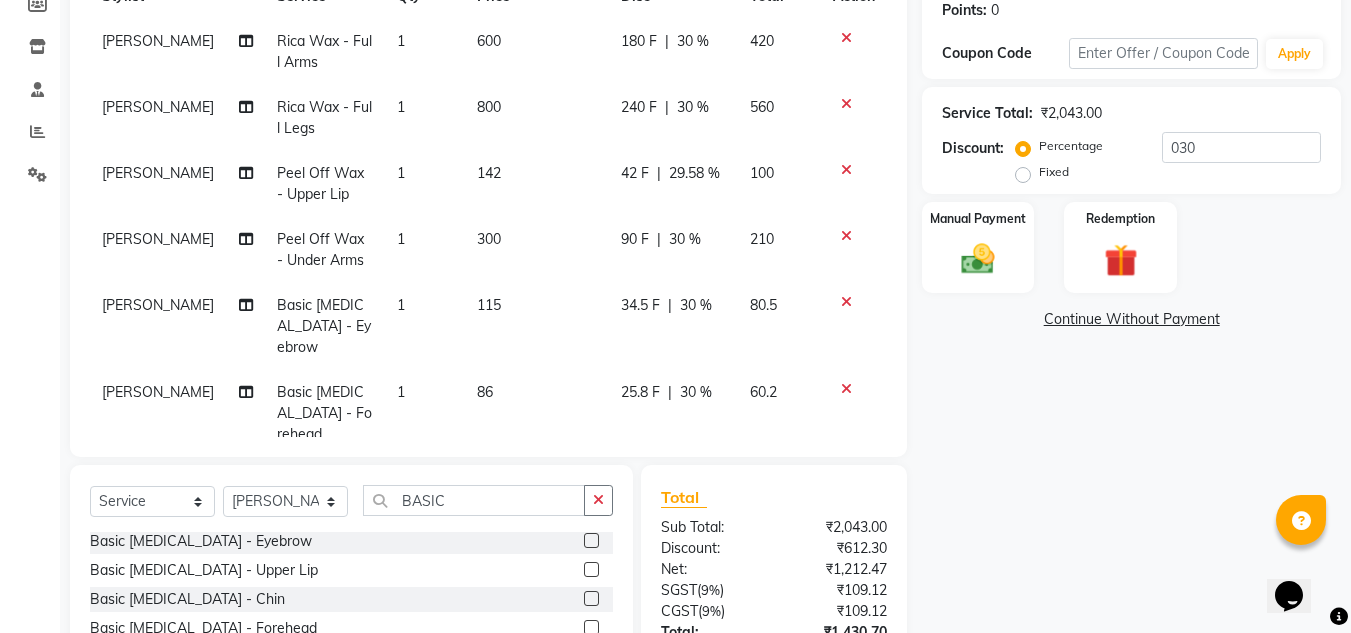 click on "34.5 F" 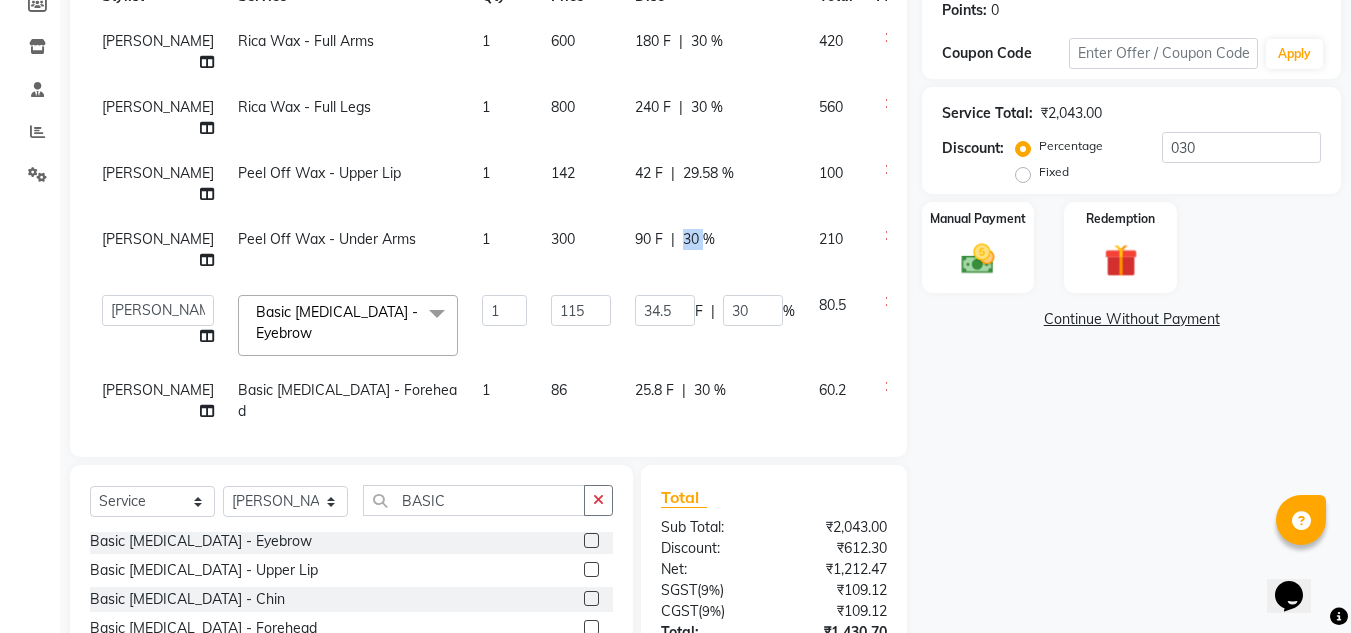 click on "30 %" 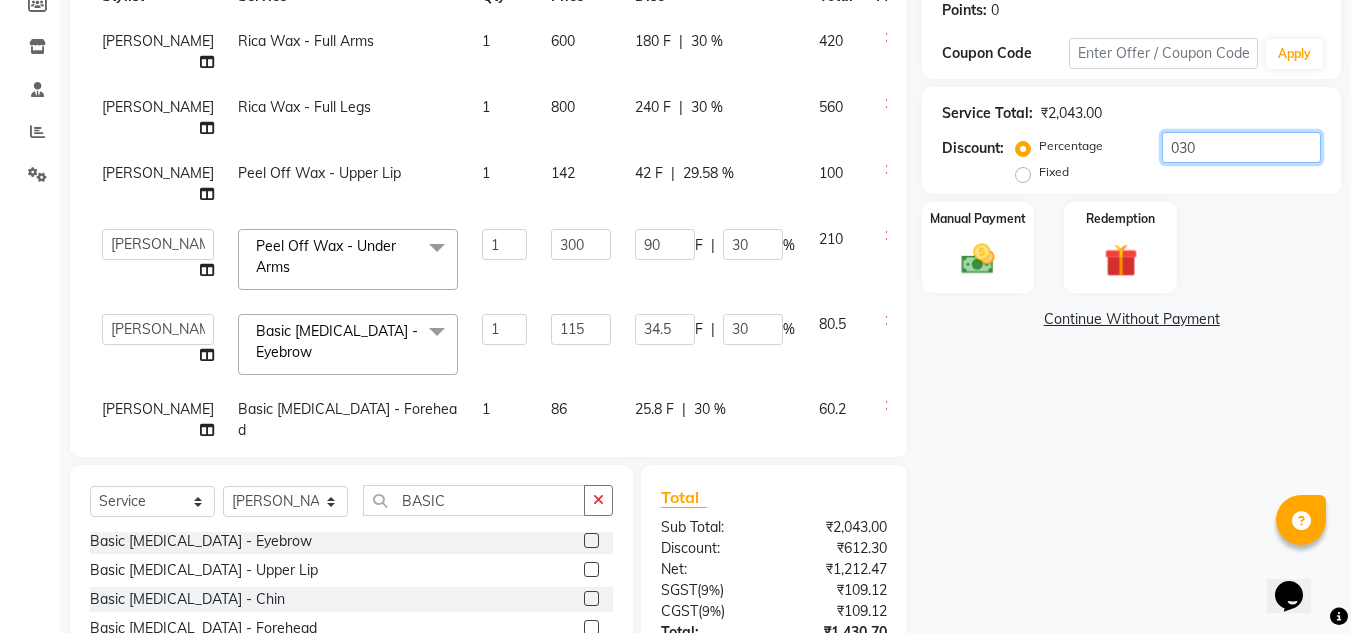 click on "030" 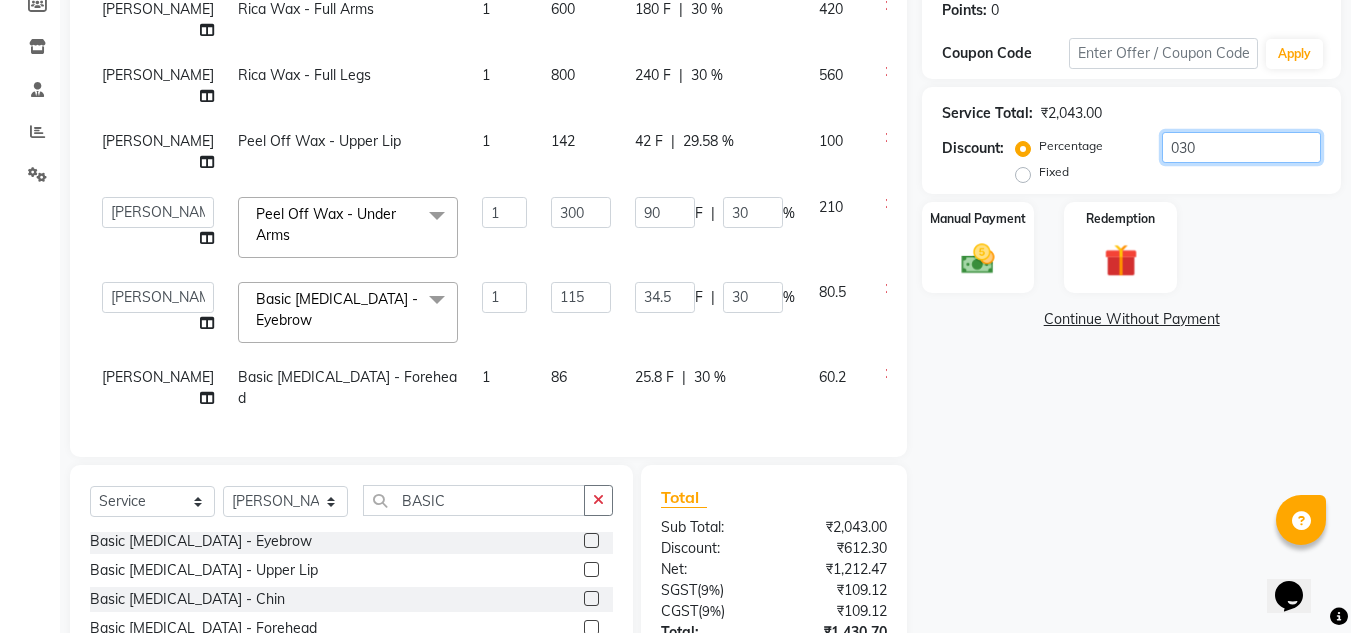 scroll, scrollTop: 131, scrollLeft: 0, axis: vertical 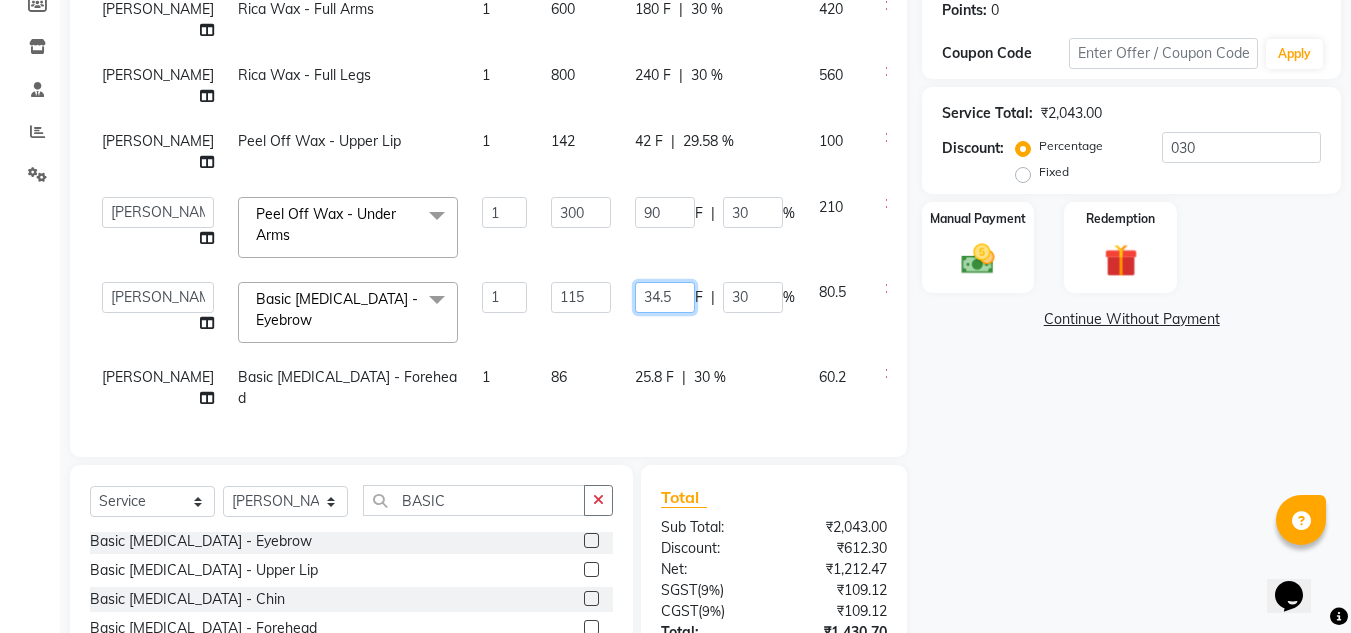 click on "34.5" 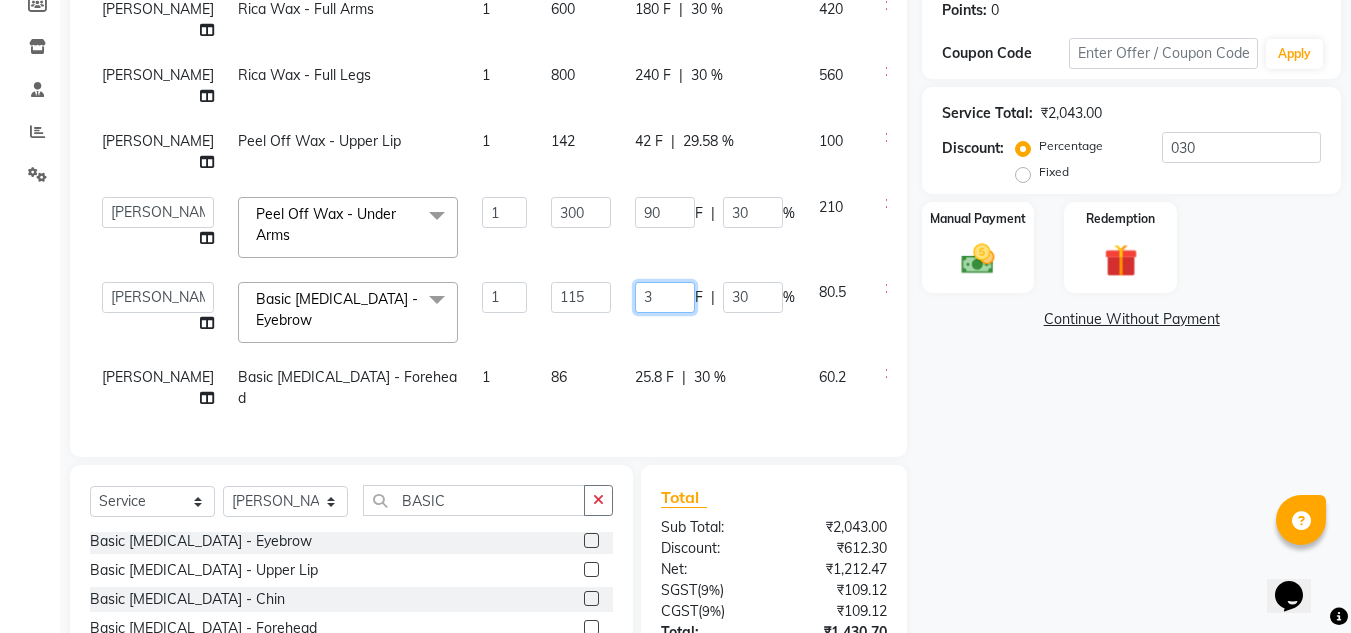 type on "35" 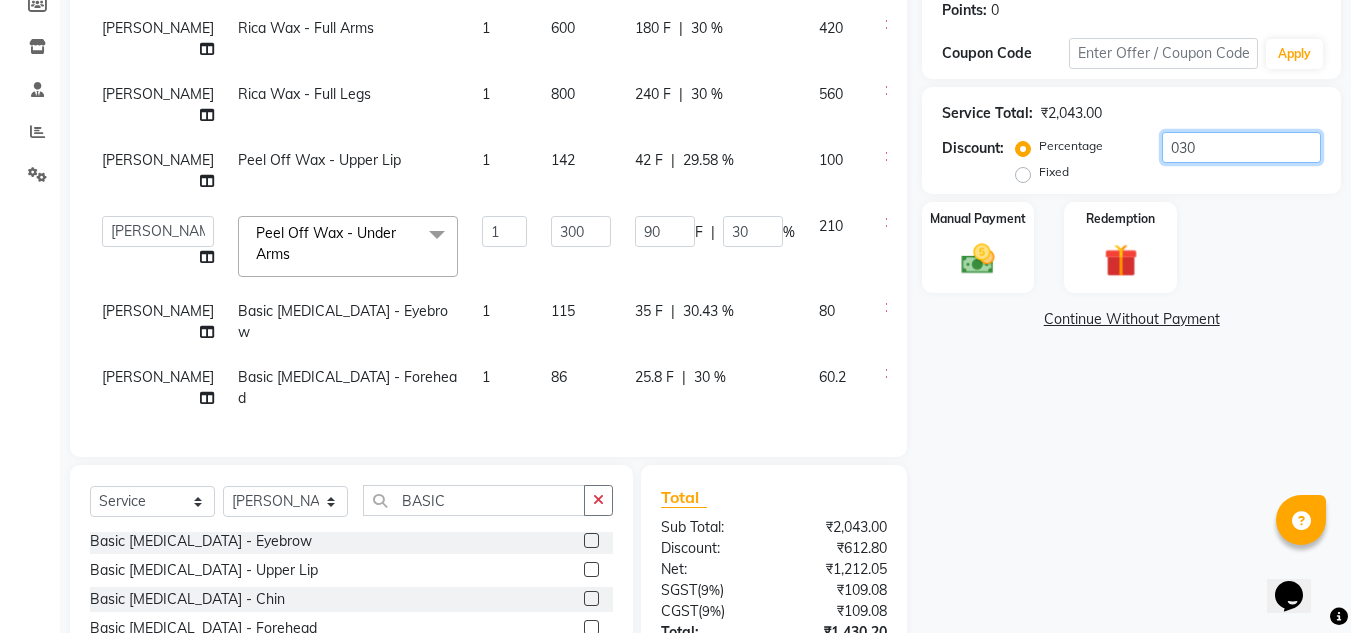 click on "030" 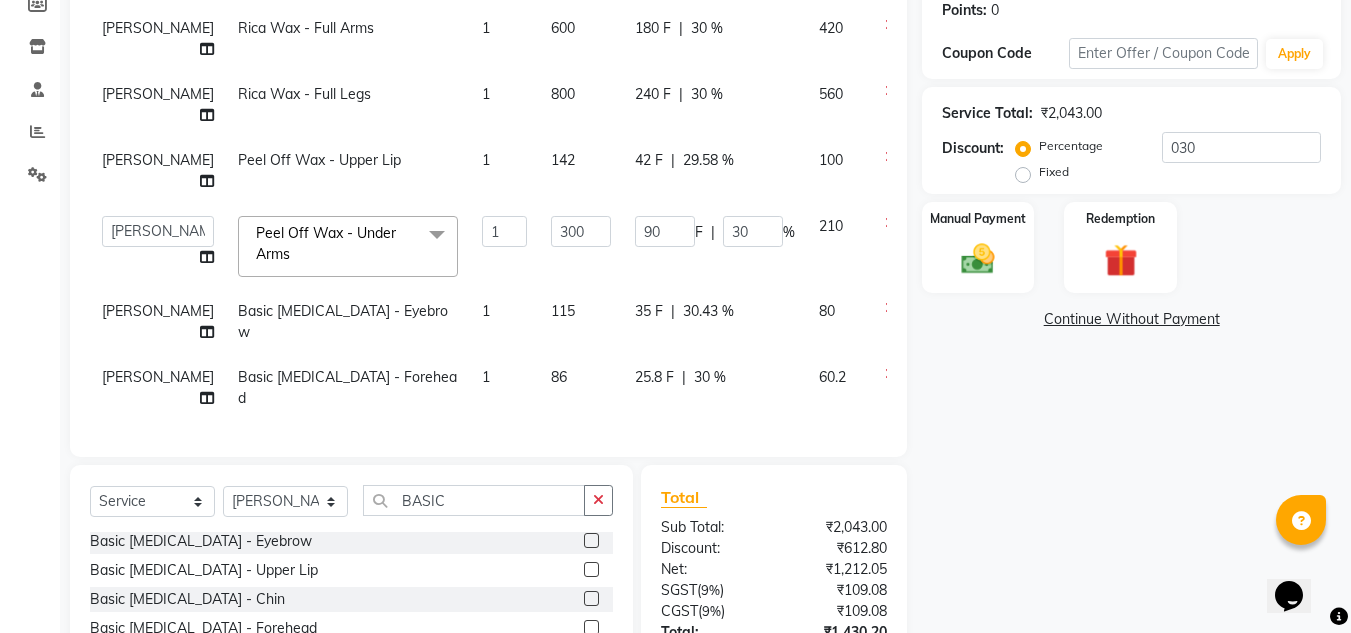 click on "25.8 F" 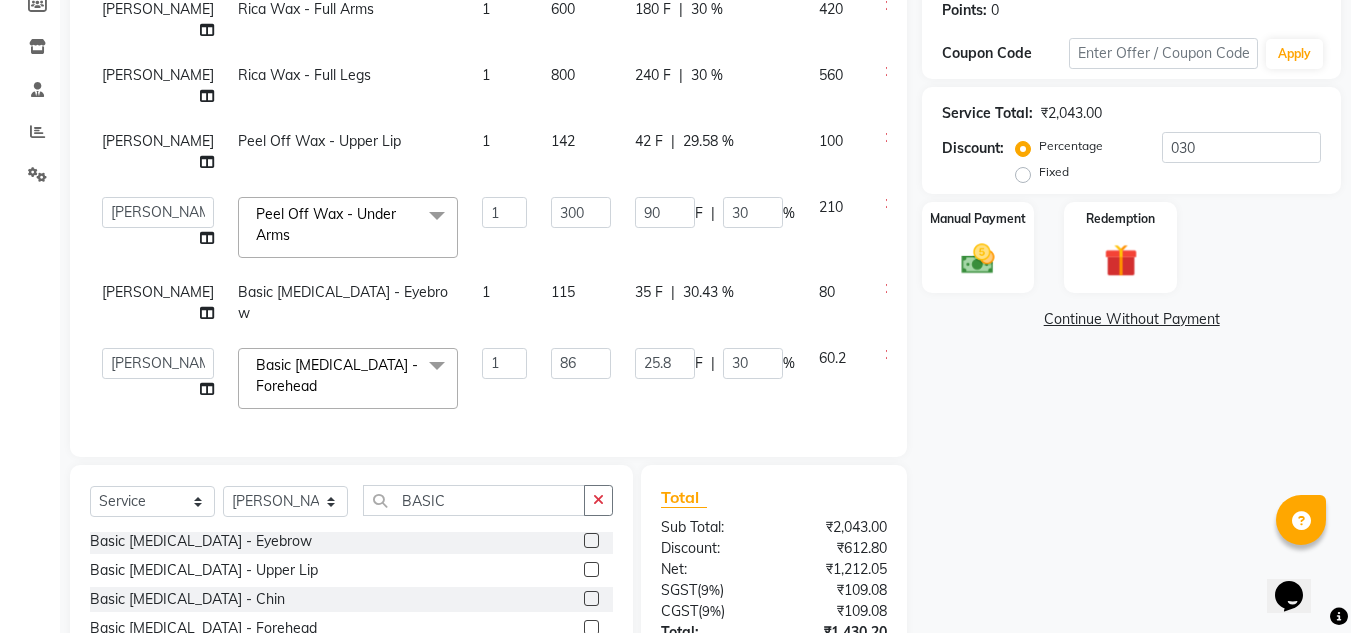 scroll, scrollTop: 131, scrollLeft: 0, axis: vertical 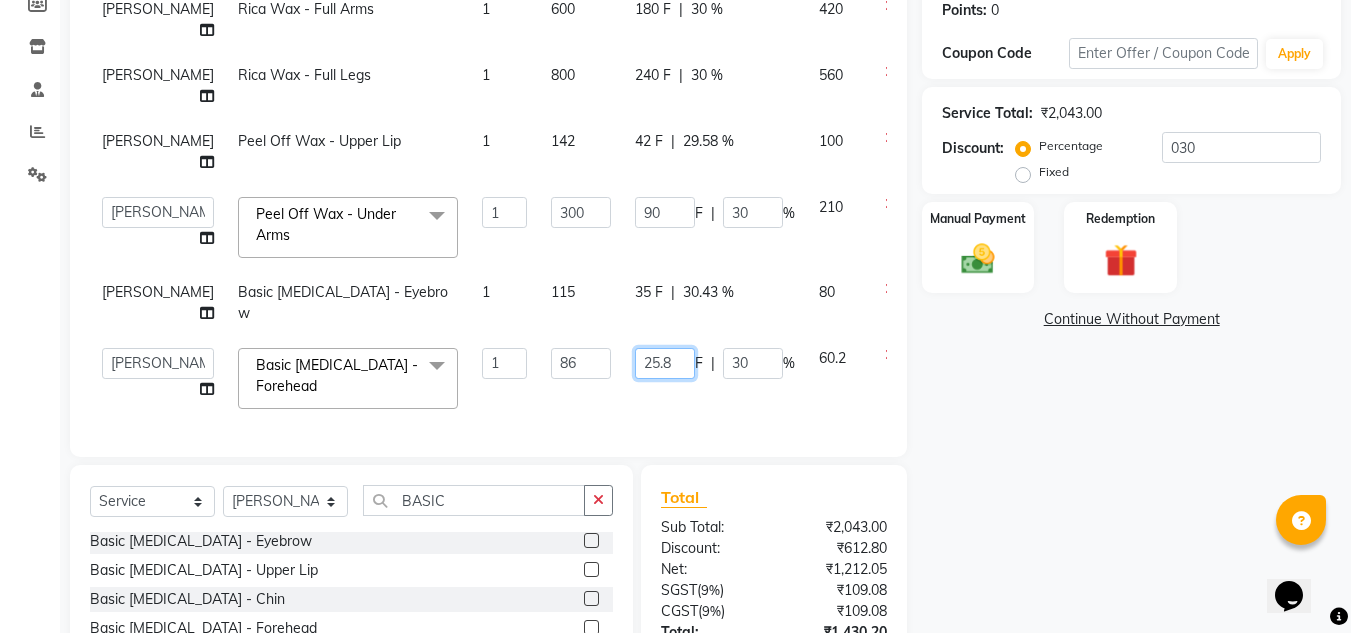 click on "25.8" 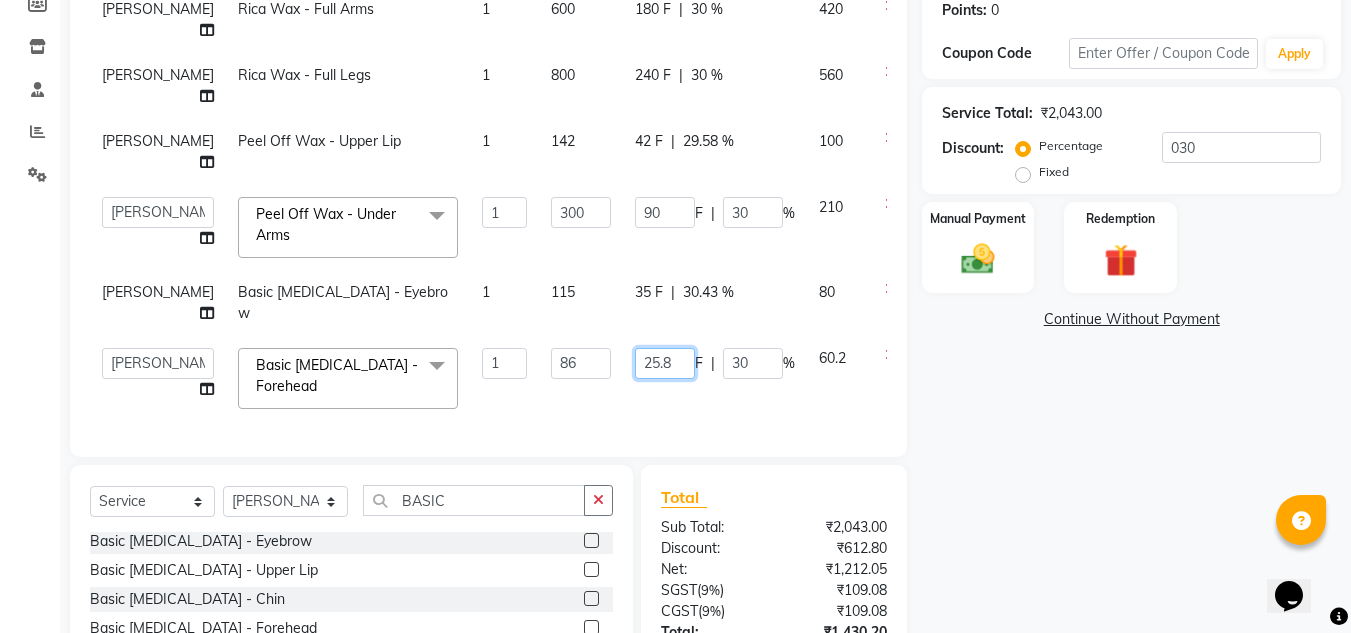 click on "25.8" 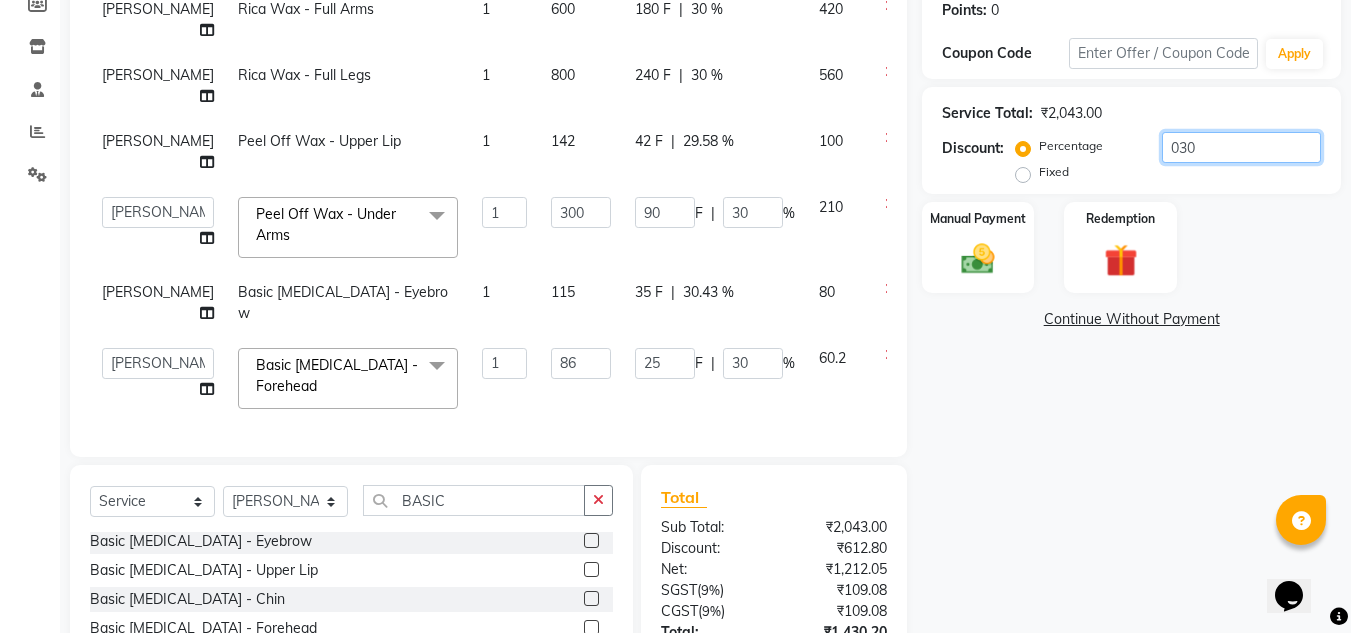 click on "030" 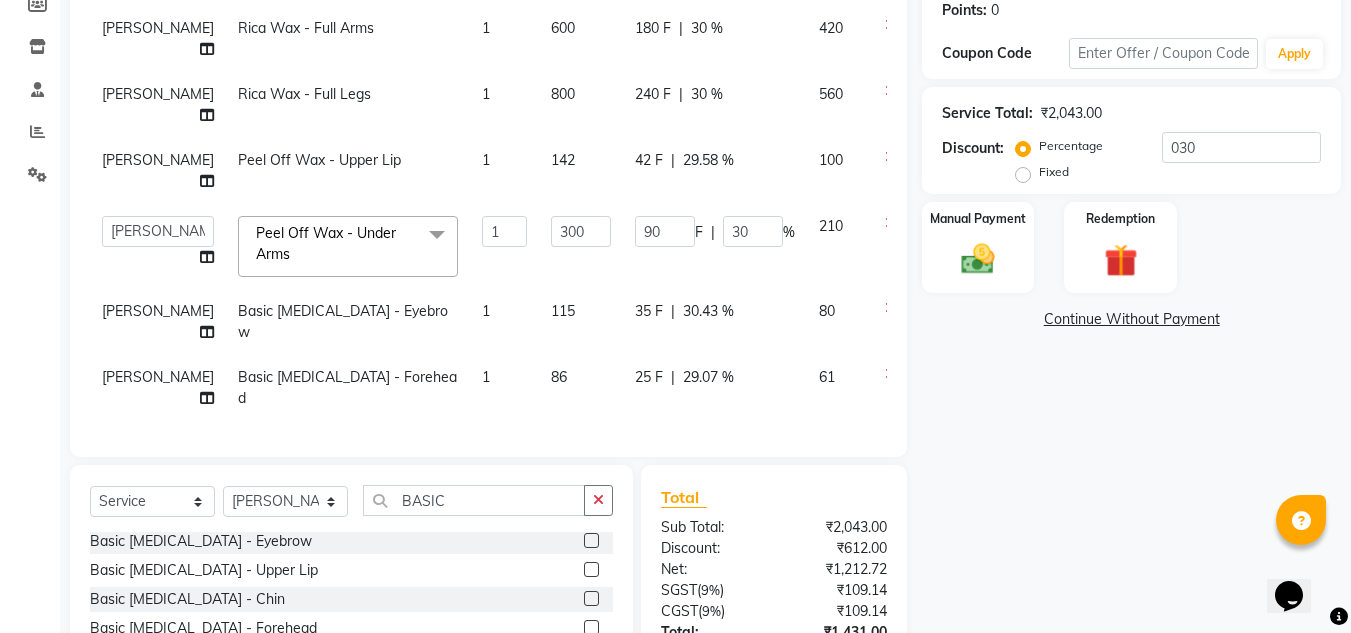 click on "25 F" 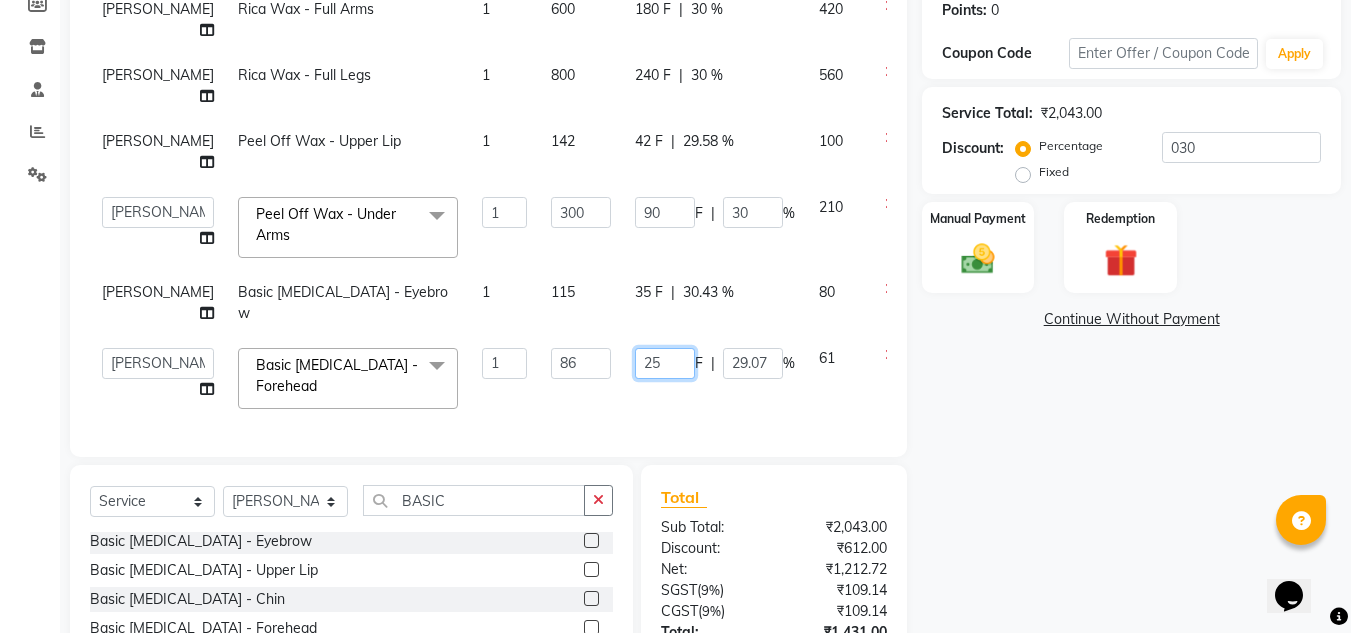 click on "25" 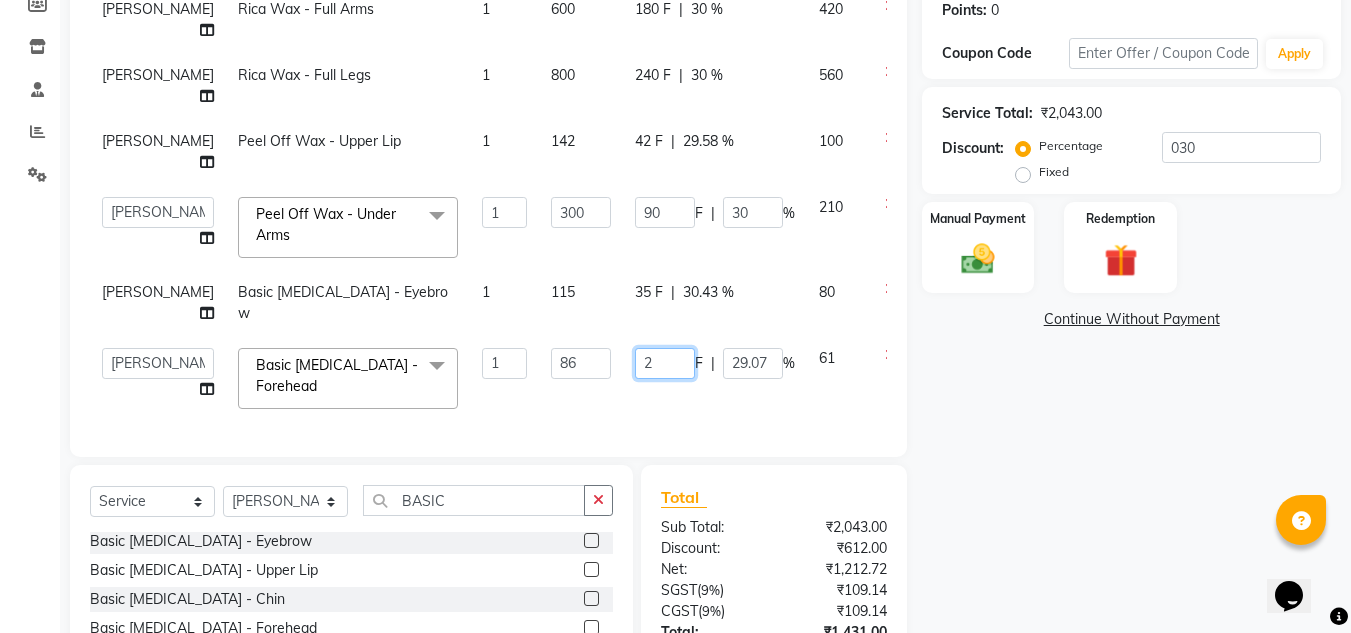type on "26" 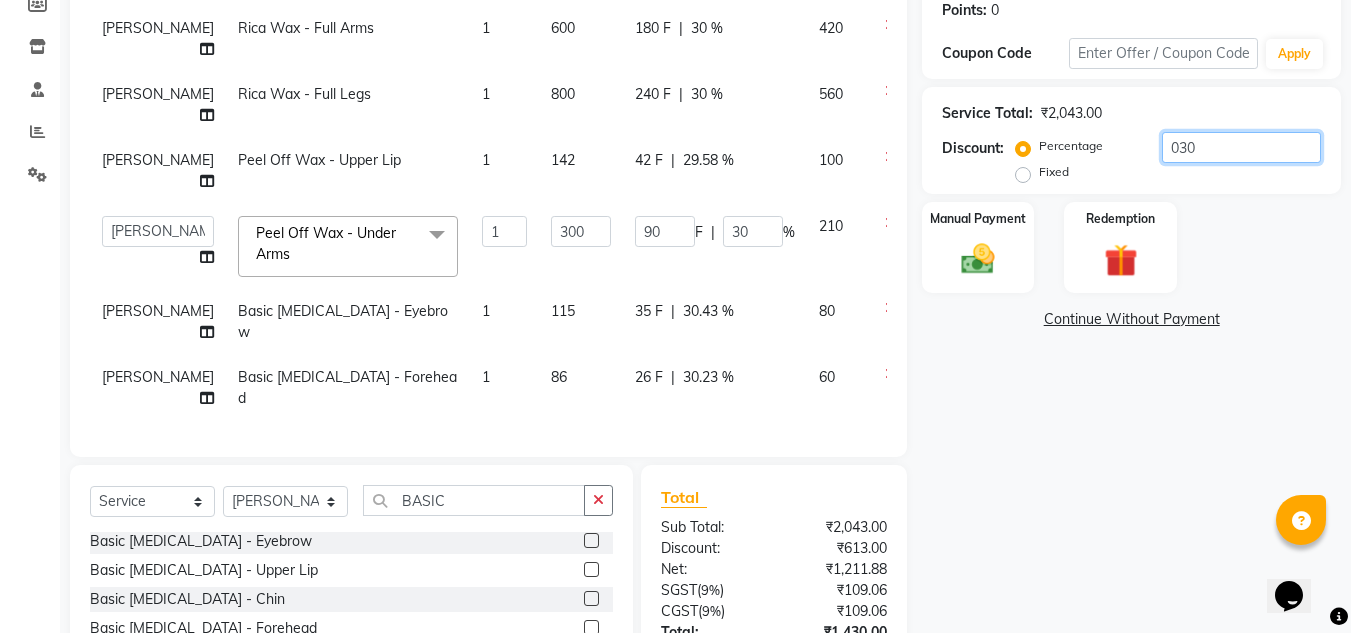 click on "030" 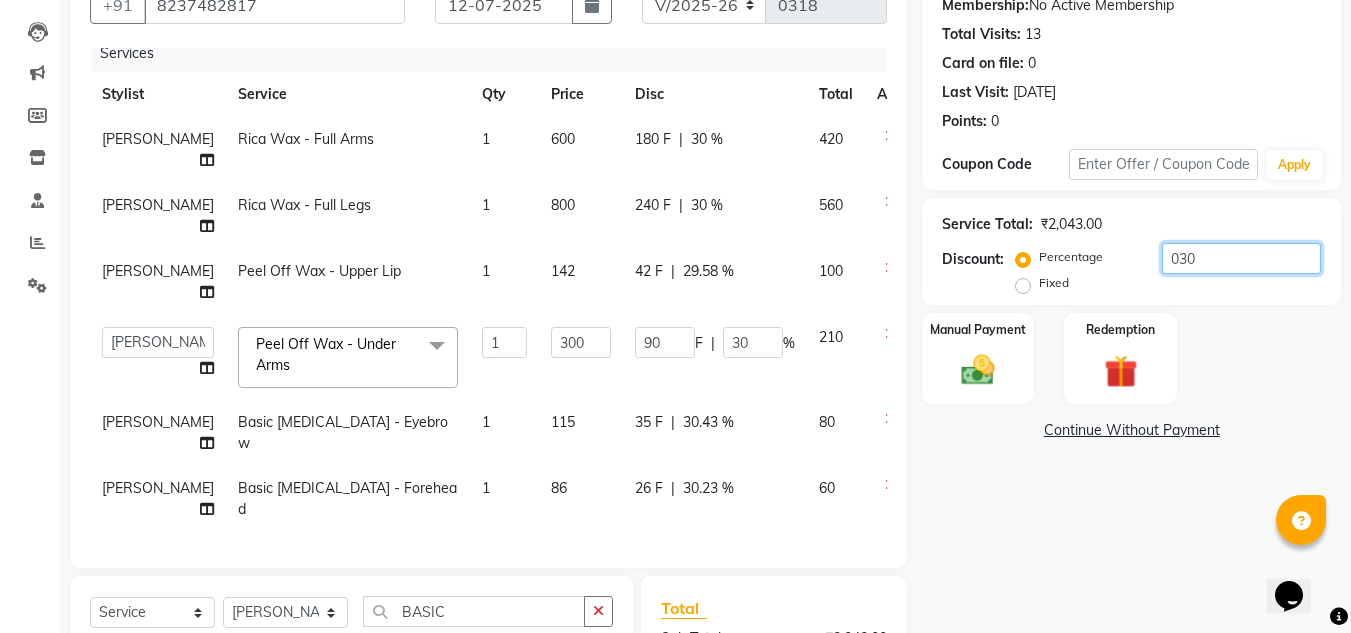 scroll, scrollTop: 100, scrollLeft: 0, axis: vertical 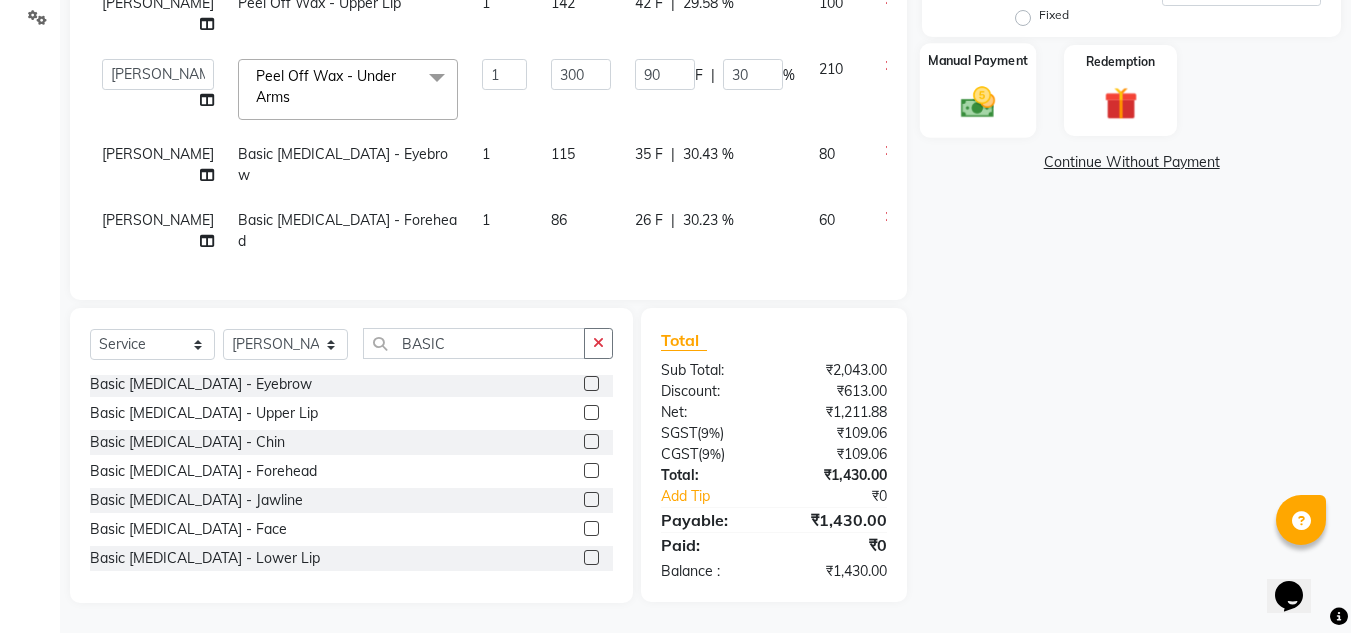 click 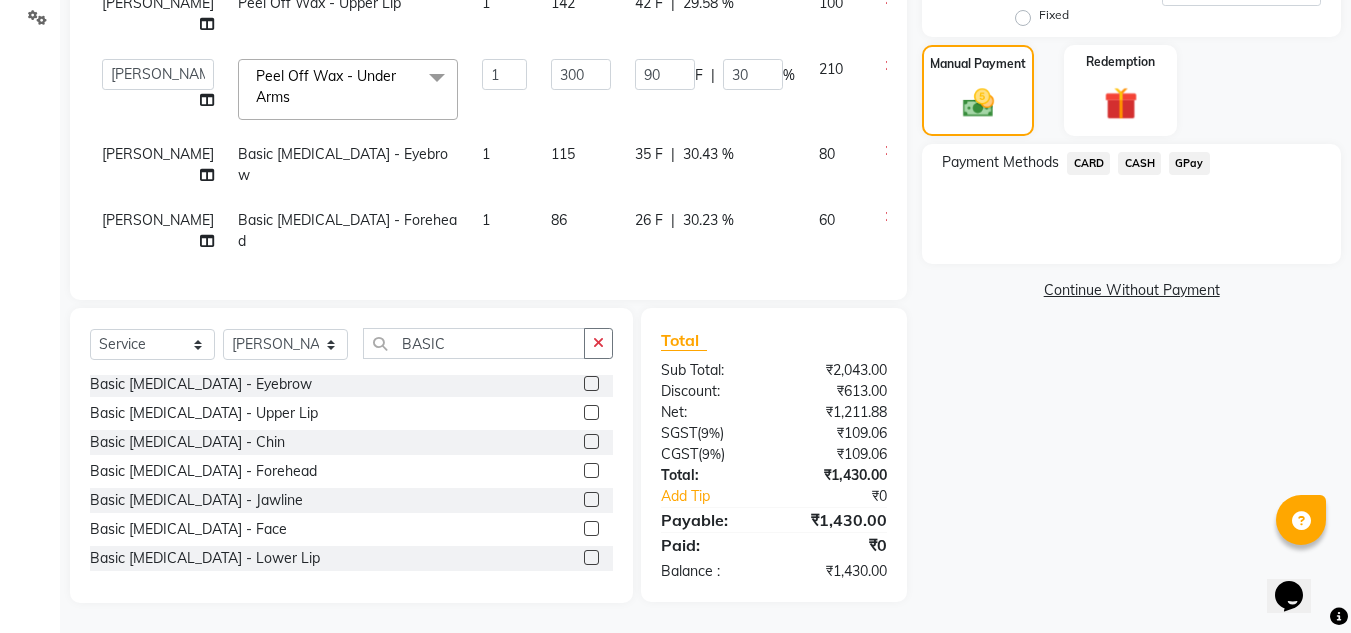 click on "GPay" 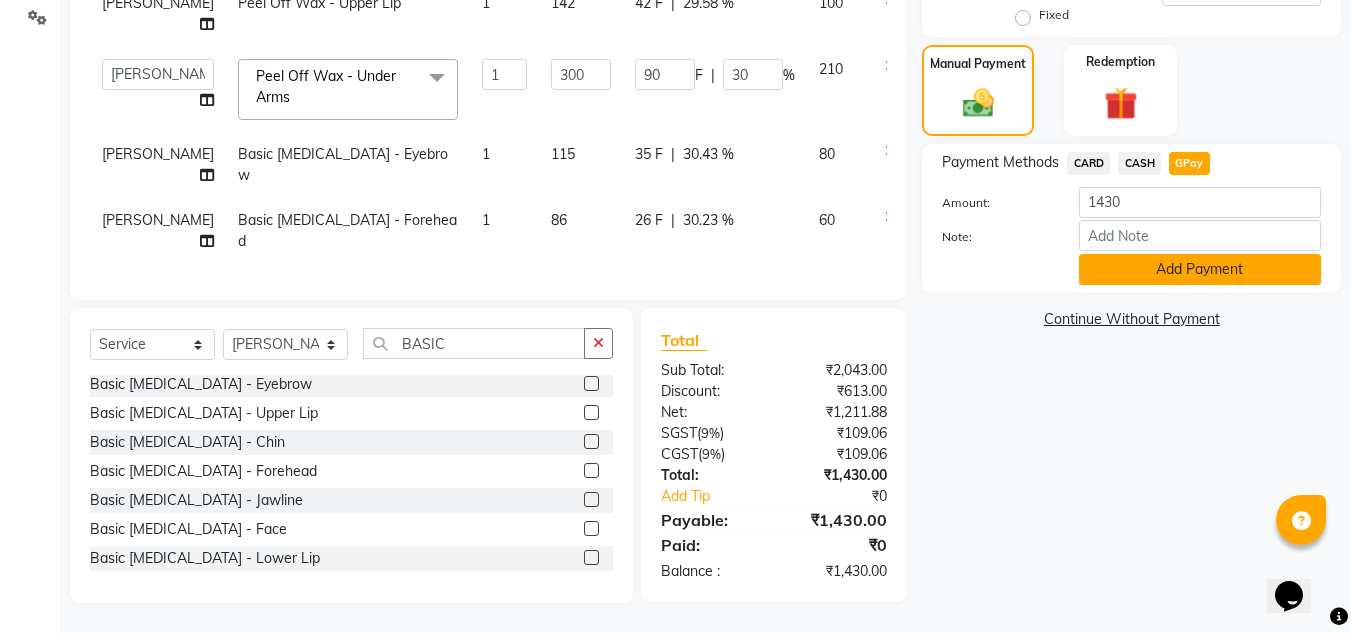 click on "Add Payment" 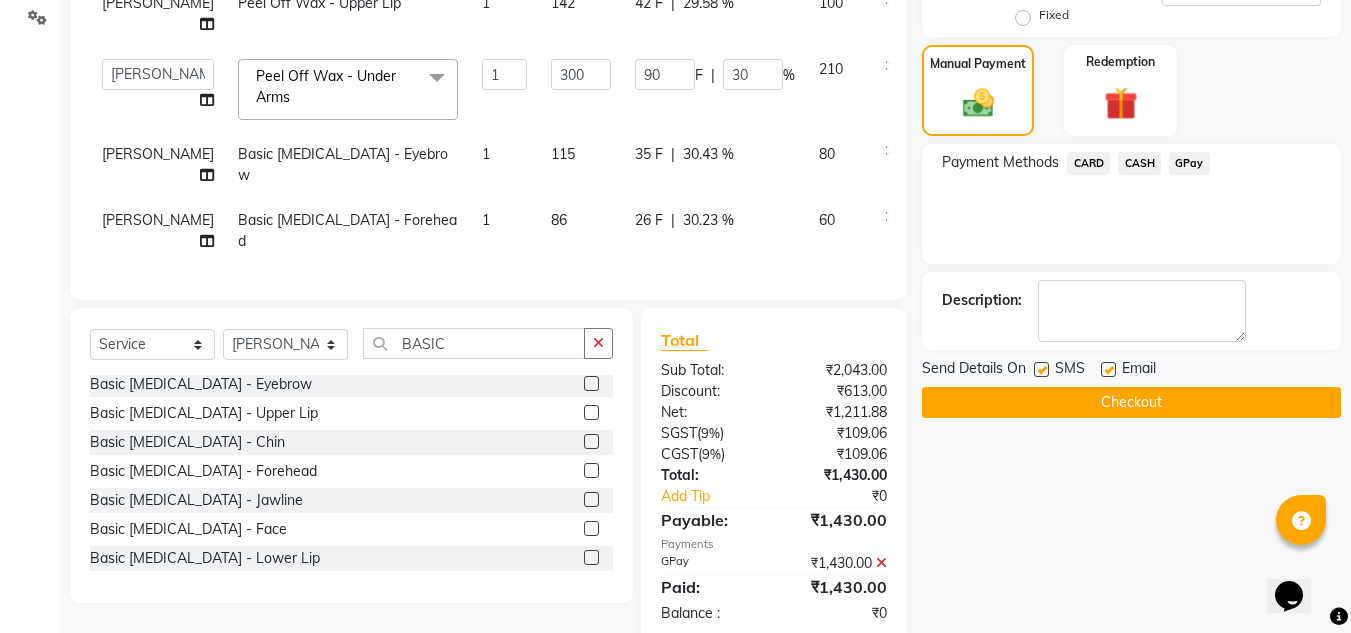 scroll, scrollTop: 509, scrollLeft: 0, axis: vertical 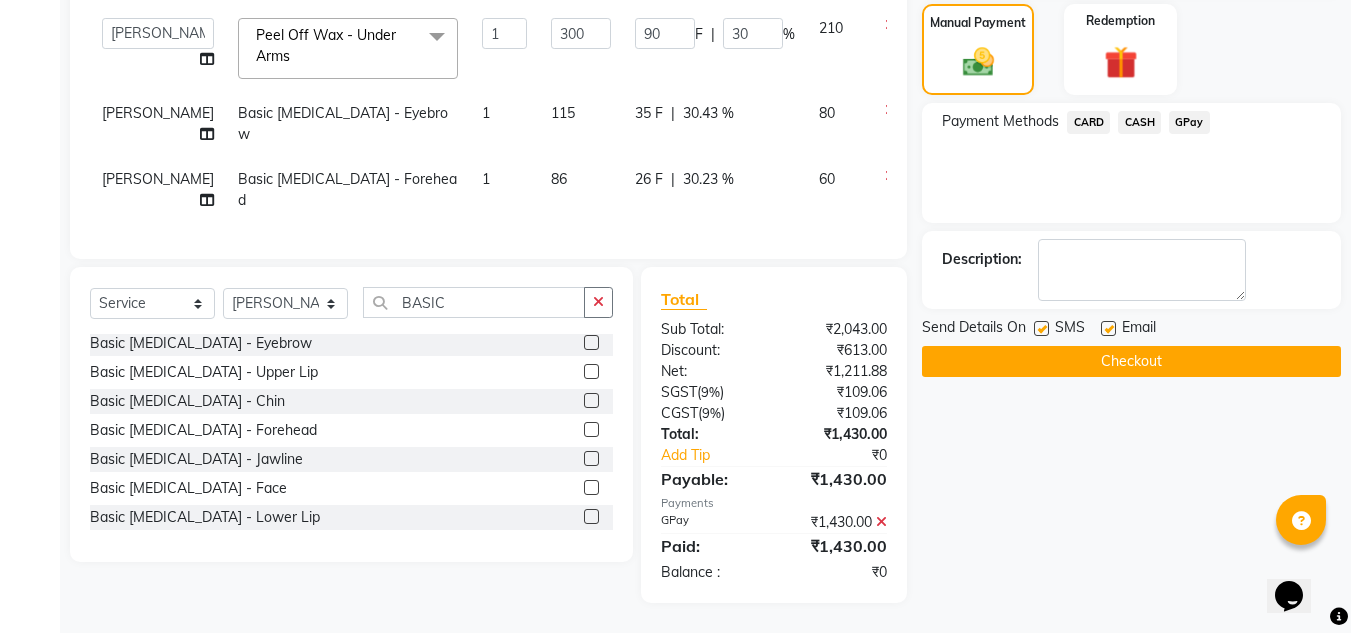 click on "Checkout" 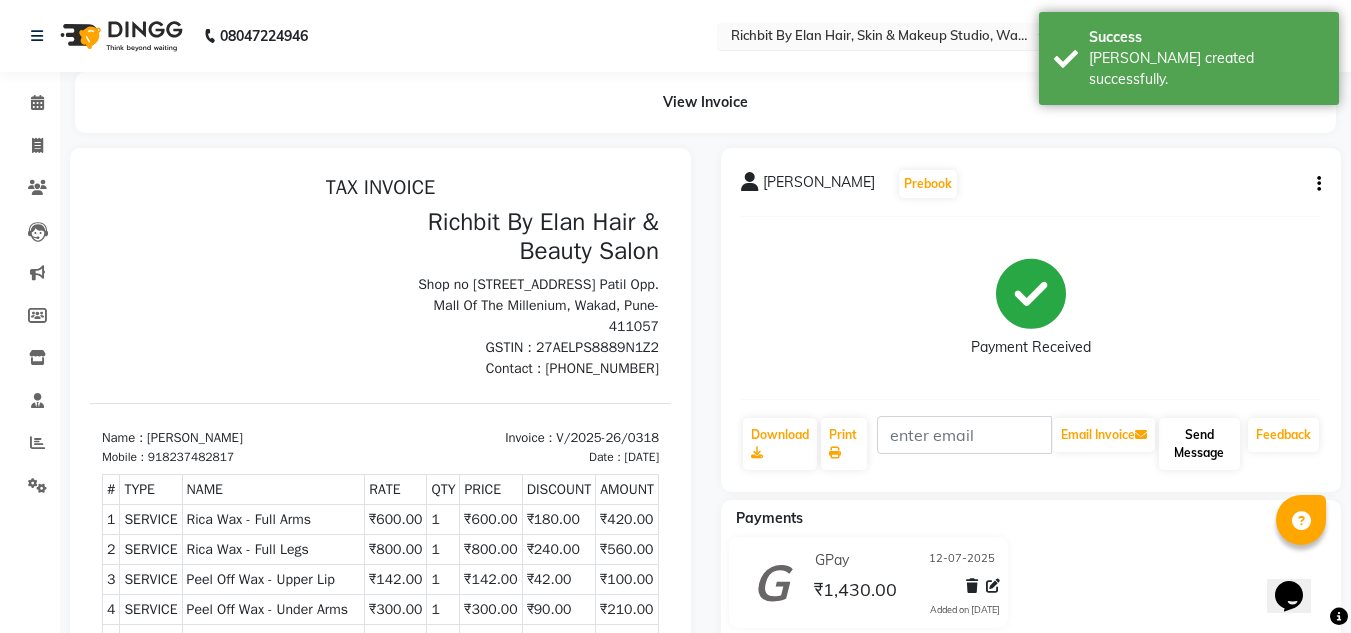 scroll, scrollTop: 0, scrollLeft: 0, axis: both 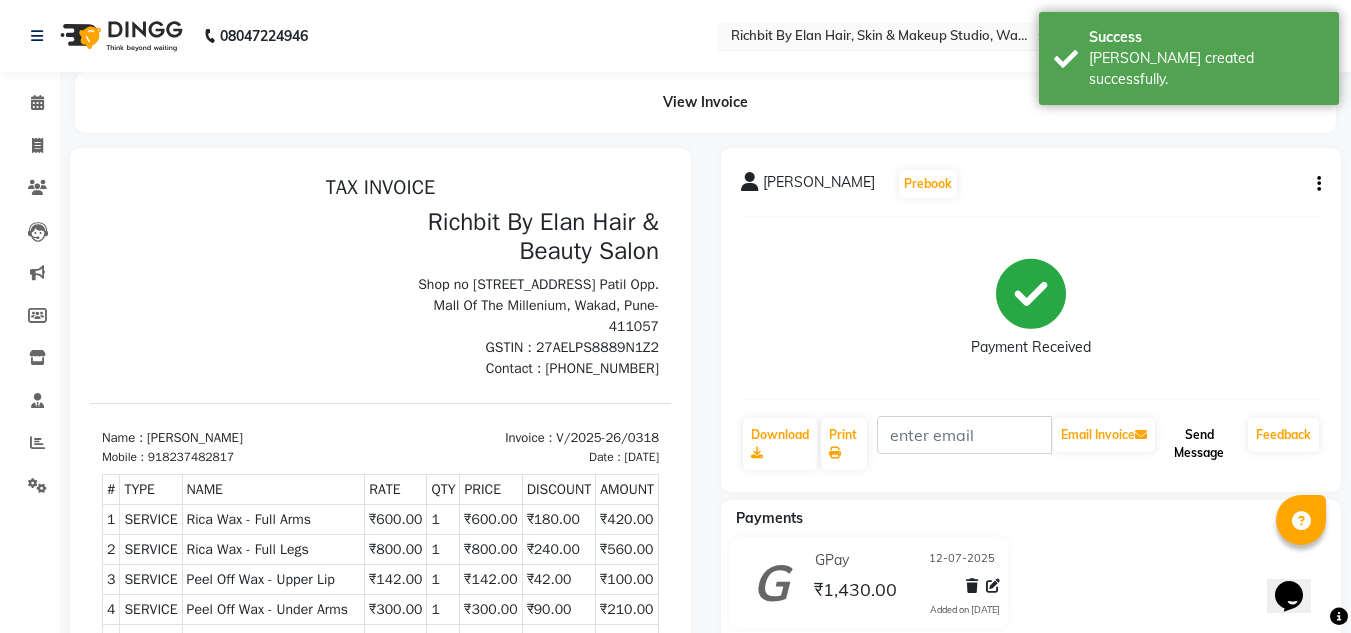 click on "Send Message" 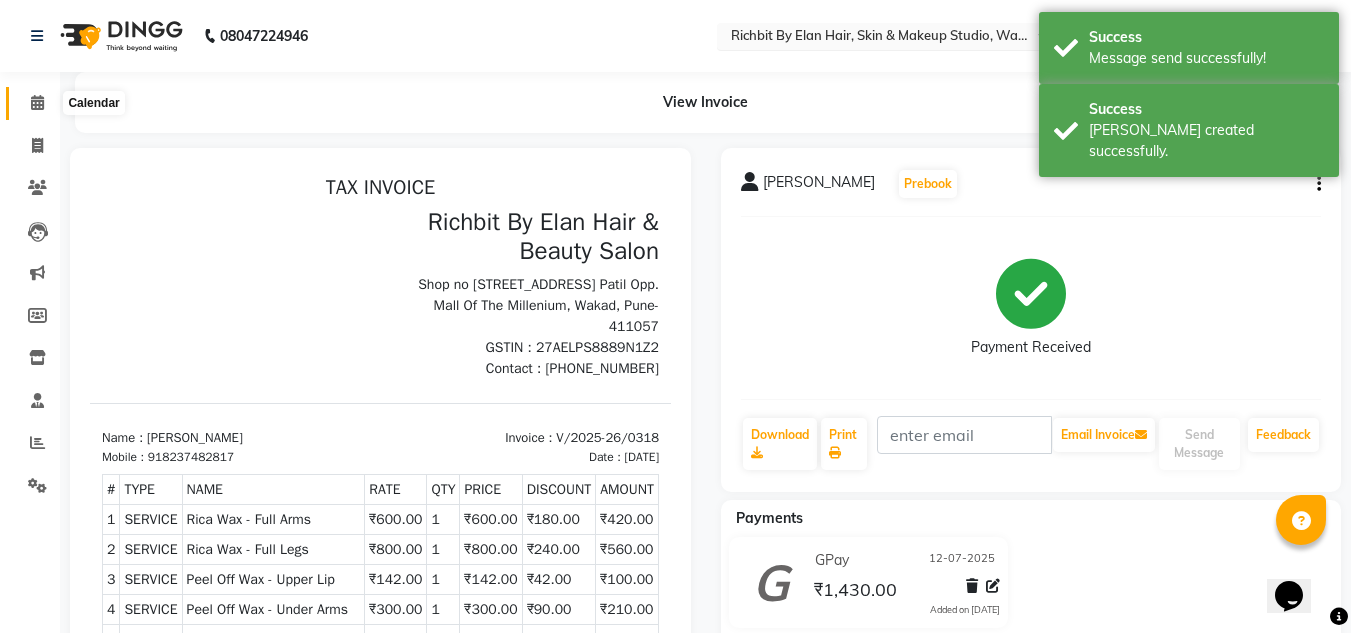 click 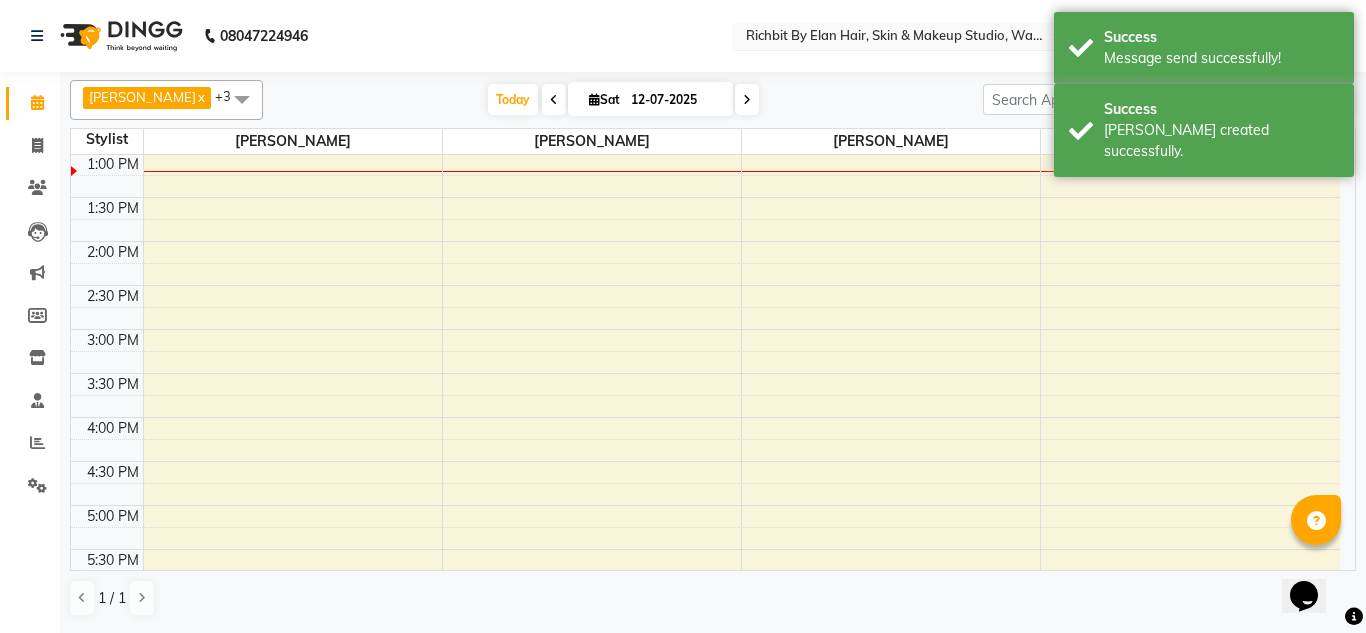 scroll, scrollTop: 0, scrollLeft: 0, axis: both 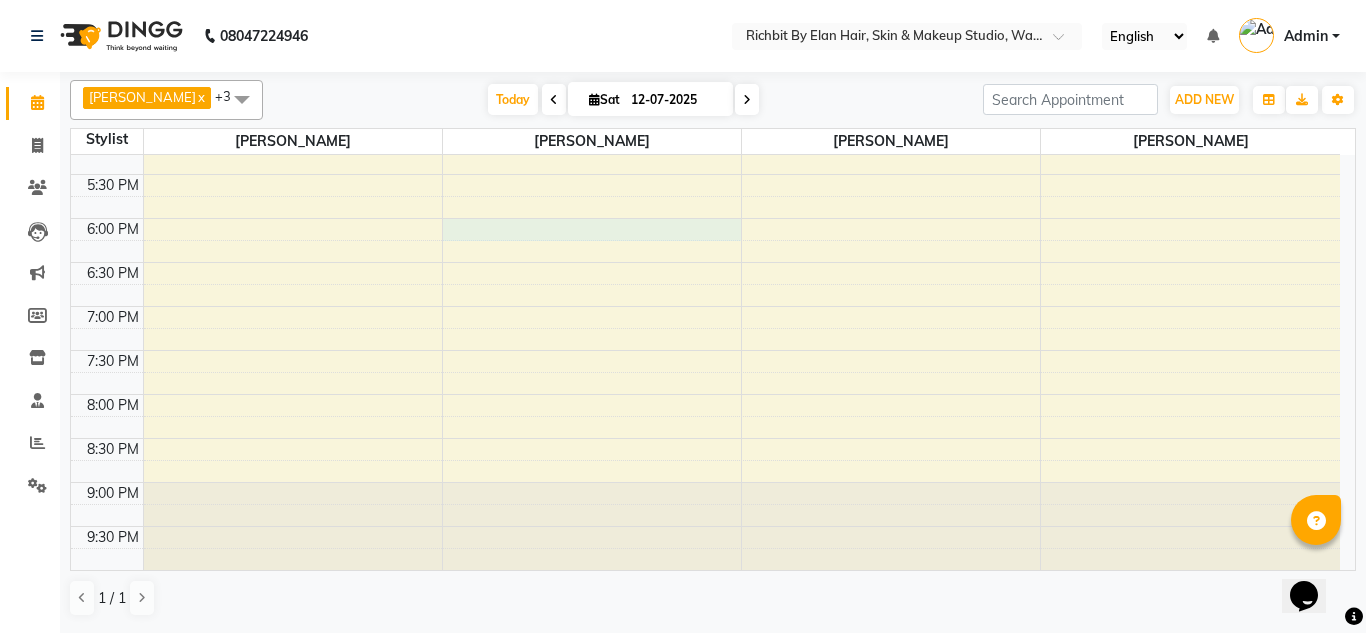 click on "10:00 AM 10:30 AM 11:00 AM 11:30 AM 12:00 PM 12:30 PM 1:00 PM 1:30 PM 2:00 PM 2:30 PM 3:00 PM 3:30 PM 4:00 PM 4:30 PM 5:00 PM 5:30 PM 6:00 PM 6:30 PM 7:00 PM 7:30 PM 8:00 PM 8:30 PM 9:00 PM 9:30 PM  .              Pooja, TK02, 03:00 PM-03:45 PM, Facials & Masks - Fruit Facial     Ankur Kulkarni, TK01, 12:30 PM-01:00 PM, Hair Services (Female) - Hair Wash With Conditioner - Below Waist (Female)     Komal Lokhande, TK04, 01:00 PM-02:55 PM, Rica Wax - Full Arms,Rica Wax - Full Legs,Peel Off Wax - Upper Lip,Peel Off Wax - Under Arms,Basic Skin Care - Eyebrow,Basic Skin Care - Forehead     Vivek Sapkal, TK03, 11:20 AM-11:50 AM, Hair Services (Male) - Hair Wash With Conditioner (Male)             KSHITIJ, TK05, 12:30 PM-01:00 PM, Hair Services (Male) - Beard Trim - Crafting (Male)             KSHITIJ, TK05, 01:00 PM-01:45 PM, Hair Spa (Male) - Relaxing - Hair Spa (Male)" at bounding box center [705, 42] 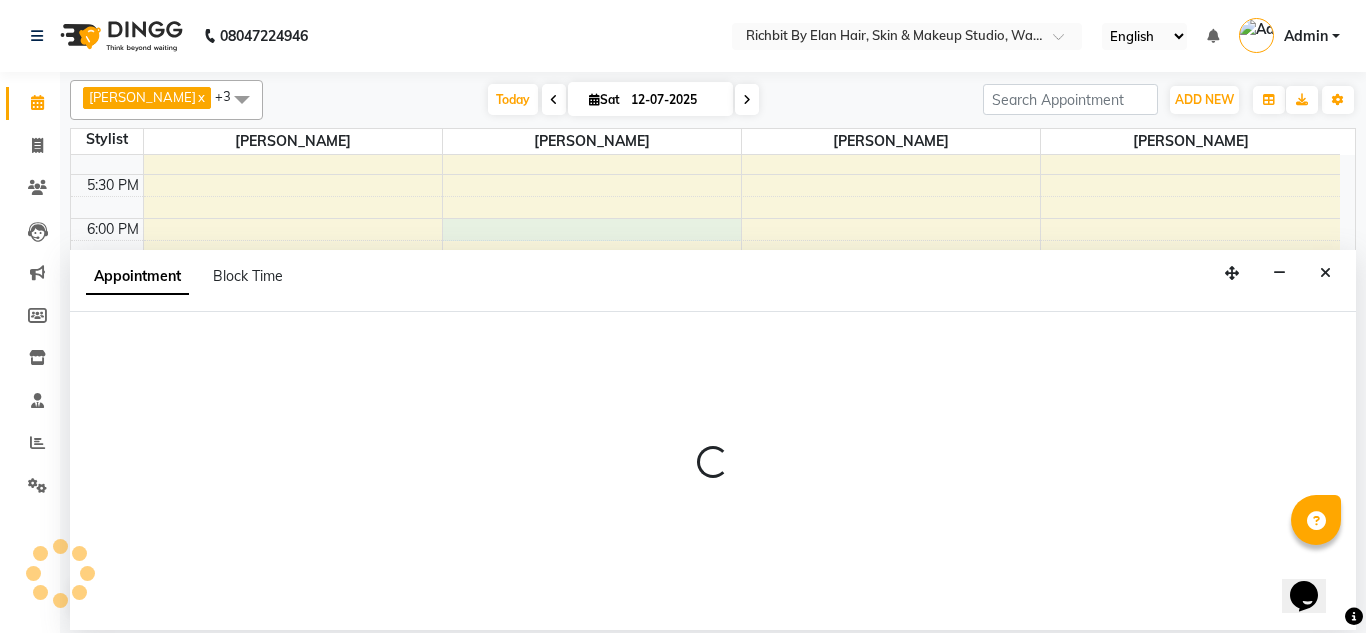 select on "39151" 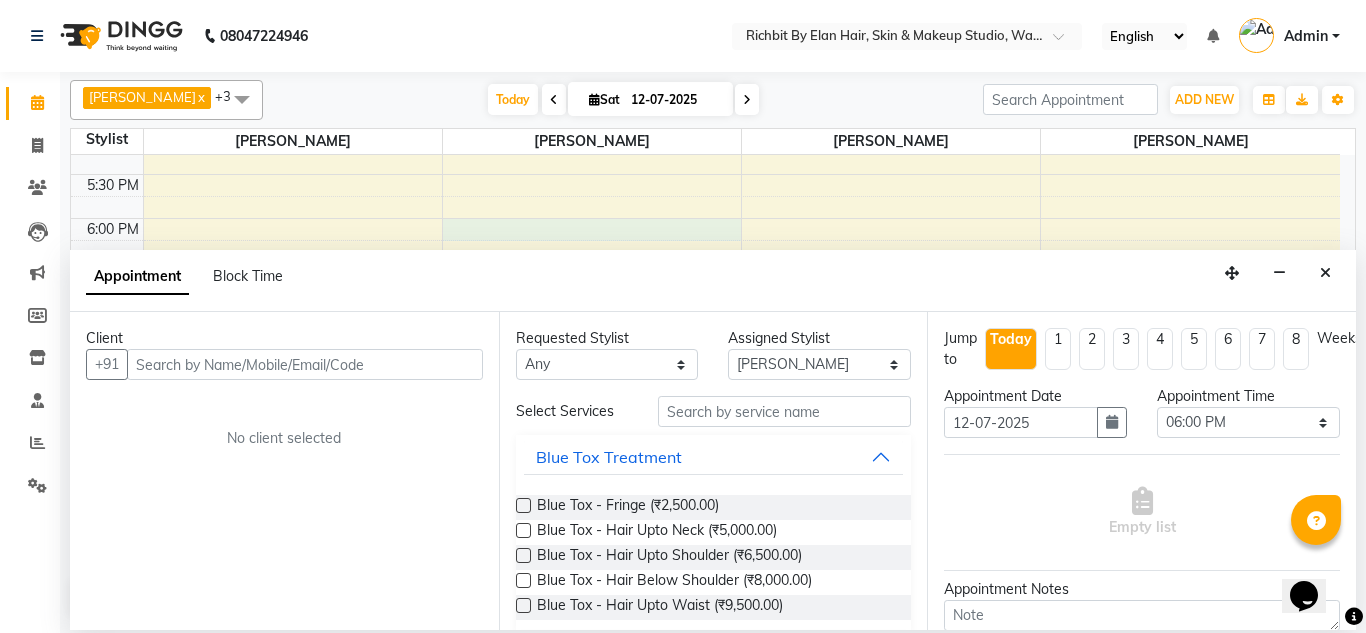click at bounding box center [305, 364] 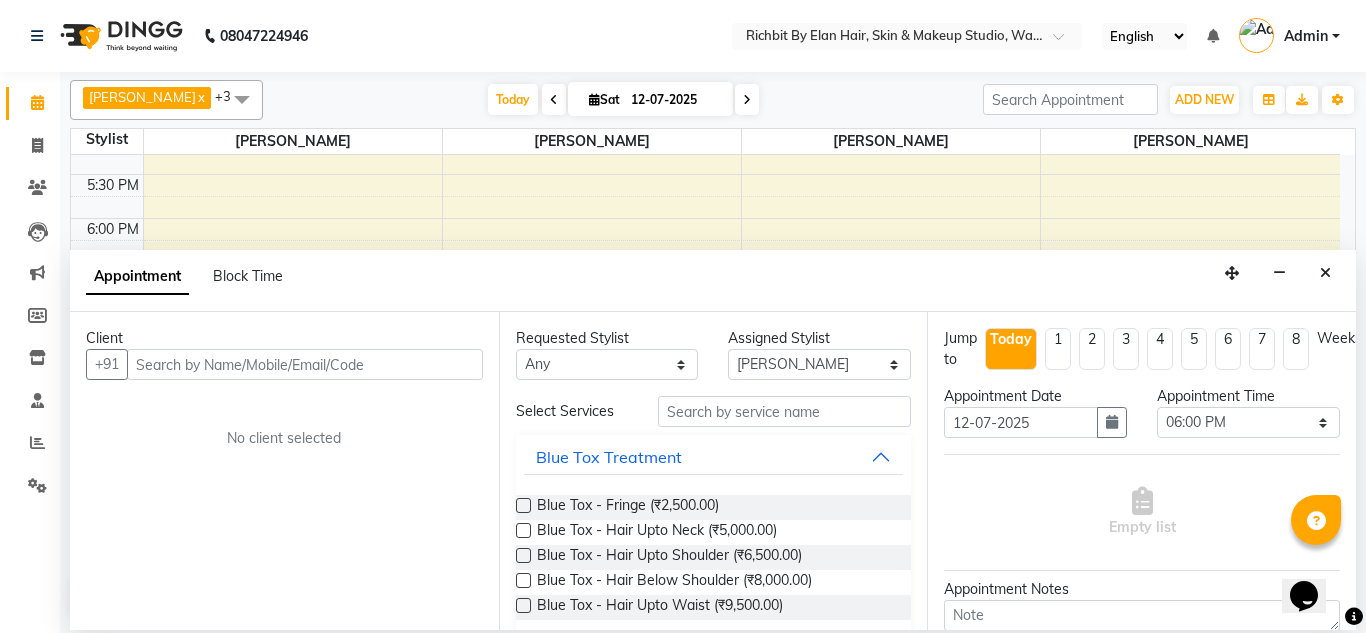 type on "2" 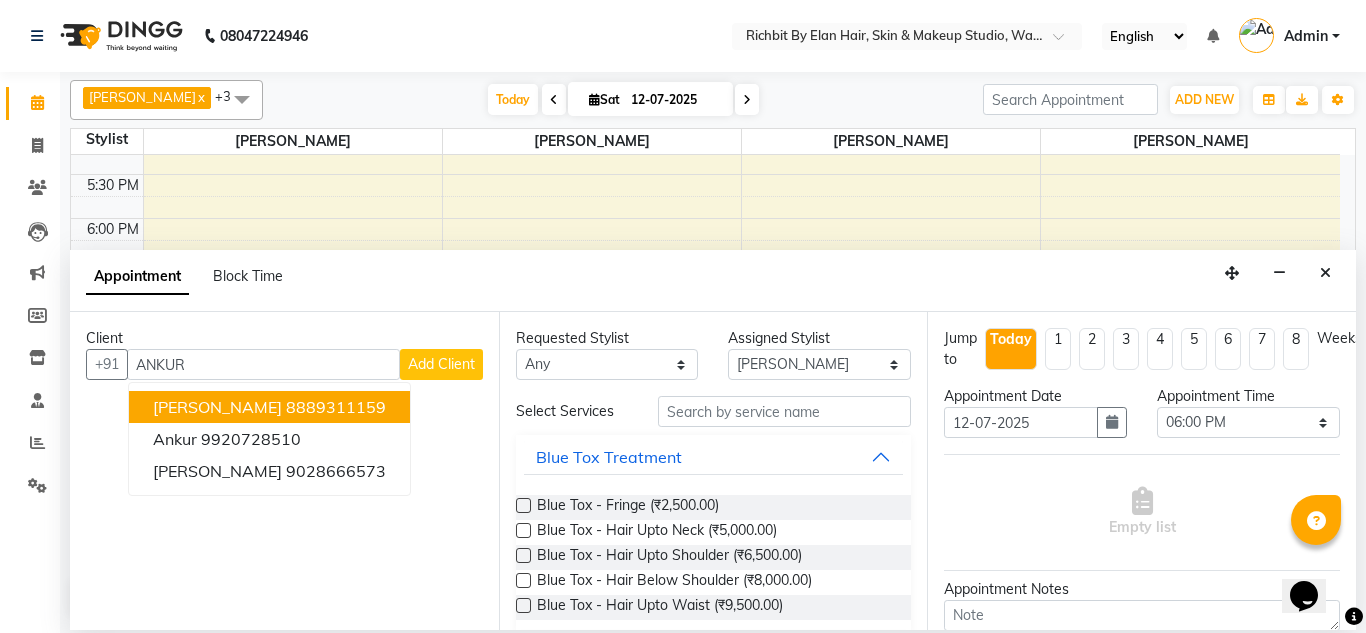 click on "[PERSON_NAME]  8889311159" at bounding box center (269, 407) 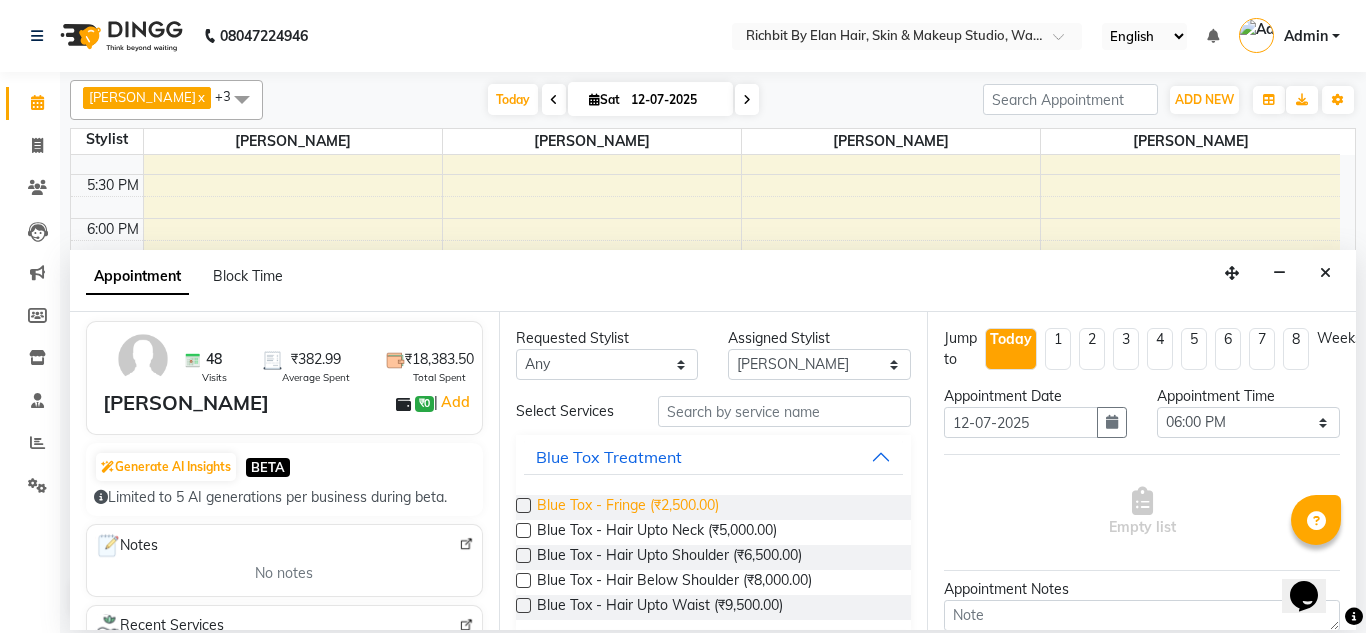 scroll, scrollTop: 400, scrollLeft: 0, axis: vertical 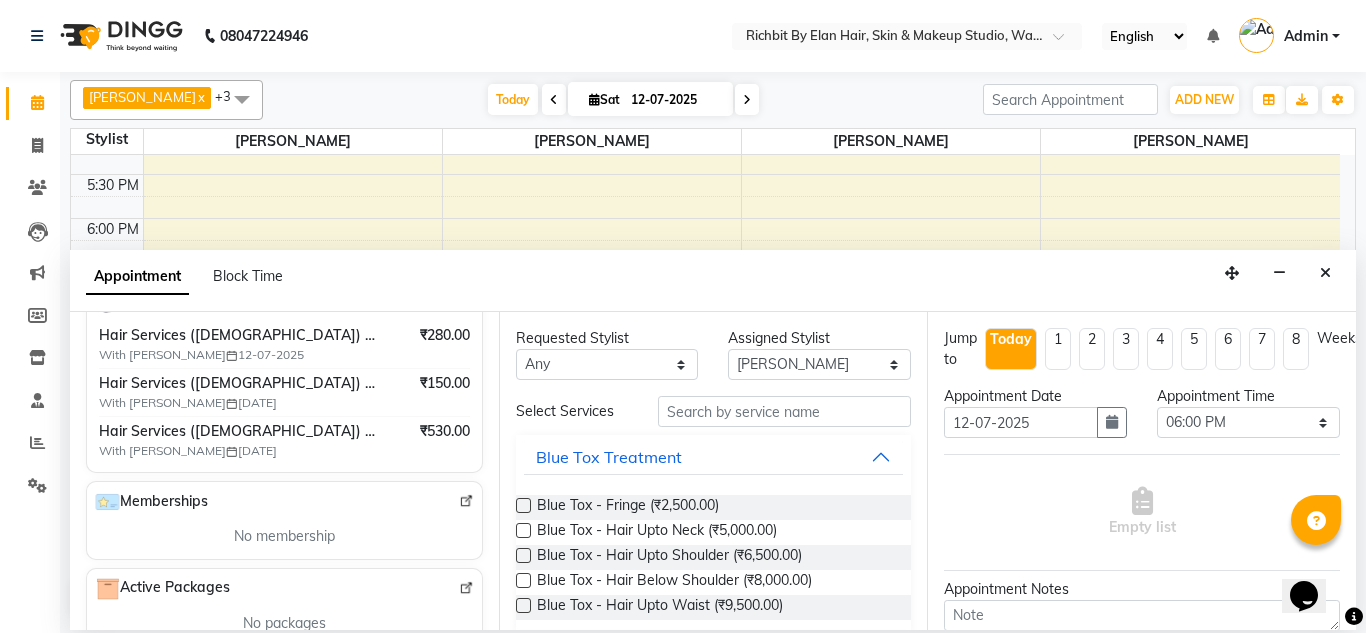 type on "8889311159" 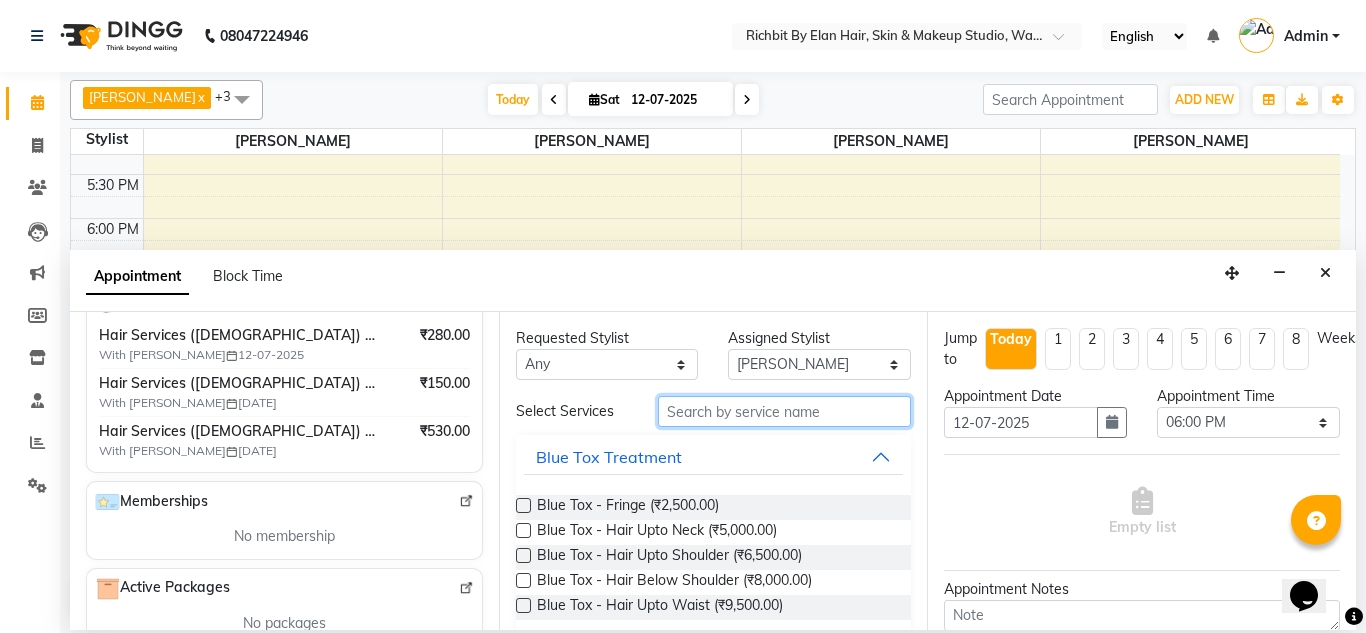 click at bounding box center [785, 411] 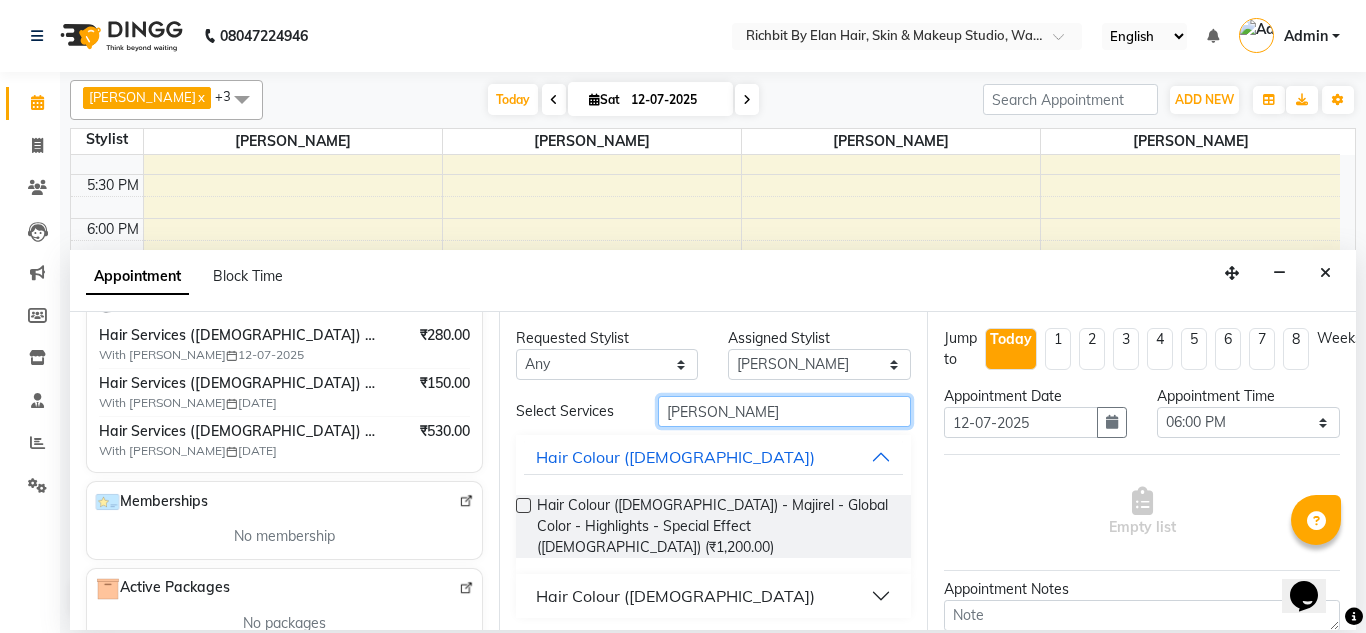 type on "MAJI" 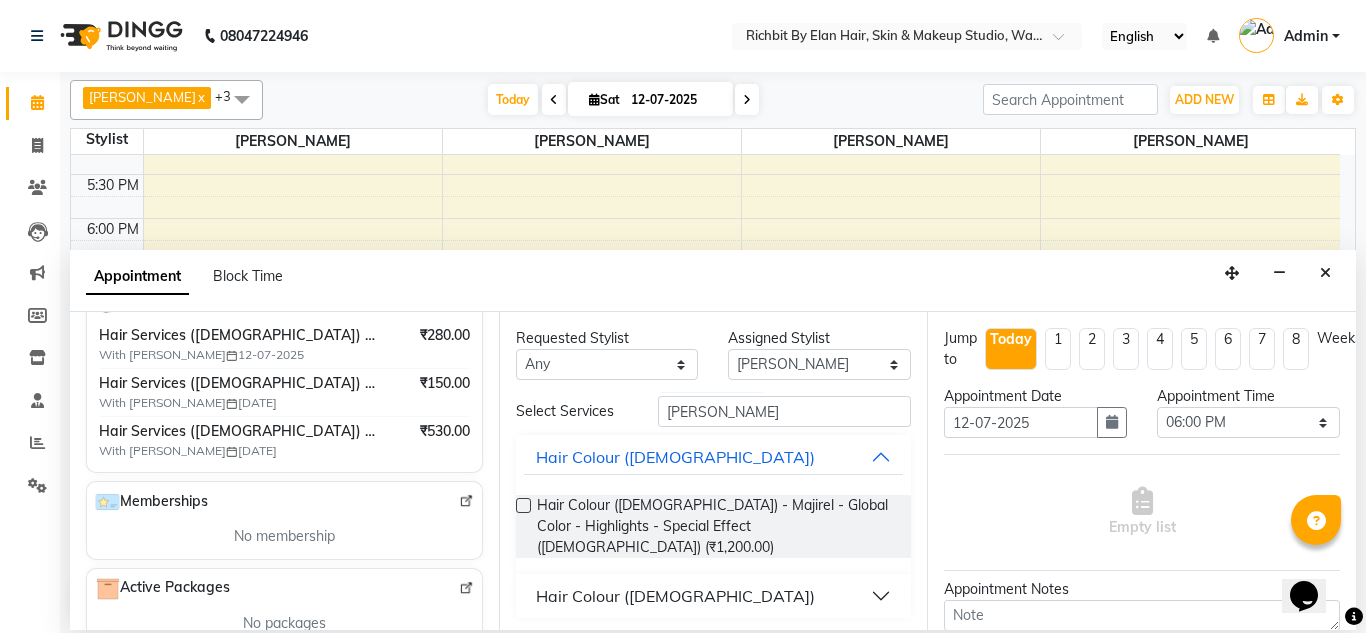 click on "Hair Colour ([DEMOGRAPHIC_DATA])" at bounding box center (714, 596) 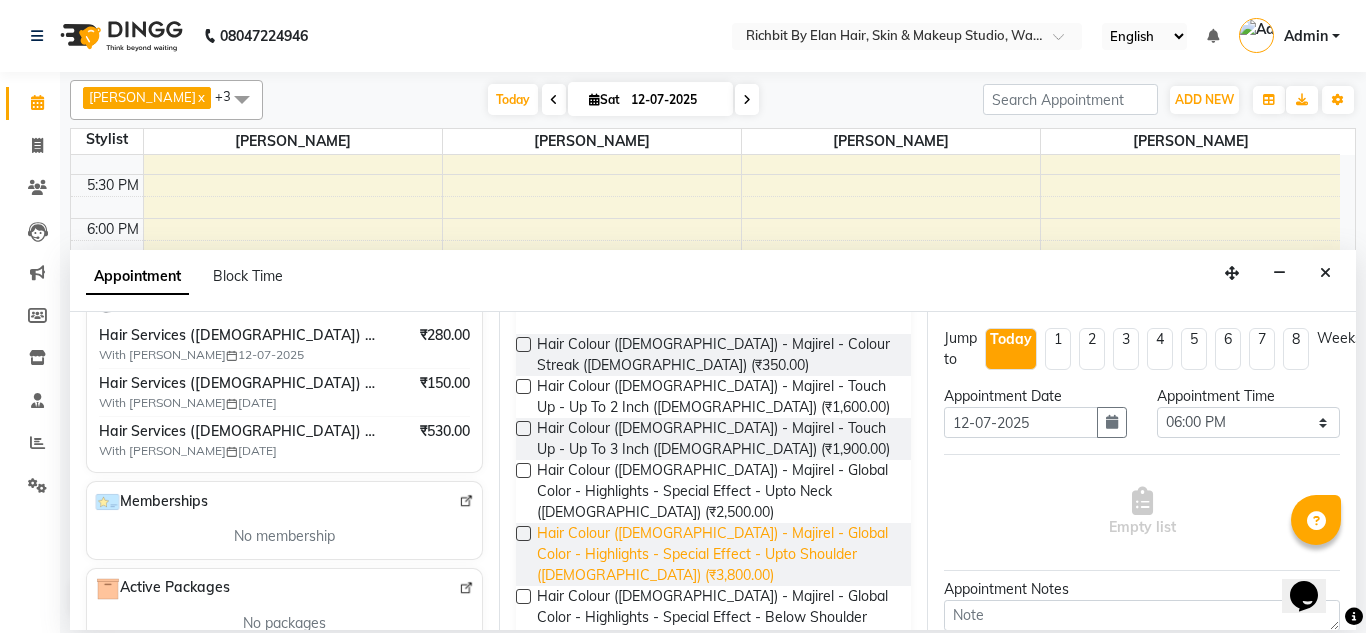 scroll, scrollTop: 200, scrollLeft: 0, axis: vertical 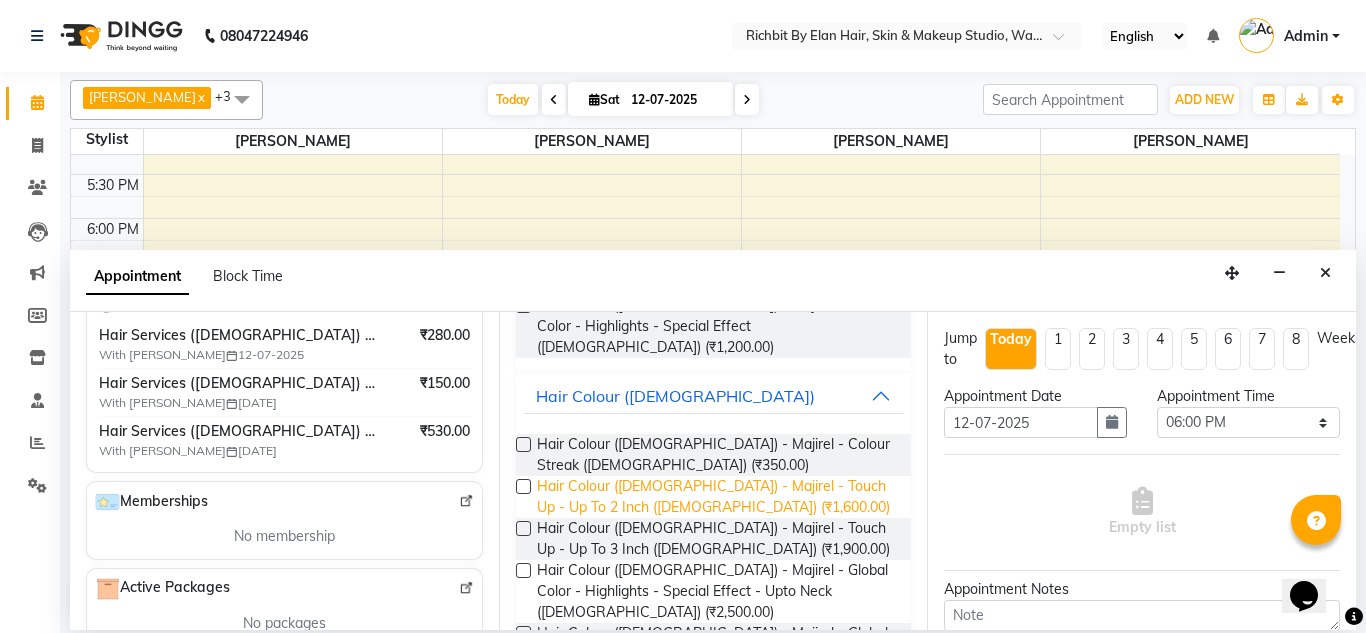 click on "Hair Colour (Female) - Majirel - Touch Up - Up To 2 Inch (Female) (₹1,600.00)" at bounding box center [716, 497] 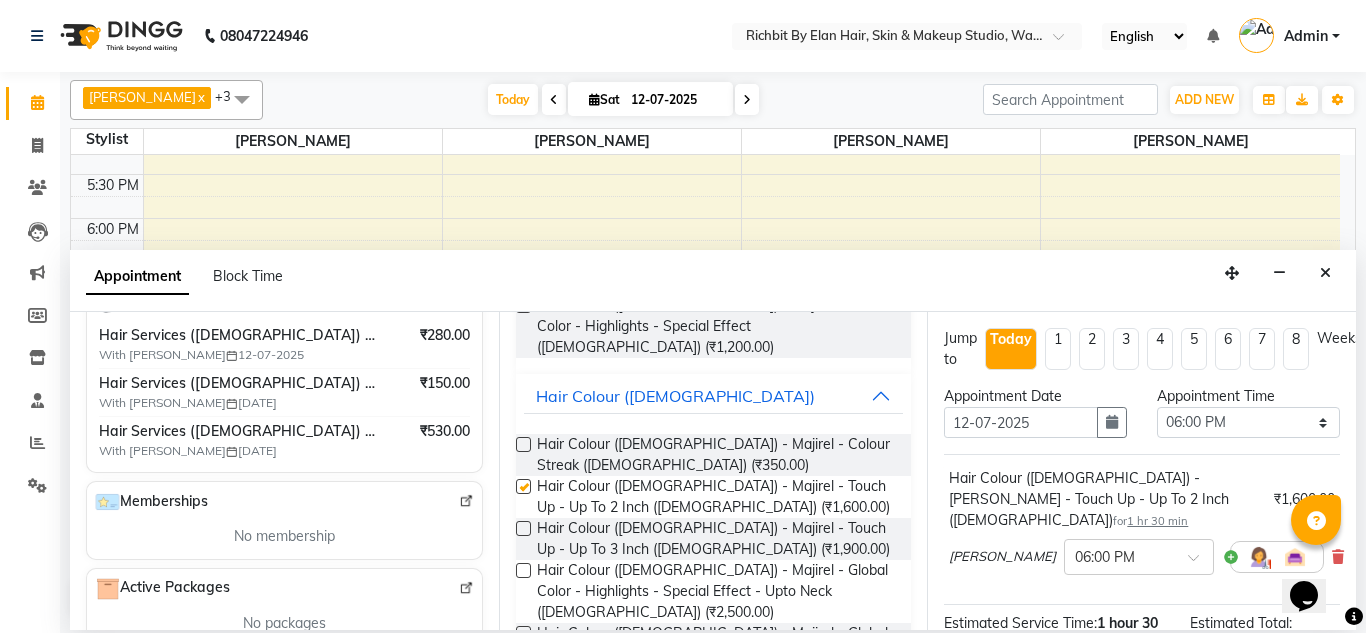 checkbox on "false" 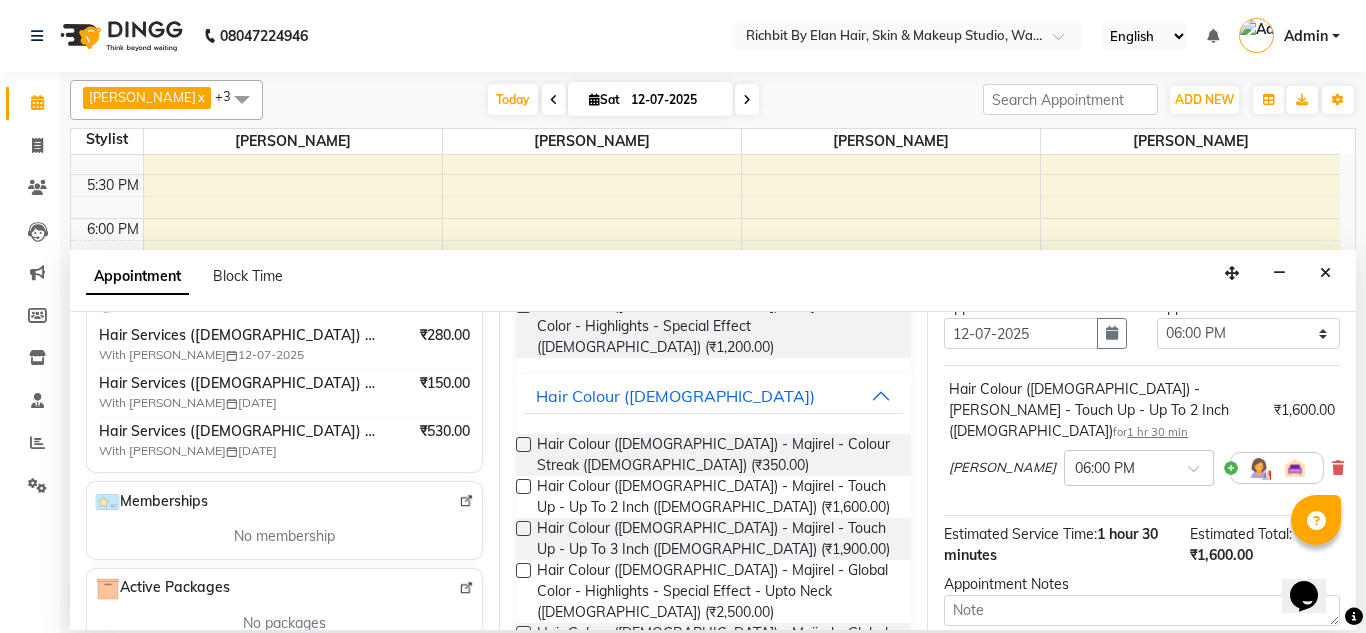 scroll, scrollTop: 268, scrollLeft: 0, axis: vertical 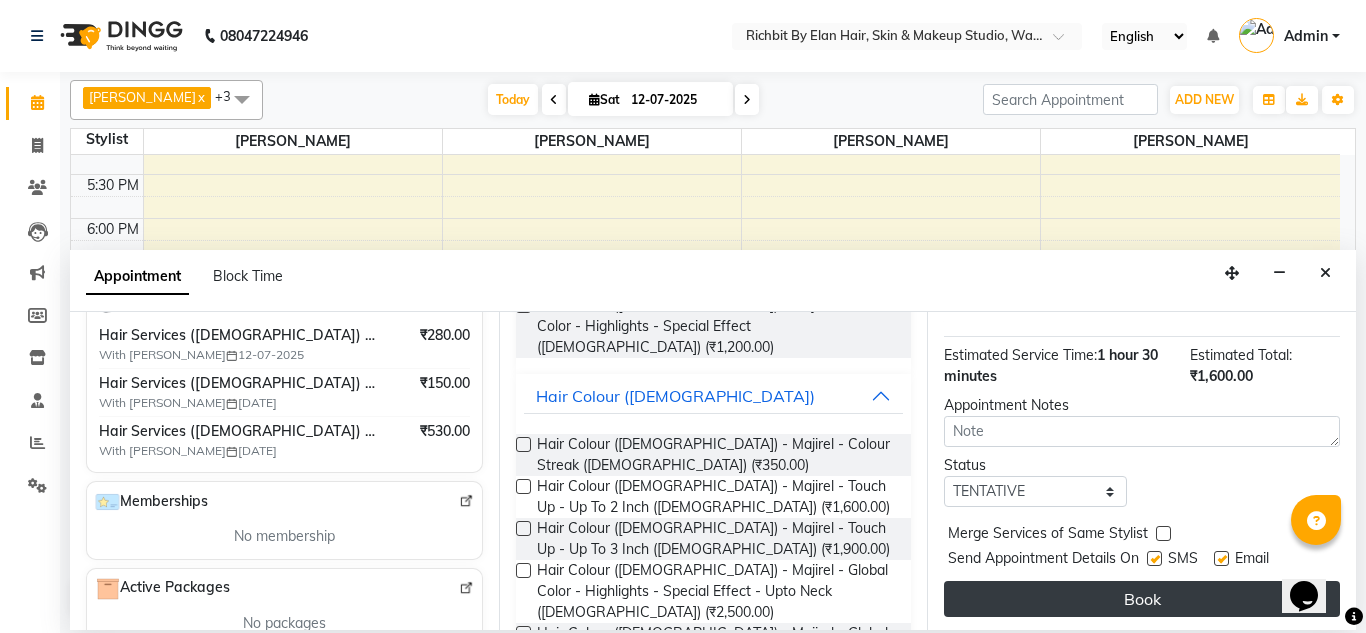 click on "Book" at bounding box center [1142, 599] 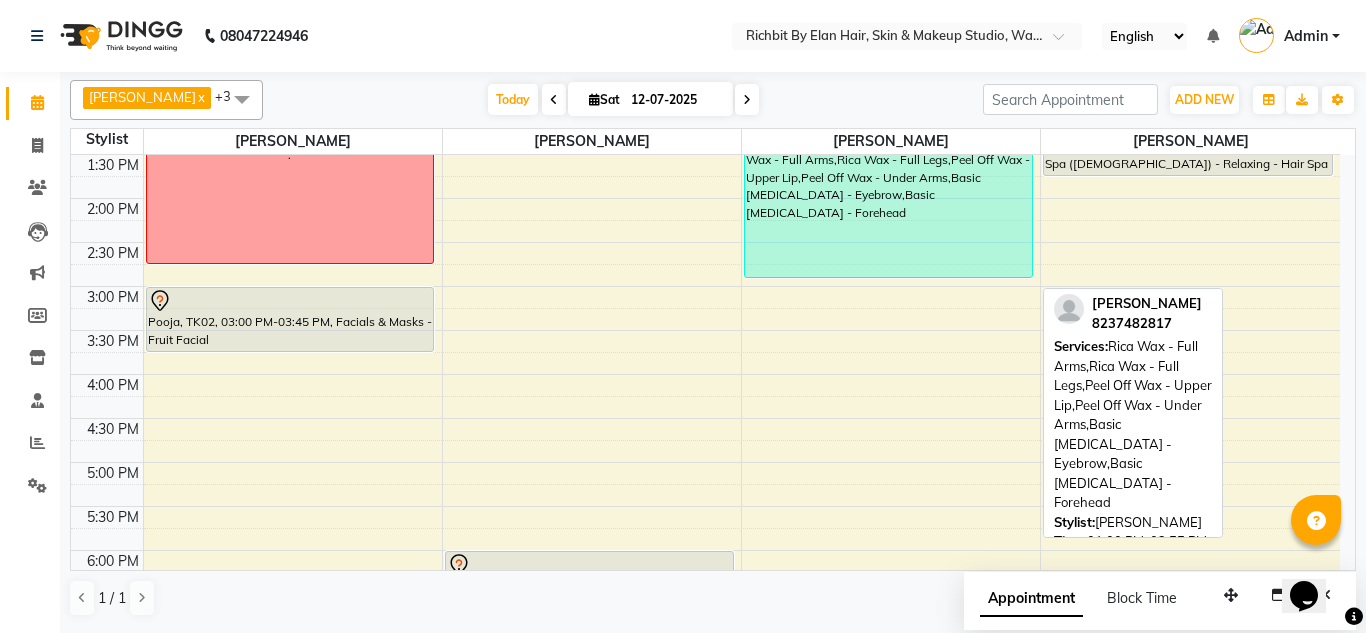 scroll, scrollTop: 340, scrollLeft: 0, axis: vertical 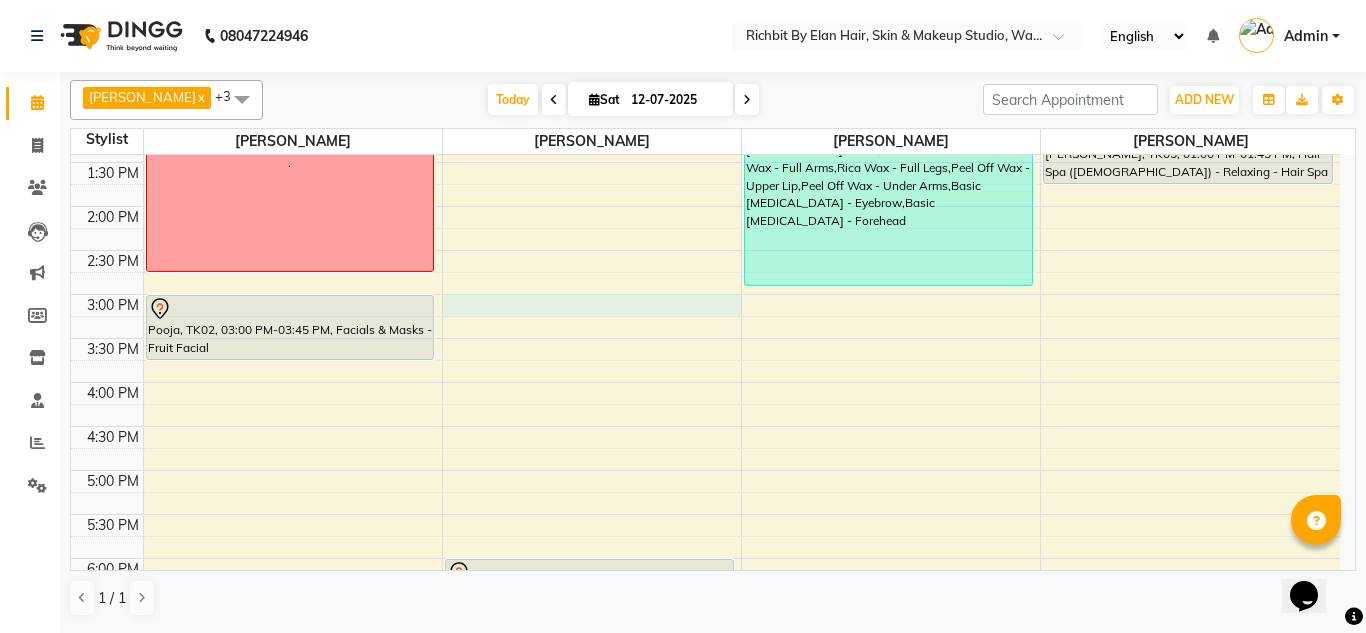 click on "10:00 AM 10:30 AM 11:00 AM 11:30 AM 12:00 PM 12:30 PM 1:00 PM 1:30 PM 2:00 PM 2:30 PM 3:00 PM 3:30 PM 4:00 PM 4:30 PM 5:00 PM 5:30 PM 6:00 PM 6:30 PM 7:00 PM 7:30 PM 8:00 PM 8:30 PM 9:00 PM 9:30 PM  .              Pooja, TK02, 03:00 PM-03:45 PM, Facials & Masks - Fruit Facial     Ankur Kulkarni, TK01, 12:30 PM-01:00 PM, Hair Services (Female) - Hair Wash With Conditioner - Below Waist (Female)             Ankur Kulkarni, TK06, 06:00 PM-07:30 PM, Hair Colour (Female) - Majirel - Touch Up - Up To 2 Inch (Female)     Komal Lokhande, TK04, 01:00 PM-02:55 PM, Rica Wax - Full Arms,Rica Wax - Full Legs,Peel Off Wax - Upper Lip,Peel Off Wax - Under Arms,Basic Skin Care - Eyebrow,Basic Skin Care - Forehead     Vivek Sapkal, TK03, 11:20 AM-11:50 AM, Hair Services (Male) - Hair Wash With Conditioner (Male)             KSHITIJ, TK05, 12:30 PM-01:00 PM, Hair Services (Male) - Beard Trim - Crafting (Male)             KSHITIJ, TK05, 01:00 PM-01:45 PM, Hair Spa (Male) - Relaxing - Hair Spa (Male)" at bounding box center (705, 382) 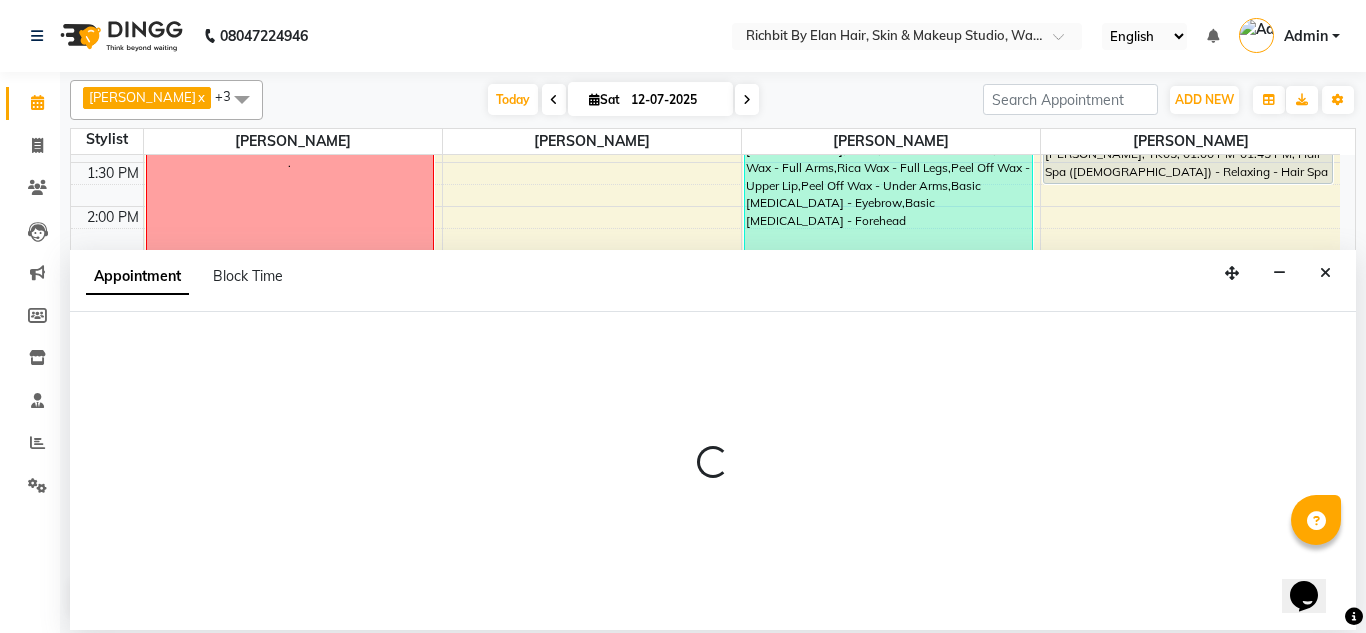 select on "39151" 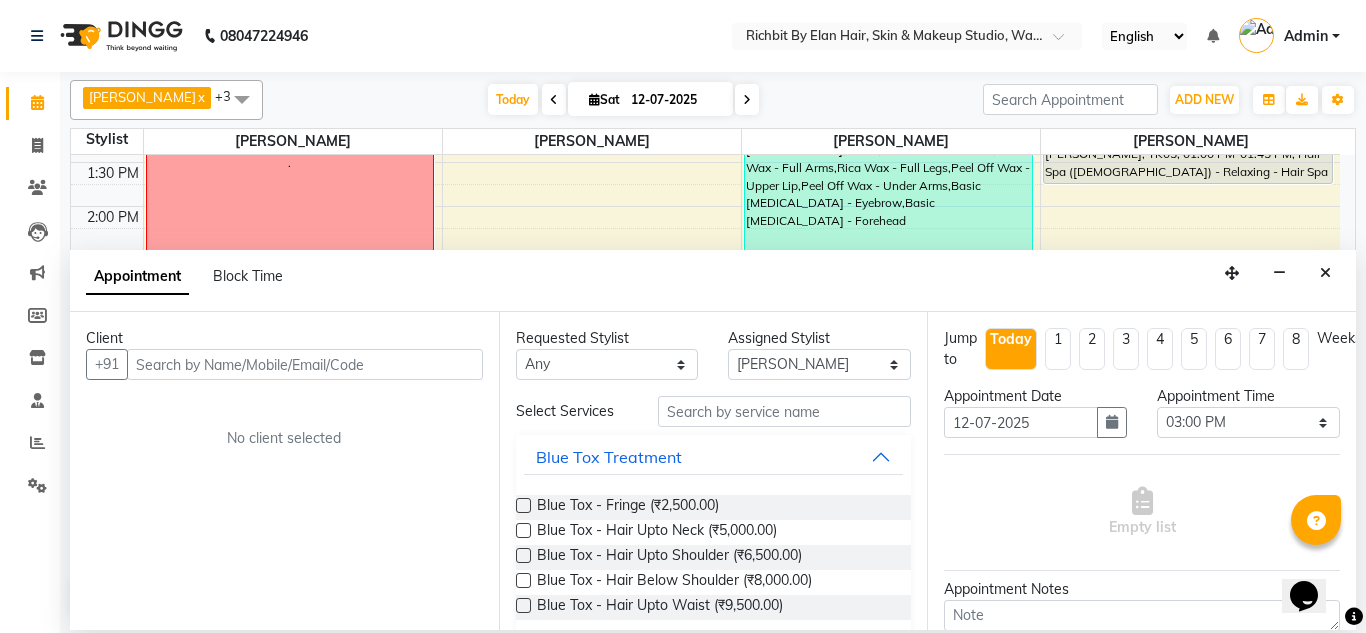 click at bounding box center [305, 364] 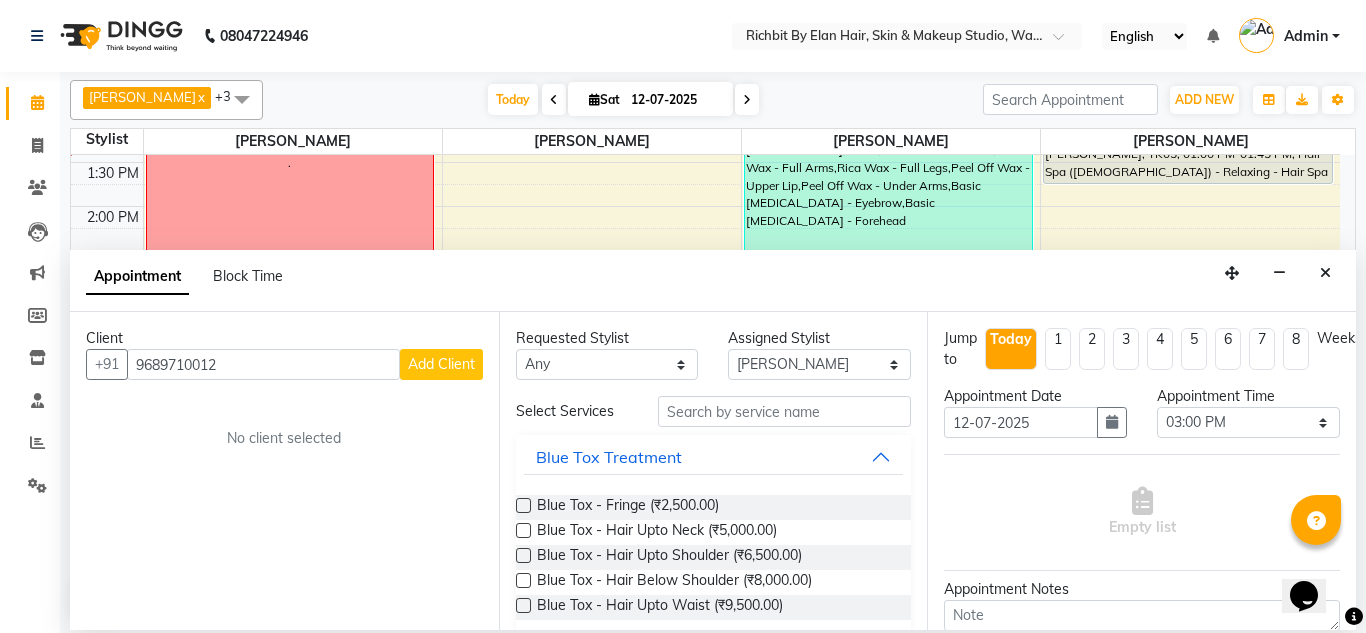 type on "9689710012" 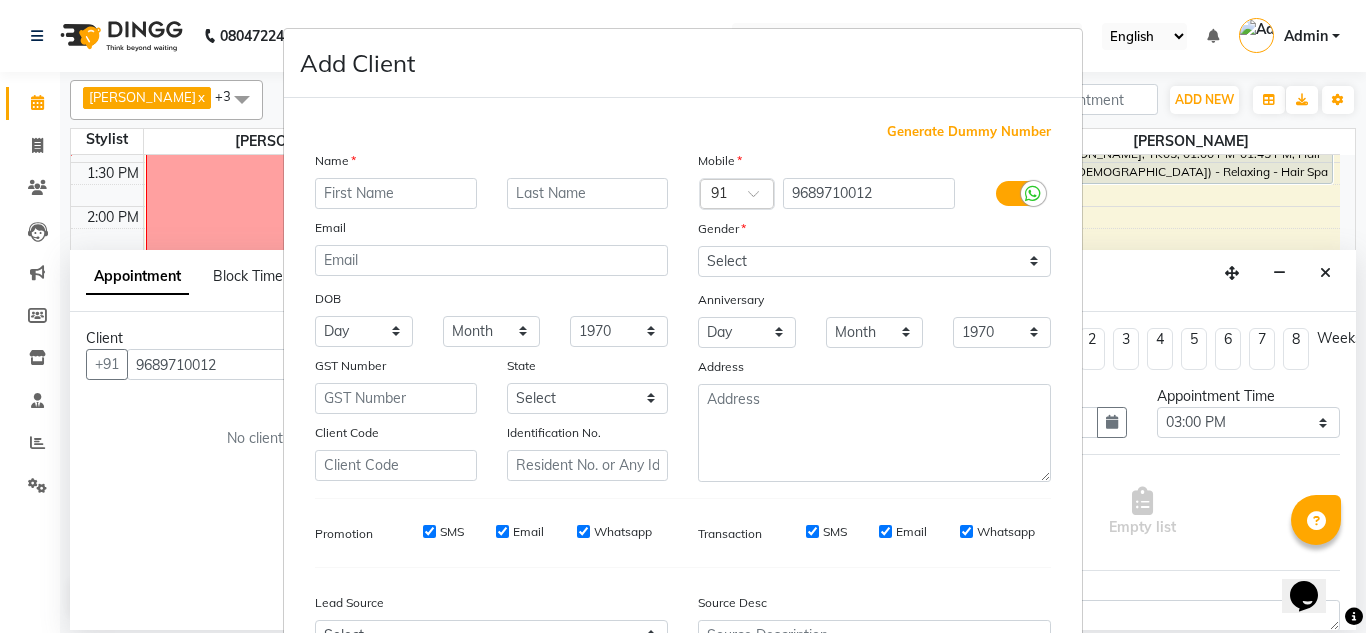 click at bounding box center (396, 193) 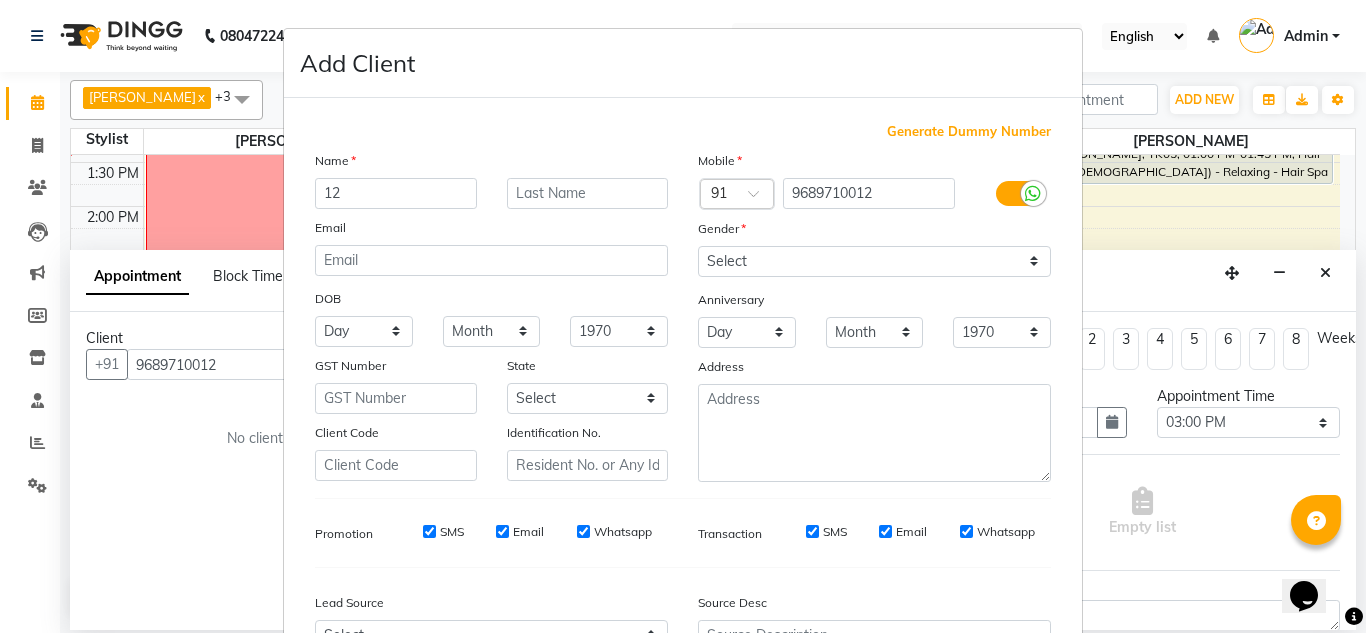 type on "12" 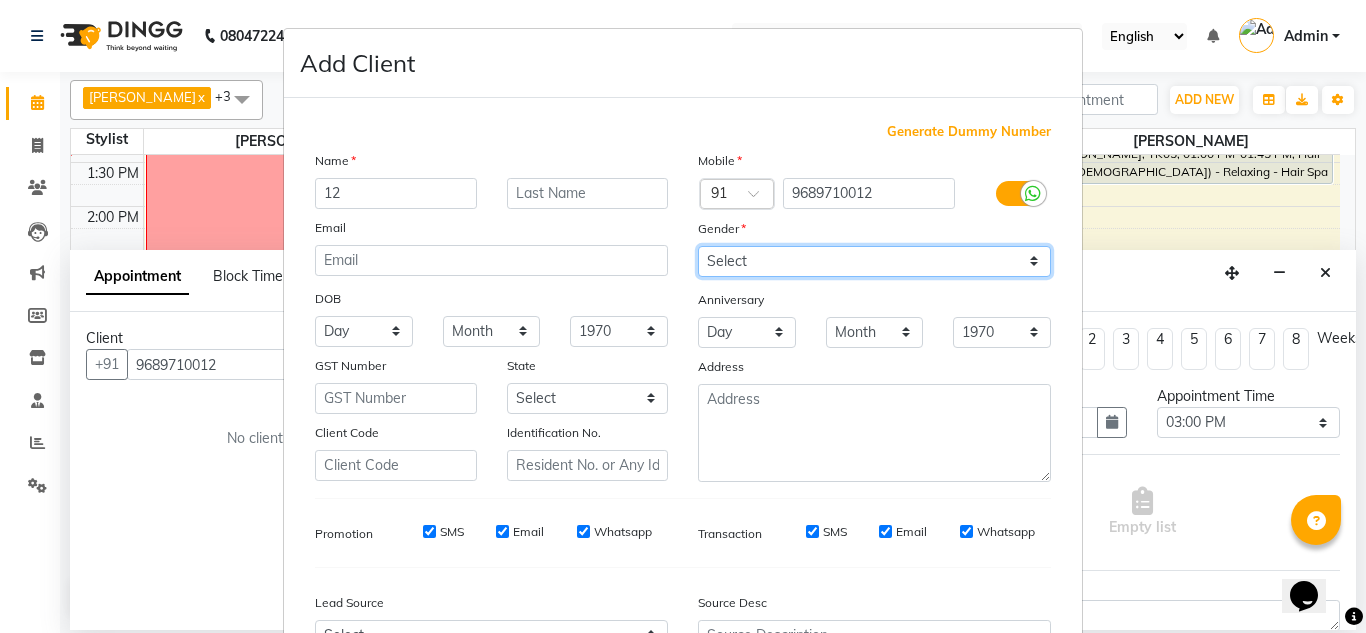 click on "Select Male Female Other Prefer Not To Say" at bounding box center (874, 261) 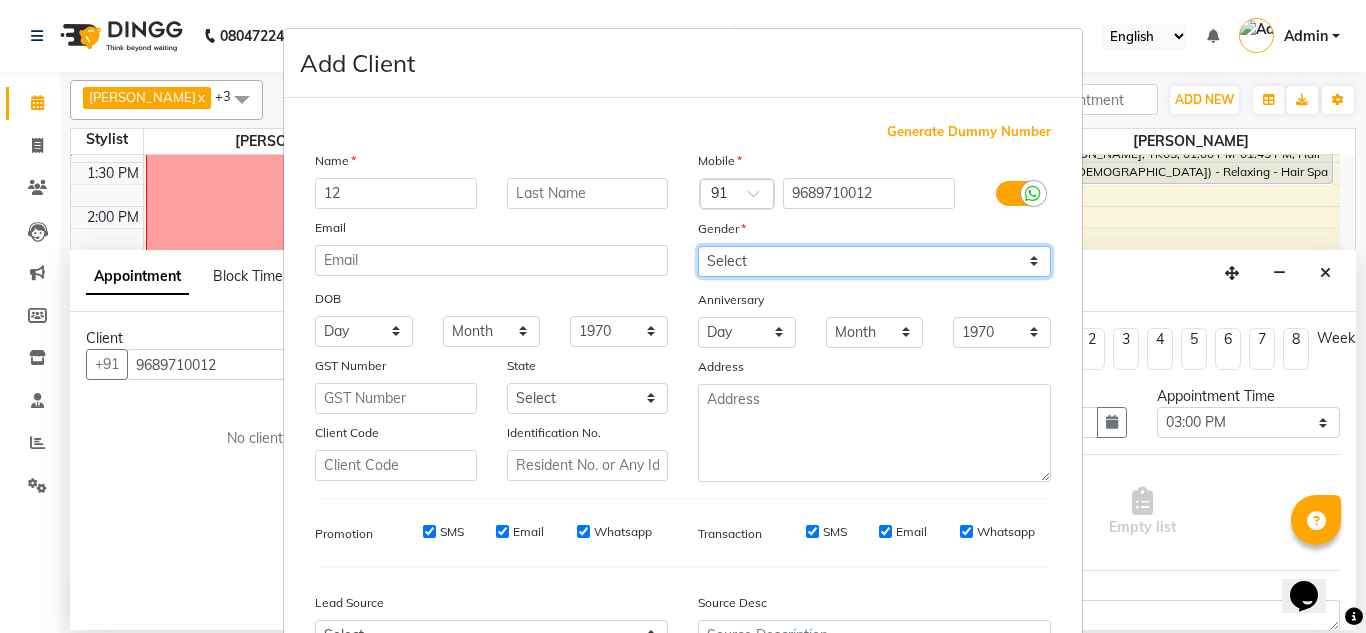 select on "[DEMOGRAPHIC_DATA]" 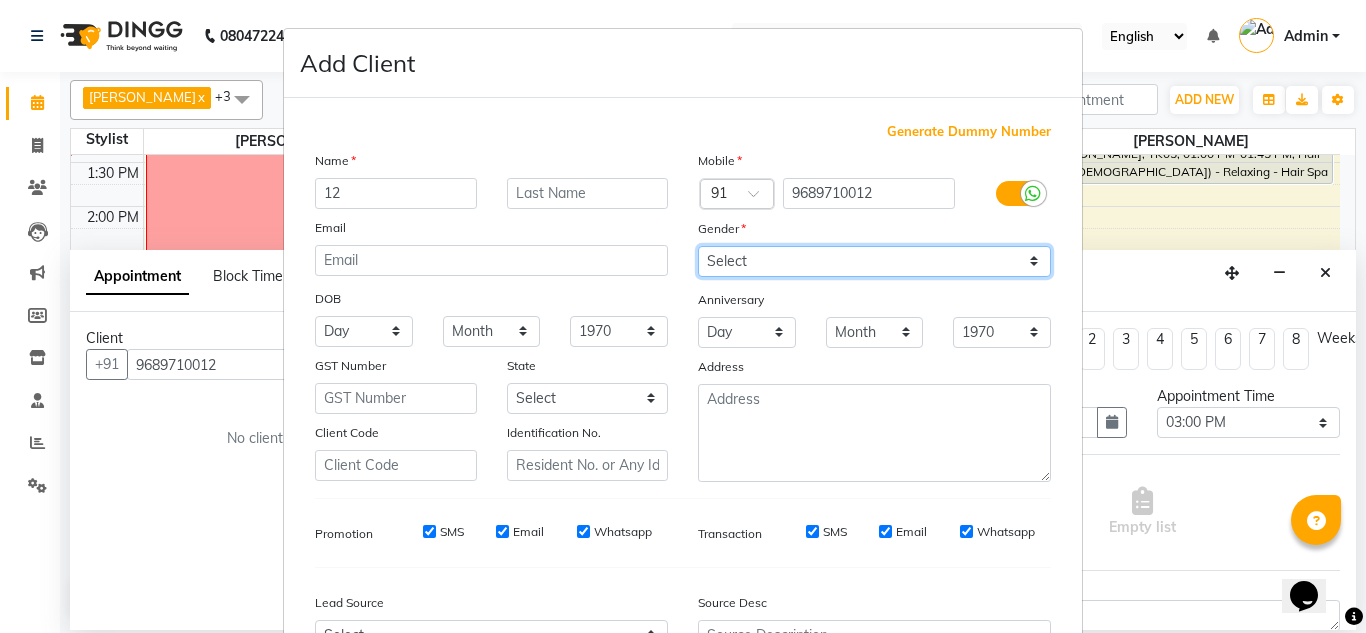 click on "Select Male Female Other Prefer Not To Say" at bounding box center [874, 261] 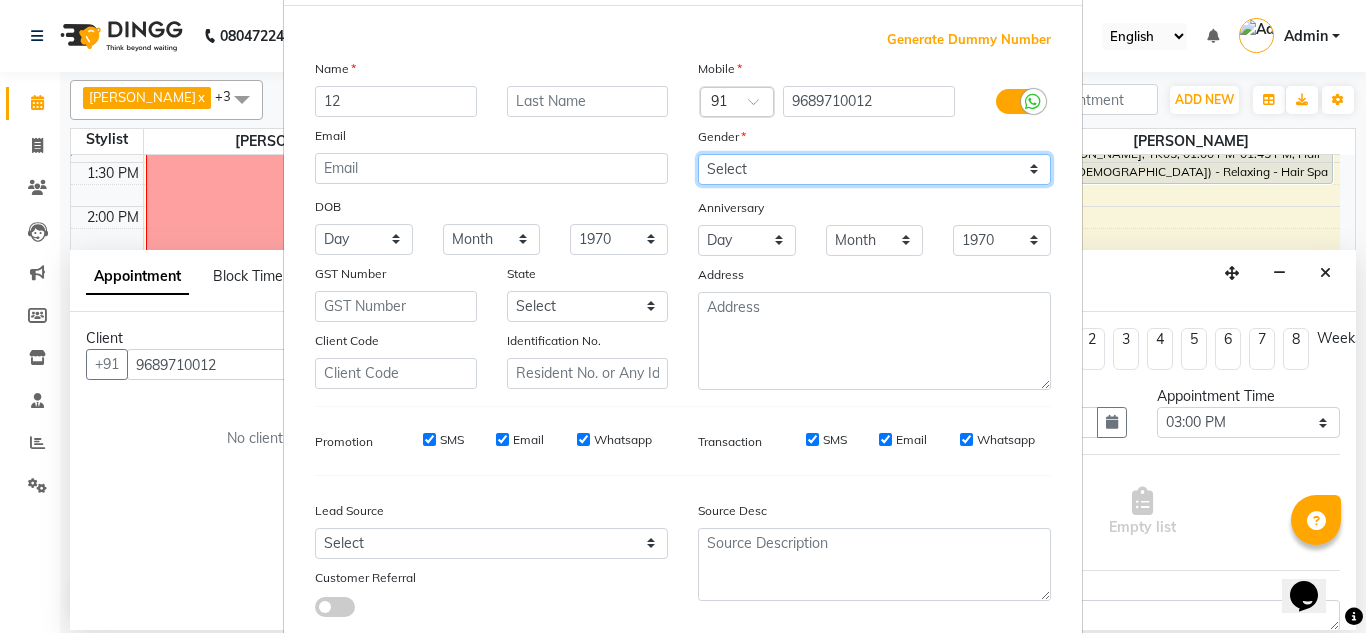 scroll, scrollTop: 216, scrollLeft: 0, axis: vertical 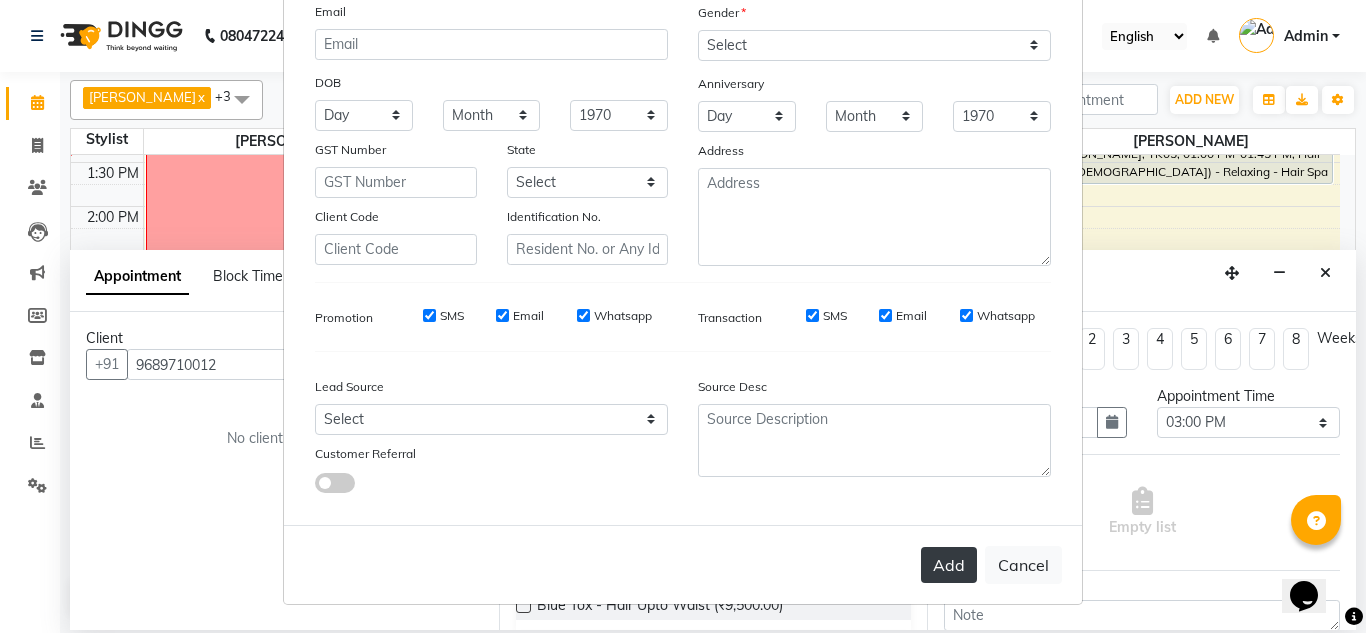 click on "Add" at bounding box center (949, 565) 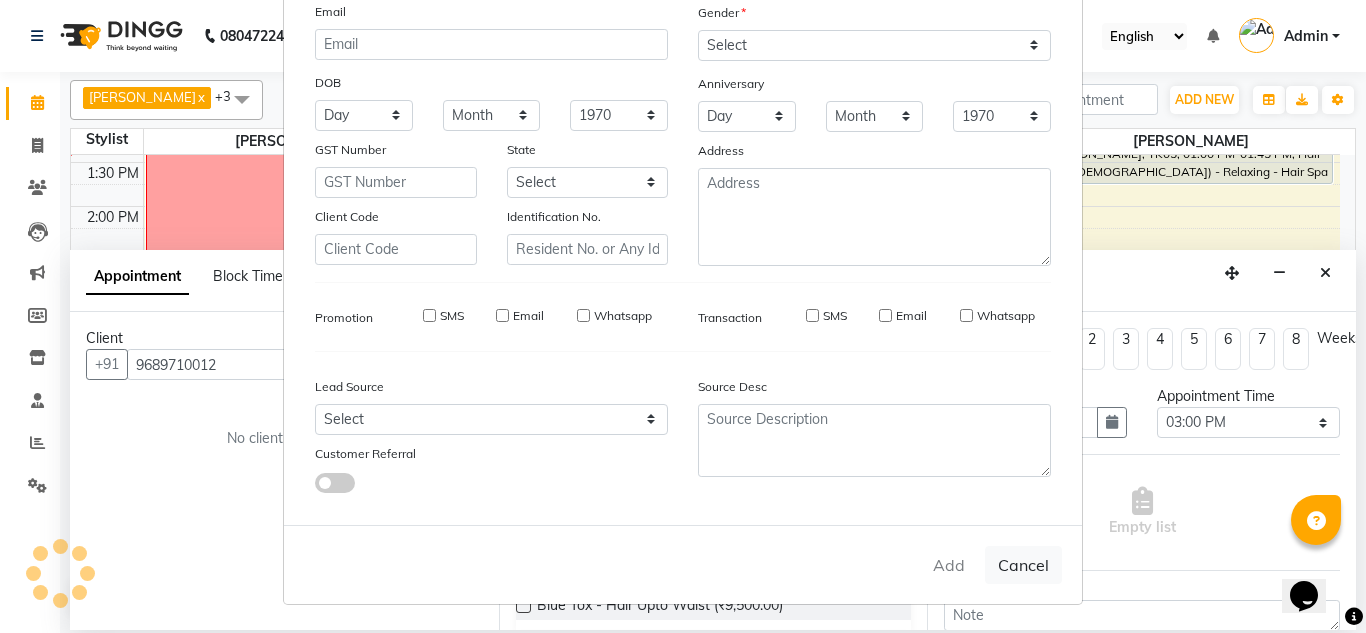 type 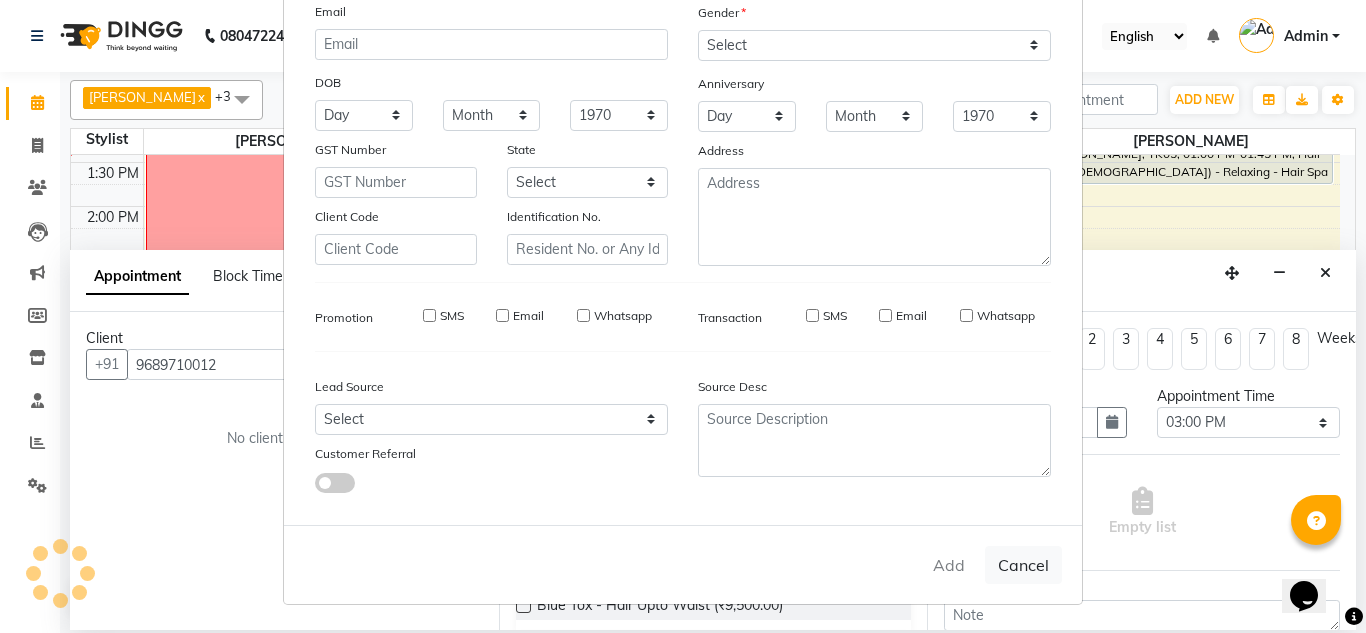 select 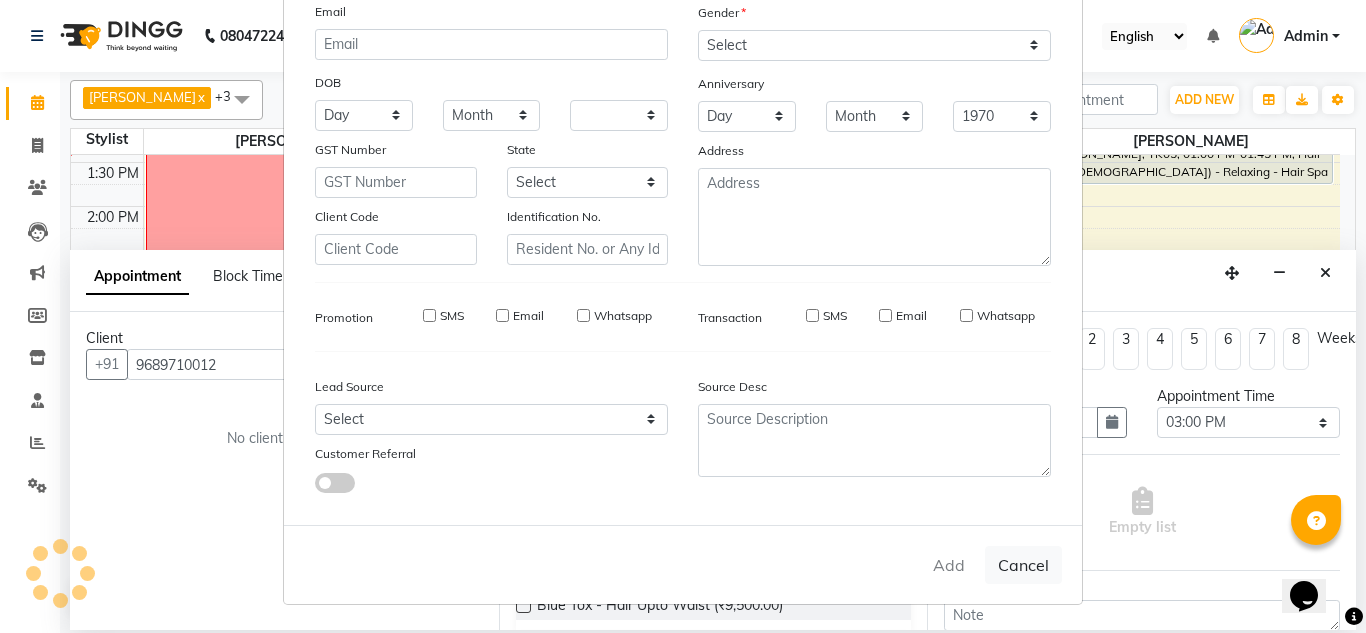 type 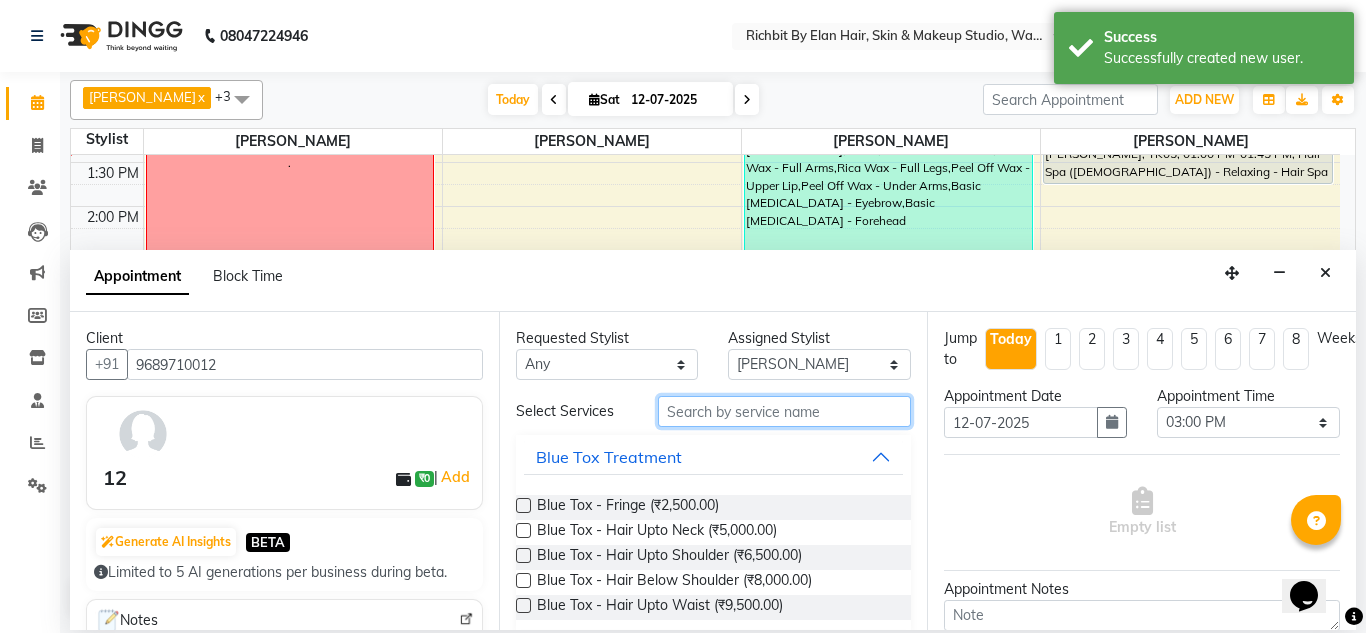 click at bounding box center [785, 411] 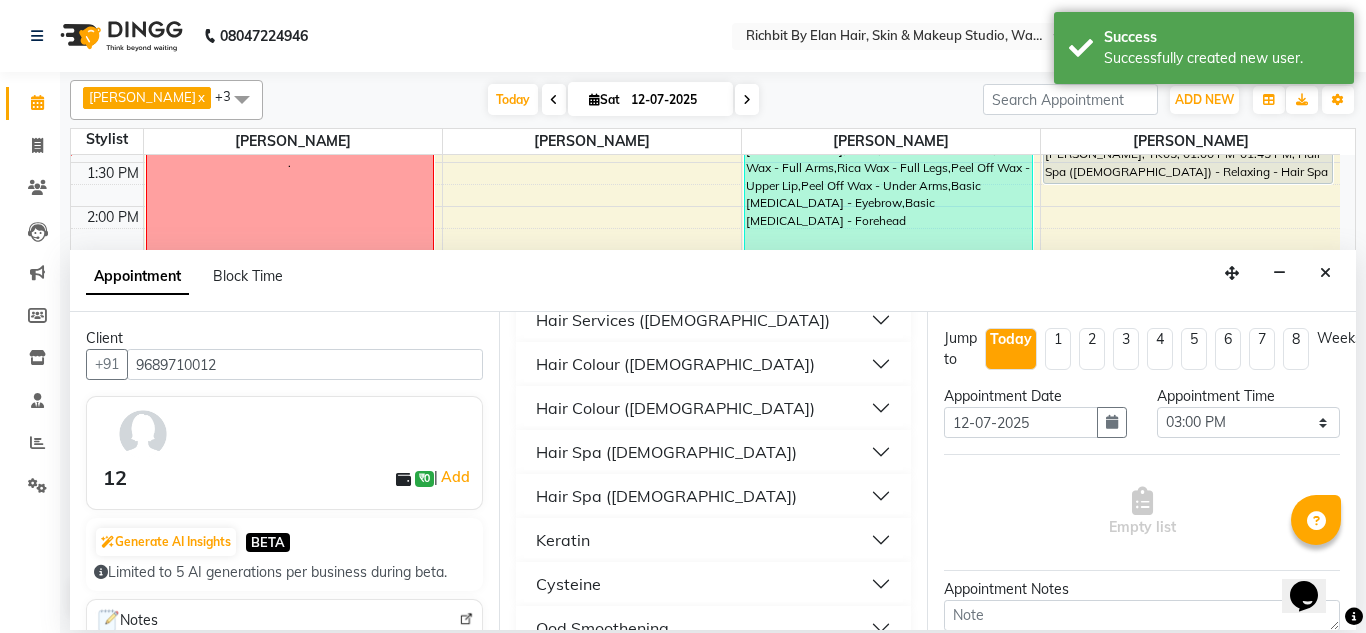 scroll, scrollTop: 400, scrollLeft: 0, axis: vertical 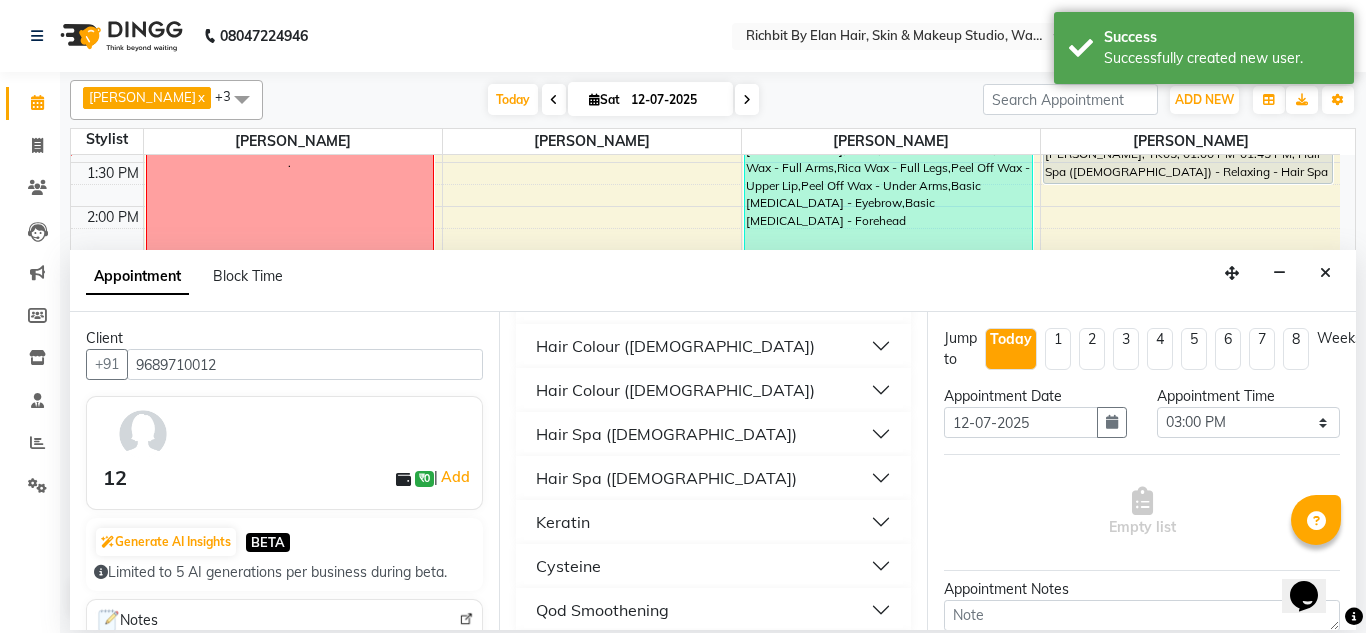 click on "Hair Colour ([DEMOGRAPHIC_DATA])" at bounding box center [675, 390] 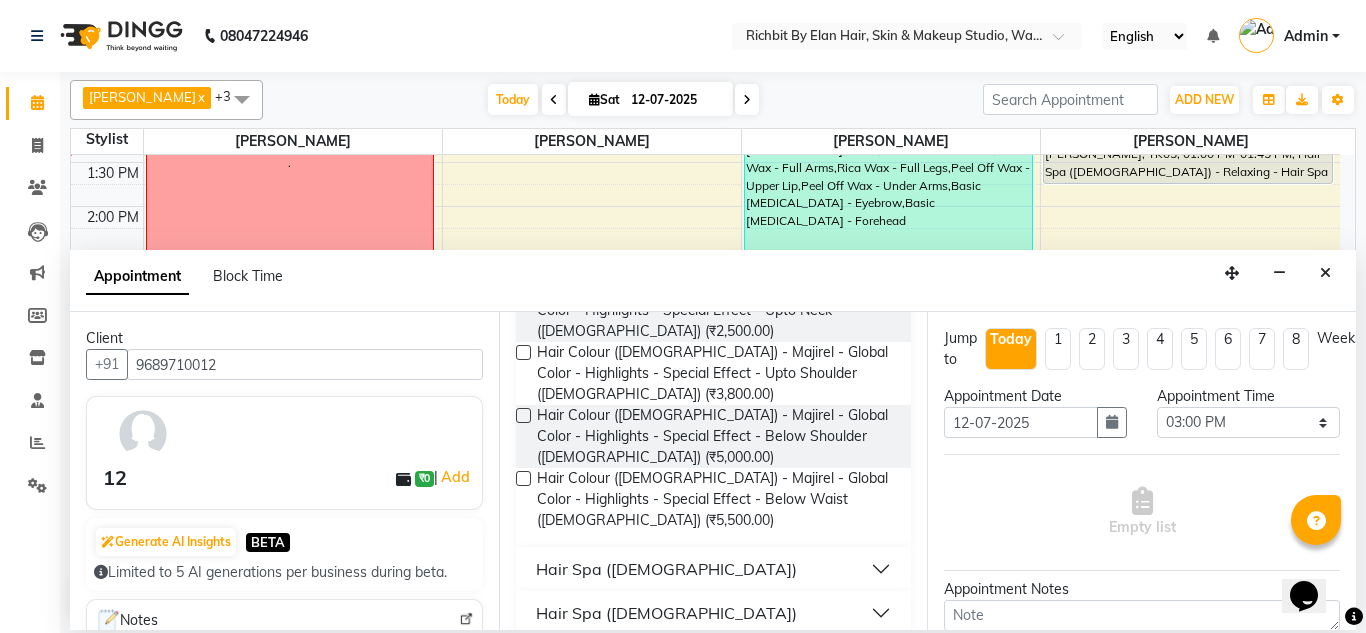 scroll, scrollTop: 1300, scrollLeft: 0, axis: vertical 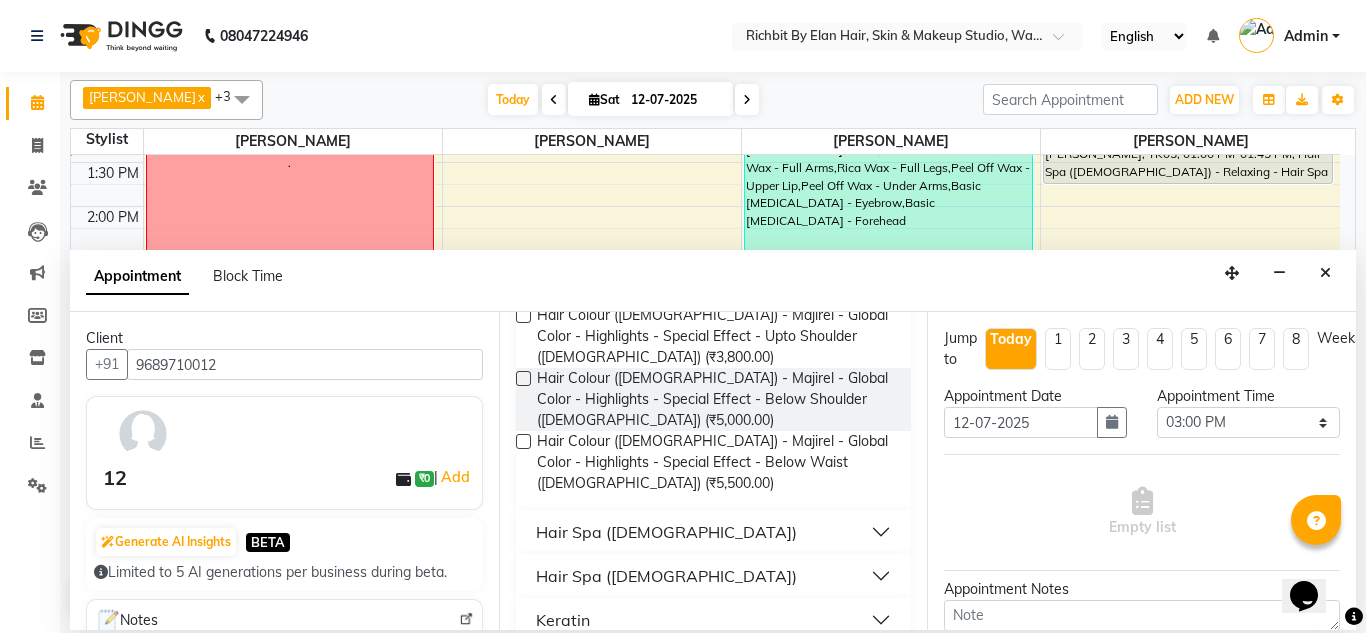 click on "Hair Spa ([DEMOGRAPHIC_DATA])" at bounding box center [666, 576] 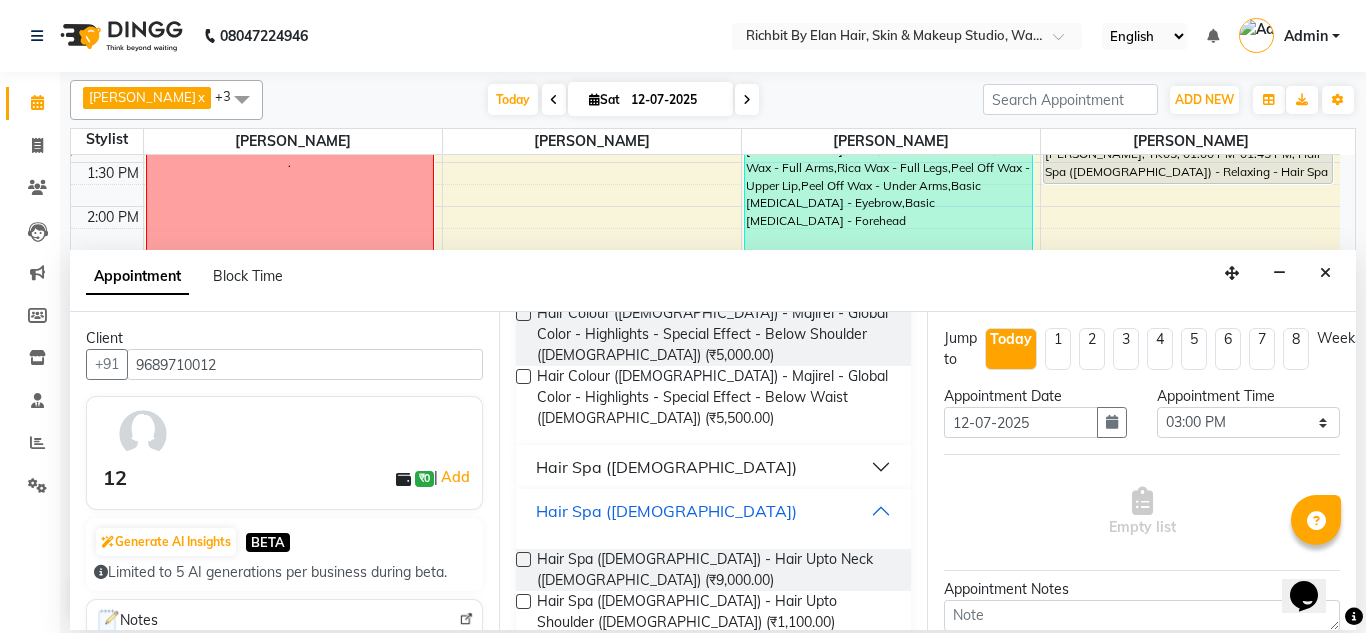 scroll, scrollTop: 1400, scrollLeft: 0, axis: vertical 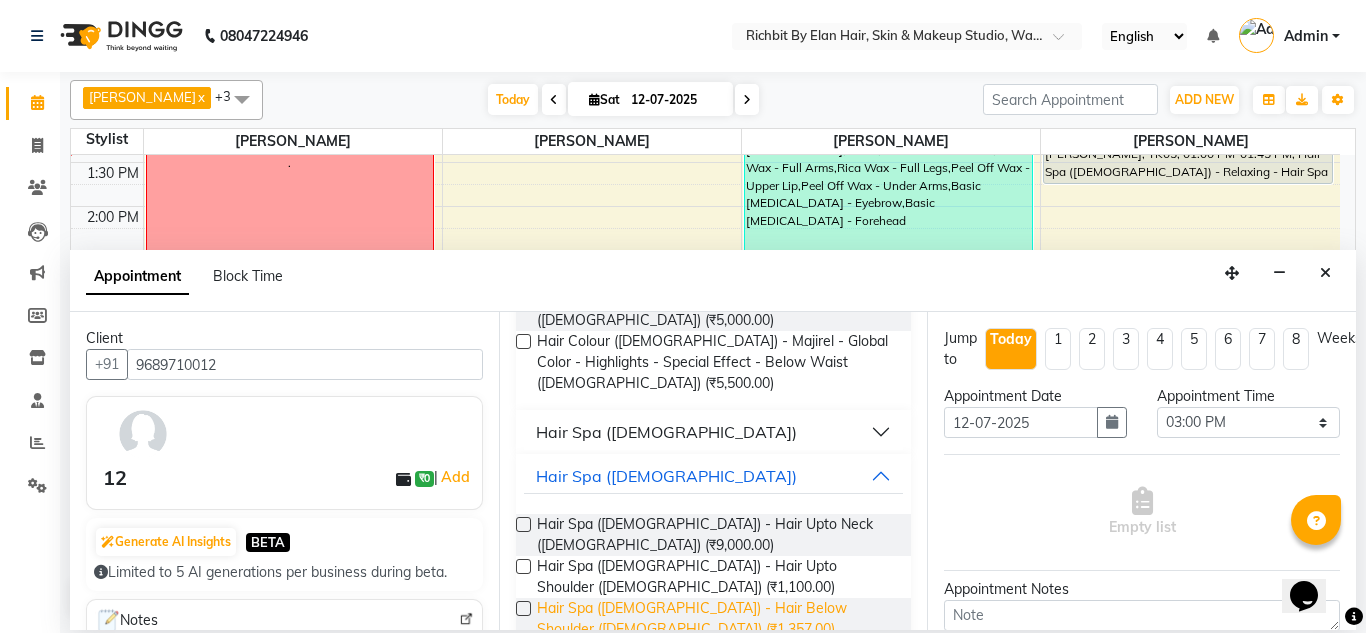 click on "Hair Spa (Female) - Hair Below Shoulder (Female) (₹1,357.00)" at bounding box center [716, 619] 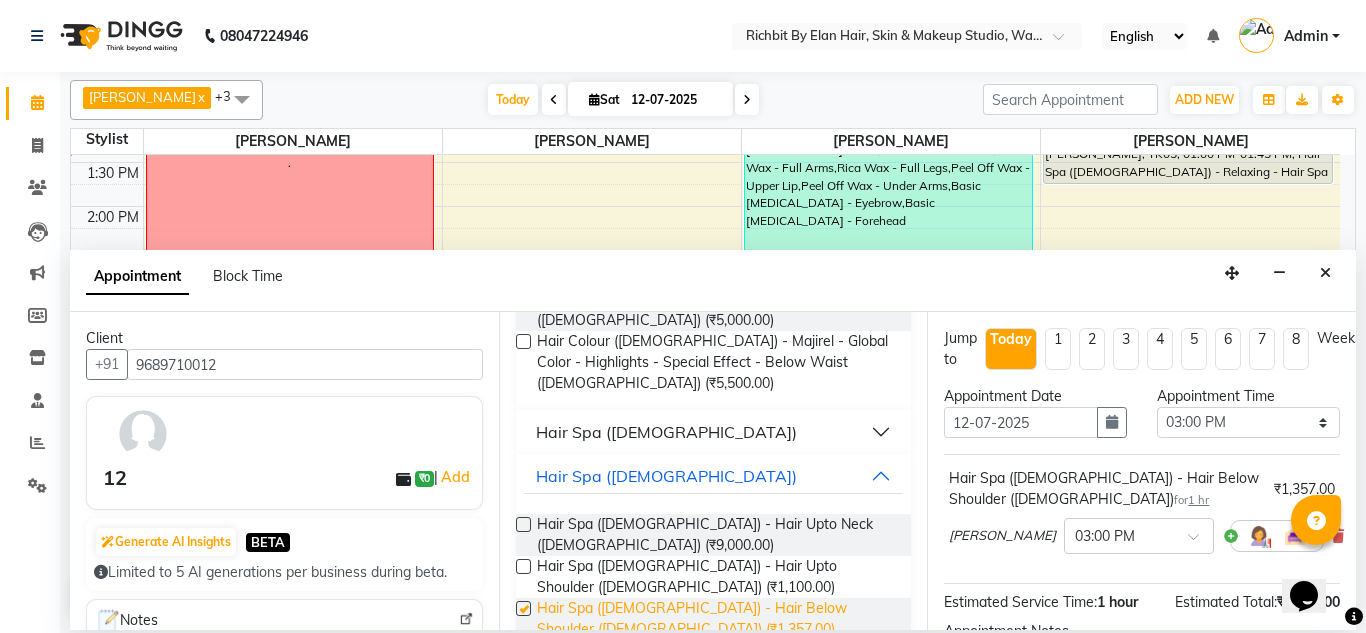 checkbox on "false" 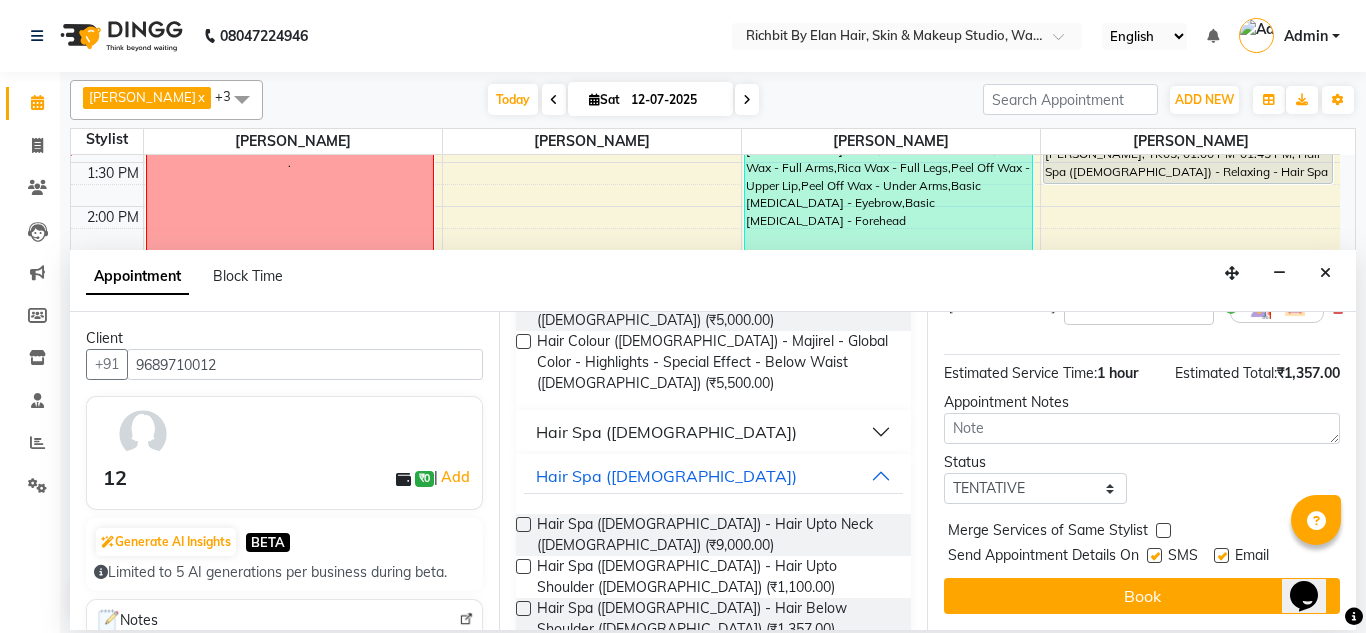 scroll, scrollTop: 247, scrollLeft: 0, axis: vertical 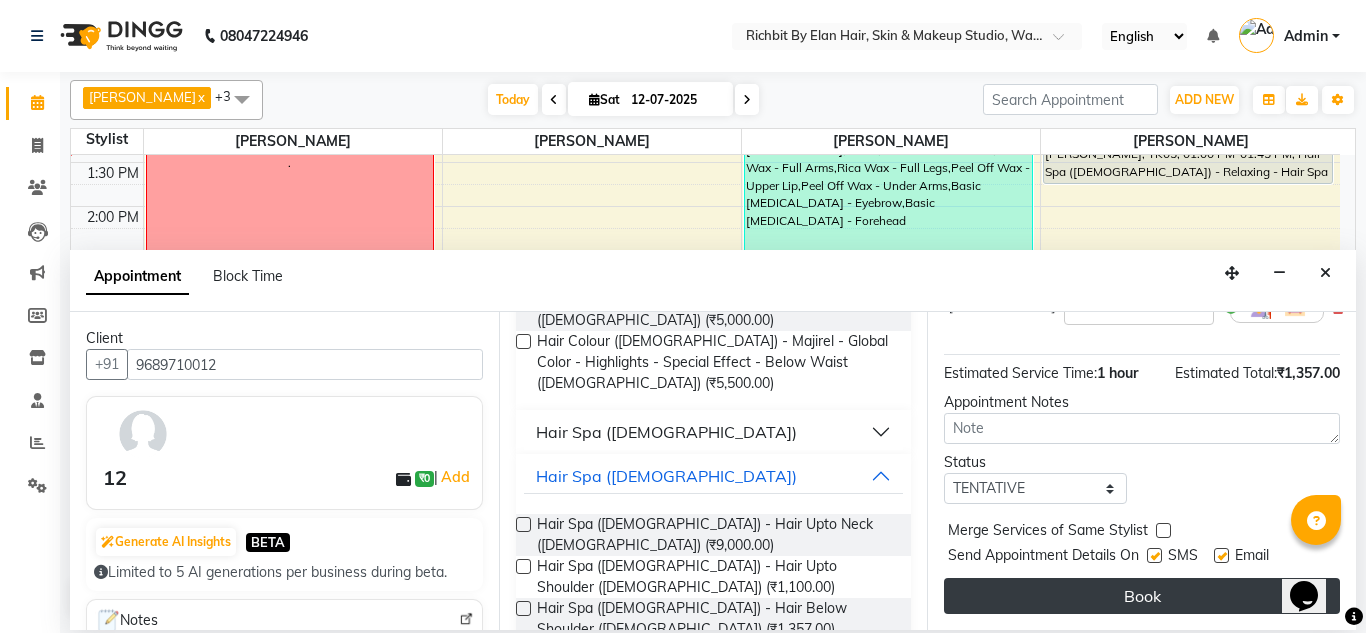 click on "Book" at bounding box center (1142, 596) 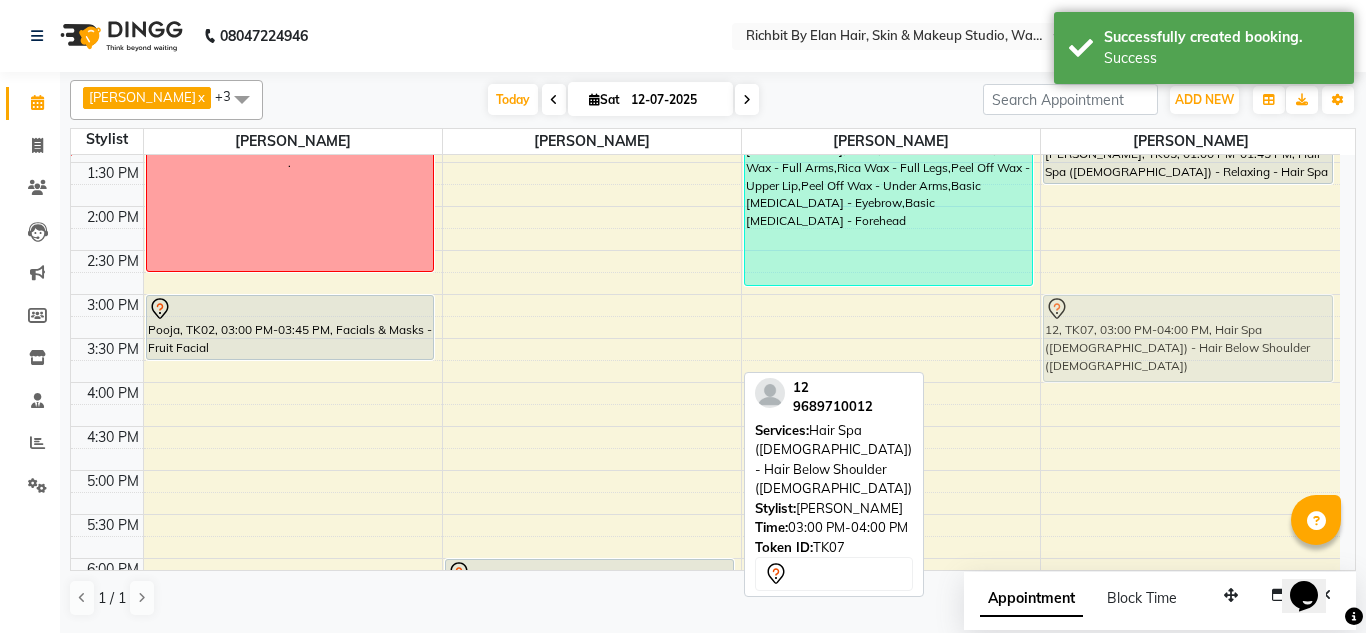 drag, startPoint x: 679, startPoint y: 344, endPoint x: 1201, endPoint y: 348, distance: 522.0153 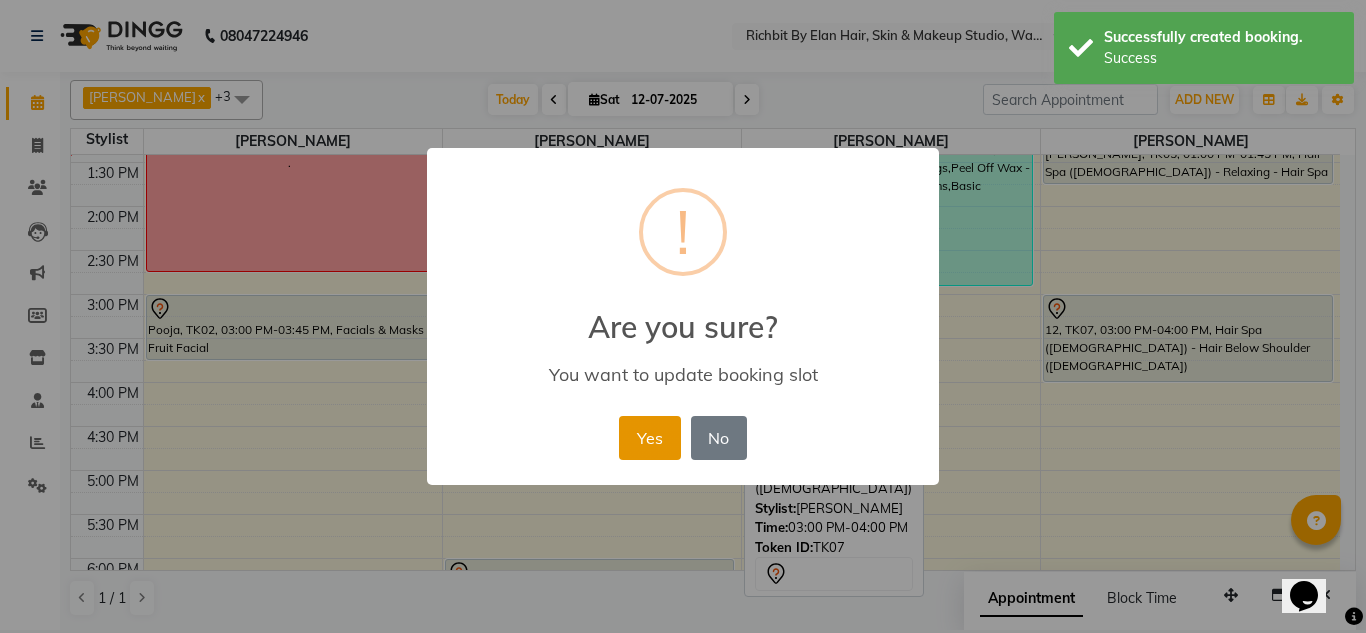 click on "Yes" at bounding box center (649, 438) 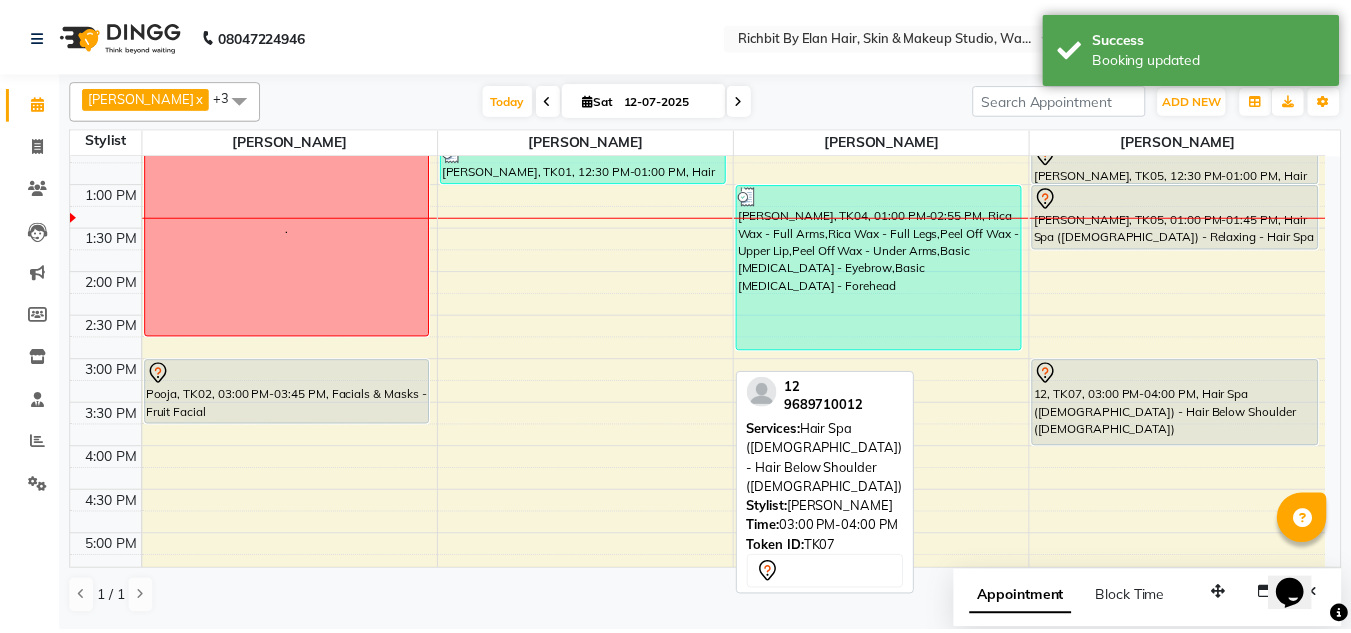 scroll, scrollTop: 200, scrollLeft: 0, axis: vertical 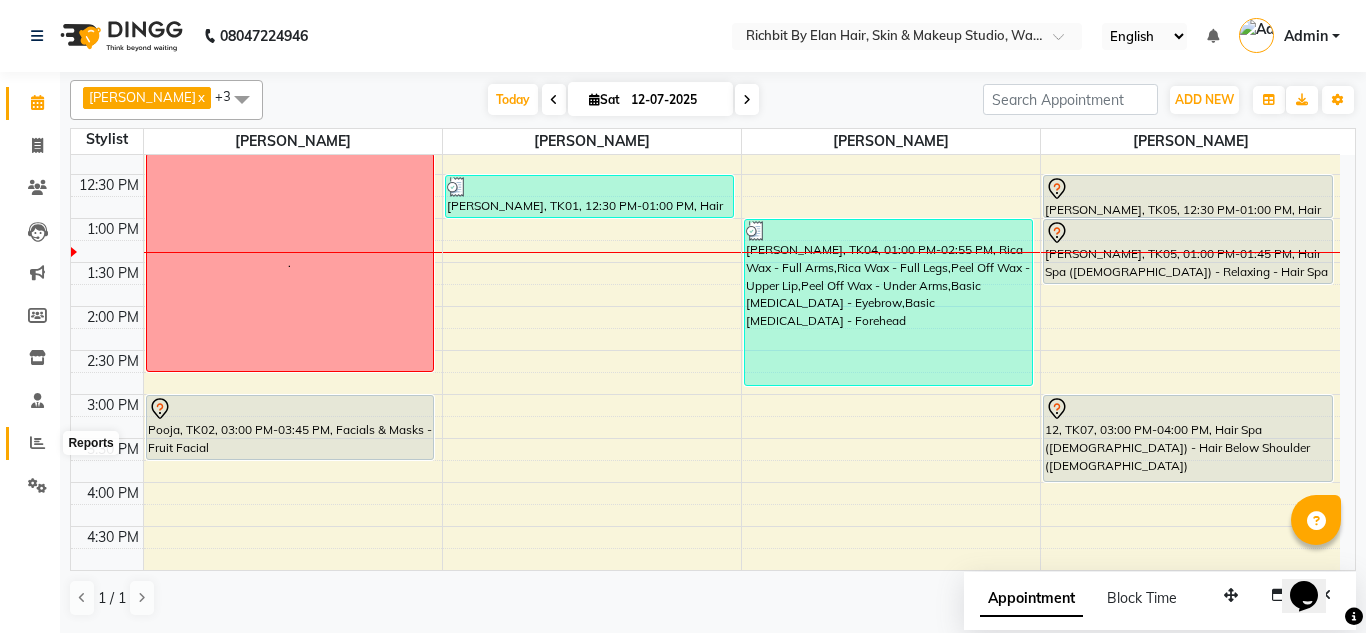 click 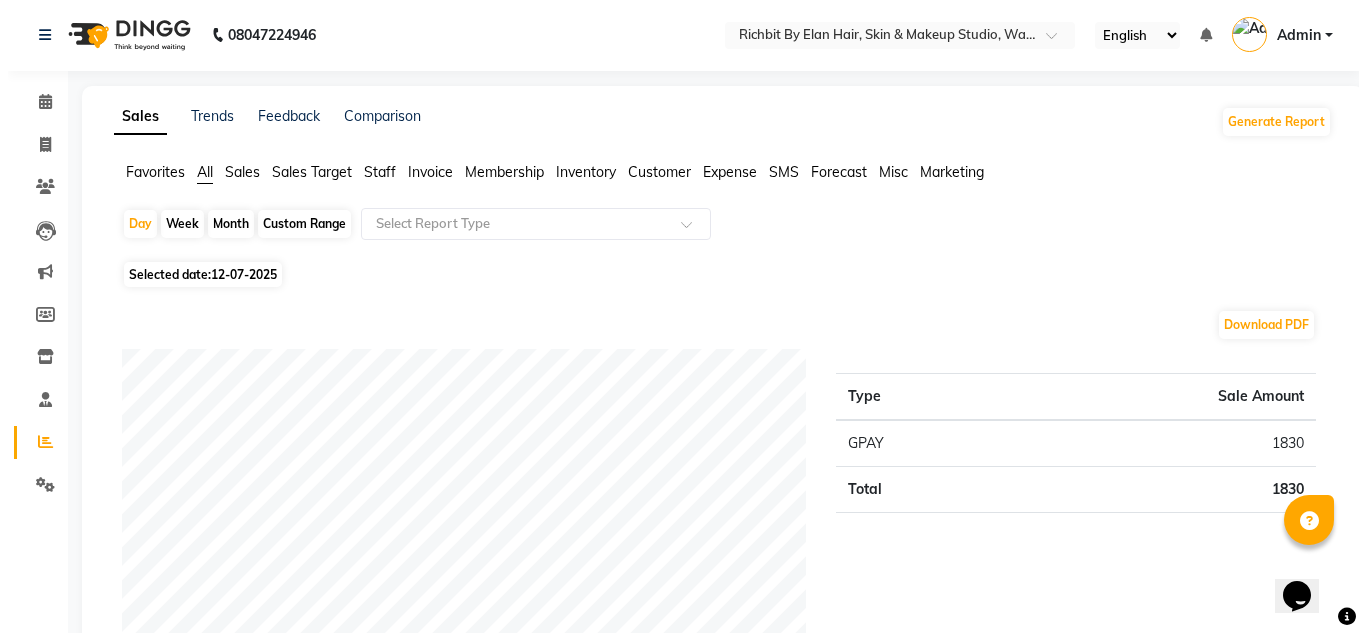 scroll, scrollTop: 0, scrollLeft: 0, axis: both 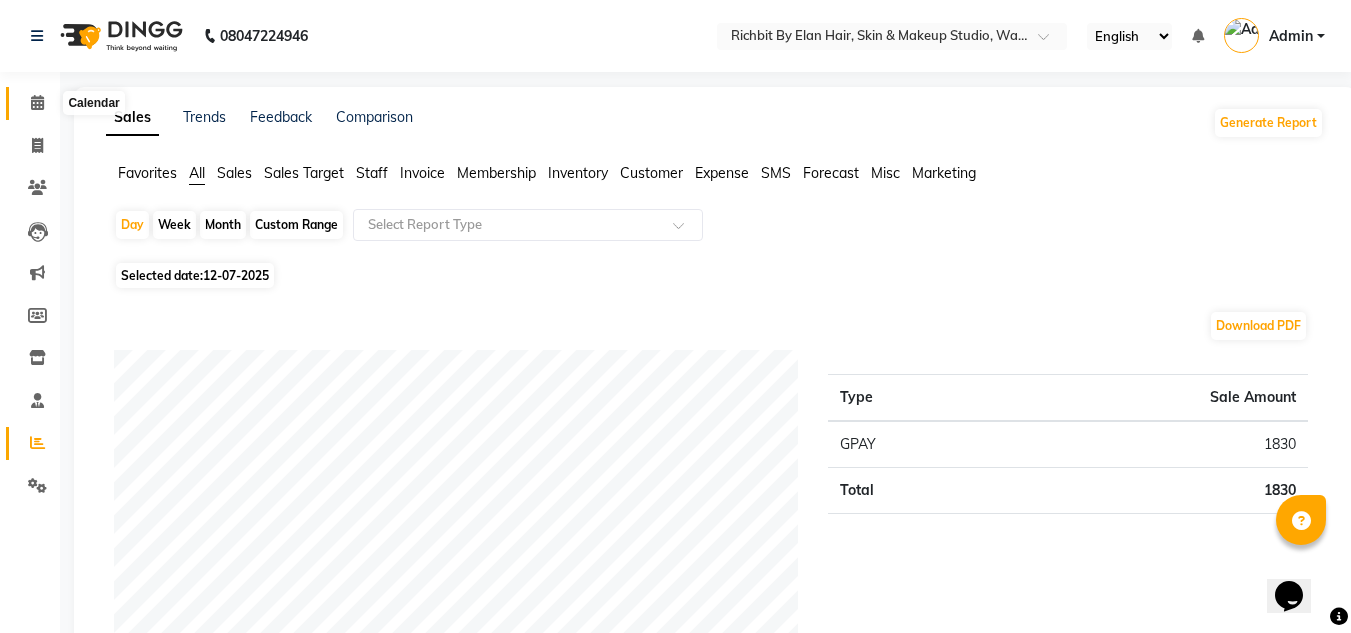 click 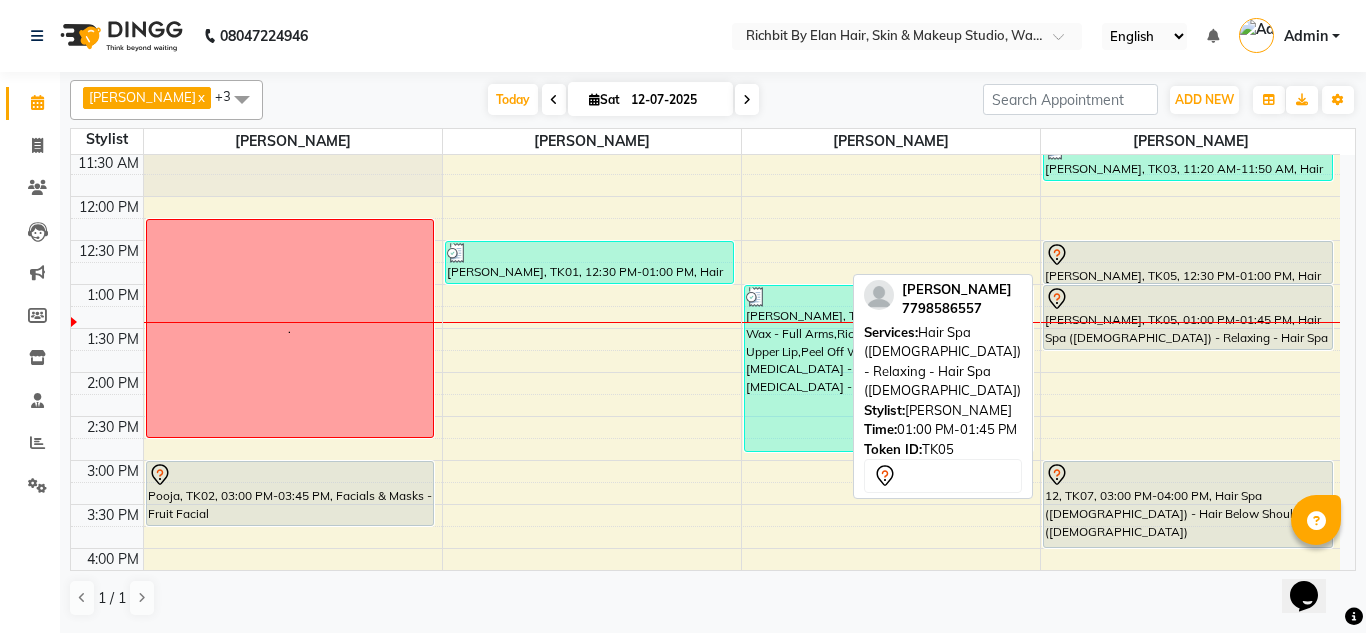scroll, scrollTop: 100, scrollLeft: 0, axis: vertical 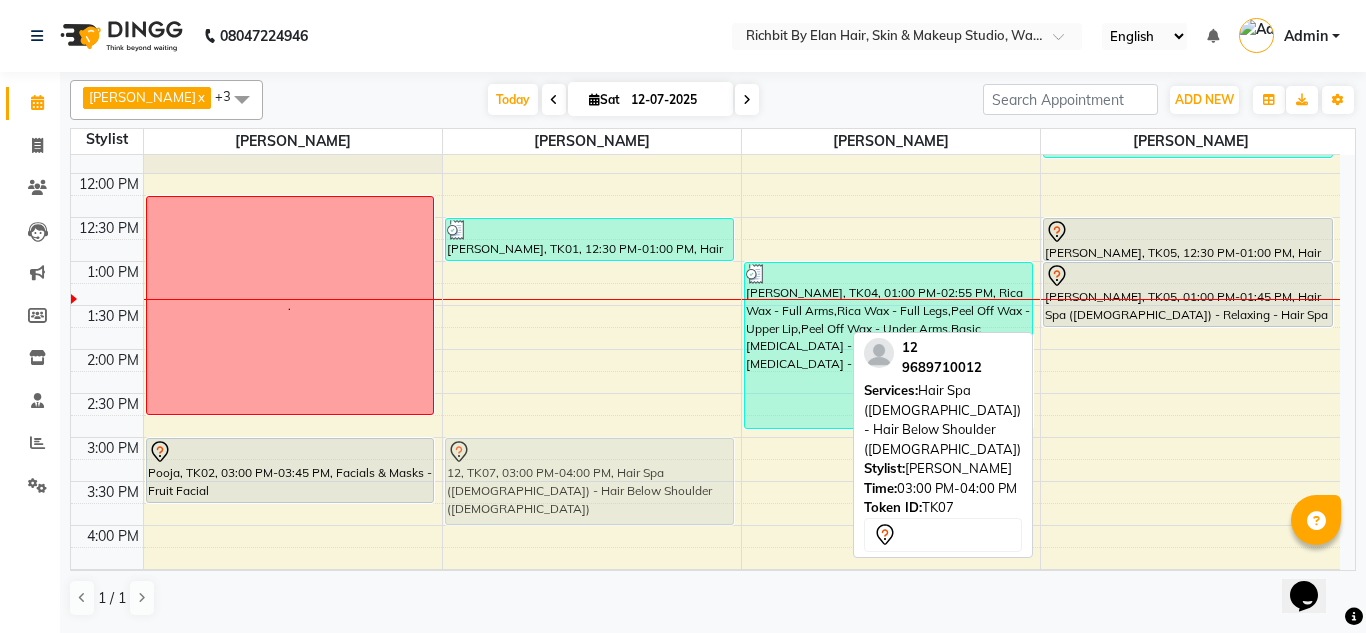 drag, startPoint x: 1075, startPoint y: 534, endPoint x: 577, endPoint y: 479, distance: 501.02795 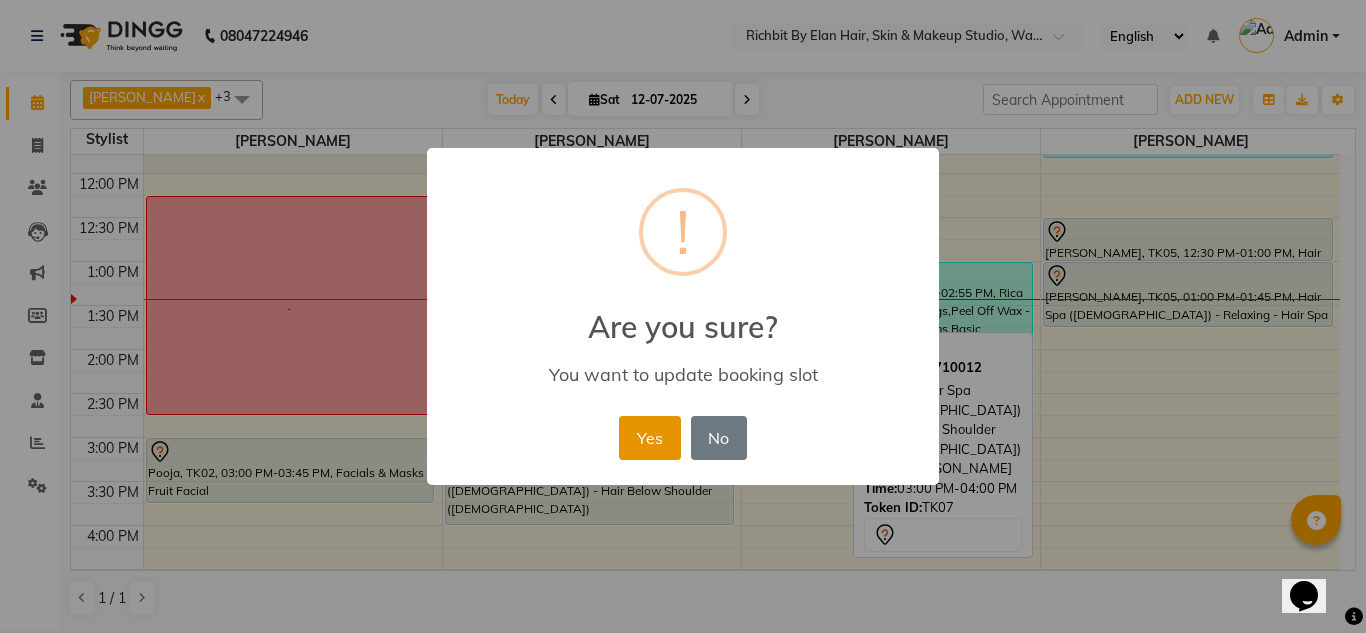 click on "Yes" at bounding box center (649, 438) 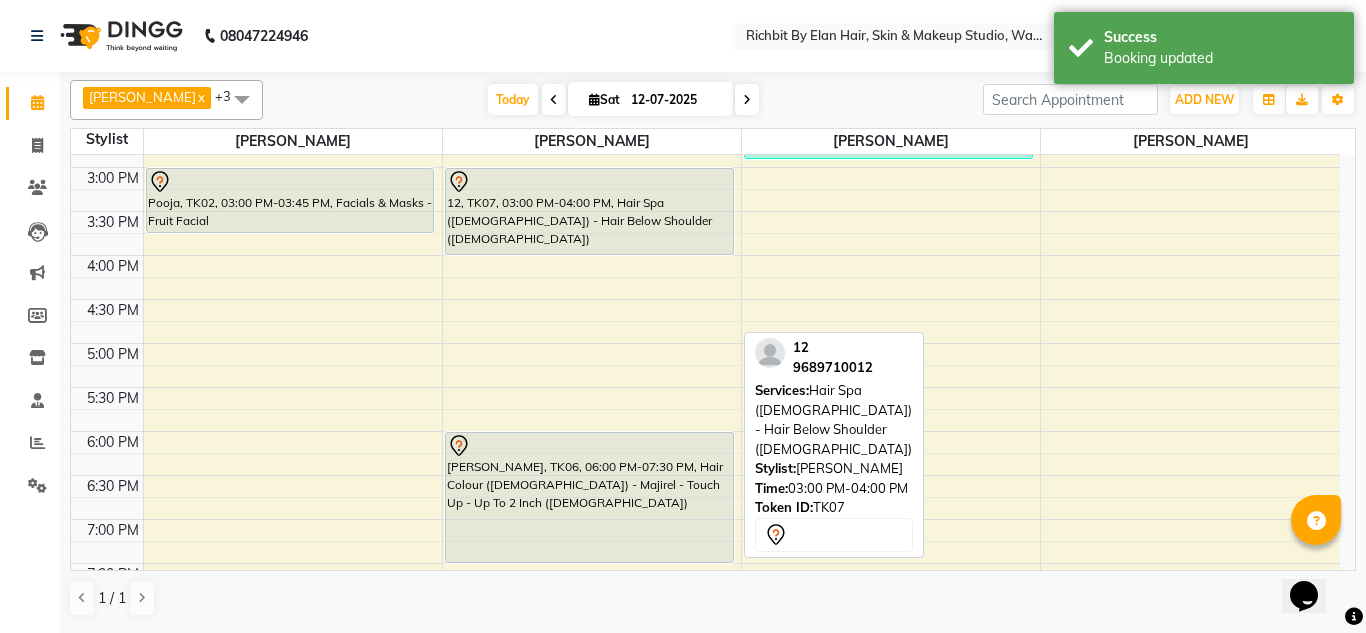 scroll, scrollTop: 457, scrollLeft: 0, axis: vertical 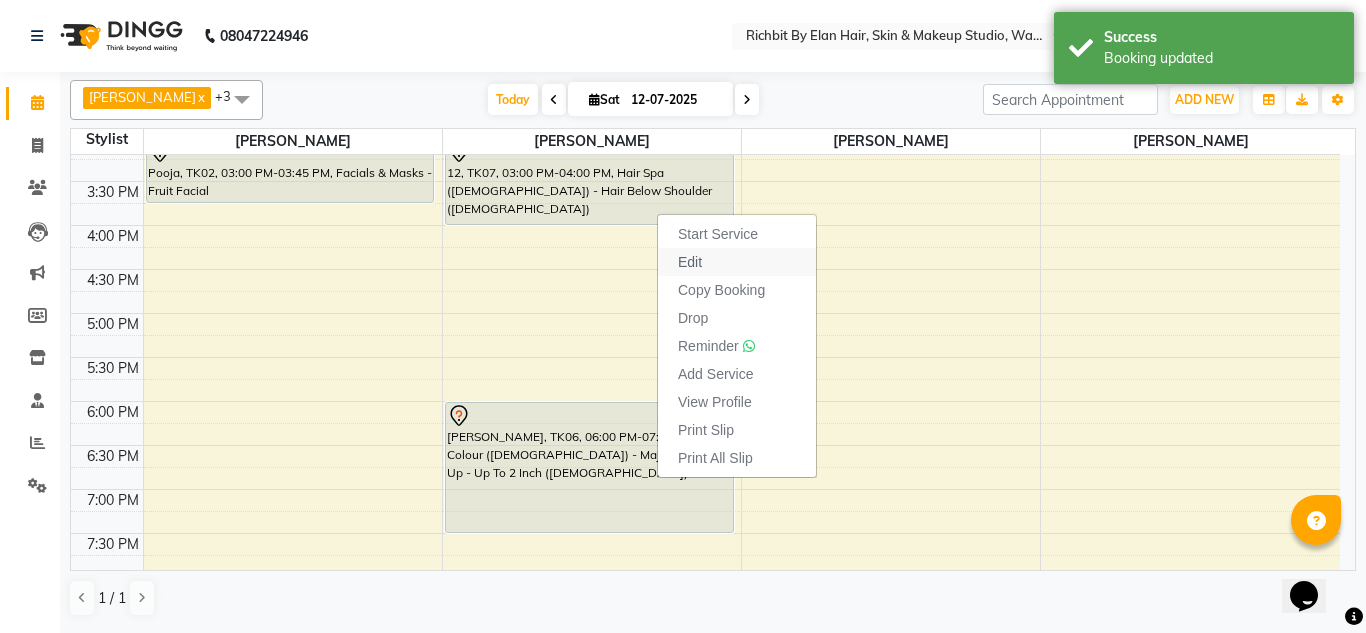 click on "Edit" at bounding box center [690, 262] 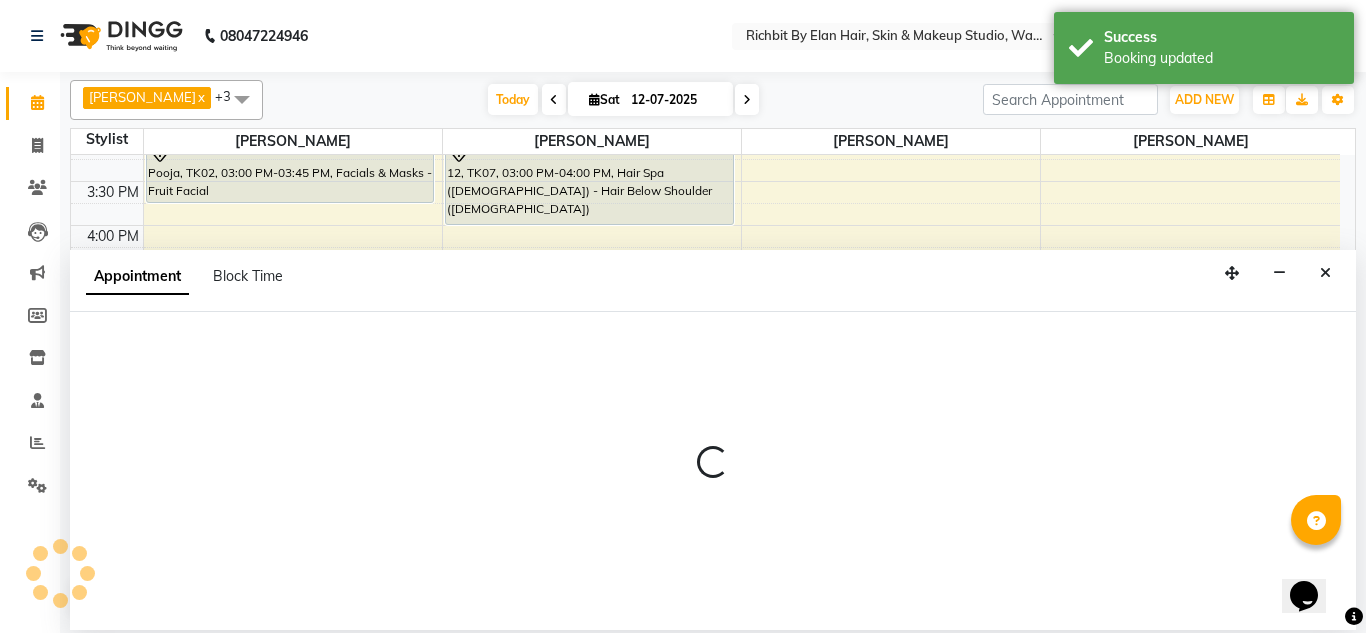 select on "900" 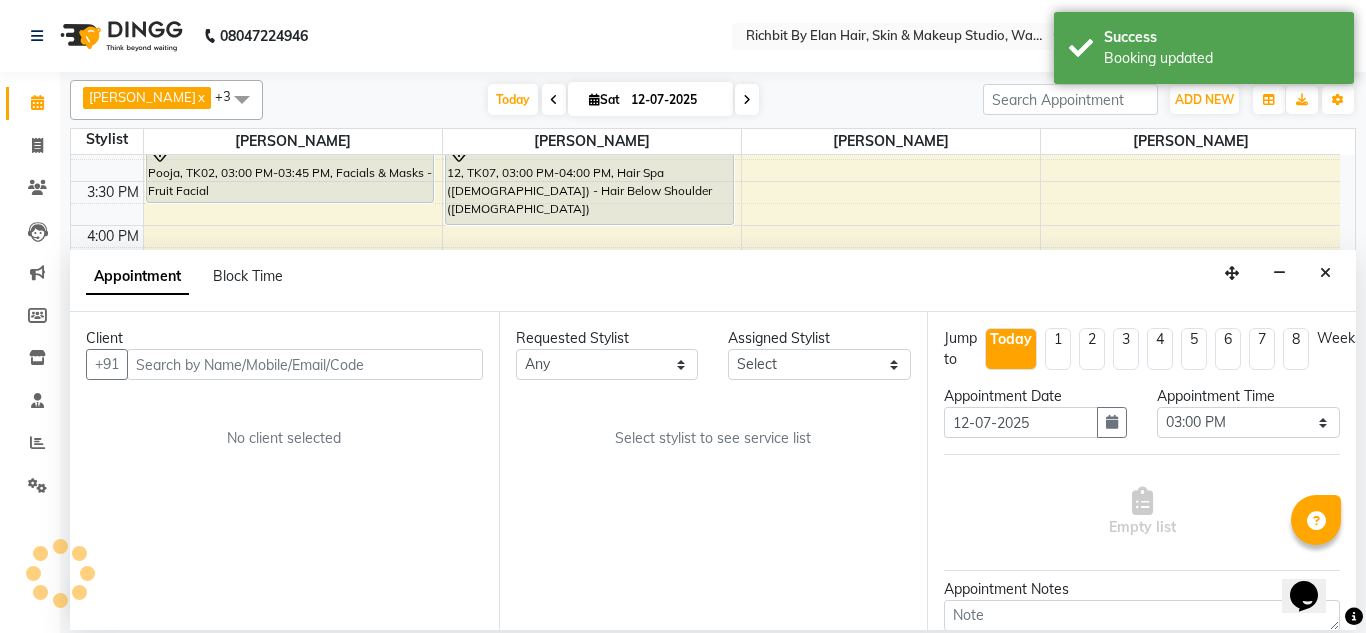 scroll, scrollTop: 265, scrollLeft: 0, axis: vertical 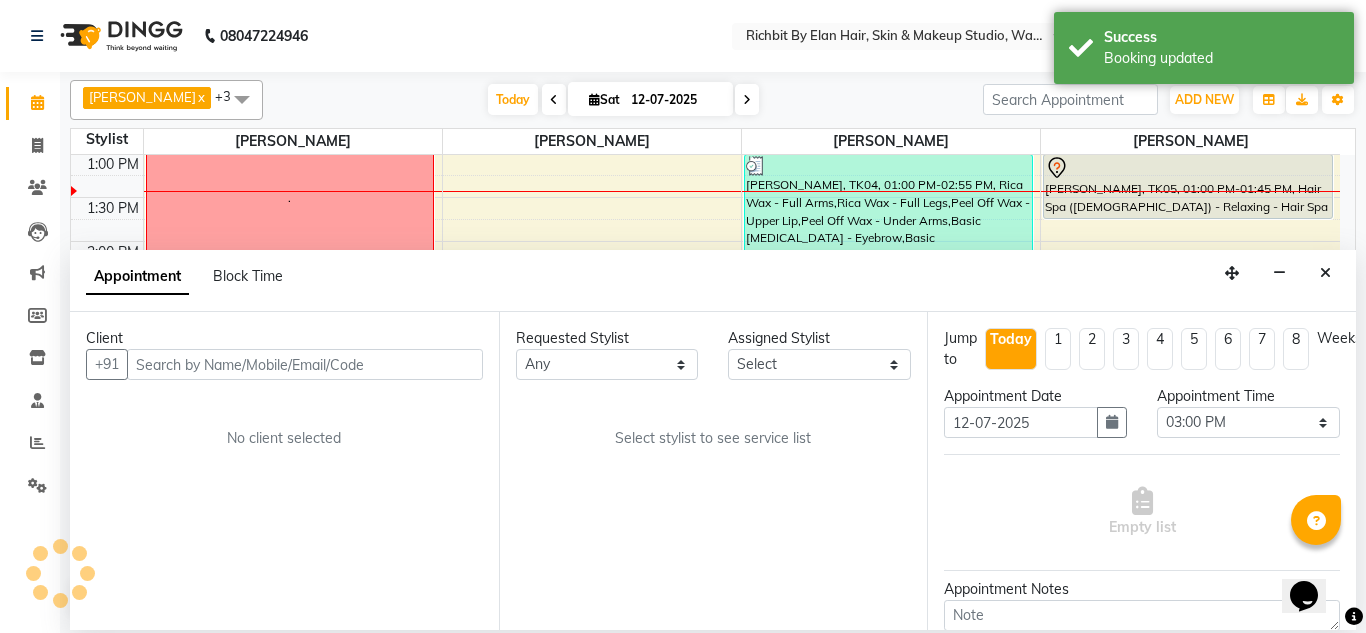 select on "39151" 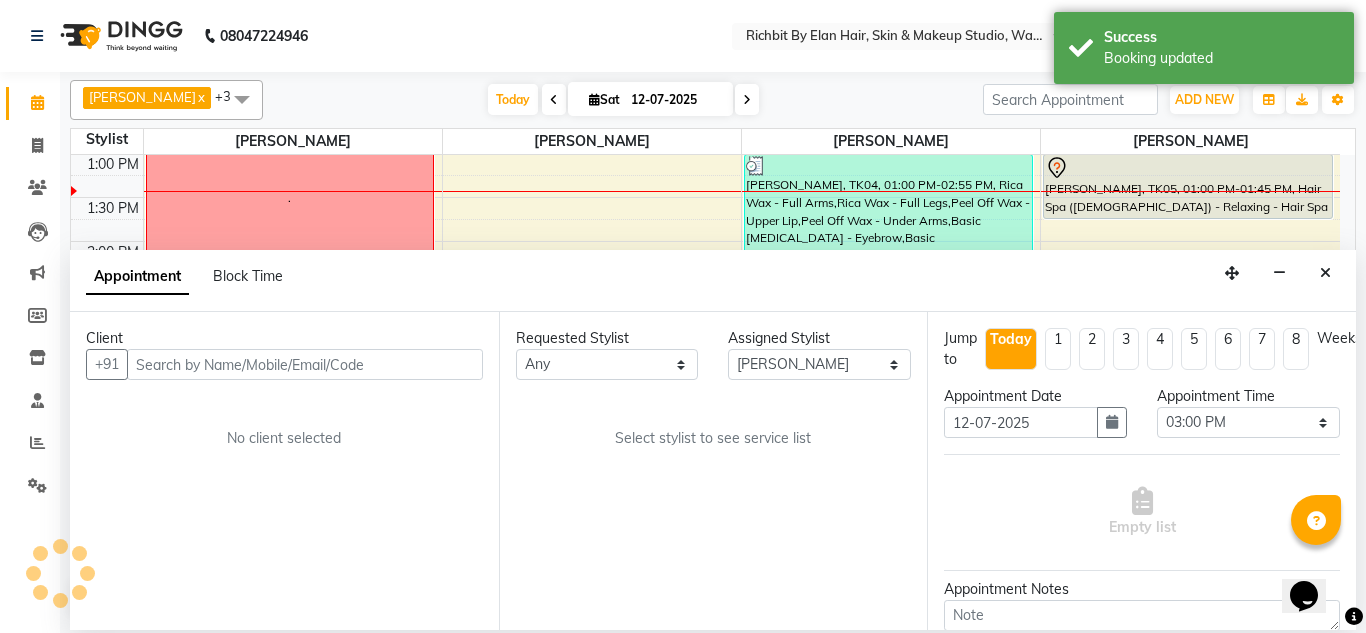 select on "1720" 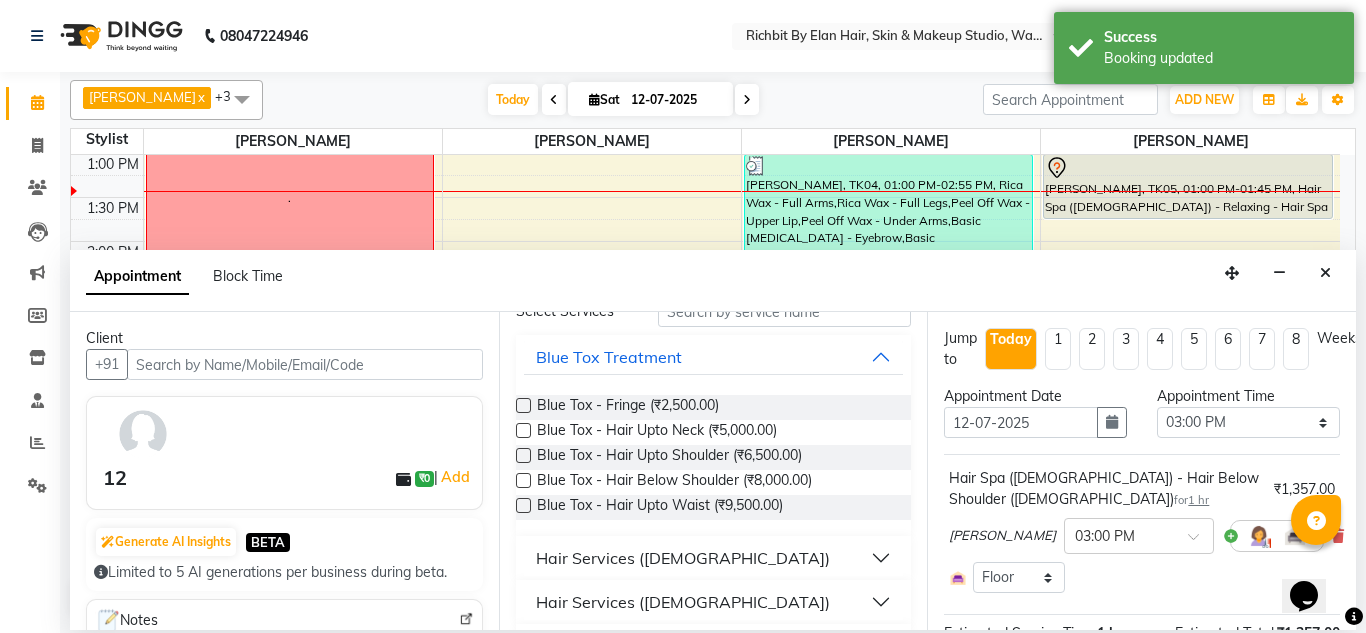 scroll, scrollTop: 200, scrollLeft: 0, axis: vertical 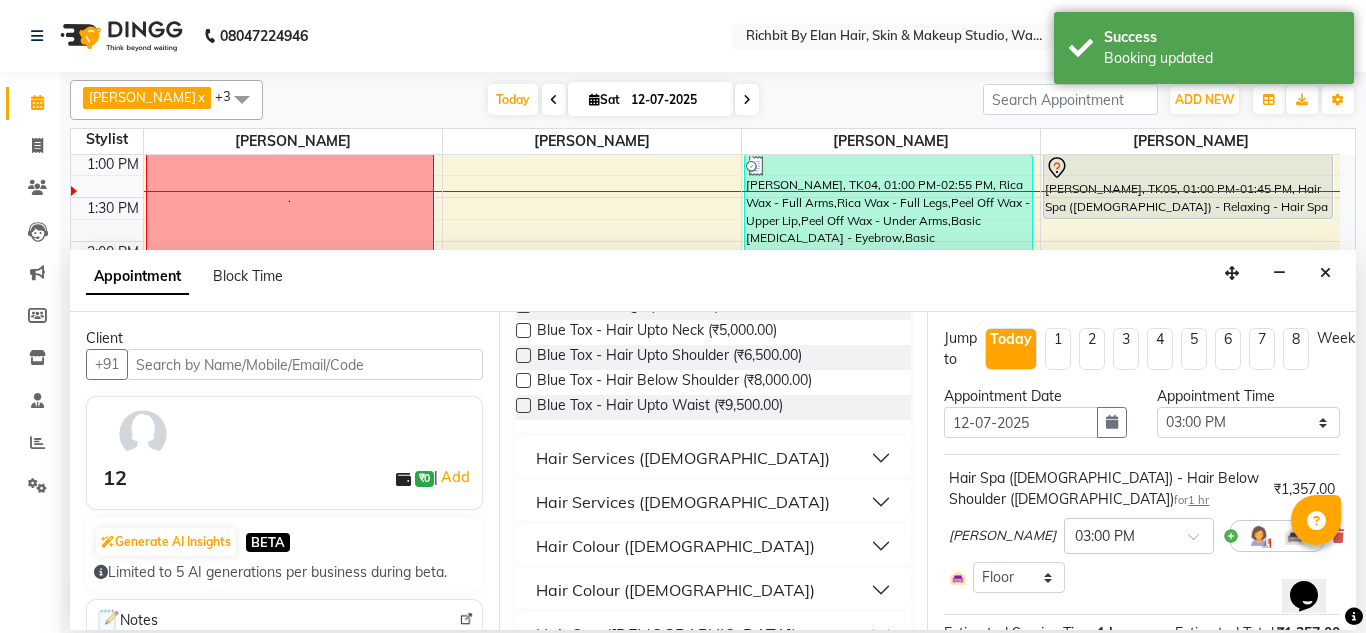 click on "Hair Services ([DEMOGRAPHIC_DATA])" at bounding box center [683, 502] 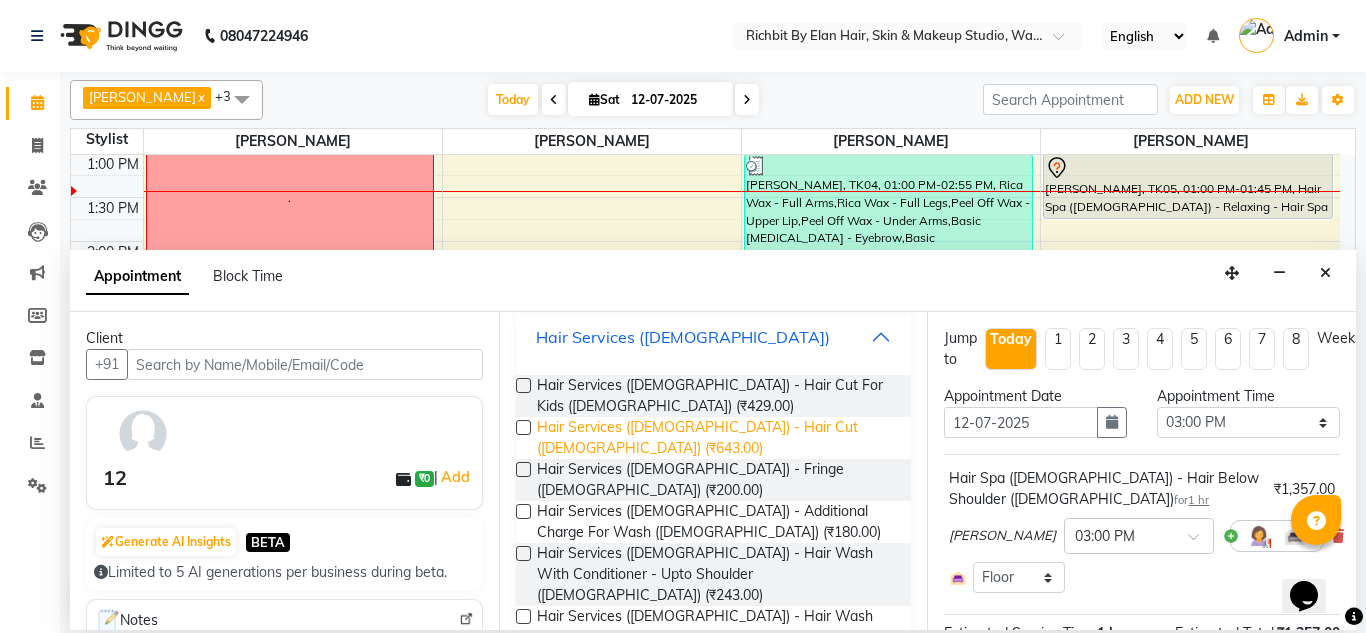 scroll, scrollTop: 400, scrollLeft: 0, axis: vertical 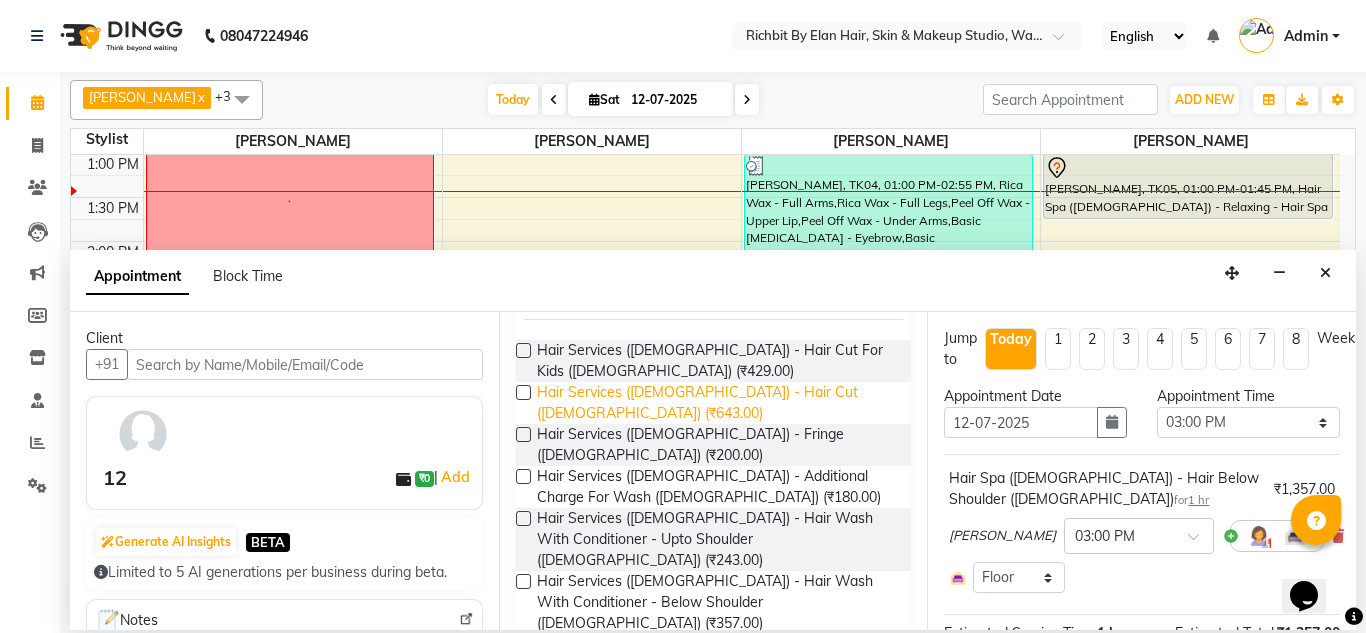 click on "Hair Services (Female) - Hair Cut (Female) (₹643.00)" at bounding box center [716, 403] 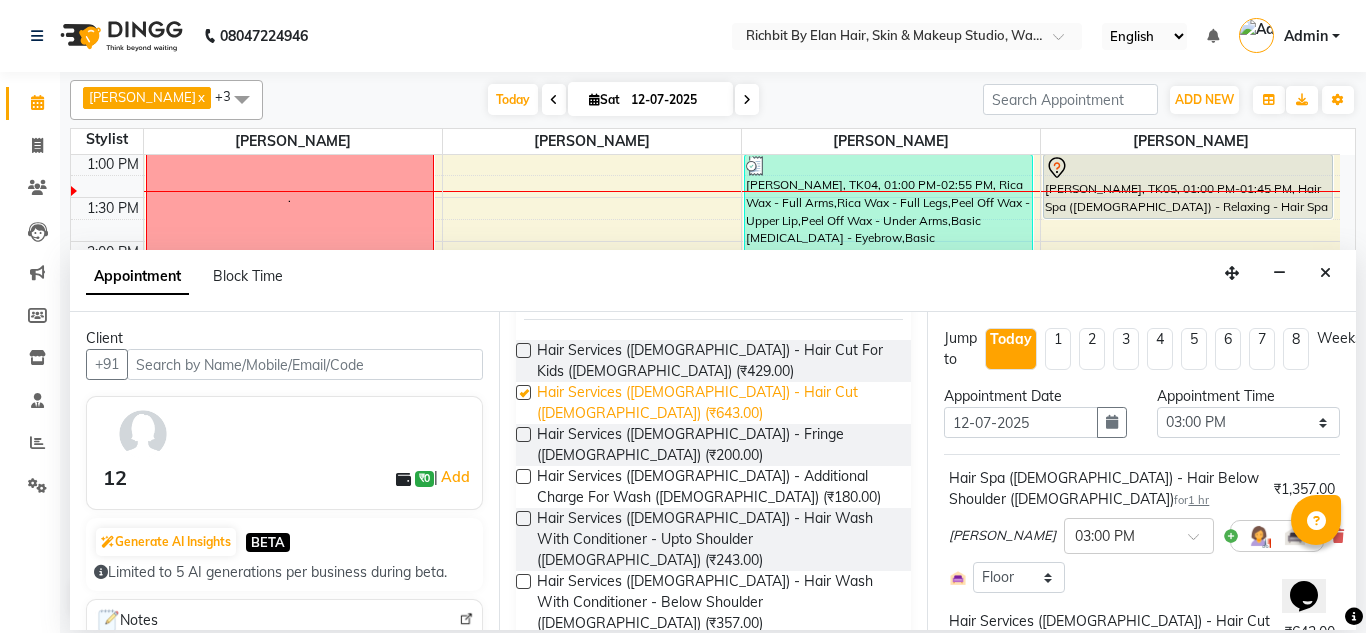 checkbox on "false" 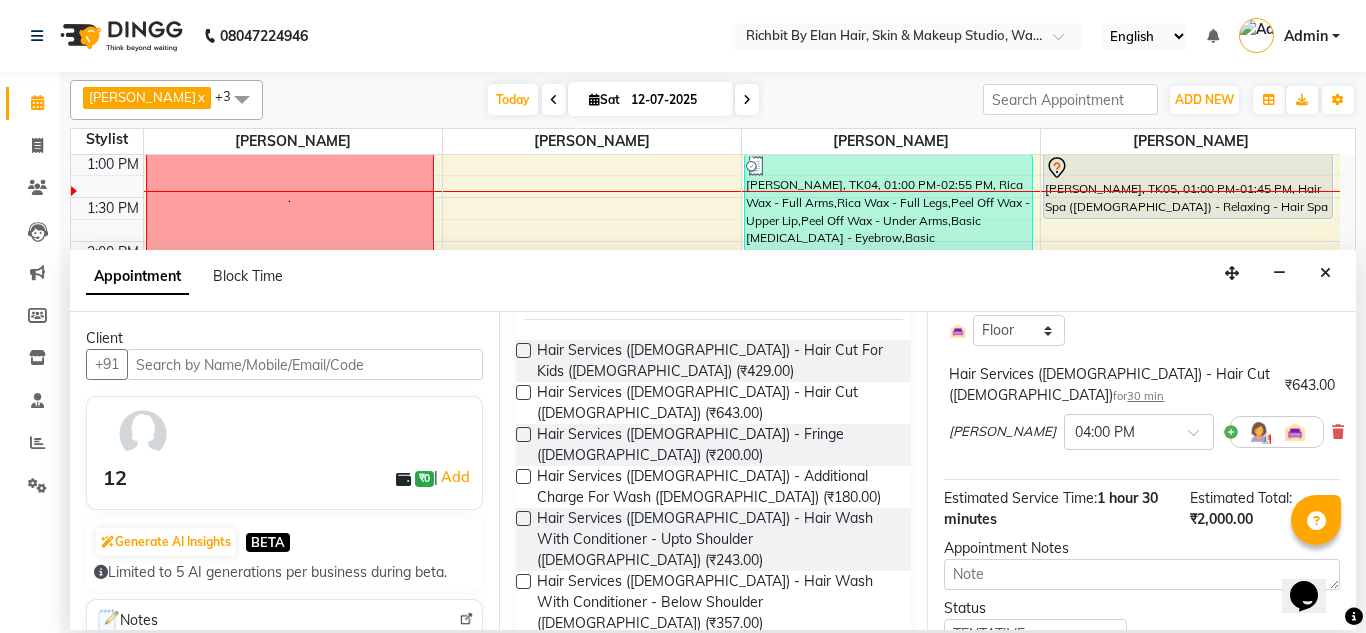 scroll, scrollTop: 356, scrollLeft: 0, axis: vertical 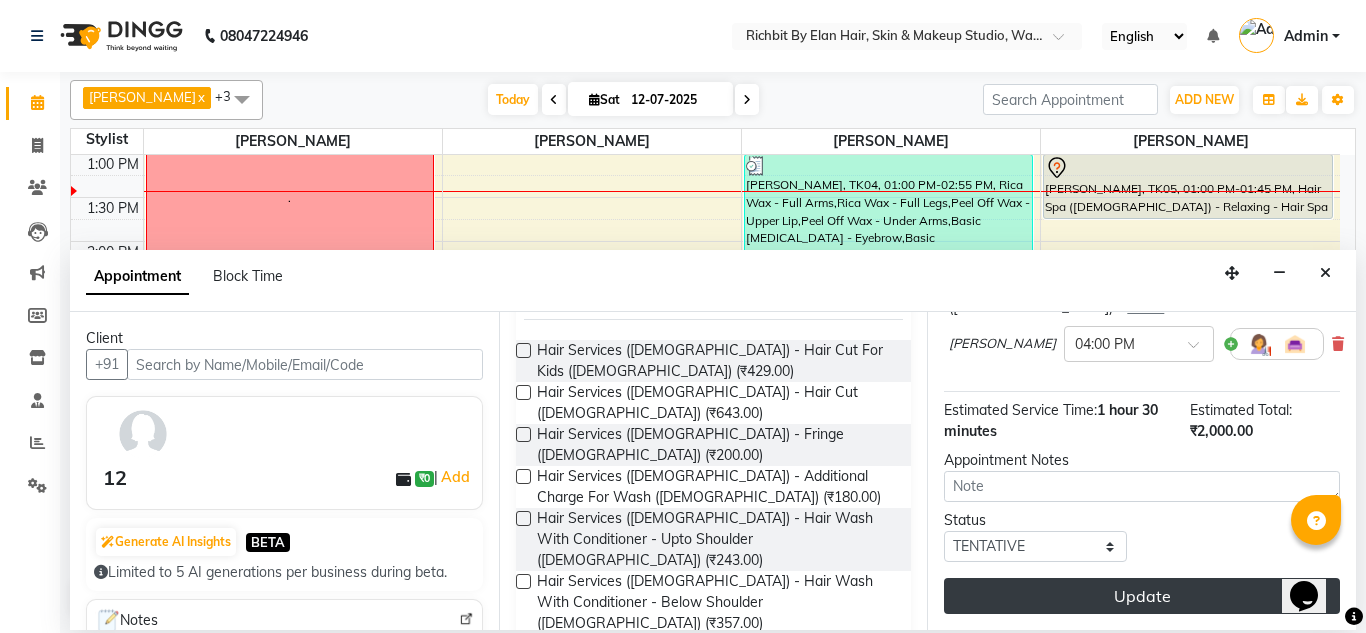 click on "Update" at bounding box center (1142, 596) 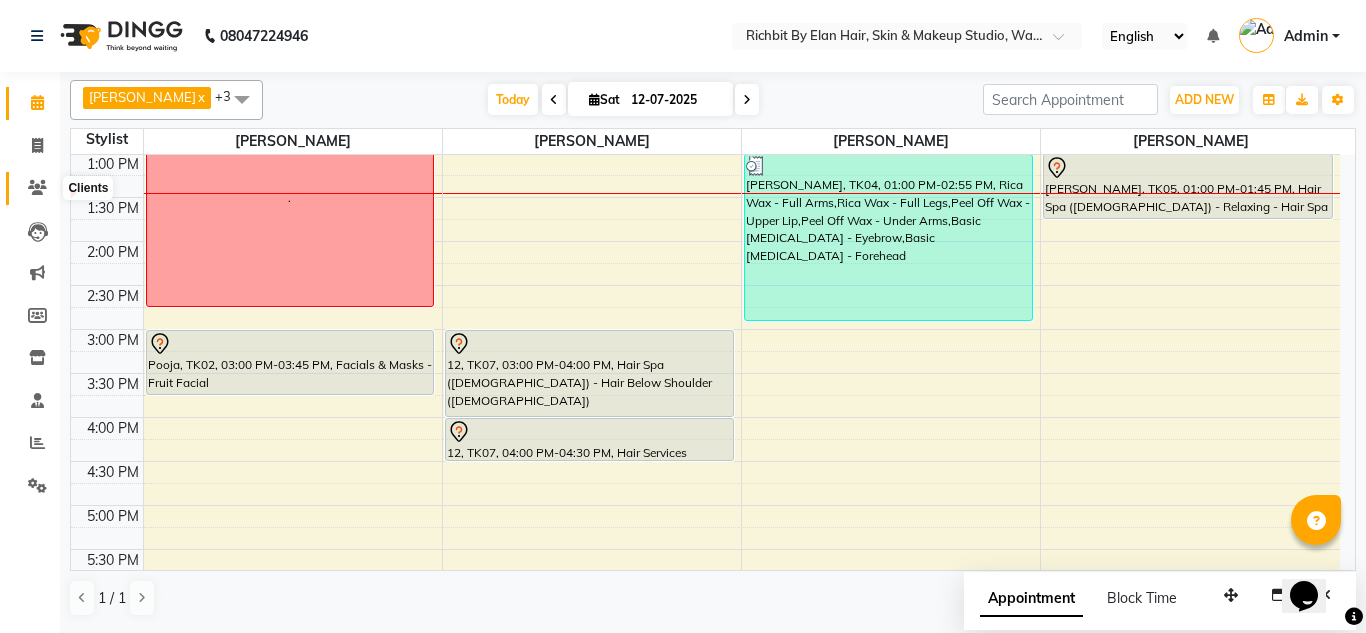 click 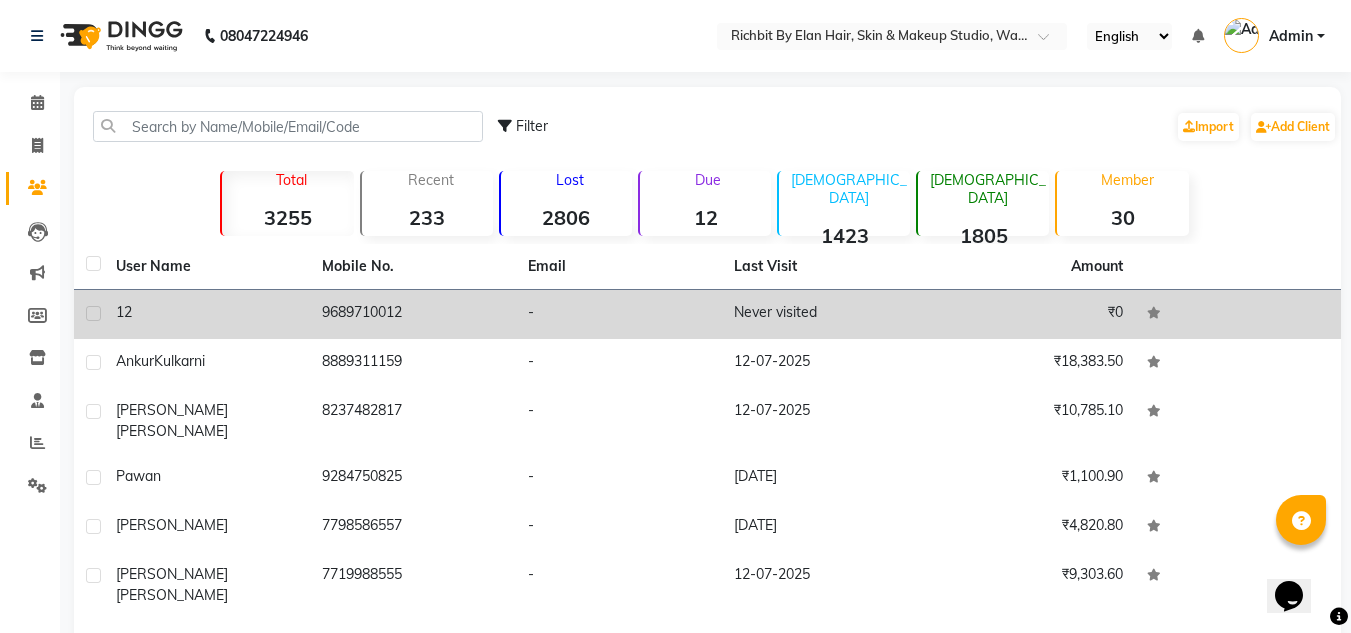 click on "12" 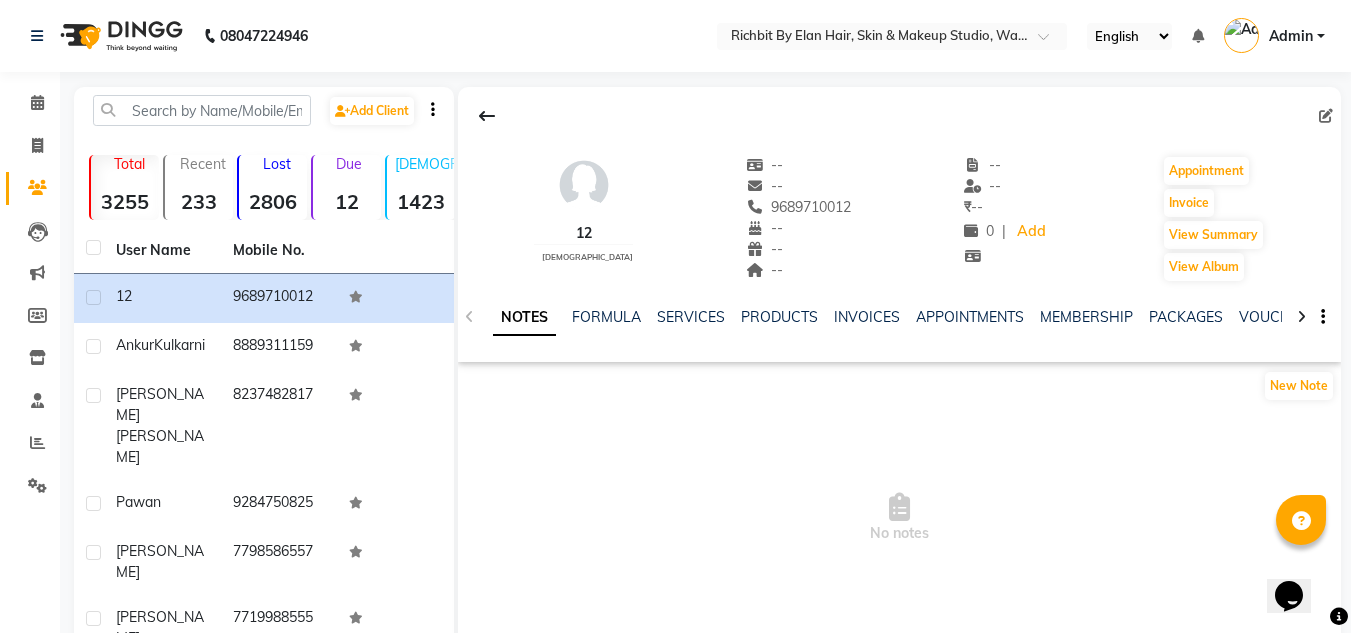 click on "12" 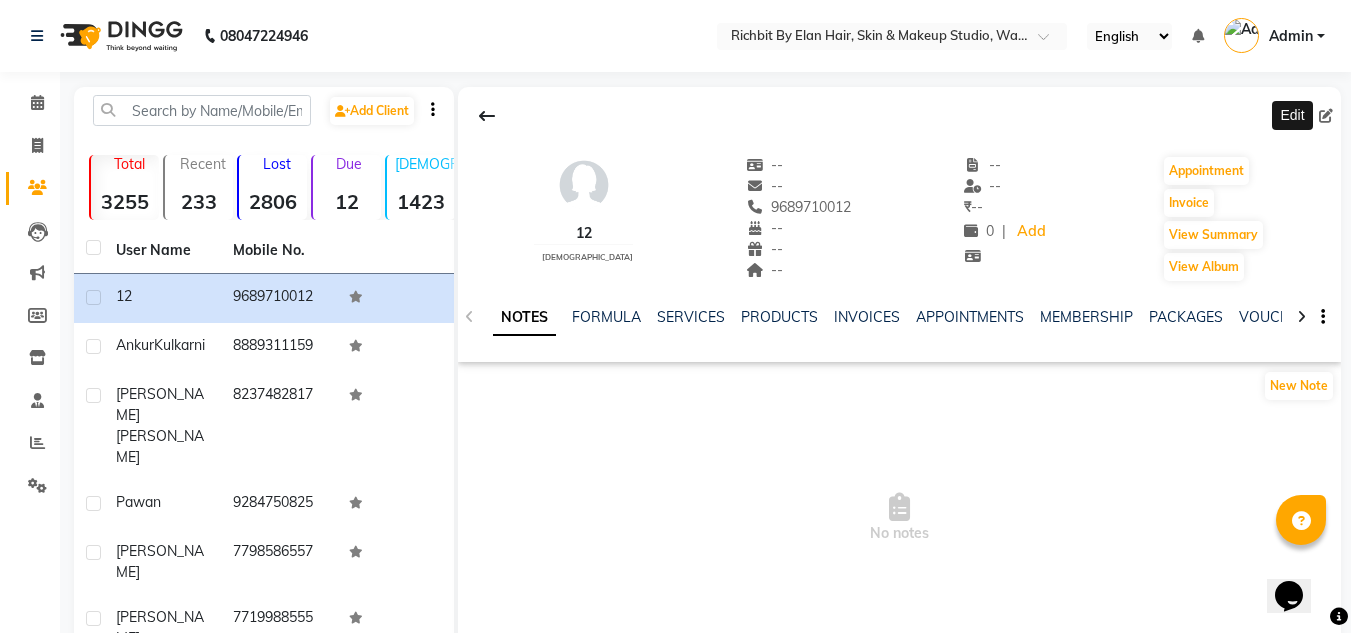 click 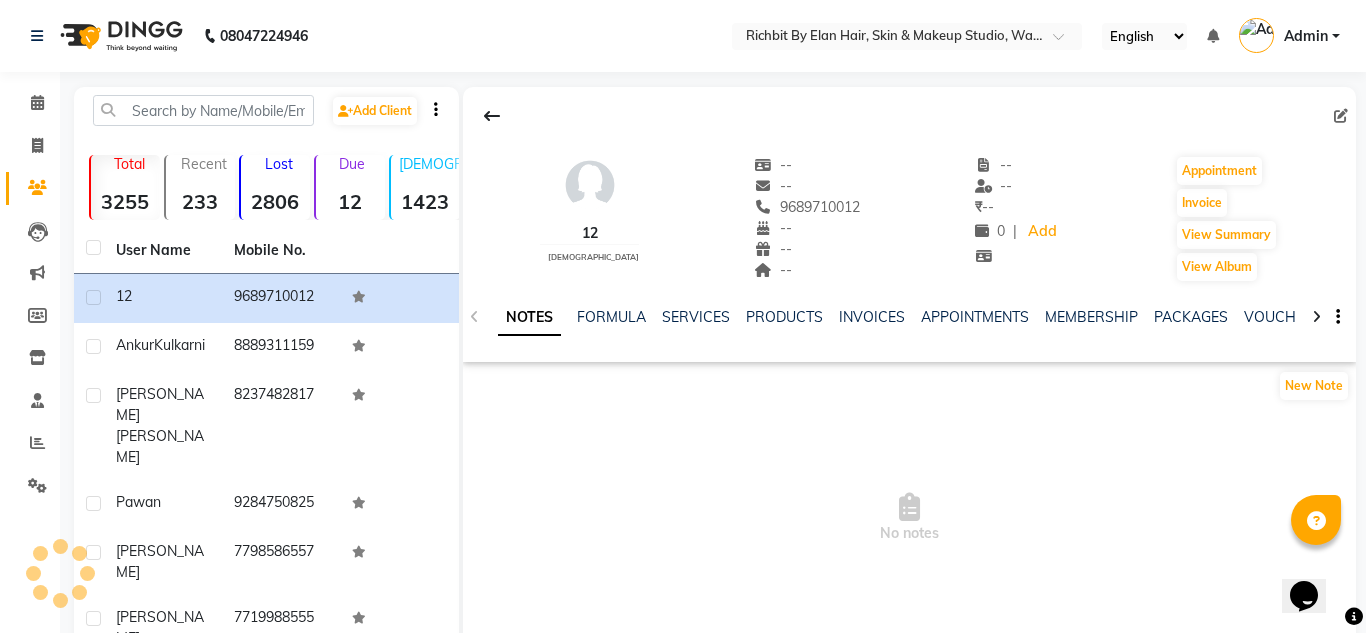 select on "[DEMOGRAPHIC_DATA]" 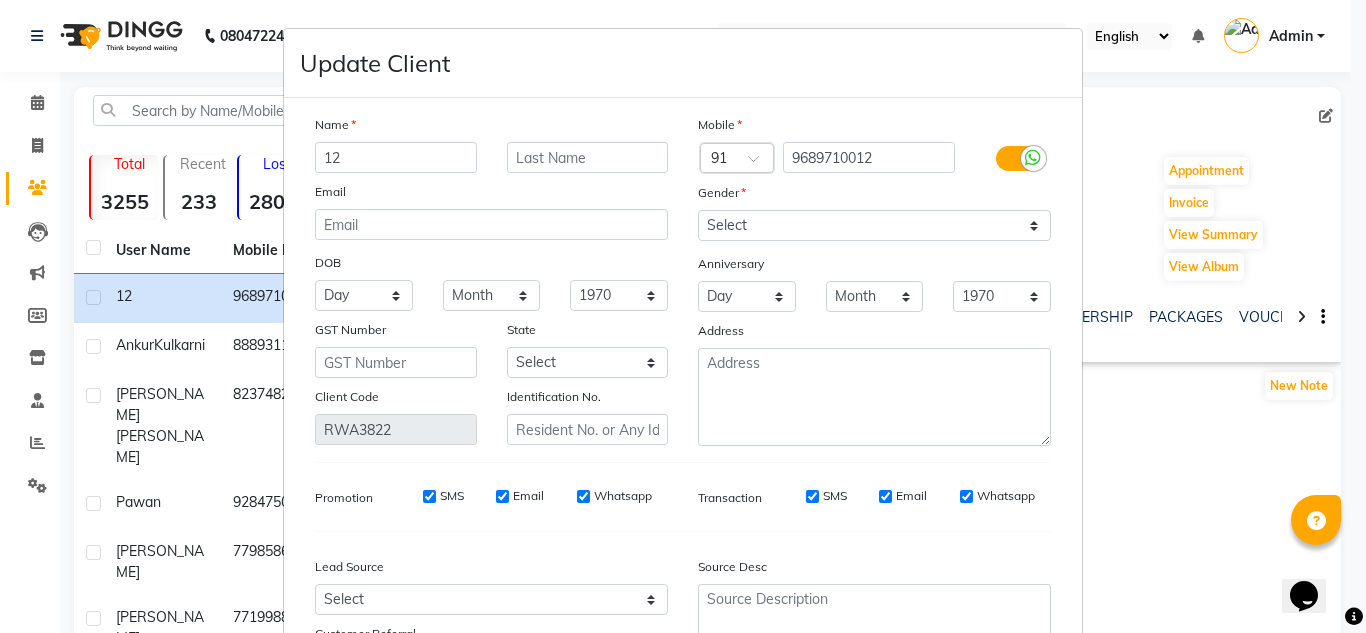 click on "12" at bounding box center [396, 157] 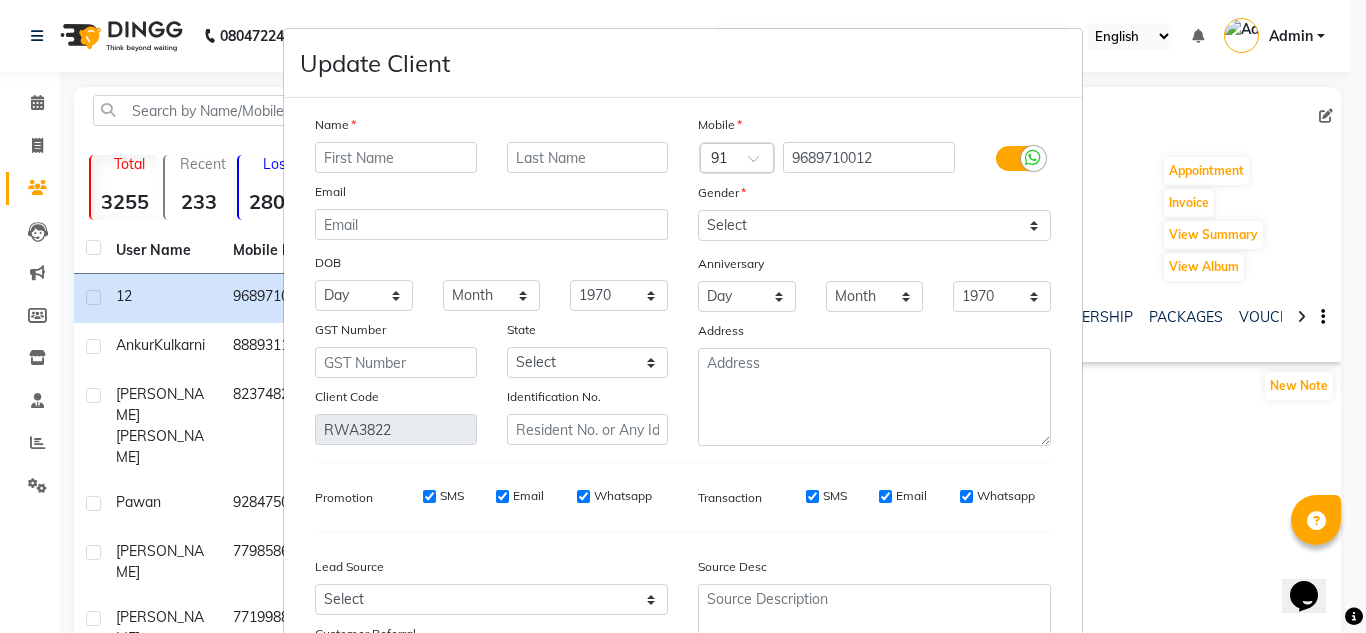 type on "p" 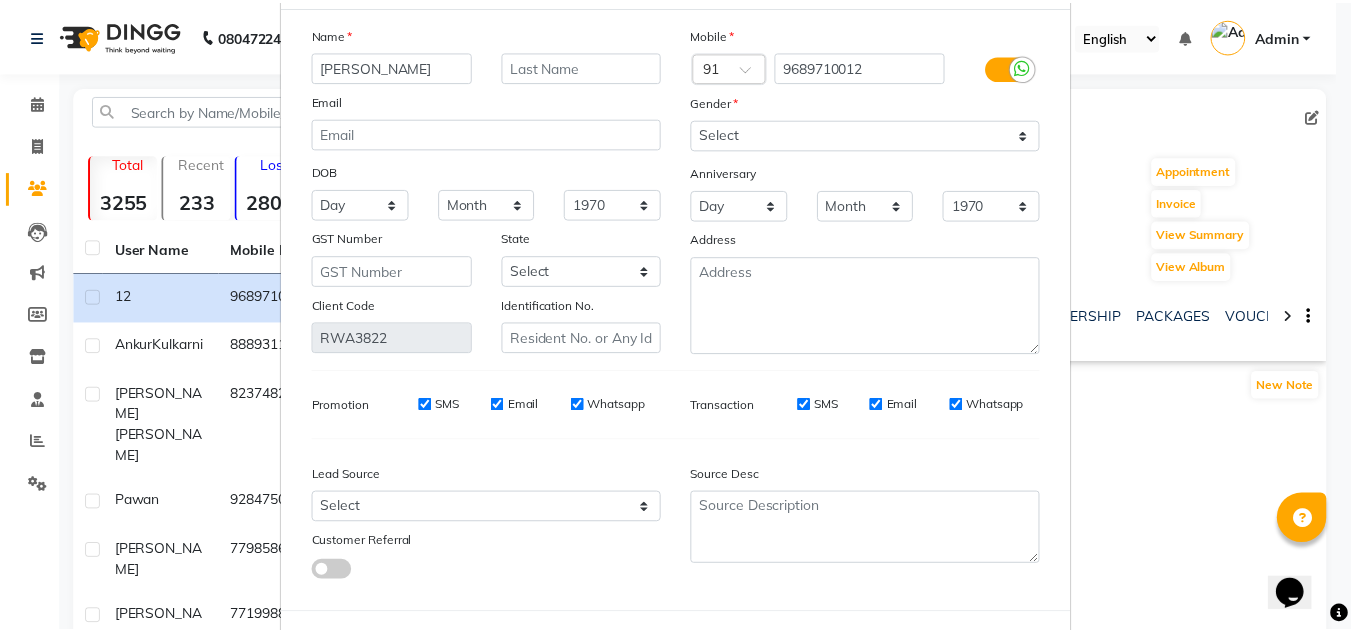 scroll, scrollTop: 180, scrollLeft: 0, axis: vertical 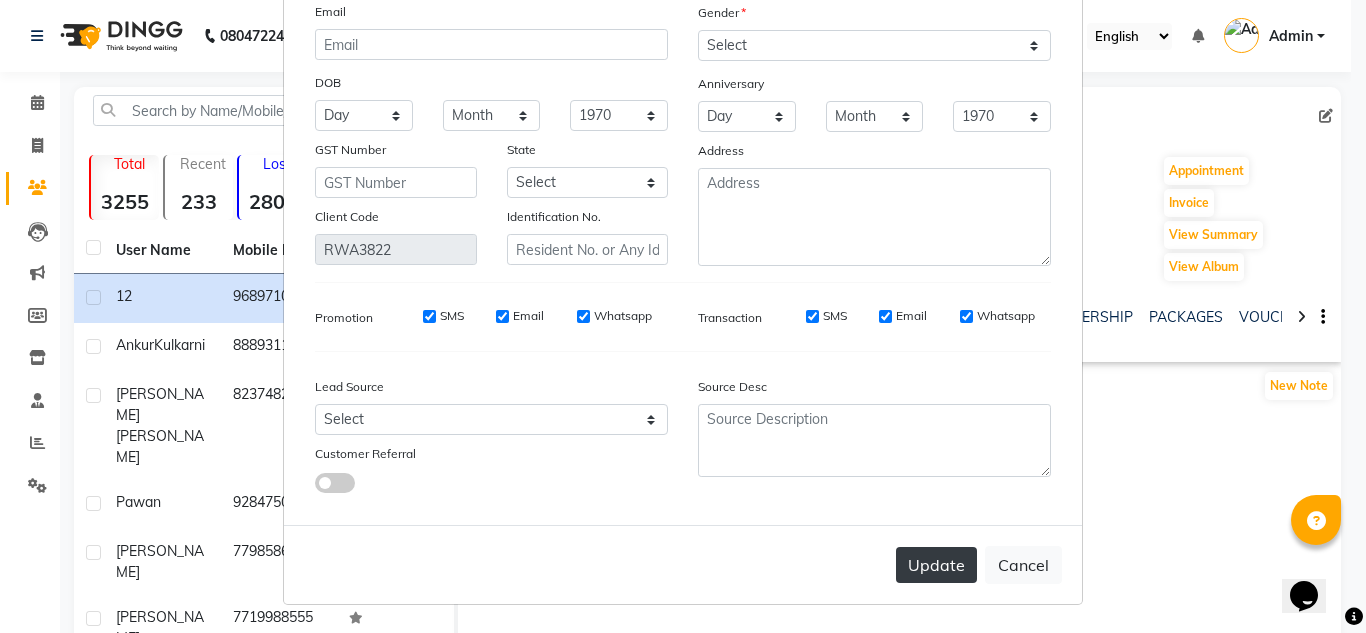 type on "[PERSON_NAME]" 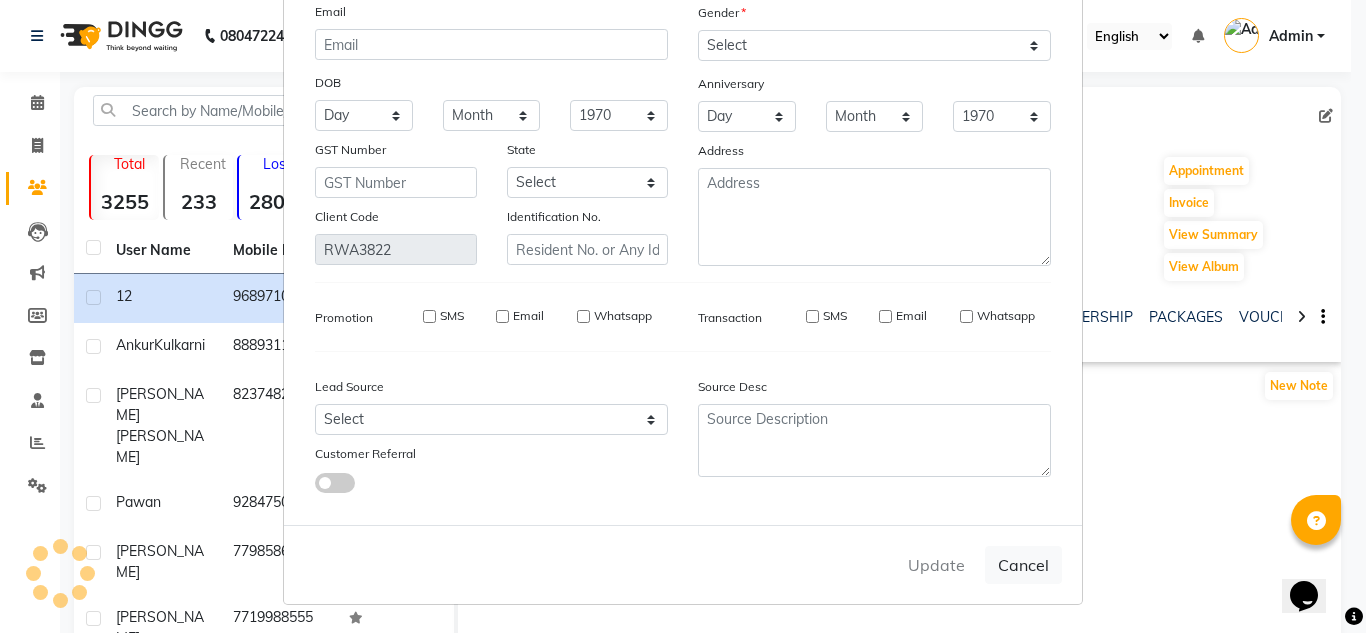 type 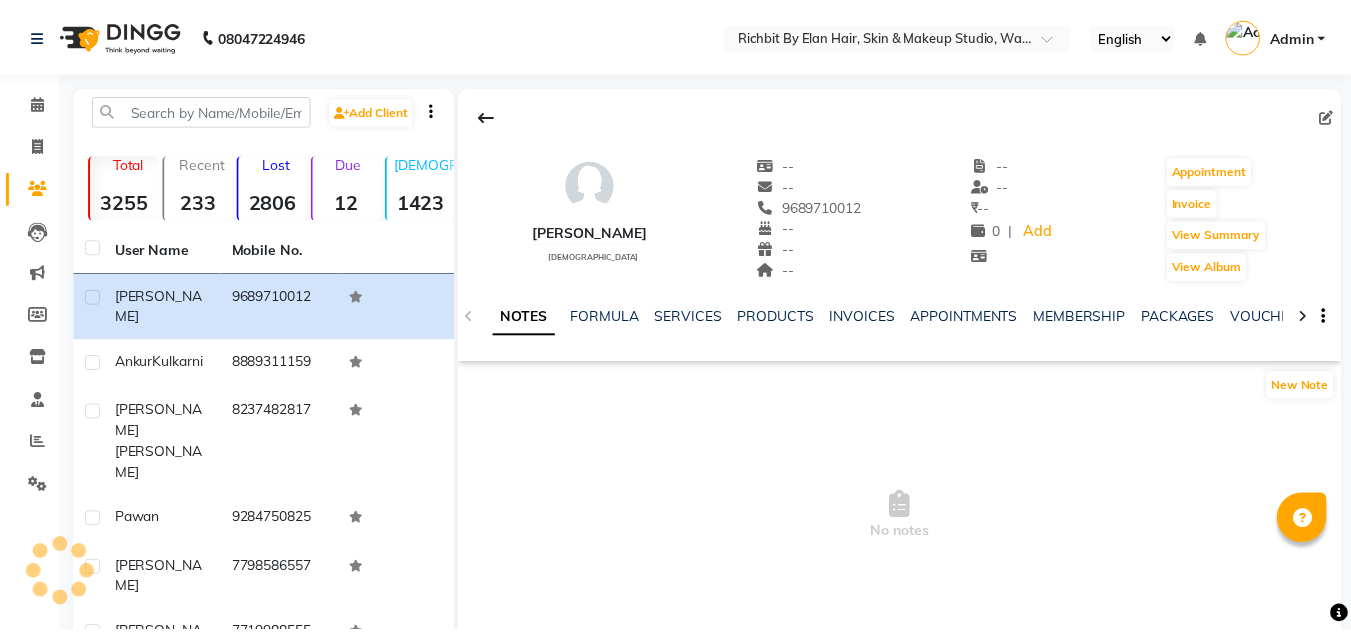 scroll, scrollTop: 0, scrollLeft: 0, axis: both 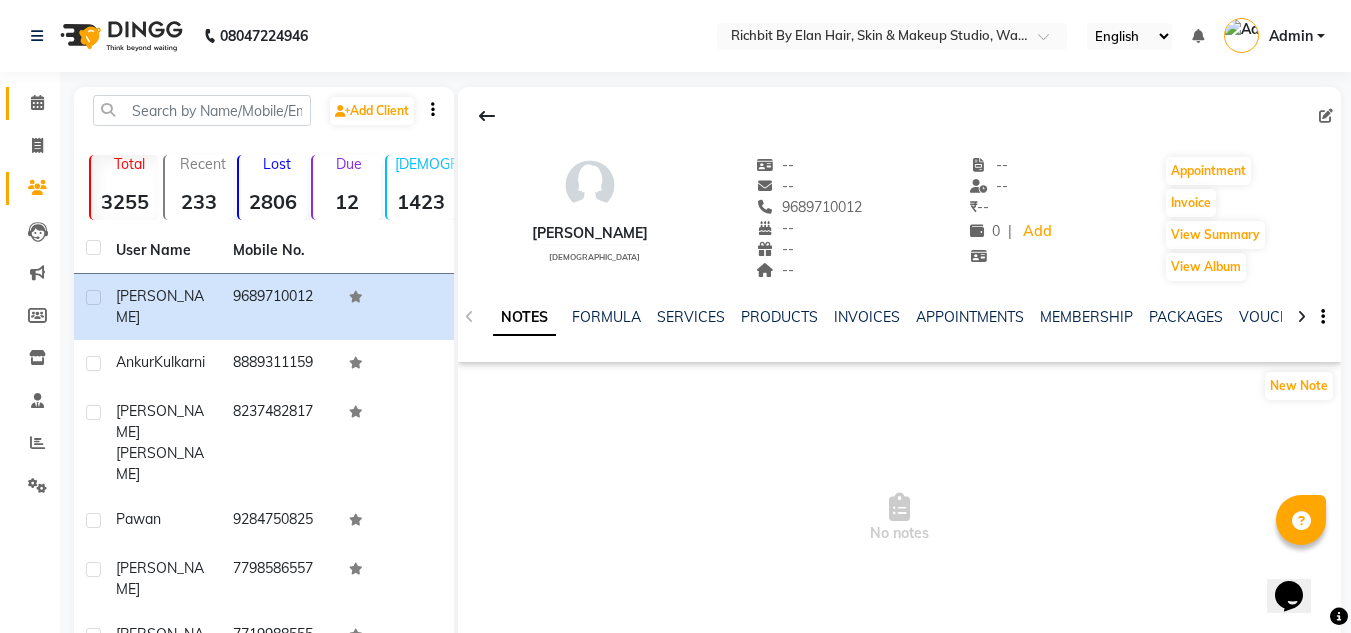 click on "Calendar" 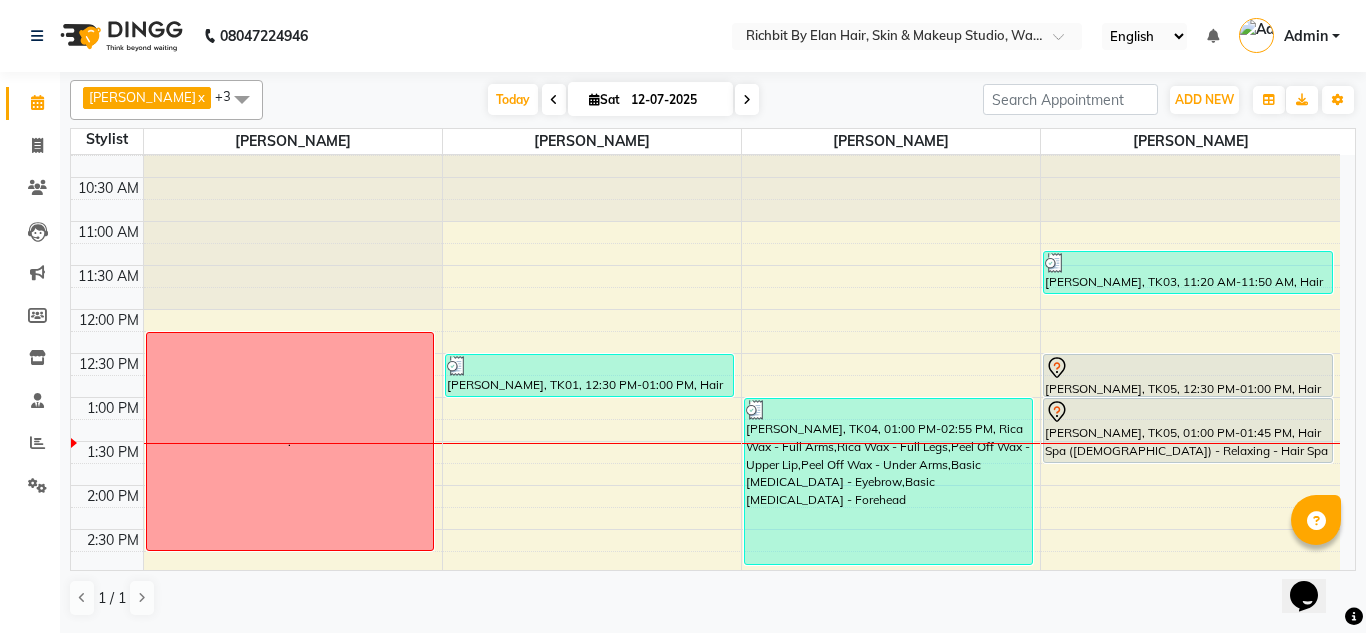 scroll, scrollTop: 0, scrollLeft: 0, axis: both 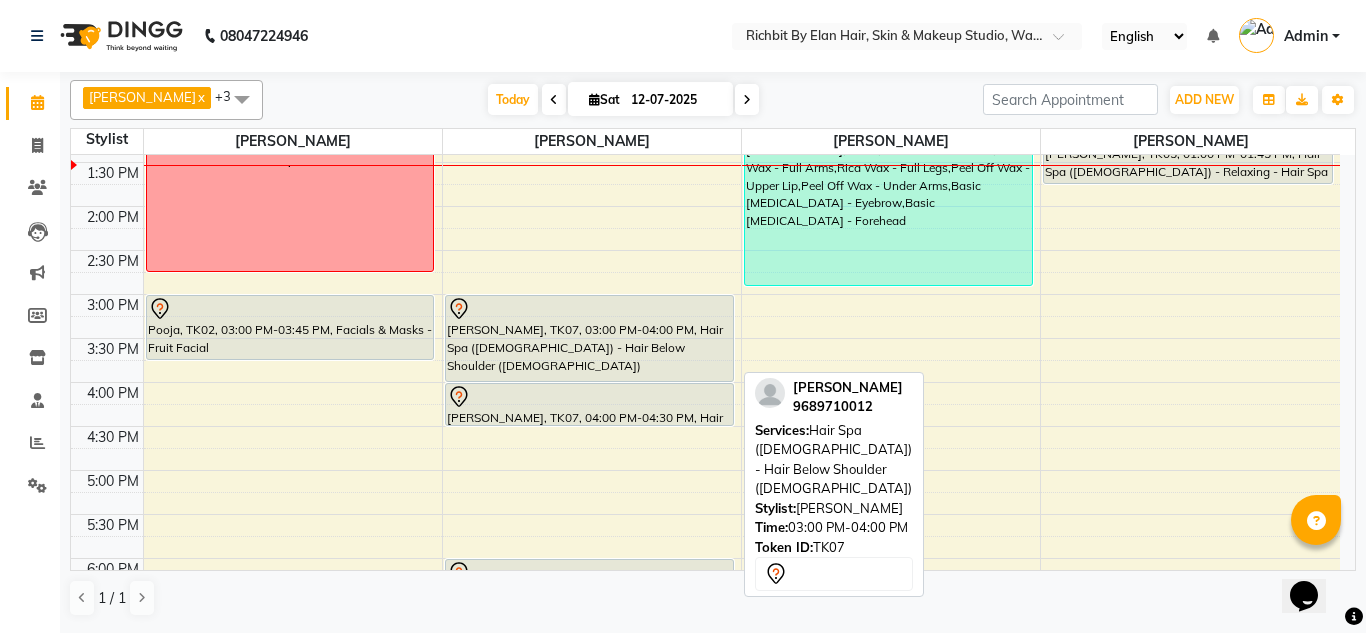 click on "Pranav, TK07, 03:00 PM-04:00 PM, Hair Spa (Female) - Hair Below Shoulder (Female)" at bounding box center [589, 338] 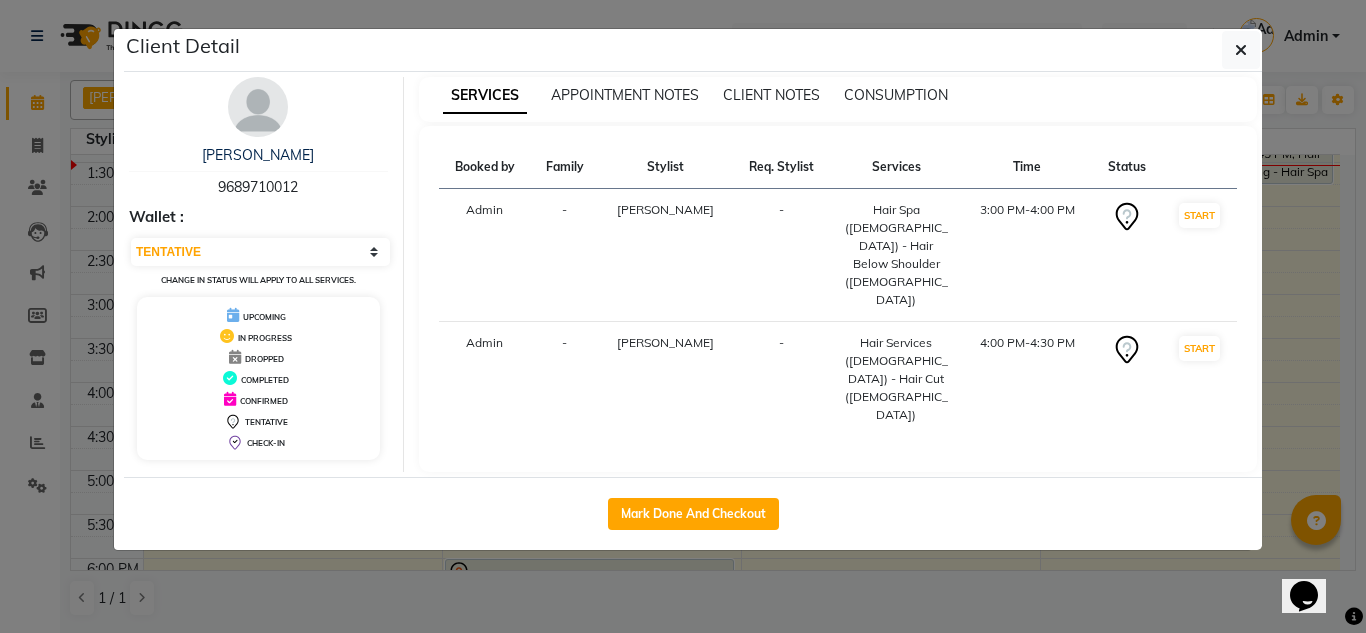 click at bounding box center [258, 107] 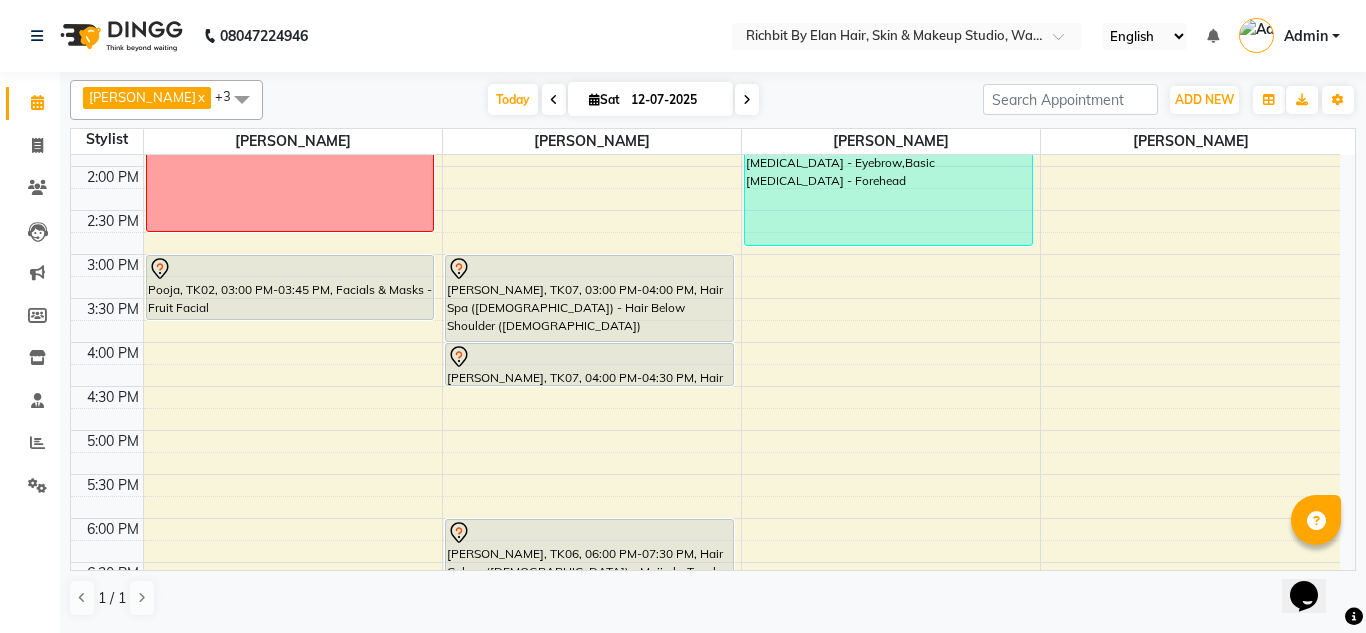scroll, scrollTop: 240, scrollLeft: 0, axis: vertical 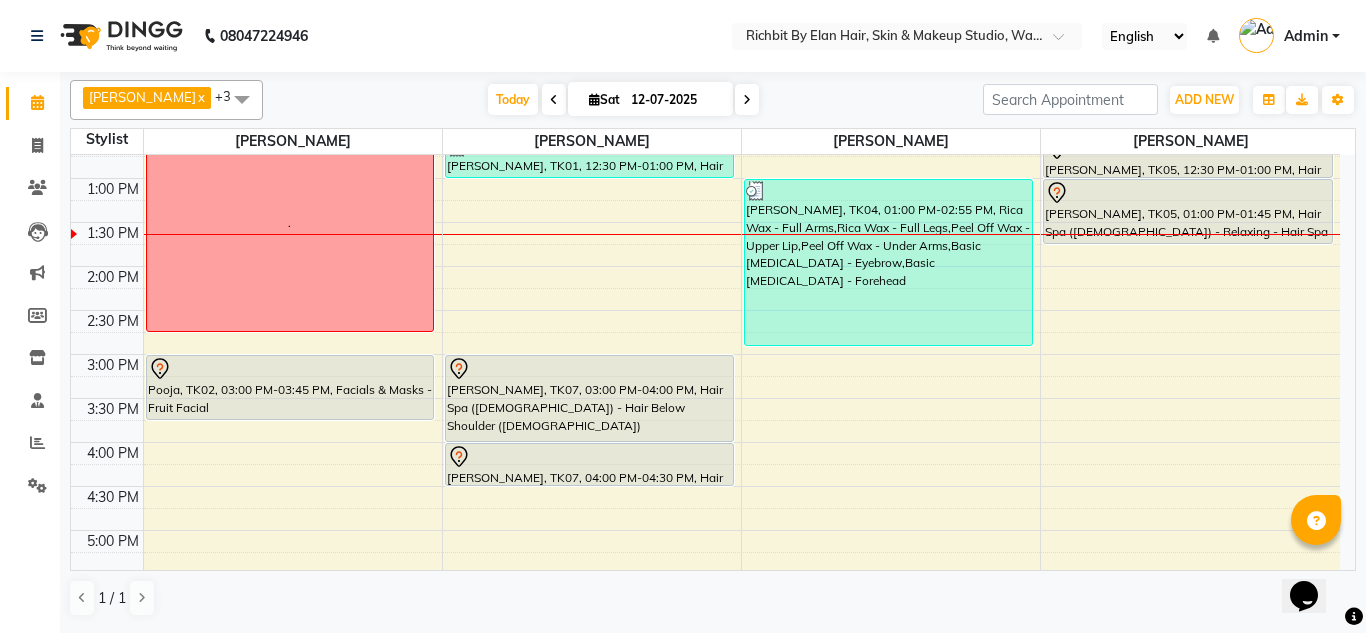click at bounding box center (747, 99) 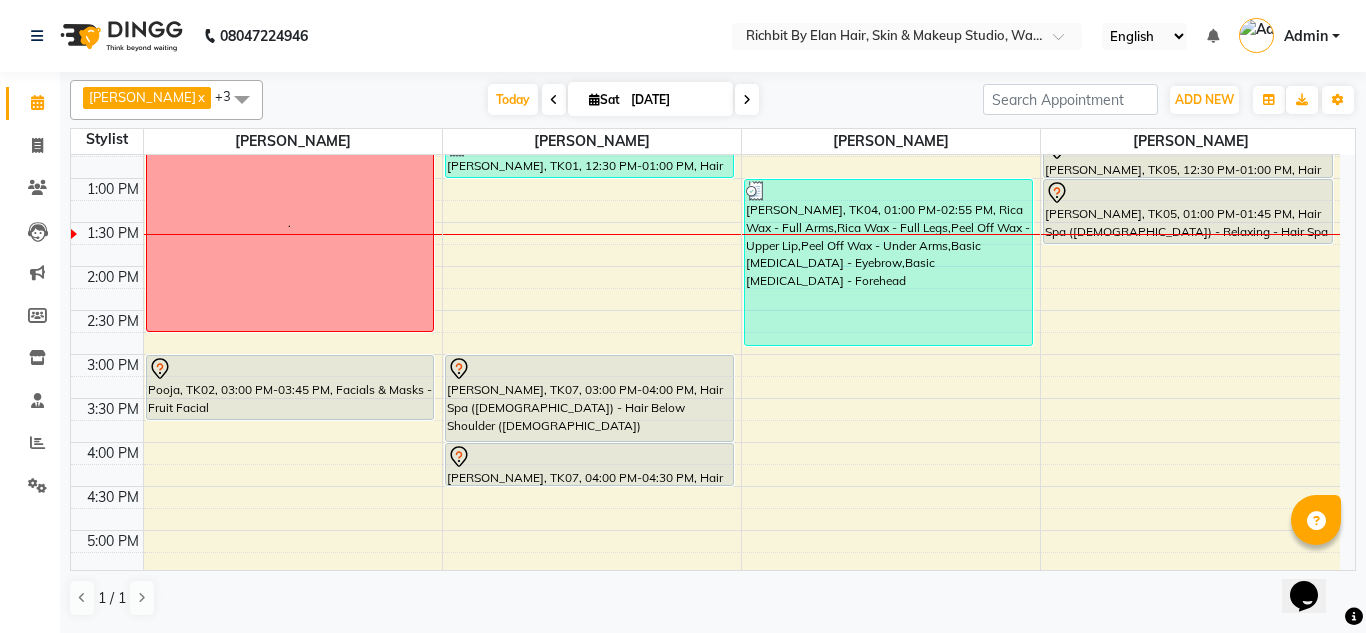 scroll, scrollTop: 265, scrollLeft: 0, axis: vertical 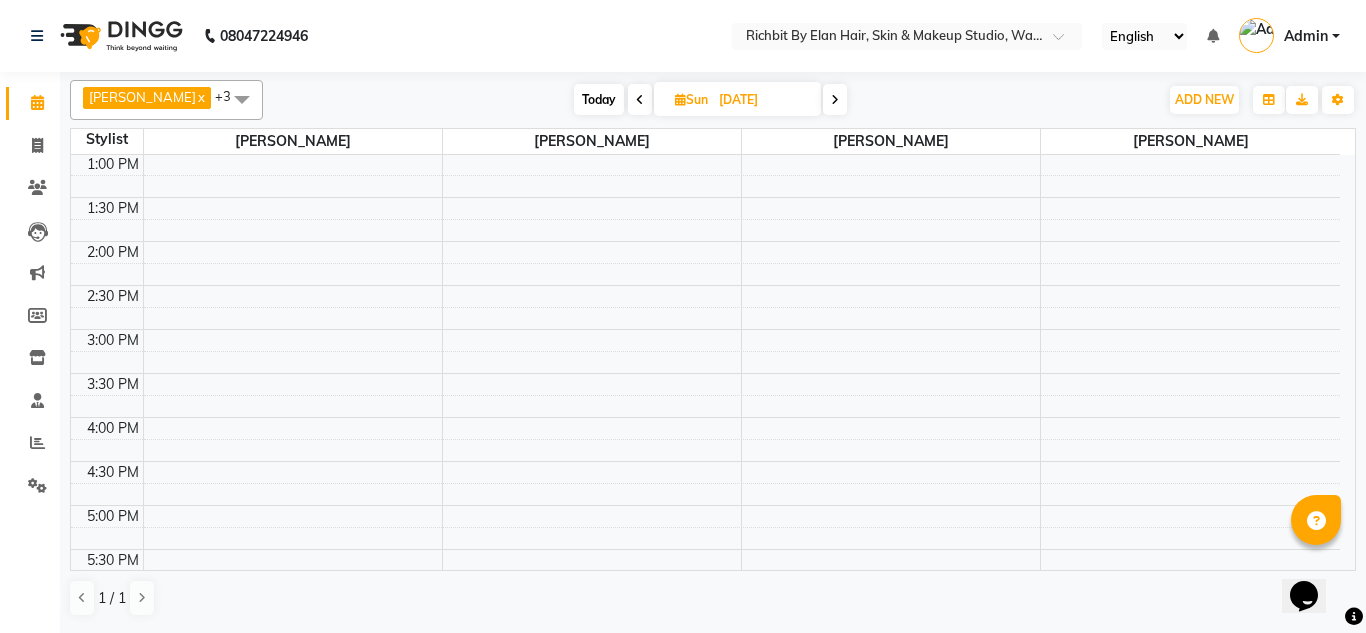 click at bounding box center (835, 100) 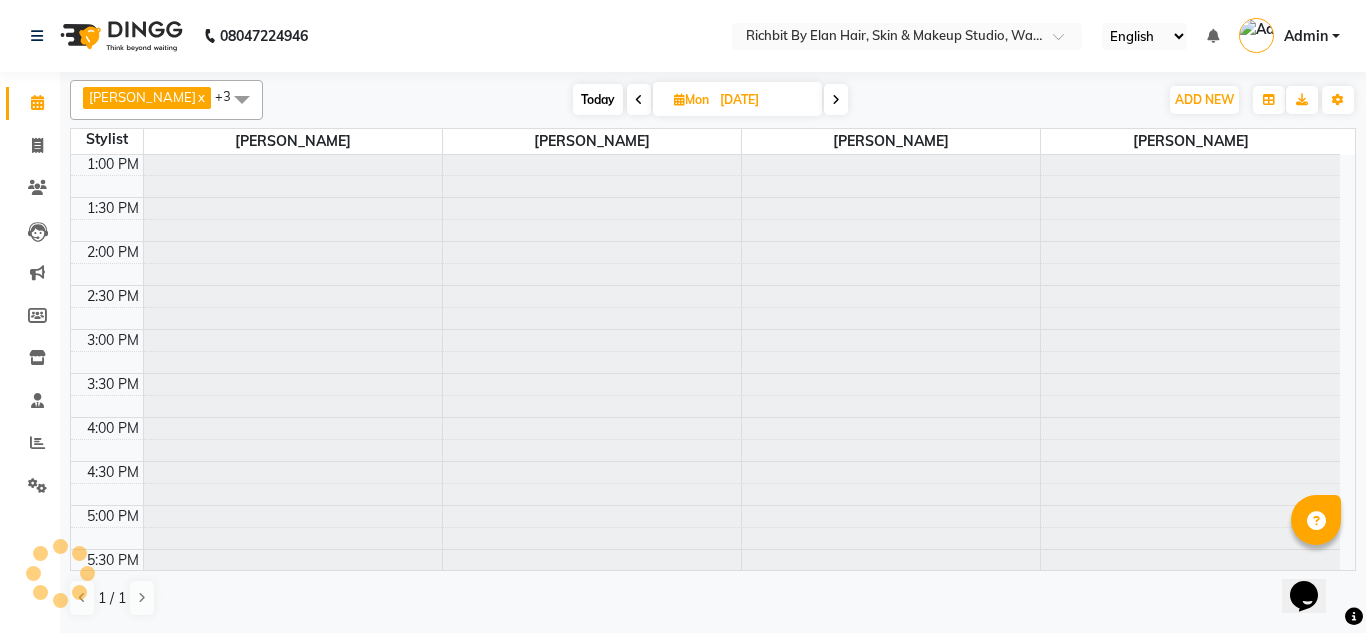 scroll, scrollTop: 265, scrollLeft: 0, axis: vertical 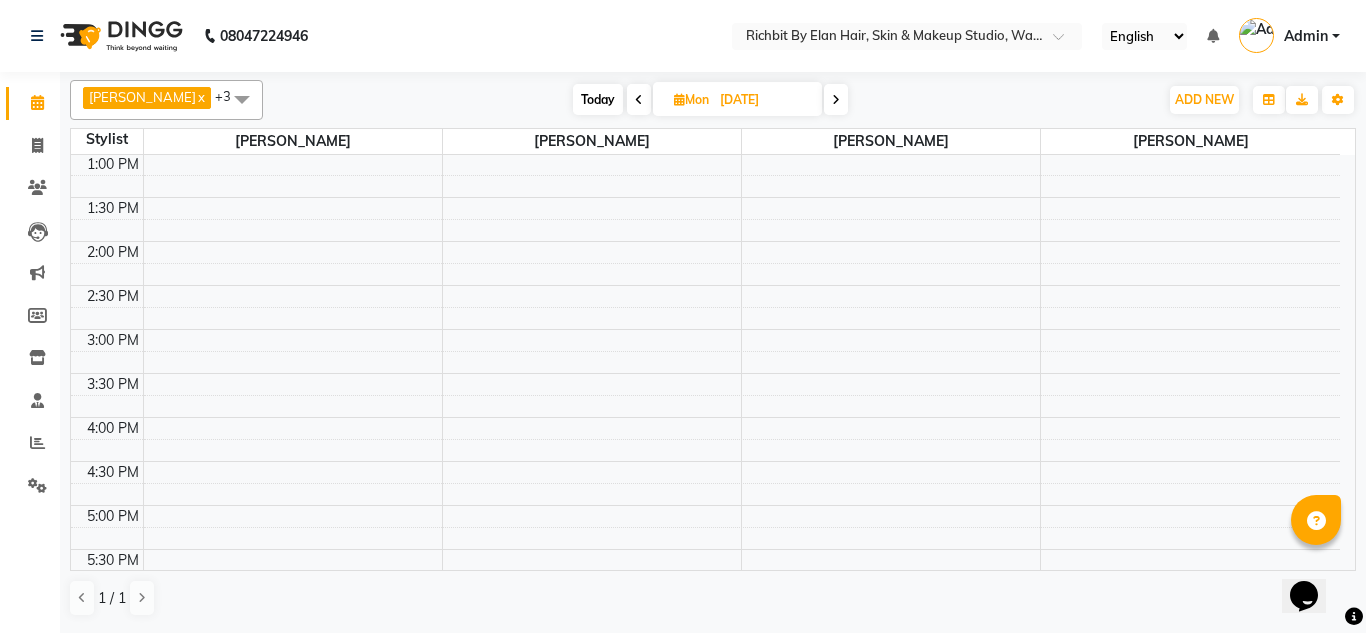 click at bounding box center [836, 100] 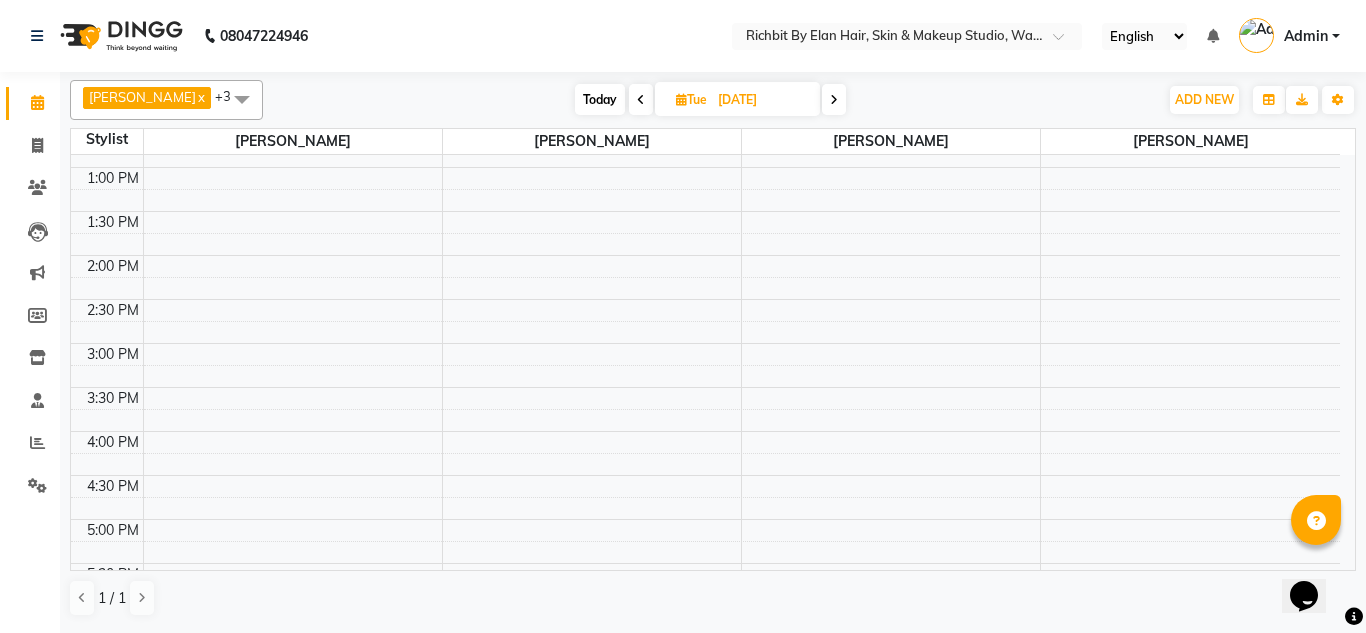 scroll, scrollTop: 140, scrollLeft: 0, axis: vertical 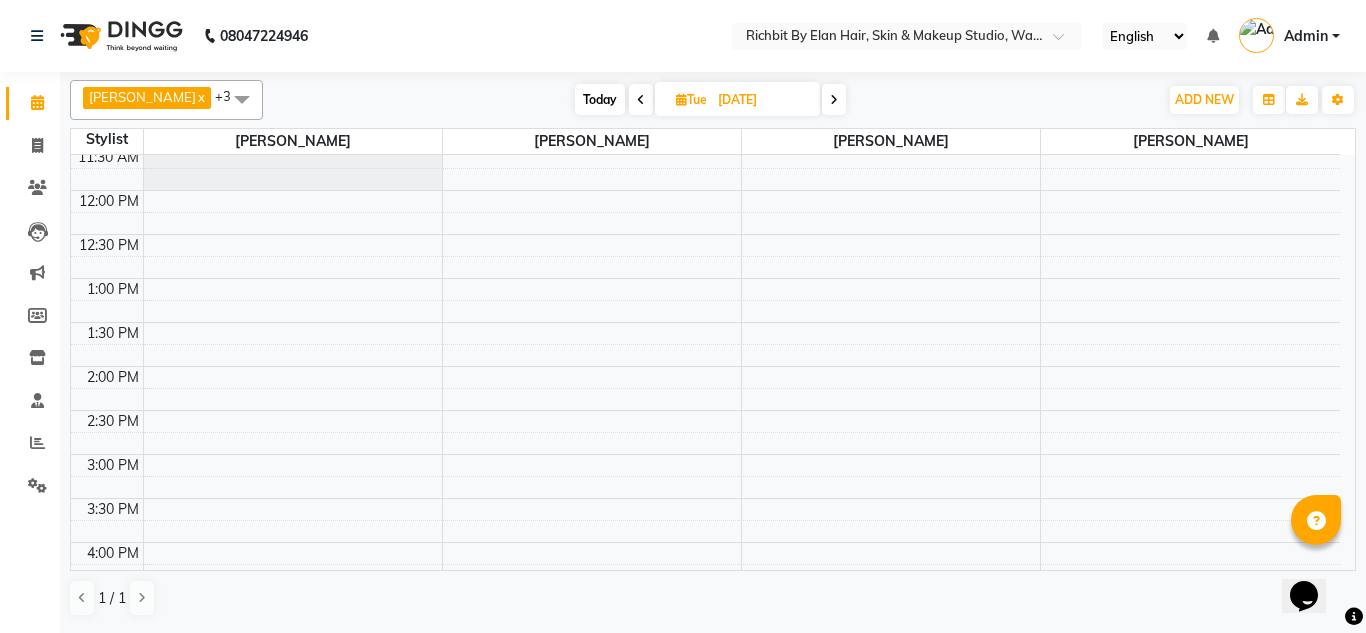 click on "Today" at bounding box center (600, 99) 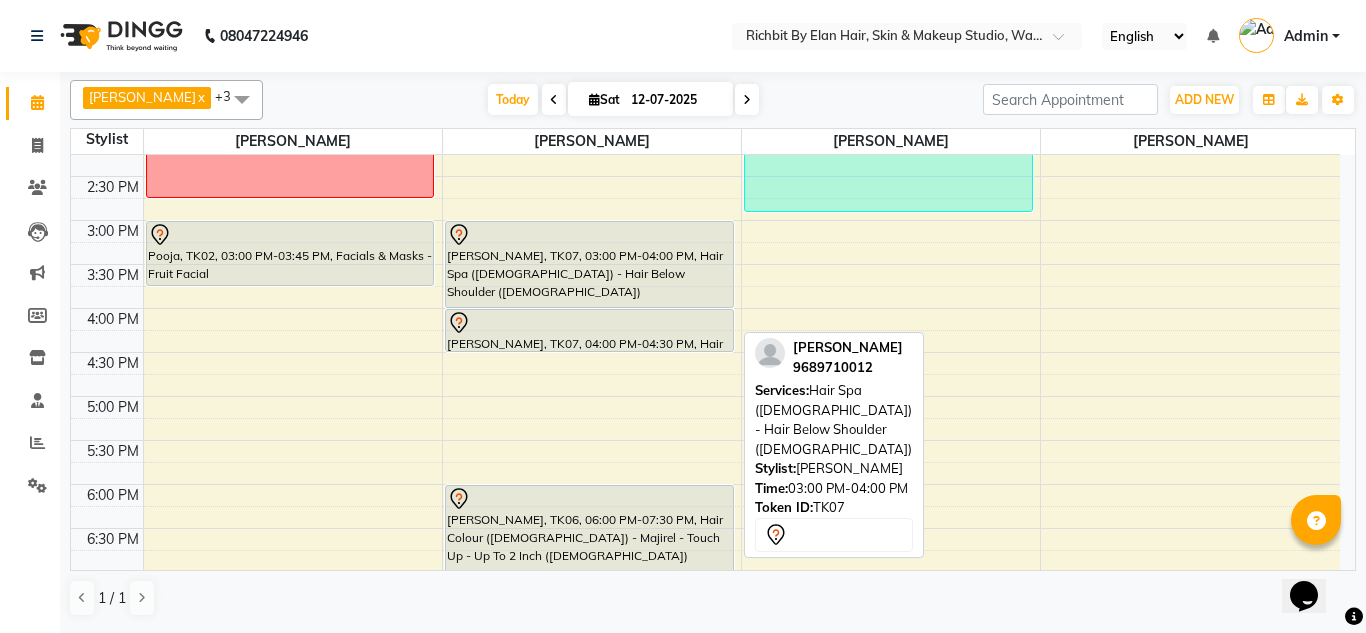 scroll, scrollTop: 465, scrollLeft: 0, axis: vertical 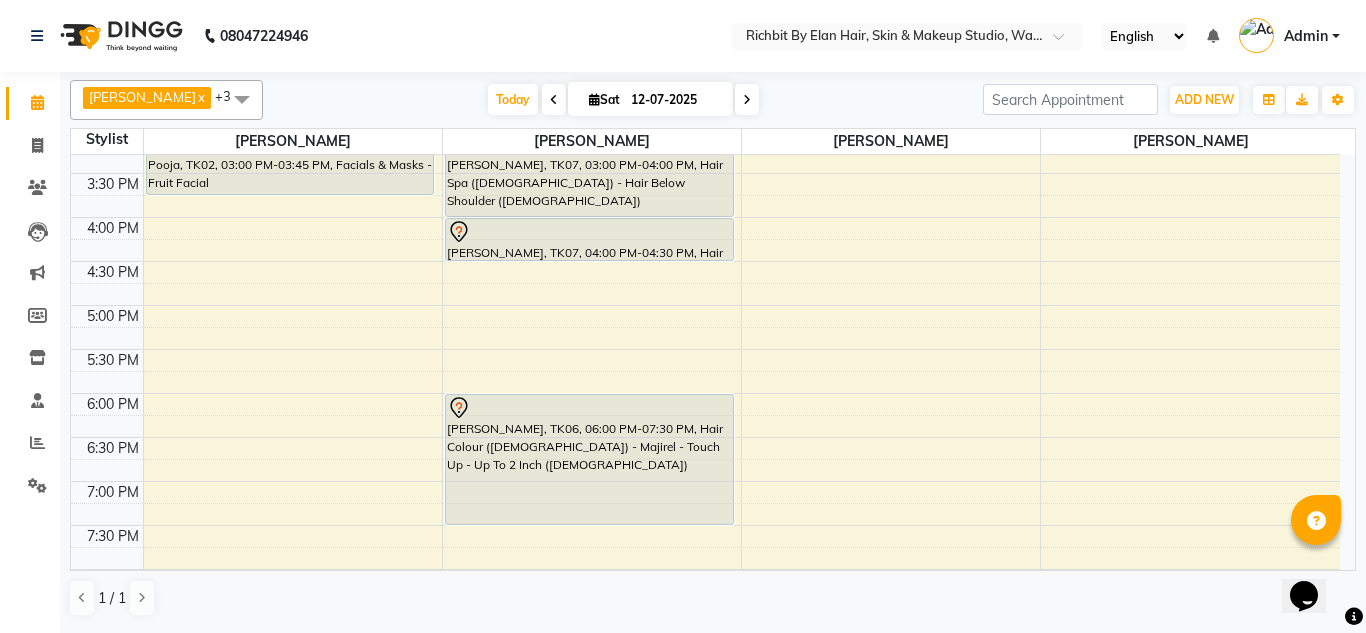 click on "10:00 AM 10:30 AM 11:00 AM 11:30 AM 12:00 PM 12:30 PM 1:00 PM 1:30 PM 2:00 PM 2:30 PM 3:00 PM 3:30 PM 4:00 PM 4:30 PM 5:00 PM 5:30 PM 6:00 PM 6:30 PM 7:00 PM 7:30 PM 8:00 PM 8:30 PM 9:00 PM 9:30 PM  .              Pooja, TK02, 03:00 PM-03:45 PM, Facials & Masks - Fruit Facial     Ankur Kulkarni, TK01, 12:30 PM-01:00 PM, Hair Services (Female) - Hair Wash With Conditioner - Below Waist (Female)             Pranav, TK07, 03:00 PM-04:00 PM, Hair Spa (Female) - Hair Below Shoulder (Female)             Pranav, TK07, 04:00 PM-04:30 PM, Hair Services (Female) - Hair Cut (Female)             Ankur Kulkarni, TK06, 06:00 PM-07:30 PM, Hair Colour (Female) - Majirel - Touch Up - Up To 2 Inch (Female)     Komal Lokhande, TK04, 01:00 PM-02:55 PM, Rica Wax - Full Arms,Rica Wax - Full Legs,Peel Off Wax - Upper Lip,Peel Off Wax - Under Arms,Basic Skin Care - Eyebrow,Basic Skin Care - Forehead     Vivek Sapkal, TK03, 11:20 AM-11:50 AM, Hair Services (Male) - Hair Wash With Conditioner (Male)" at bounding box center [705, 217] 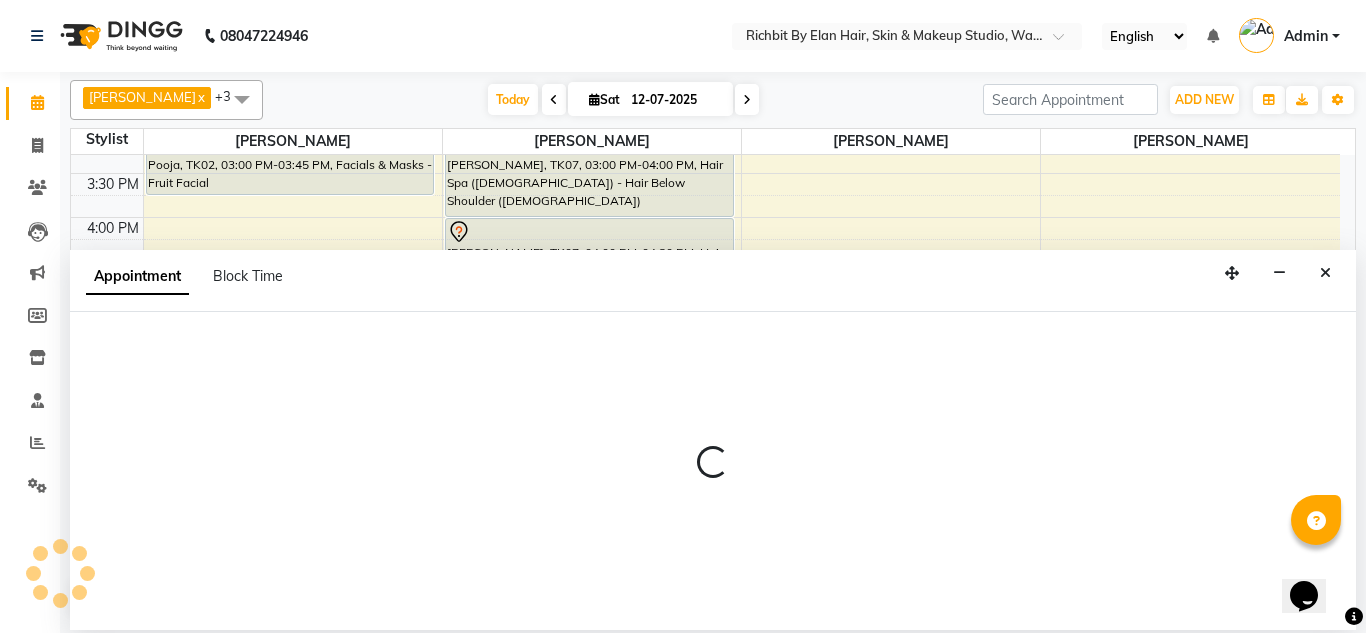 select on "39151" 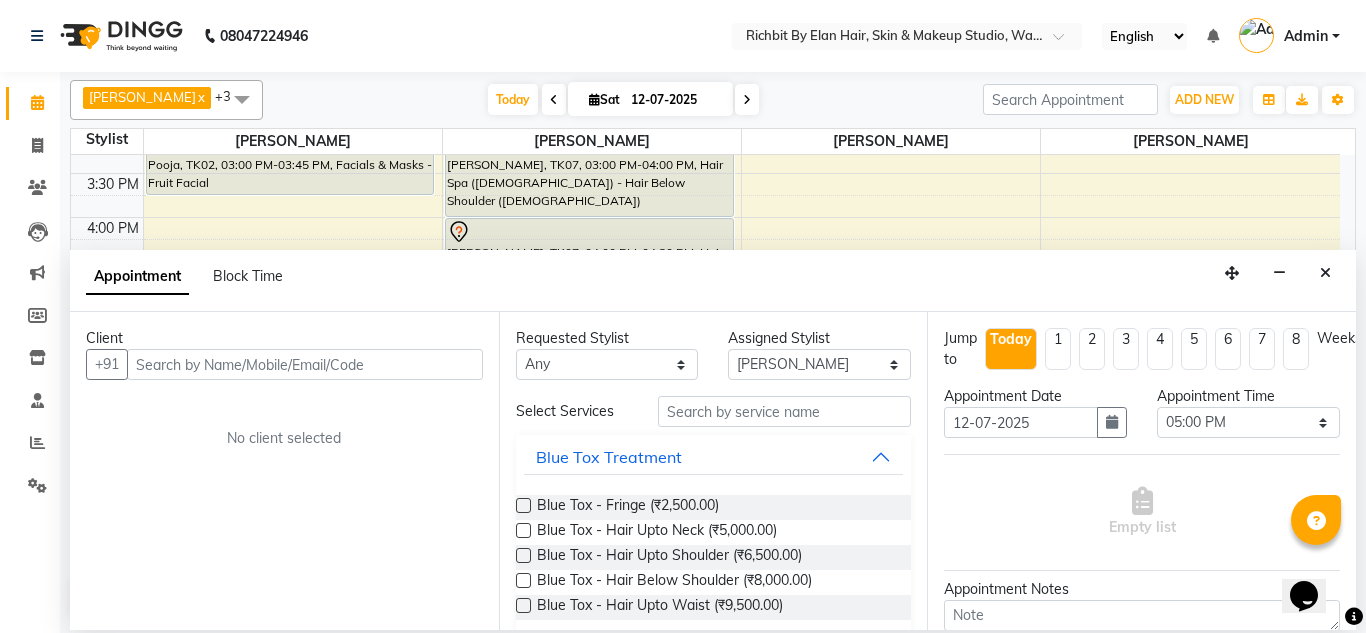 click at bounding box center (305, 364) 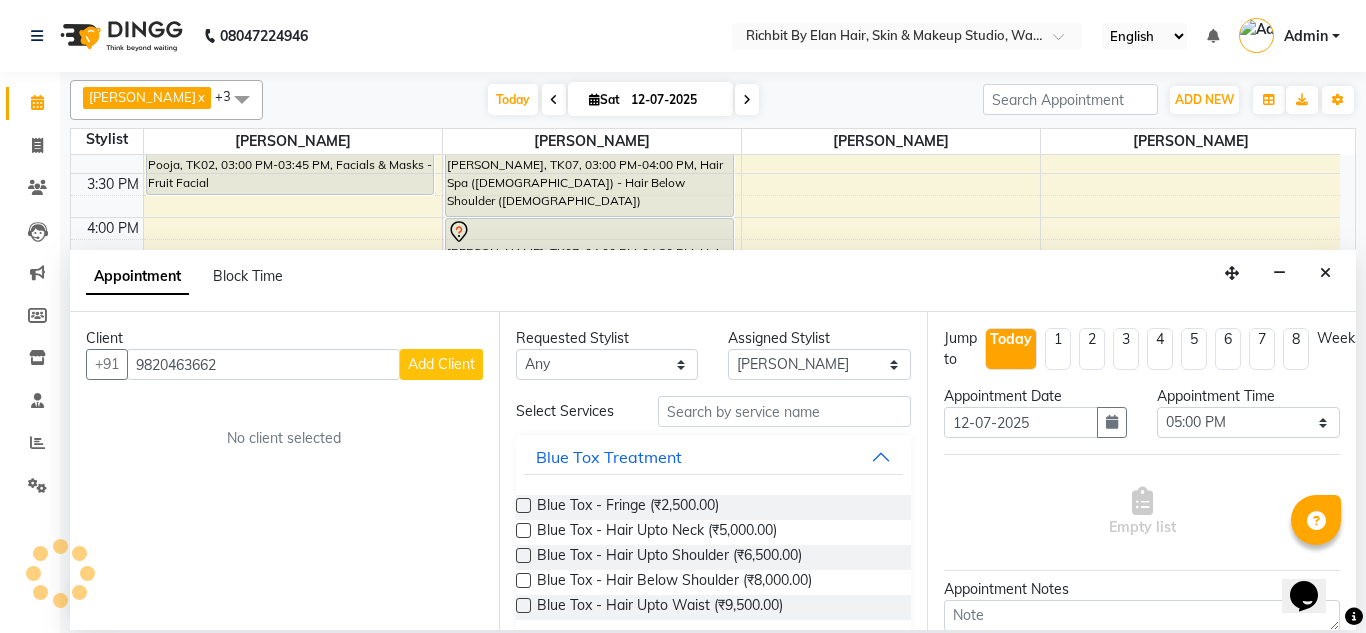 type on "9820463662" 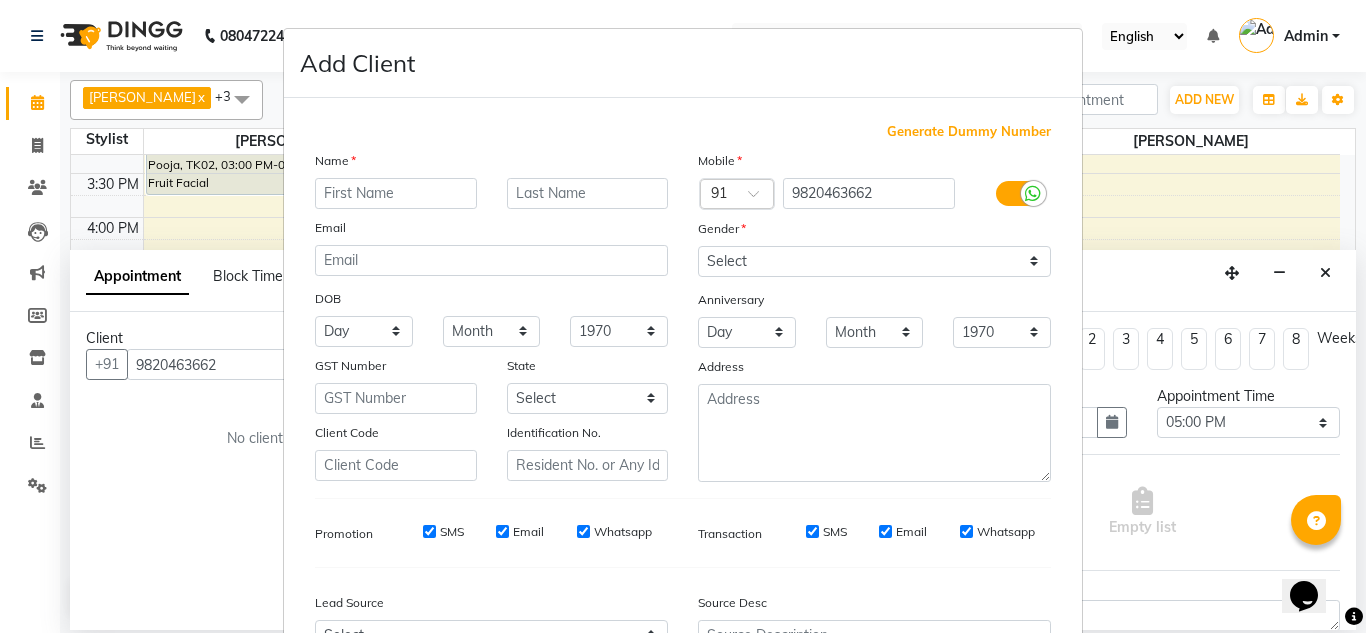 click at bounding box center [396, 193] 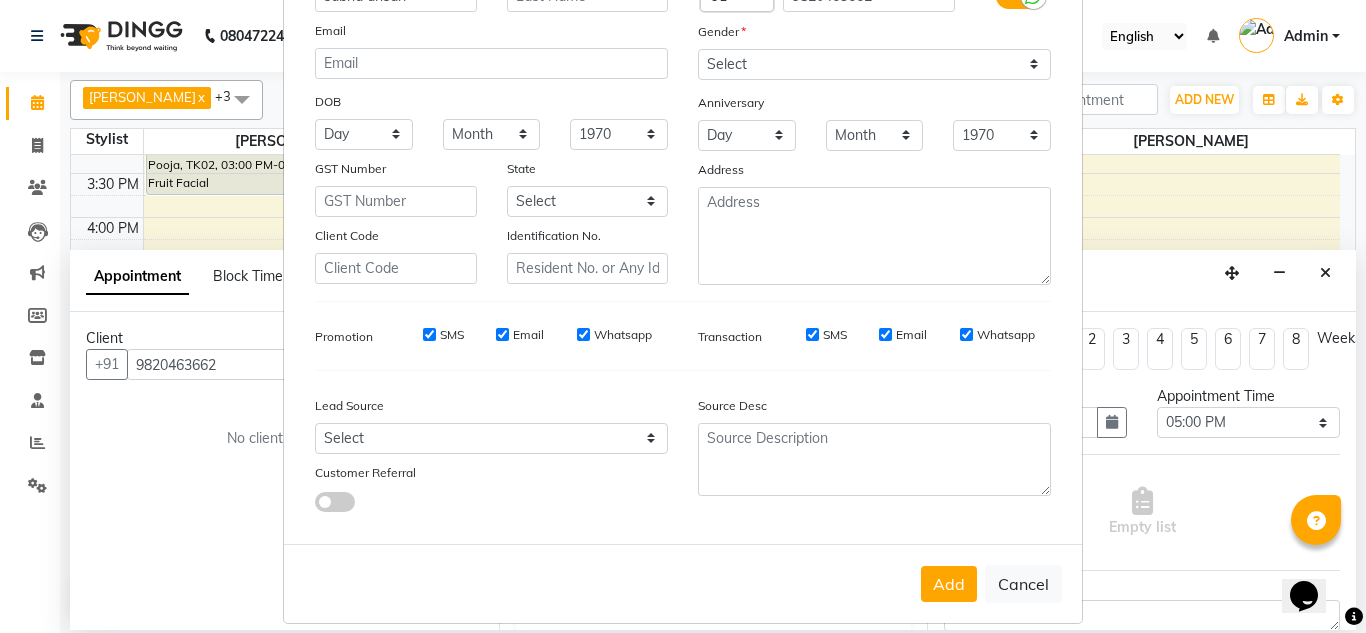 scroll, scrollTop: 200, scrollLeft: 0, axis: vertical 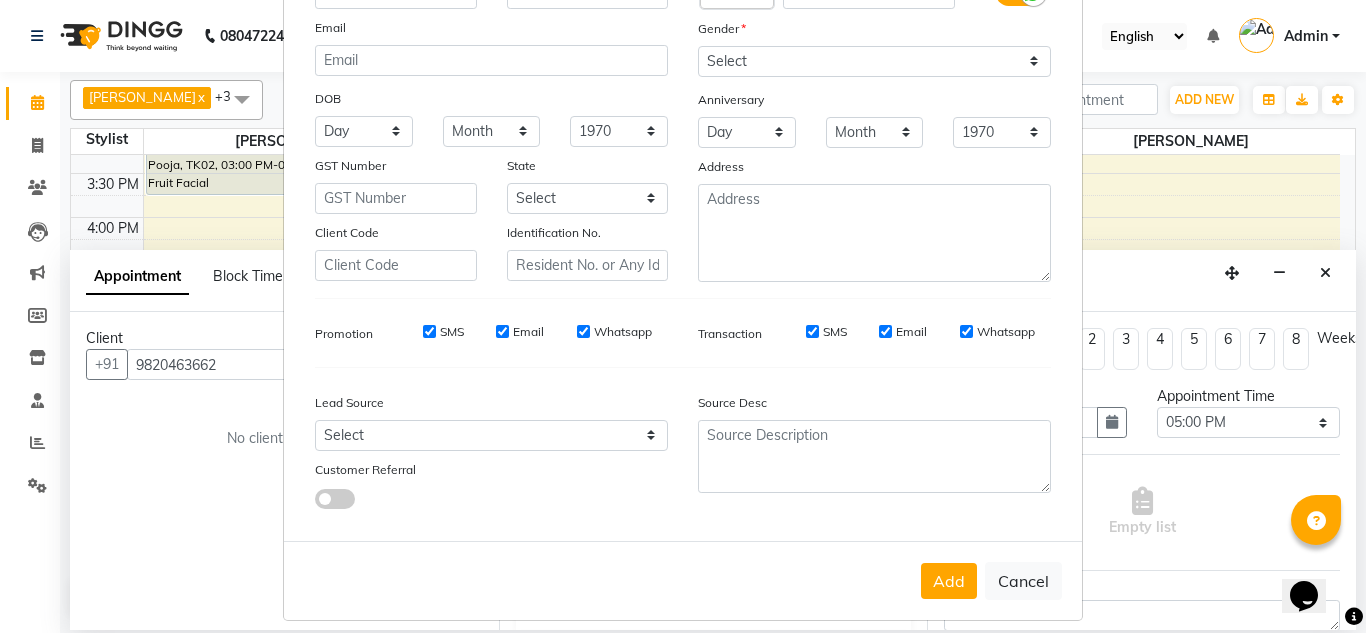 type on "sabha ansari" 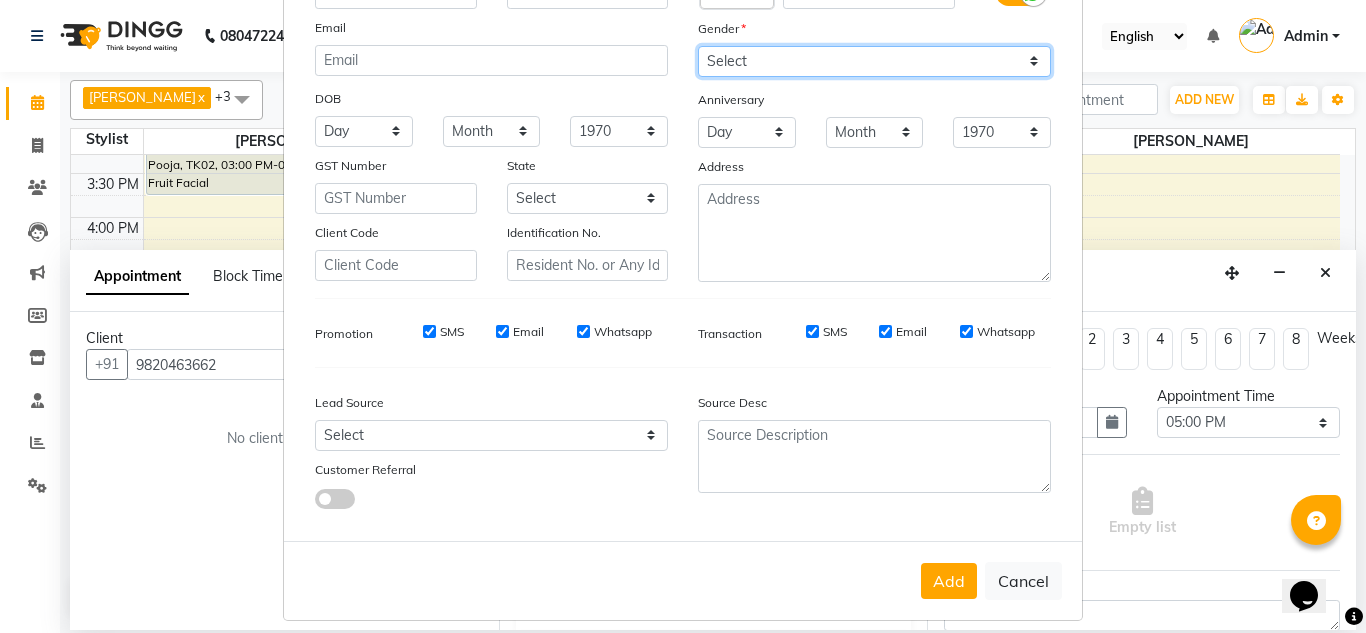 click on "Select [DEMOGRAPHIC_DATA] [DEMOGRAPHIC_DATA] Other Prefer Not To Say" at bounding box center (874, 61) 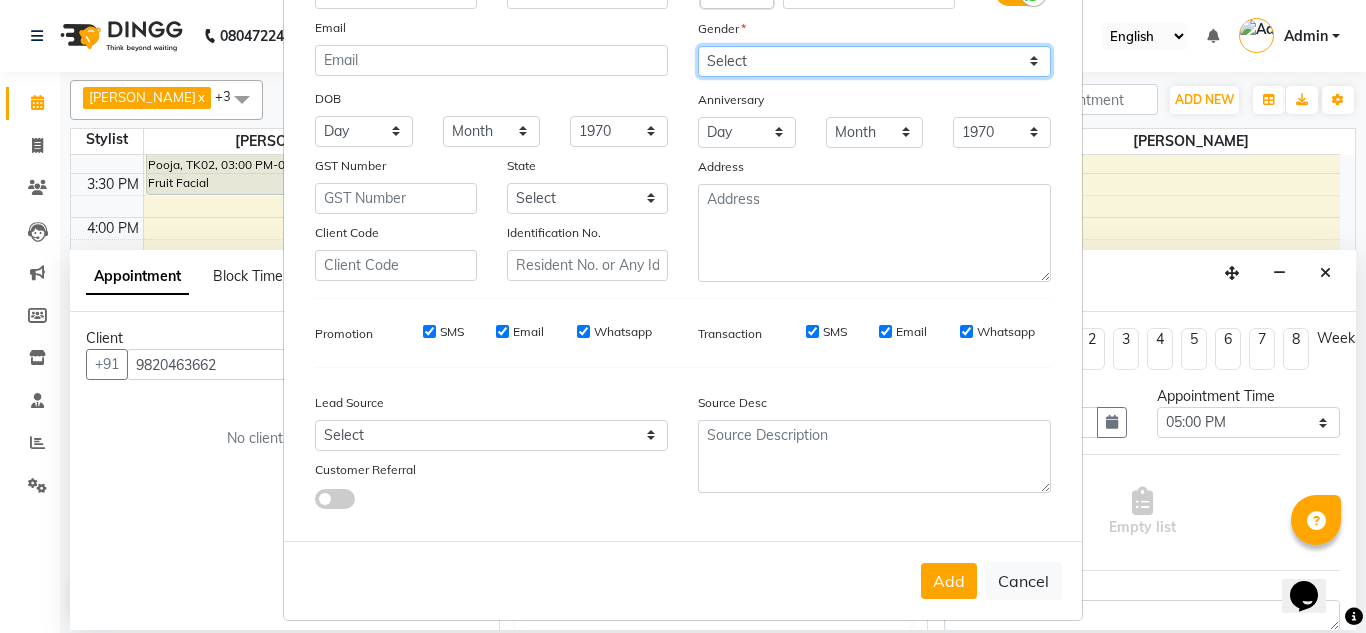 scroll, scrollTop: 216, scrollLeft: 0, axis: vertical 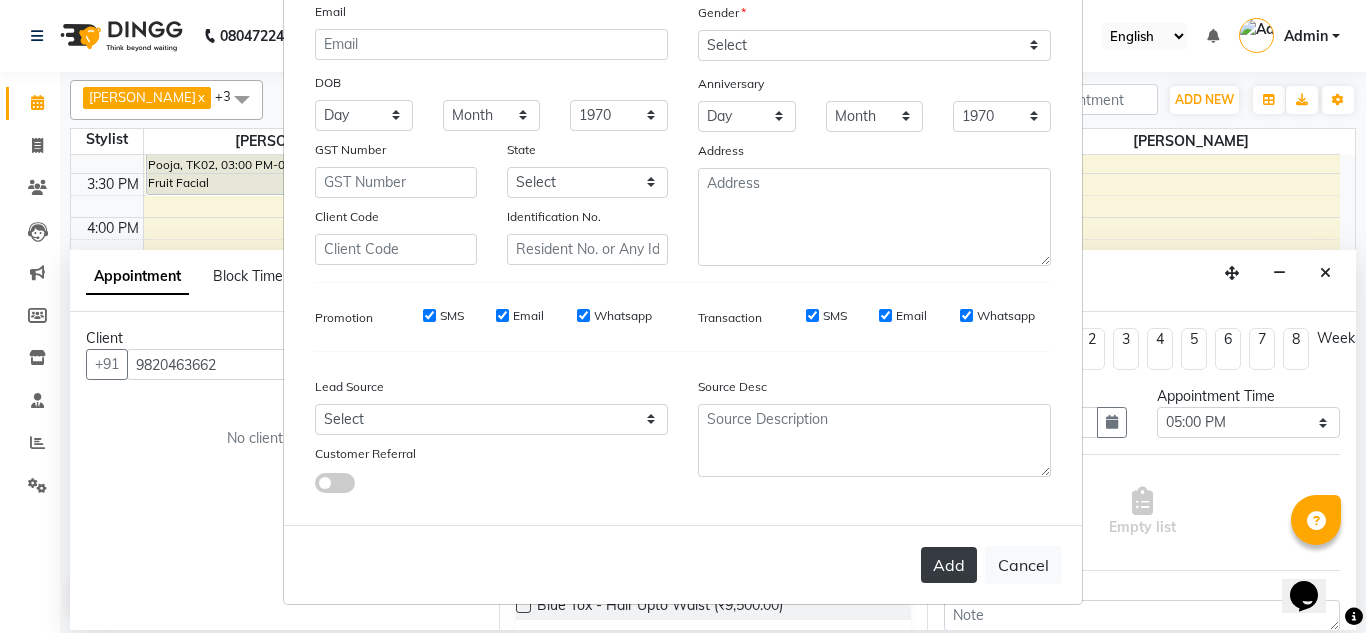 click on "Add" at bounding box center (949, 565) 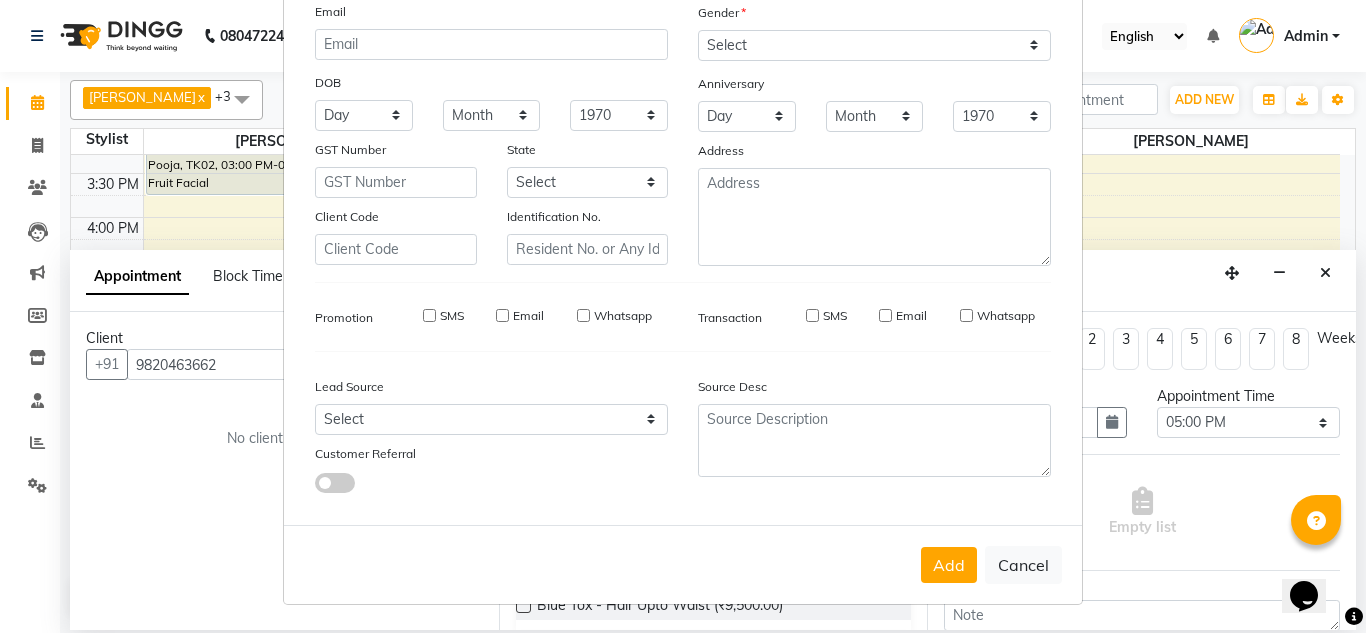 type 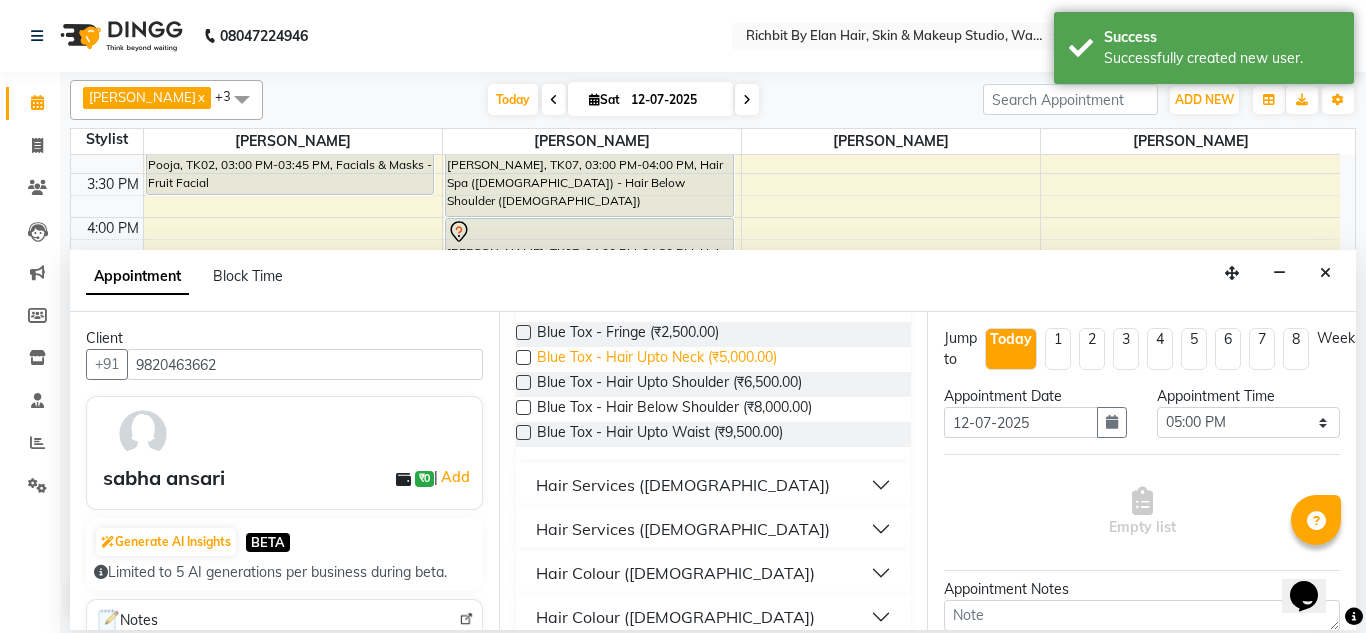 scroll, scrollTop: 200, scrollLeft: 0, axis: vertical 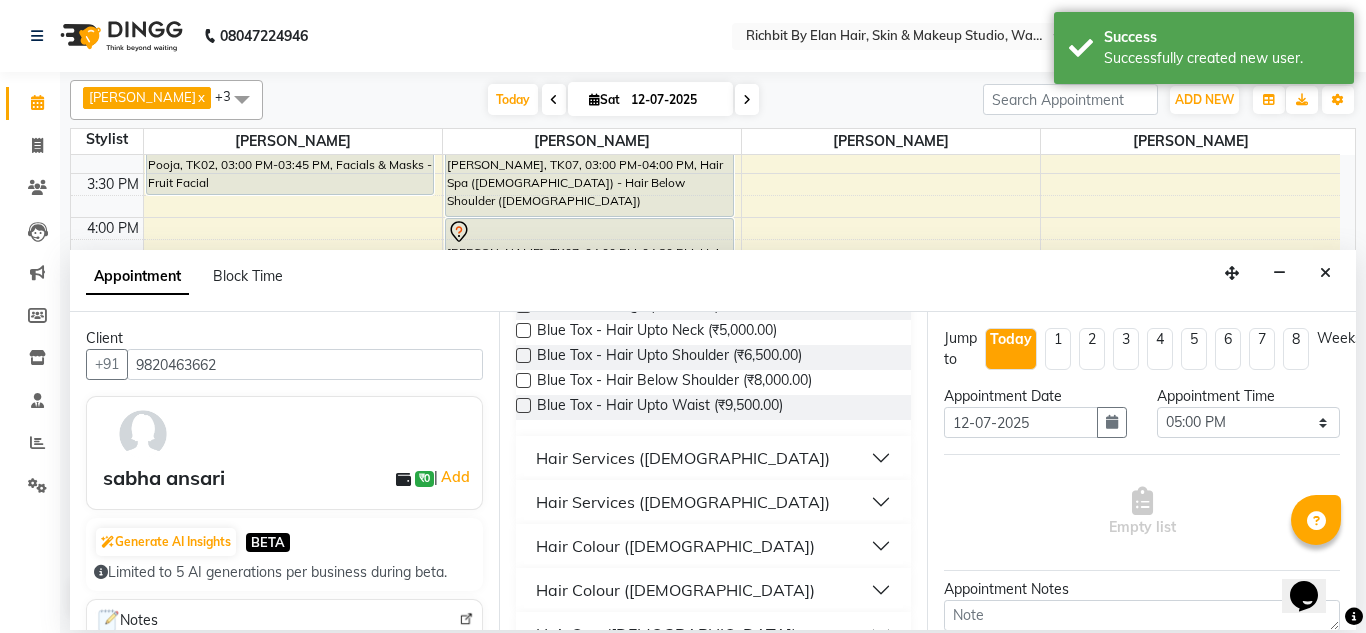 click on "Hair Services ([DEMOGRAPHIC_DATA])" at bounding box center (683, 502) 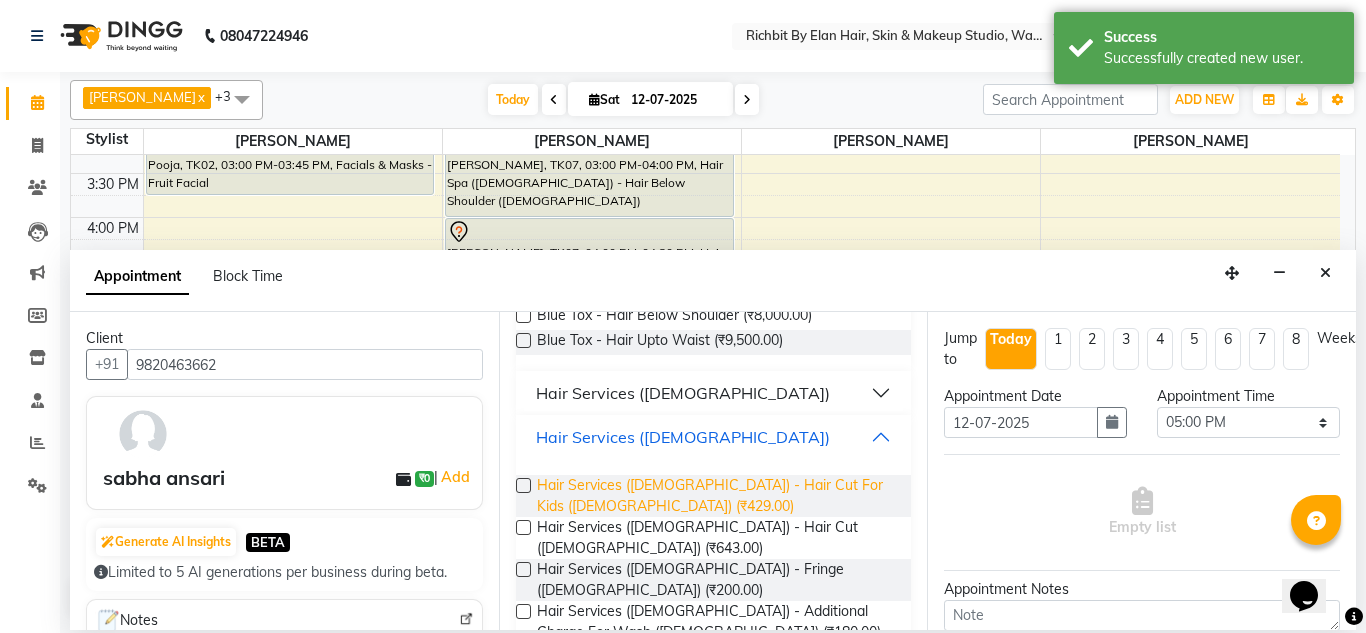 scroll, scrollTop: 300, scrollLeft: 0, axis: vertical 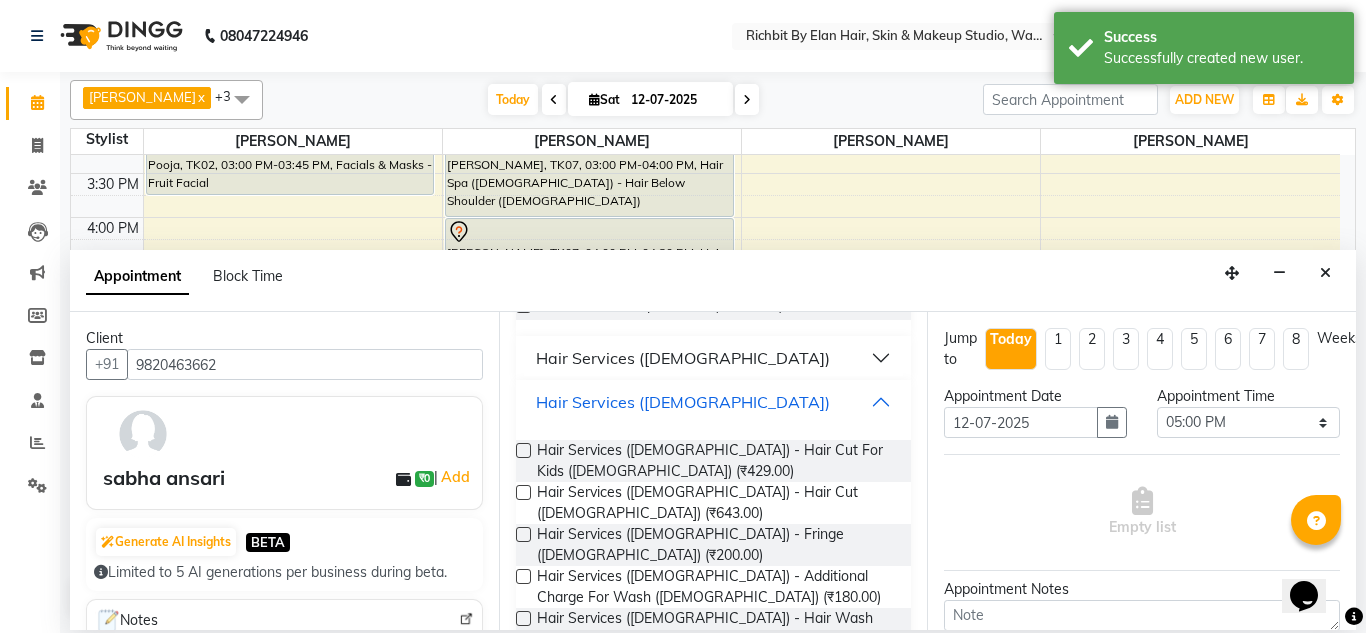 click on "Hair Services ([DEMOGRAPHIC_DATA])" at bounding box center (714, 402) 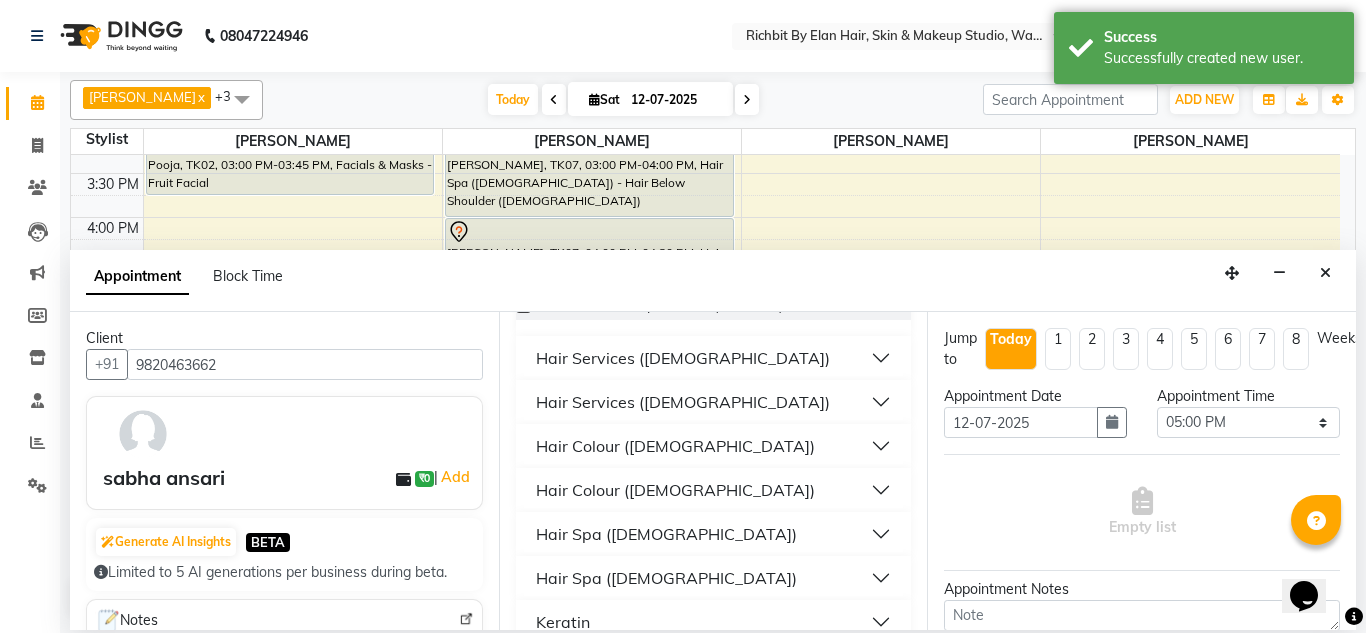 scroll, scrollTop: 400, scrollLeft: 0, axis: vertical 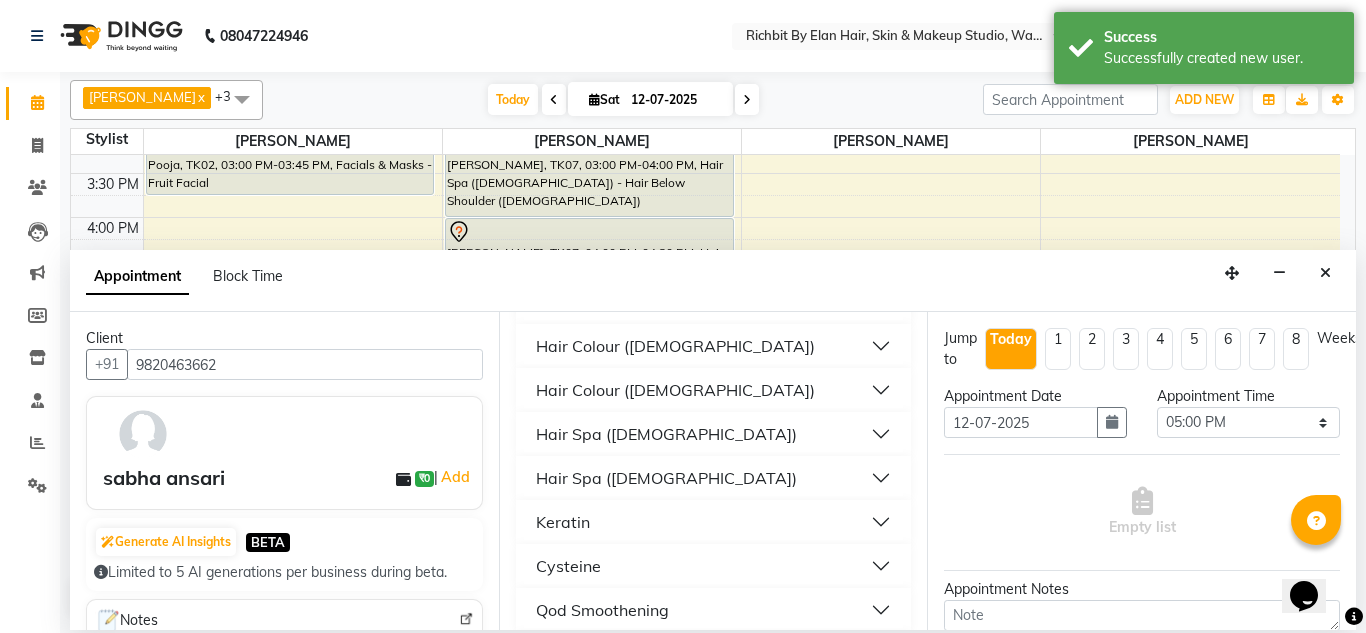 click on "Hair Colour ([DEMOGRAPHIC_DATA])" at bounding box center (675, 390) 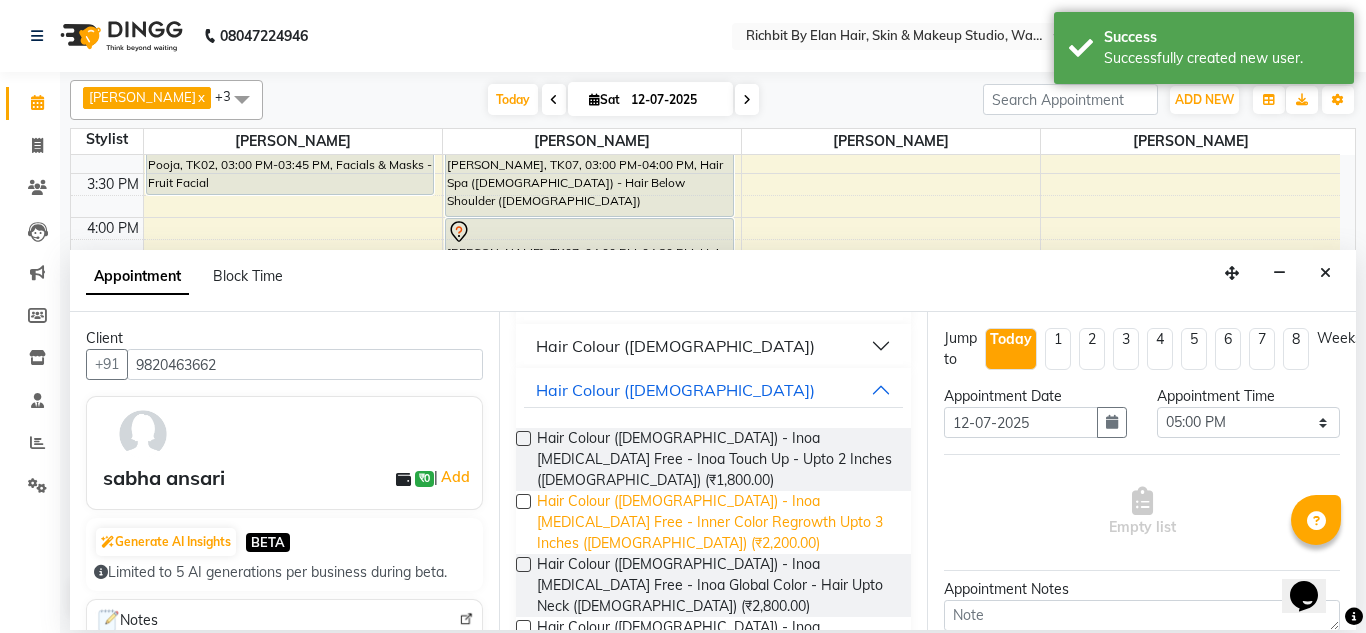click on "Hair Colour (Female) - Inoa Ammonia Free - Inner Color Regrowth Upto 3 Inches (Female) (₹2,200.00)" at bounding box center (716, 522) 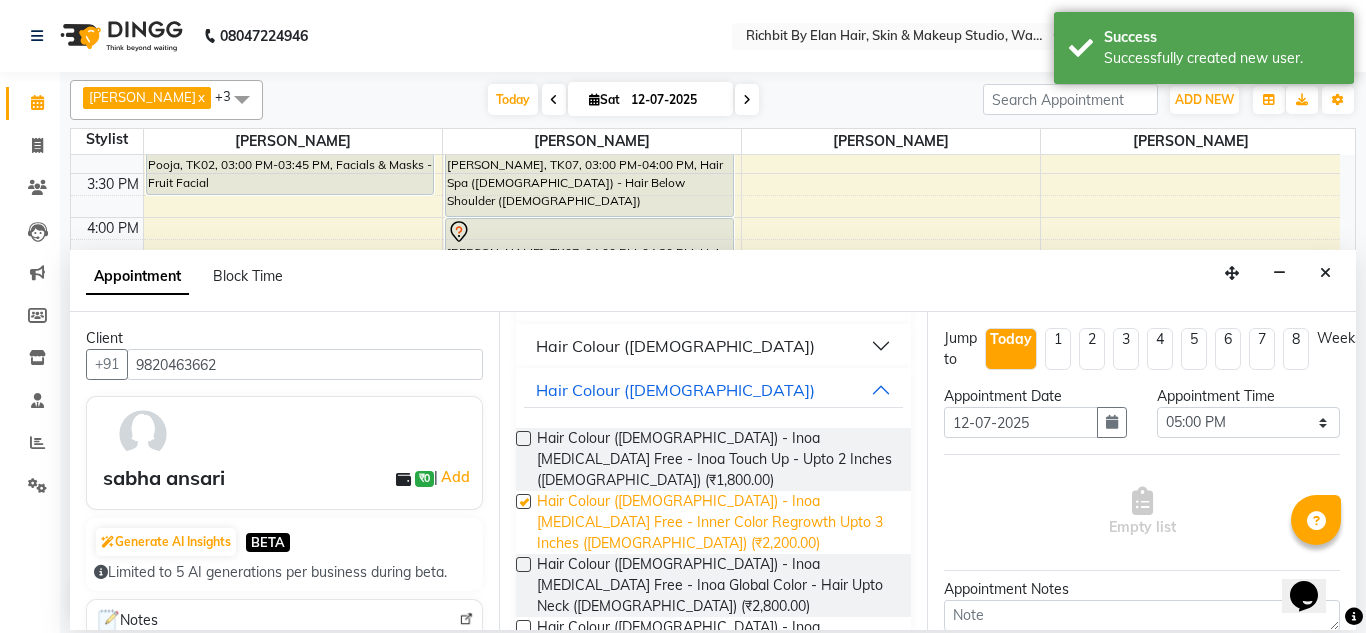 checkbox on "false" 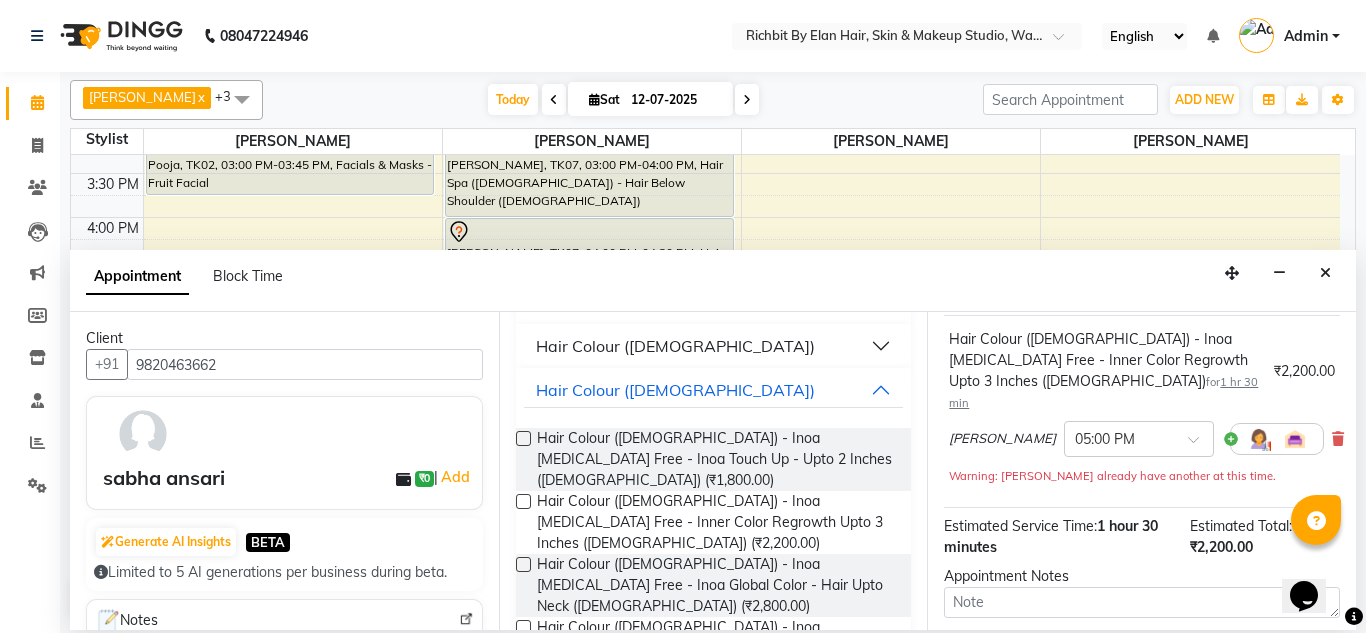scroll, scrollTop: 300, scrollLeft: 0, axis: vertical 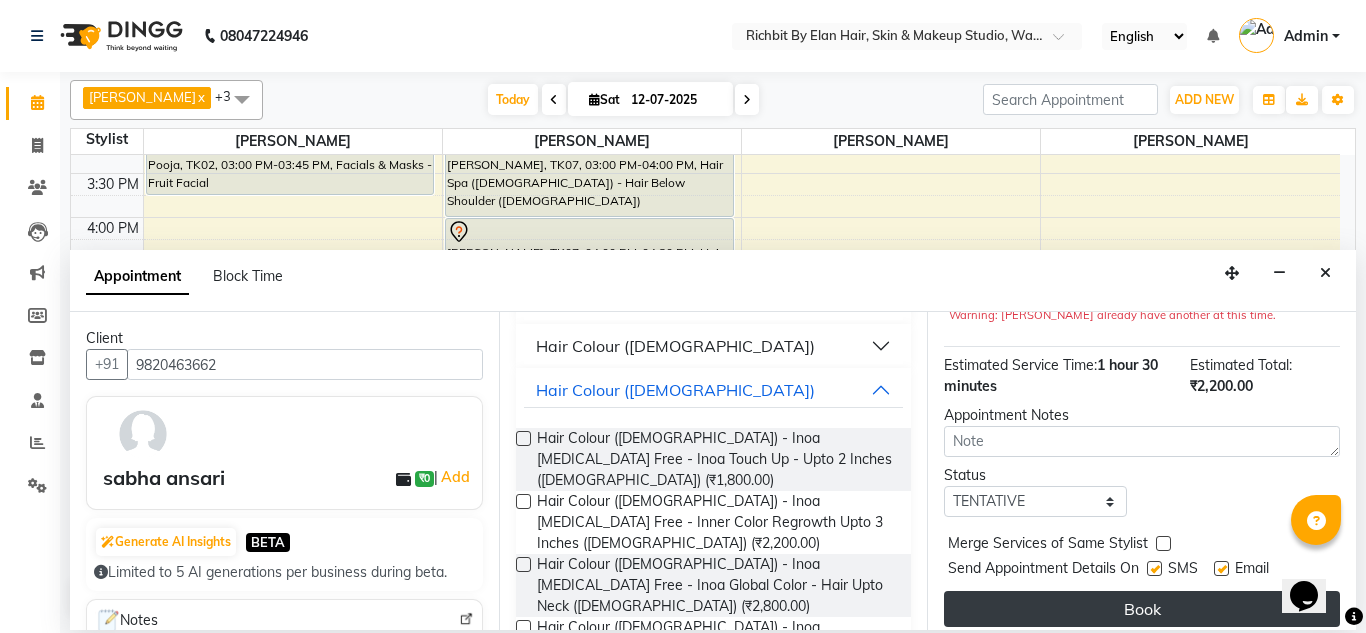 click on "Book" at bounding box center [1142, 609] 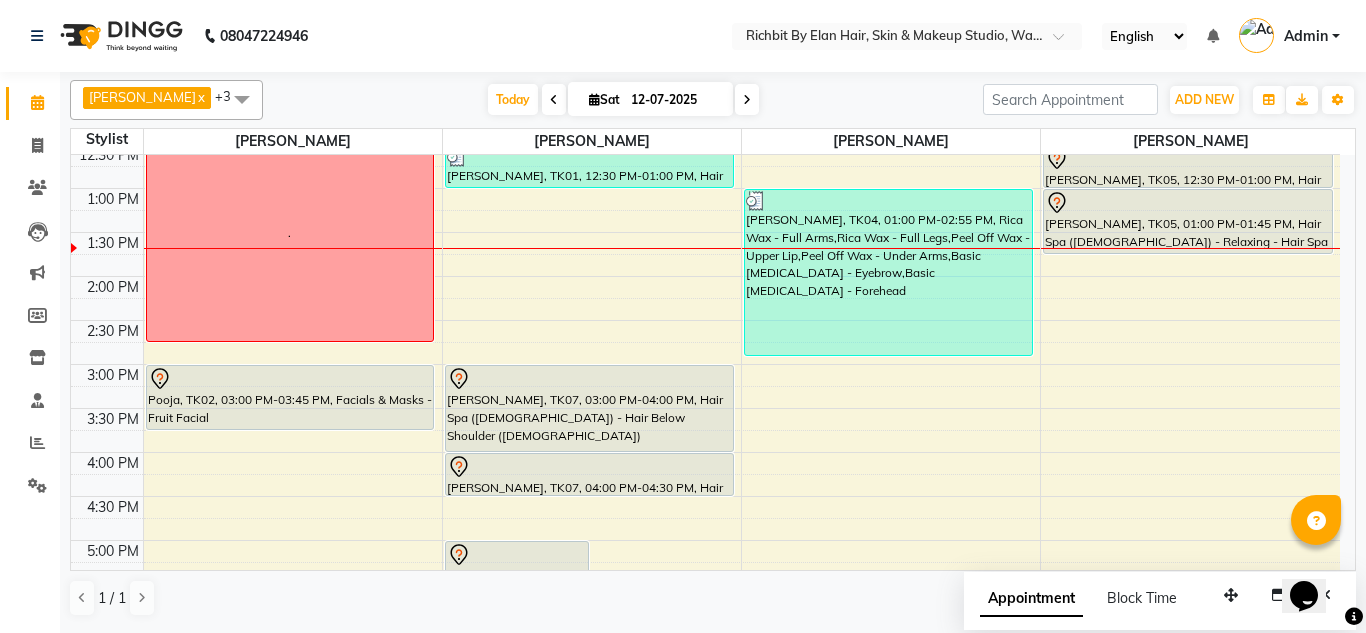 scroll, scrollTop: 265, scrollLeft: 0, axis: vertical 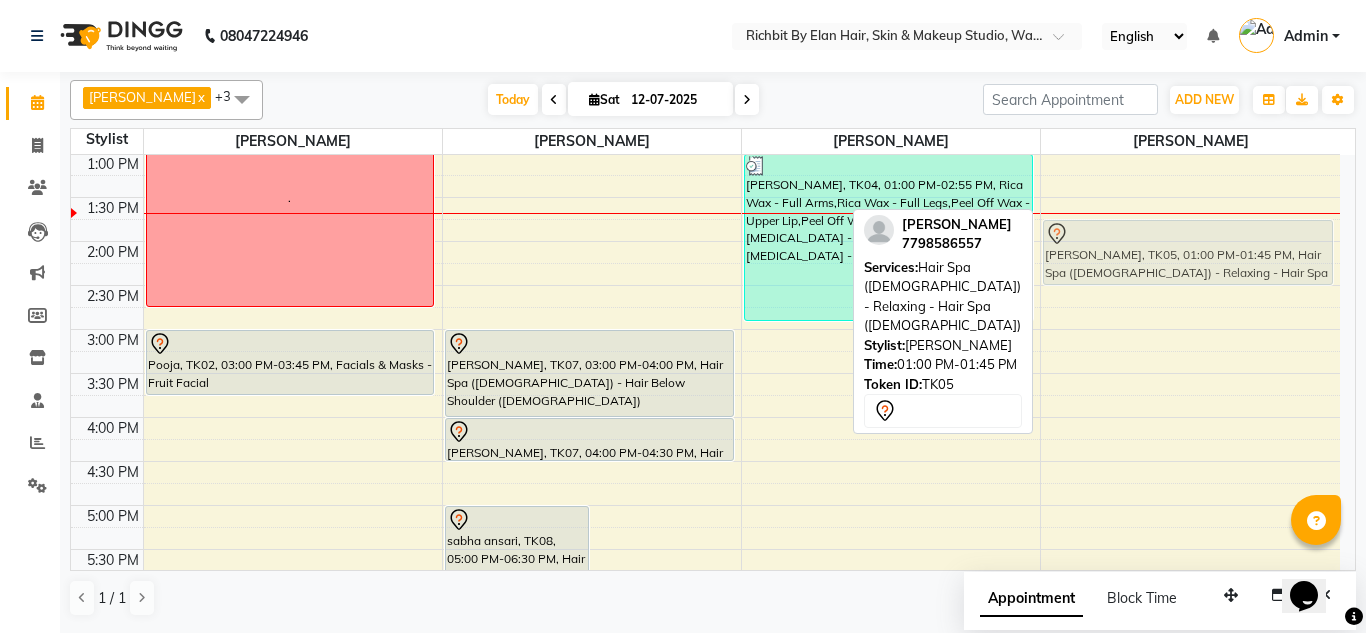drag, startPoint x: 1208, startPoint y: 182, endPoint x: 1213, endPoint y: 240, distance: 58.21512 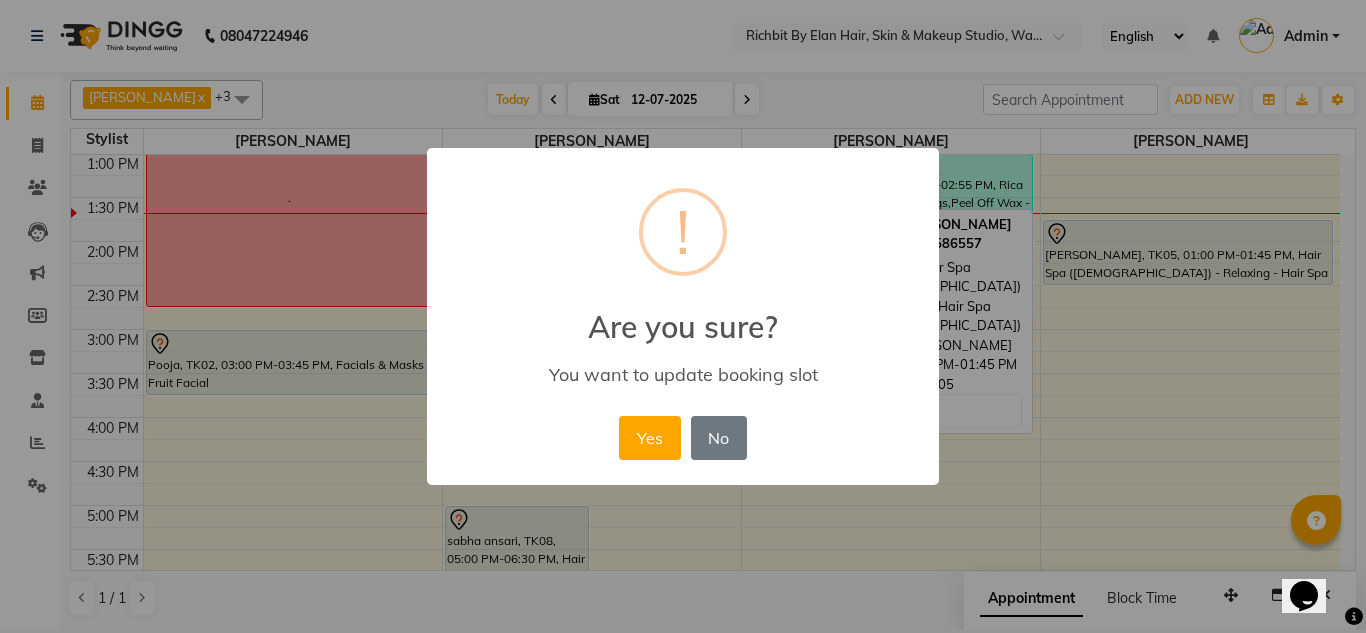 click on "Yes No No" at bounding box center (682, 438) 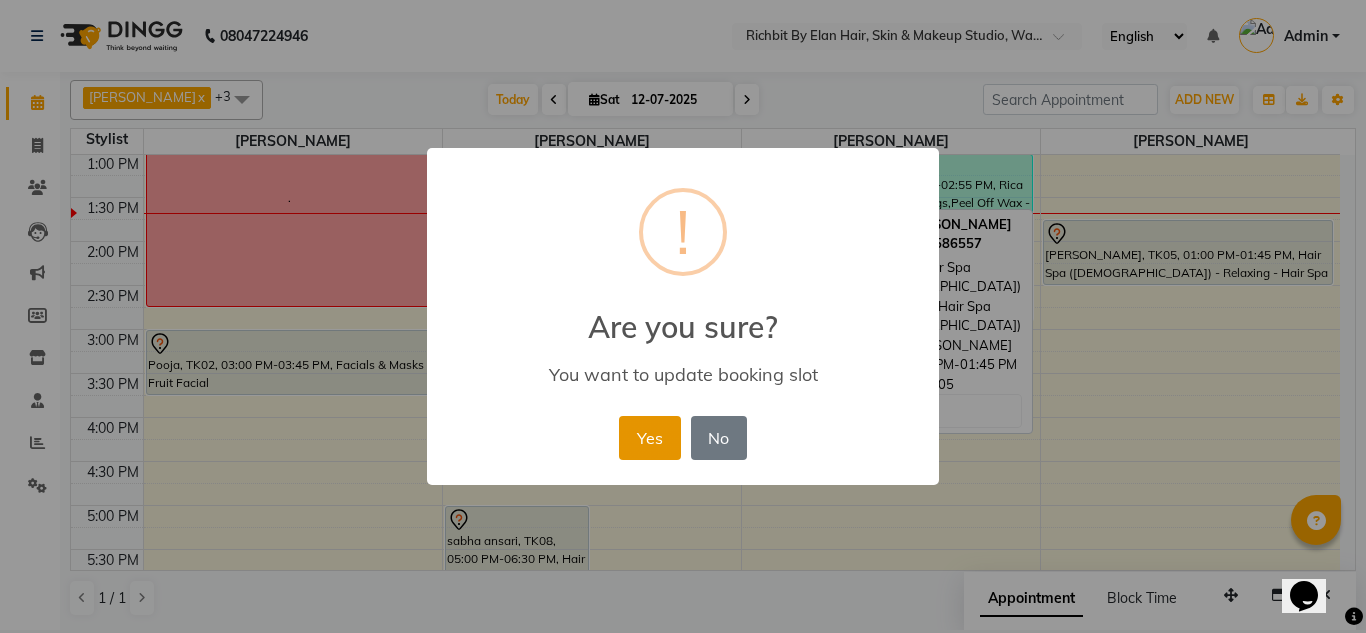 click on "Yes" at bounding box center (649, 438) 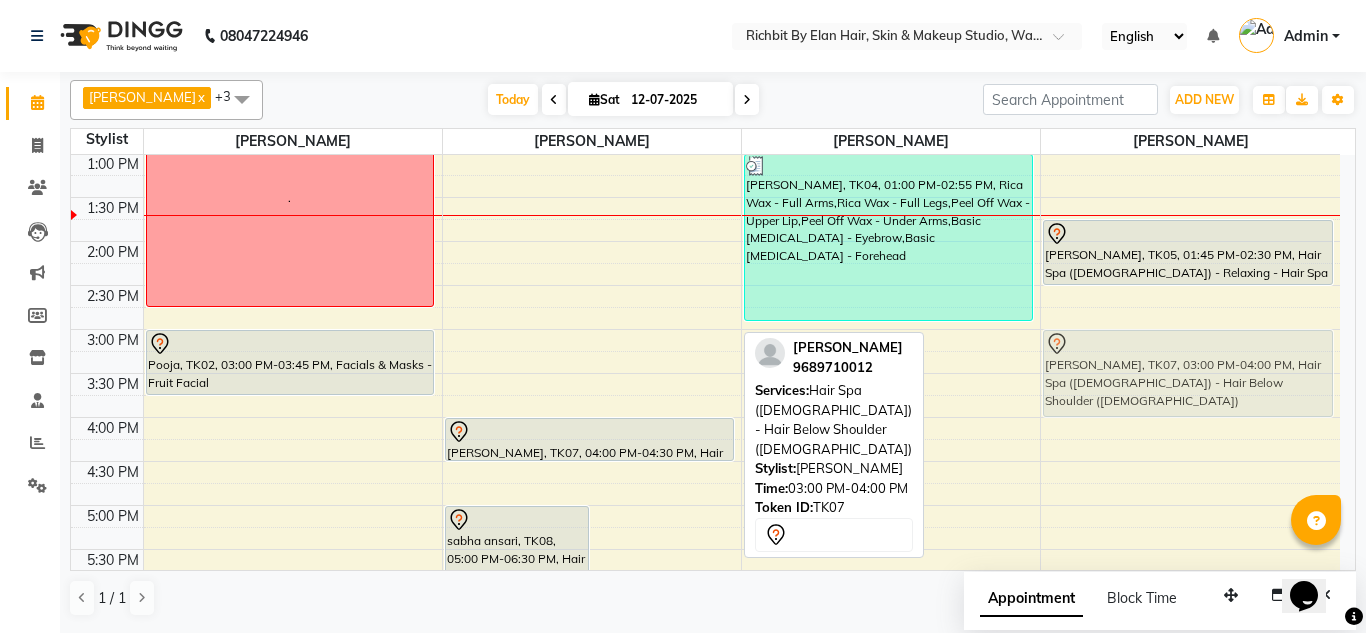 drag, startPoint x: 562, startPoint y: 382, endPoint x: 1115, endPoint y: 383, distance: 553.0009 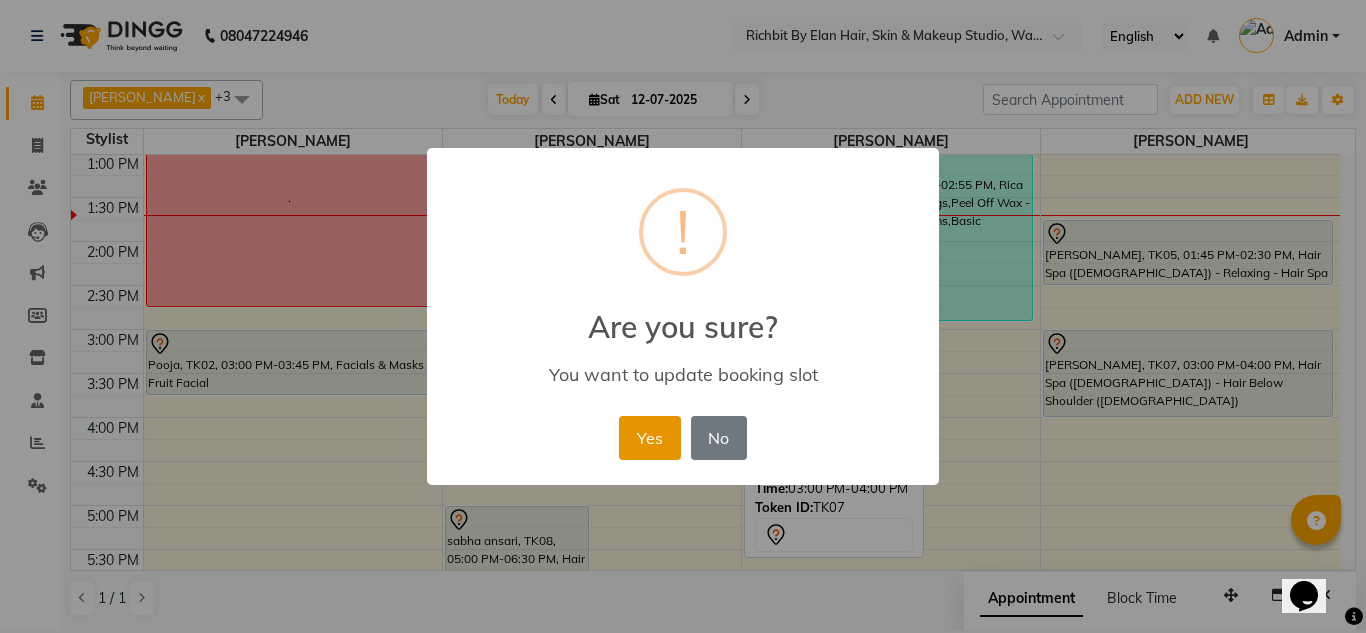 click on "Yes" at bounding box center (649, 438) 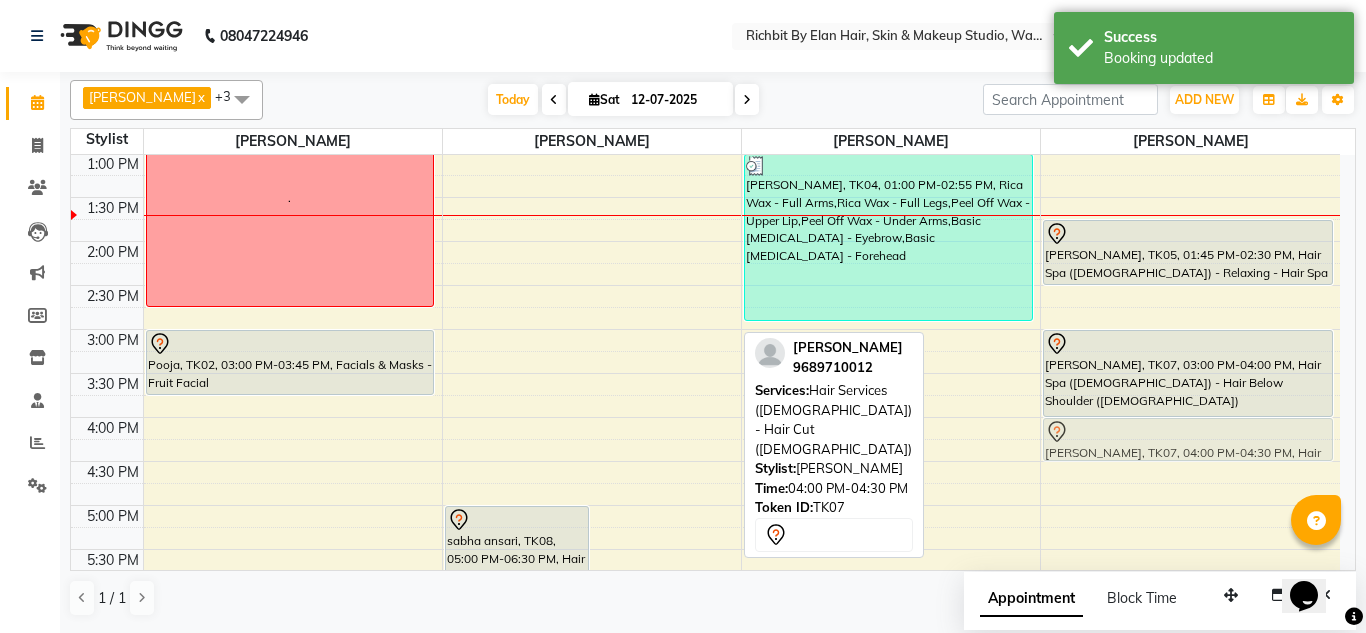 drag, startPoint x: 596, startPoint y: 440, endPoint x: 1155, endPoint y: 439, distance: 559.0009 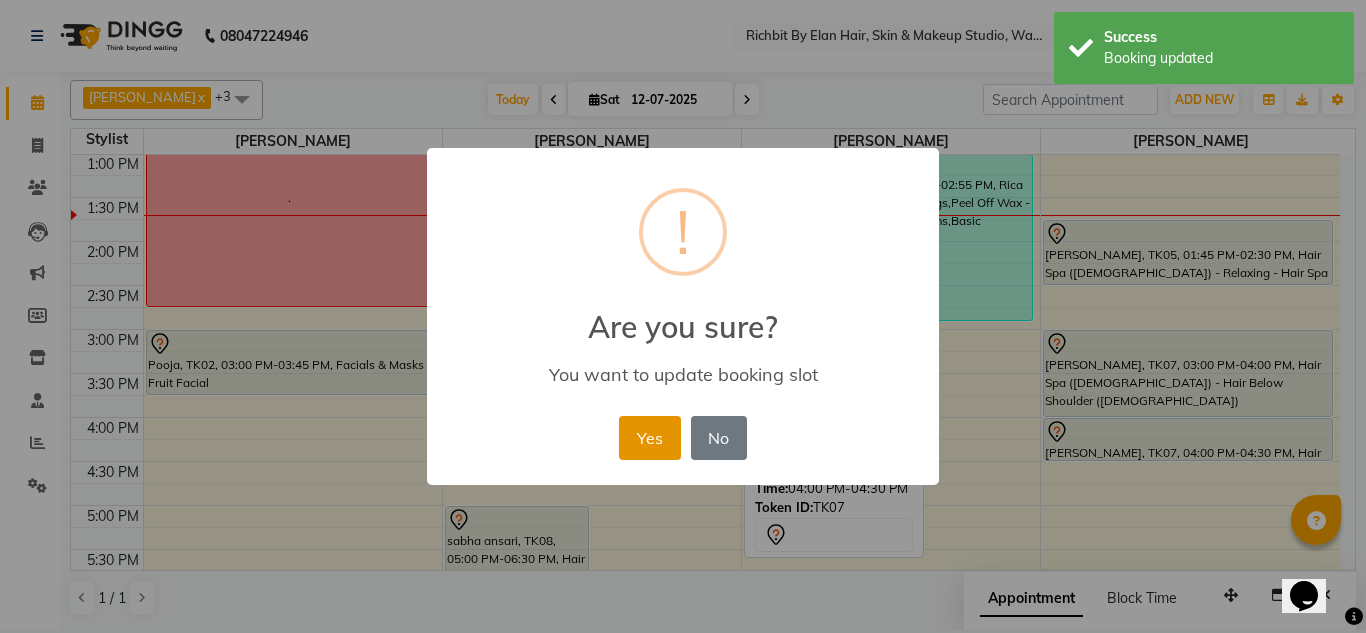 click on "Yes" at bounding box center [649, 438] 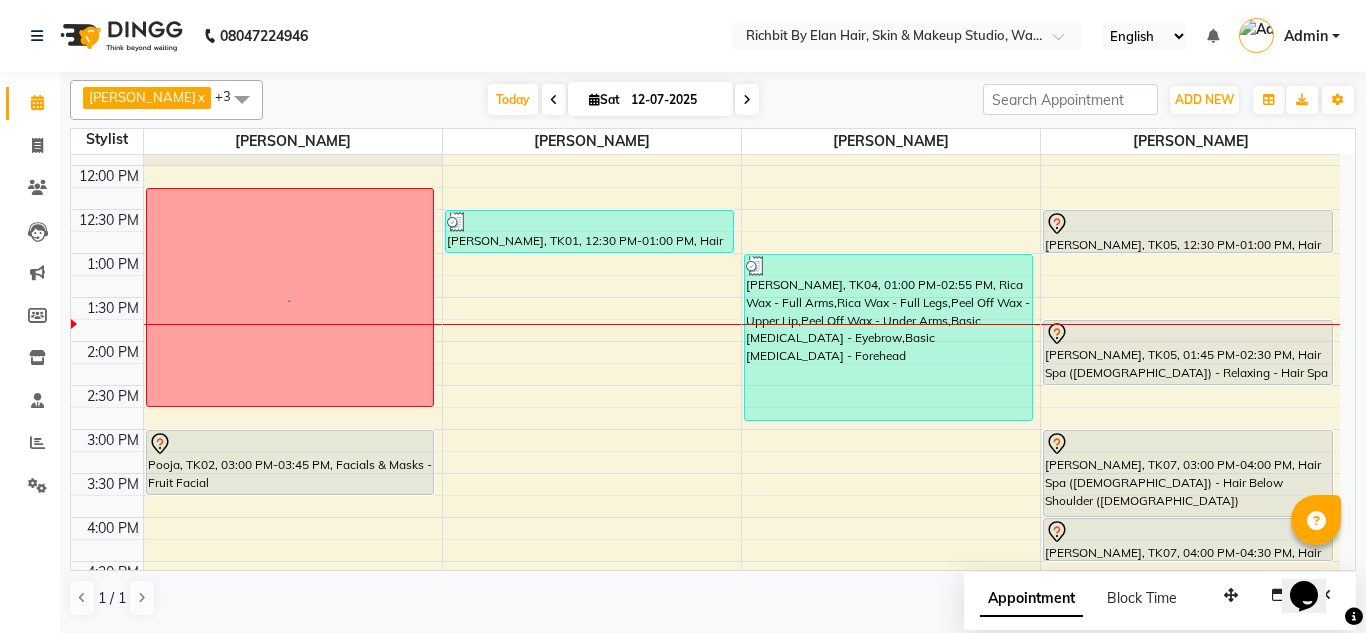 scroll, scrollTop: 265, scrollLeft: 0, axis: vertical 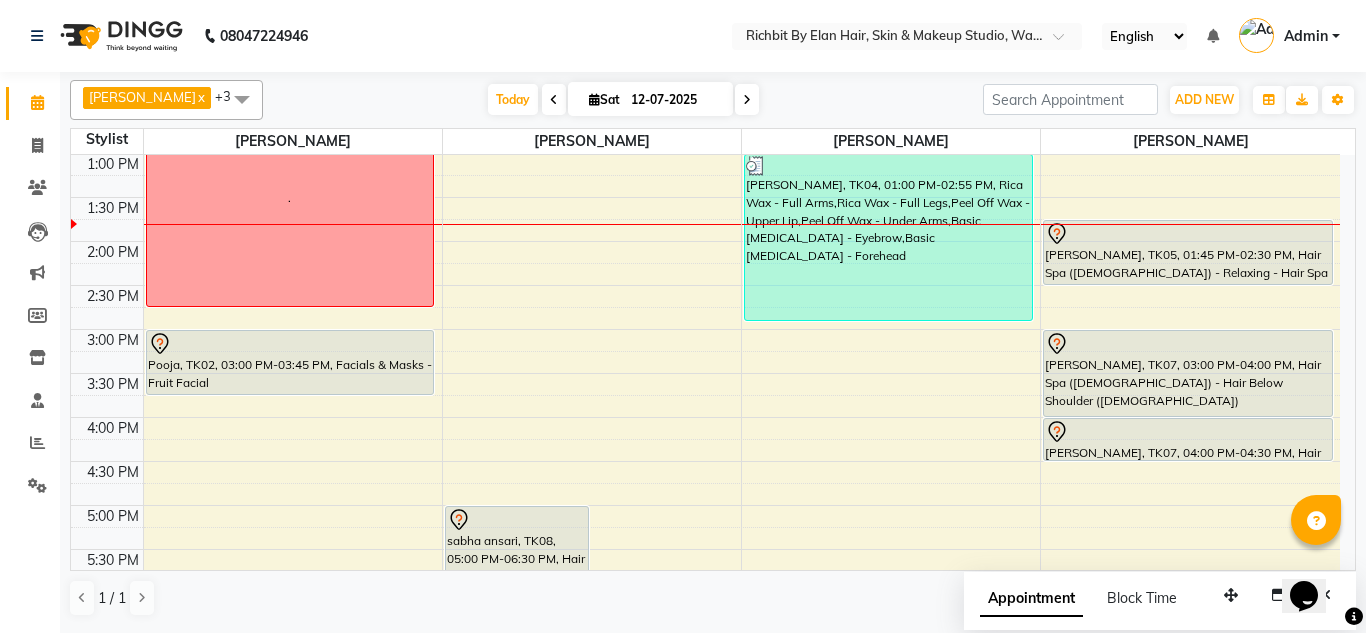 click at bounding box center (747, 100) 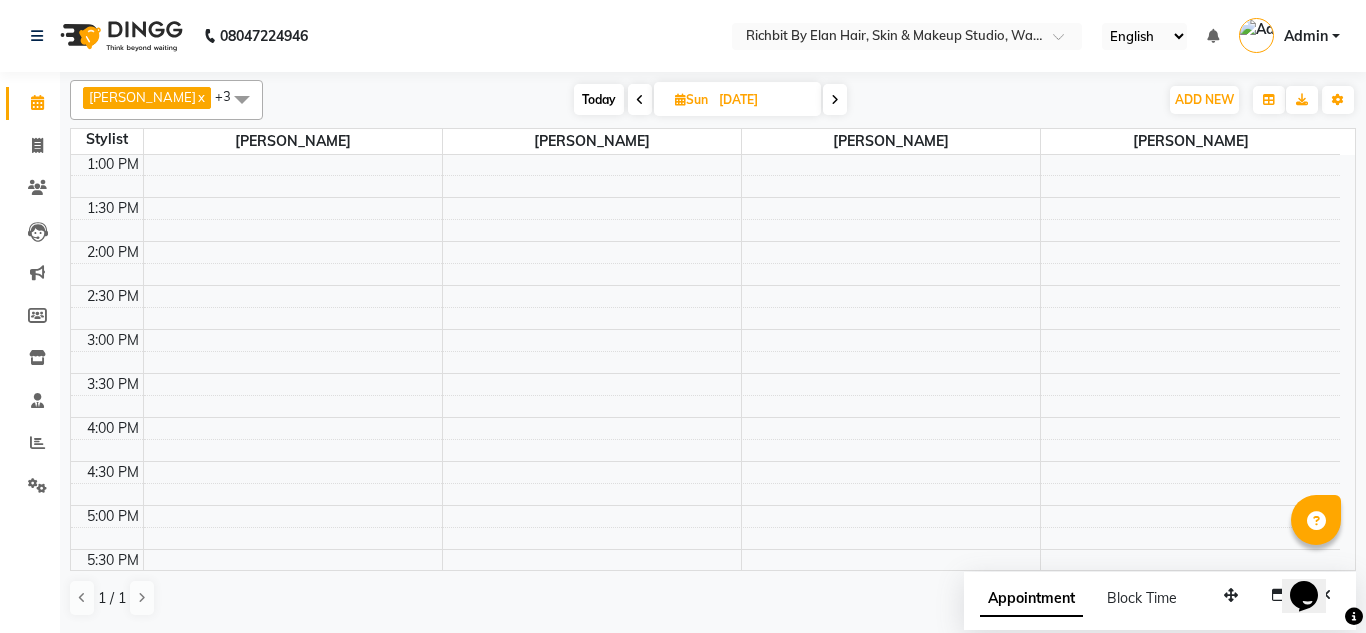 click at bounding box center (835, 100) 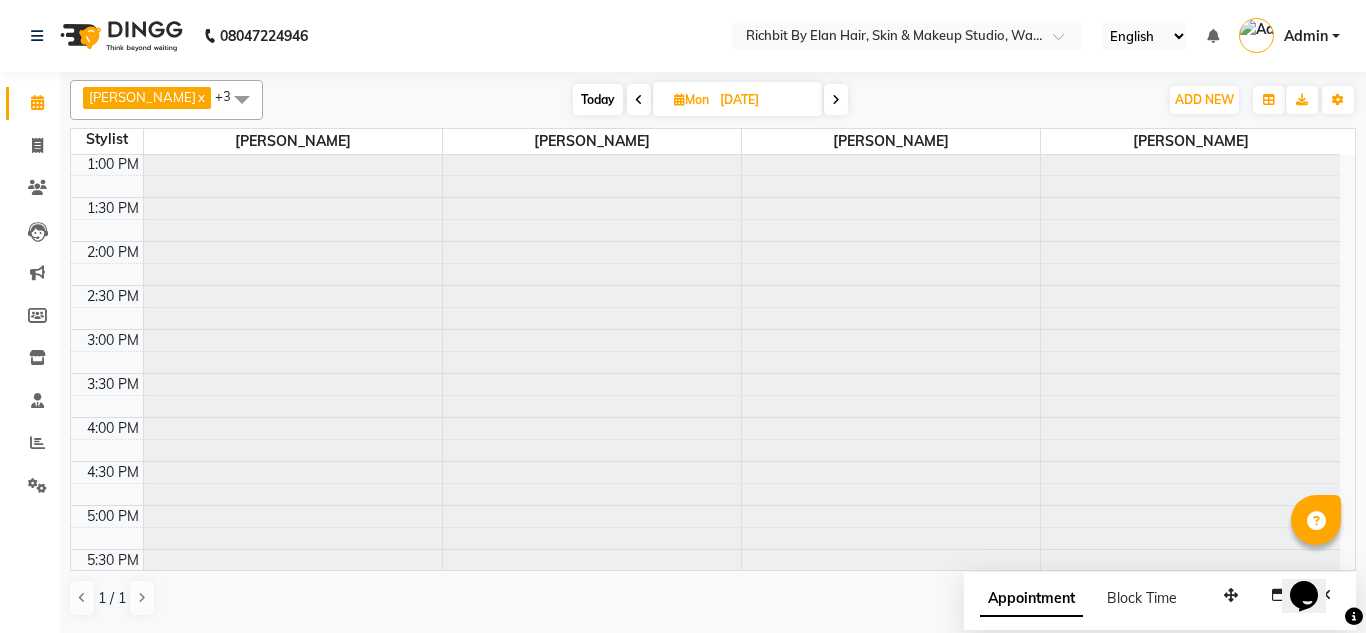 scroll, scrollTop: 265, scrollLeft: 0, axis: vertical 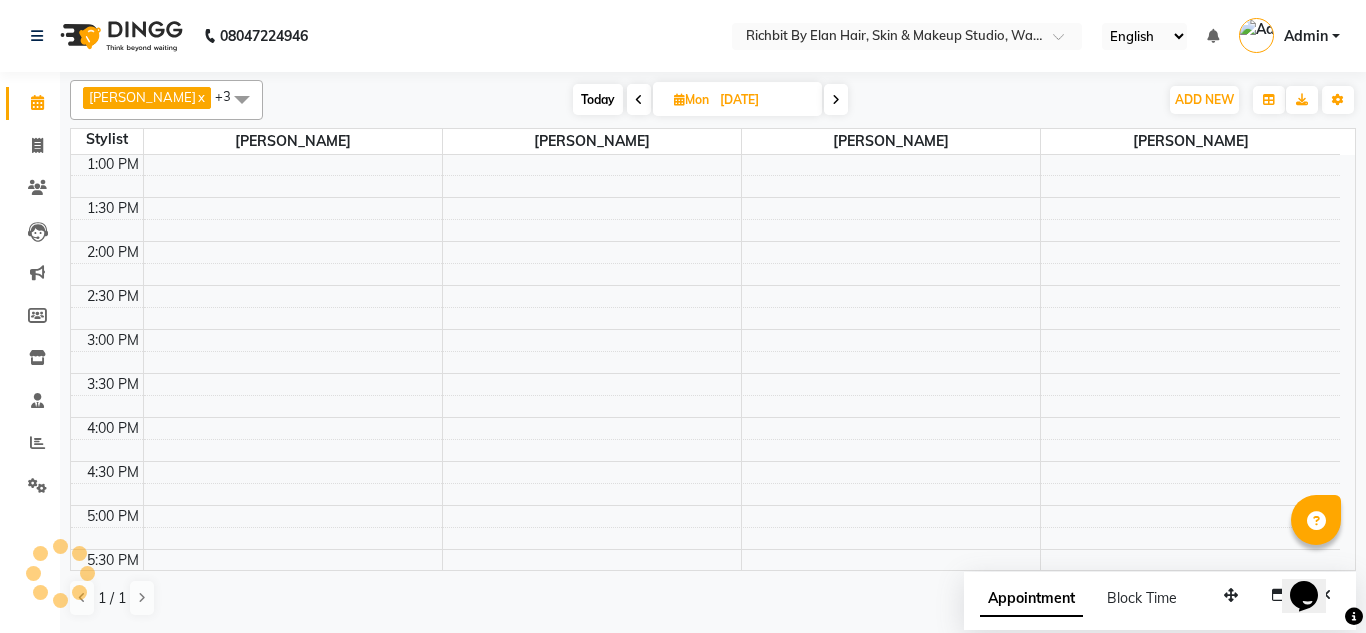 drag, startPoint x: 843, startPoint y: 104, endPoint x: 819, endPoint y: 140, distance: 43.266617 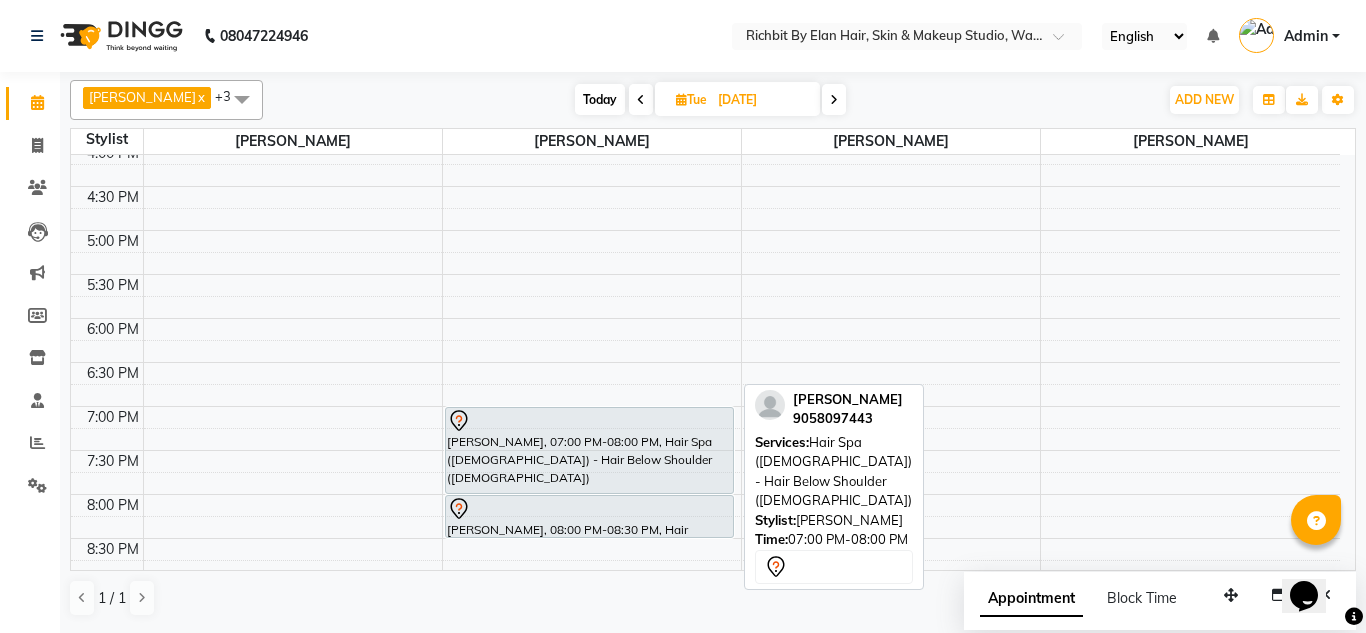 scroll, scrollTop: 440, scrollLeft: 0, axis: vertical 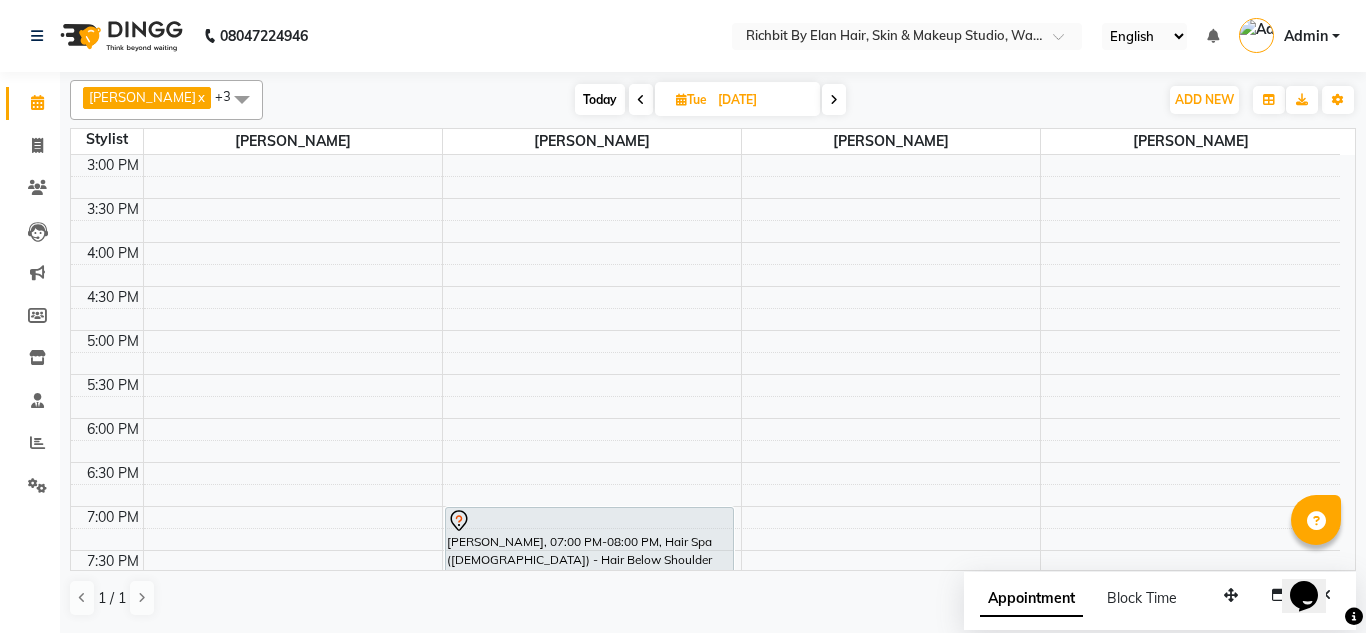 click at bounding box center (834, 100) 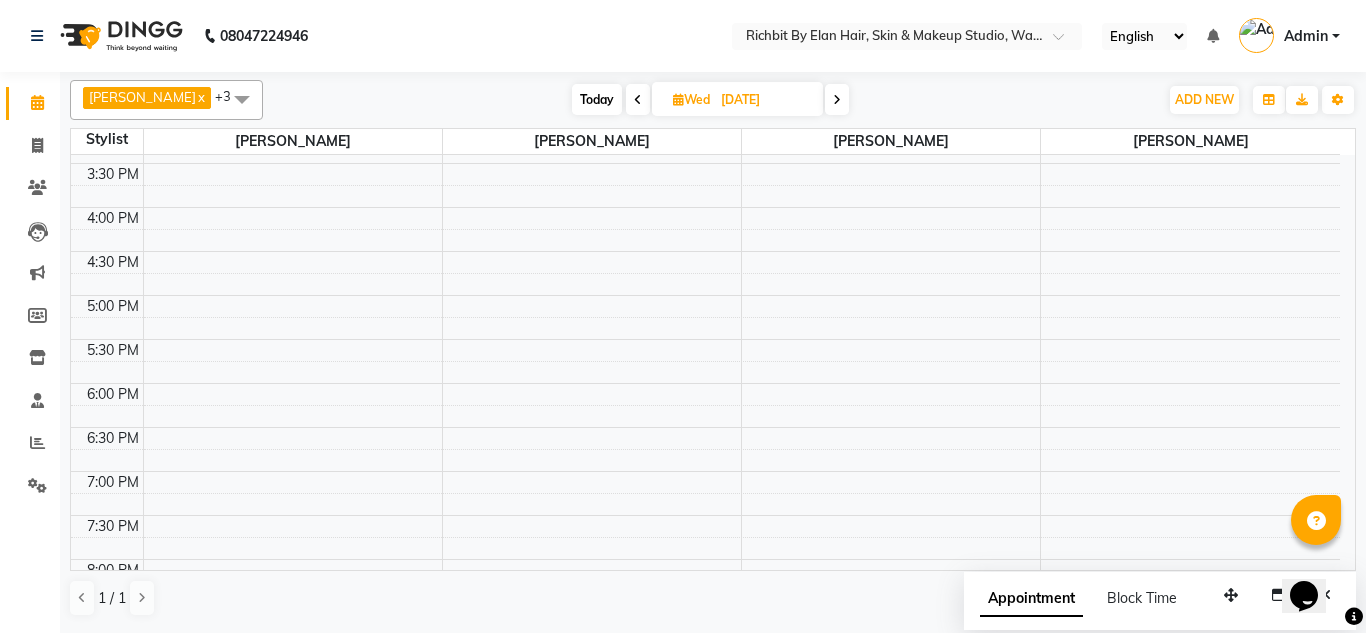 scroll, scrollTop: 440, scrollLeft: 0, axis: vertical 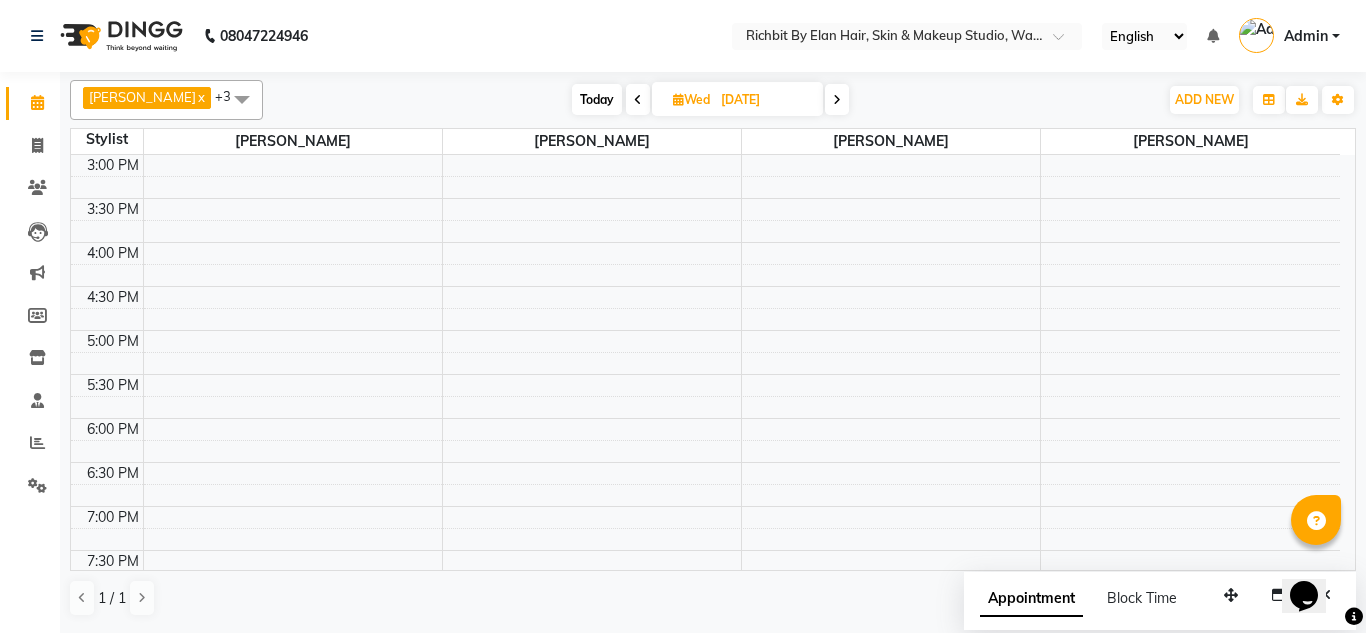 click at bounding box center [638, 100] 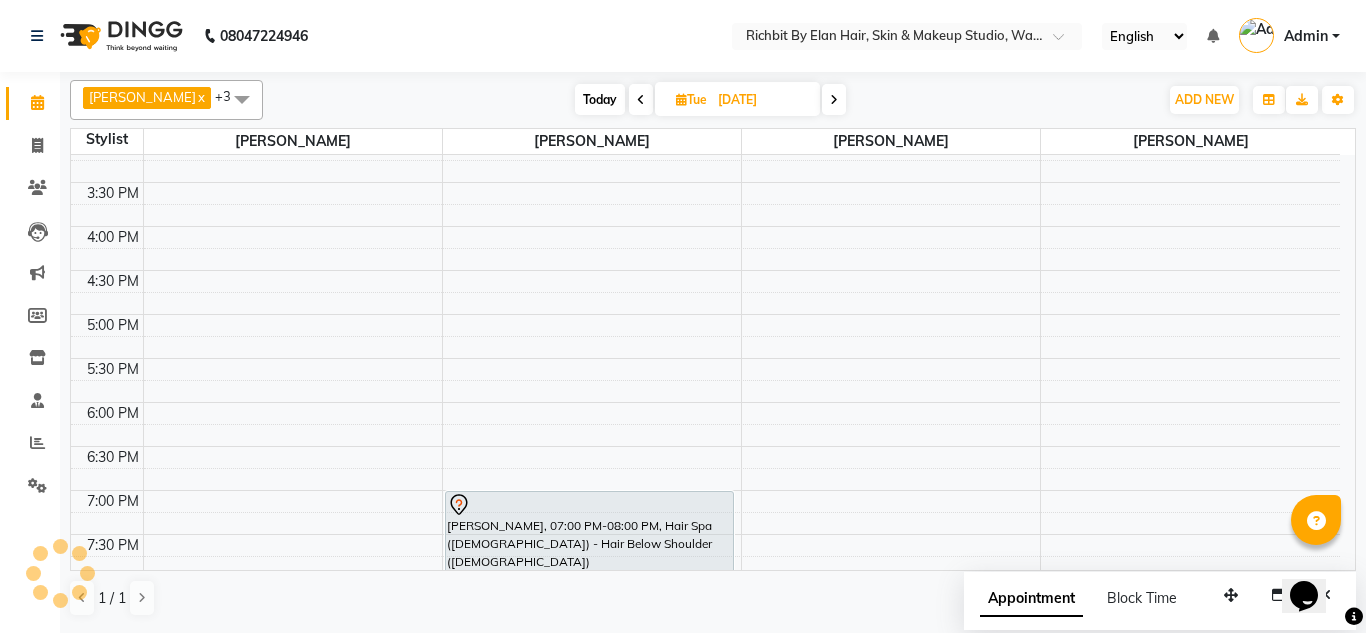 scroll, scrollTop: 640, scrollLeft: 0, axis: vertical 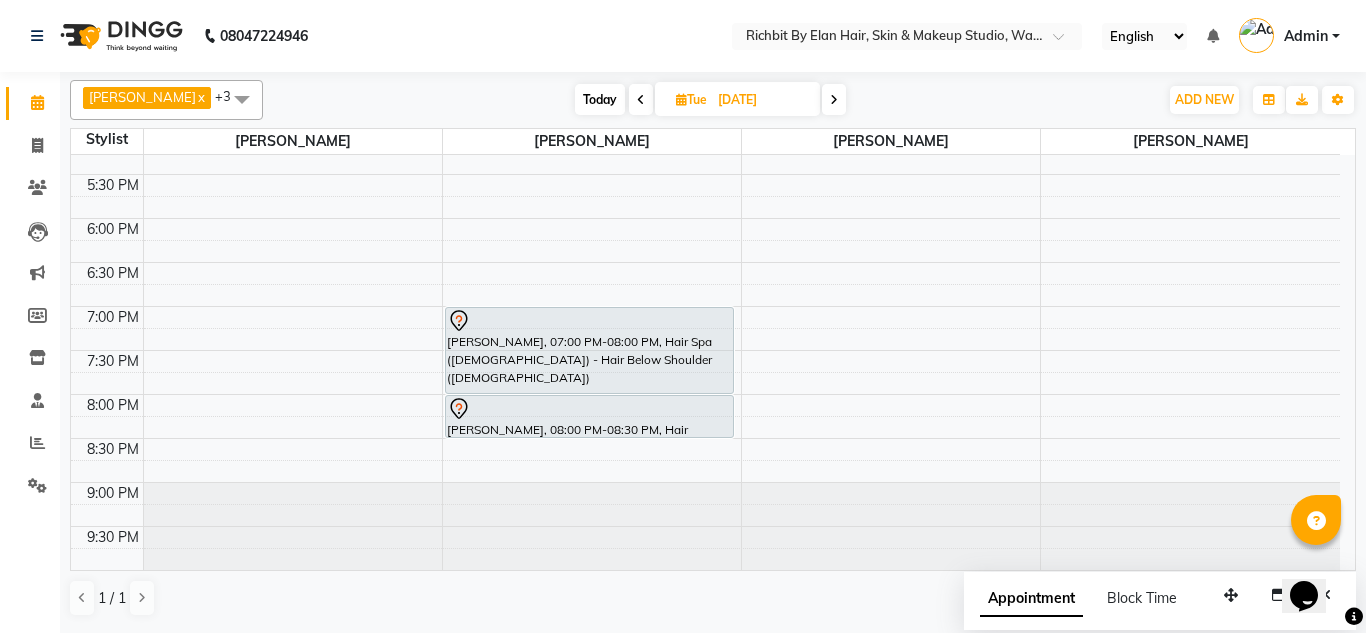 click on "Today" at bounding box center (600, 99) 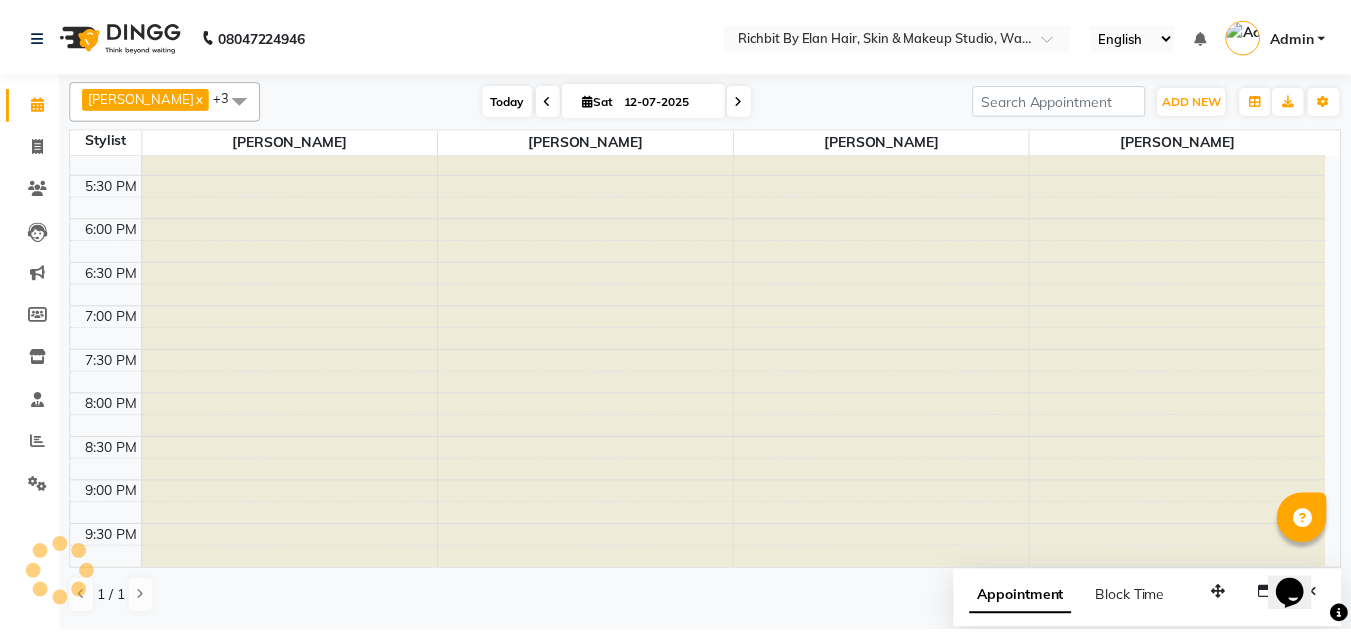 scroll, scrollTop: 353, scrollLeft: 0, axis: vertical 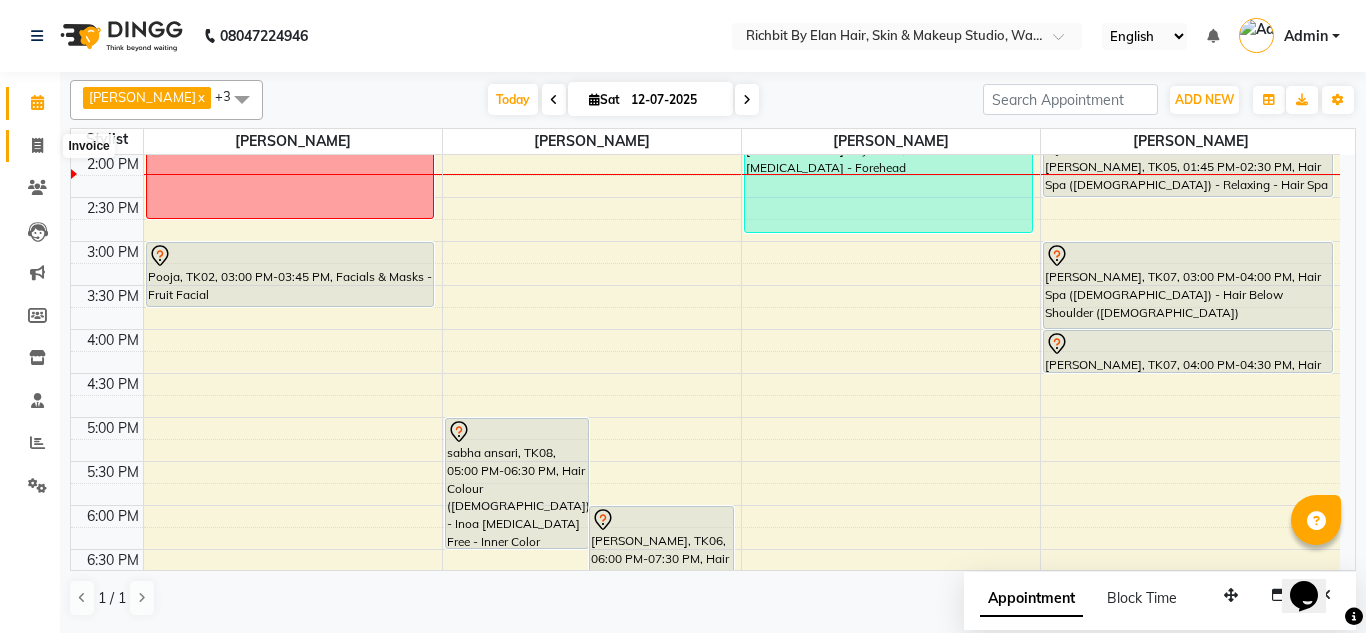 click 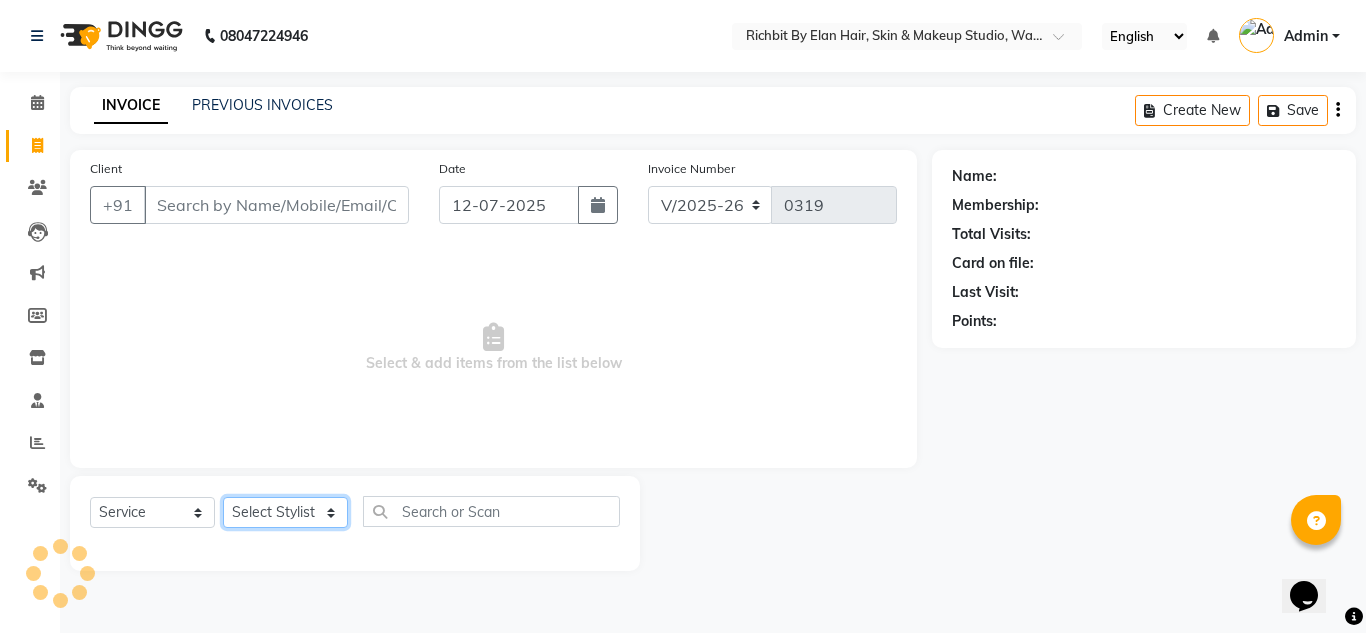 click on "Select Stylist" 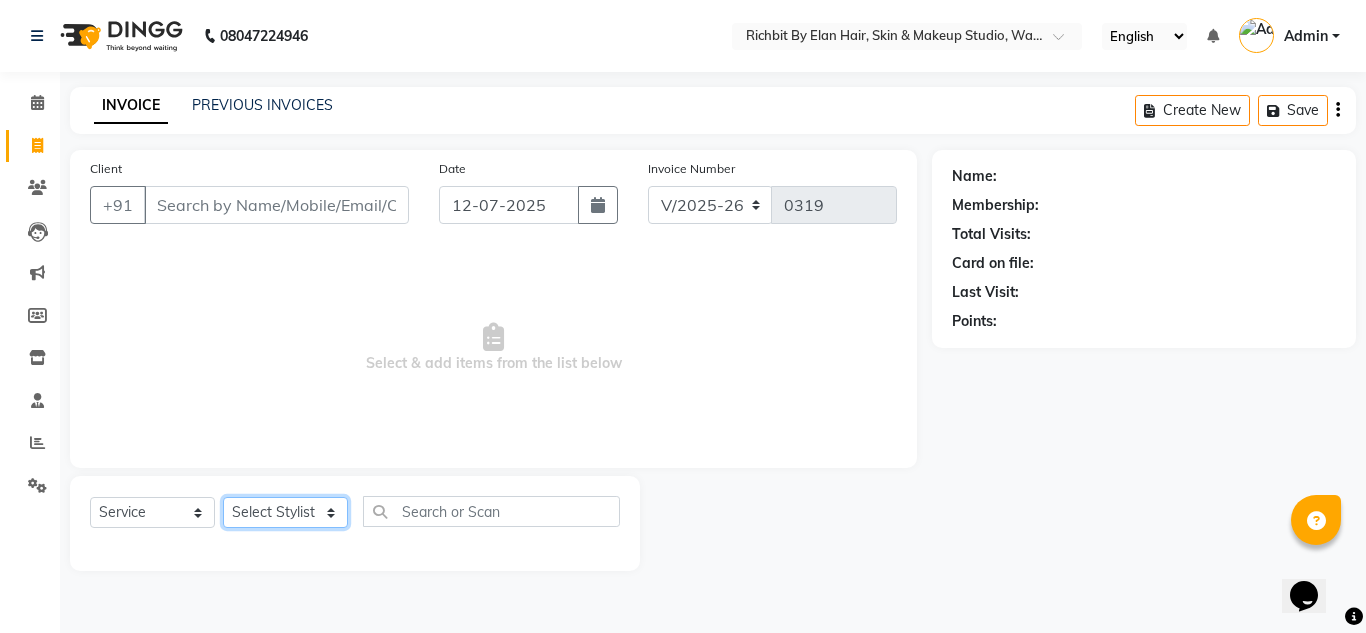 click on "Select Stylist" 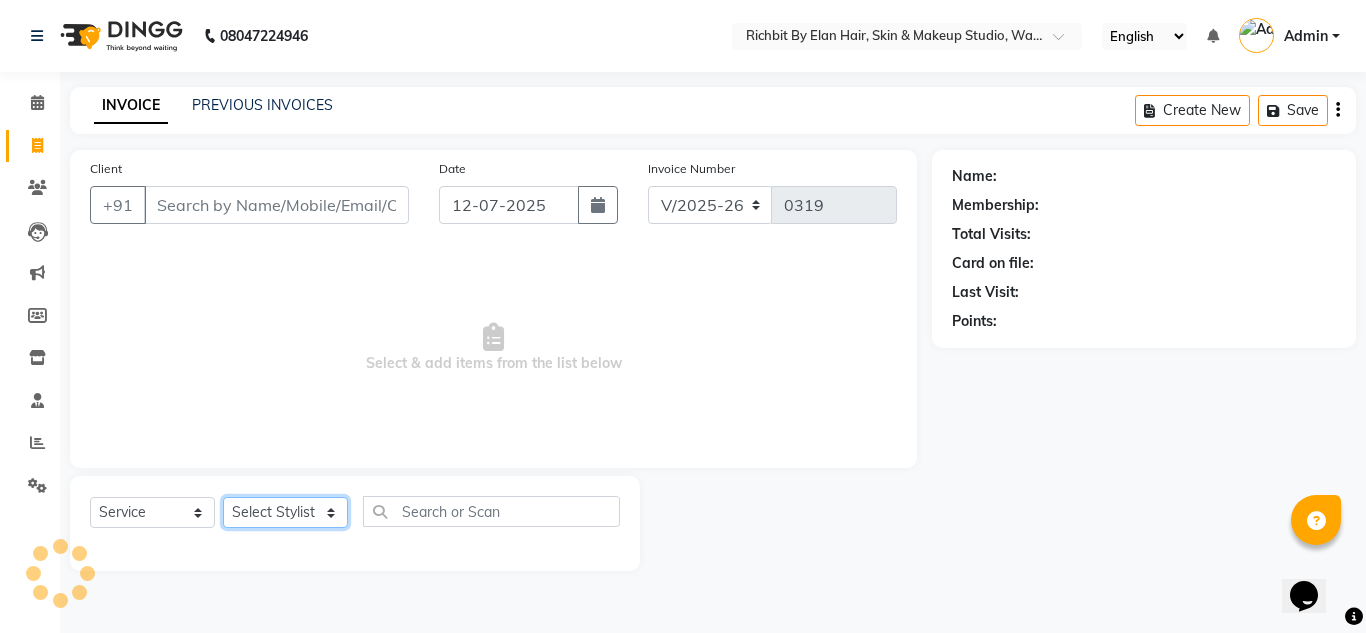 click on "Select Stylist [PERSON_NAME] [PERSON_NAME] [PERSON_NAME] [PERSON_NAME] [PERSON_NAME]" 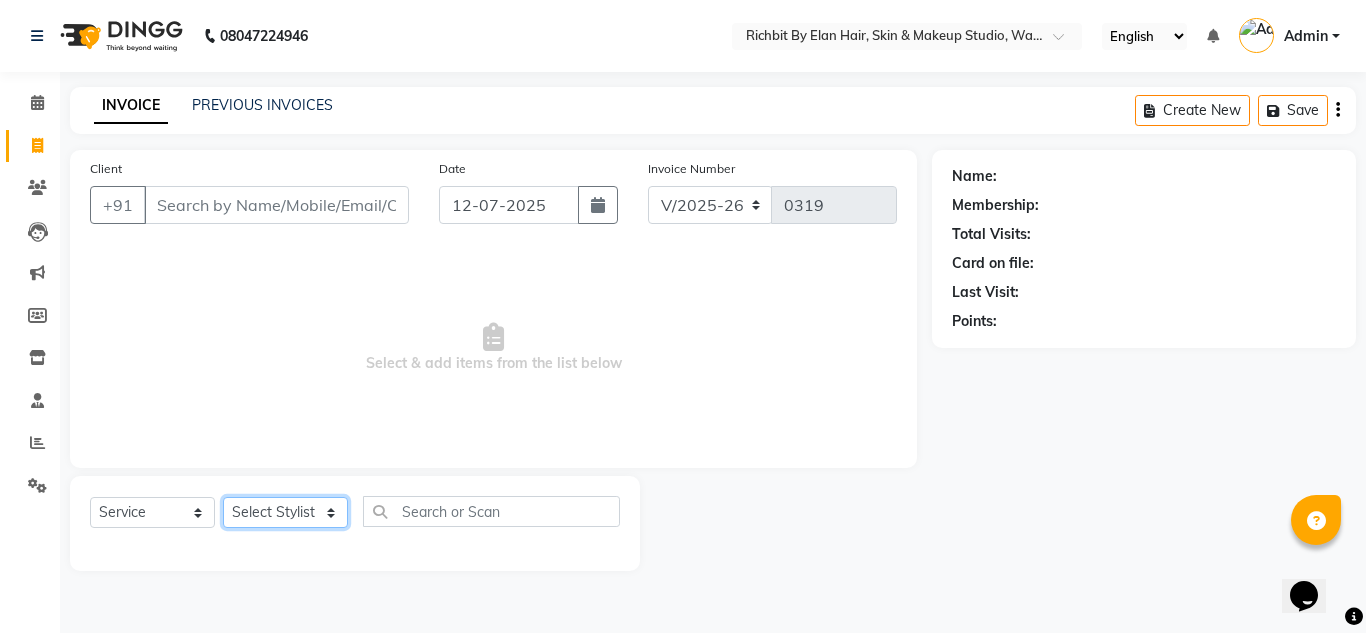 select on "59451" 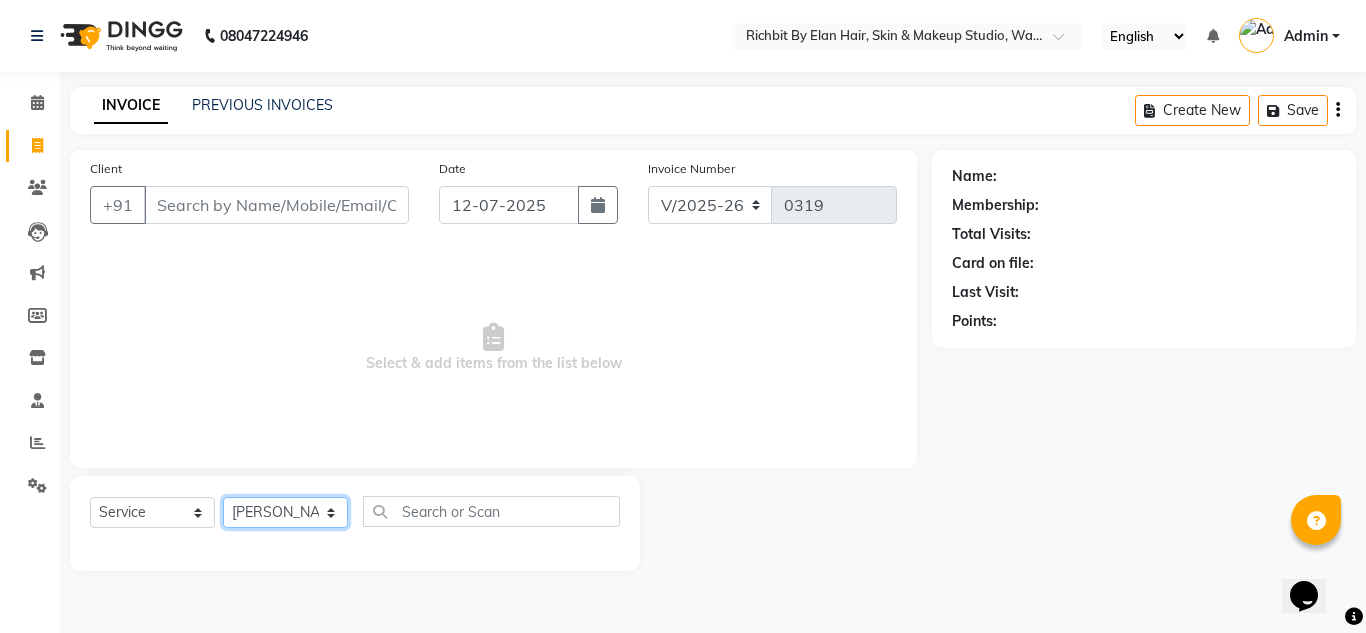 click on "Select Stylist [PERSON_NAME] [PERSON_NAME] [PERSON_NAME] [PERSON_NAME] [PERSON_NAME]" 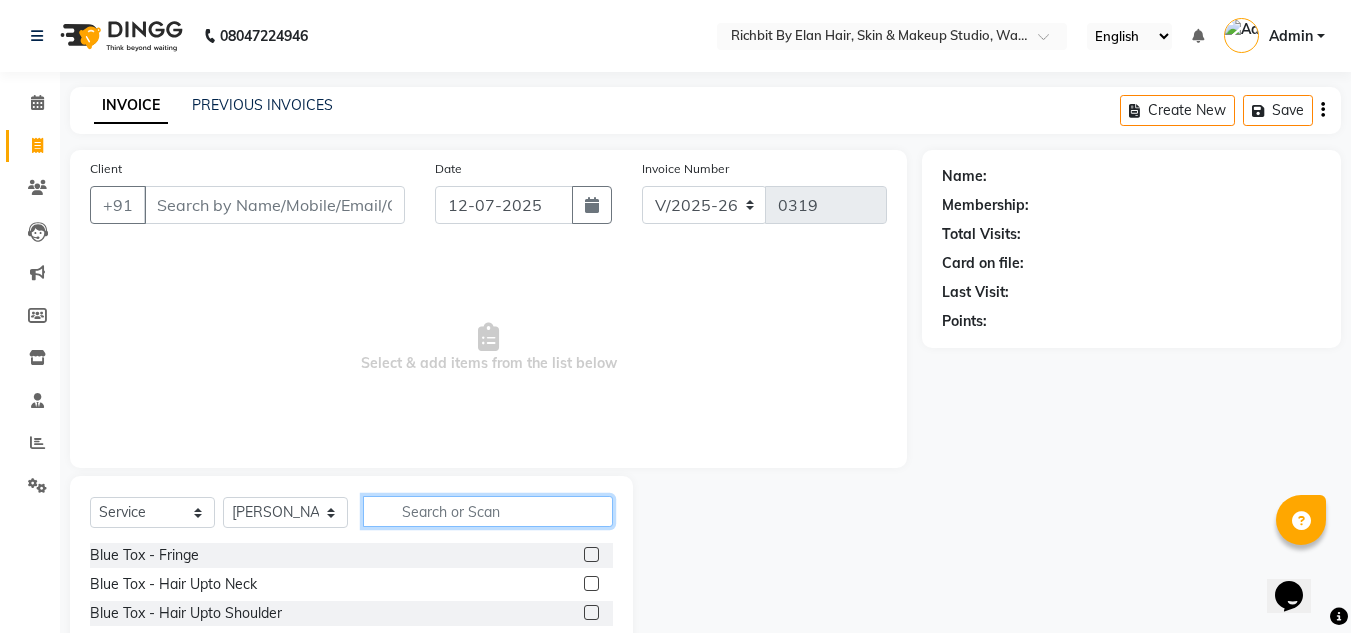 click 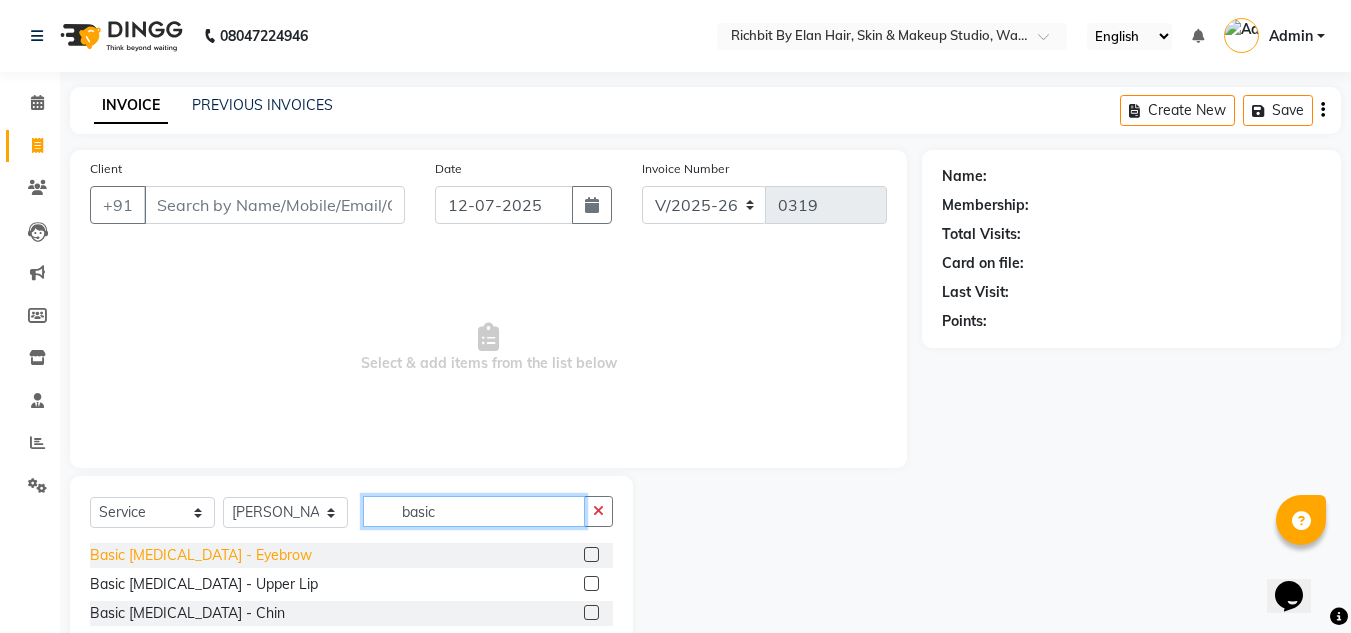 type on "basic" 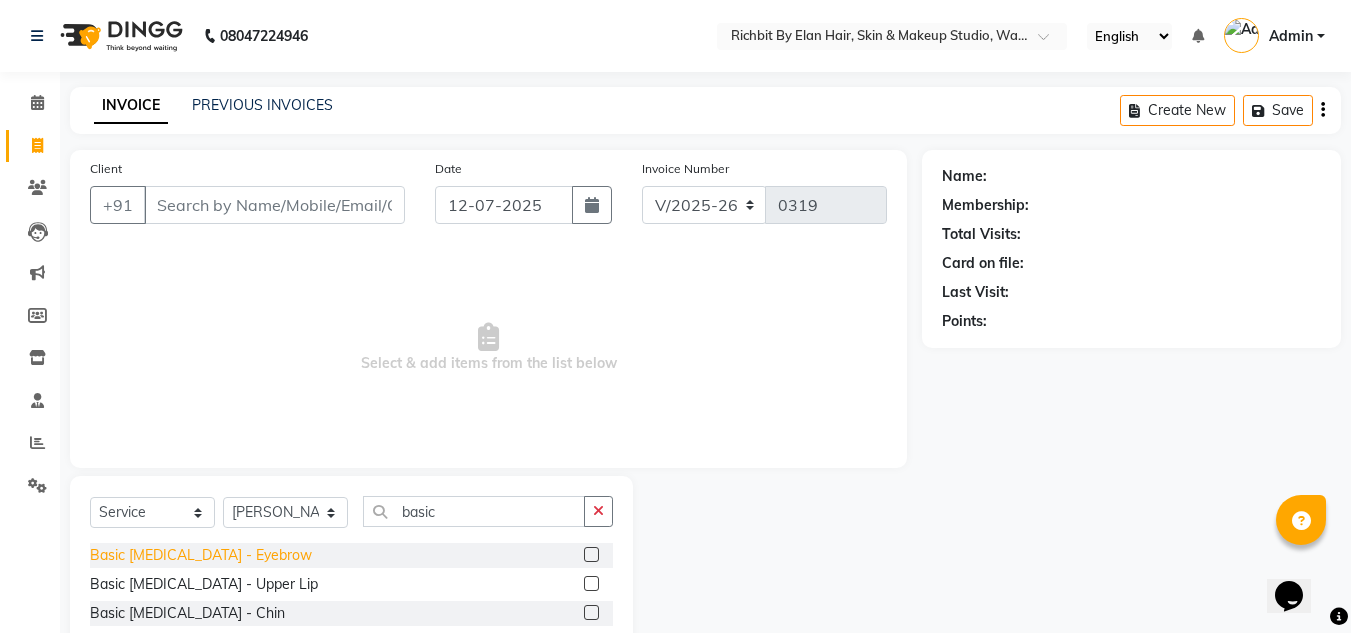 click on "Basic [MEDICAL_DATA] - Eyebrow" 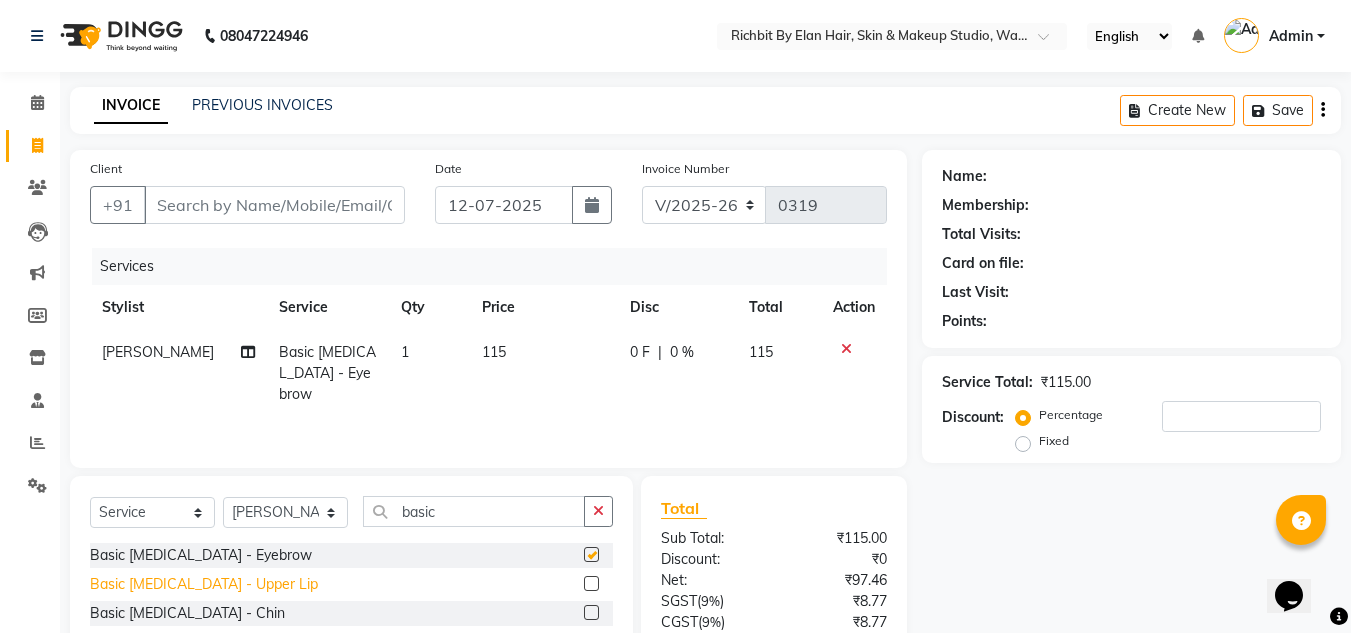 checkbox on "false" 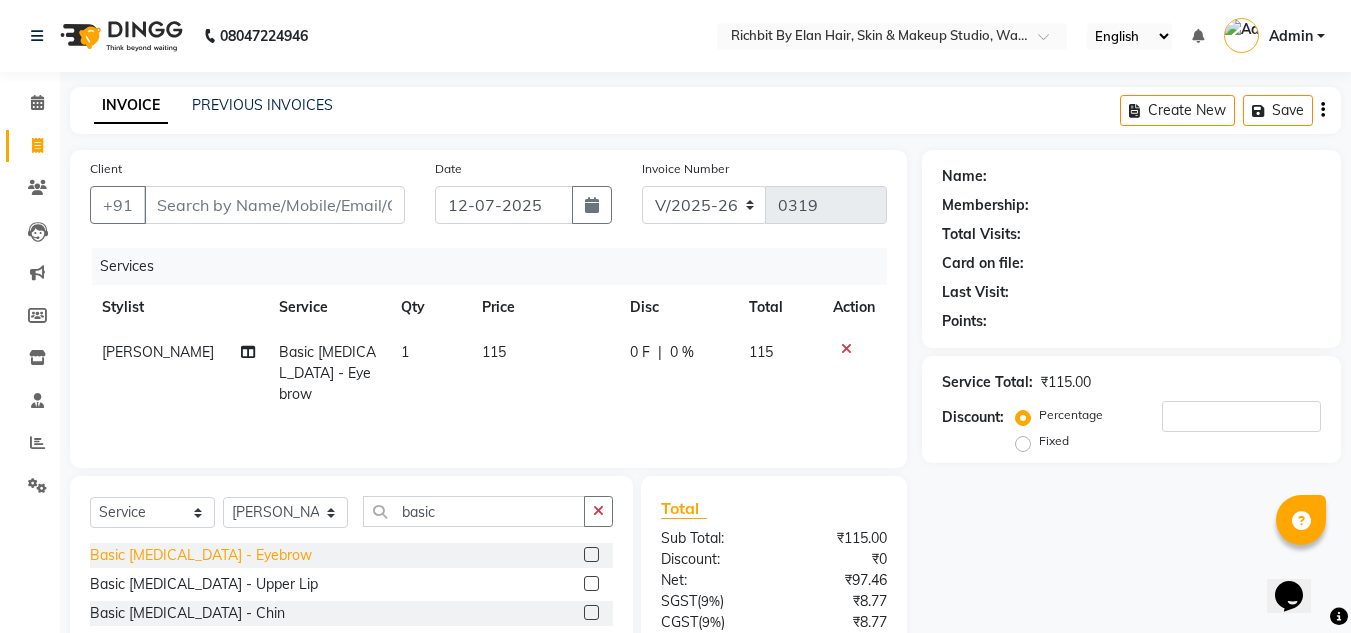 click on "Basic [MEDICAL_DATA] - Upper Lip" 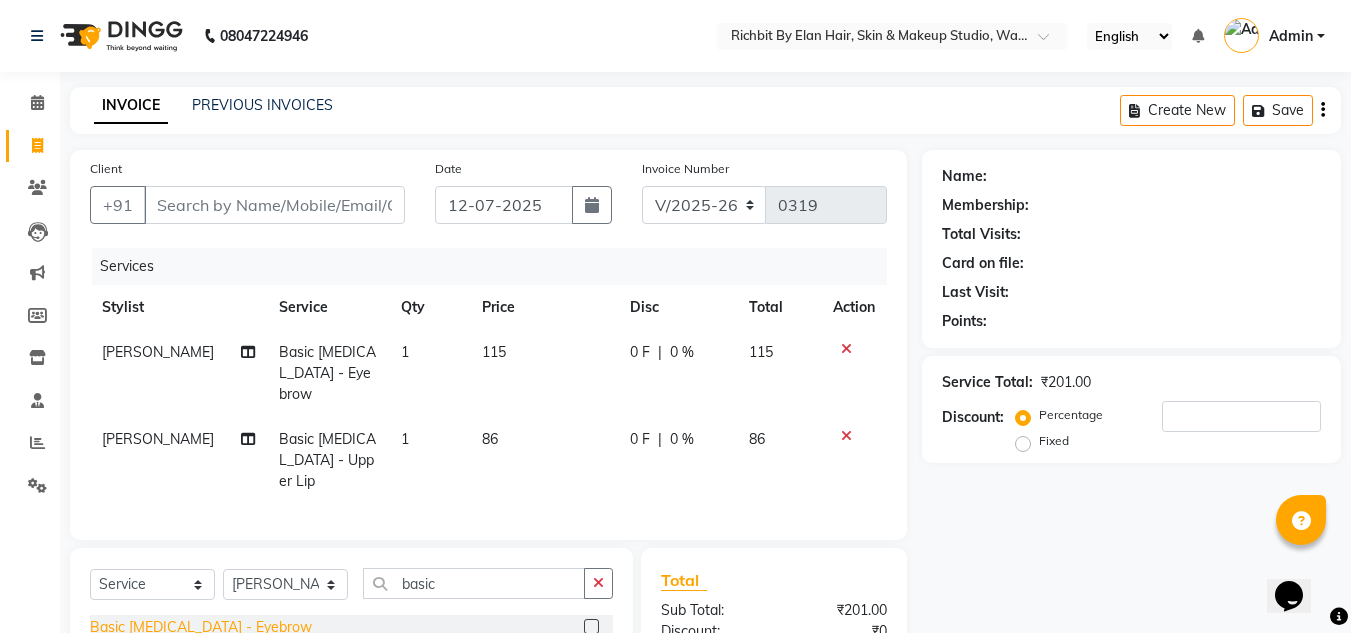 checkbox on "false" 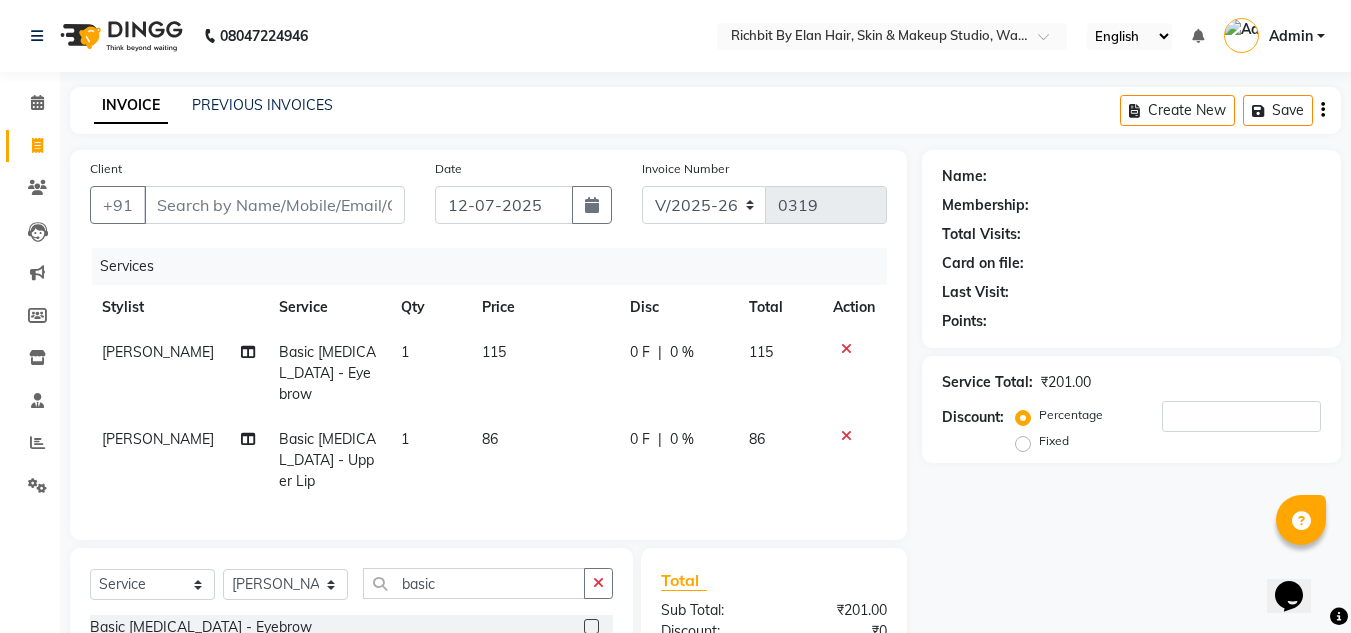 scroll, scrollTop: 213, scrollLeft: 0, axis: vertical 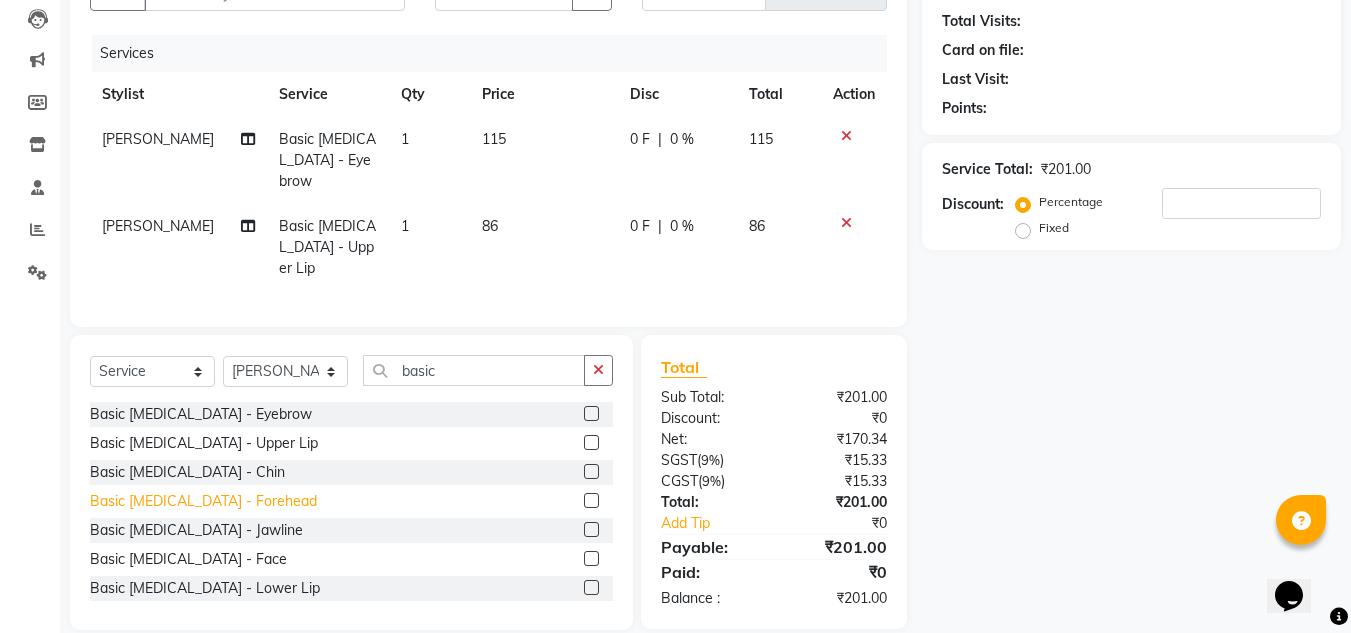click on "Basic [MEDICAL_DATA] - Forehead" 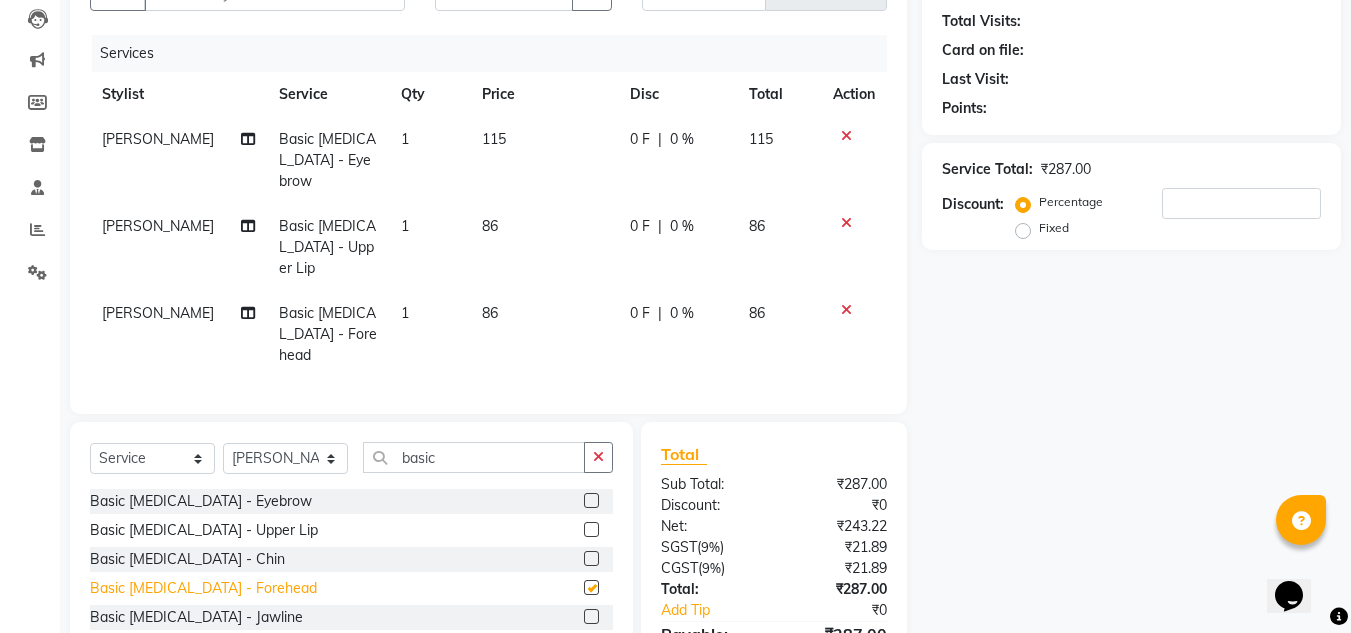 checkbox on "false" 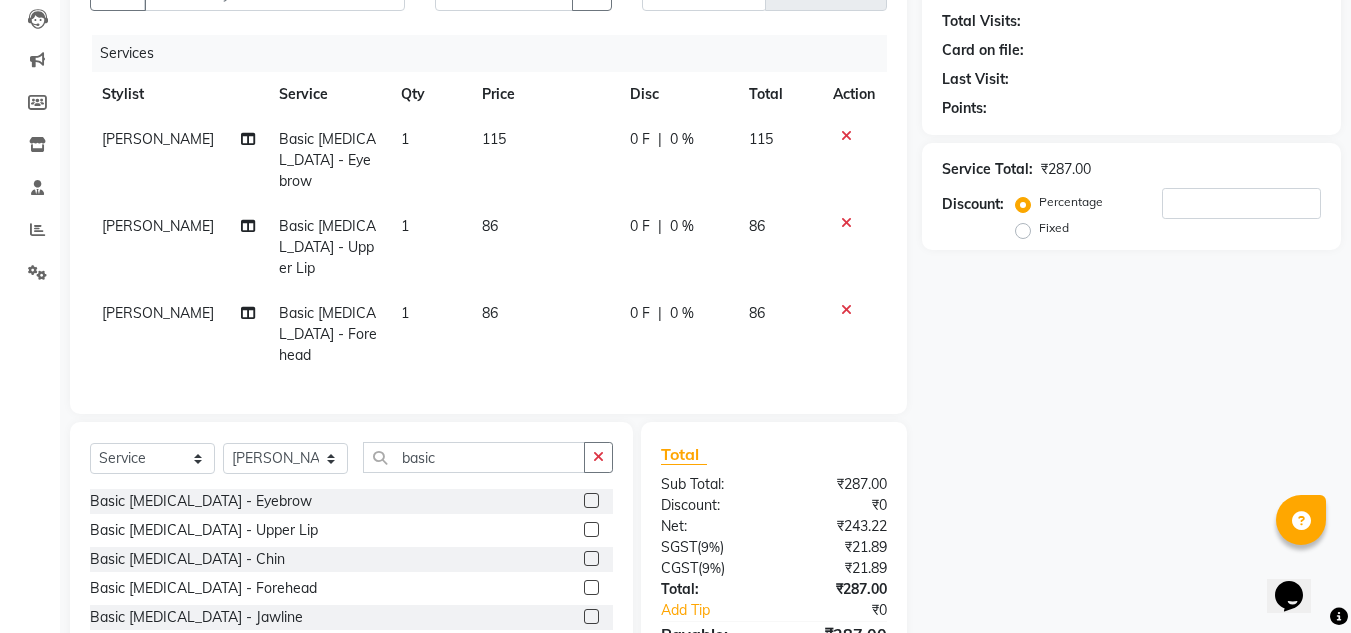 scroll, scrollTop: 13, scrollLeft: 0, axis: vertical 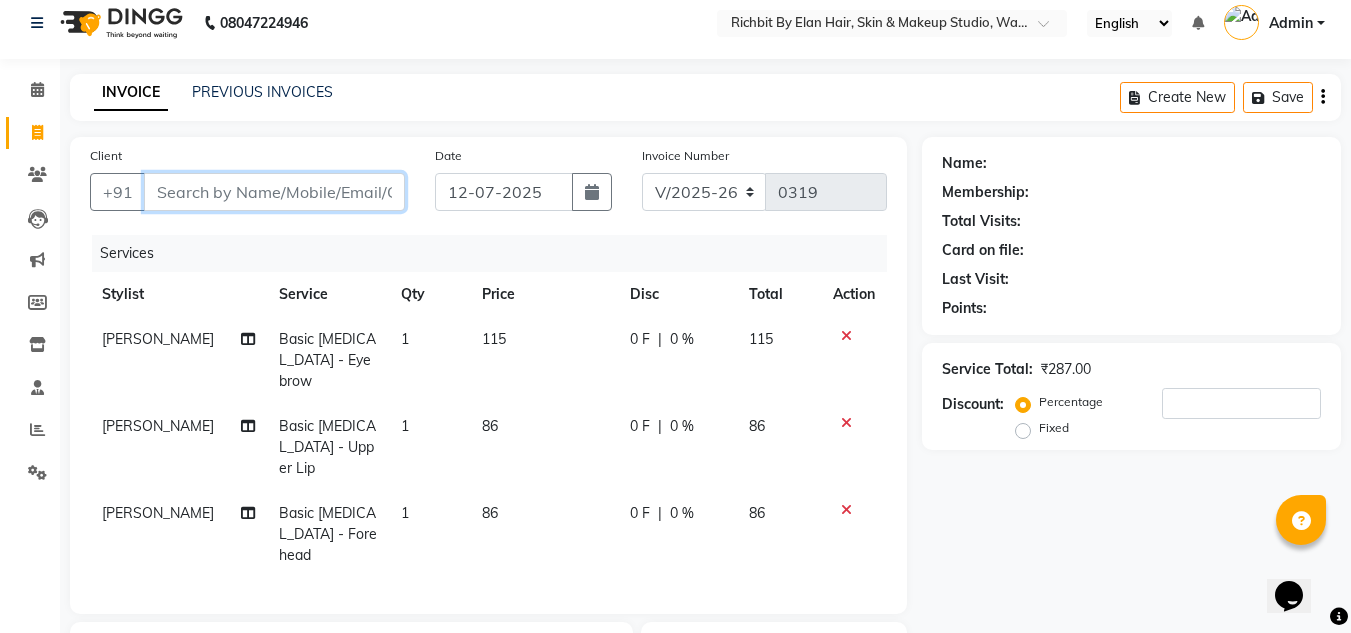 click on "Client" at bounding box center (274, 192) 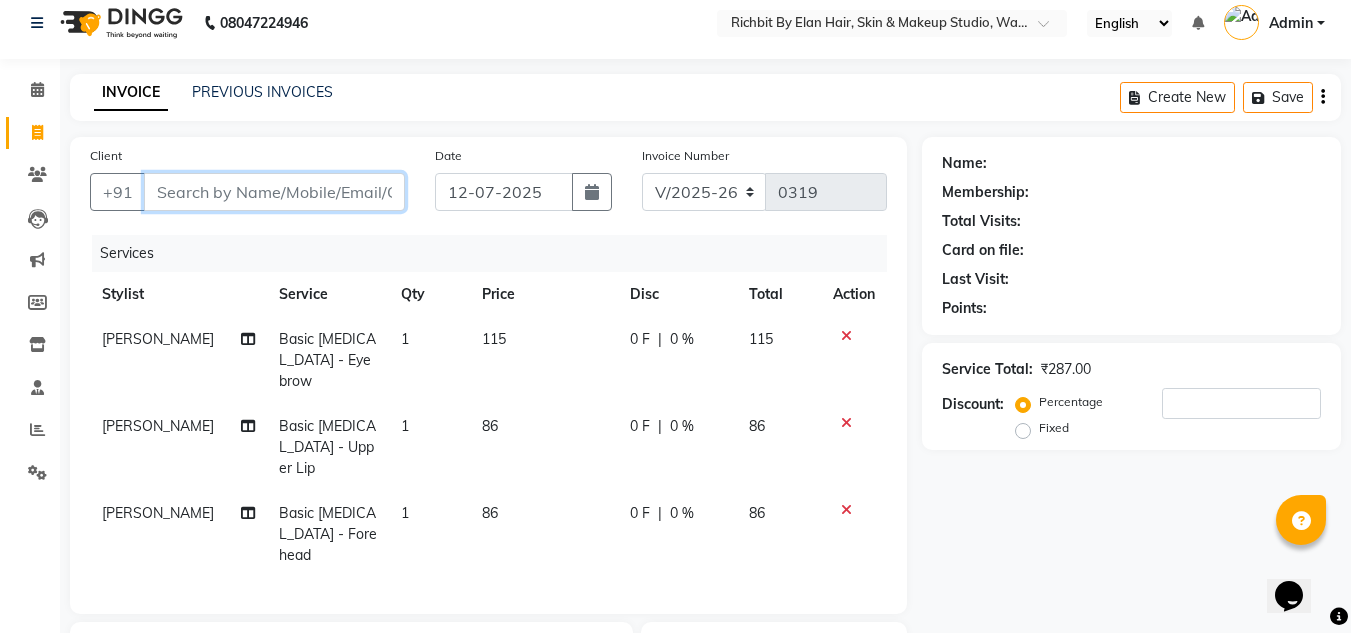 type on "7" 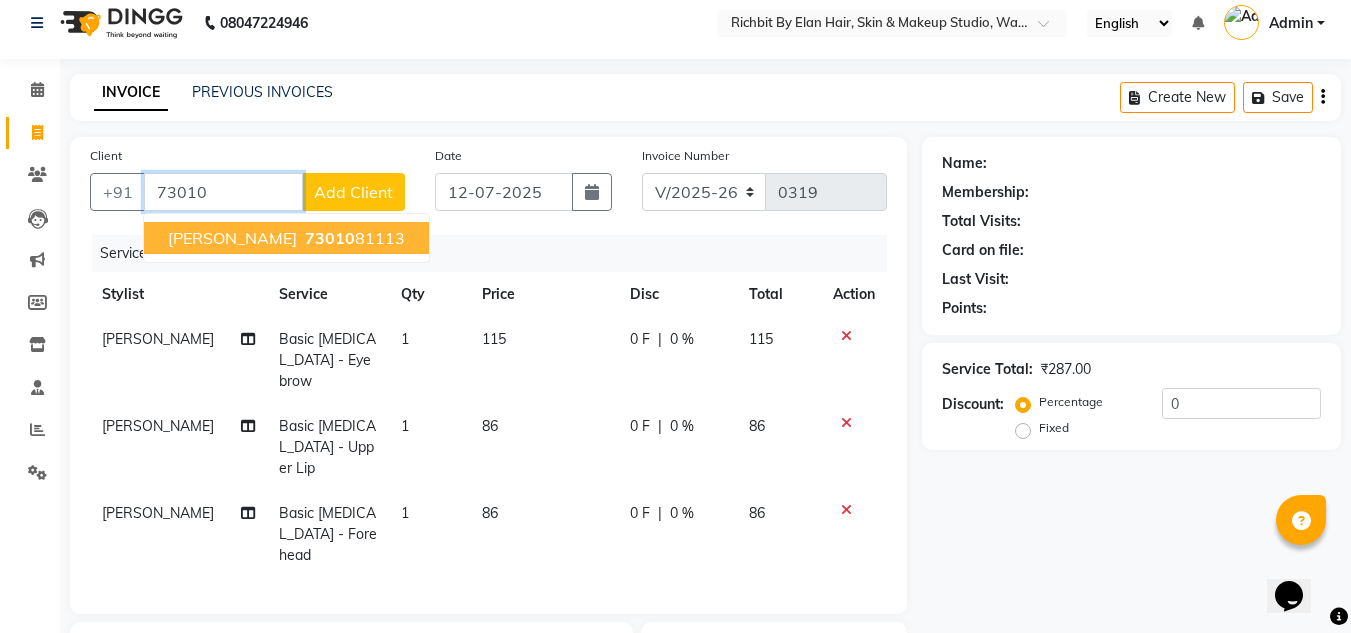 click on "73010 81113" at bounding box center [353, 238] 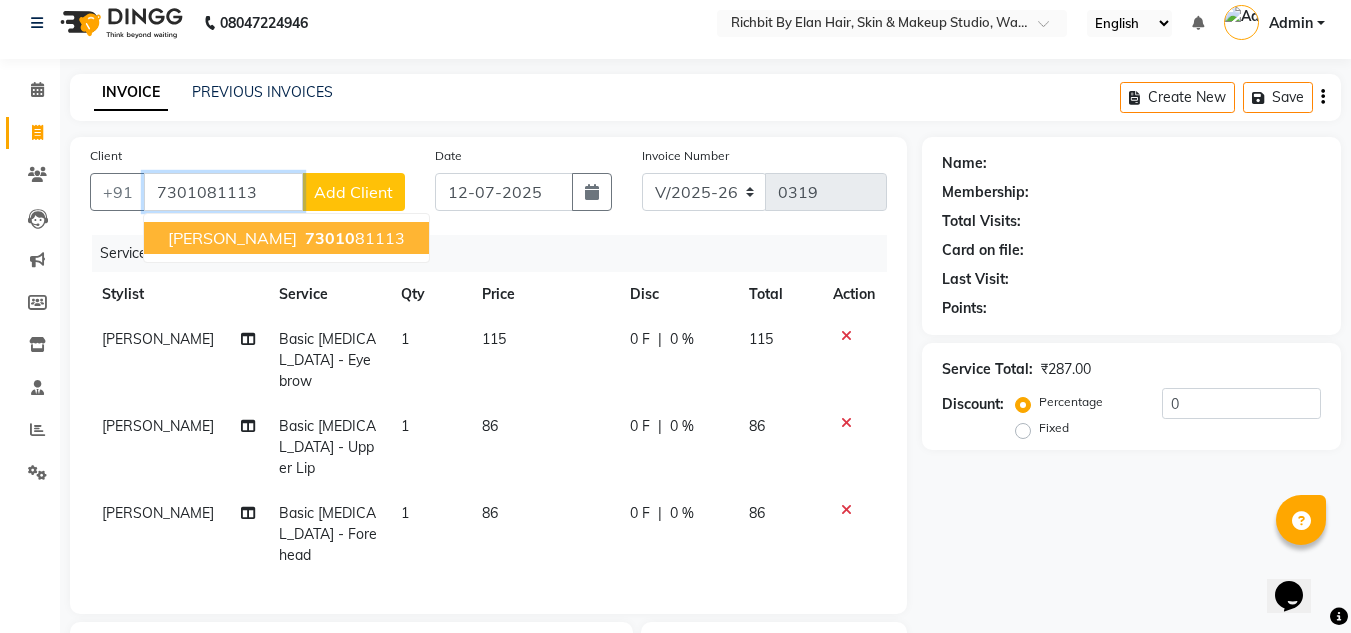 type on "7301081113" 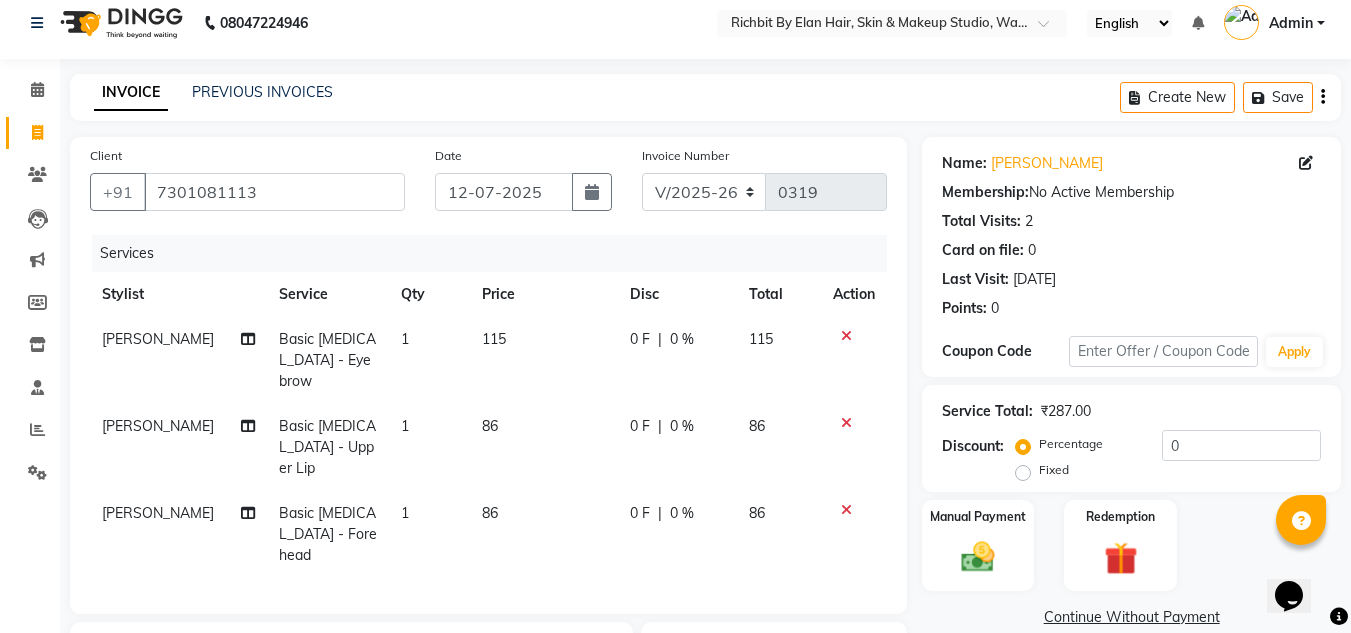 click on "Percentage   Fixed  0" 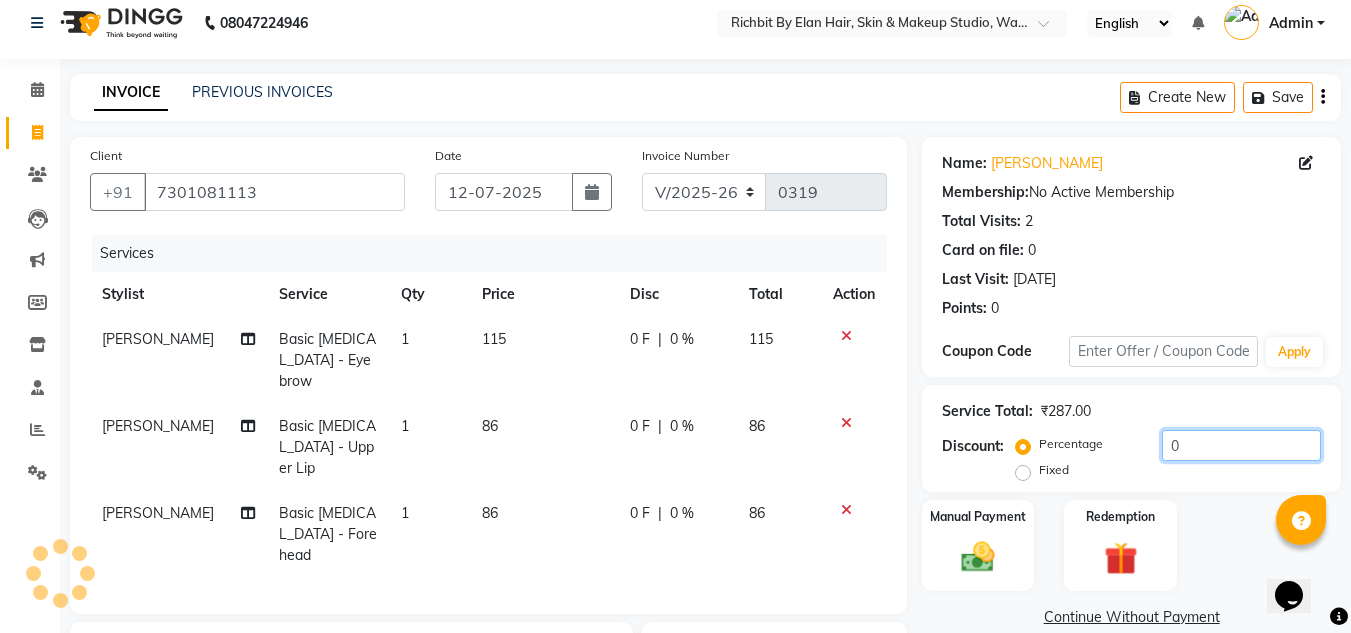 click on "0" 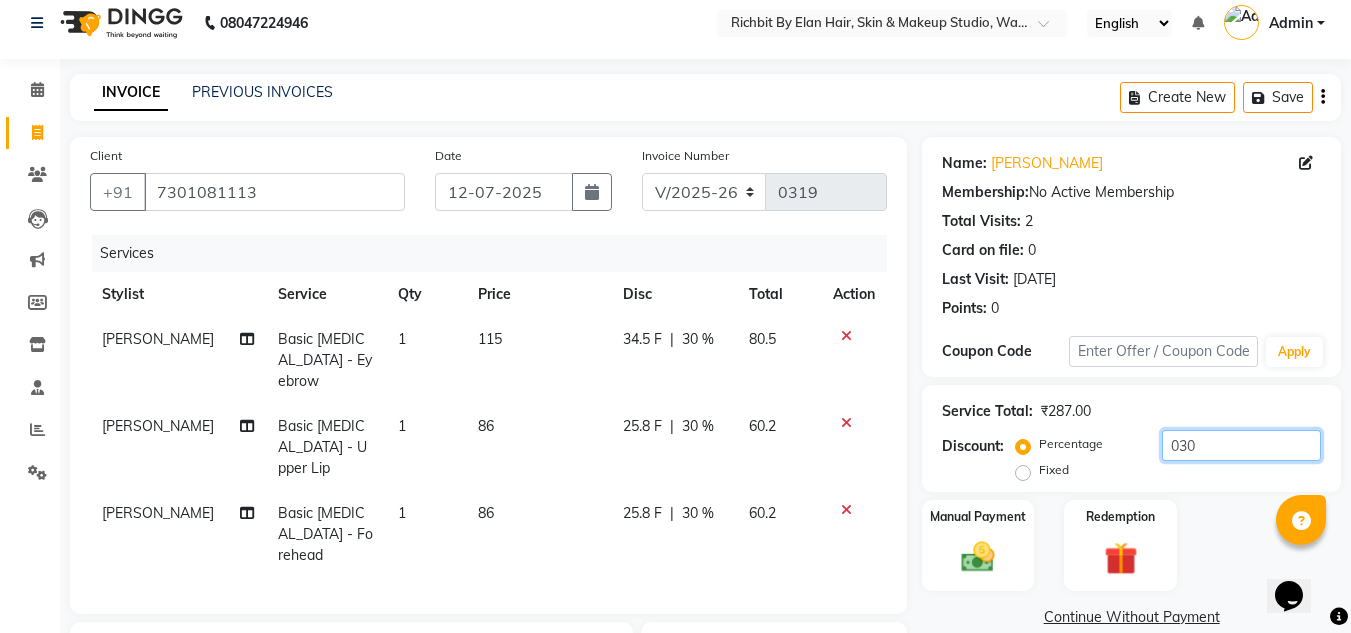 type on "030" 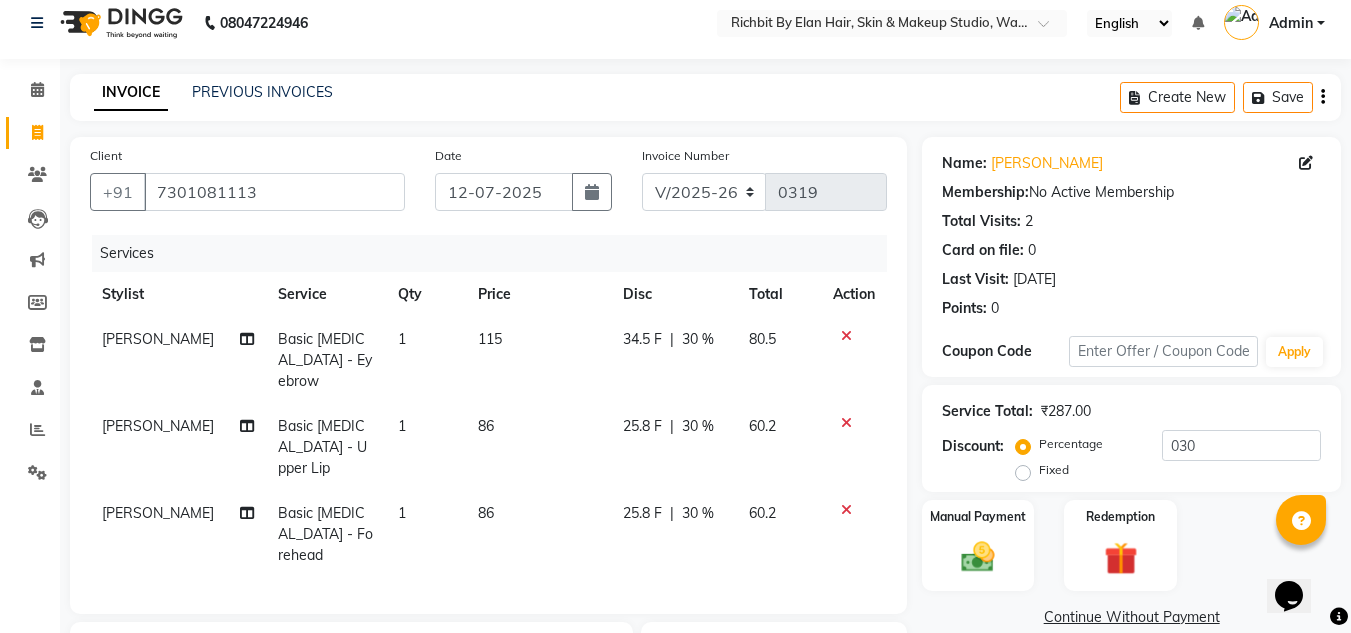 click on "34.5 F" 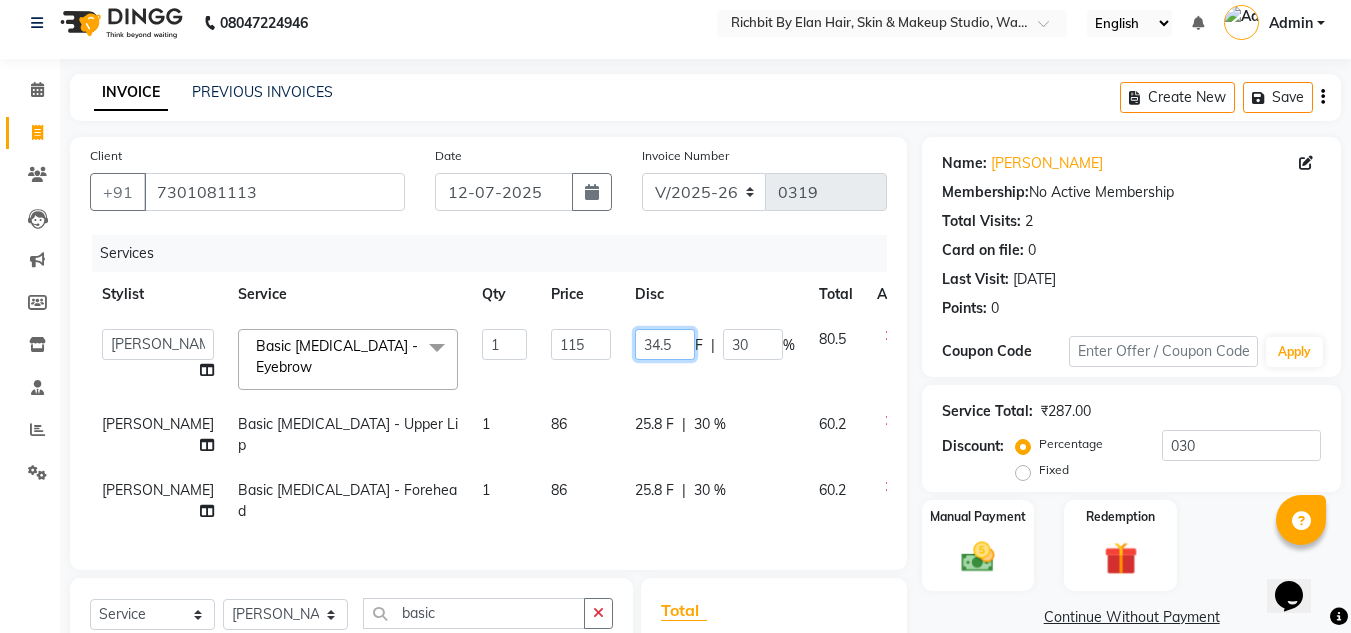 click on "34.5" 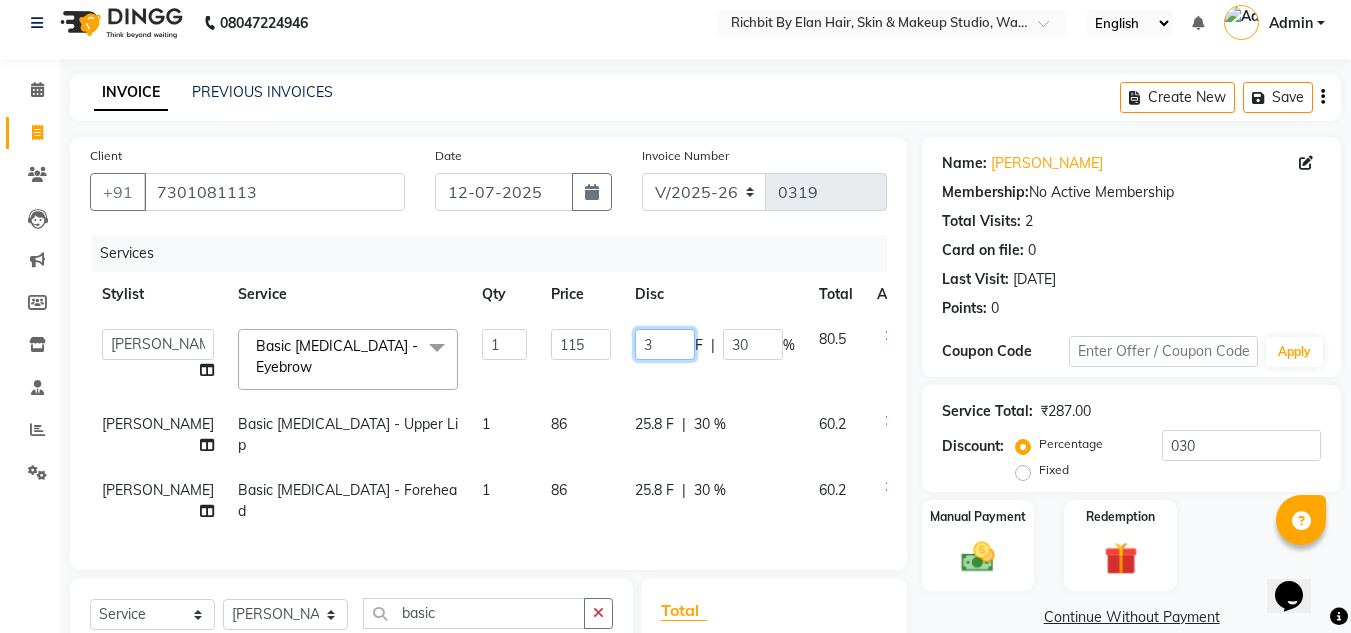 type on "35" 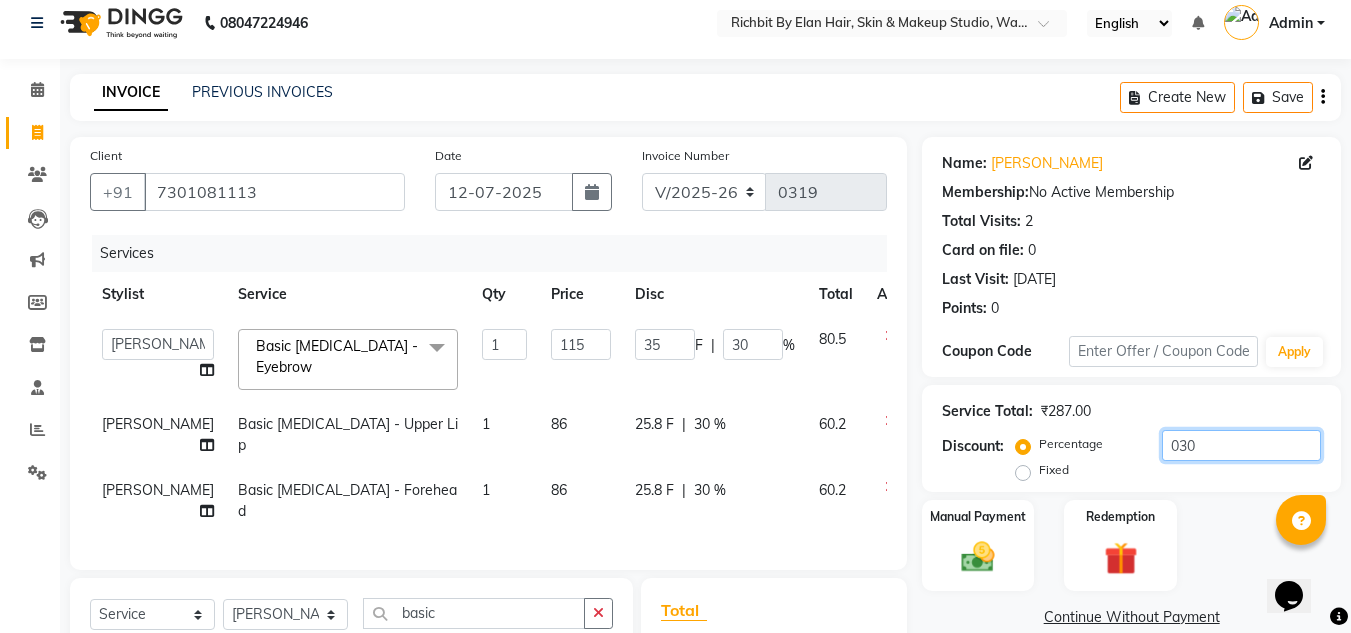click on "030" 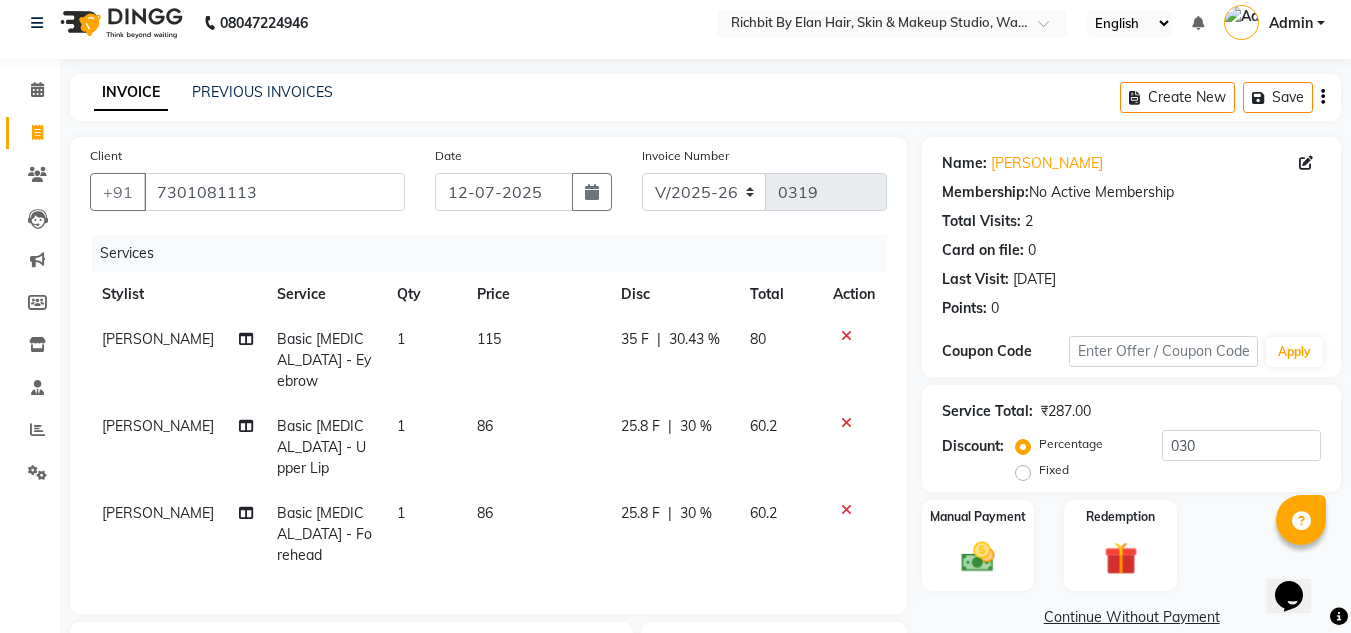 click on "25.8 F" 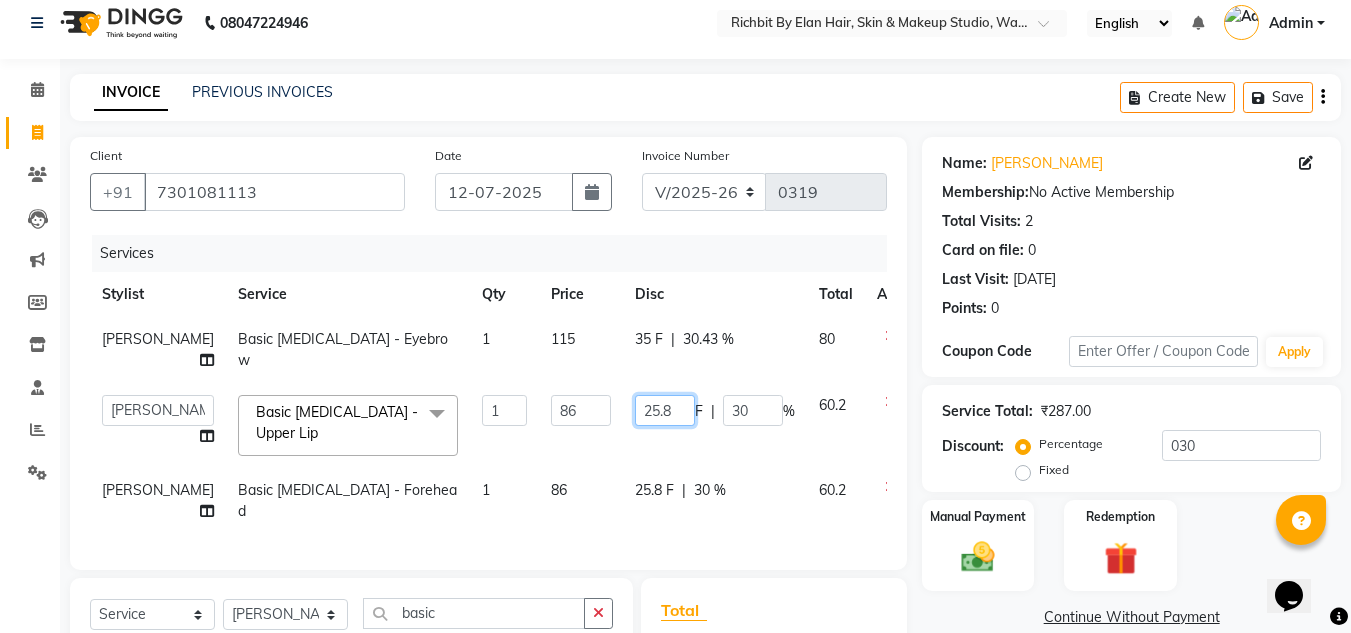 click on "25.8" 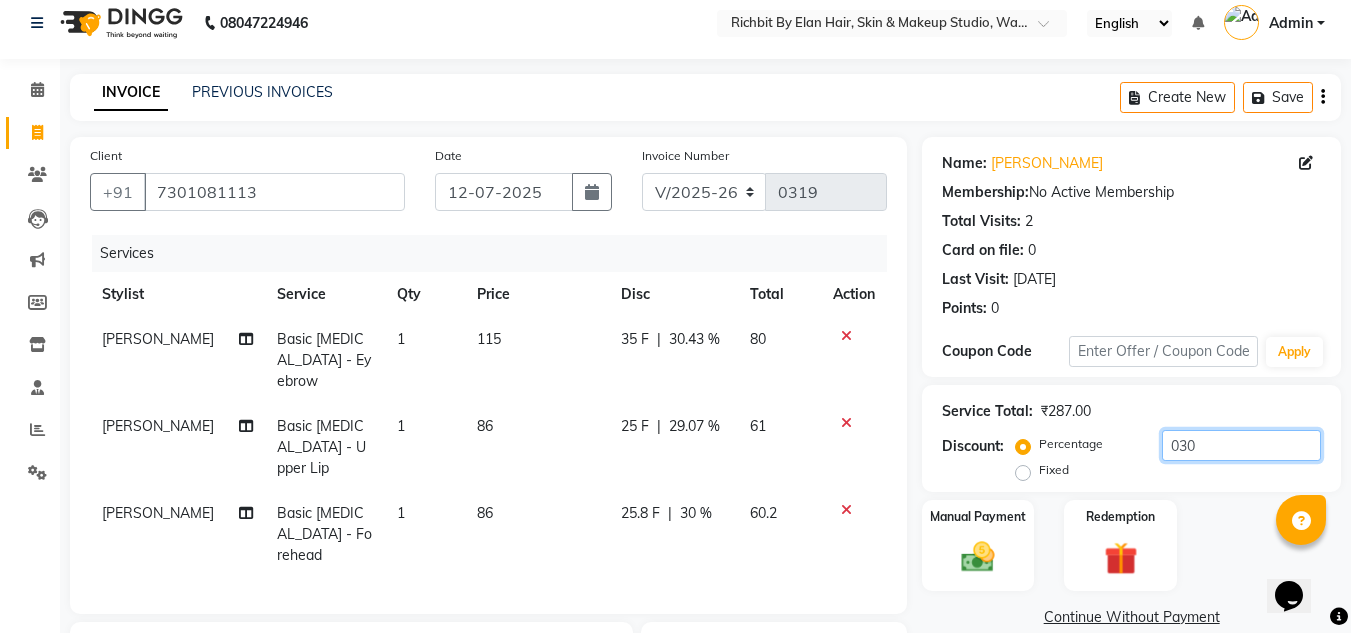 click on "030" 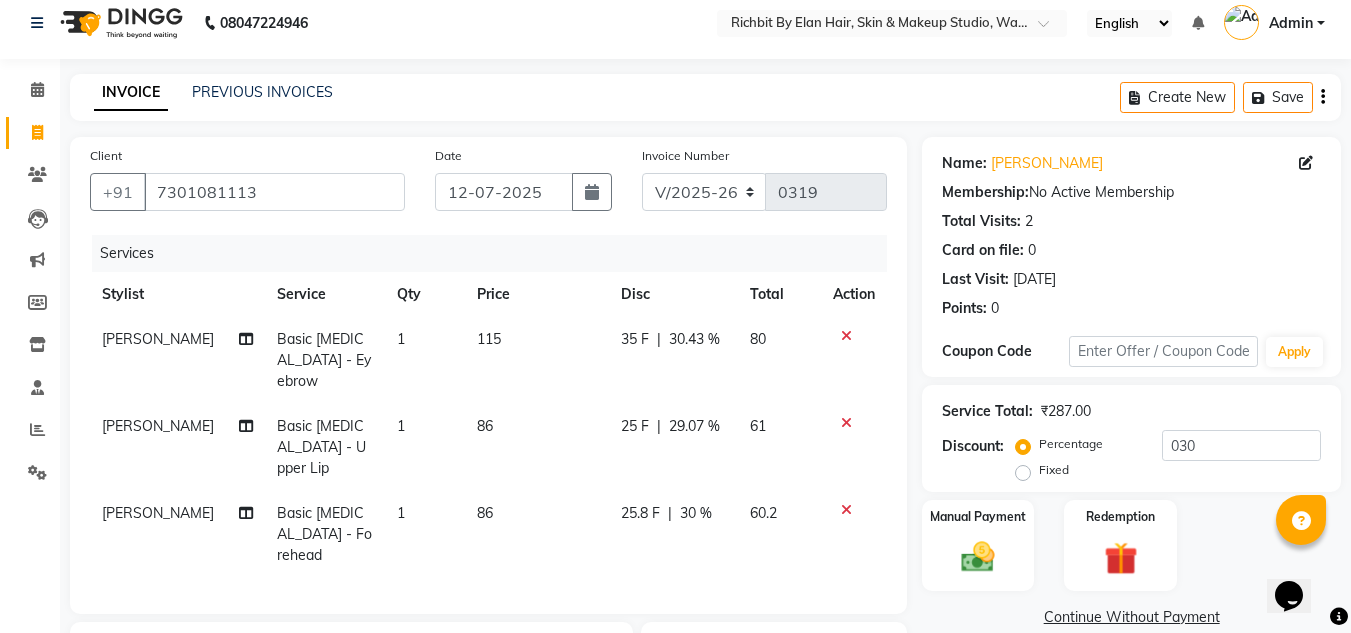 click on "25 F" 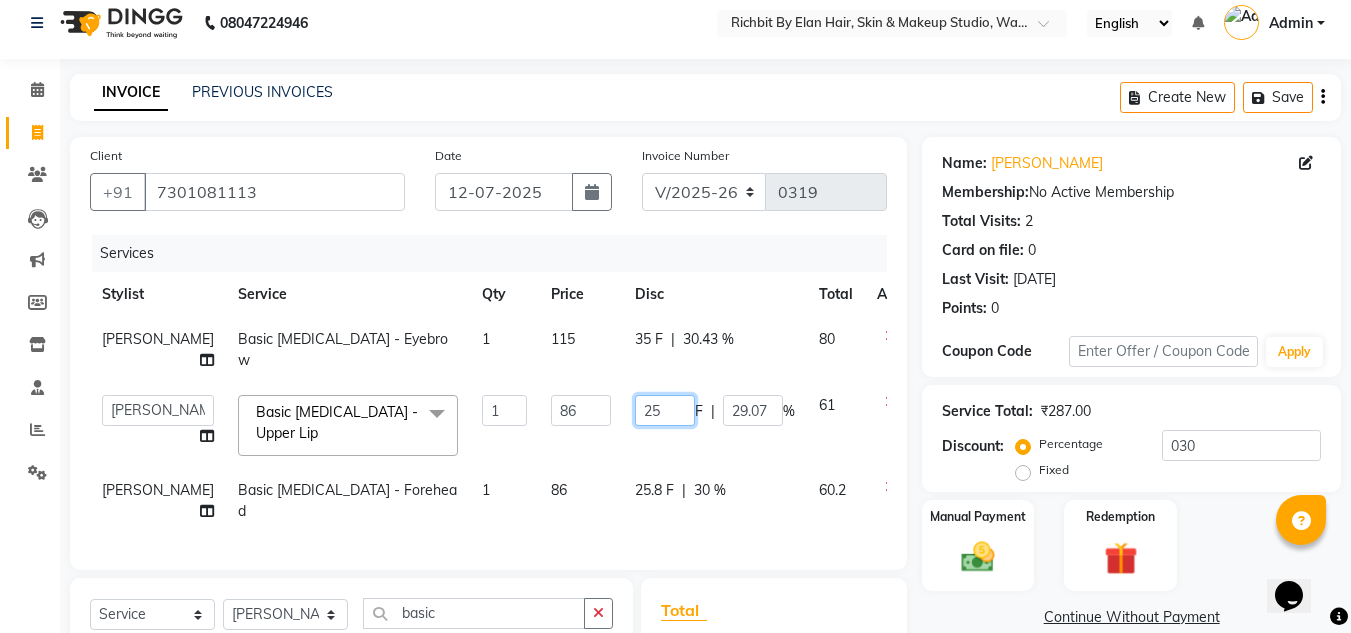 click on "25" 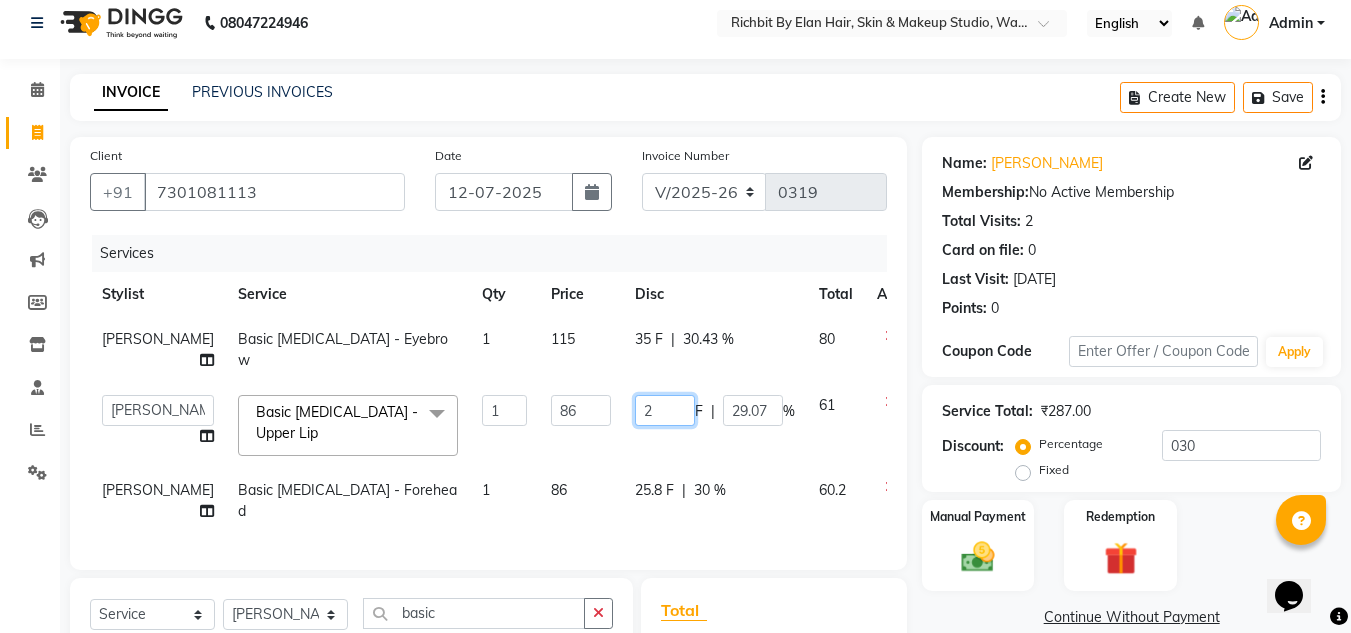 type on "26" 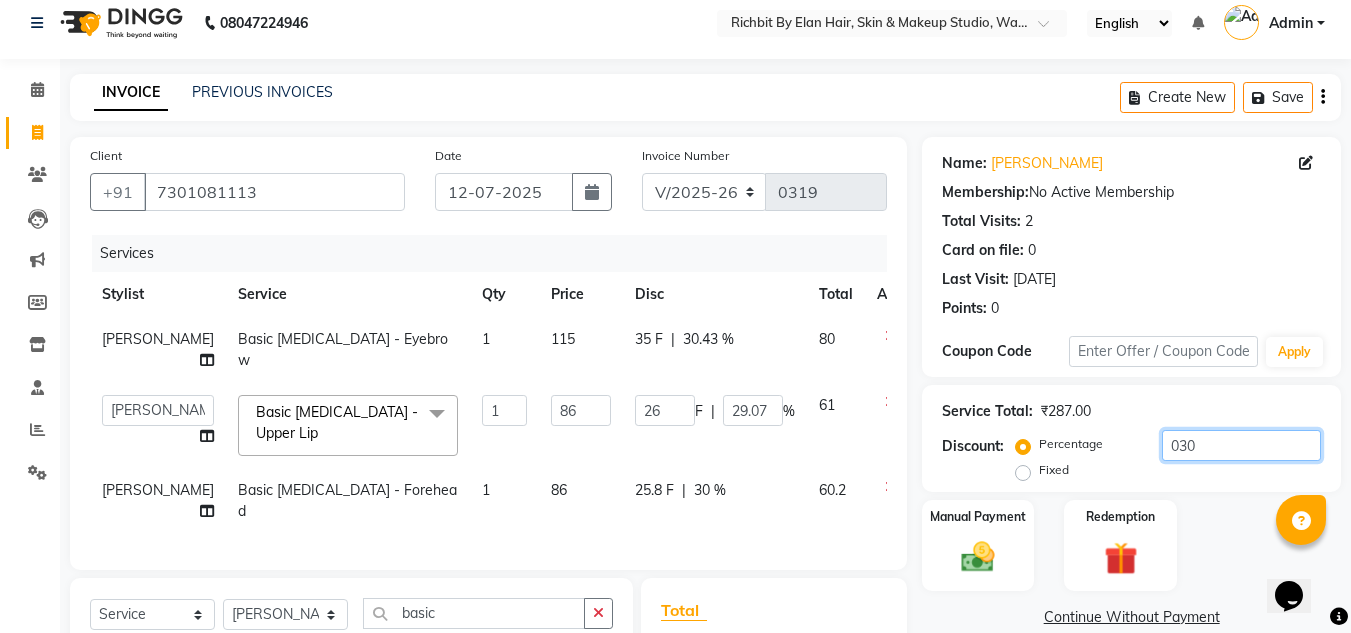 click on "030" 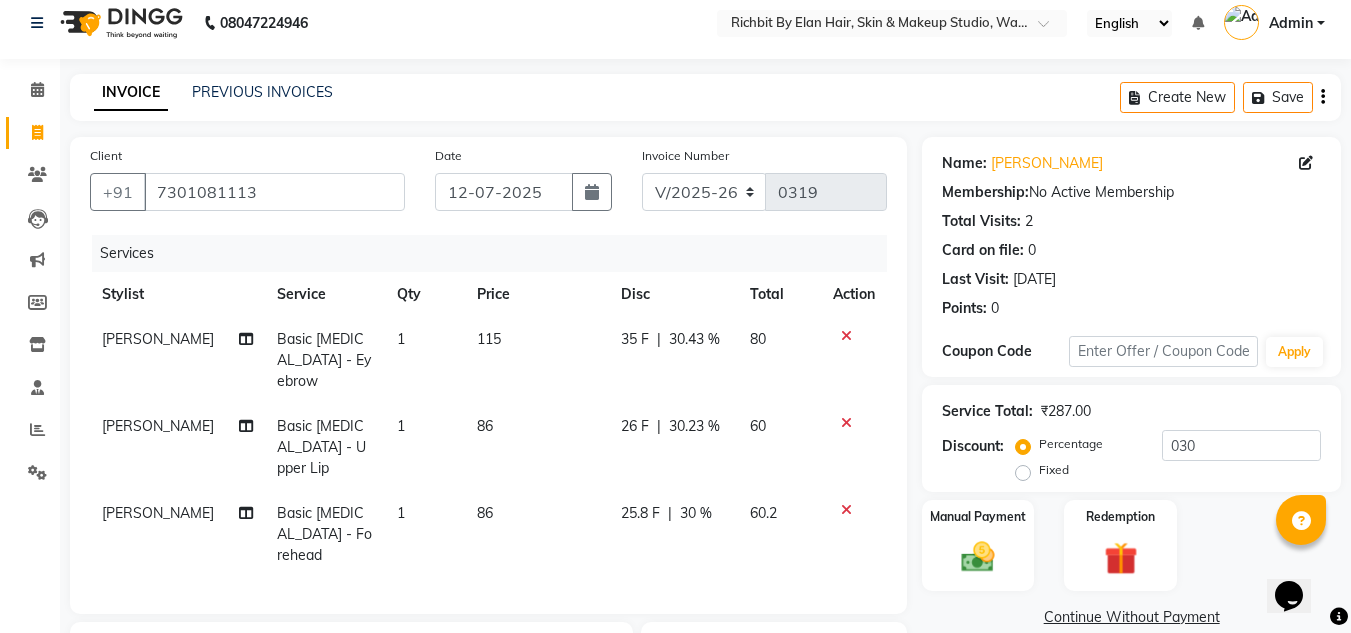 click on "25.8 F" 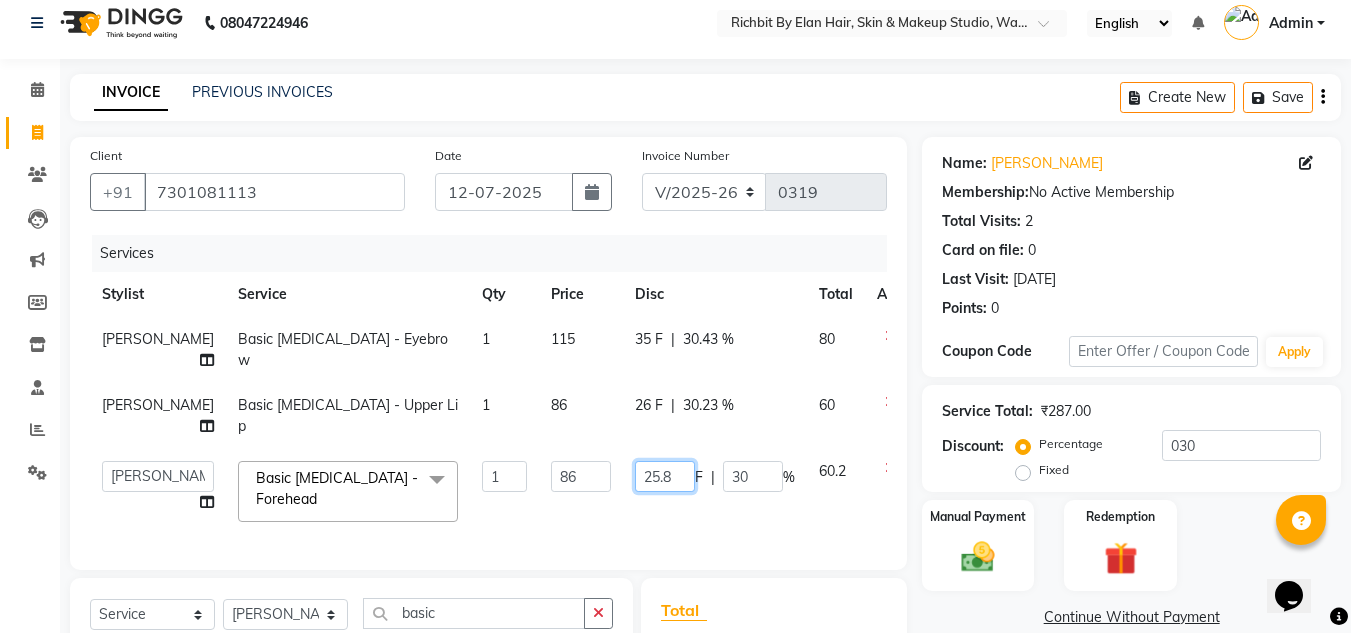click on "25.8" 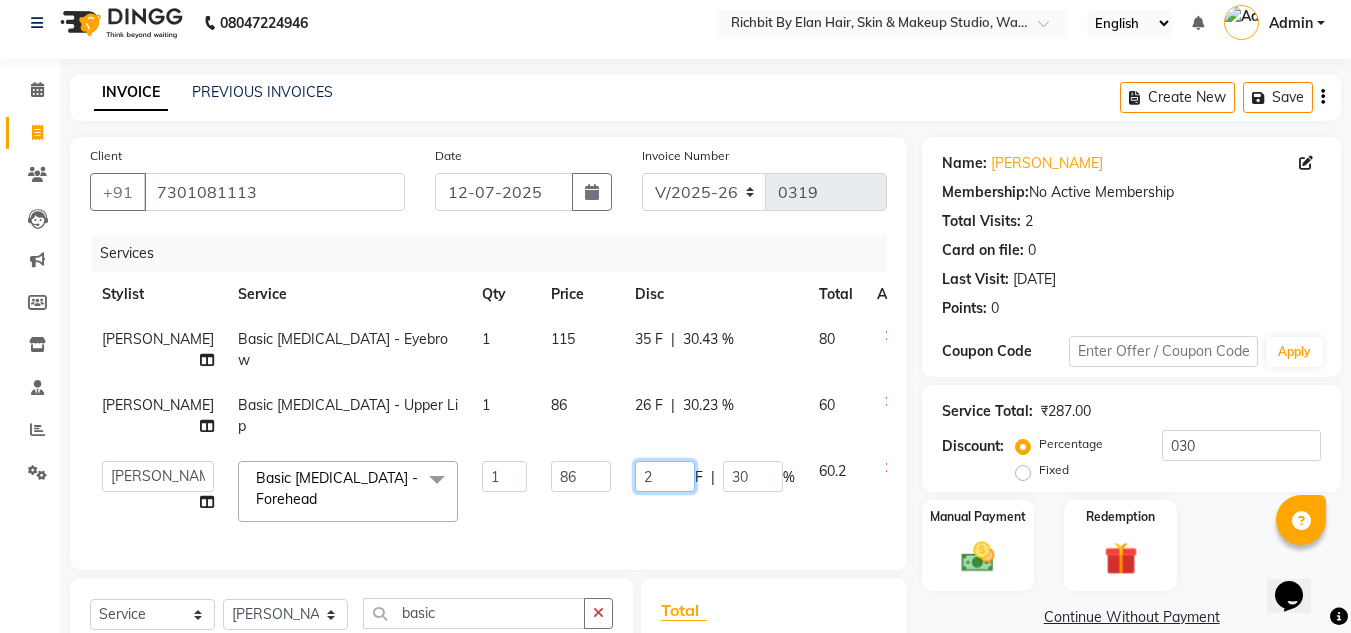 type on "26" 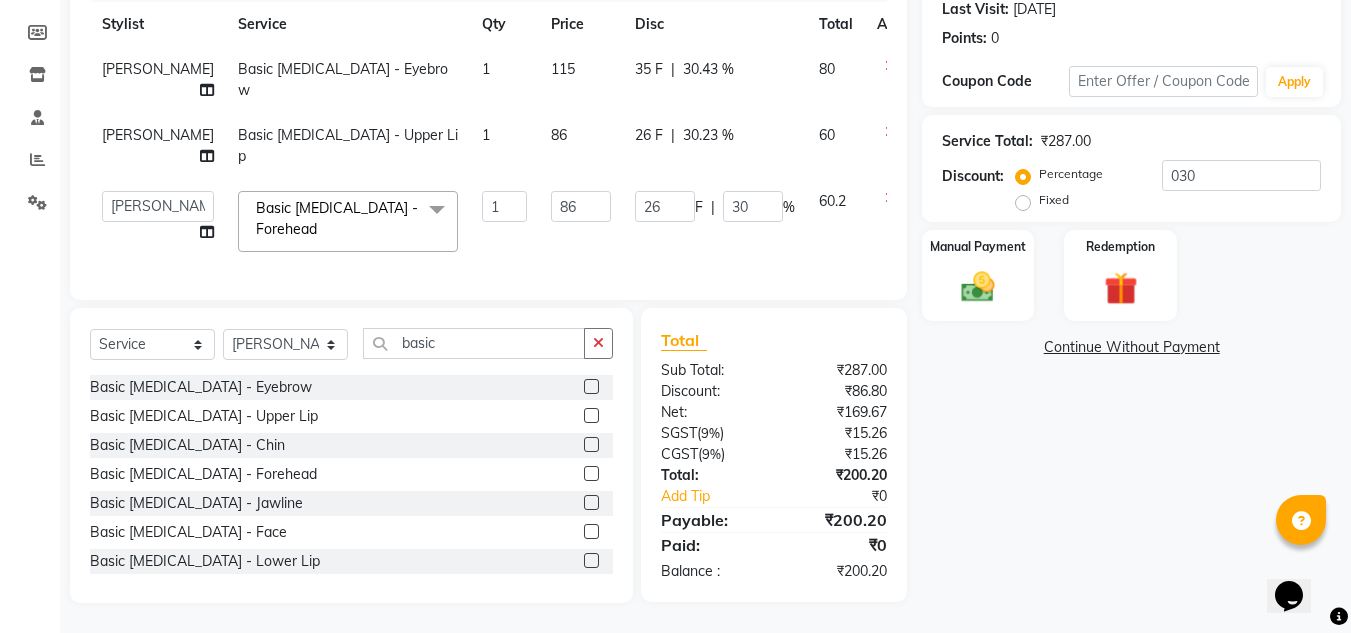 scroll, scrollTop: 279, scrollLeft: 0, axis: vertical 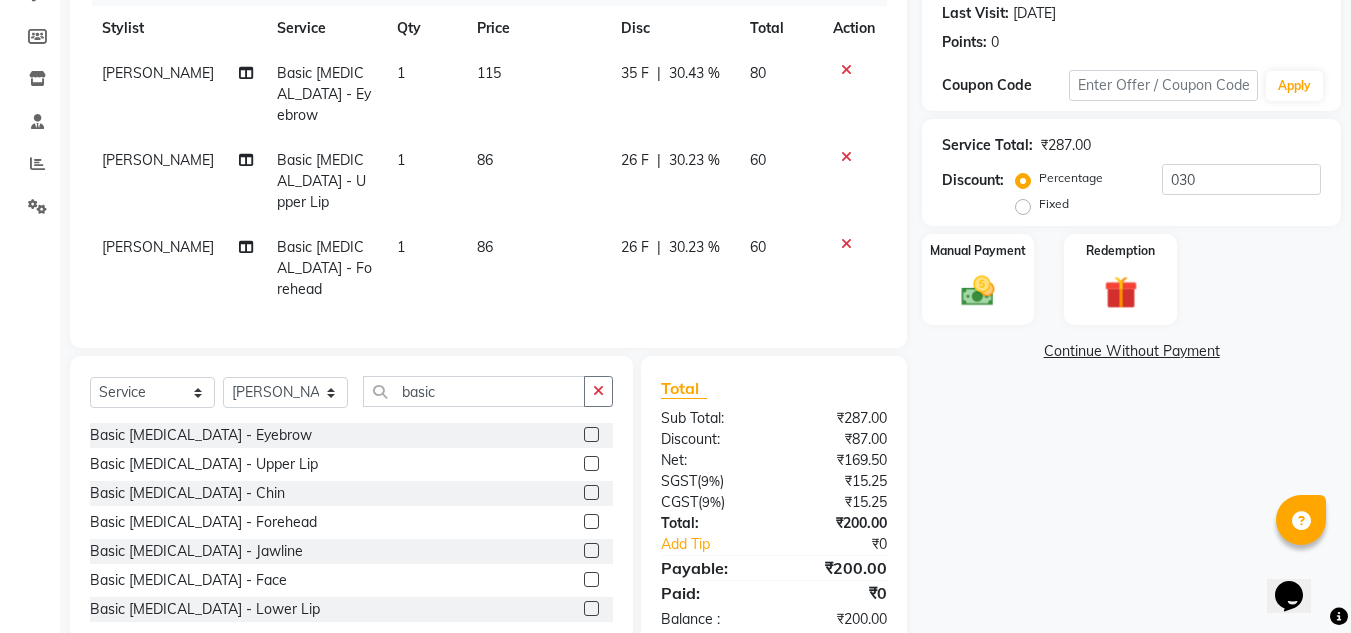 click on "Percentage   Fixed  030" 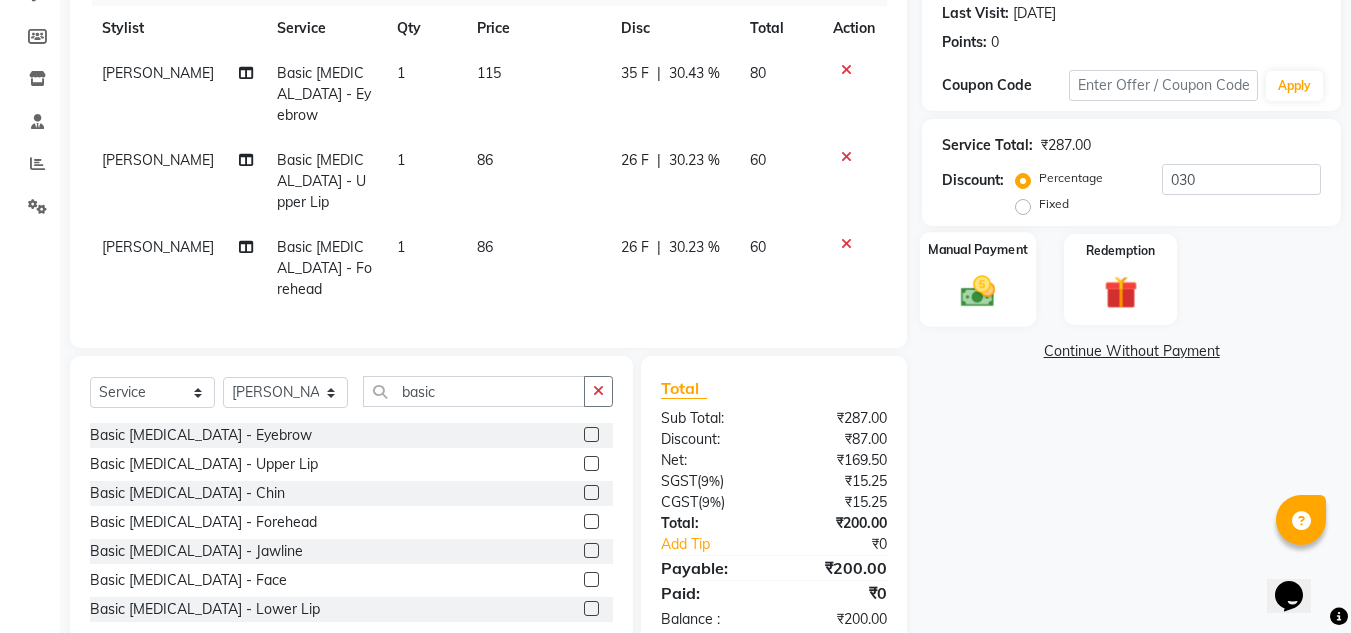 click 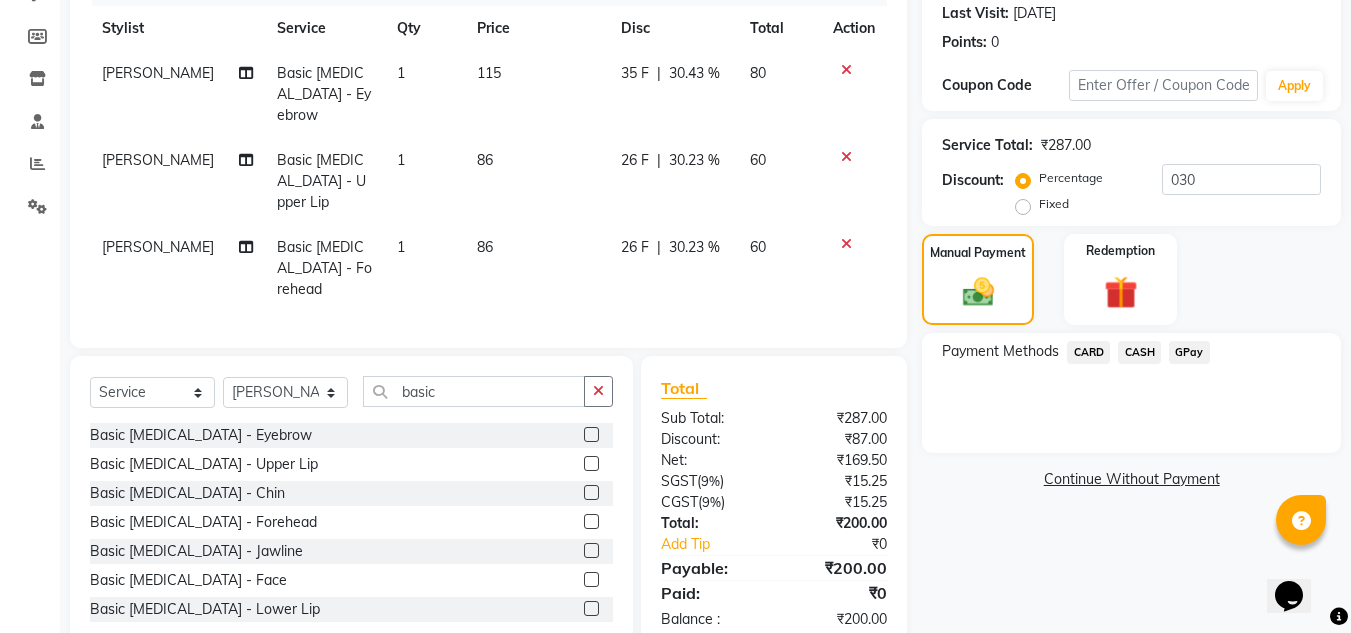 click on "GPay" 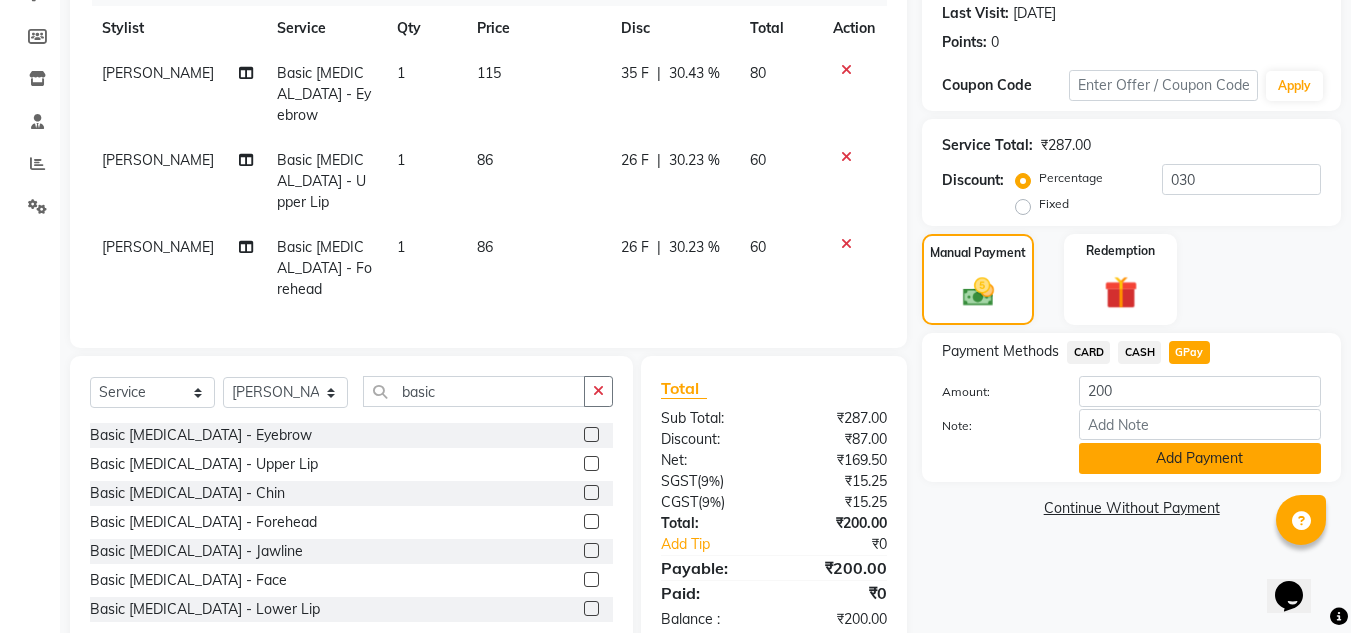 click on "Add Payment" 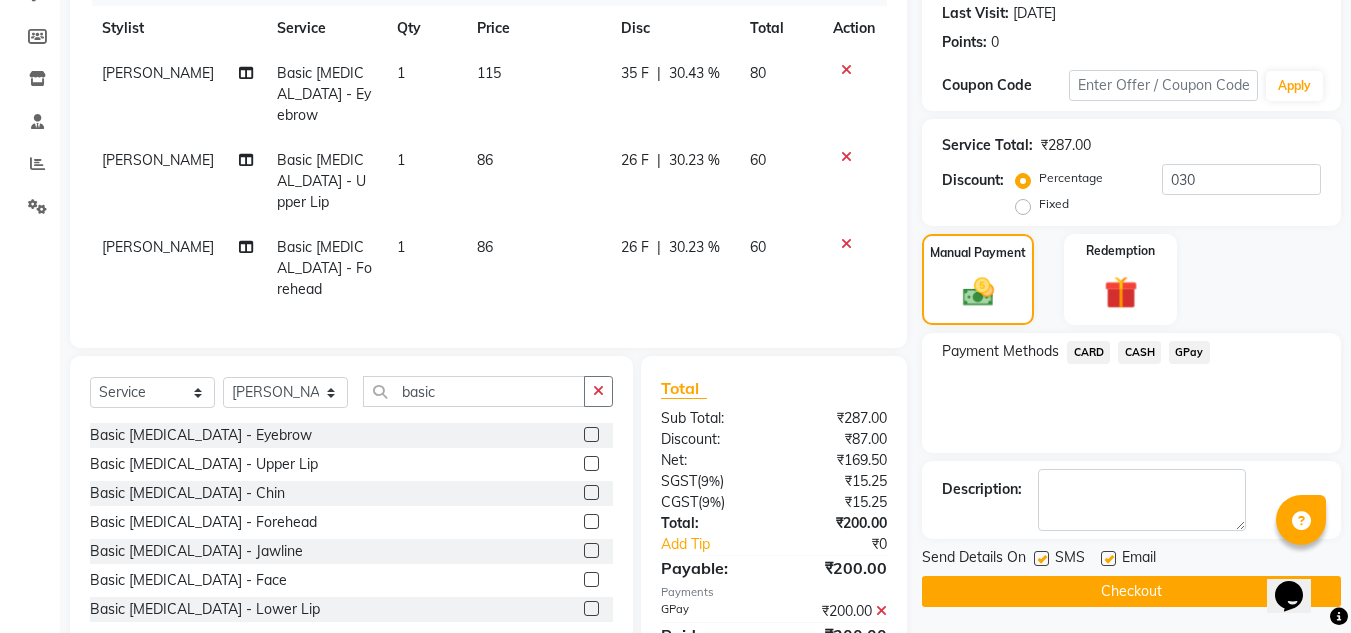 scroll, scrollTop: 320, scrollLeft: 0, axis: vertical 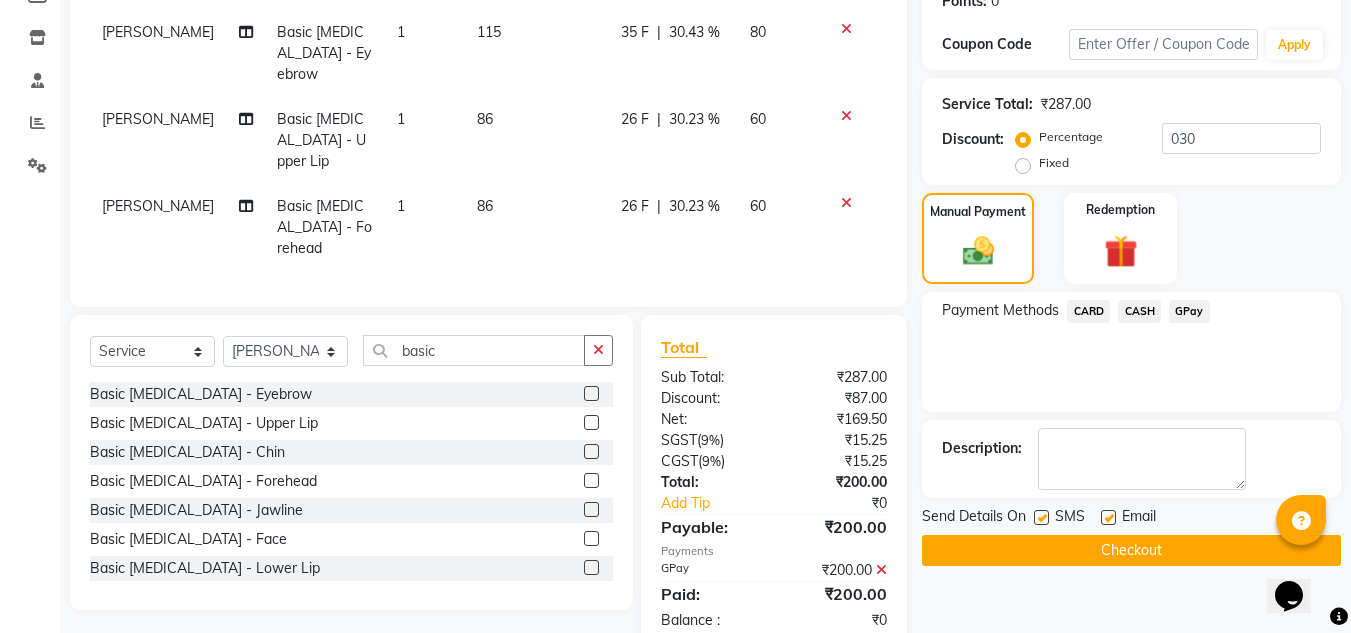click on "Checkout" 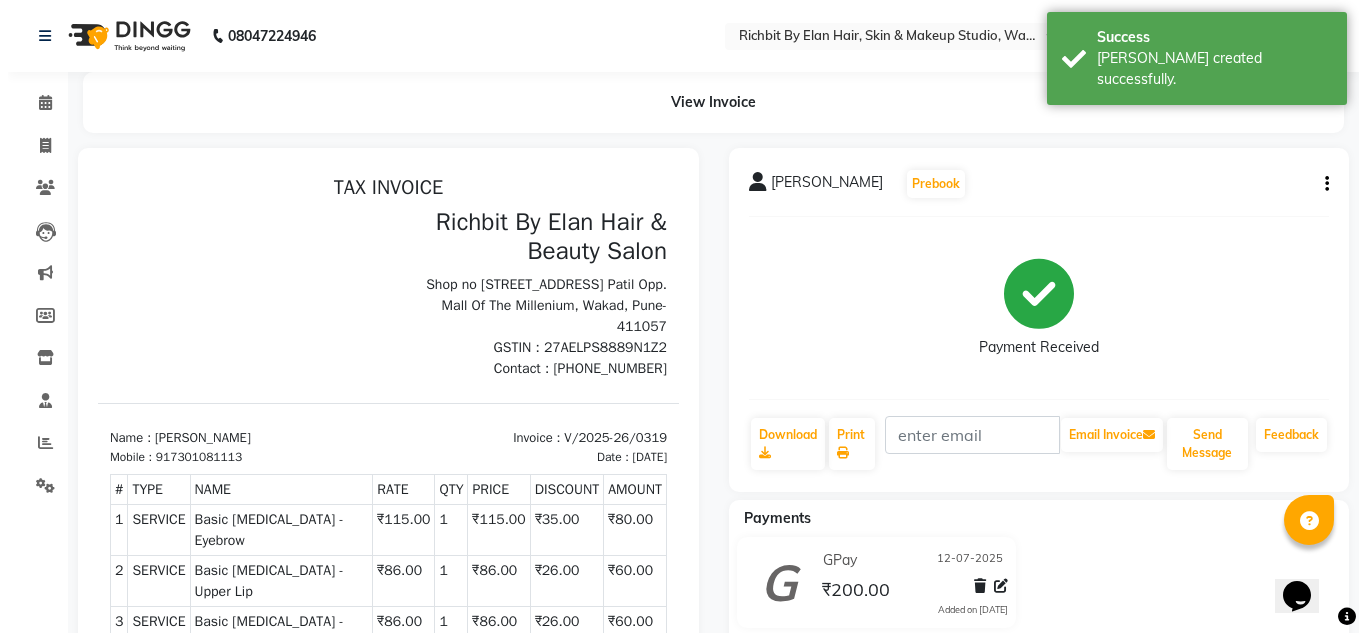 scroll, scrollTop: 0, scrollLeft: 0, axis: both 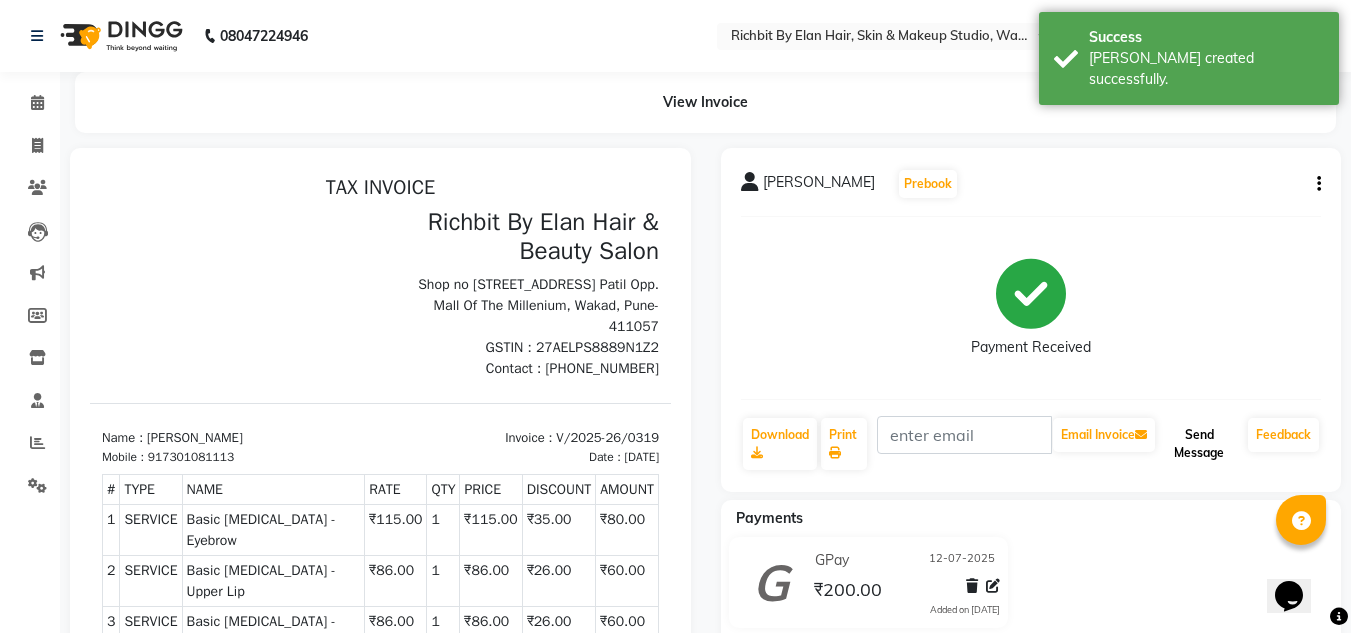 click on "Send Message" 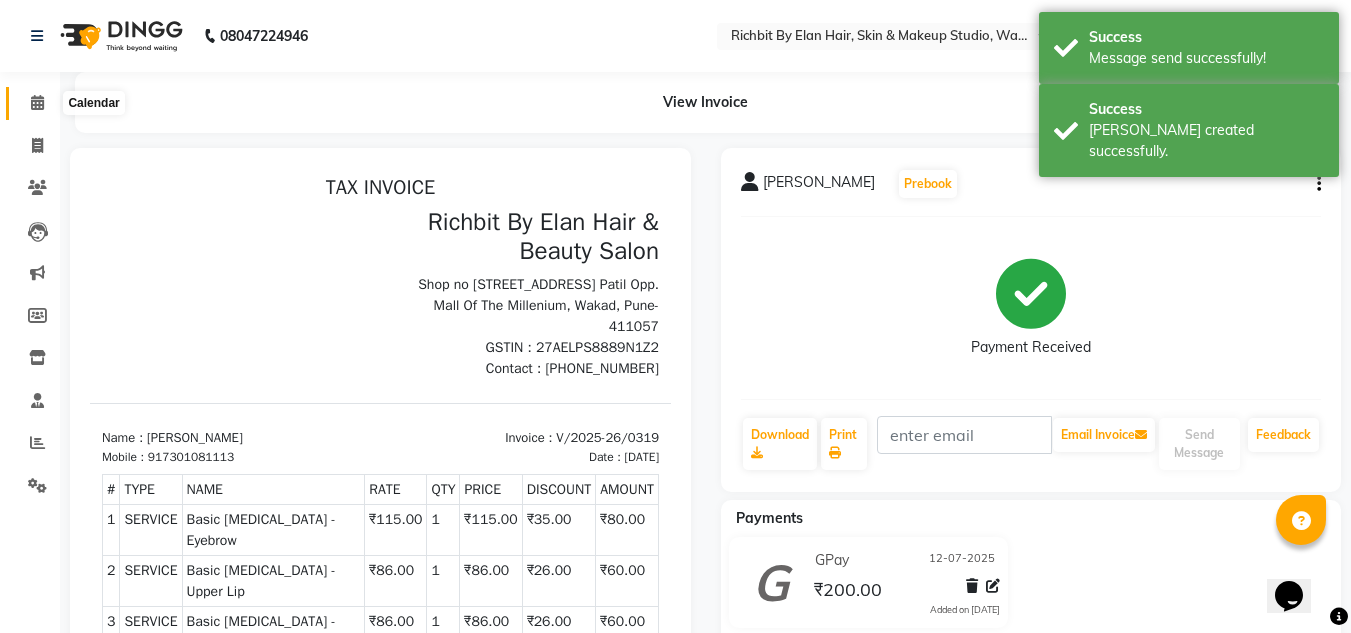 click 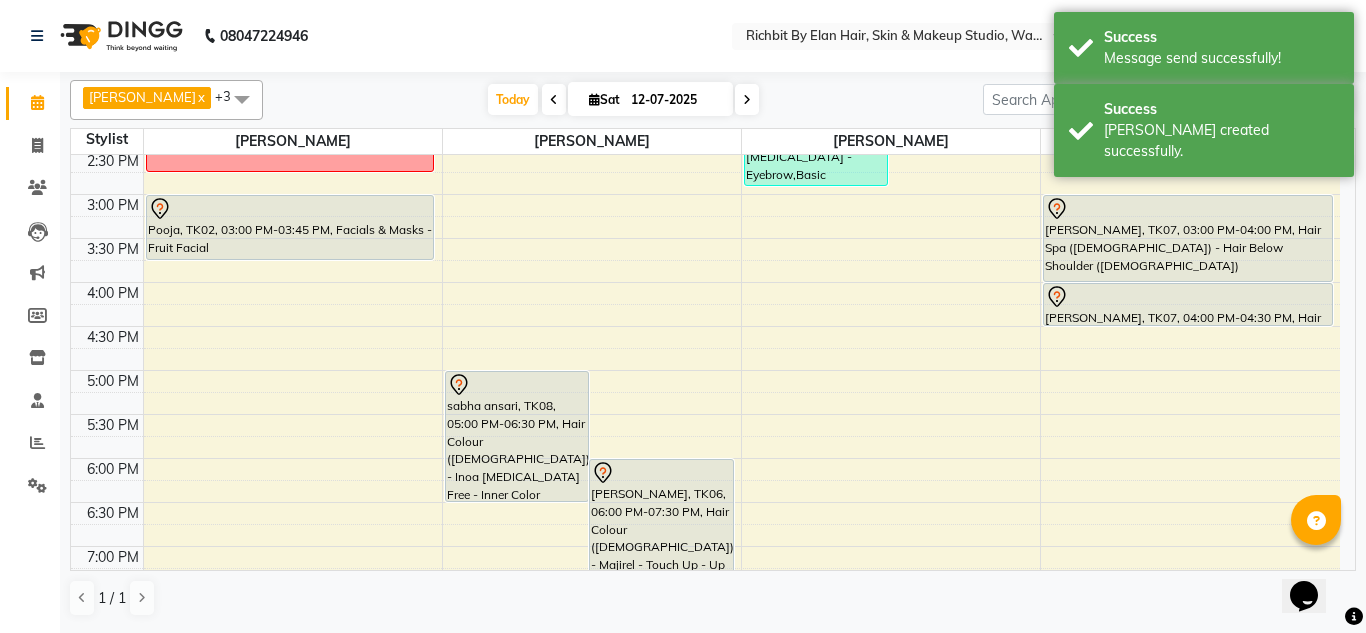 scroll, scrollTop: 300, scrollLeft: 0, axis: vertical 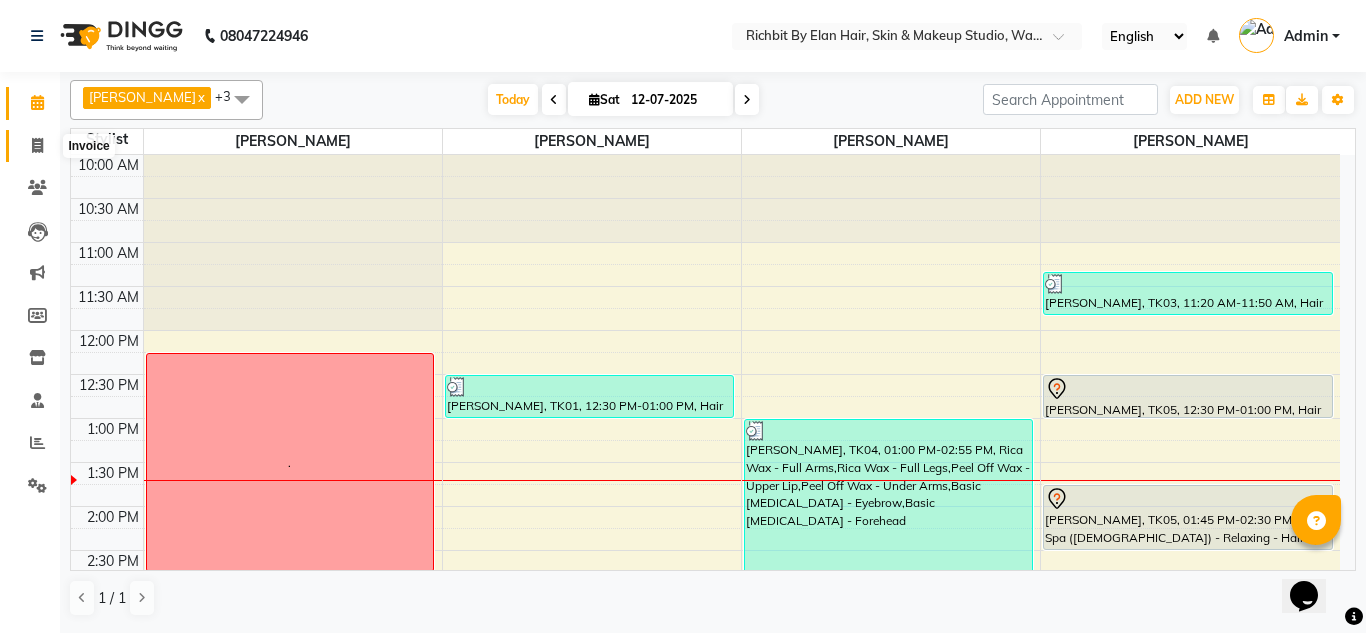 click 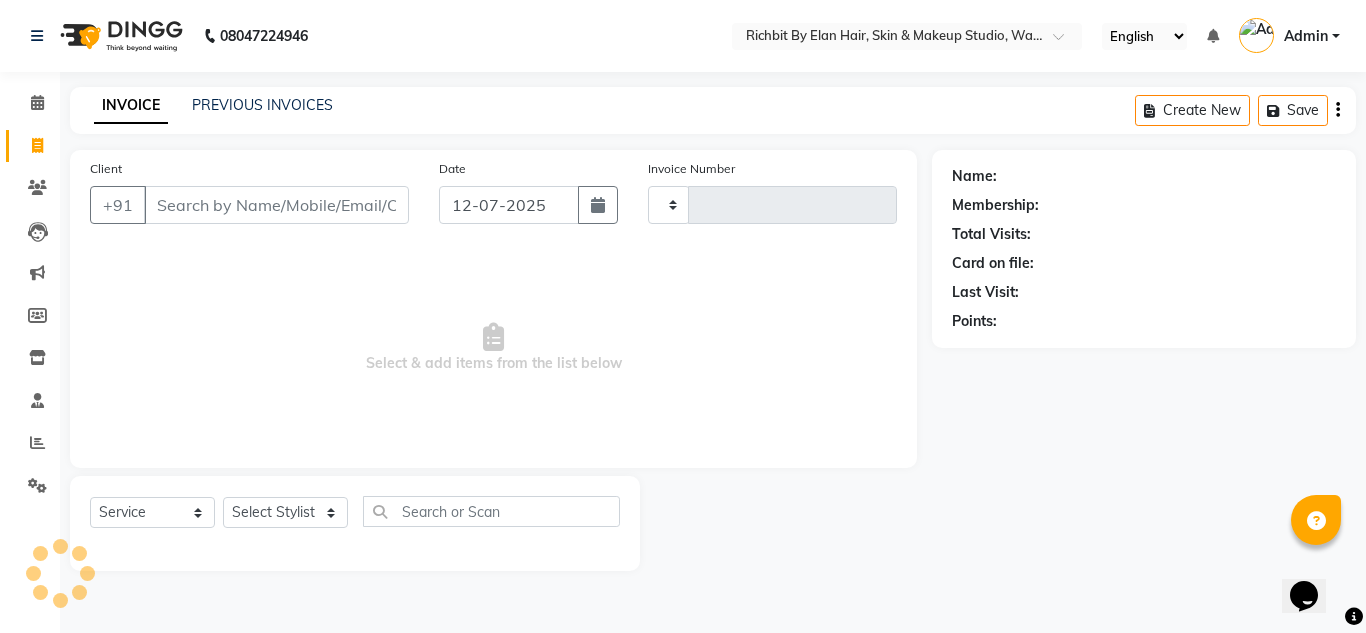type on "0319" 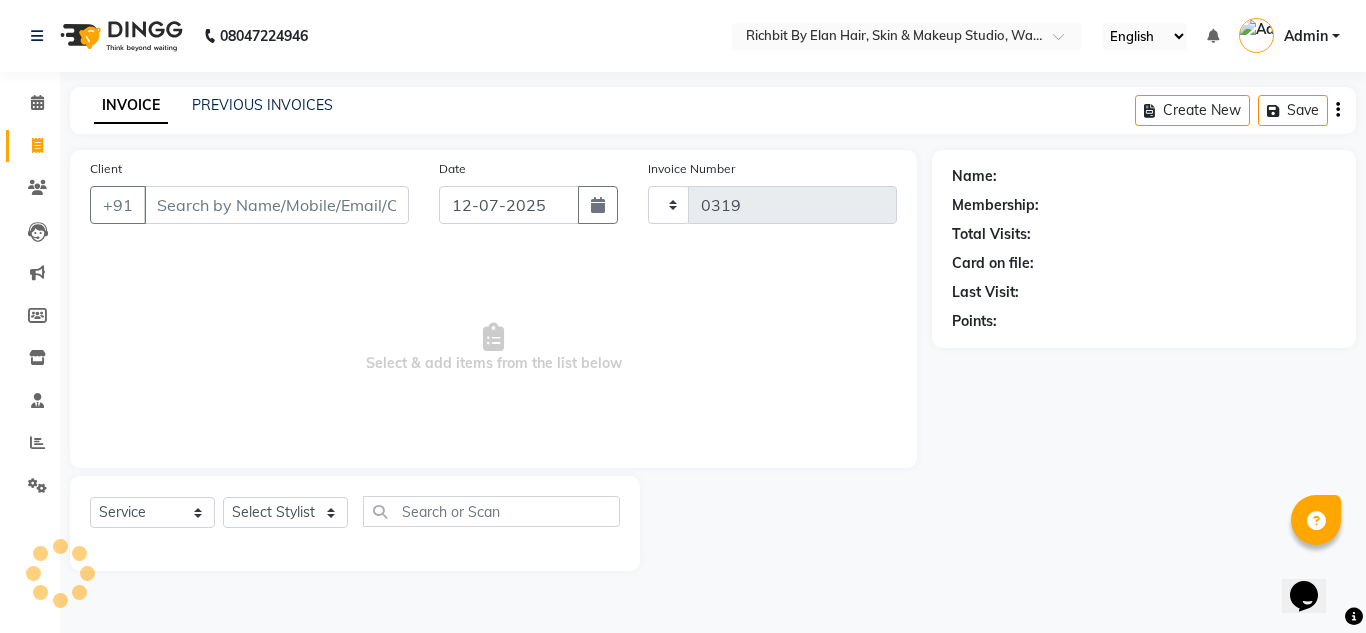 select on "4114" 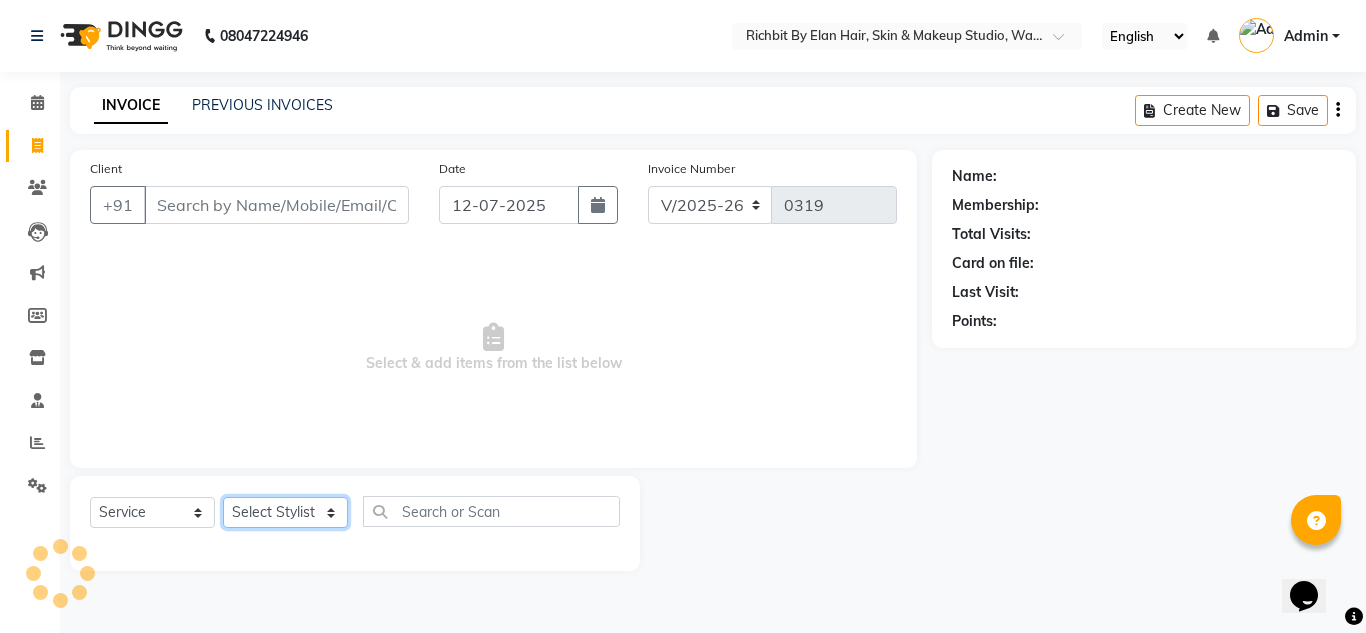 click on "Select Stylist" 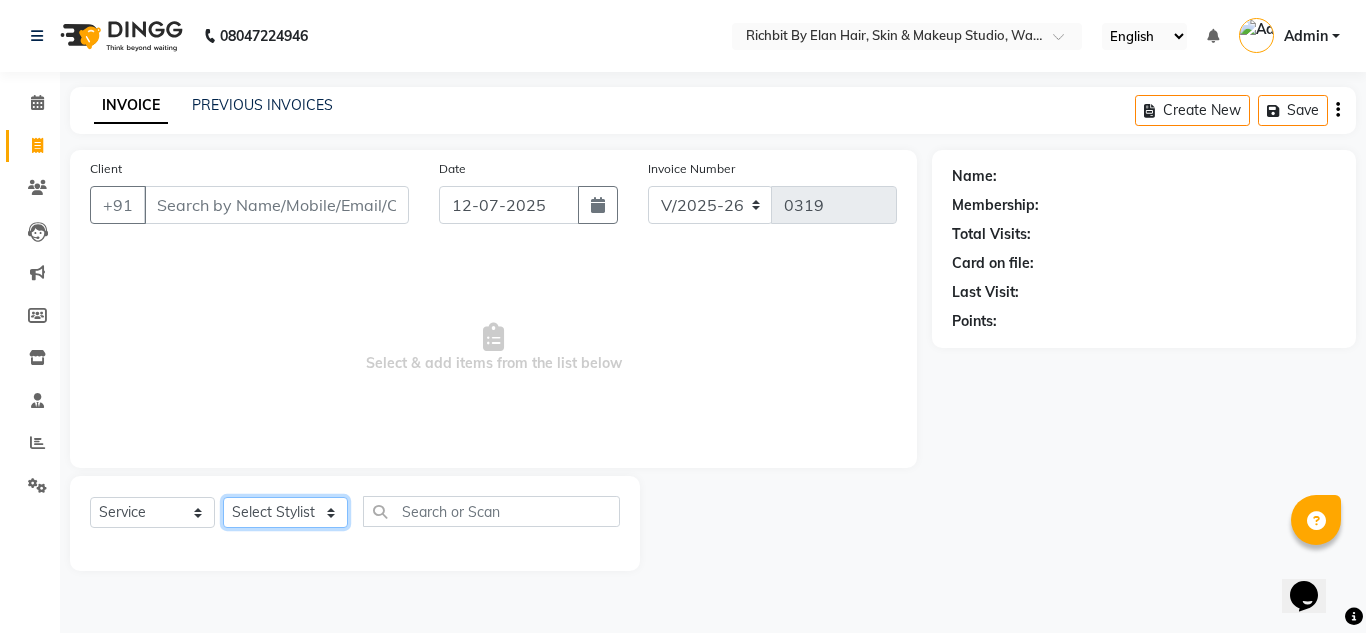 click on "Select Stylist [PERSON_NAME] [PERSON_NAME] [PERSON_NAME] [PERSON_NAME] [PERSON_NAME]" 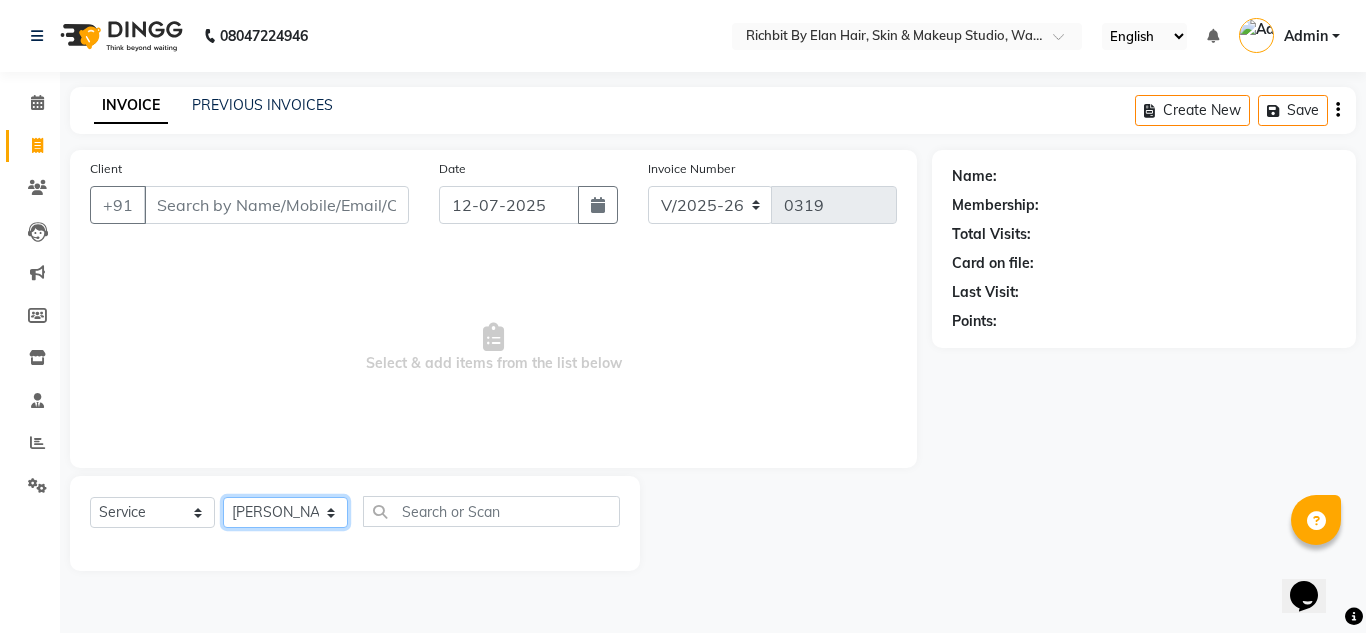 click on "Select Stylist [PERSON_NAME] [PERSON_NAME] [PERSON_NAME] [PERSON_NAME] [PERSON_NAME]" 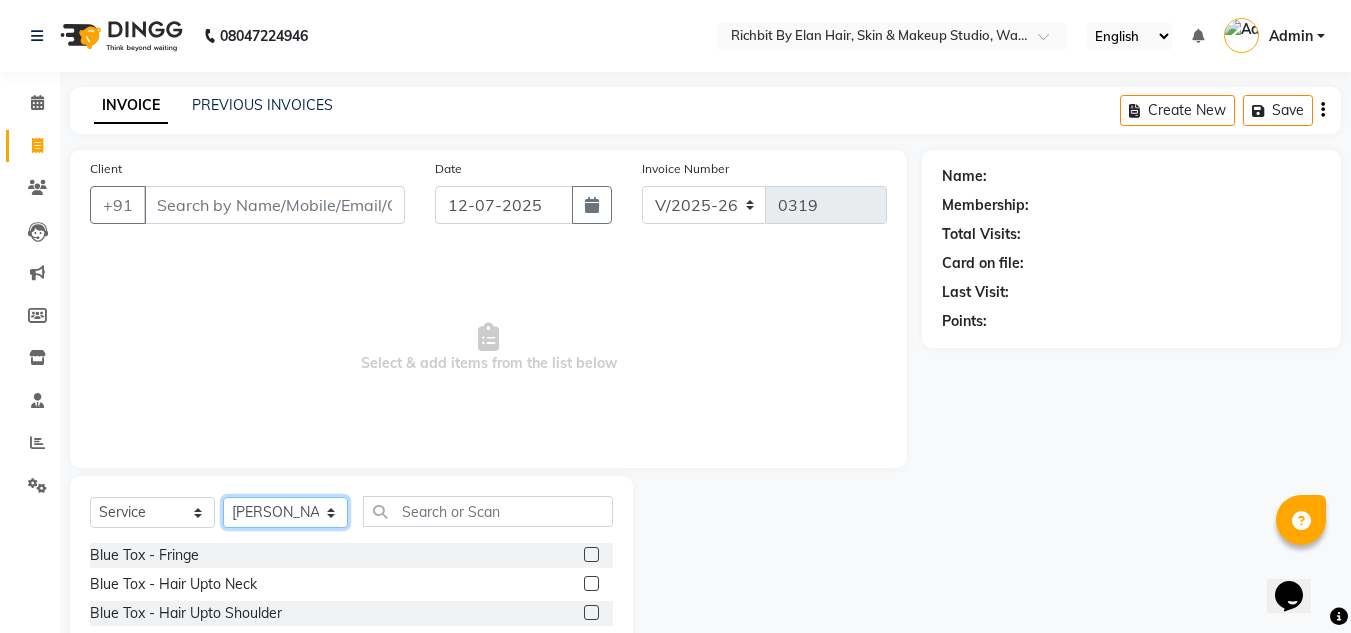 scroll, scrollTop: 200, scrollLeft: 0, axis: vertical 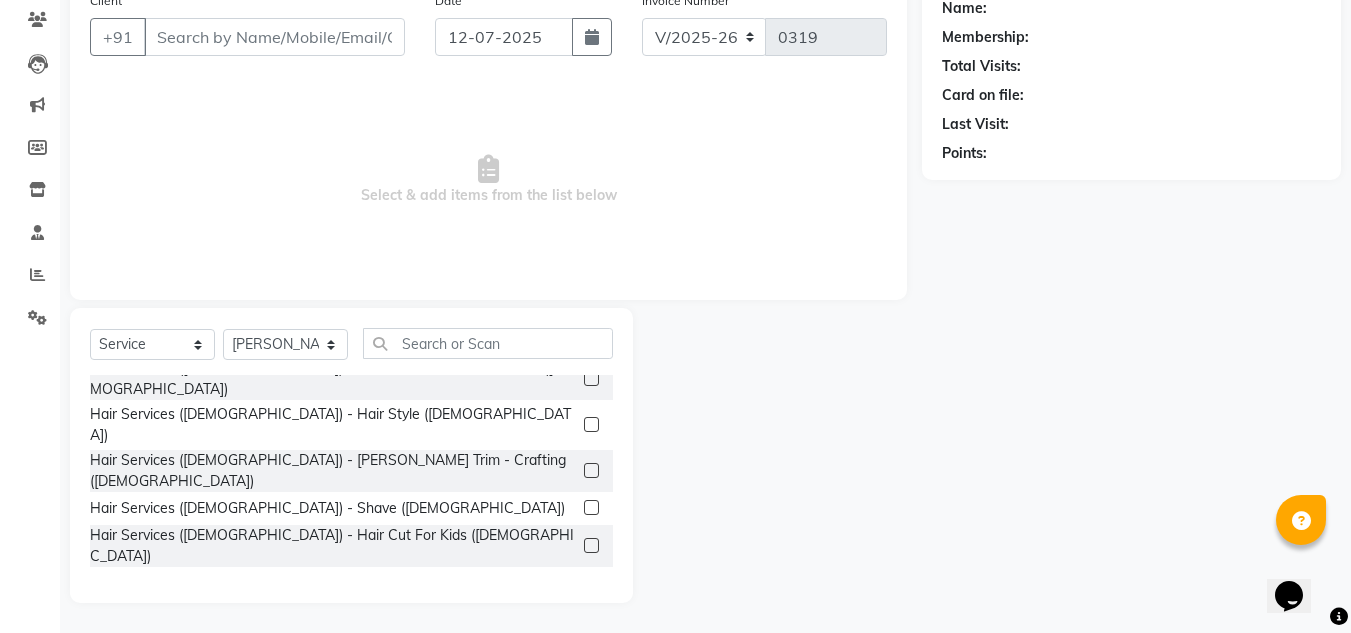 click 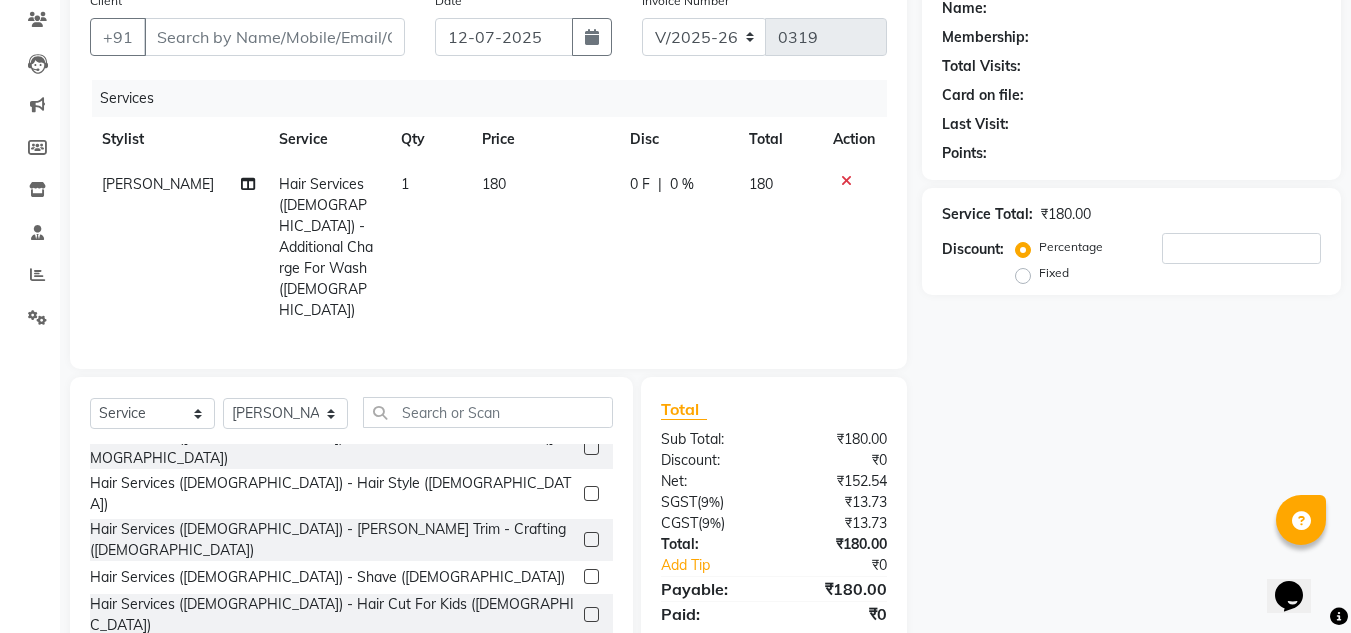 checkbox on "false" 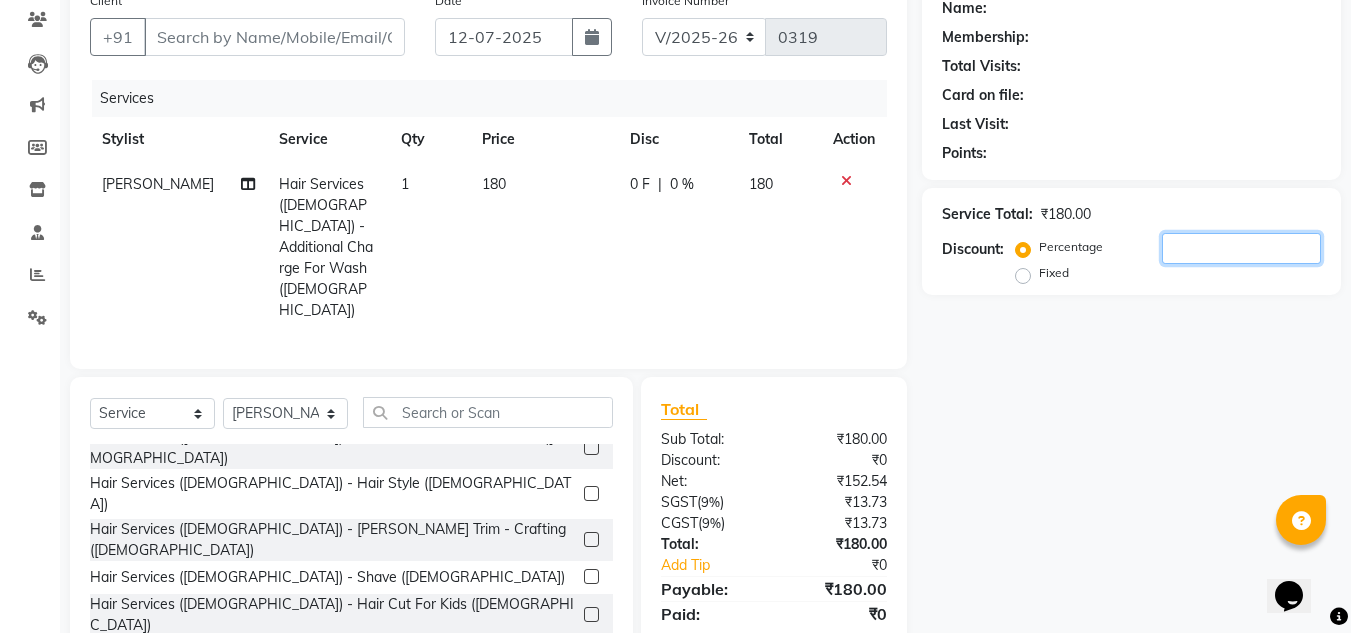 click 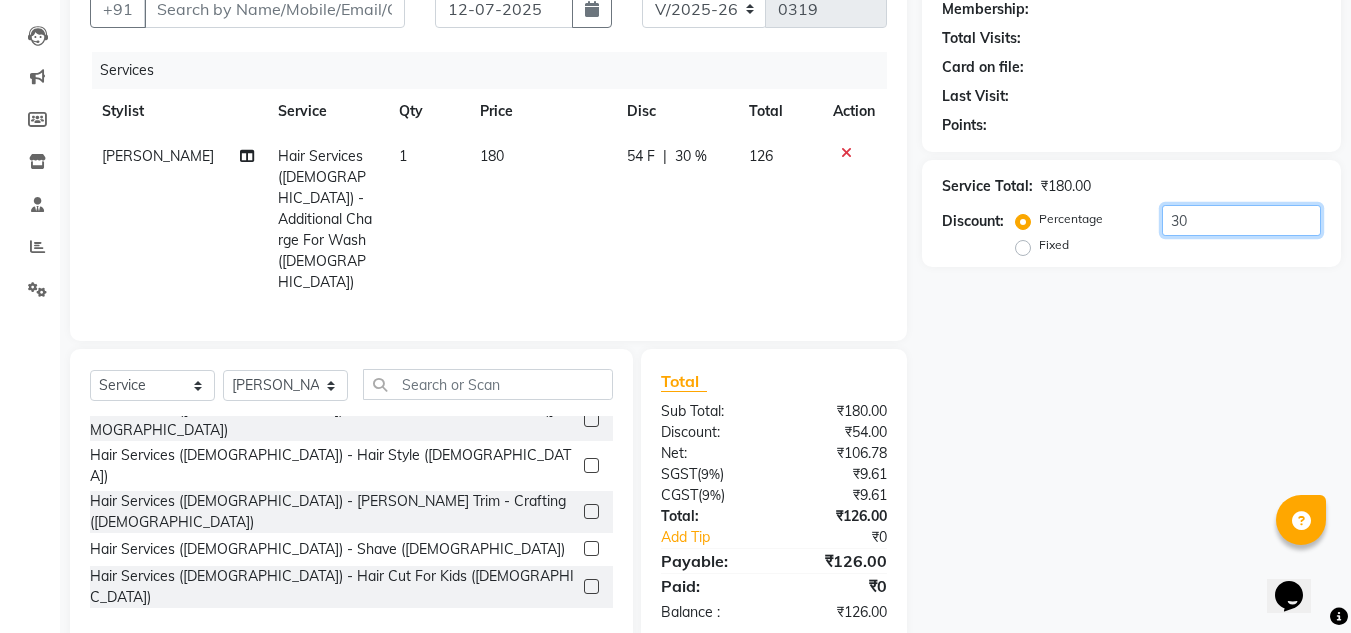 scroll, scrollTop: 210, scrollLeft: 0, axis: vertical 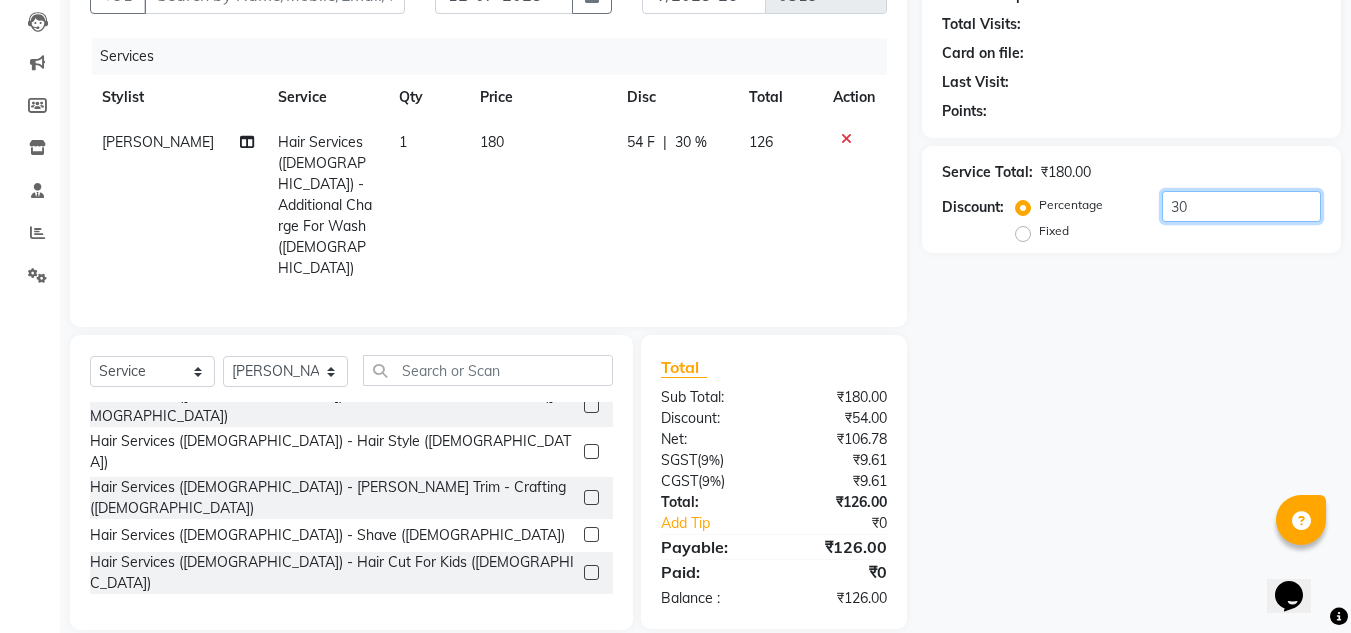 type on "30" 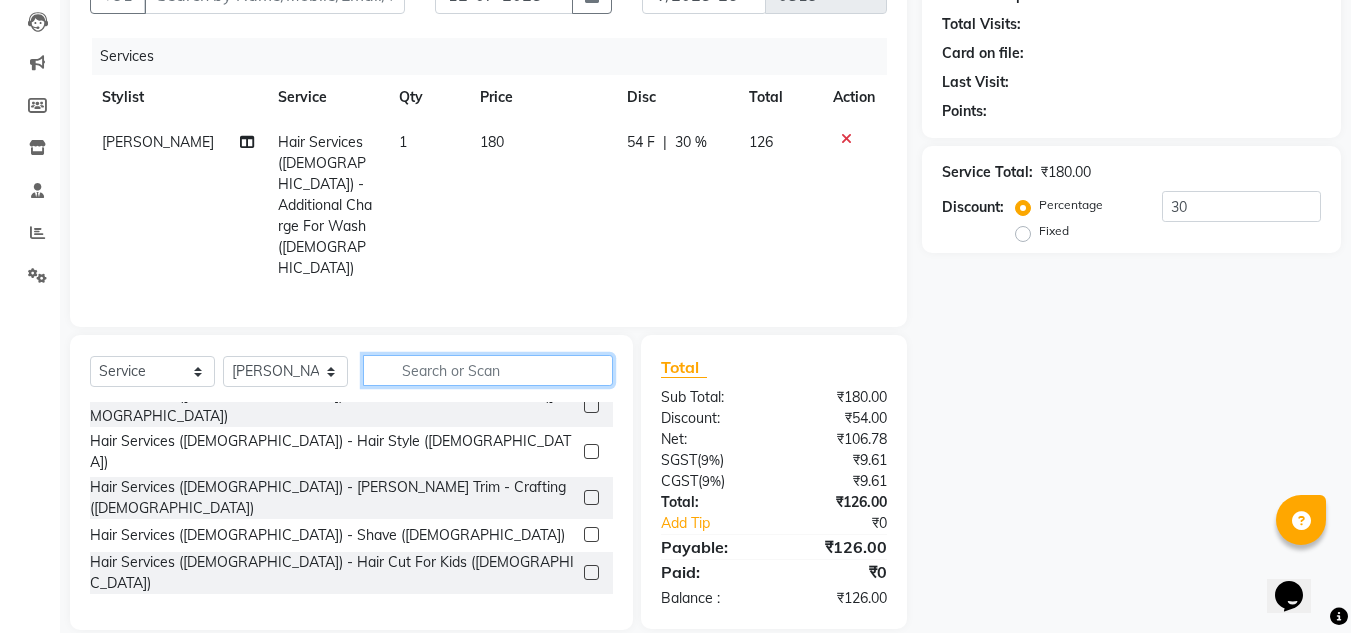 click 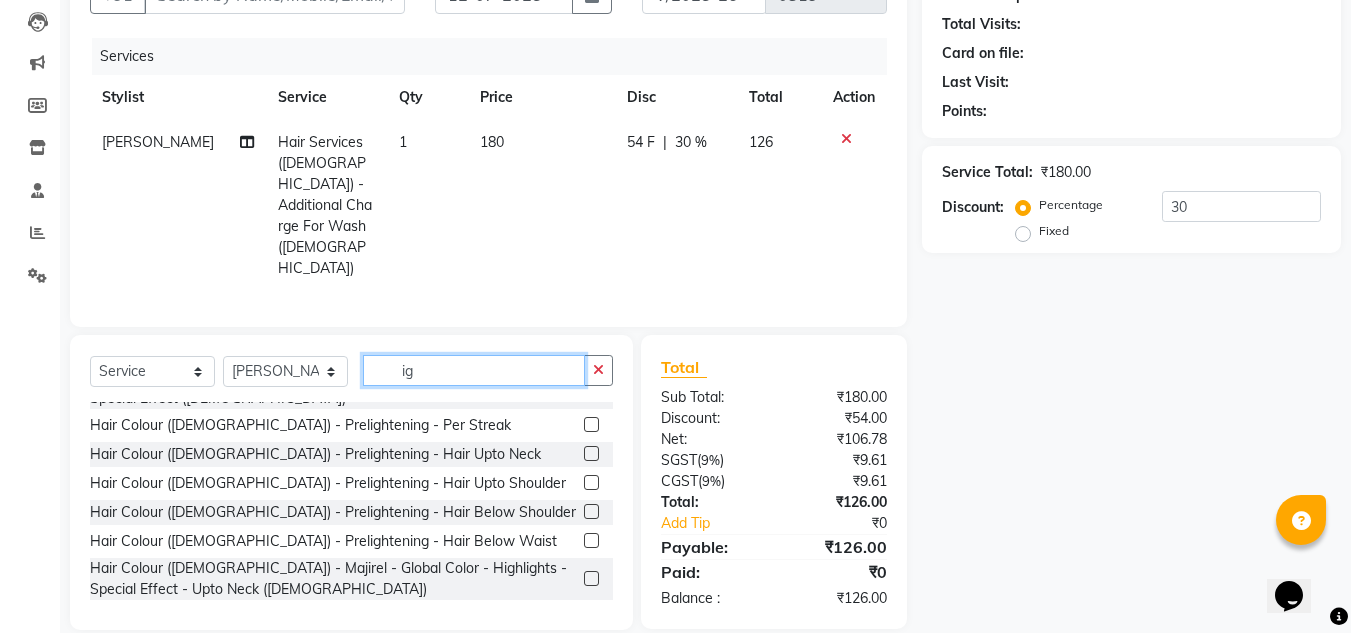 scroll, scrollTop: 0, scrollLeft: 0, axis: both 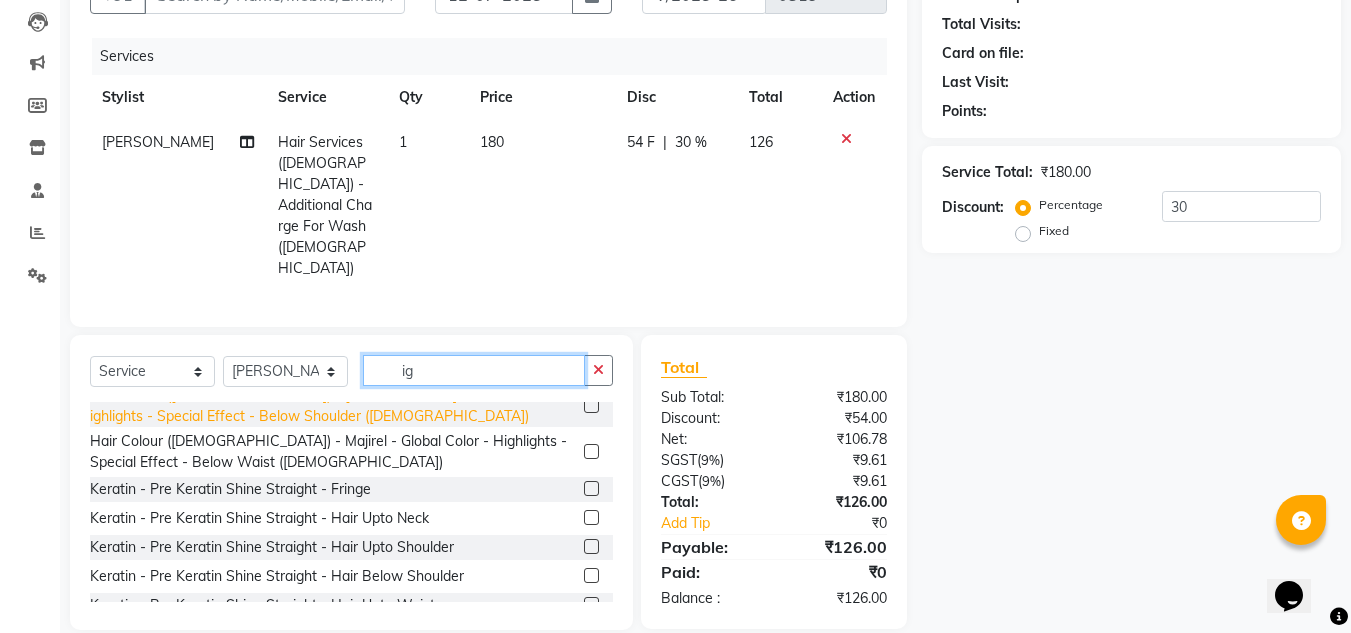 type on "i" 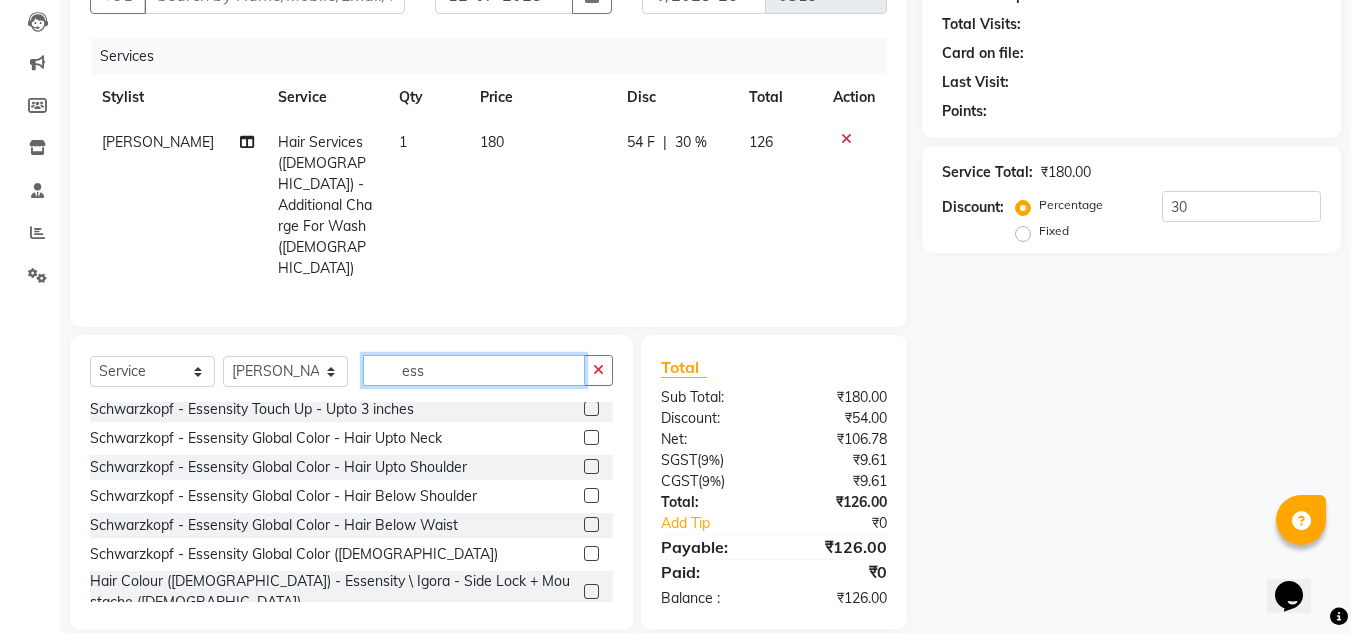 scroll, scrollTop: 153, scrollLeft: 0, axis: vertical 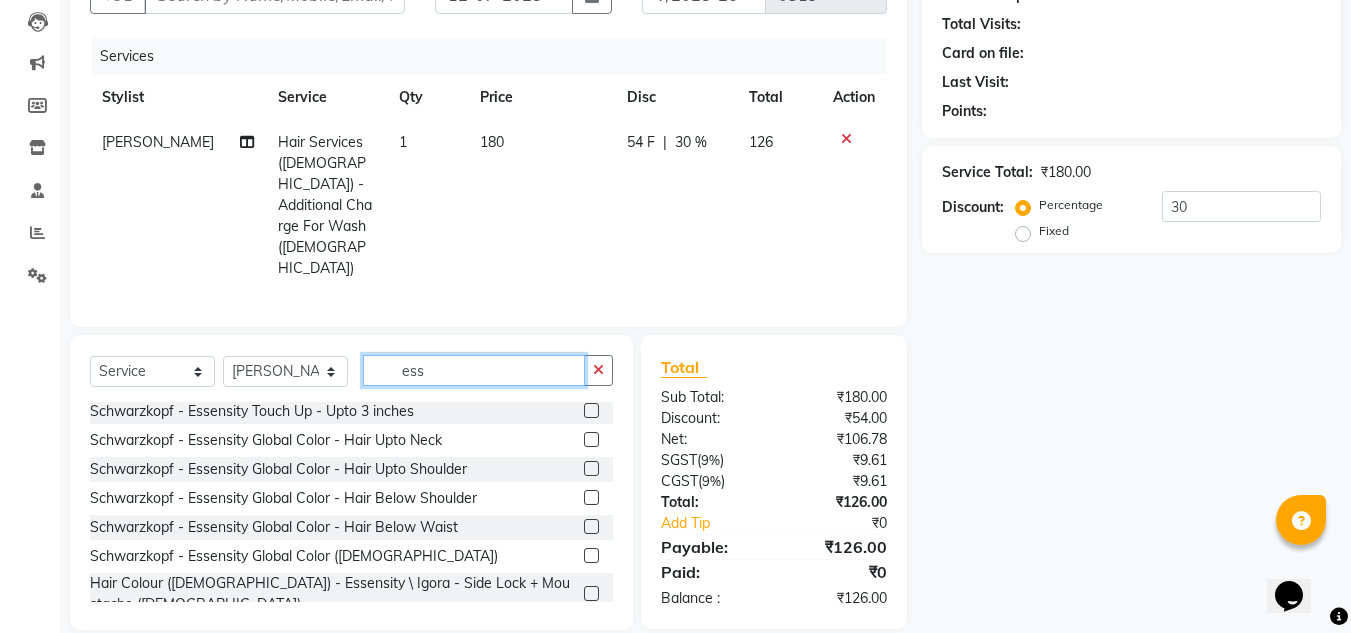 type on "ess" 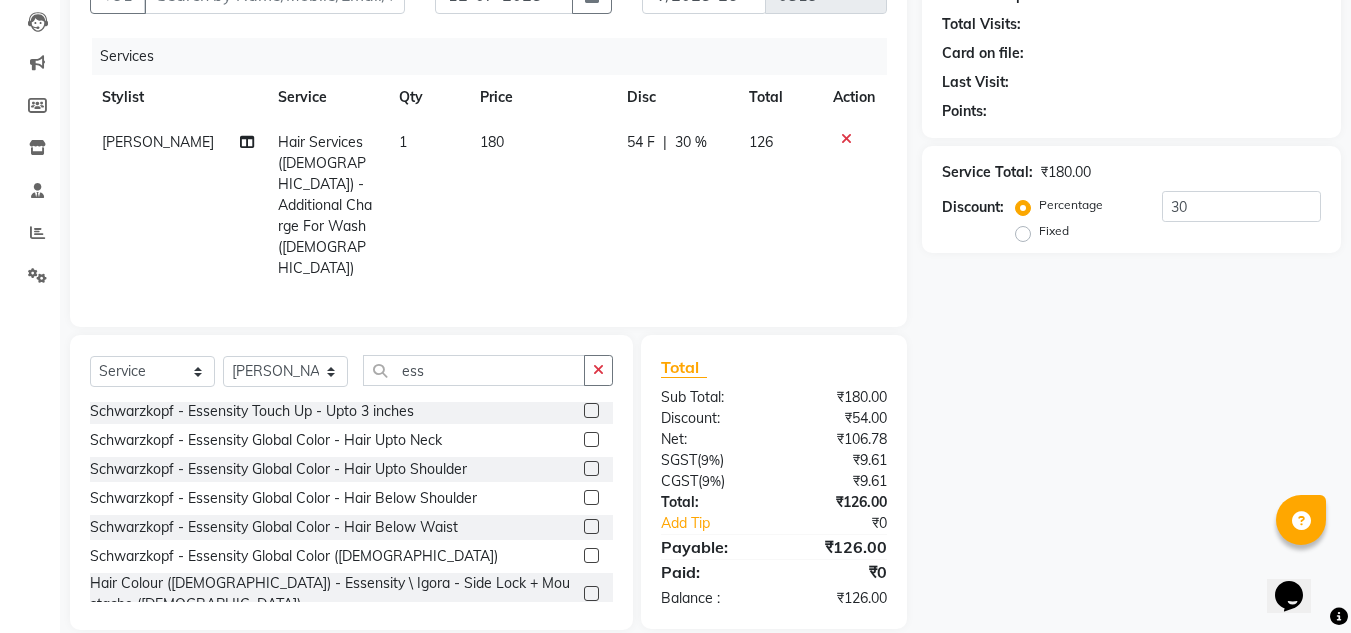 click 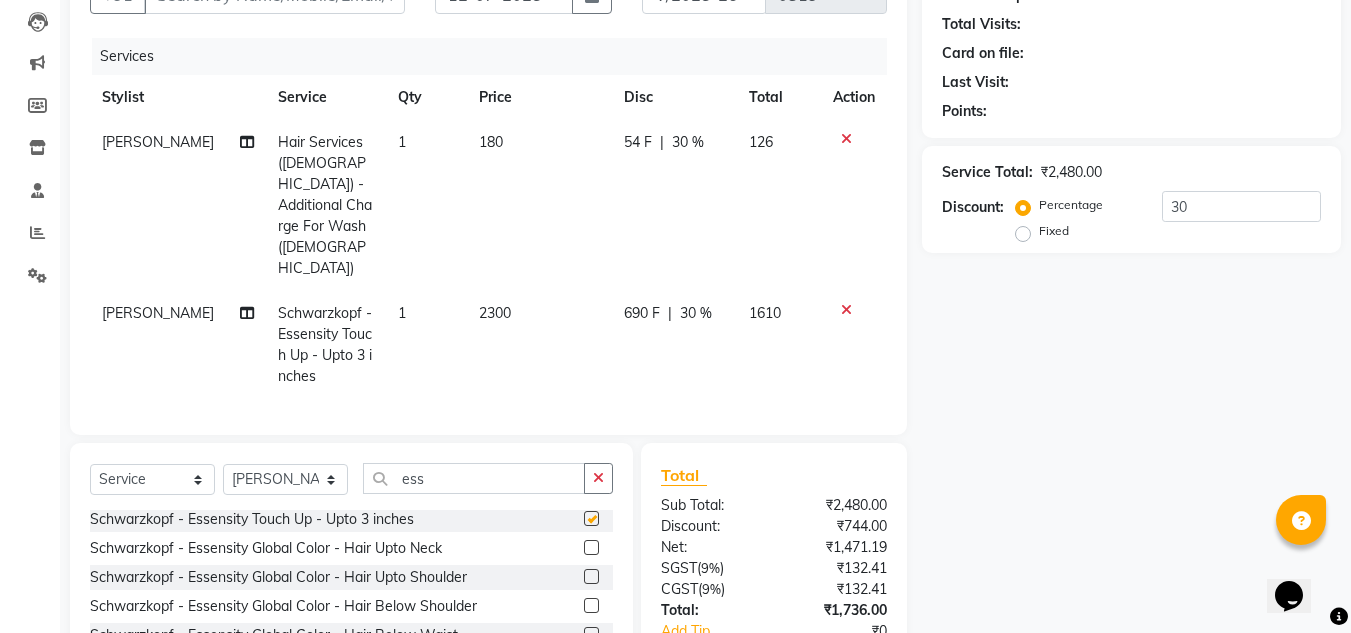 checkbox on "false" 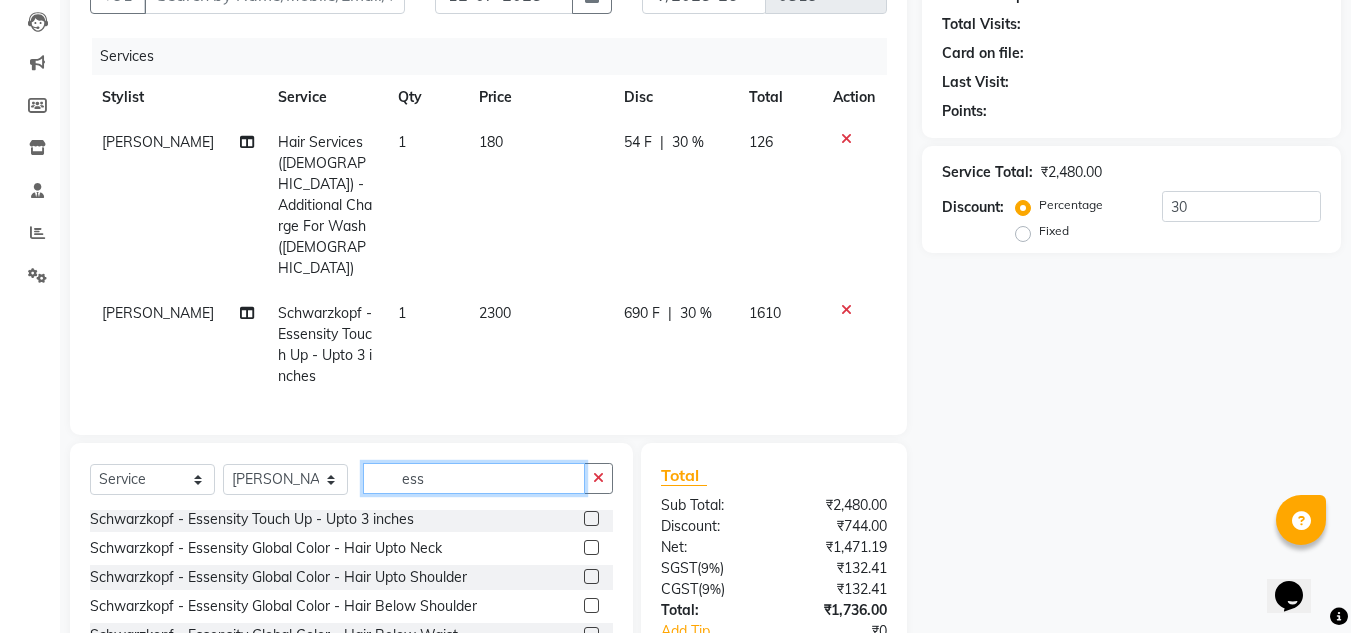 click on "ess" 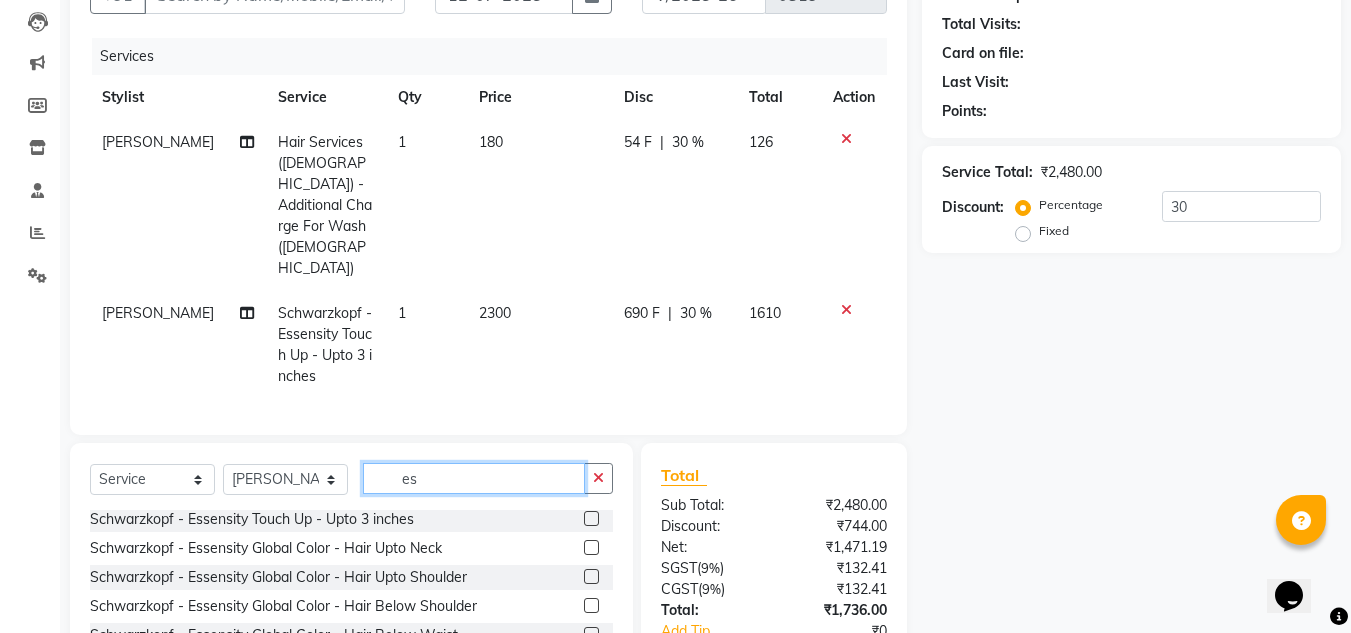 type on "e" 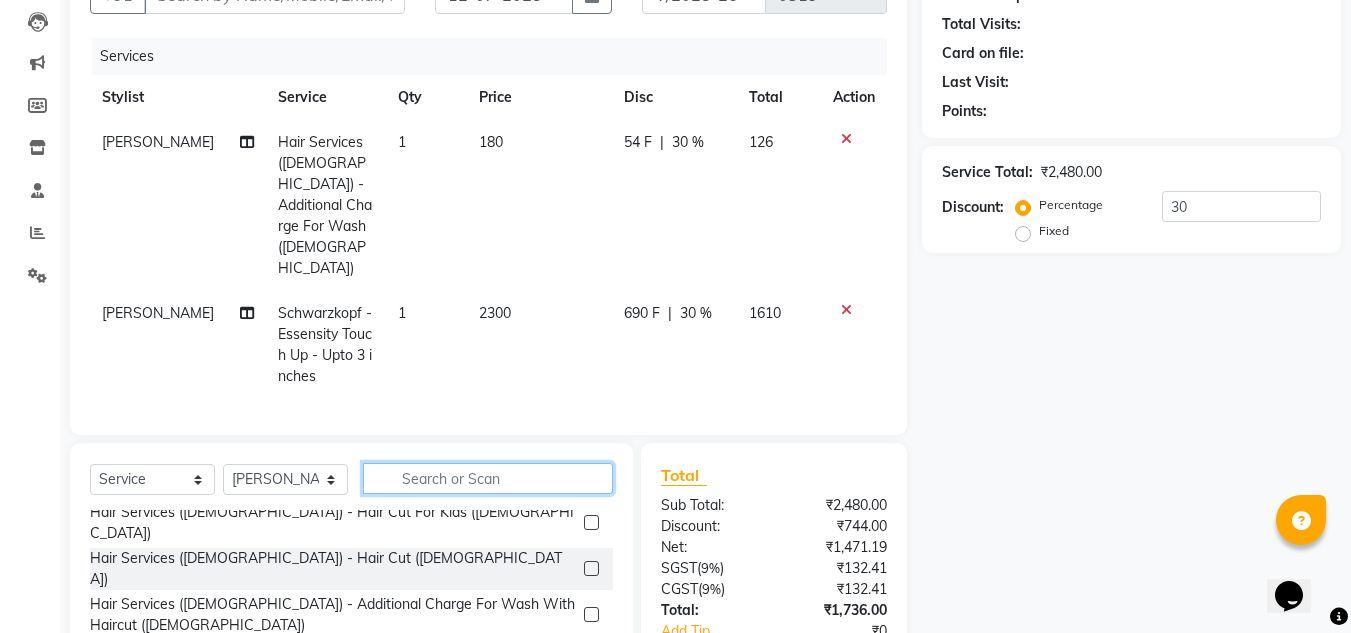 type 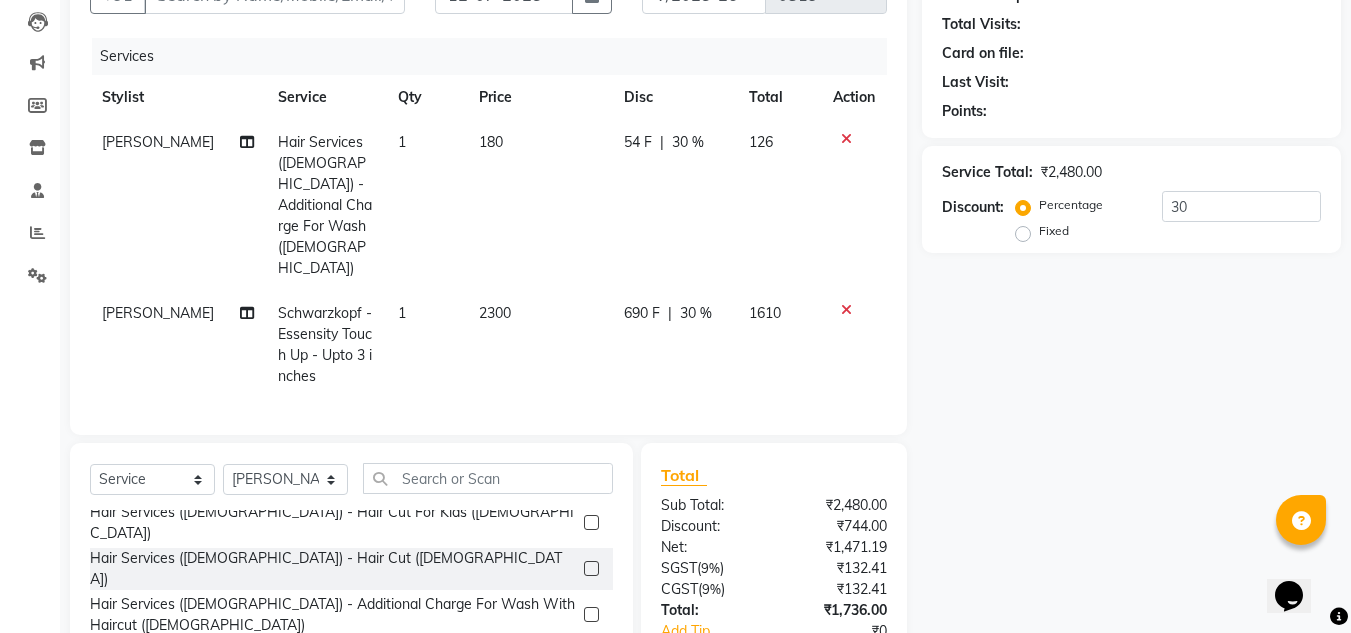 click on "1" 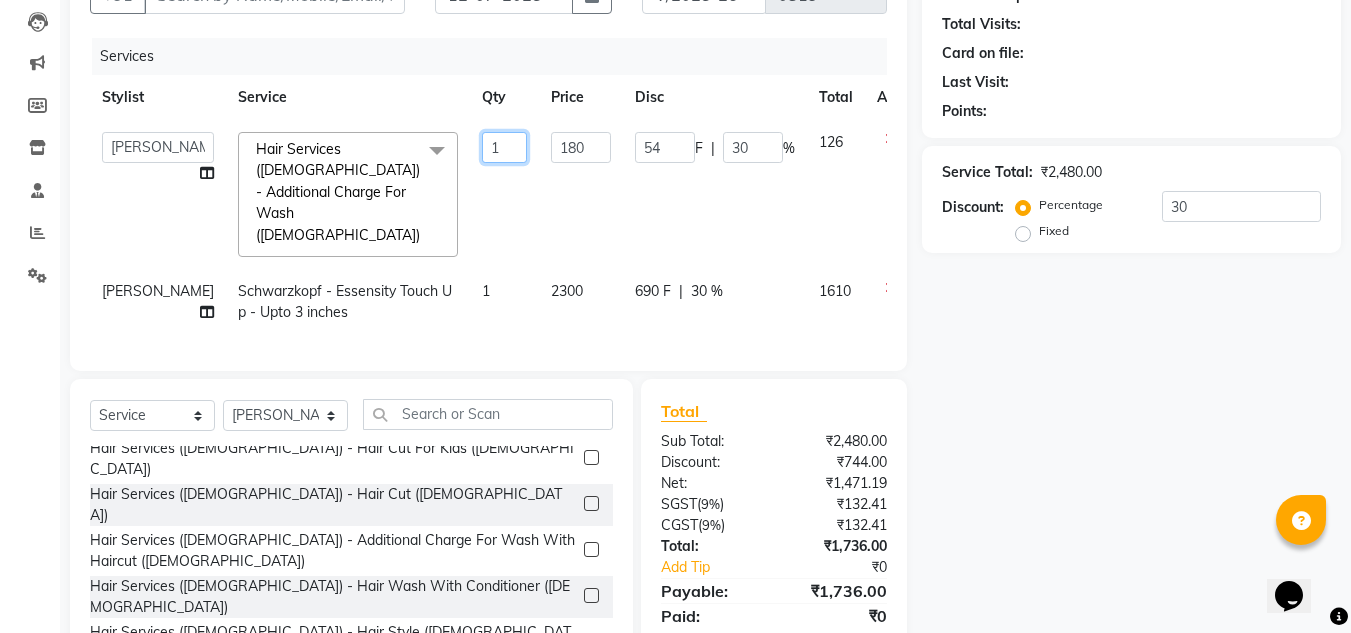 click on "1" 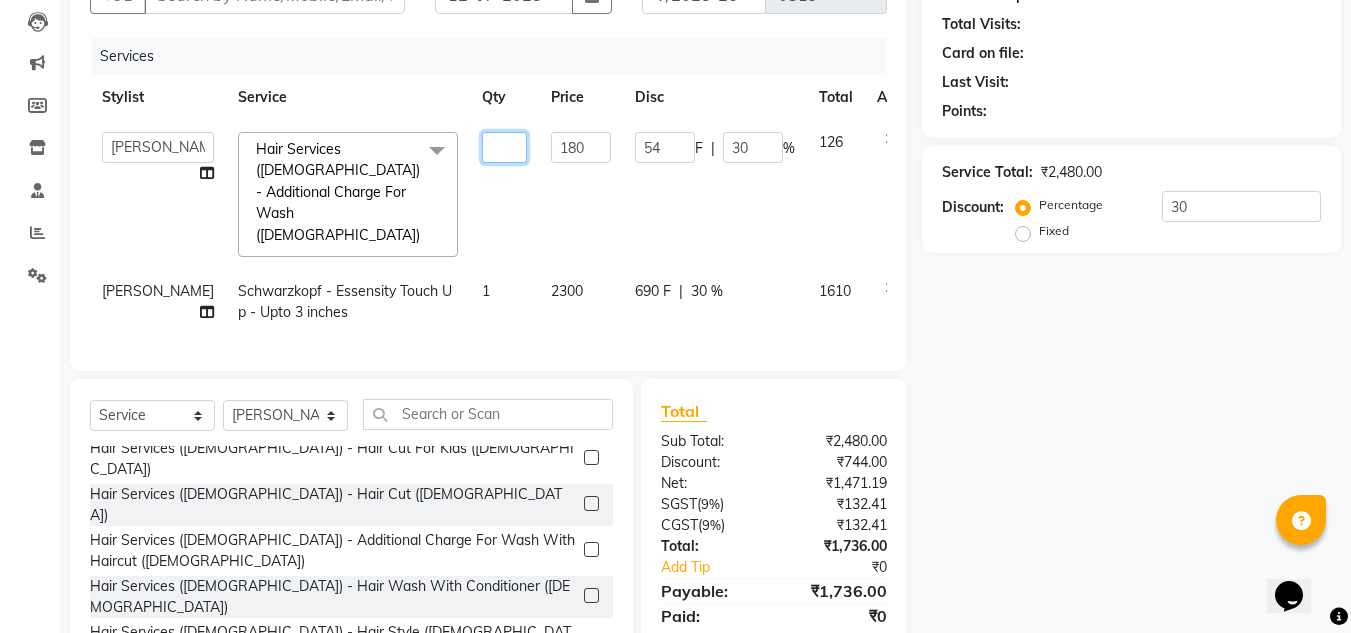type on "2" 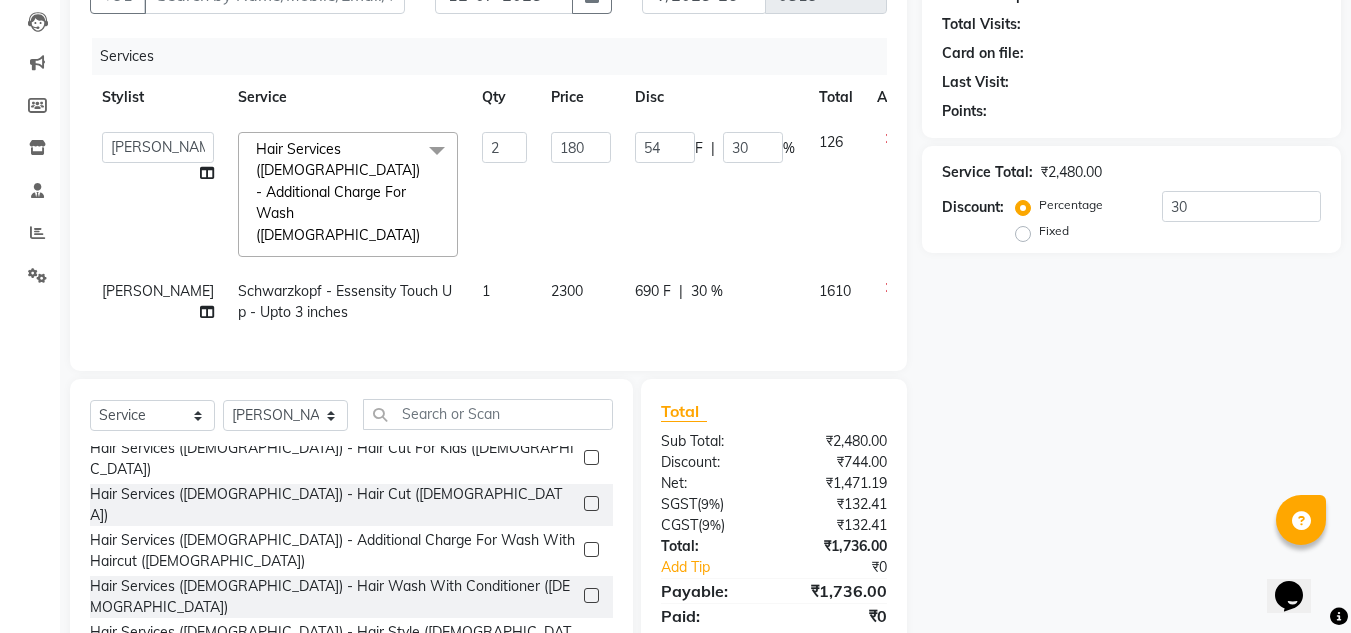 click on "180" 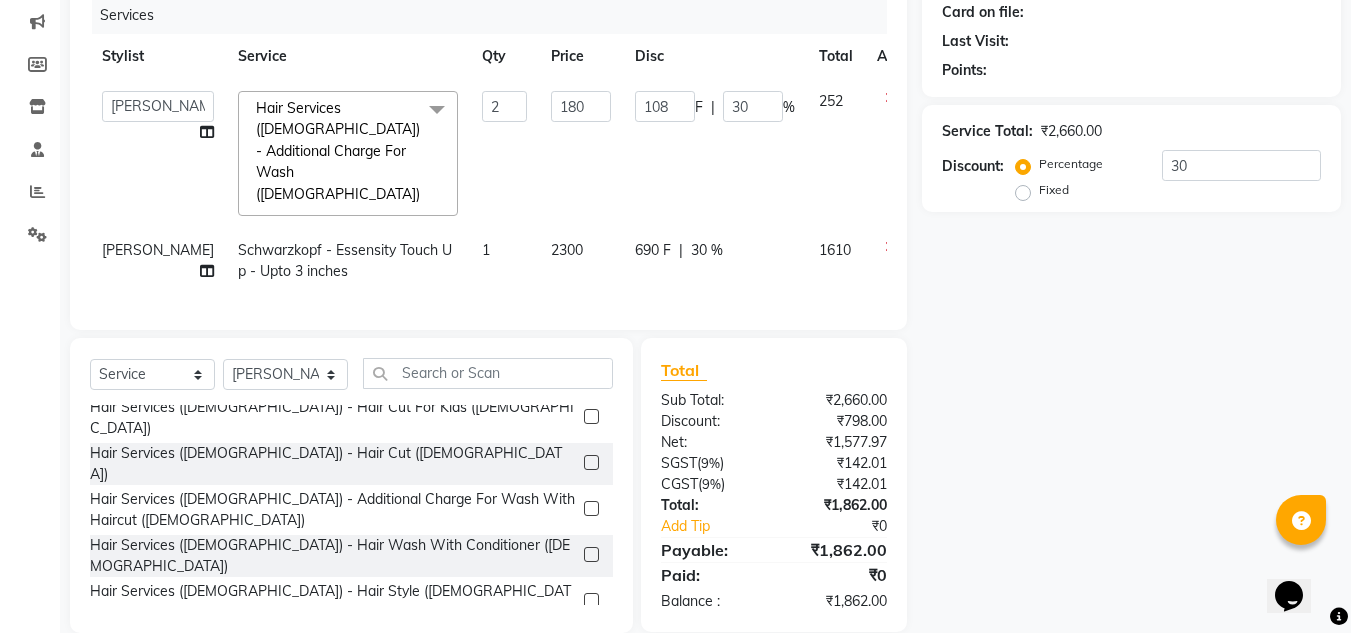 scroll, scrollTop: 274, scrollLeft: 0, axis: vertical 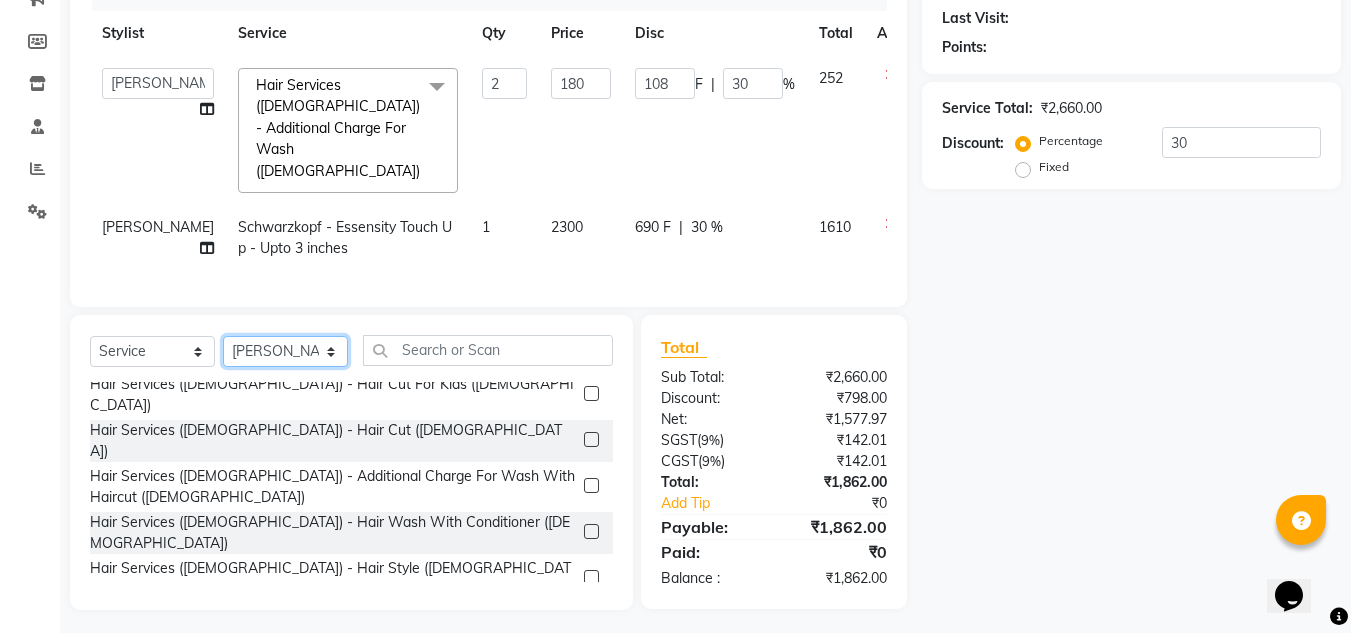 click on "Select Stylist [PERSON_NAME] [PERSON_NAME] [PERSON_NAME] [PERSON_NAME] [PERSON_NAME]" 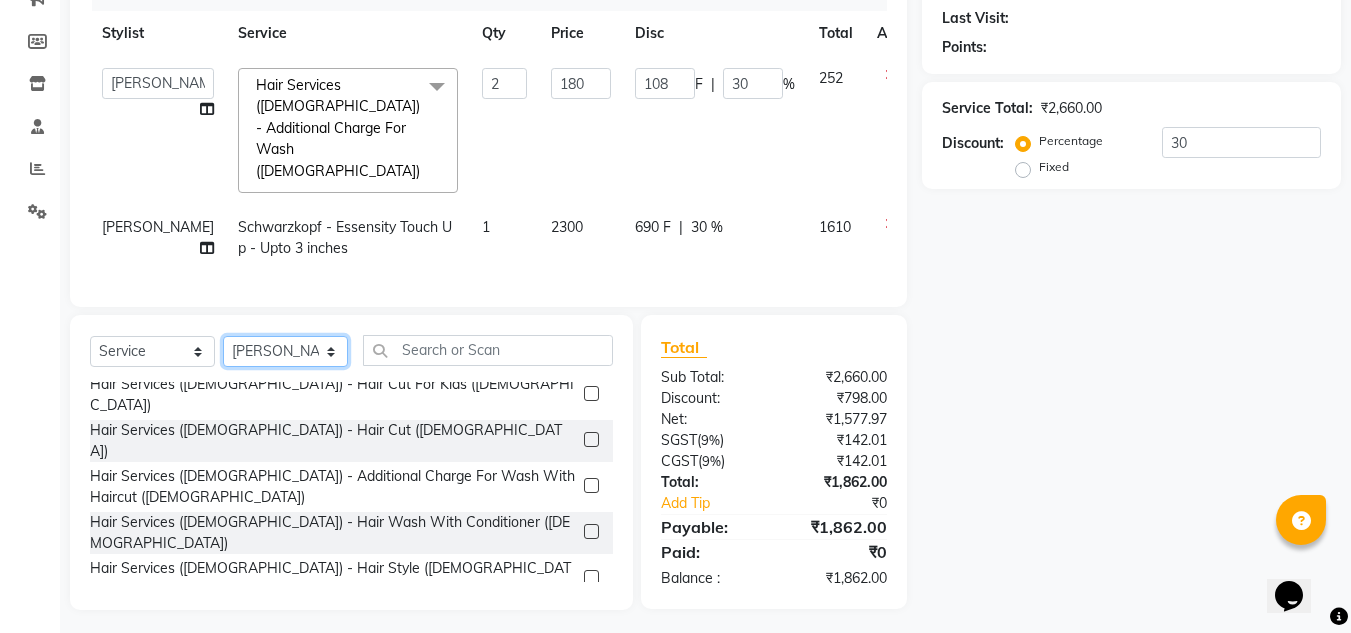 select on "39151" 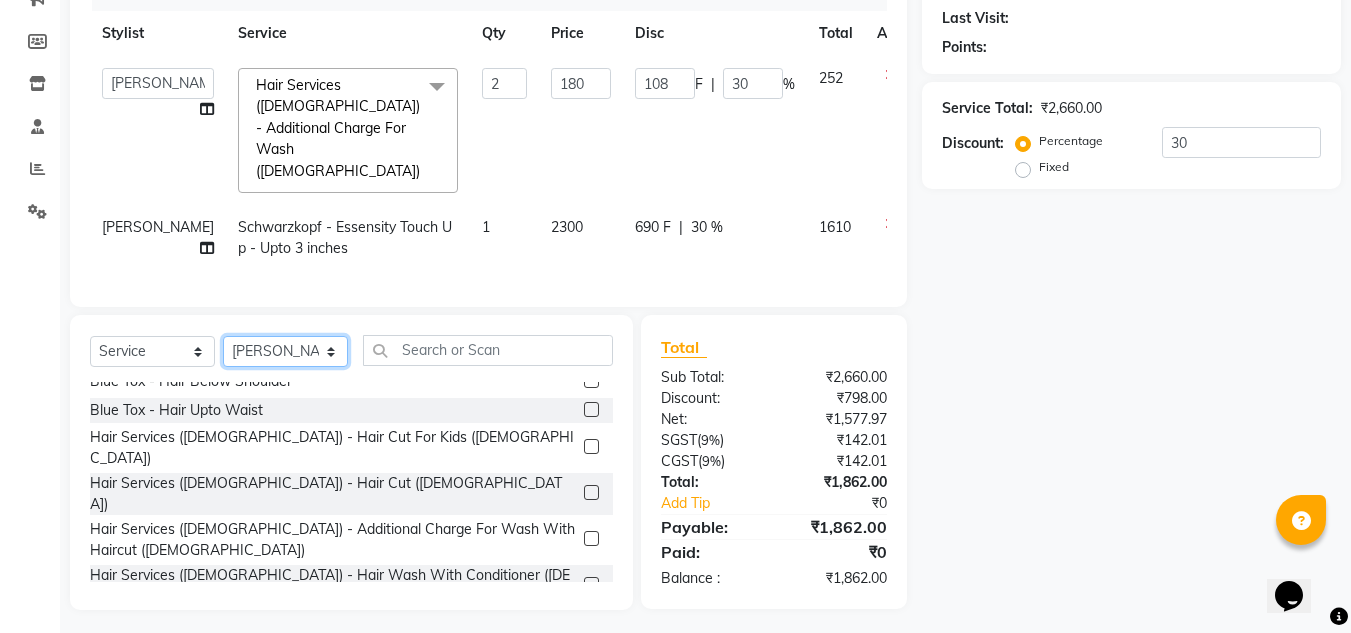 scroll, scrollTop: 200, scrollLeft: 0, axis: vertical 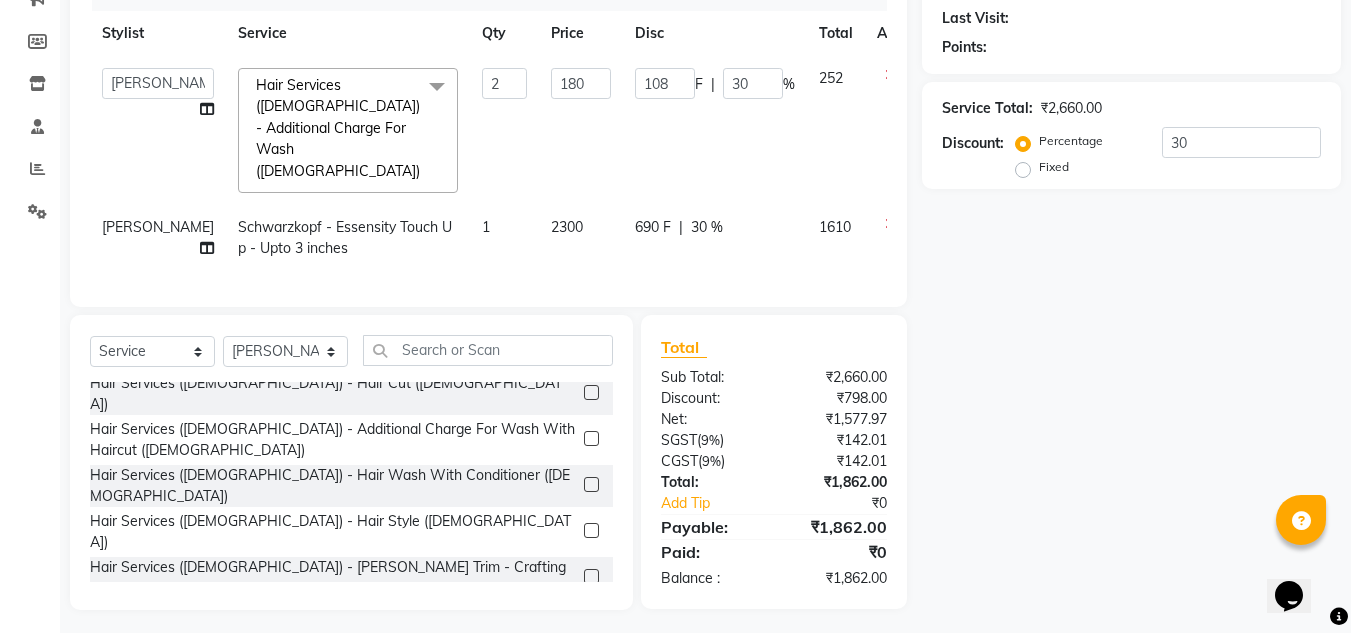 drag, startPoint x: 438, startPoint y: 325, endPoint x: 448, endPoint y: 355, distance: 31.622776 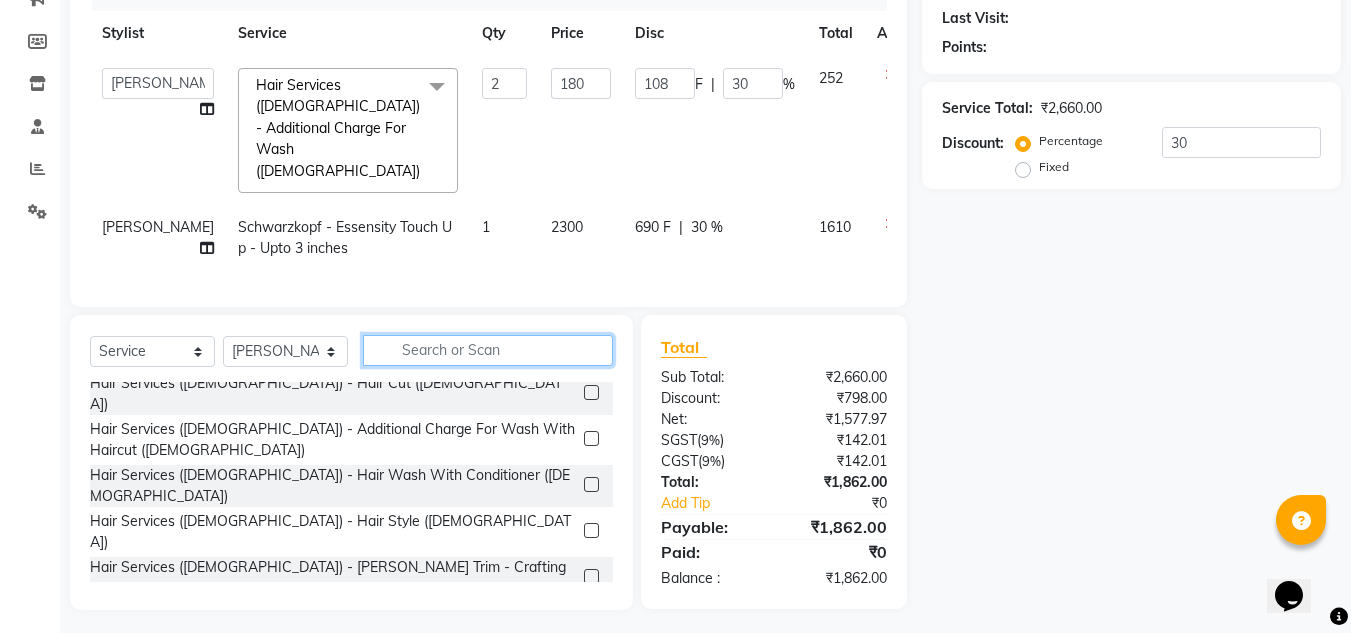 click 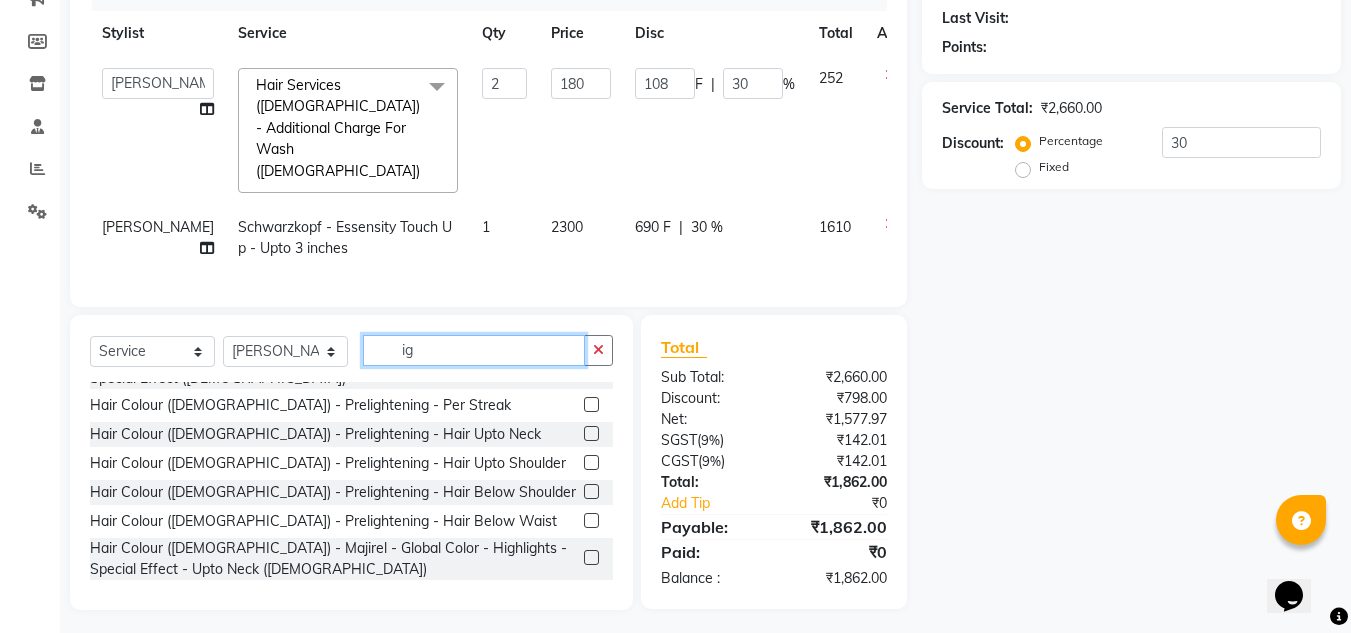scroll, scrollTop: 0, scrollLeft: 0, axis: both 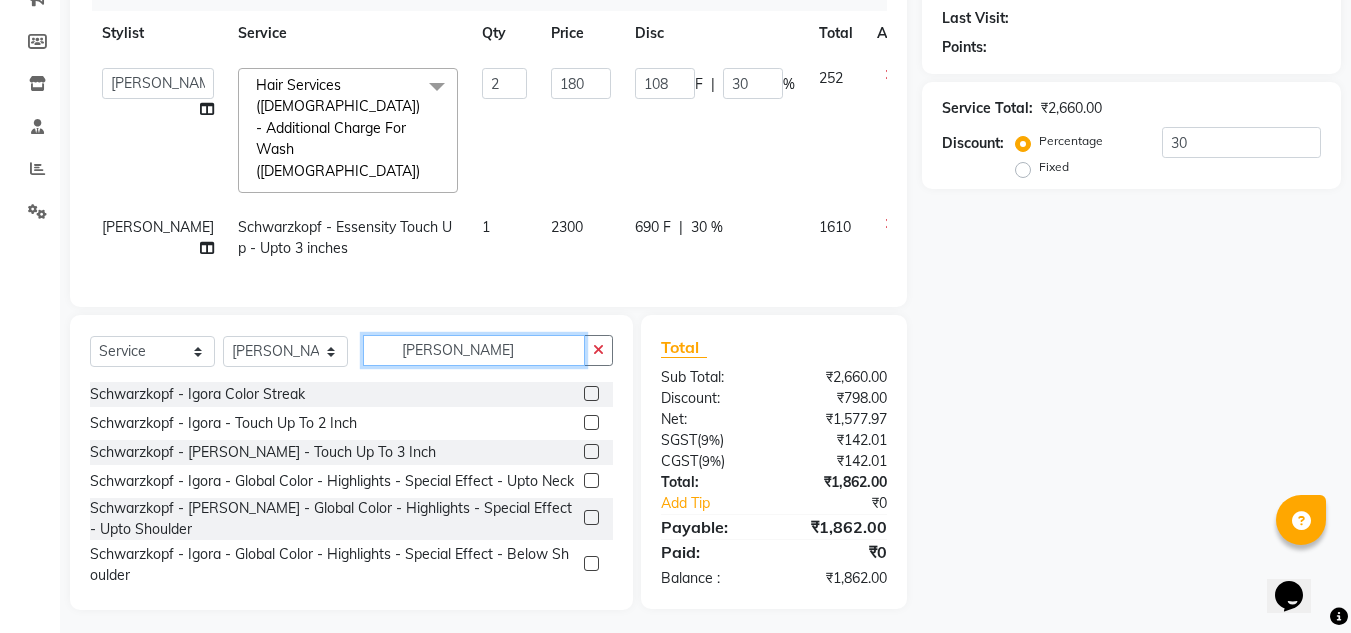 type on "[PERSON_NAME]" 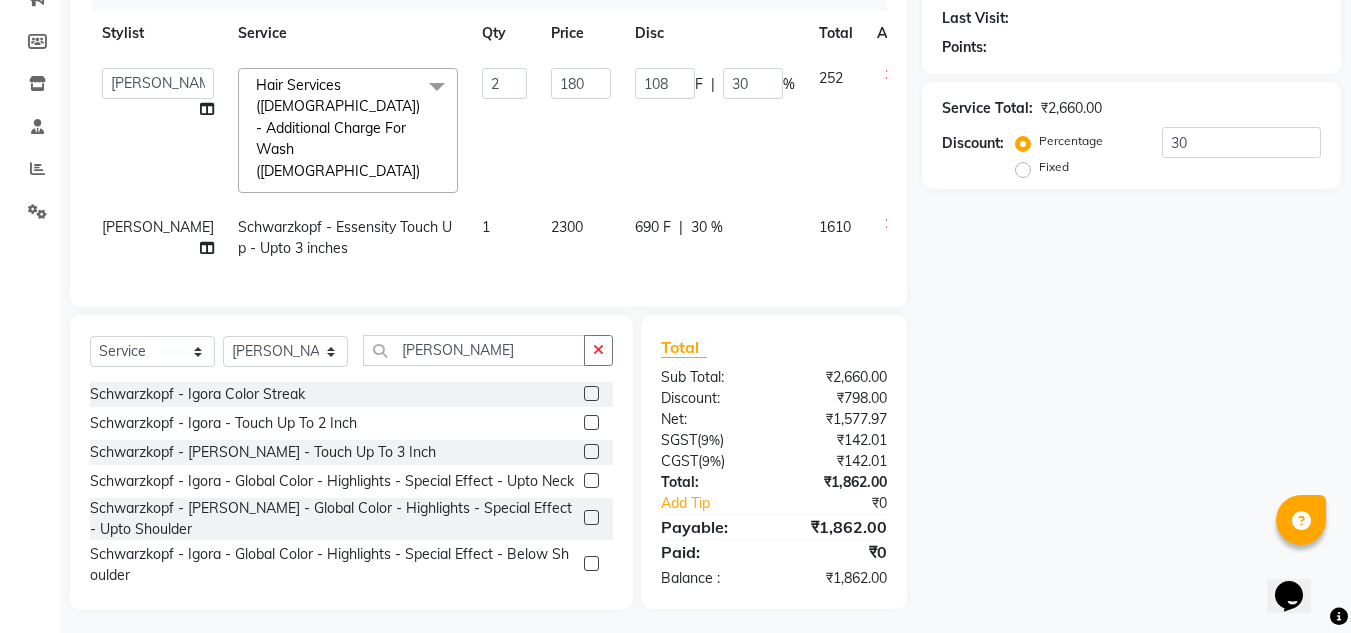 click 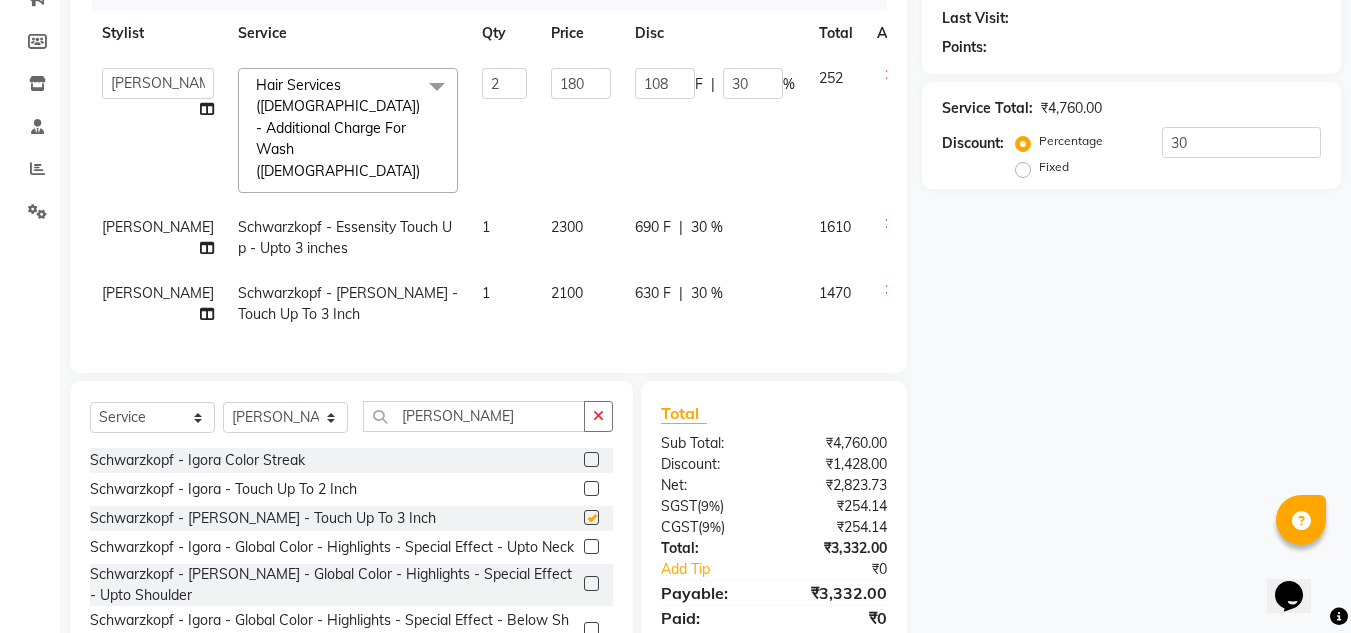 checkbox on "false" 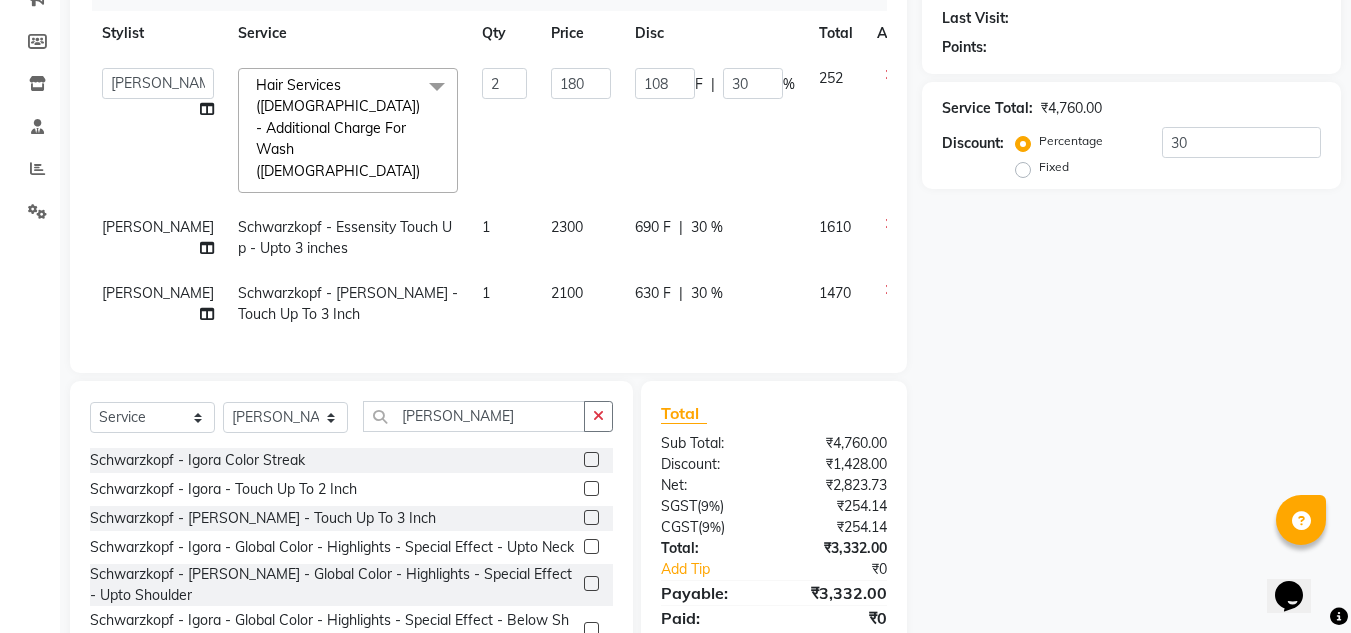click on "Name: Membership: Total Visits: Card on file: Last Visit:  Points:  Service Total:  ₹4,760.00  Discount:  Percentage   Fixed  30" 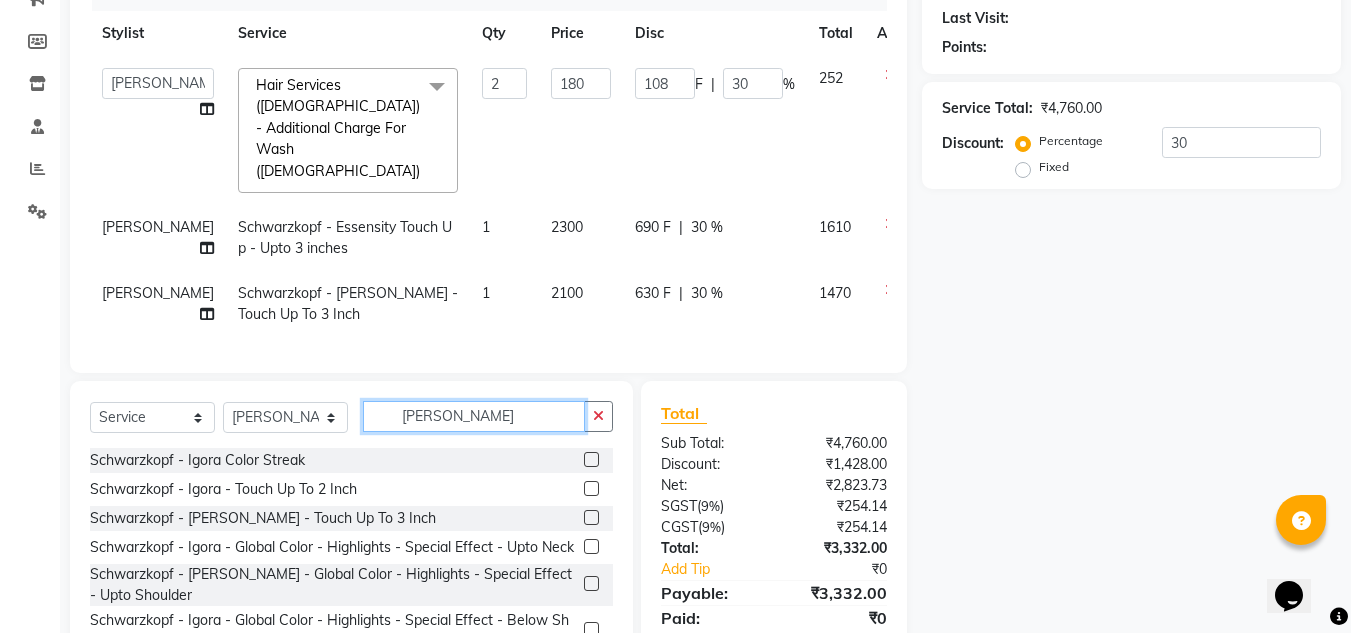 click on "[PERSON_NAME]" 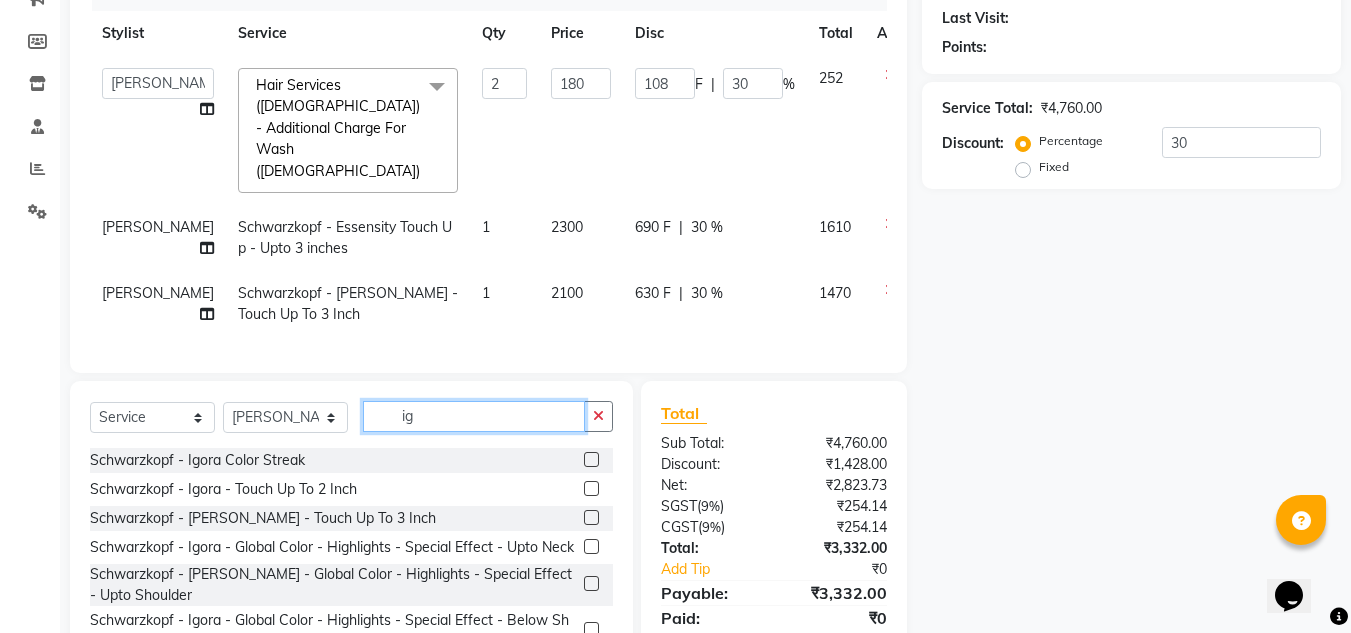 type on "i" 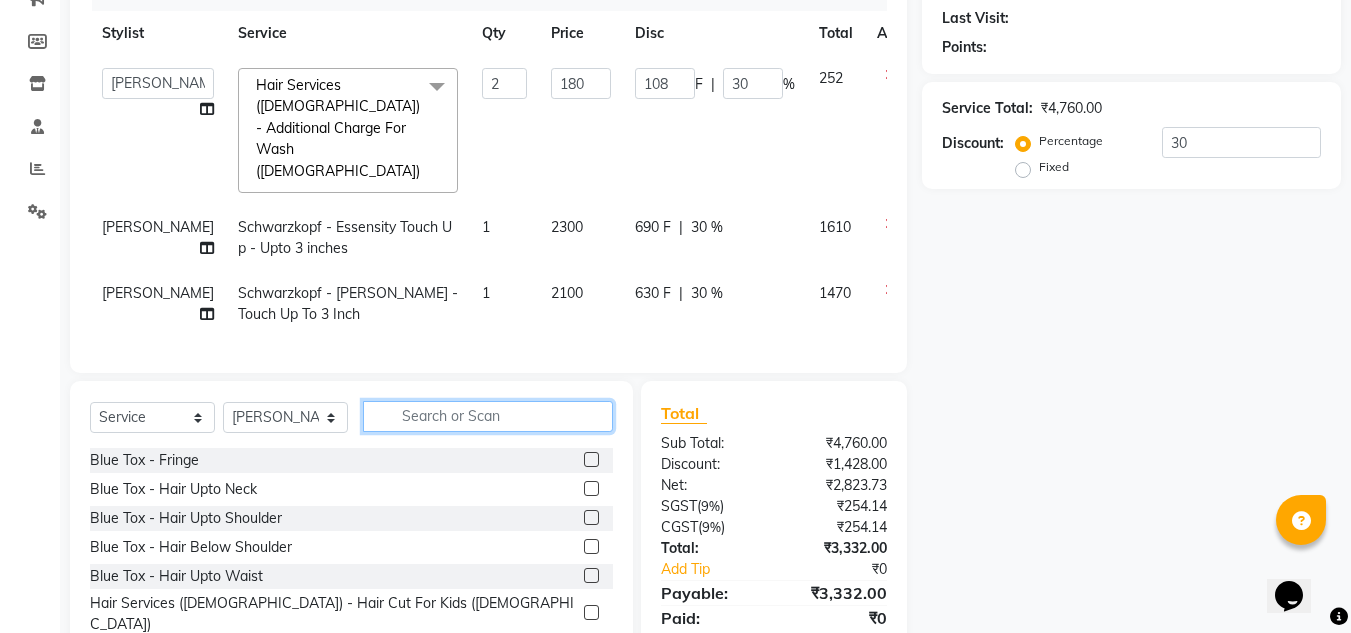 type 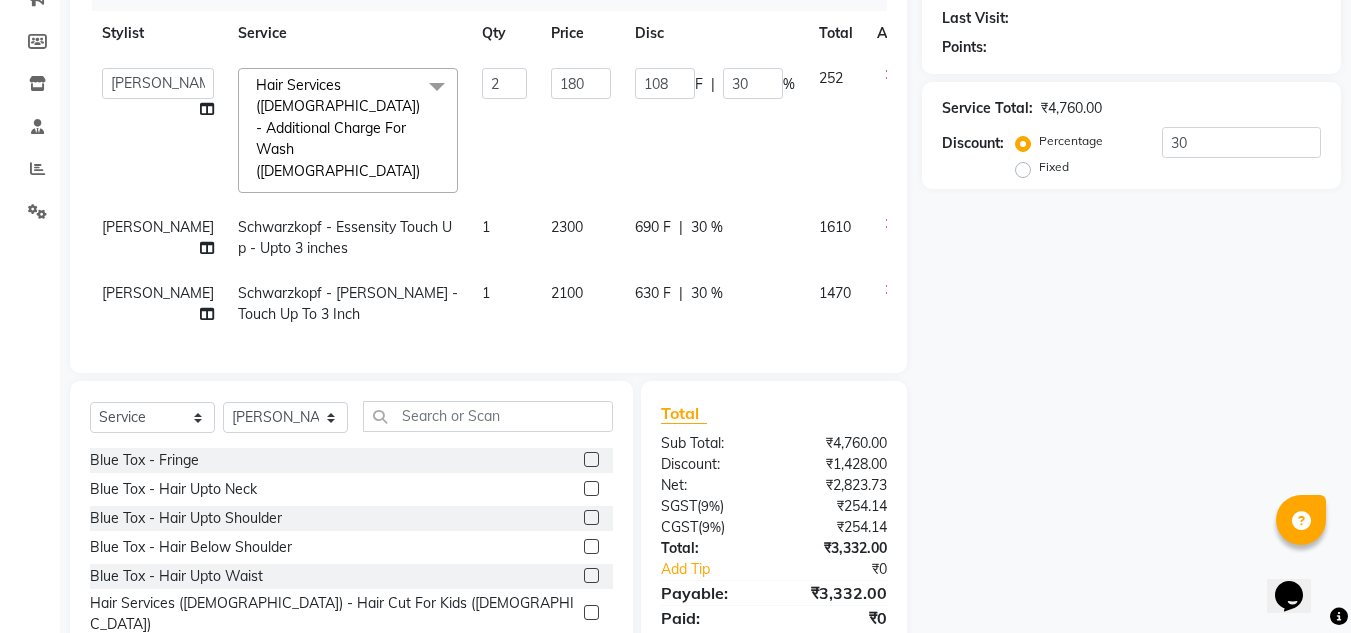 click on "Name: Membership: Total Visits: Card on file: Last Visit:  Points:  Service Total:  ₹4,760.00  Discount:  Percentage   Fixed  30" 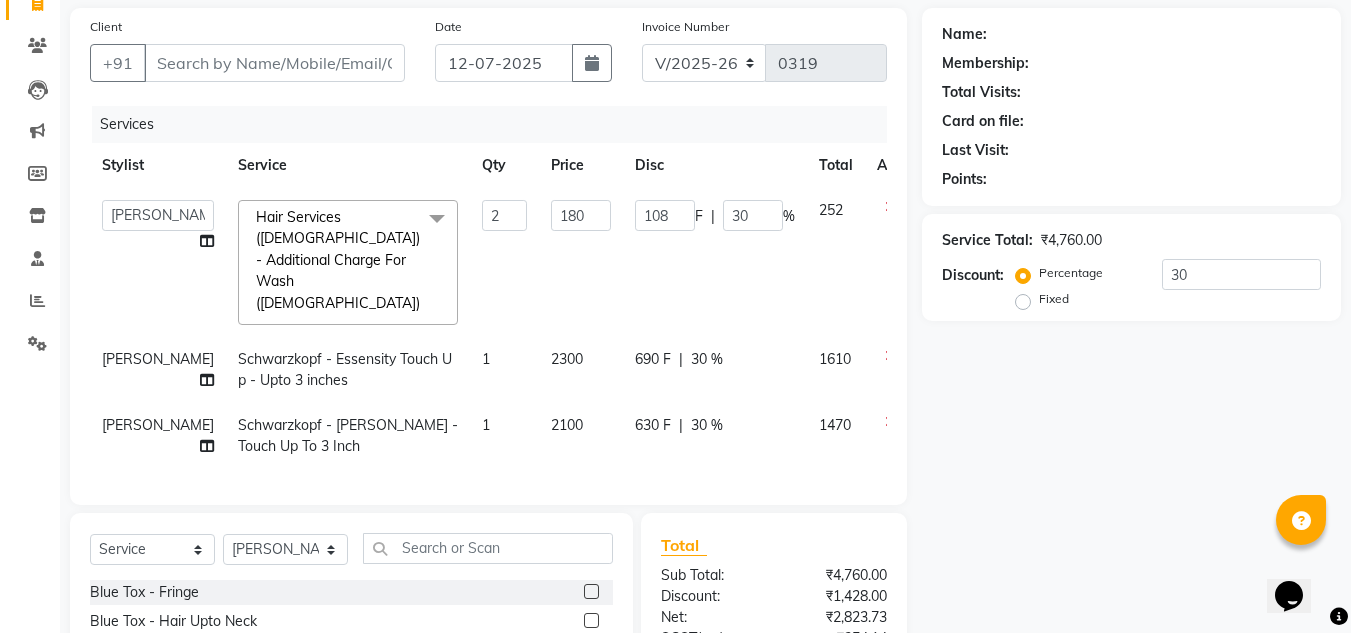 scroll, scrollTop: 74, scrollLeft: 0, axis: vertical 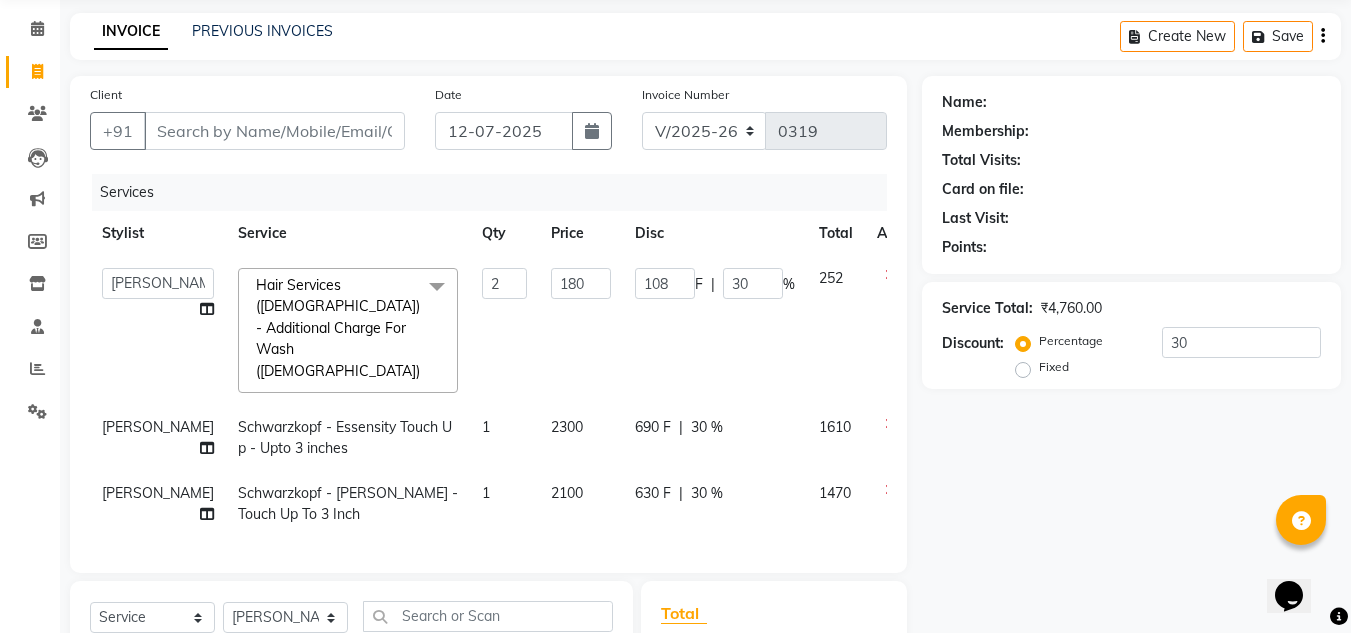 click 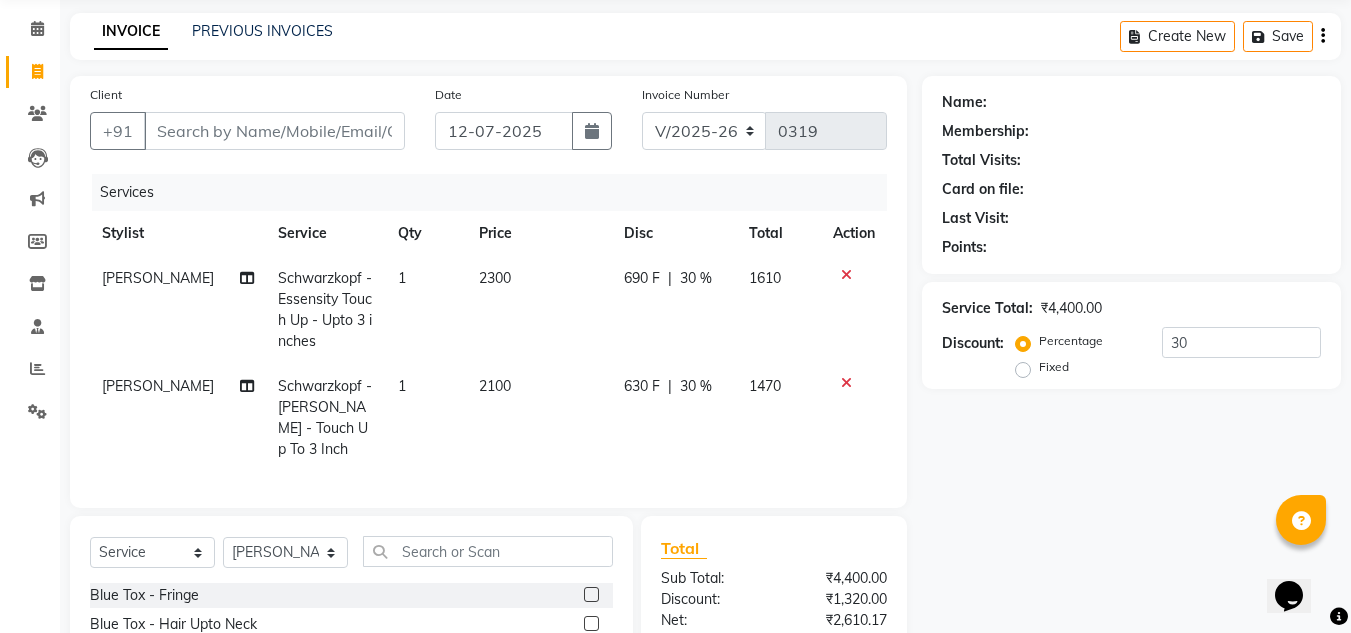 scroll, scrollTop: 274, scrollLeft: 0, axis: vertical 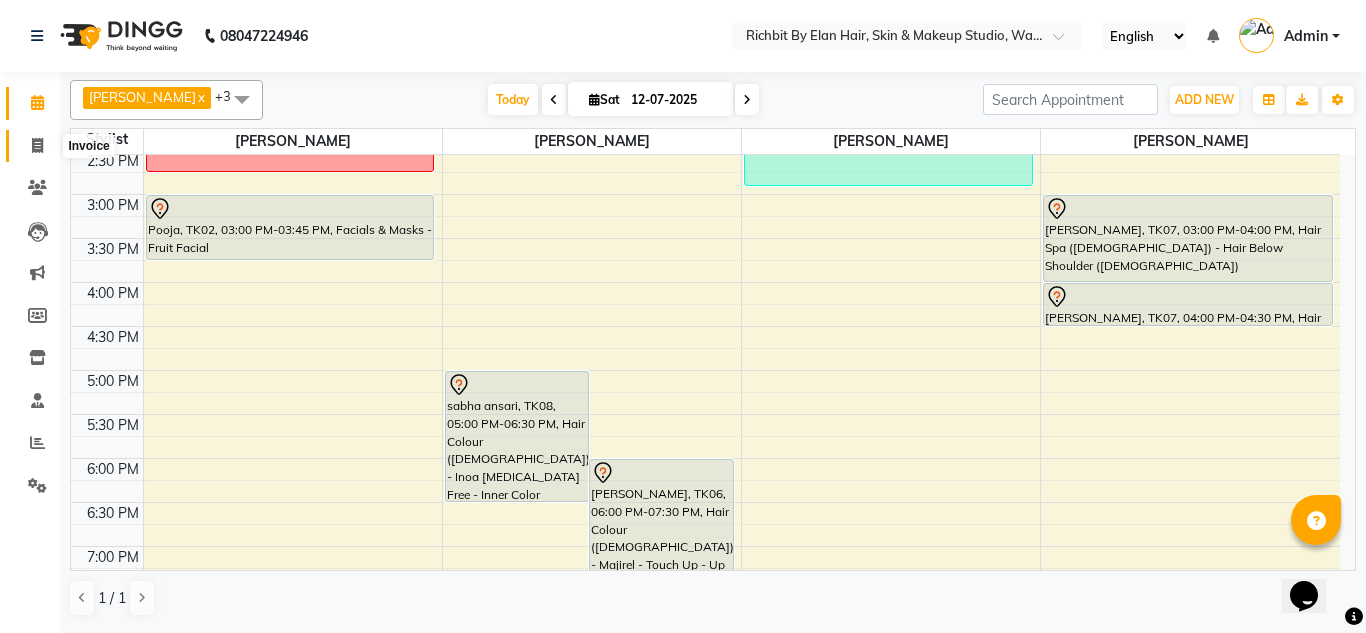 click 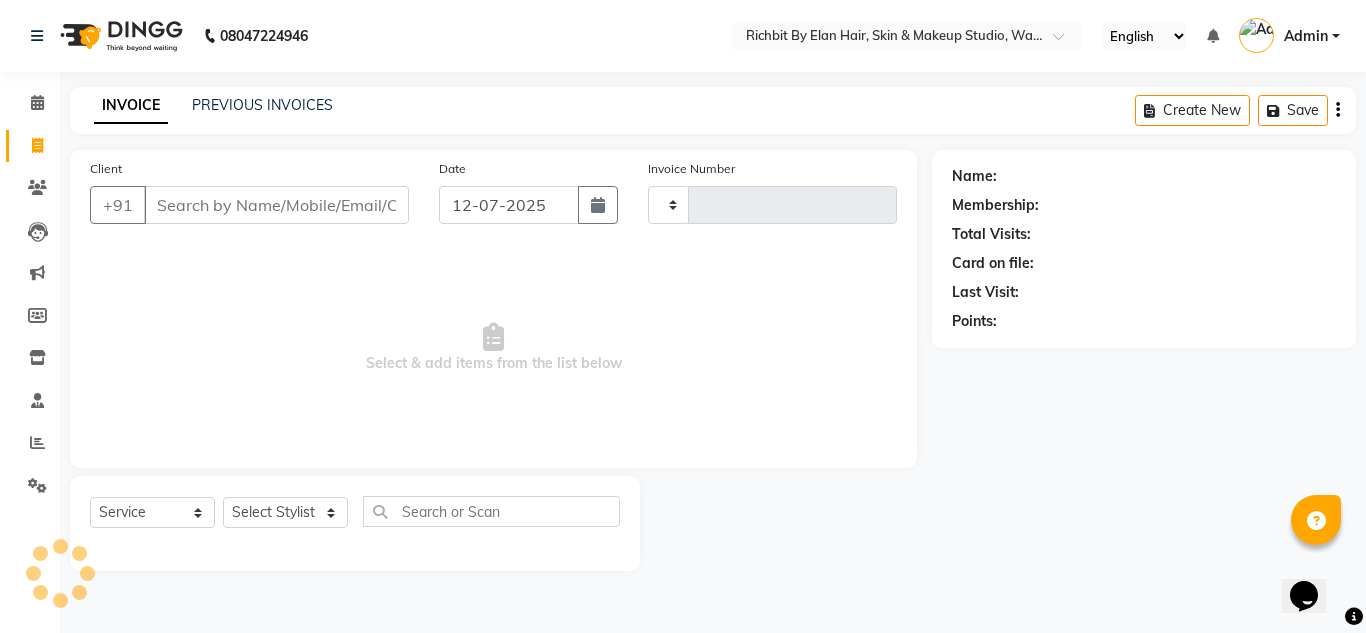 type on "0319" 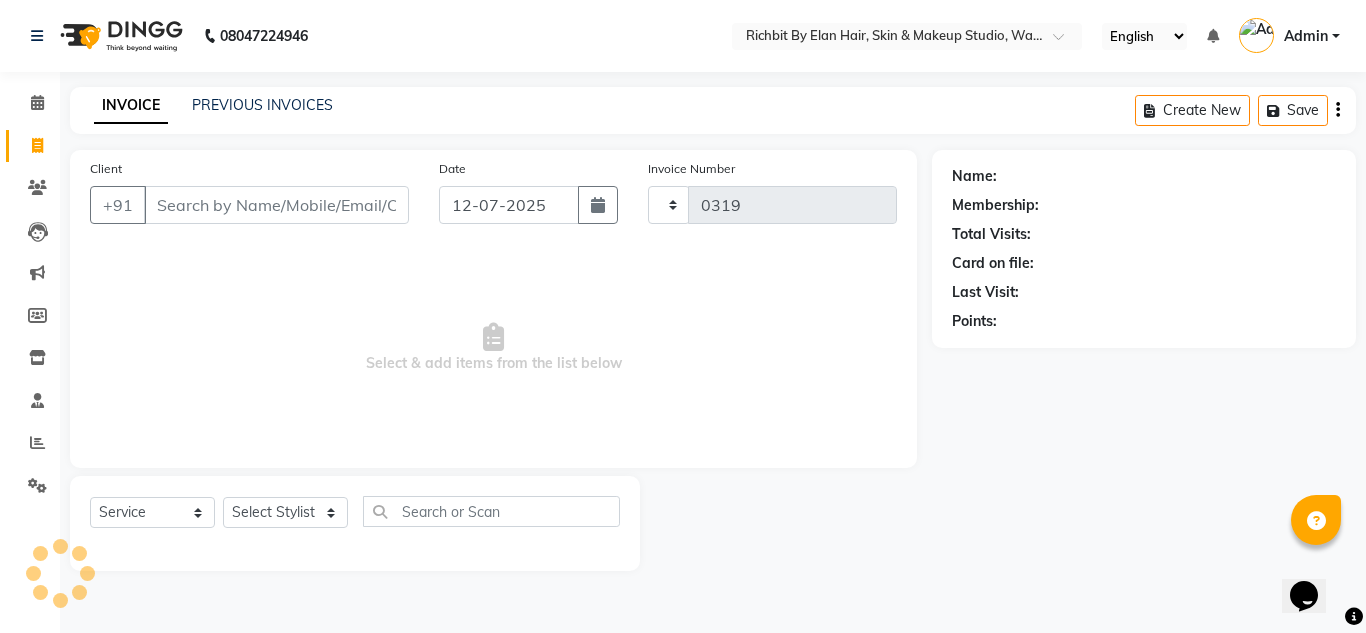 select on "4114" 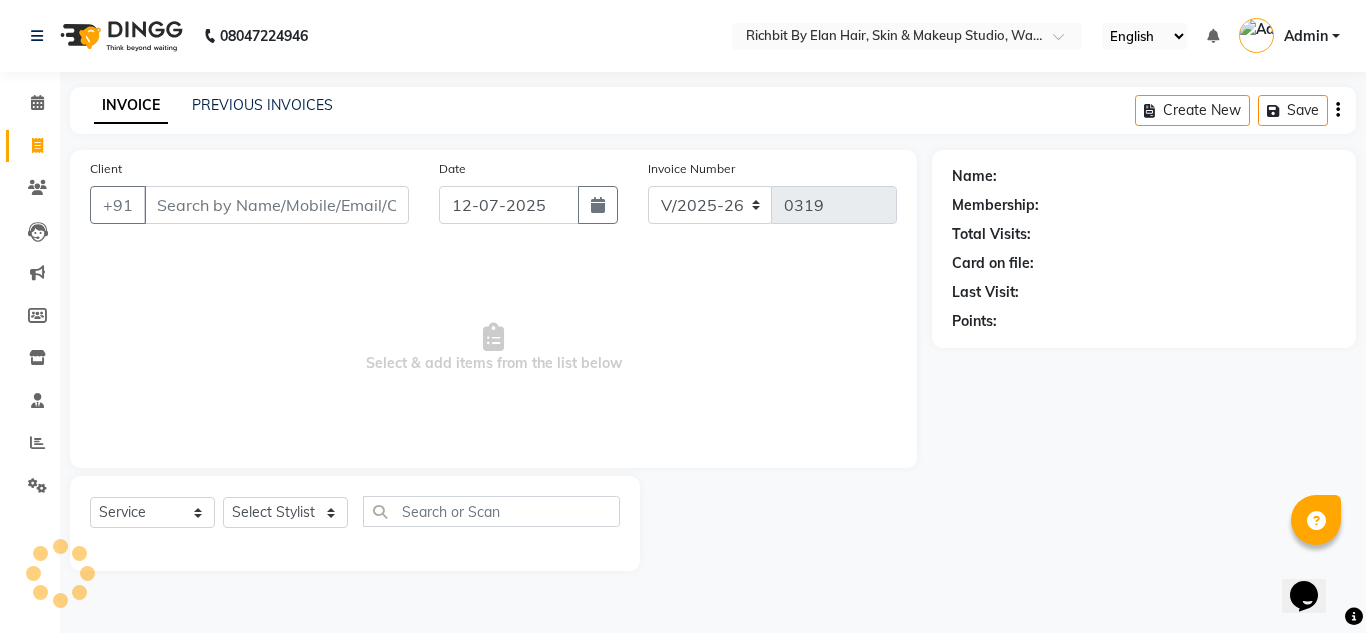 click on "Select  Service  Product  Membership  Package Voucher Prepaid Gift Card  Select Stylist Ankita nivangune Deepali Palsule Gopal Kadam Rohit Suravase Vandana Panikar" 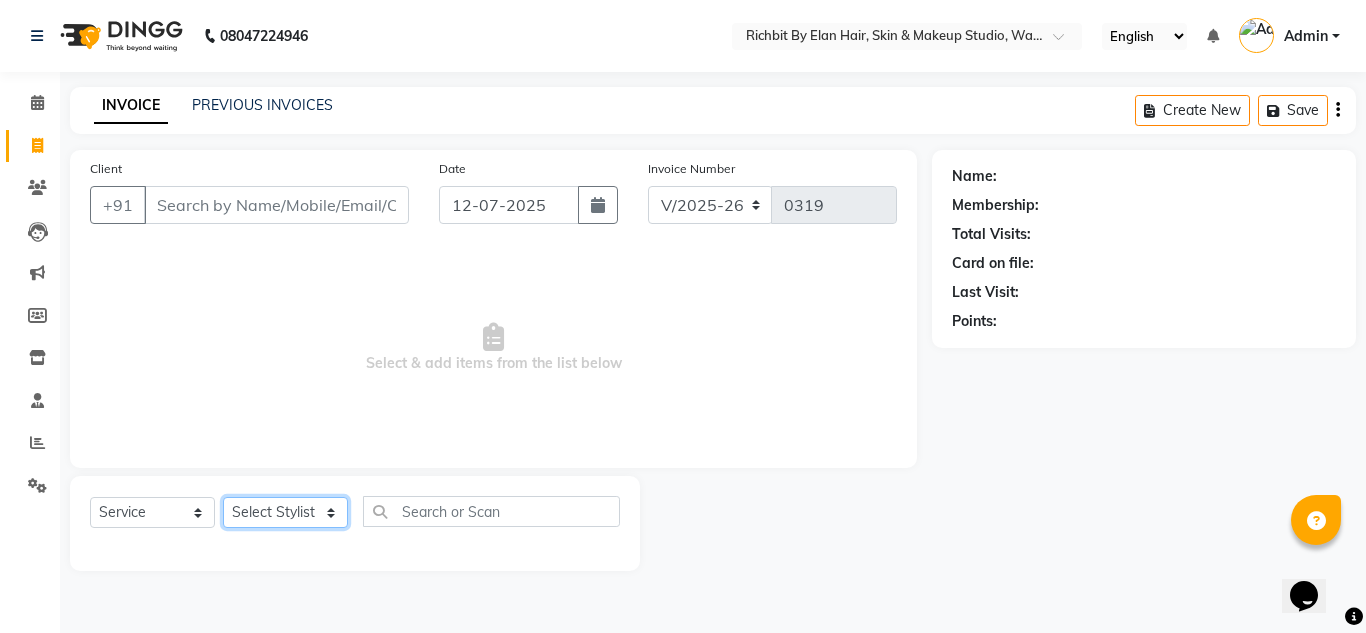 click on "Select Stylist Ankita nivangune Deepali Palsule Gopal Kadam Rohit Suravase Vandana Panikar" 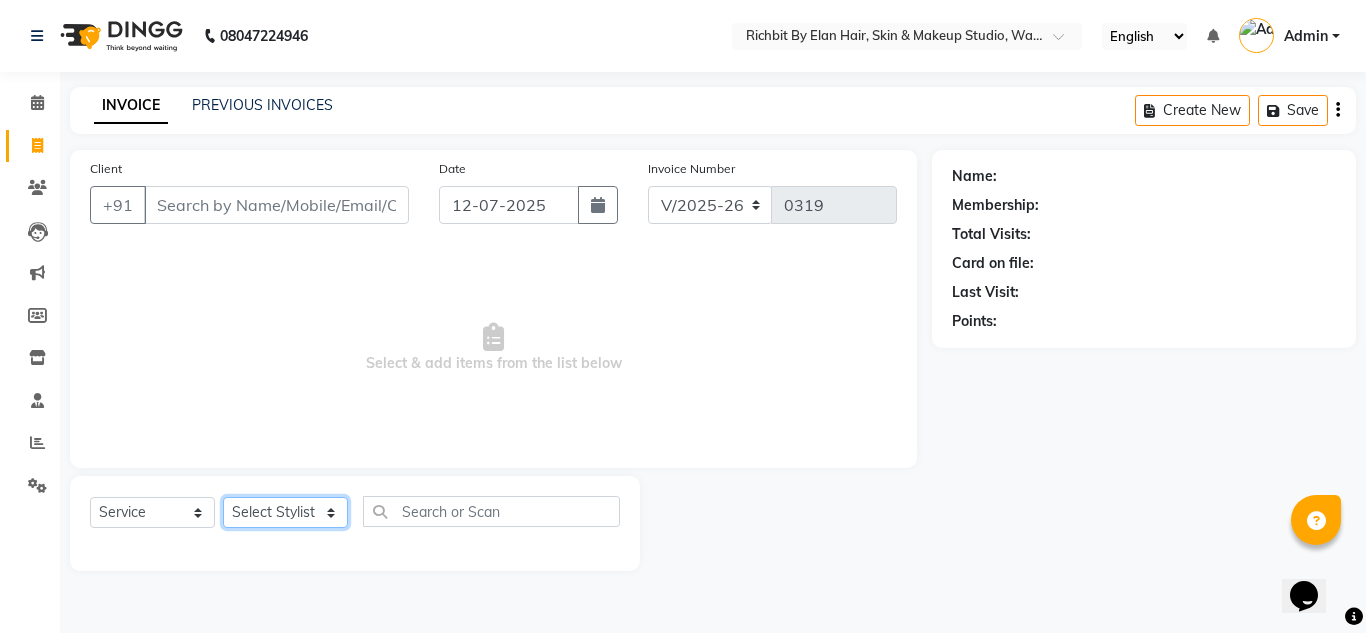 select on "61438" 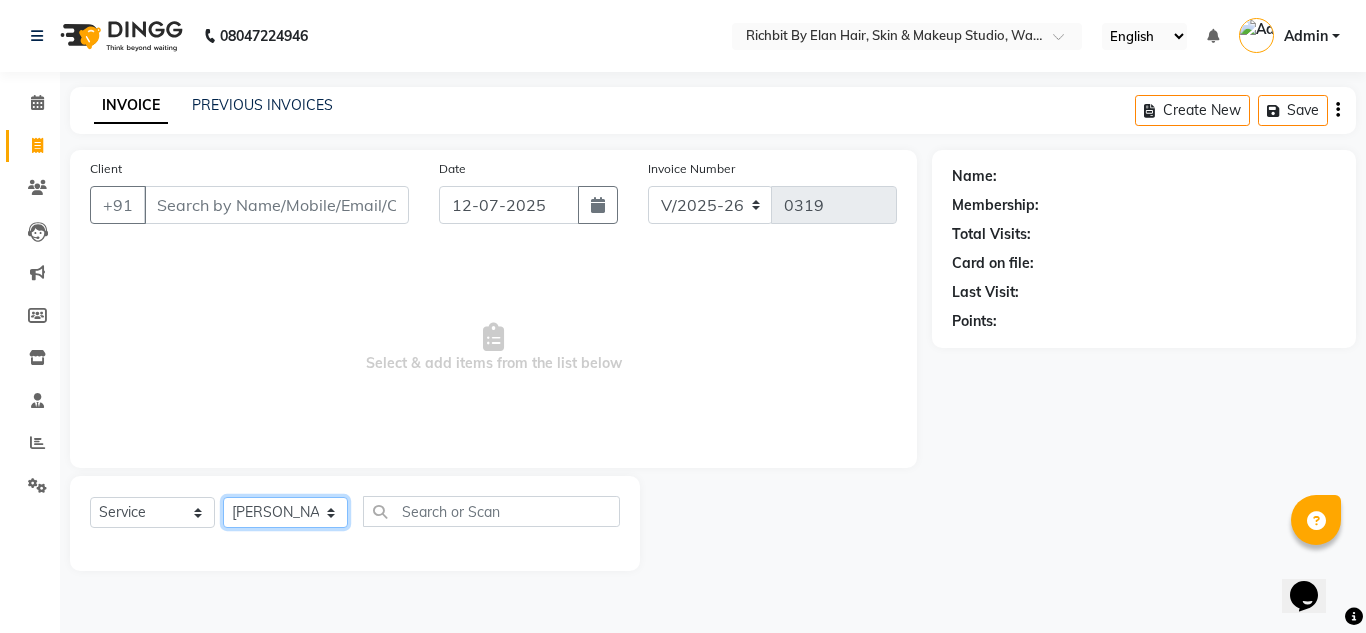 click on "Select Stylist Ankita nivangune Deepali Palsule Gopal Kadam Rohit Suravase Vandana Panikar" 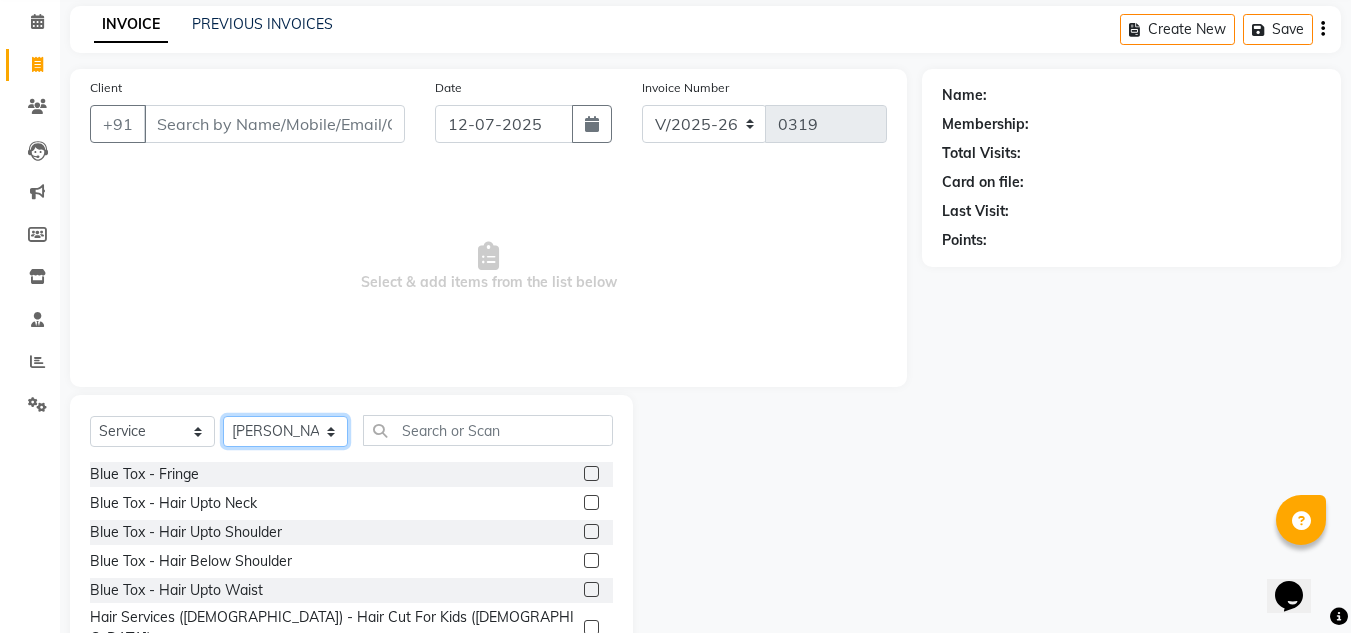 scroll, scrollTop: 168, scrollLeft: 0, axis: vertical 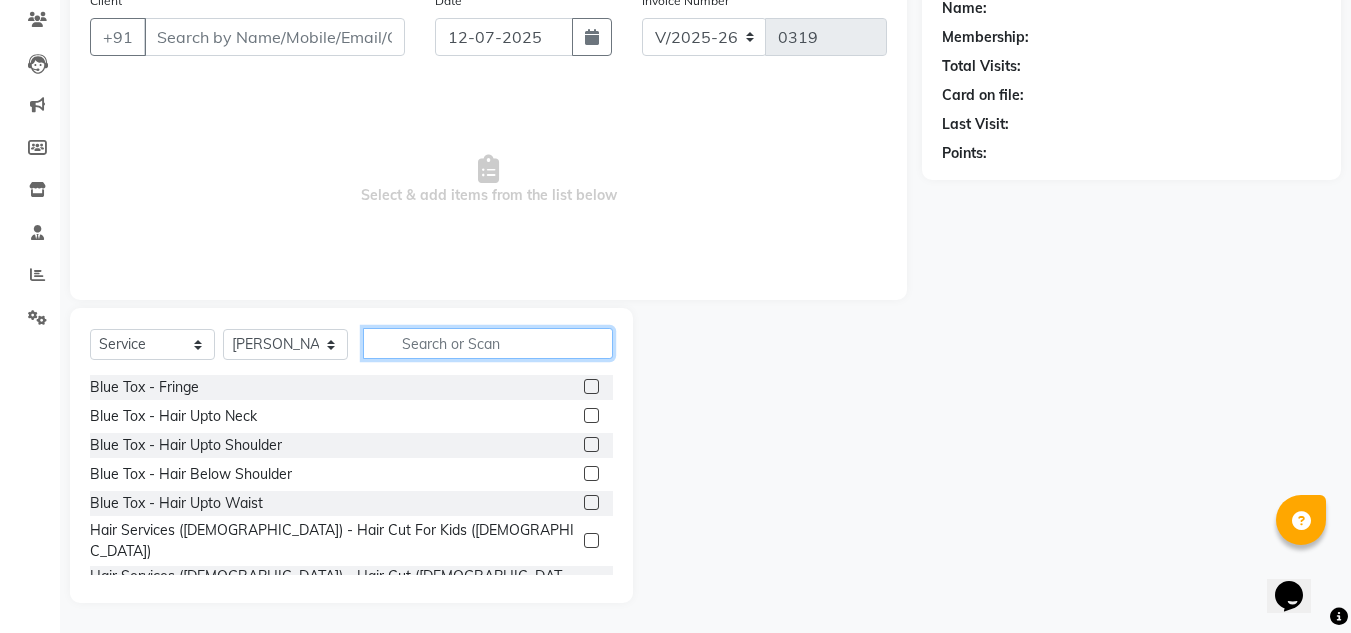 click 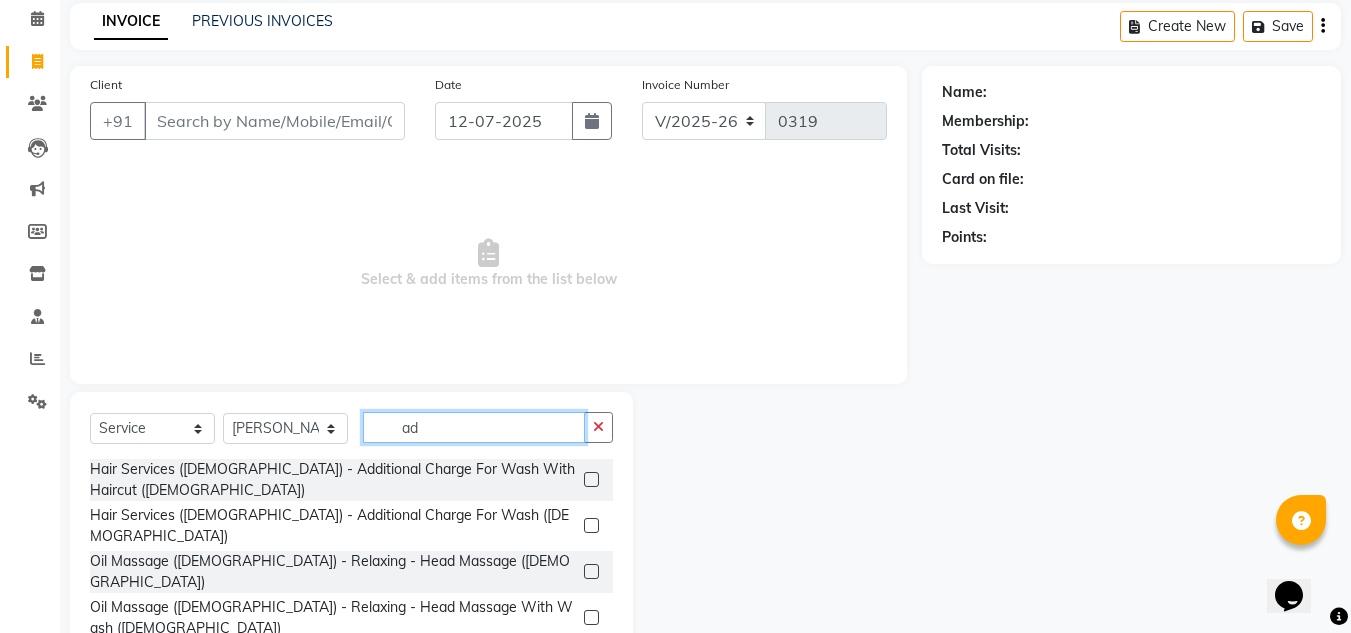 scroll, scrollTop: 168, scrollLeft: 0, axis: vertical 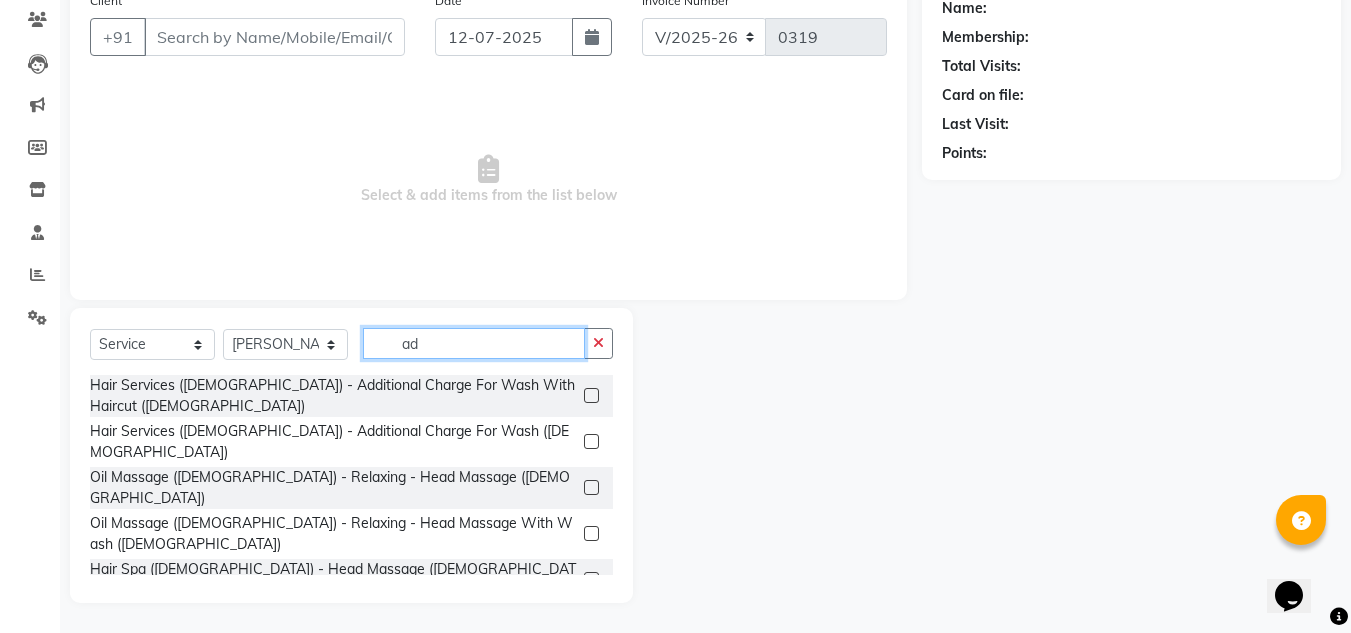 type on "ad" 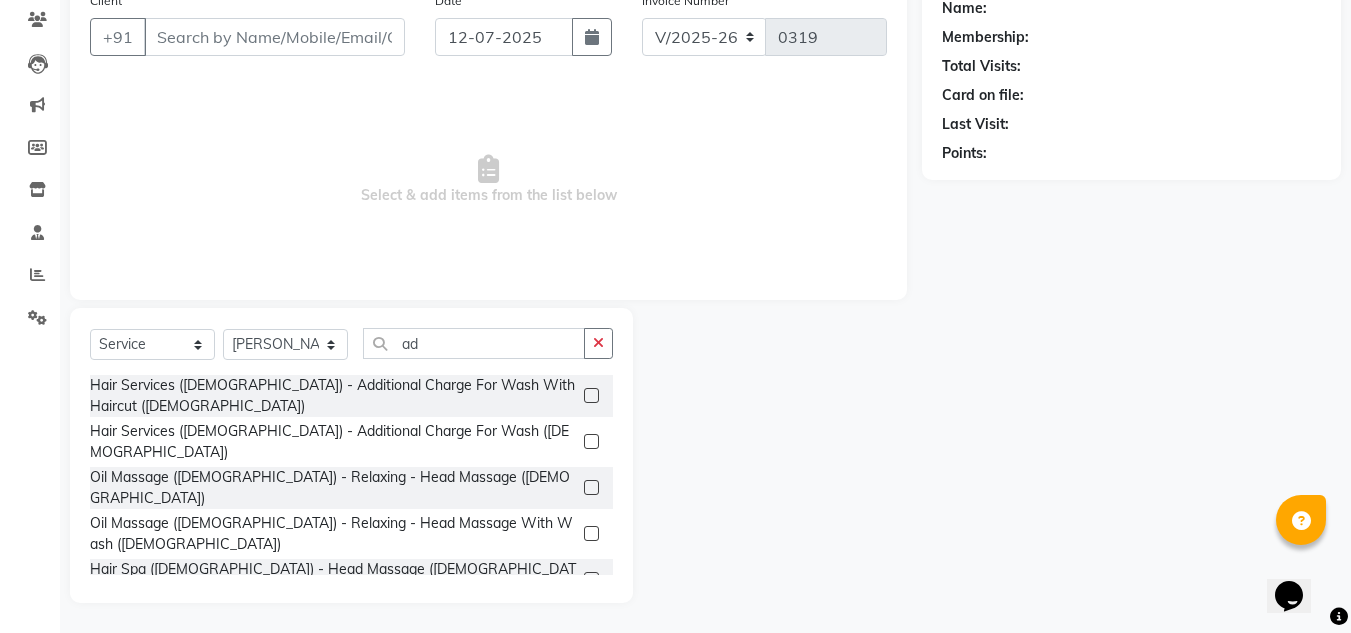 click 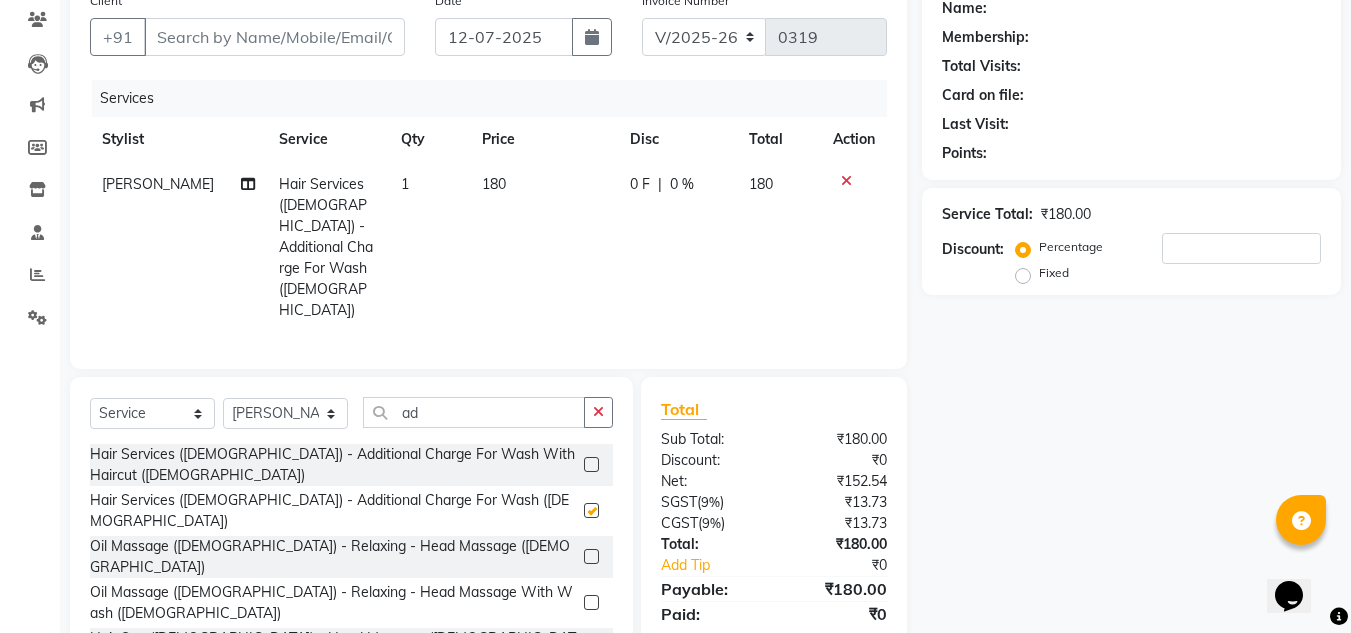 checkbox on "false" 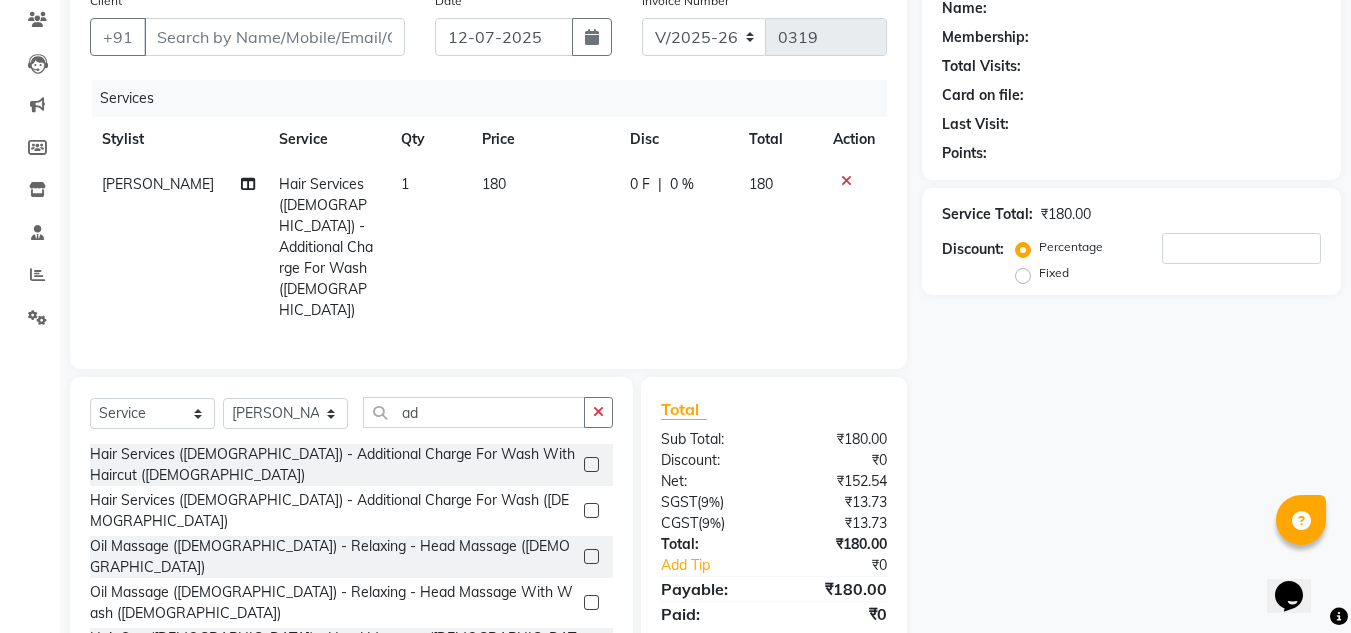click on "1" 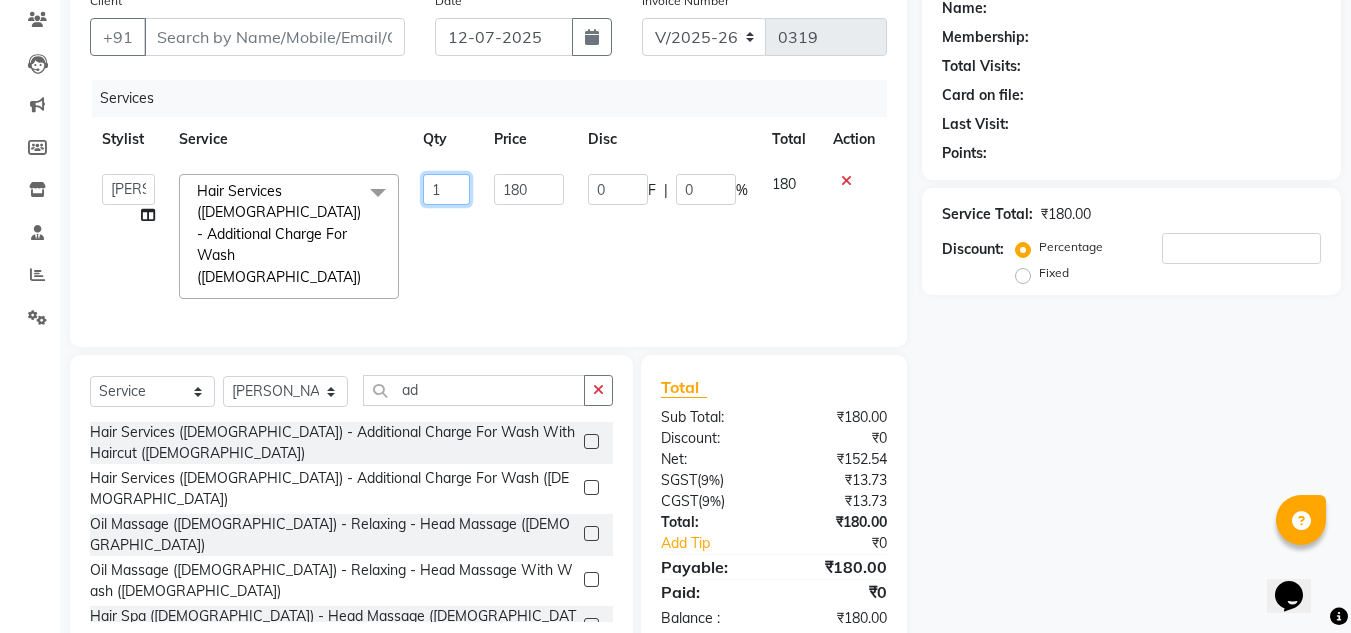 click on "1" 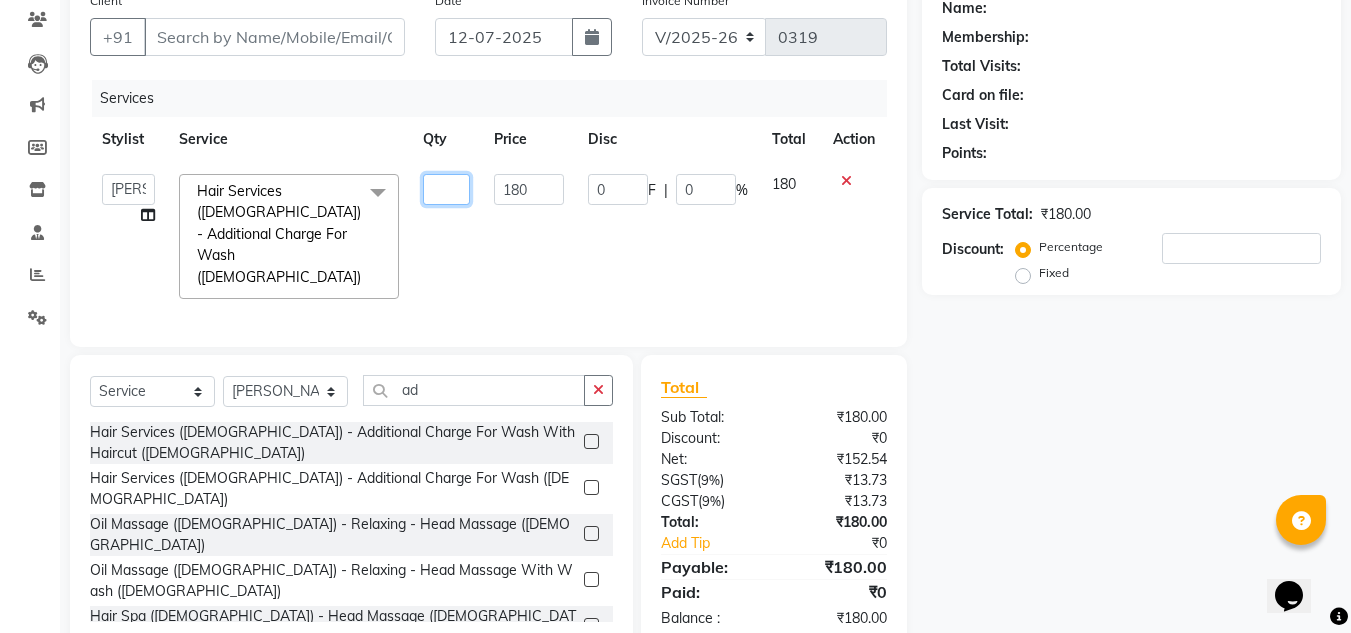 type on "2" 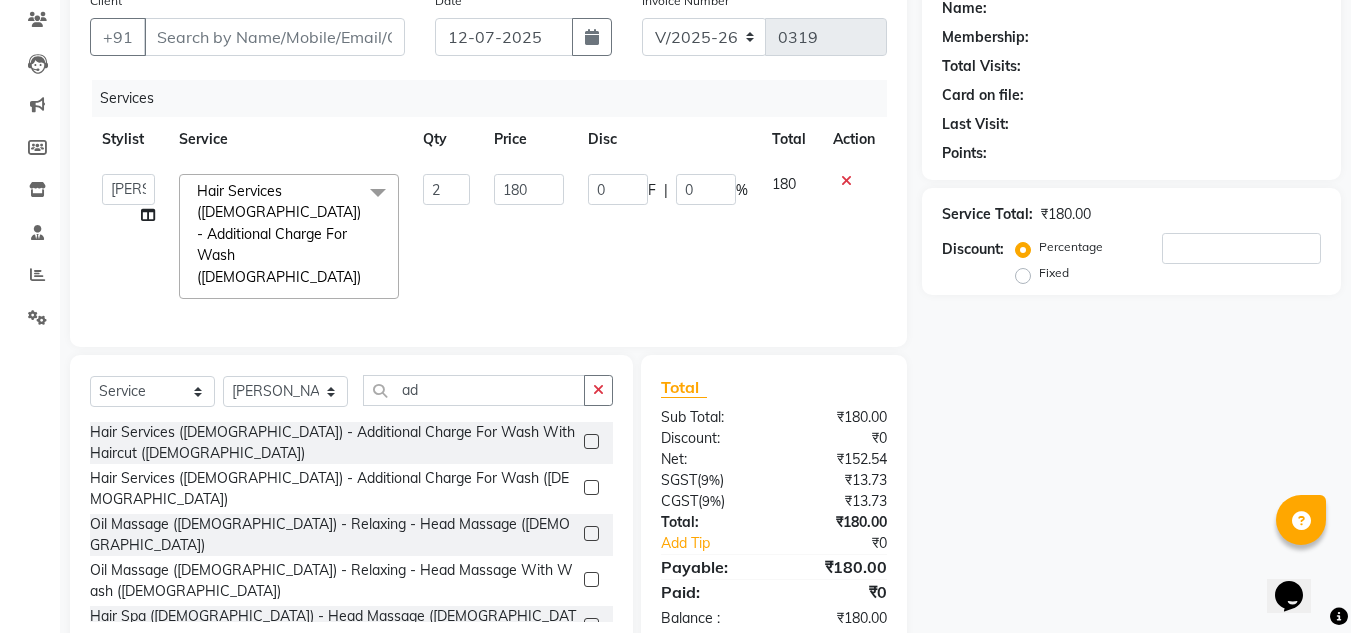 click on "180" 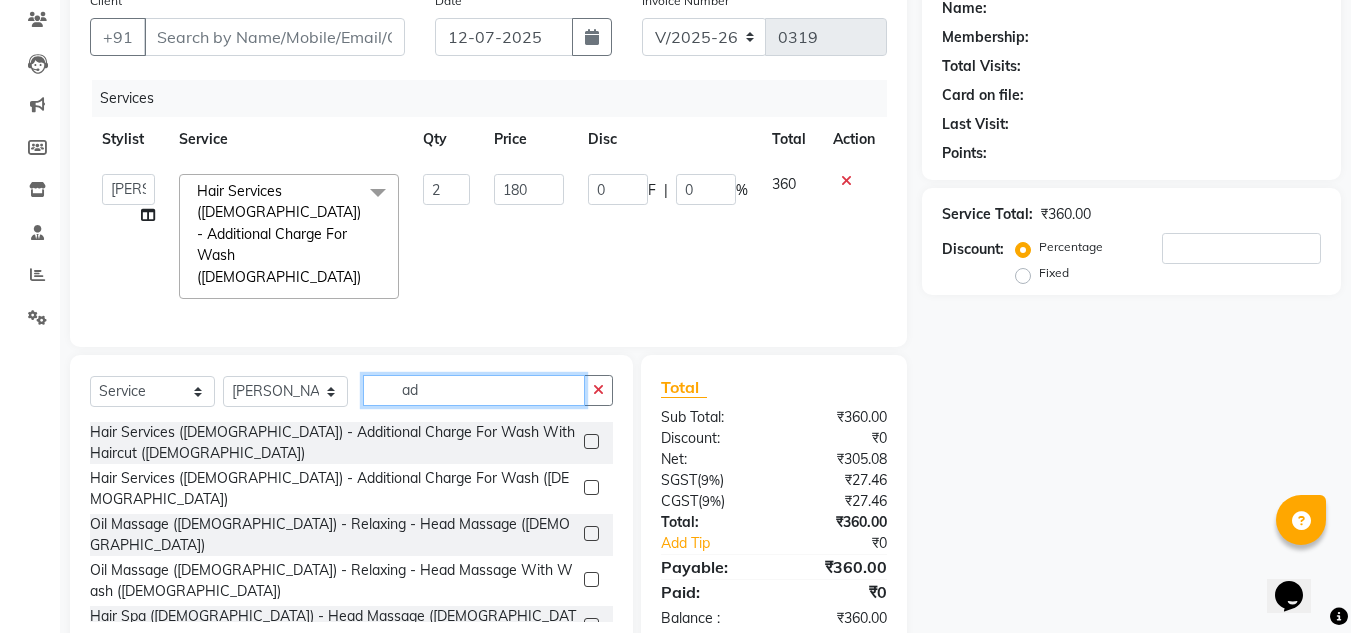 click on "ad" 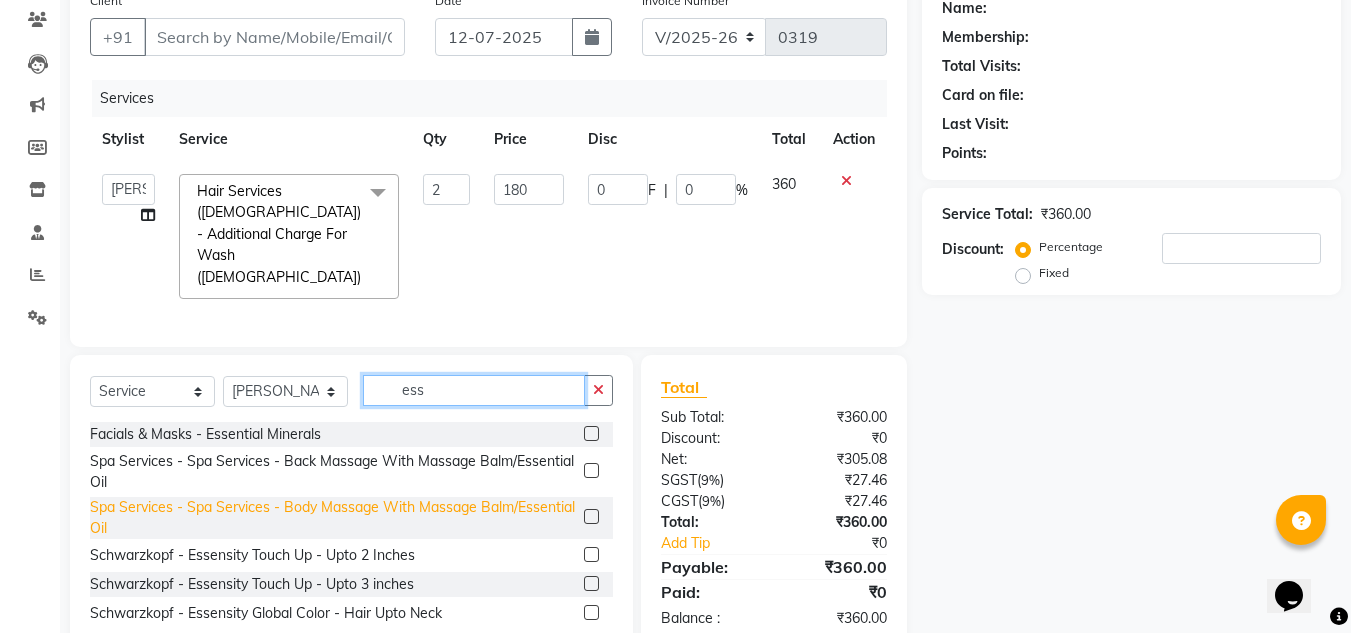 scroll, scrollTop: 100, scrollLeft: 0, axis: vertical 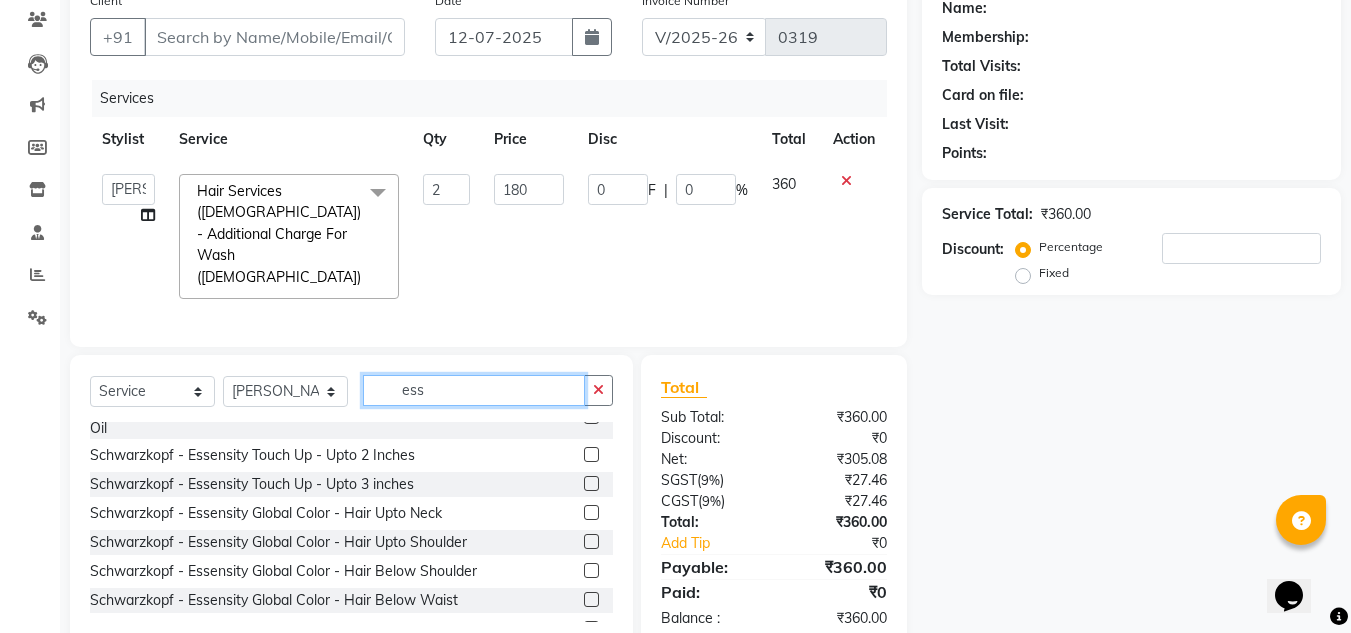 type on "ess" 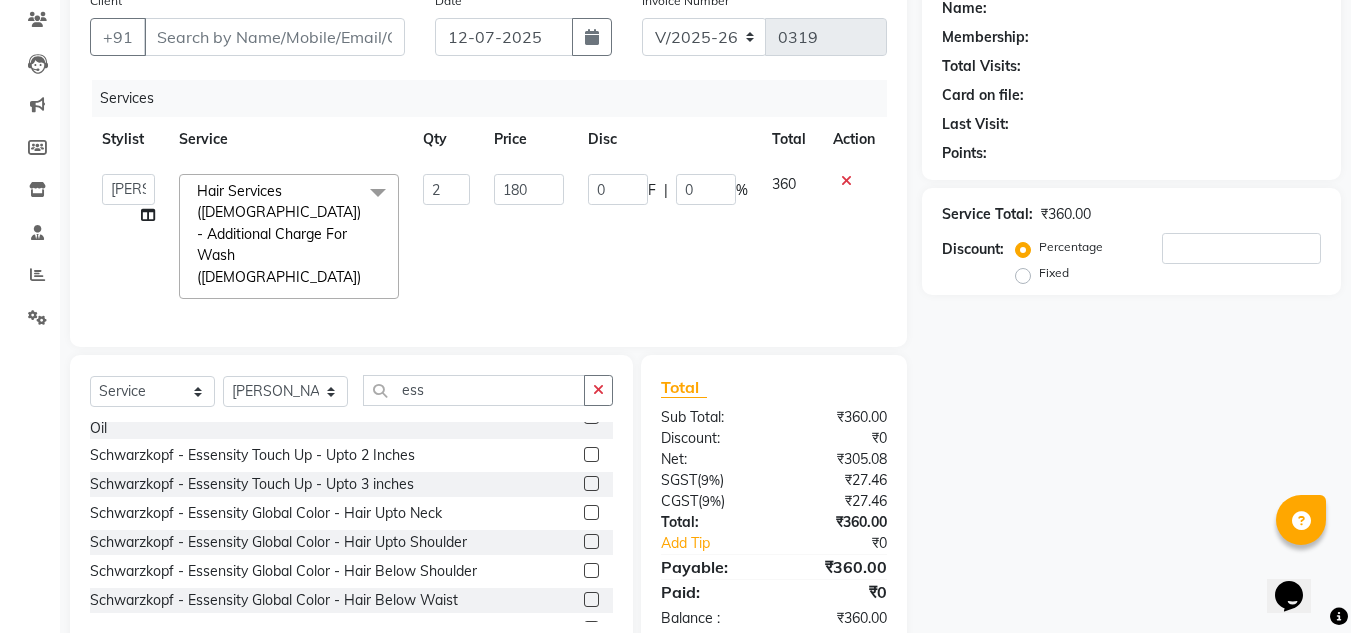 click 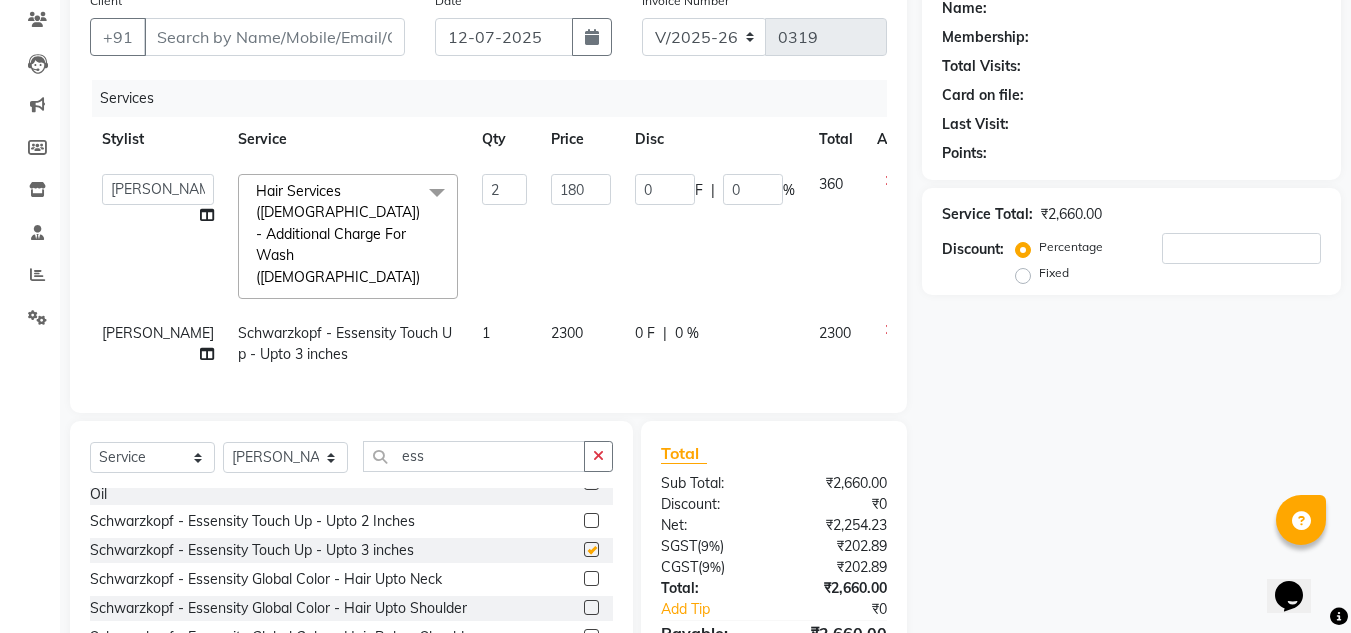 checkbox on "false" 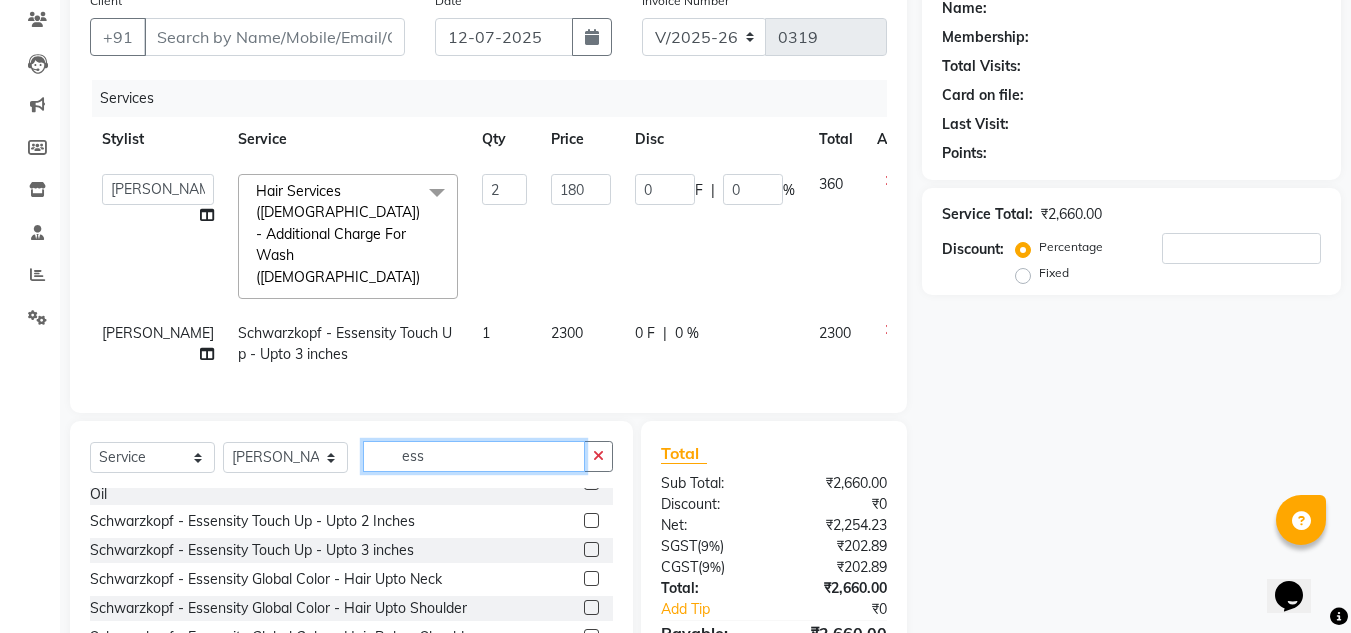 click on "ess" 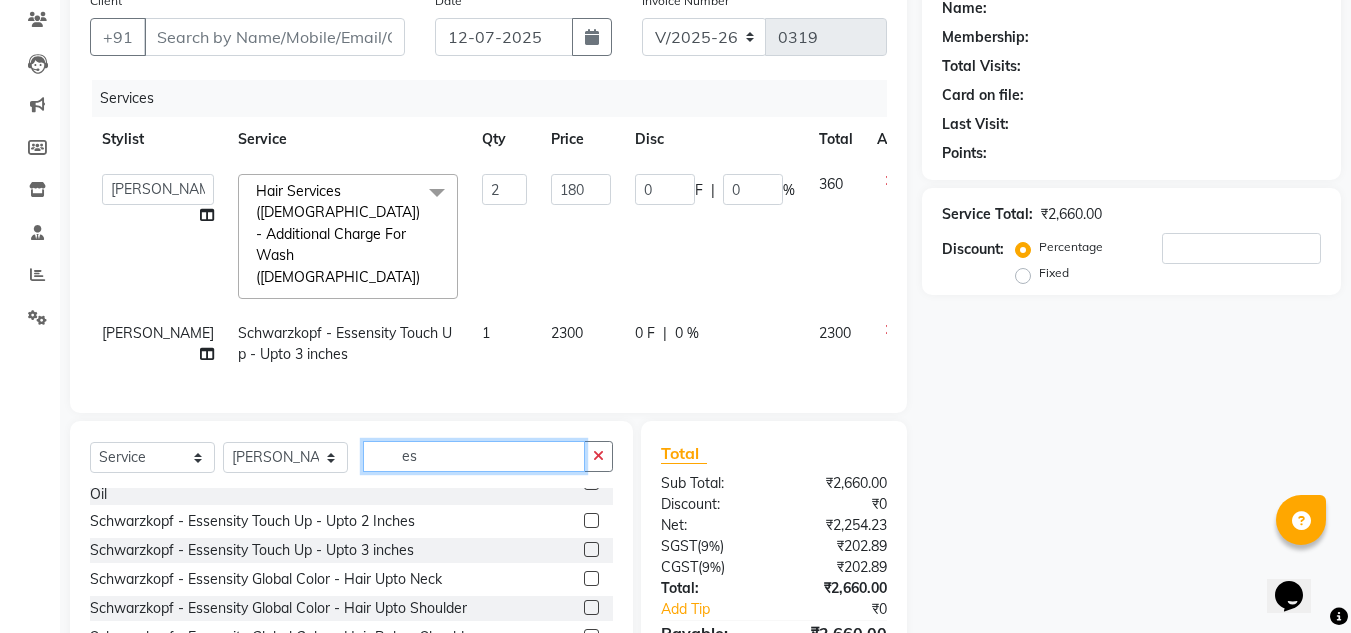scroll, scrollTop: 1193, scrollLeft: 0, axis: vertical 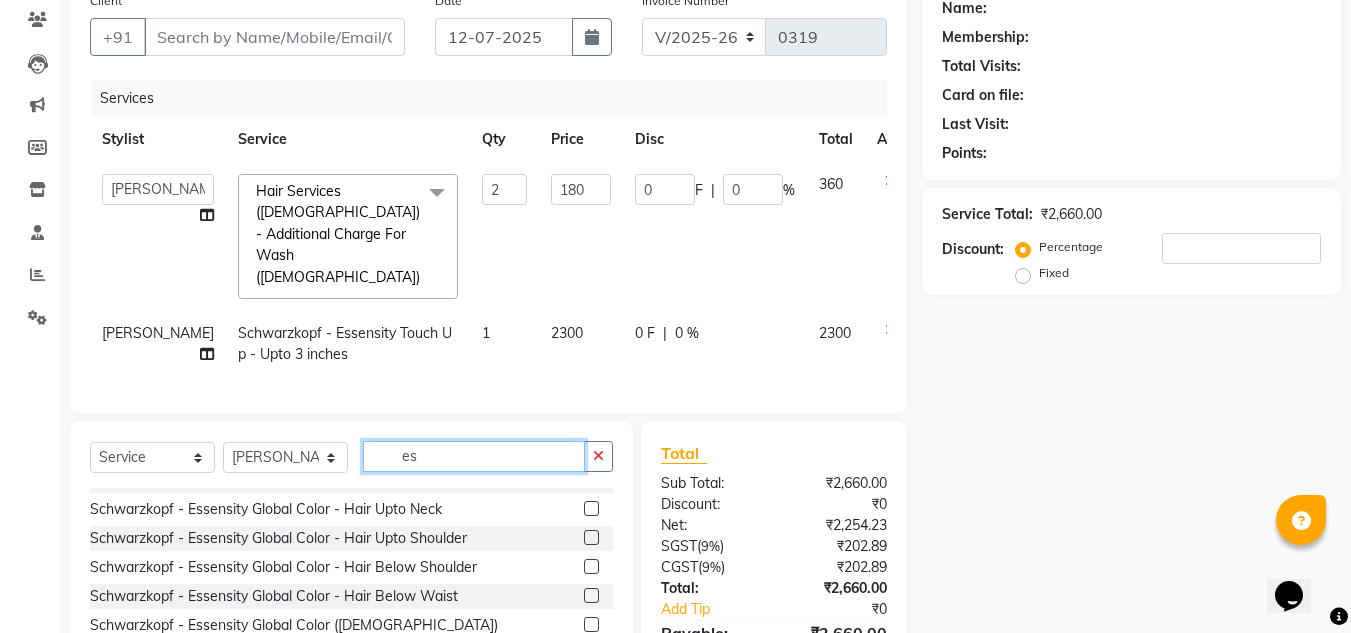 type on "e" 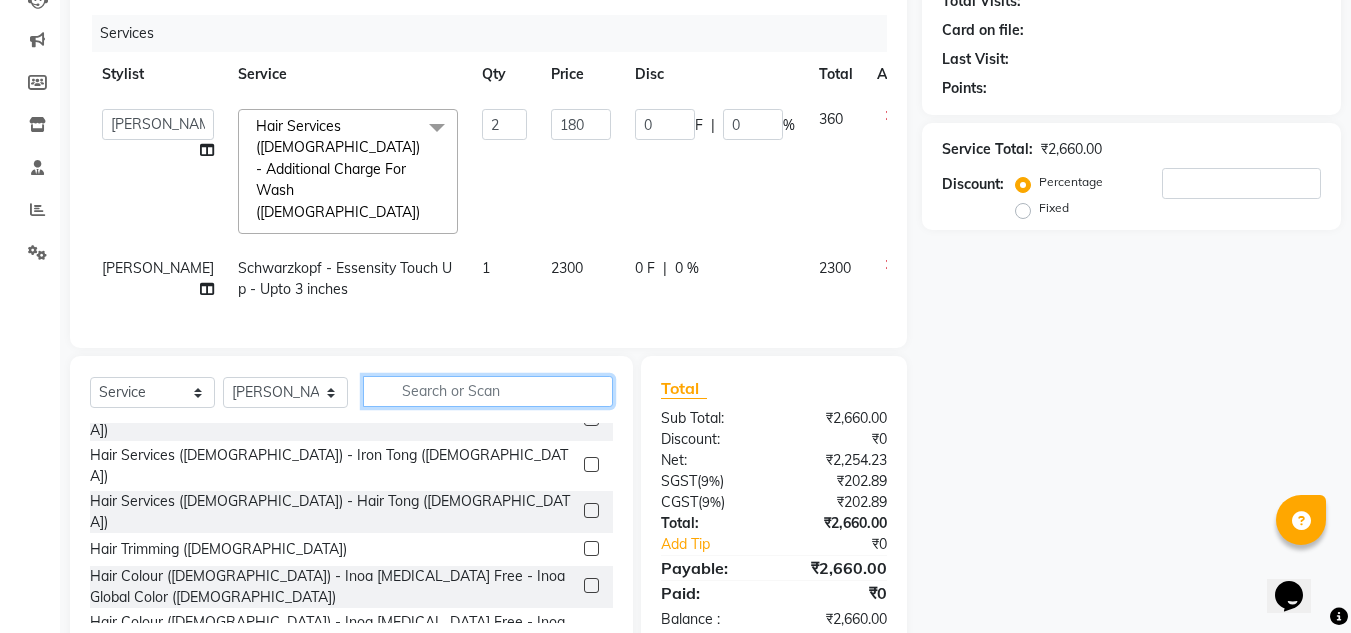 scroll, scrollTop: 268, scrollLeft: 0, axis: vertical 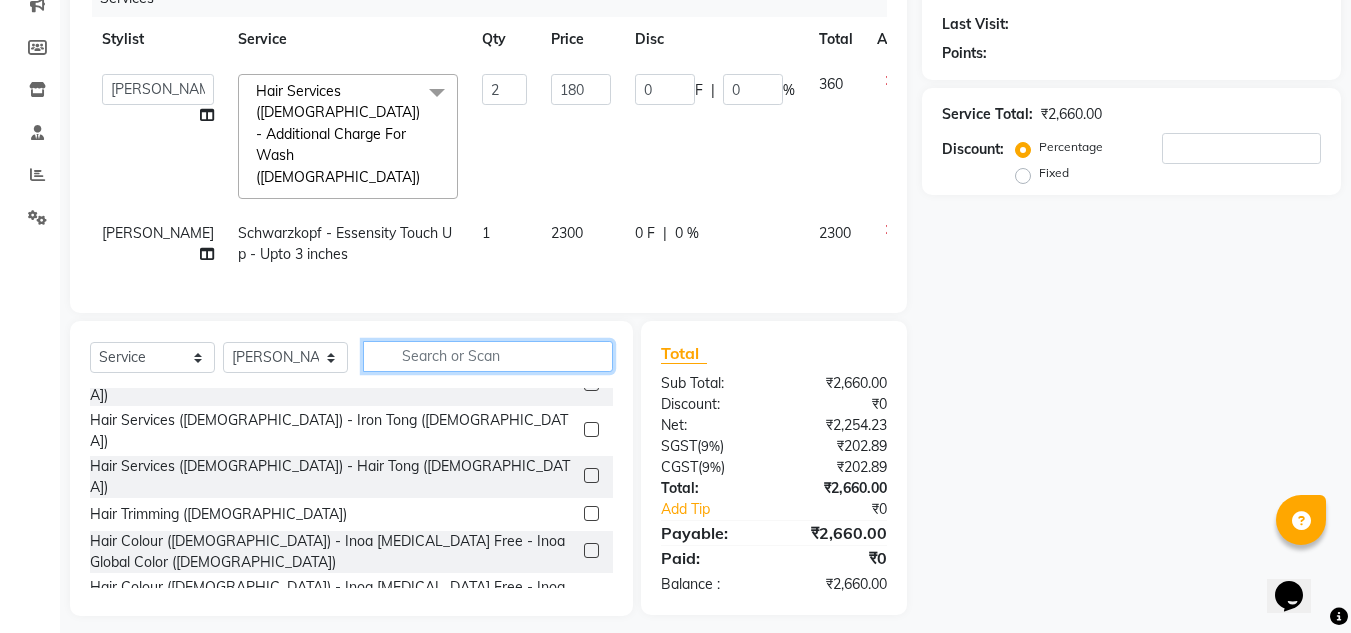 type 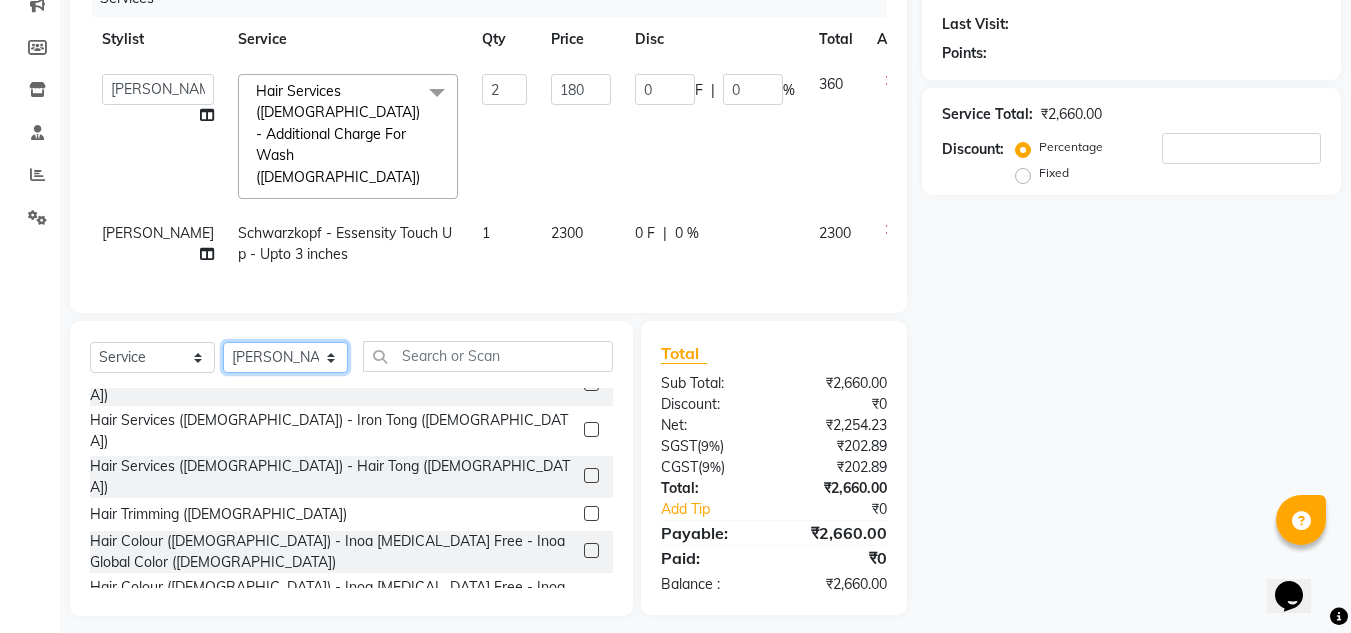 click on "Select Stylist [PERSON_NAME] [PERSON_NAME] [PERSON_NAME] [PERSON_NAME] [PERSON_NAME]" 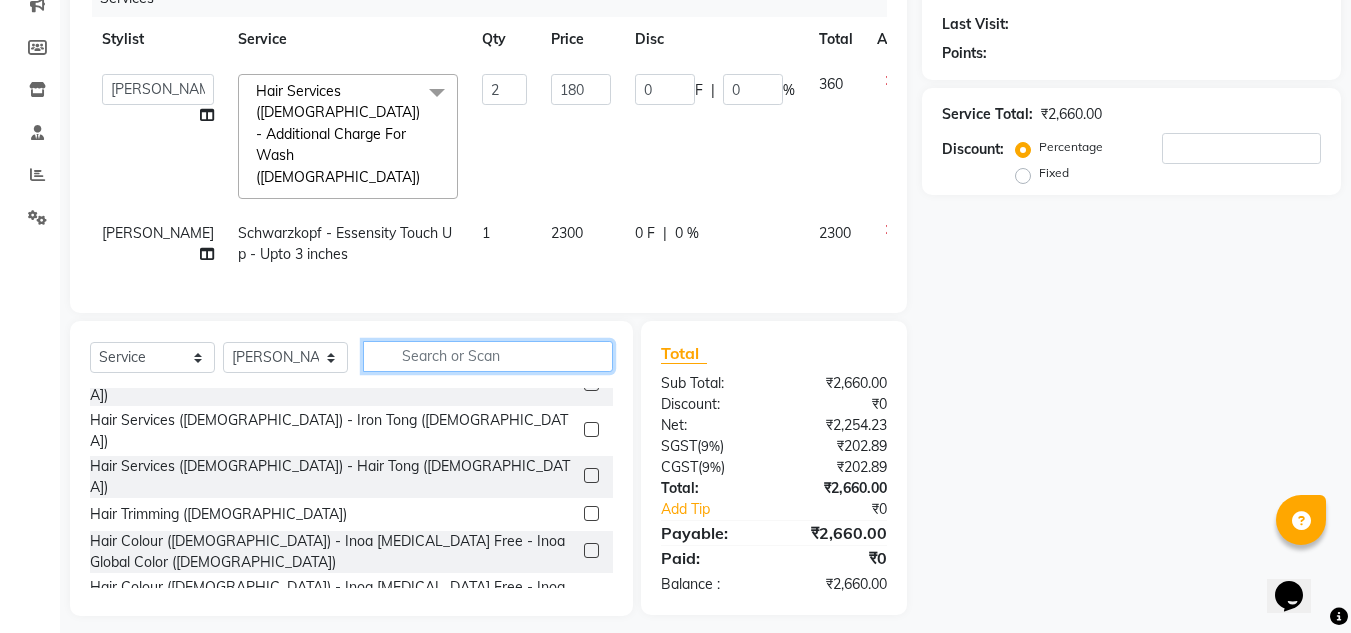 click 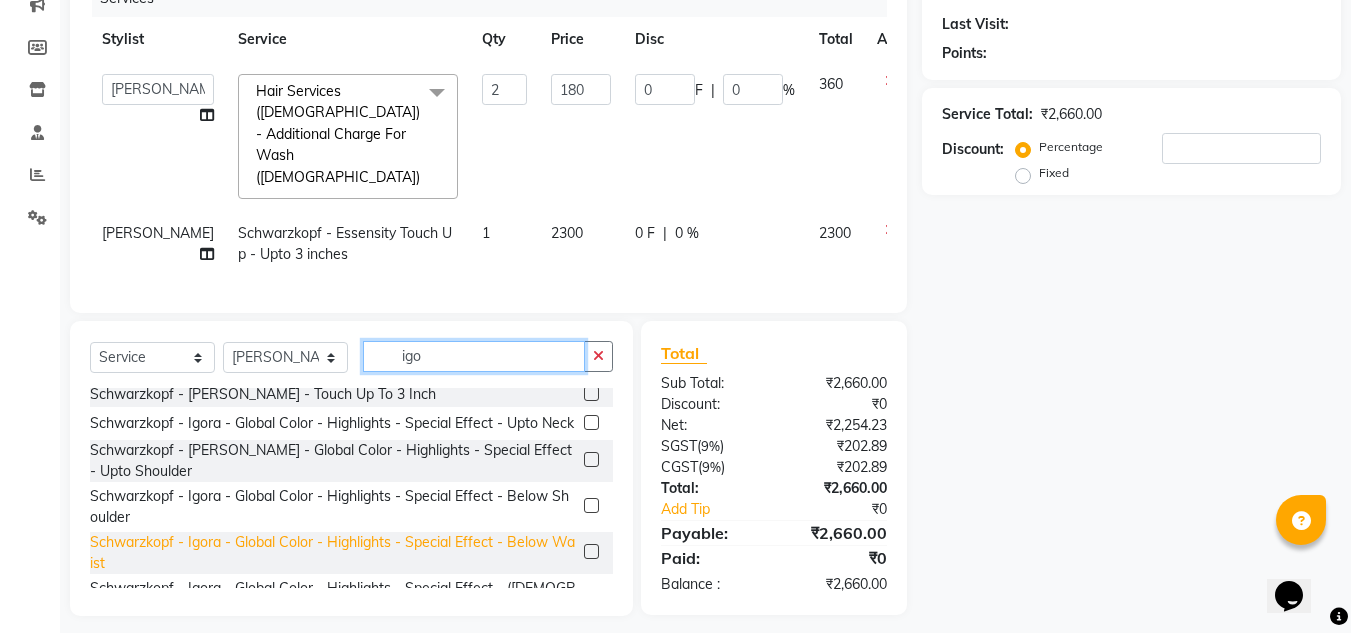 scroll, scrollTop: 29, scrollLeft: 0, axis: vertical 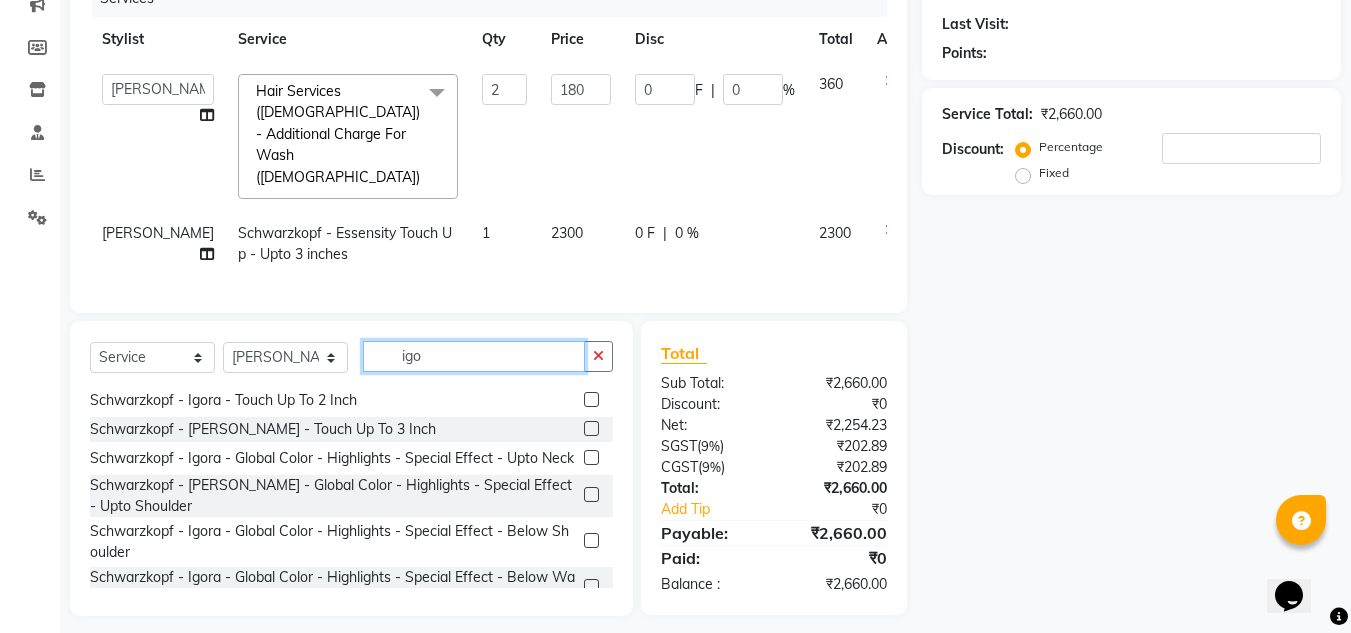 type on "igo" 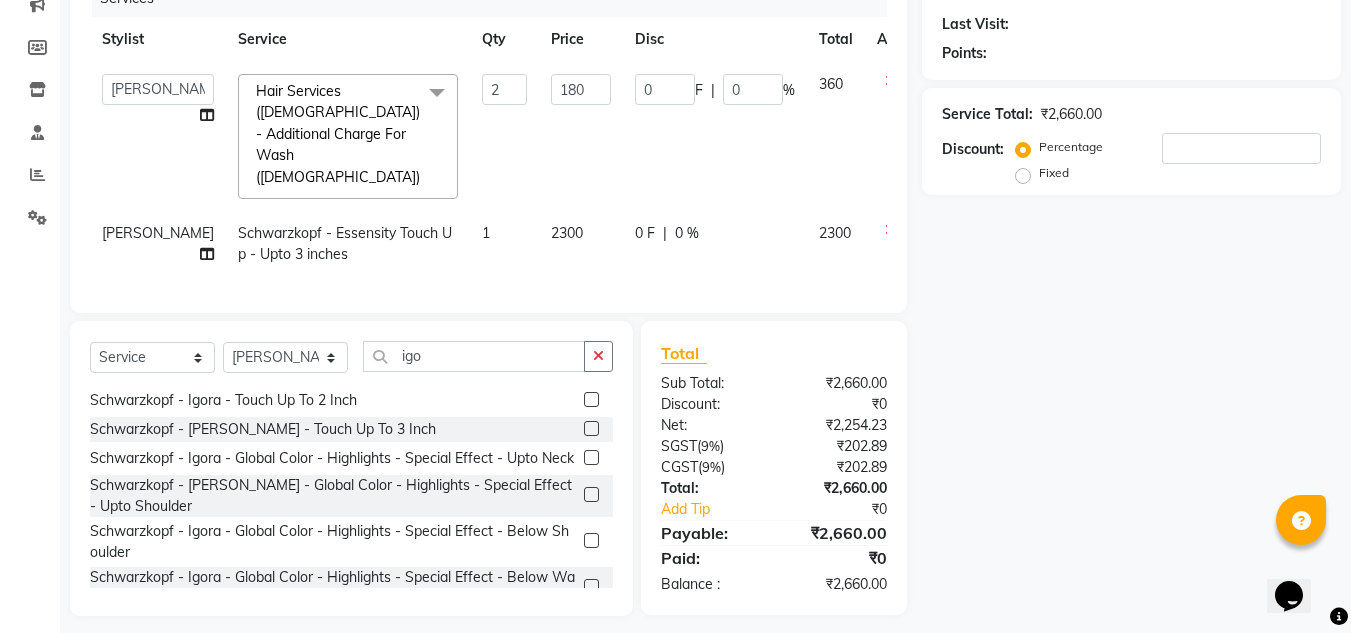 click 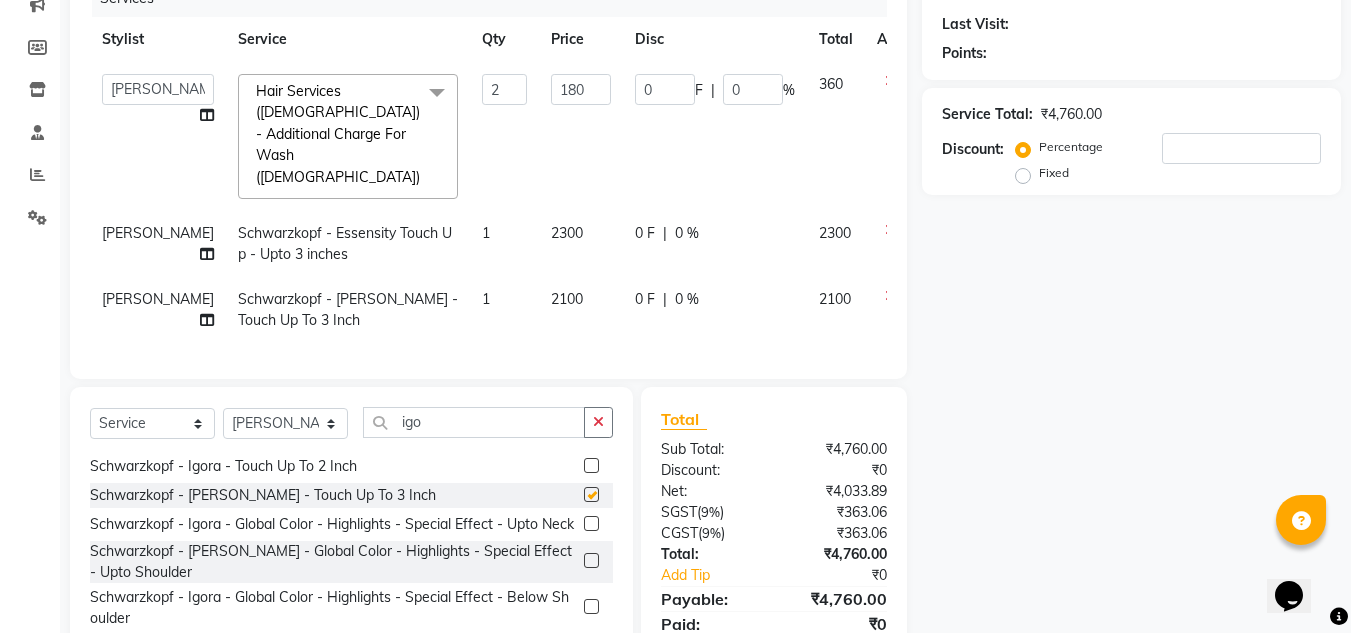 checkbox on "false" 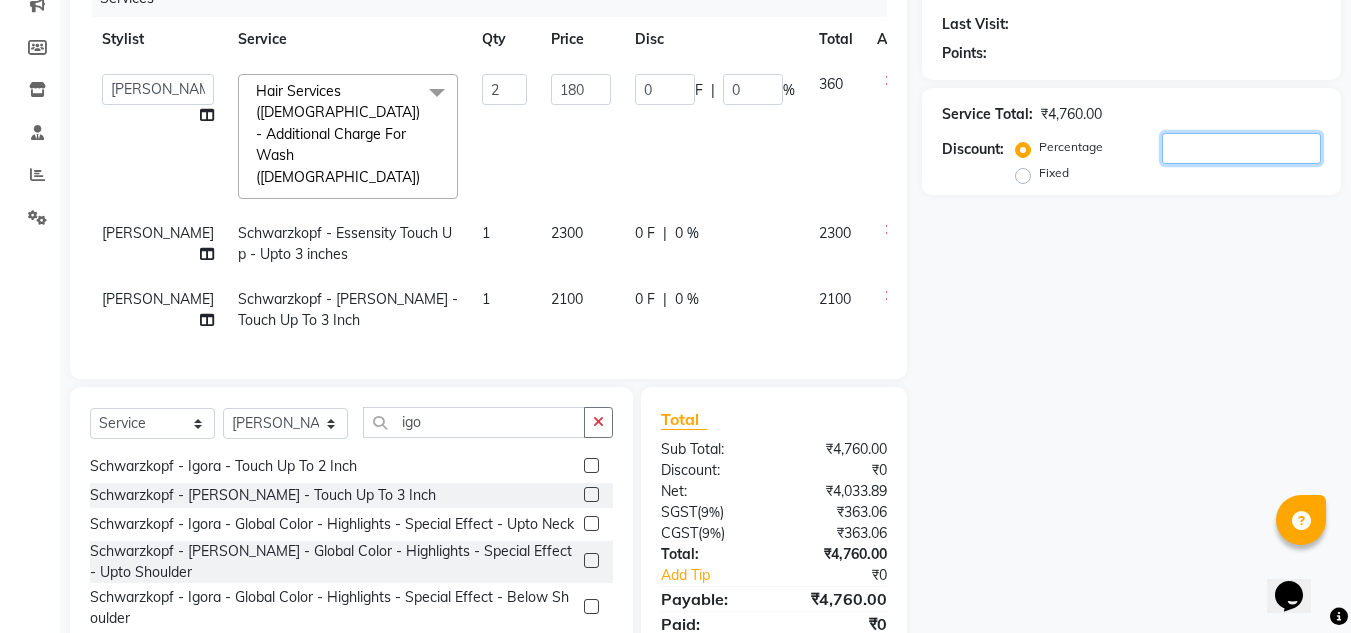 click 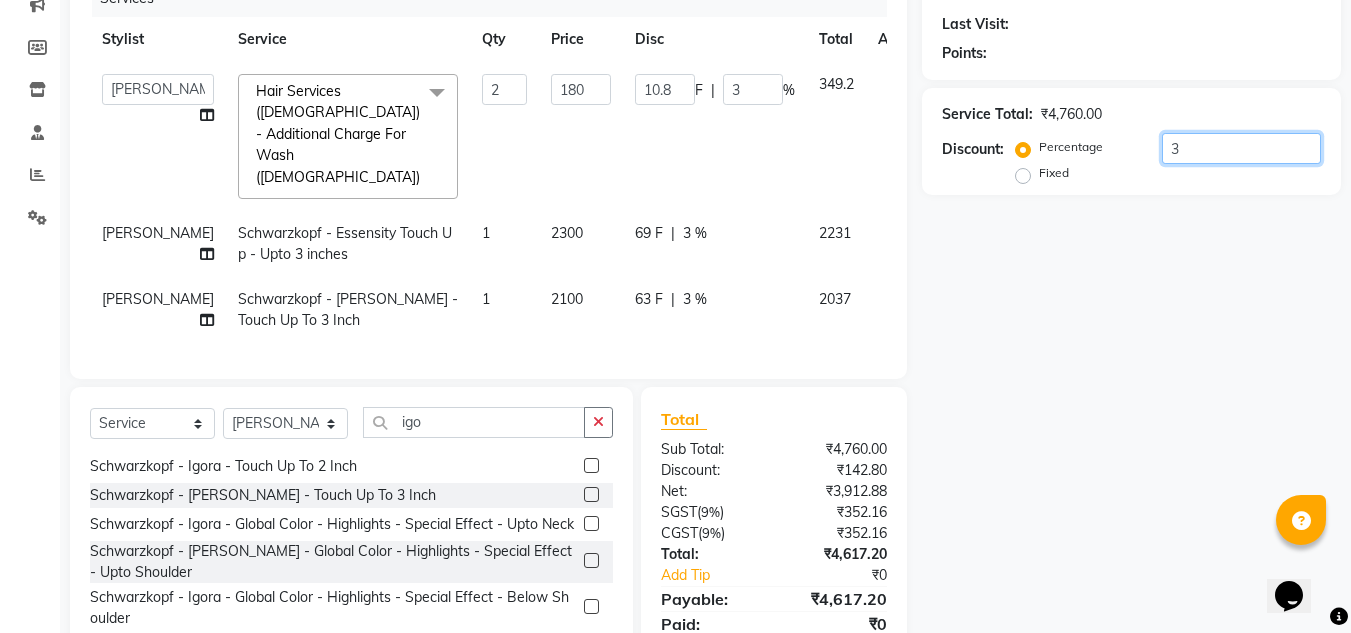 type on "30" 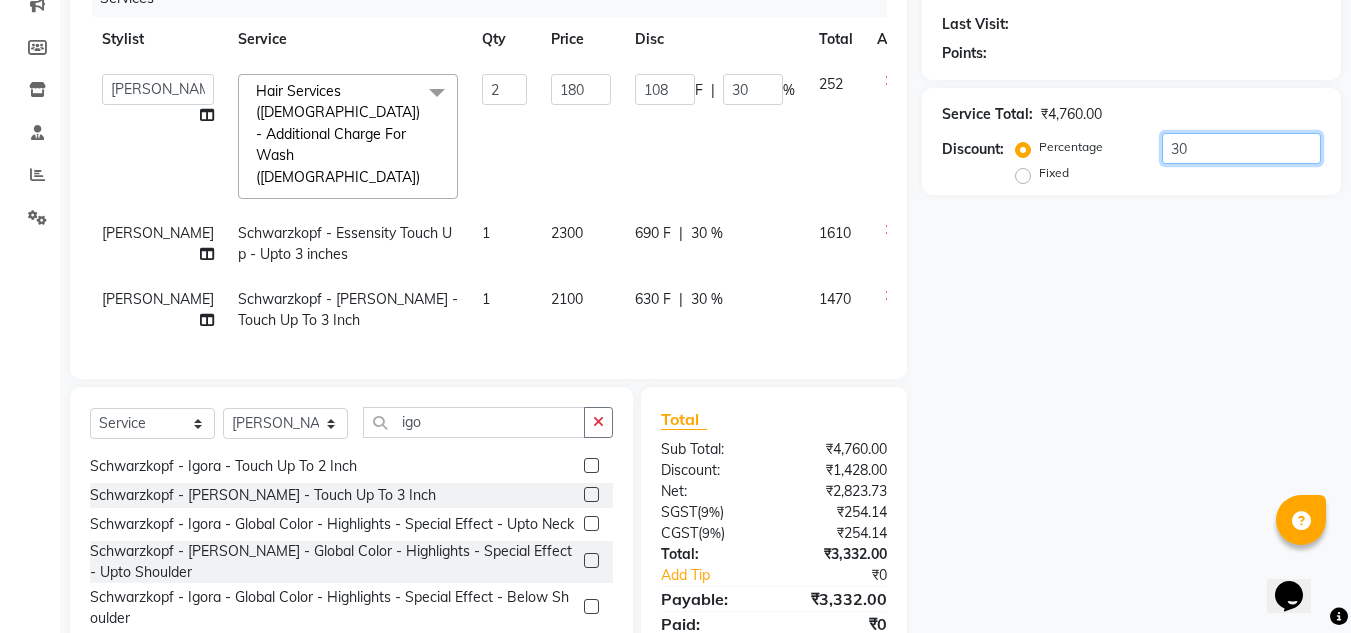type on "30" 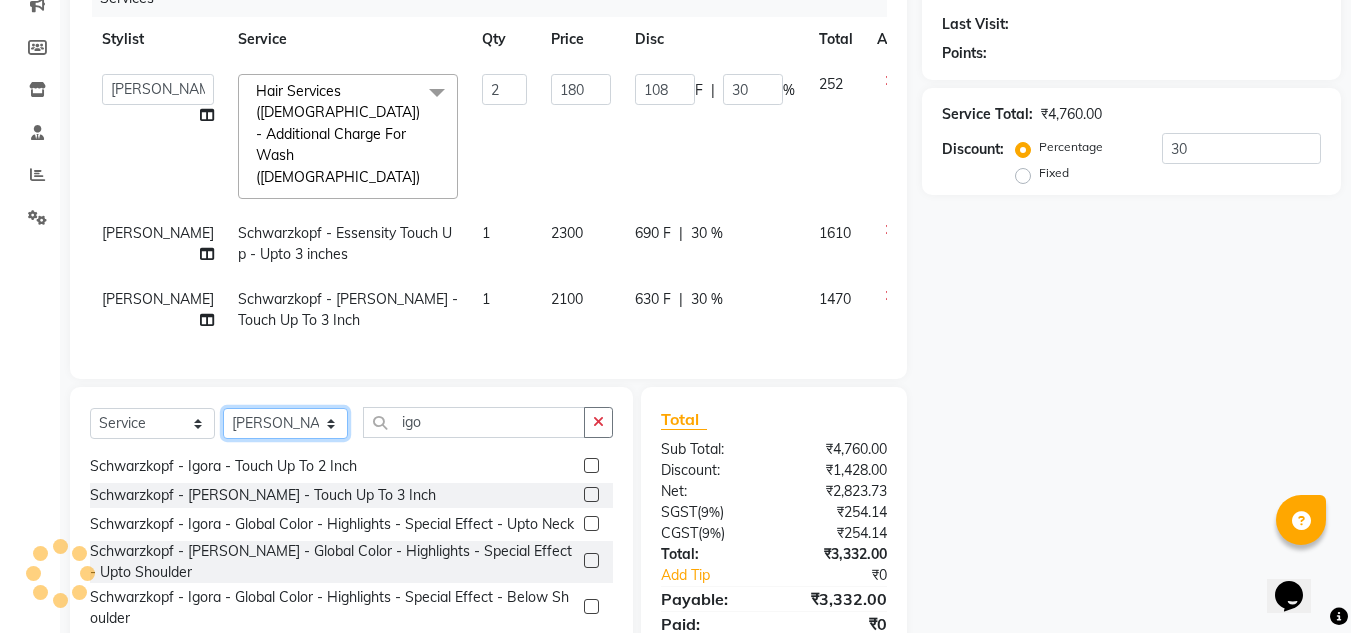 click on "Select Stylist [PERSON_NAME] [PERSON_NAME] [PERSON_NAME] [PERSON_NAME] [PERSON_NAME]" 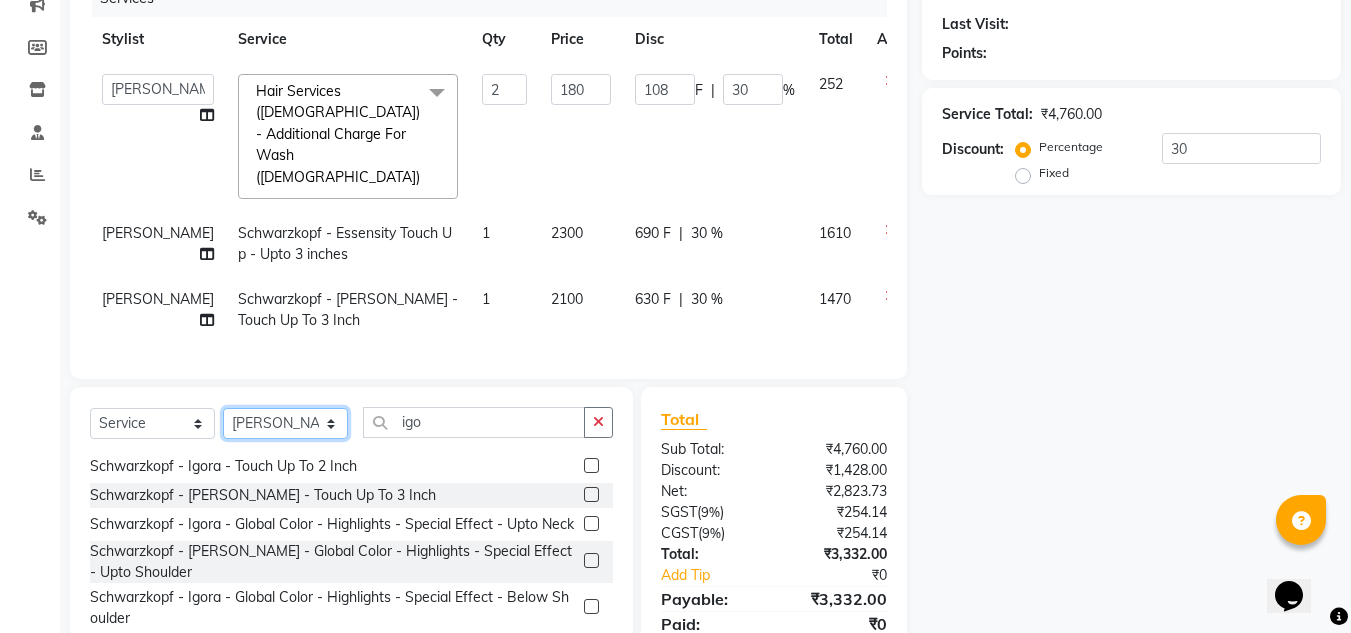 click on "Select Stylist [PERSON_NAME] [PERSON_NAME] [PERSON_NAME] [PERSON_NAME] [PERSON_NAME]" 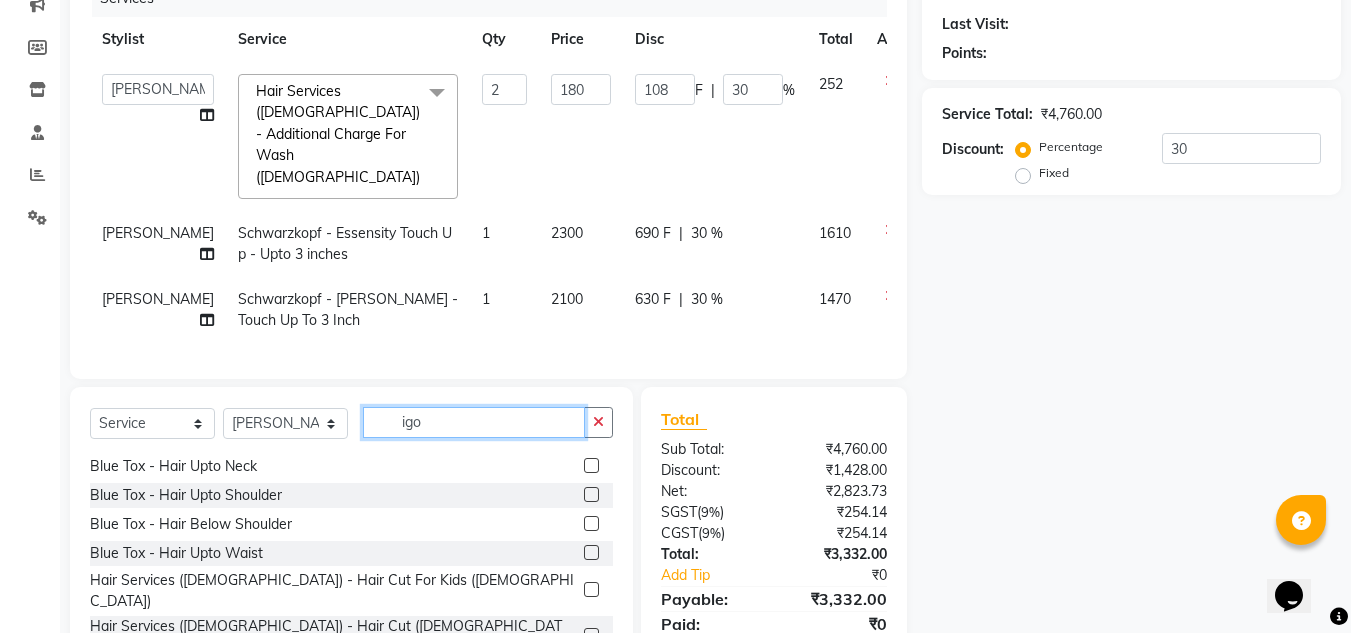 click on "igo" 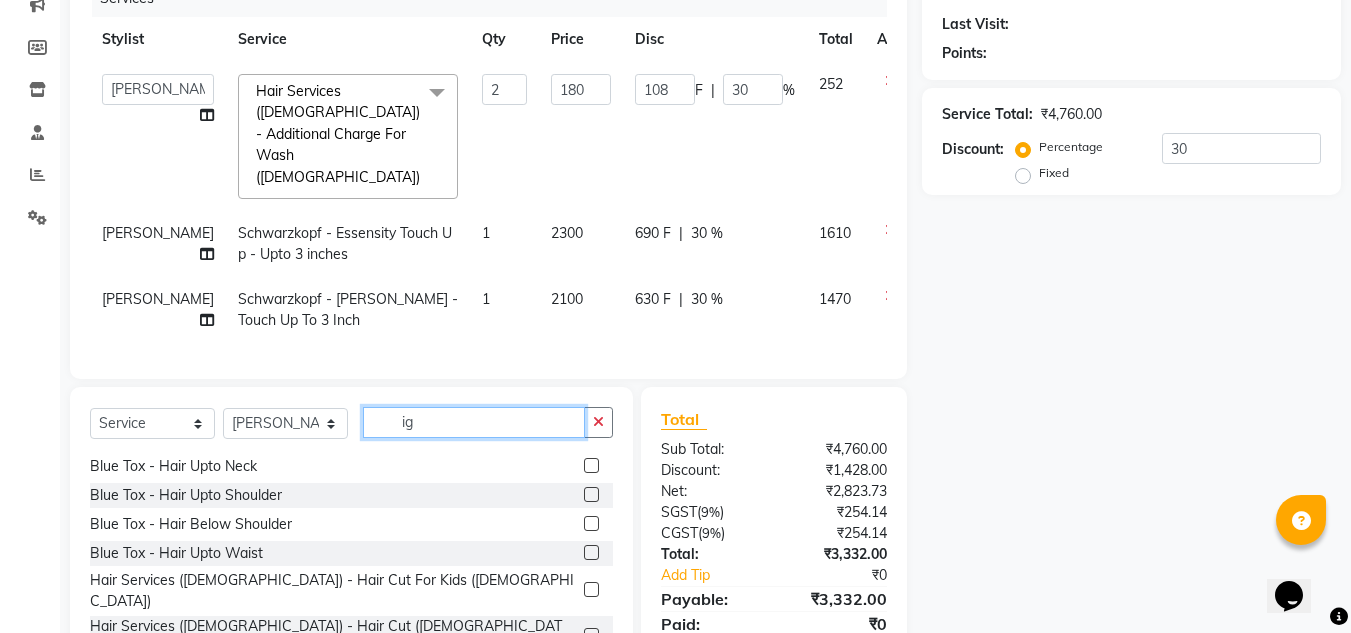 type on "i" 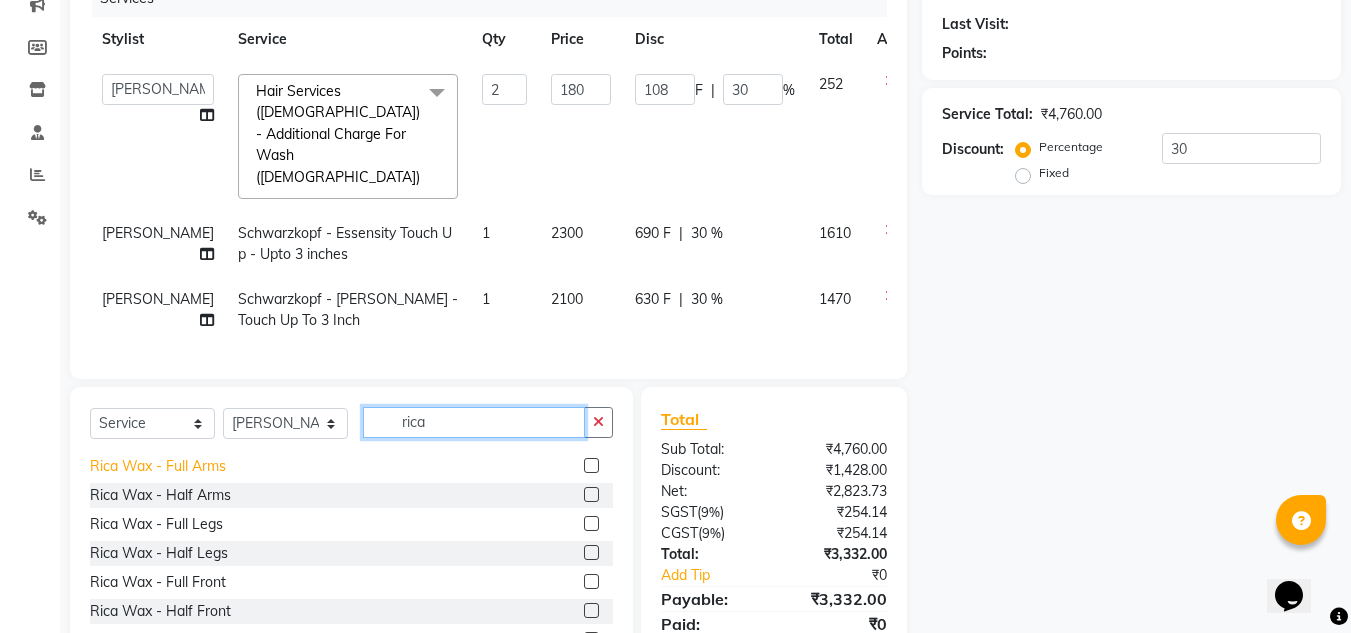 type on "rica" 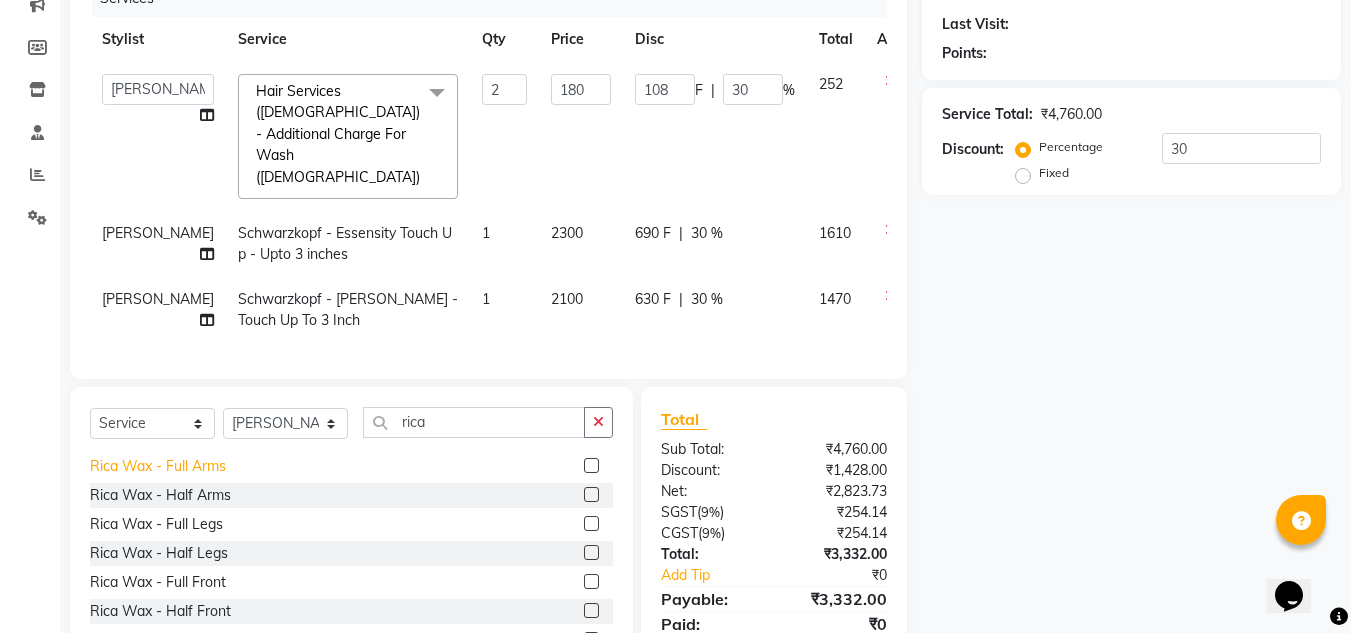 click on "Rica Wax - Full Arms" 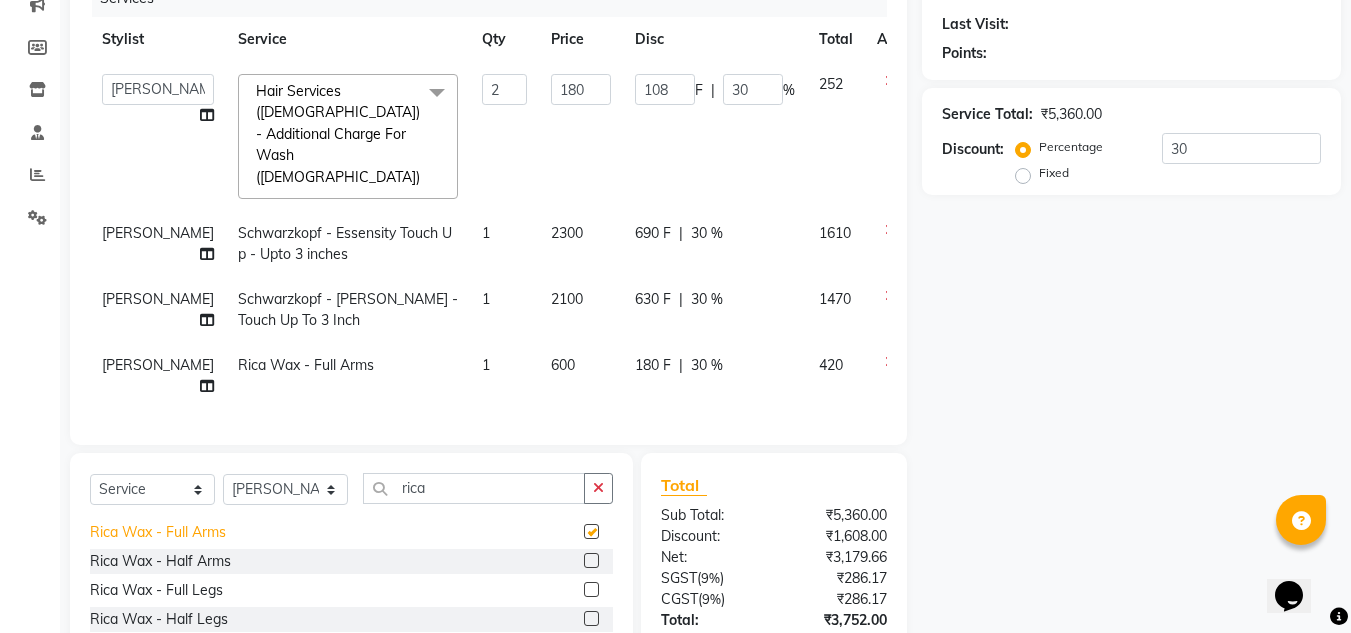 checkbox on "false" 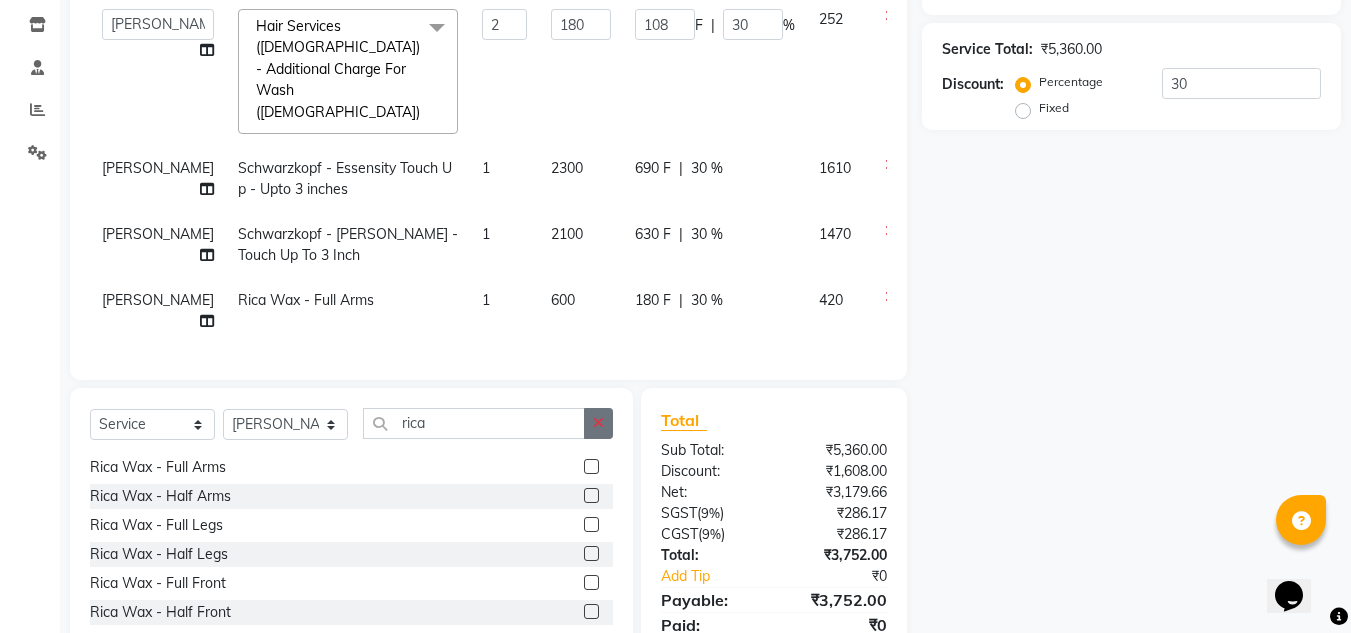 scroll, scrollTop: 368, scrollLeft: 0, axis: vertical 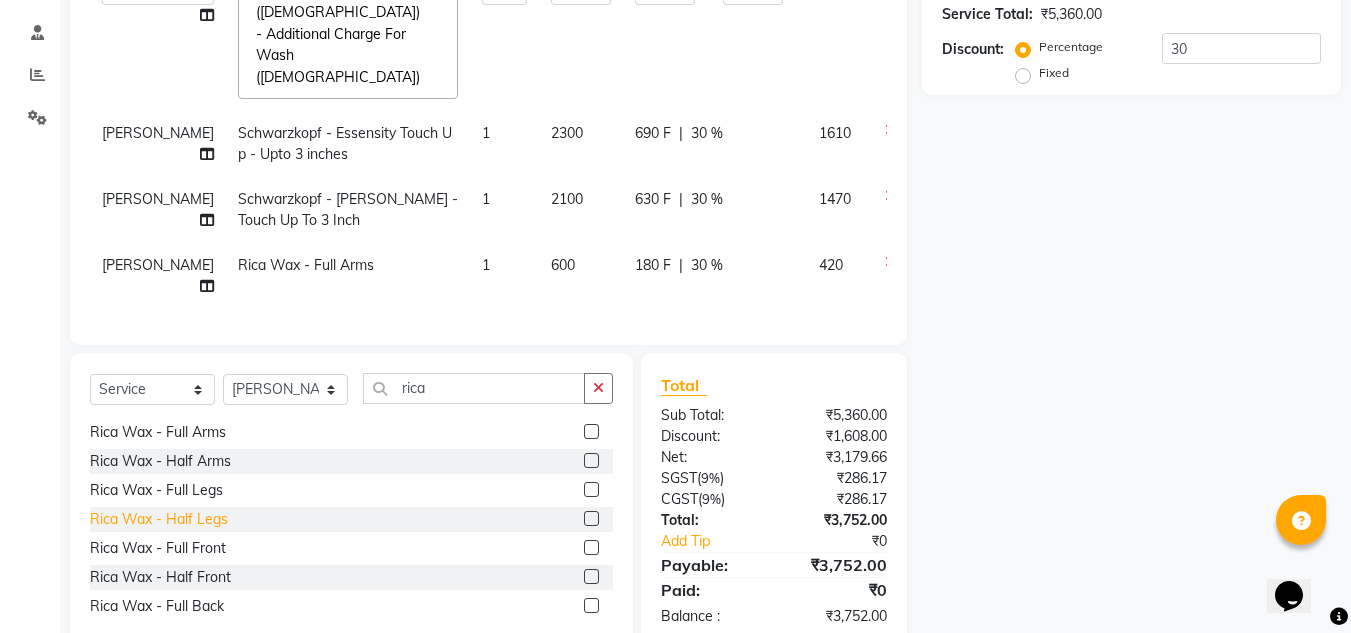 click on "Rica Wax - Half Legs" 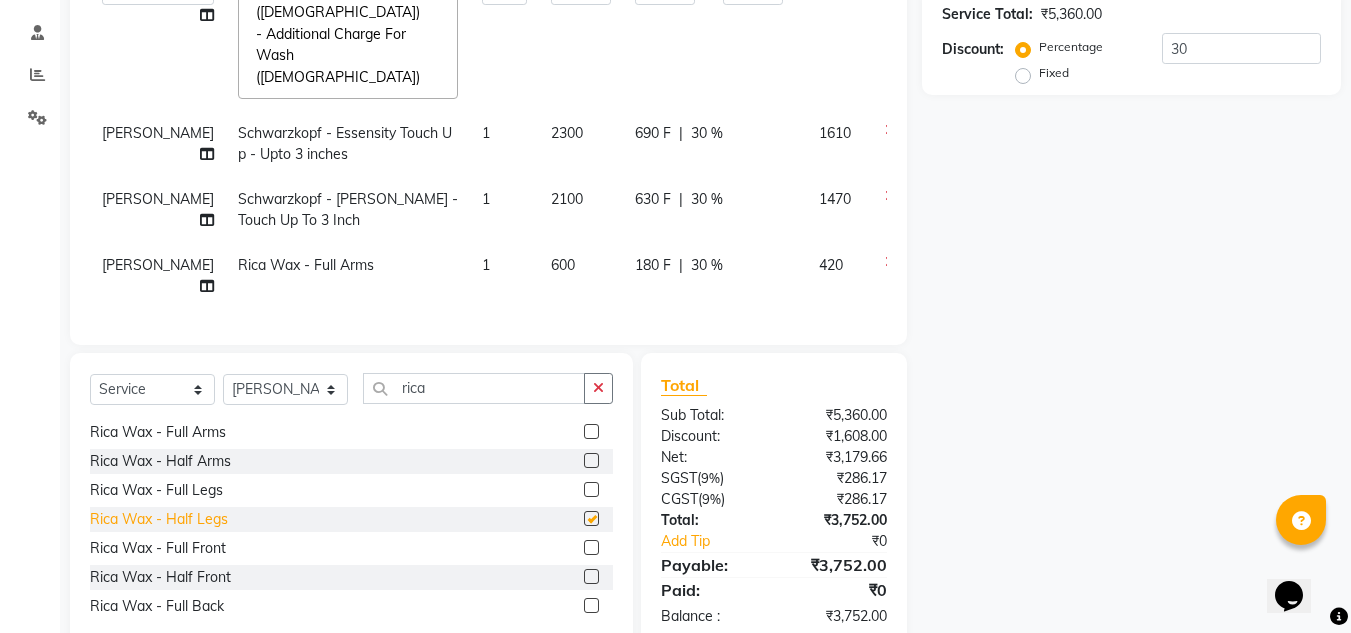 checkbox on "false" 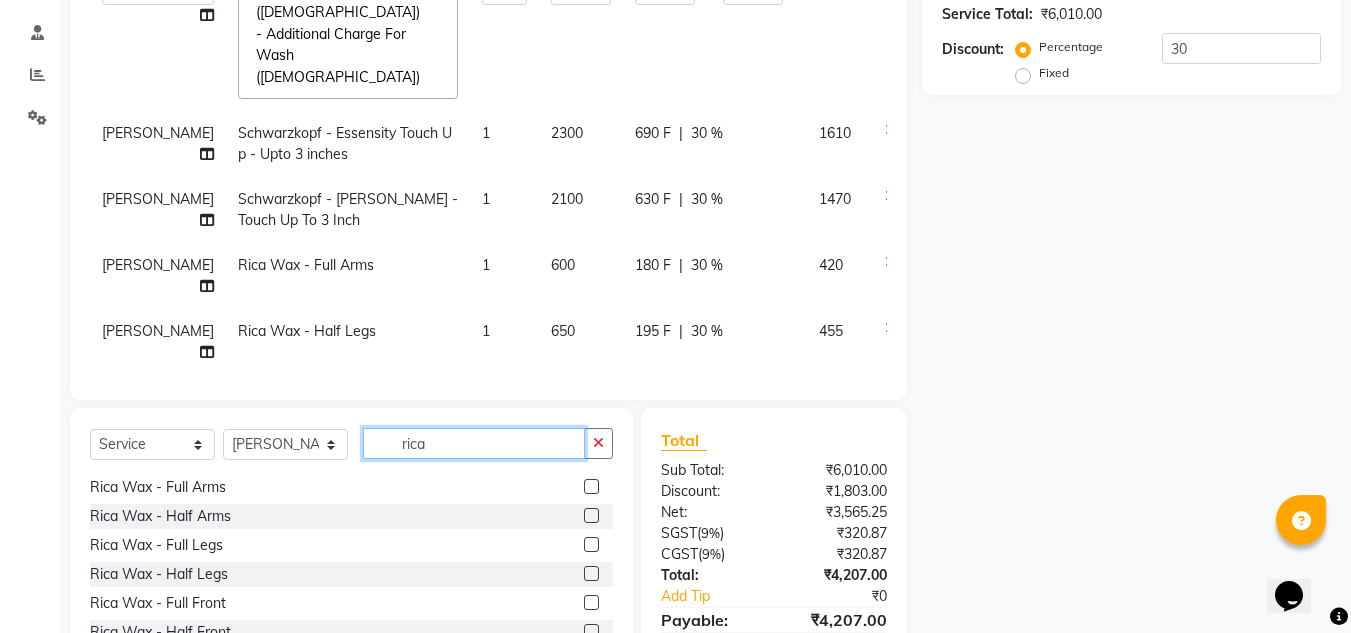 click on "rica" 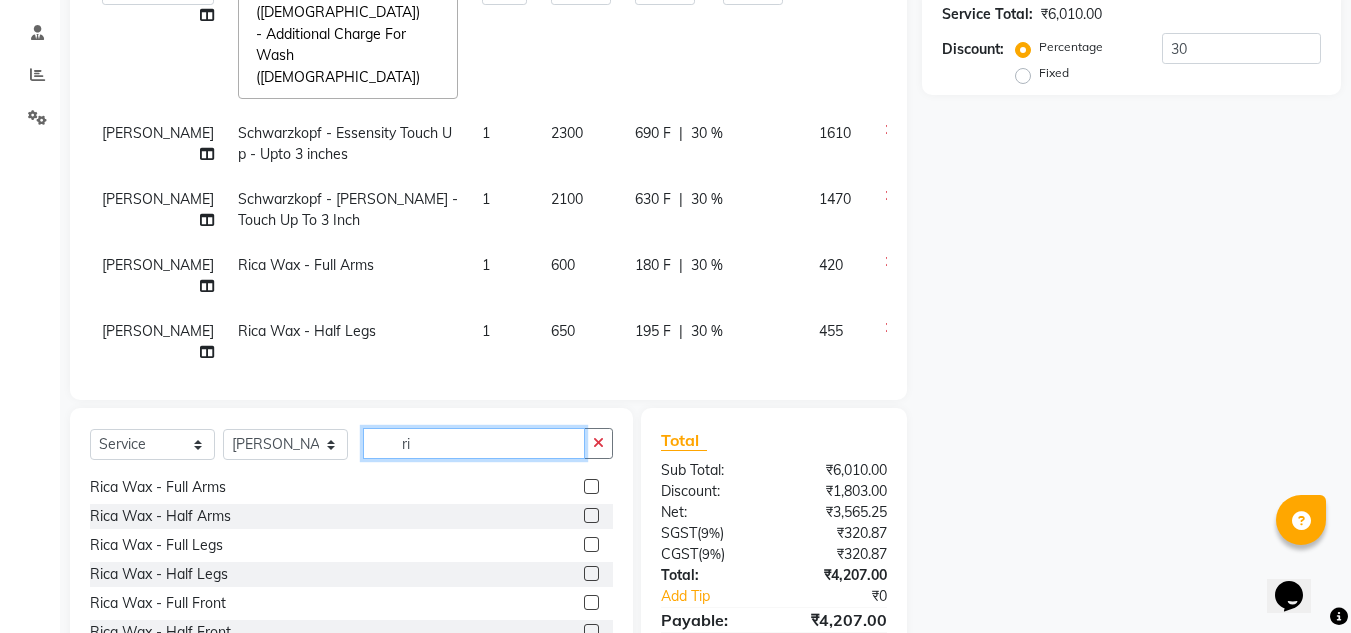 type on "r" 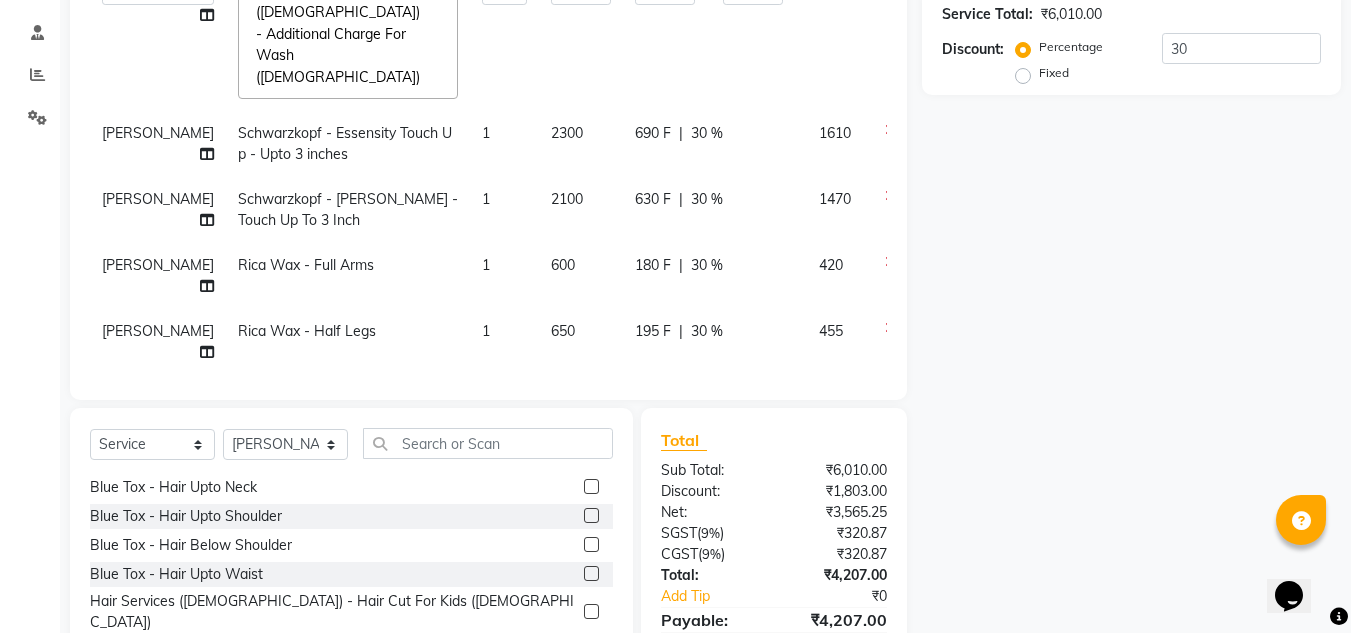 click 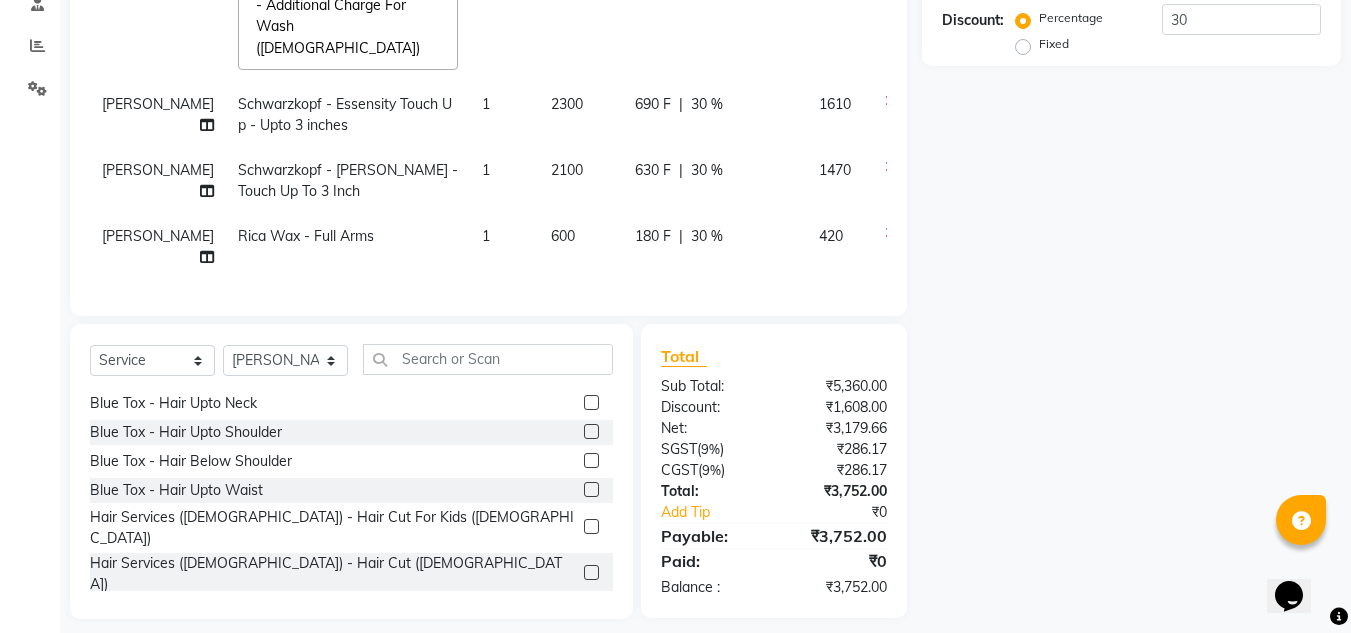 scroll, scrollTop: 412, scrollLeft: 0, axis: vertical 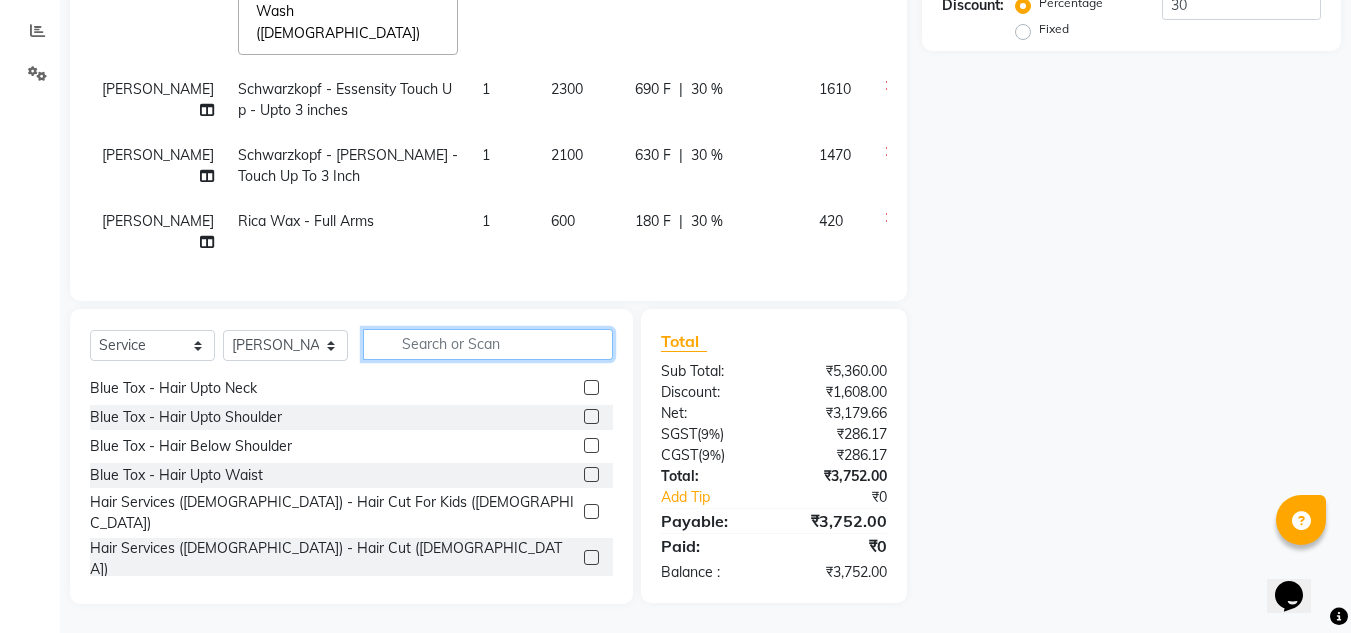 click 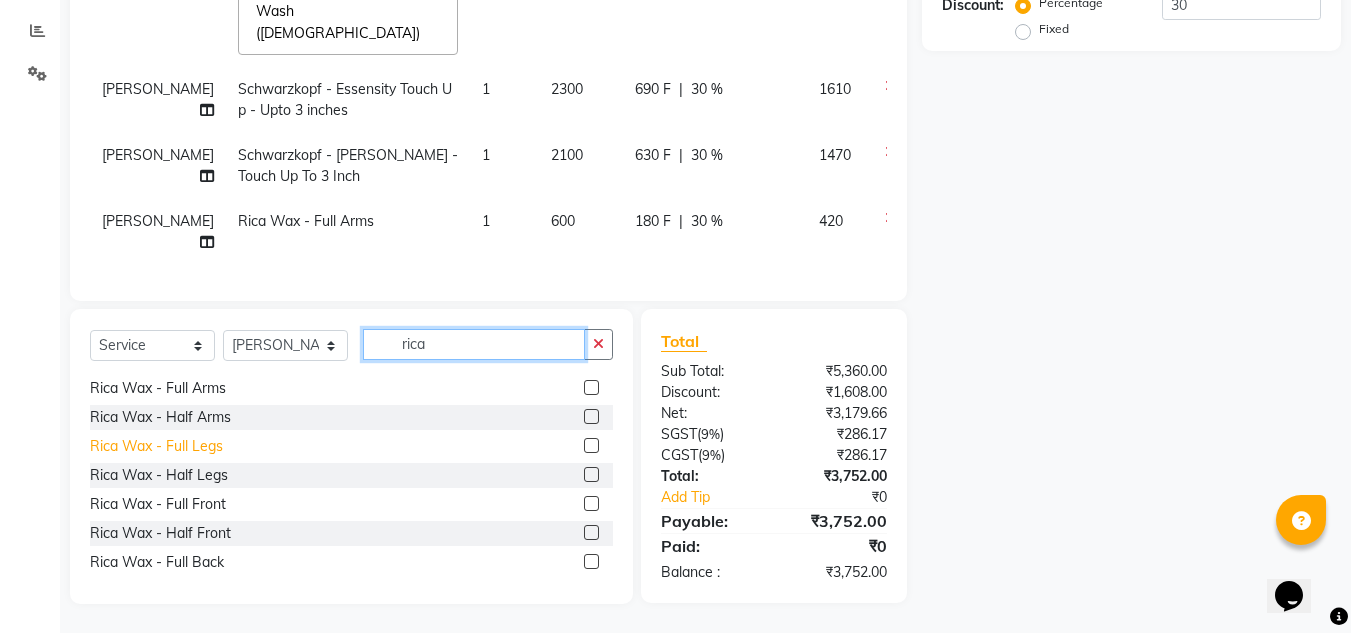 type on "rica" 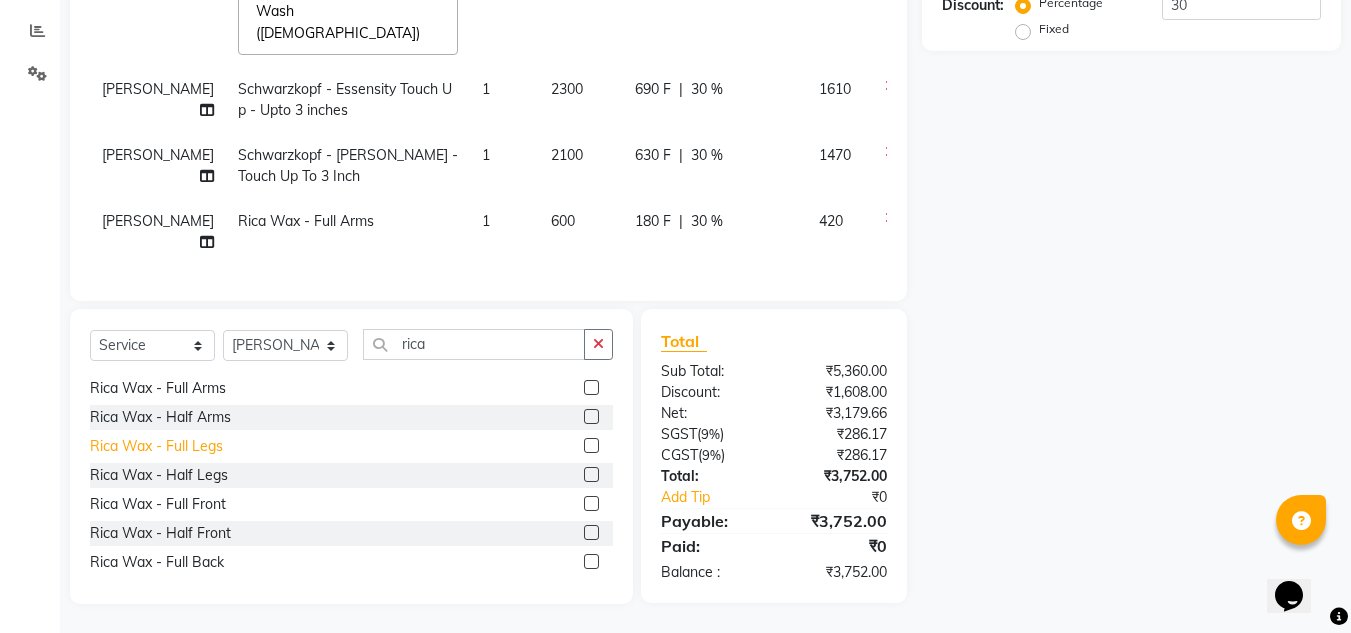 click on "Rica Wax - Full Legs" 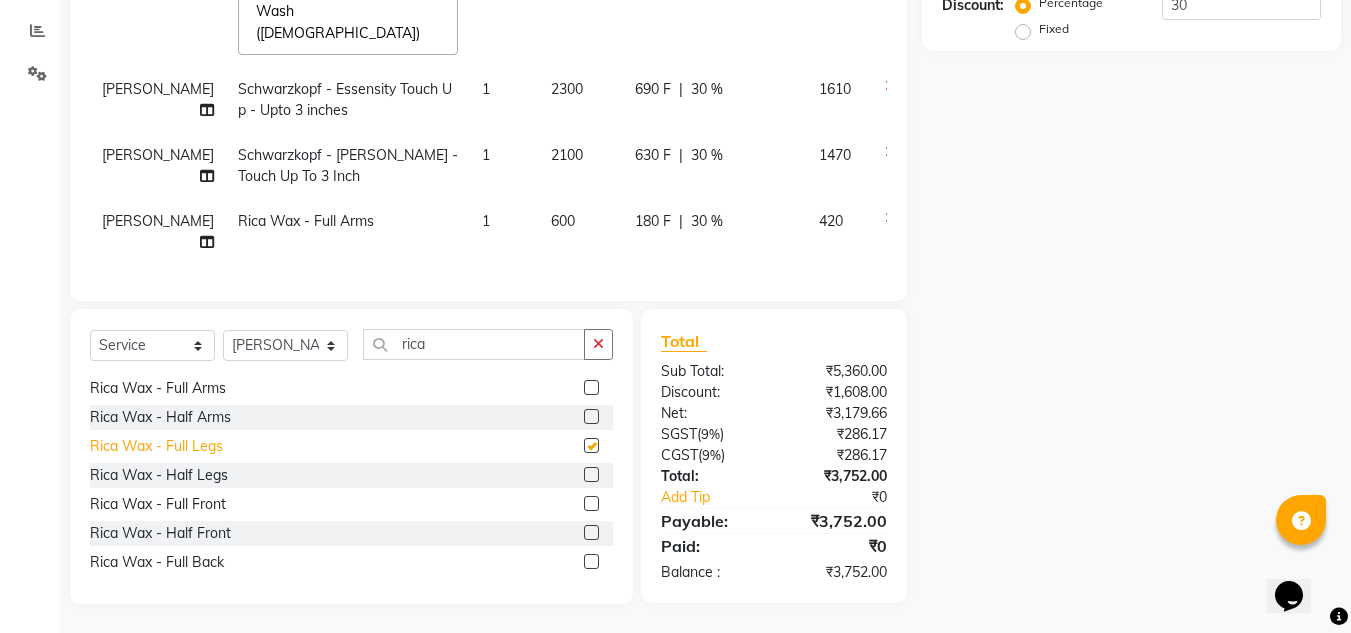 checkbox on "false" 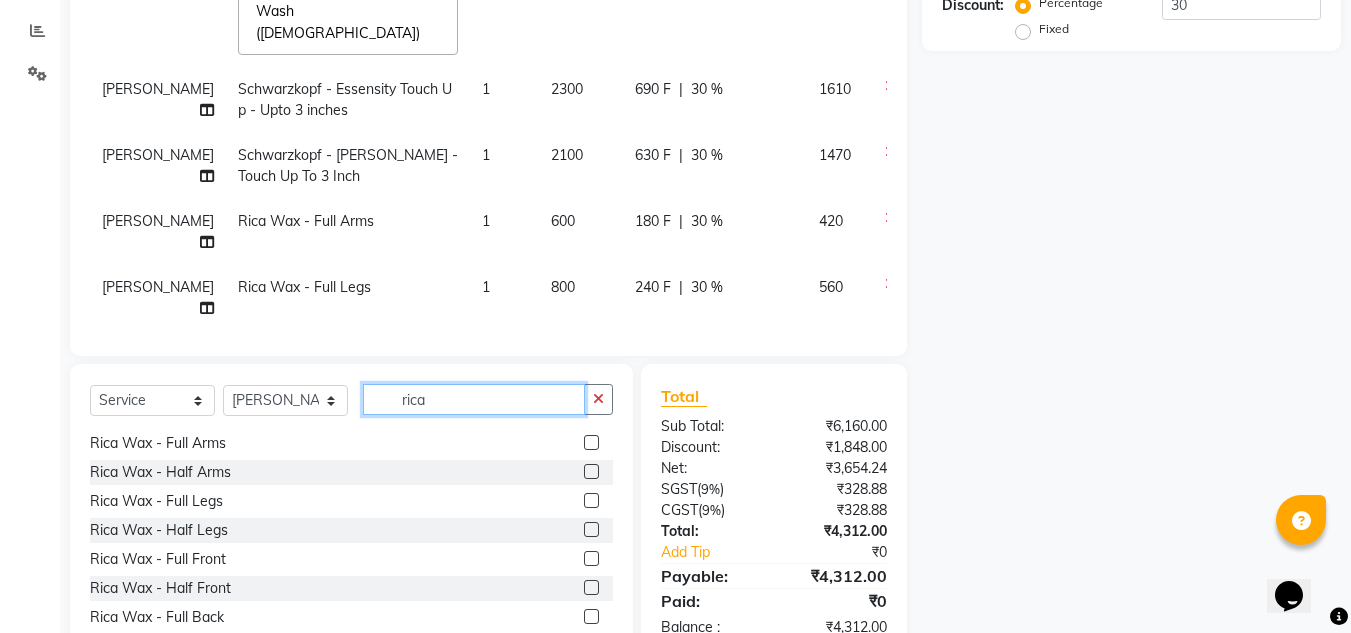 click on "rica" 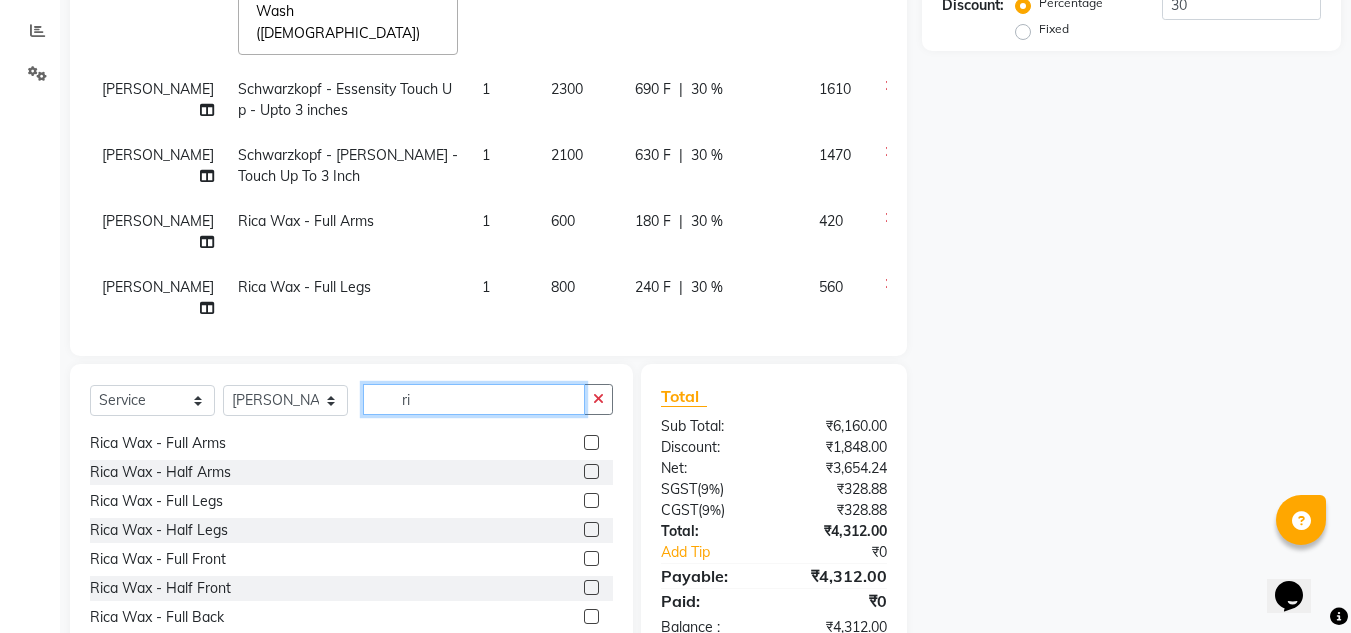 type on "r" 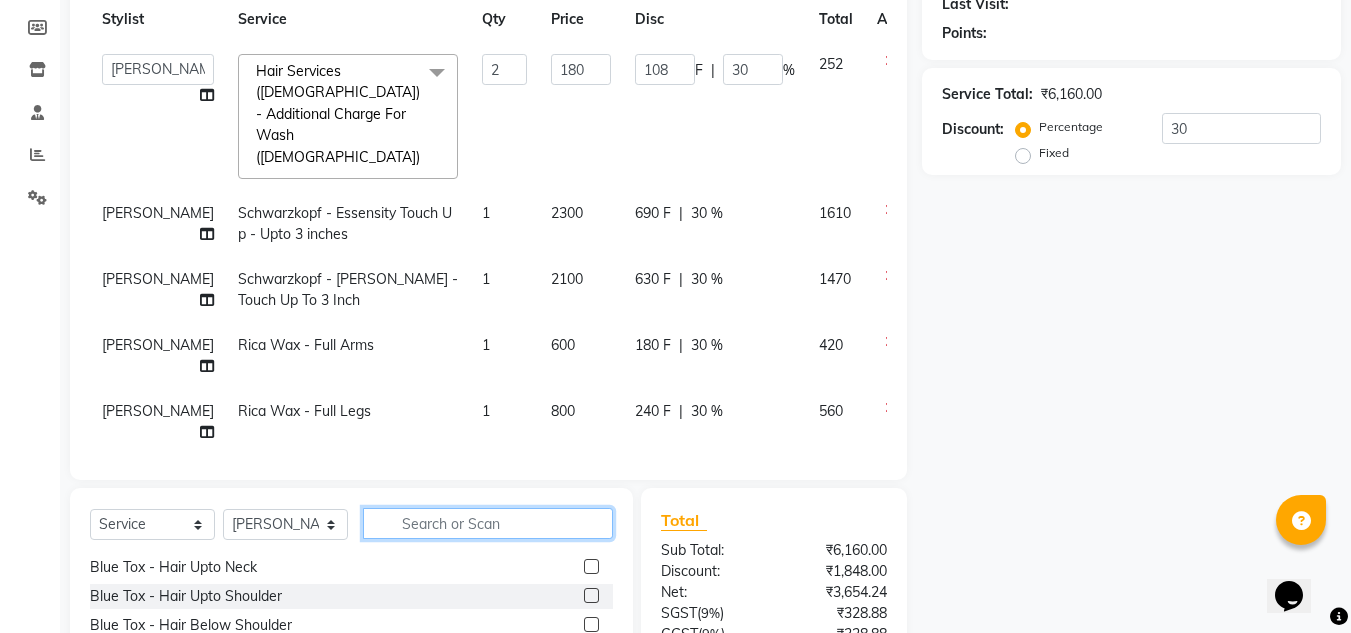 scroll, scrollTop: 300, scrollLeft: 0, axis: vertical 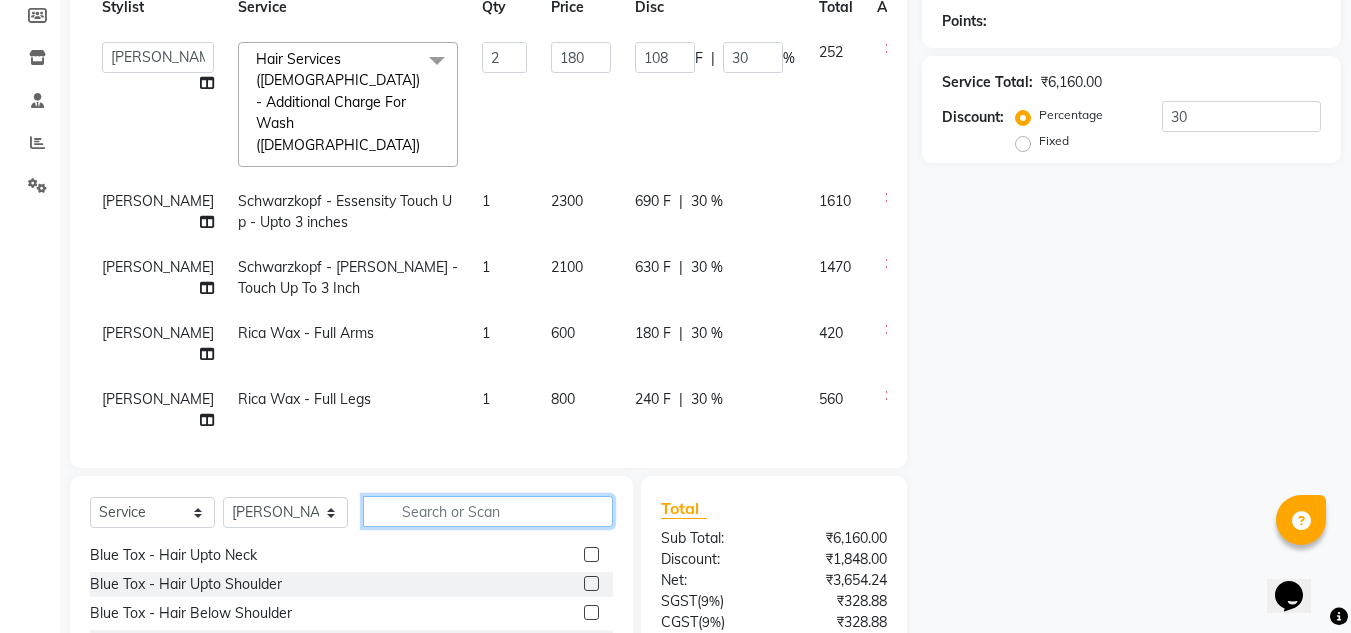 type 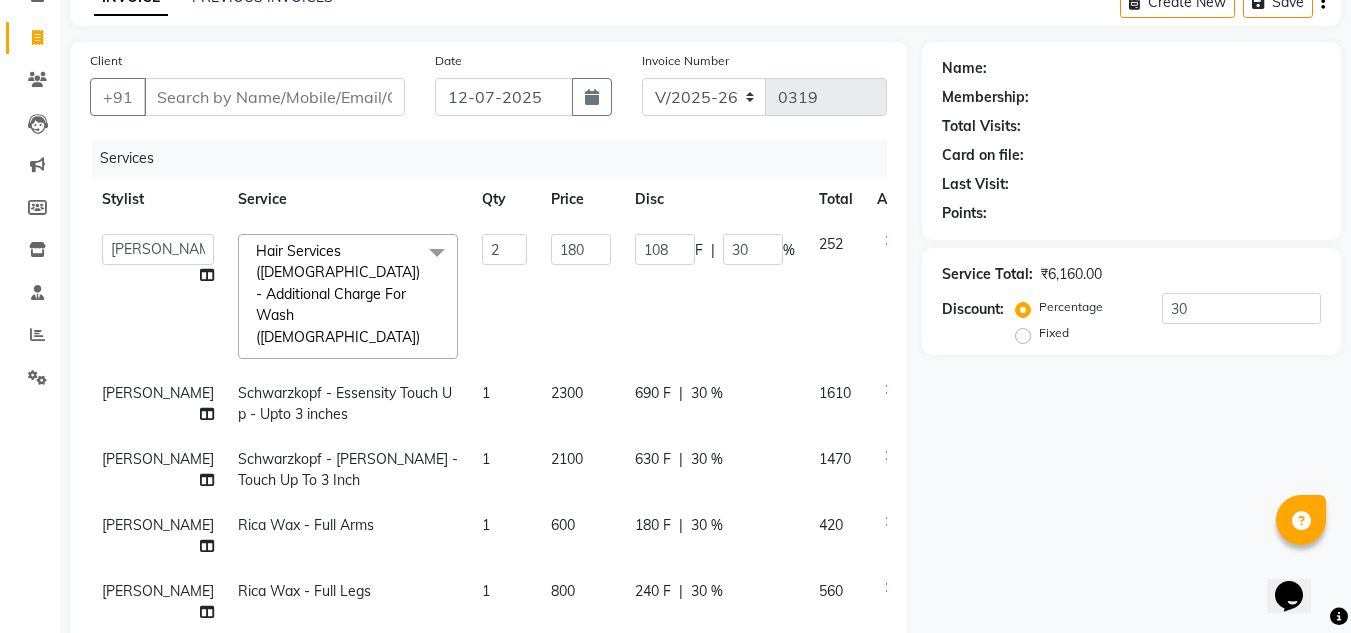 scroll, scrollTop: 100, scrollLeft: 0, axis: vertical 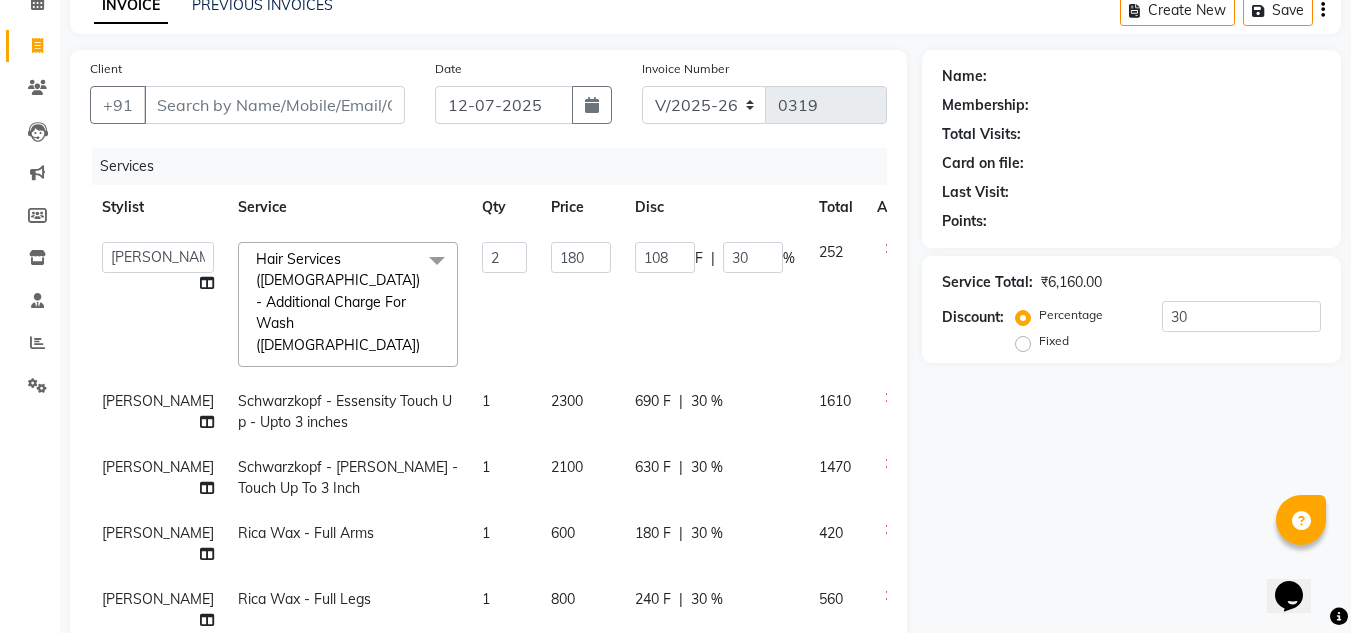 click 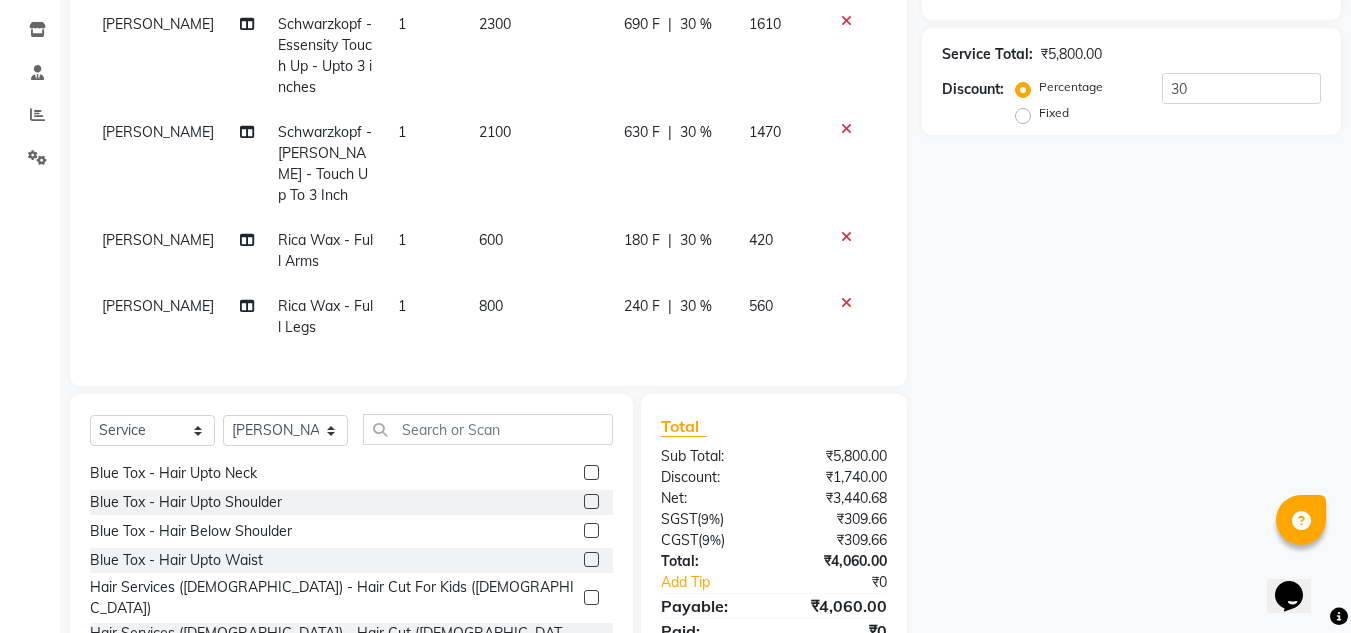 scroll, scrollTop: 293, scrollLeft: 0, axis: vertical 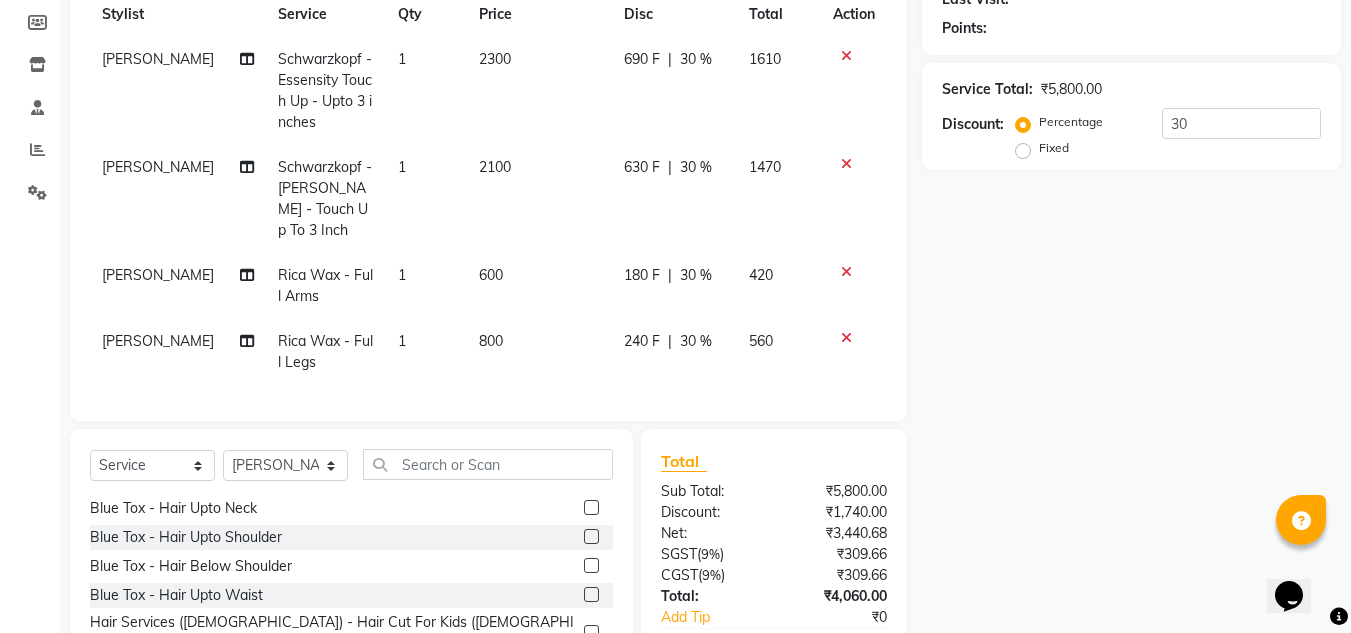 click 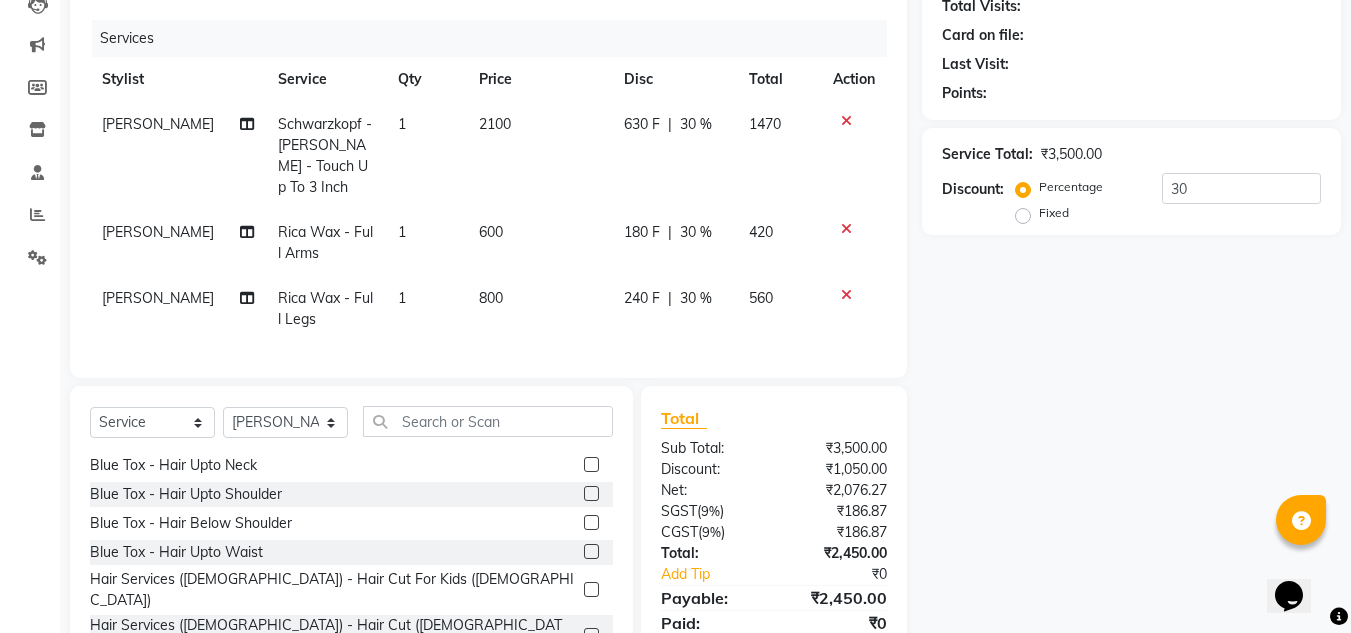 scroll, scrollTop: 193, scrollLeft: 0, axis: vertical 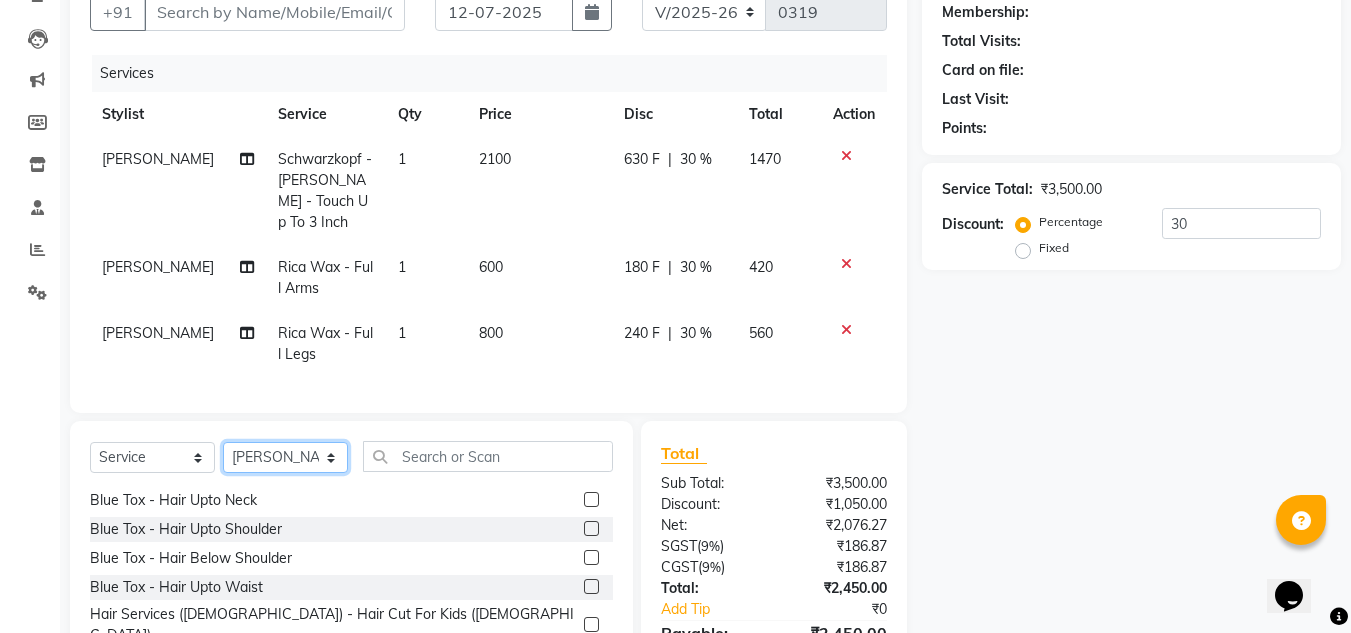 click on "Select Stylist [PERSON_NAME] [PERSON_NAME] [PERSON_NAME] [PERSON_NAME] [PERSON_NAME]" 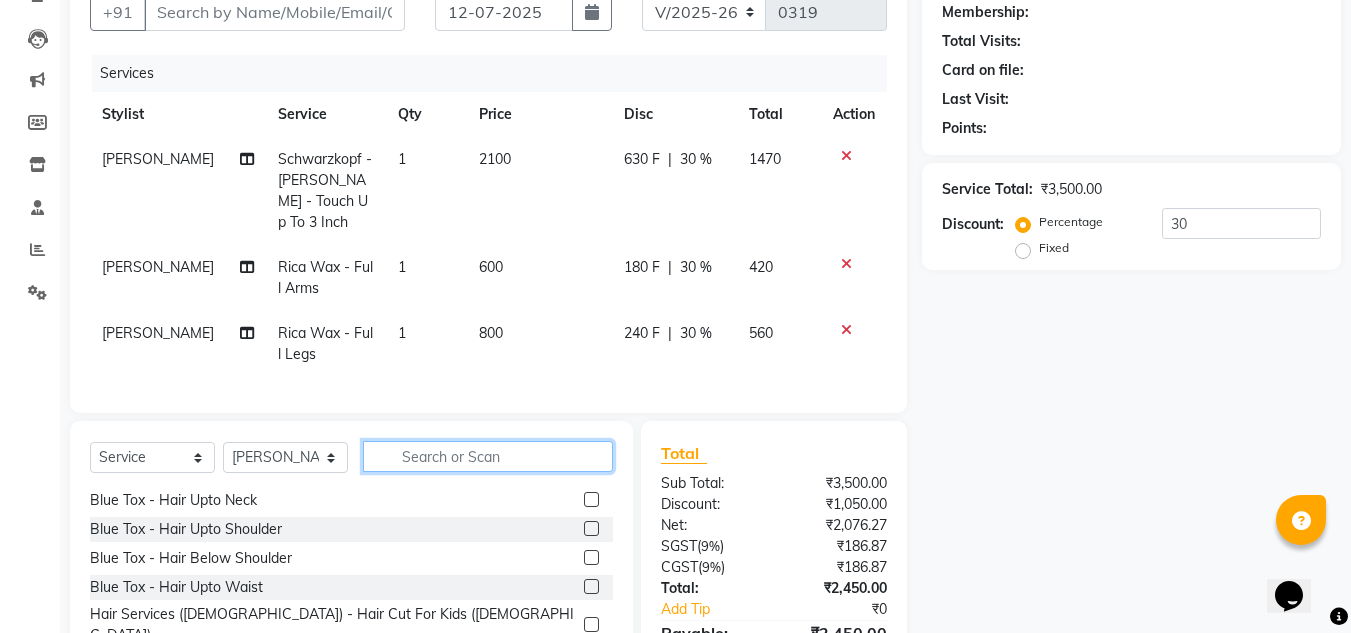 click 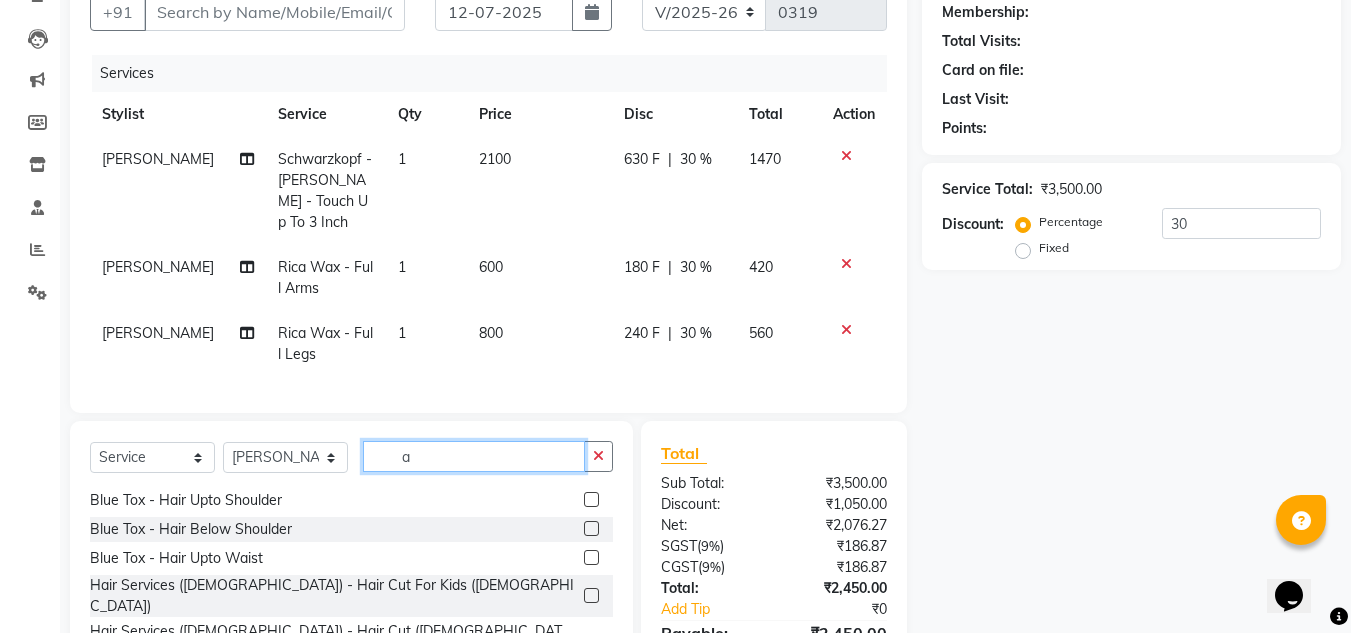 scroll, scrollTop: 0, scrollLeft: 0, axis: both 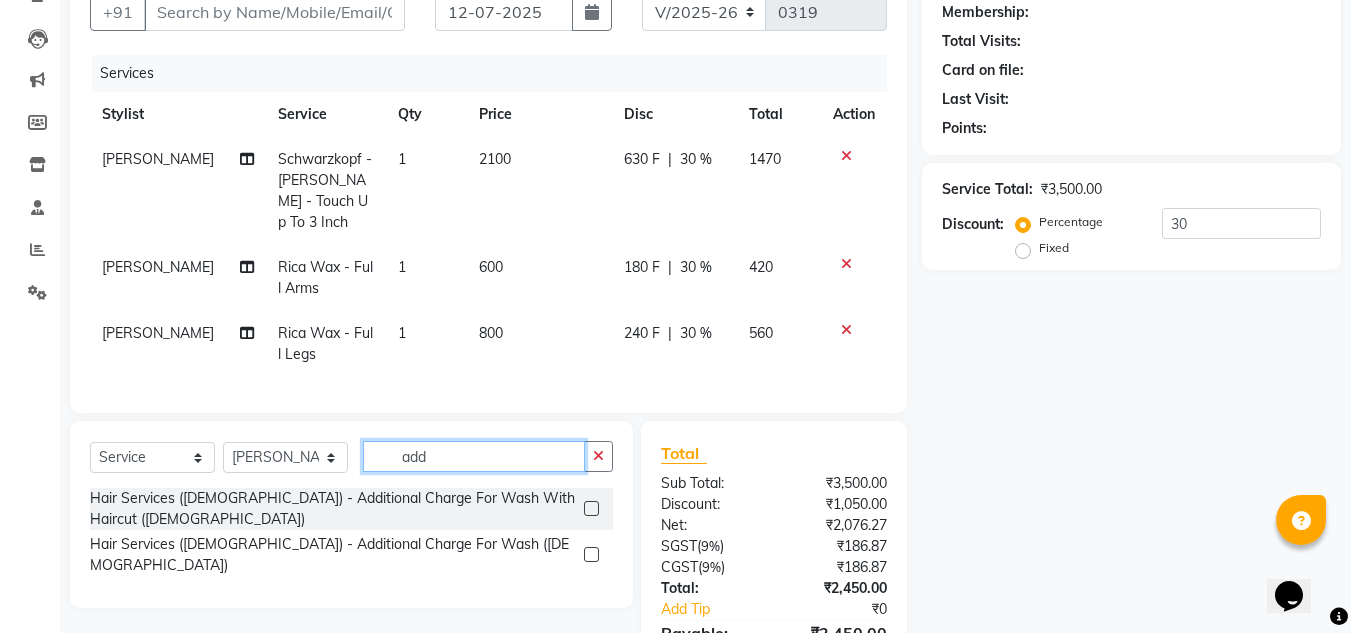 type on "add" 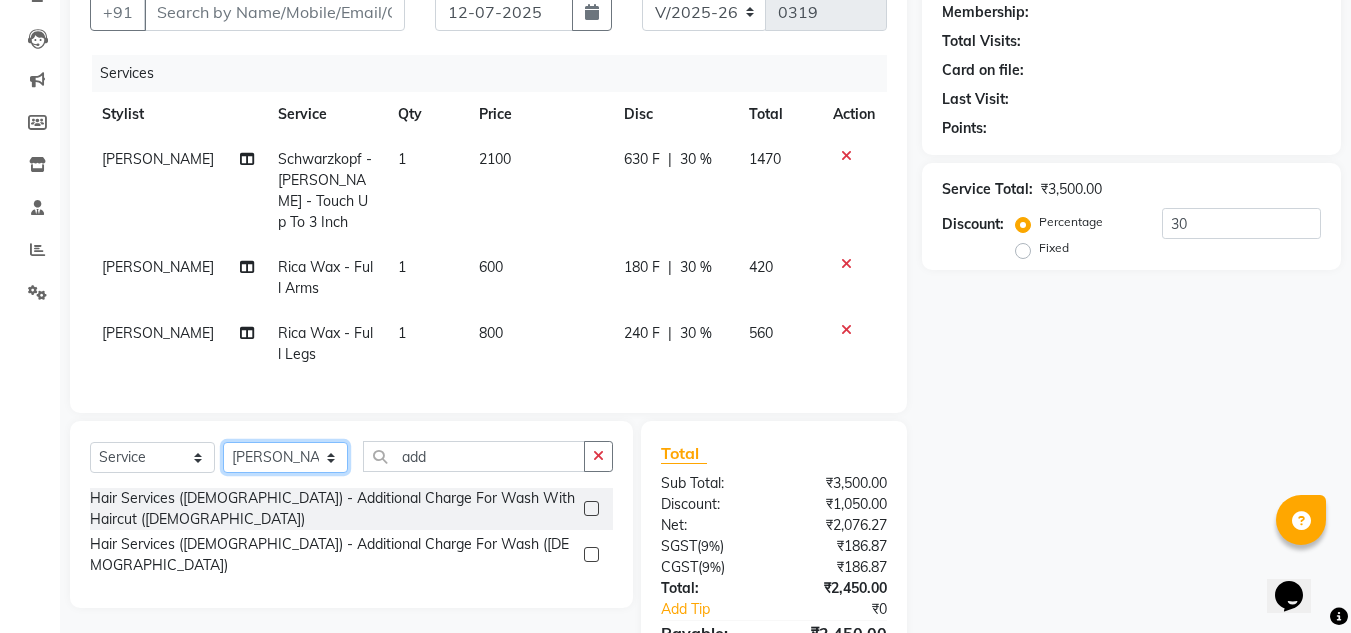 click on "Select Stylist [PERSON_NAME] [PERSON_NAME] [PERSON_NAME] [PERSON_NAME] [PERSON_NAME]" 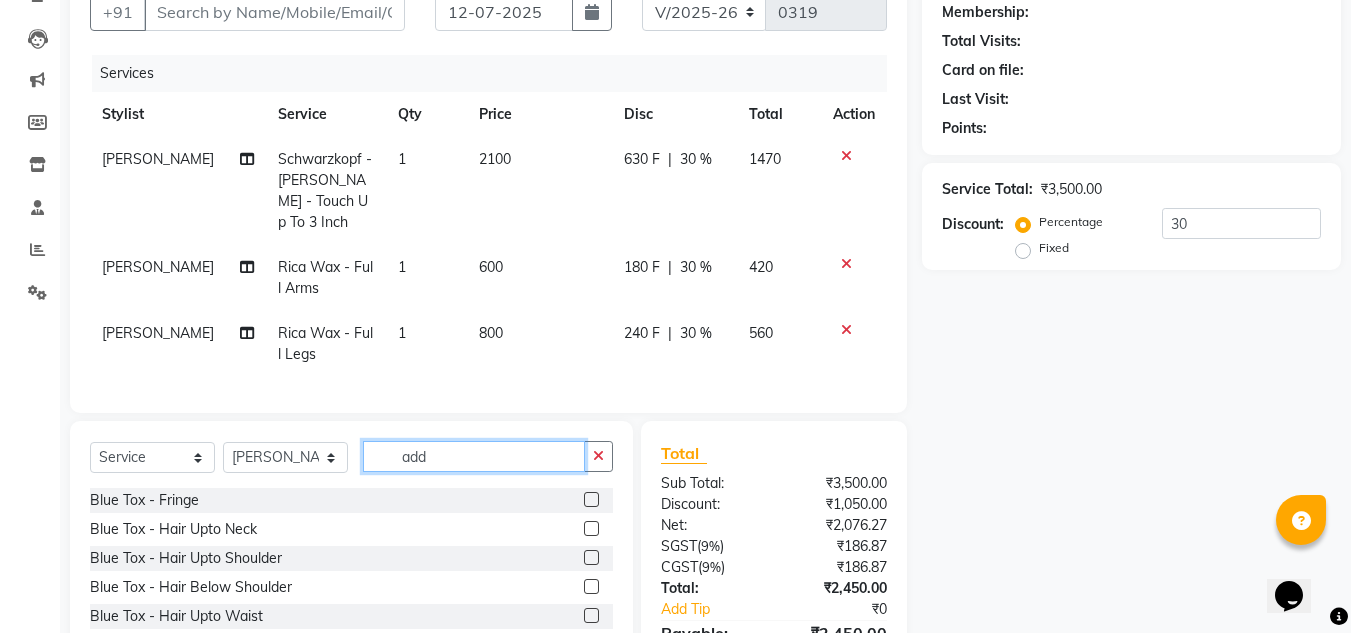 click on "add" 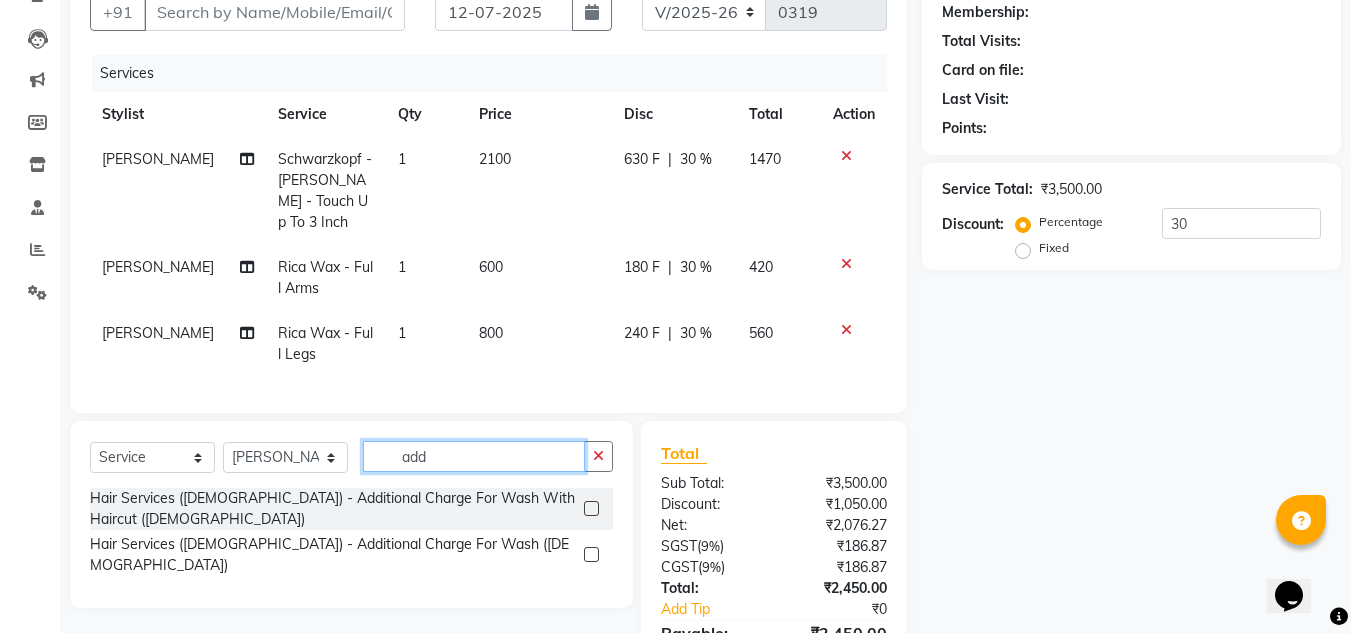 type on "add" 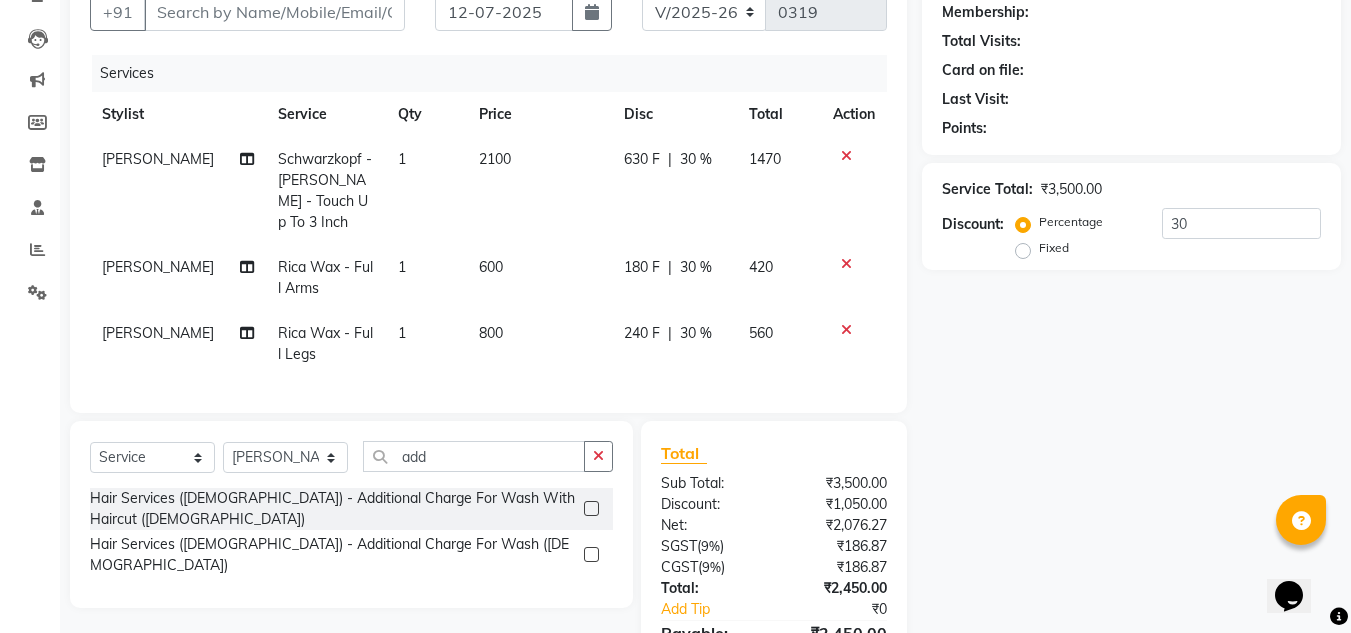 click 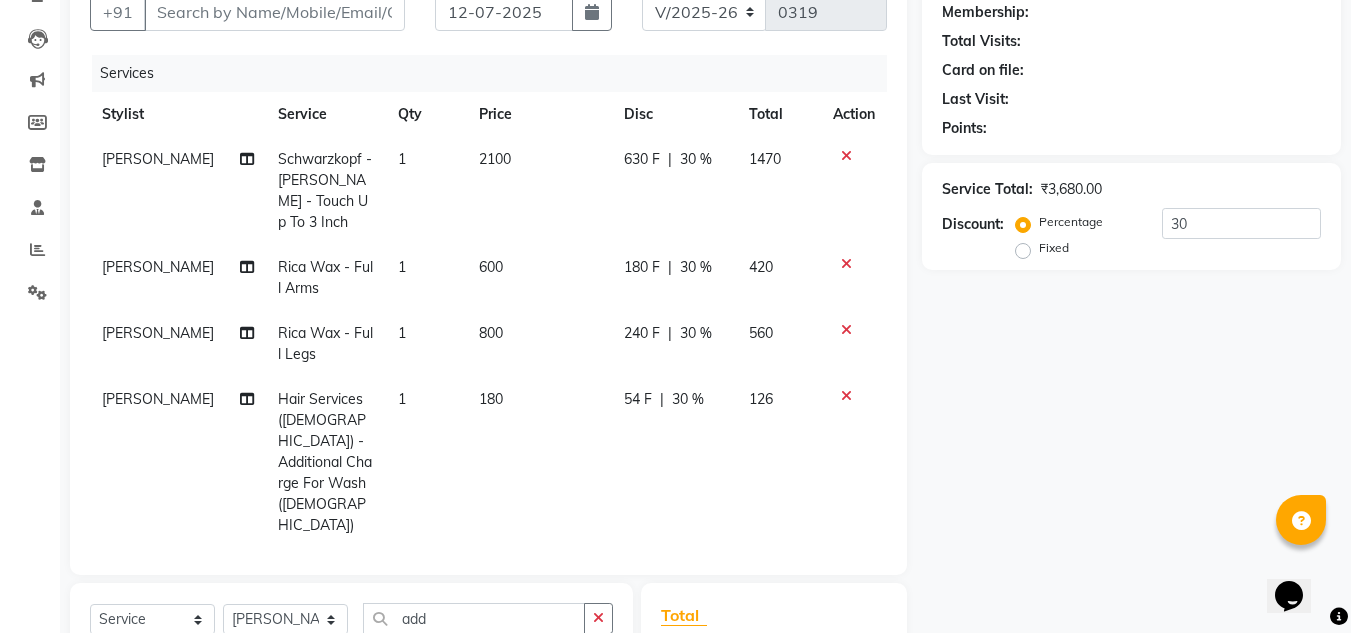 checkbox on "false" 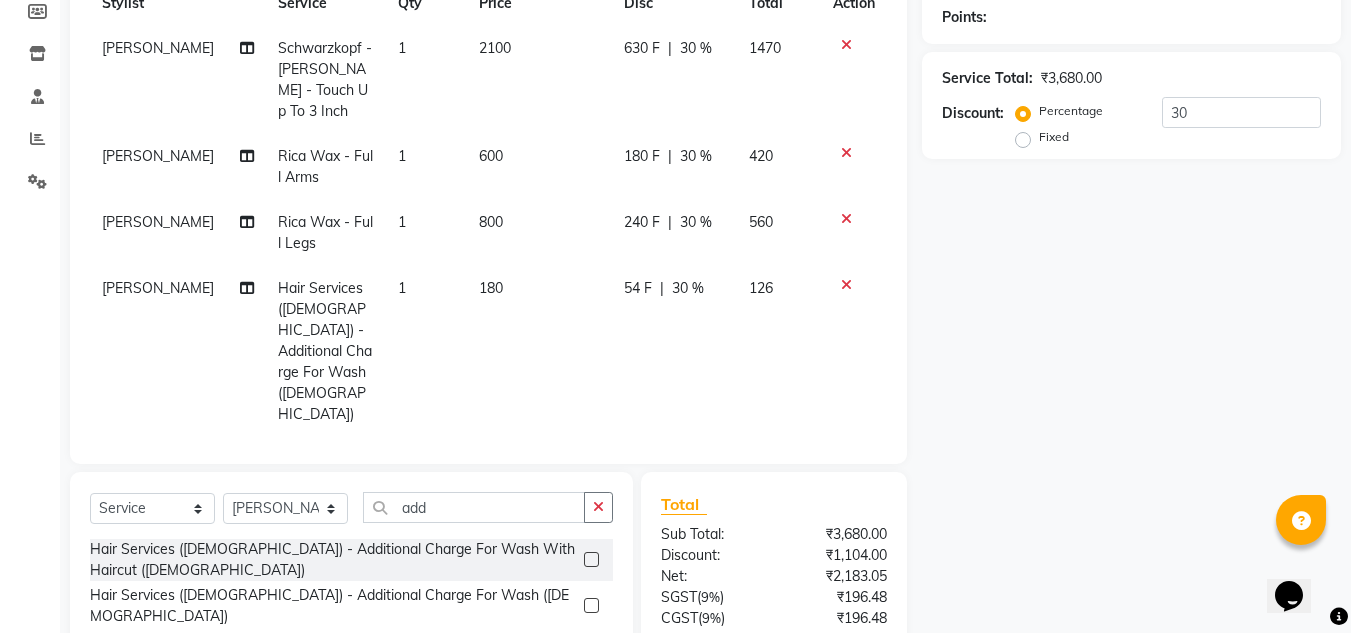 scroll, scrollTop: 428, scrollLeft: 0, axis: vertical 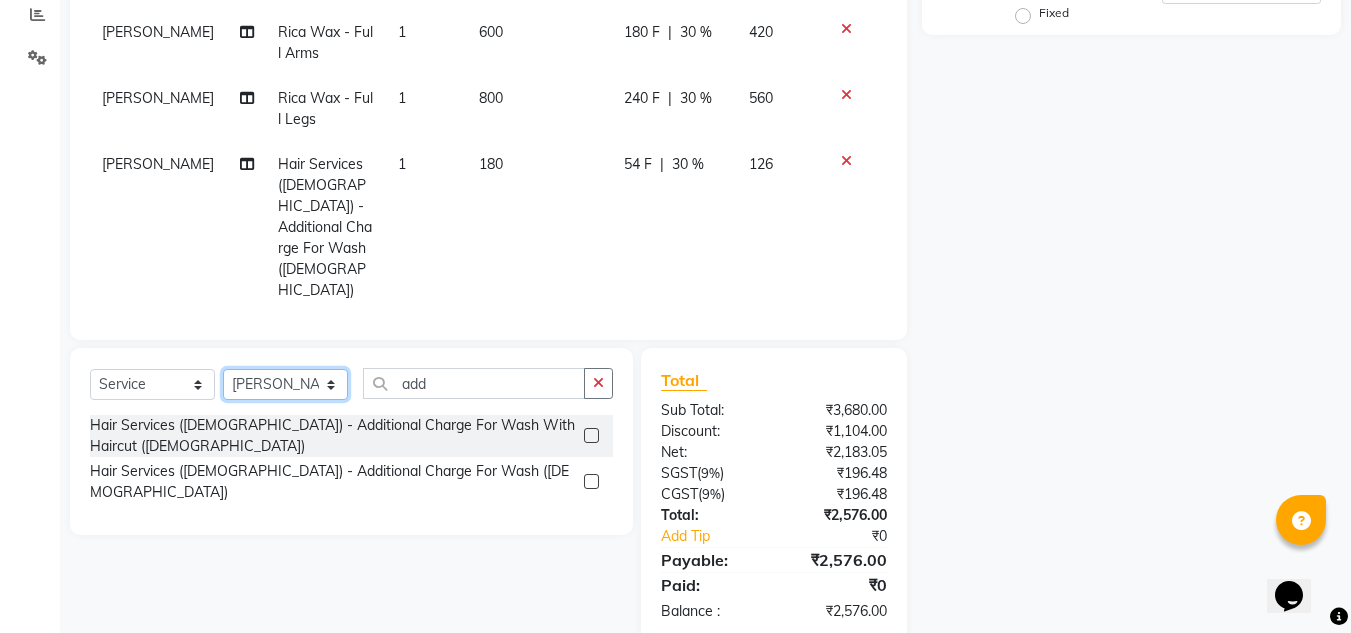 click on "Select Stylist Ankita nivangune Deepali Palsule Gopal Kadam Rohit Suravase Vandana Panikar" 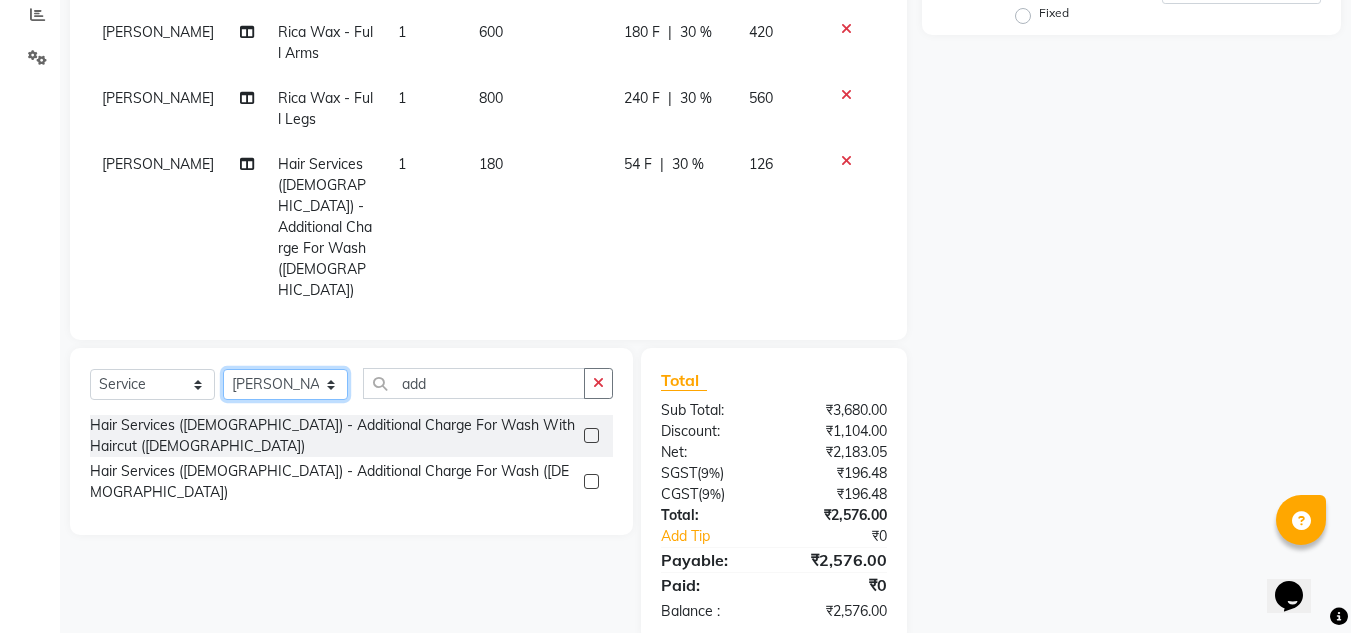 select on "61438" 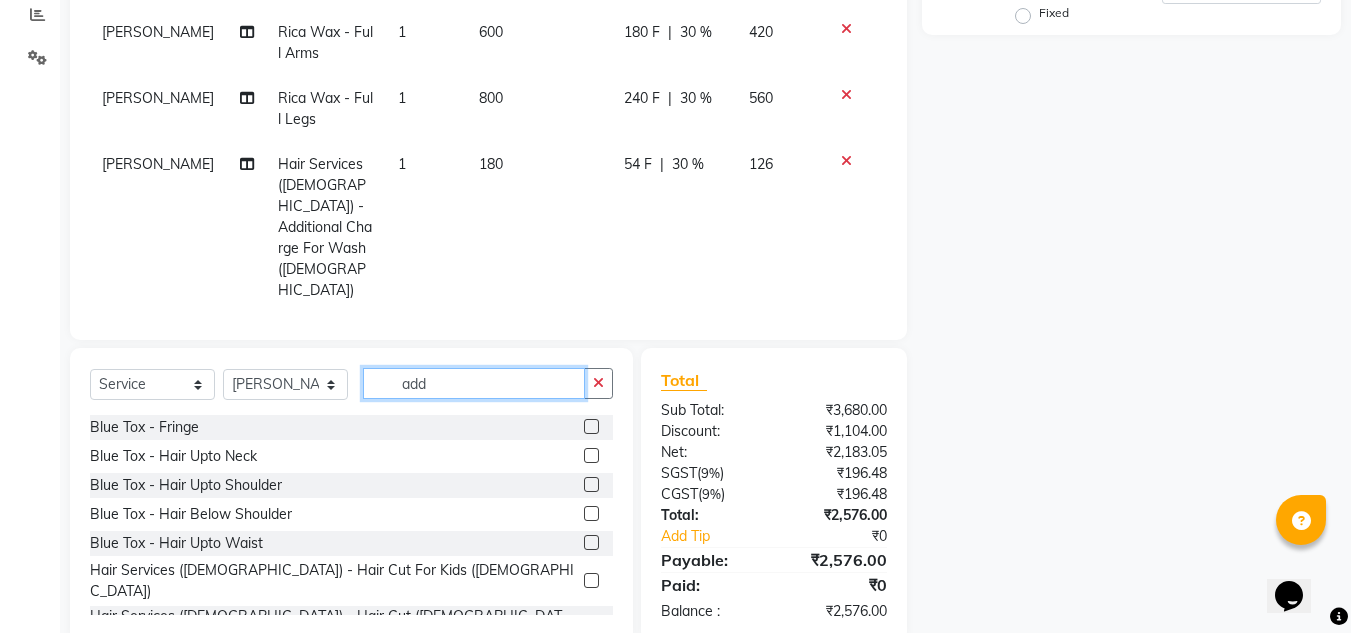 click on "add" 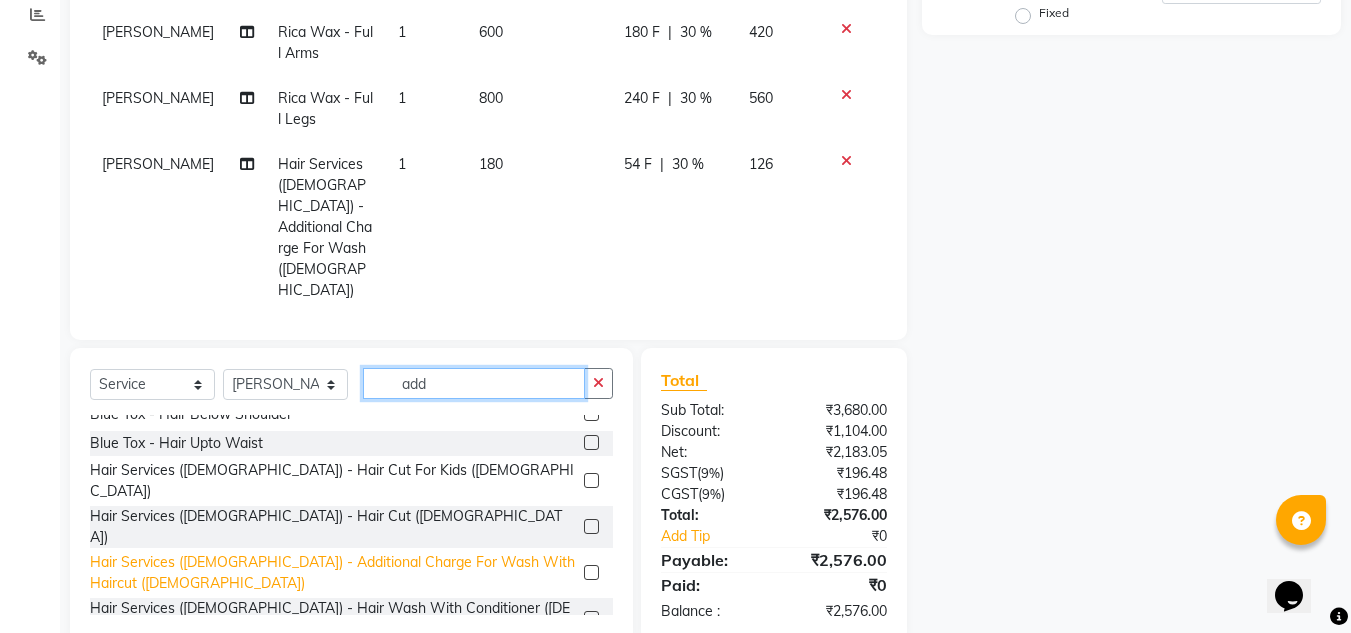 scroll, scrollTop: 0, scrollLeft: 0, axis: both 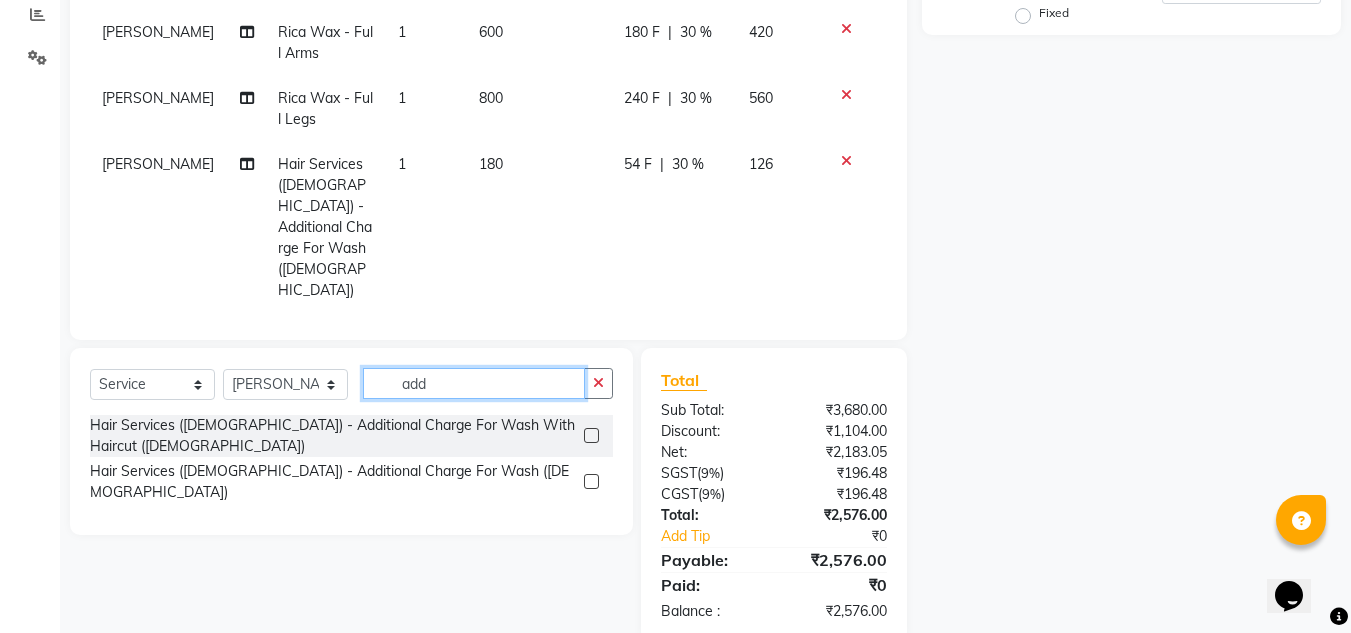 type on "add" 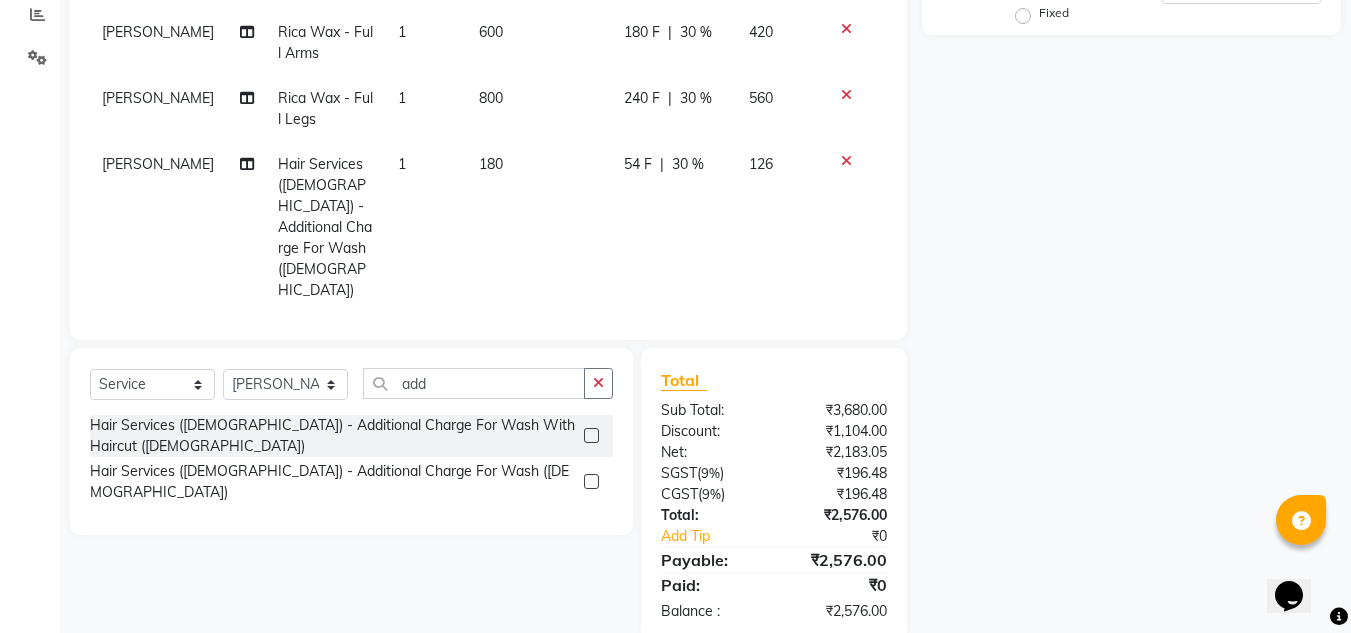click 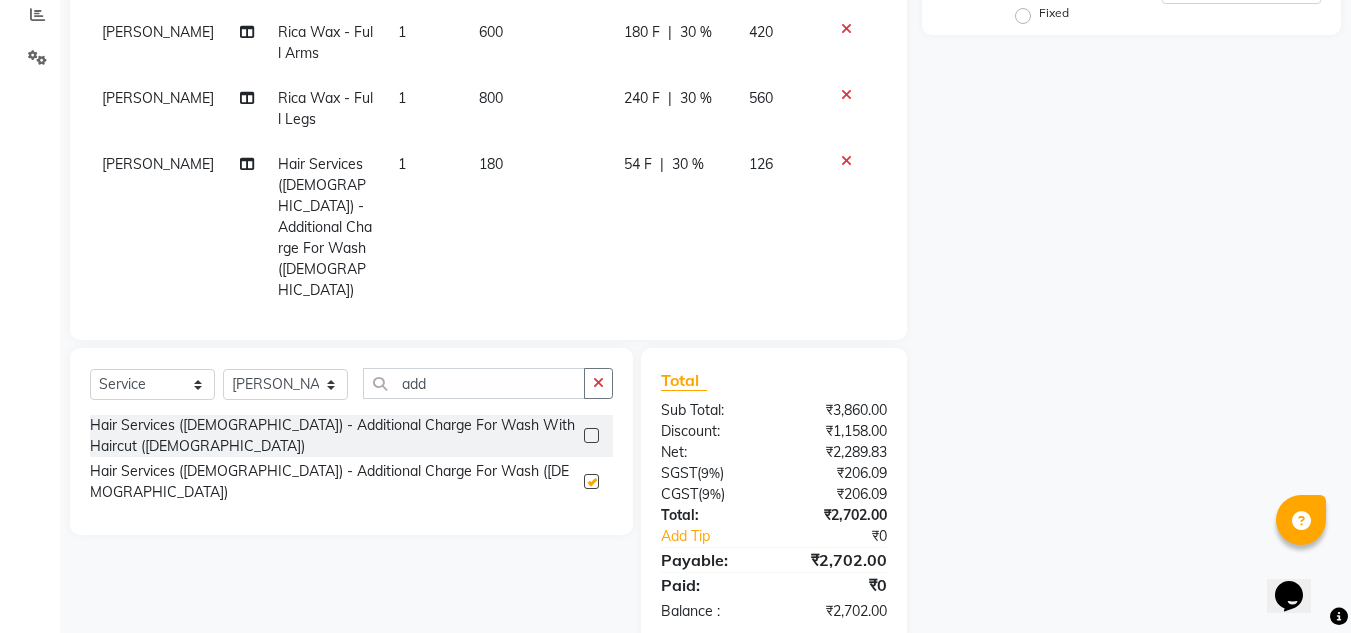 checkbox on "false" 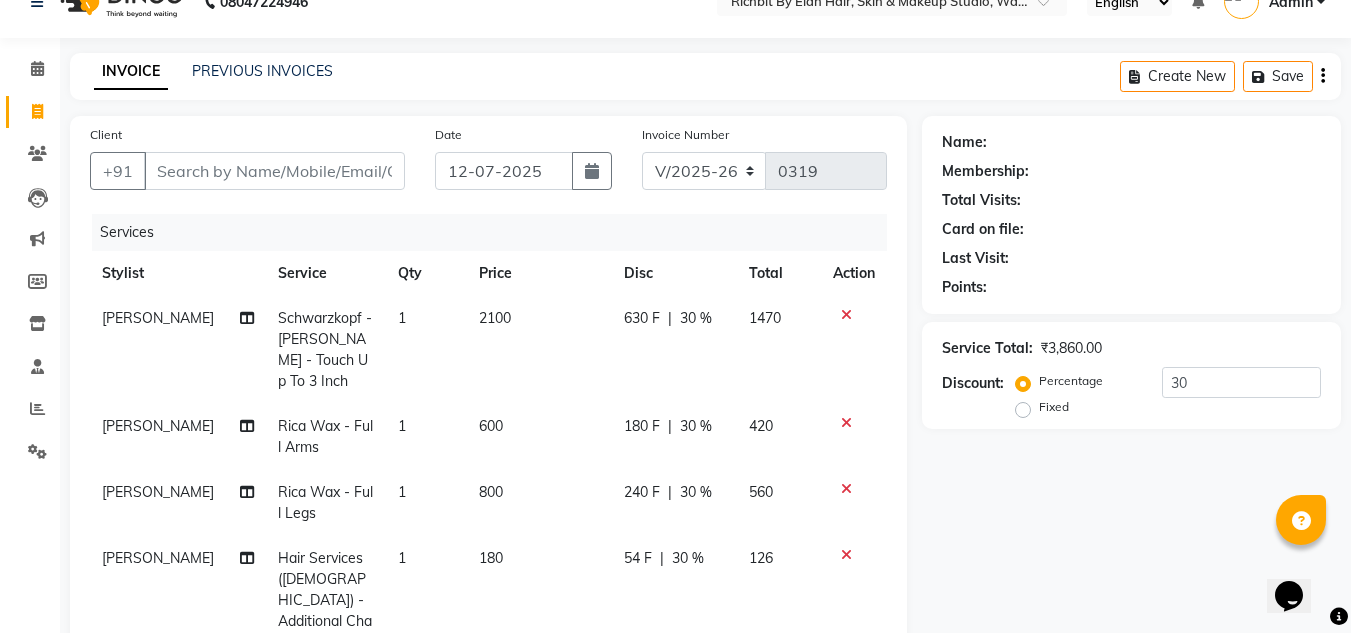 scroll, scrollTop: 0, scrollLeft: 0, axis: both 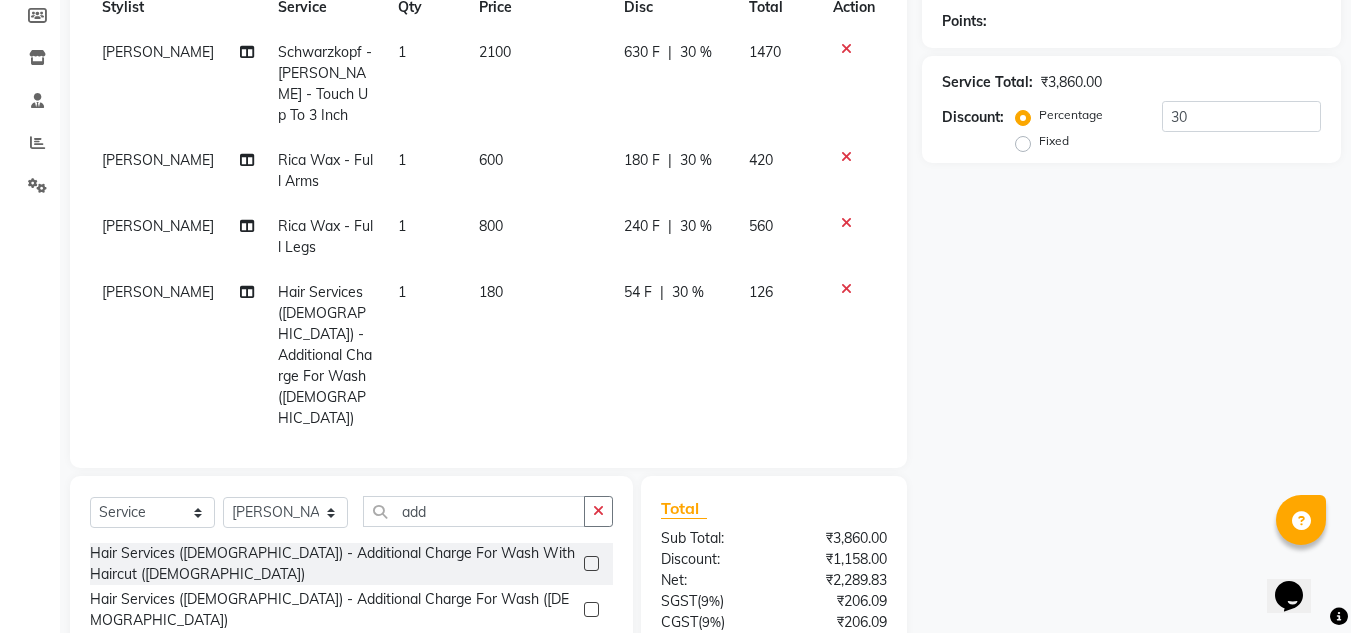 click 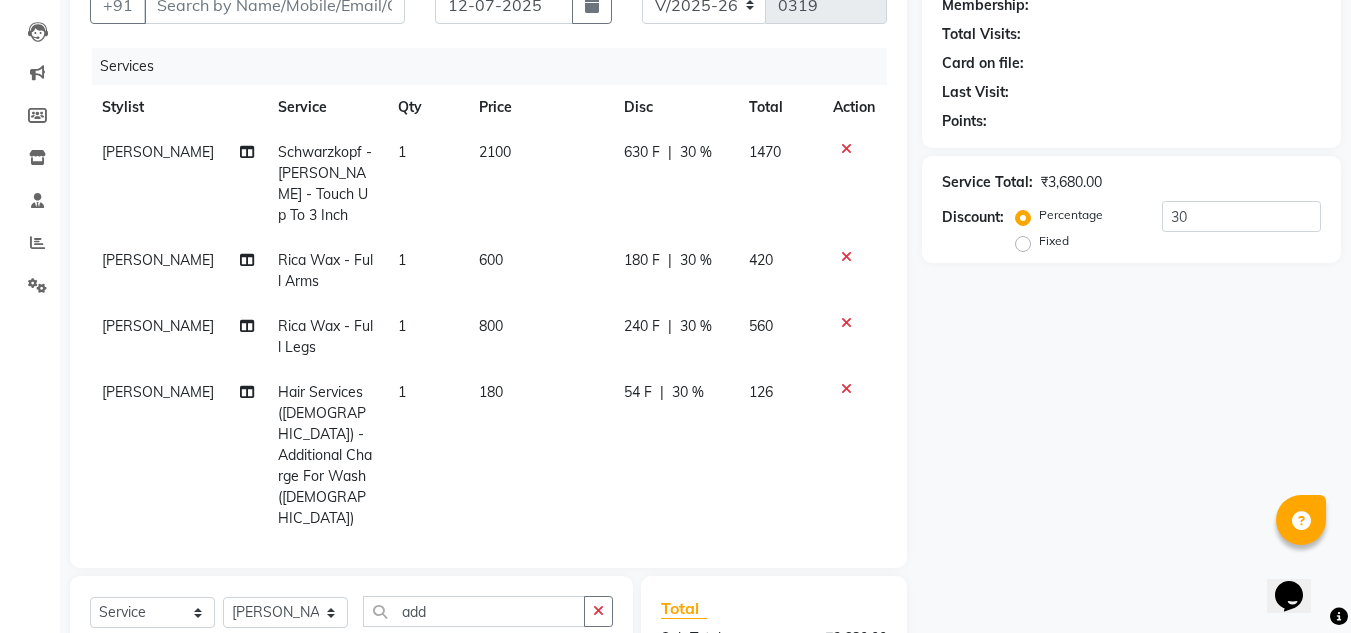 scroll, scrollTop: 300, scrollLeft: 0, axis: vertical 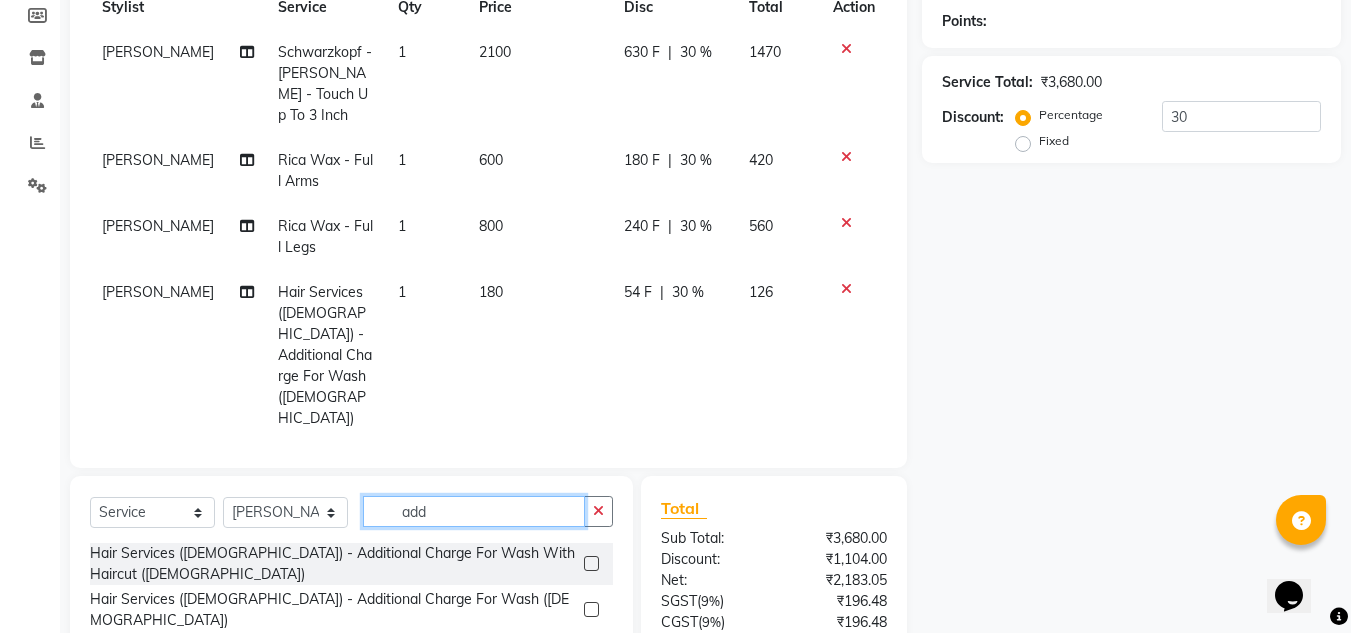 click on "add" 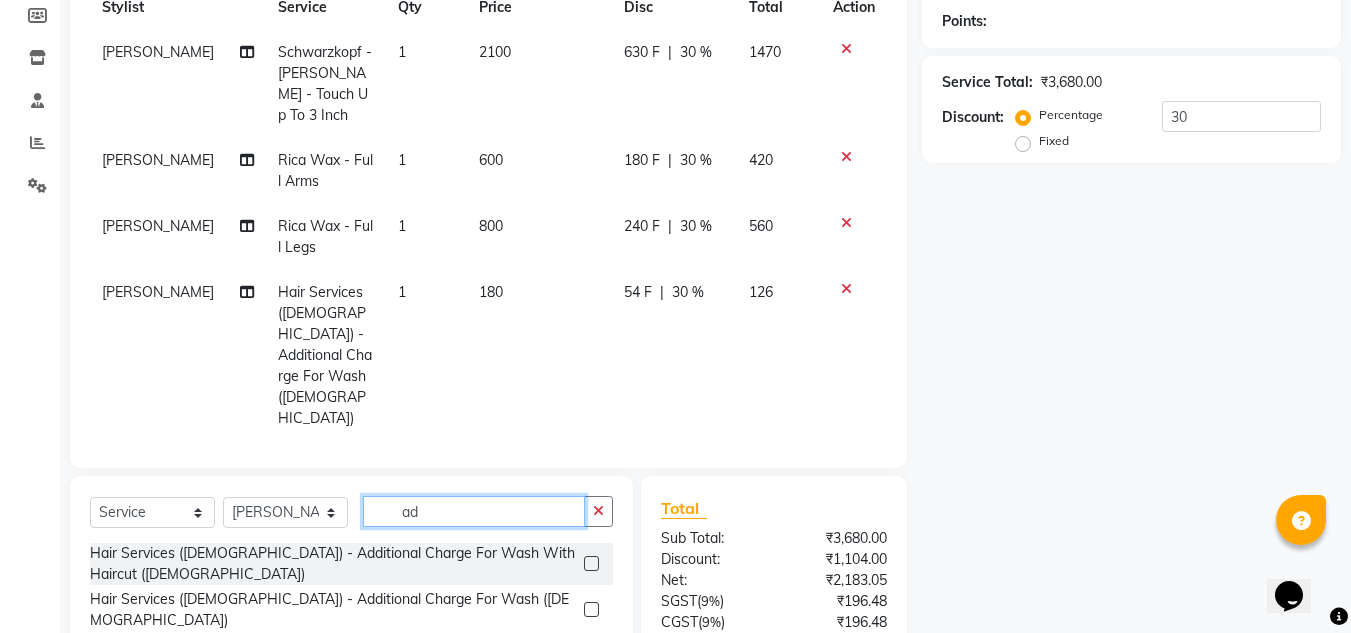 type on "a" 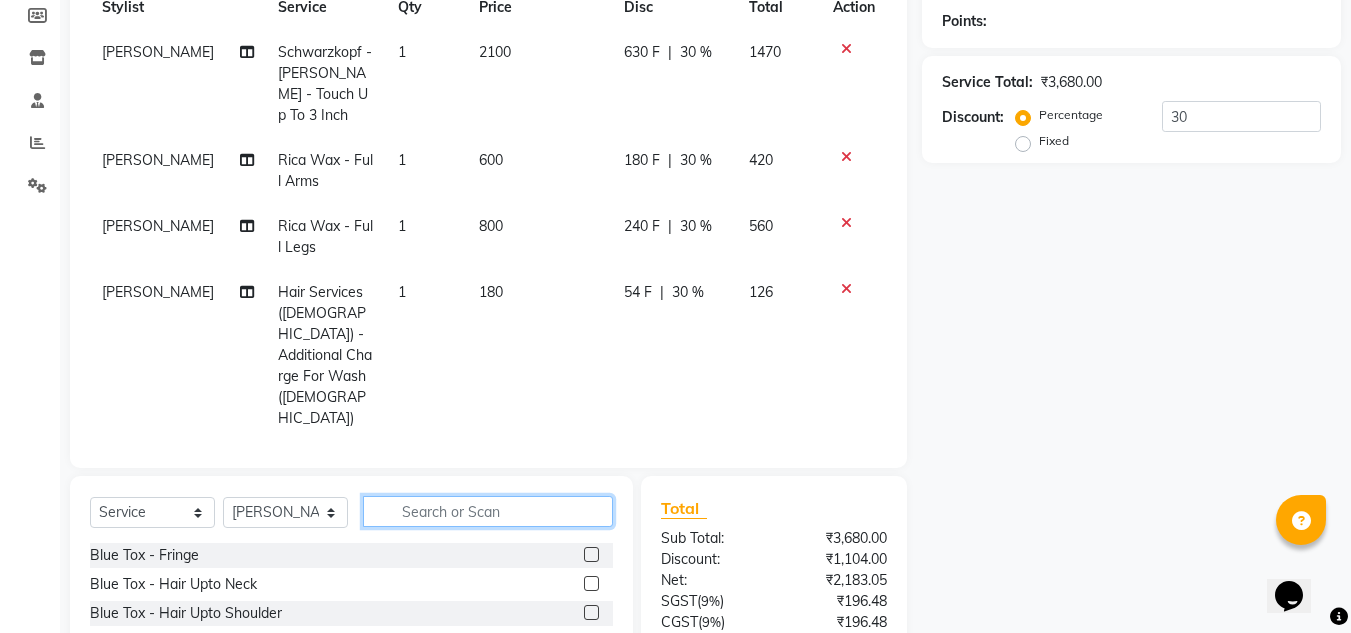 type 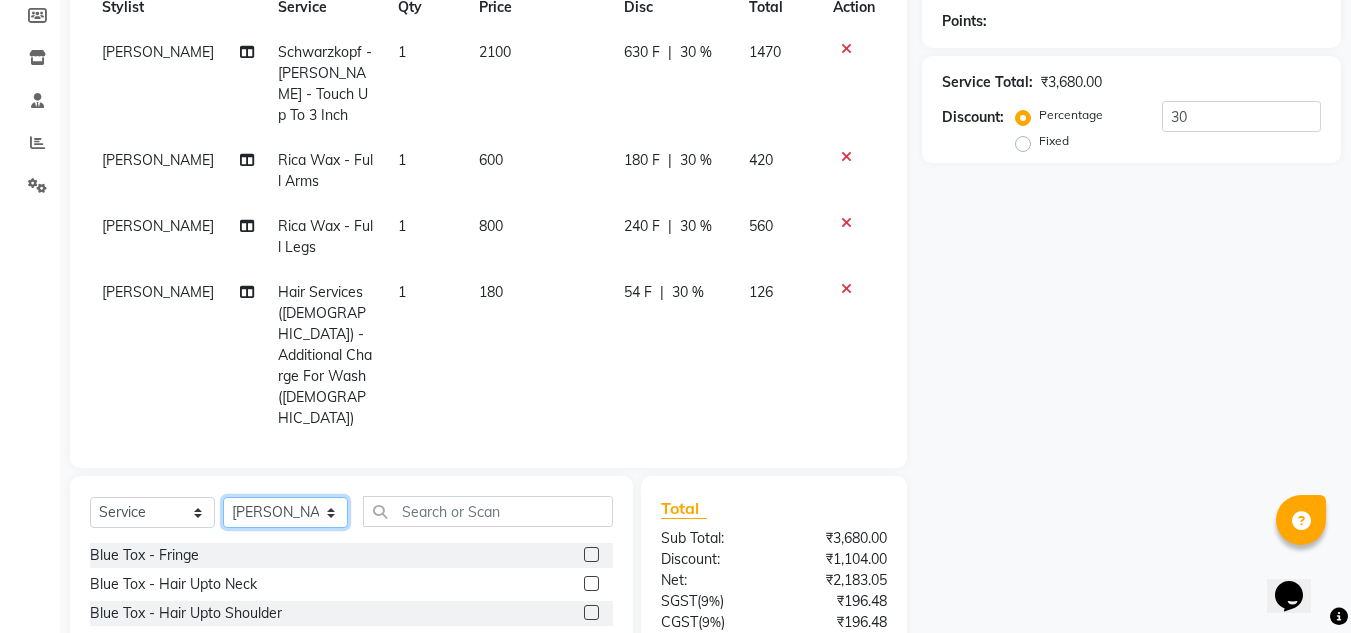 click on "Select Stylist [PERSON_NAME] [PERSON_NAME] [PERSON_NAME] [PERSON_NAME] [PERSON_NAME]" 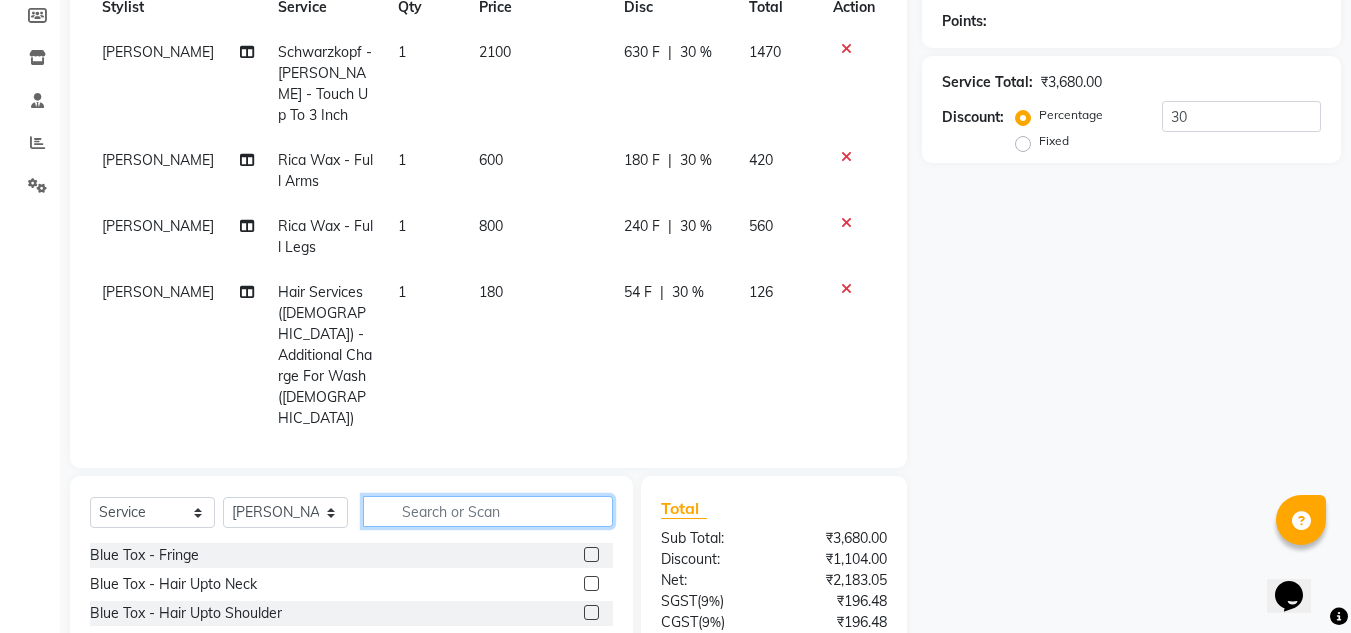 click 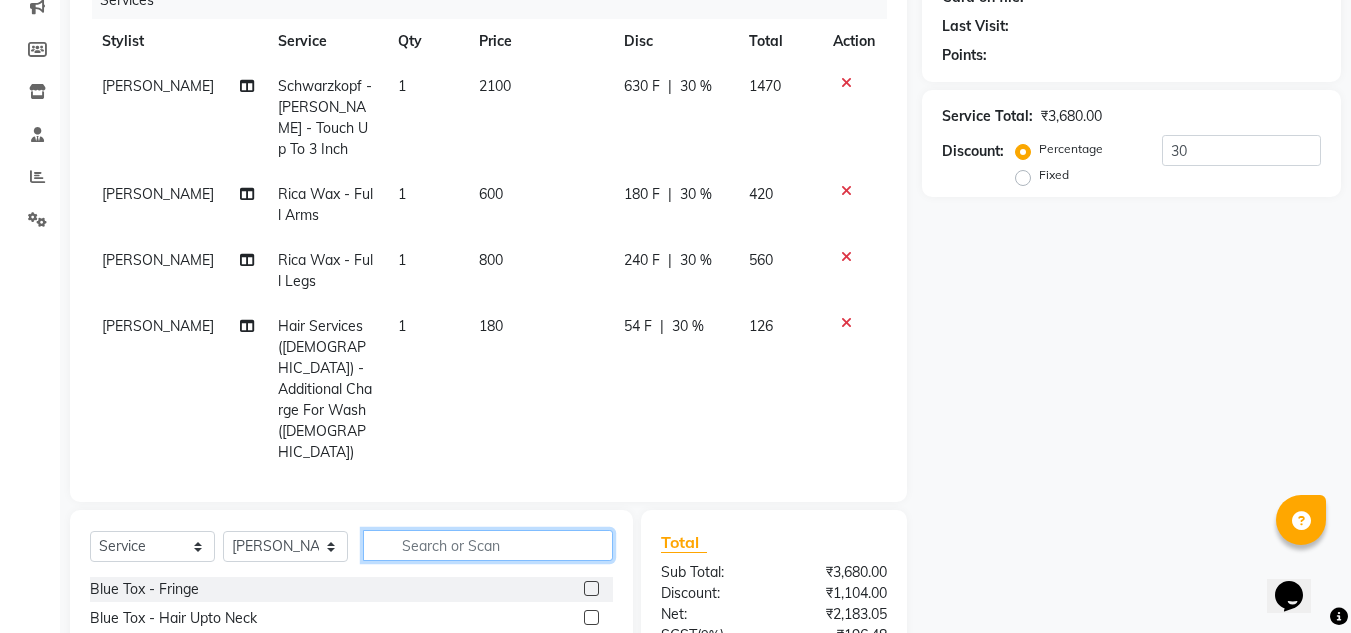 scroll, scrollTop: 300, scrollLeft: 0, axis: vertical 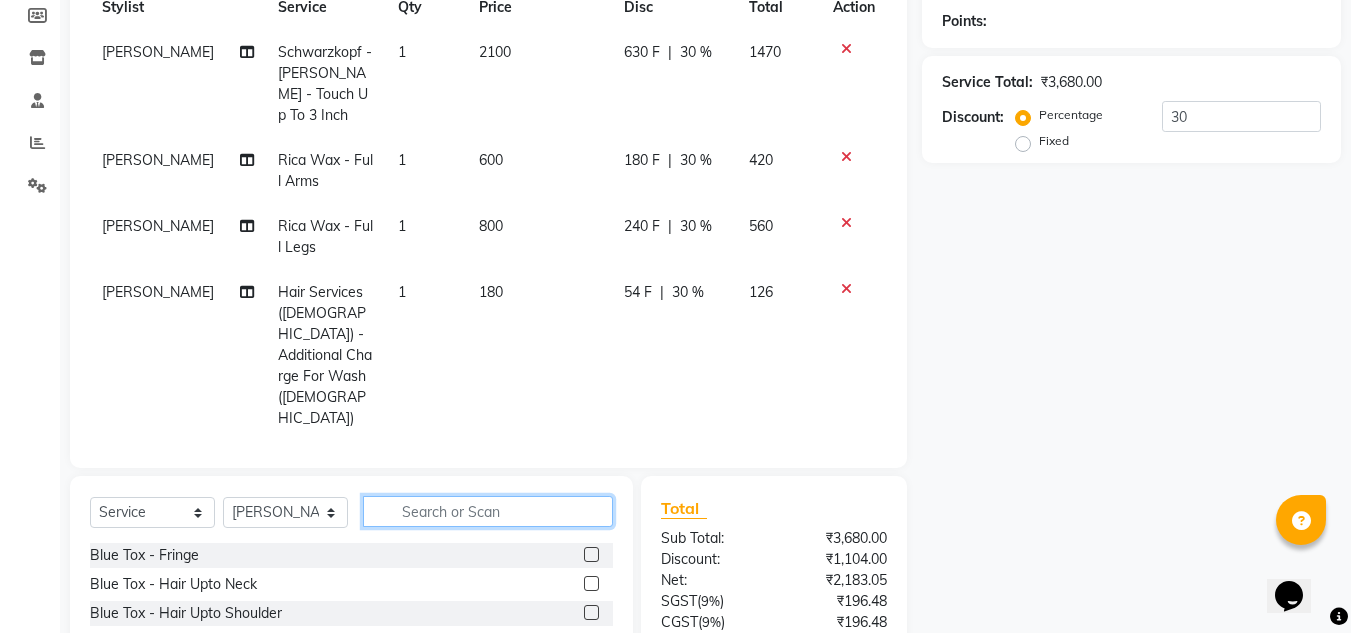 click 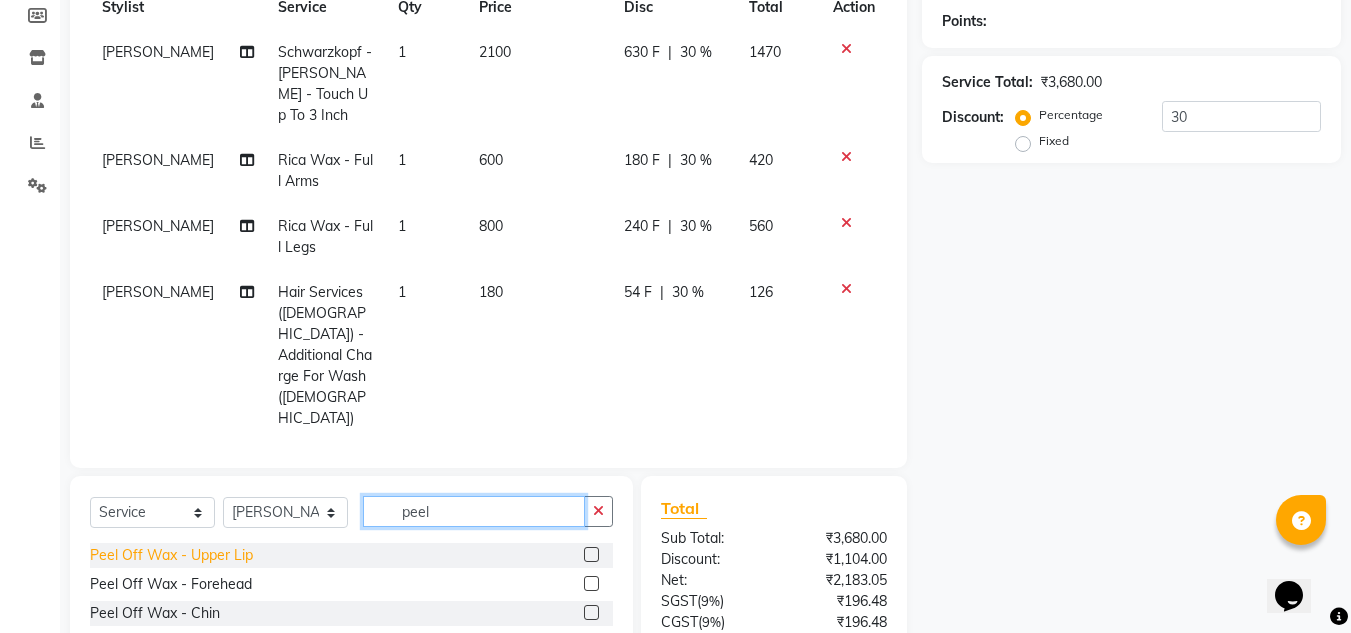 type on "peel" 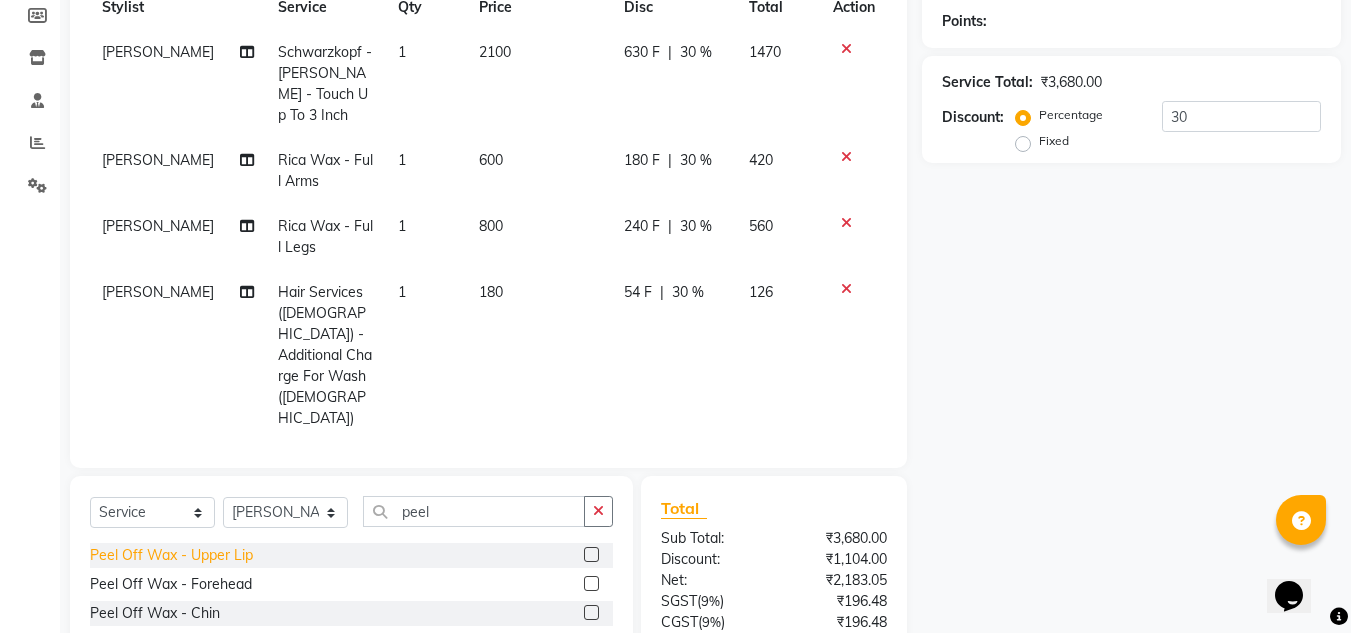 click on "Peel Off Wax - Upper Lip" 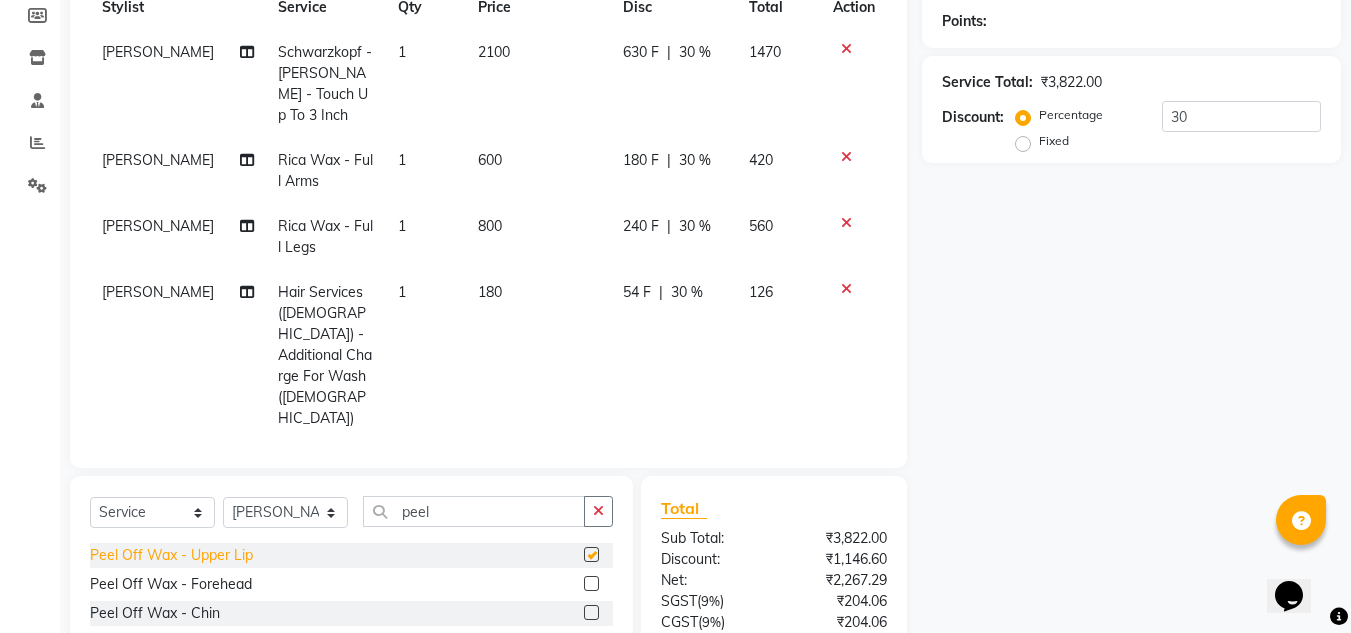 checkbox on "false" 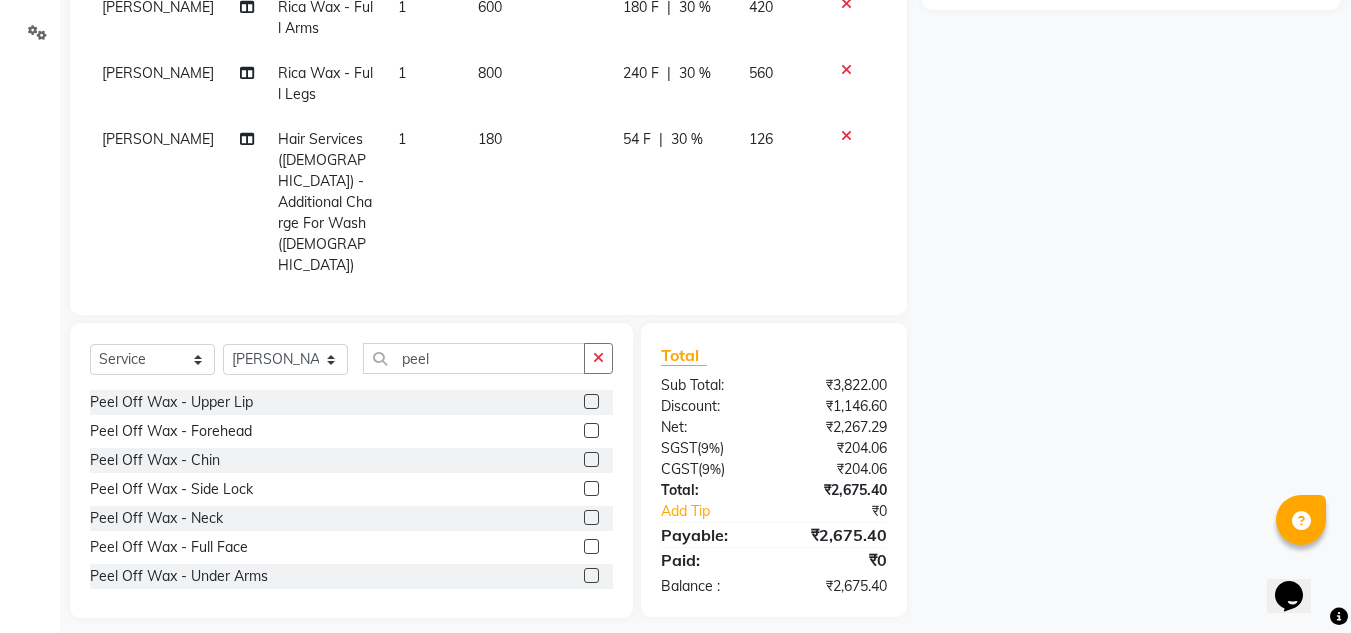 scroll, scrollTop: 468, scrollLeft: 0, axis: vertical 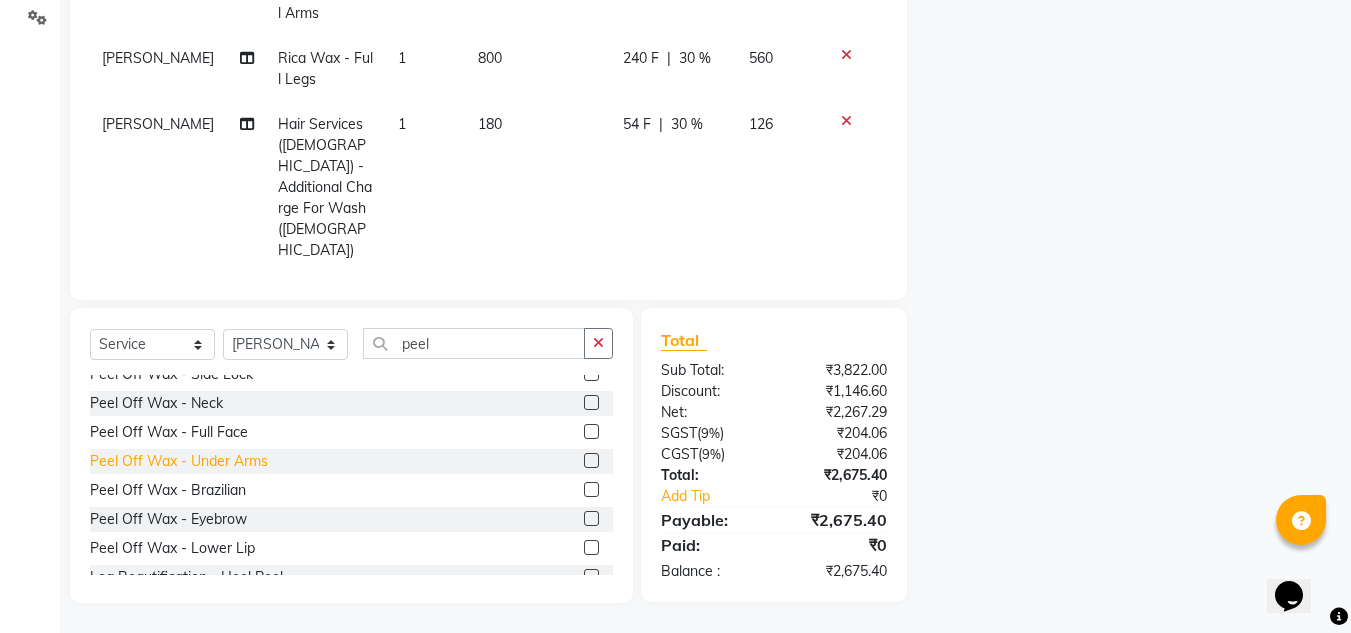 click on "Peel Off Wax - Under Arms" 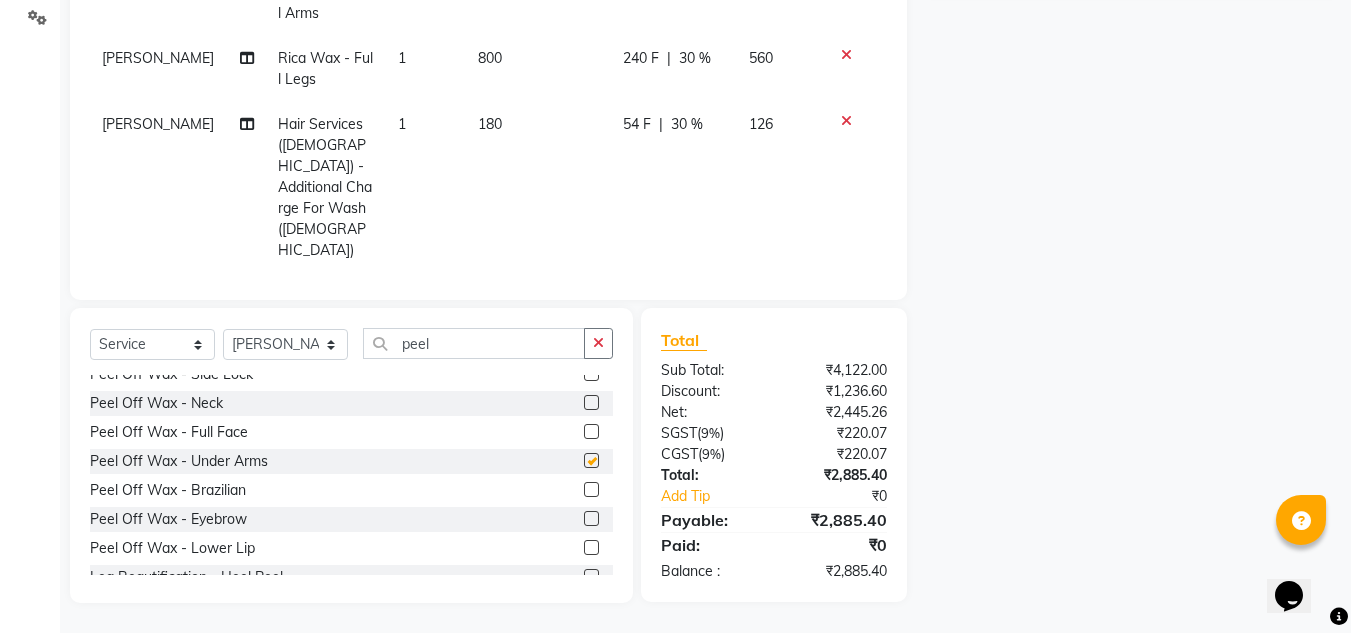 checkbox on "false" 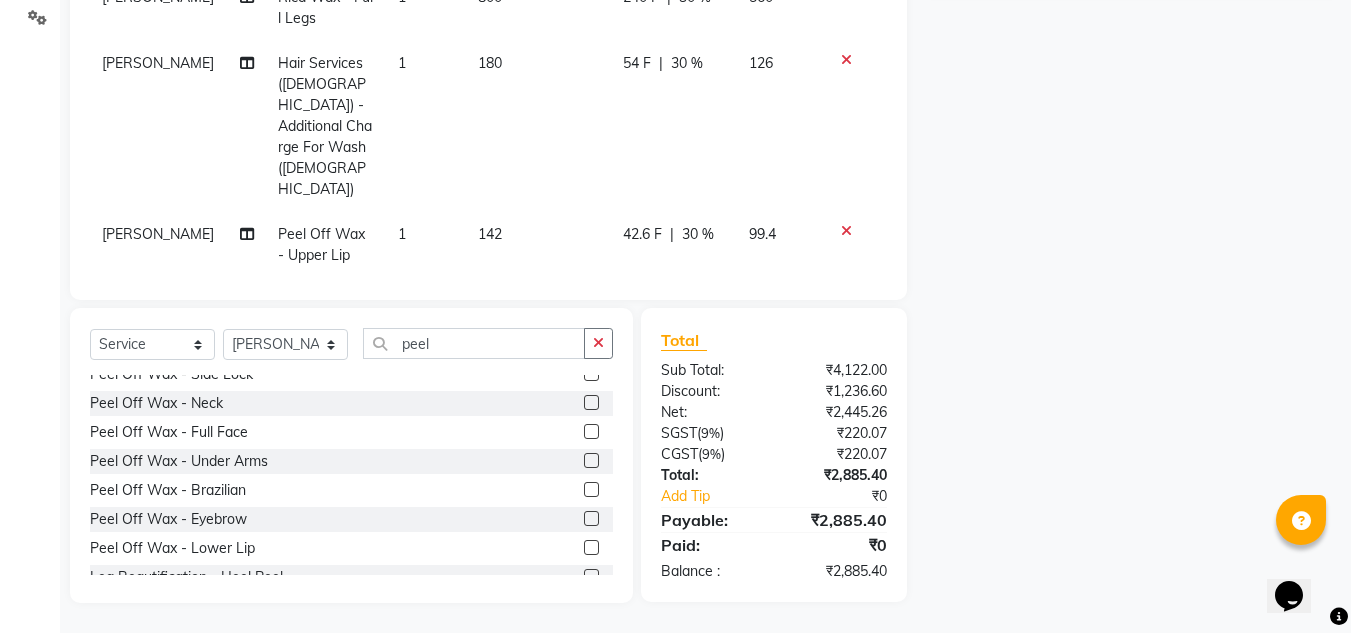 scroll, scrollTop: 93, scrollLeft: 0, axis: vertical 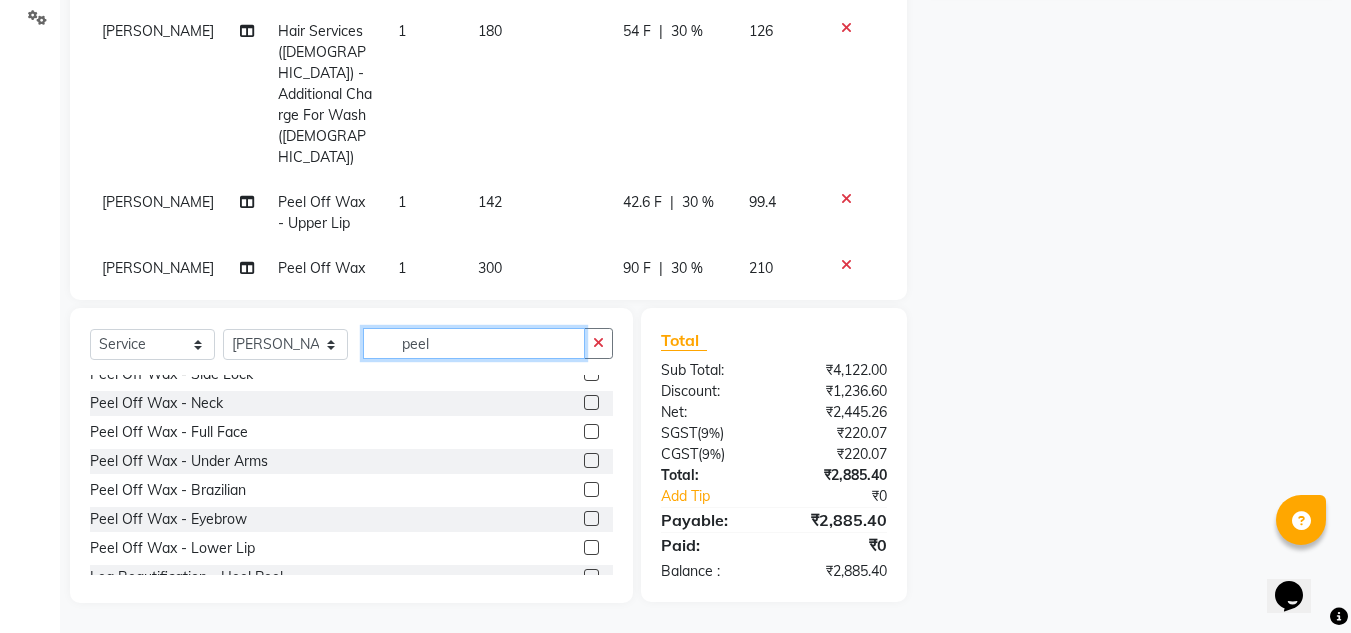 click on "peel" 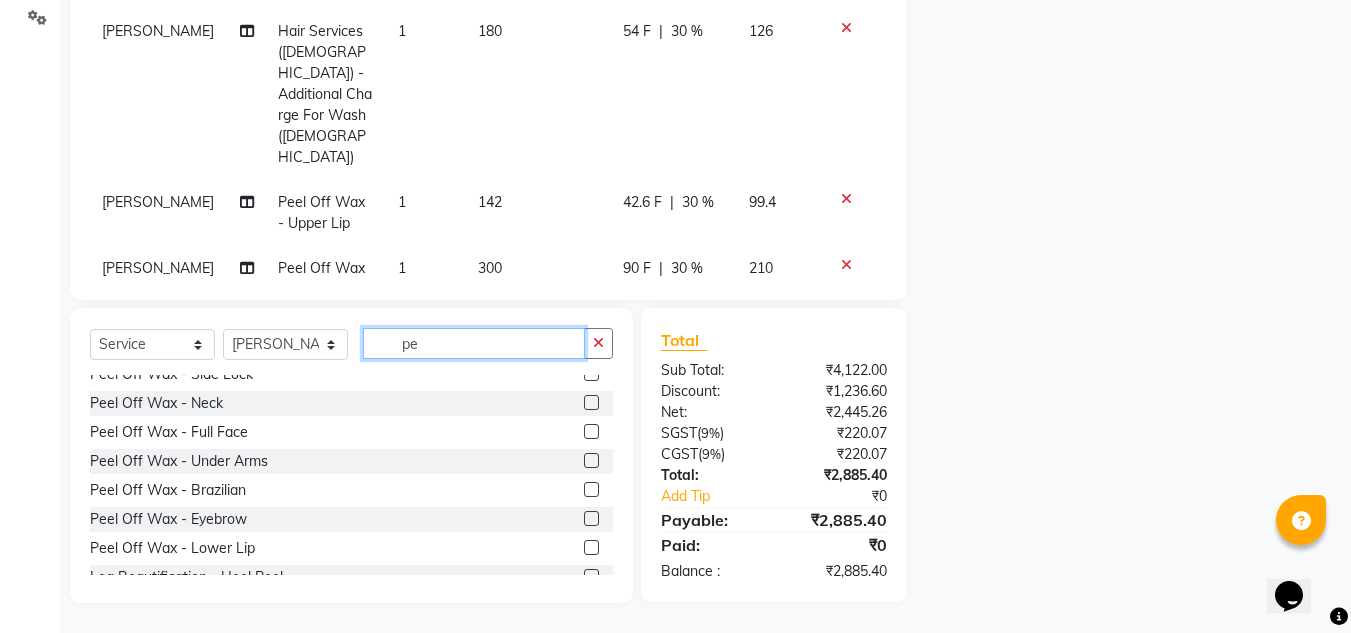 type on "p" 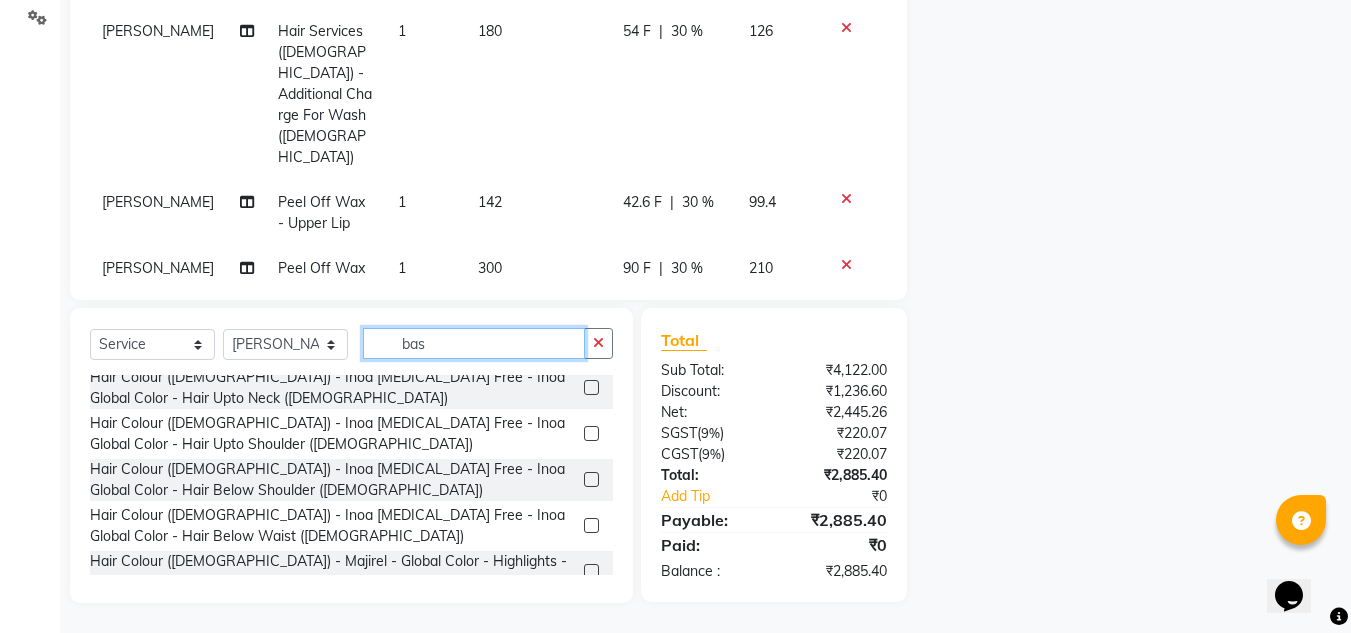 scroll, scrollTop: 3, scrollLeft: 0, axis: vertical 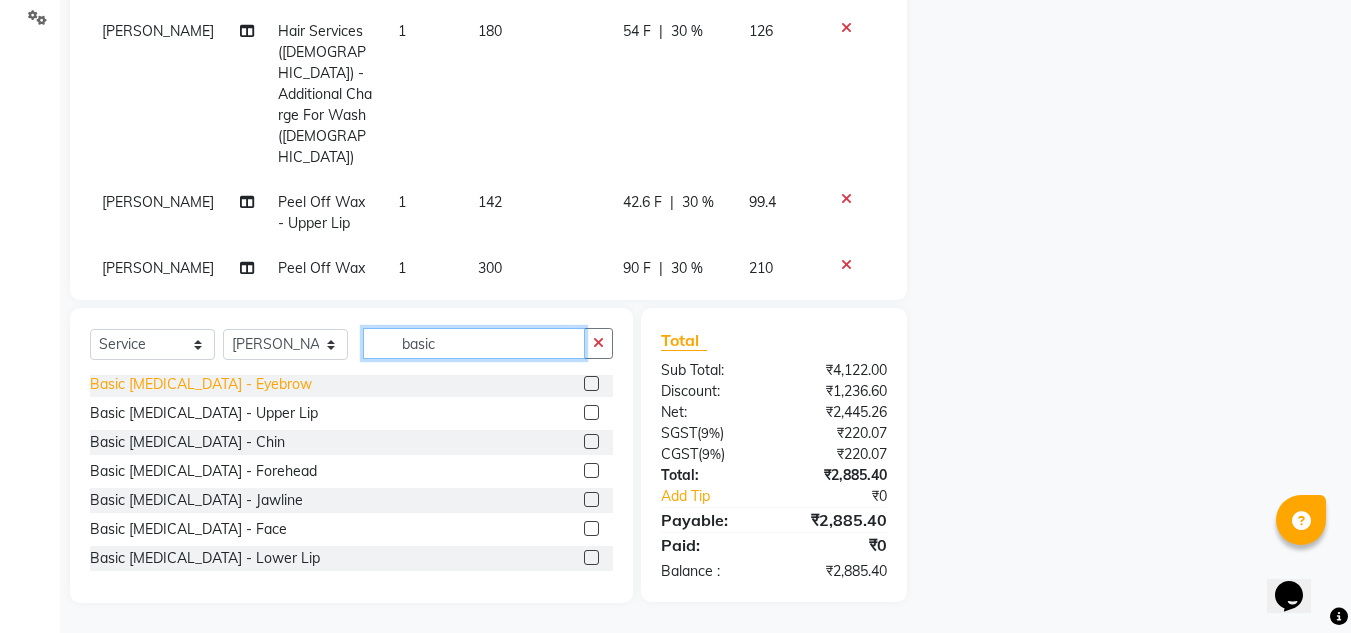 type on "basic" 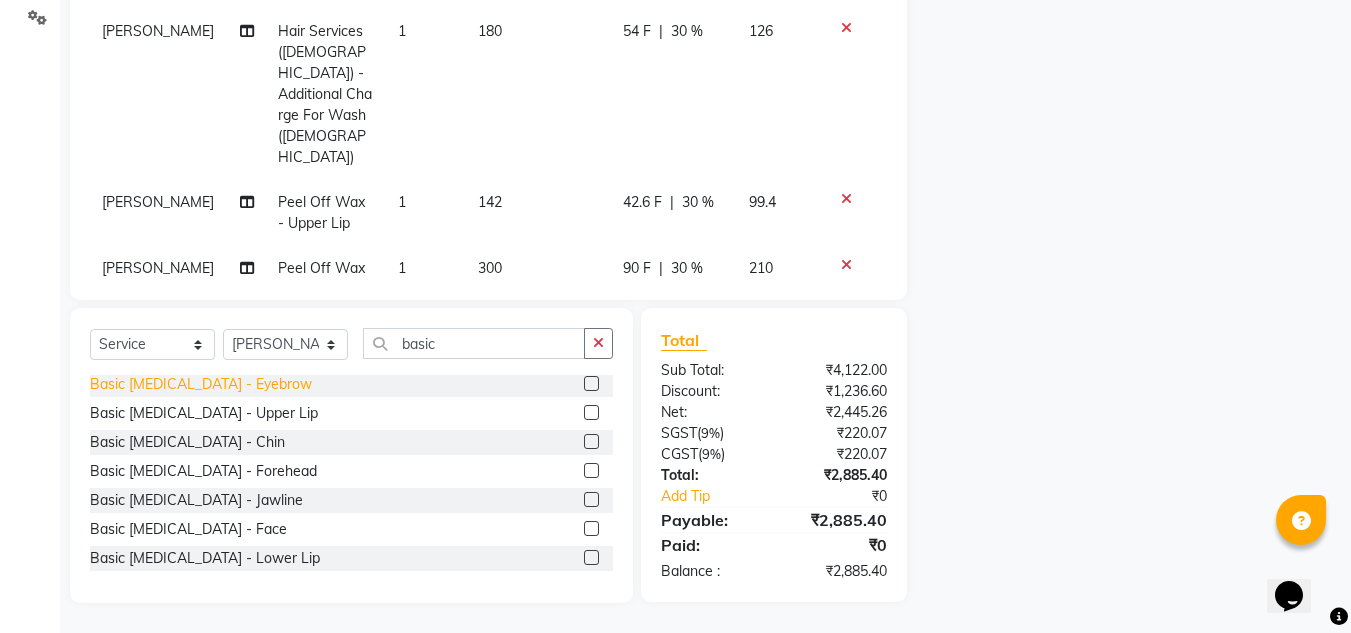 click on "Basic [MEDICAL_DATA] - Eyebrow" 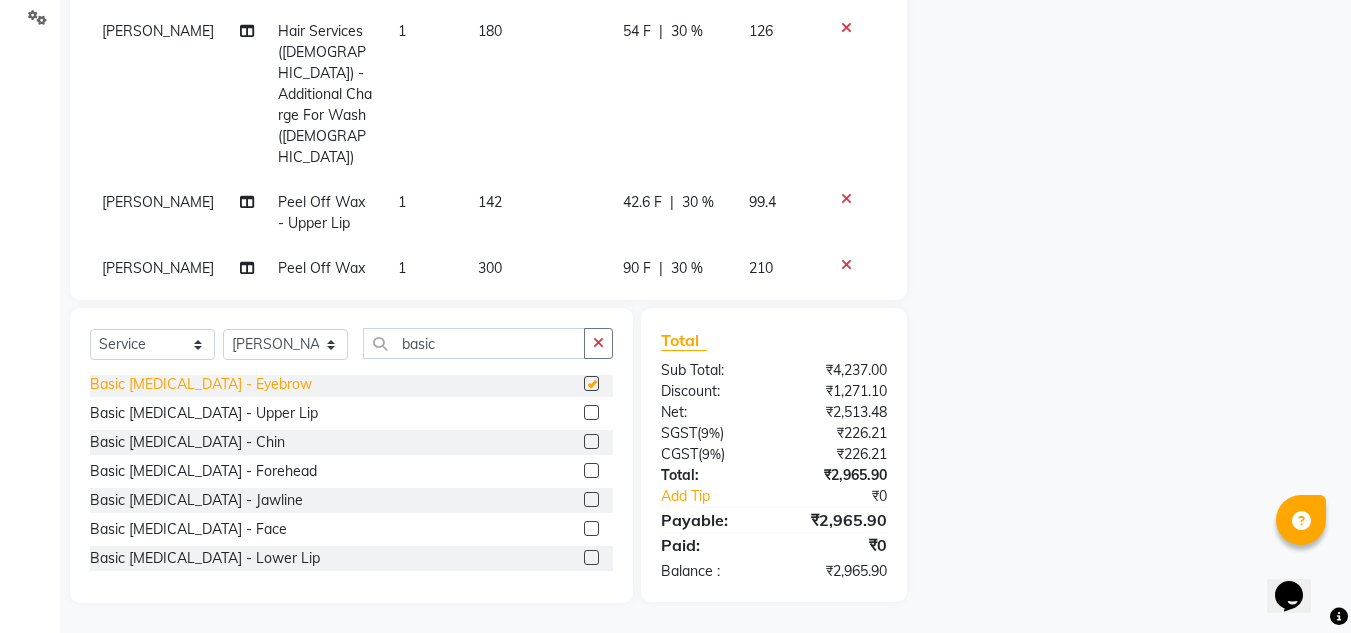 checkbox on "false" 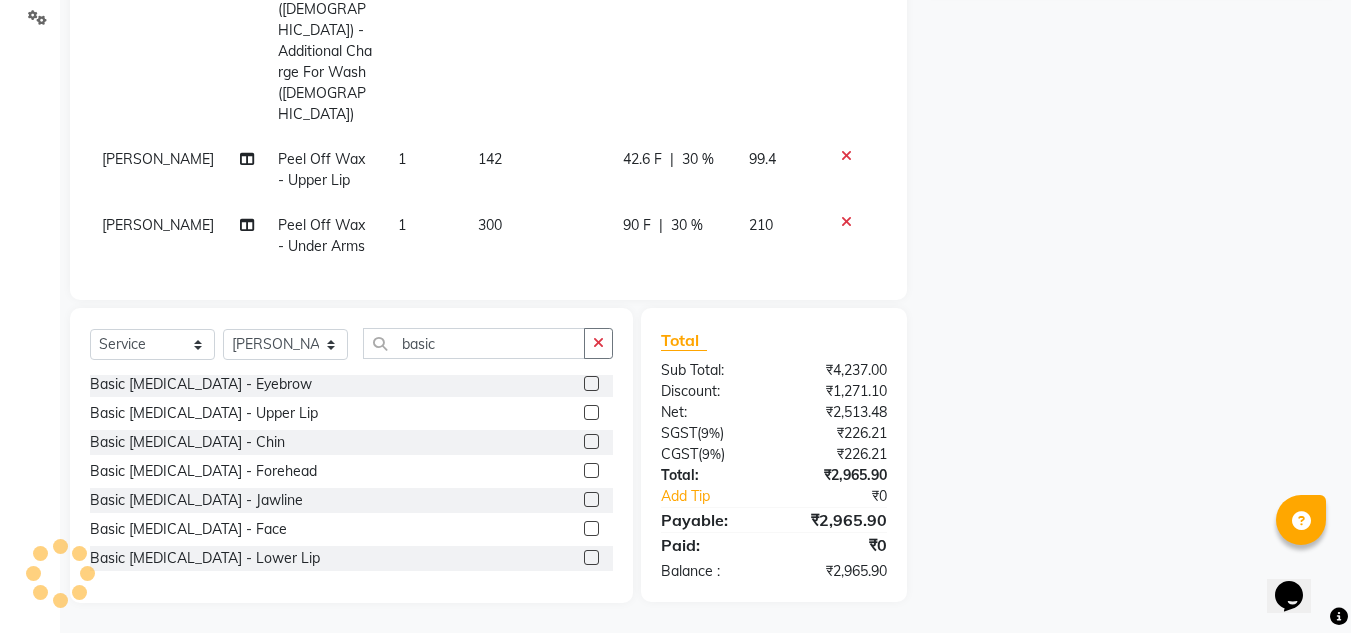 scroll, scrollTop: 159, scrollLeft: 0, axis: vertical 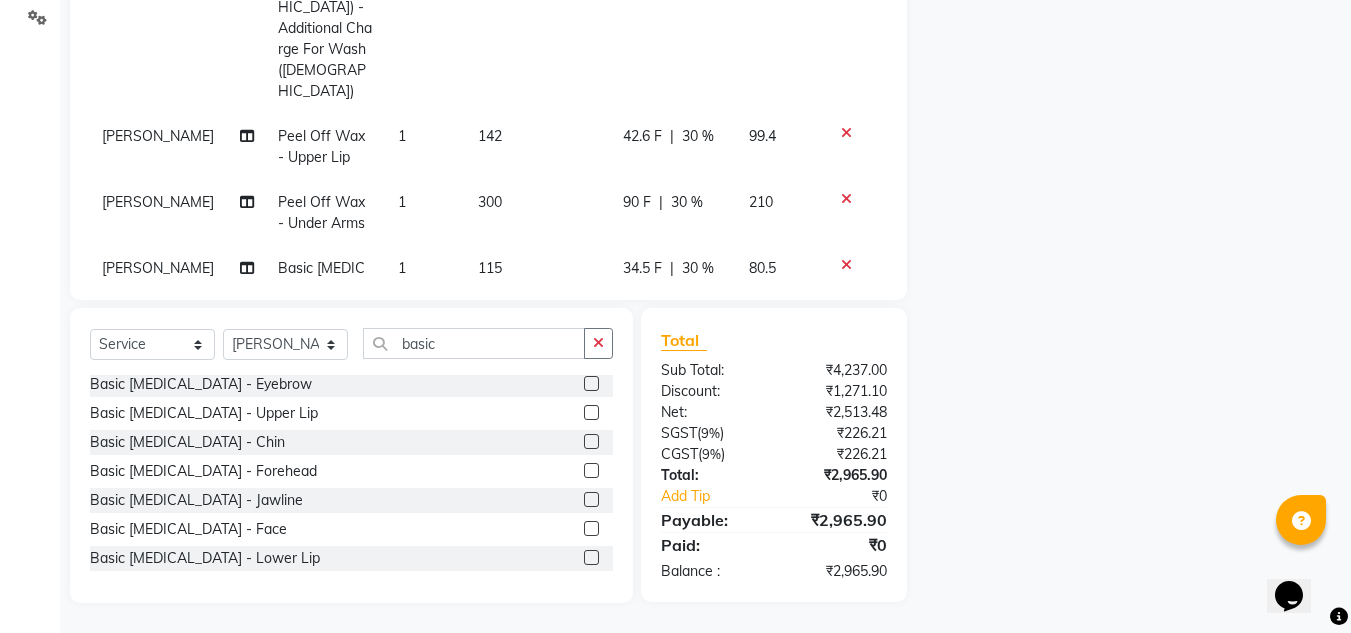 click on "34.5 F" 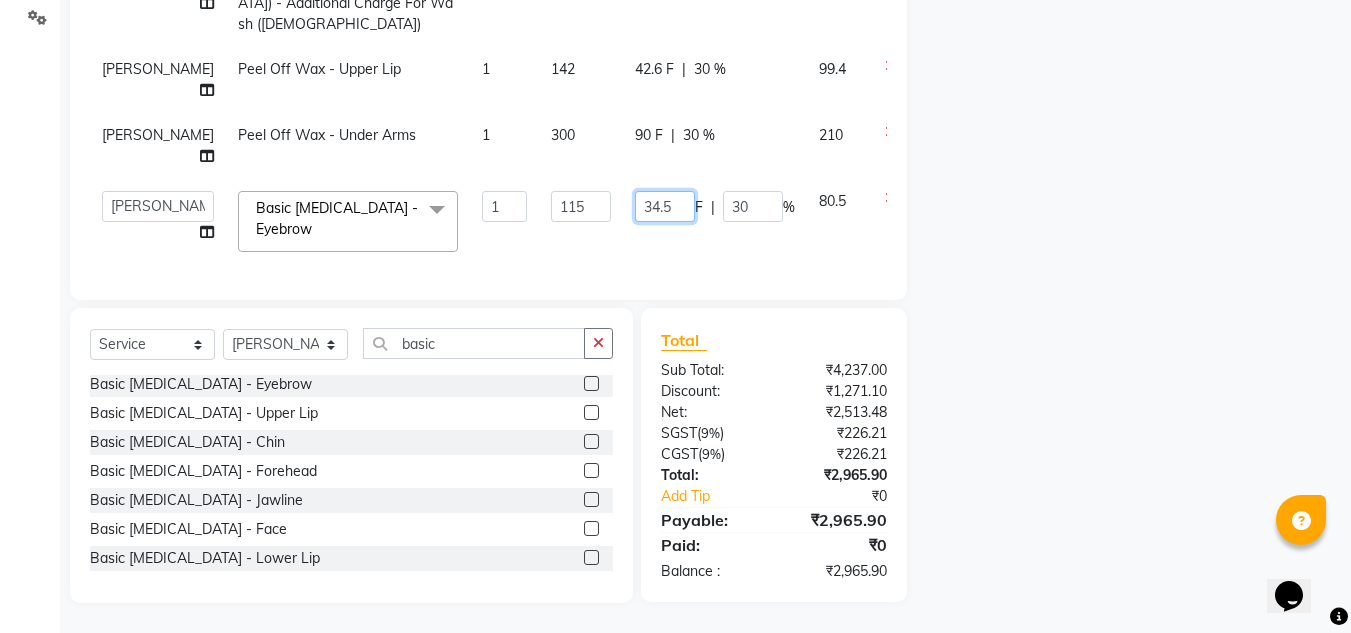 click on "34.5" 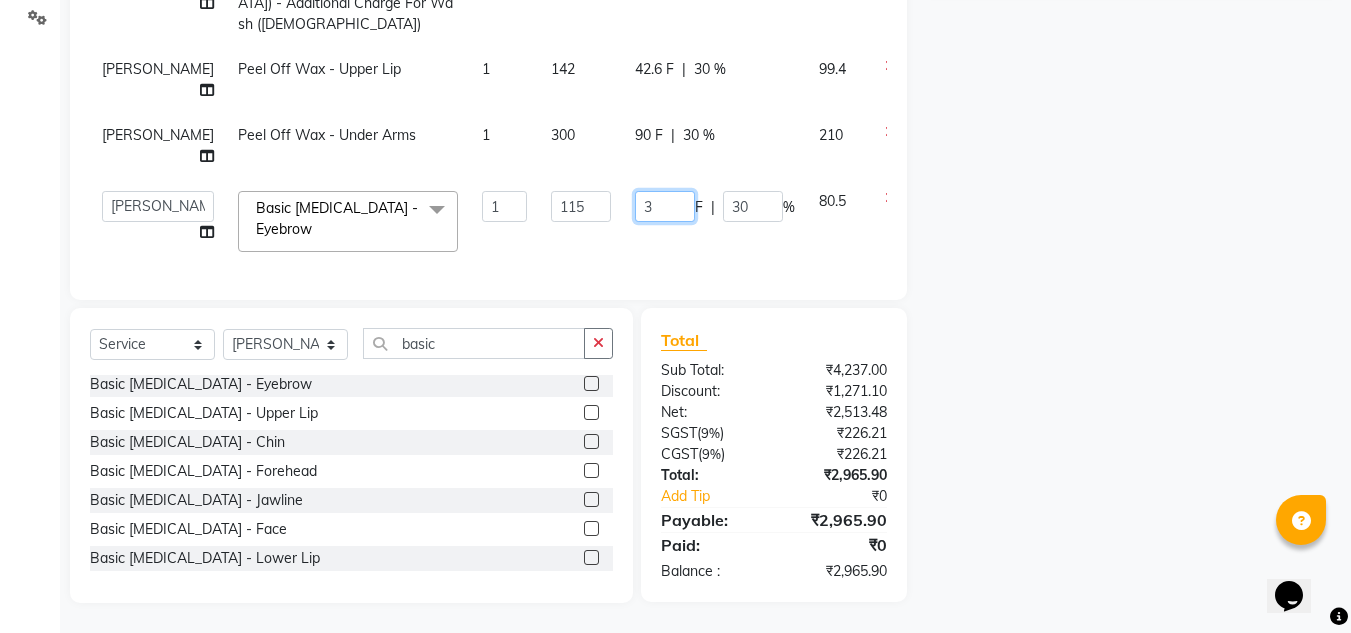 type on "35" 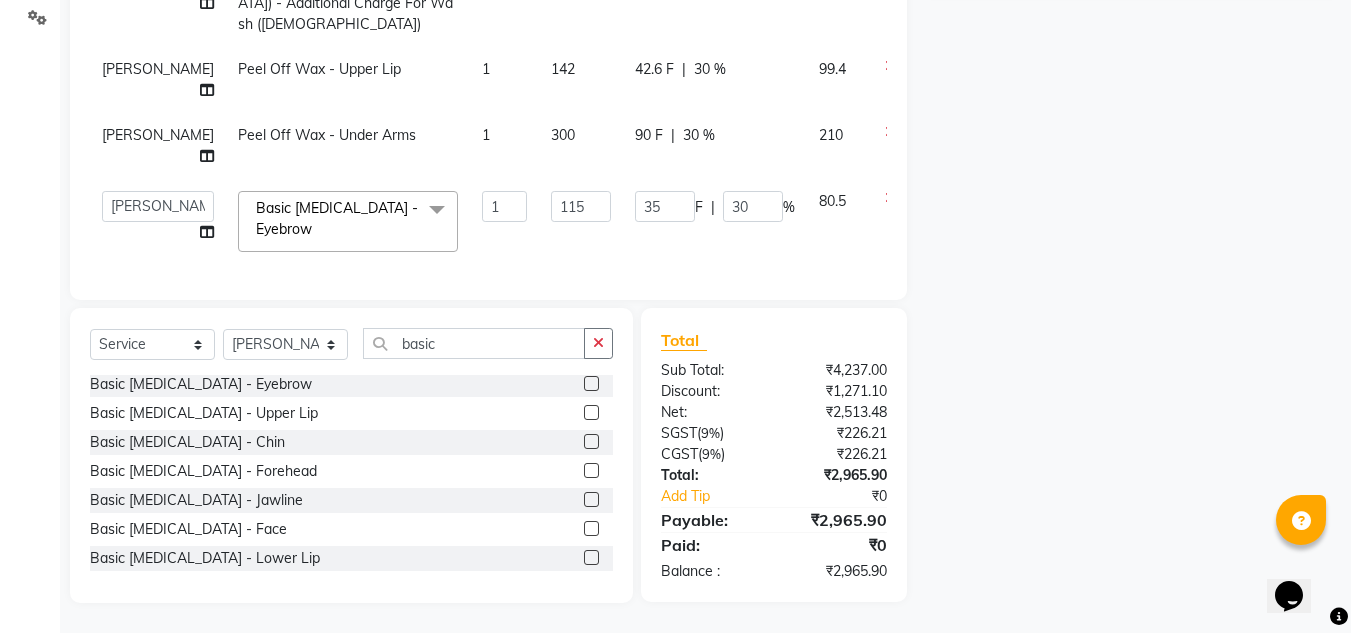 click on "Name: Membership: Total Visits: Card on file: Last Visit:  Points:  Service Total:  ₹4,237.00  Discount:  Percentage   Fixed  30" 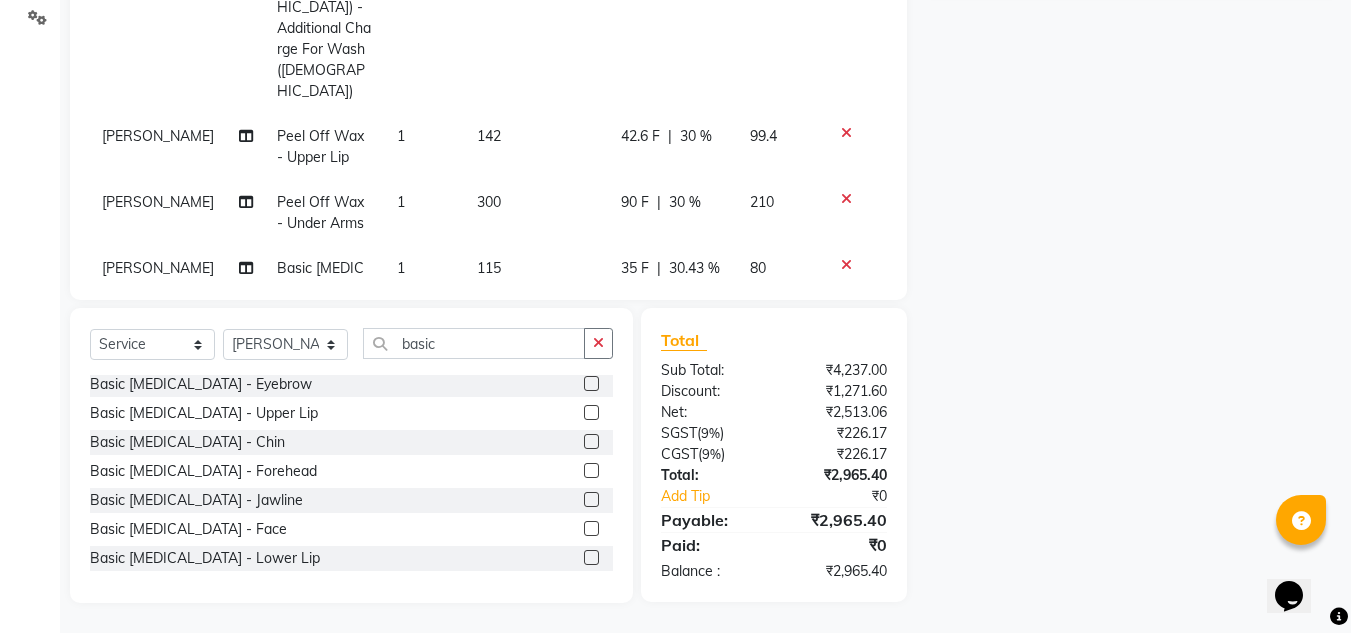 click on "42.6 F" 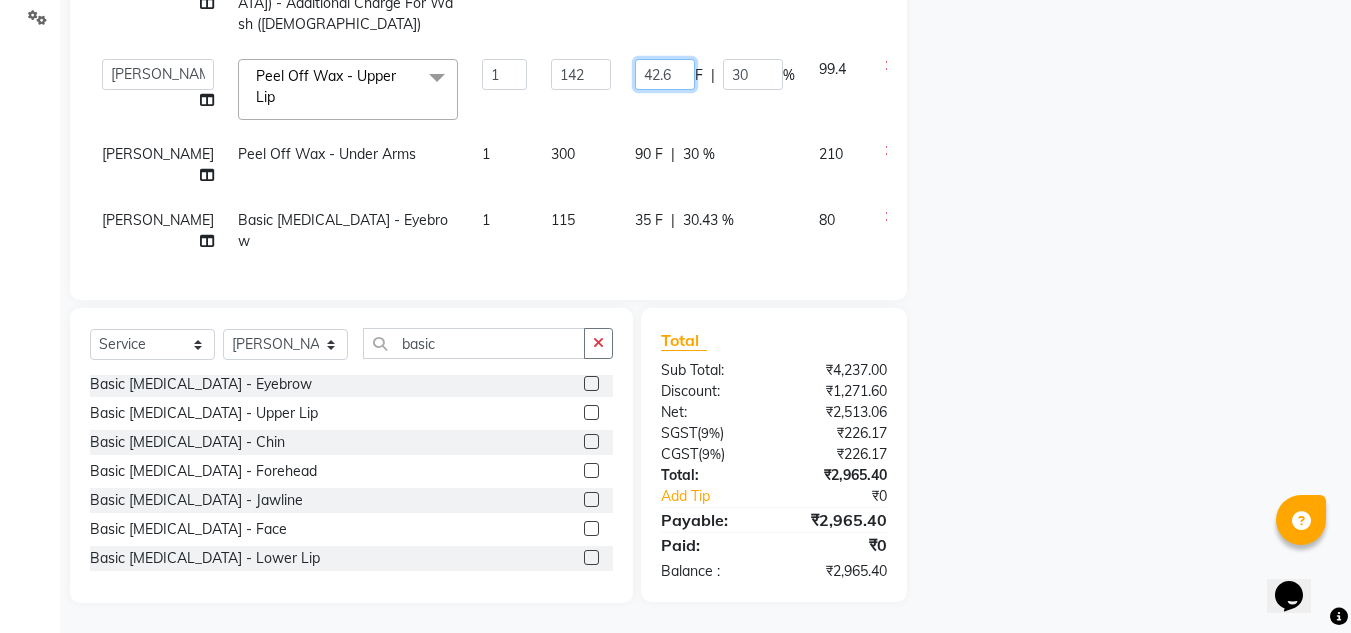 click on "42.6" 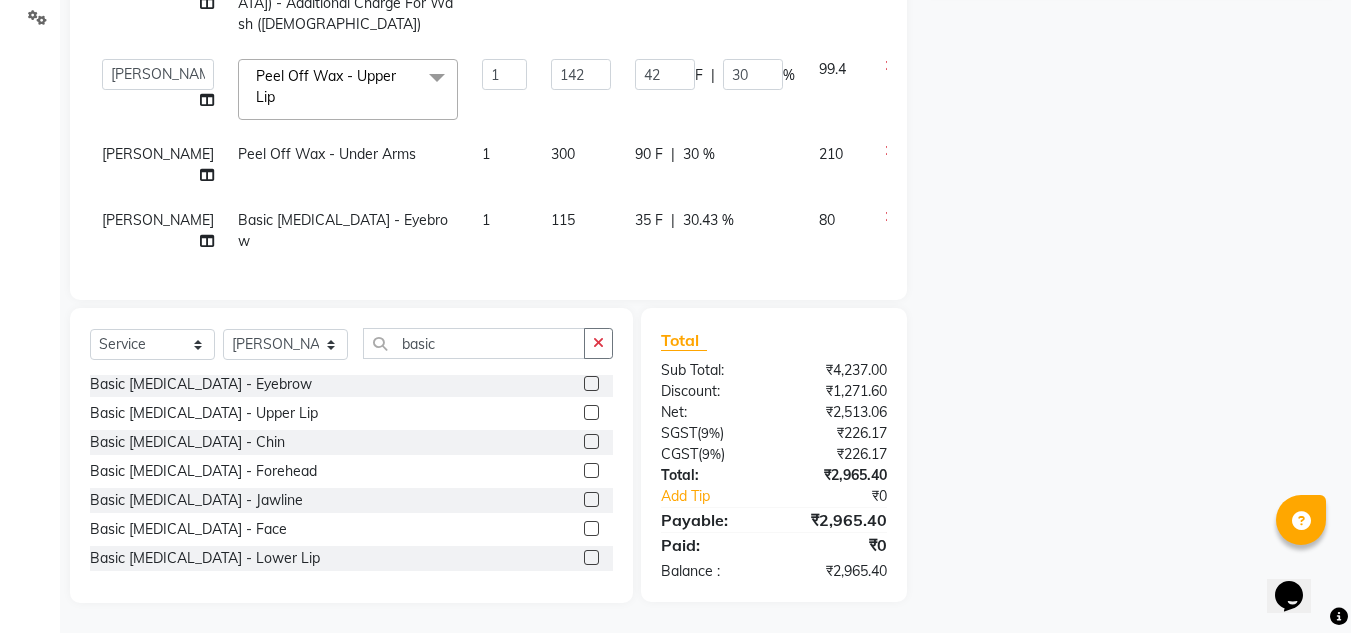 click on "Name: Membership: Total Visits: Card on file: Last Visit:  Points:  Service Total:  ₹4,237.00  Discount:  Percentage   Fixed  30" 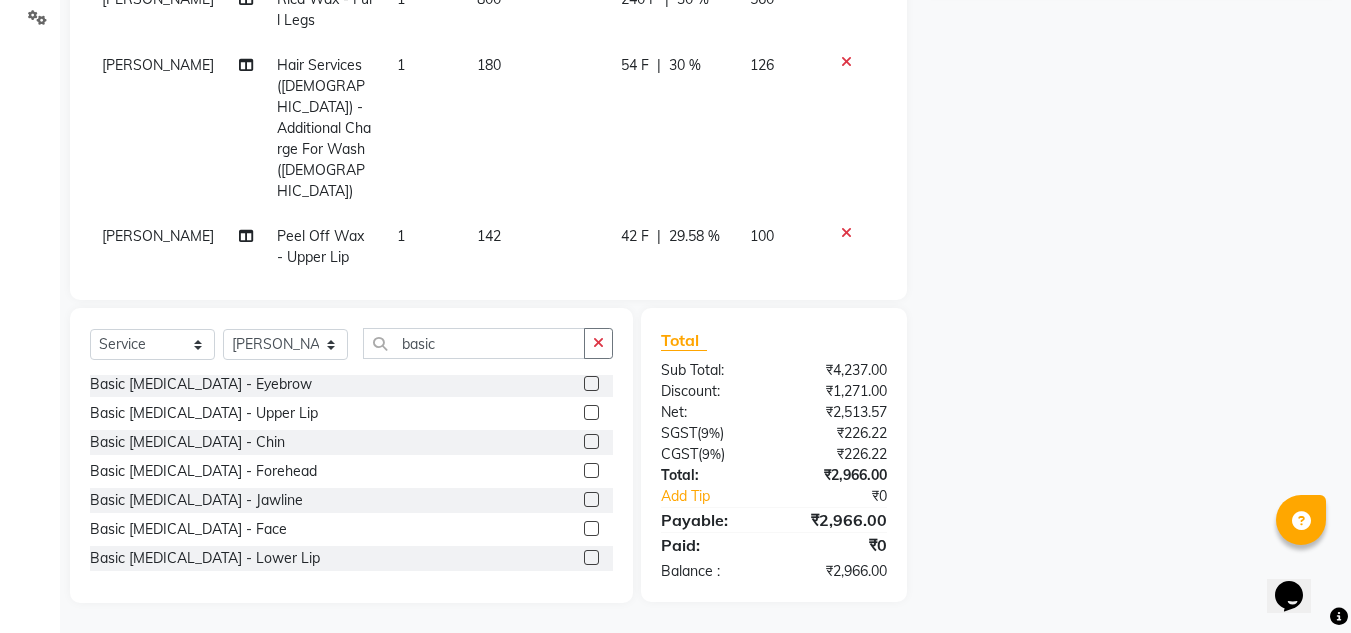 scroll, scrollTop: 0, scrollLeft: 0, axis: both 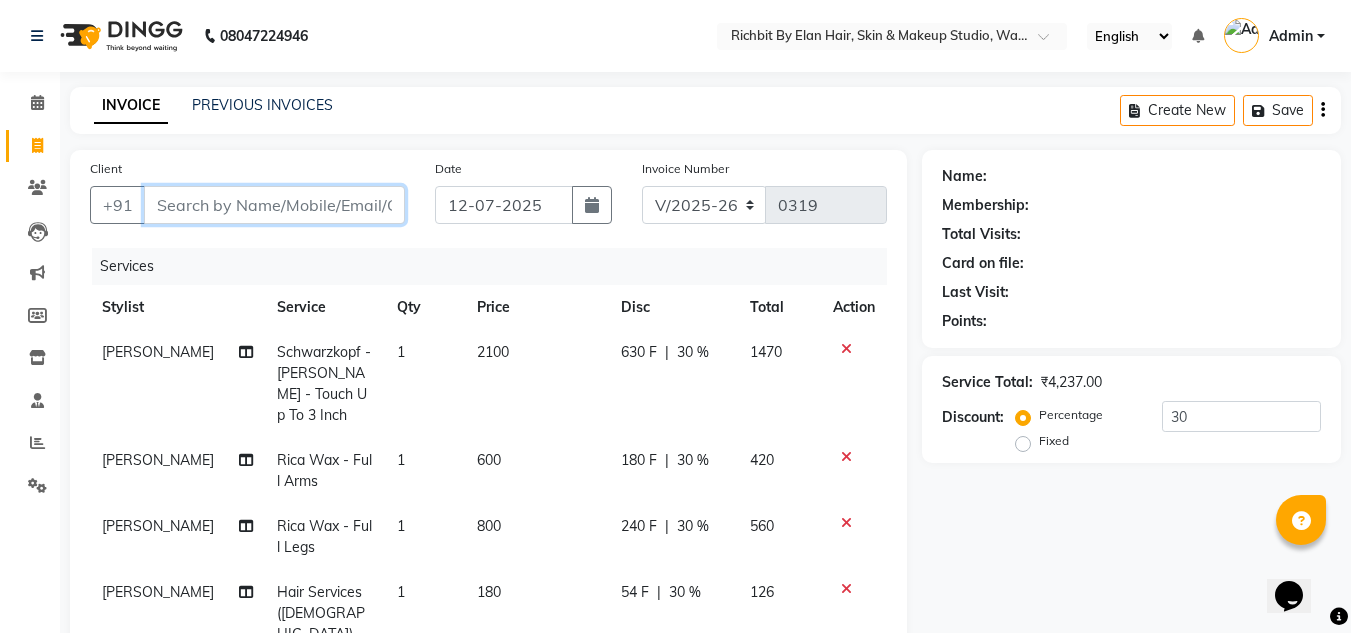 click on "Client" at bounding box center (274, 205) 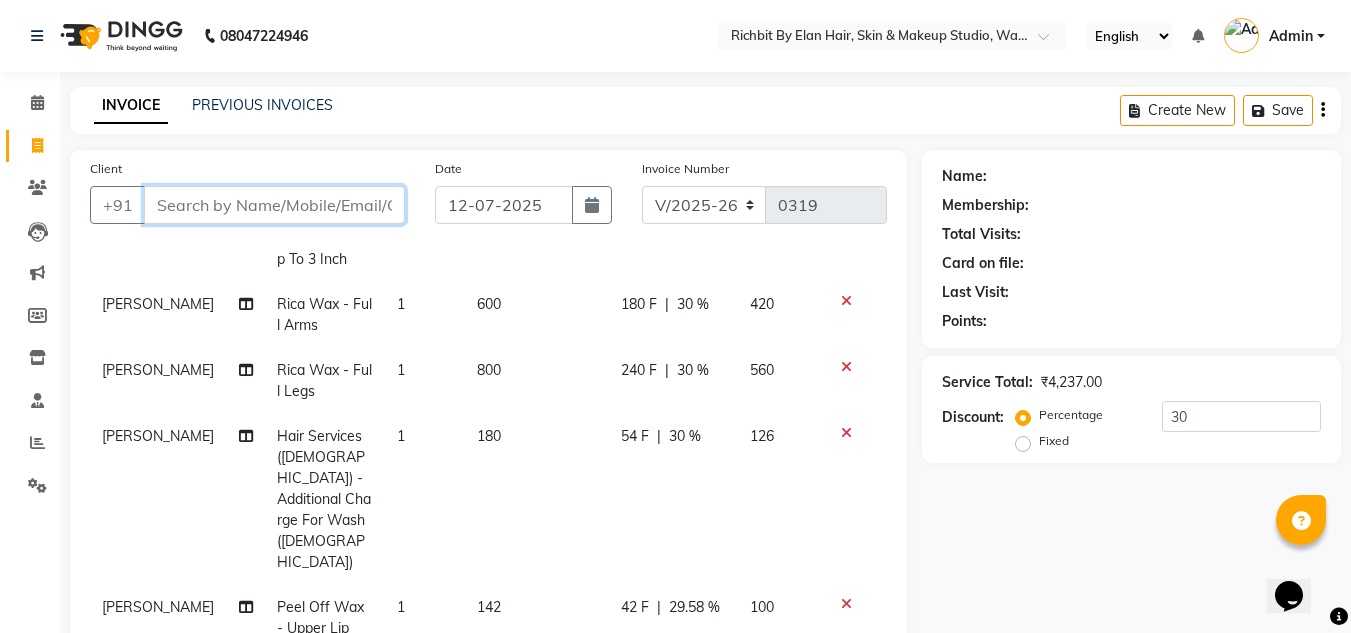scroll, scrollTop: 159, scrollLeft: 0, axis: vertical 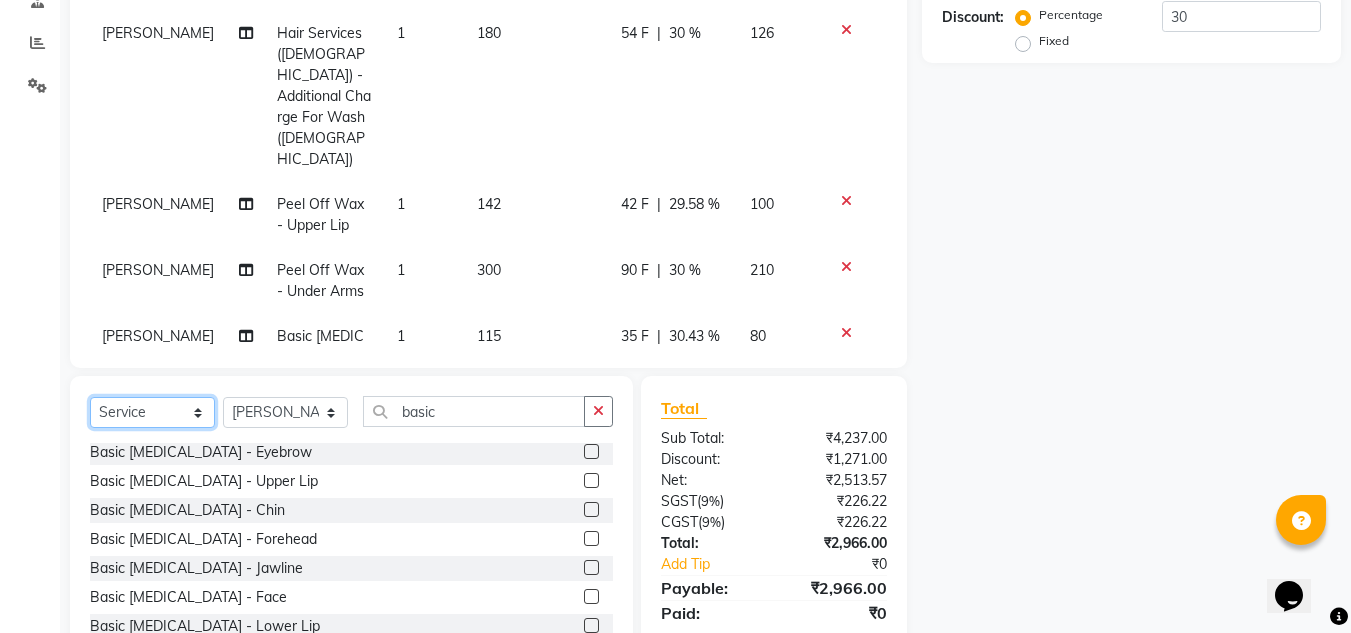 click on "Select  Service  Product  Membership  Package Voucher Prepaid Gift Card" 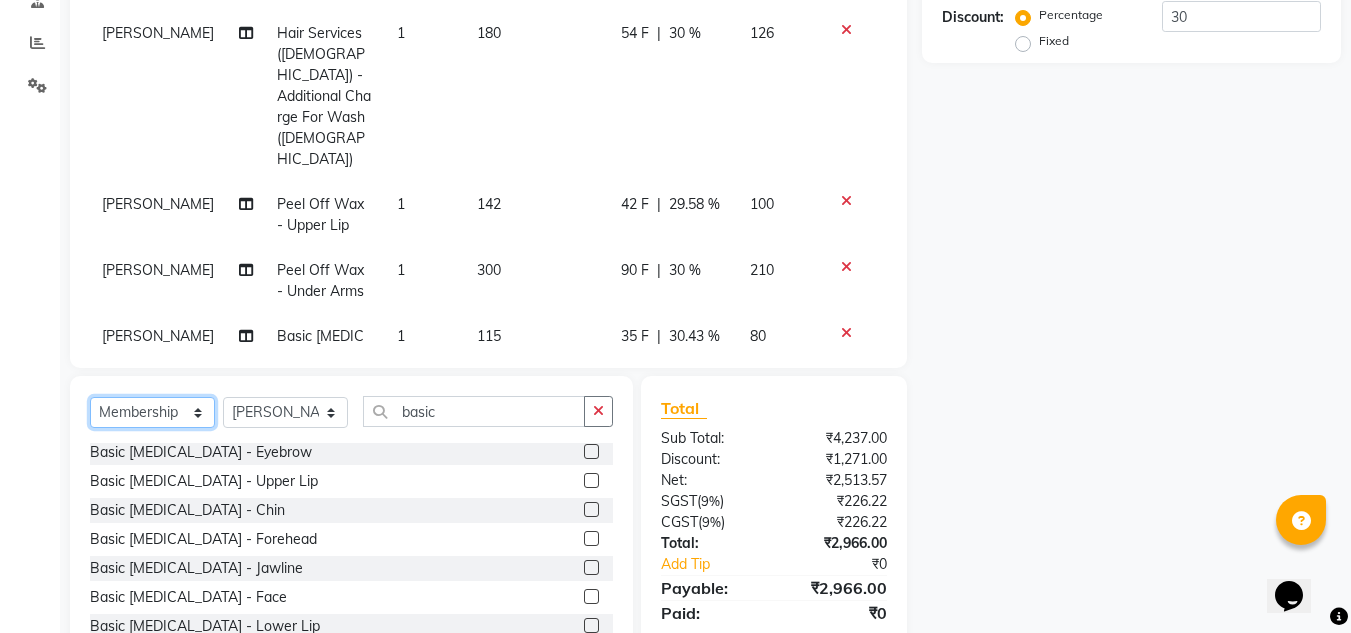 click on "Select  Service  Product  Membership  Package Voucher Prepaid Gift Card" 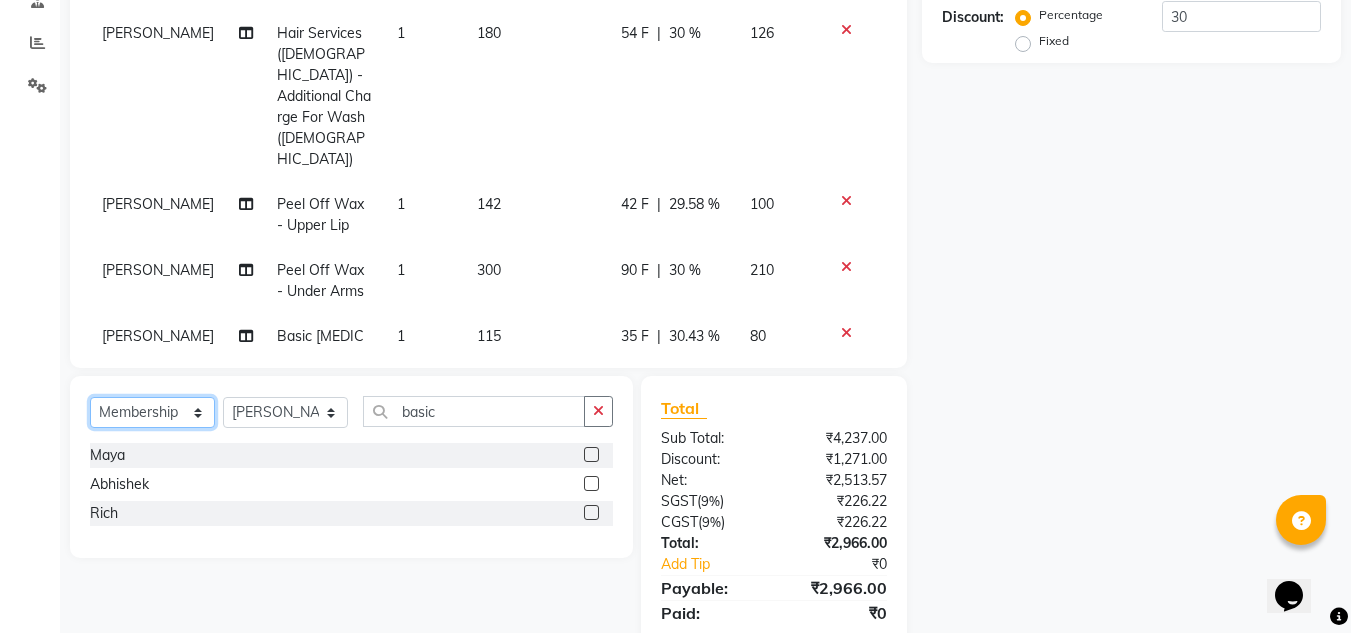scroll, scrollTop: 0, scrollLeft: 0, axis: both 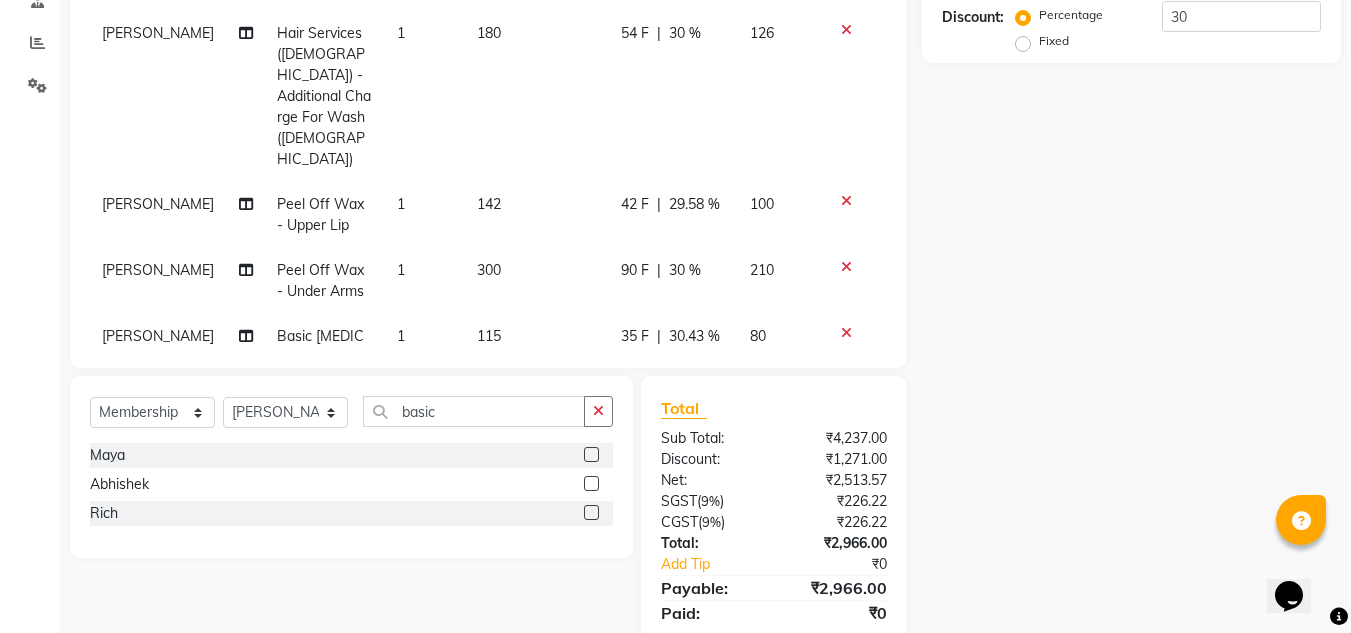 click on "Select  Service  Product  Membership  Package Voucher Prepaid Gift Card  Select Stylist Ankita nivangune Deepali Palsule Gopal Kadam Rohit Suravase Vandana Panikar basic" 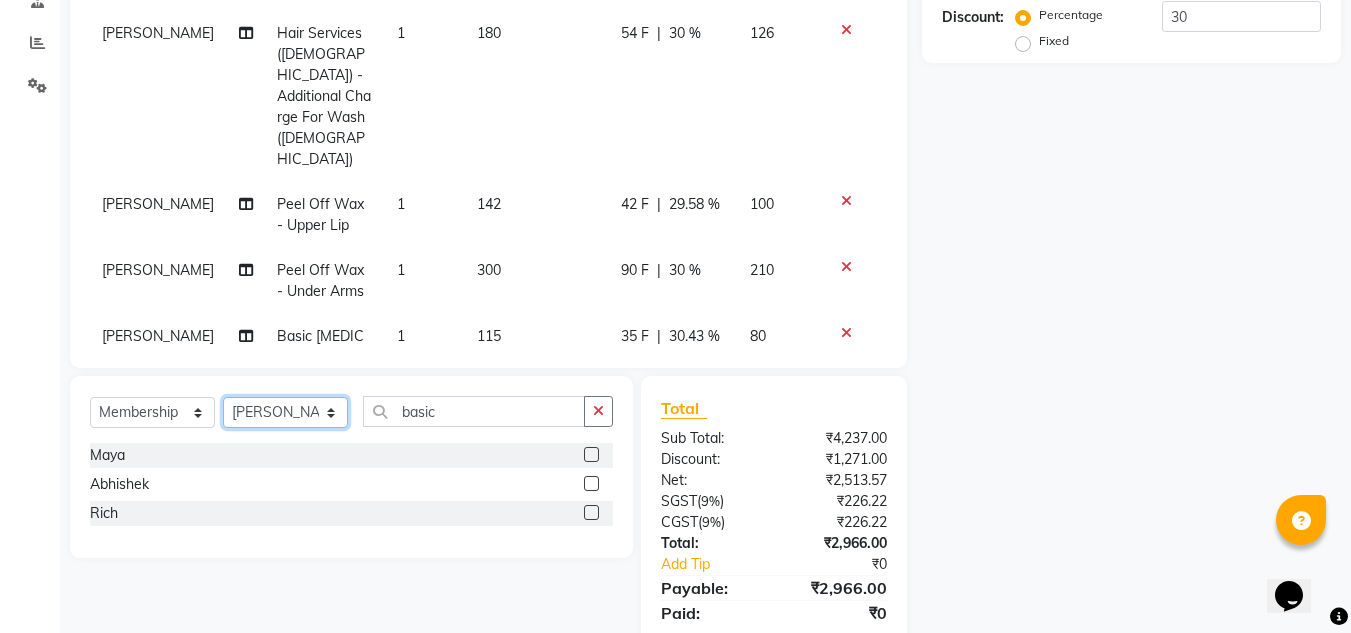 click on "Select Stylist [PERSON_NAME] [PERSON_NAME] [PERSON_NAME] [PERSON_NAME] [PERSON_NAME]" 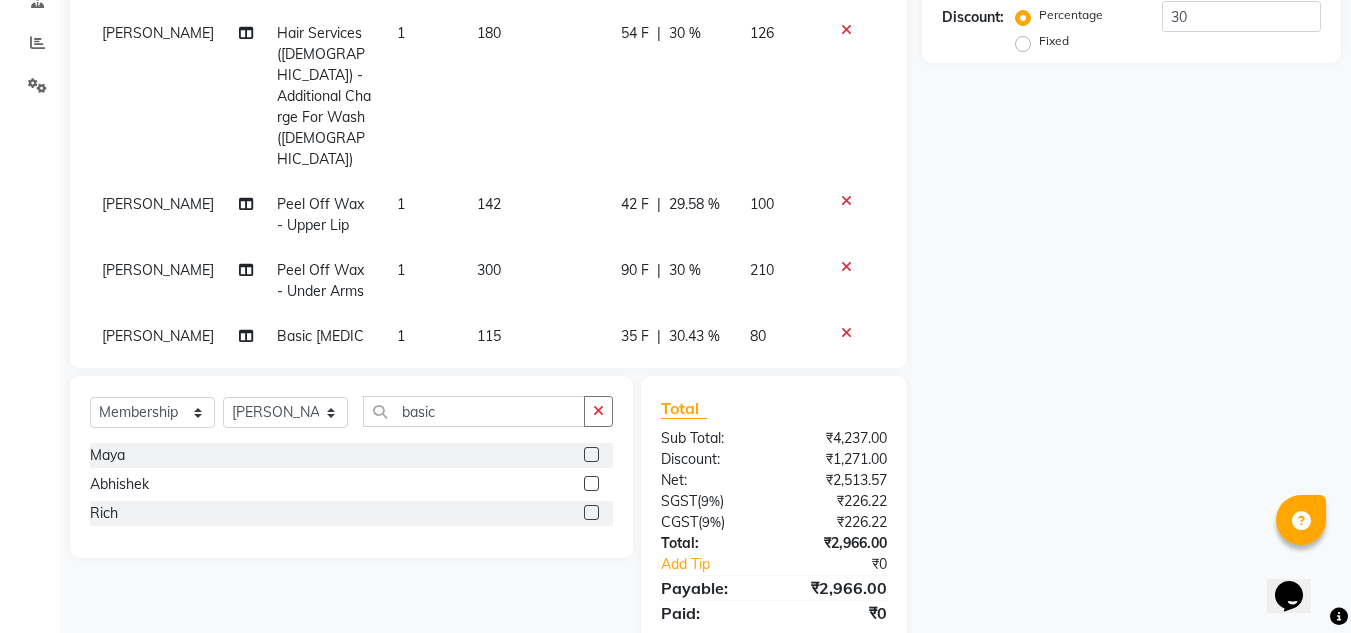 click 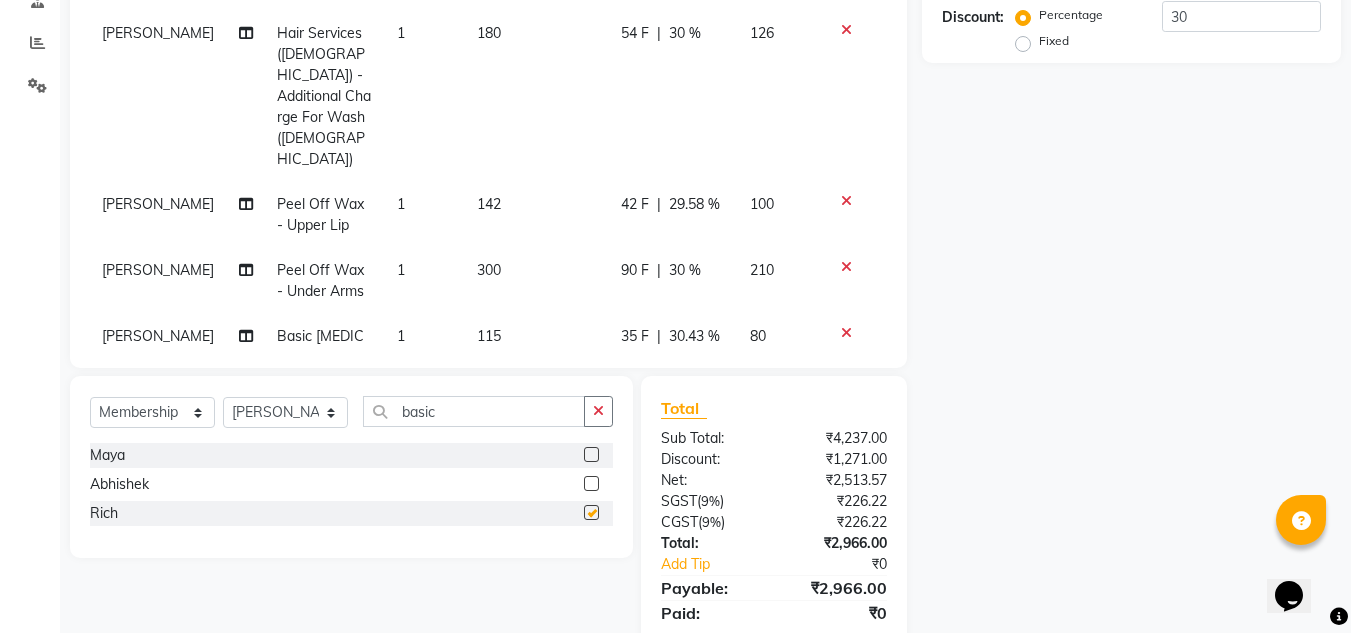select on "select" 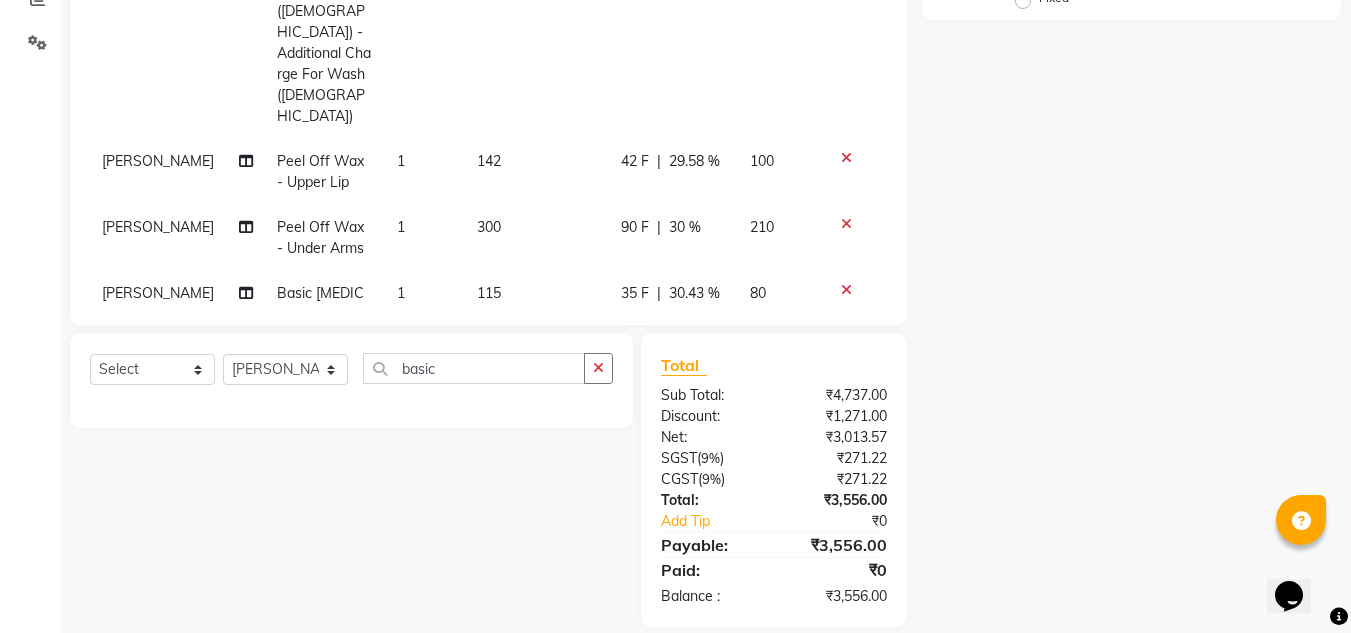 scroll, scrollTop: 467, scrollLeft: 0, axis: vertical 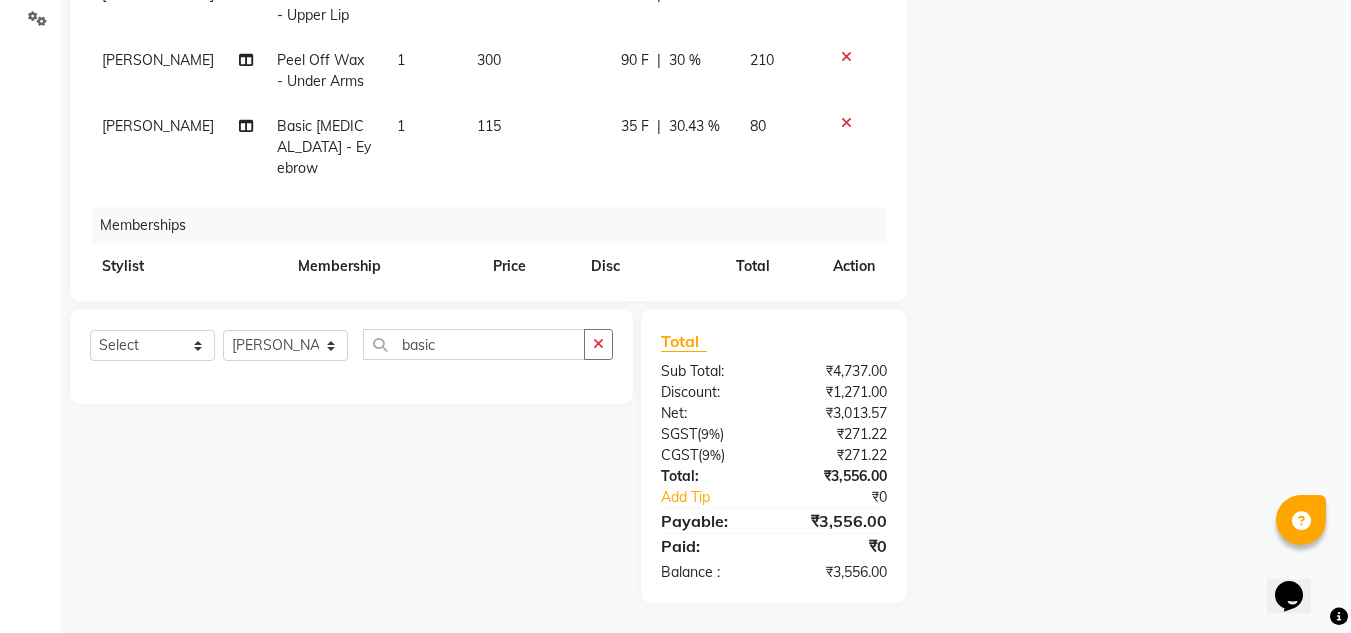 click on "0 F | 0 %" 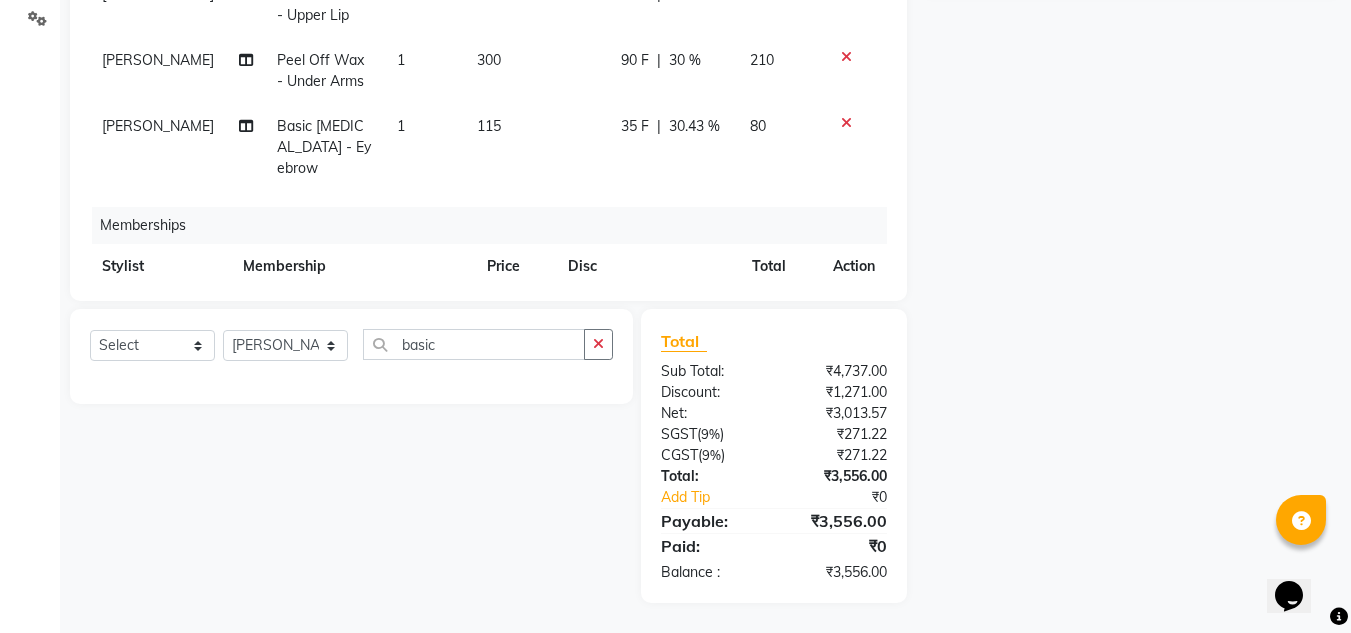 click on "0" 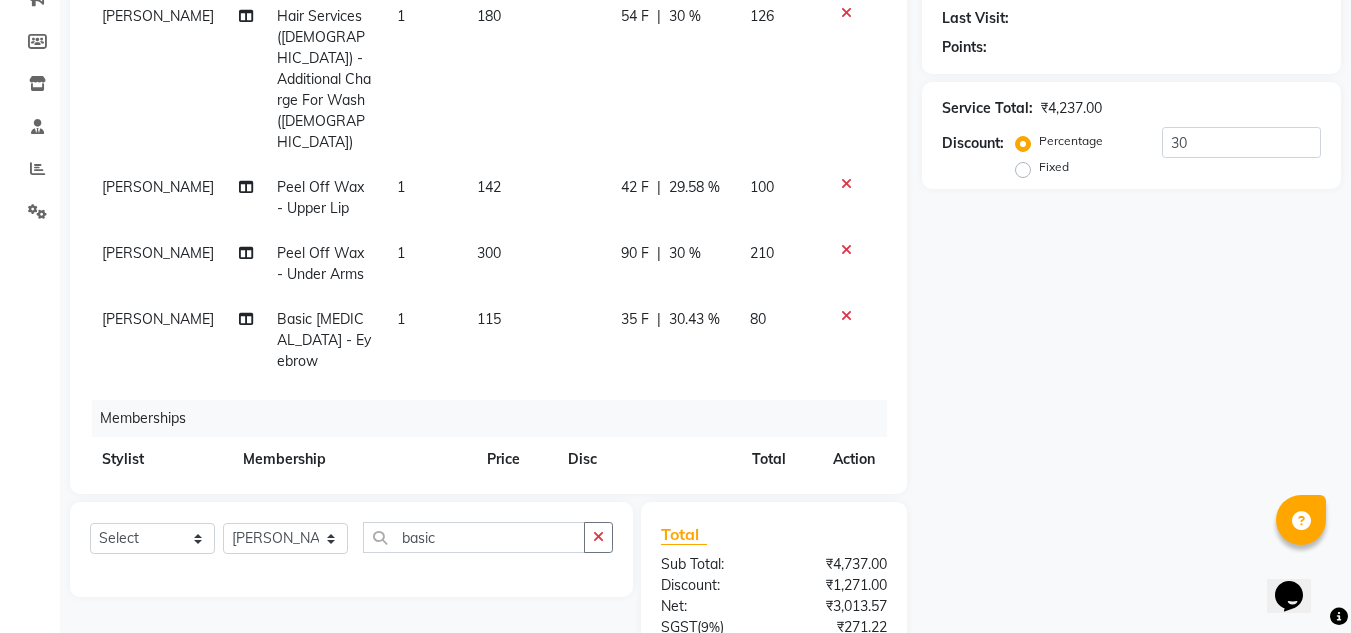 scroll, scrollTop: 267, scrollLeft: 0, axis: vertical 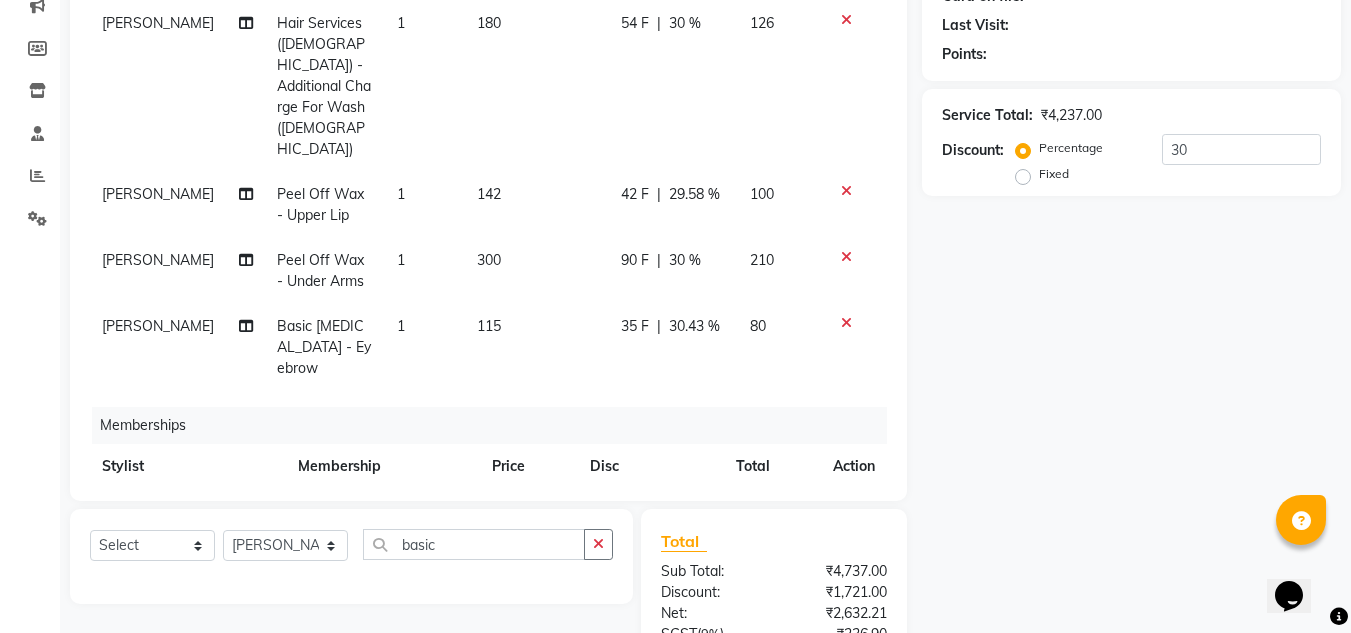 click on "Name: Membership: Total Visits: Card on file: Last Visit:  Points:  Service Total:  ₹4,237.00  Discount:  Percentage   Fixed  30" 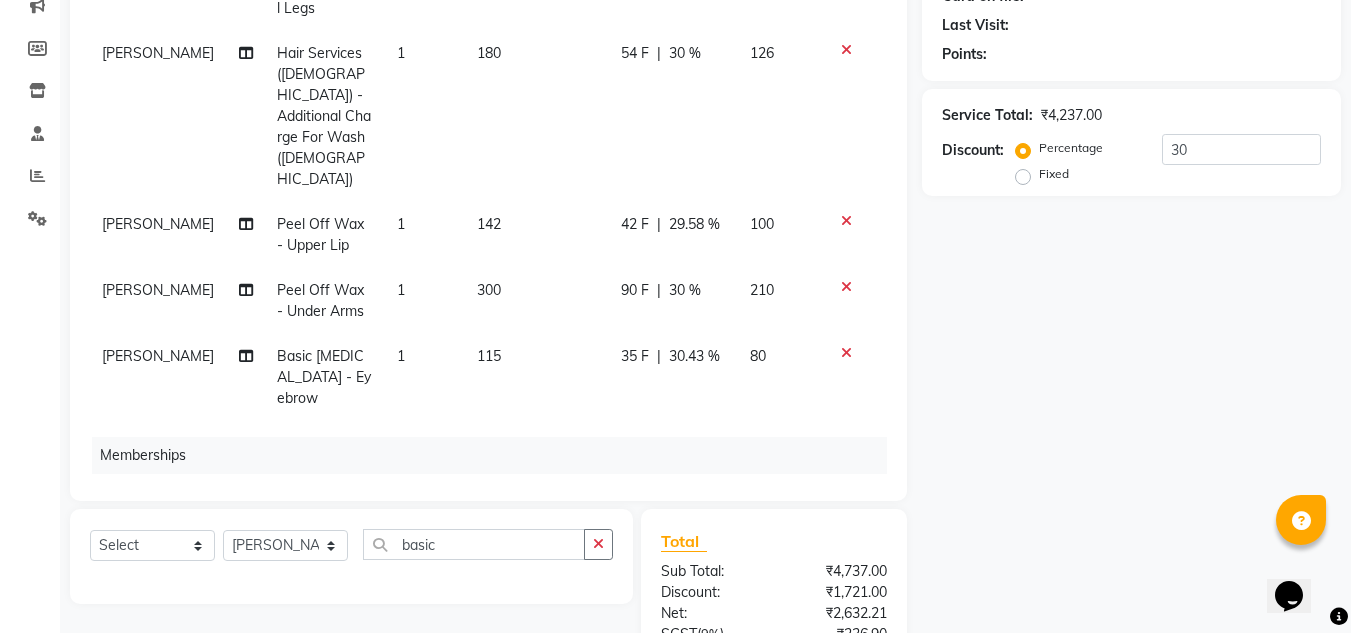 scroll, scrollTop: 302, scrollLeft: 0, axis: vertical 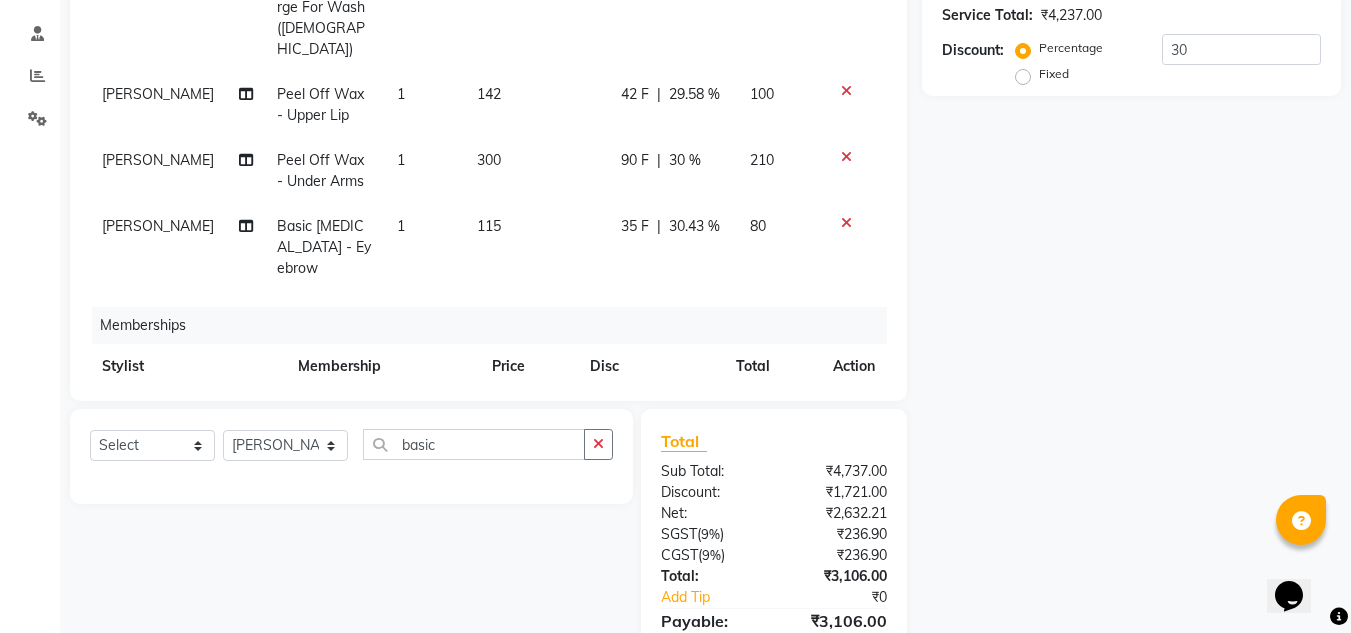 click 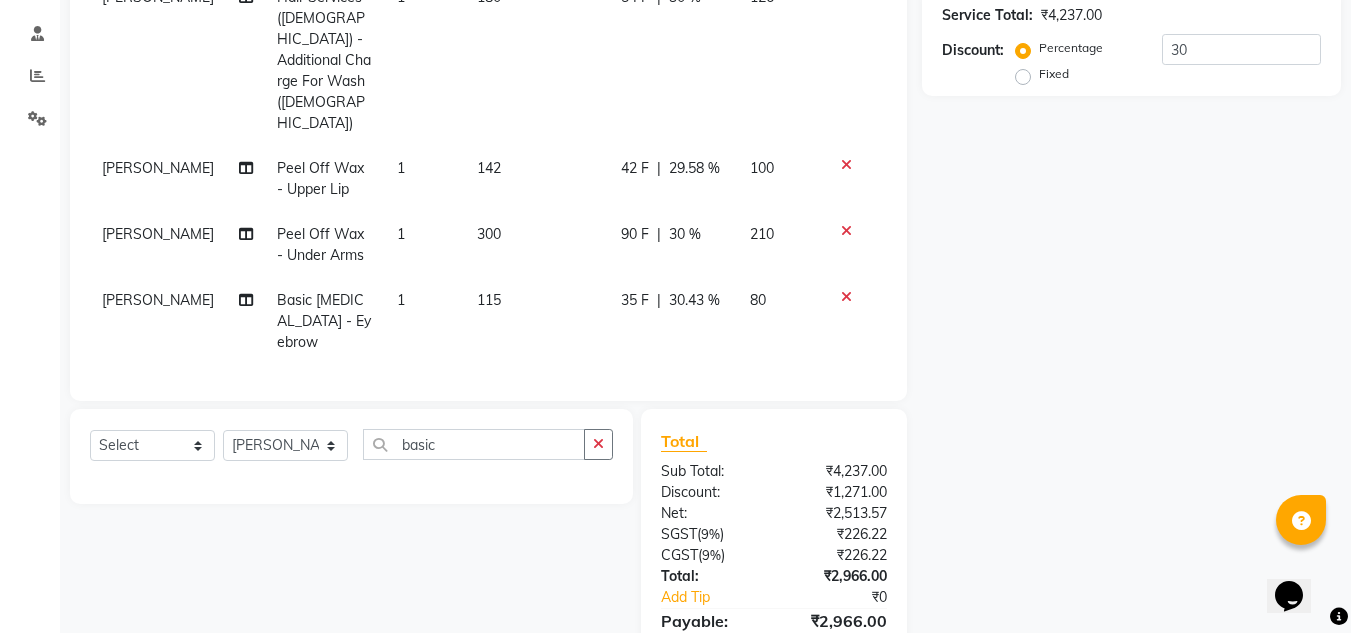 scroll, scrollTop: 159, scrollLeft: 0, axis: vertical 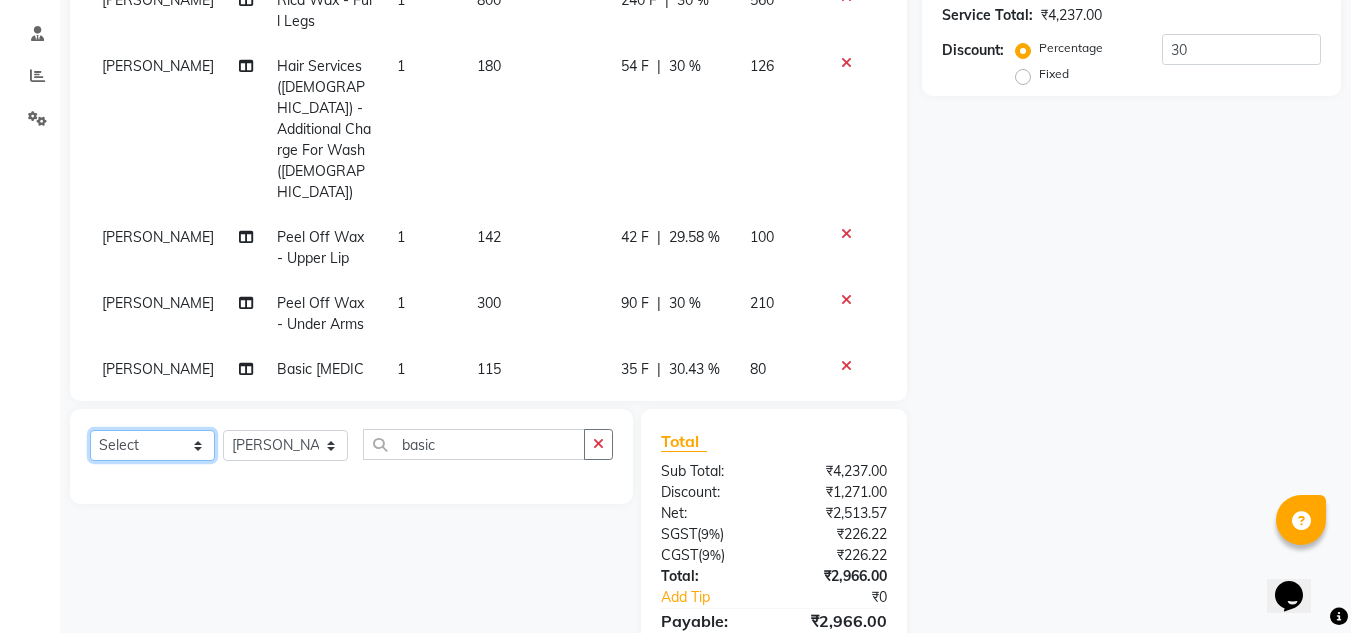 click on "Select  Service  Product  Membership  Package Voucher Prepaid Gift Card" 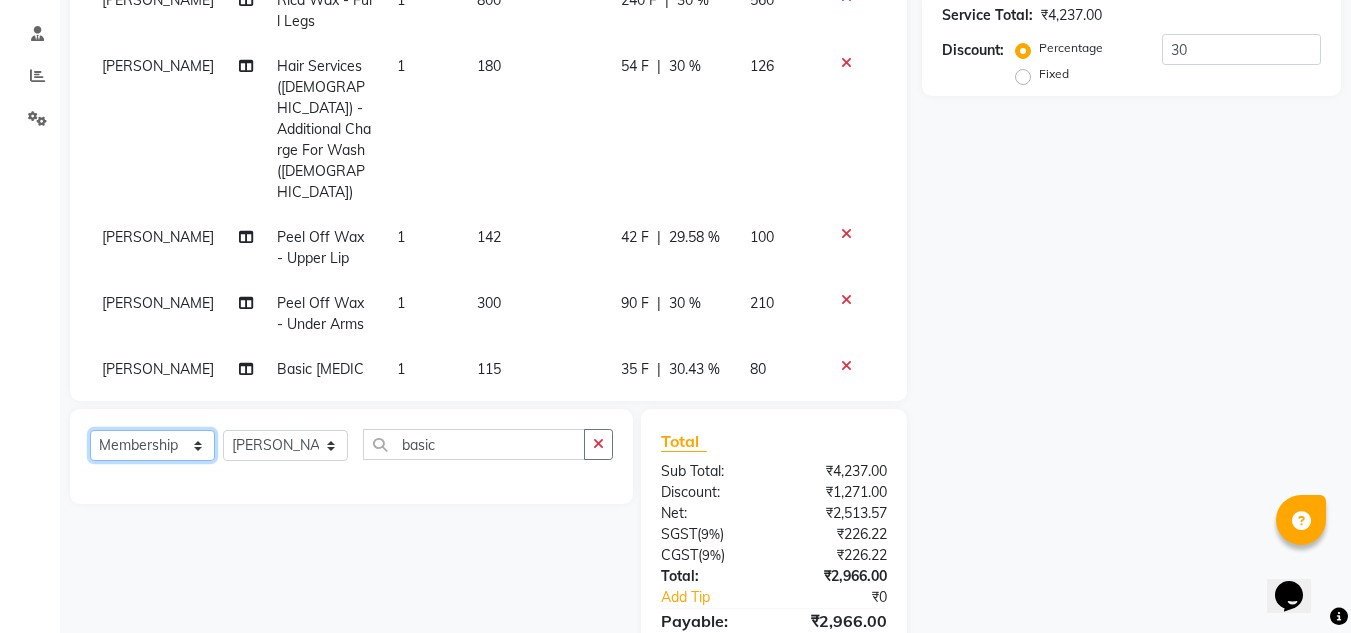 click on "Select  Service  Product  Membership  Package Voucher Prepaid Gift Card" 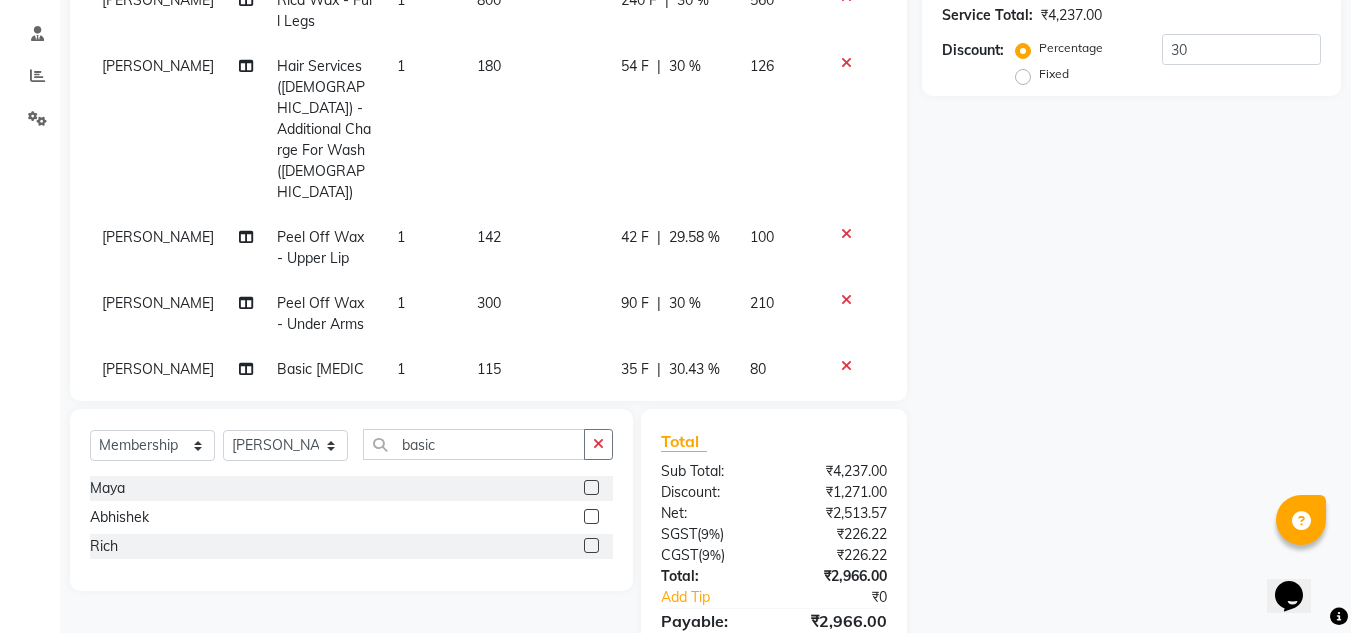 click on "Rich" 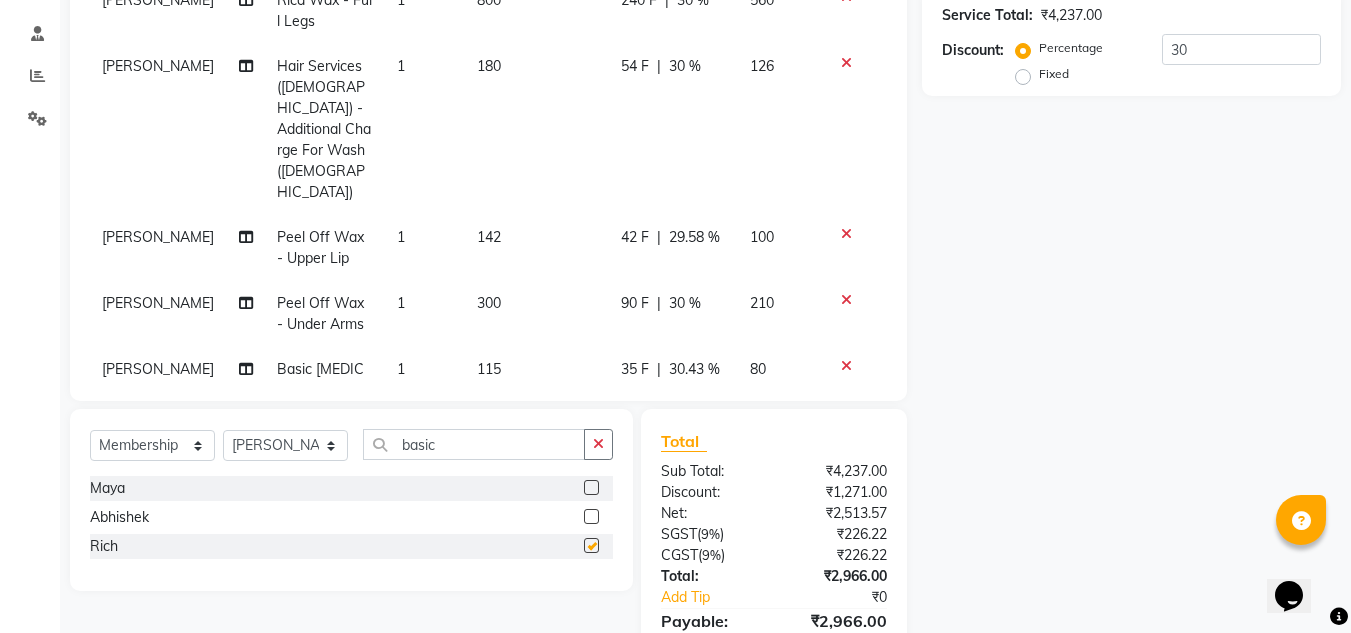 select on "select" 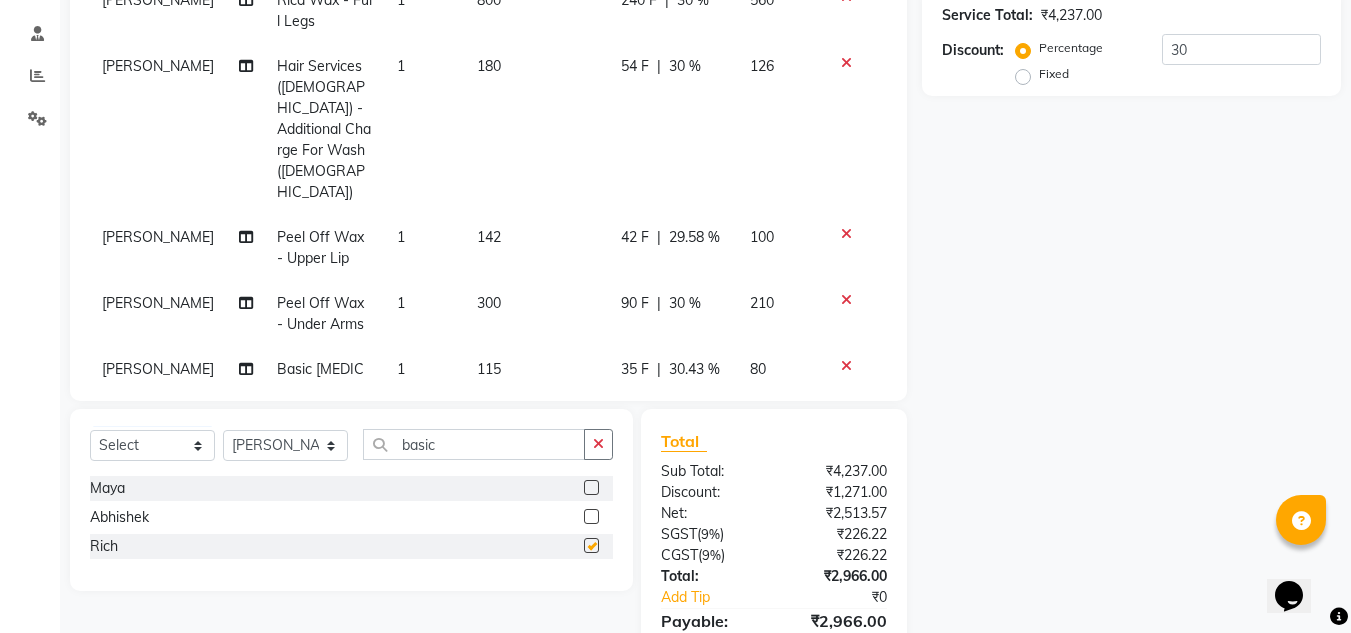 scroll, scrollTop: 302, scrollLeft: 0, axis: vertical 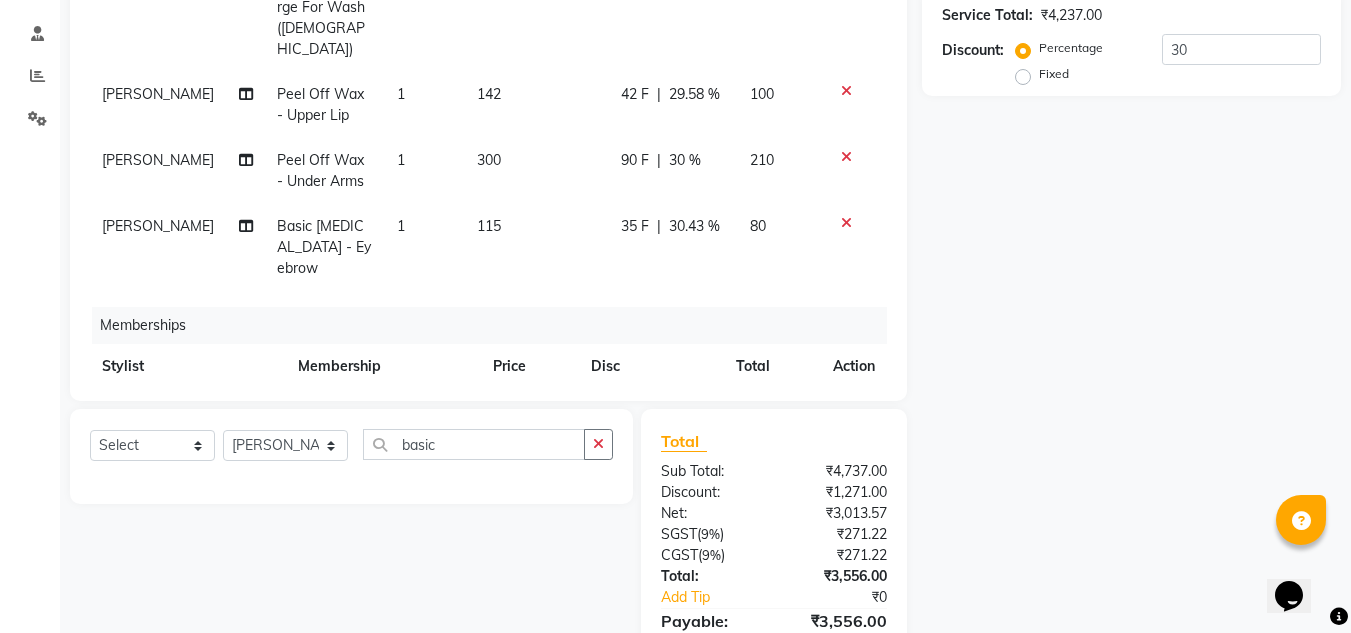 click on "0 F | 0 %" 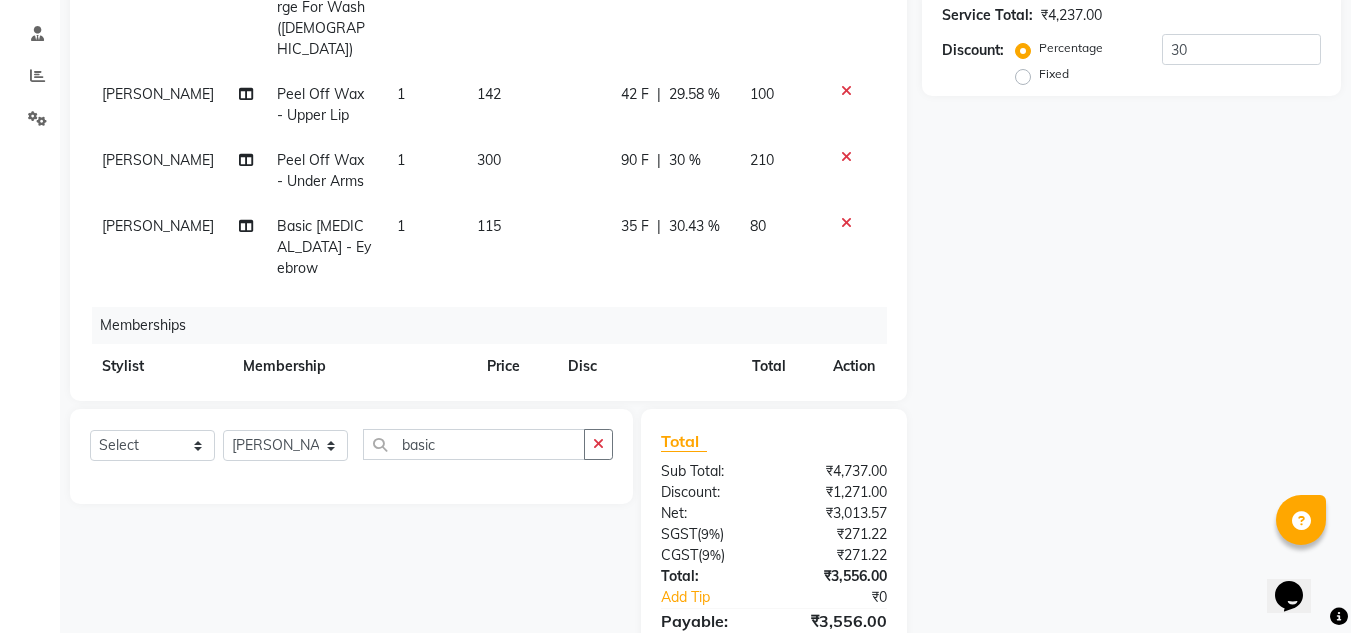 click on "0" 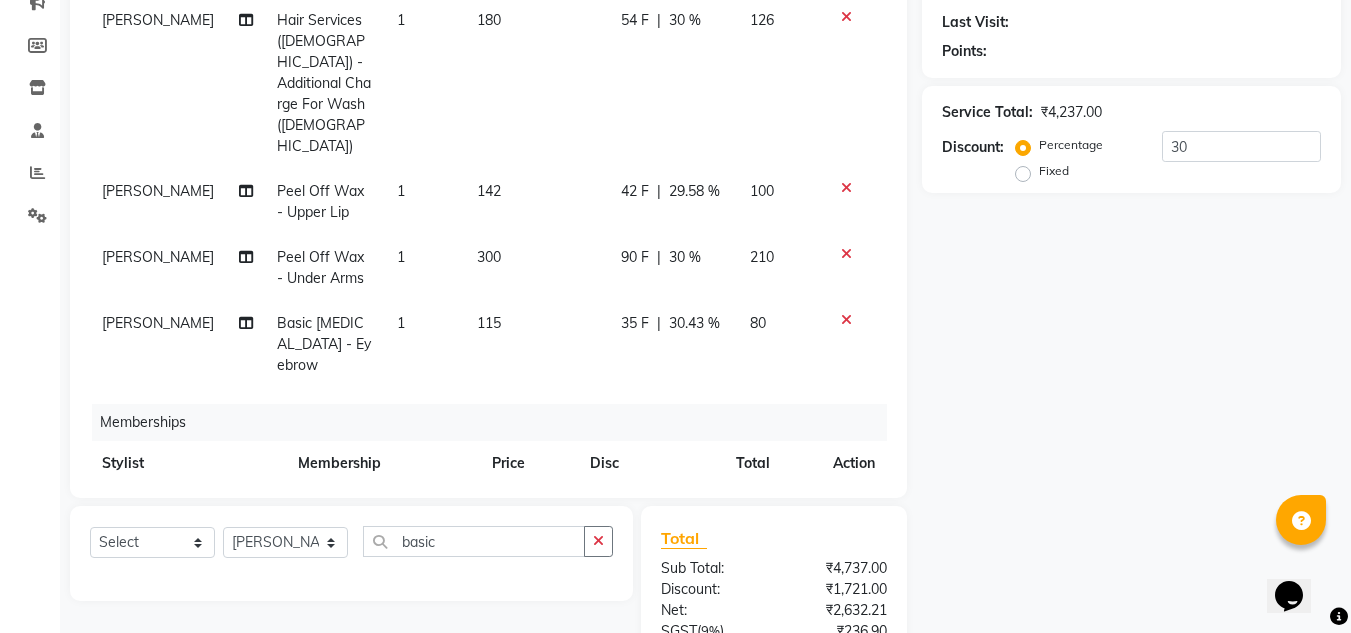 scroll, scrollTop: 267, scrollLeft: 0, axis: vertical 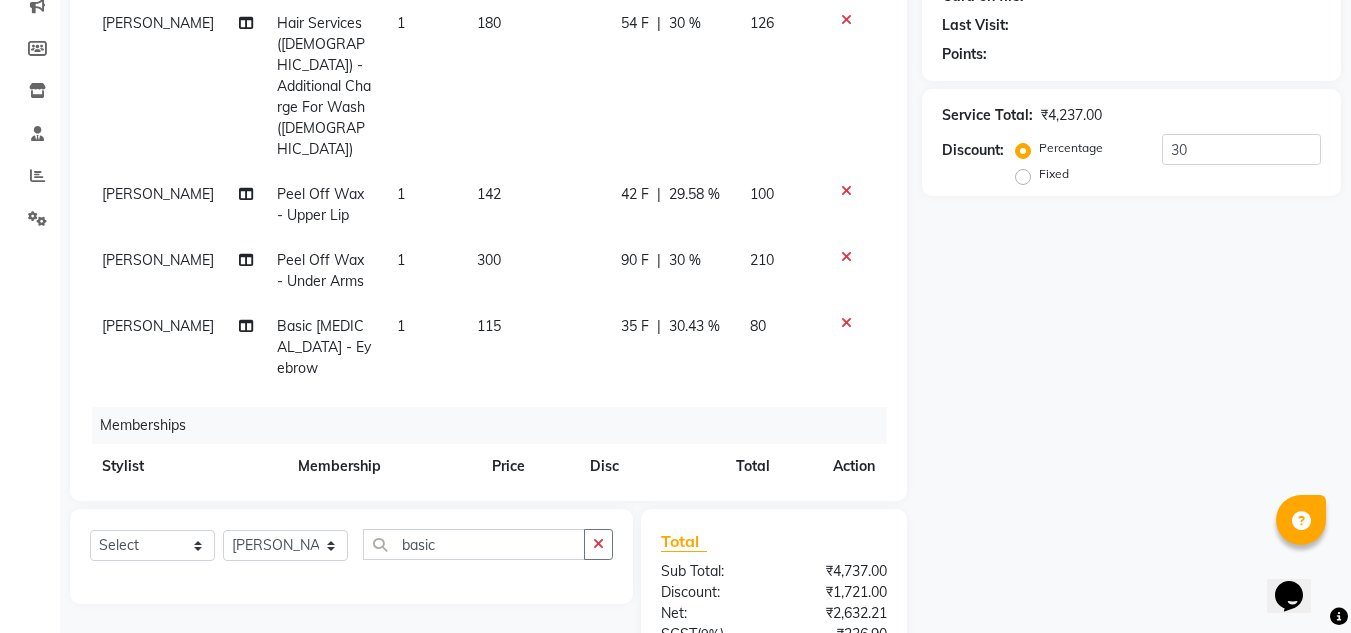 click 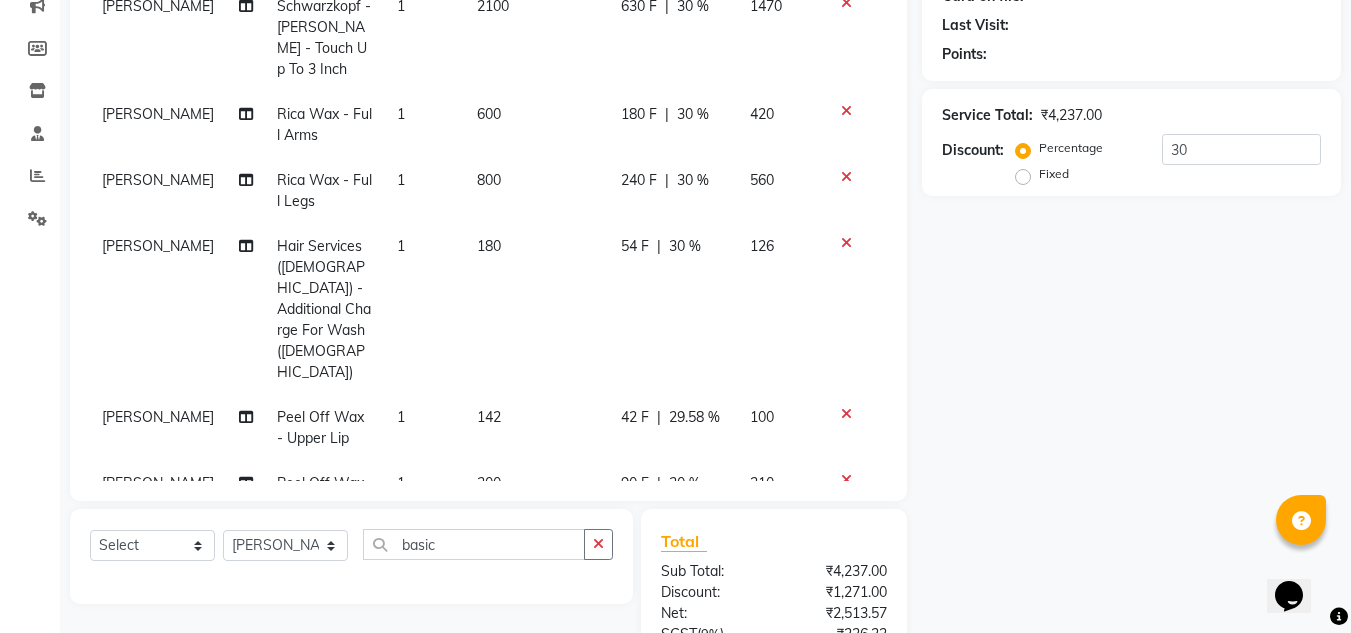 scroll, scrollTop: 0, scrollLeft: 0, axis: both 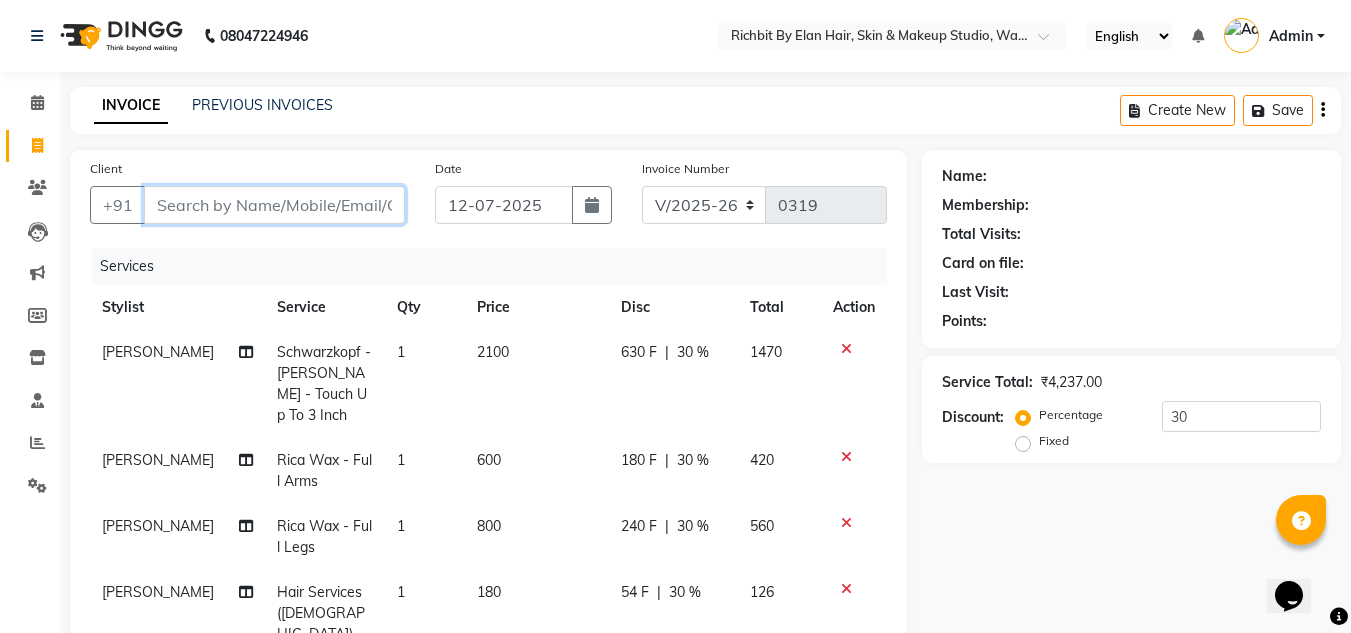 click on "Client" at bounding box center [274, 205] 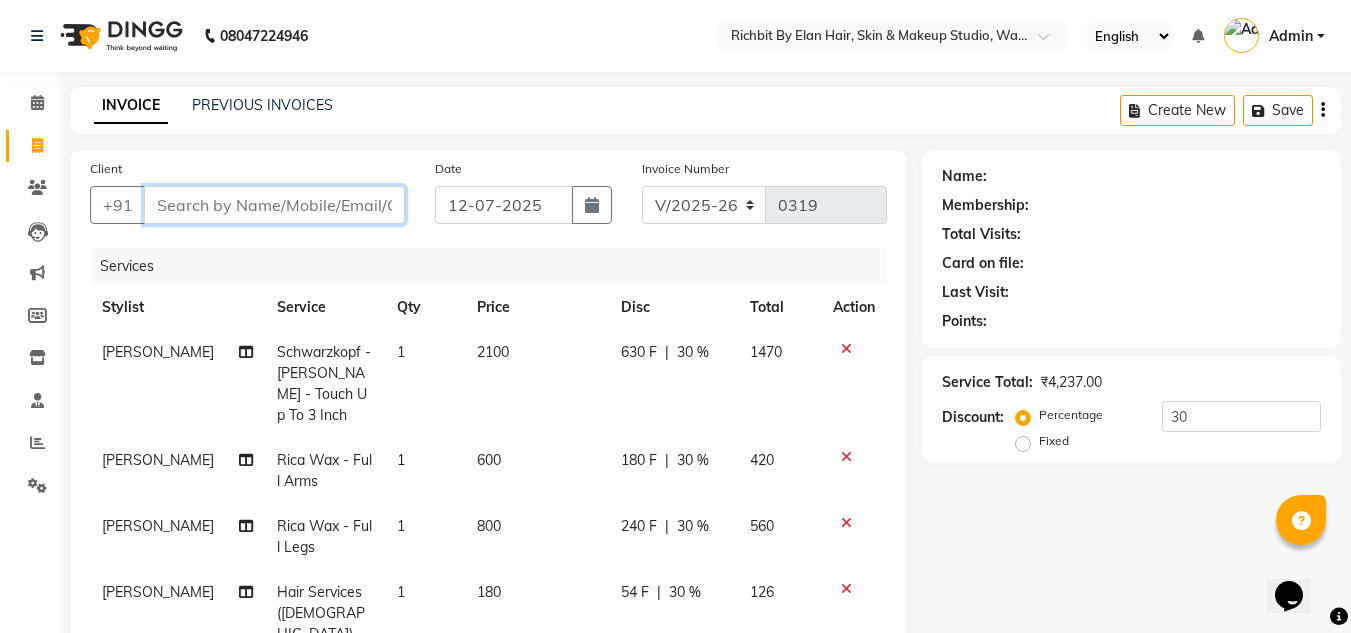 type on "9" 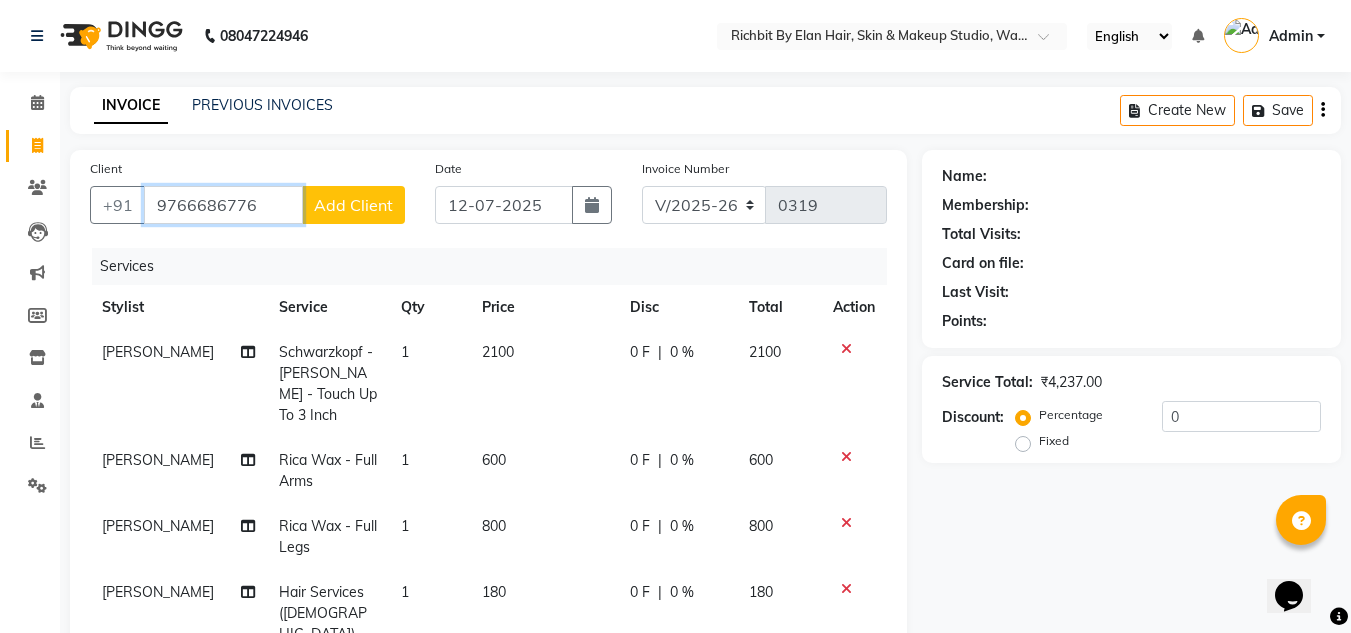 type on "9766686776" 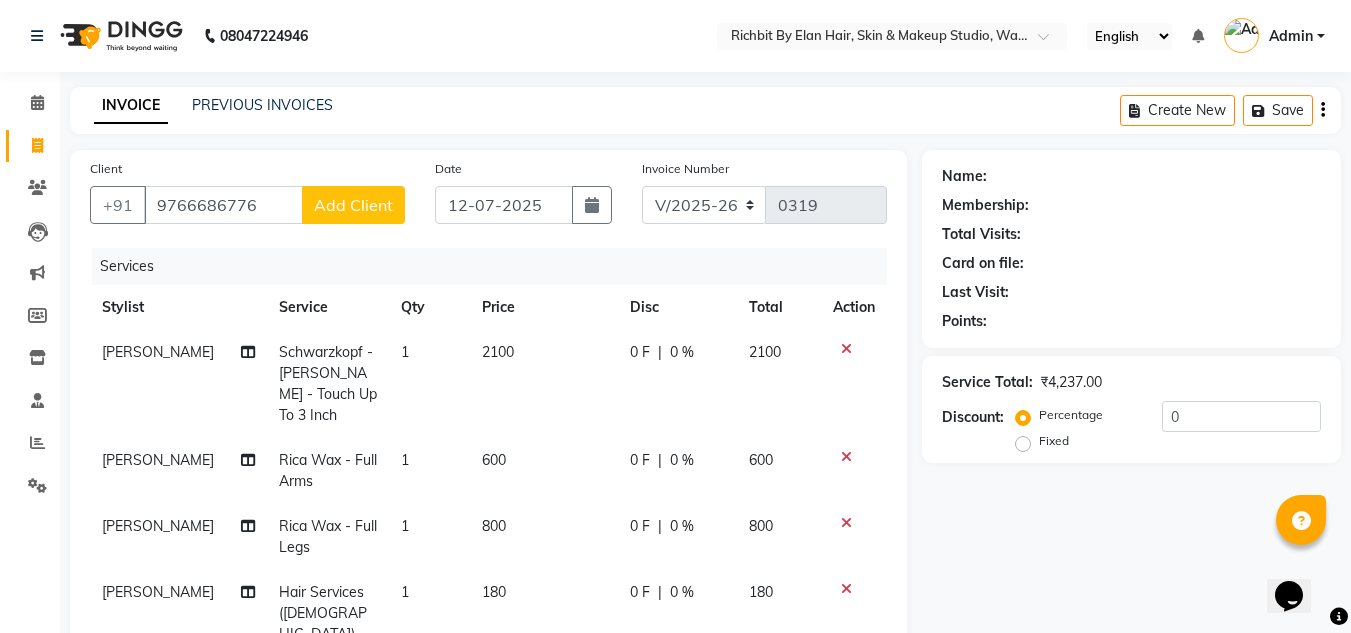 click on "Add Client" 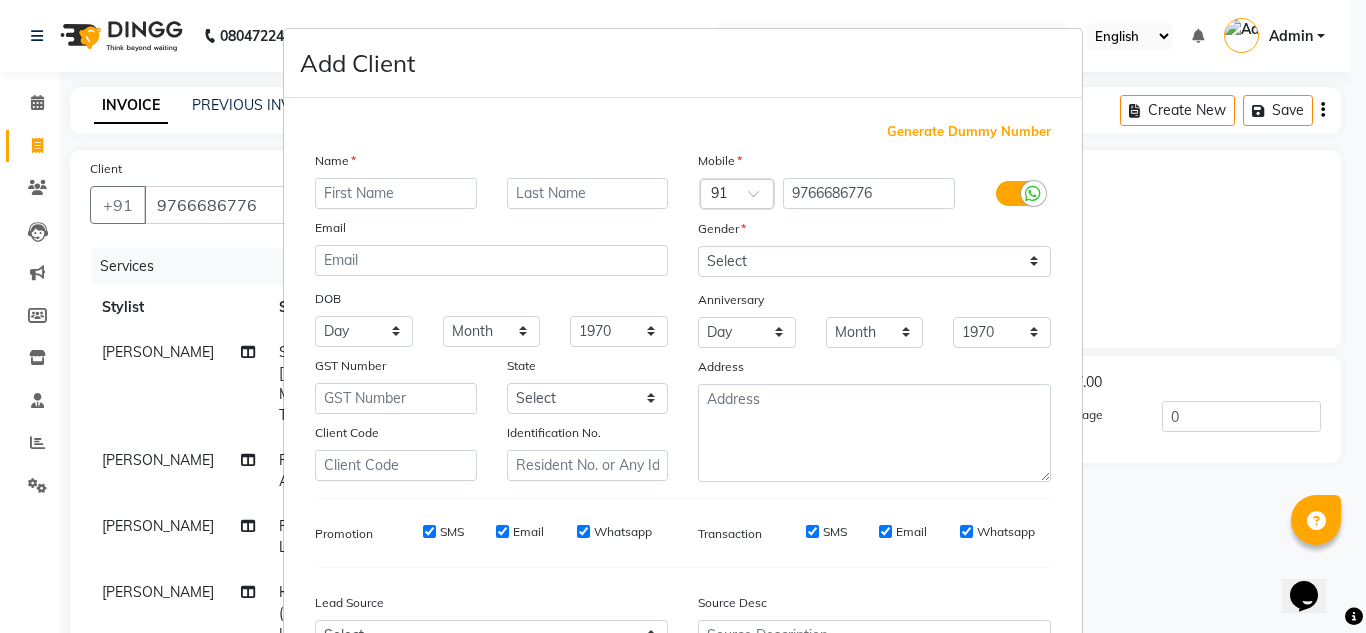 click at bounding box center (396, 193) 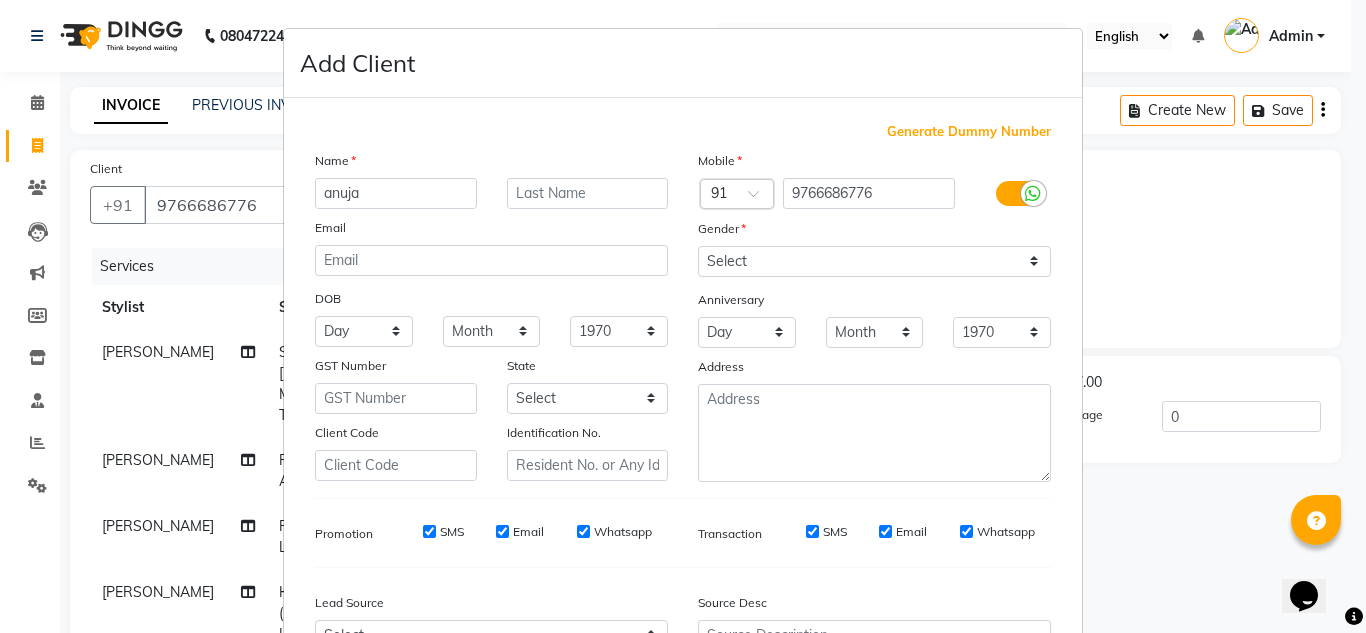type on "anuja" 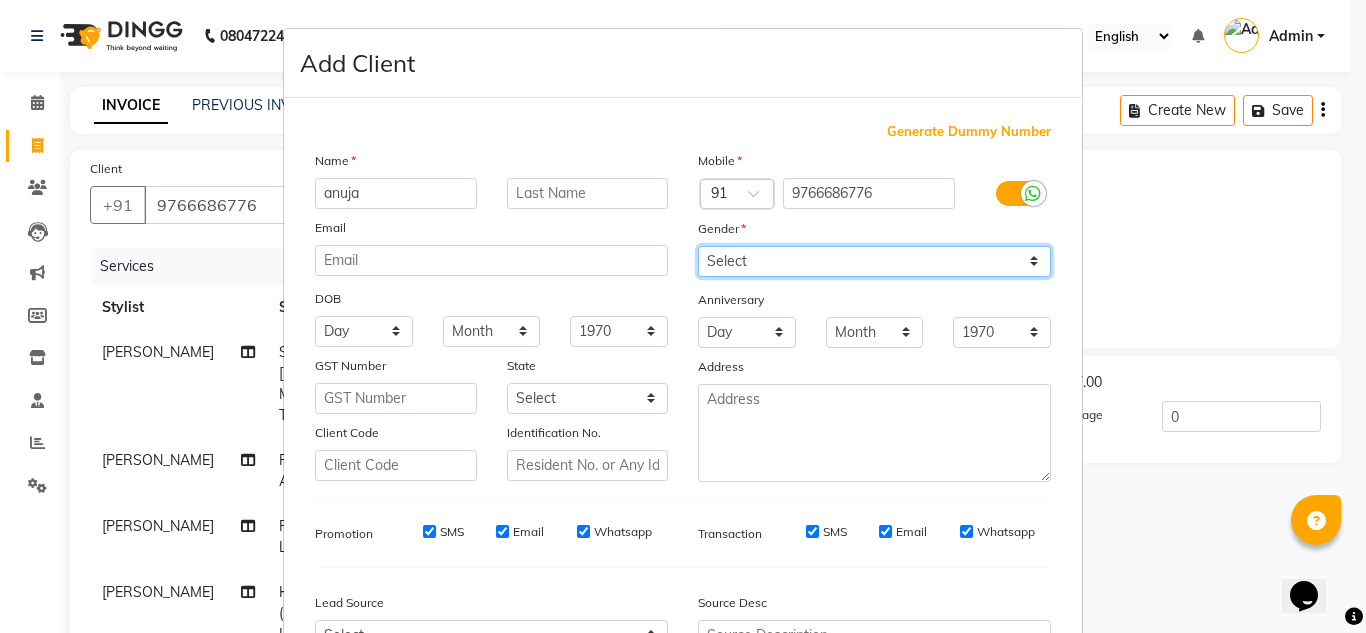 click on "Select Male Female Other Prefer Not To Say" at bounding box center (874, 261) 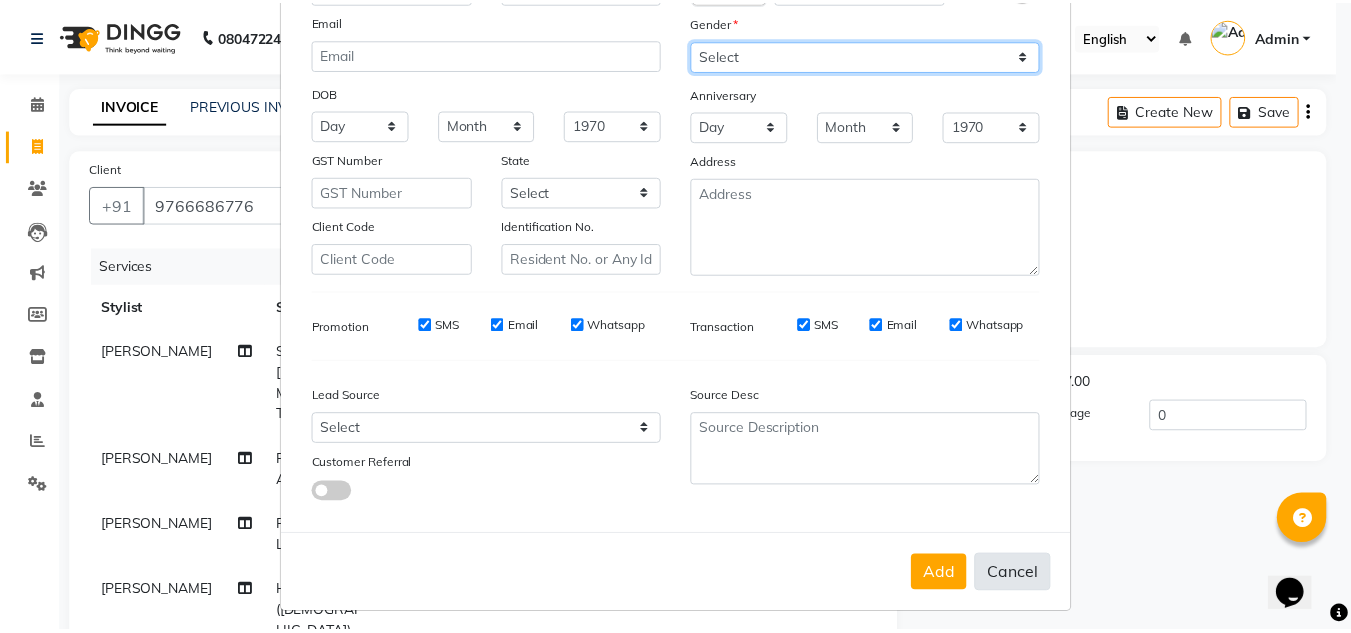 scroll, scrollTop: 216, scrollLeft: 0, axis: vertical 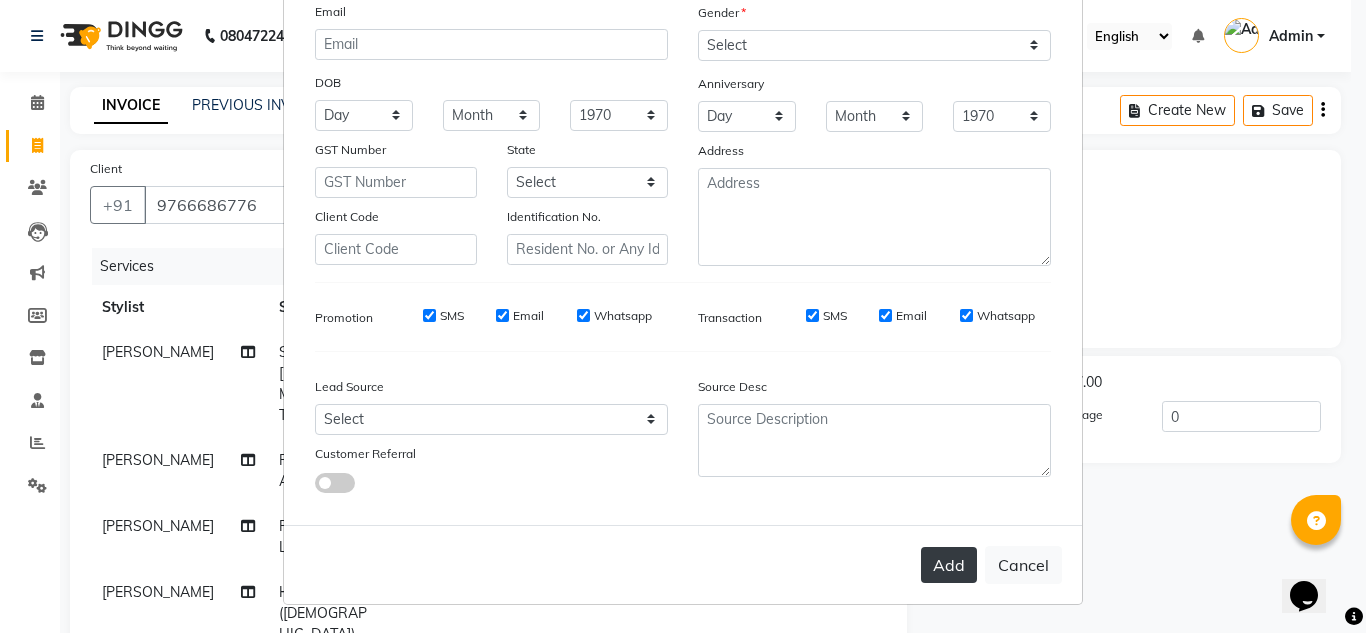 click on "Add" at bounding box center [949, 565] 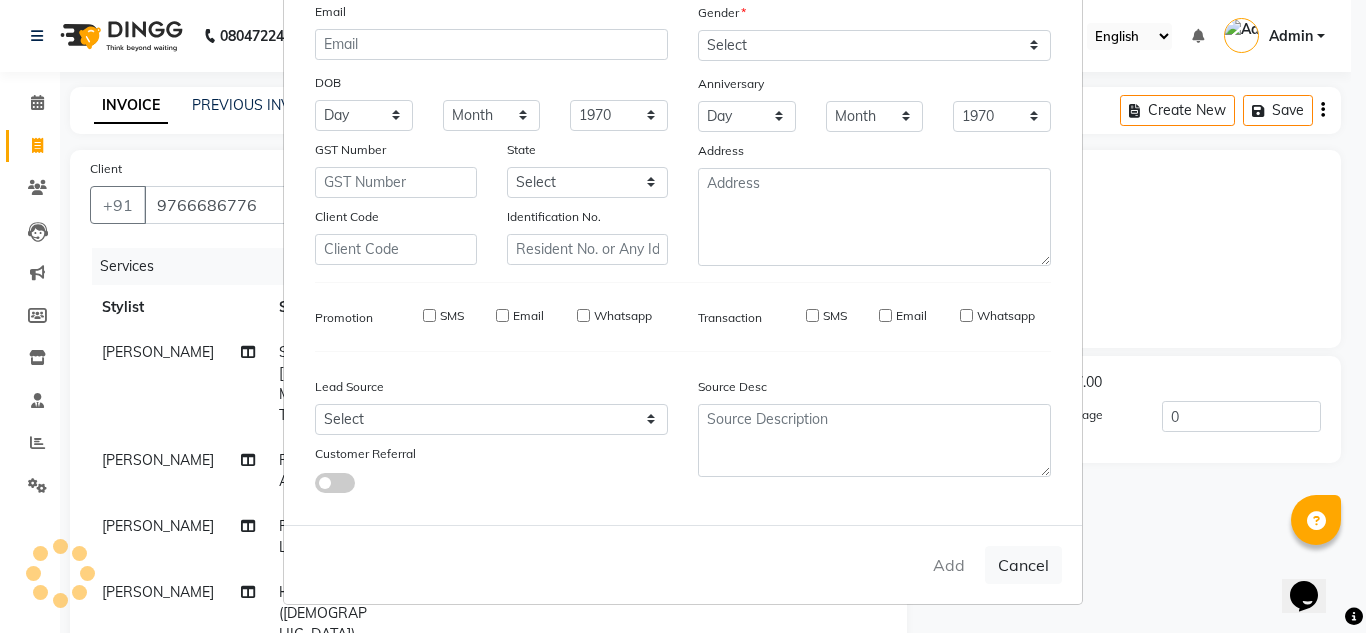type 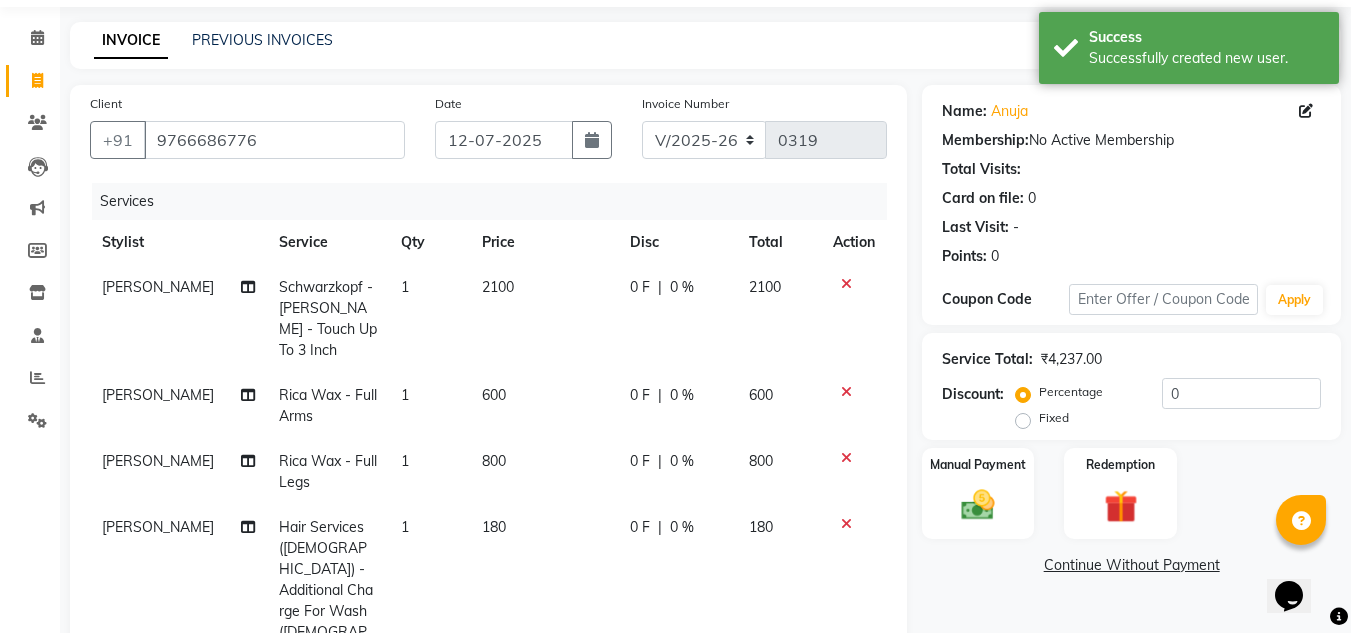 scroll, scrollTop: 100, scrollLeft: 0, axis: vertical 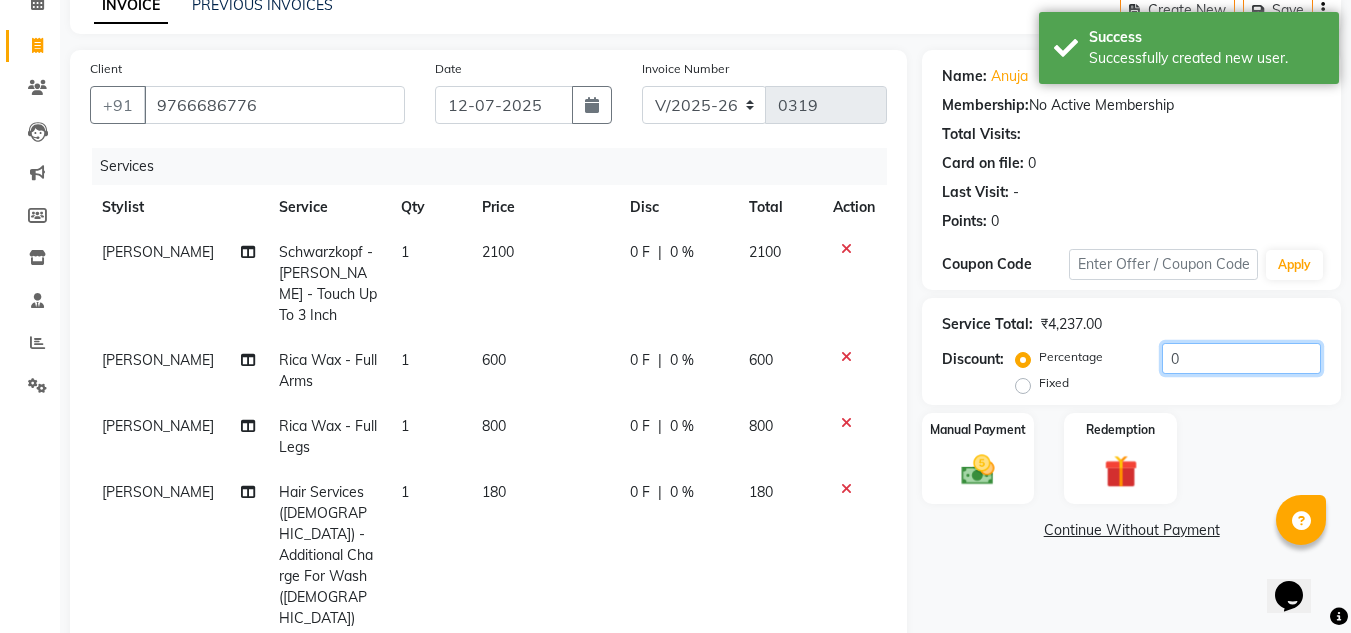 click on "0" 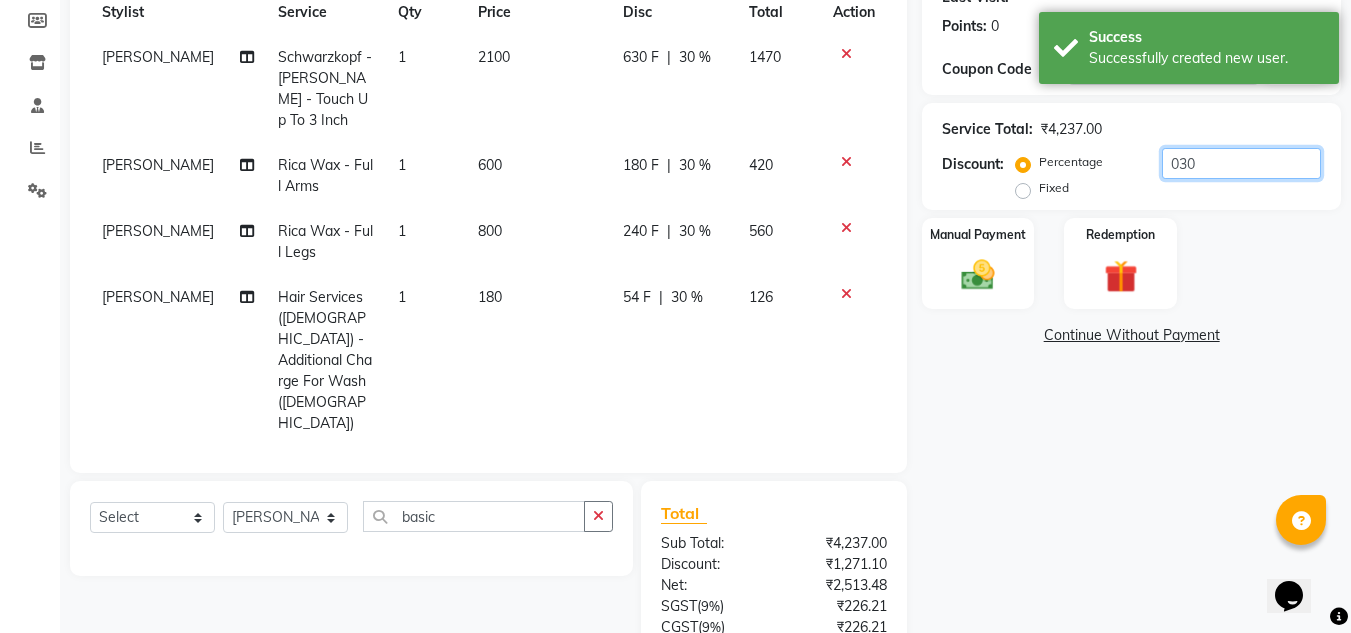 scroll, scrollTop: 300, scrollLeft: 0, axis: vertical 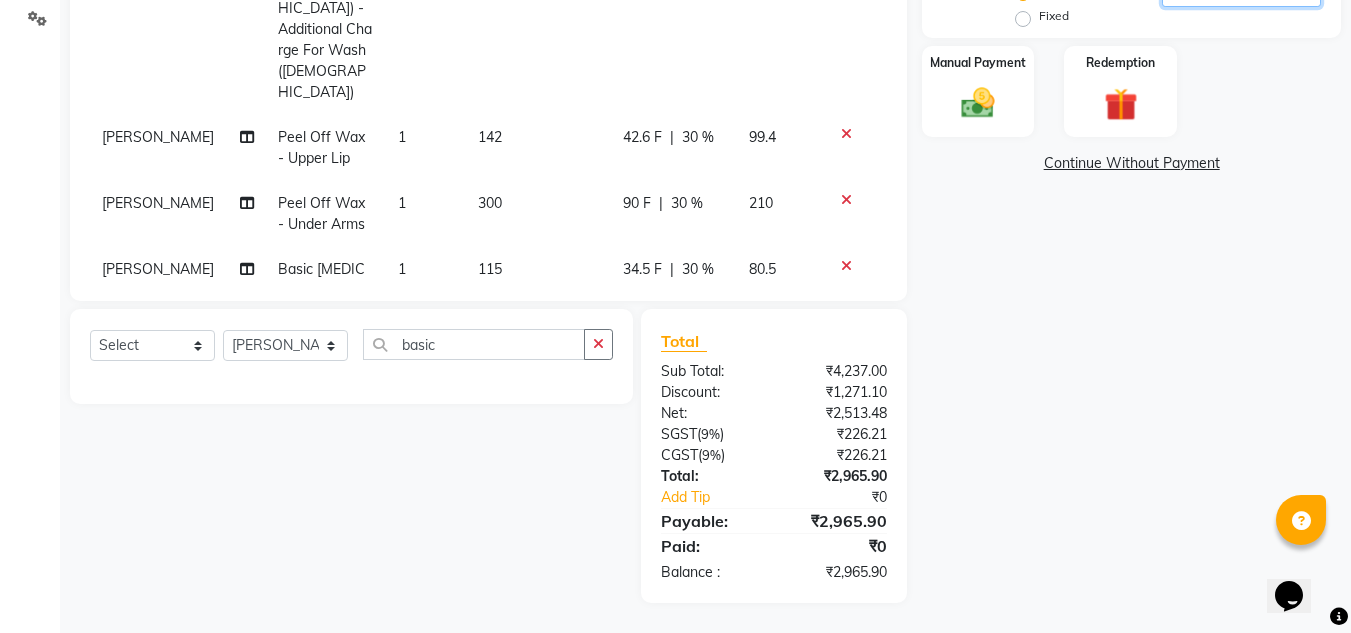 type on "030" 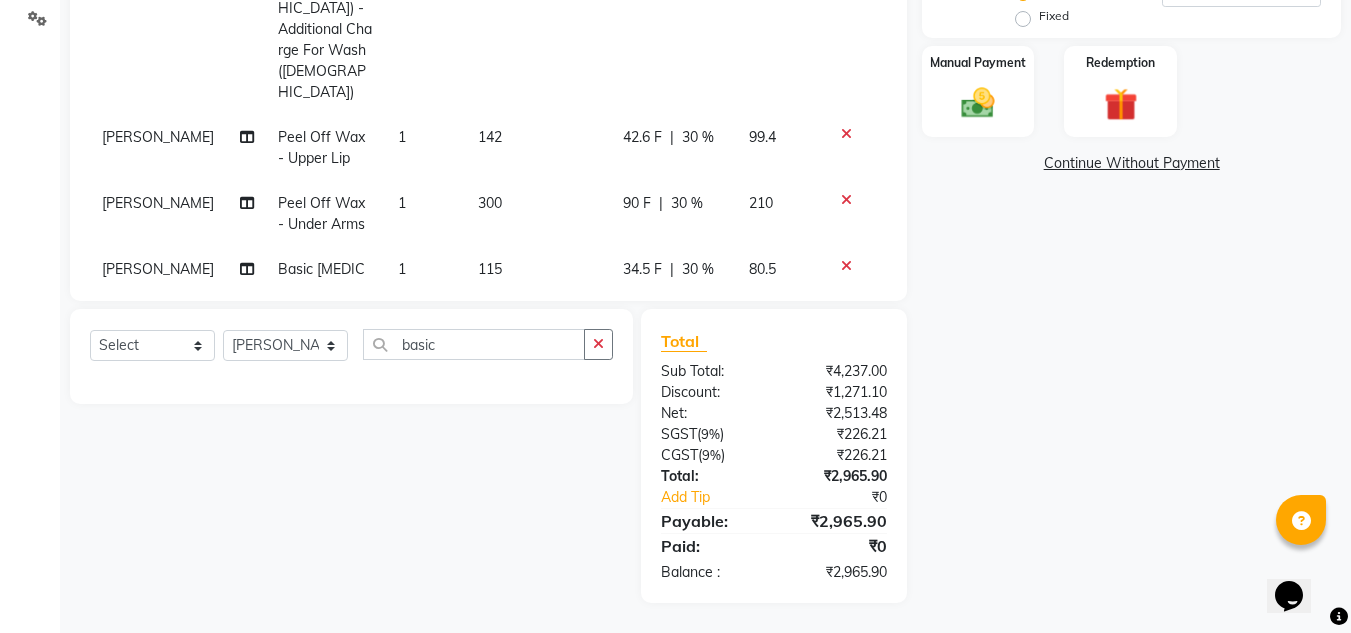 click on "42.6 F" 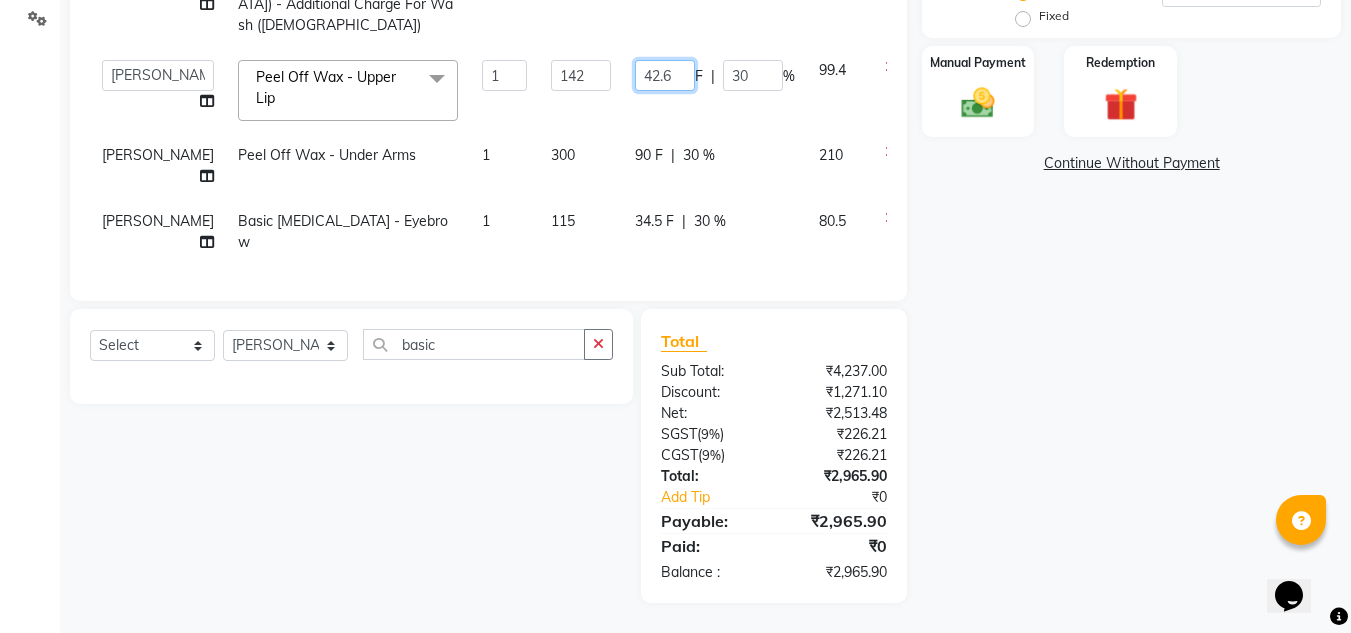 click on "42.6" 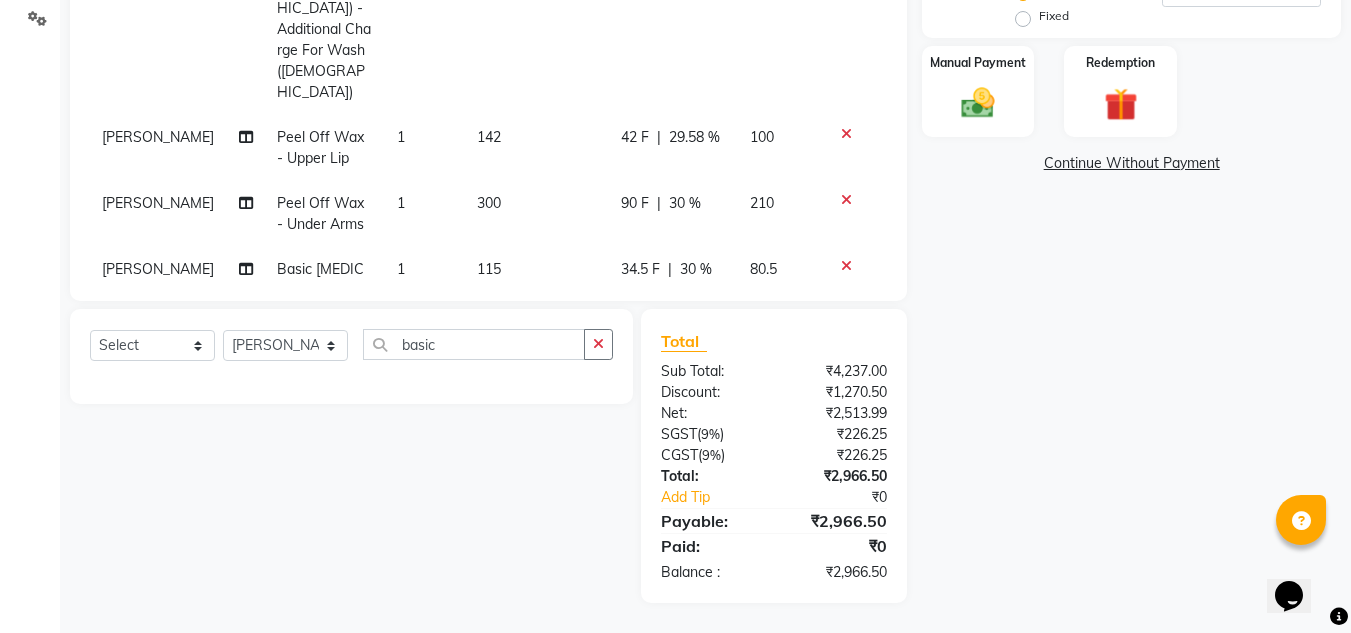 click on "90 F | 30 %" 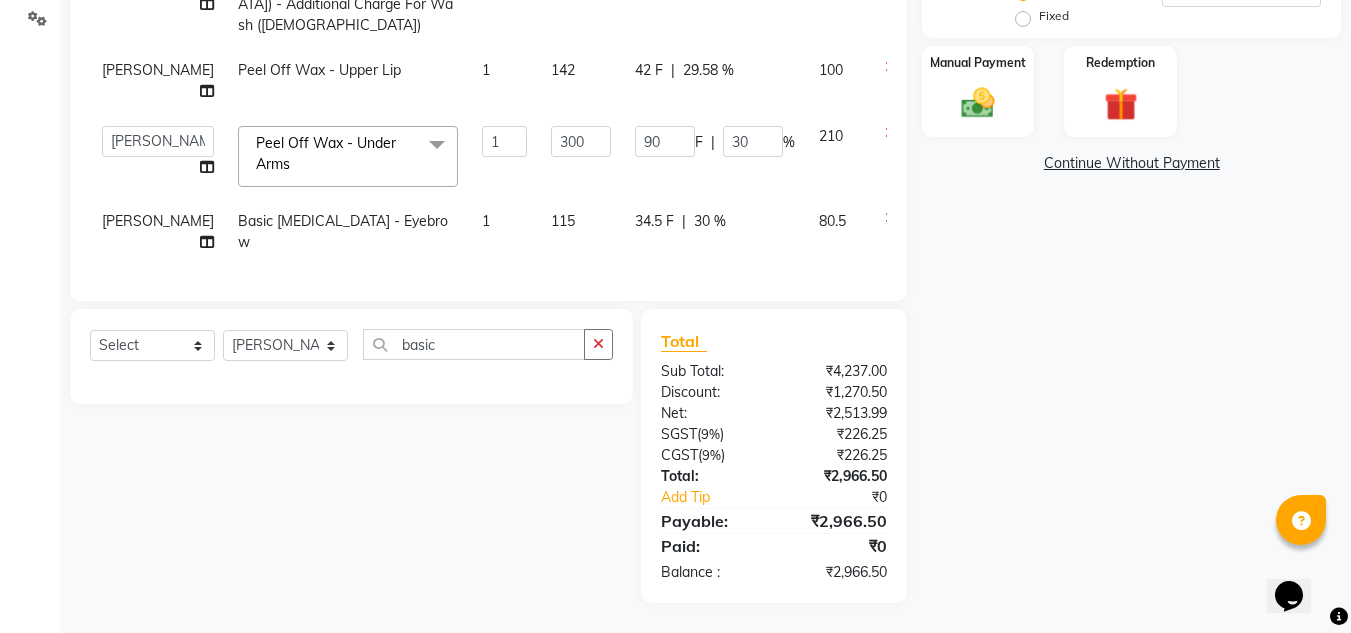 click on "34.5 F" 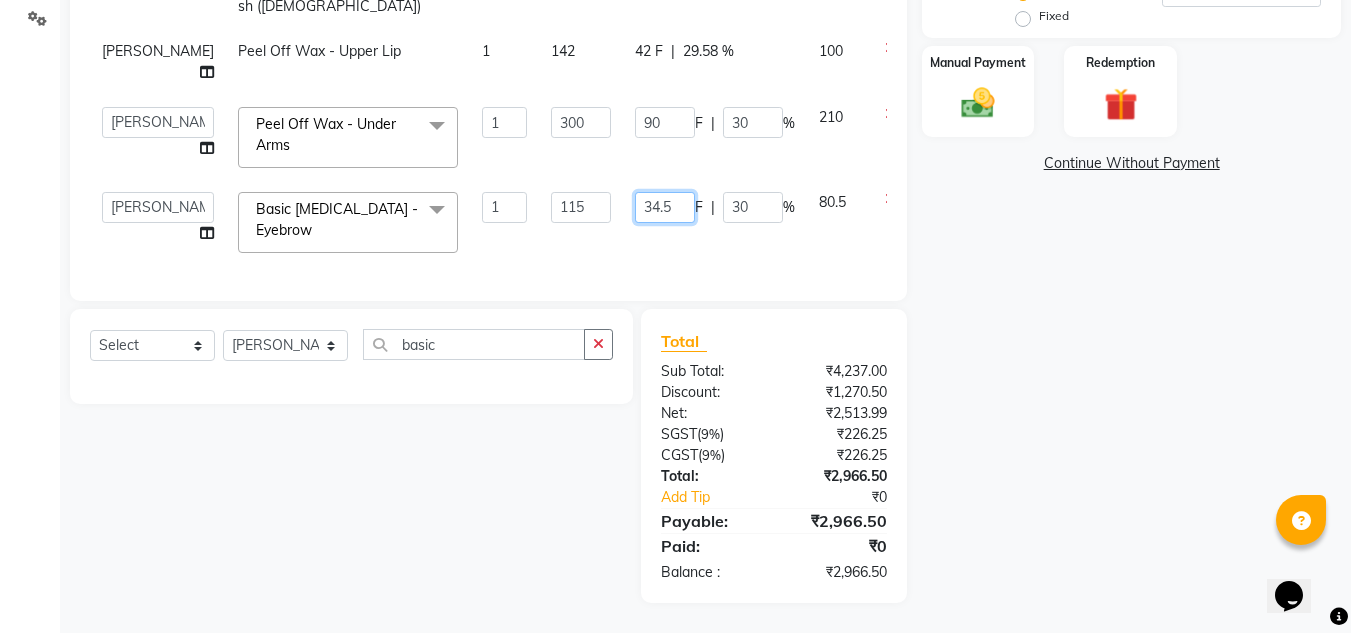 click on "34.5" 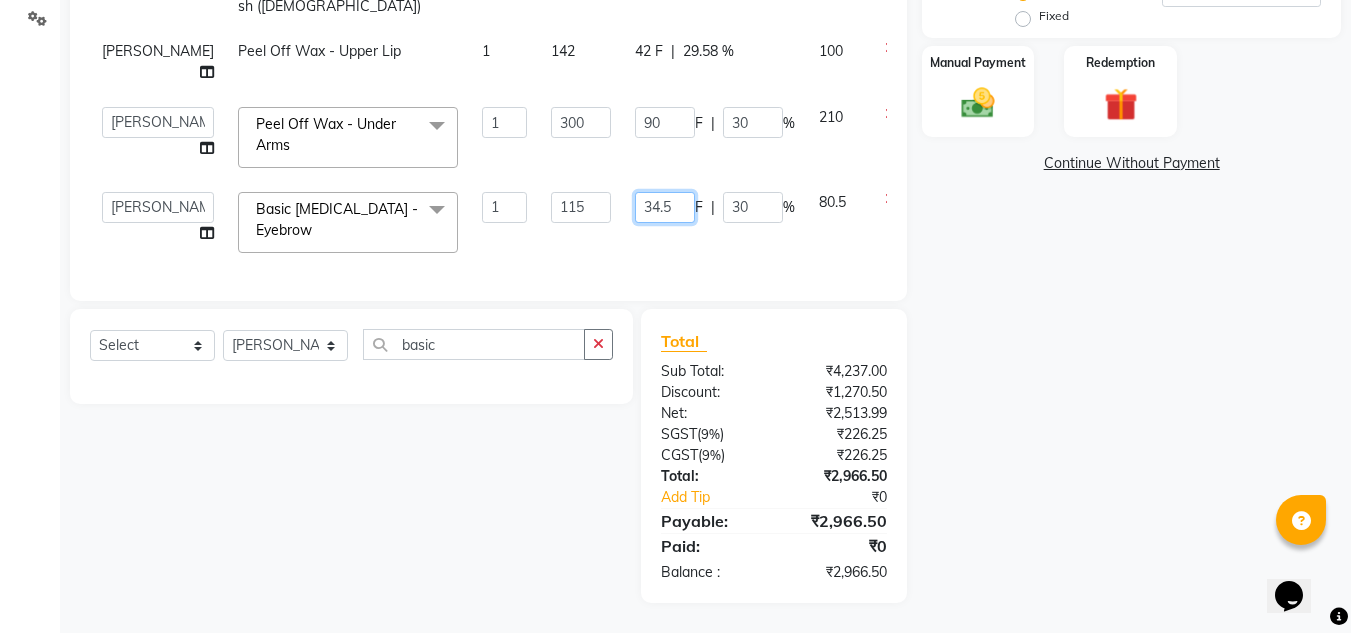 type on "34" 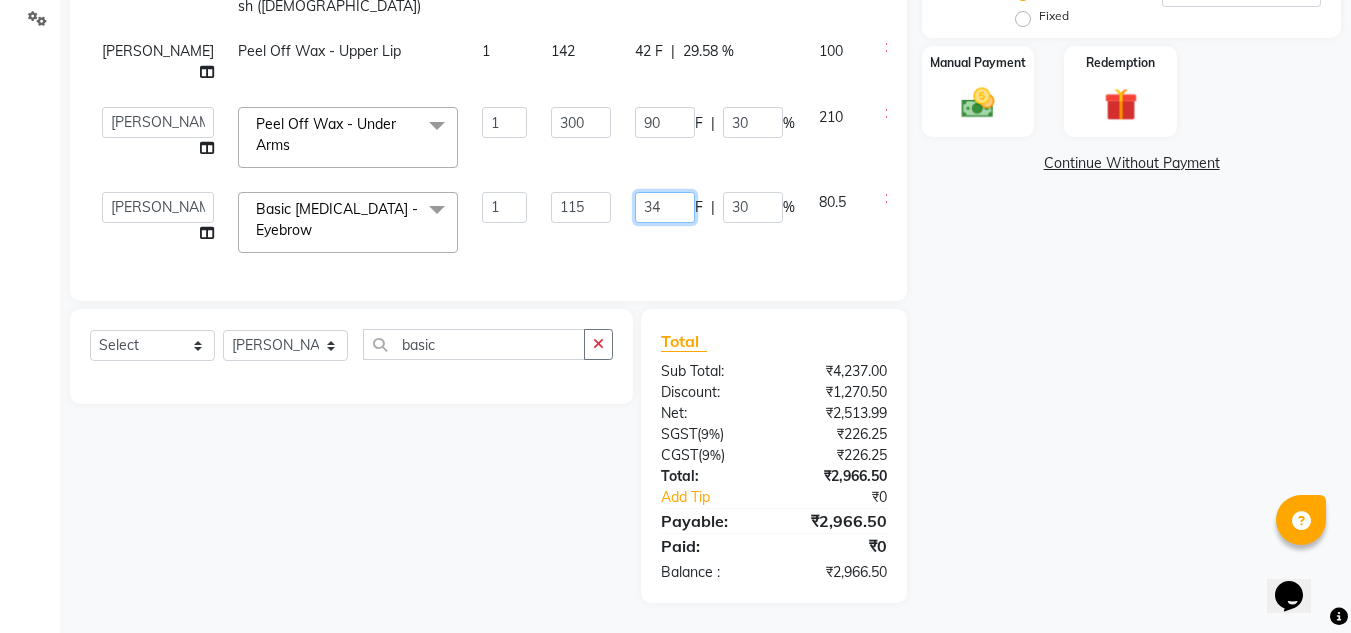 scroll, scrollTop: 197, scrollLeft: 0, axis: vertical 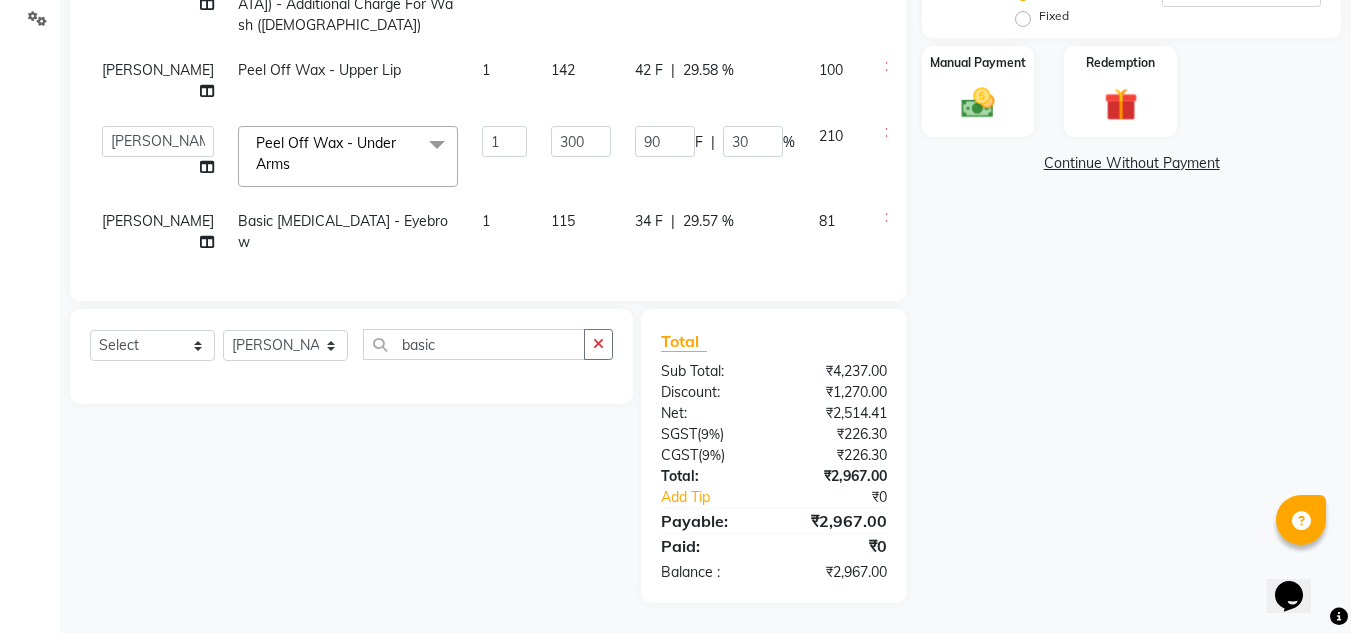 click on "Name: Anuja  Membership:  No Active Membership  Total Visits:   Card on file:  0 Last Visit:   - Points:   0  Coupon Code Apply Service Total:  ₹4,237.00  Discount:  Percentage   Fixed  030 Manual Payment Redemption  Continue Without Payment" 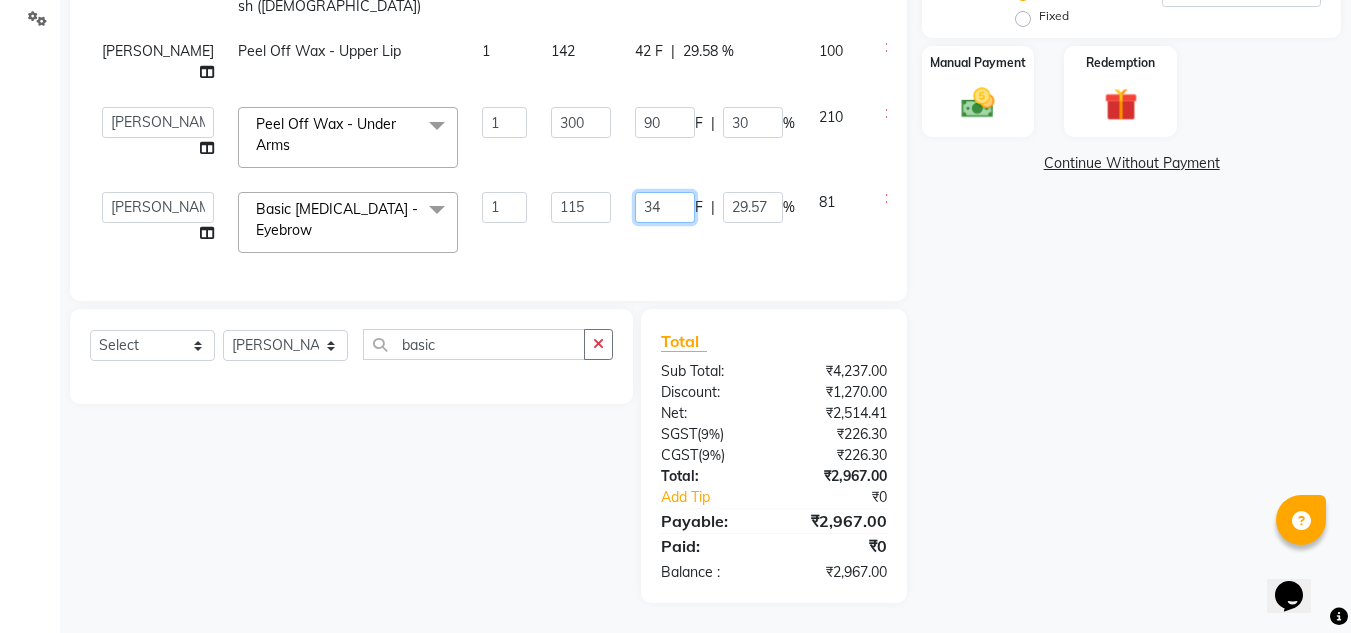 click on "34" 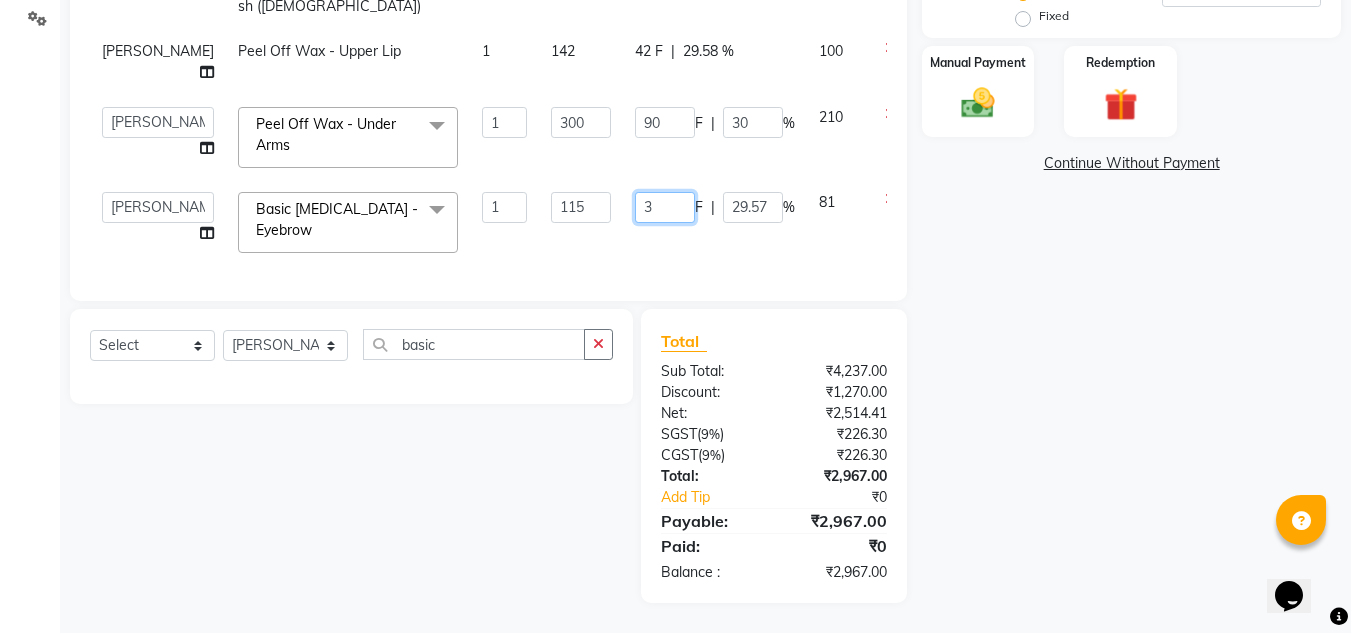 type on "35" 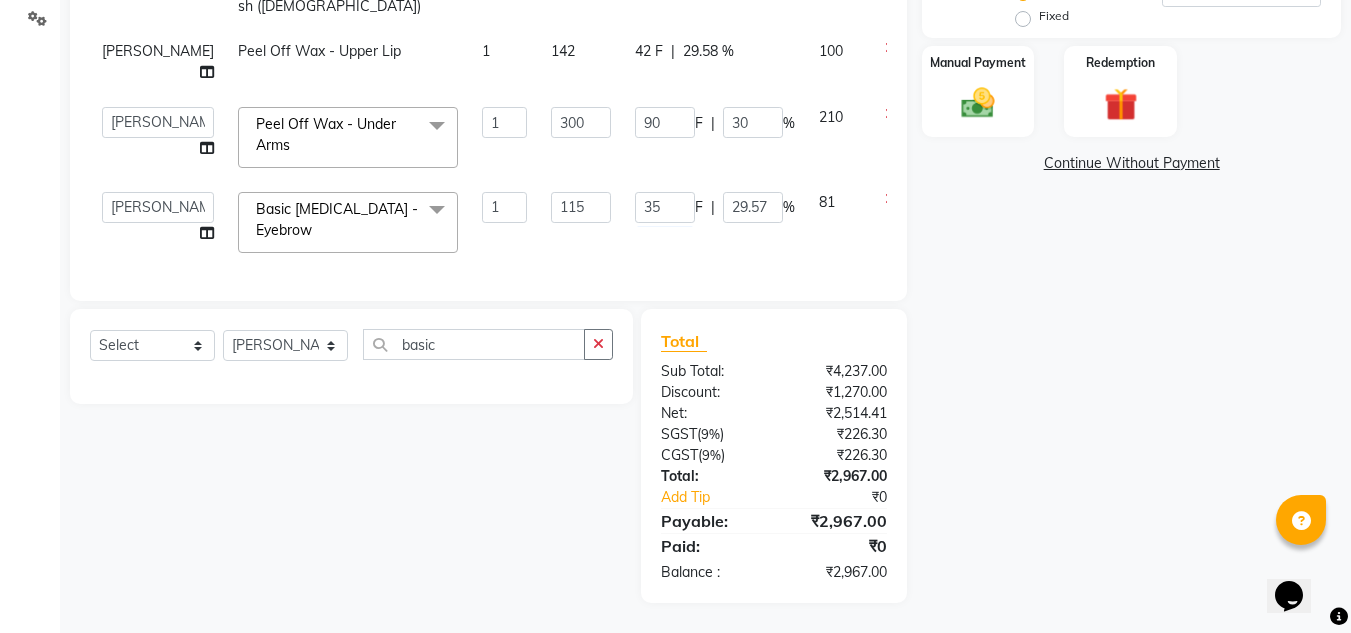 click on "35 F | 29.57 %" 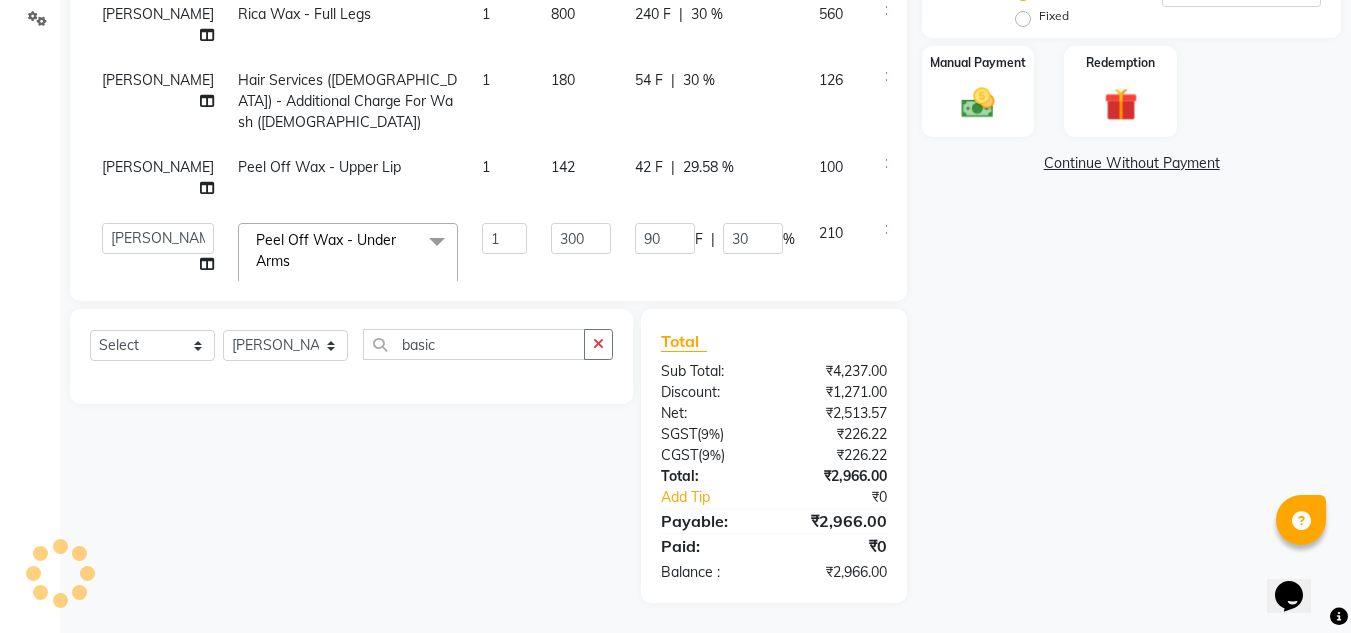 scroll, scrollTop: 0, scrollLeft: 0, axis: both 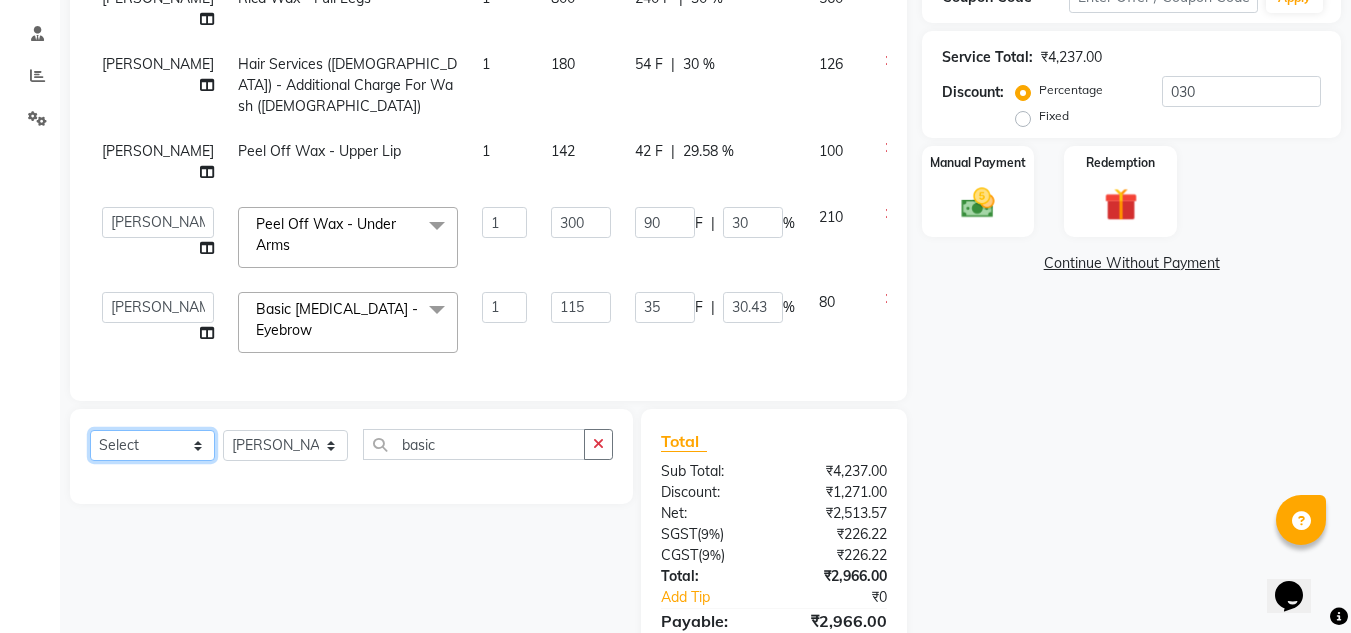 click on "Select  Service  Product  Membership  Package Voucher Prepaid Gift Card" 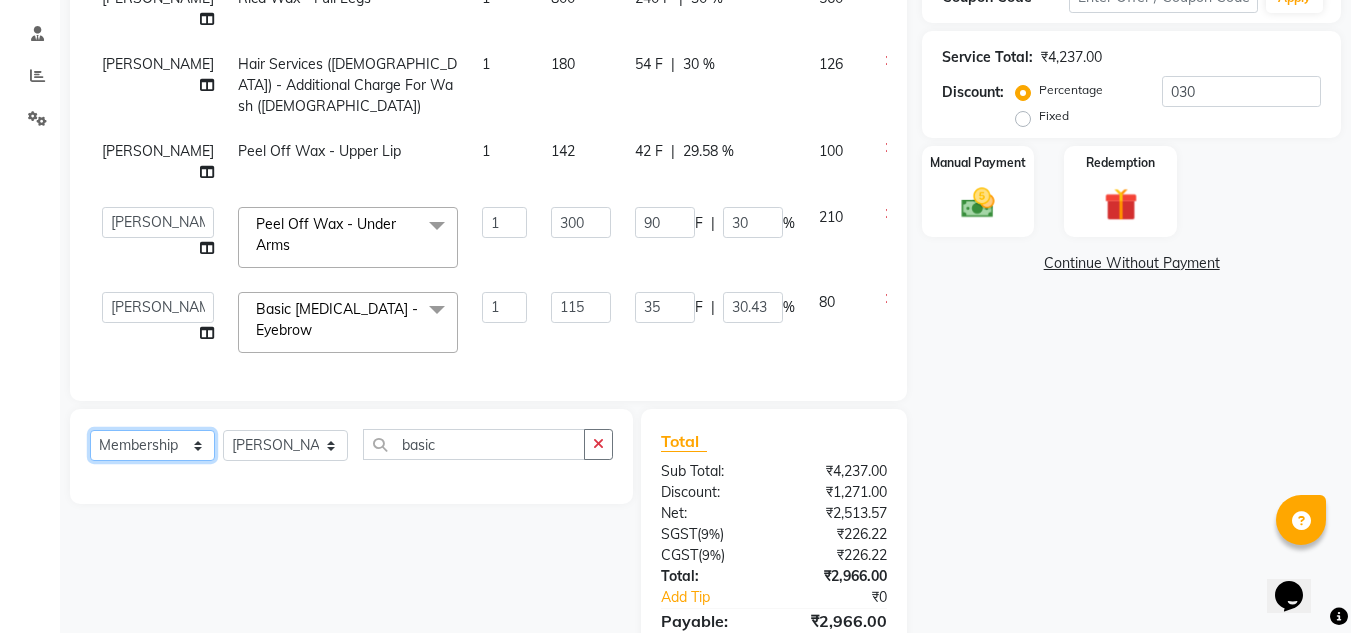 click on "Select  Service  Product  Membership  Package Voucher Prepaid Gift Card" 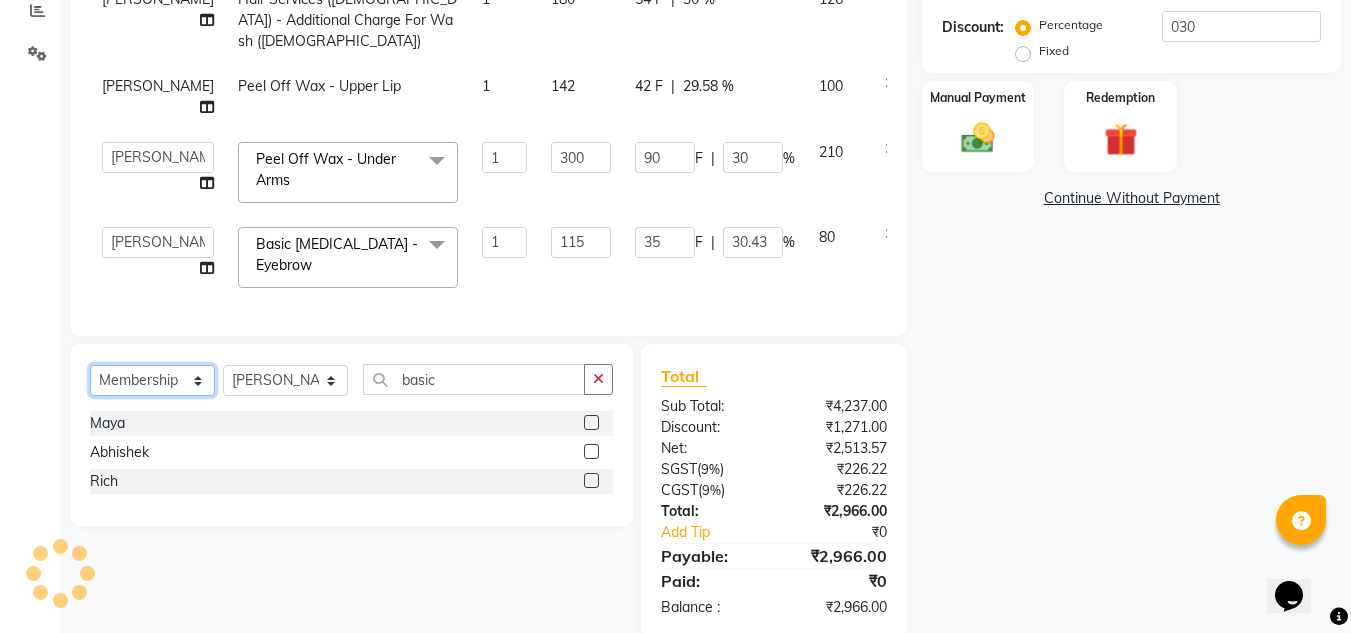 scroll, scrollTop: 467, scrollLeft: 0, axis: vertical 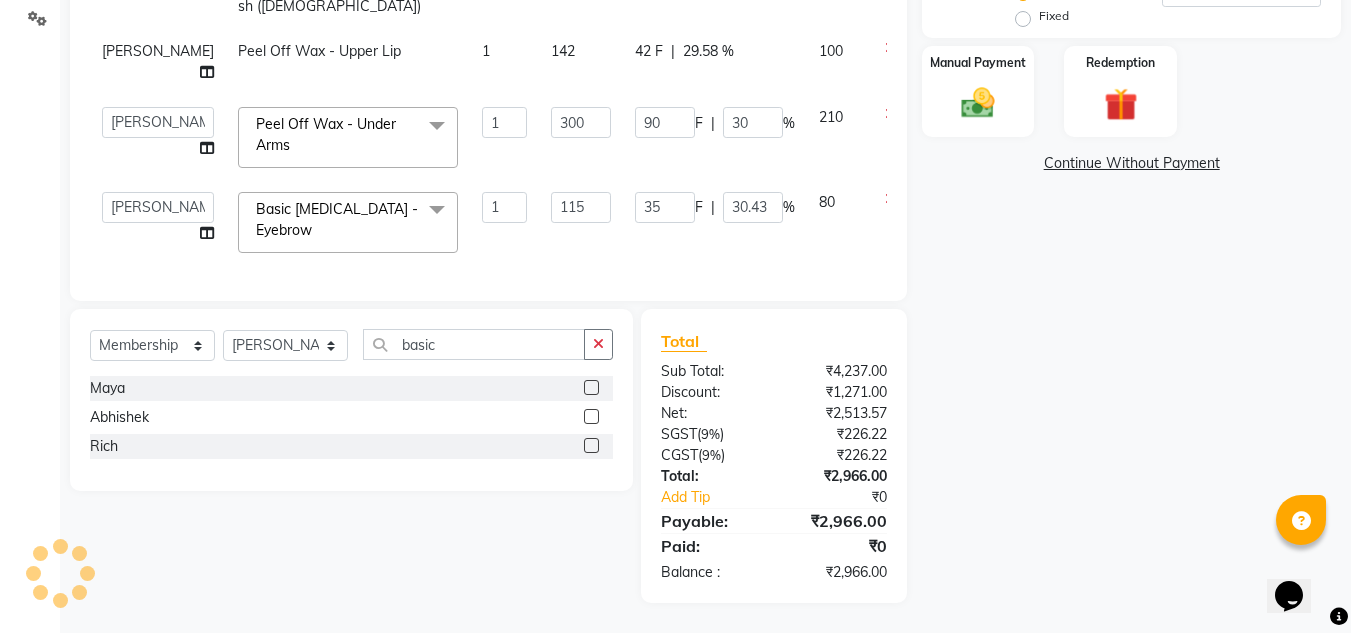 click 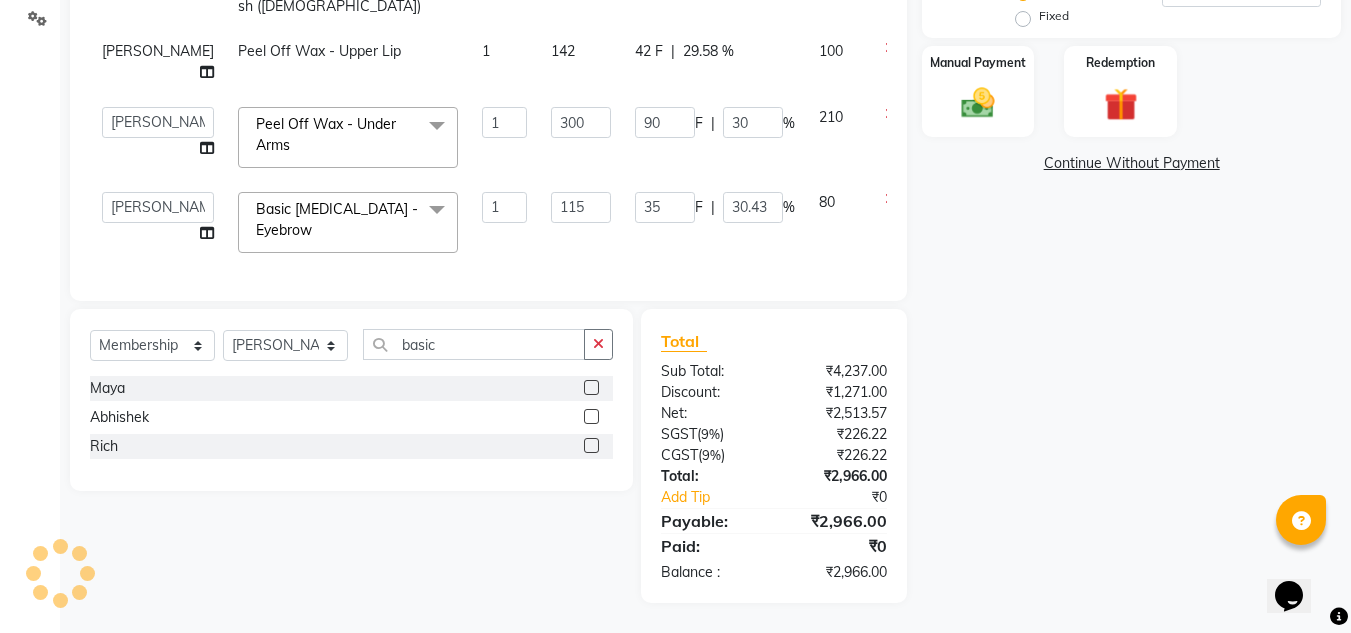 click at bounding box center [590, 446] 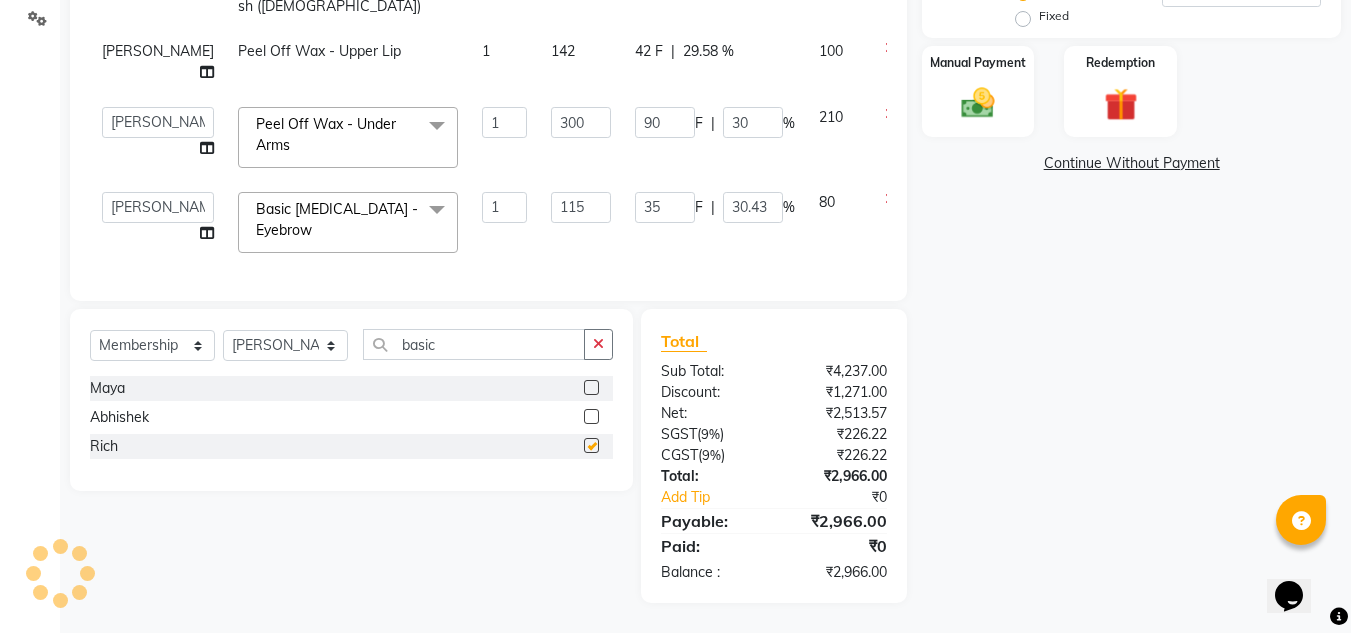 select on "select" 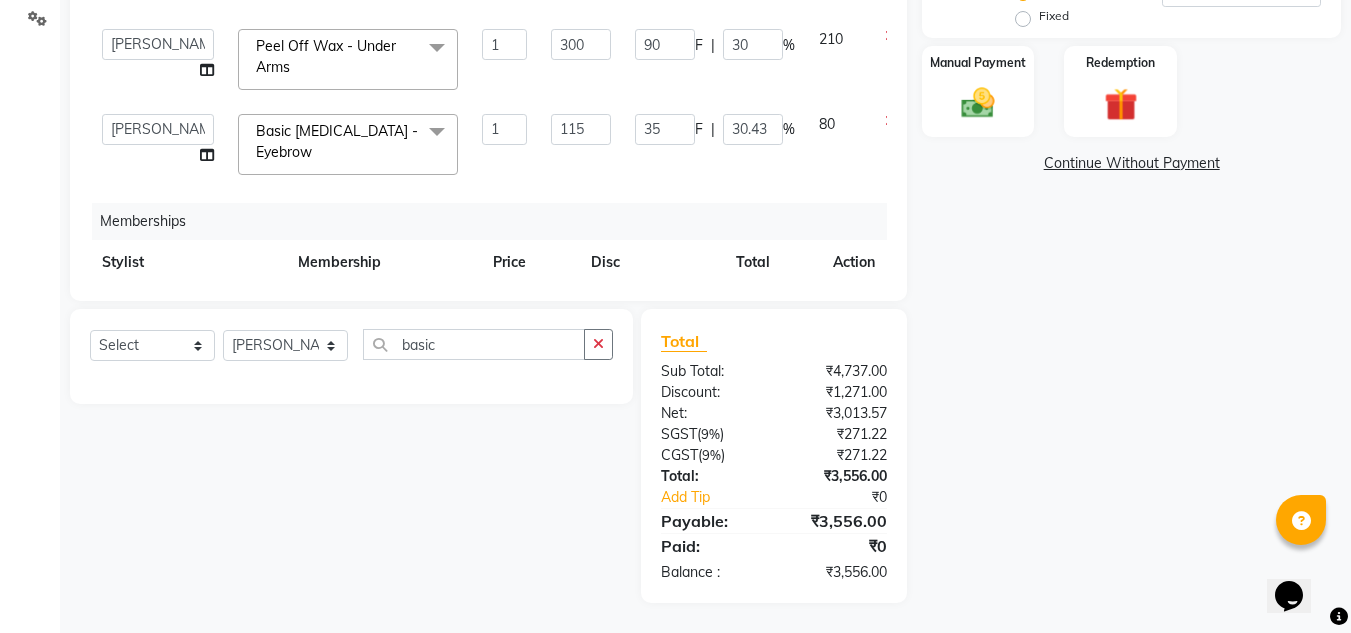 scroll, scrollTop: 340, scrollLeft: 0, axis: vertical 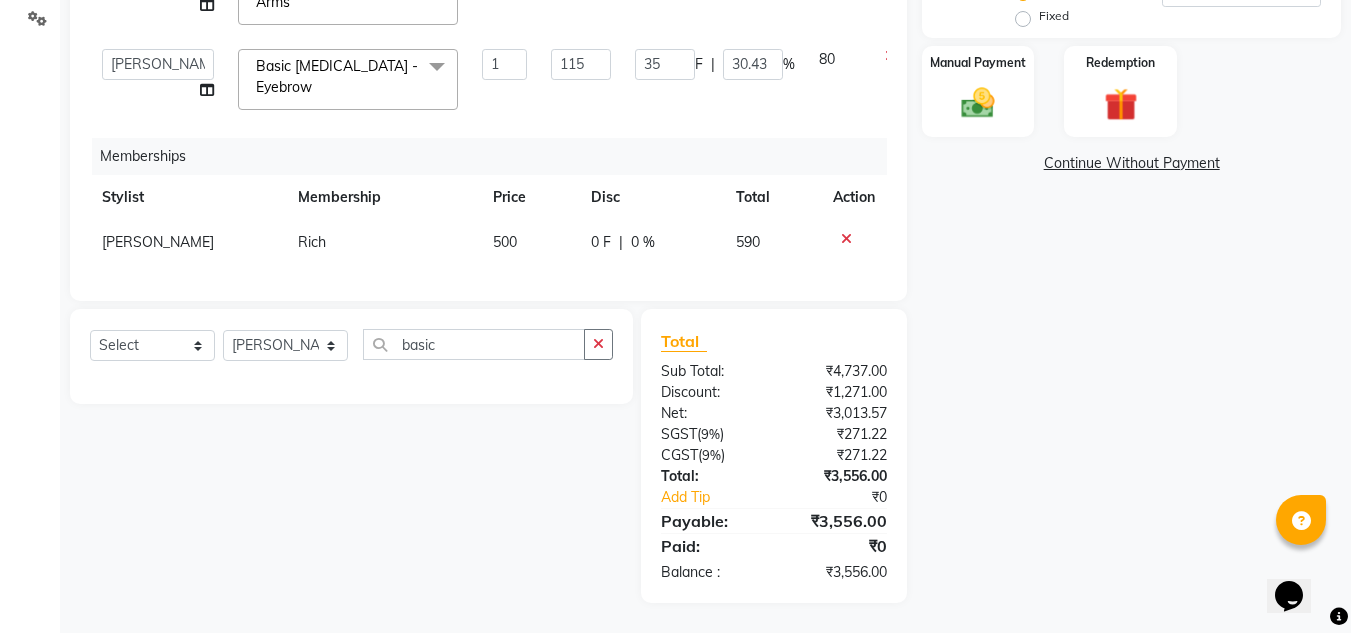 click on "0 F" 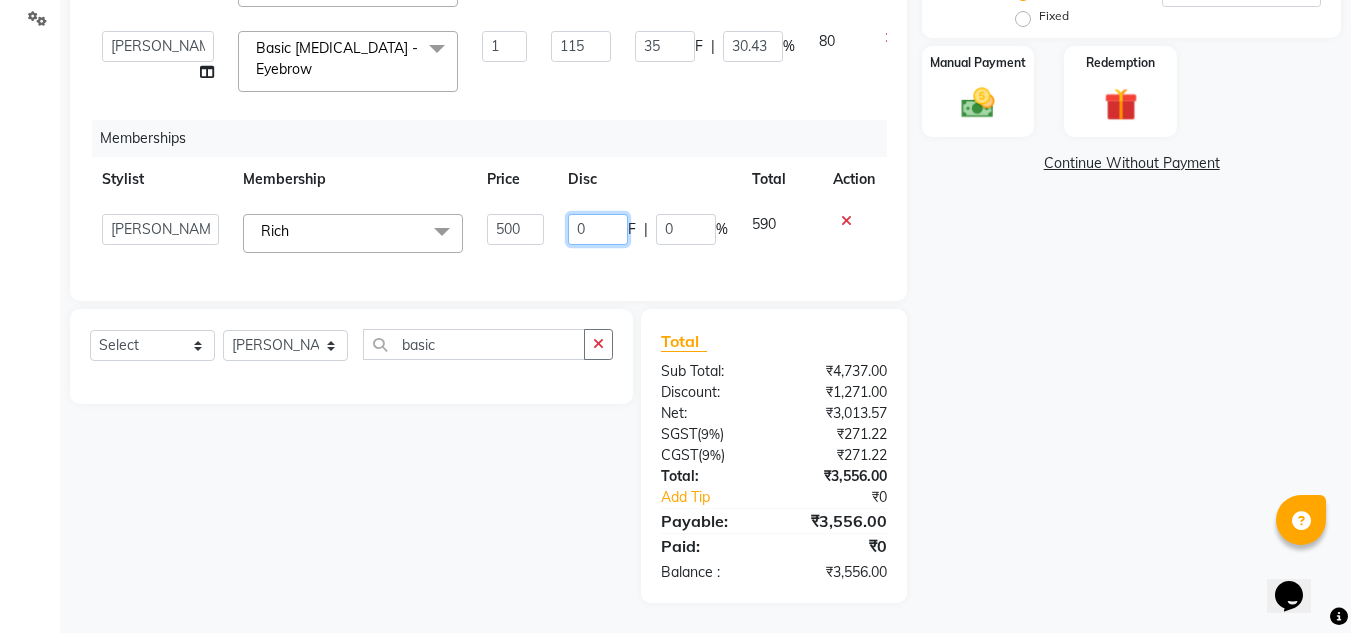 click on "0" 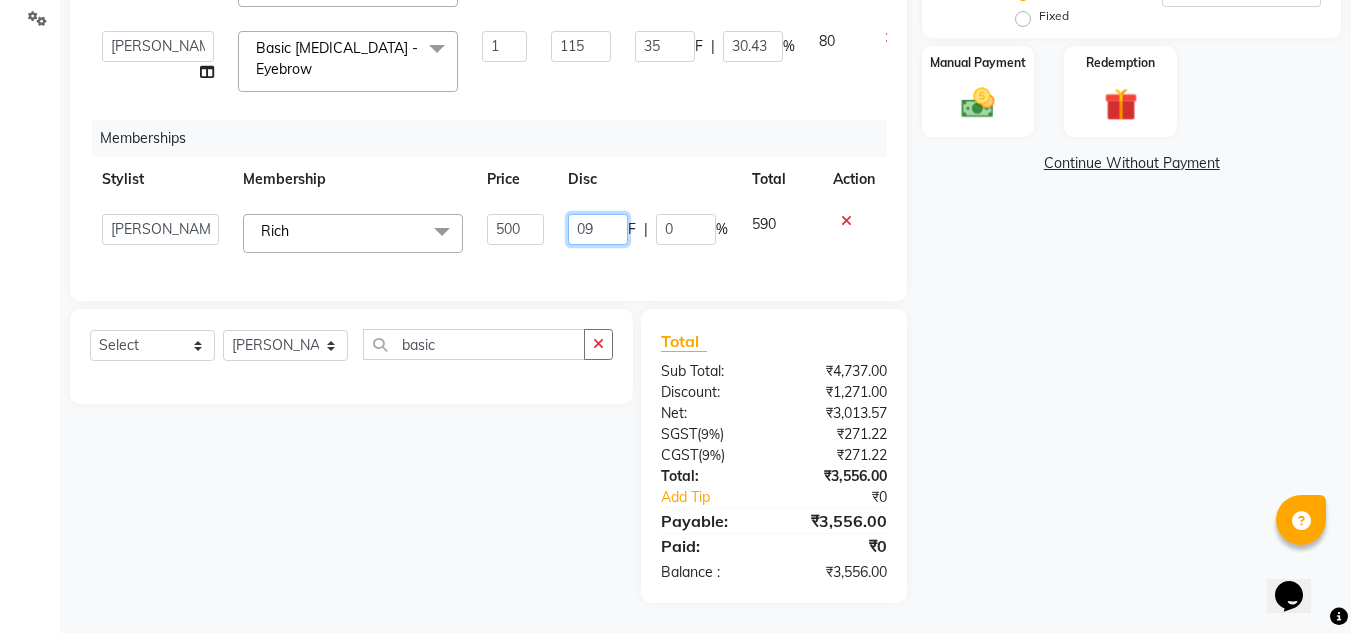 type on "090" 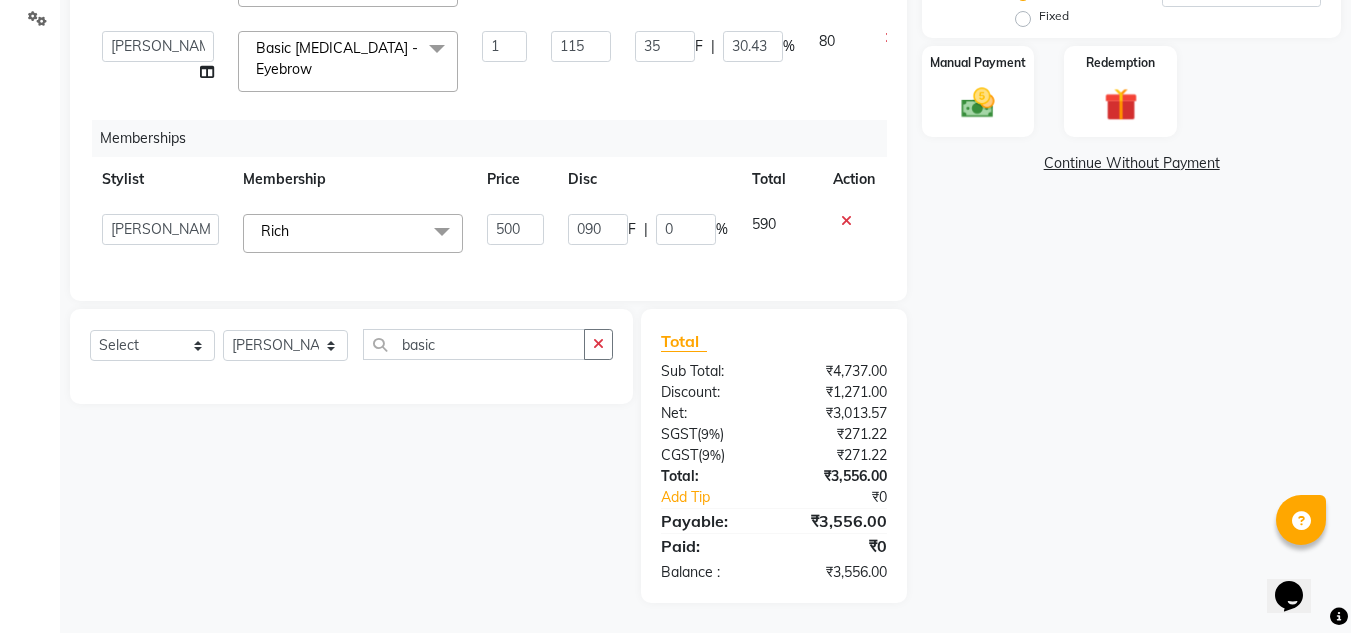 click on "Name: Anuja  Membership:  No Active Membership  Total Visits:   Card on file:  0 Last Visit:   - Points:   0  Coupon Code Apply Service Total:  ₹4,237.00  Discount:  Percentage   Fixed  030 Manual Payment Redemption  Continue Without Payment" 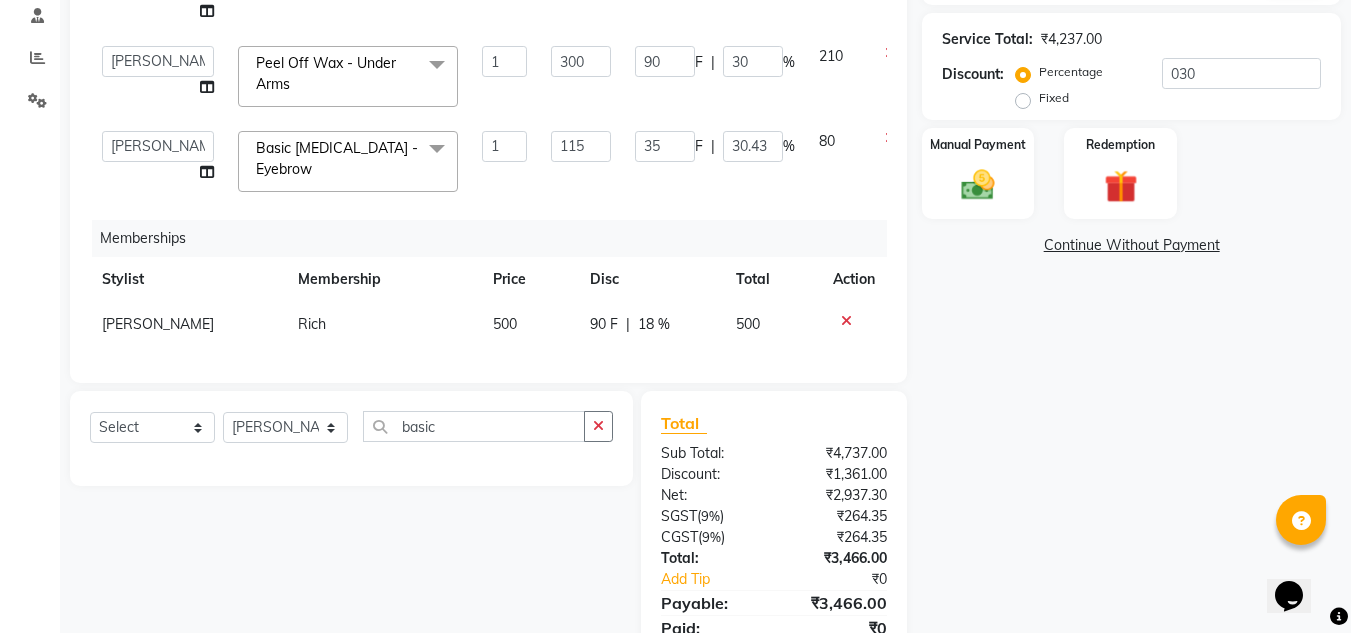 scroll, scrollTop: 267, scrollLeft: 0, axis: vertical 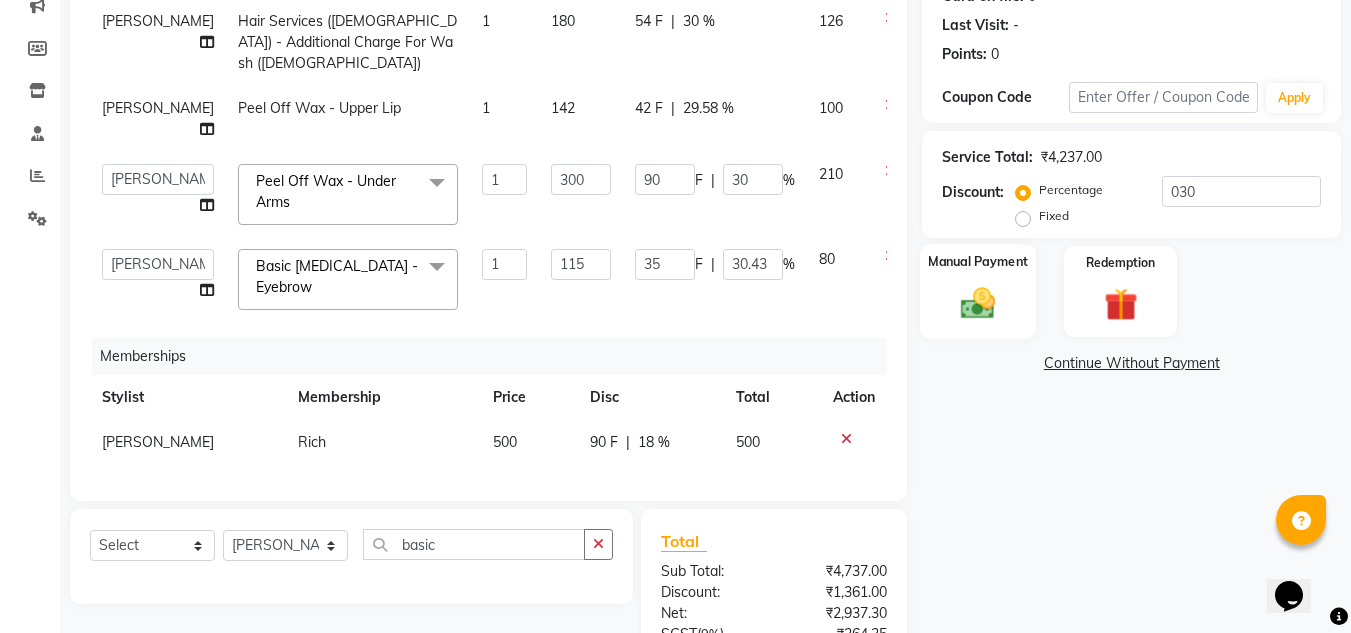 click 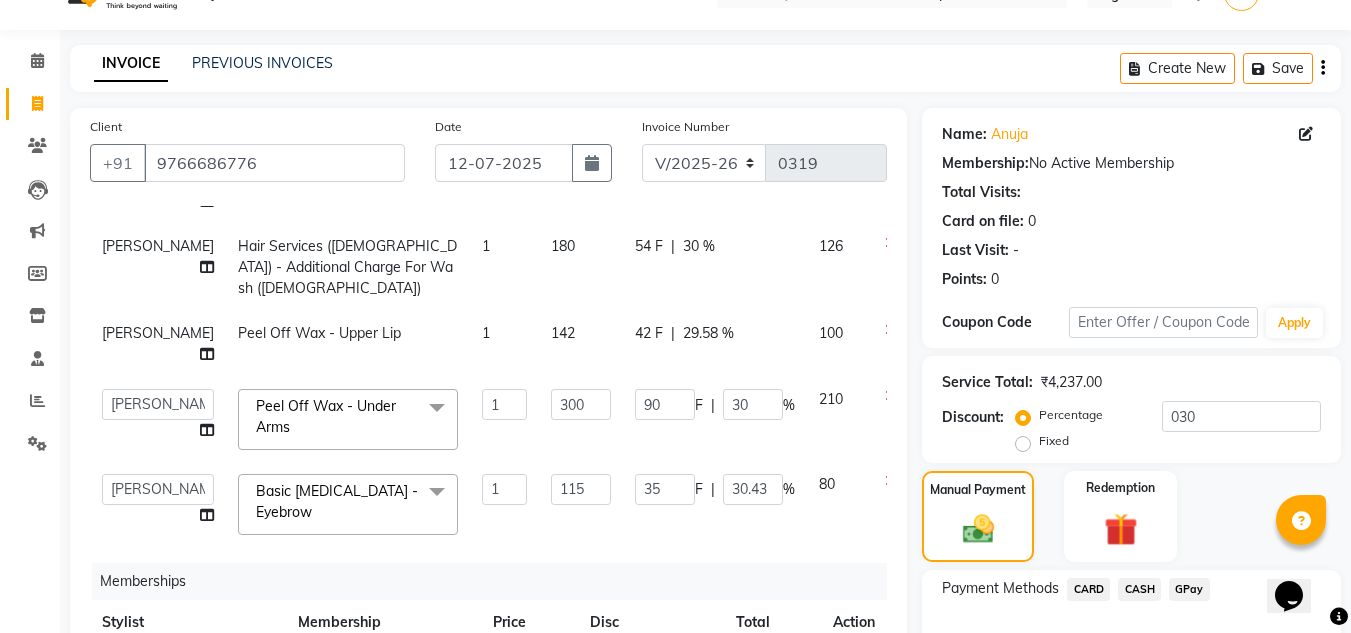 scroll, scrollTop: 0, scrollLeft: 0, axis: both 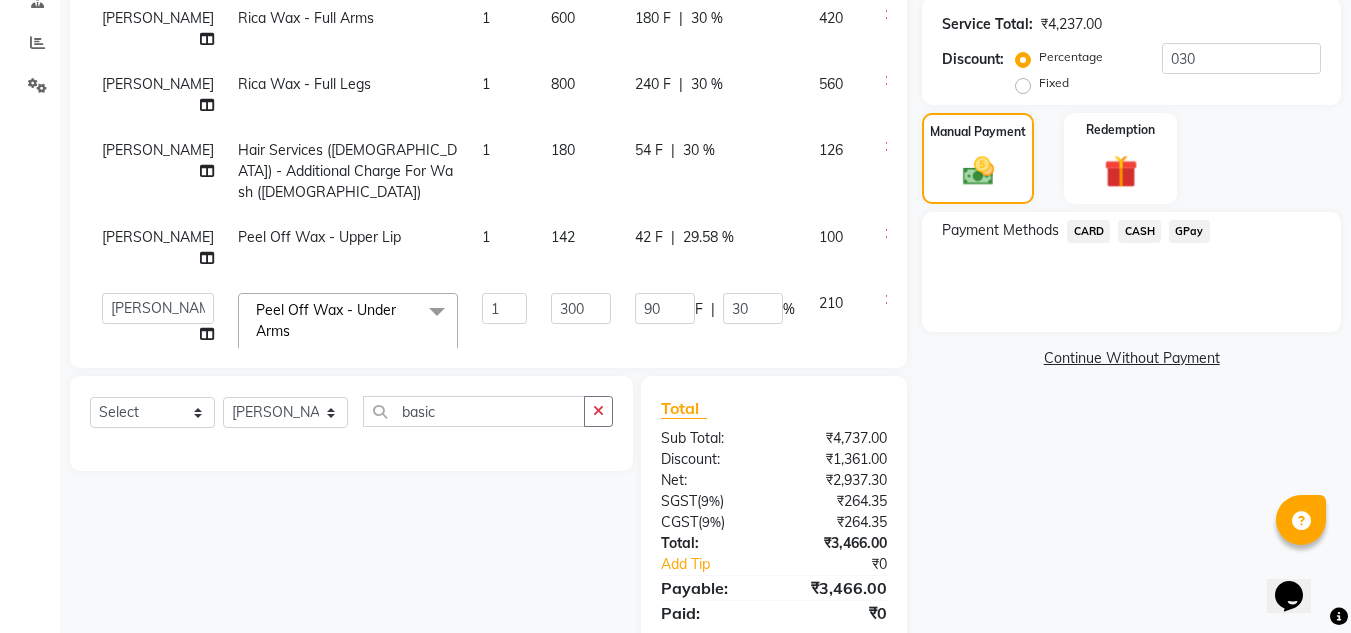 click on "GPay" 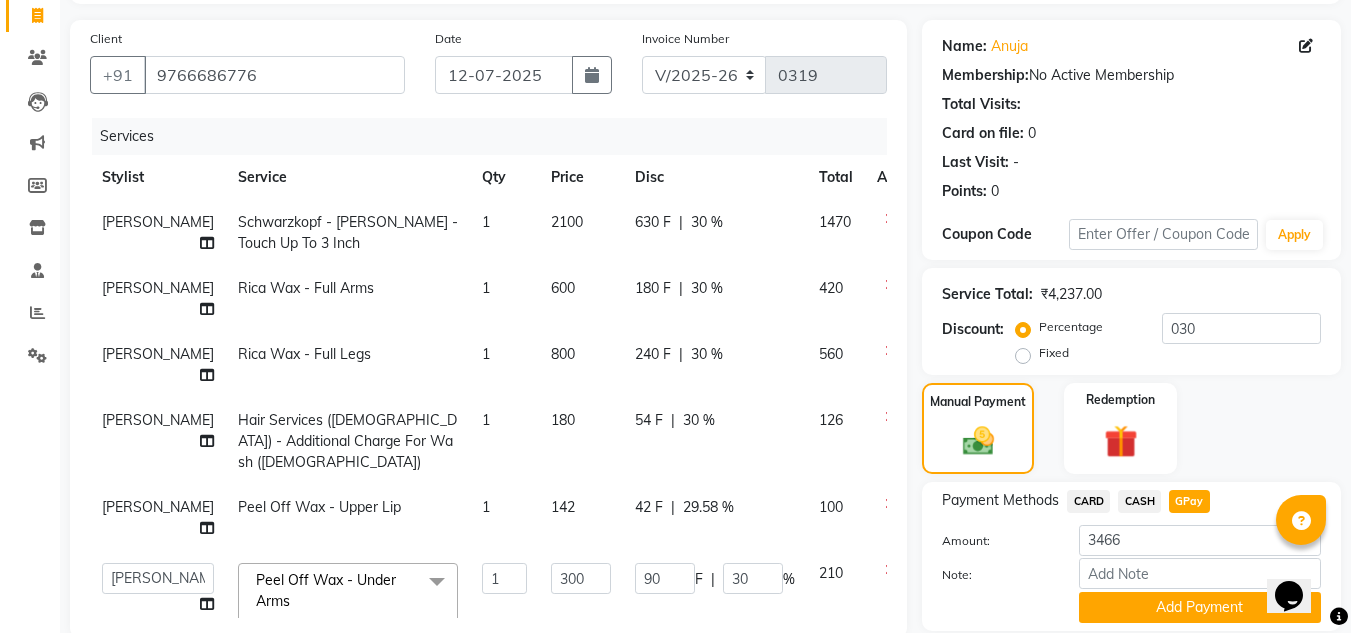scroll, scrollTop: 100, scrollLeft: 0, axis: vertical 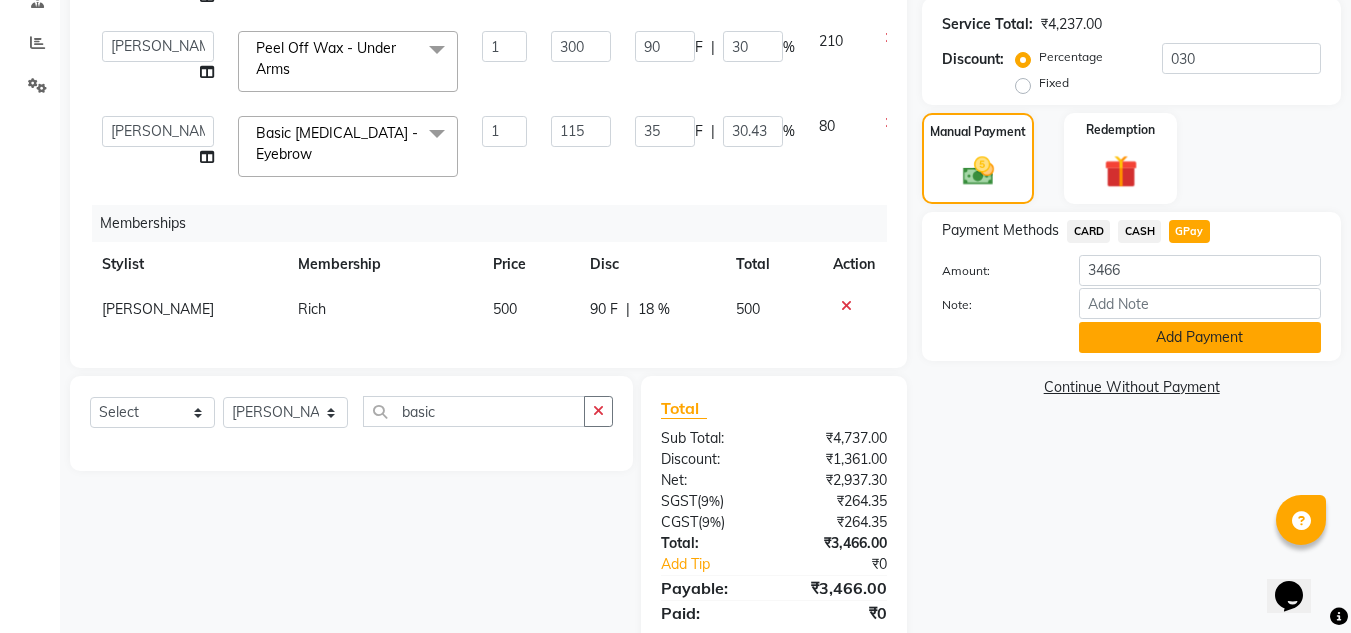 click on "Add Payment" 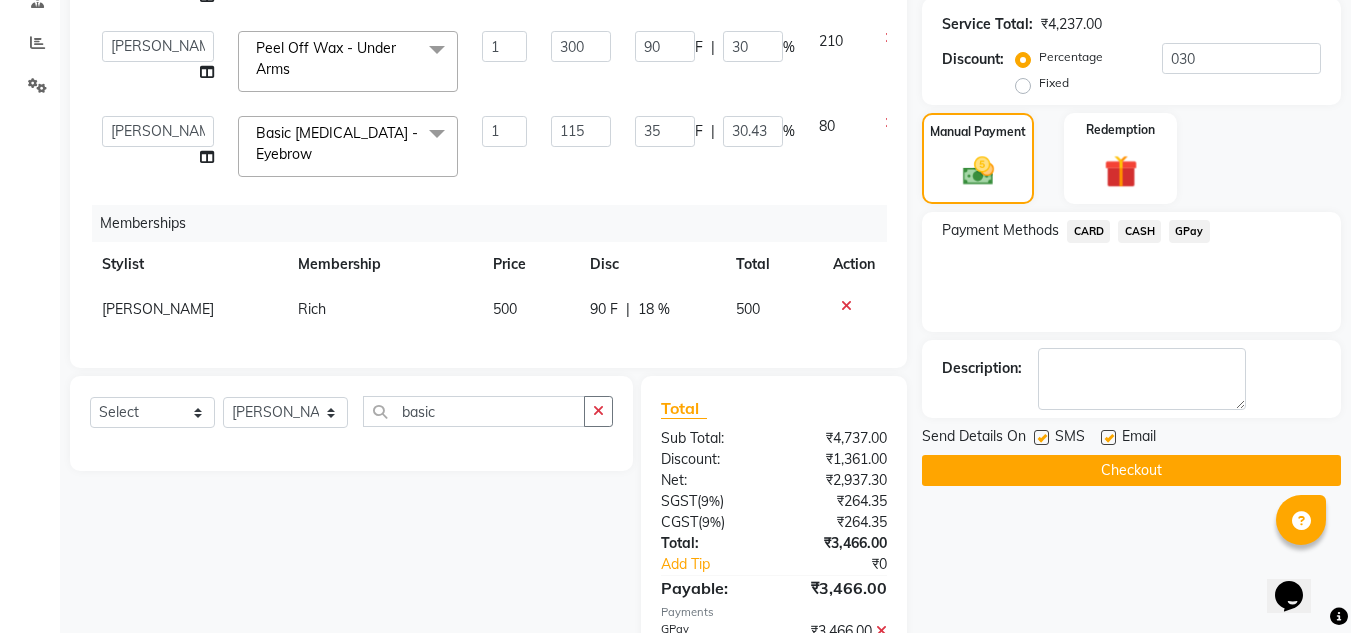 click on "Checkout" 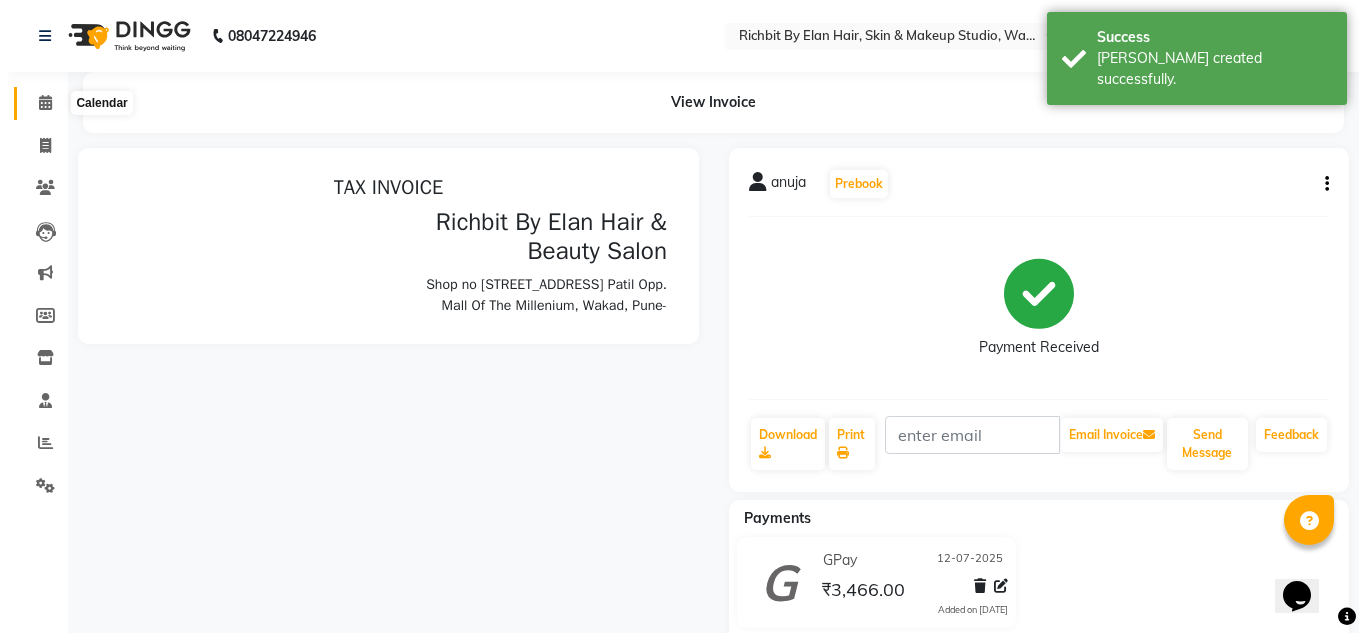 scroll, scrollTop: 0, scrollLeft: 0, axis: both 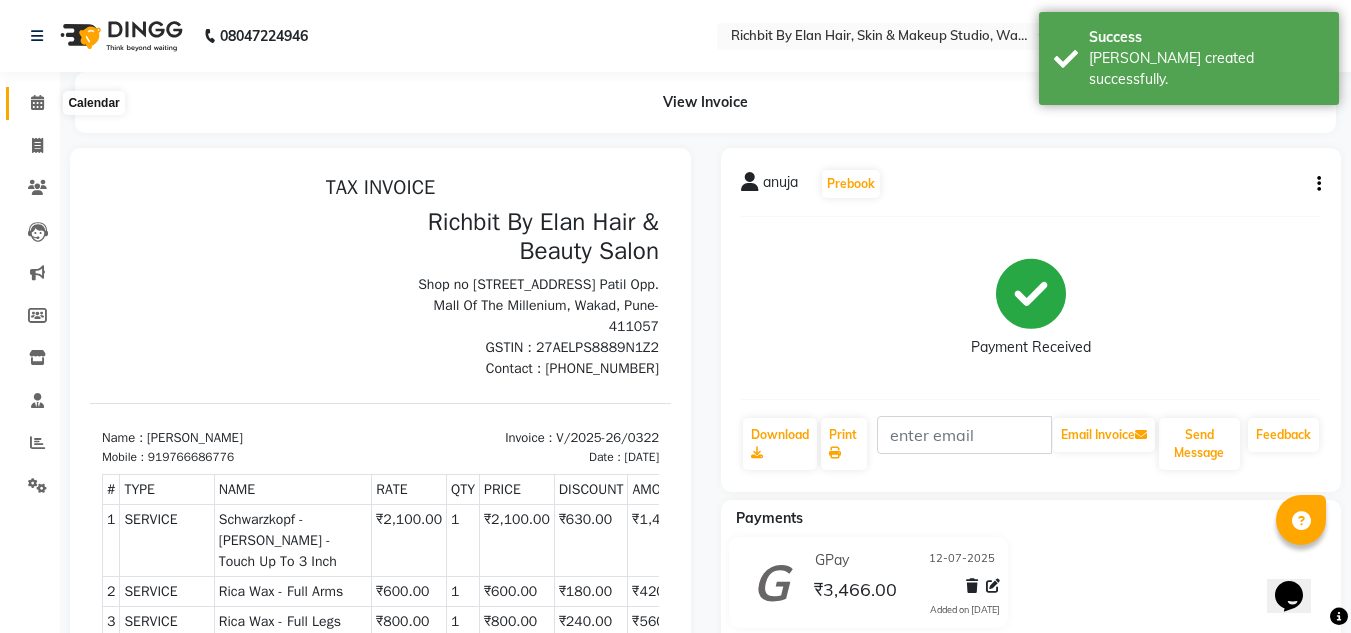 click 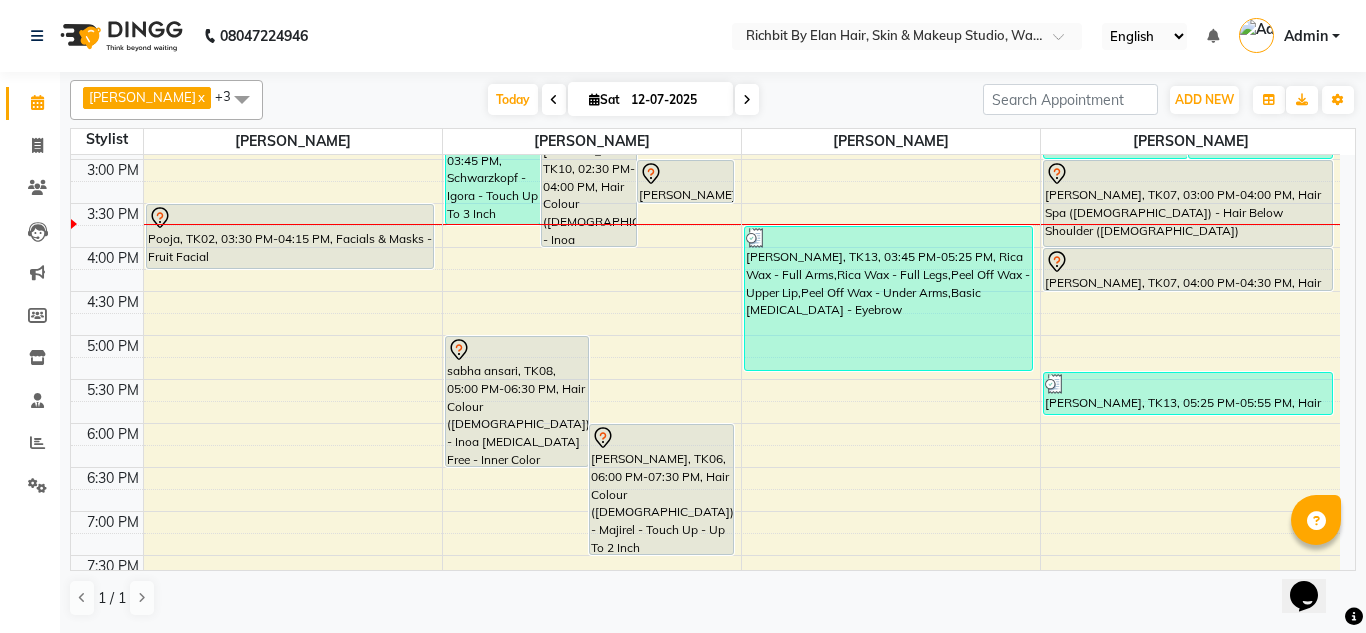 scroll, scrollTop: 400, scrollLeft: 0, axis: vertical 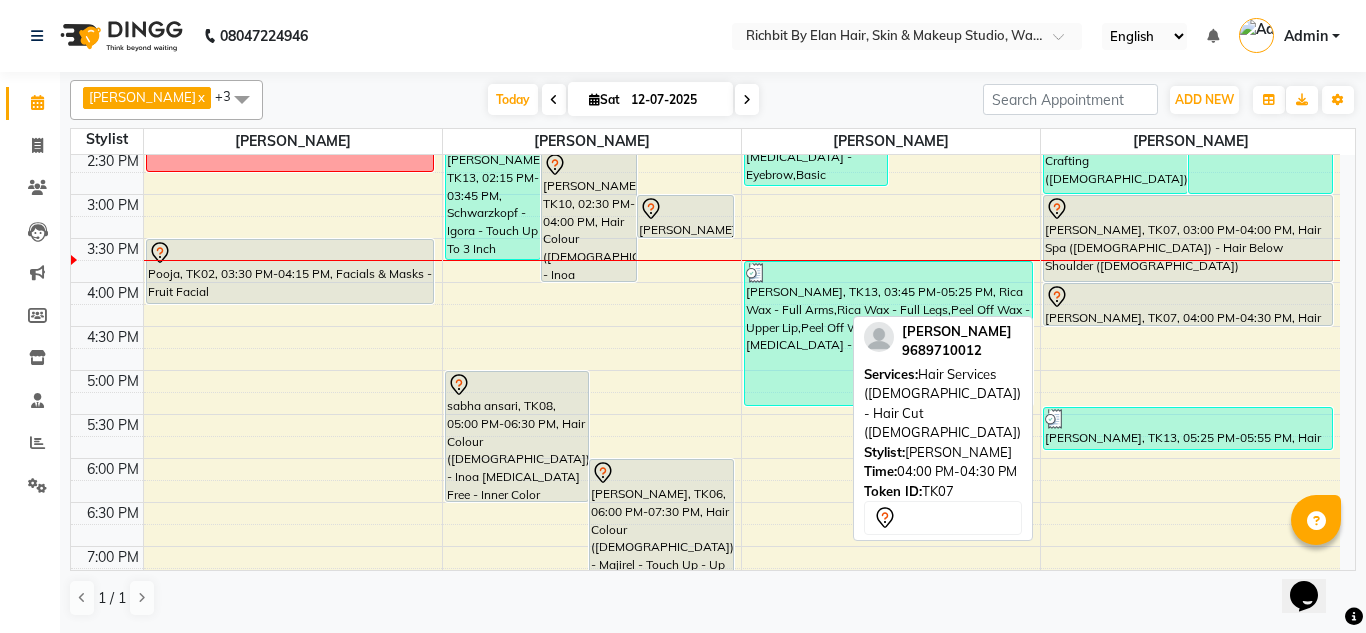 click at bounding box center [1187, 297] 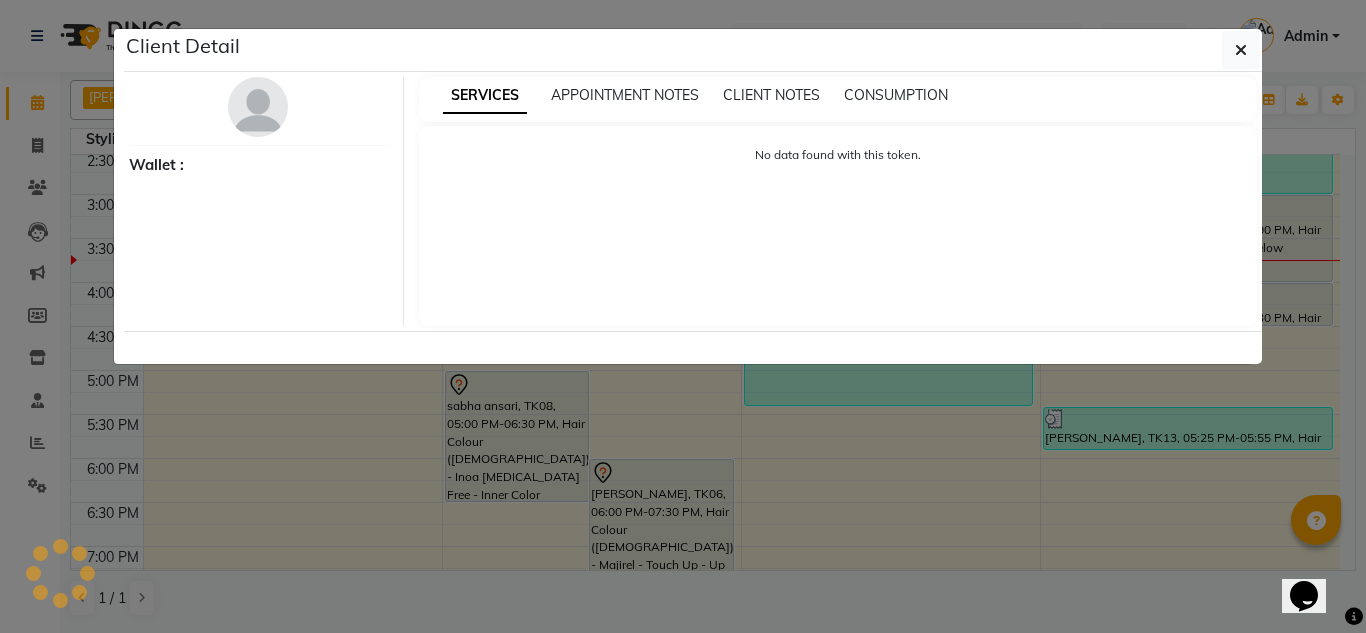select on "7" 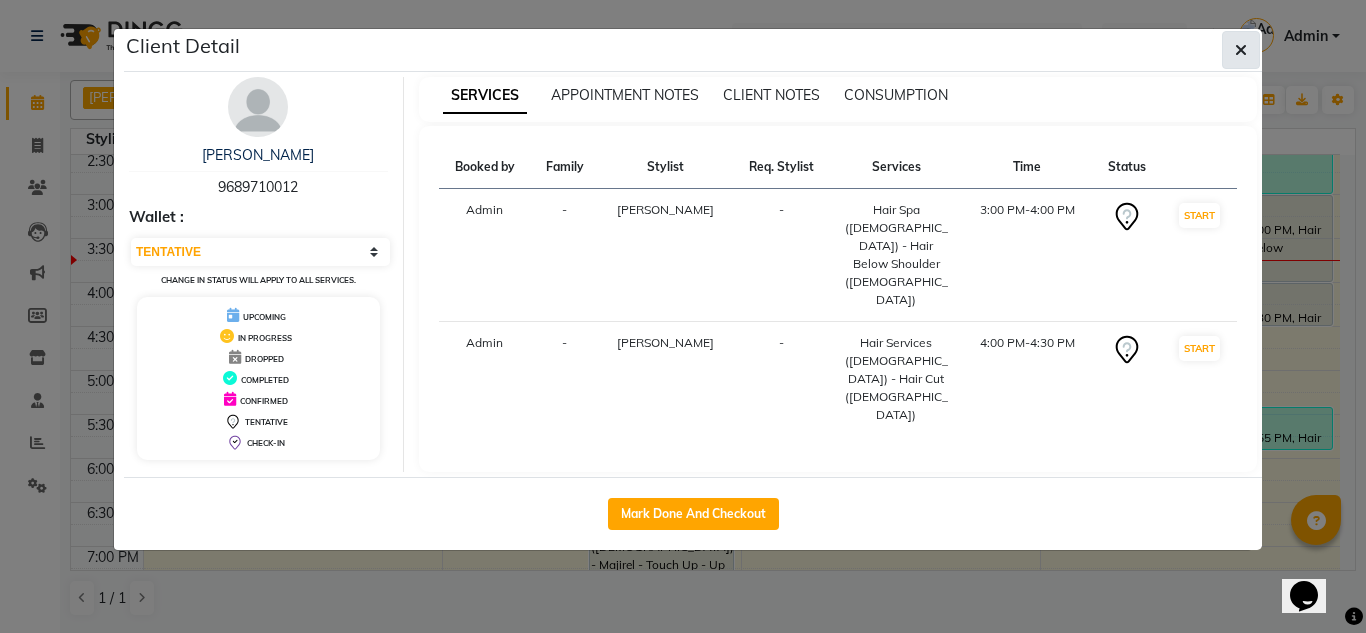 click 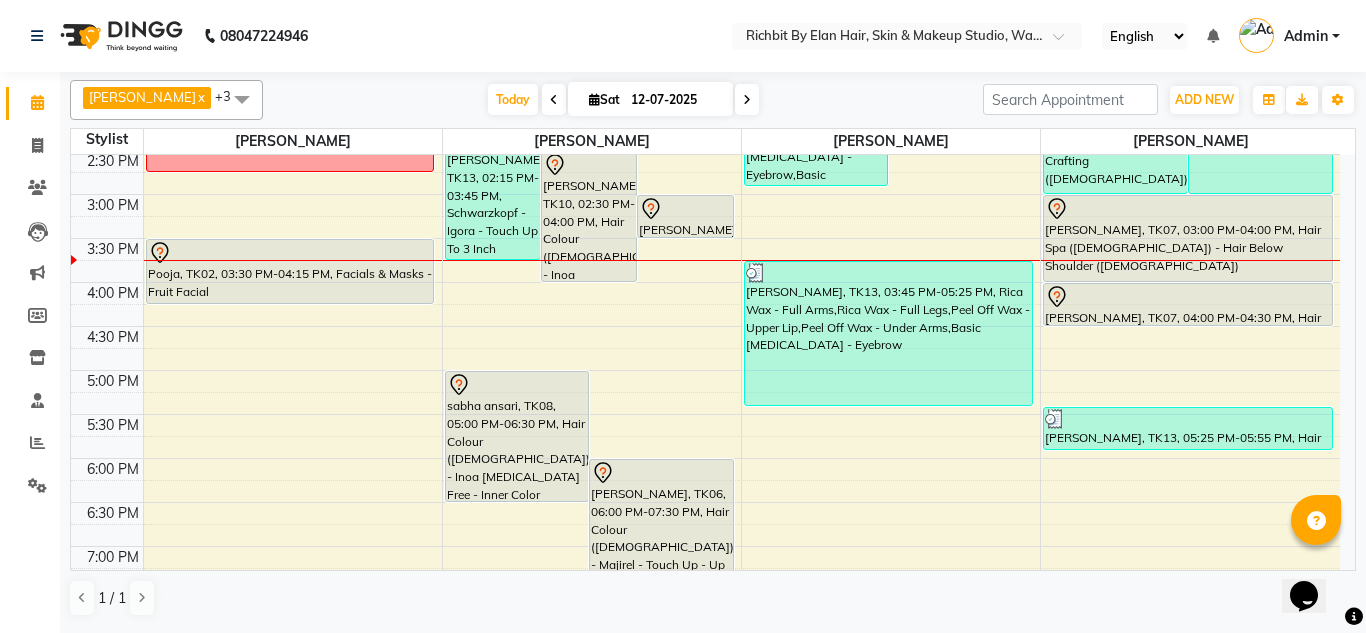 click on "10:00 AM 10:30 AM 11:00 AM 11:30 AM 12:00 PM 12:30 PM 1:00 PM 1:30 PM 2:00 PM 2:30 PM 3:00 PM 3:30 PM 4:00 PM 4:30 PM 5:00 PM 5:30 PM 6:00 PM 6:30 PM 7:00 PM 7:30 PM 8:00 PM 8:30 PM 9:00 PM 9:30 PM  .              Pooja, TK02, 03:30 PM-04:15 PM, Facials & Masks - Fruit Facial     anuja, TK13, 02:15 PM-03:45 PM, Schwarzkopf - Igora - Touch Up To 3 Inch              mona, TK10, 02:30 PM-04:00 PM, Hair Colour (Female) - Inoa Ammonia Free - Inner Color Regrowth Upto 3 Inches (Female)             Anagha ., TK11, 03:00 PM-03:30 PM, Hair Services (Female) - Hair Cut (Female)             sabha ansari, TK08, 05:00 PM-06:30 PM, Hair Colour (Female) - Inoa Ammonia Free - Inner Color Regrowth Upto 3 Inches (Female)             Ankur Kulkarni, TK06, 06:00 PM-07:30 PM, Hair Colour (Female) - Majirel - Touch Up - Up To 2 Inch (Female)     Ankur Kulkarni, TK01, 12:30 PM-01:00 PM, Hair Services (Female) - Hair Wash With Conditioner - Below Waist (Female)" at bounding box center (705, 282) 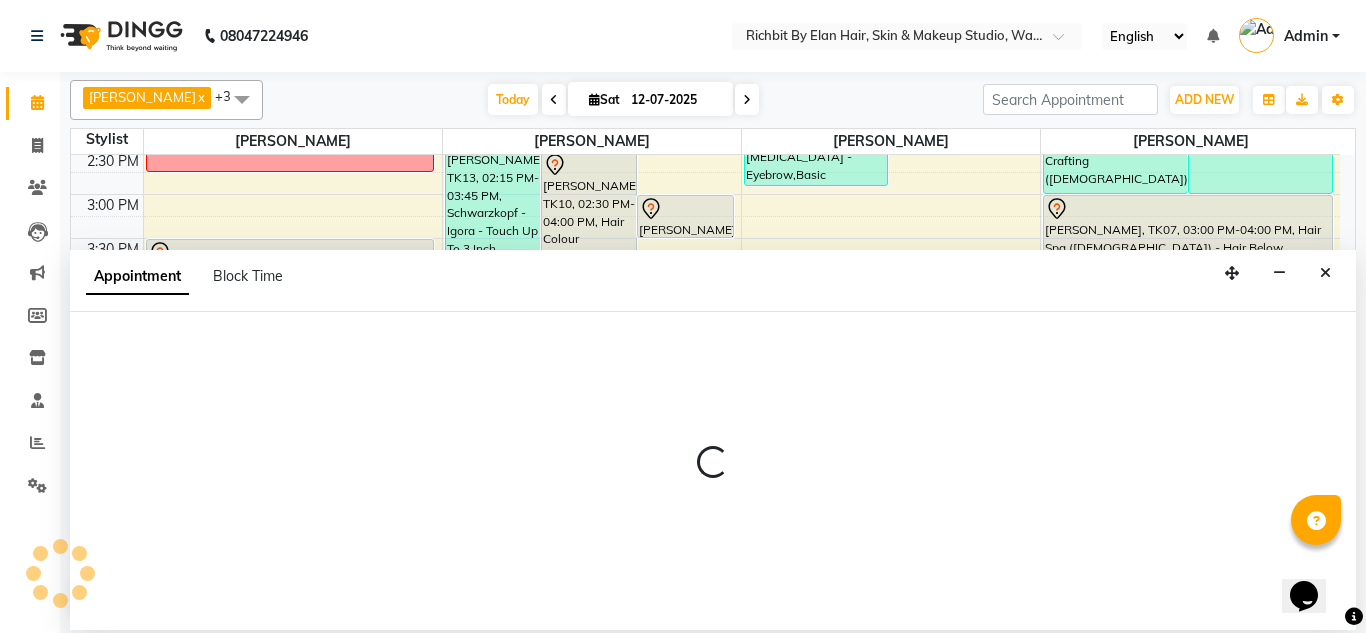 select on "61438" 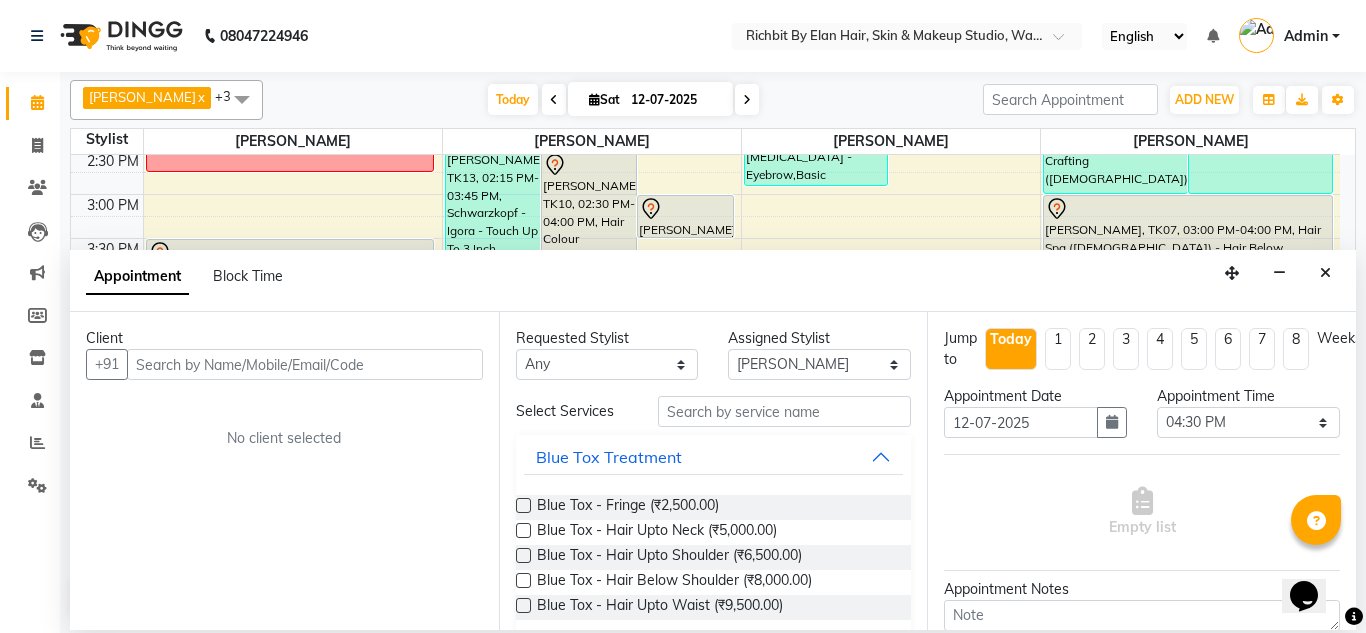 click at bounding box center [305, 364] 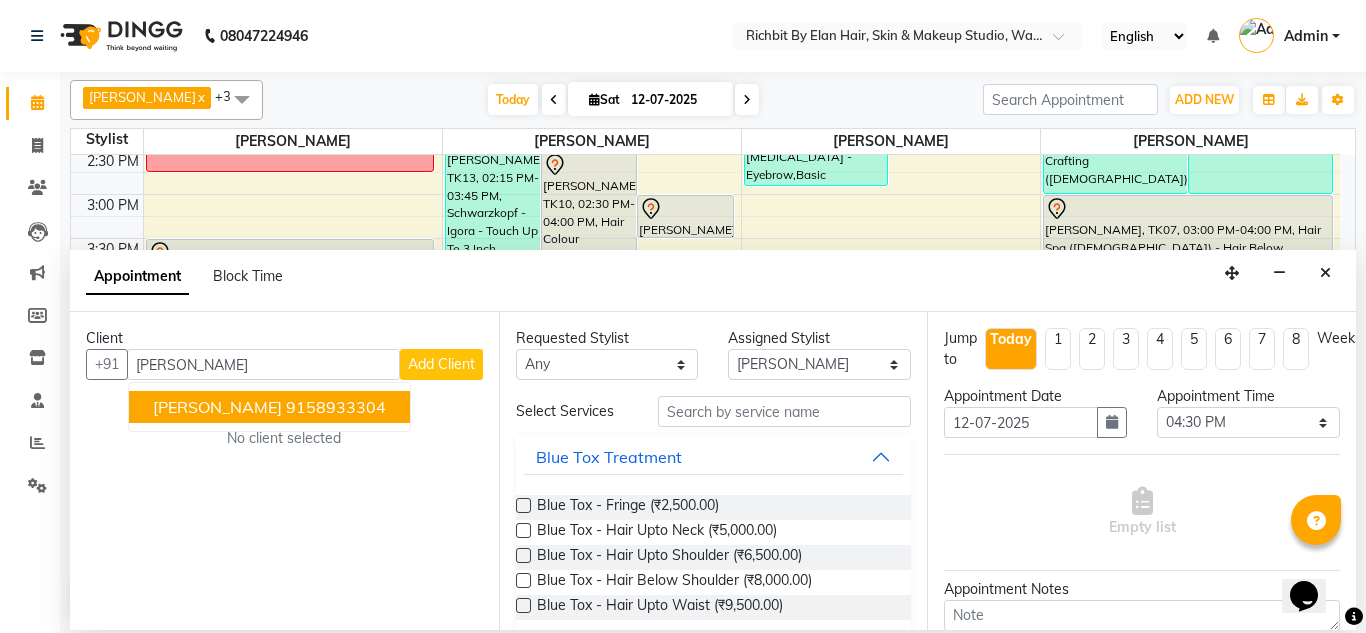 click on "9158933304" at bounding box center (336, 407) 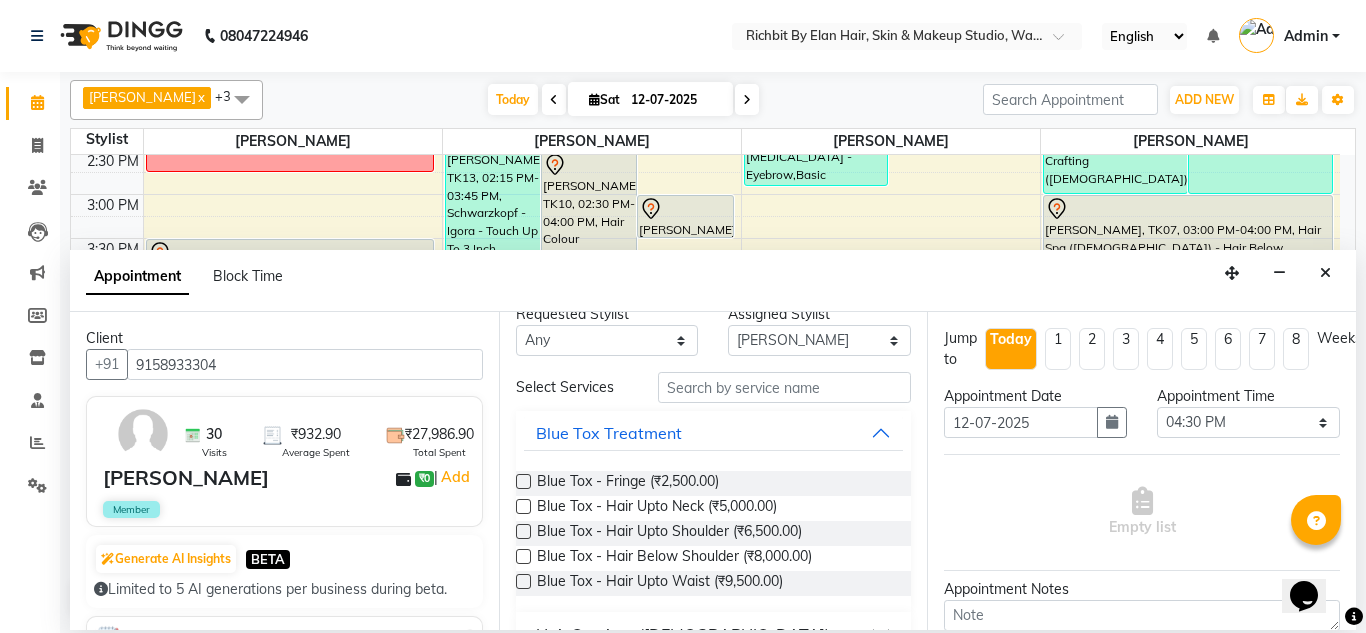 scroll, scrollTop: 0, scrollLeft: 0, axis: both 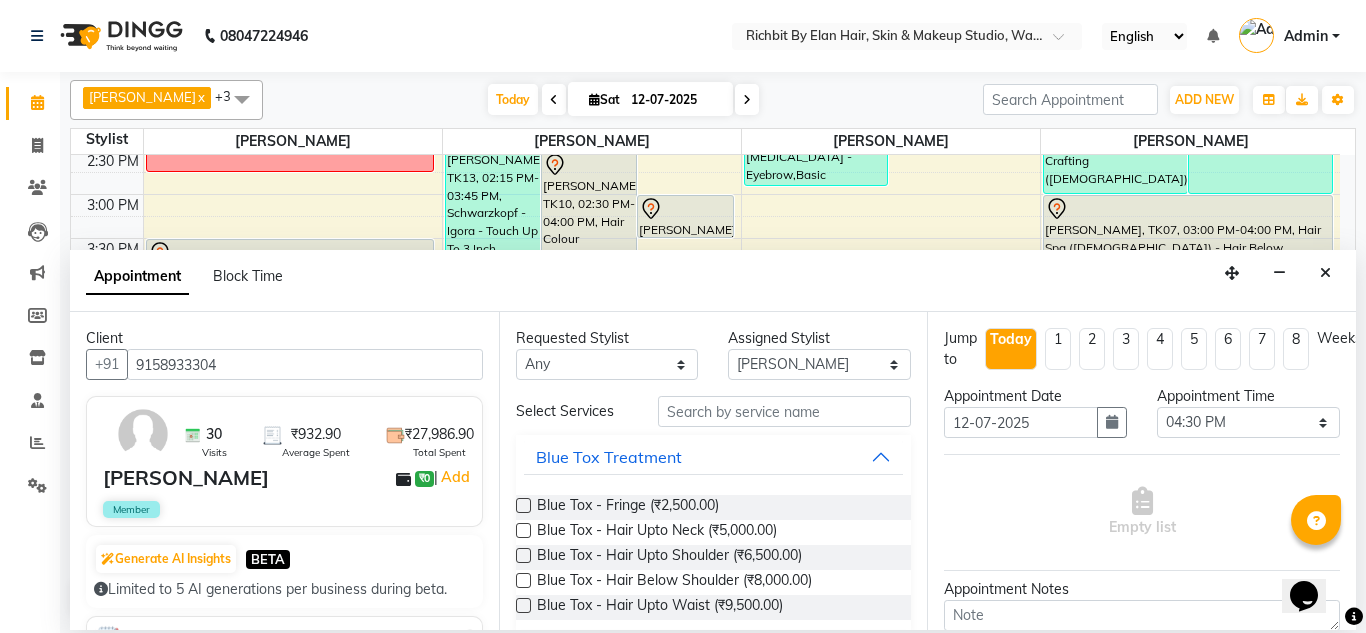 type on "9158933304" 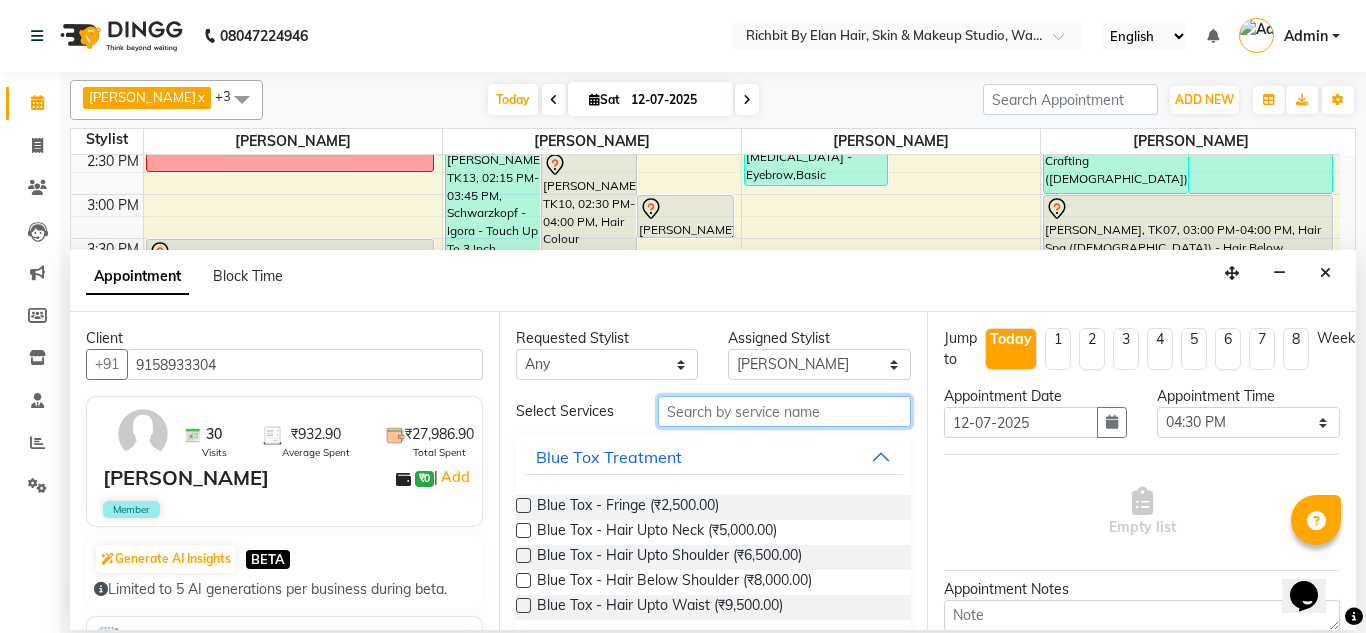 click at bounding box center [785, 411] 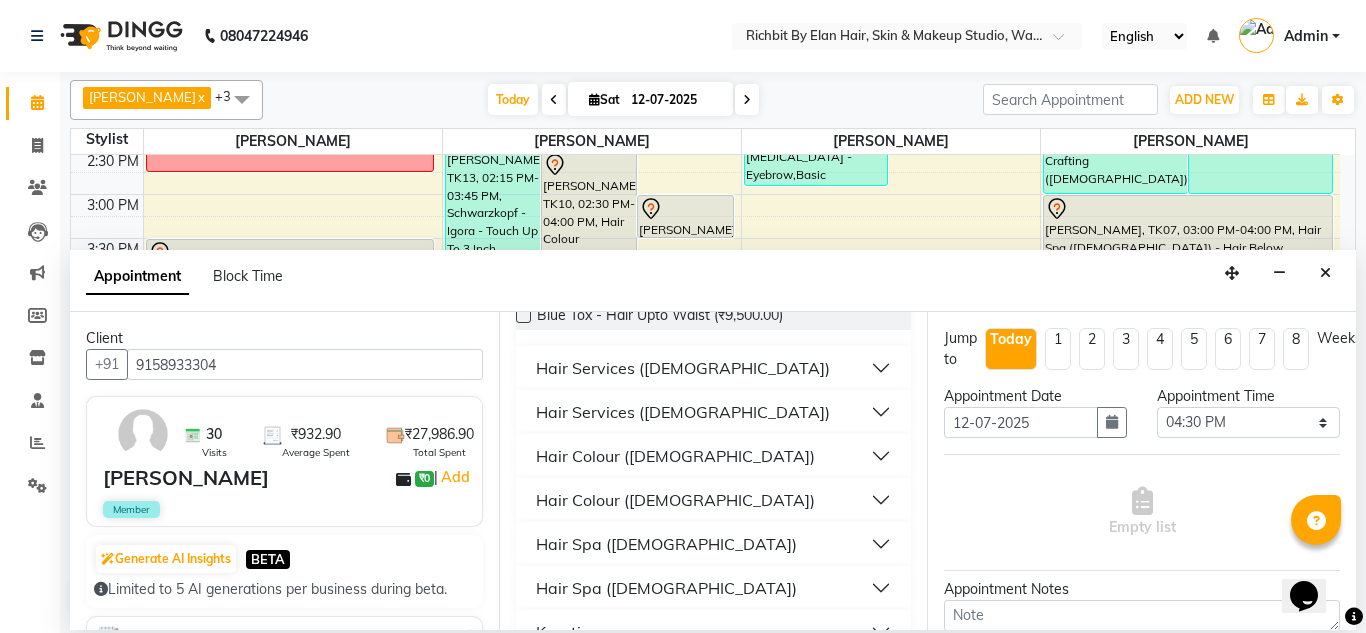 scroll, scrollTop: 300, scrollLeft: 0, axis: vertical 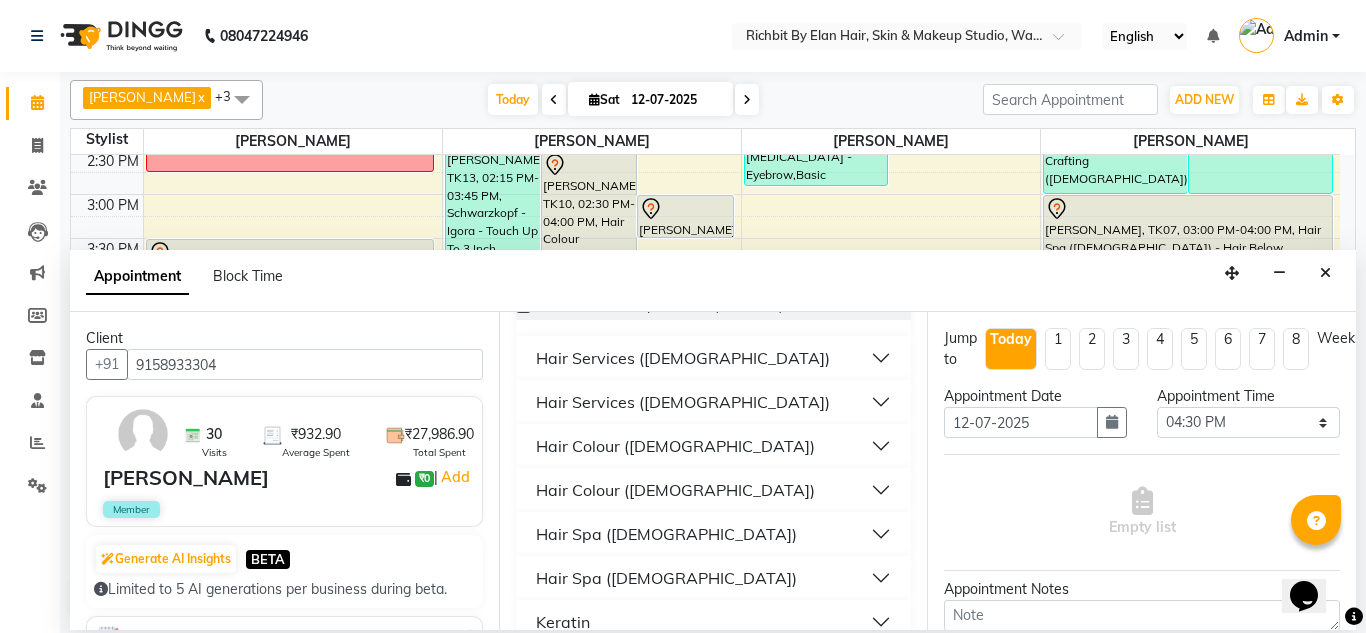 click on "Hair Services (Male)" at bounding box center (683, 358) 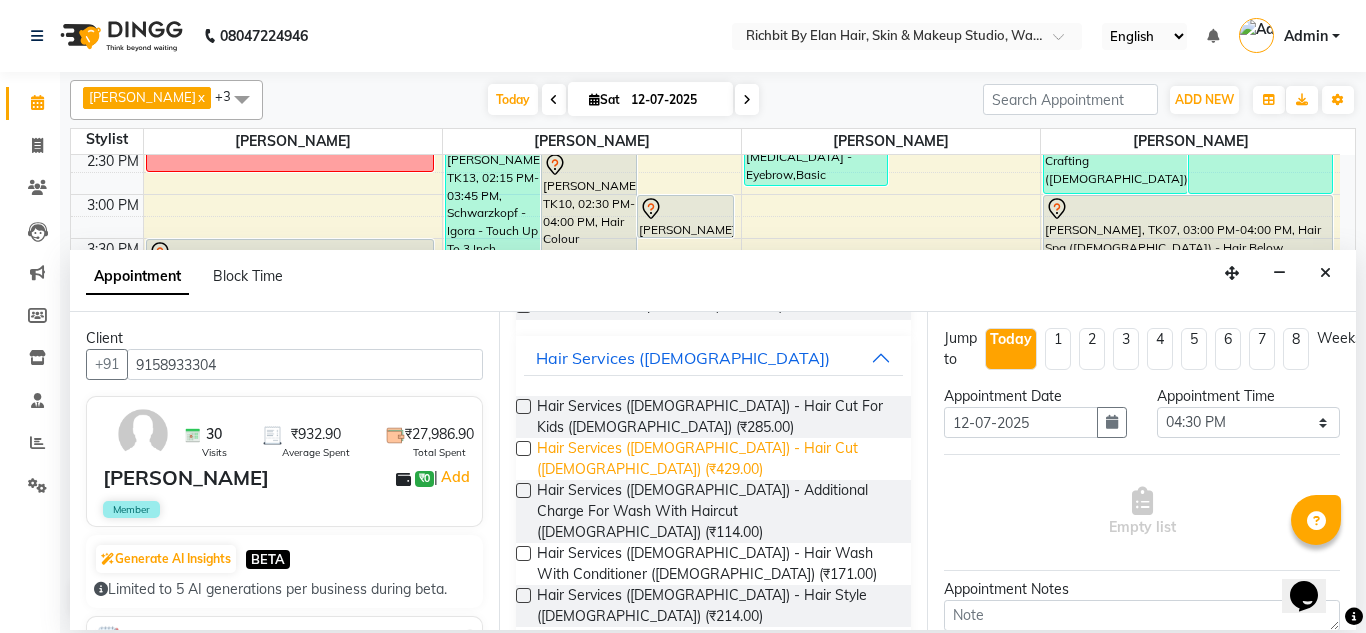 click on "Hair Services (Male) - Hair Cut (Male) (₹429.00)" at bounding box center [716, 459] 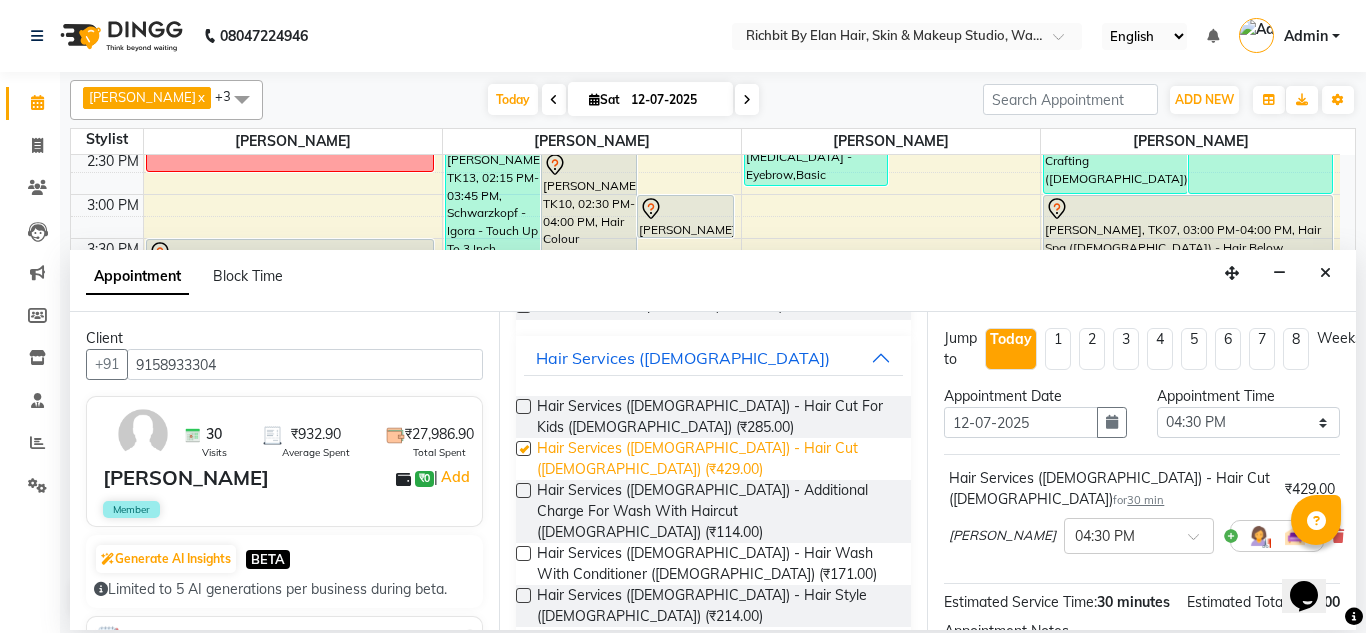 checkbox on "false" 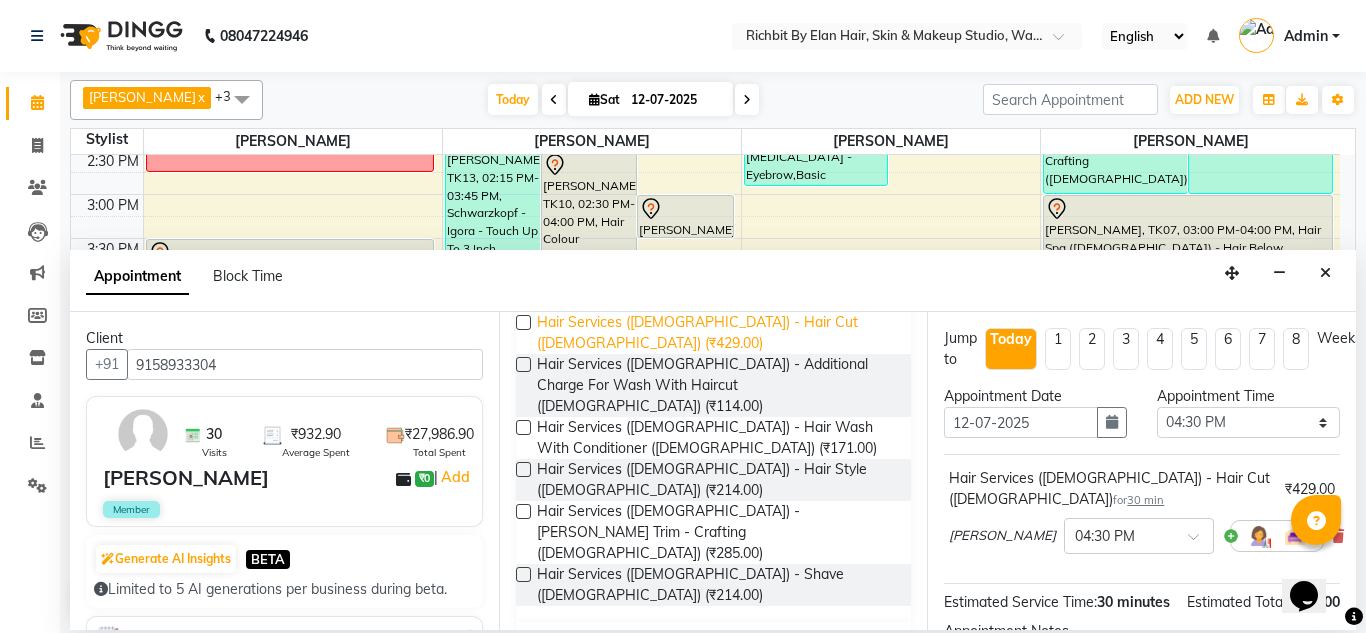 scroll, scrollTop: 600, scrollLeft: 0, axis: vertical 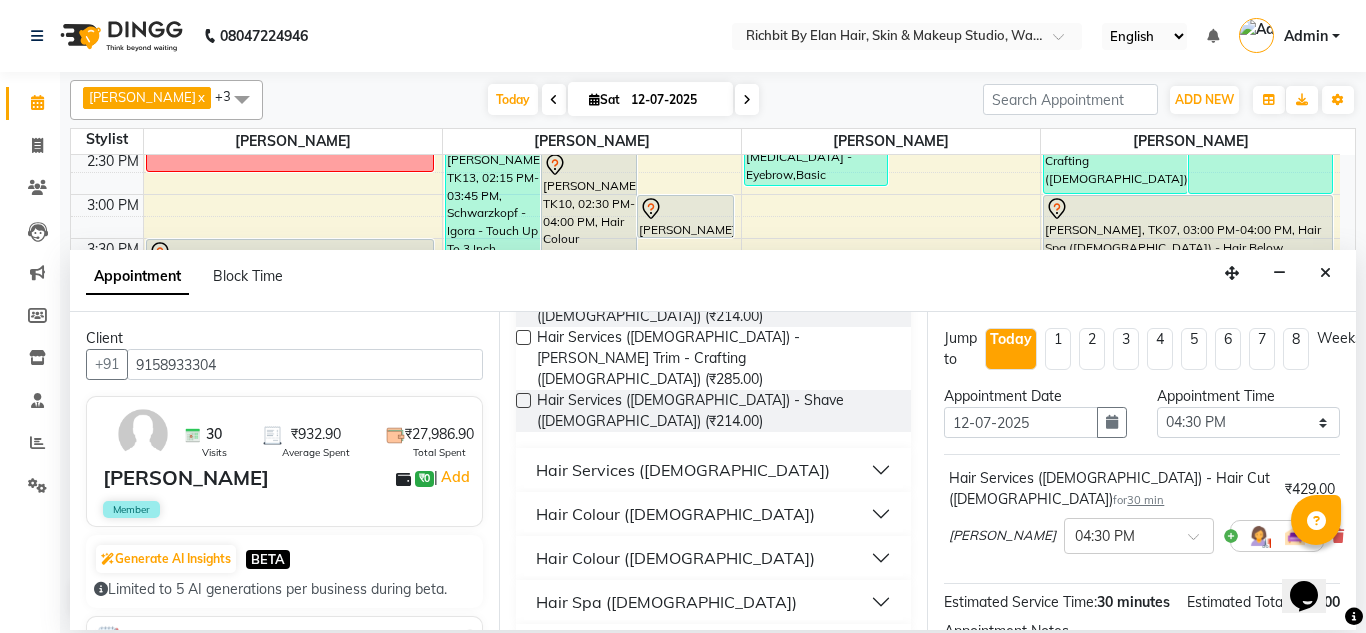 click on "Hair Colour (Male)" at bounding box center (675, 514) 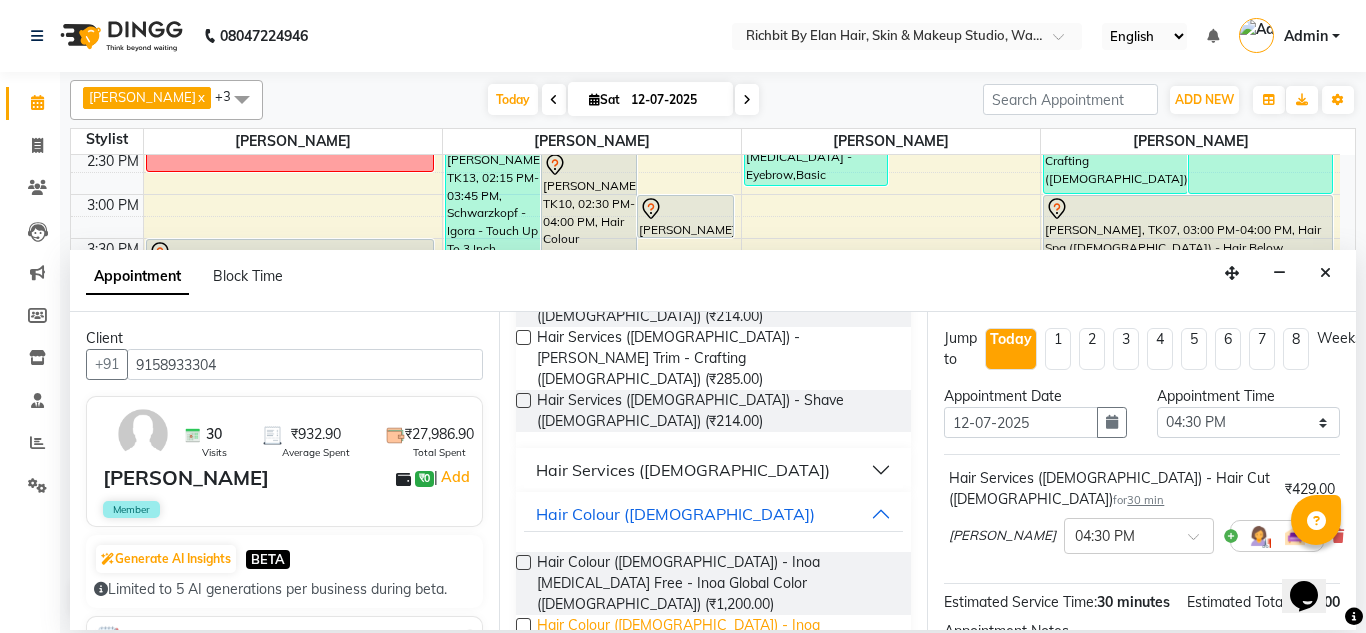 click on "Hair Colour (Male) - Inoa Ammonia Free - Inoa Side Lock + Moustache (Male) (₹600.00)" at bounding box center (716, 646) 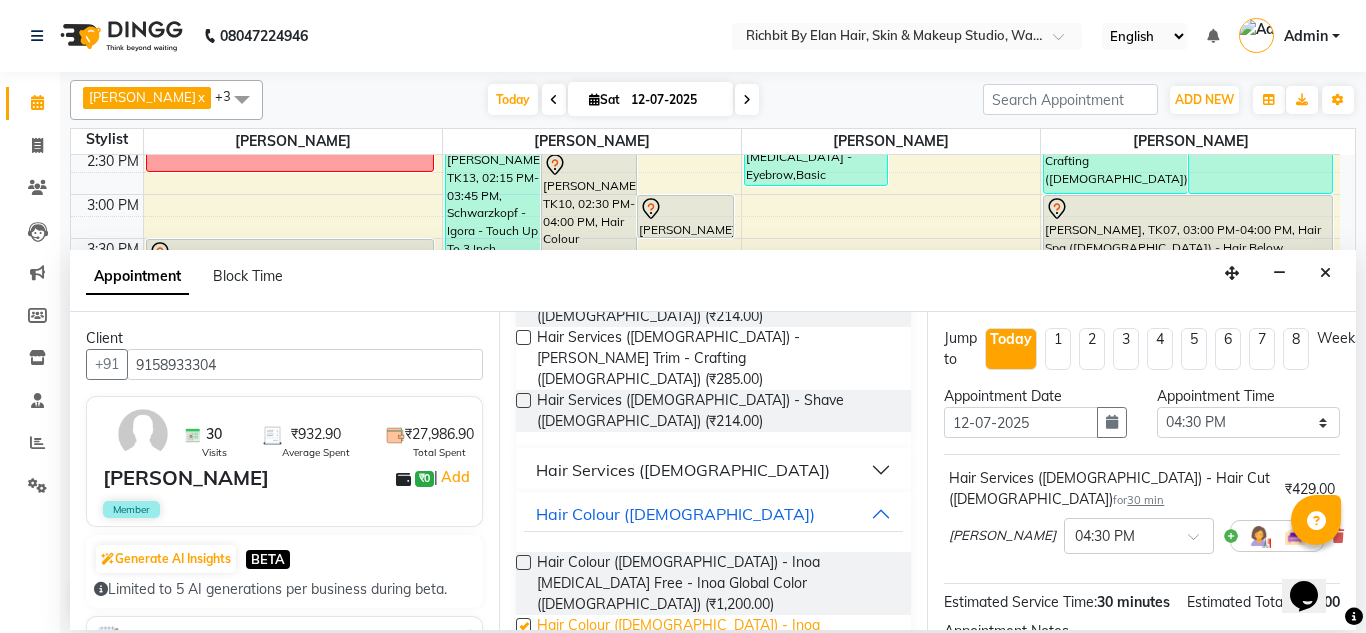 checkbox on "false" 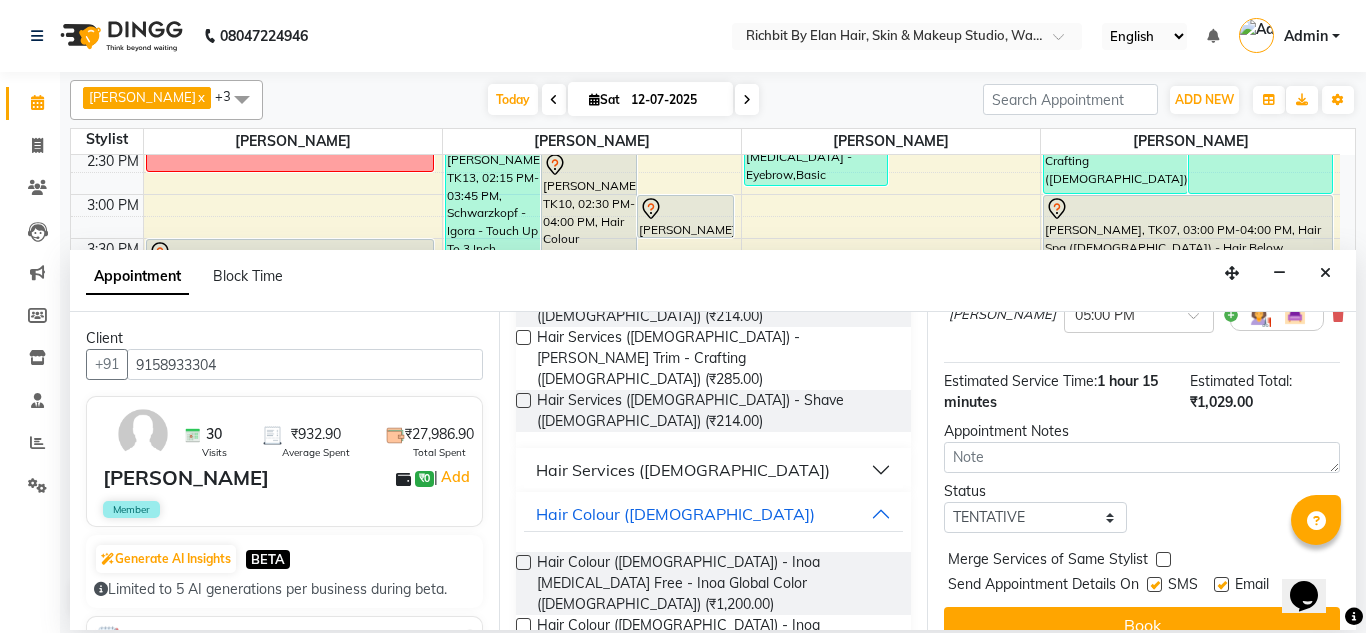 scroll, scrollTop: 356, scrollLeft: 0, axis: vertical 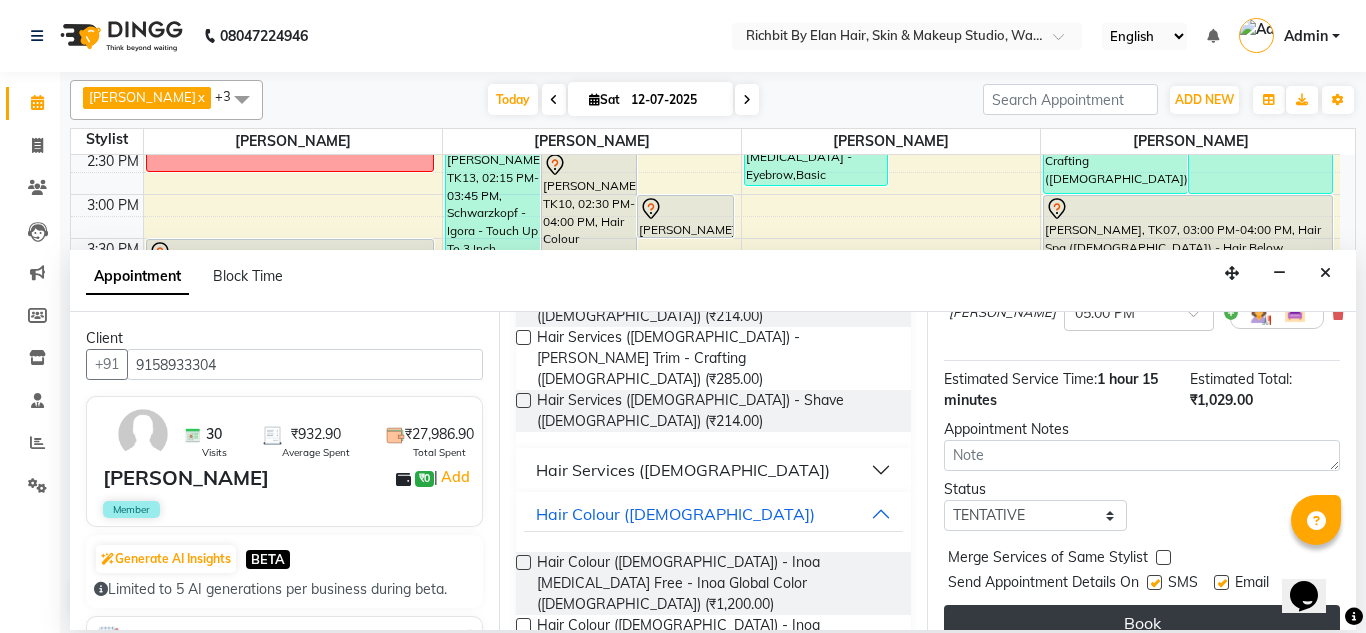 click on "Book" at bounding box center (1142, 623) 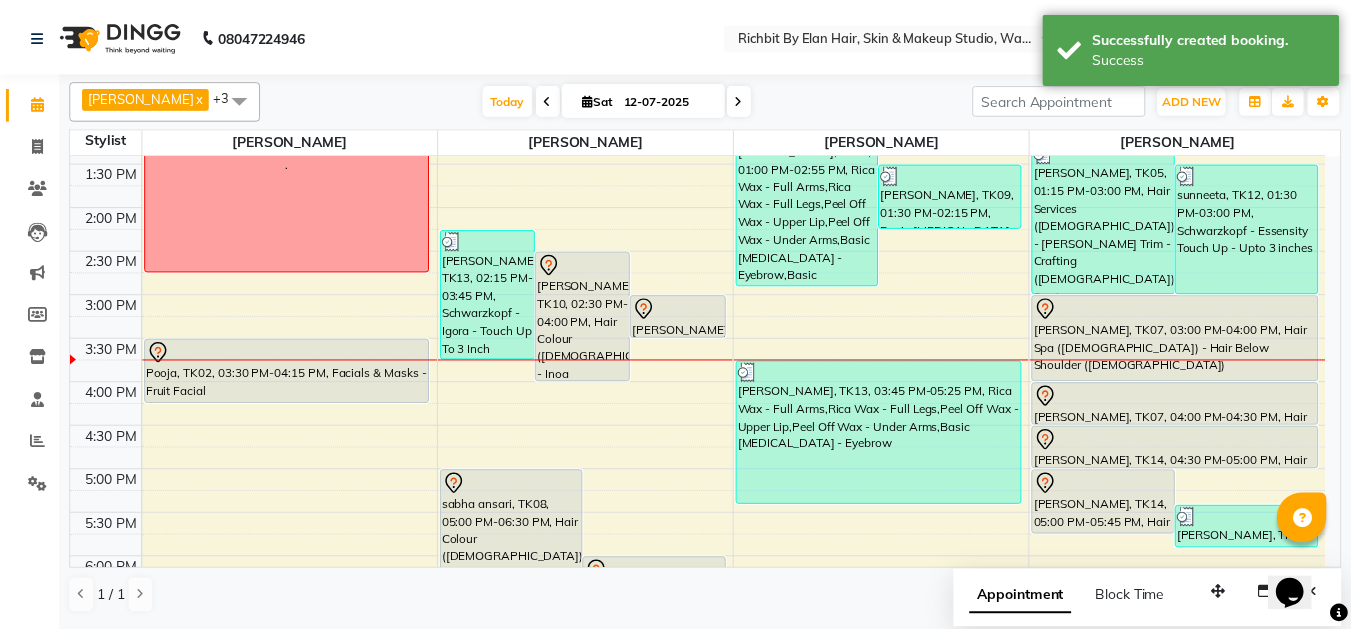 scroll, scrollTop: 200, scrollLeft: 0, axis: vertical 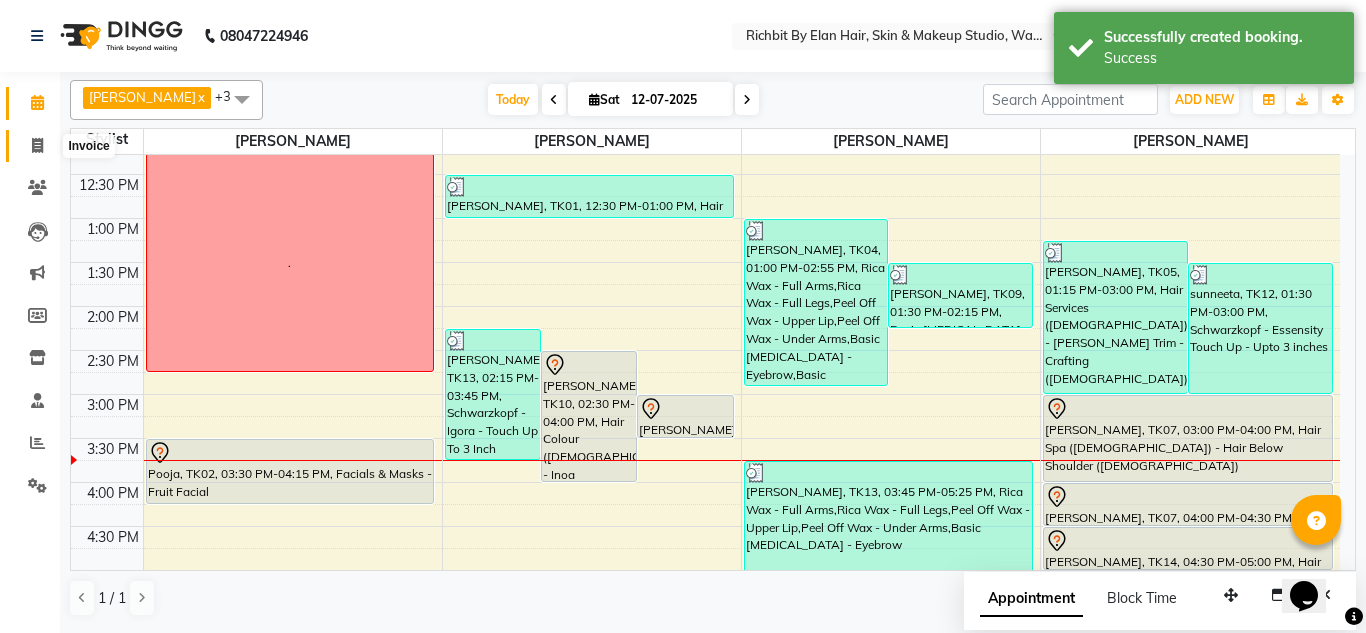 click 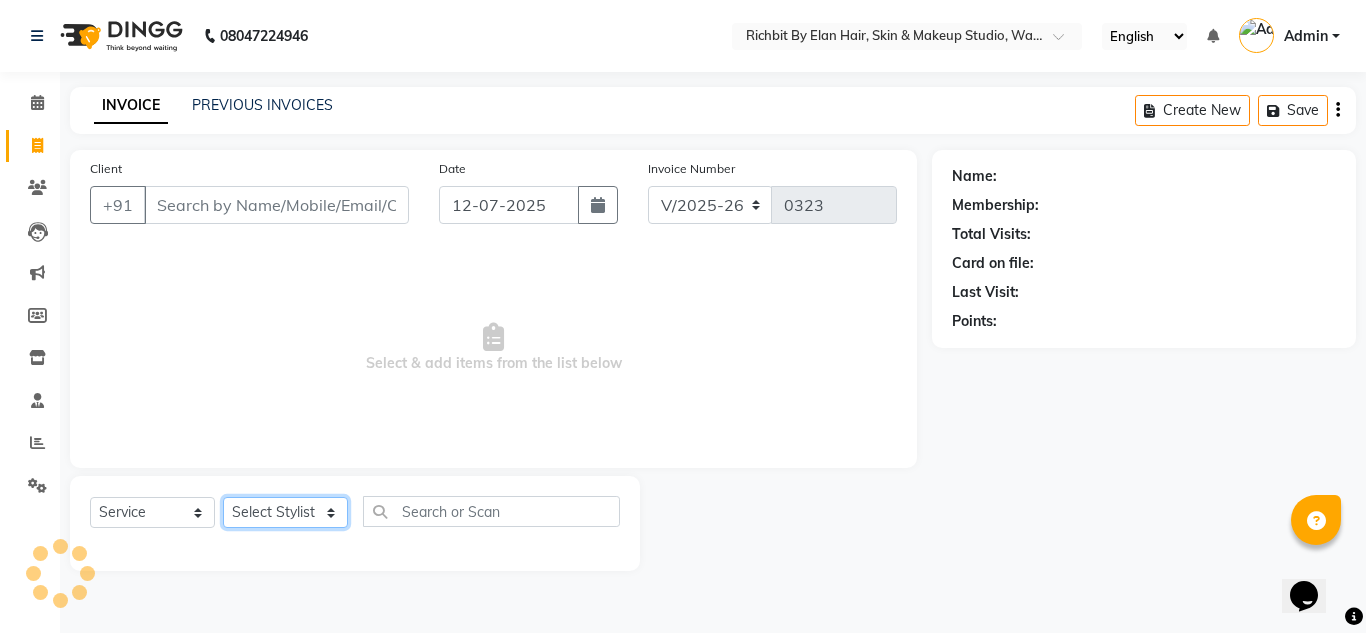 click on "Select Stylist Ankita nivangune Deepali Palsule Gopal Kadam Rohit Suravase Vandana Panikar" 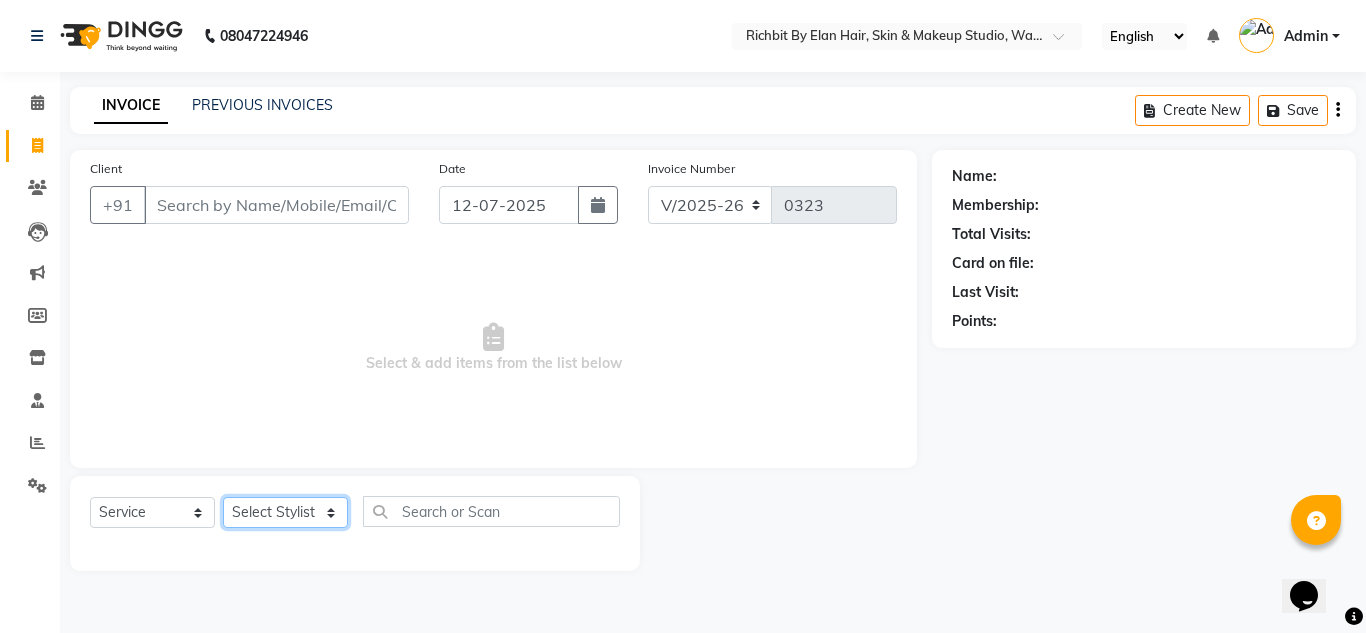 select on "61438" 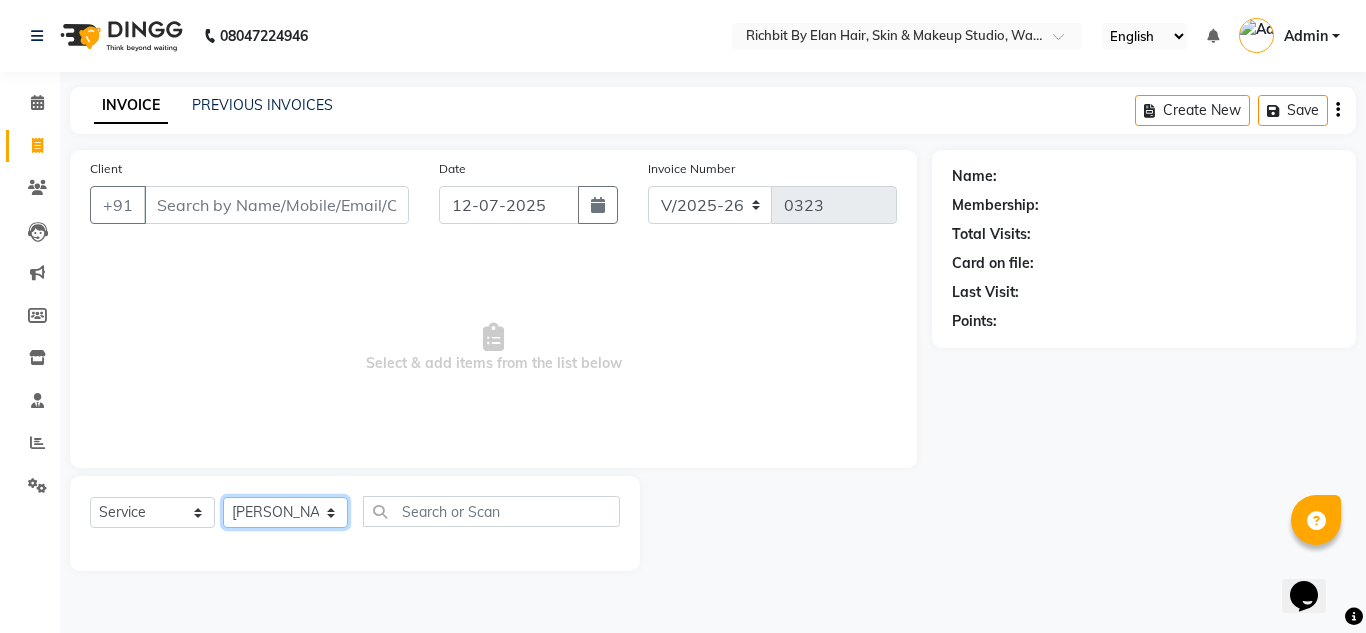 click on "Select Stylist Ankita nivangune Deepali Palsule Gopal Kadam Rohit Suravase Vandana Panikar" 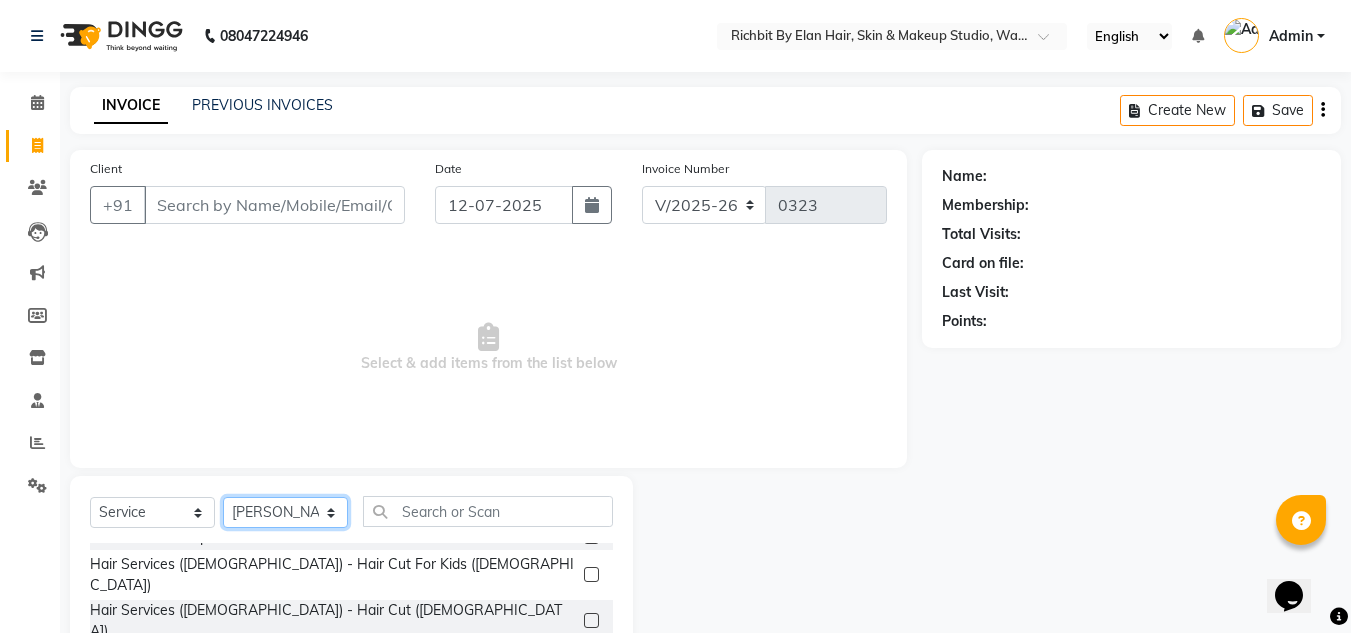 scroll, scrollTop: 100, scrollLeft: 0, axis: vertical 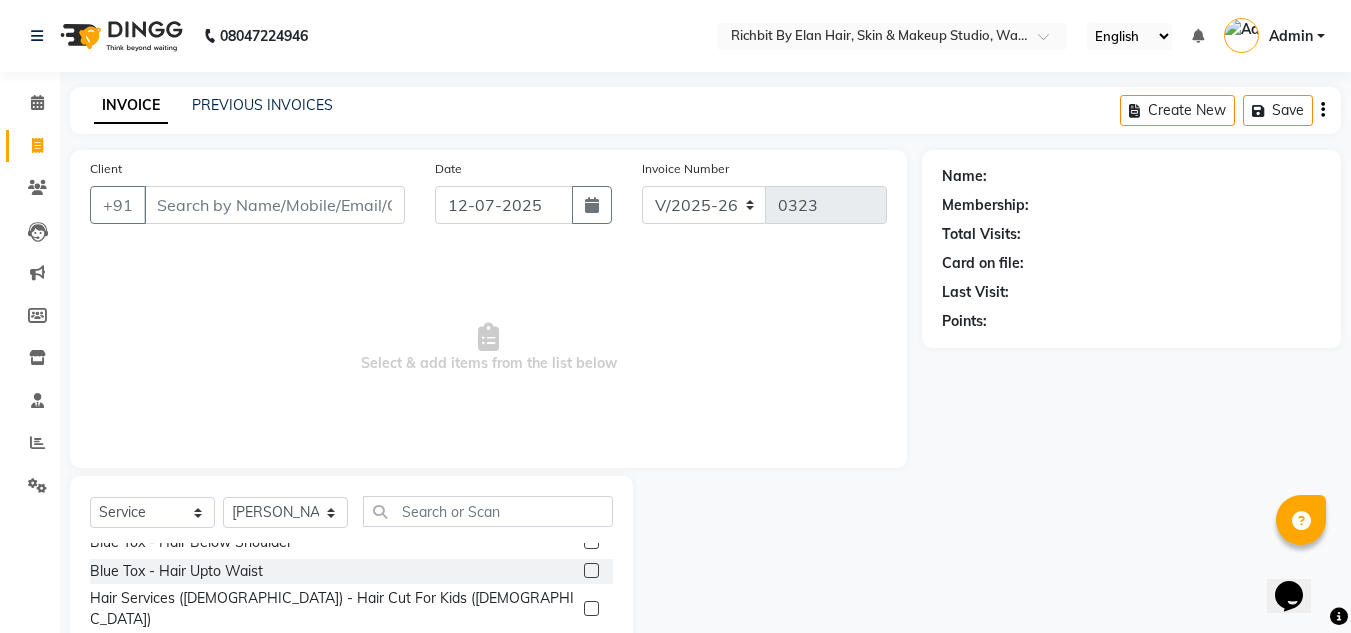 click on "Hair Services (Male) - Hair Cut (Male)" 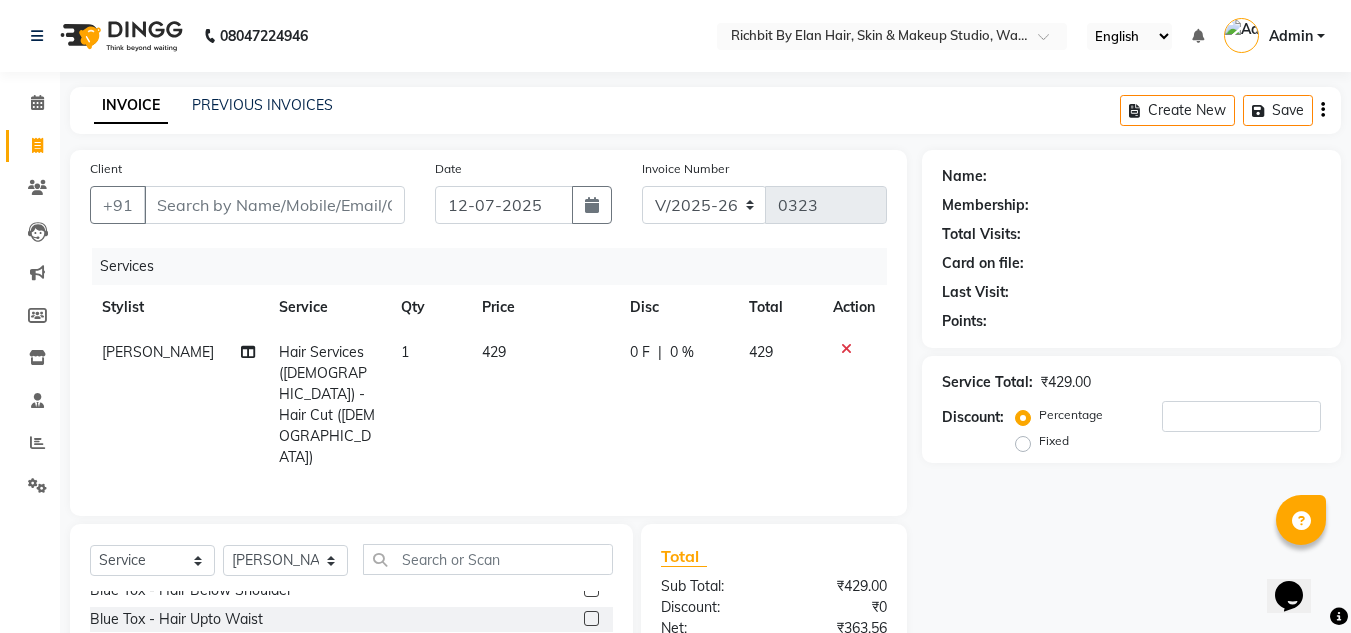checkbox on "false" 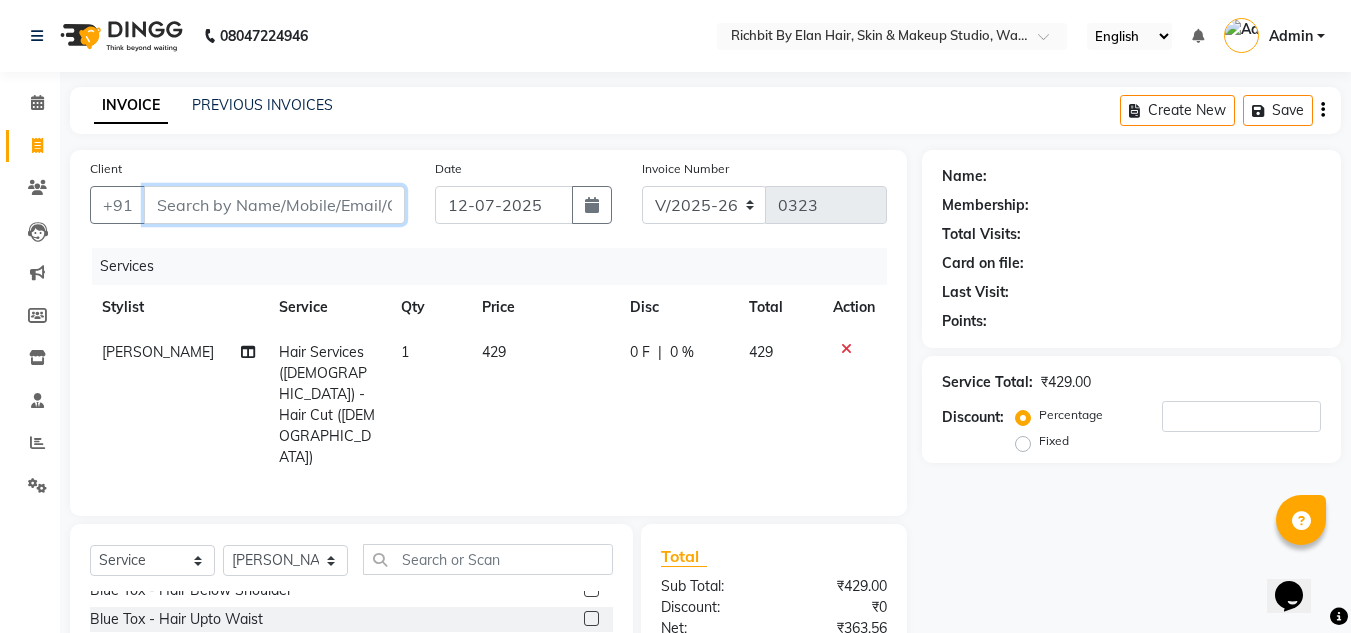 click on "Client" at bounding box center [274, 205] 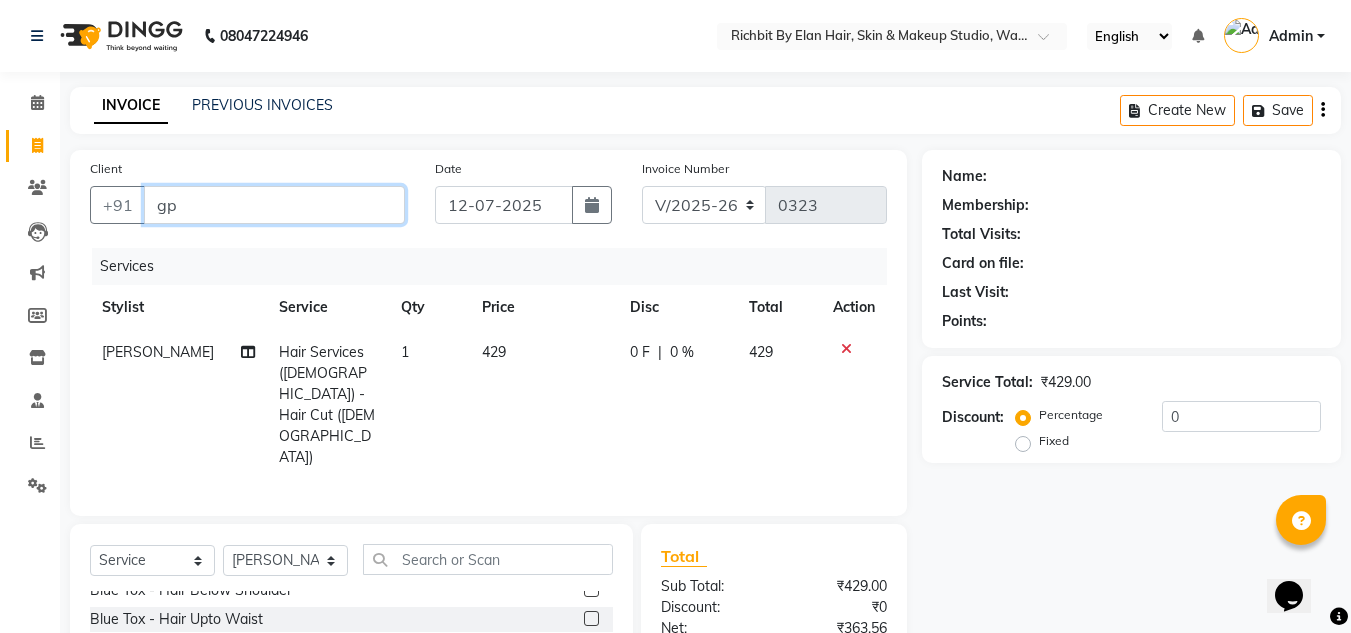 type on "g" 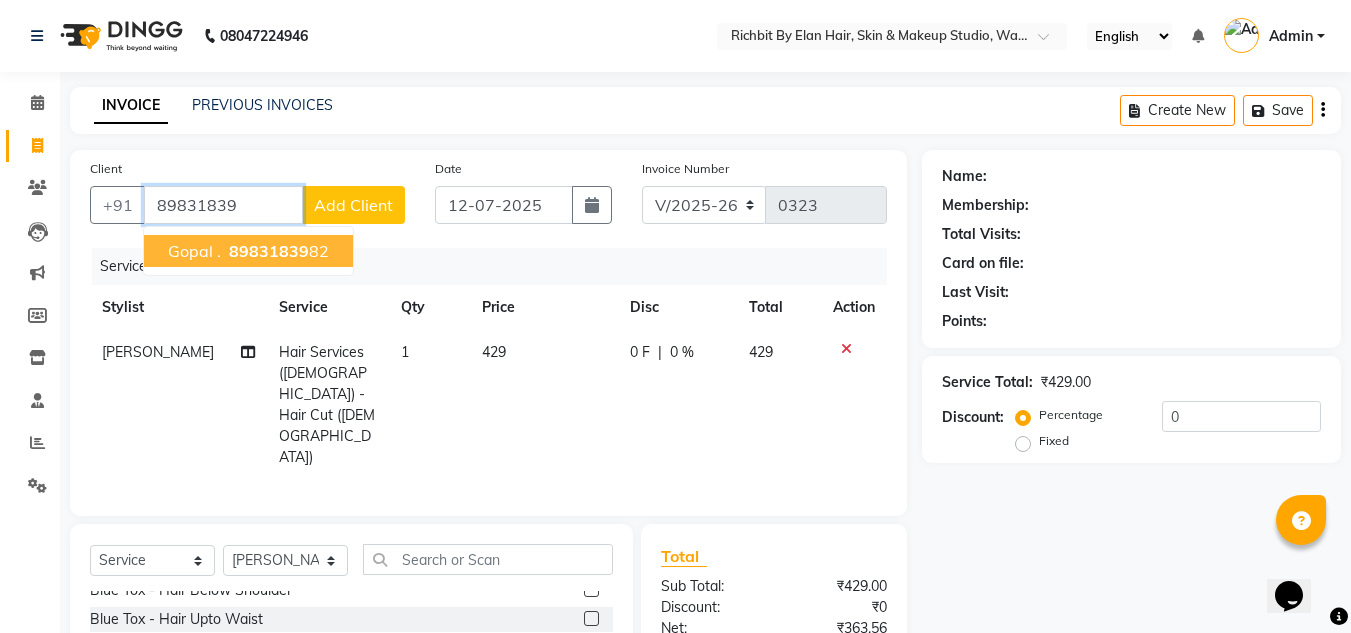 click on "gopal .   89831839 82" at bounding box center [248, 251] 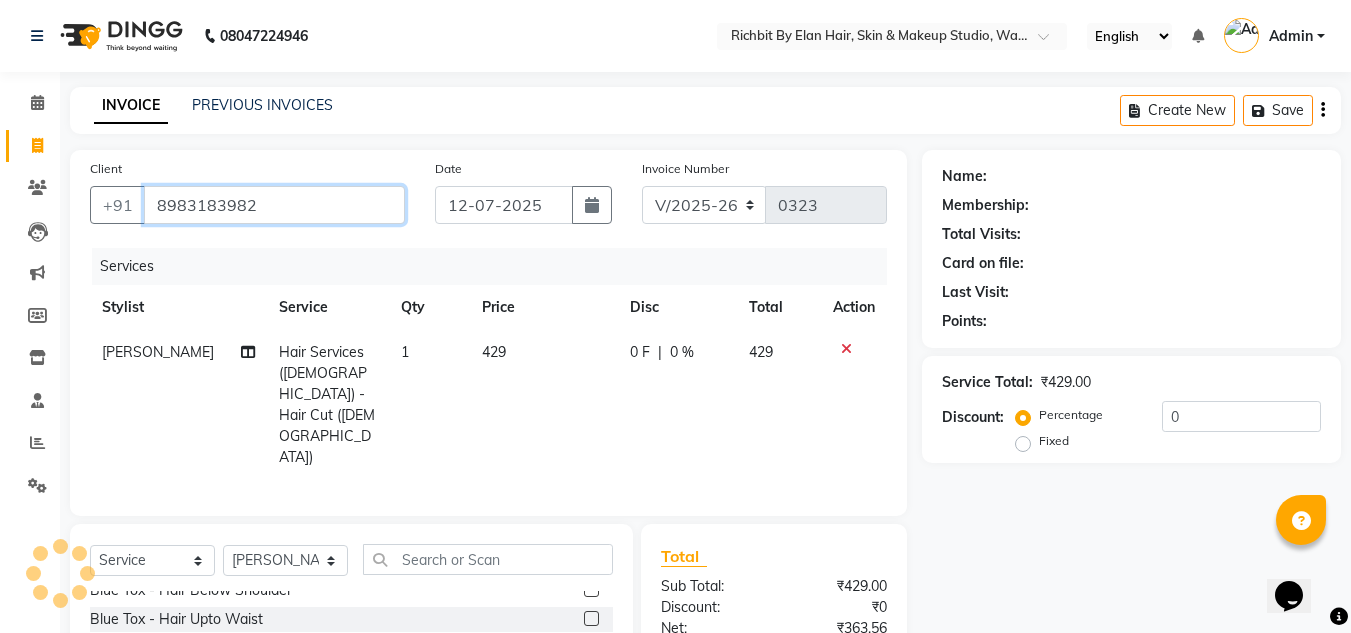type on "8983183982" 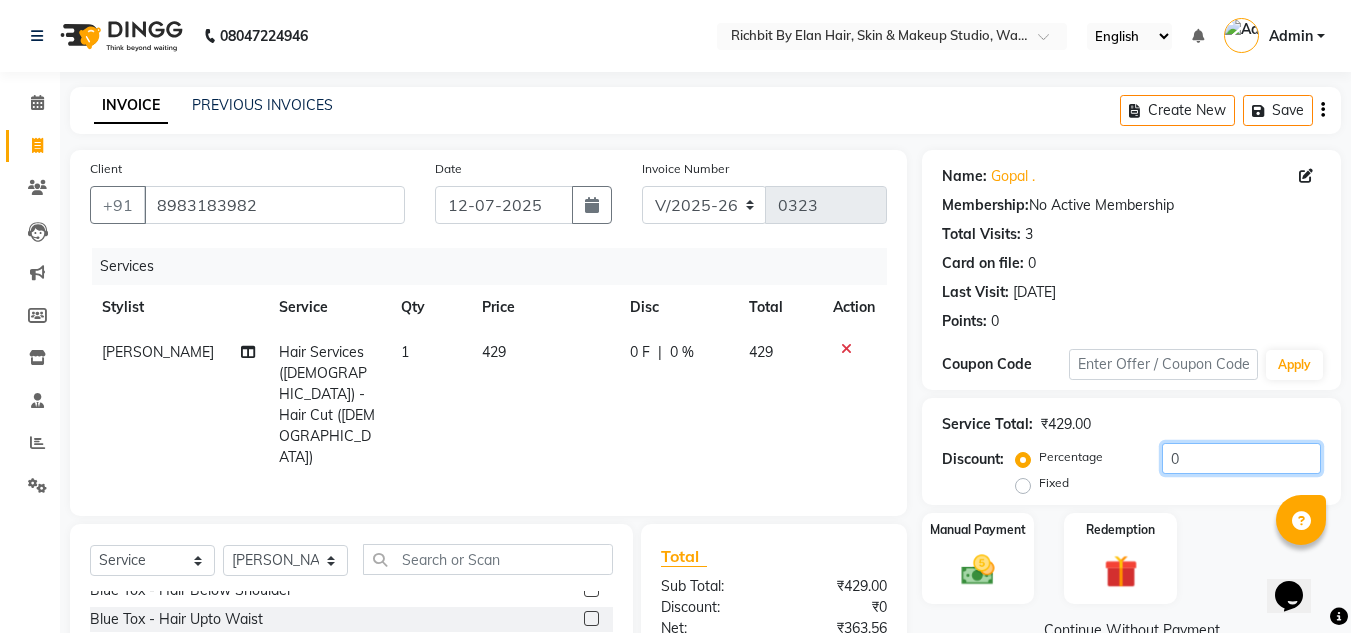 click on "0" 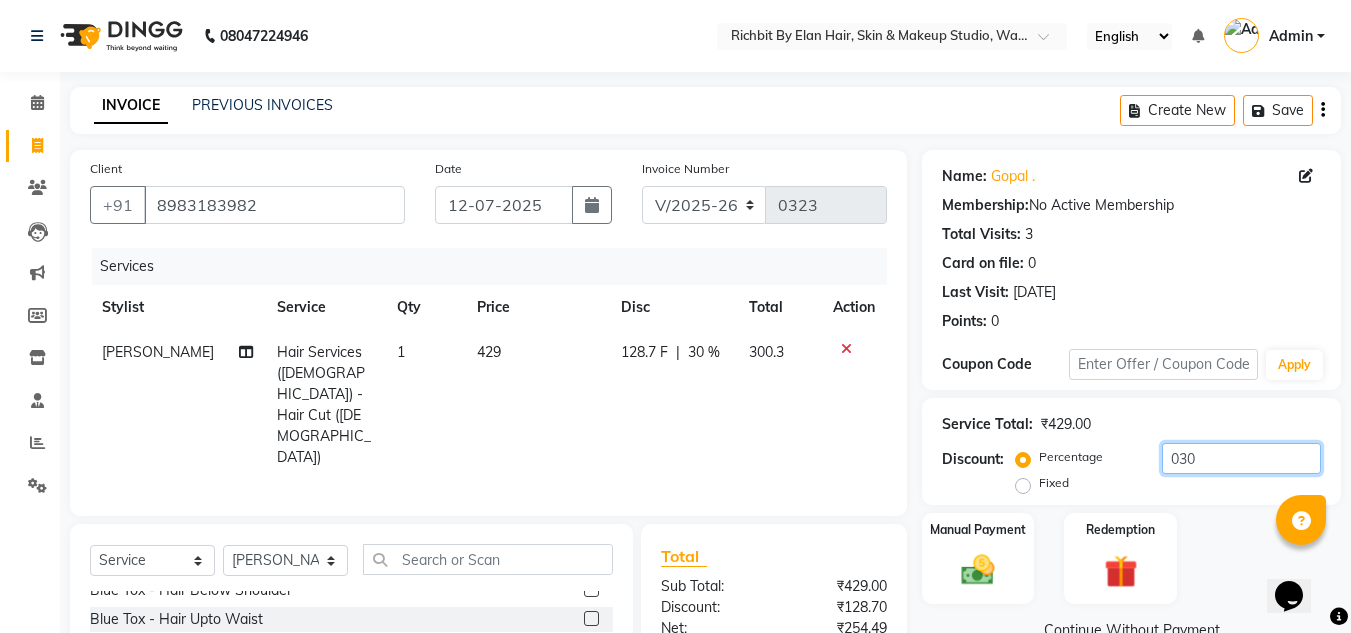 type on "030" 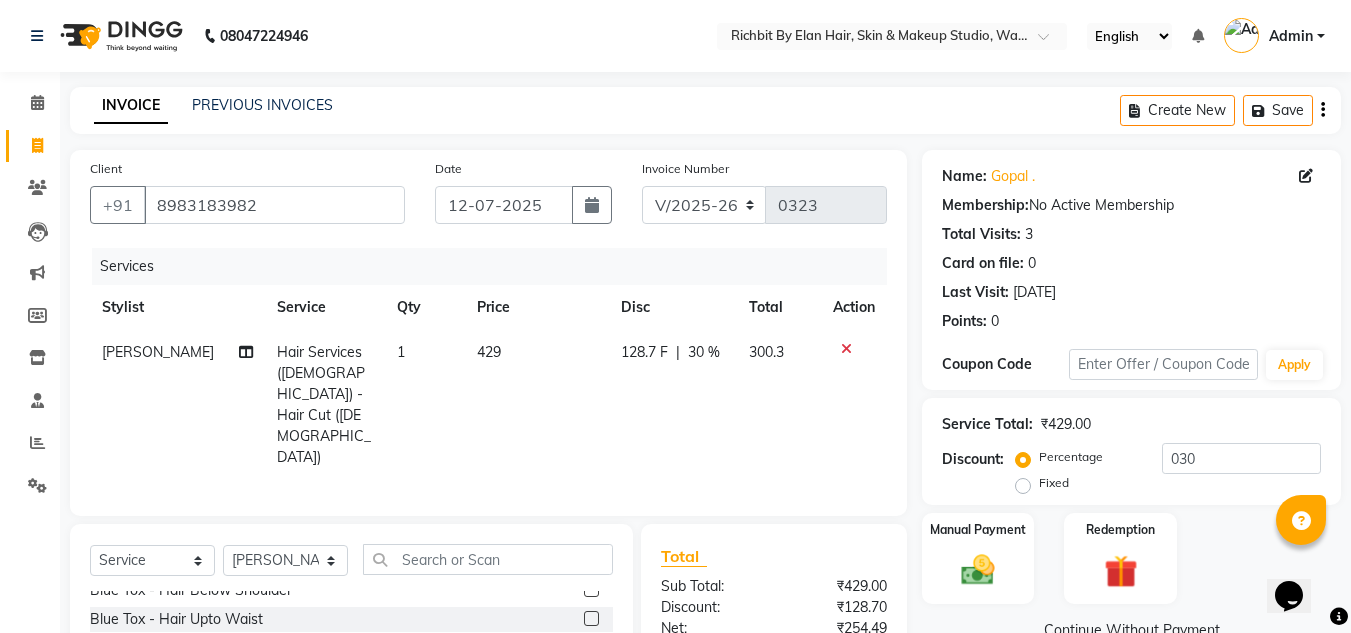 click on "128.7 F" 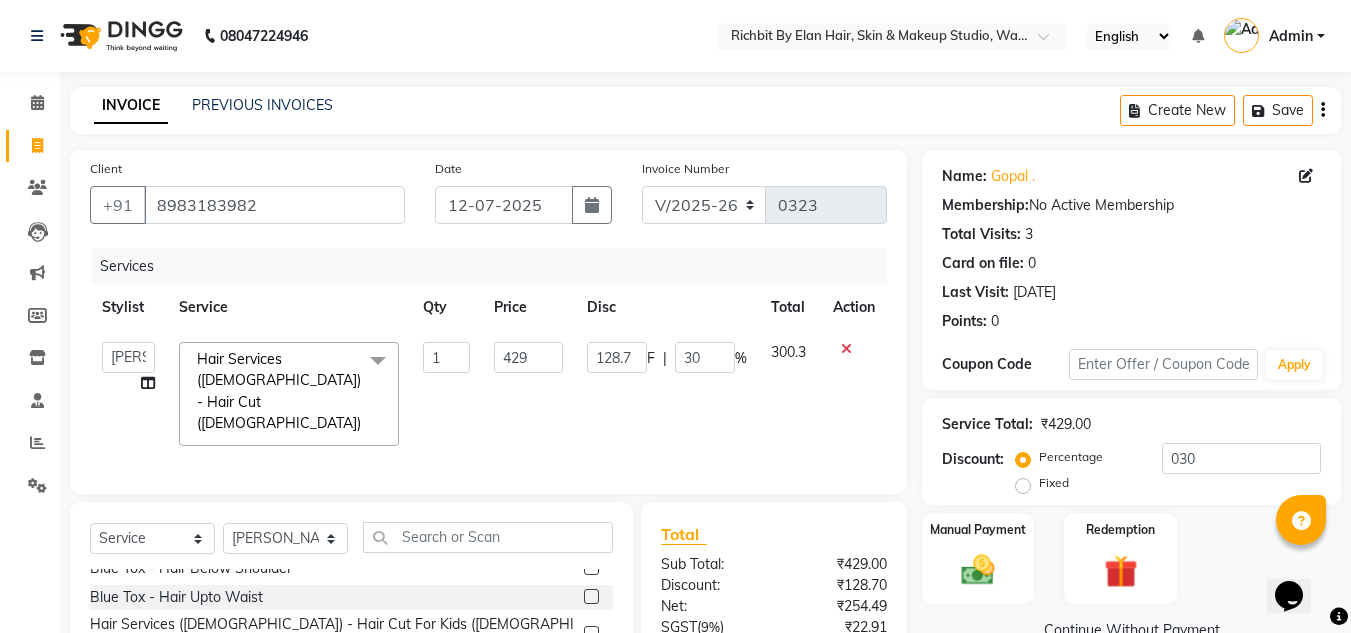 click on "F" 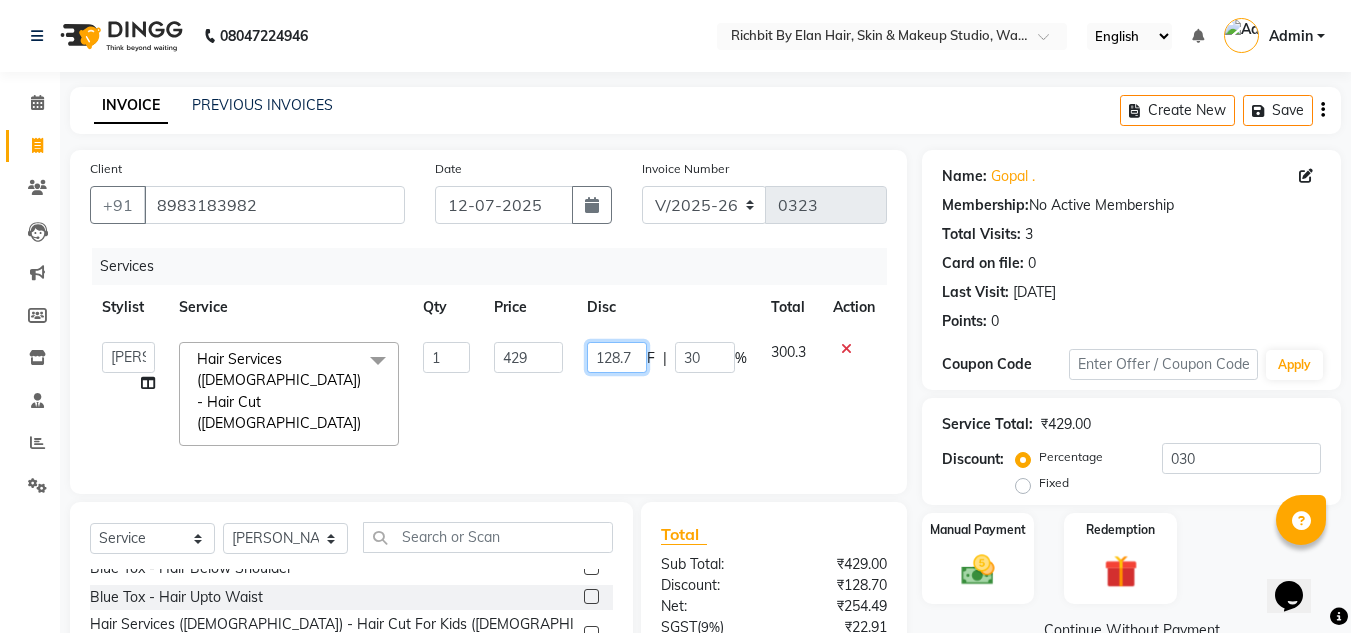 click on "128.7" 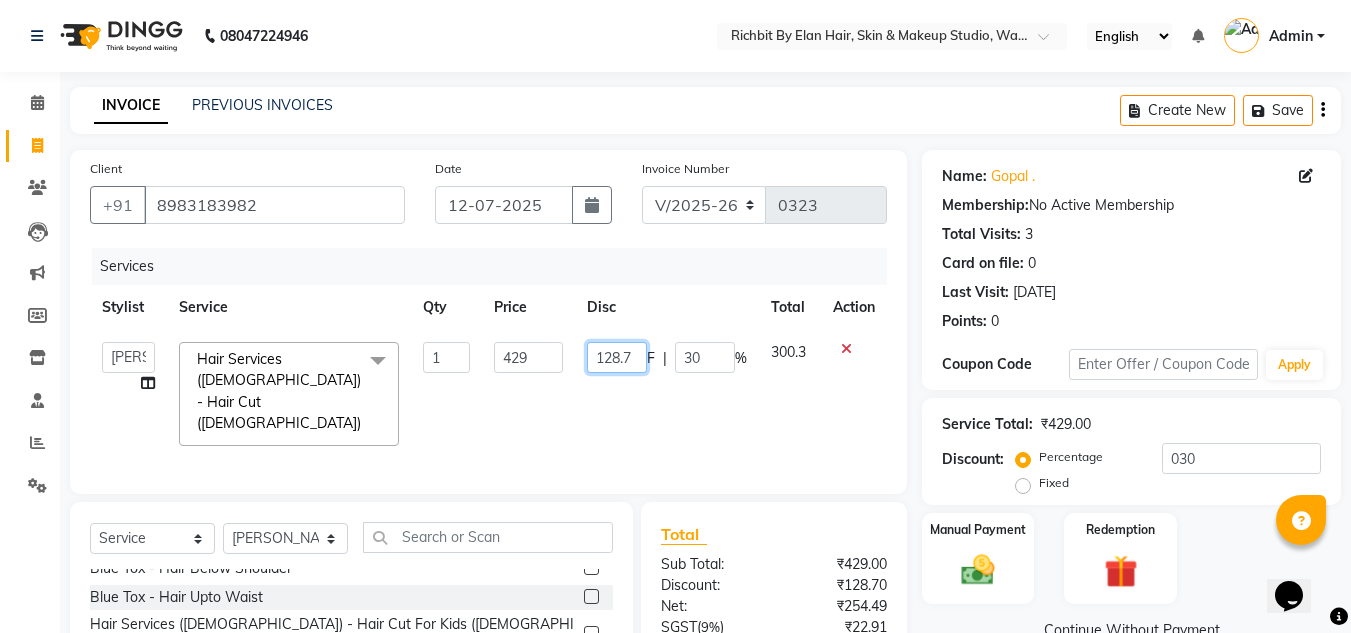 type on "128" 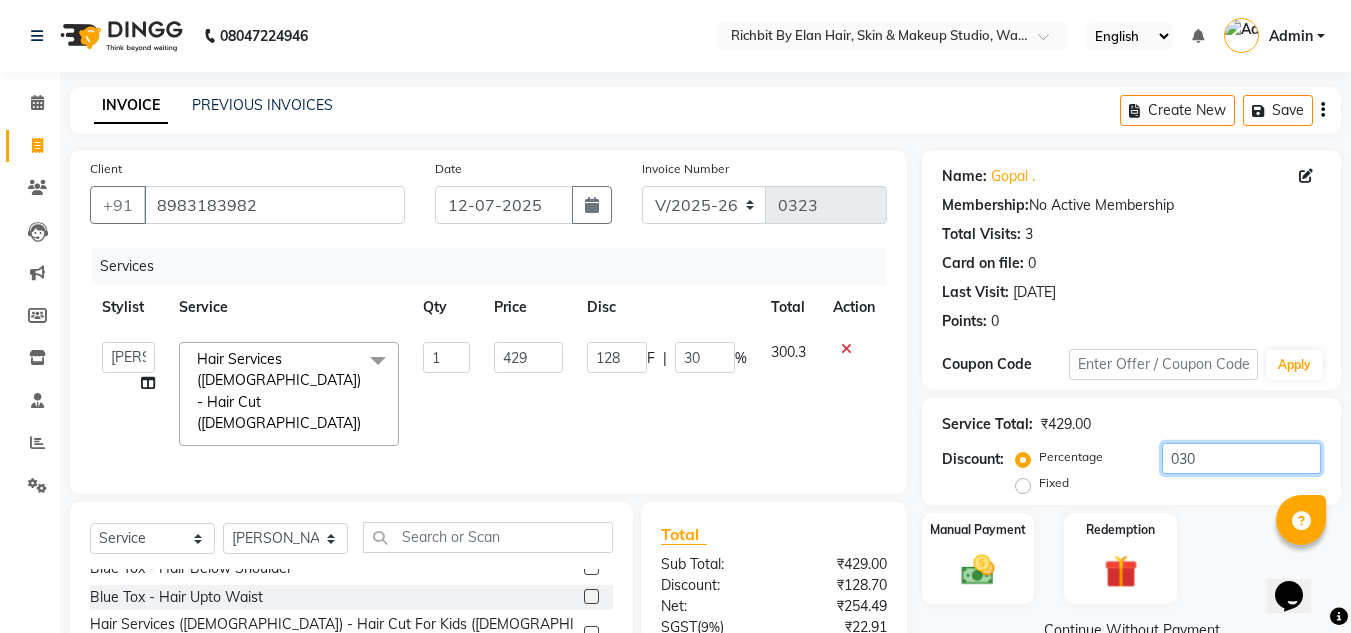 click on "030" 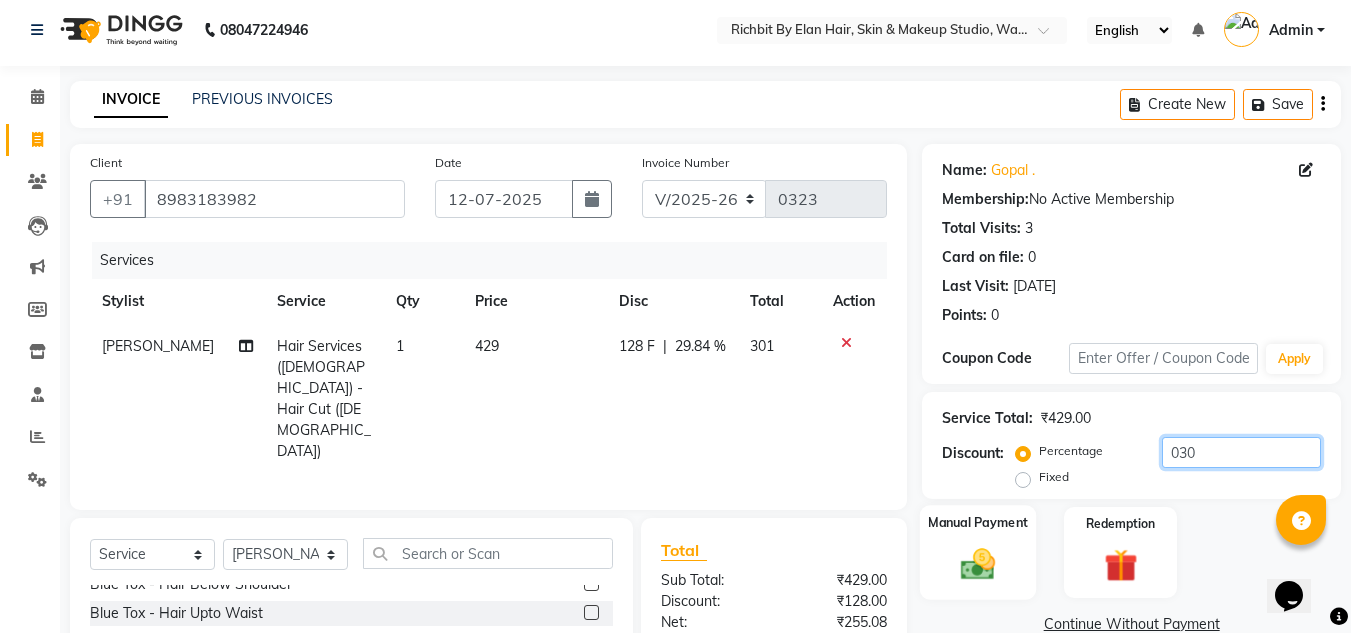 scroll, scrollTop: 100, scrollLeft: 0, axis: vertical 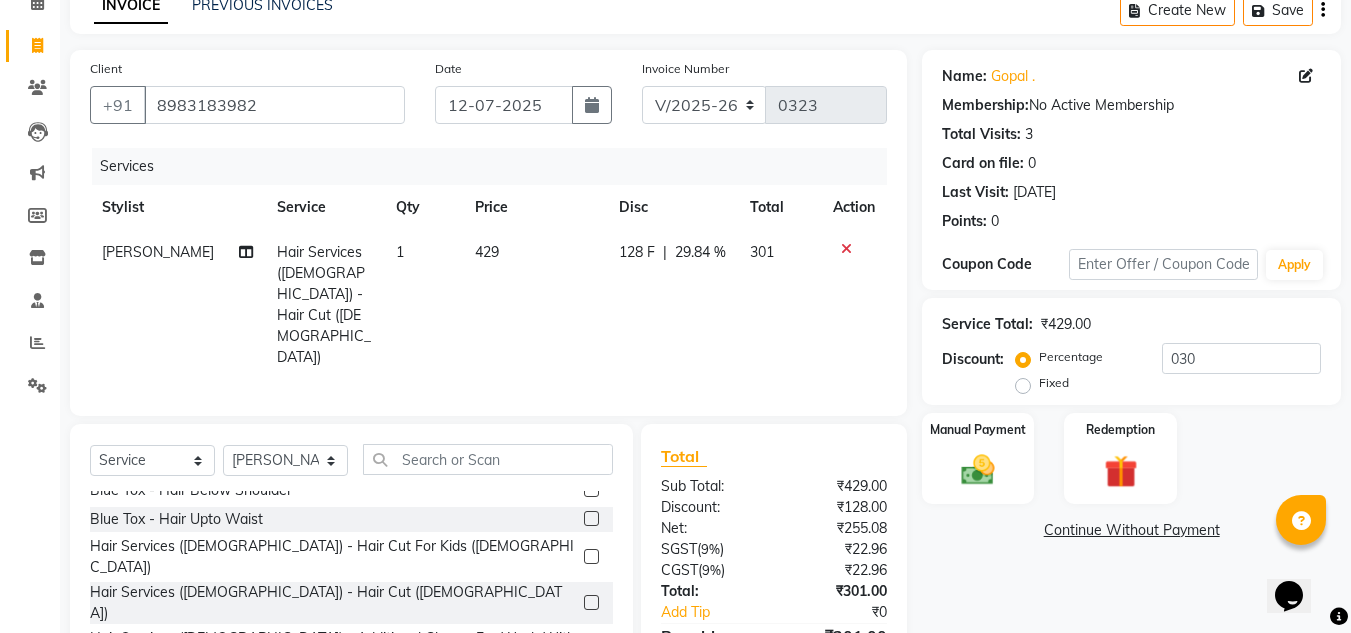 click on "128 F" 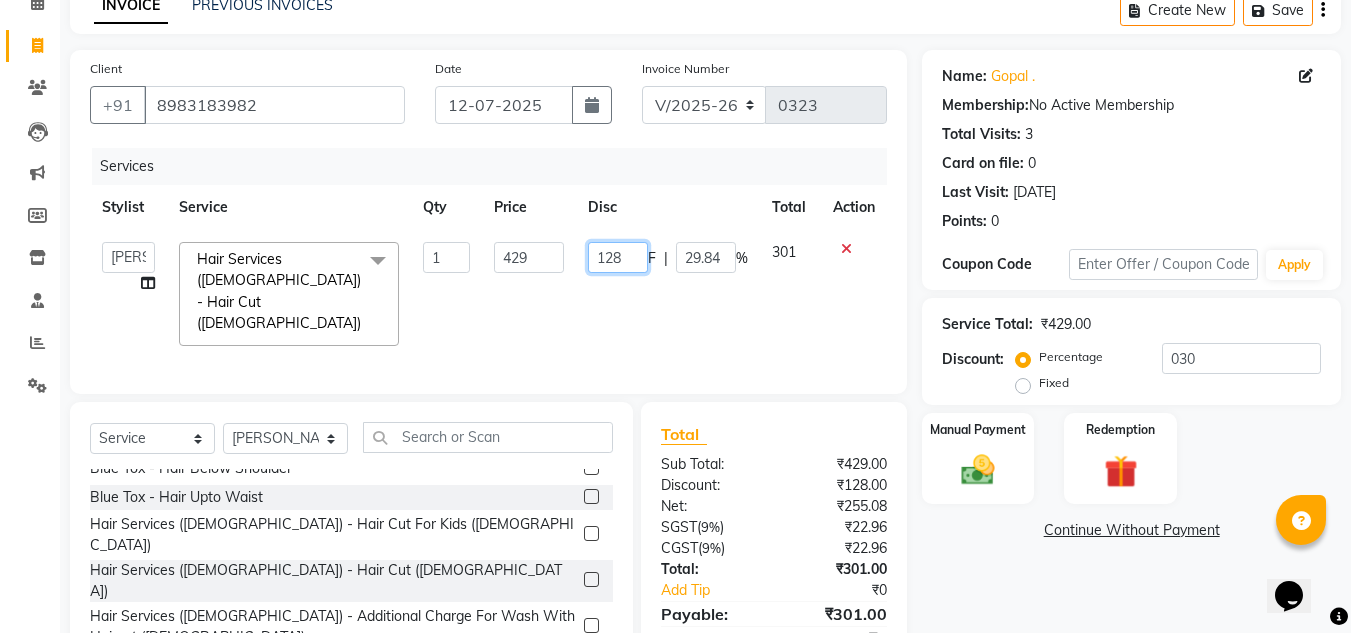 click on "128" 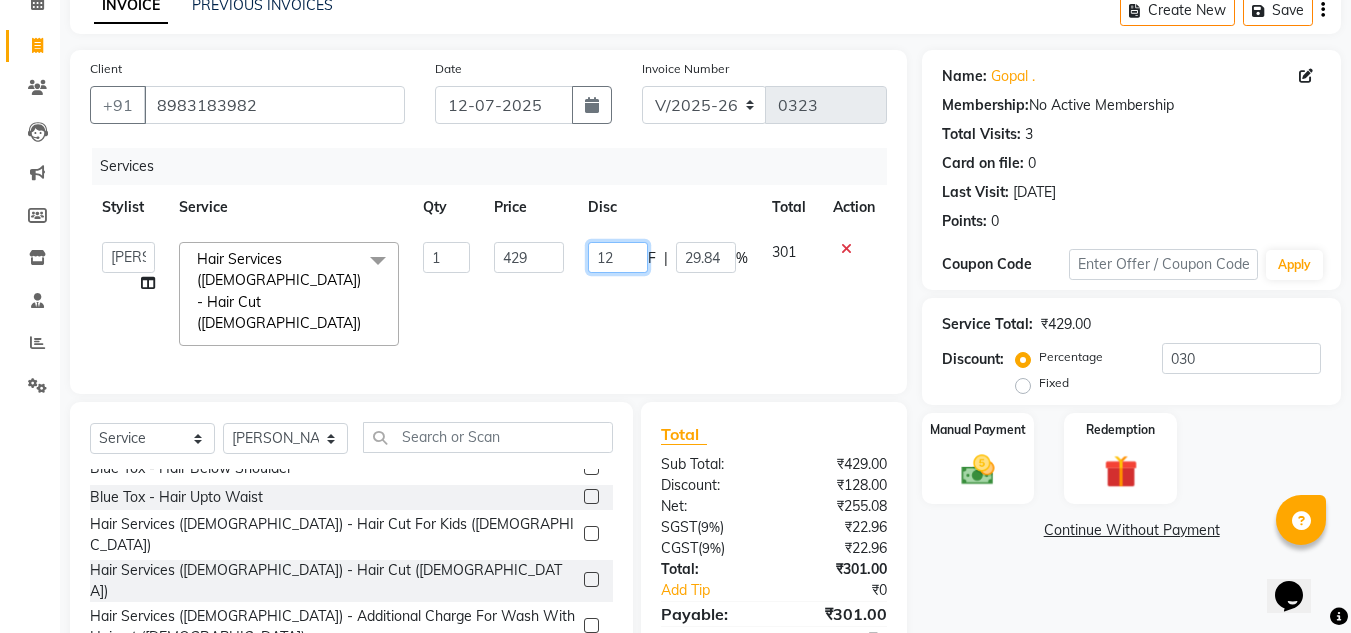 type on "129" 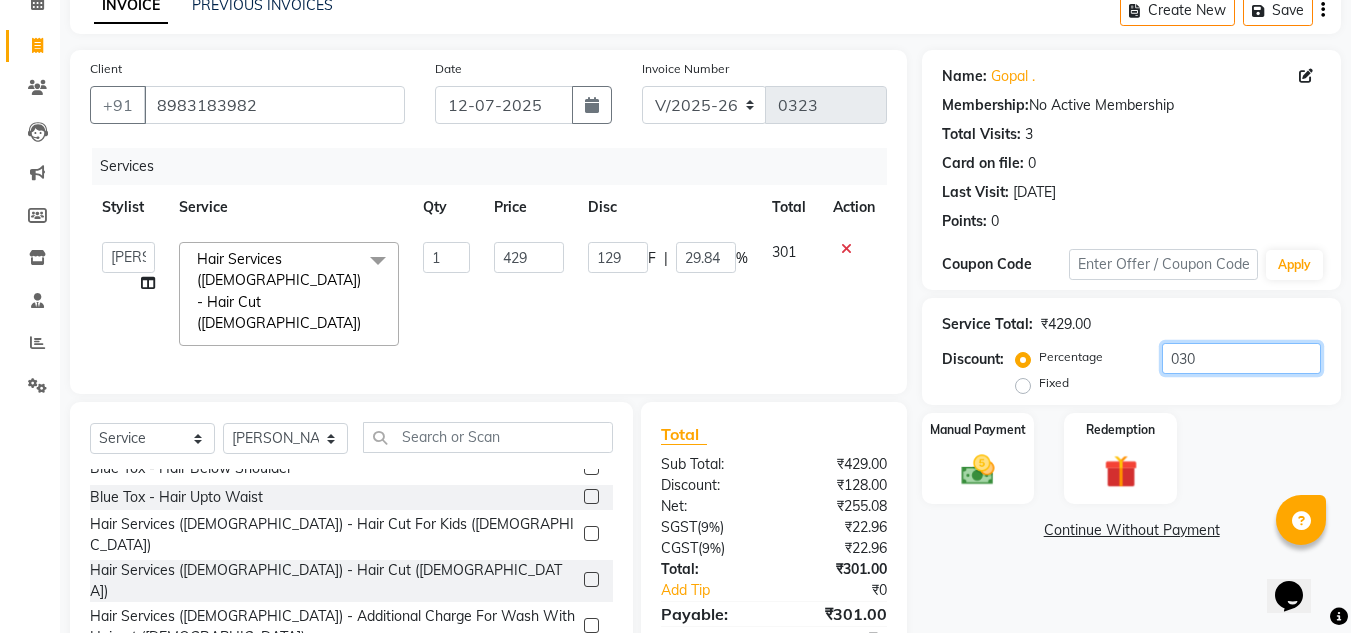click on "030" 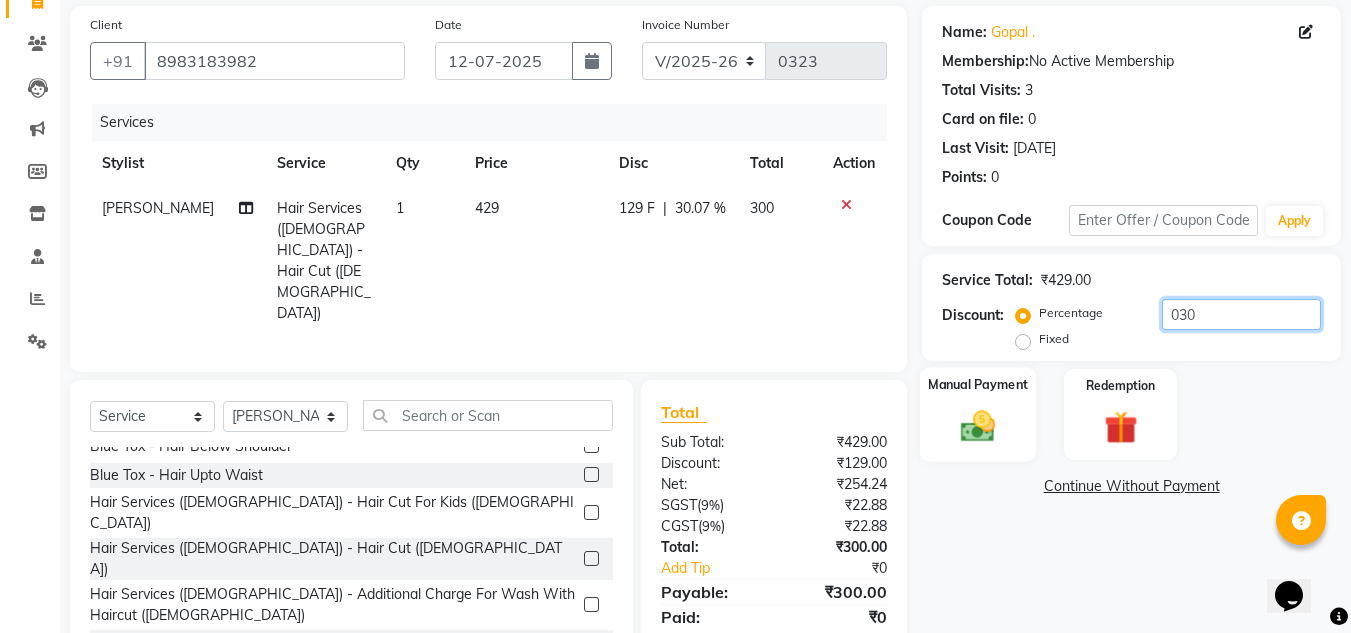 scroll, scrollTop: 168, scrollLeft: 0, axis: vertical 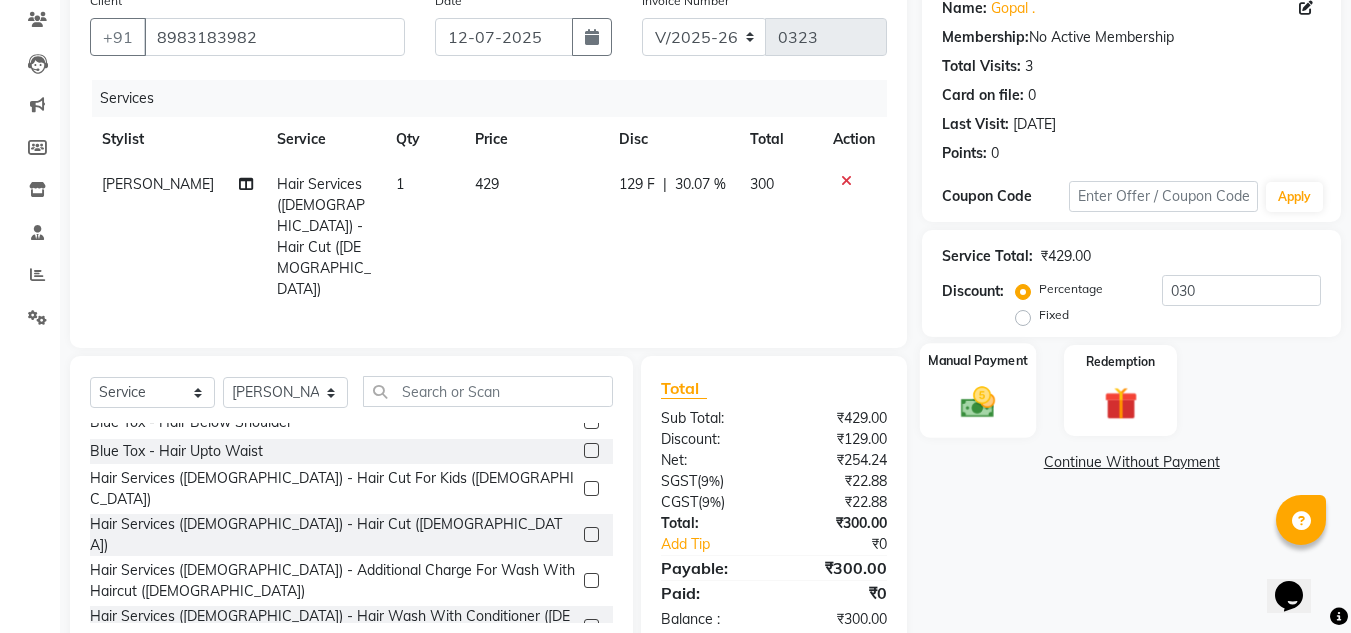 click 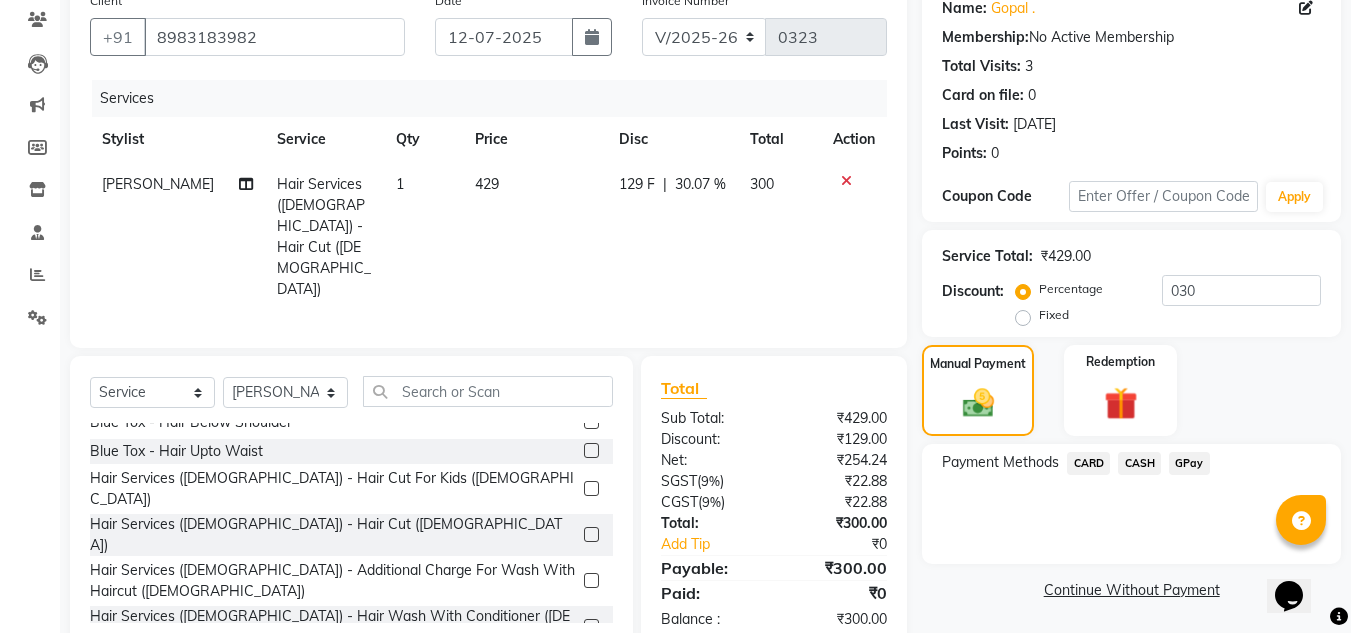 click on "GPay" 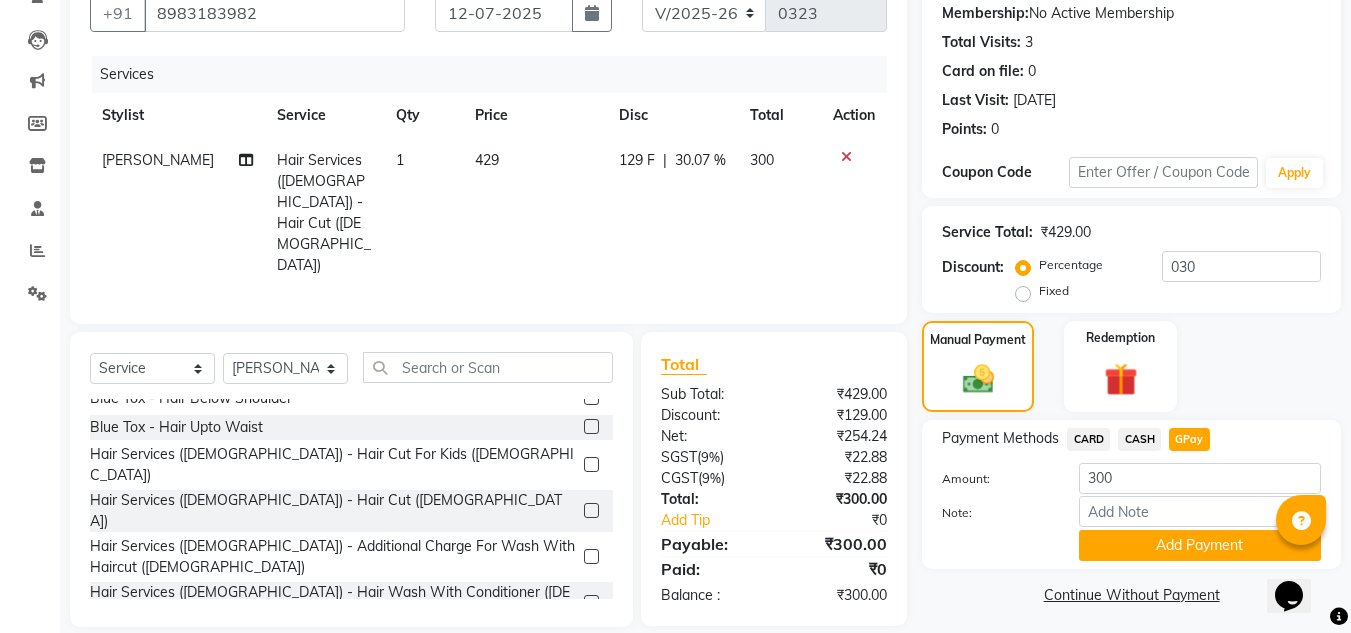 scroll, scrollTop: 199, scrollLeft: 0, axis: vertical 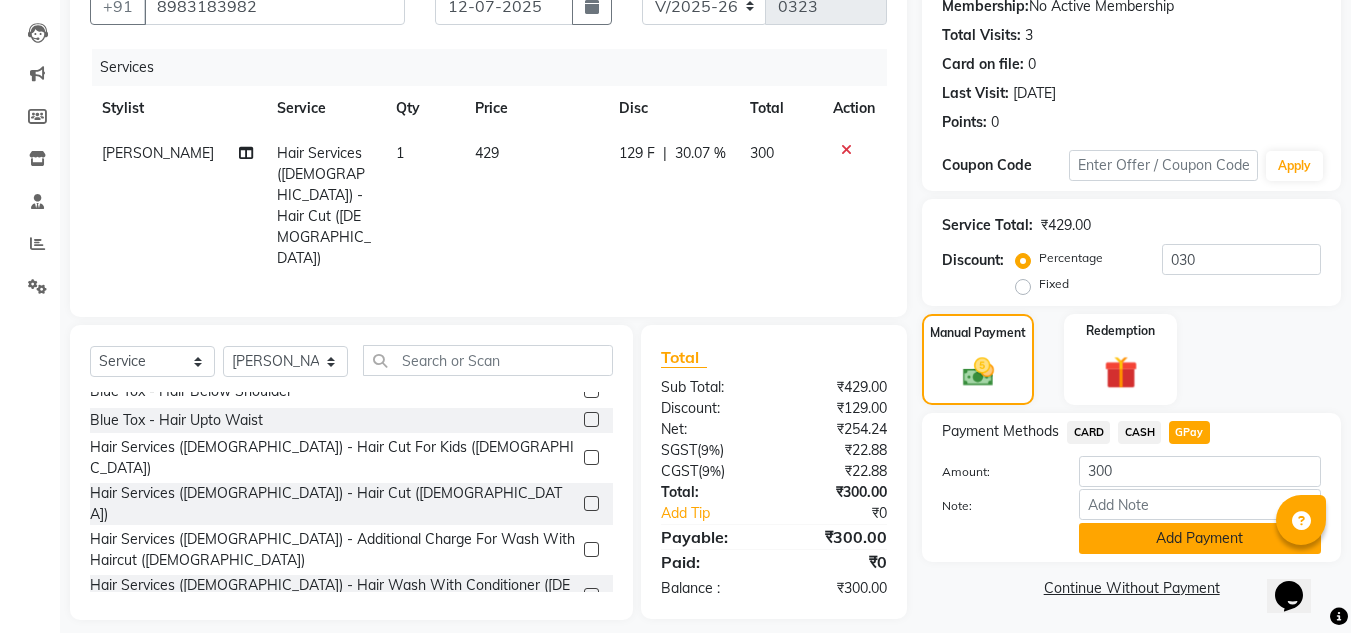 click on "Add Payment" 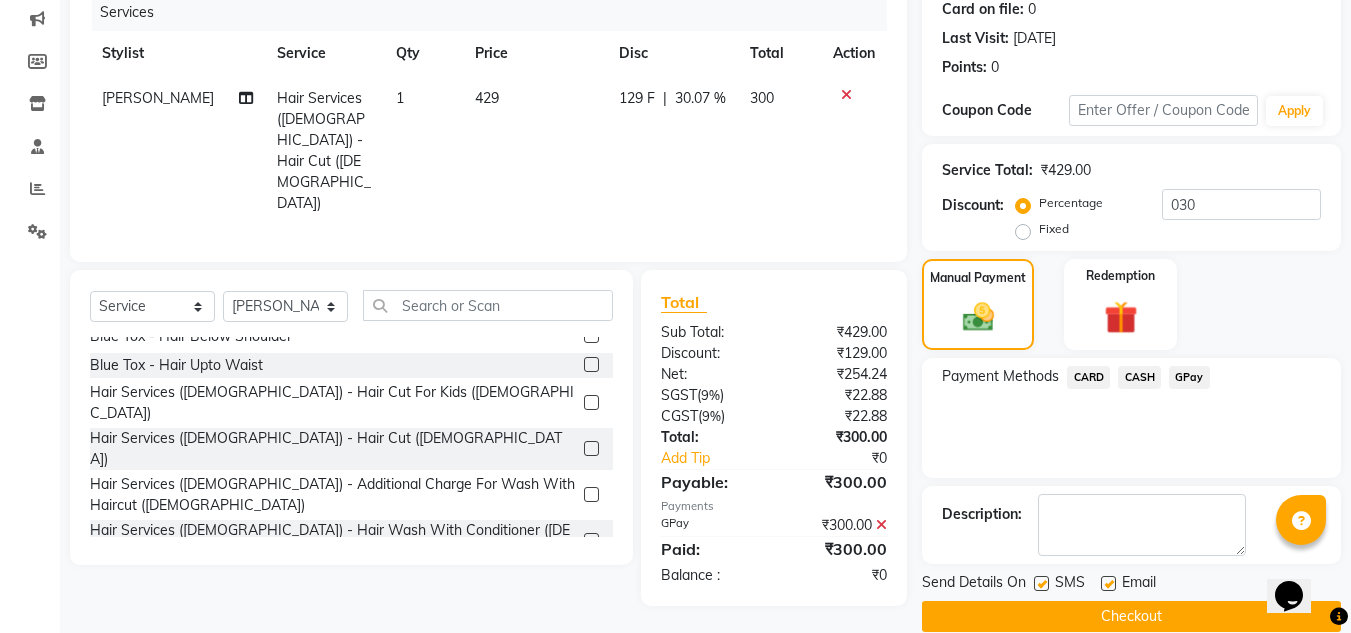 scroll, scrollTop: 283, scrollLeft: 0, axis: vertical 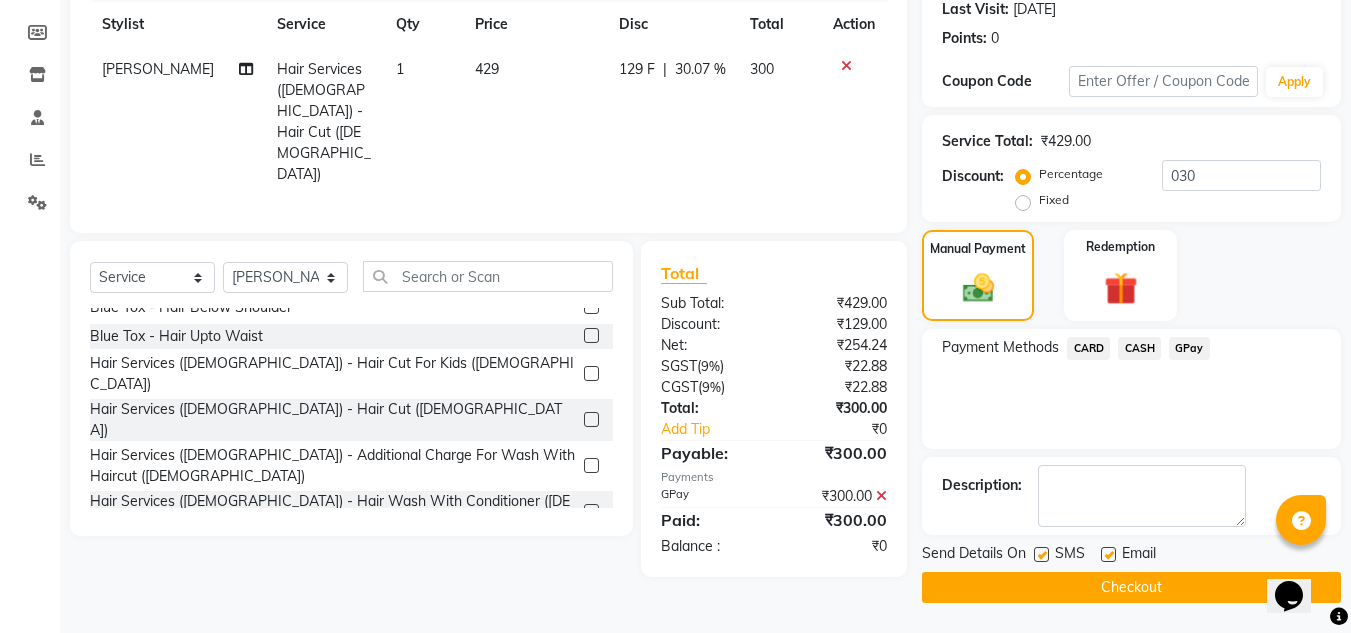 click on "Checkout" 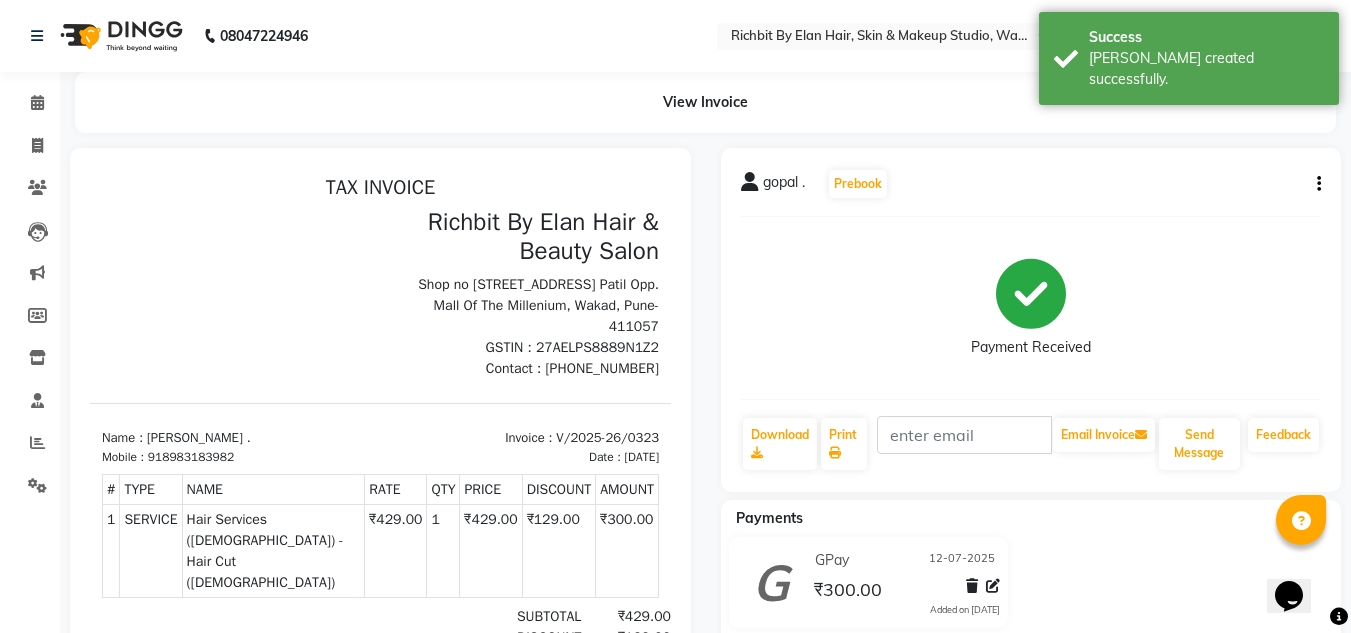 scroll, scrollTop: 0, scrollLeft: 0, axis: both 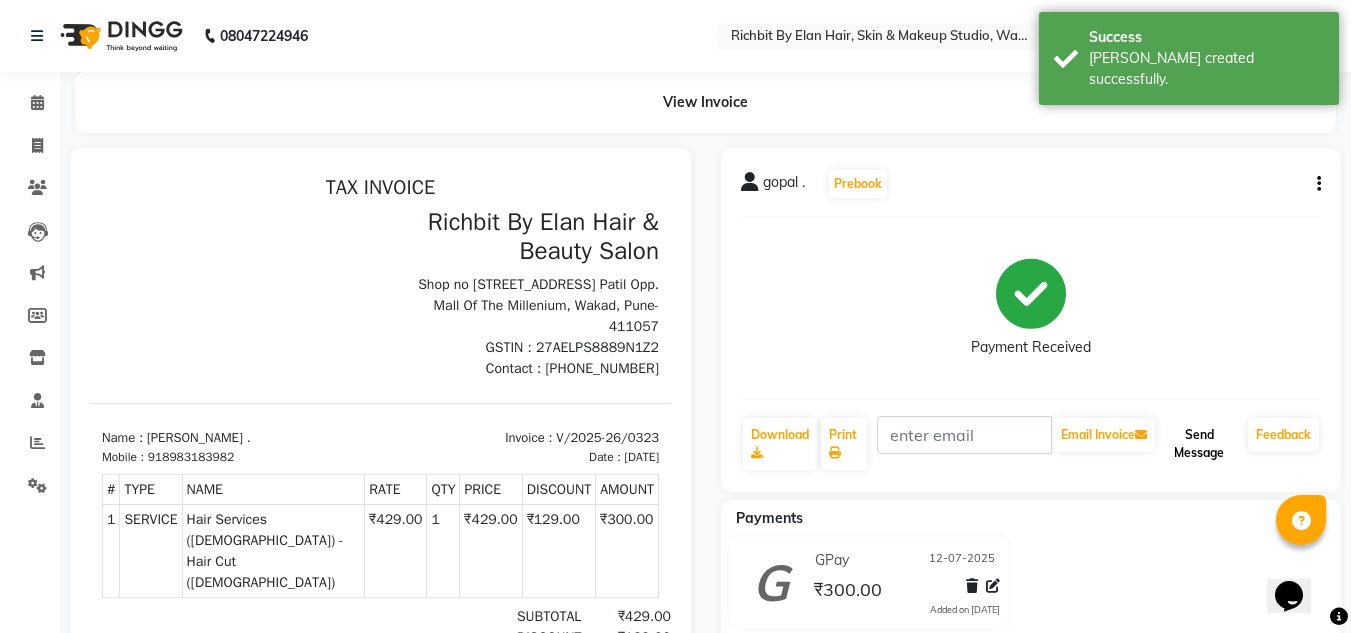 click on "Send Message" 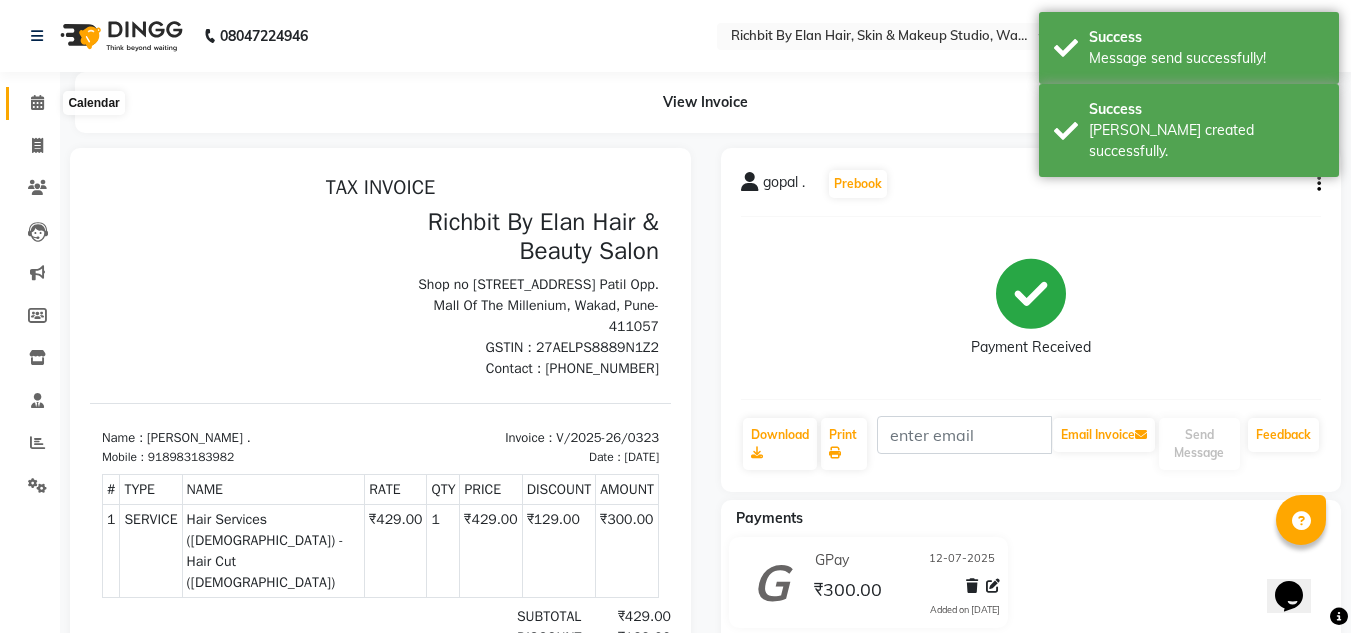 click 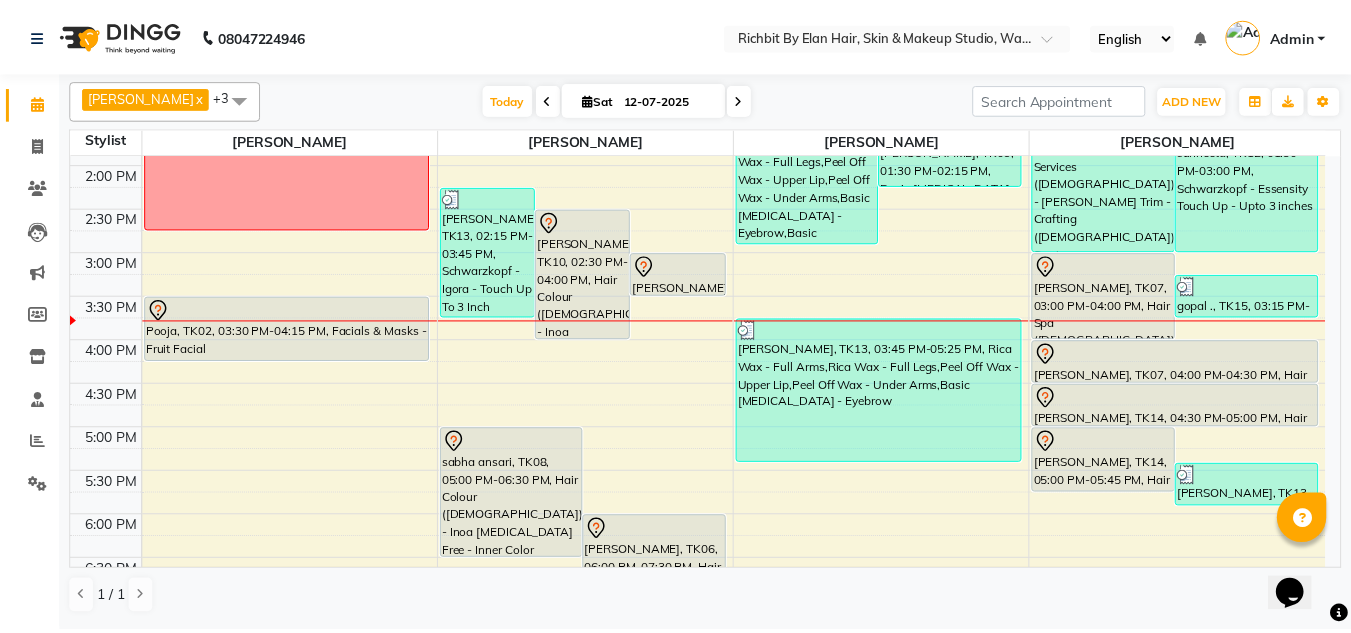 scroll, scrollTop: 500, scrollLeft: 0, axis: vertical 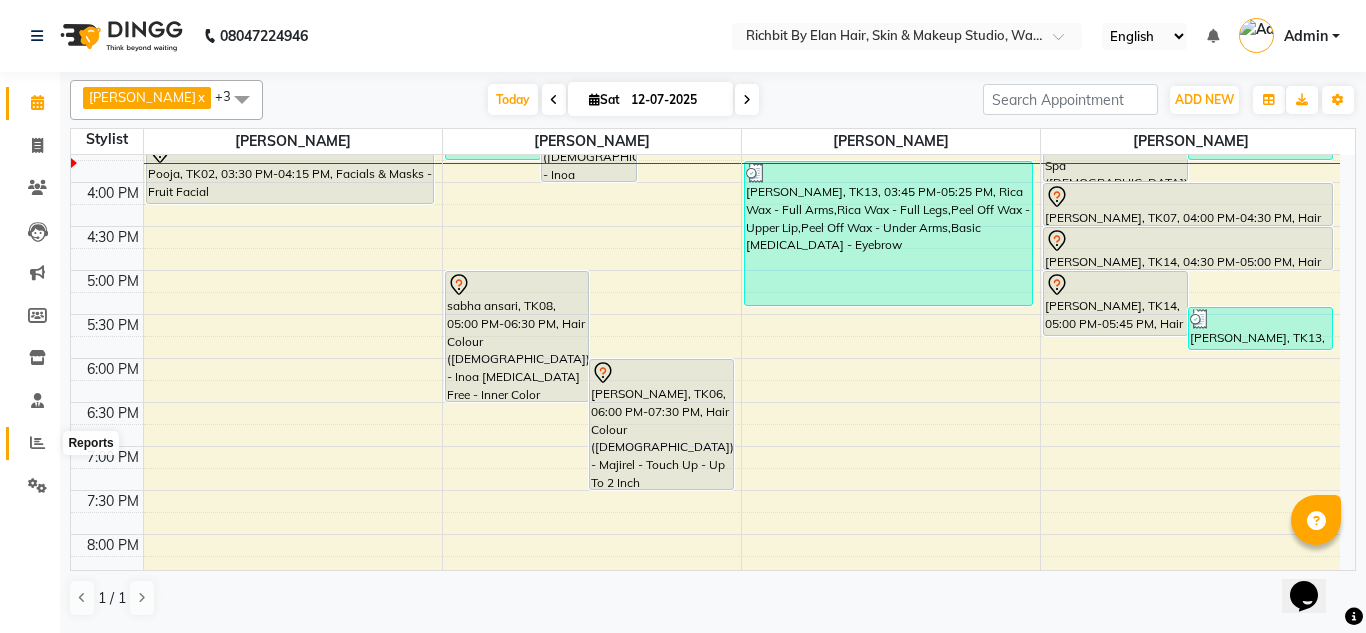 click 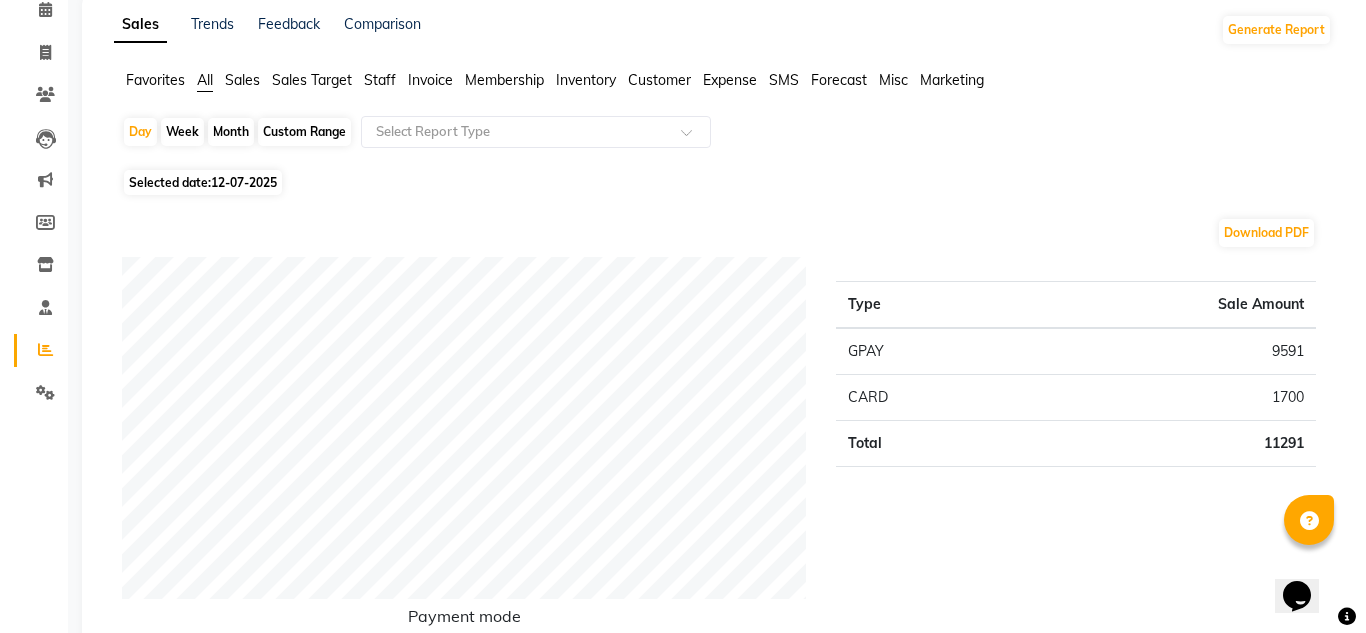 scroll, scrollTop: 0, scrollLeft: 0, axis: both 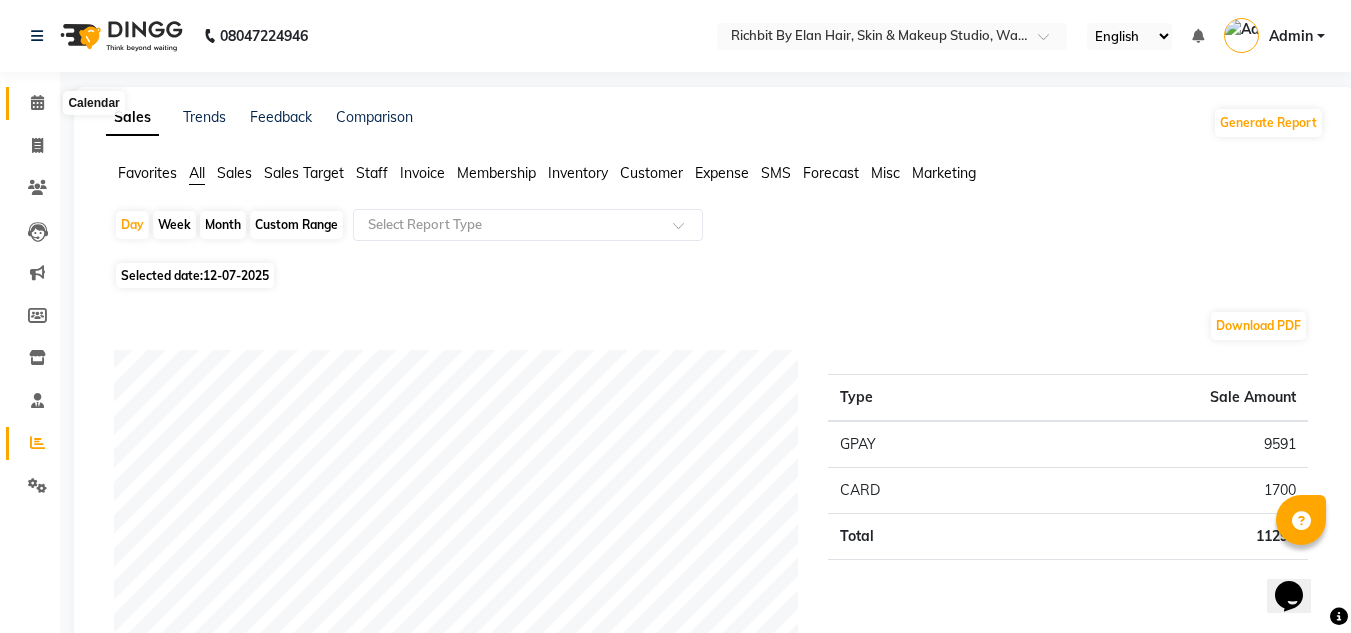 click 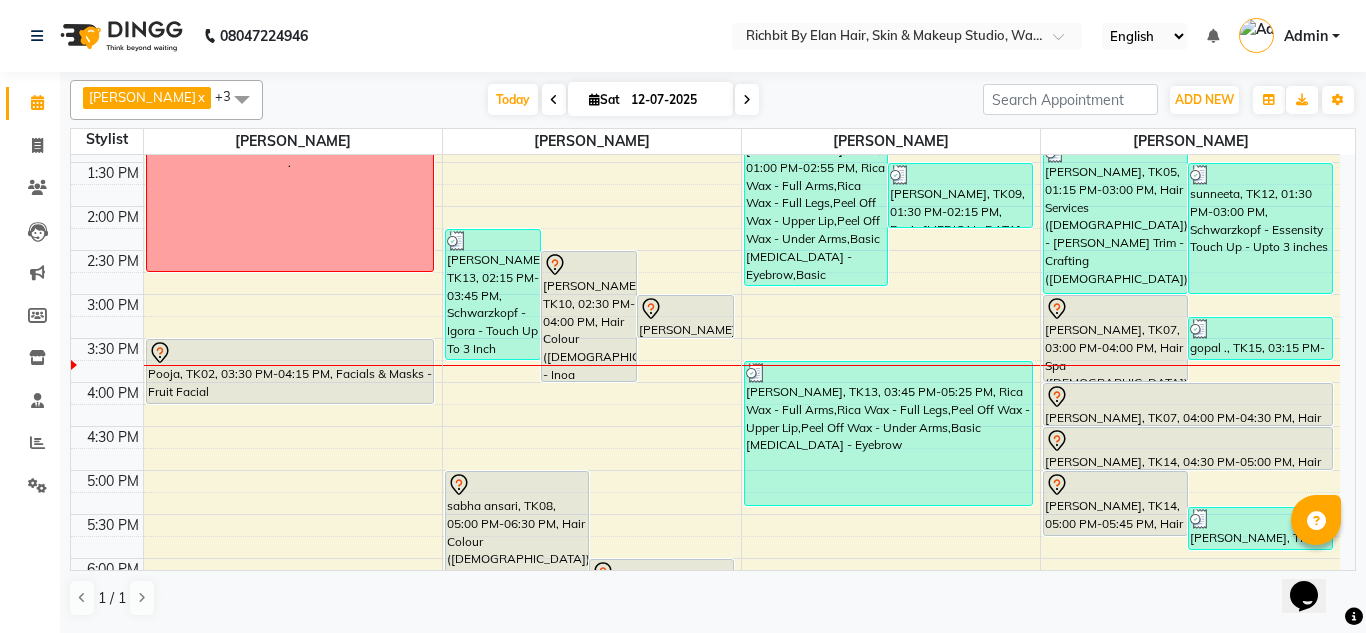 scroll, scrollTop: 400, scrollLeft: 0, axis: vertical 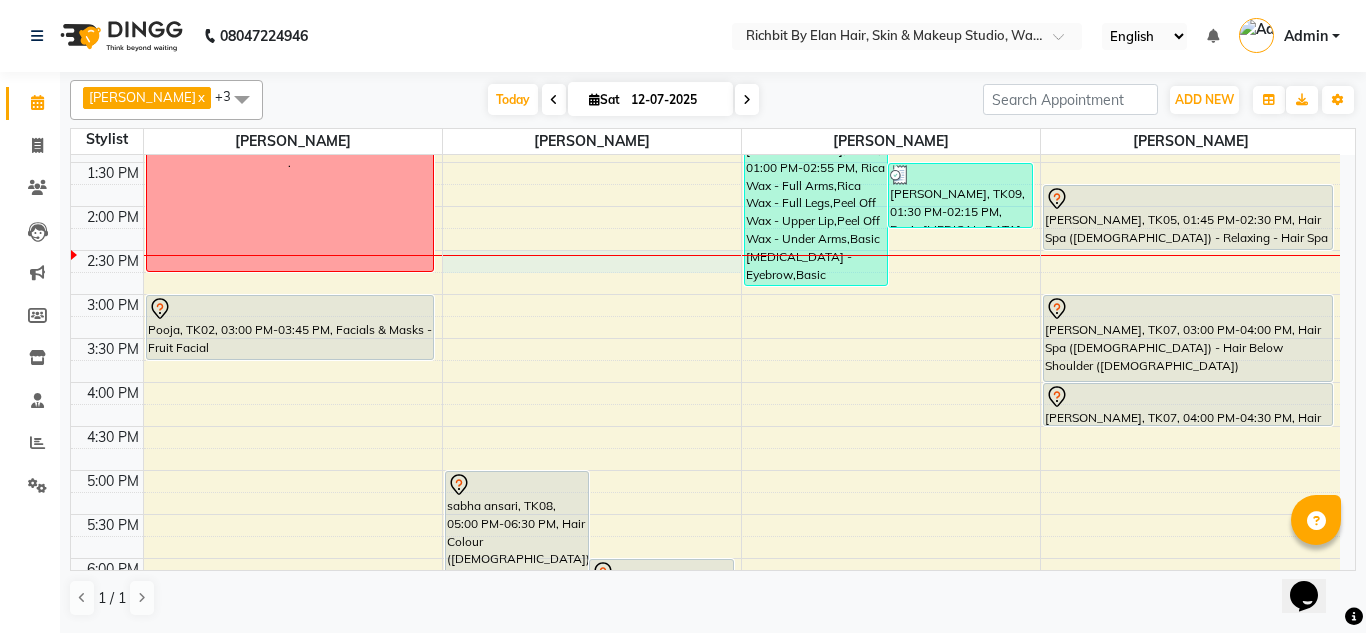 click on "10:00 AM 10:30 AM 11:00 AM 11:30 AM 12:00 PM 12:30 PM 1:00 PM 1:30 PM 2:00 PM 2:30 PM 3:00 PM 3:30 PM 4:00 PM 4:30 PM 5:00 PM 5:30 PM 6:00 PM 6:30 PM 7:00 PM 7:30 PM 8:00 PM 8:30 PM 9:00 PM 9:30 PM  .              Pooja, TK02, 03:00 PM-03:45 PM, Facials & Masks - Fruit Facial             sabha ansari, TK08, 05:00 PM-06:30 PM, Hair Colour ([DEMOGRAPHIC_DATA]) - Inoa [MEDICAL_DATA] Free - Inner Color Regrowth Upto 3 Inches ([DEMOGRAPHIC_DATA])             [PERSON_NAME], TK06, 06:00 PM-07:30 PM, Hair Colour ([DEMOGRAPHIC_DATA]) - Majirel - Touch Up - Up To 2 Inch ([DEMOGRAPHIC_DATA])     [PERSON_NAME], TK01, 12:30 PM-01:00 PM, Hair Services ([DEMOGRAPHIC_DATA]) - Hair Wash With Conditioner - Below Waist ([DEMOGRAPHIC_DATA])     [PERSON_NAME], TK04, 01:00 PM-02:55 PM, Rica Wax - Full Arms,Rica Wax - Full Legs,Peel Off Wax - Upper Lip,Peel Off Wax - Under Arms,Basic [MEDICAL_DATA] - Eyebrow,Basic [MEDICAL_DATA] - Forehead     [PERSON_NAME], TK09, 01:30 PM-02:15 PM, Basic [MEDICAL_DATA] - Eyebrow,Basic [MEDICAL_DATA] - Upper Lip,Basic [MEDICAL_DATA] - Forehead" at bounding box center [705, 382] 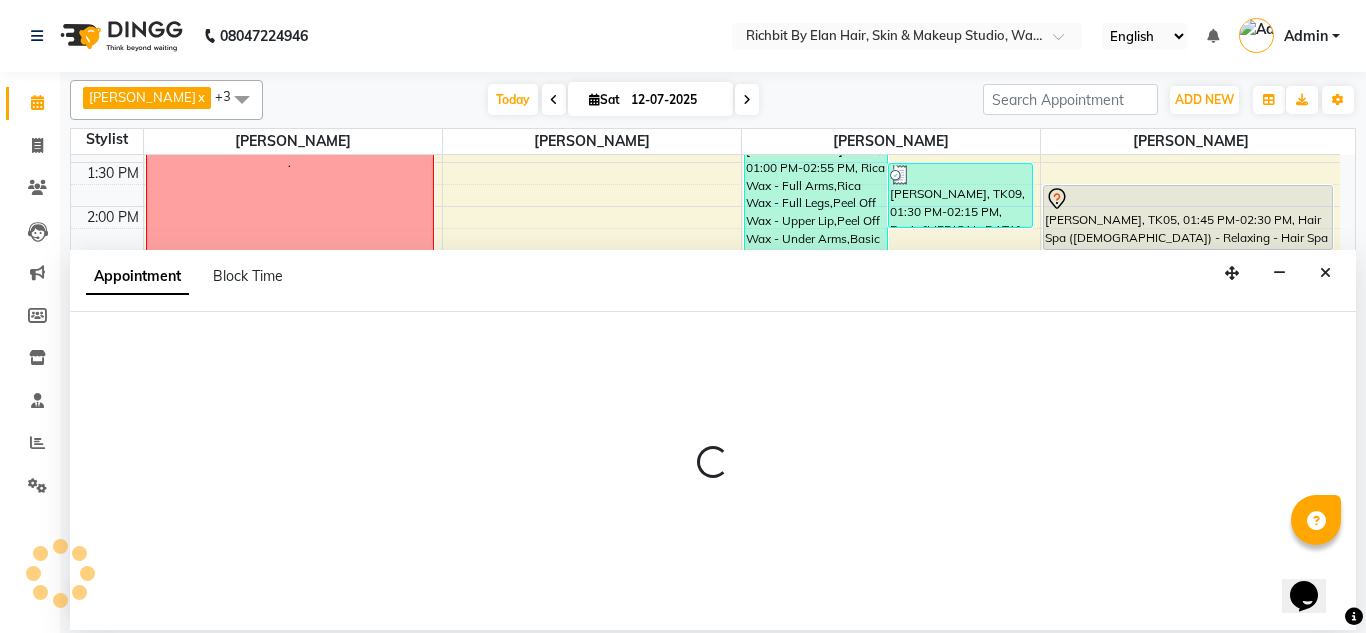 select on "39151" 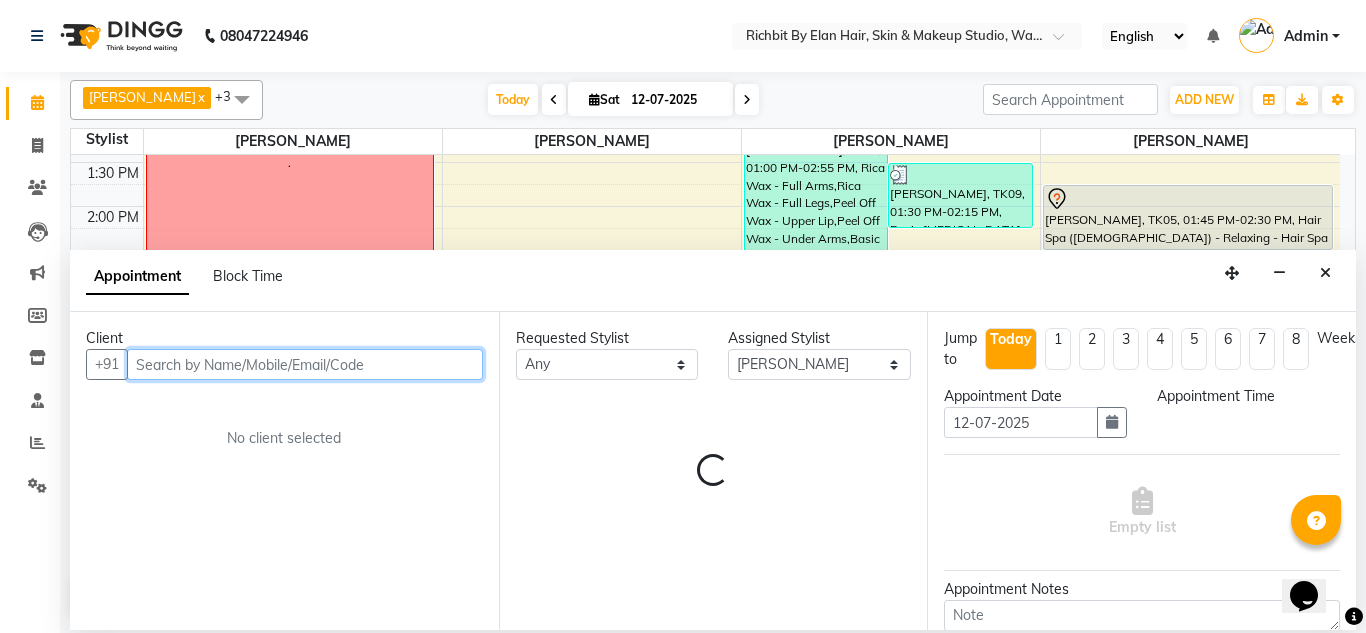 select on "870" 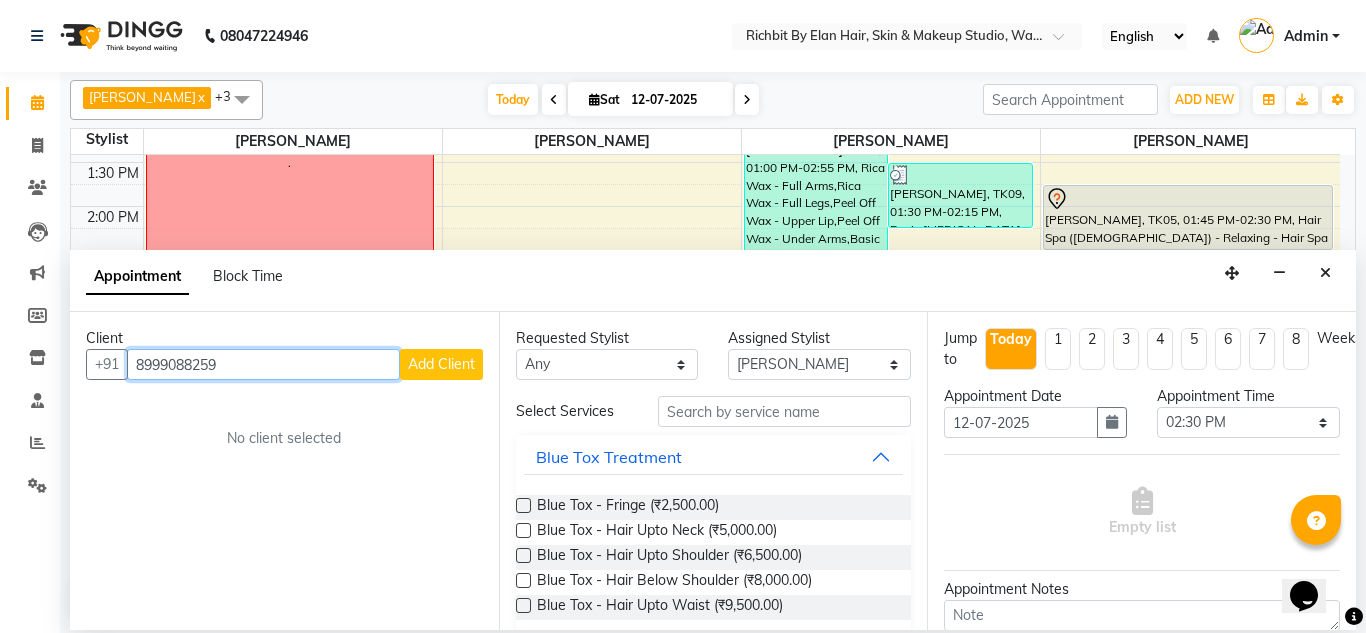 type on "8999088259" 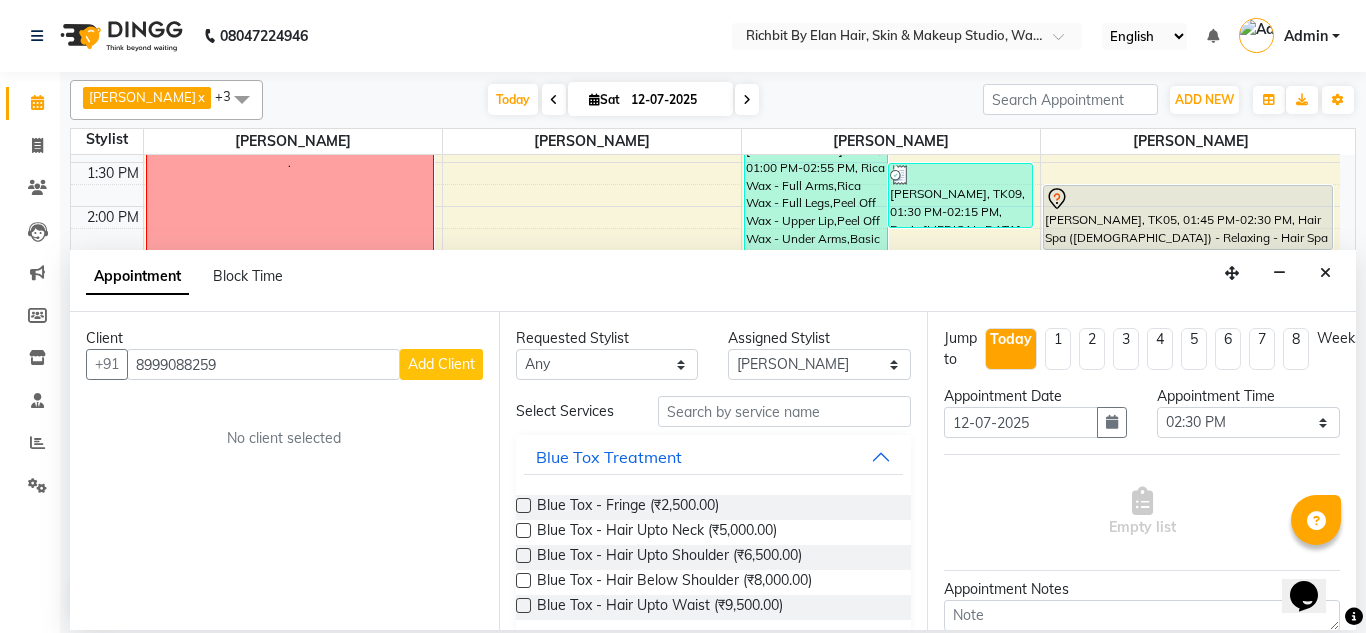 click on "Add Client" at bounding box center (441, 364) 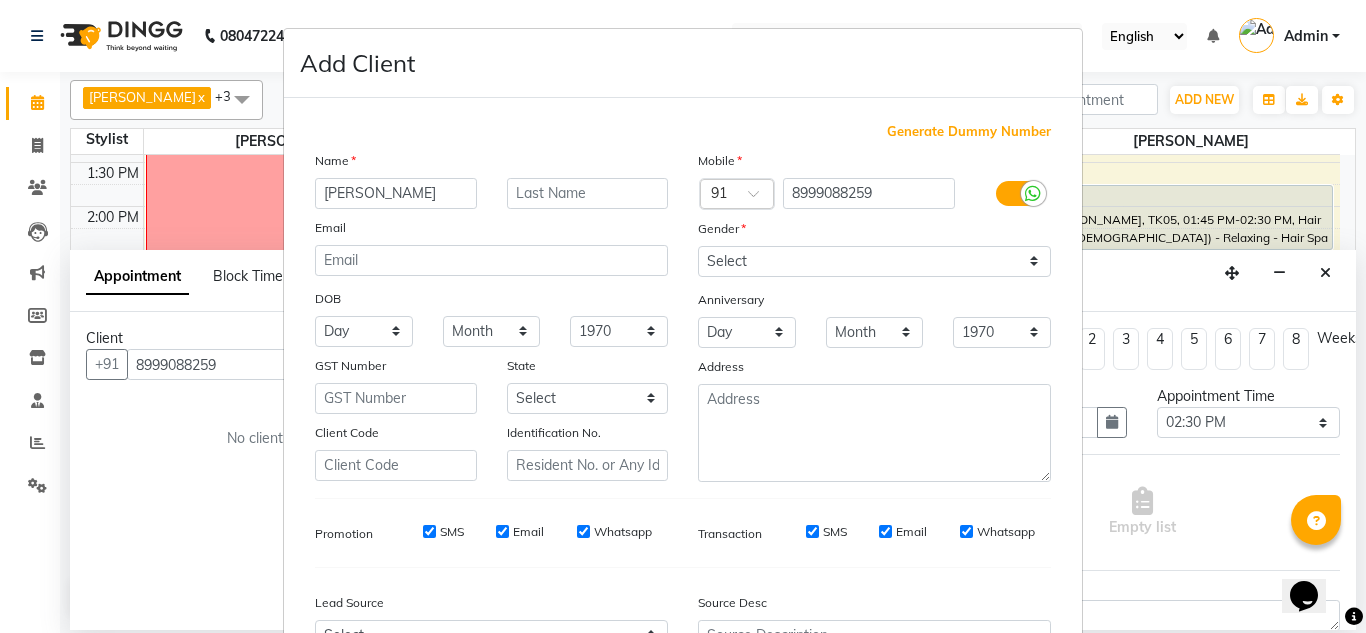 type on "[PERSON_NAME]" 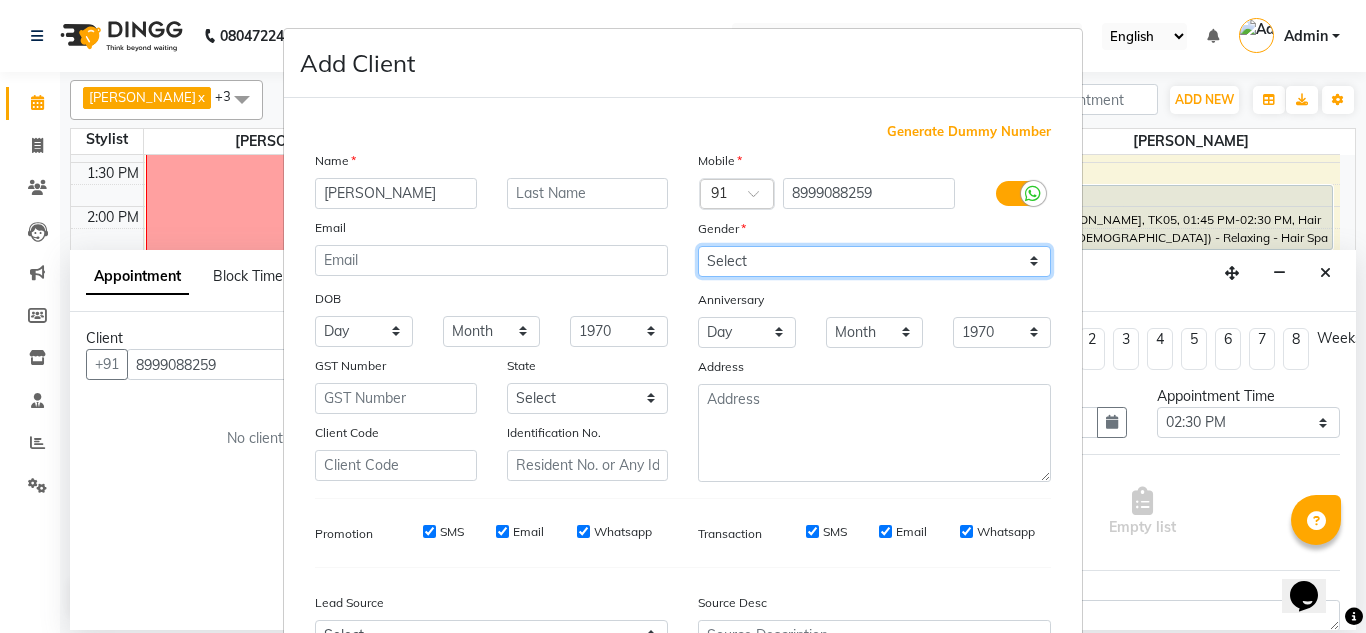 click on "Select [DEMOGRAPHIC_DATA] [DEMOGRAPHIC_DATA] Other Prefer Not To Say" at bounding box center [874, 261] 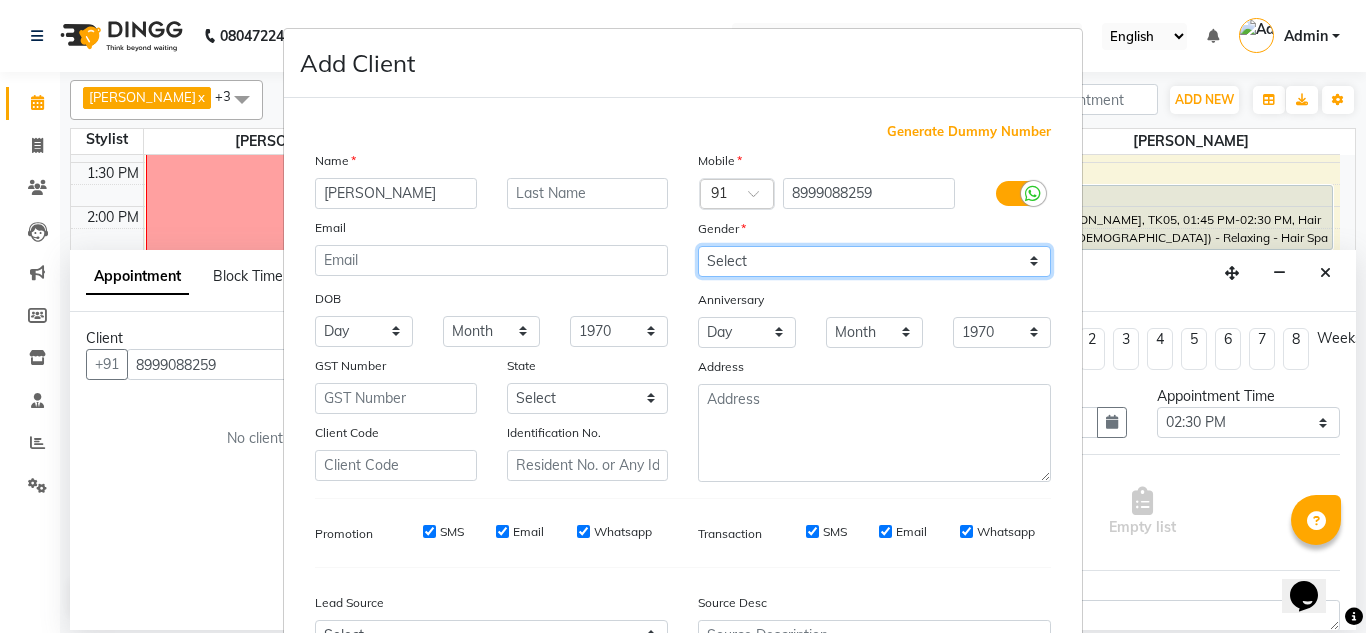select on "[DEMOGRAPHIC_DATA]" 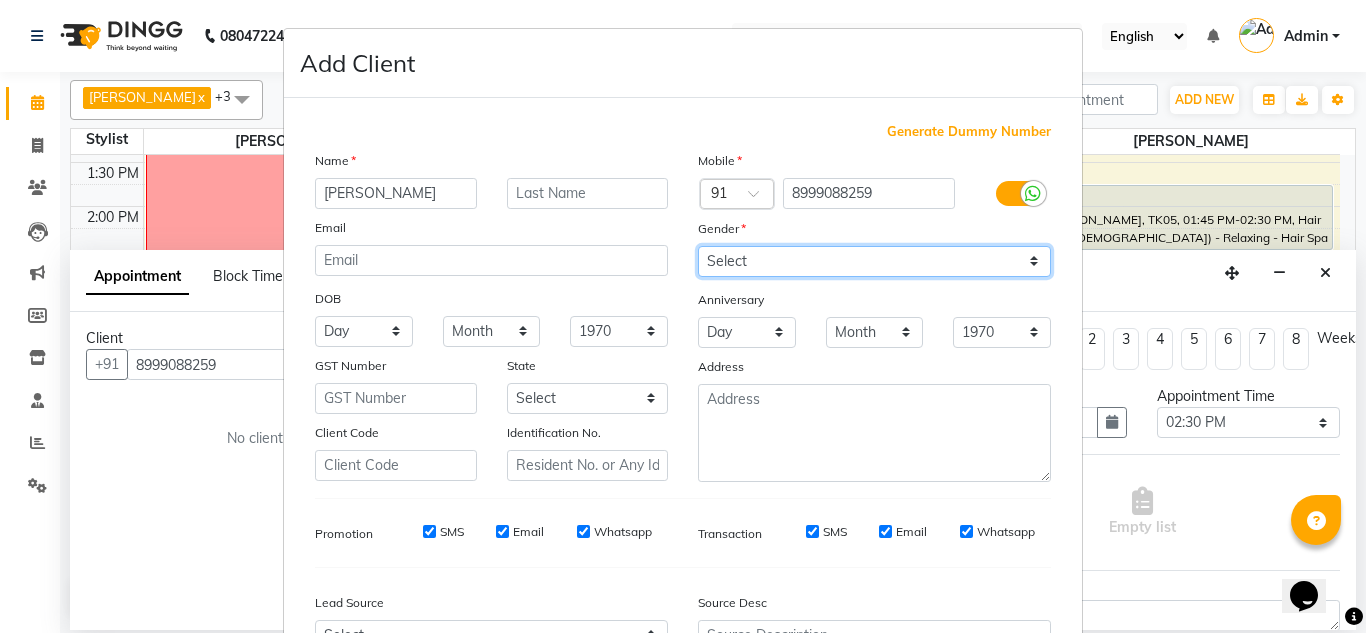 click on "Select [DEMOGRAPHIC_DATA] [DEMOGRAPHIC_DATA] Other Prefer Not To Say" at bounding box center [874, 261] 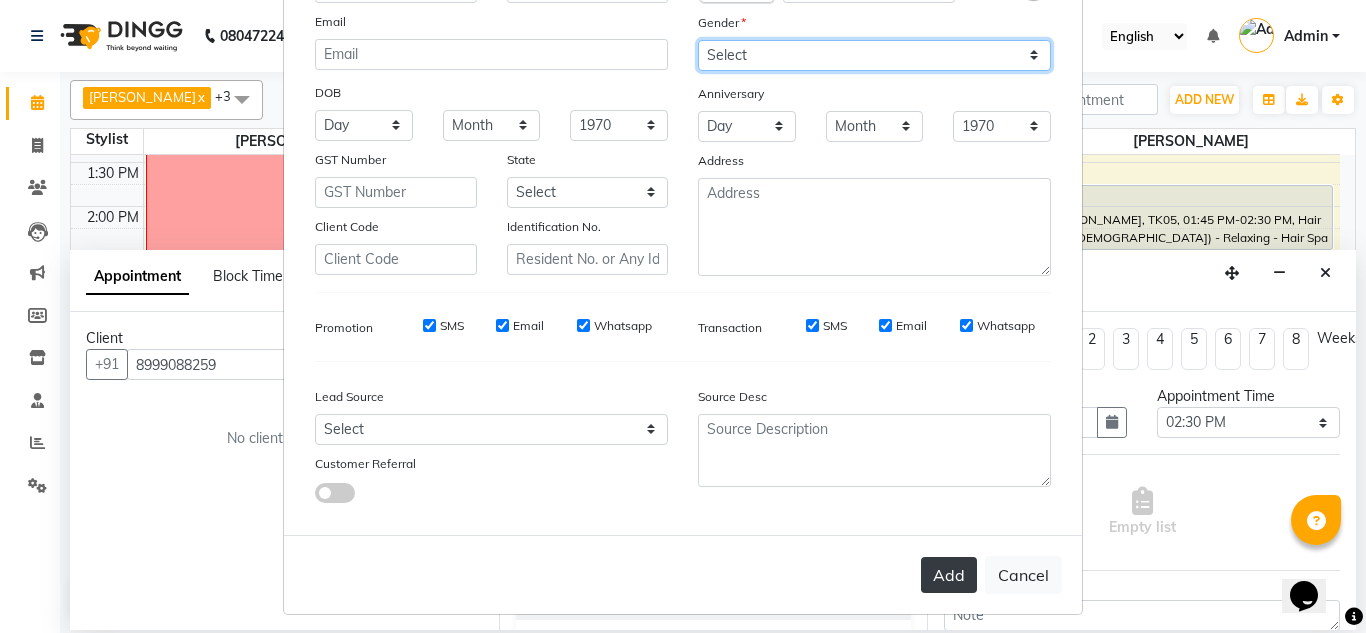 scroll, scrollTop: 216, scrollLeft: 0, axis: vertical 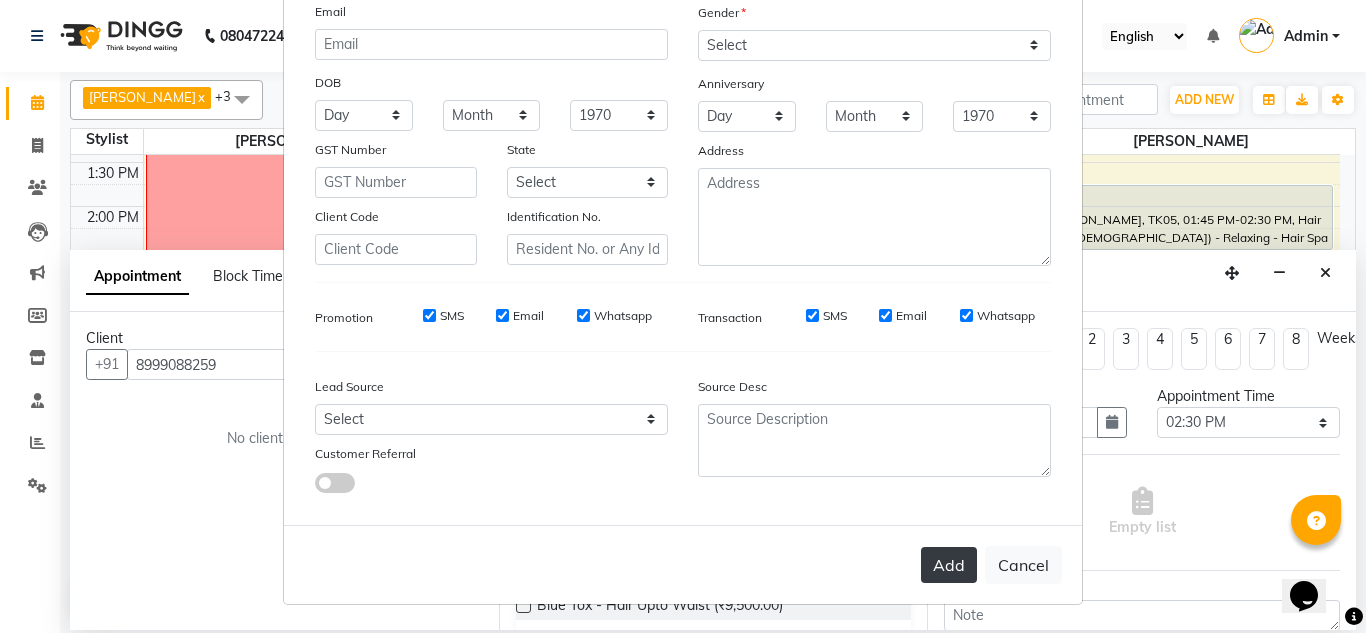 click on "Add" at bounding box center (949, 565) 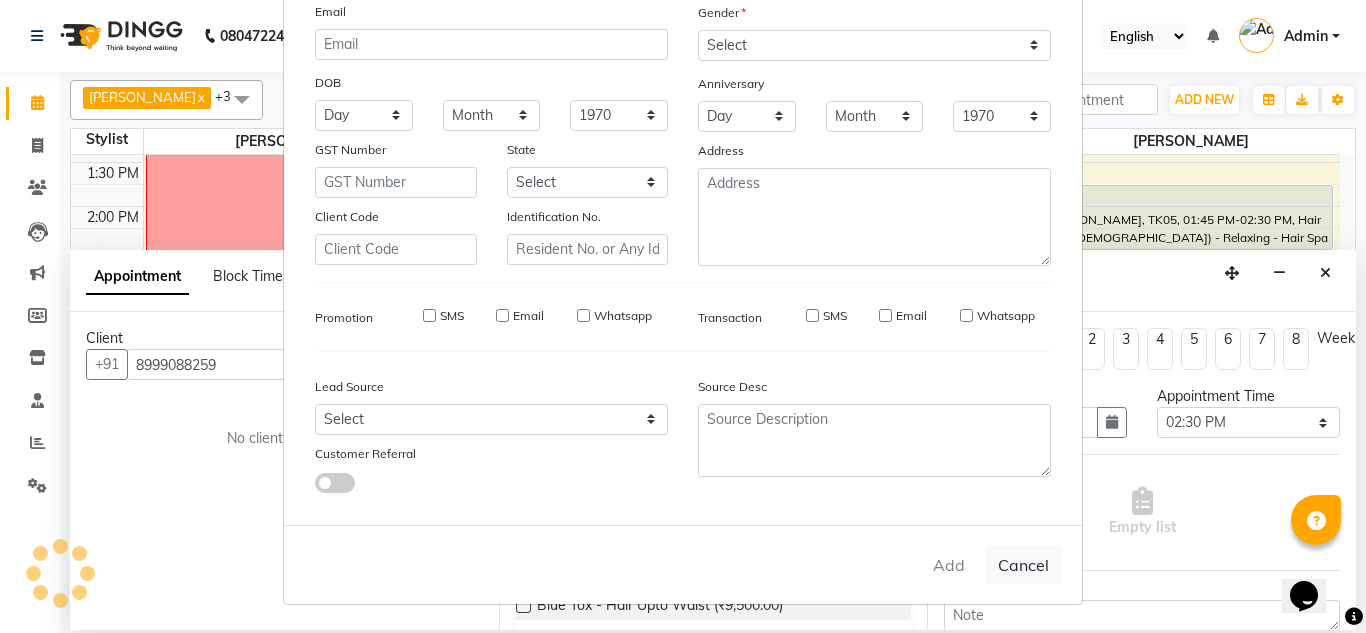 type 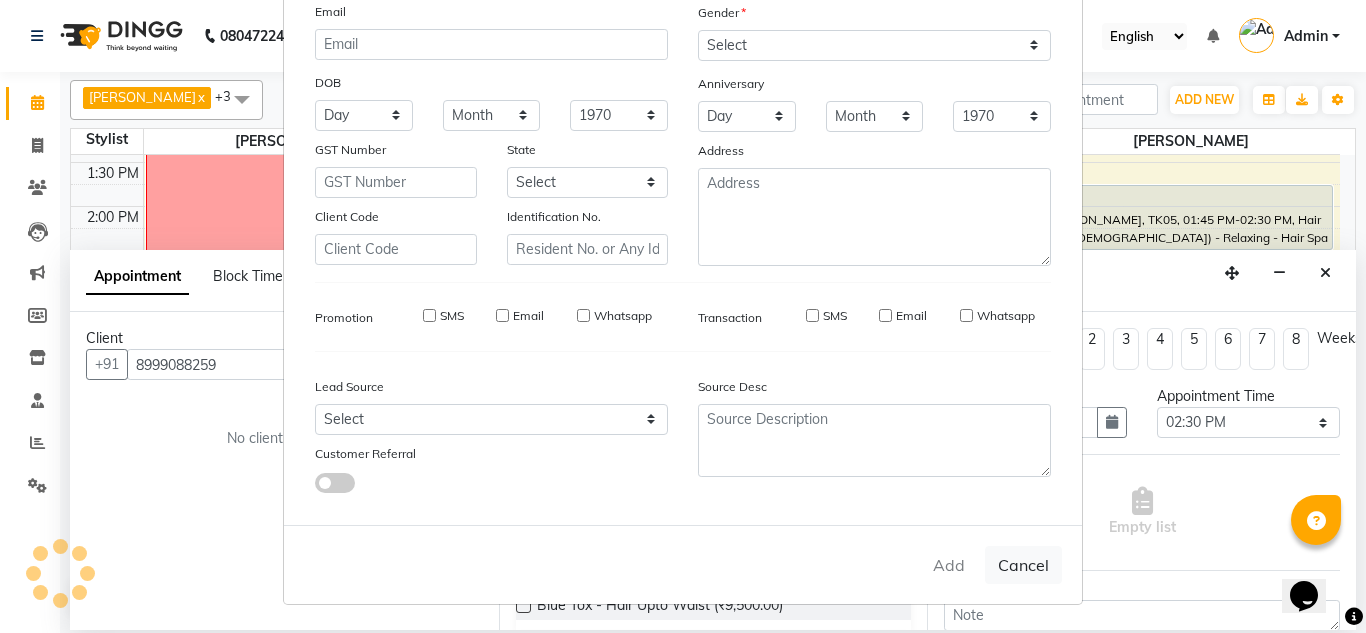 select 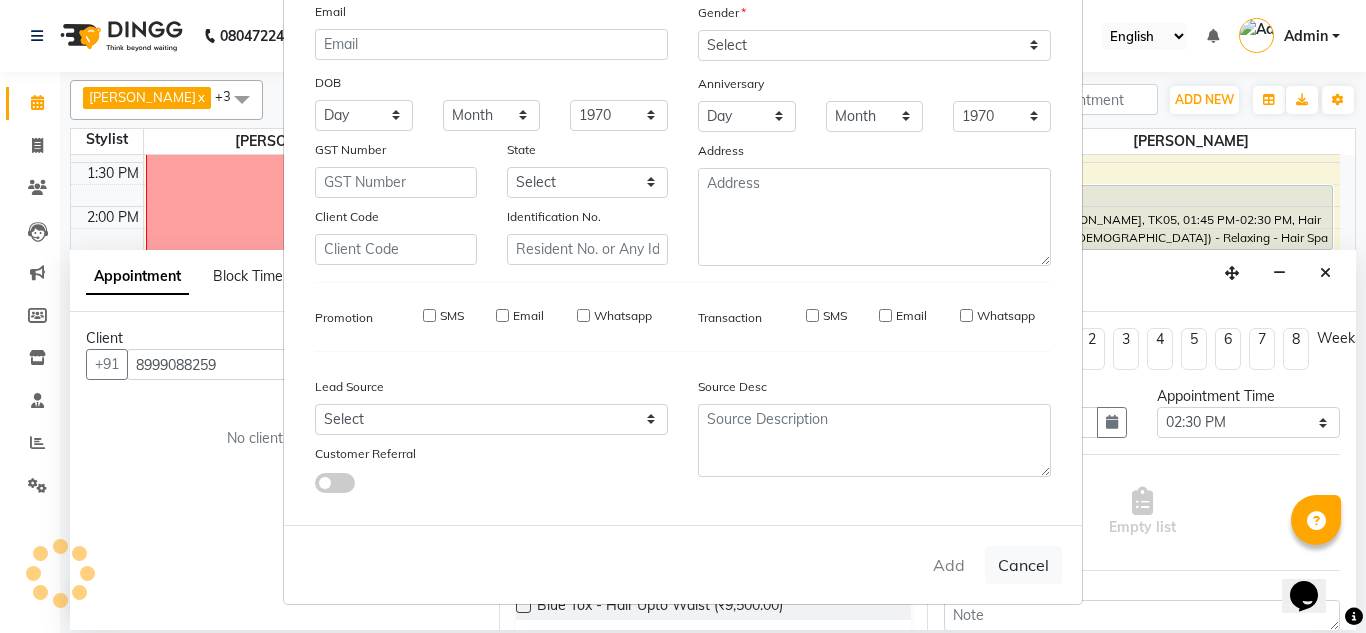 checkbox on "false" 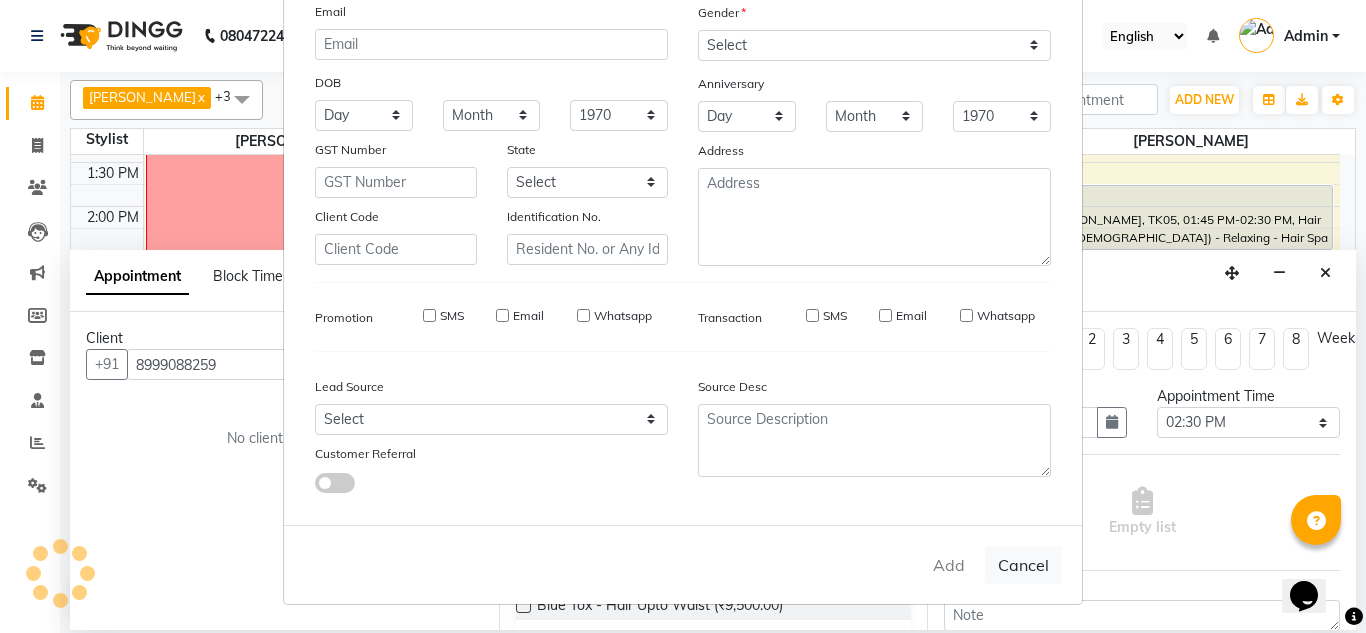 checkbox on "false" 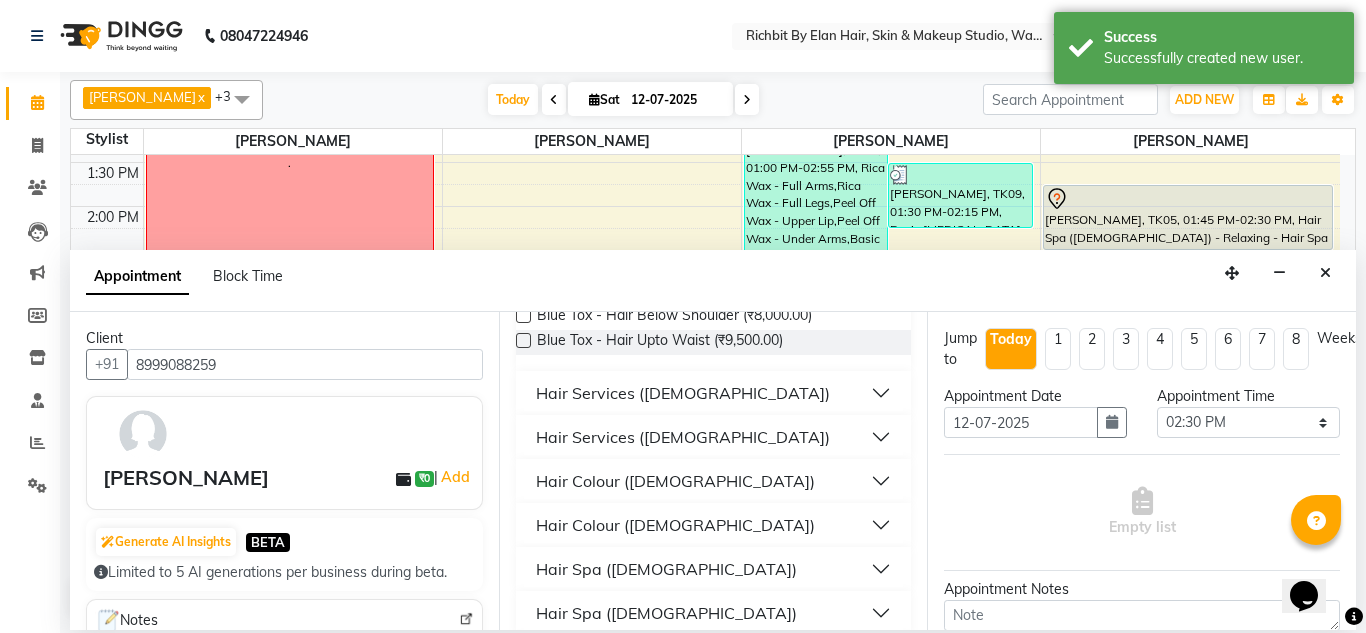 scroll, scrollTop: 300, scrollLeft: 0, axis: vertical 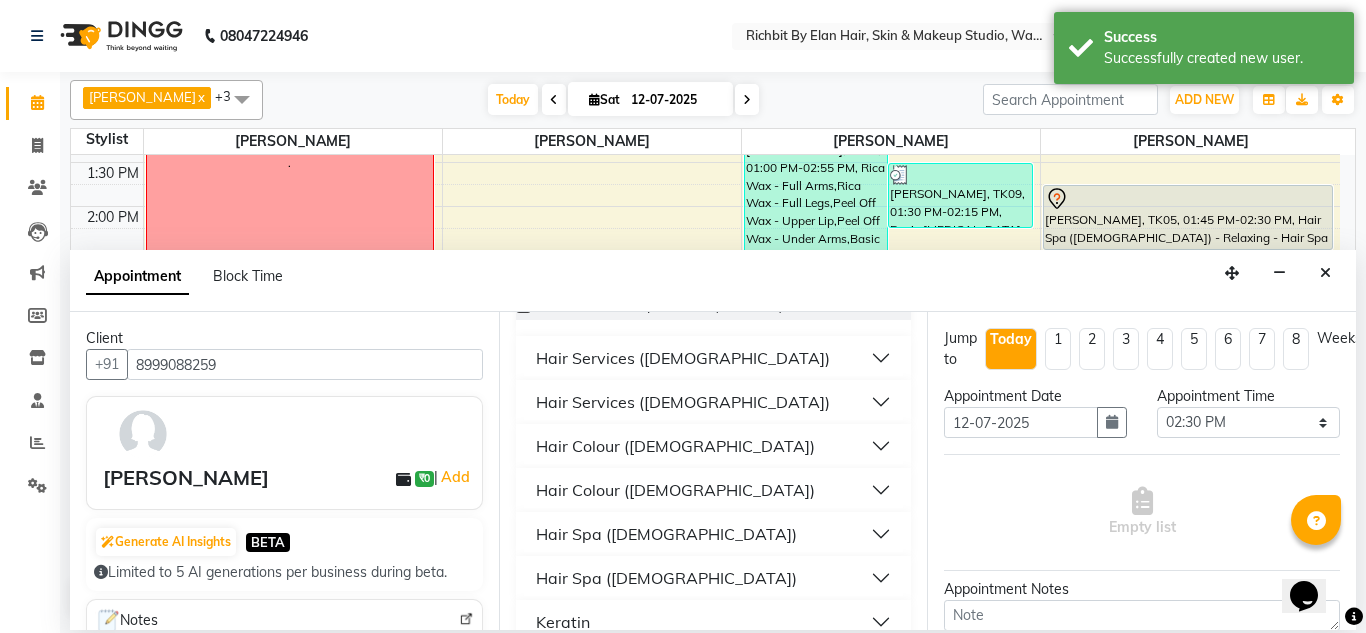 click on "Hair Colour (Female)" at bounding box center [675, 490] 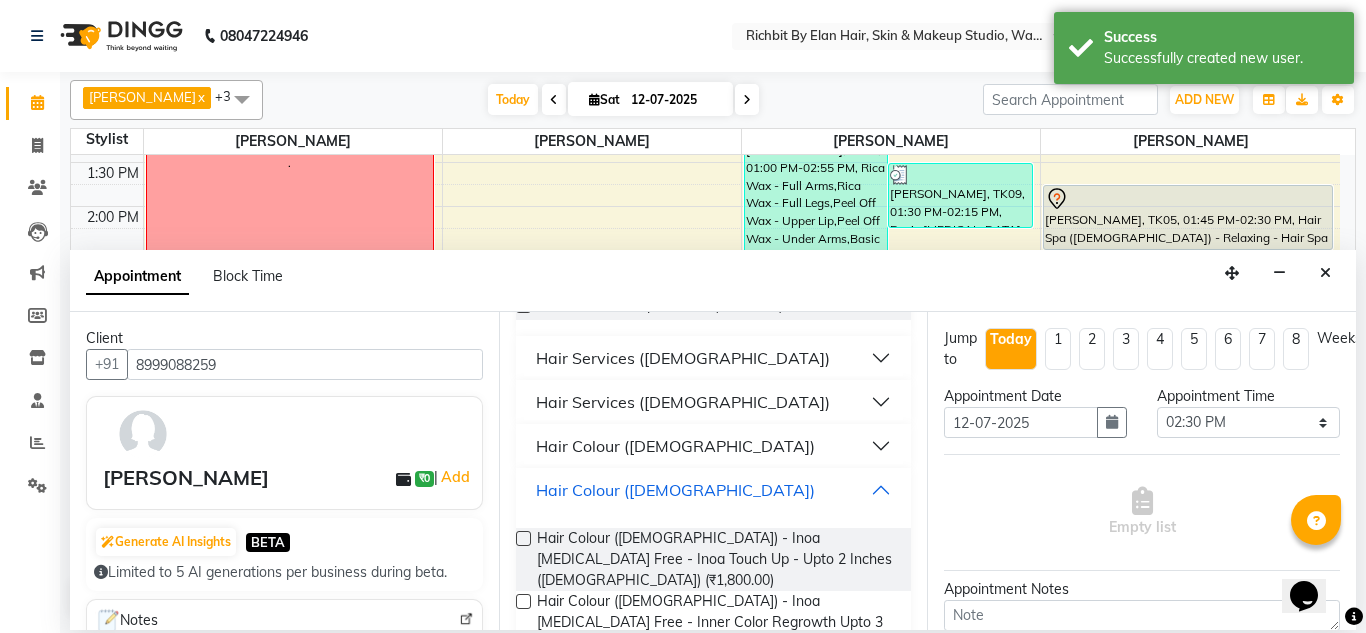 scroll, scrollTop: 400, scrollLeft: 0, axis: vertical 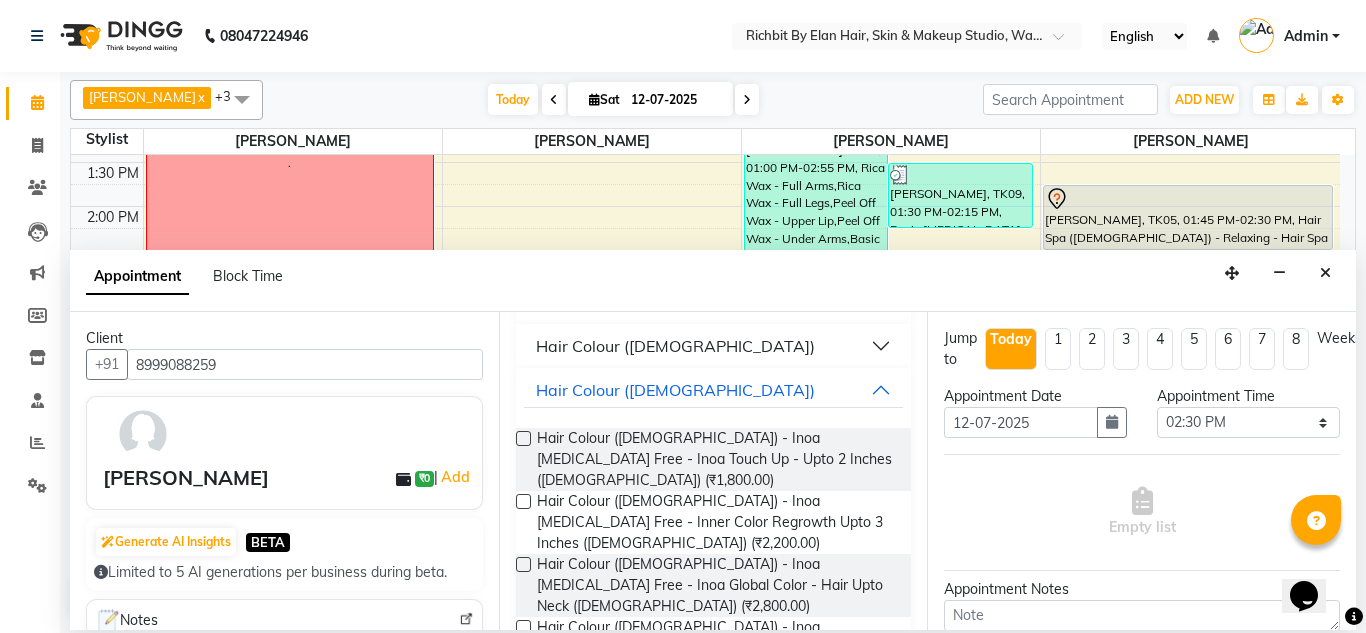 click on "Hair Colour (Female) - Inoa Ammonia Free - Inner Color Regrowth Upto 3 Inches (Female) (₹2,200.00)" at bounding box center (716, 522) 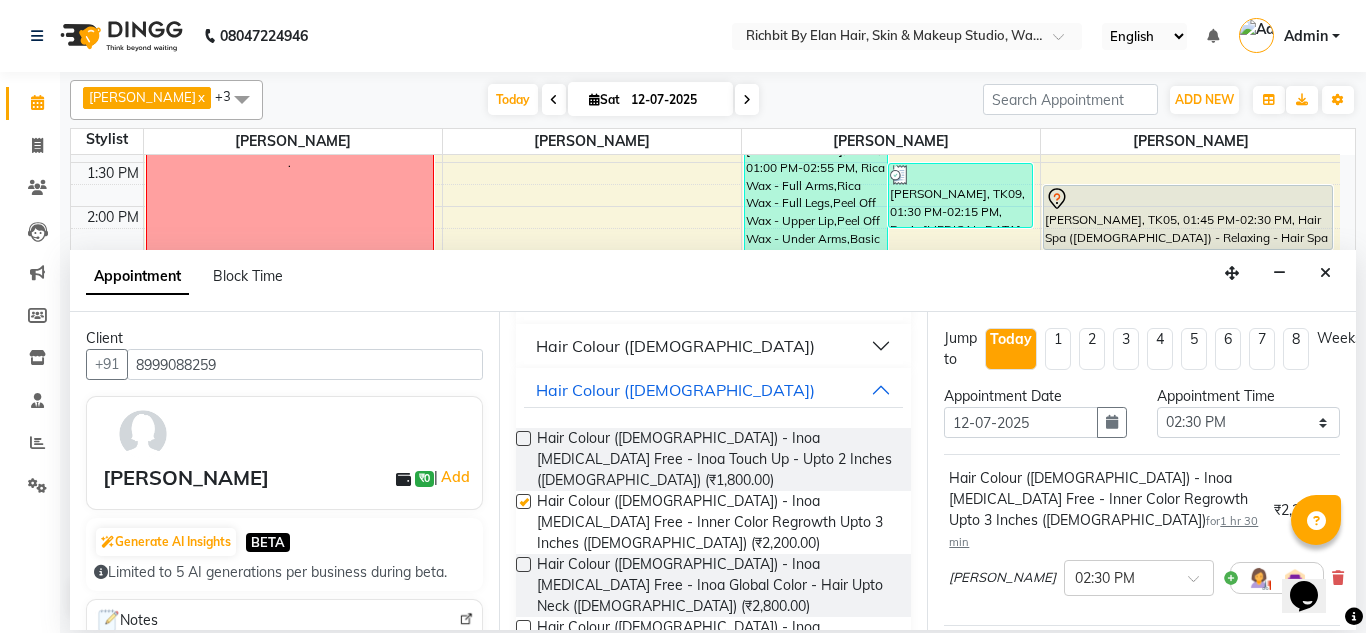 checkbox on "false" 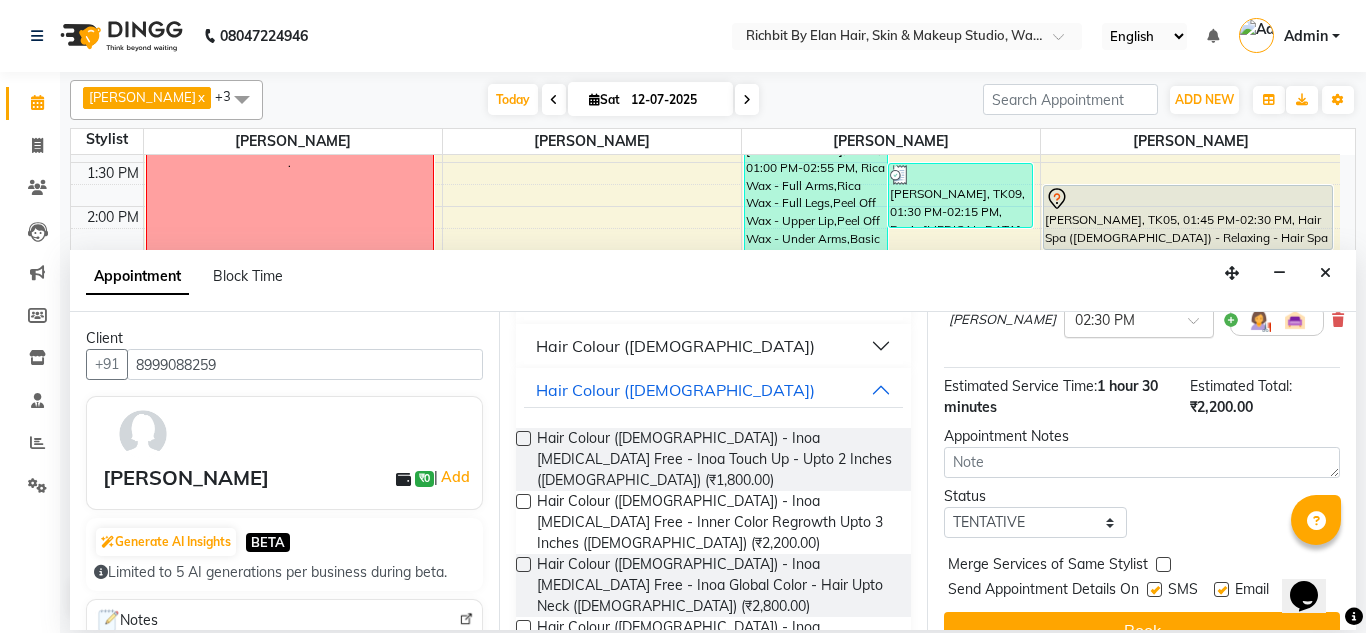 scroll, scrollTop: 289, scrollLeft: 0, axis: vertical 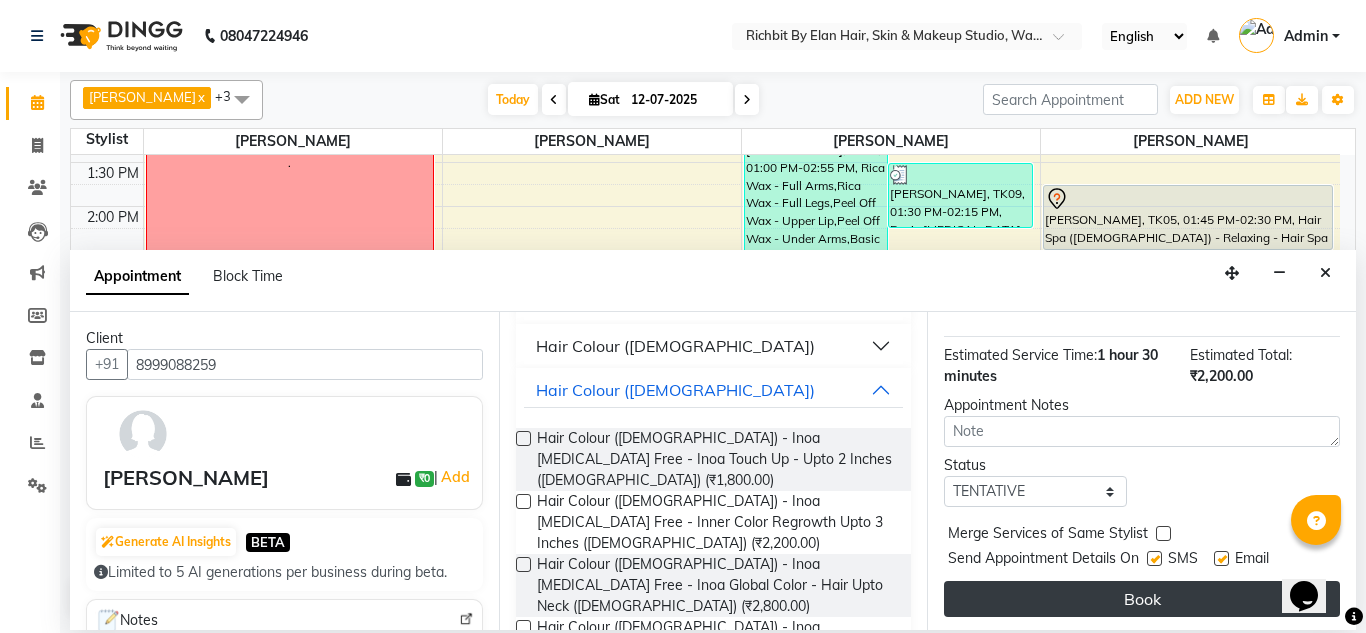 click on "Book" at bounding box center (1142, 599) 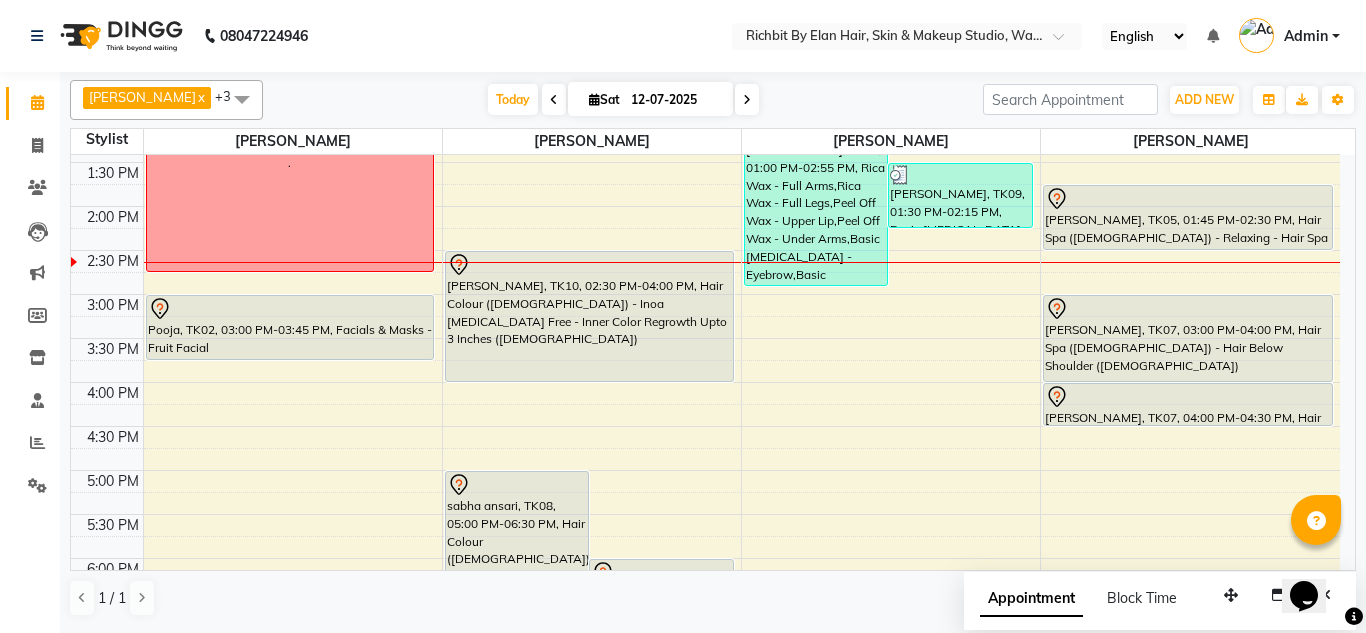 scroll, scrollTop: 400, scrollLeft: 0, axis: vertical 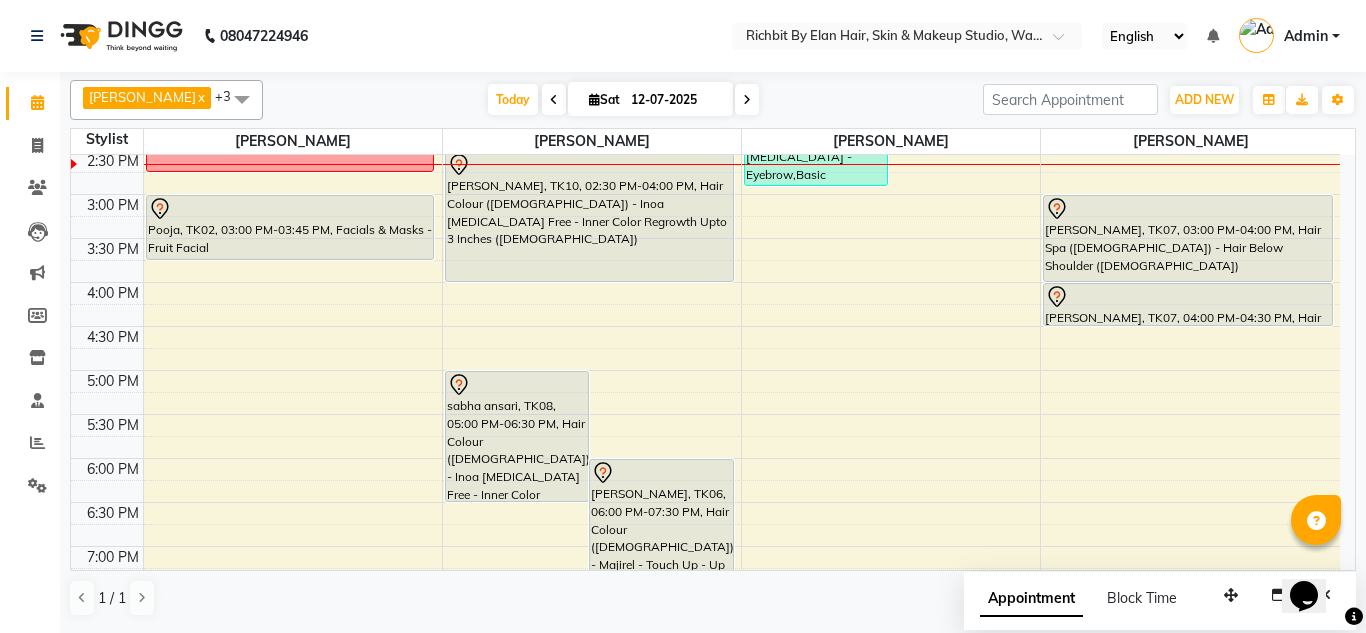 click on "10:00 AM 10:30 AM 11:00 AM 11:30 AM 12:00 PM 12:30 PM 1:00 PM 1:30 PM 2:00 PM 2:30 PM 3:00 PM 3:30 PM 4:00 PM 4:30 PM 5:00 PM 5:30 PM 6:00 PM 6:30 PM 7:00 PM 7:30 PM 8:00 PM 8:30 PM 9:00 PM 9:30 PM  .              Pooja, TK02, 03:00 PM-03:45 PM, Facials & Masks - Fruit Facial             sabha ansari, TK08, 05:00 PM-06:30 PM, Hair Colour (Female) - Inoa Ammonia Free - Inner Color Regrowth Upto 3 Inches (Female)             Ankur Kulkarni, TK06, 06:00 PM-07:30 PM, Hair Colour (Female) - Majirel - Touch Up - Up To 2 Inch (Female)     Ankur Kulkarni, TK01, 12:30 PM-01:00 PM, Hair Services (Female) - Hair Wash With Conditioner - Below Waist (Female)             mona, TK10, 02:30 PM-04:00 PM, Hair Colour (Female) - Inoa Ammonia Free - Inner Color Regrowth Upto 3 Inches (Female)     Komal Lokhande, TK04, 01:00 PM-02:55 PM, Rica Wax - Full Arms,Rica Wax - Full Legs,Peel Off Wax - Upper Lip,Peel Off Wax - Under Arms,Basic Skin Care - Eyebrow,Basic Skin Care - Forehead" at bounding box center (705, 282) 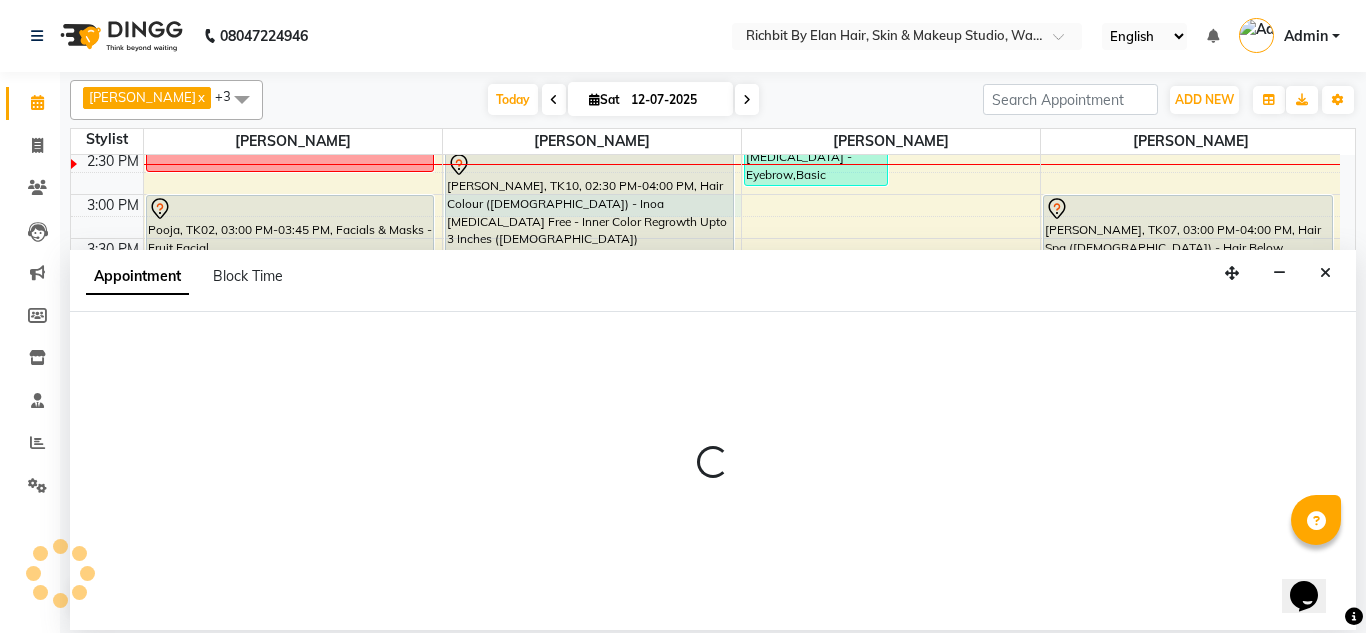 select on "39151" 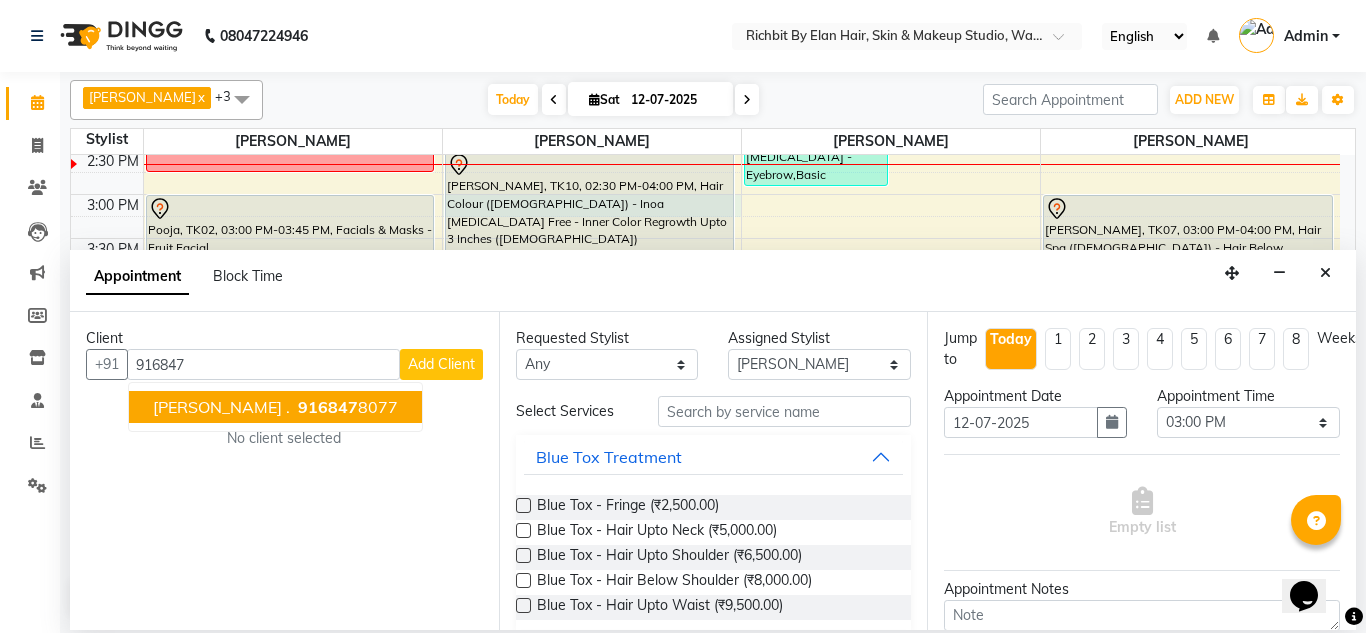 click on "916847 8077" at bounding box center [346, 407] 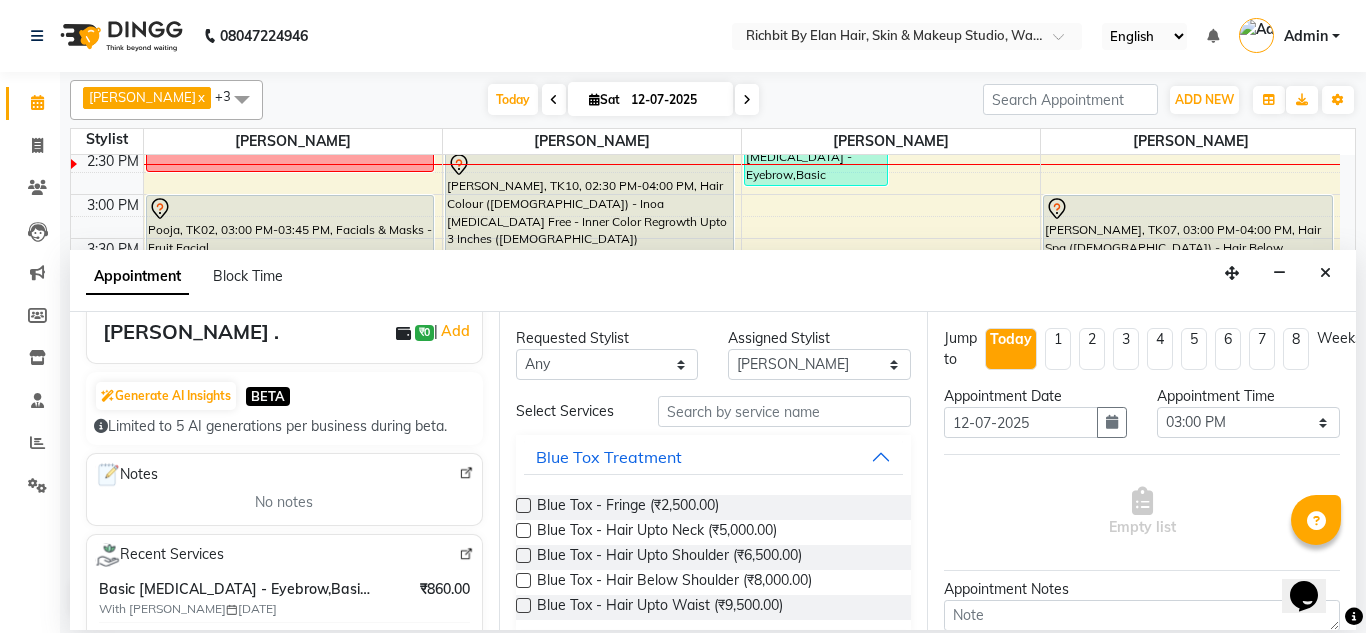 scroll, scrollTop: 200, scrollLeft: 0, axis: vertical 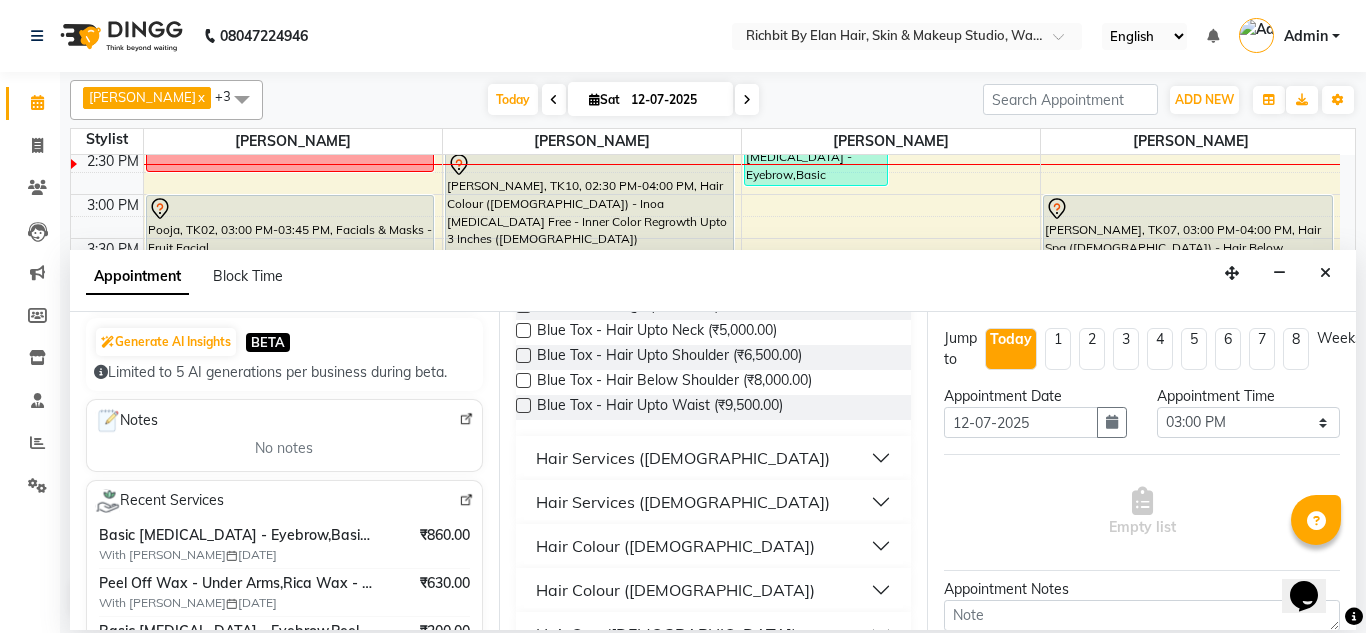 type on "9168478077" 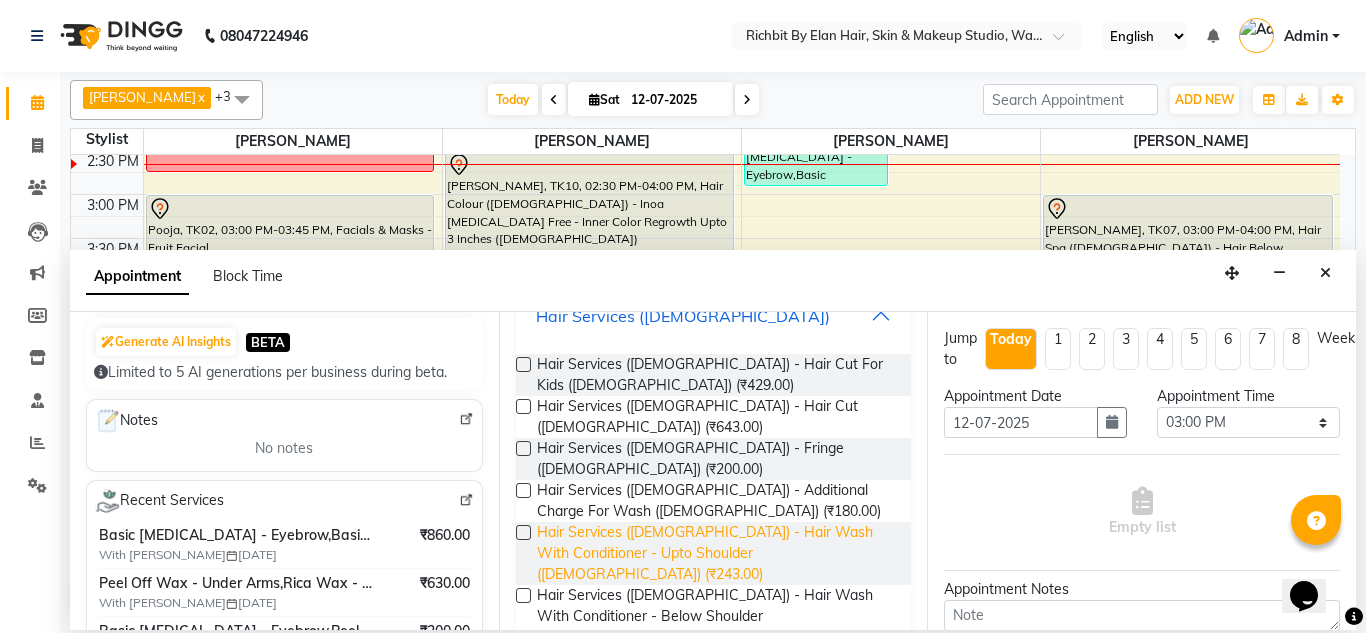 scroll, scrollTop: 400, scrollLeft: 0, axis: vertical 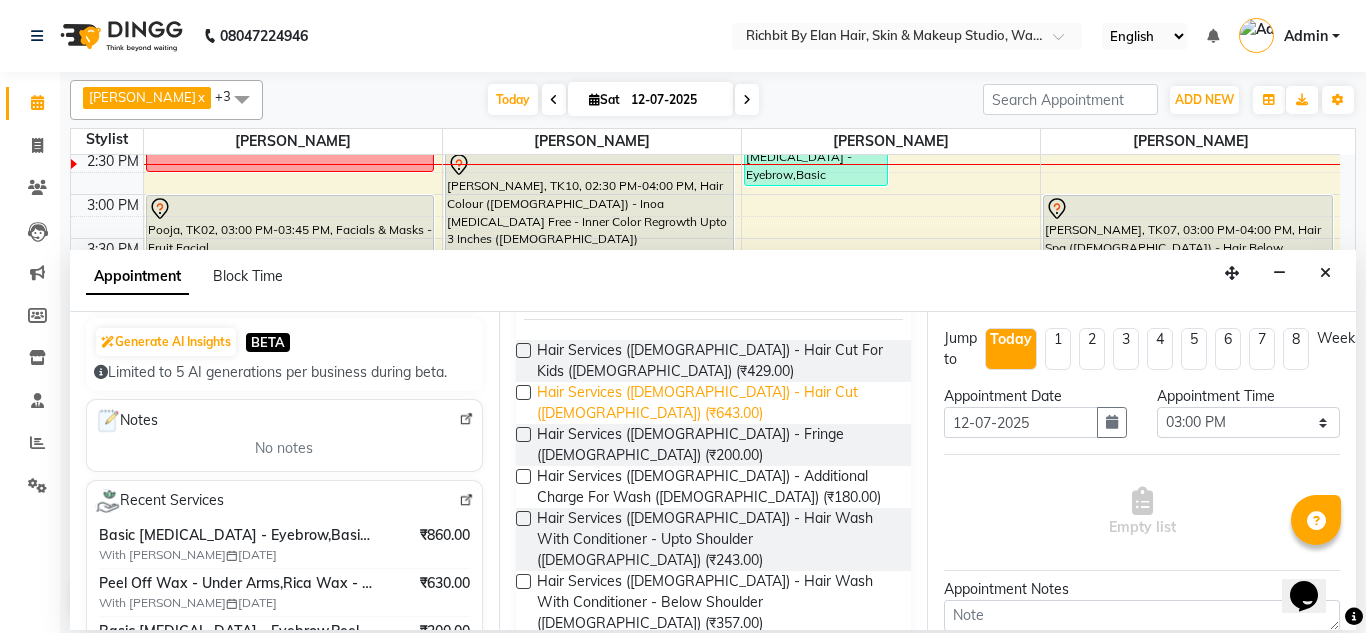 click on "Hair Services (Female) - Hair Cut (Female) (₹643.00)" at bounding box center [716, 403] 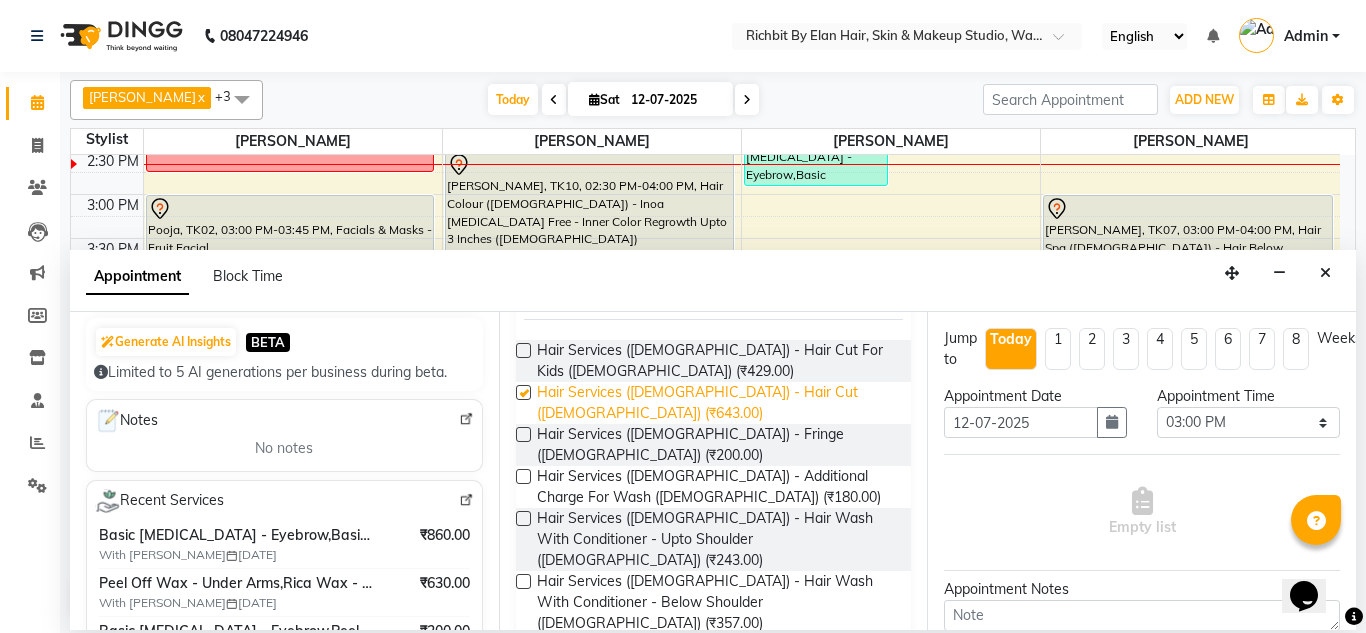 checkbox on "false" 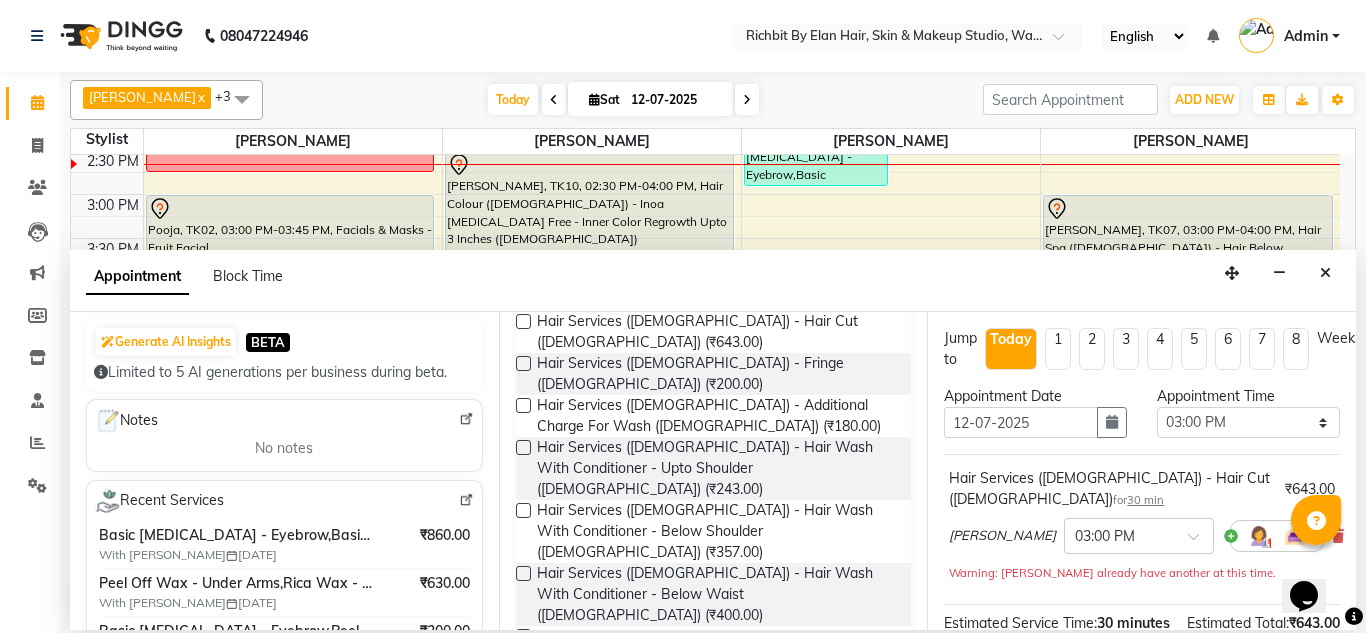 scroll, scrollTop: 800, scrollLeft: 0, axis: vertical 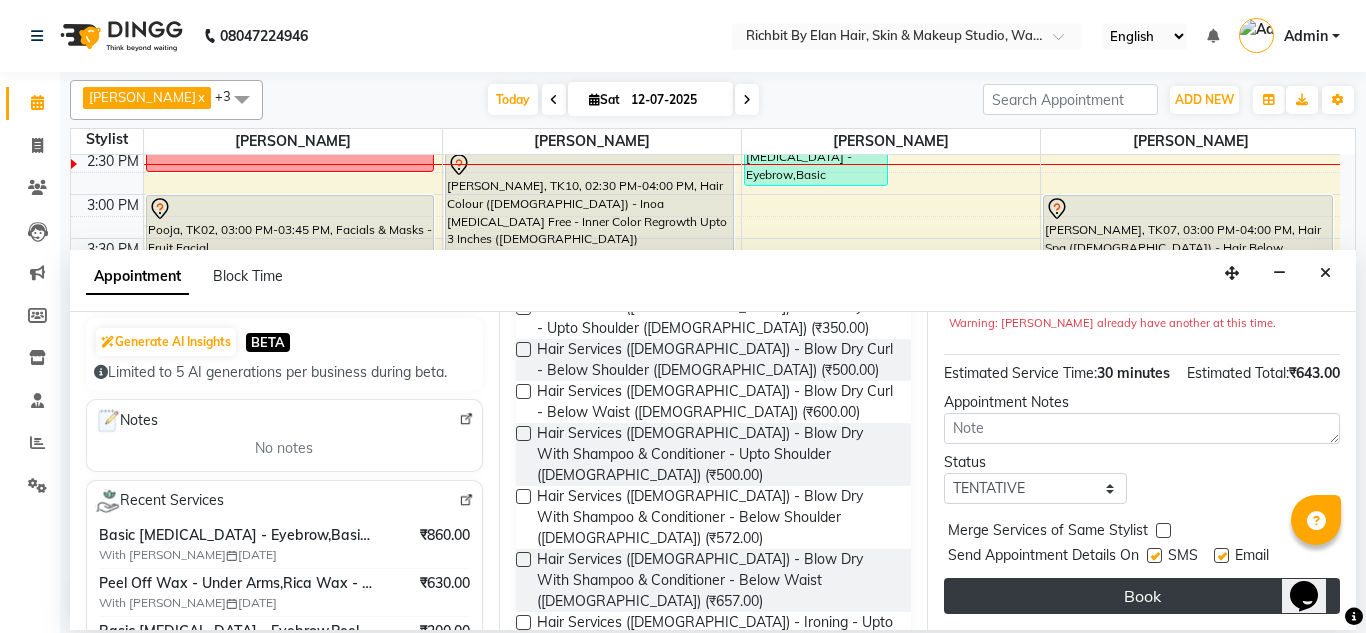 click on "Book" at bounding box center (1142, 596) 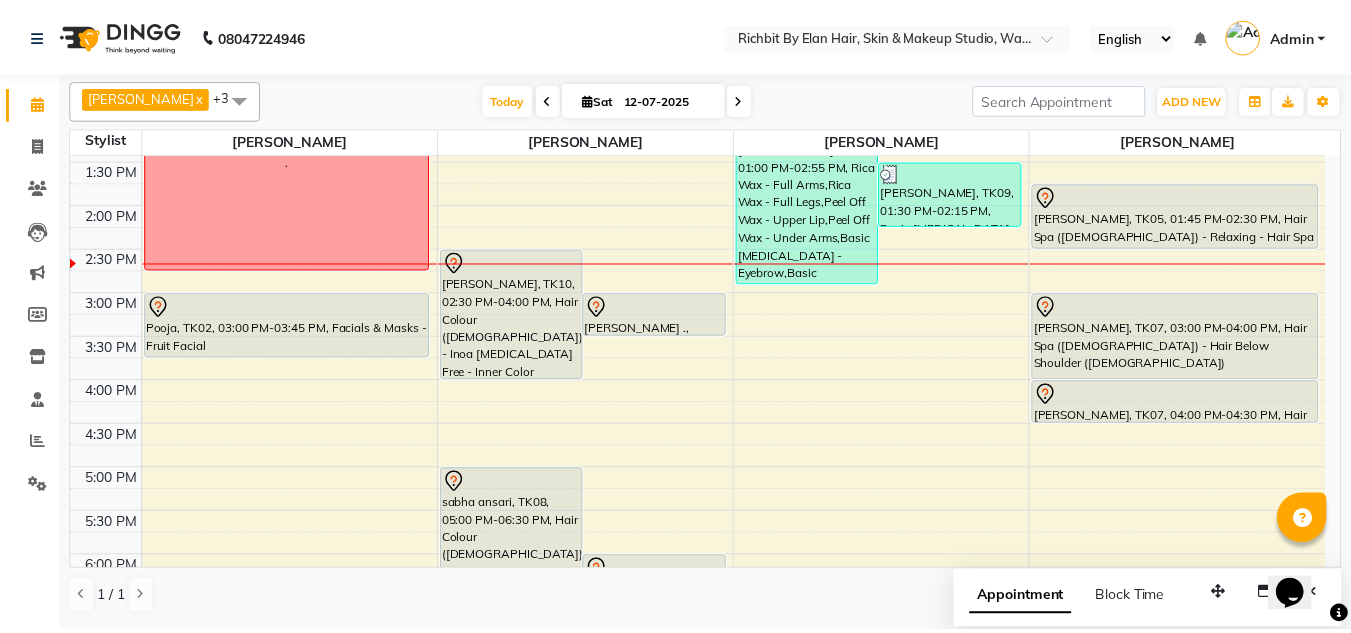scroll, scrollTop: 300, scrollLeft: 0, axis: vertical 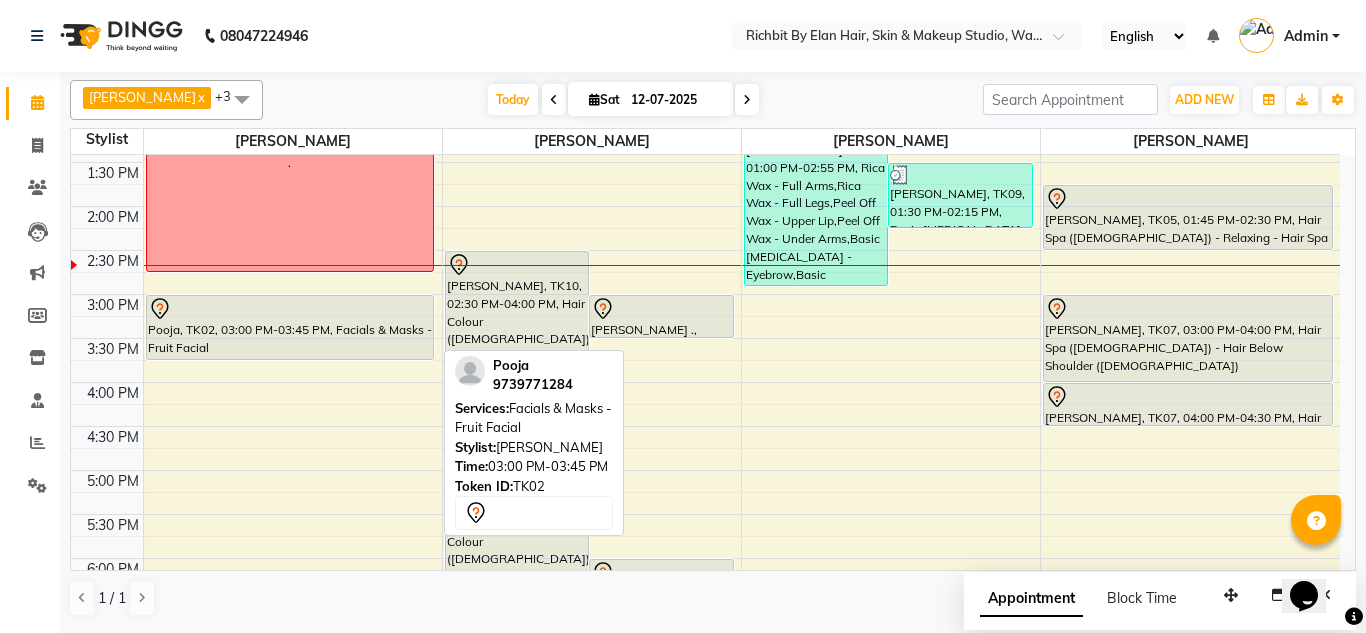 click on "Pooja, TK02, 03:00 PM-03:45 PM, Facials & Masks - Fruit Facial" at bounding box center [290, 327] 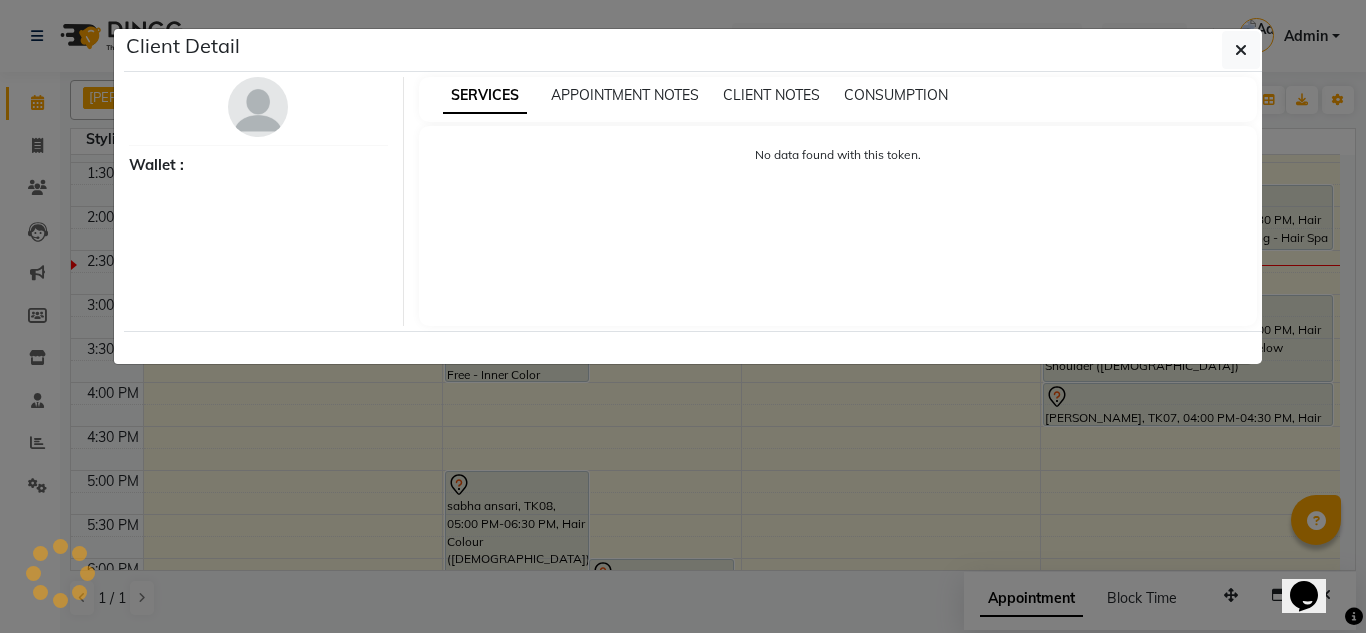 select on "7" 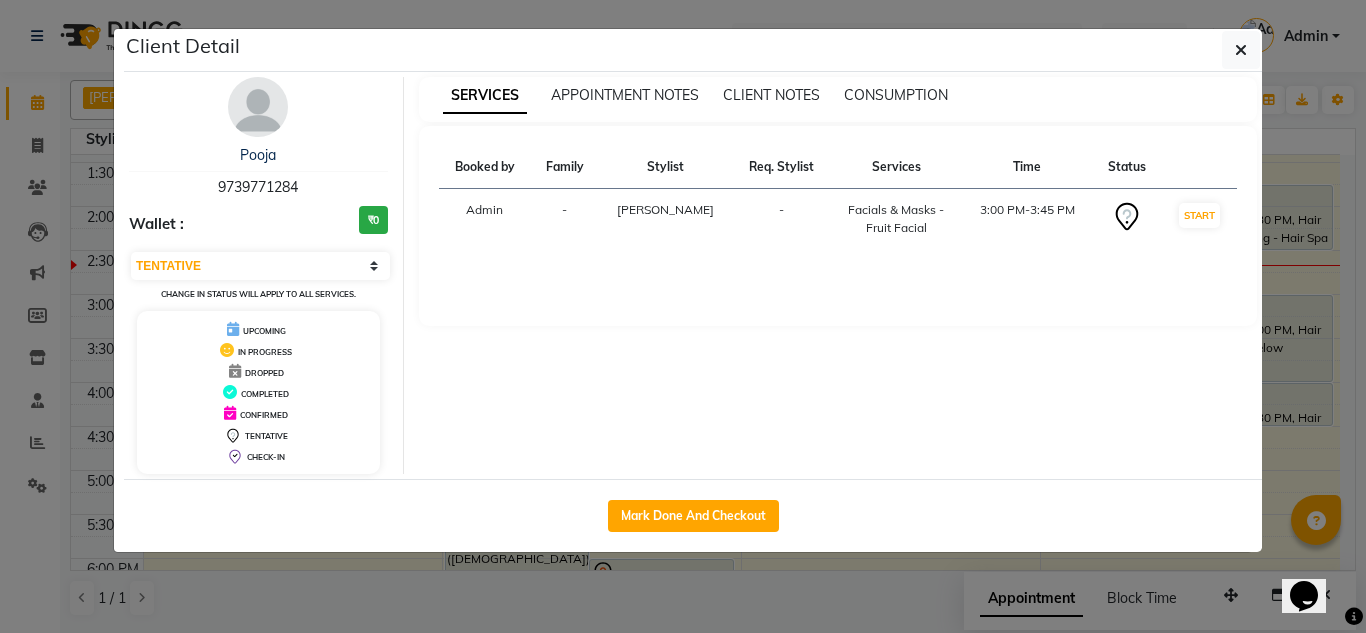 click at bounding box center (258, 107) 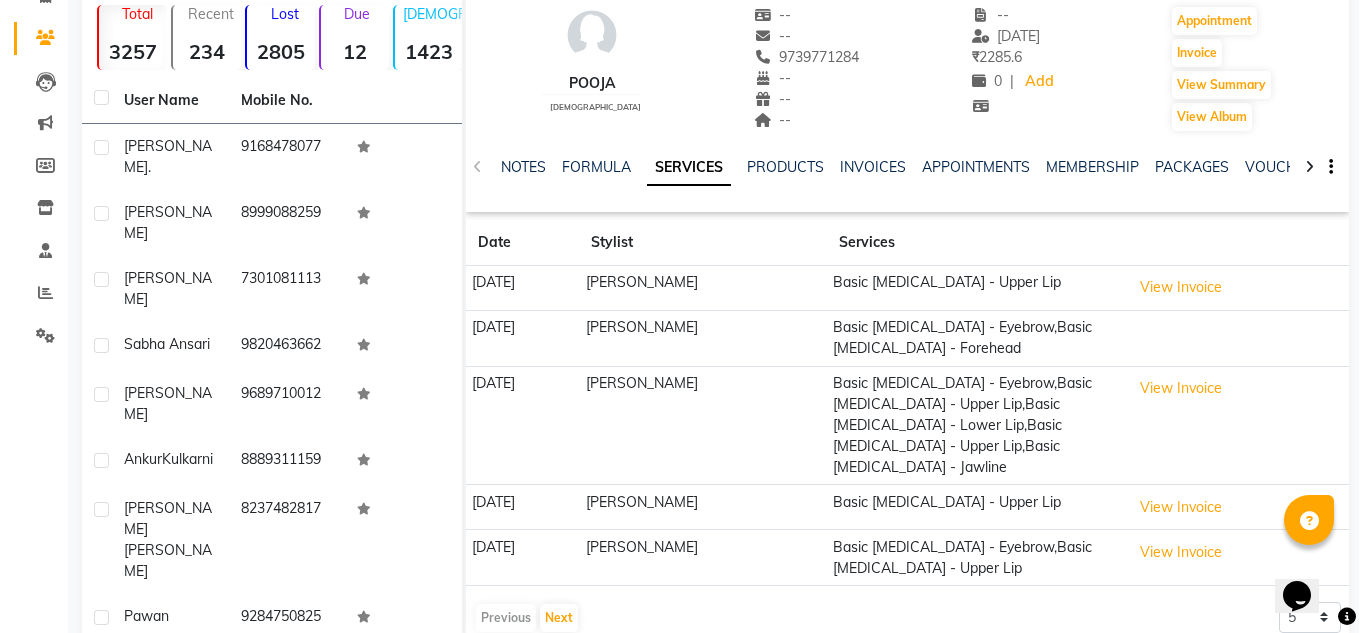 scroll, scrollTop: 0, scrollLeft: 0, axis: both 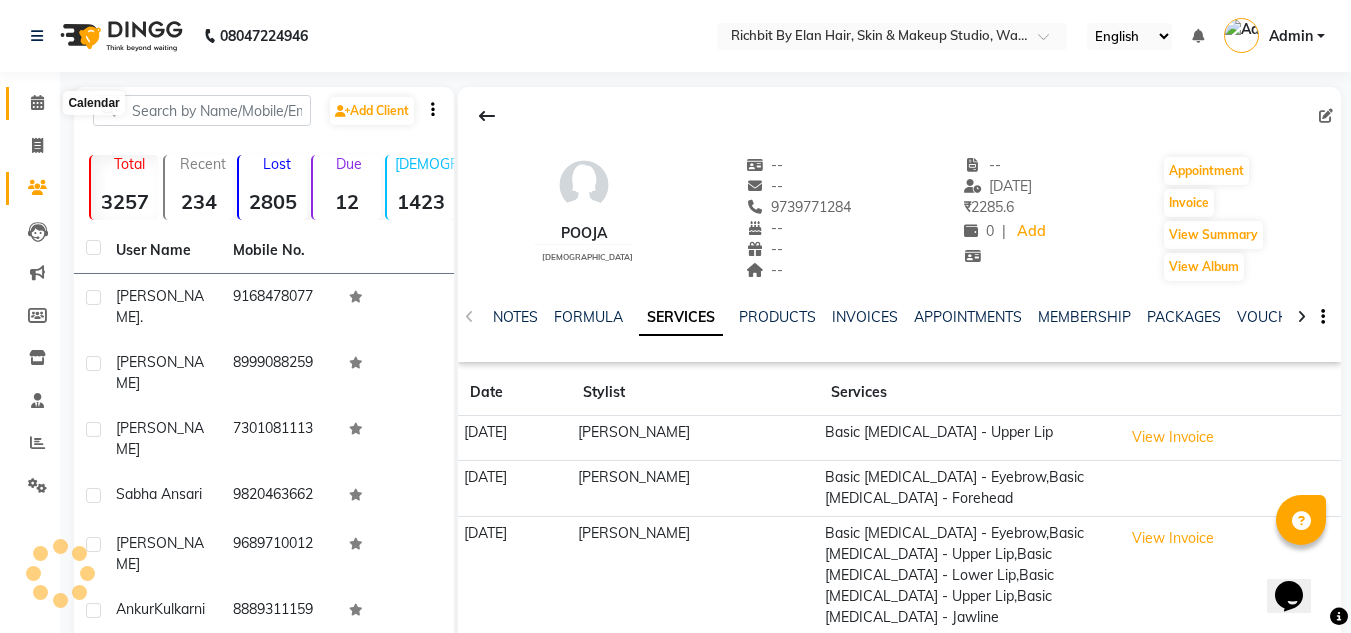 click 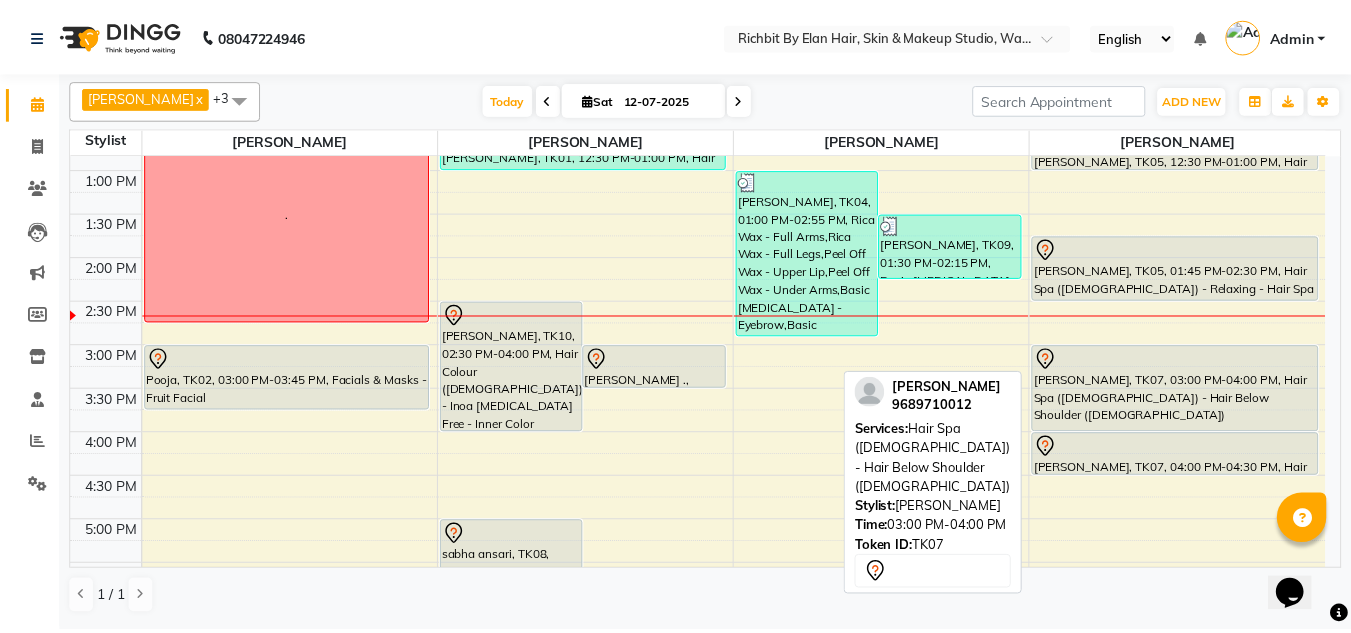 scroll, scrollTop: 200, scrollLeft: 0, axis: vertical 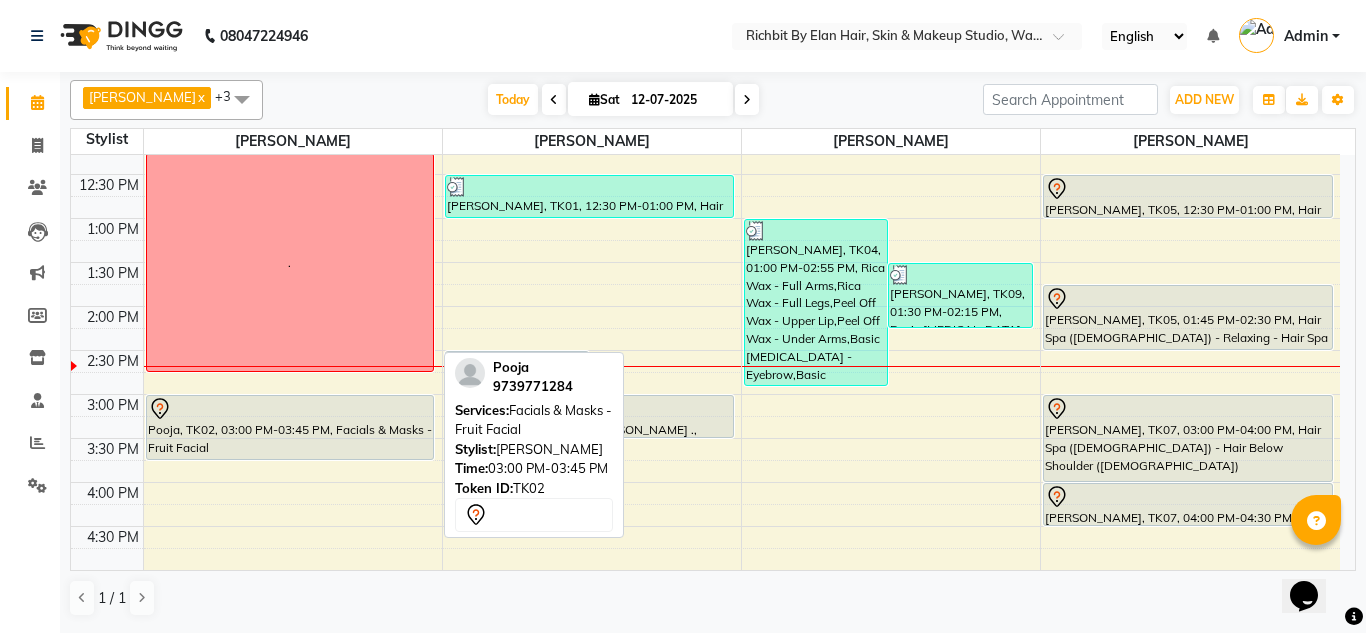 click on "Pooja, TK02, 03:00 PM-03:45 PM, Facials & Masks - Fruit Facial" at bounding box center [290, 427] 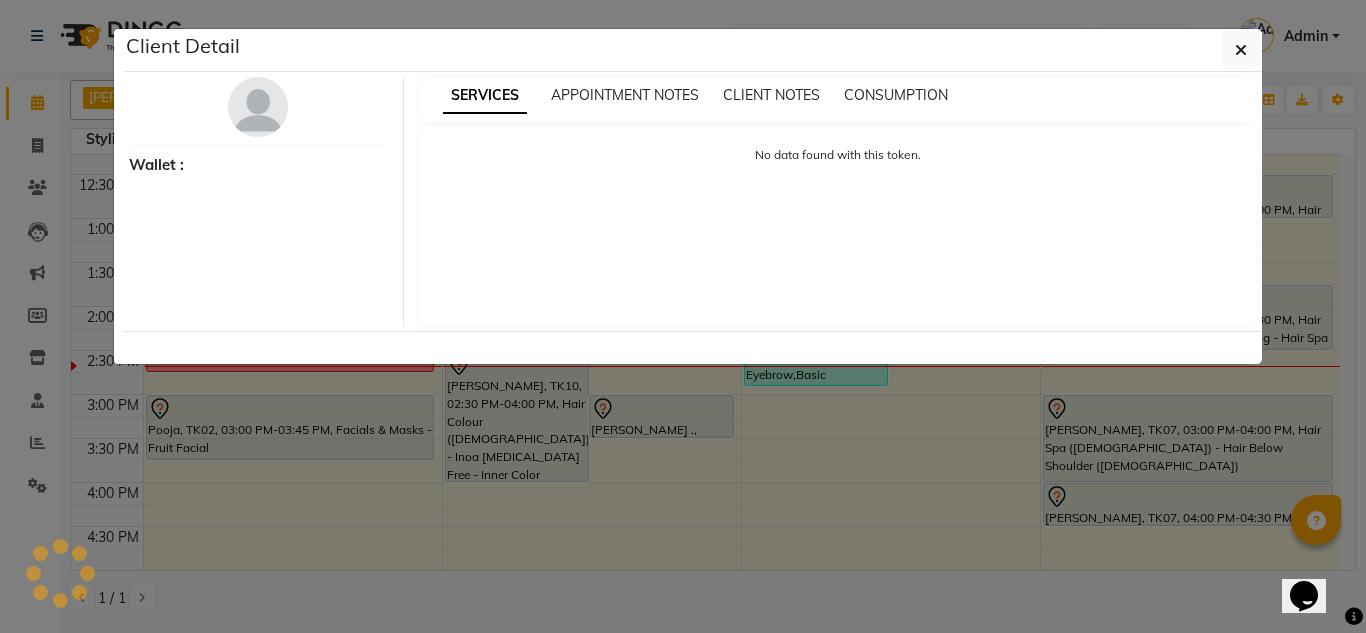 select on "7" 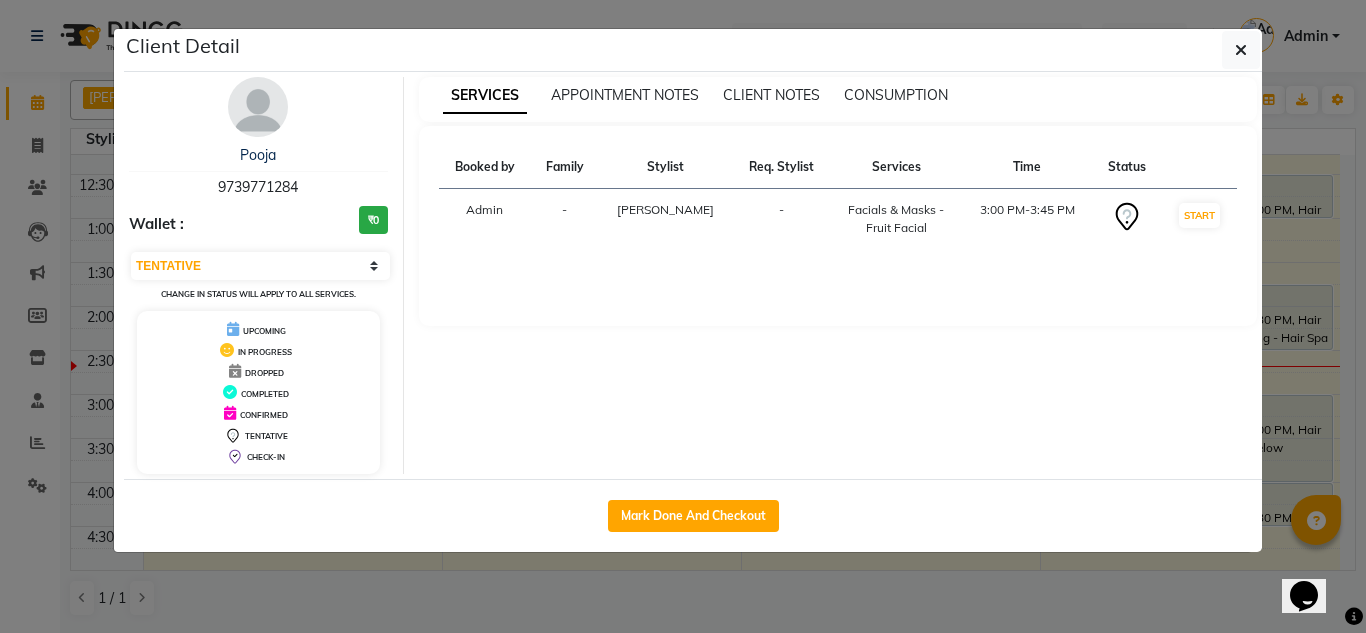 click at bounding box center [258, 107] 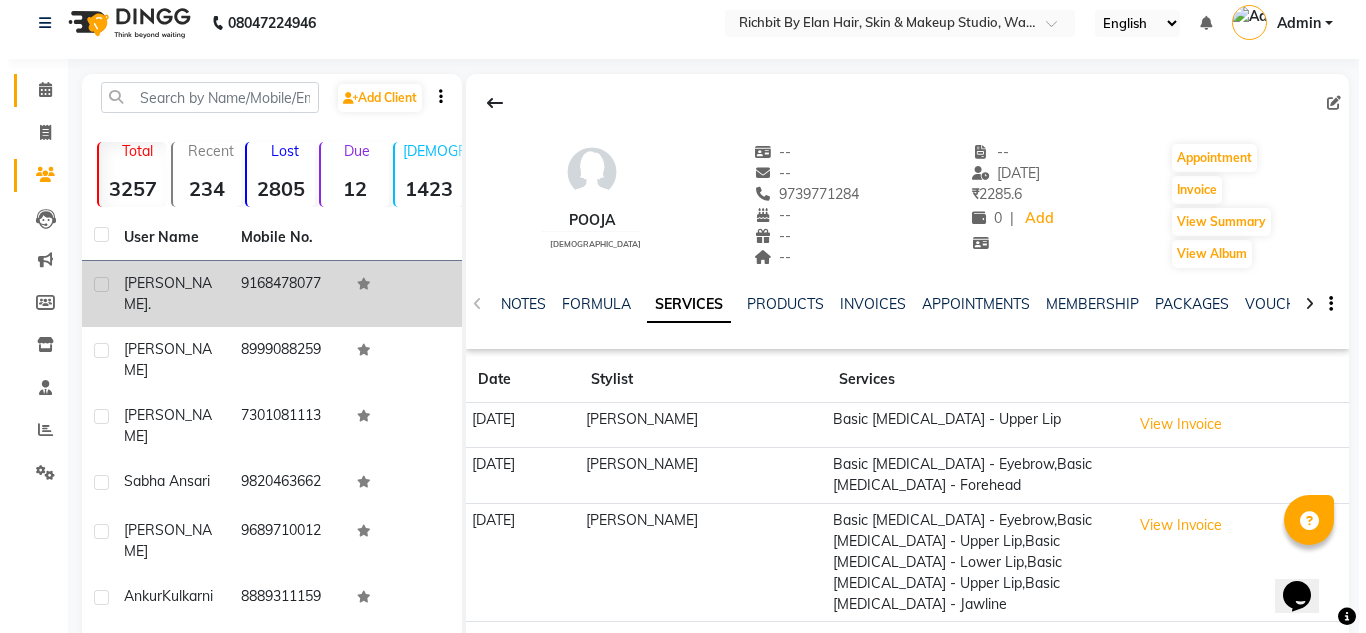 scroll, scrollTop: 0, scrollLeft: 0, axis: both 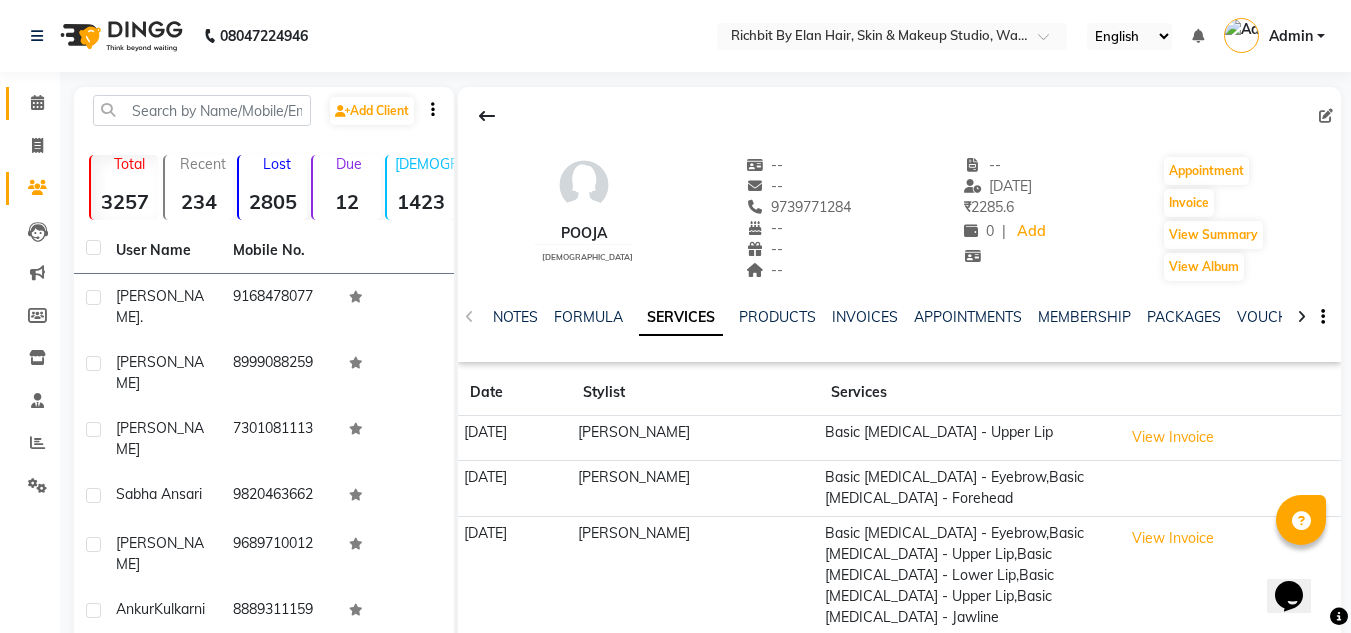 click 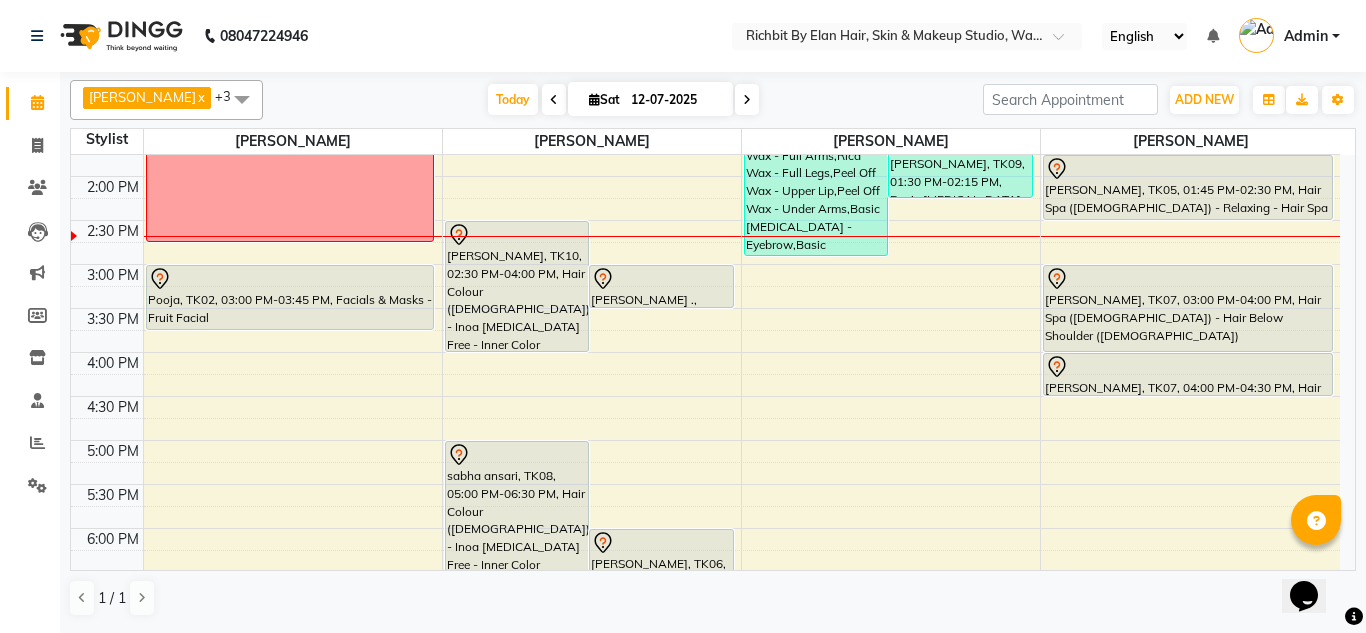 scroll, scrollTop: 300, scrollLeft: 0, axis: vertical 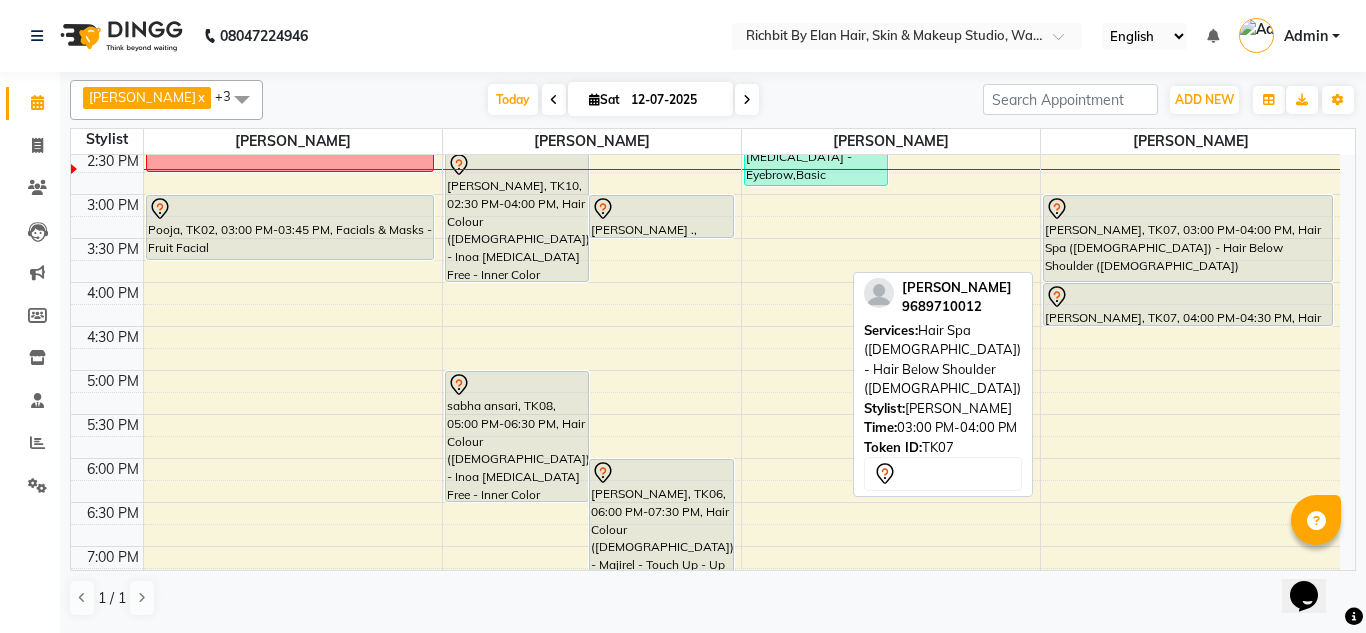 click at bounding box center (1187, 209) 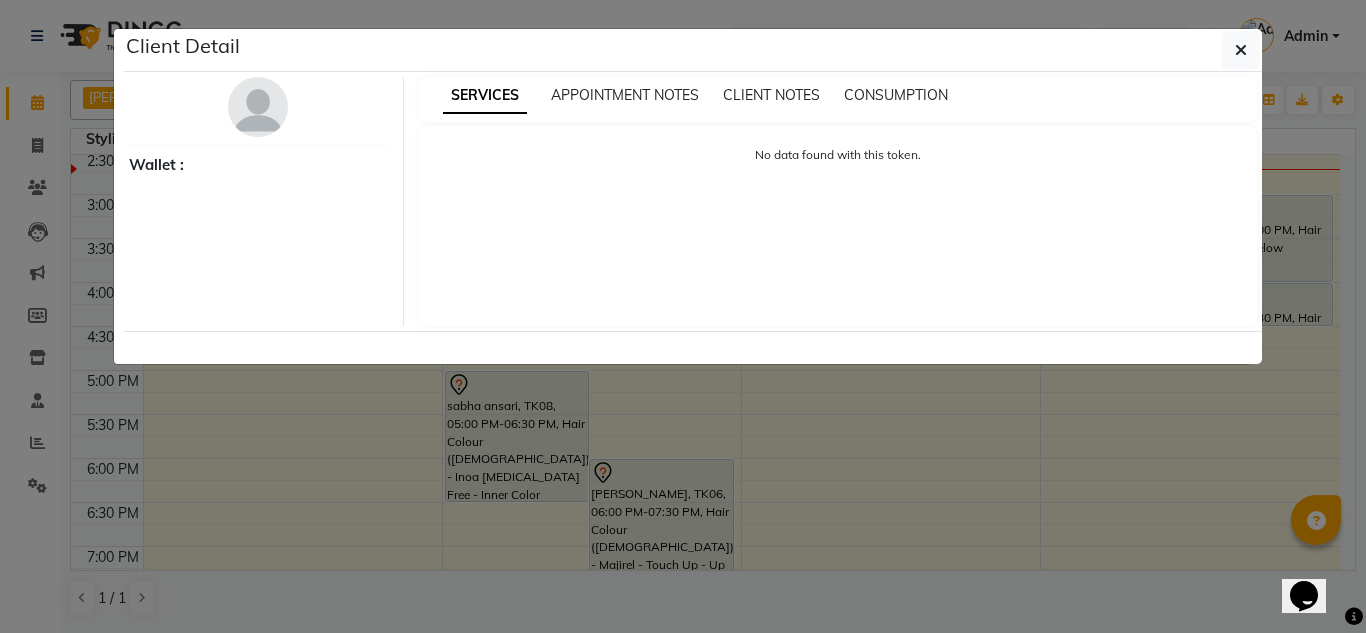 select on "7" 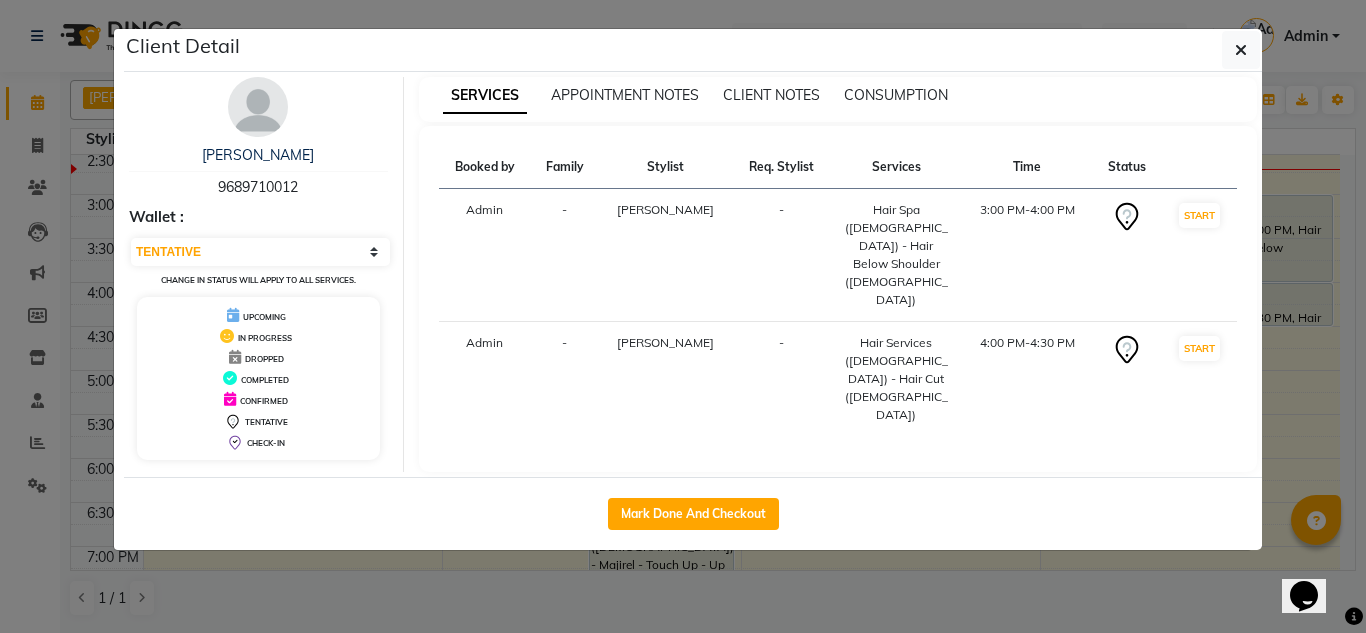 click on "[PERSON_NAME]" at bounding box center (258, 155) 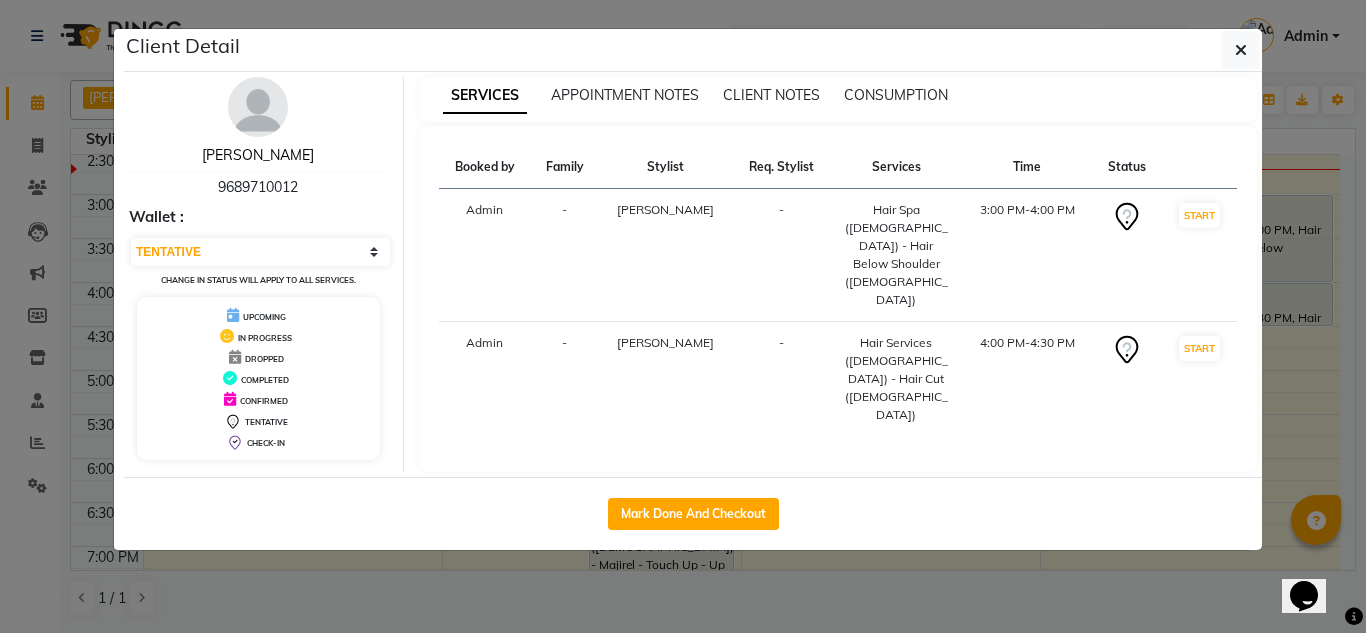 click on "[PERSON_NAME]" at bounding box center [258, 155] 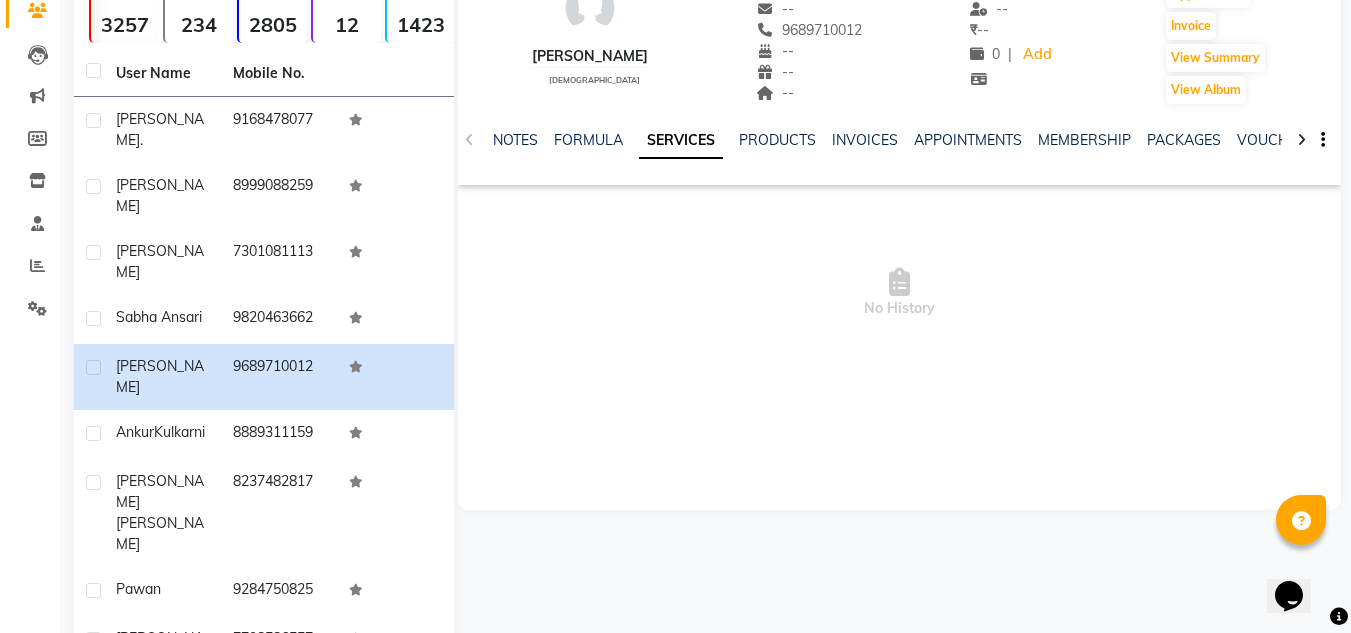 scroll, scrollTop: 200, scrollLeft: 0, axis: vertical 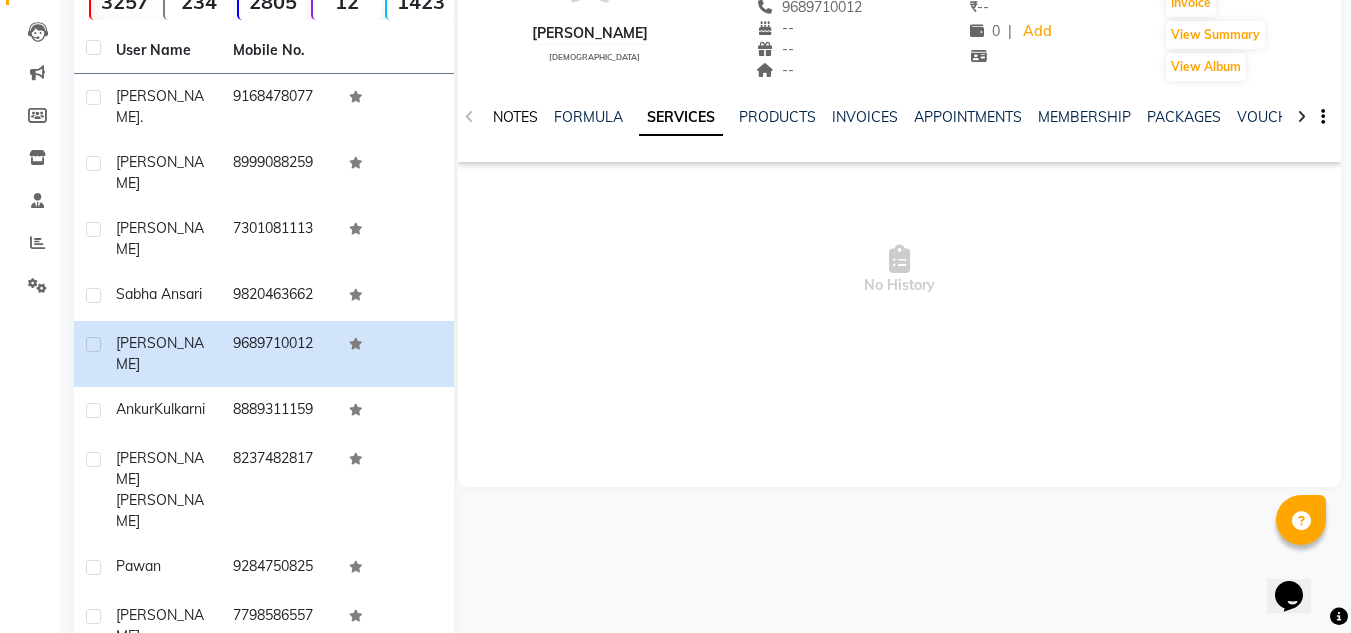 drag, startPoint x: 528, startPoint y: 119, endPoint x: 612, endPoint y: 122, distance: 84.05355 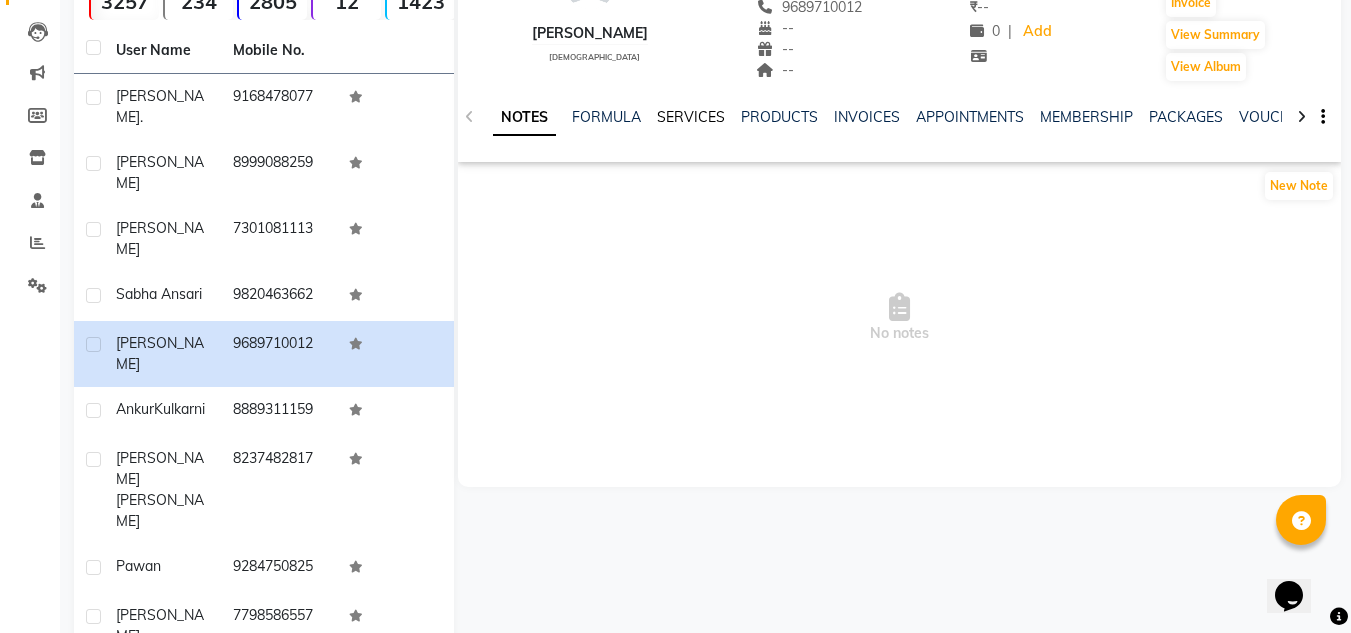 click on "SERVICES" 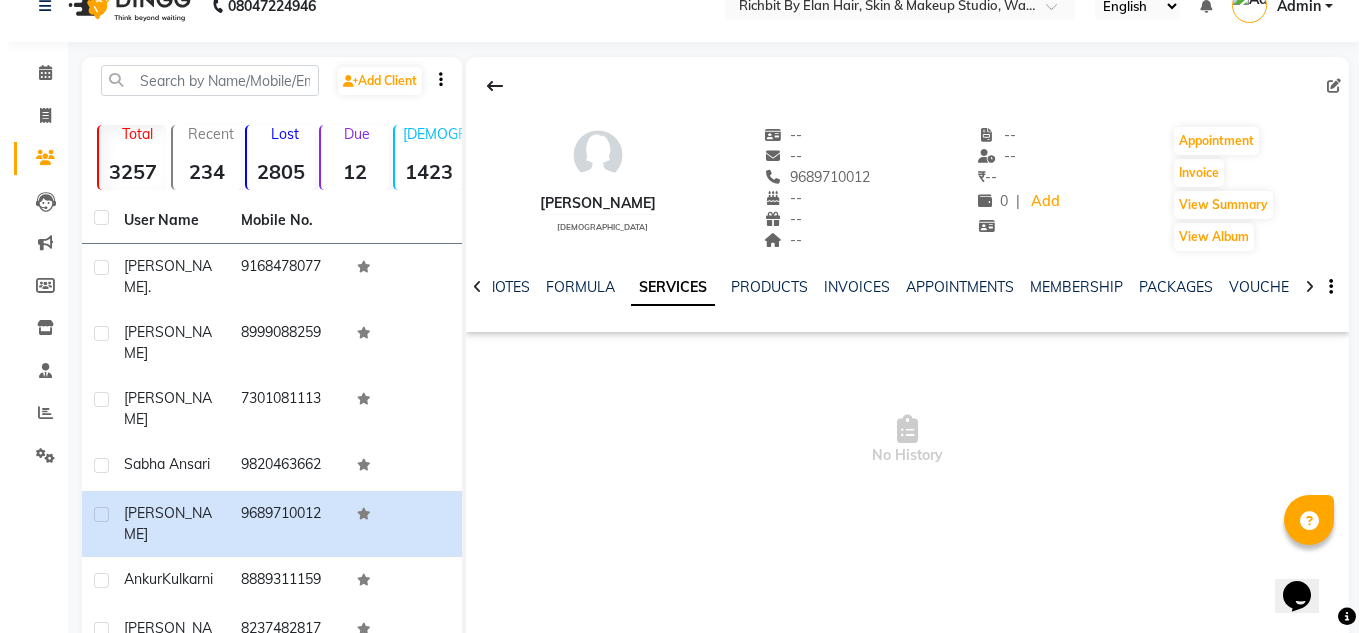 scroll, scrollTop: 0, scrollLeft: 0, axis: both 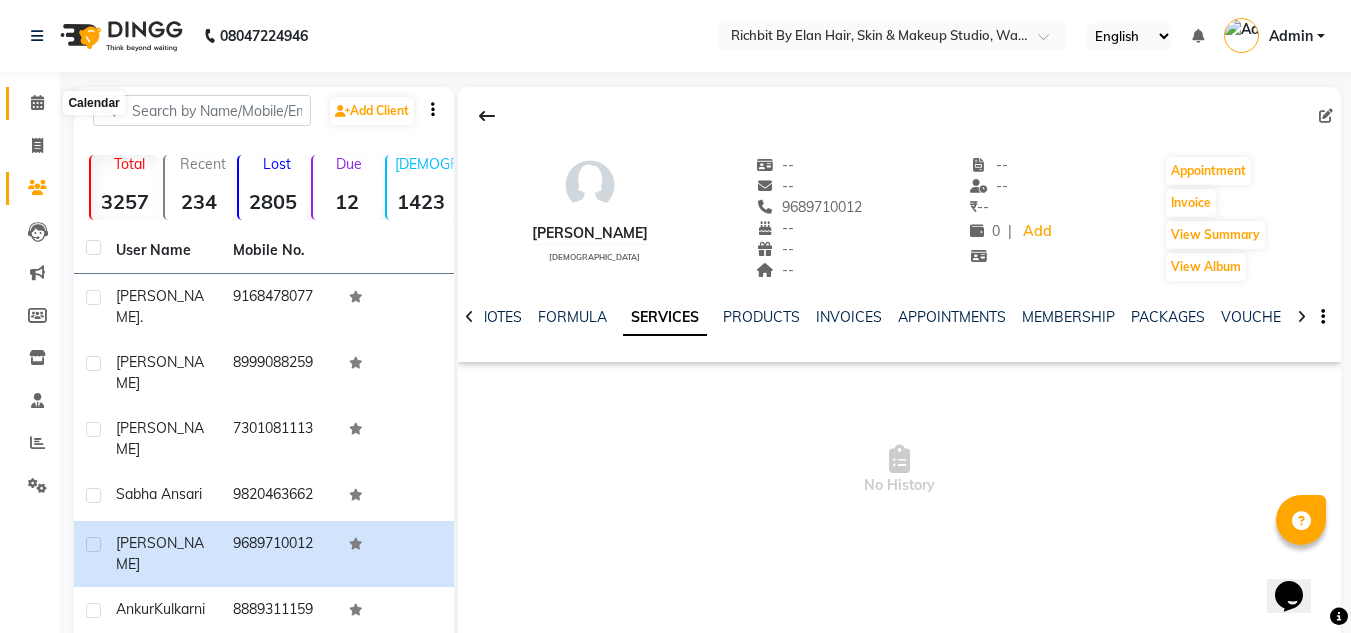 click 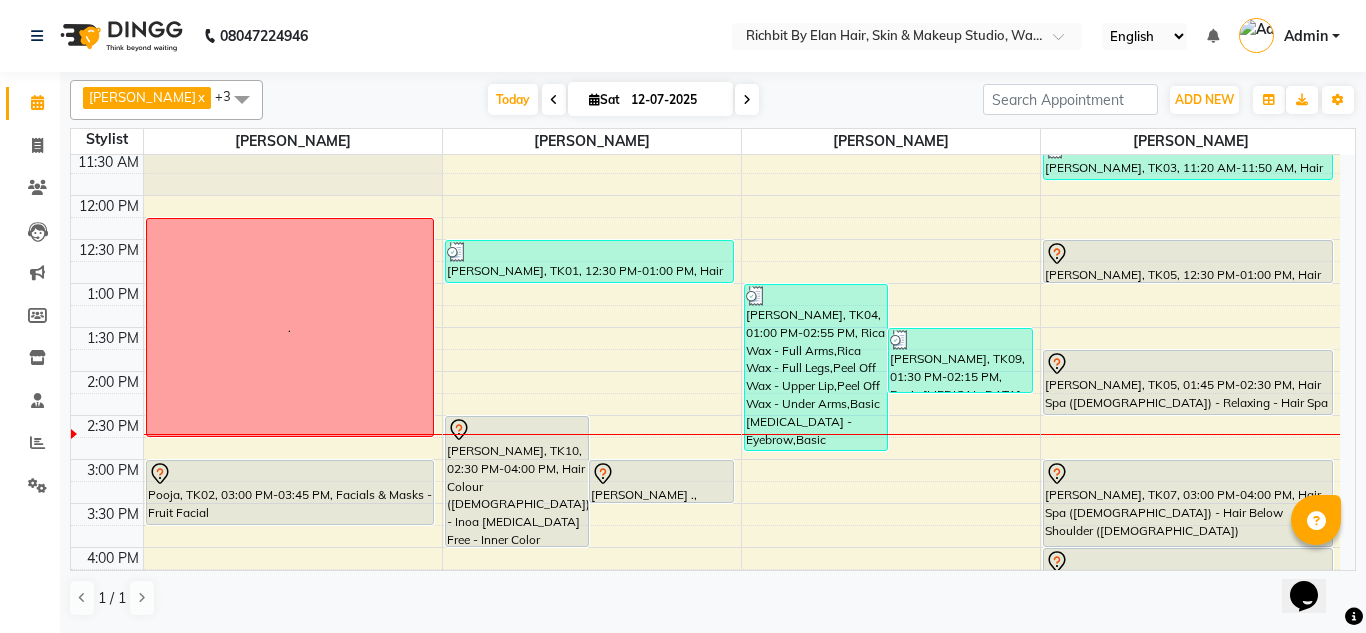 scroll, scrollTop: 100, scrollLeft: 0, axis: vertical 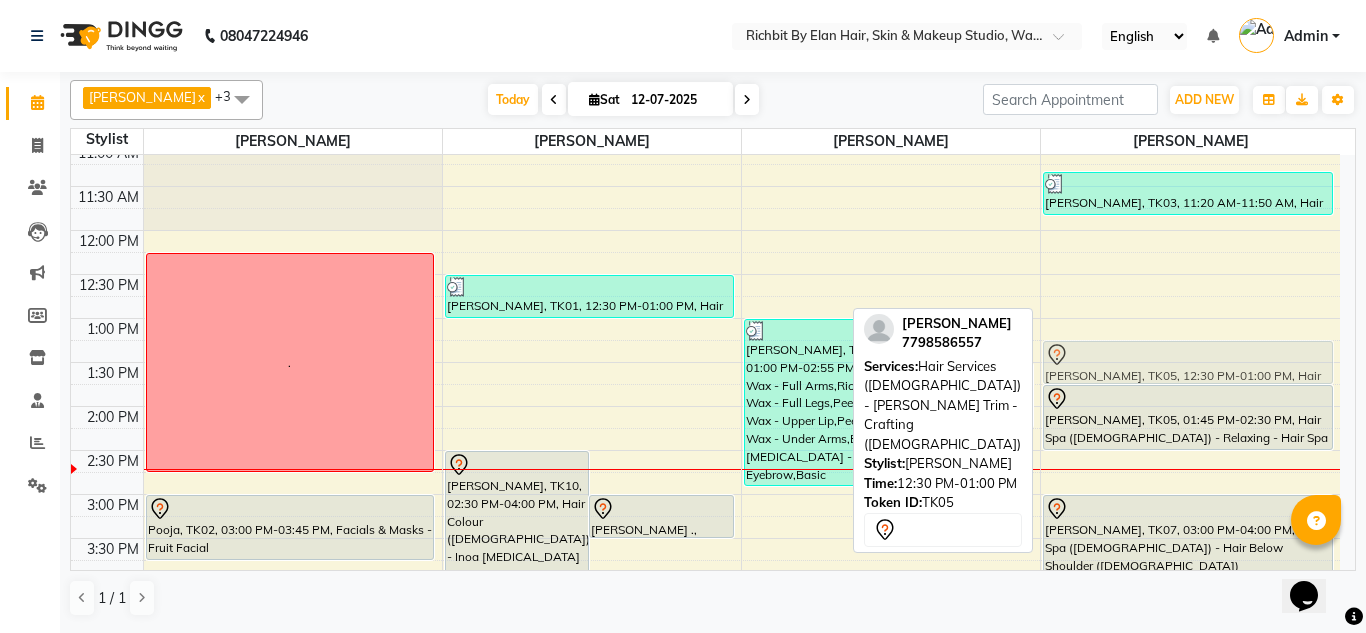 drag, startPoint x: 1125, startPoint y: 296, endPoint x: 1125, endPoint y: 356, distance: 60 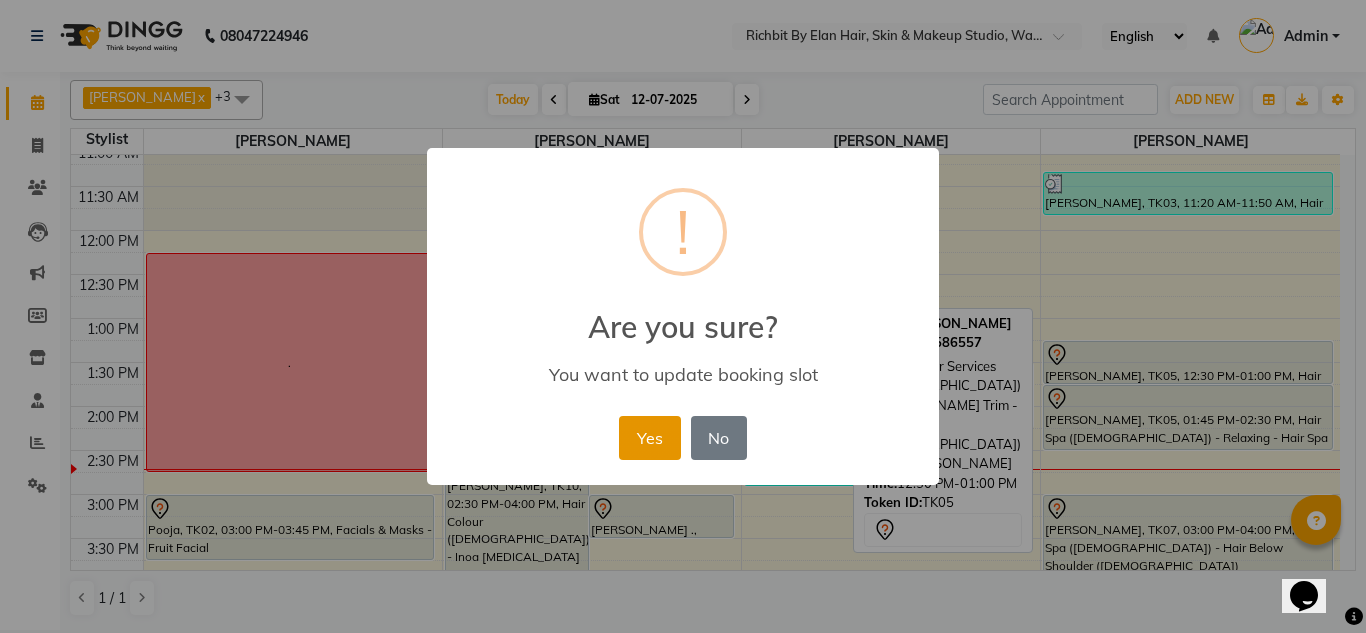 click on "Yes" at bounding box center (649, 438) 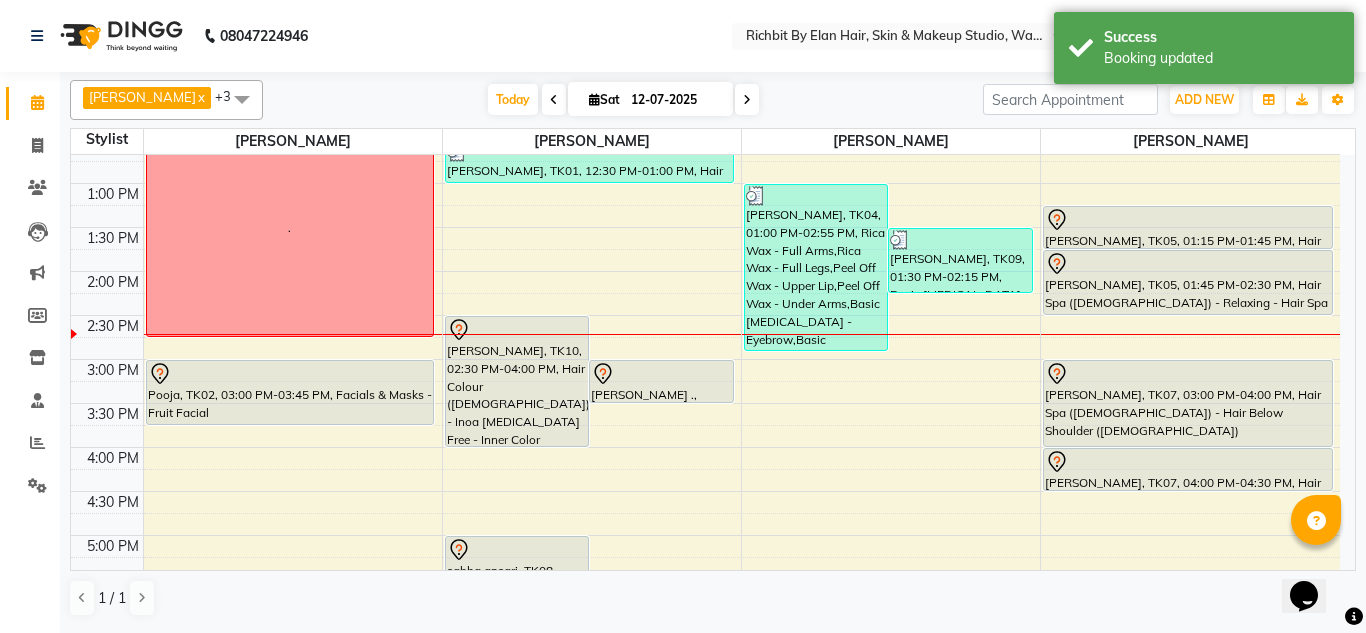 scroll, scrollTop: 200, scrollLeft: 0, axis: vertical 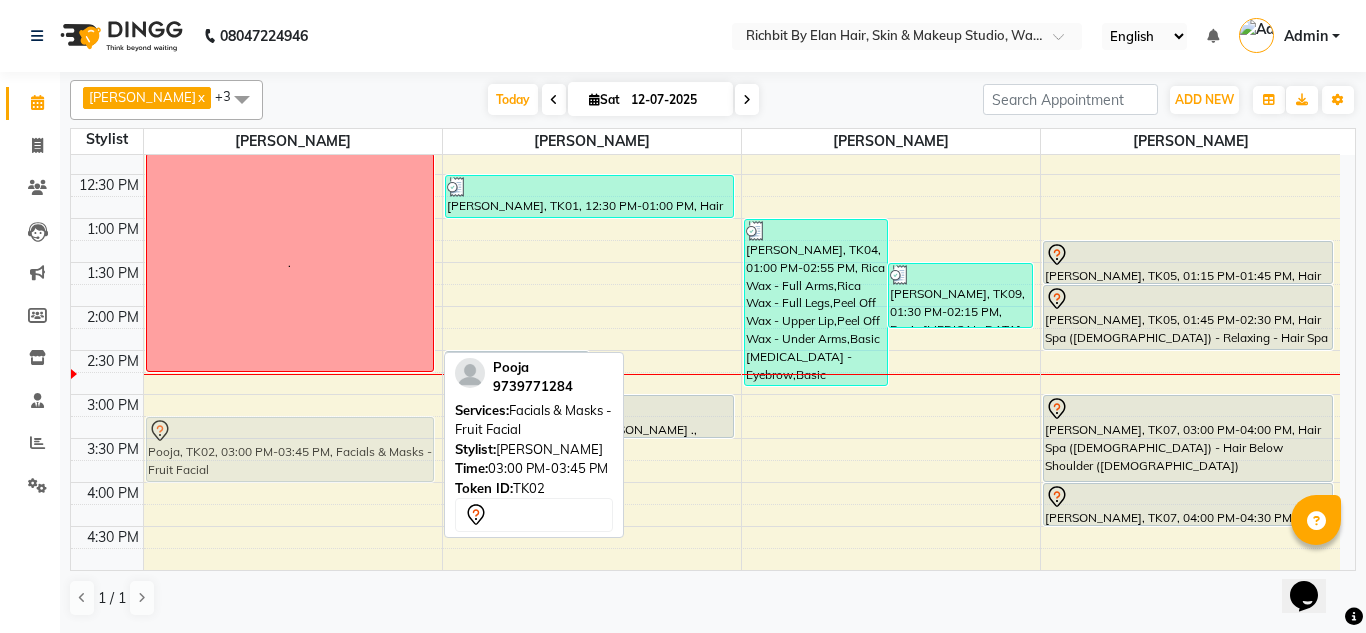 drag, startPoint x: 332, startPoint y: 427, endPoint x: 327, endPoint y: 458, distance: 31.400637 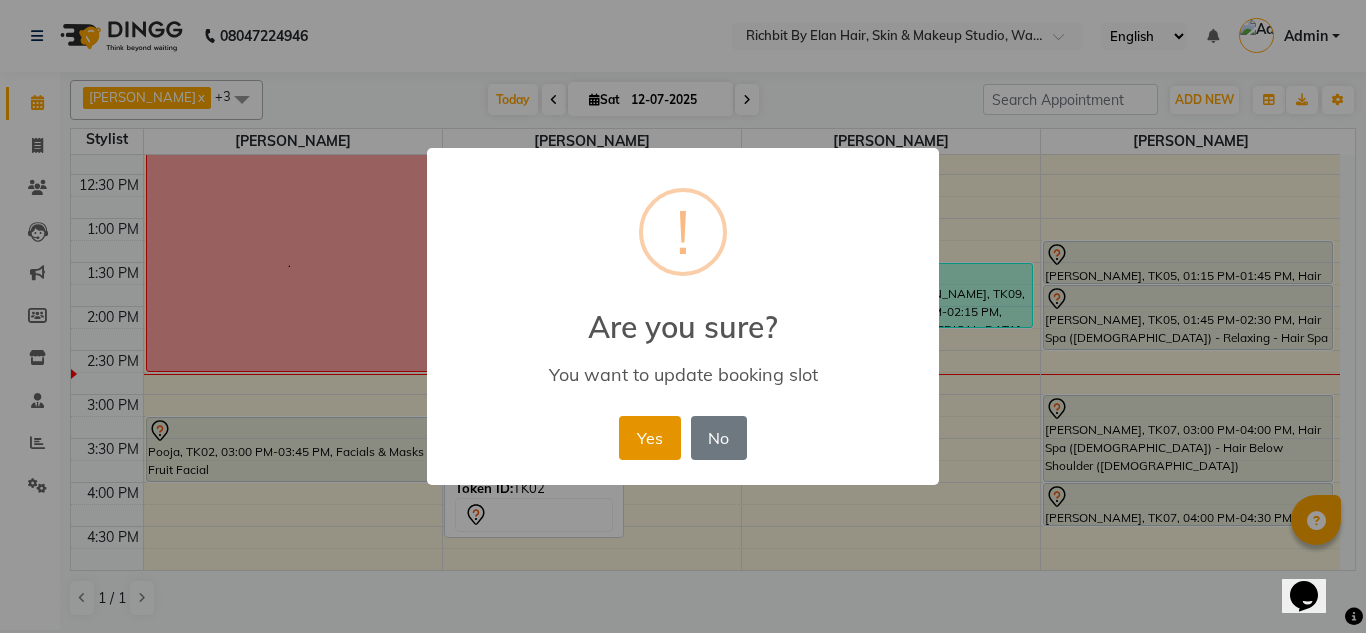 click on "Yes" at bounding box center [649, 438] 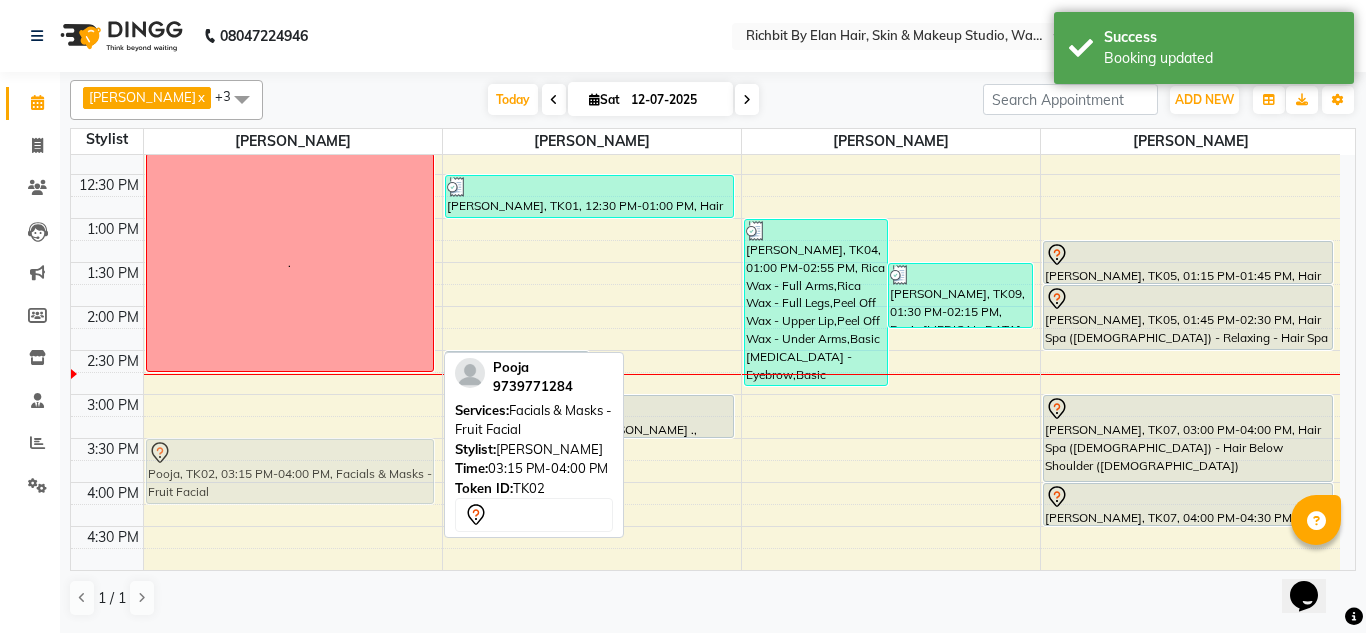 drag, startPoint x: 299, startPoint y: 454, endPoint x: 299, endPoint y: 470, distance: 16 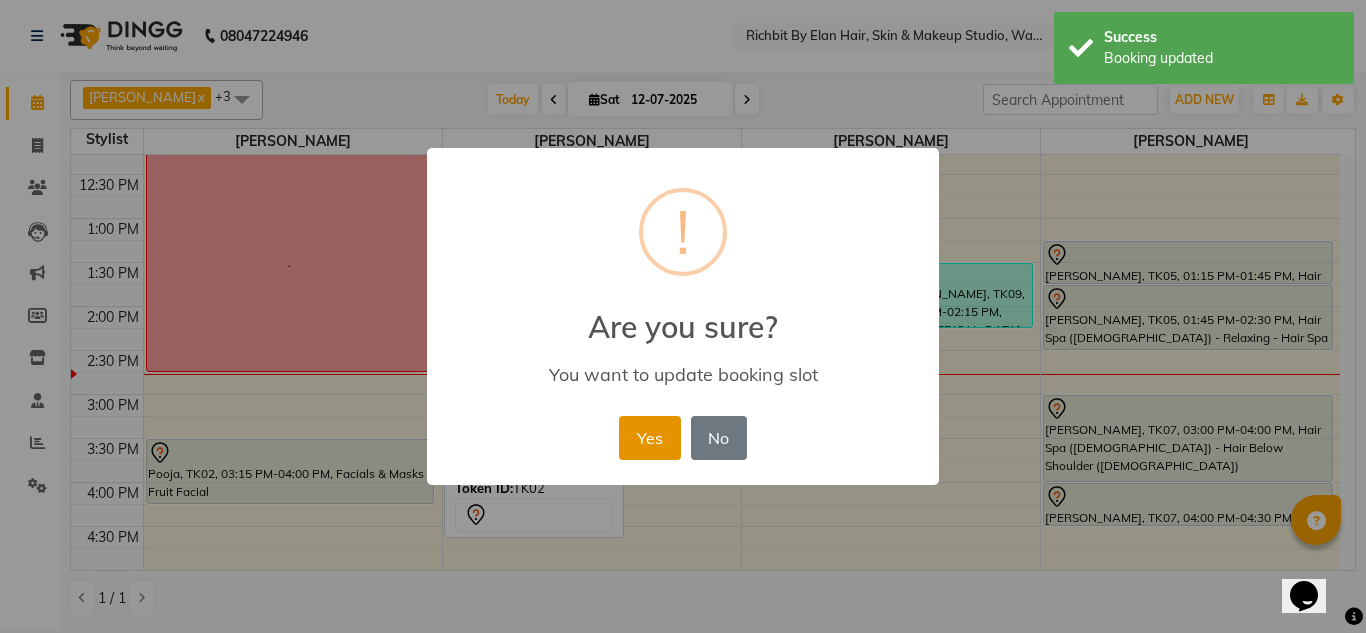 click on "Yes" at bounding box center [649, 438] 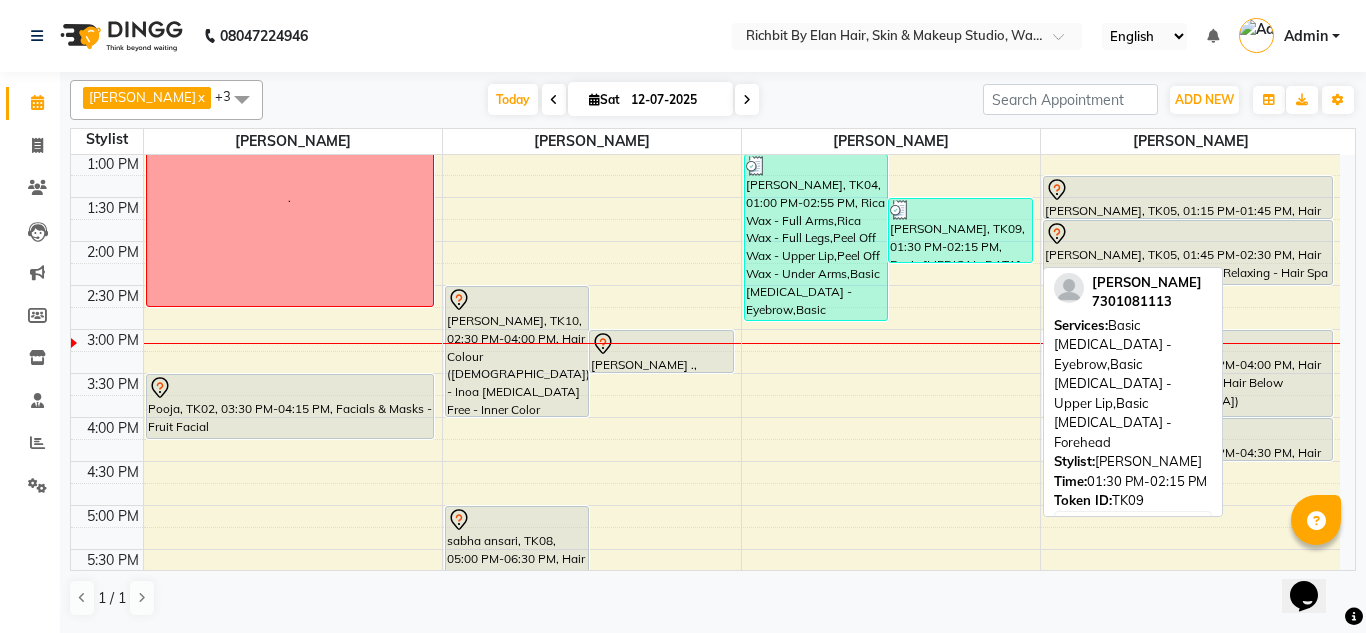 scroll, scrollTop: 300, scrollLeft: 0, axis: vertical 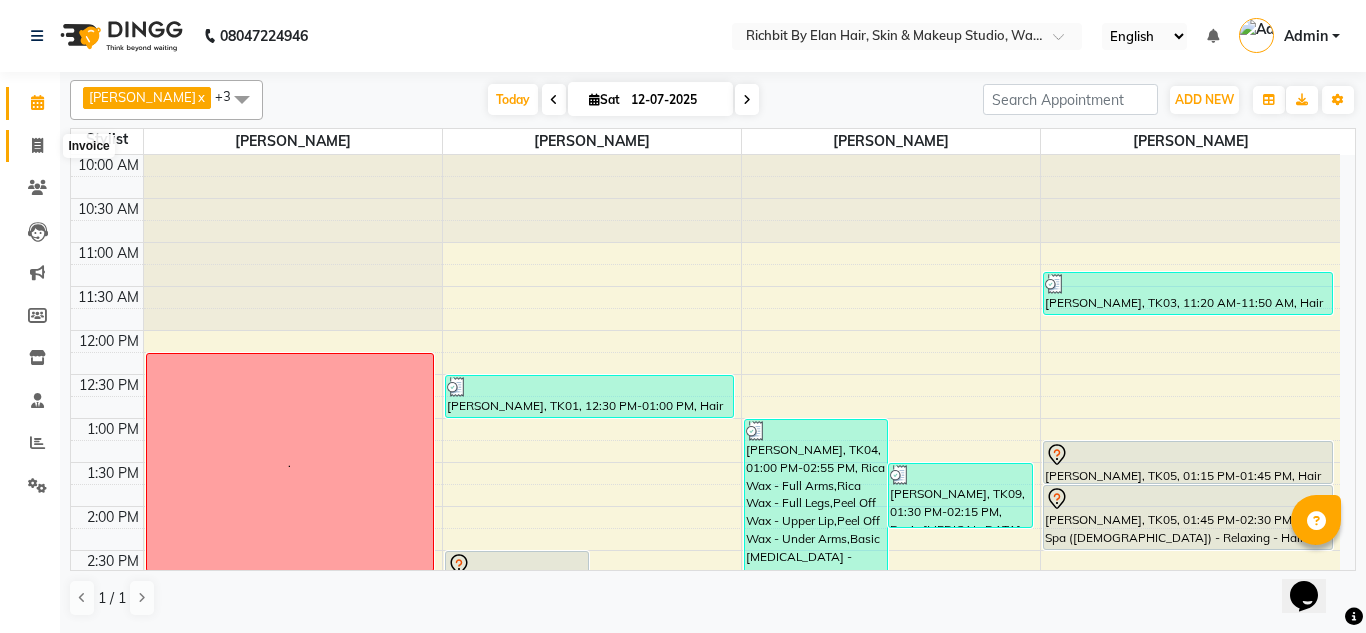 click 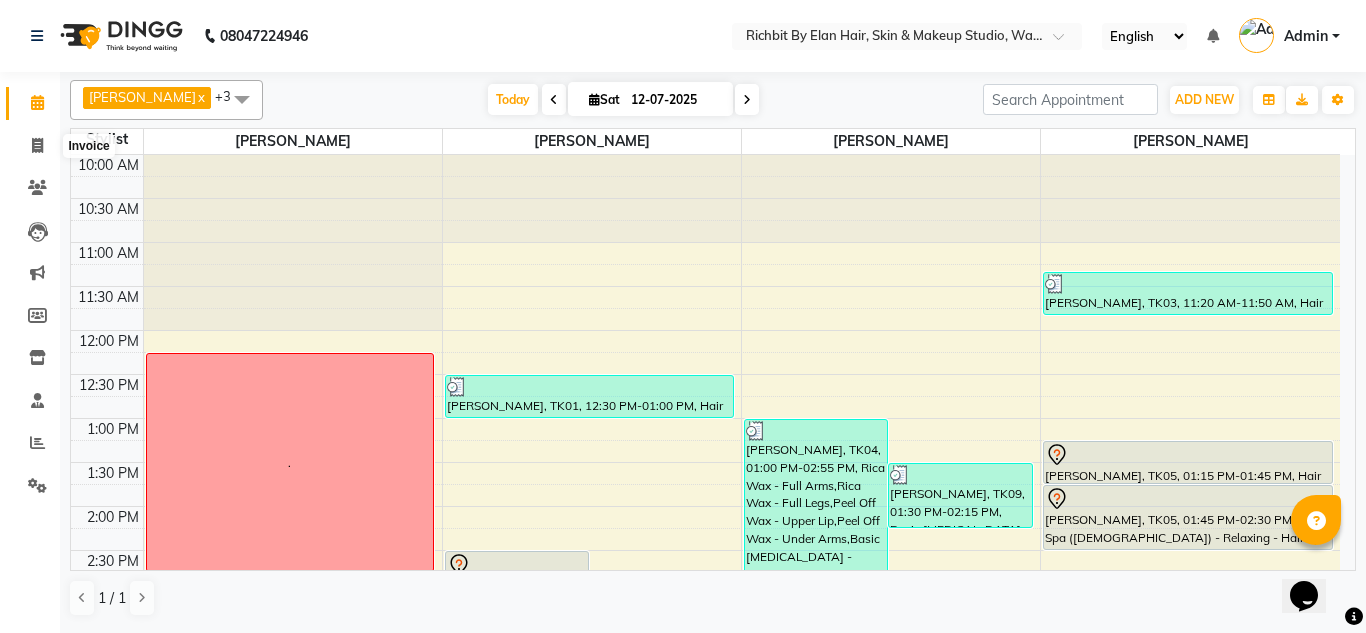 select on "4114" 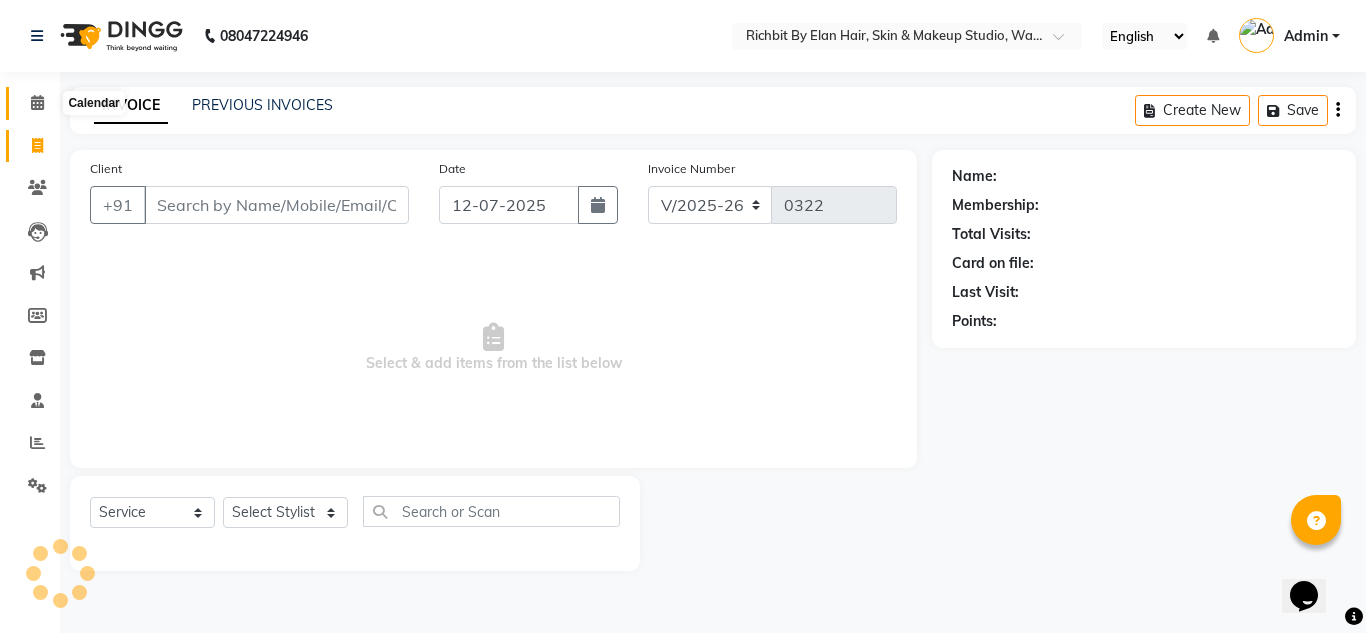 click 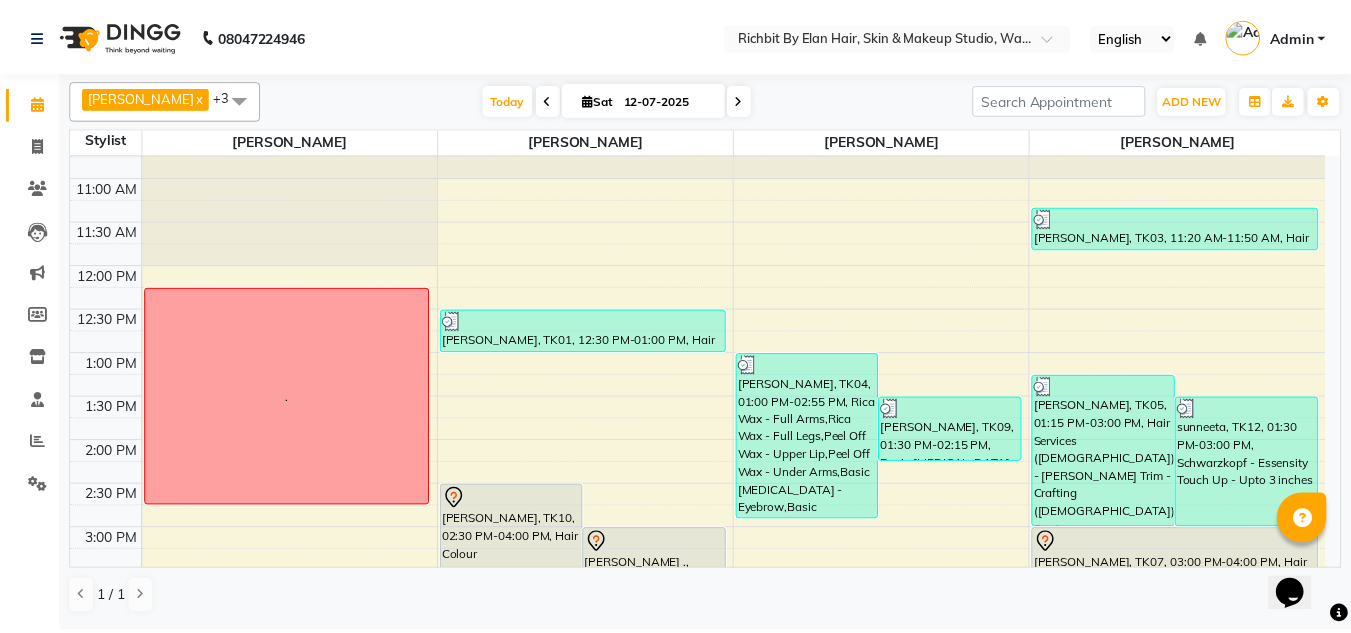 scroll, scrollTop: 100, scrollLeft: 0, axis: vertical 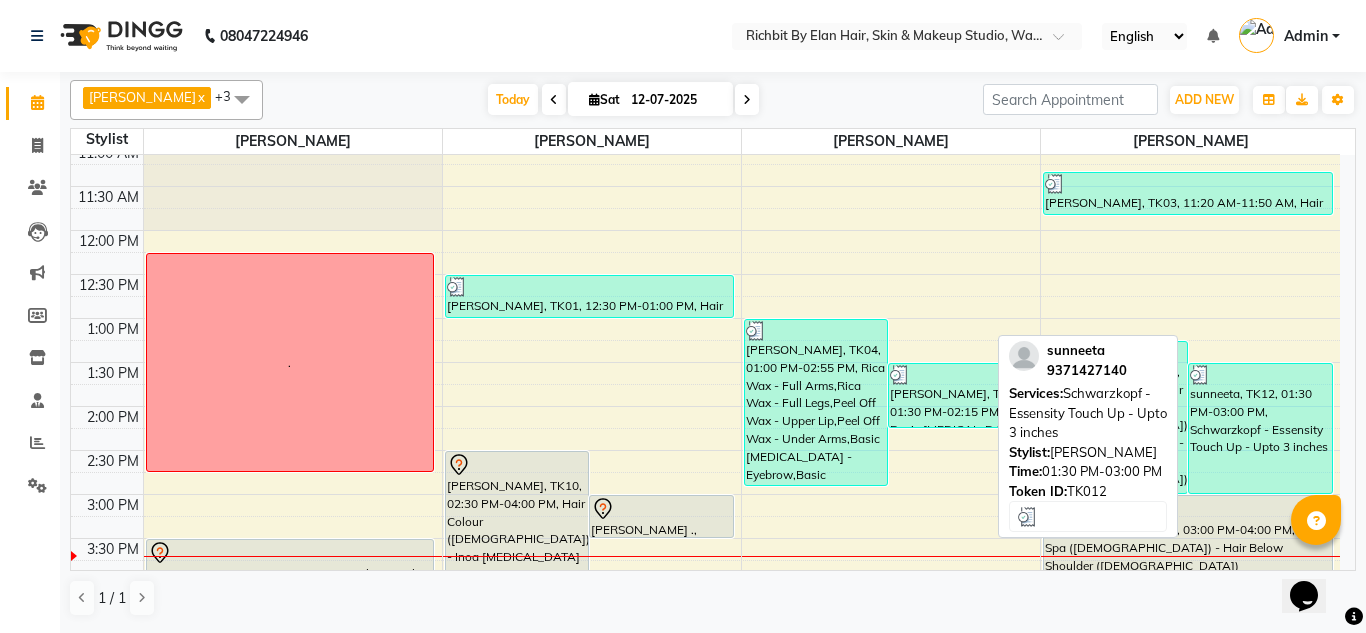 click on "sunneeta, TK12, 01:30 PM-03:00 PM, Schwarzkopf - Essensity Touch Up - Upto 3 inches" at bounding box center [1260, 428] 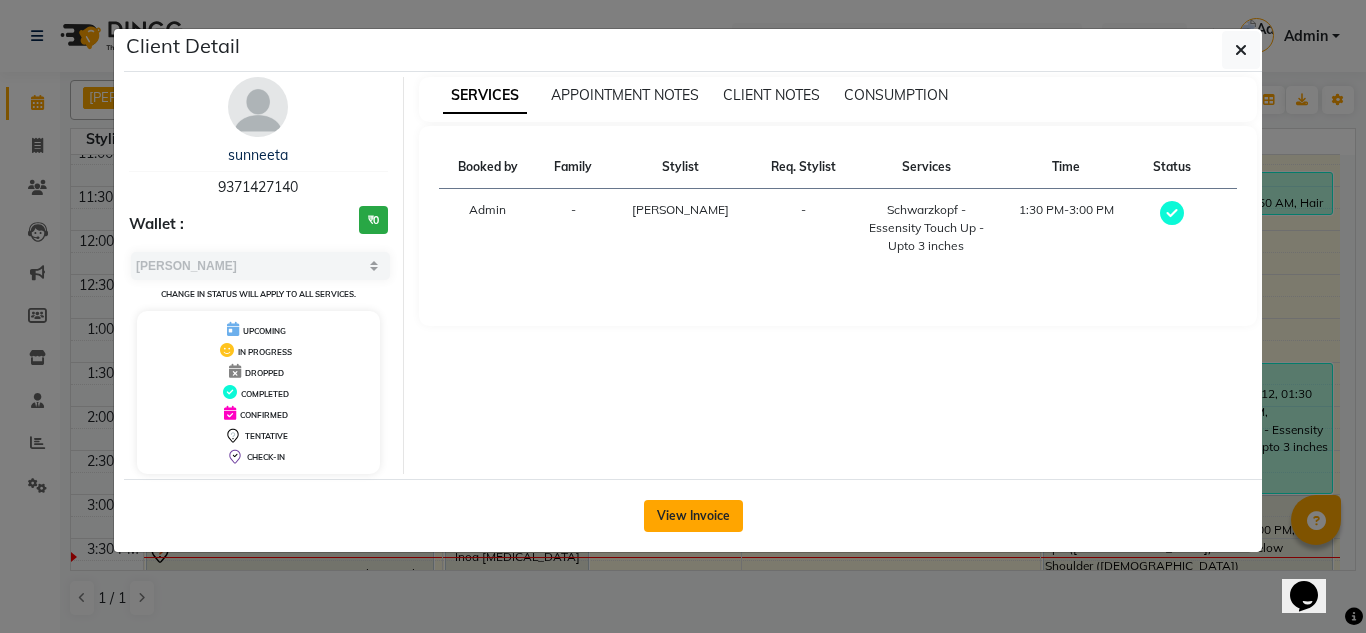 click on "View Invoice" 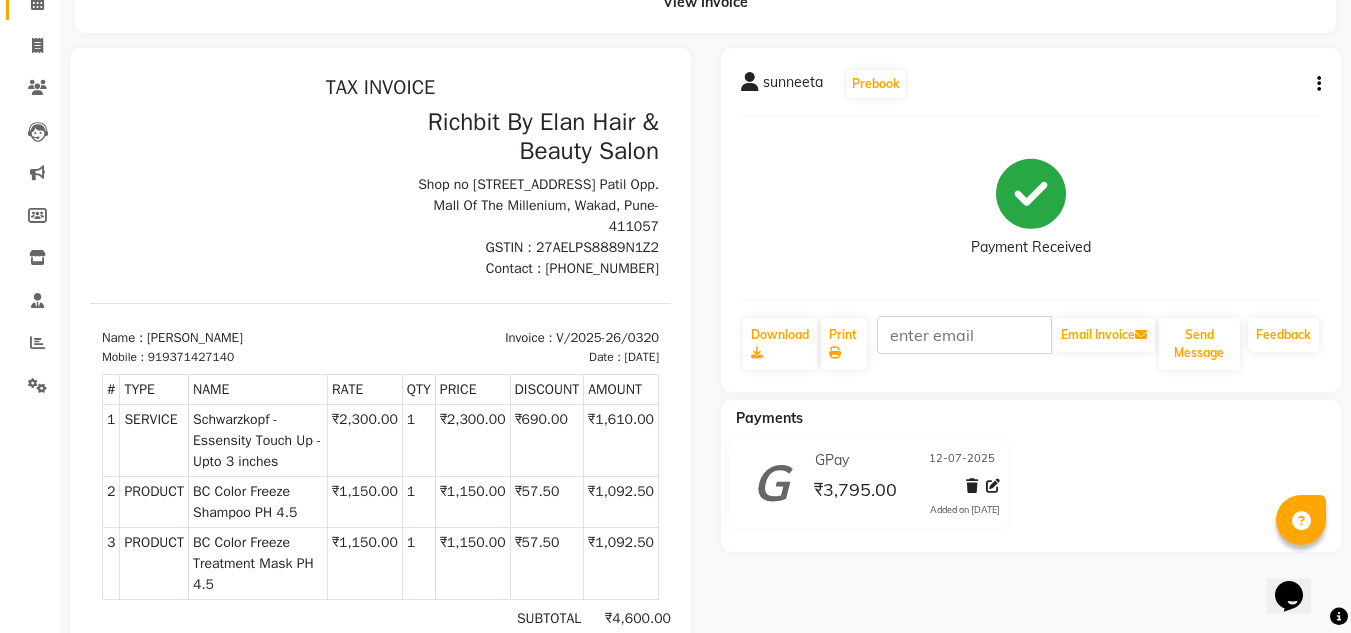 scroll, scrollTop: 0, scrollLeft: 0, axis: both 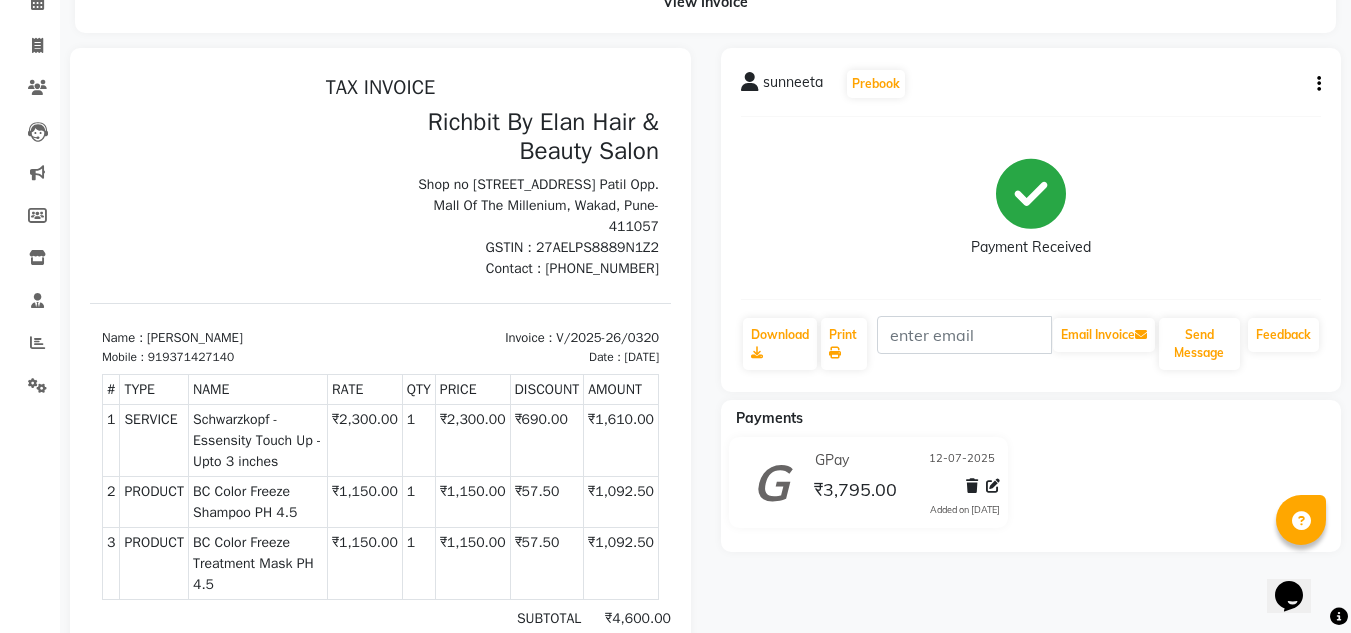 click on "Send Message" 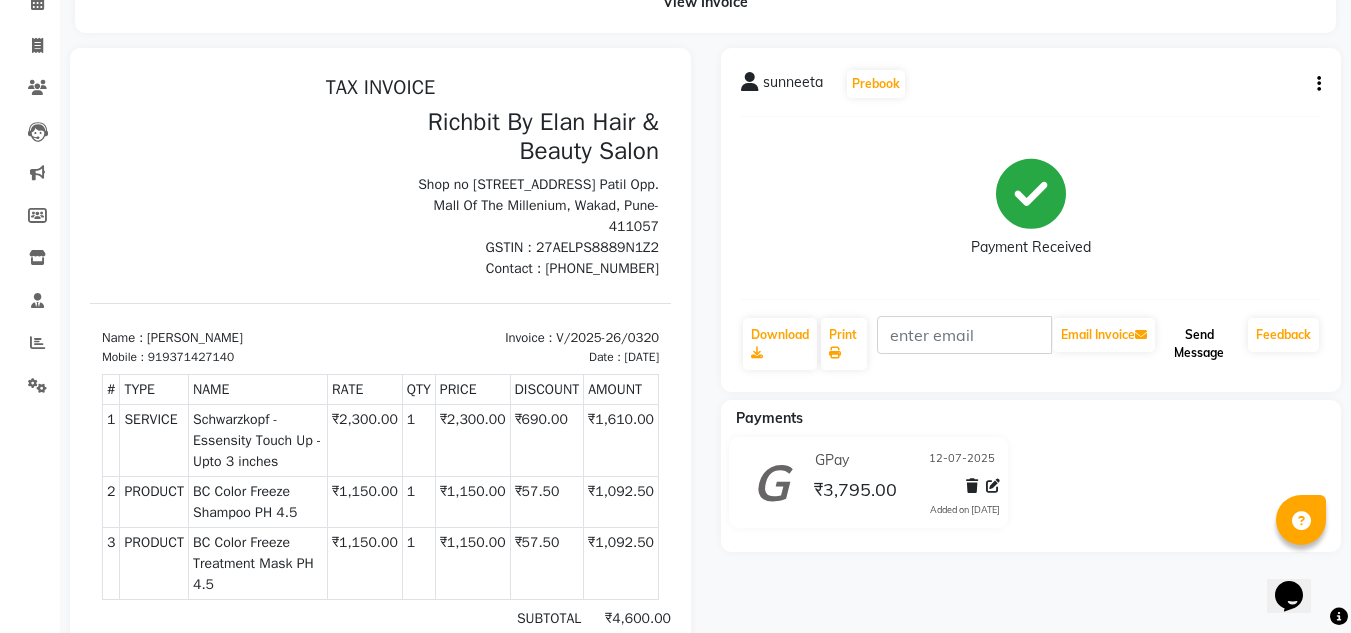 click on "Send Message" 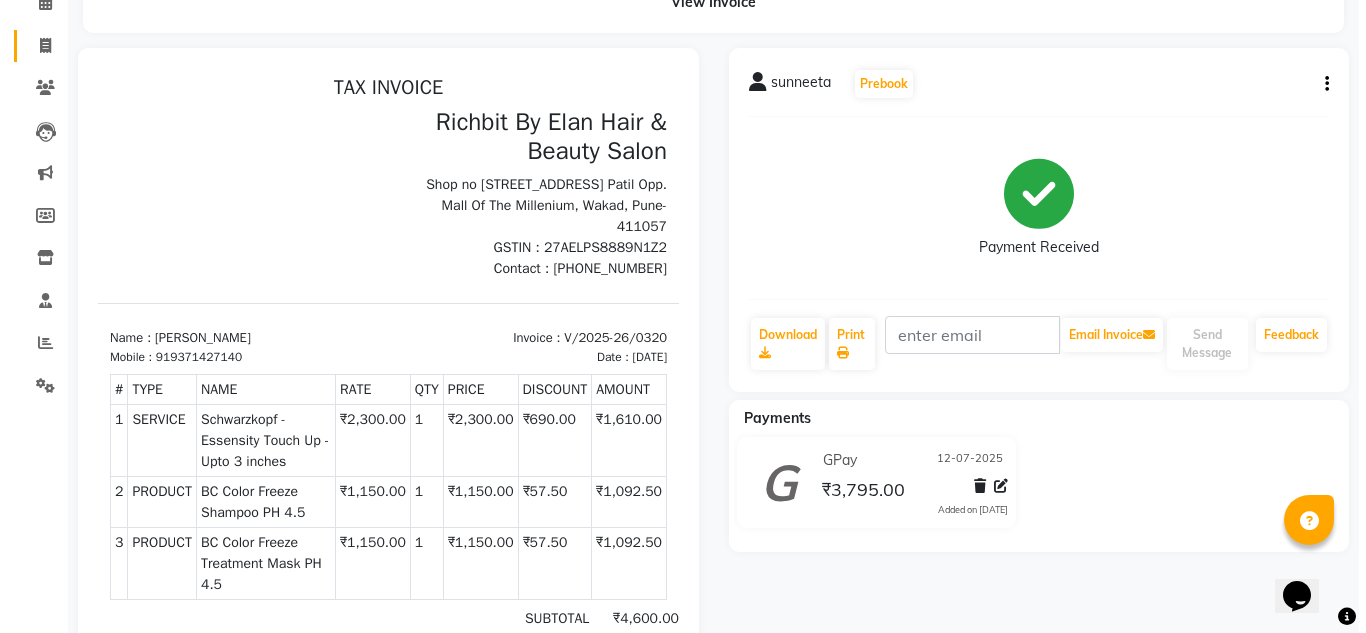 scroll, scrollTop: 0, scrollLeft: 0, axis: both 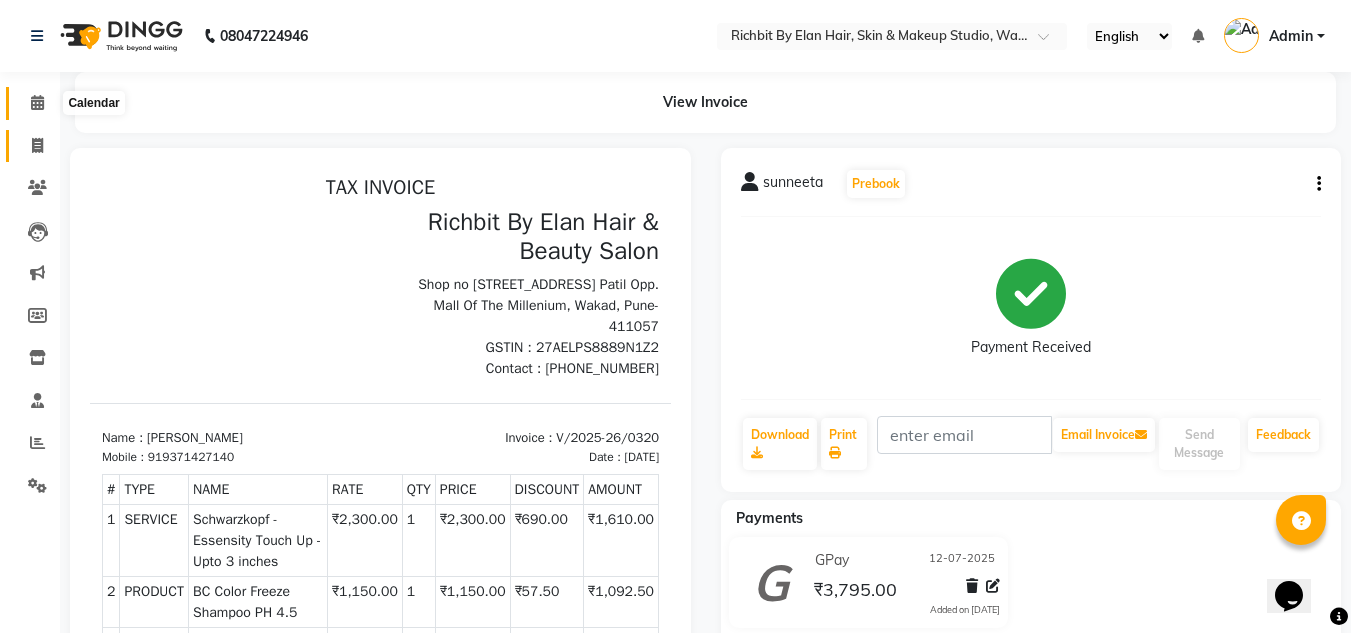 click 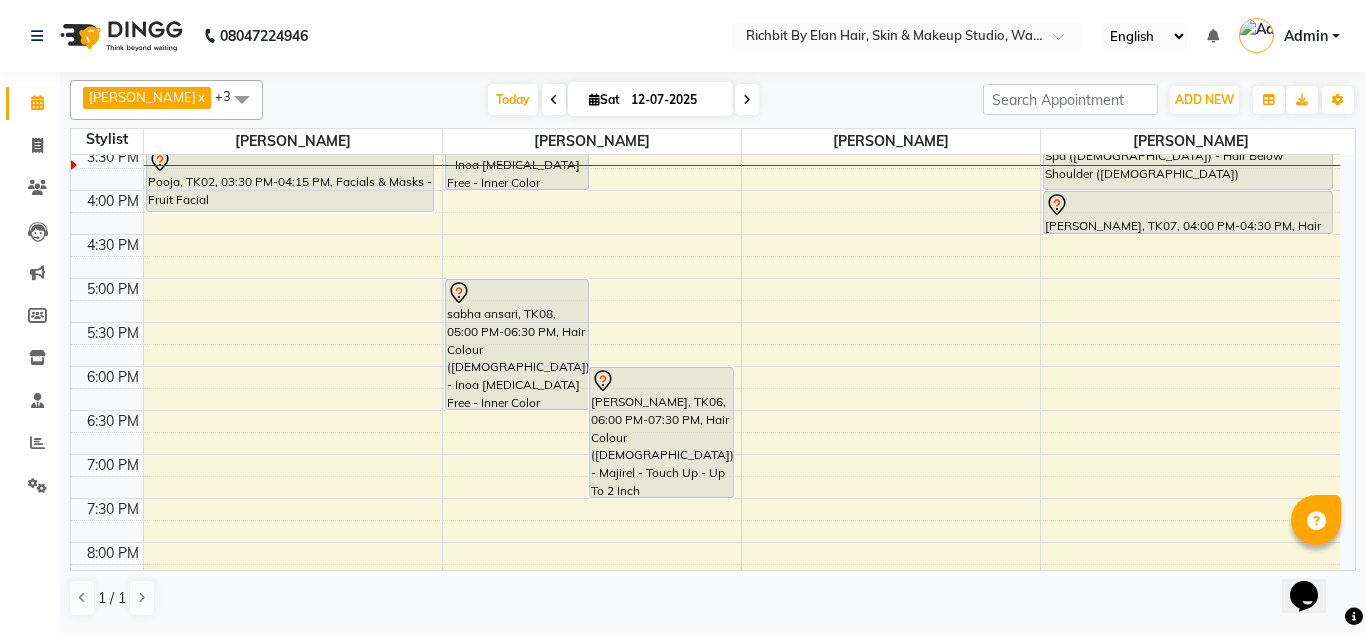 scroll, scrollTop: 600, scrollLeft: 0, axis: vertical 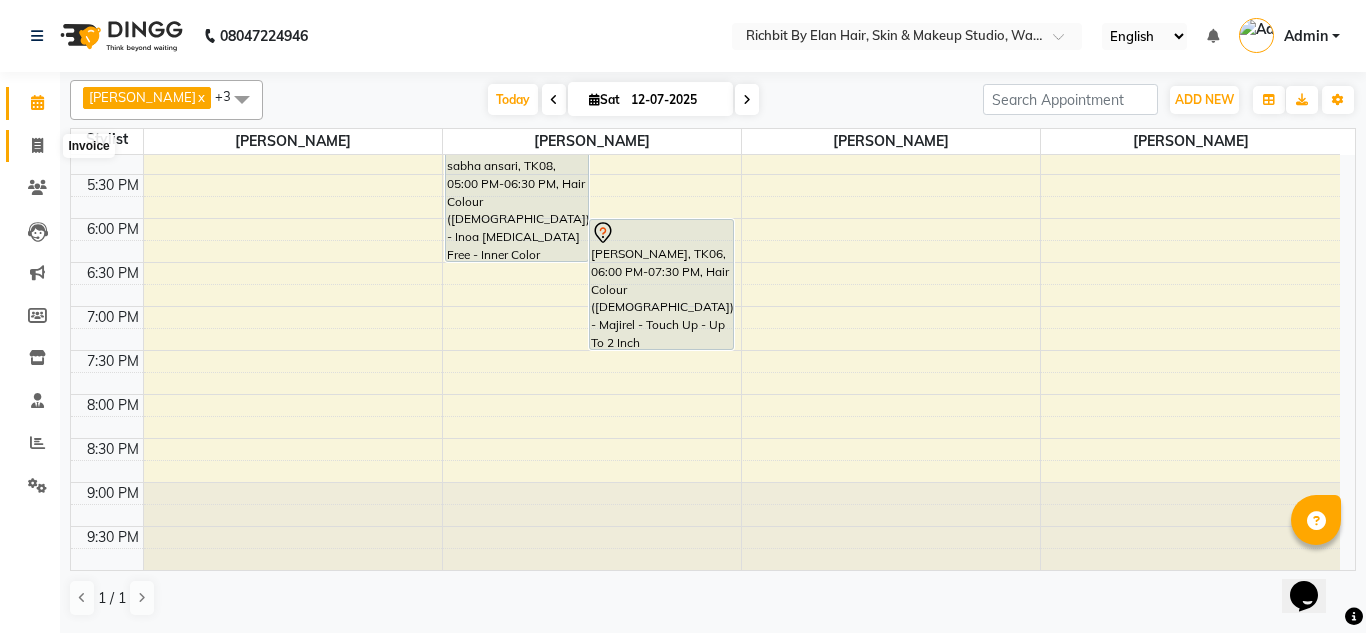 drag, startPoint x: 33, startPoint y: 141, endPoint x: 58, endPoint y: 155, distance: 28.653097 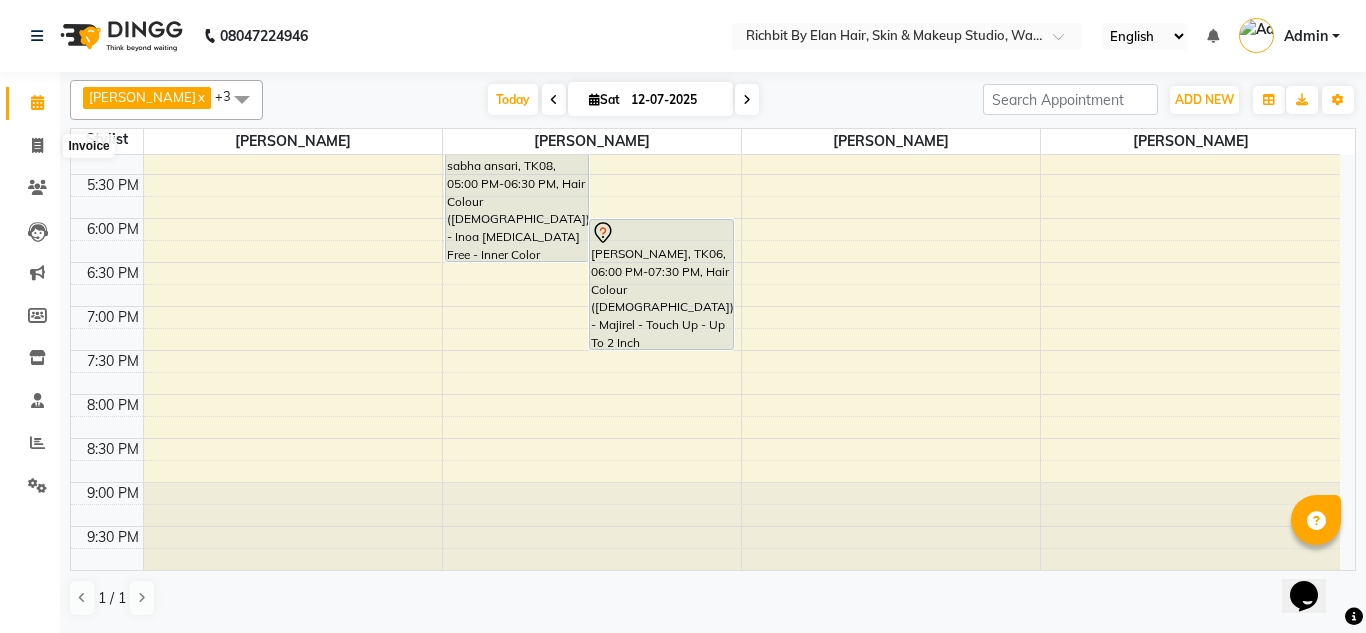 select on "4114" 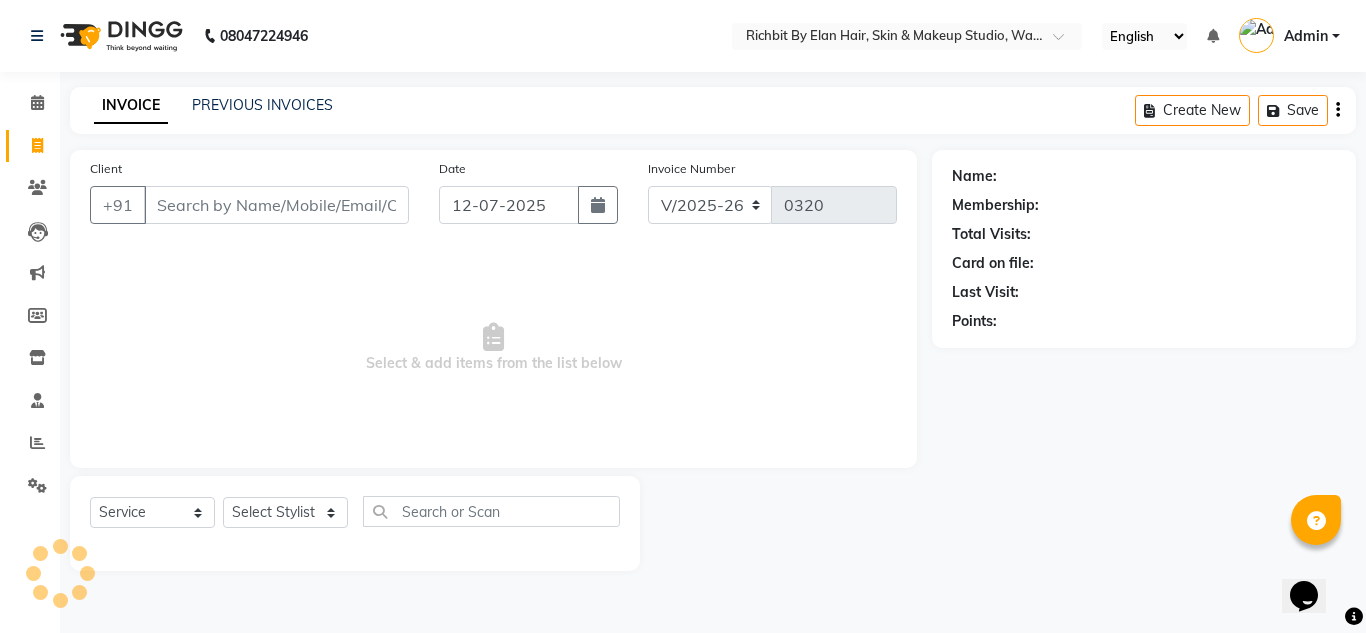 click on "Client" at bounding box center (276, 205) 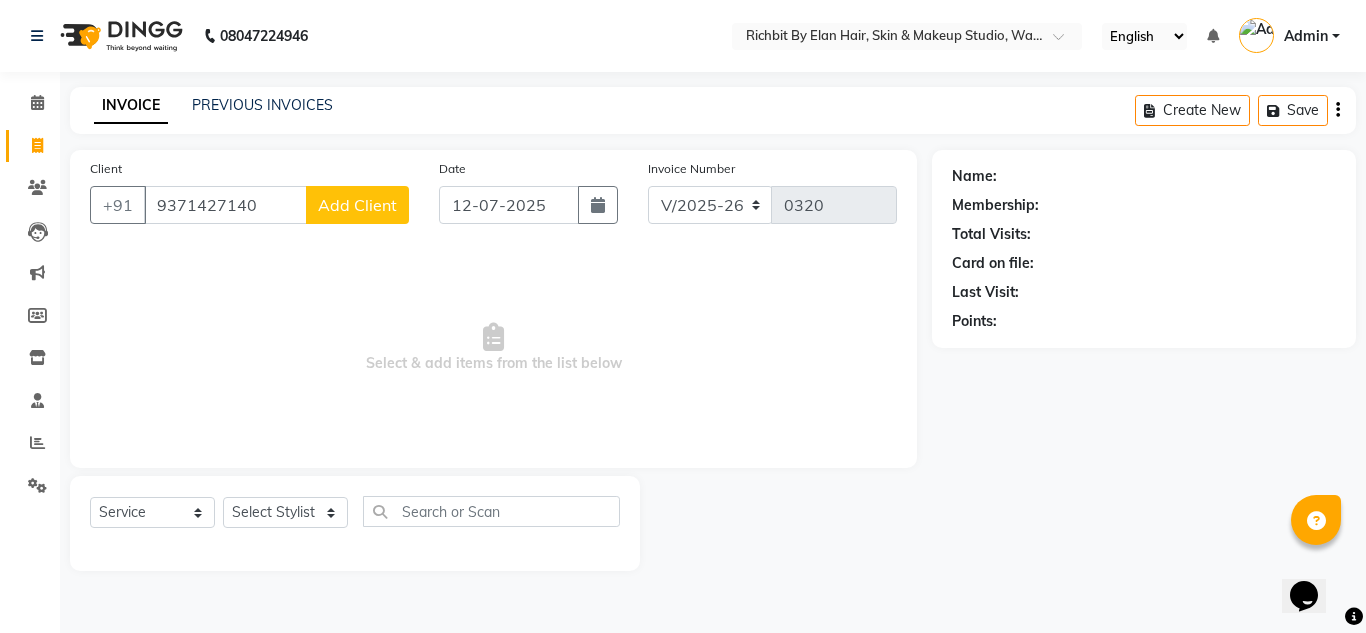 type on "9371427140" 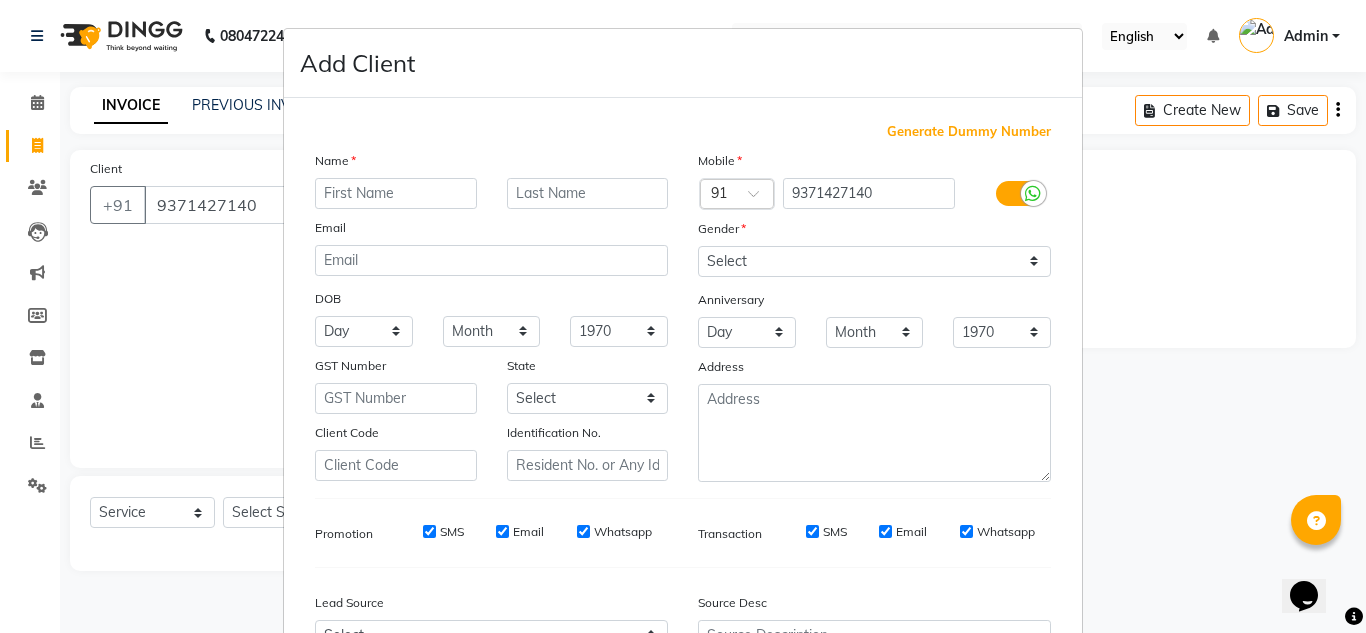 click at bounding box center (396, 193) 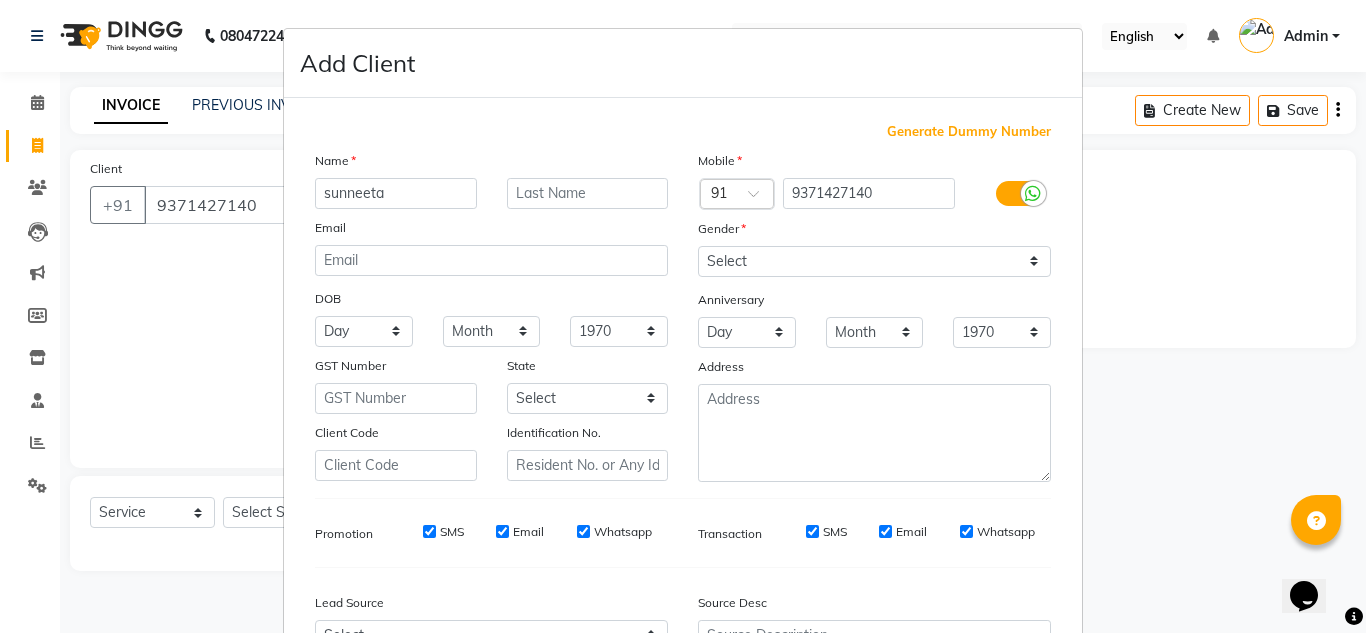 type on "sunneeta" 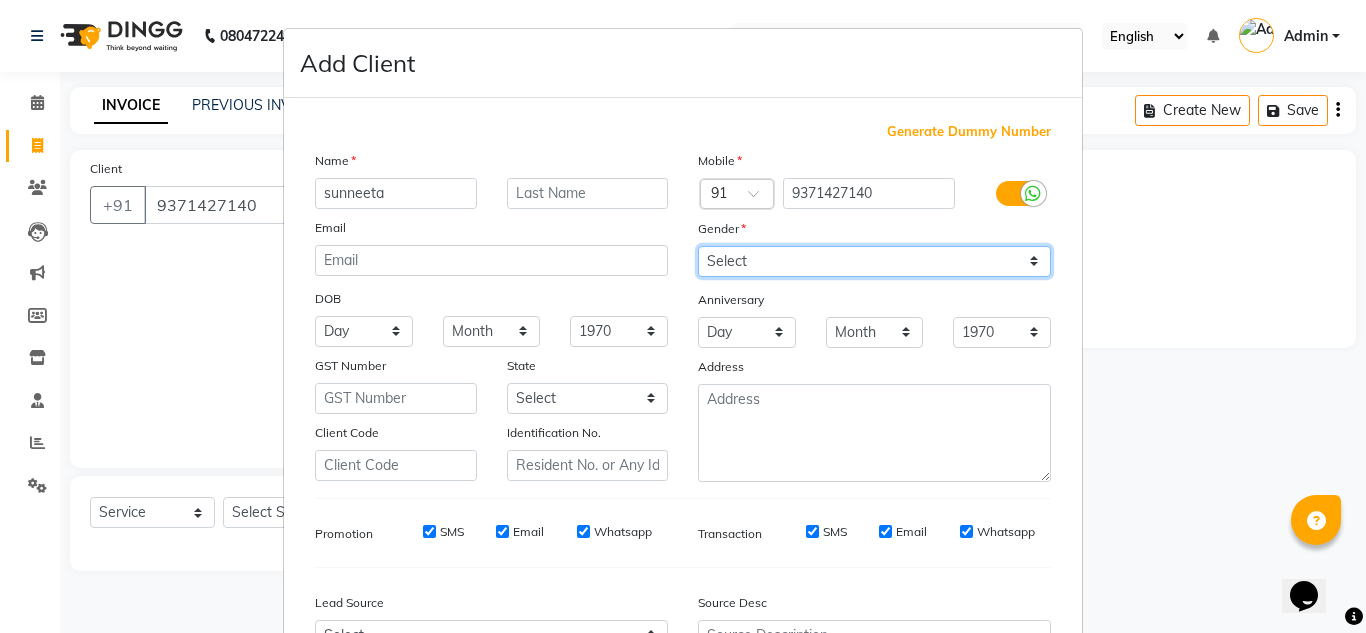 click on "Select [DEMOGRAPHIC_DATA] [DEMOGRAPHIC_DATA] Other Prefer Not To Say" at bounding box center [874, 261] 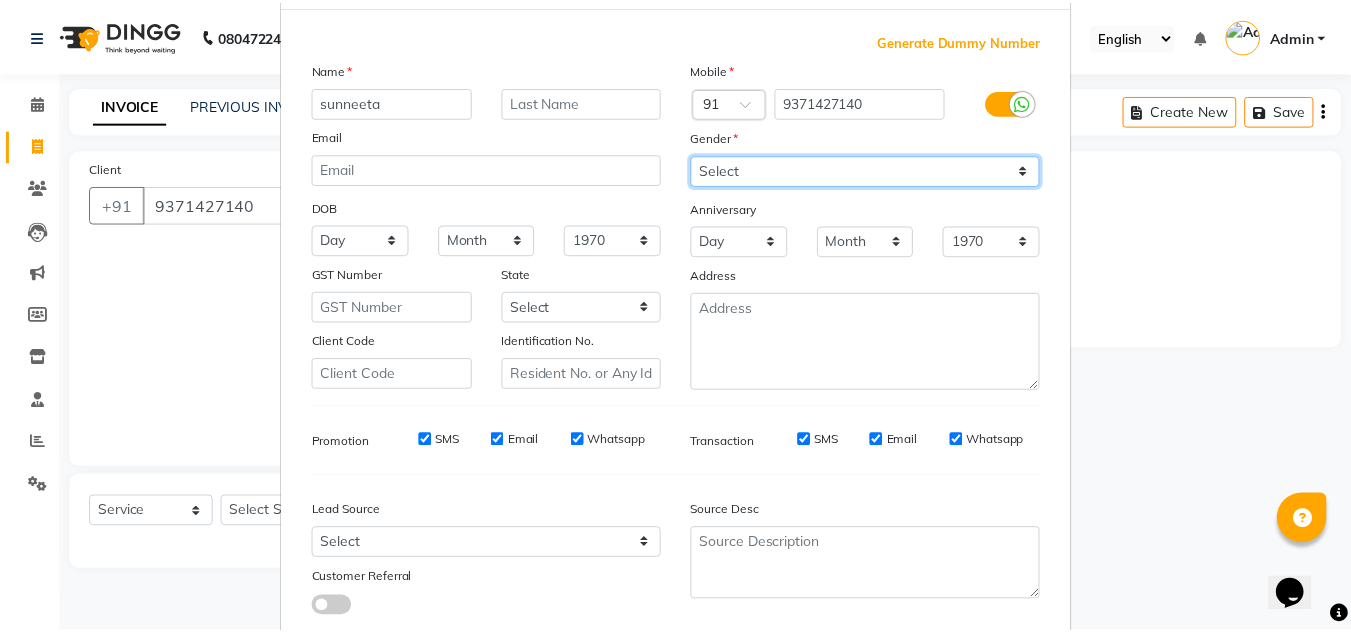 scroll, scrollTop: 216, scrollLeft: 0, axis: vertical 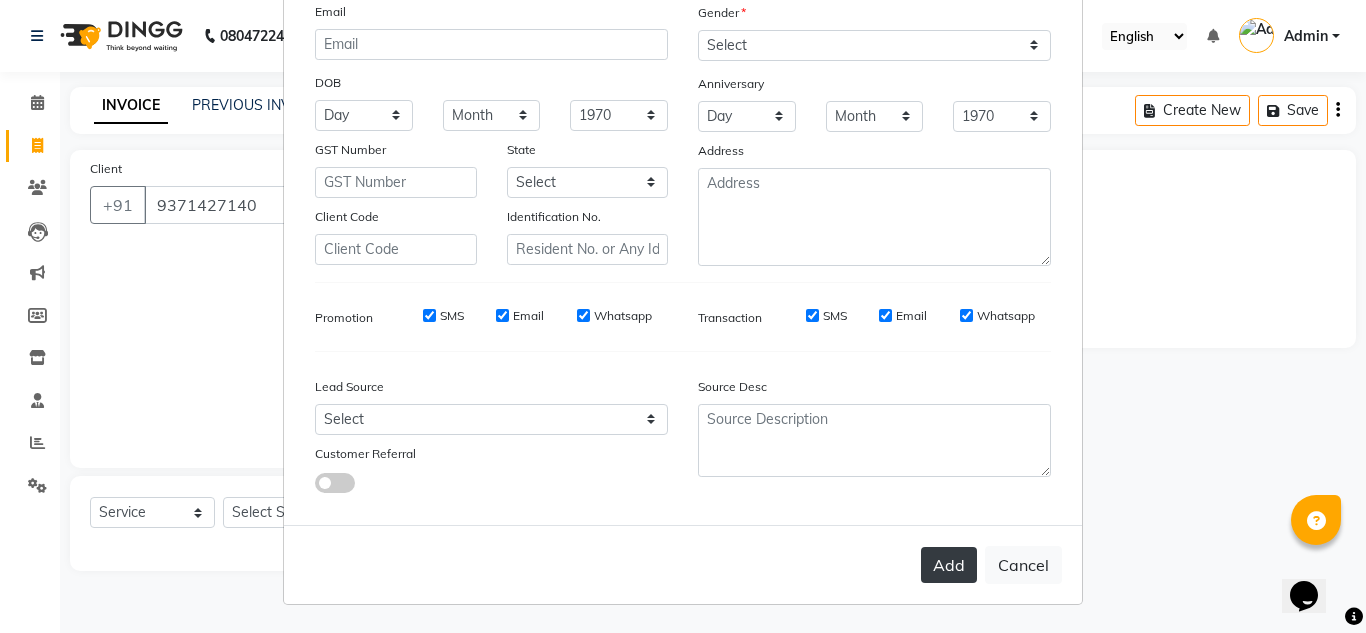 click on "Add" at bounding box center [949, 565] 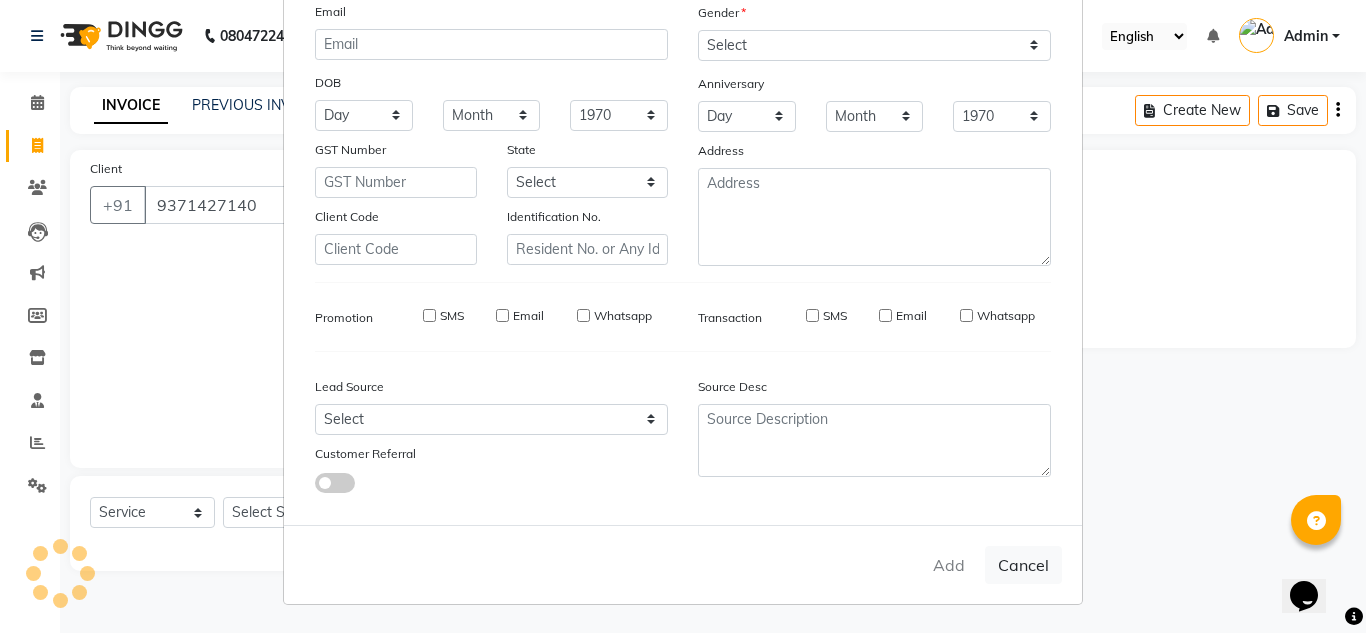 type 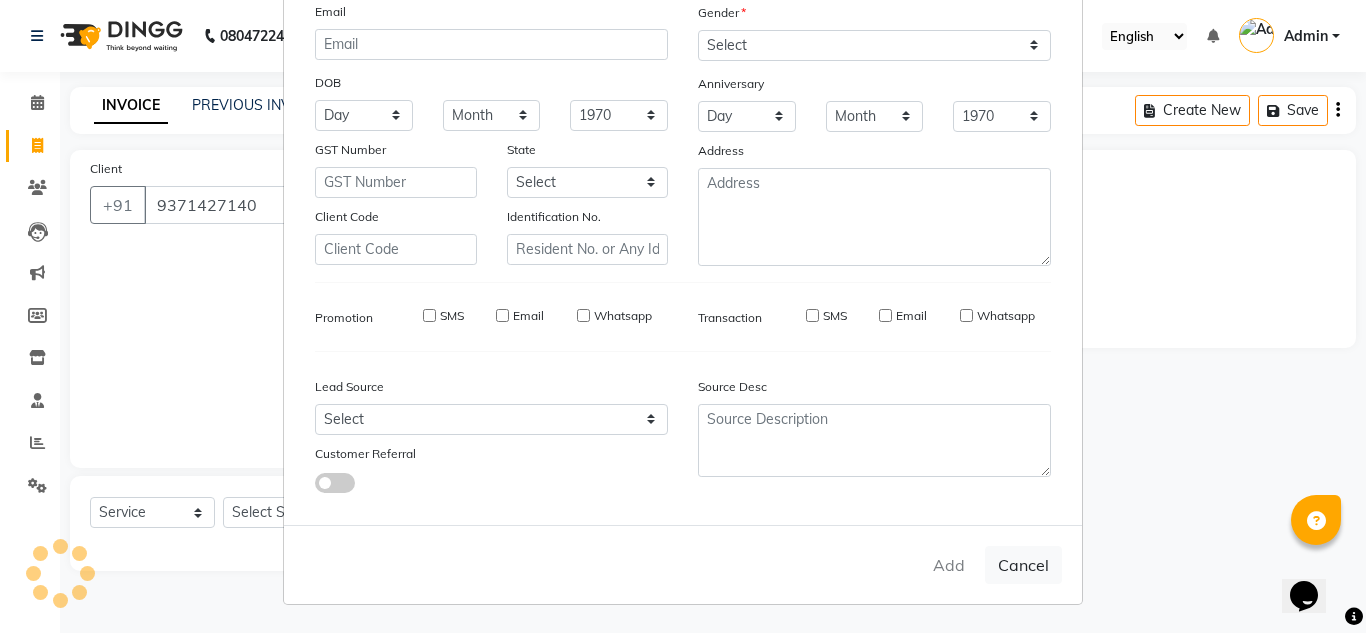 select 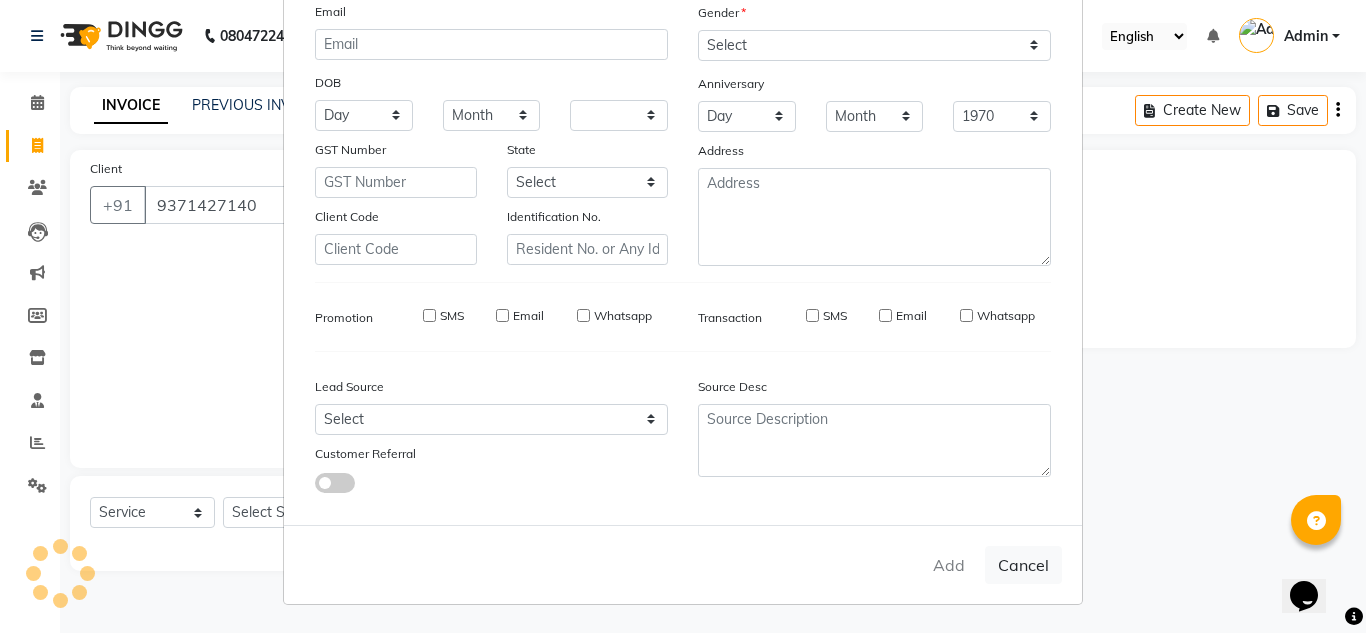 select 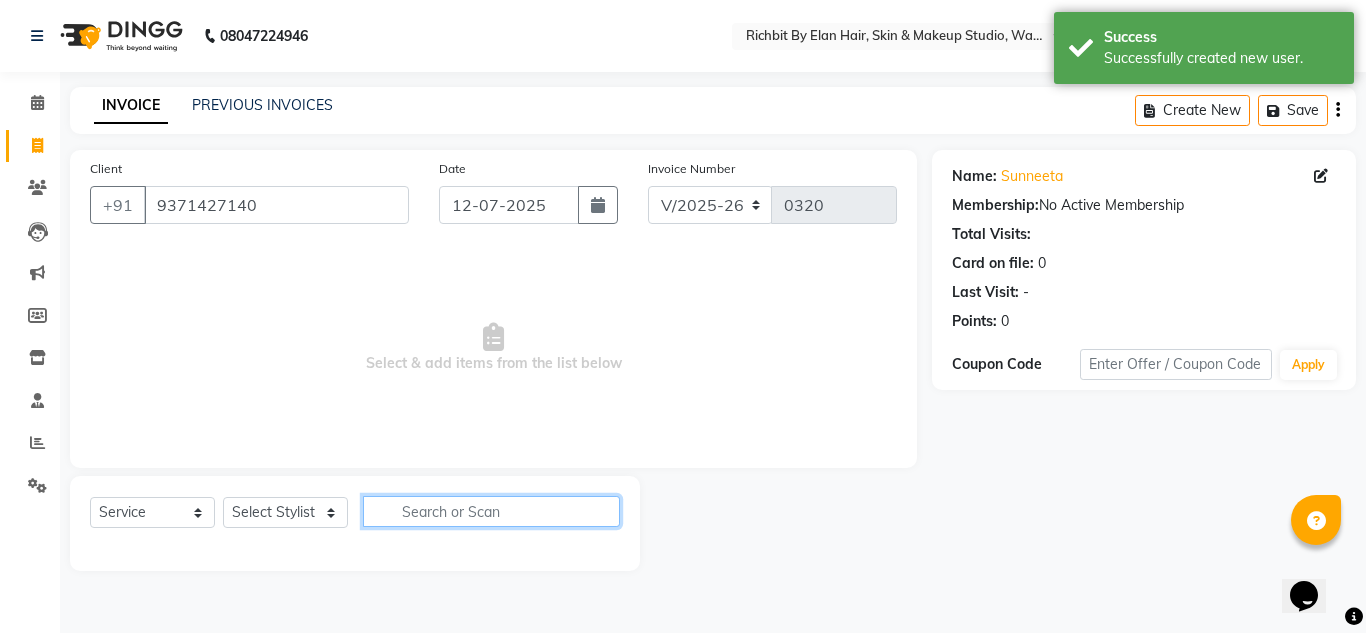 click 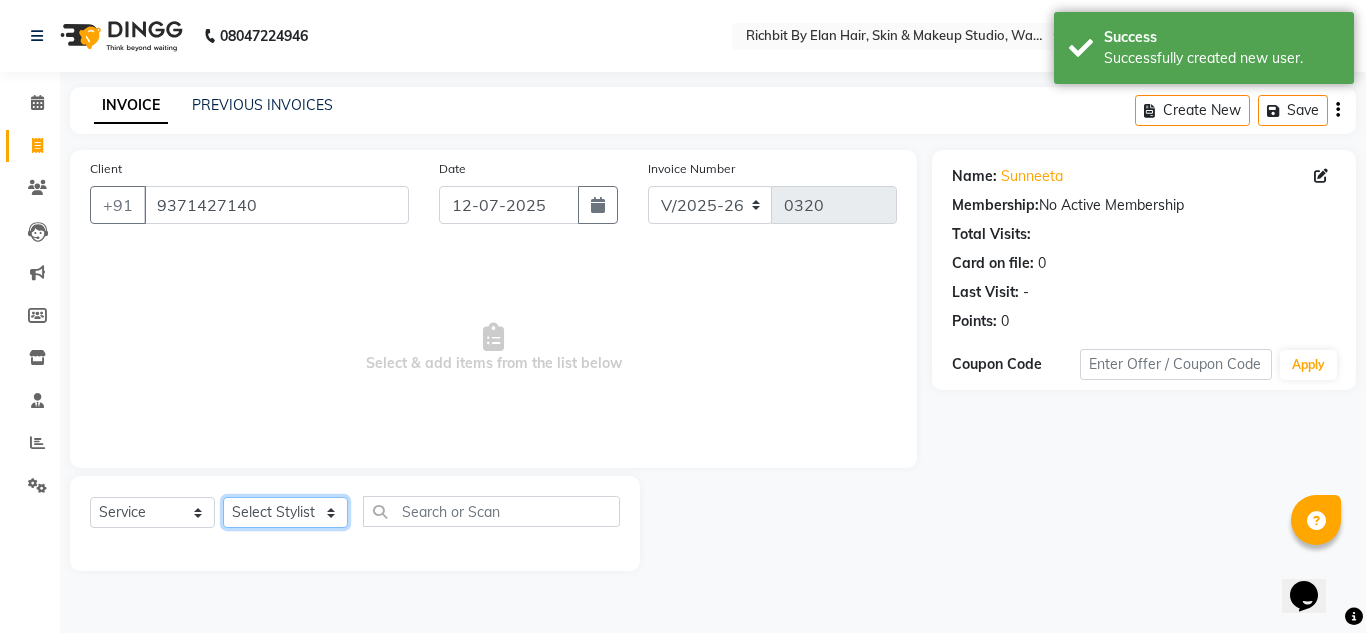 click on "Select Stylist [PERSON_NAME] [PERSON_NAME] [PERSON_NAME] [PERSON_NAME] [PERSON_NAME]" 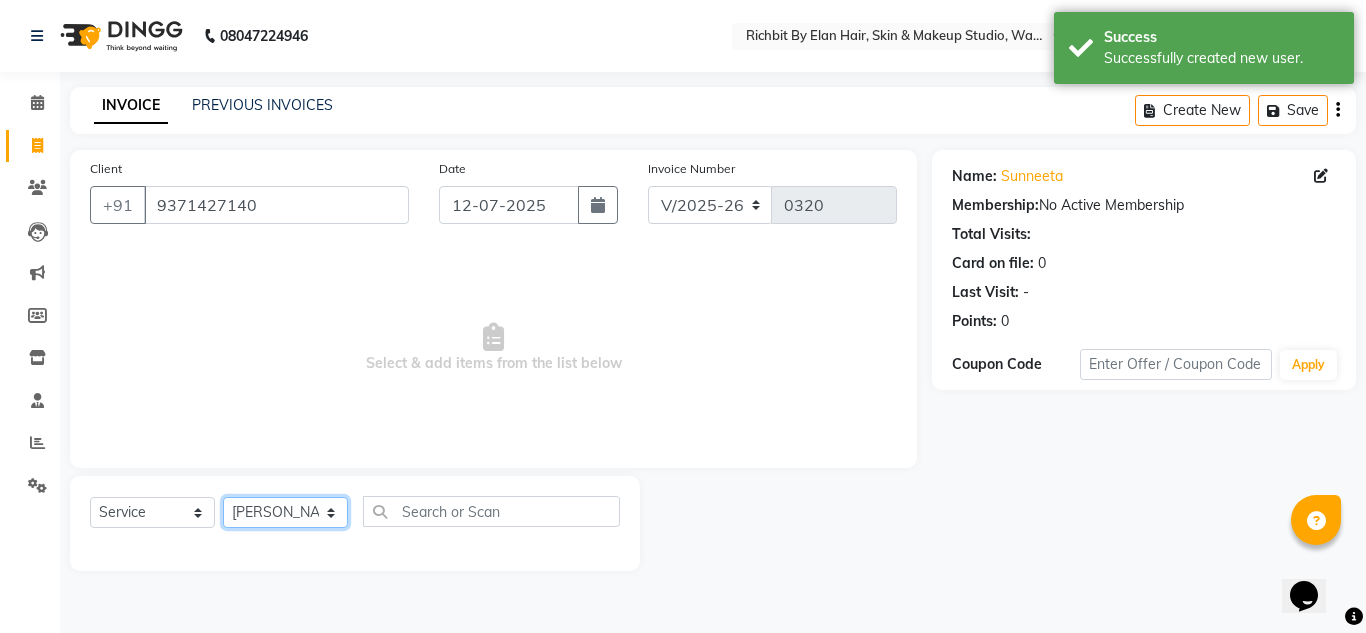 click on "Select Stylist [PERSON_NAME] [PERSON_NAME] [PERSON_NAME] [PERSON_NAME] [PERSON_NAME]" 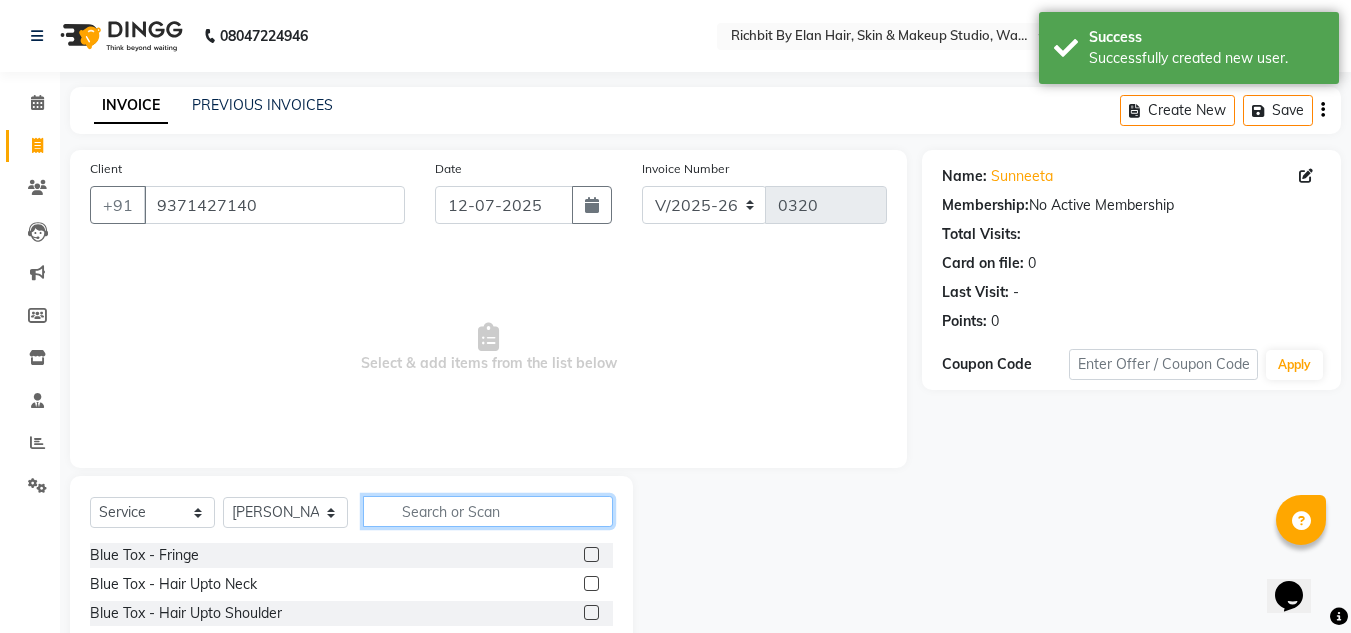 click 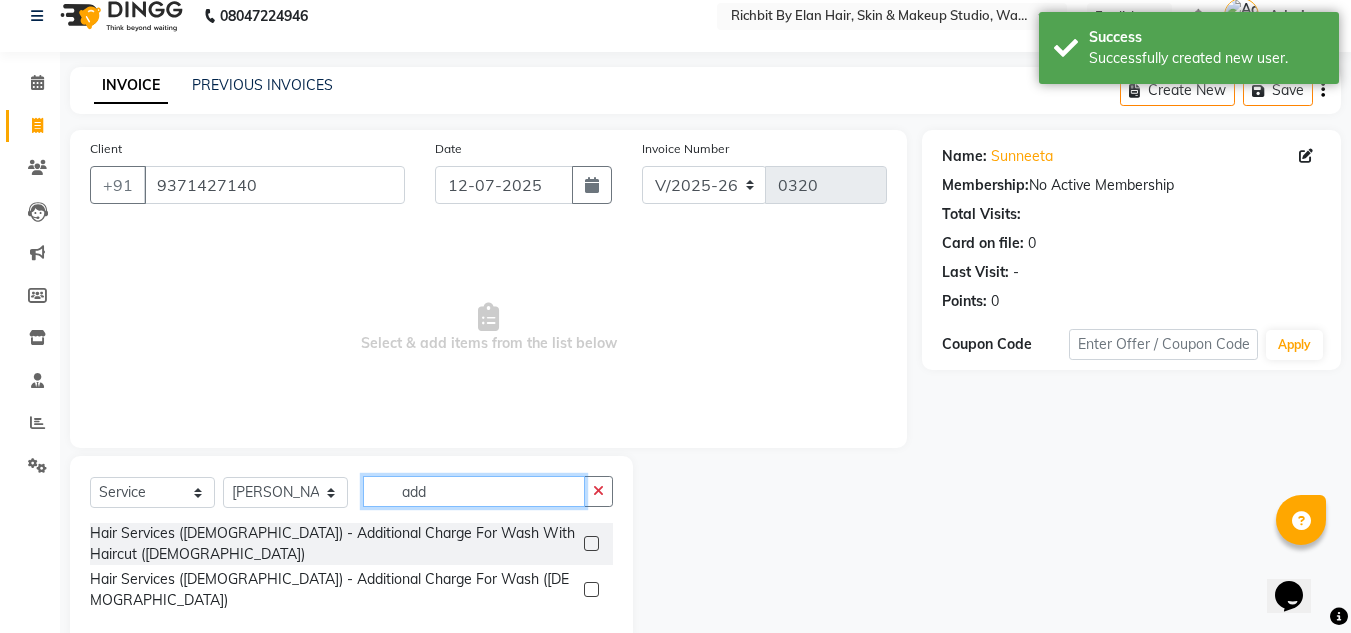 scroll, scrollTop: 26, scrollLeft: 0, axis: vertical 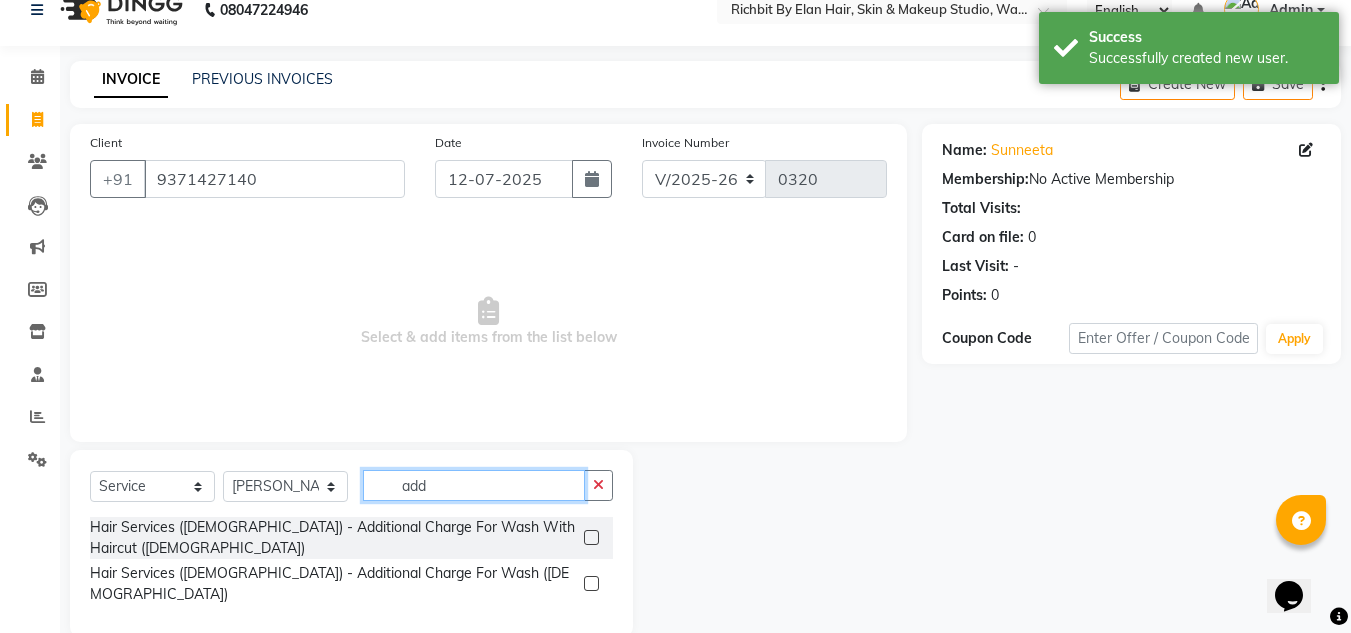 type on "add" 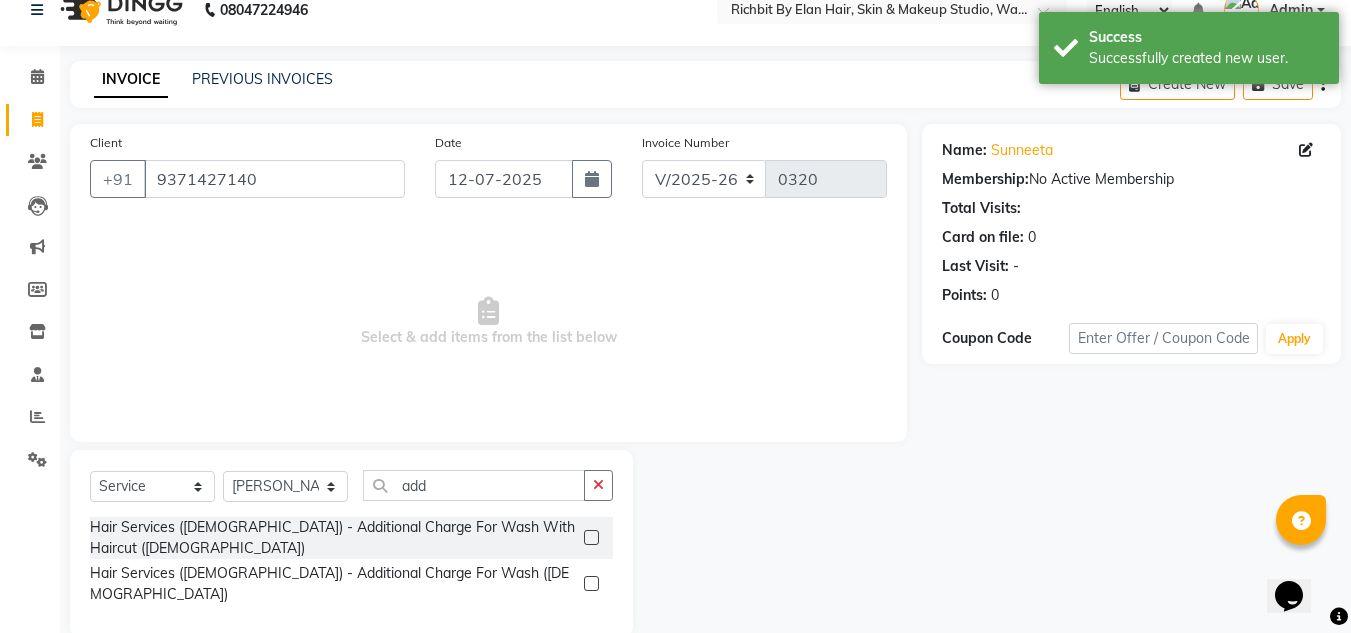click 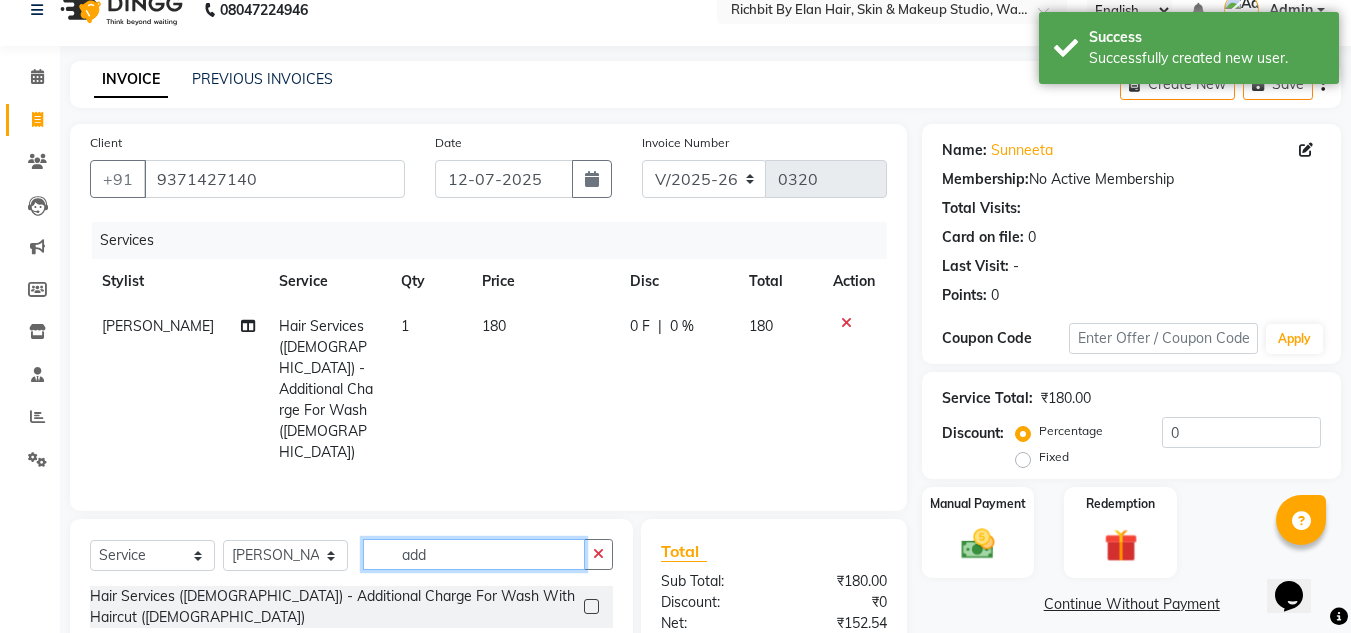 checkbox on "false" 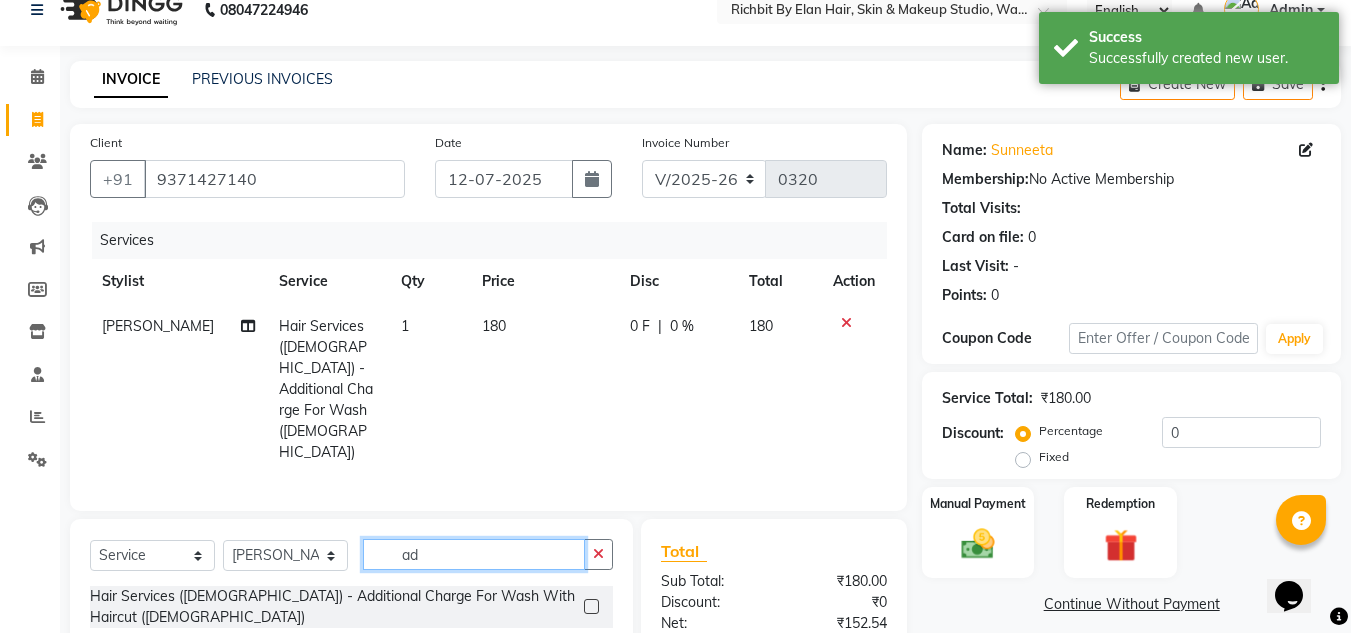 type on "a" 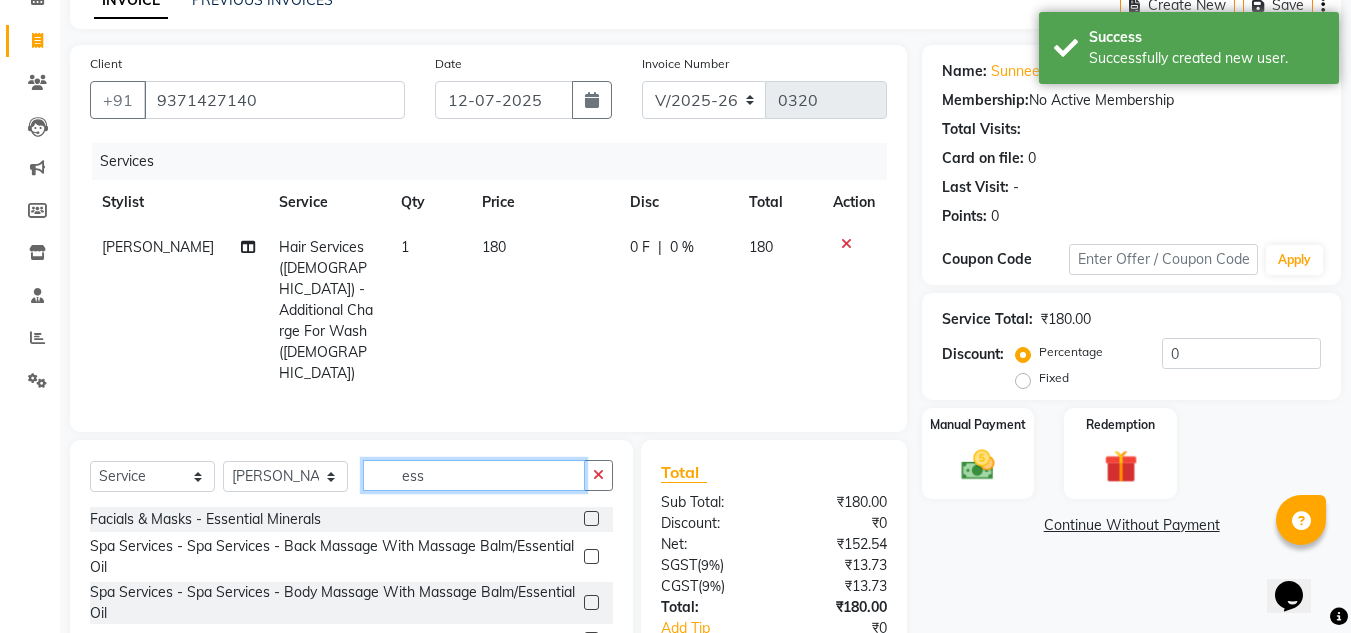 scroll, scrollTop: 210, scrollLeft: 0, axis: vertical 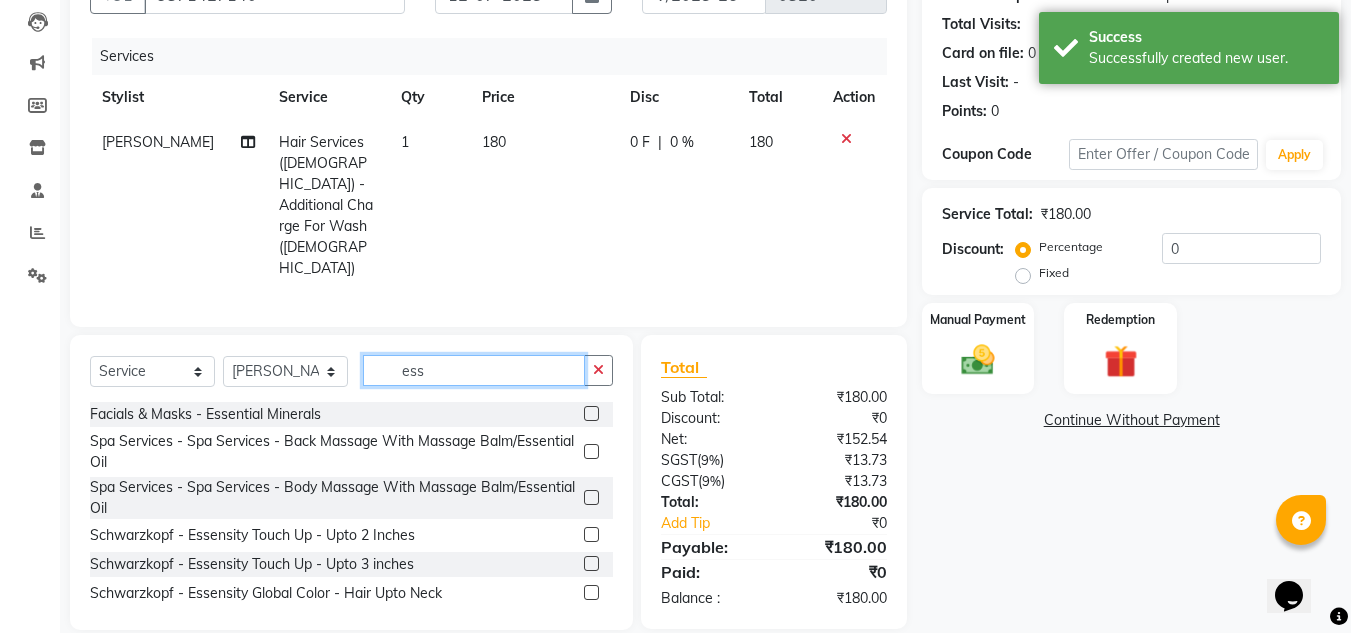type on "ess" 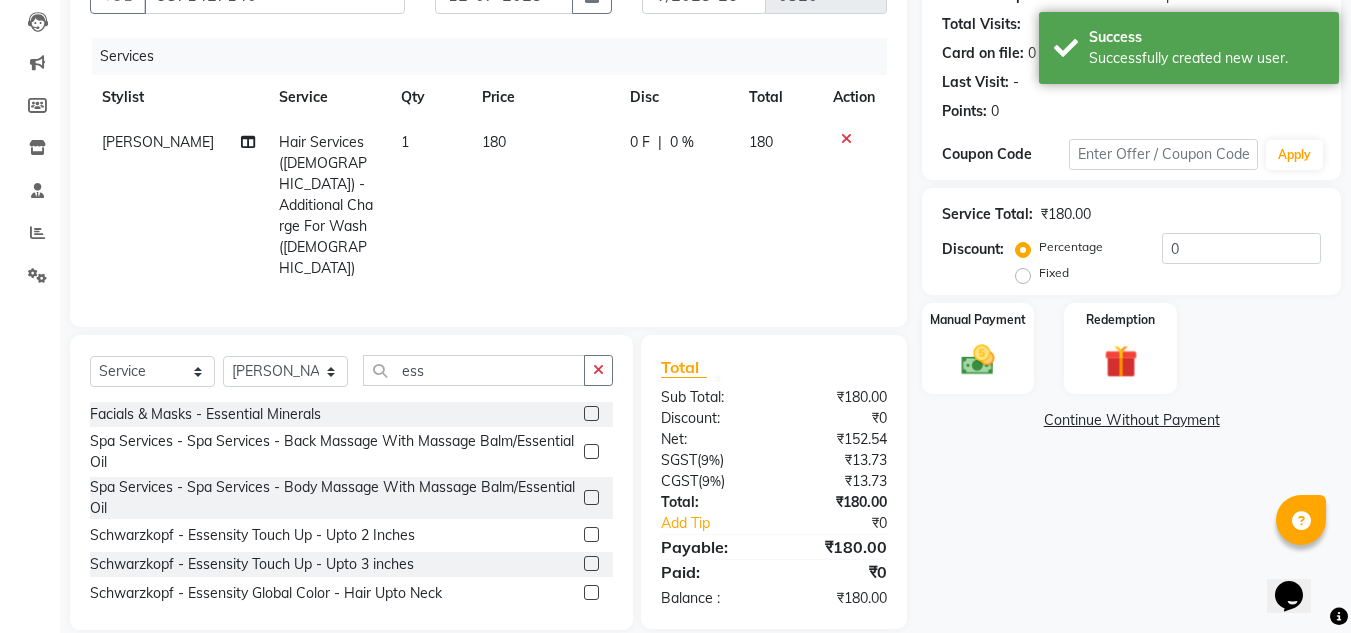 click 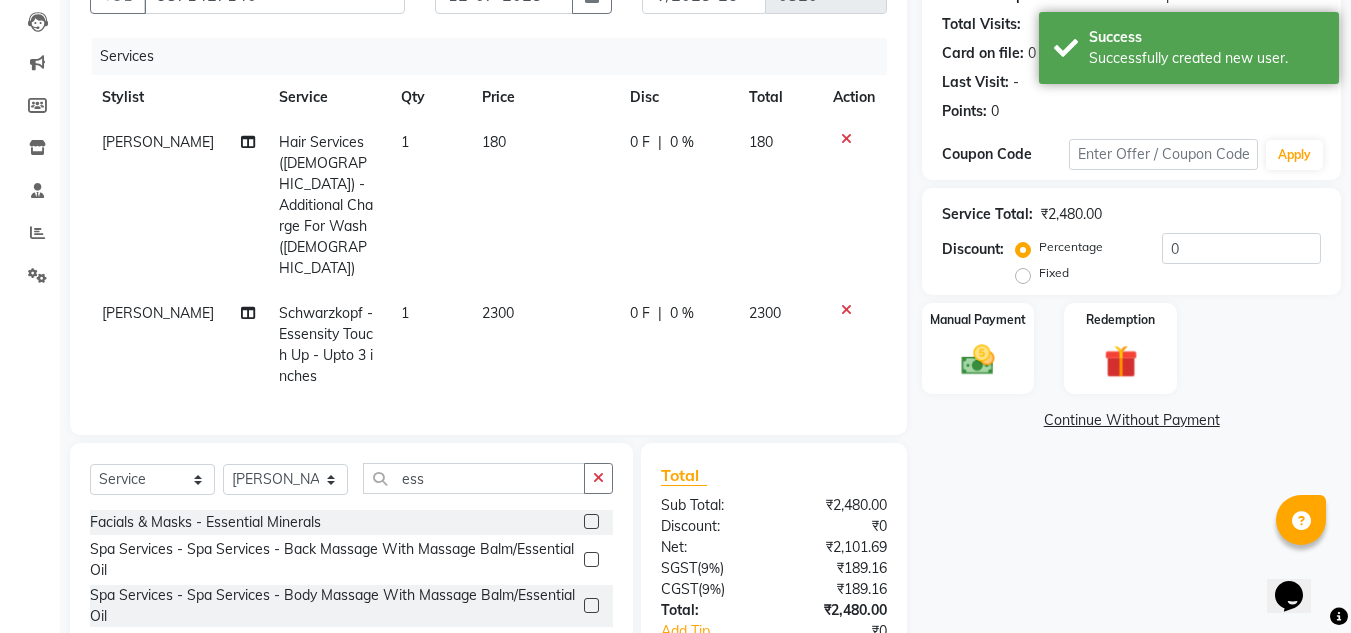 checkbox on "false" 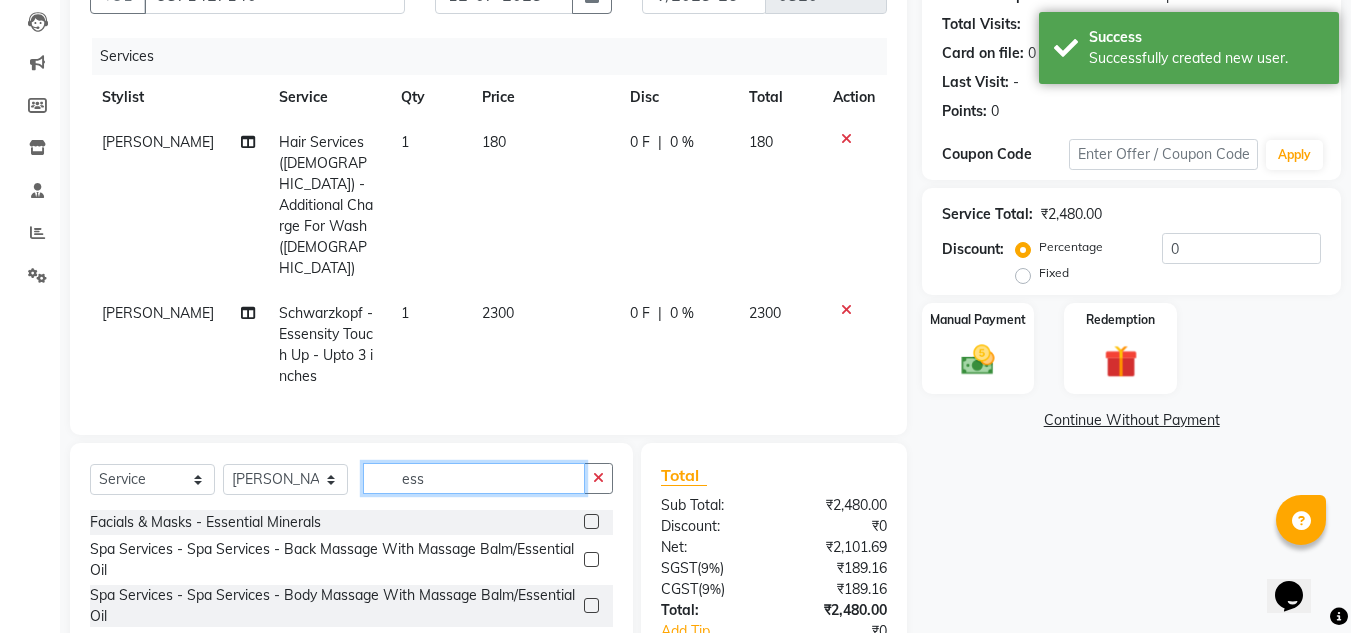 click on "ess" 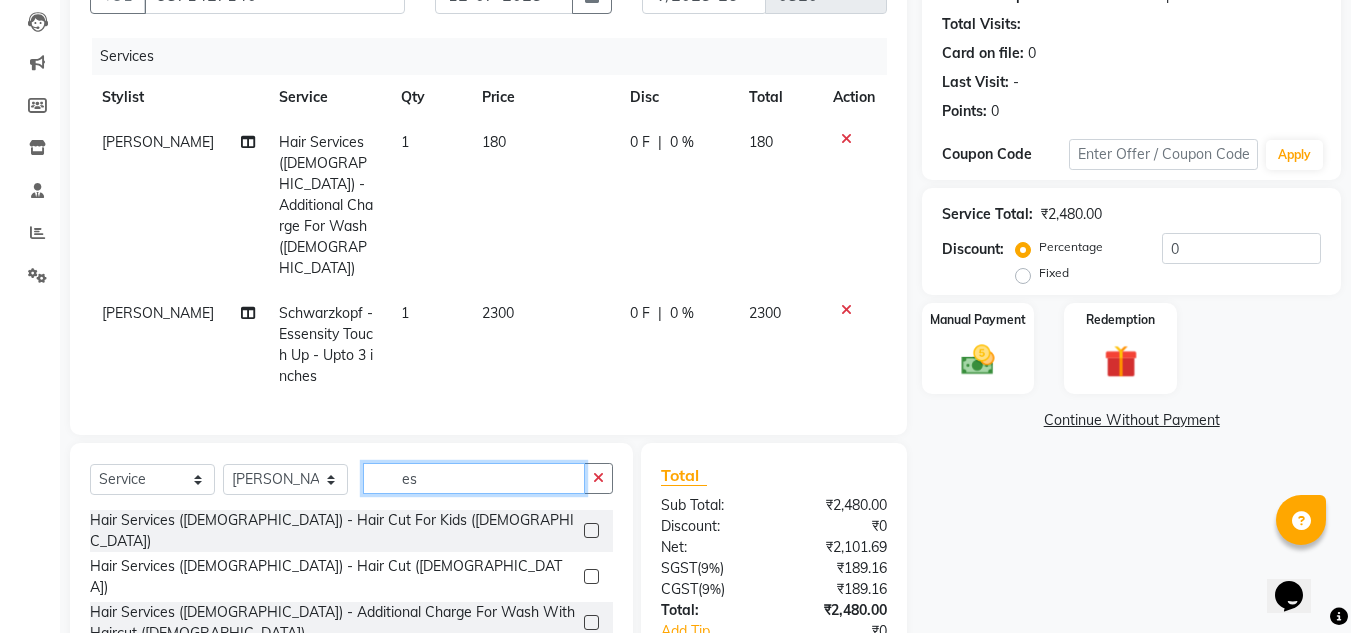 type on "e" 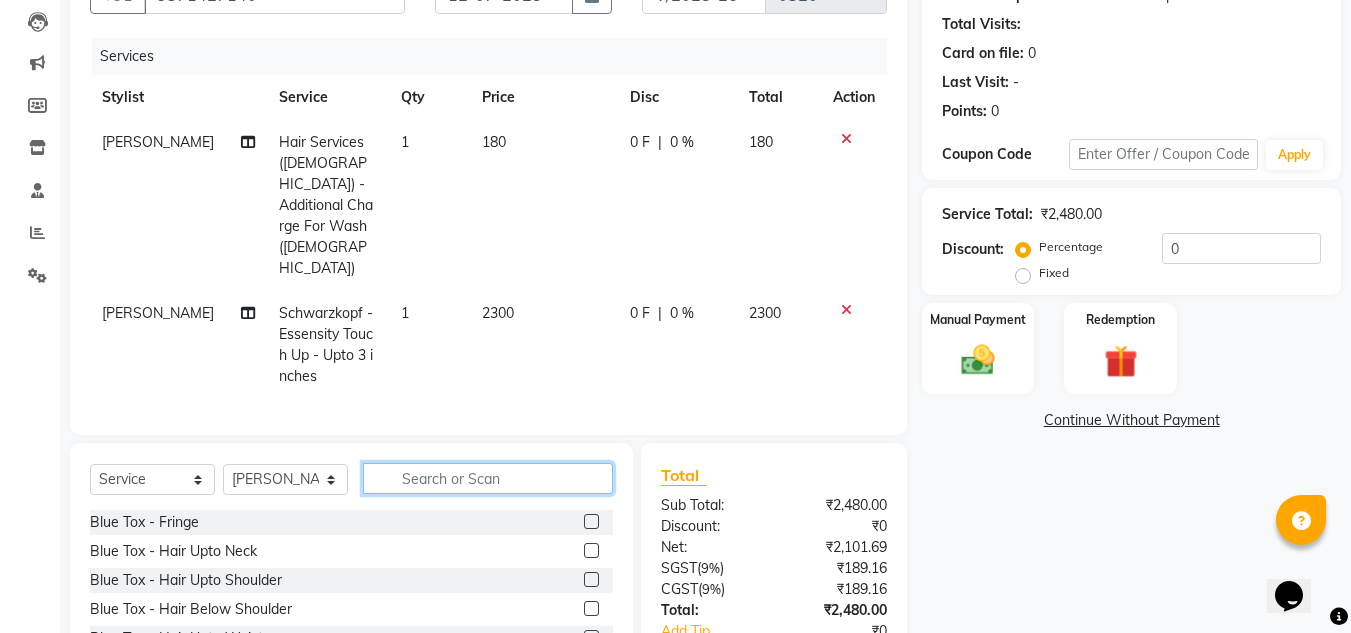 type 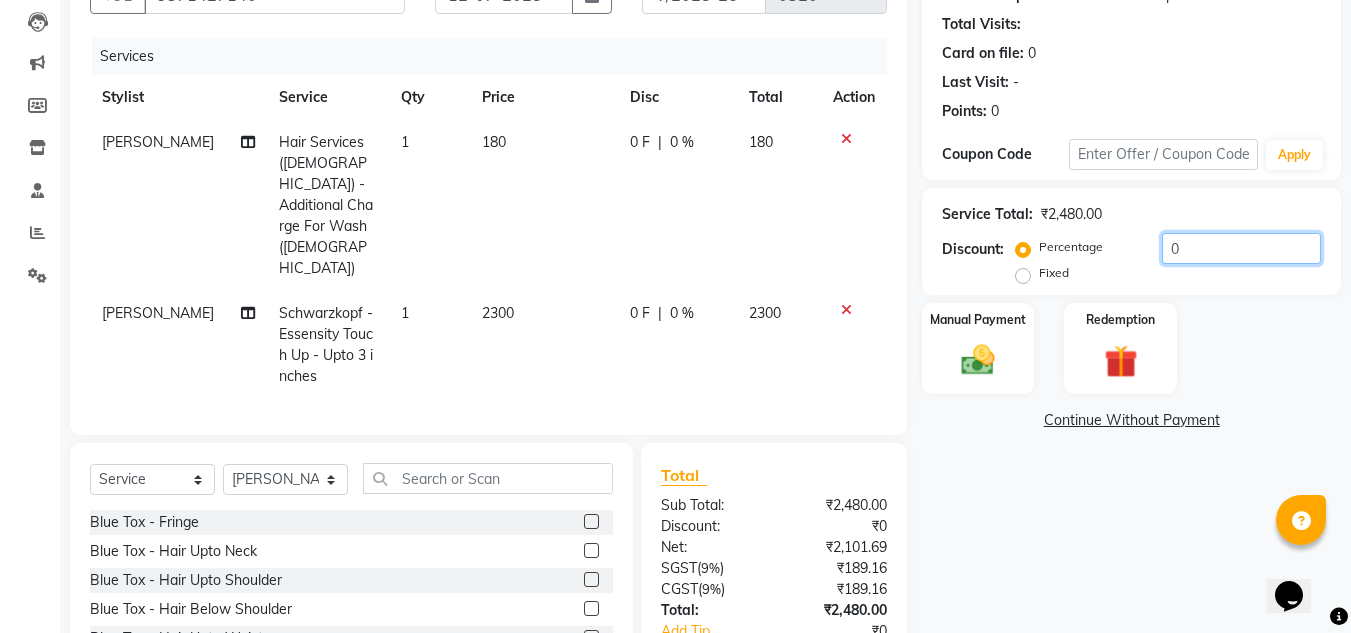 click on "0" 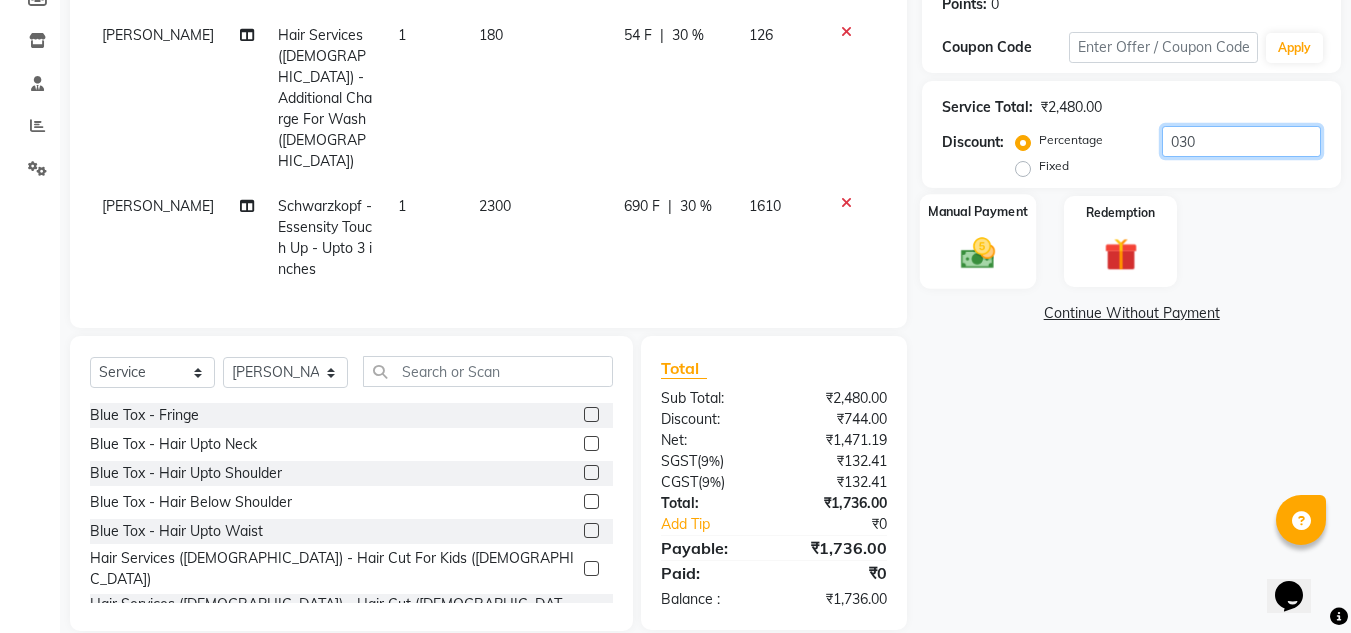 scroll, scrollTop: 318, scrollLeft: 0, axis: vertical 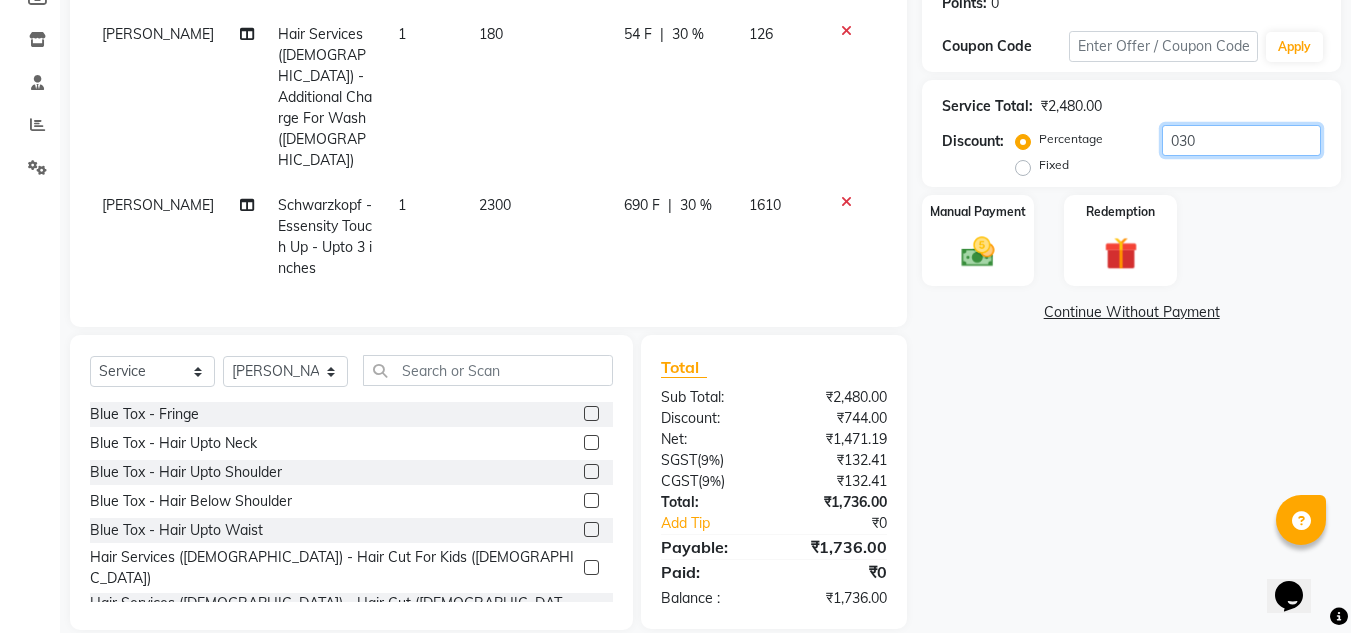 type on "030" 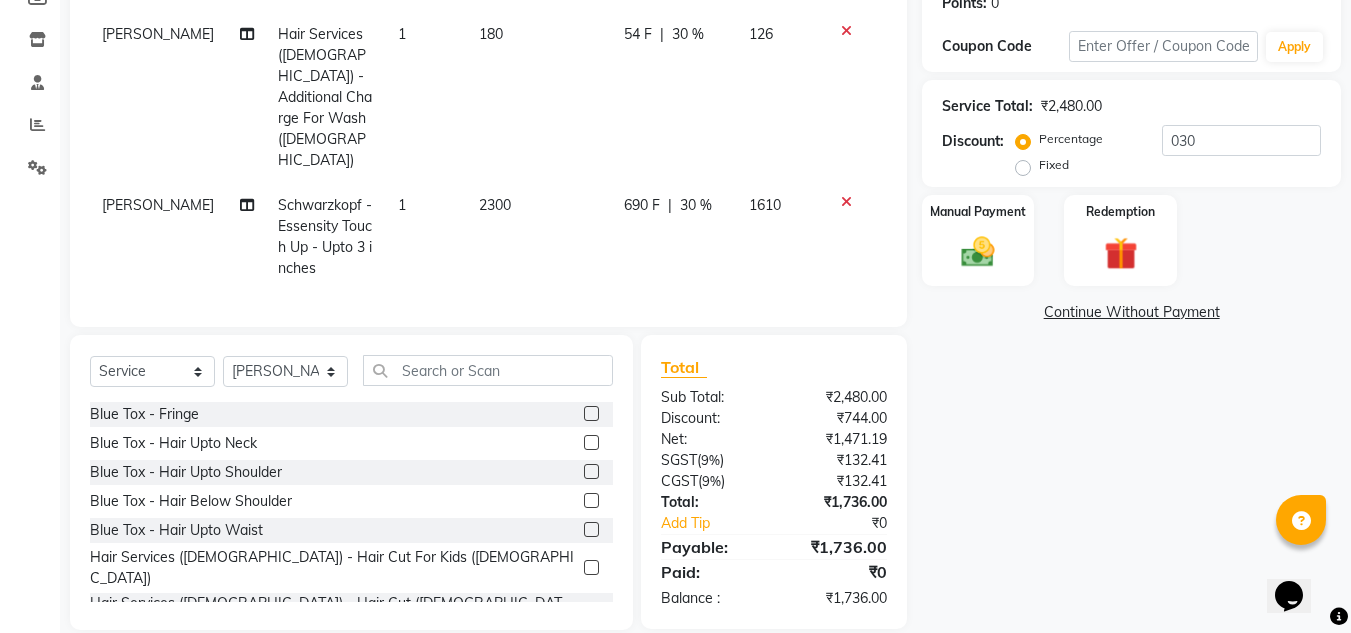 click 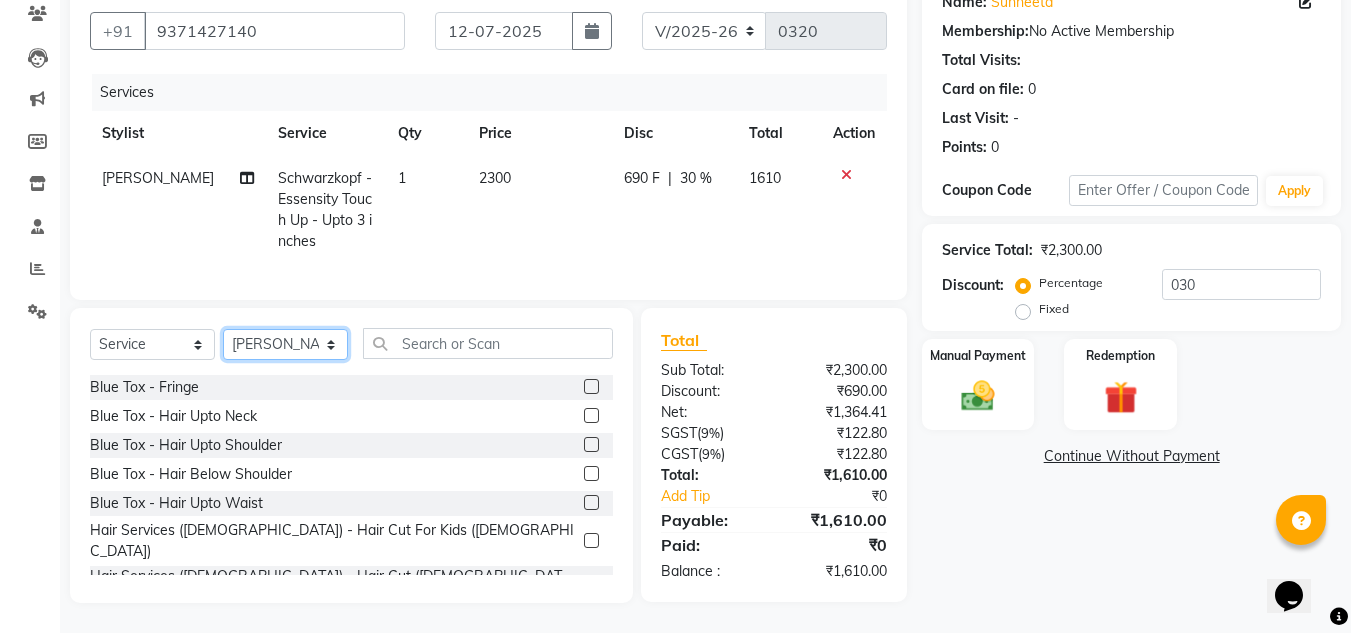 click on "Select Stylist [PERSON_NAME] [PERSON_NAME] [PERSON_NAME] [PERSON_NAME] [PERSON_NAME]" 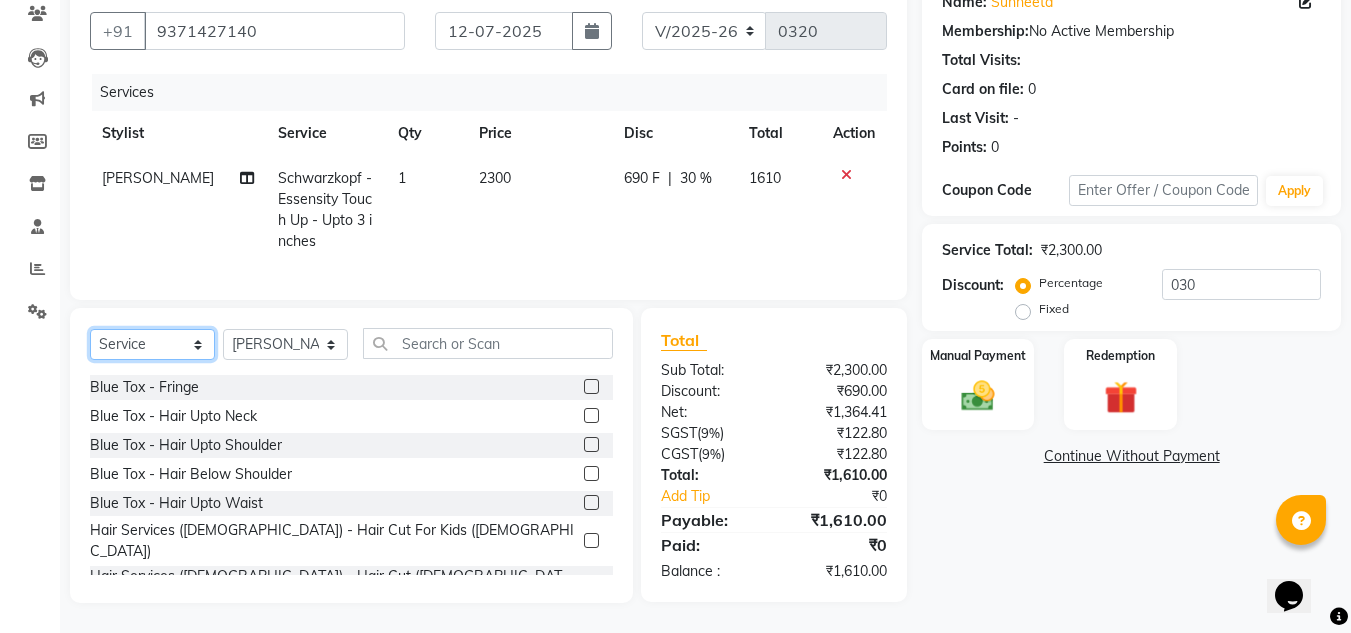 click on "Select  Service  Product  Membership  Package Voucher Prepaid Gift Card" 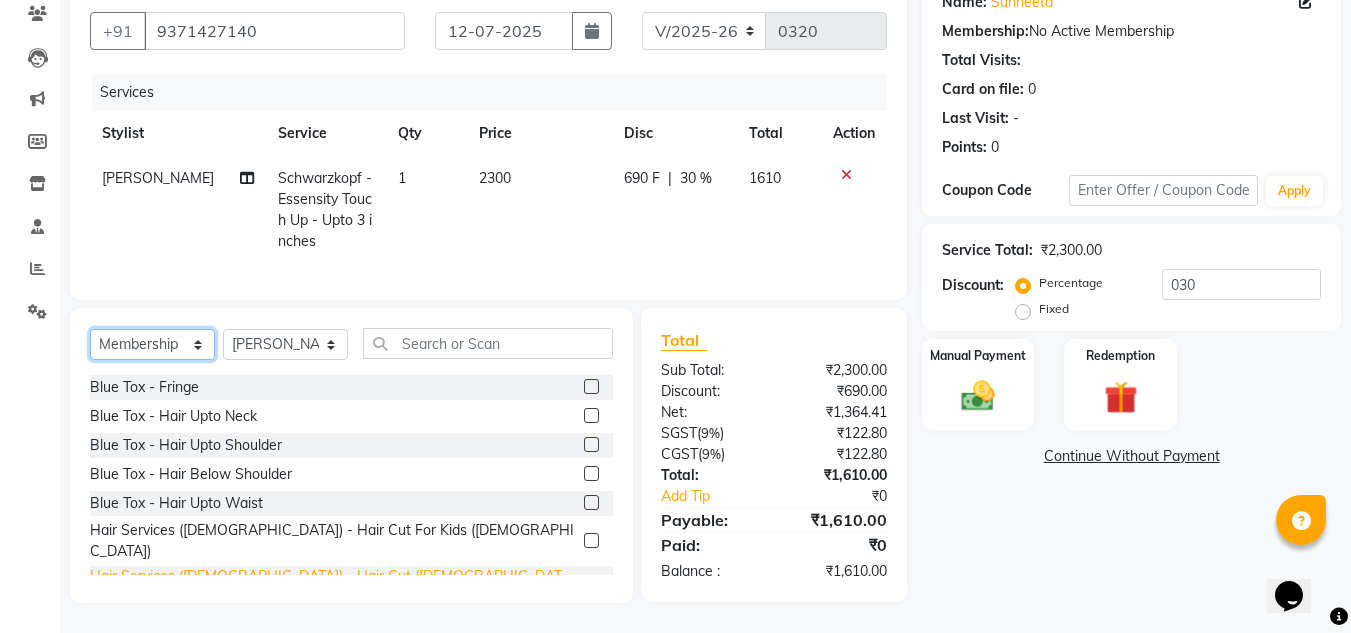 click on "Select  Service  Product  Membership  Package Voucher Prepaid Gift Card" 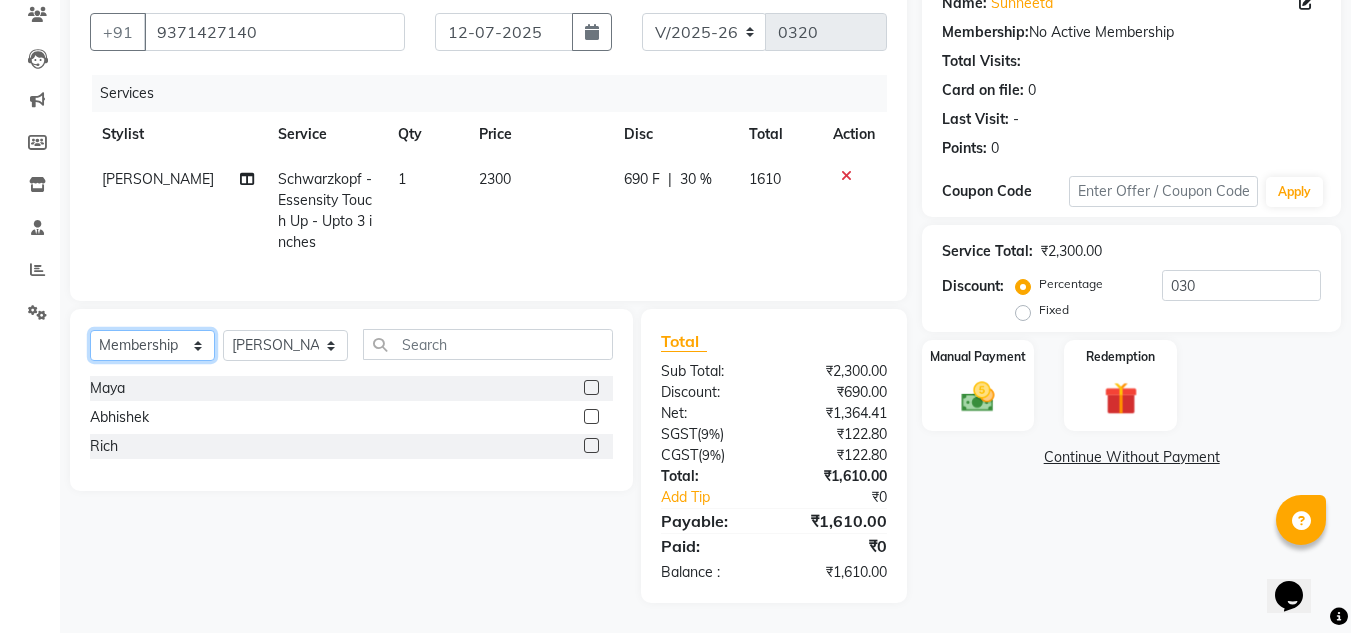click on "Select  Service  Product  Membership  Package Voucher Prepaid Gift Card" 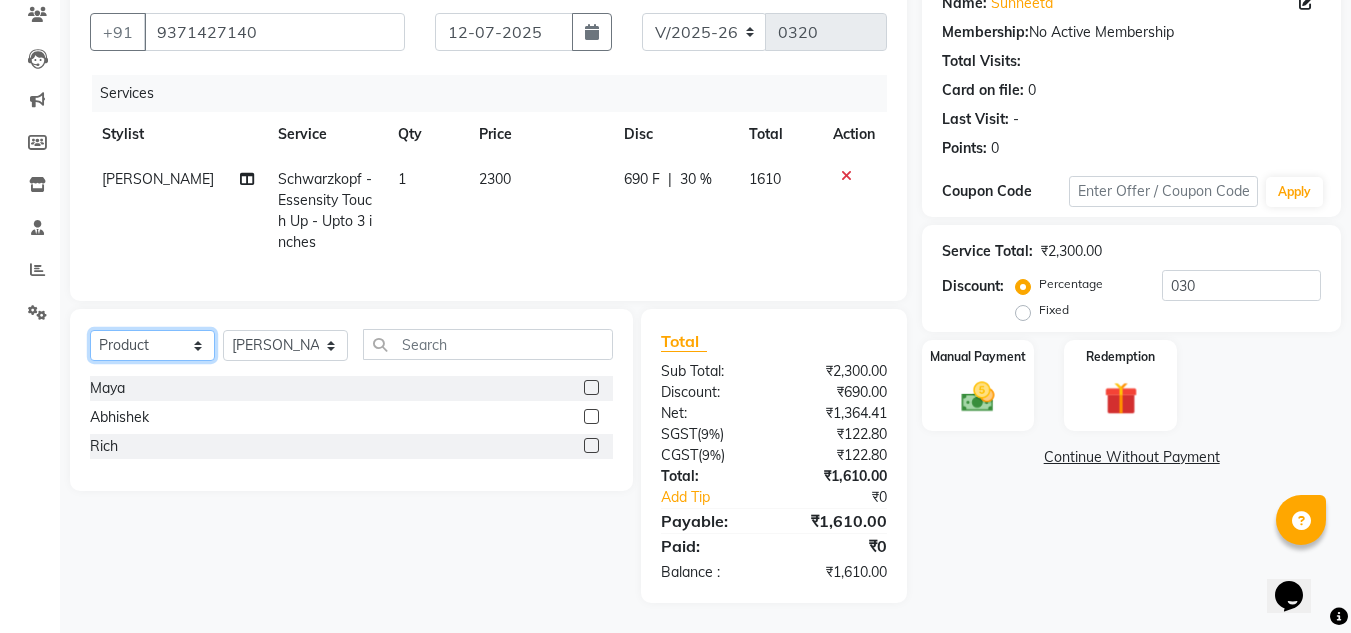 click on "Select  Service  Product  Membership  Package Voucher Prepaid Gift Card" 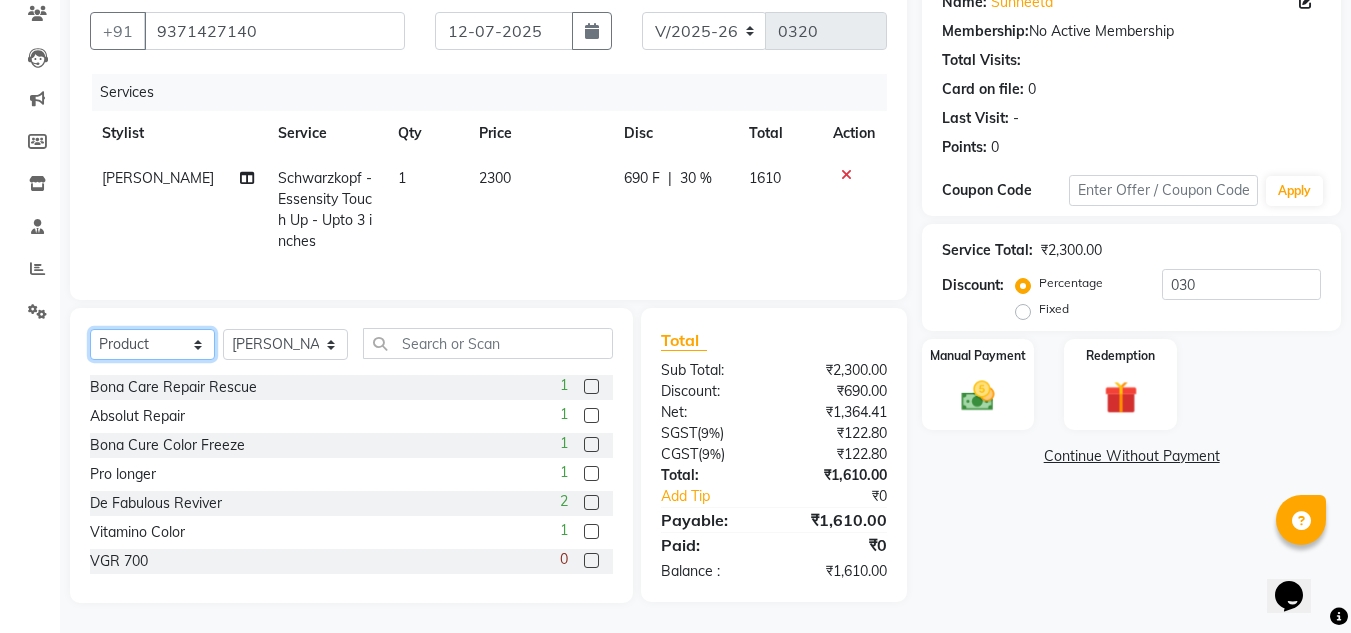 scroll, scrollTop: 189, scrollLeft: 0, axis: vertical 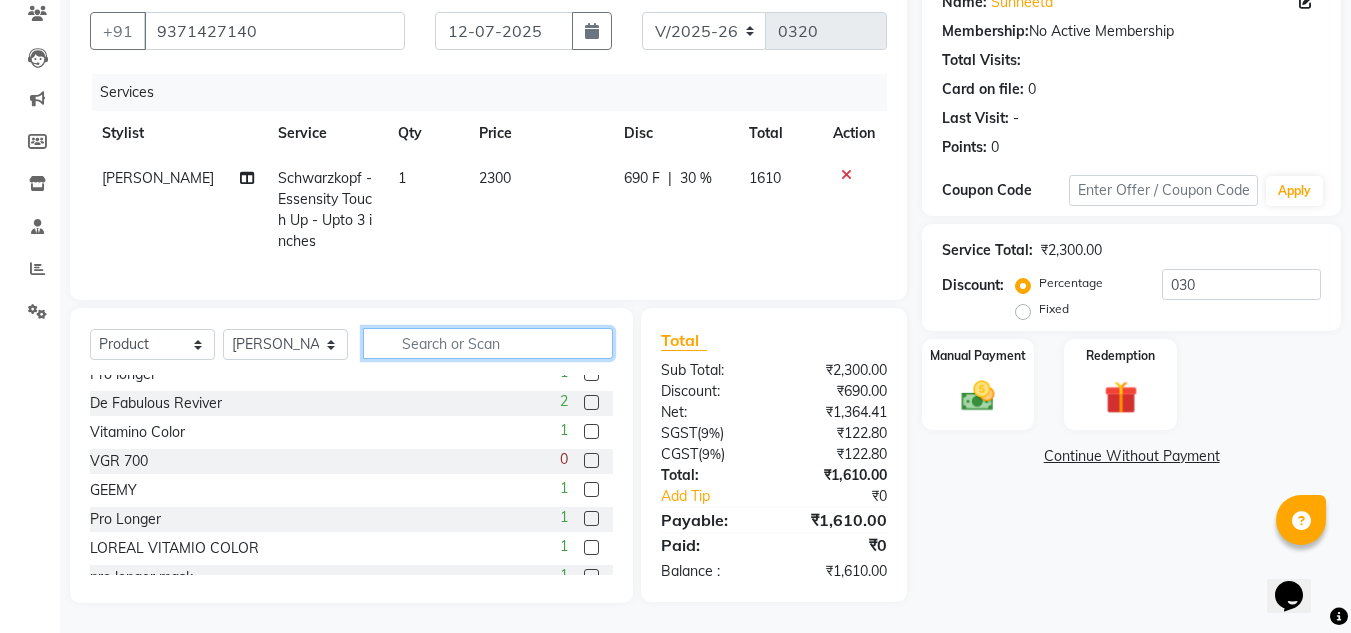 click 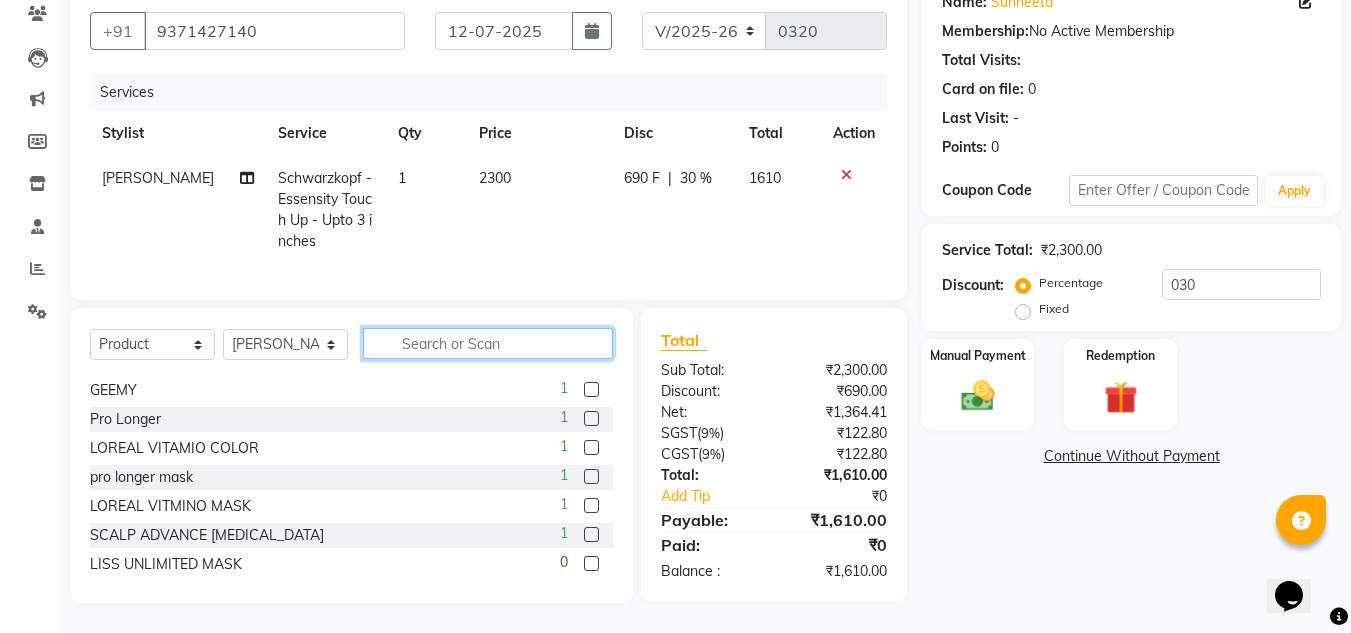scroll, scrollTop: 300, scrollLeft: 0, axis: vertical 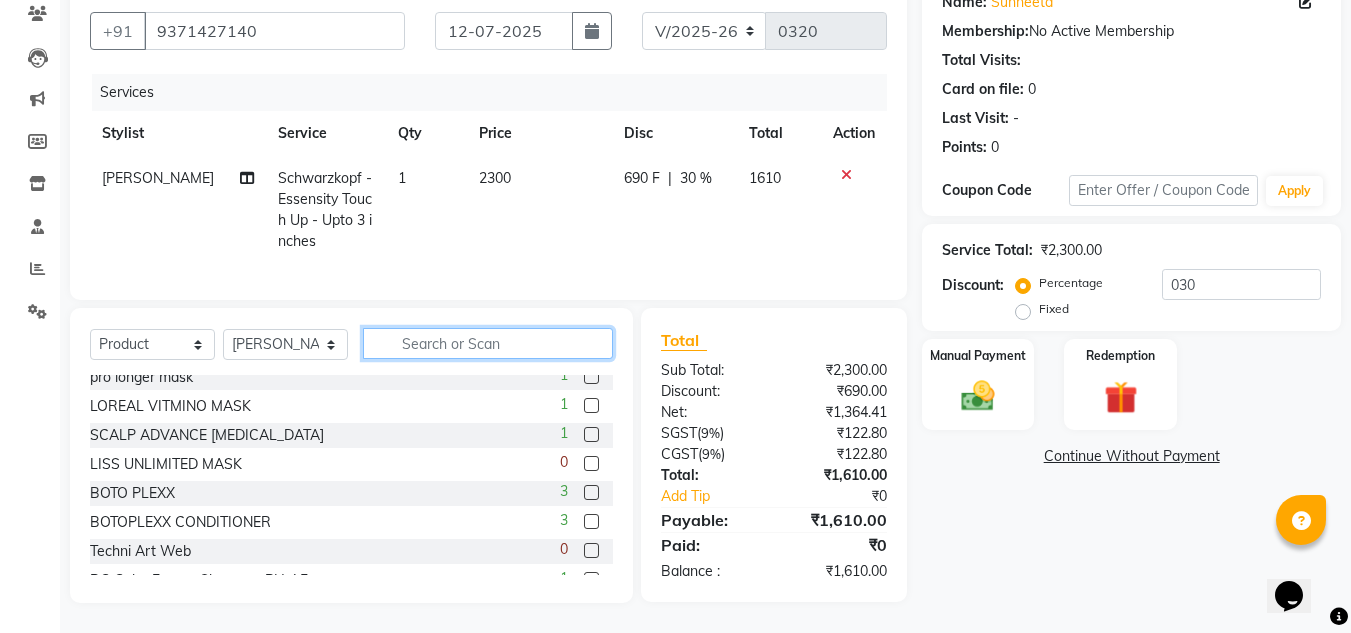 click 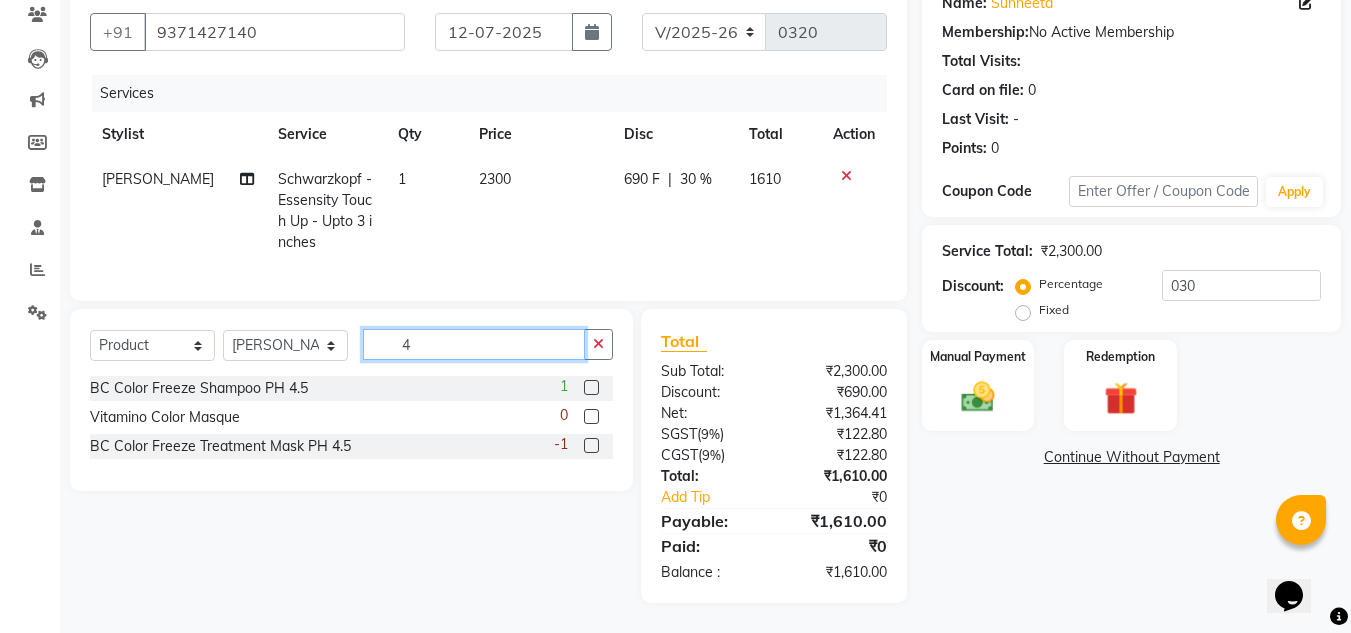 scroll, scrollTop: 188, scrollLeft: 0, axis: vertical 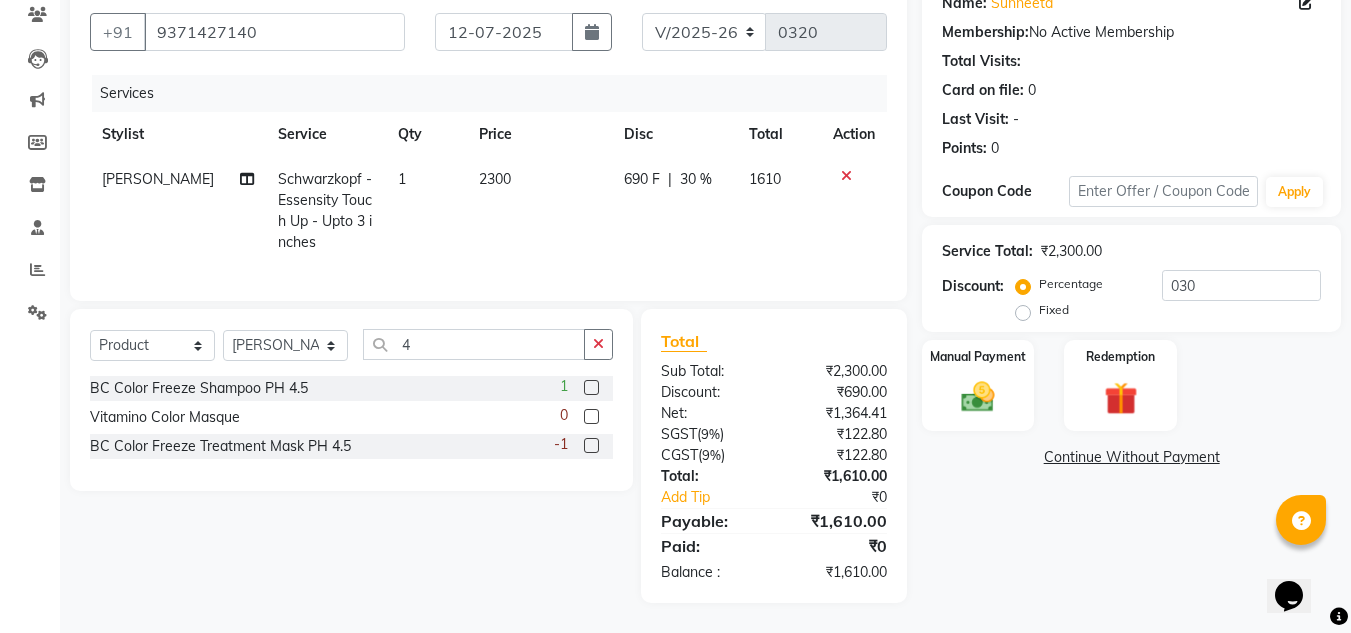 click 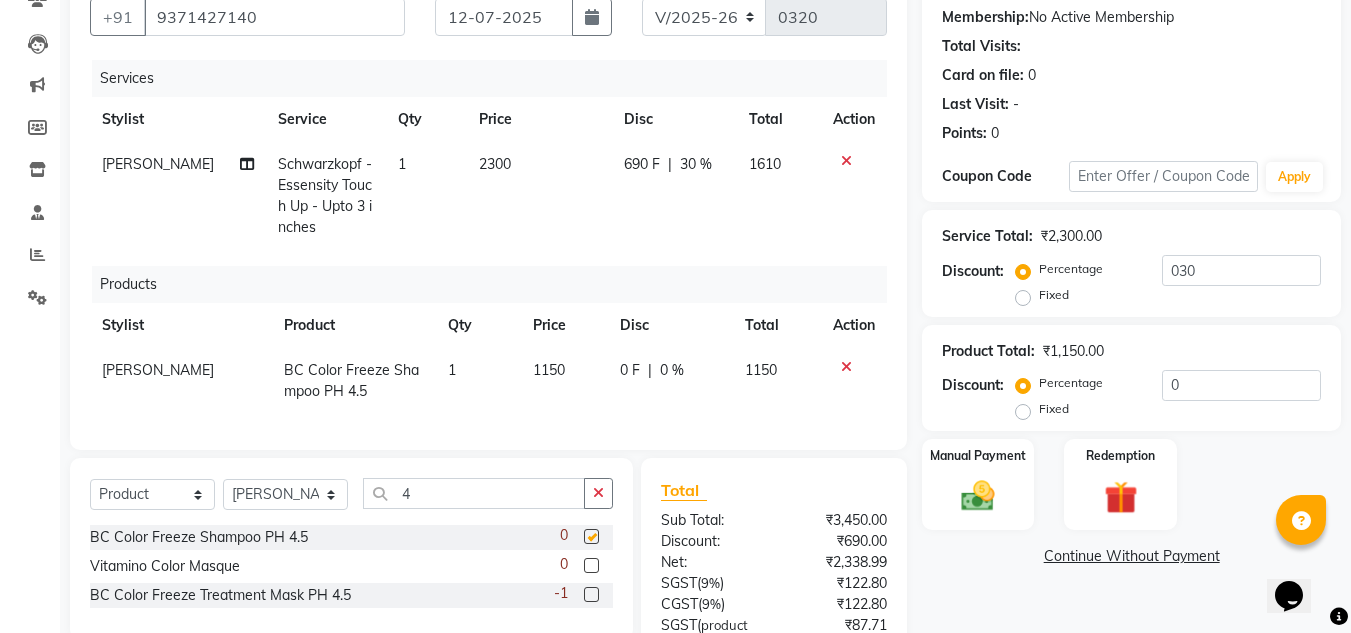 checkbox on "false" 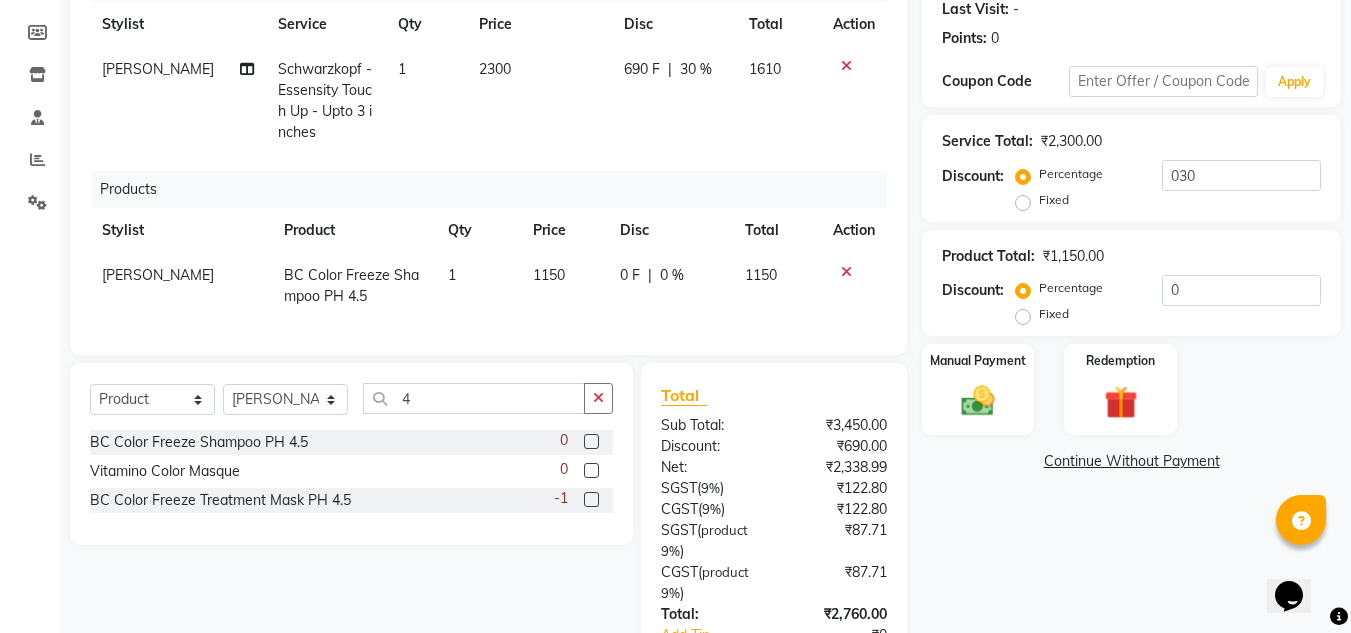 scroll, scrollTop: 388, scrollLeft: 0, axis: vertical 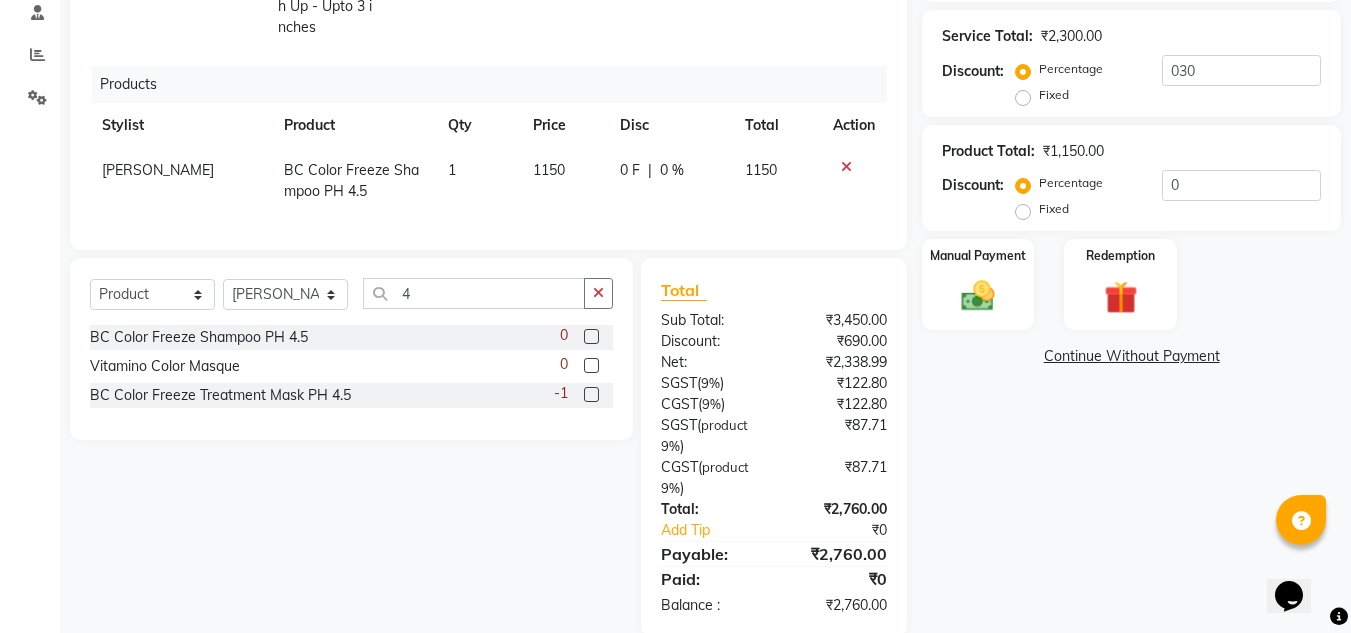 click 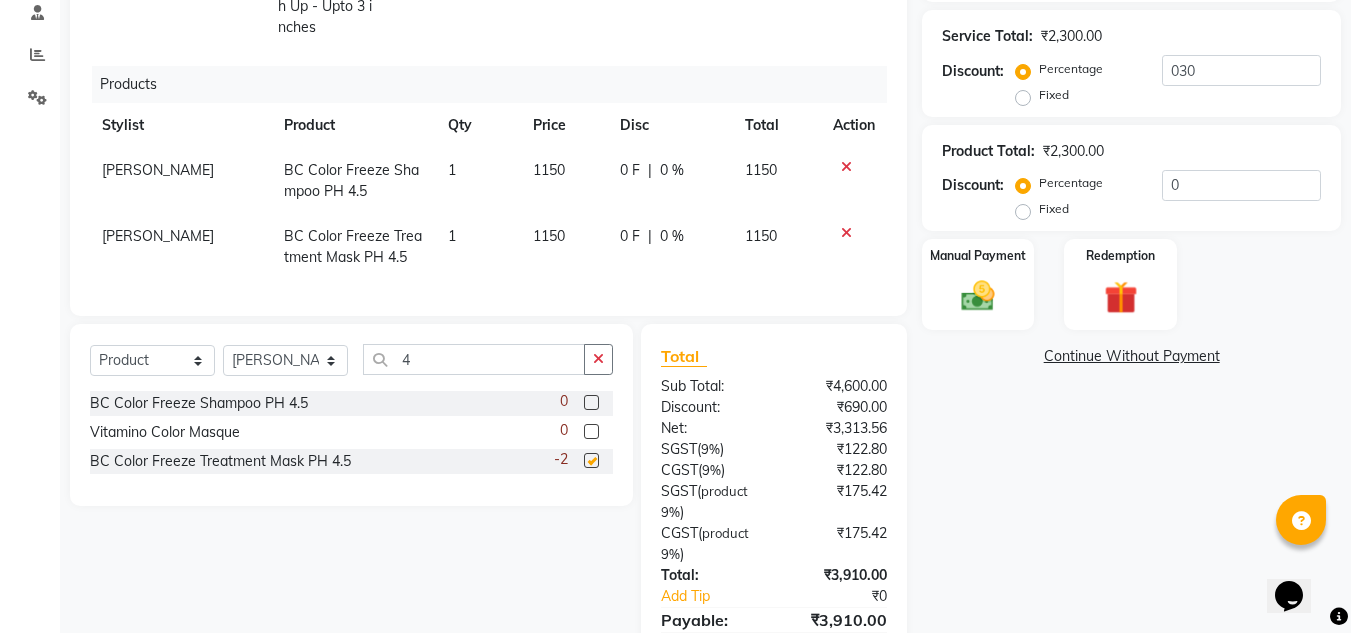 checkbox on "false" 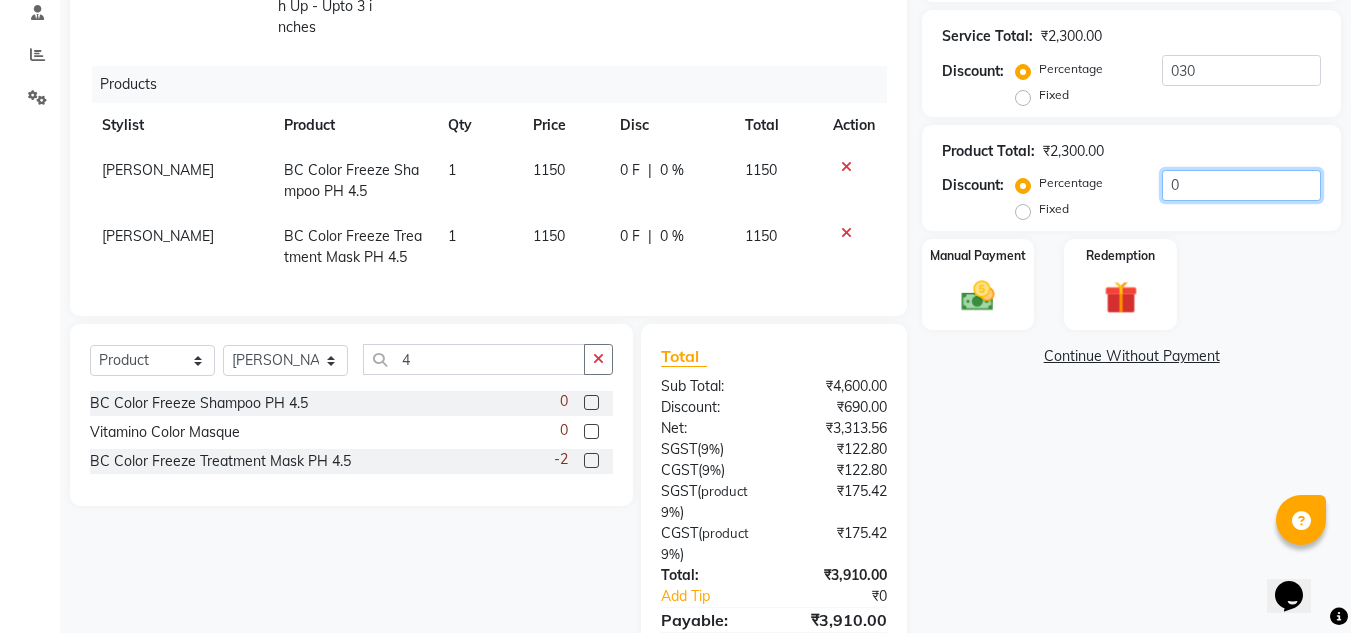 click on "0" 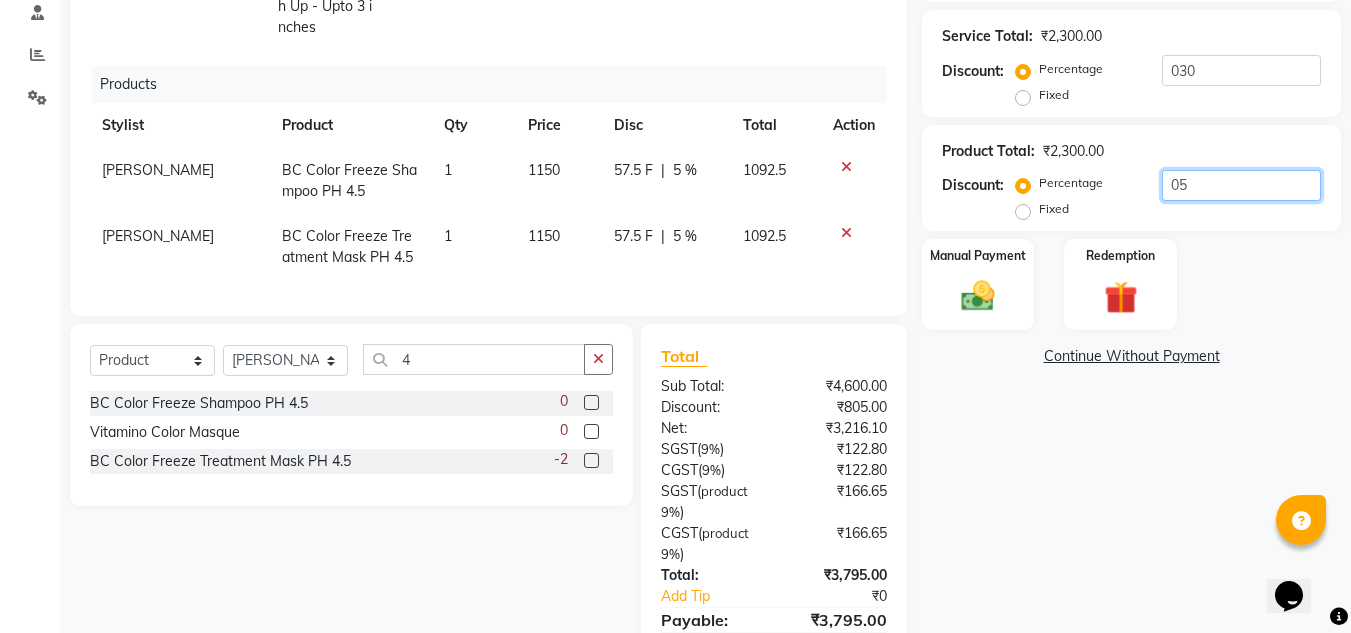 type on "05" 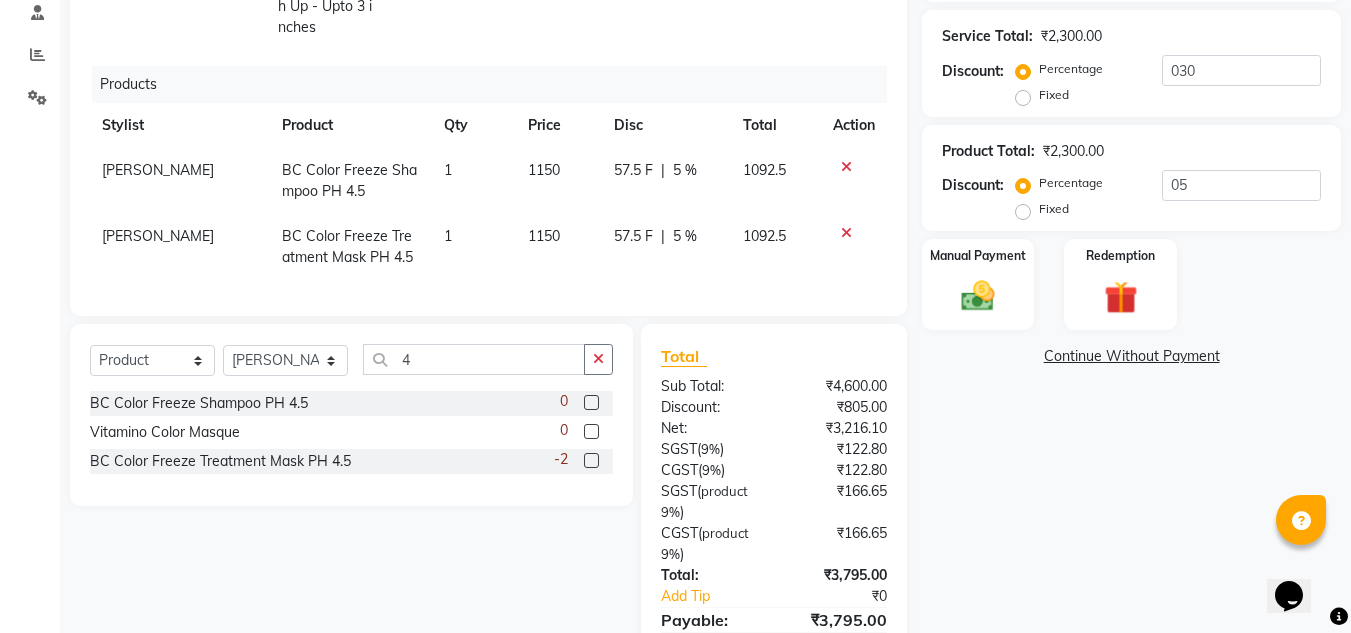 click on "1092.5" 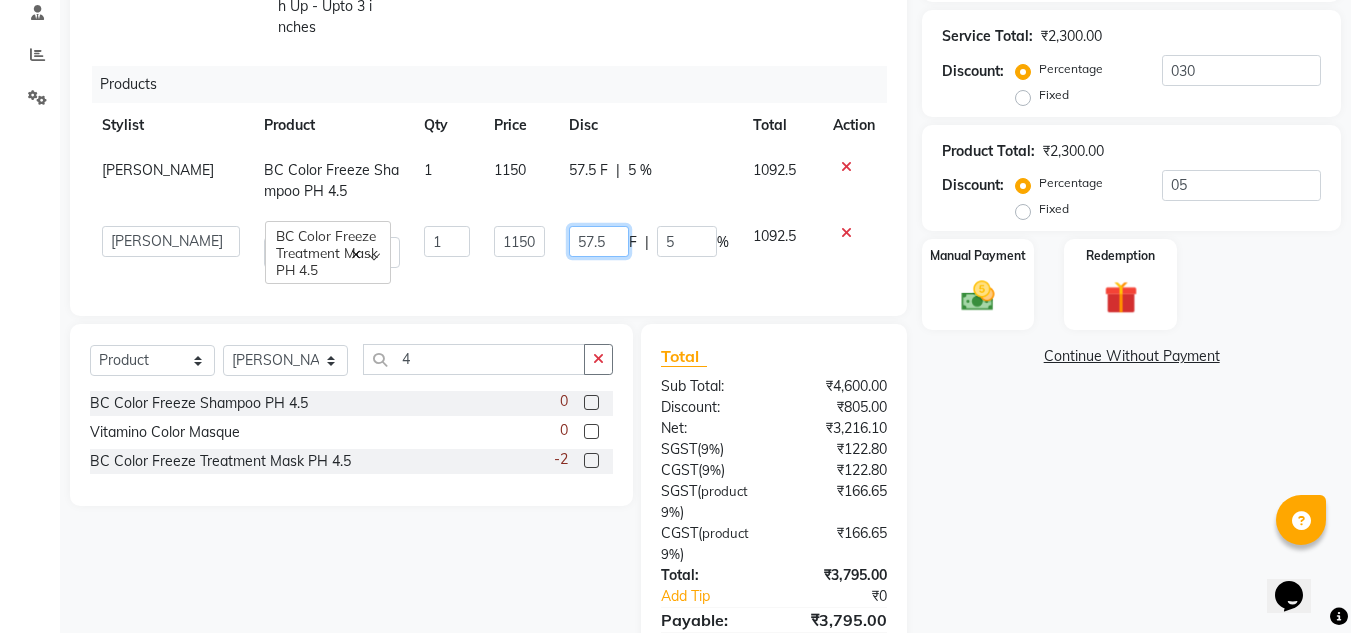 click on "57.5" 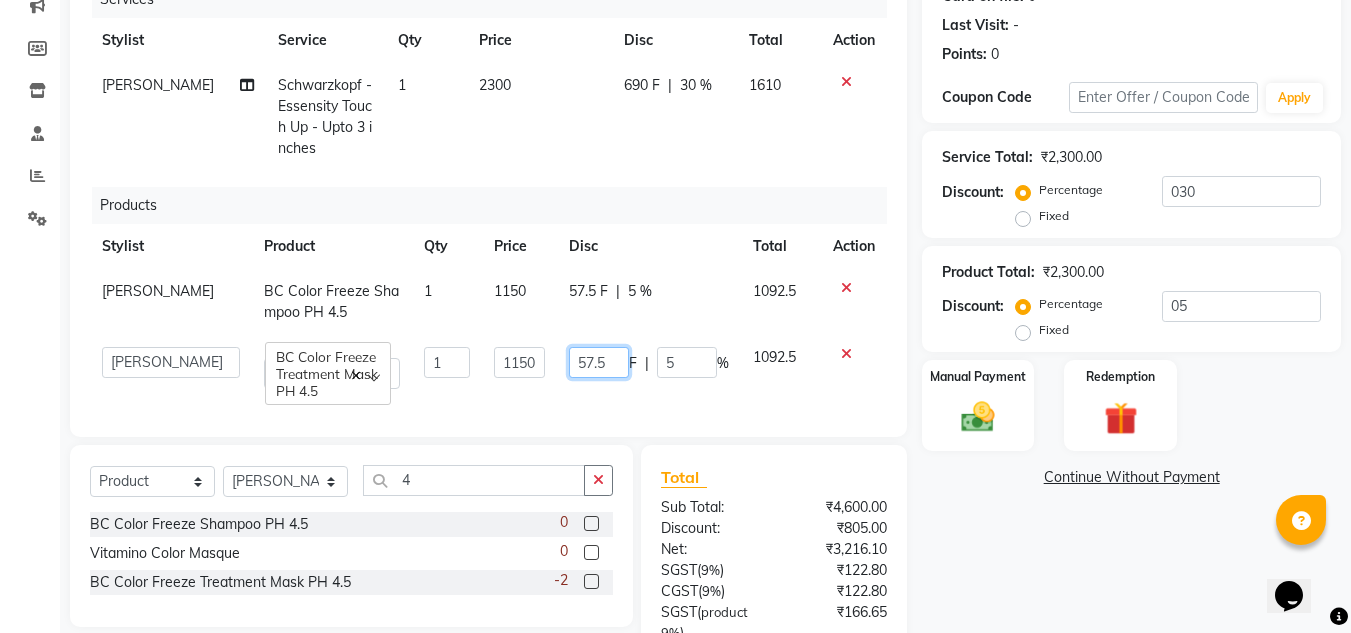 scroll, scrollTop: 388, scrollLeft: 0, axis: vertical 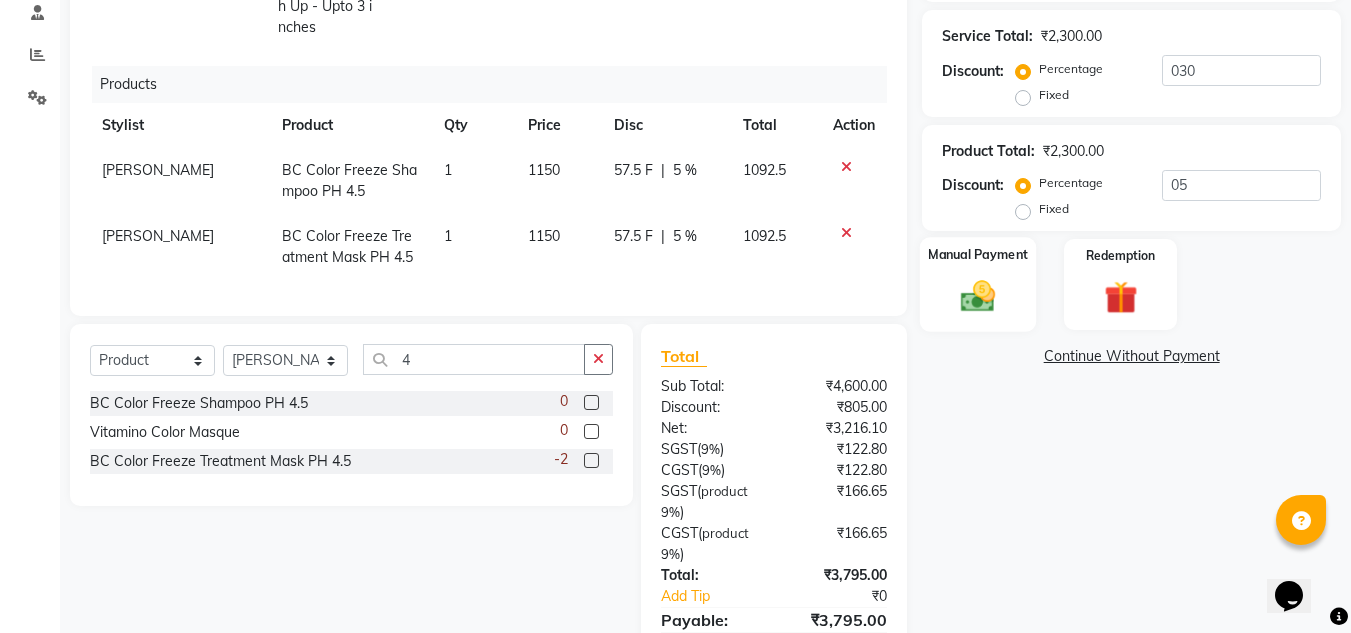 click 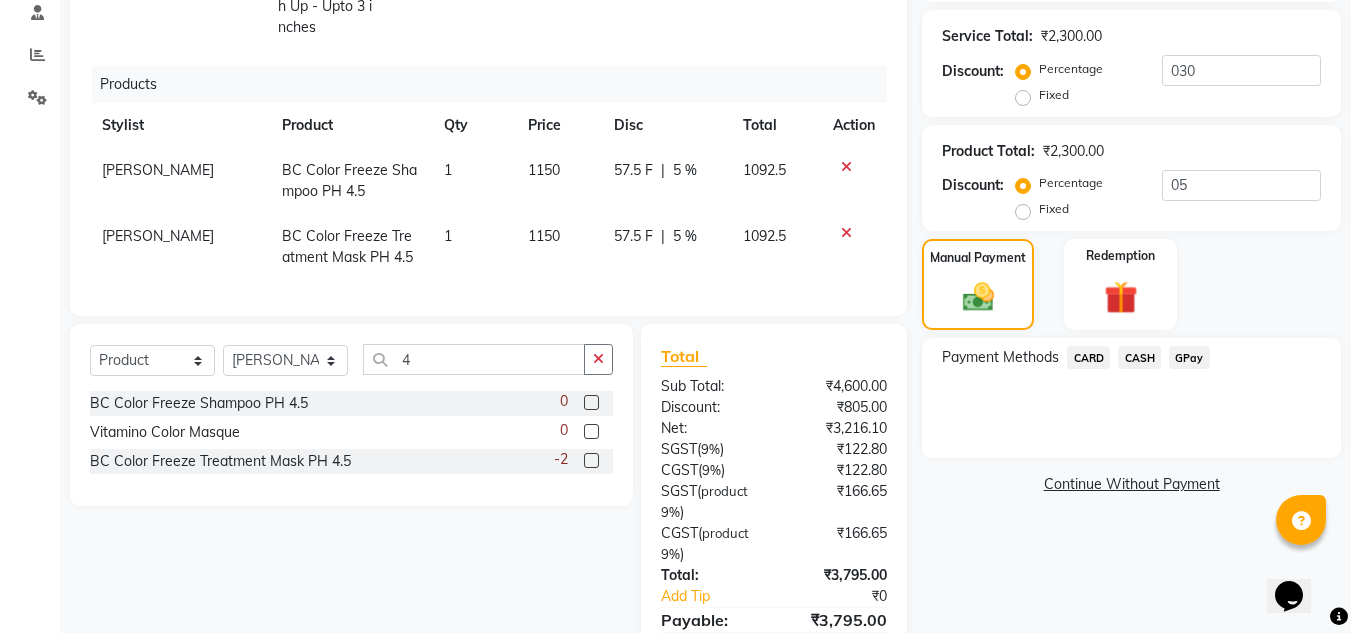 click on "GPay" 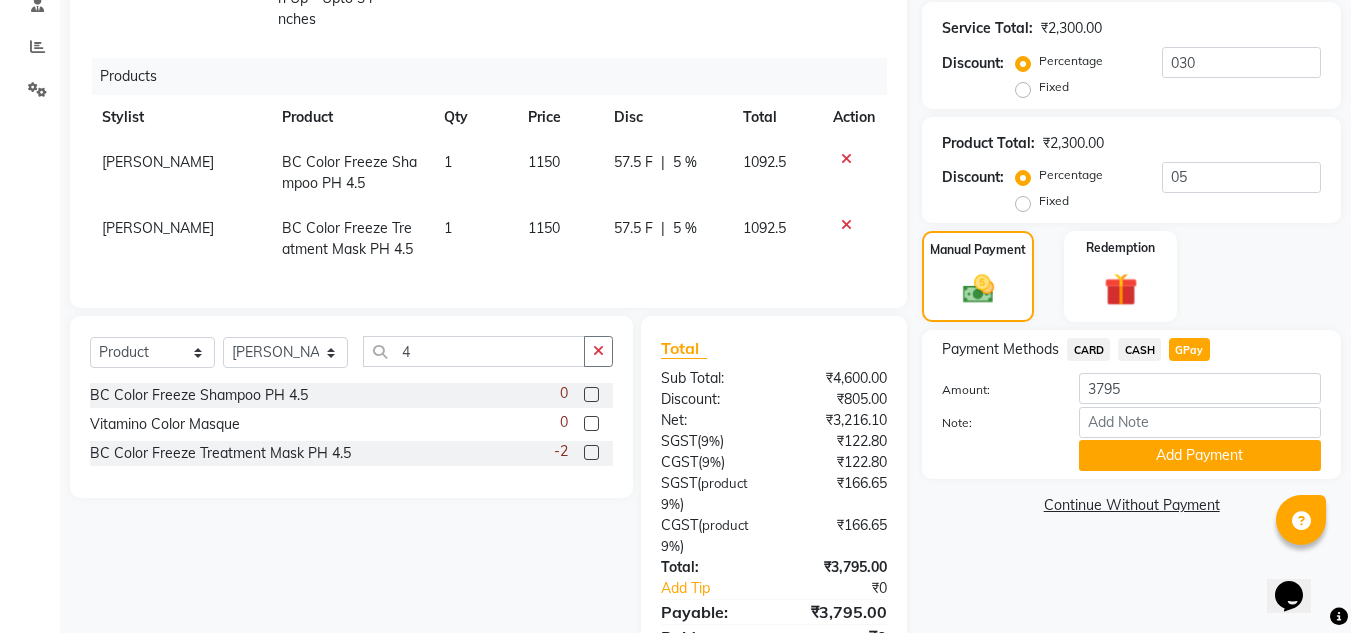 scroll, scrollTop: 402, scrollLeft: 0, axis: vertical 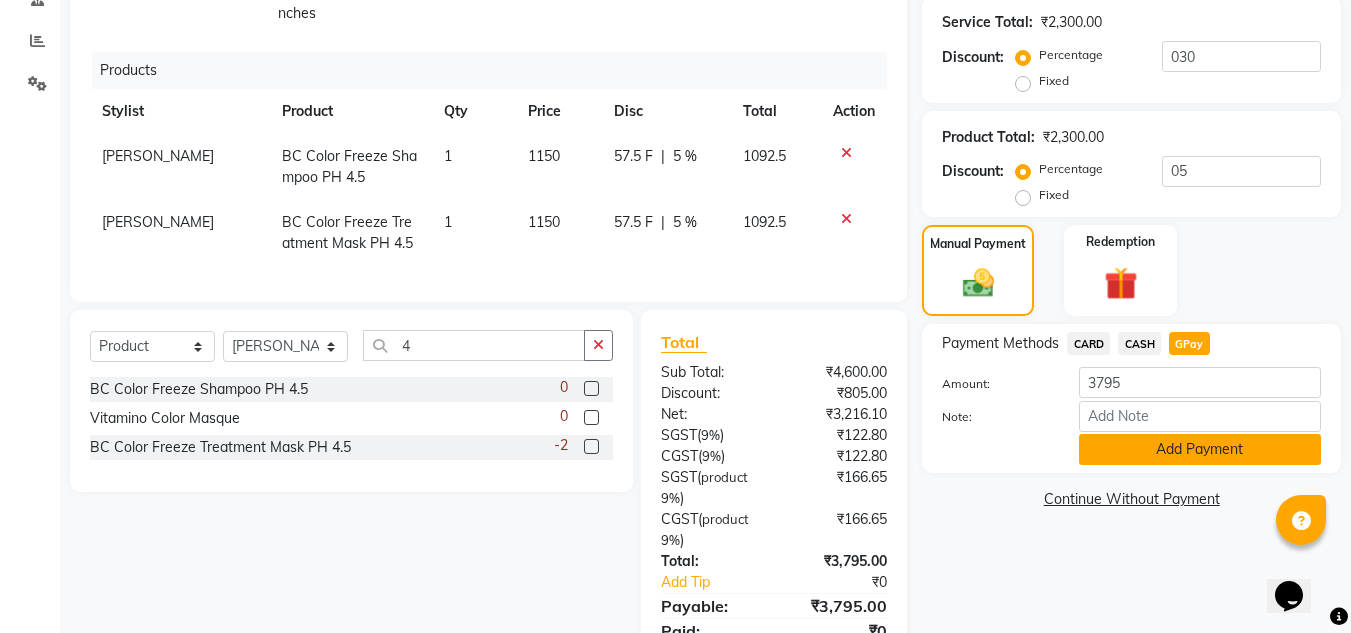 click on "Add Payment" 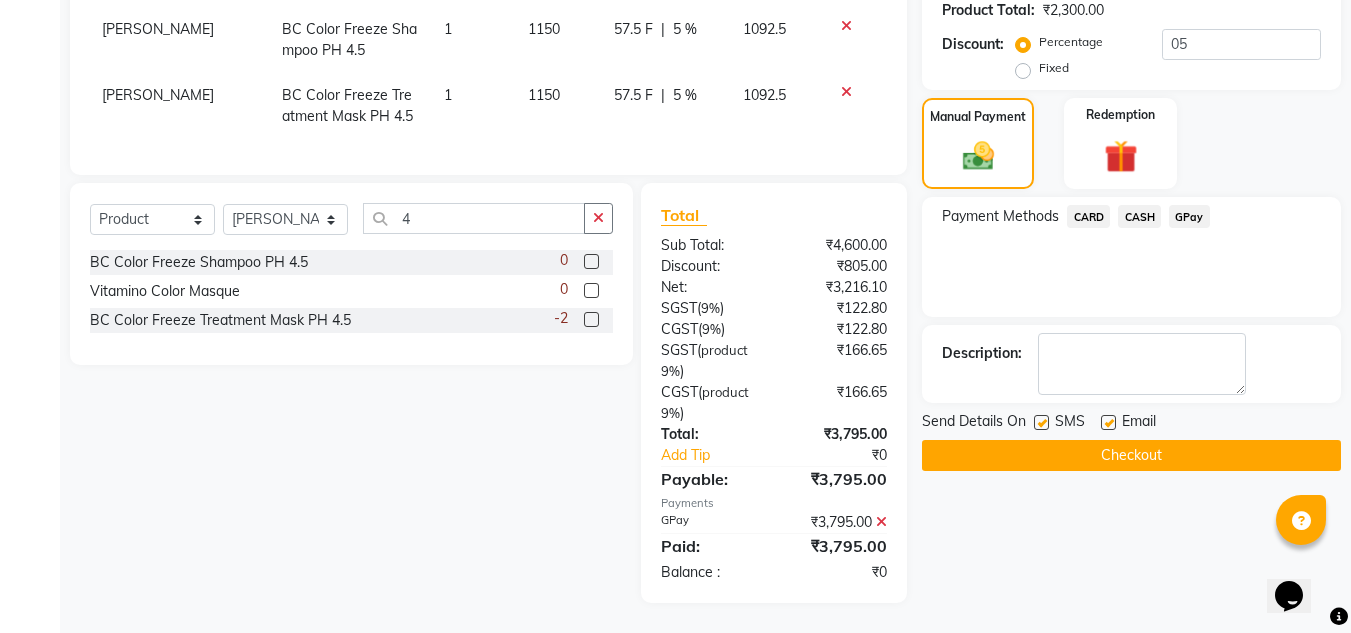 scroll, scrollTop: 544, scrollLeft: 0, axis: vertical 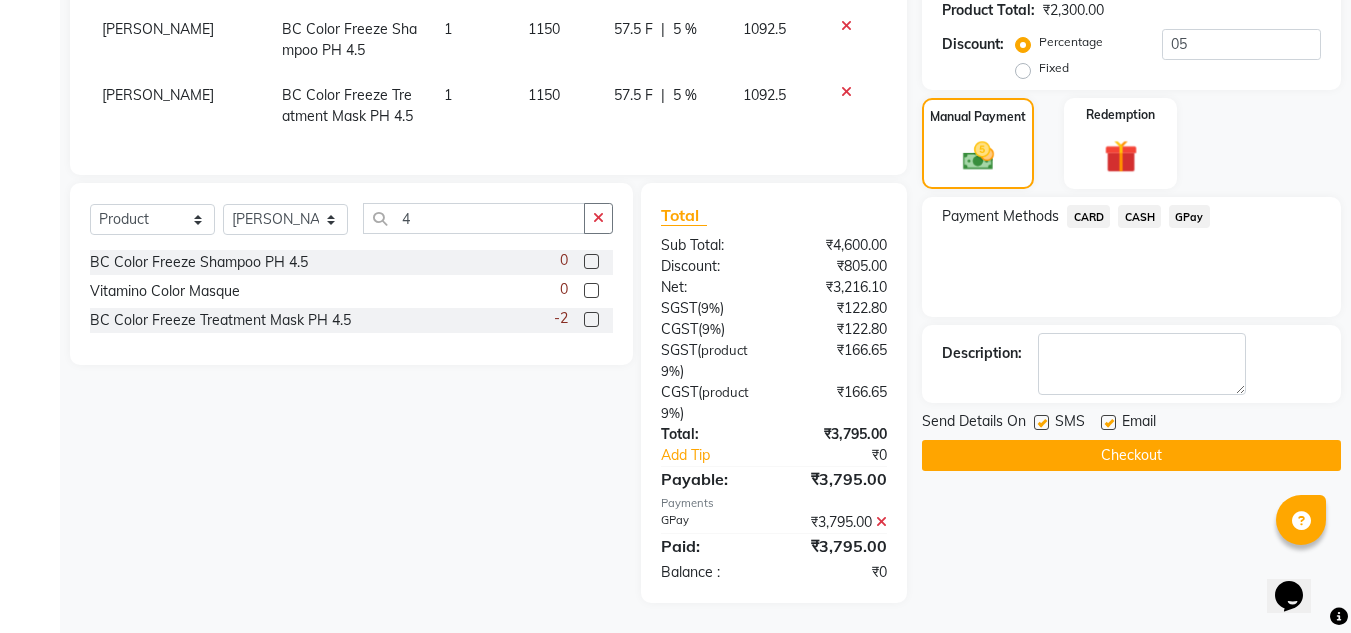 click on "Checkout" 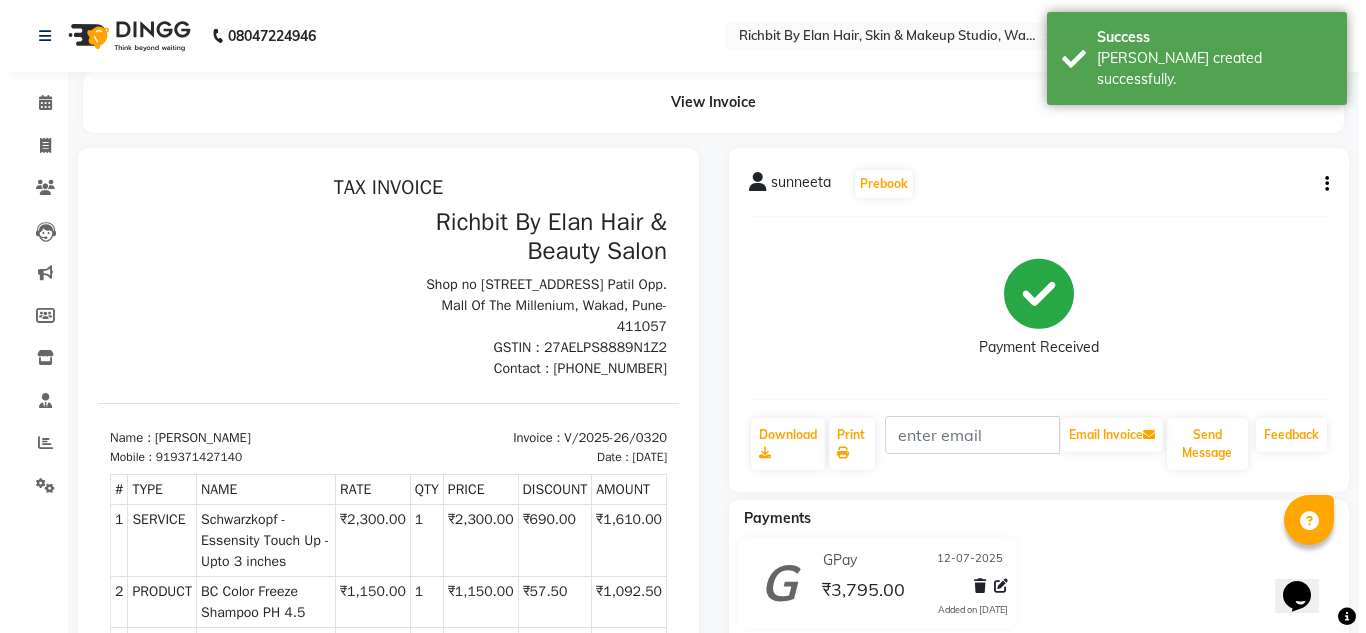 scroll, scrollTop: 0, scrollLeft: 0, axis: both 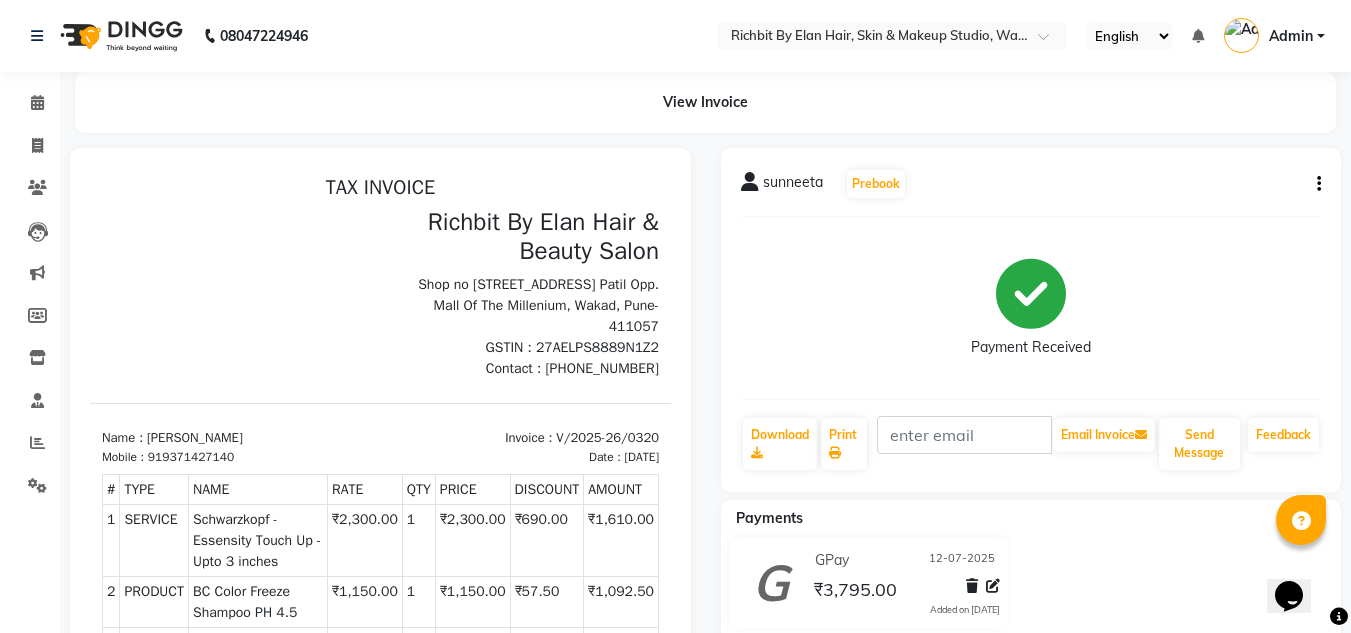 click on "Invoice" 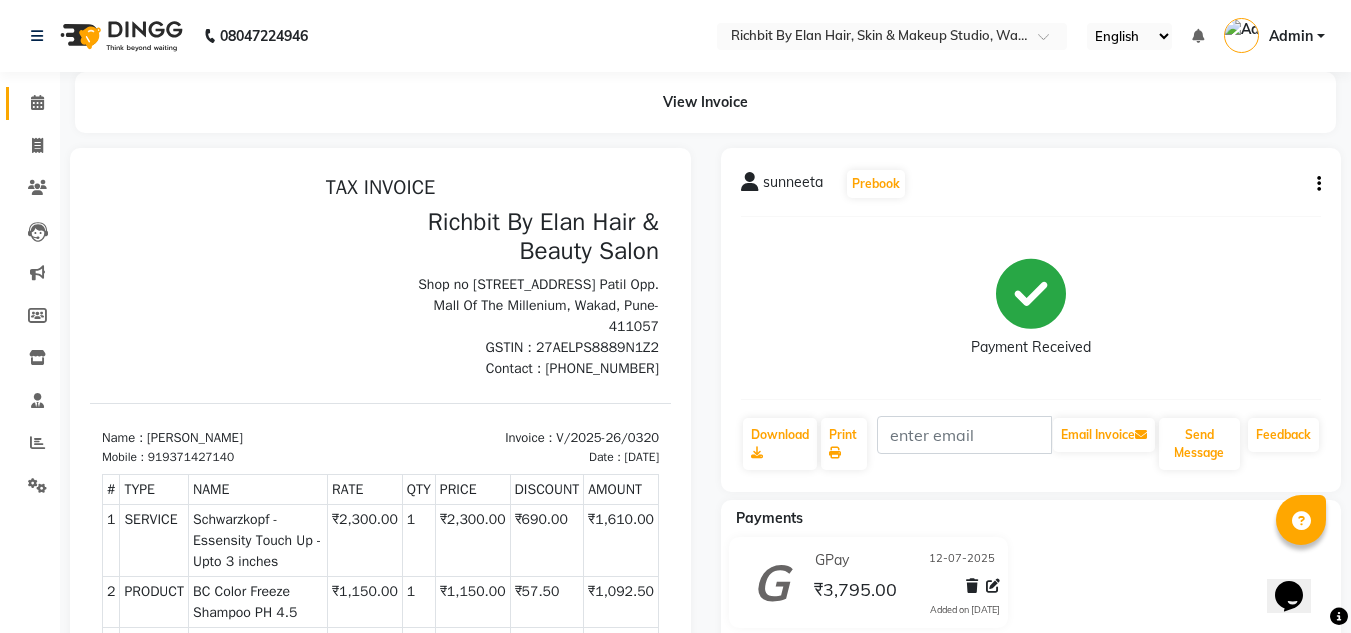 click on "Calendar" 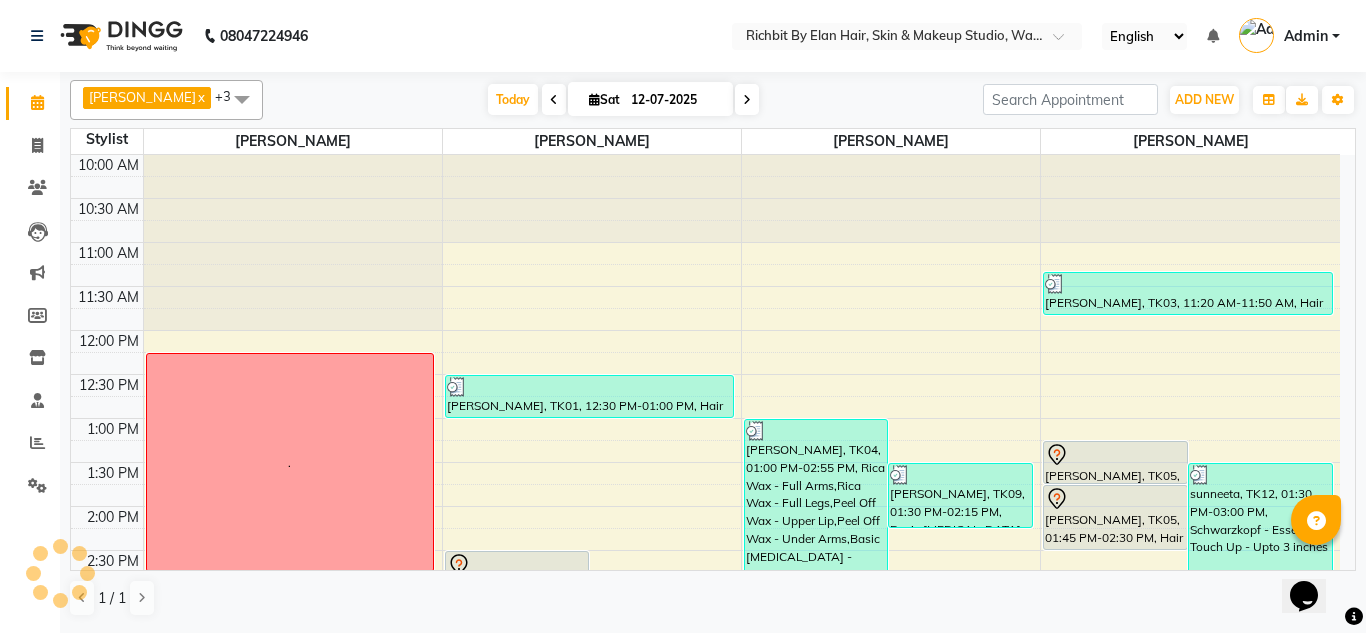 scroll, scrollTop: 0, scrollLeft: 0, axis: both 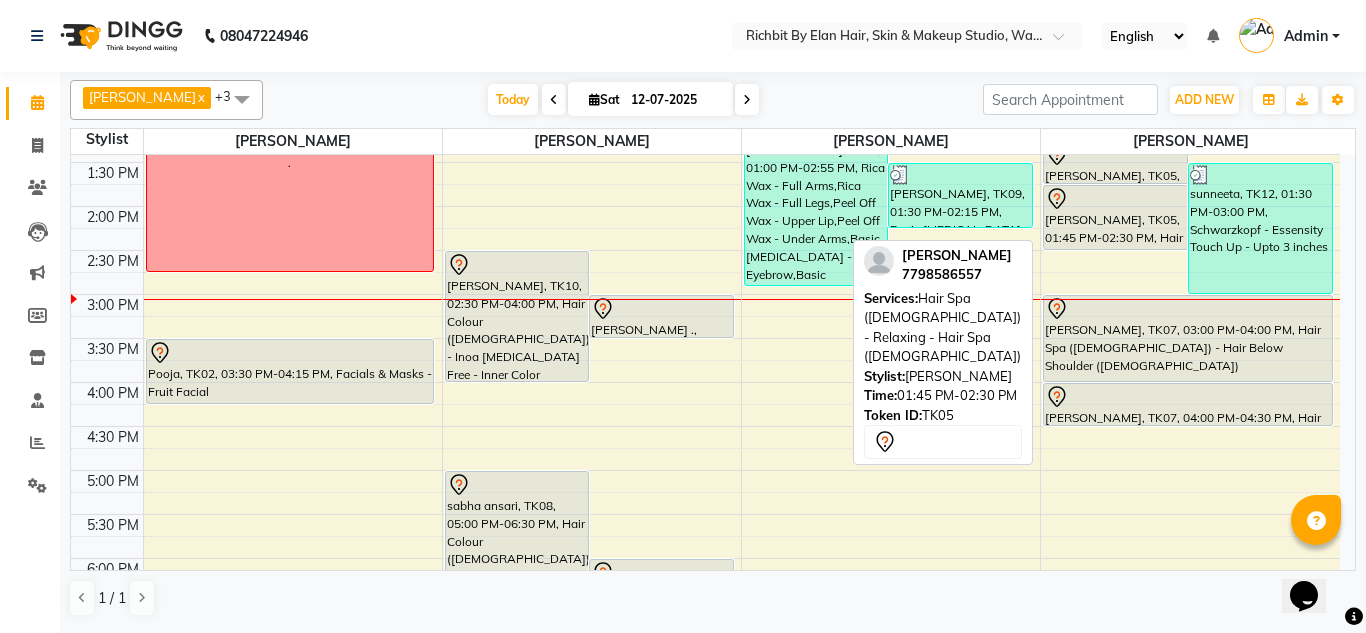 click on "[PERSON_NAME], TK05, 01:45 PM-02:30 PM, Hair Spa ([DEMOGRAPHIC_DATA]) - Relaxing - Hair Spa ([DEMOGRAPHIC_DATA])" at bounding box center (1115, 217) 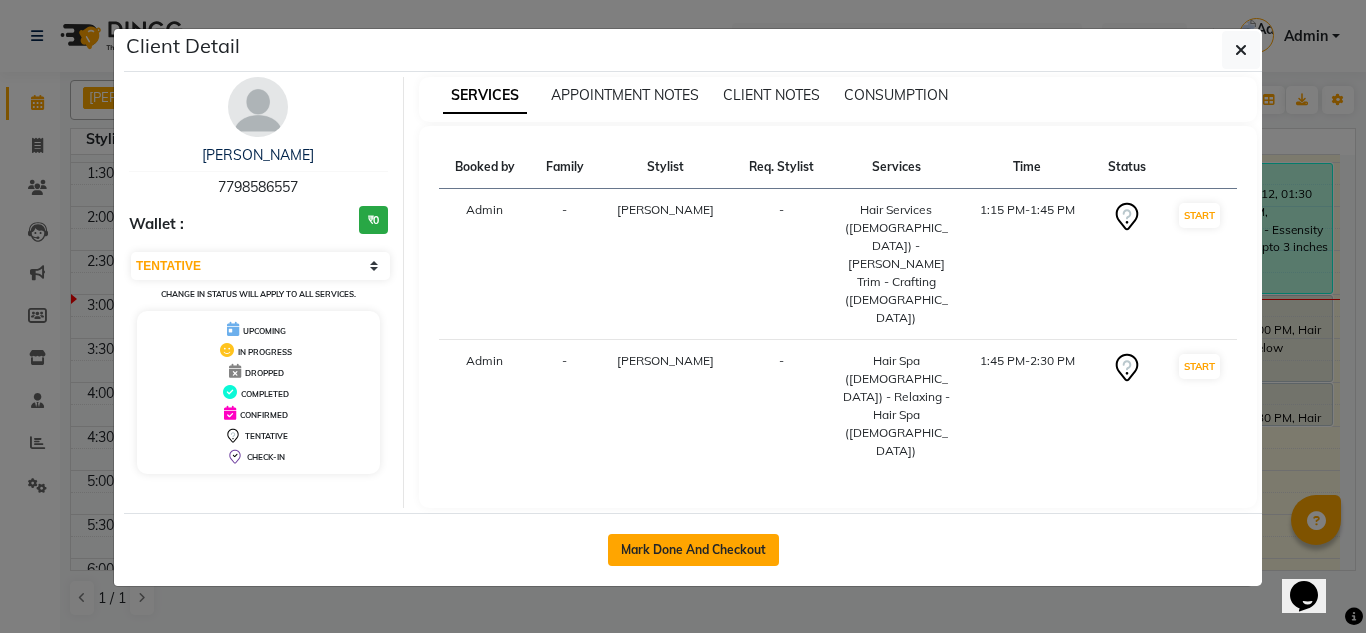 click on "Mark Done And Checkout" 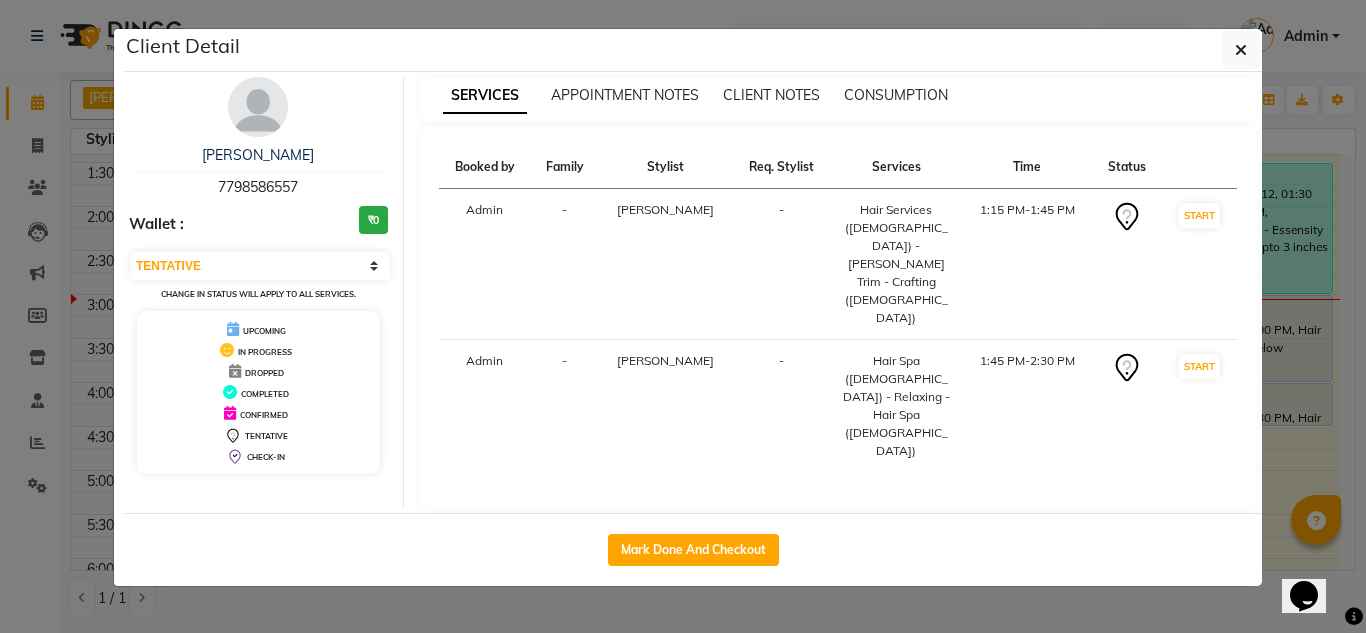select on "4114" 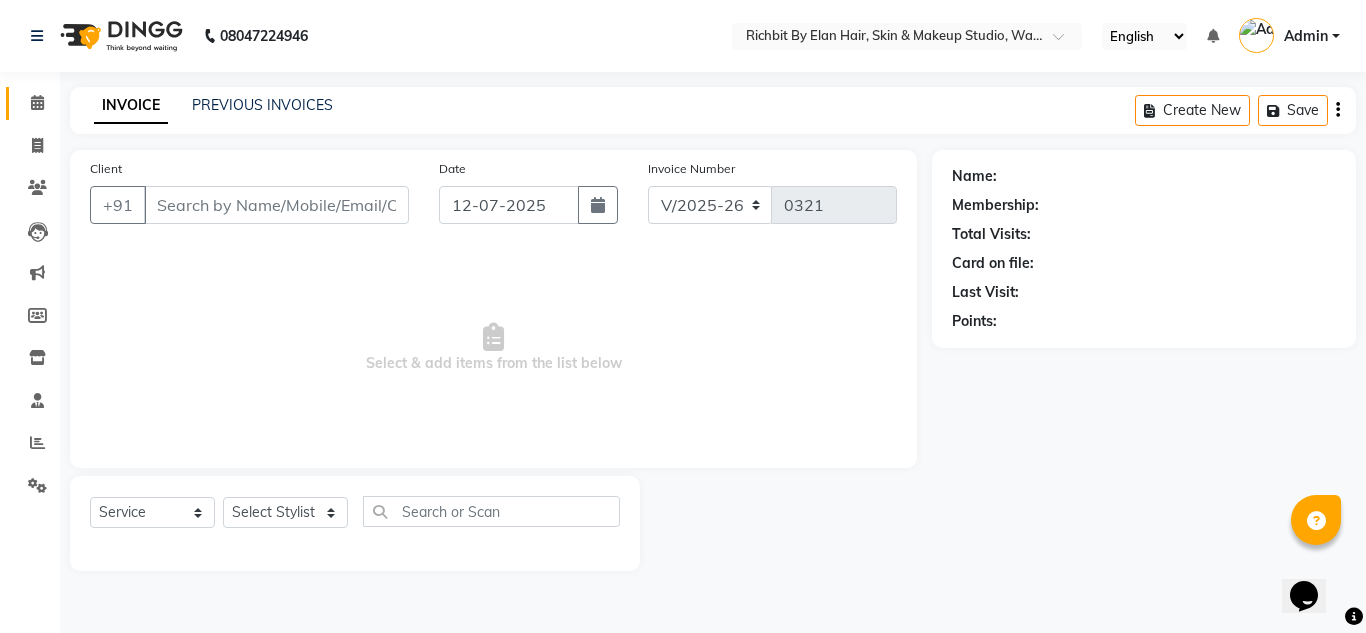 select on "3" 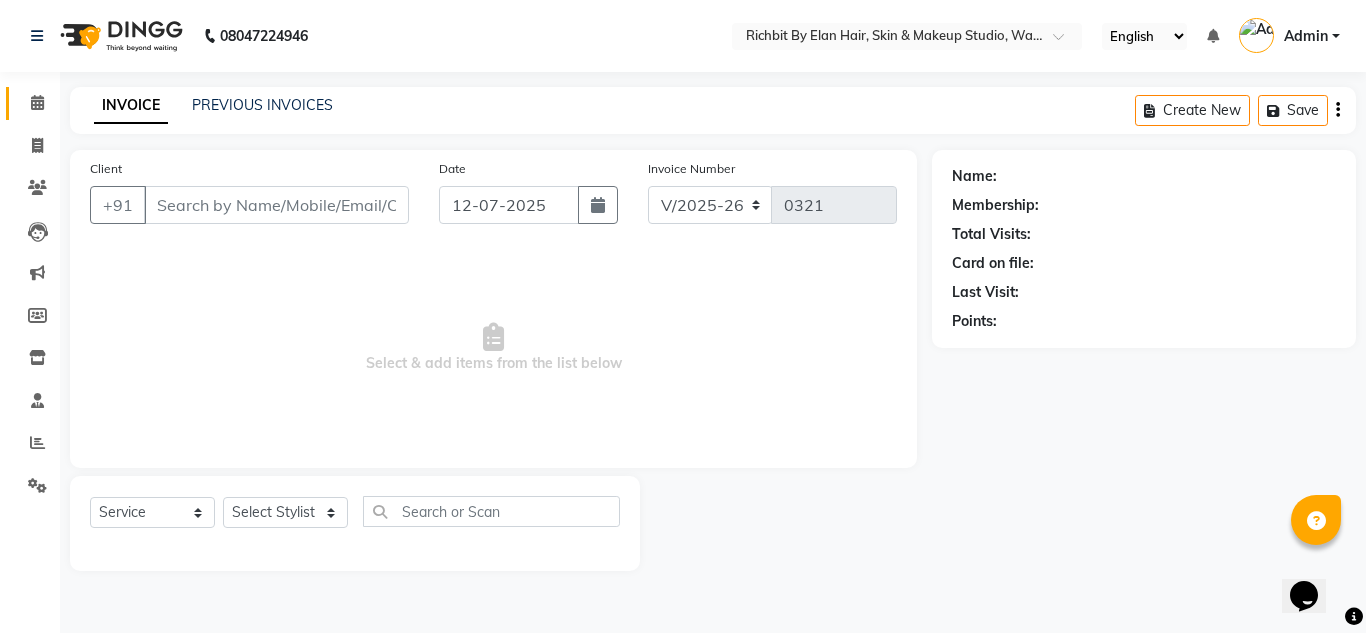 type on "7798586557" 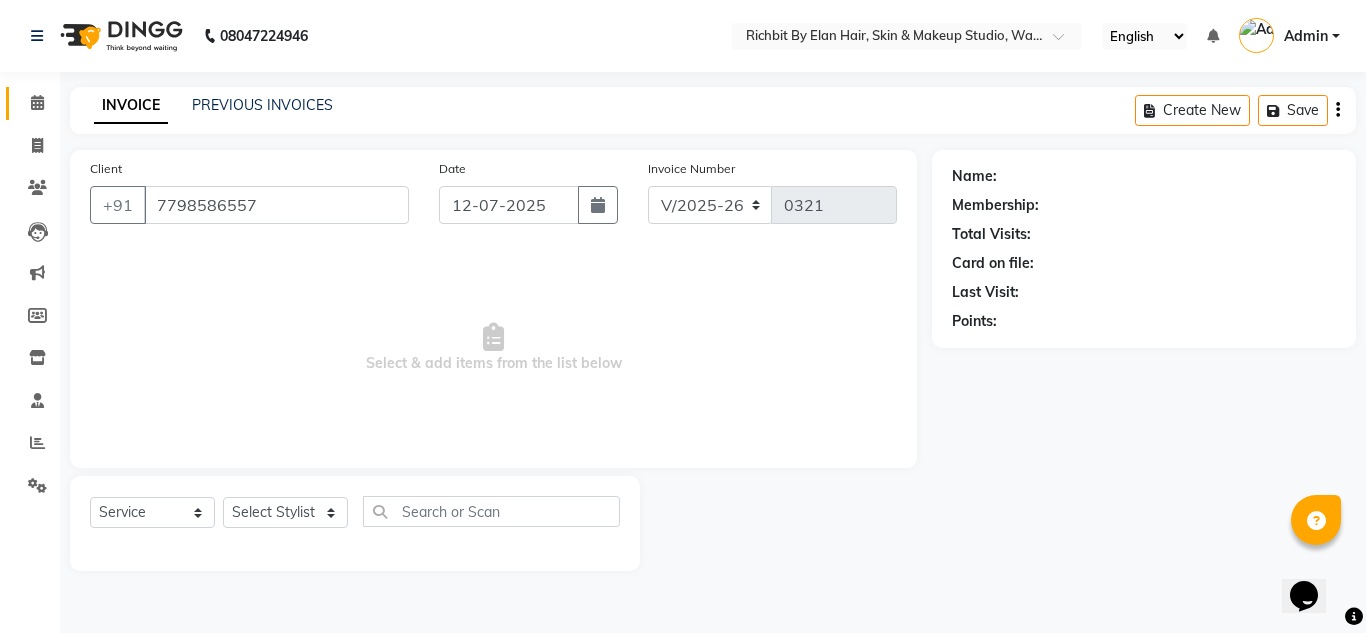 select on "61438" 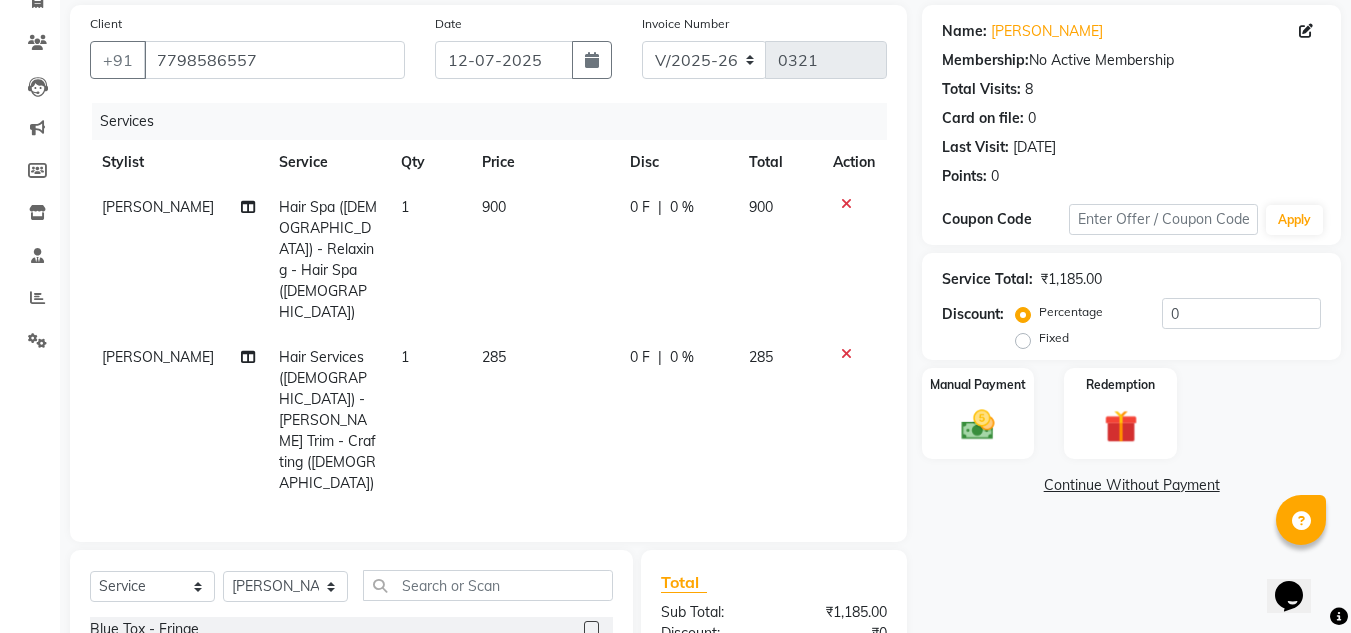 scroll, scrollTop: 276, scrollLeft: 0, axis: vertical 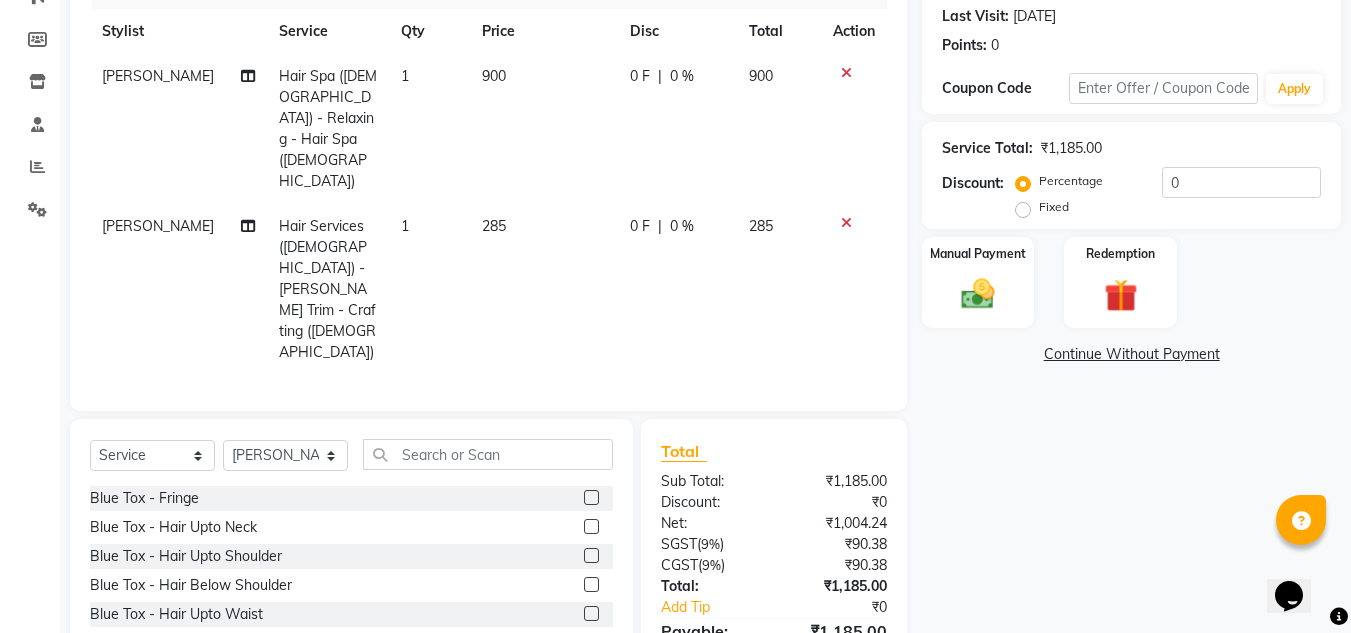 click 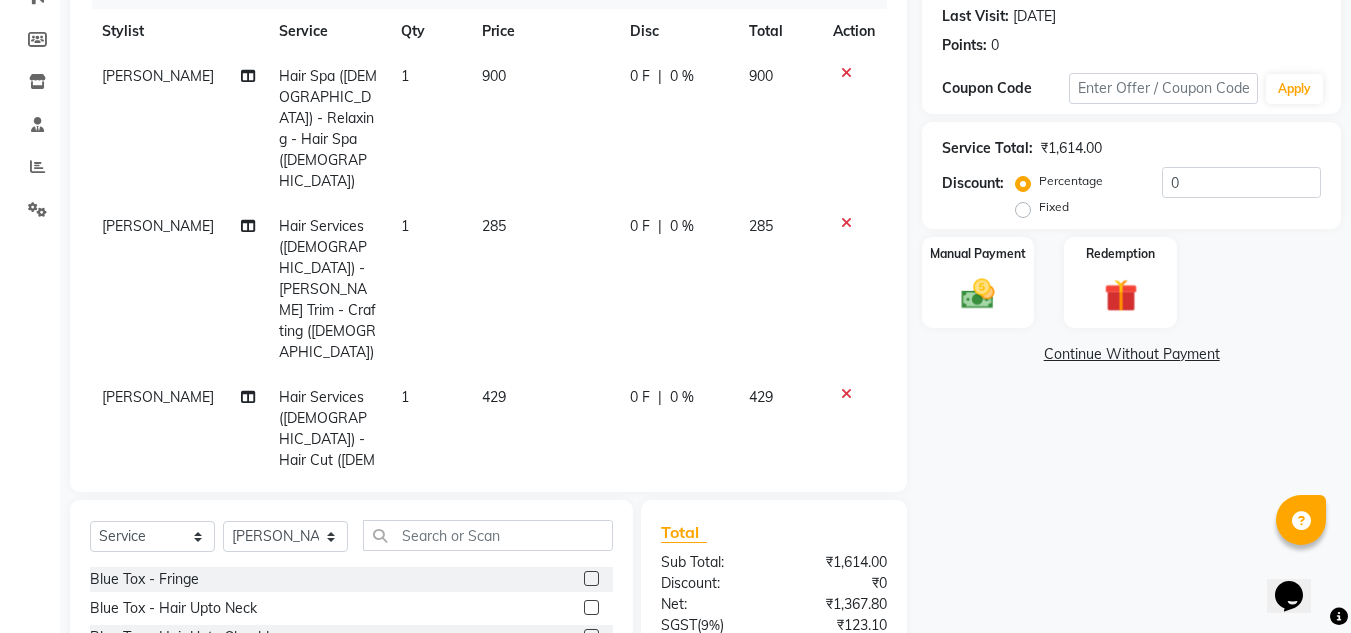 checkbox on "false" 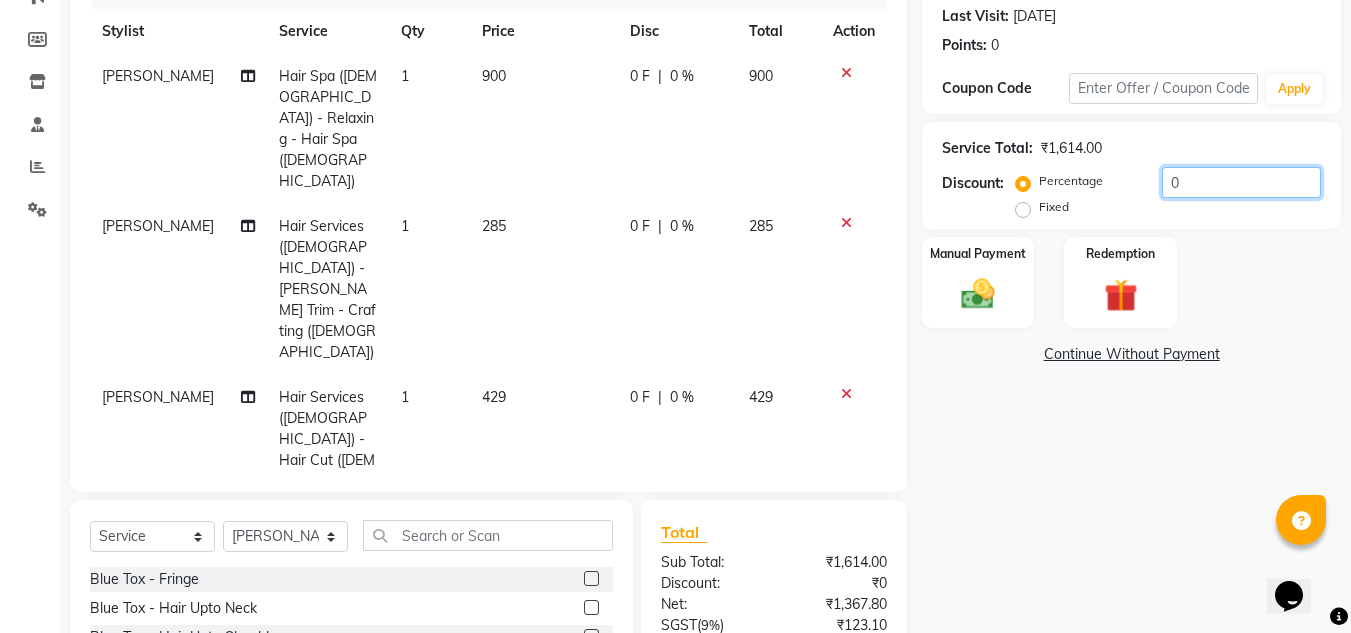 click on "0" 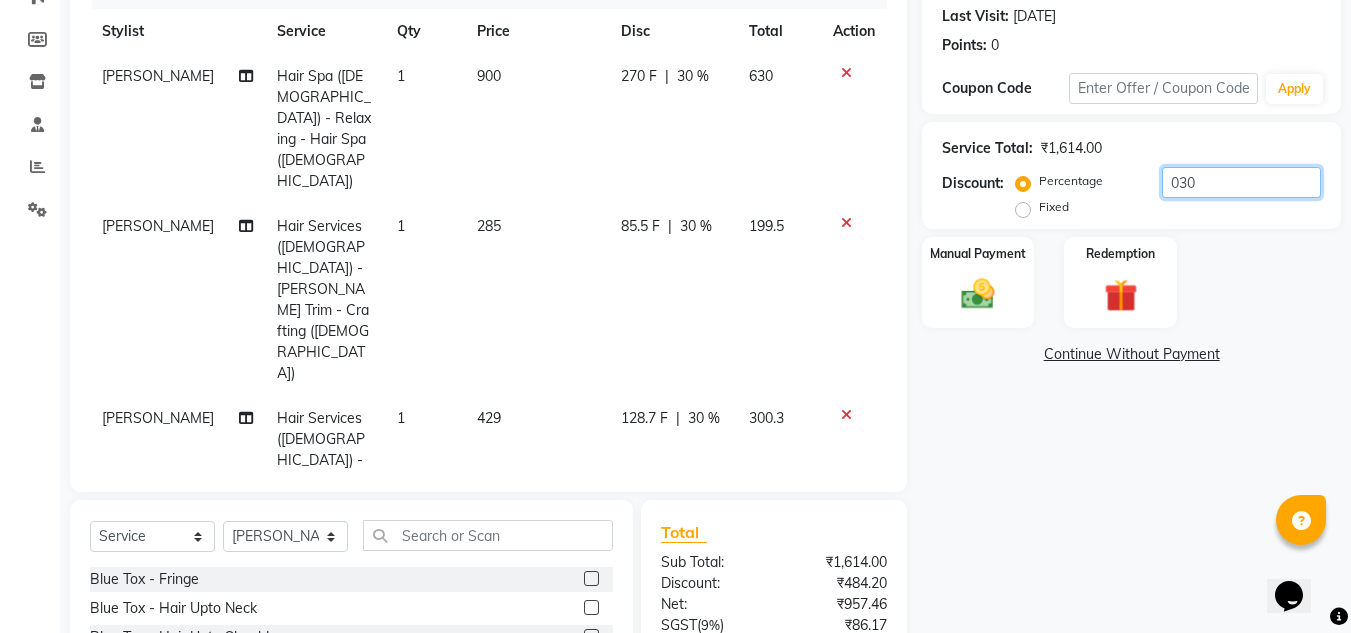 type on "030" 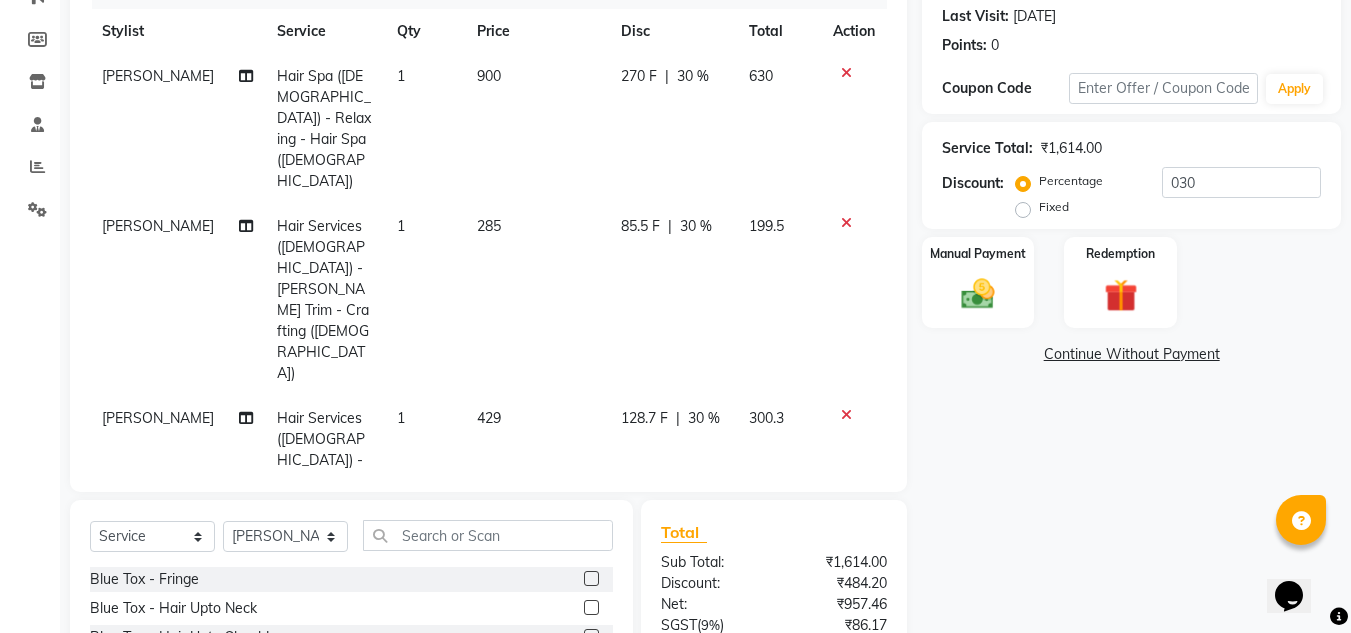 click on "85.5 F" 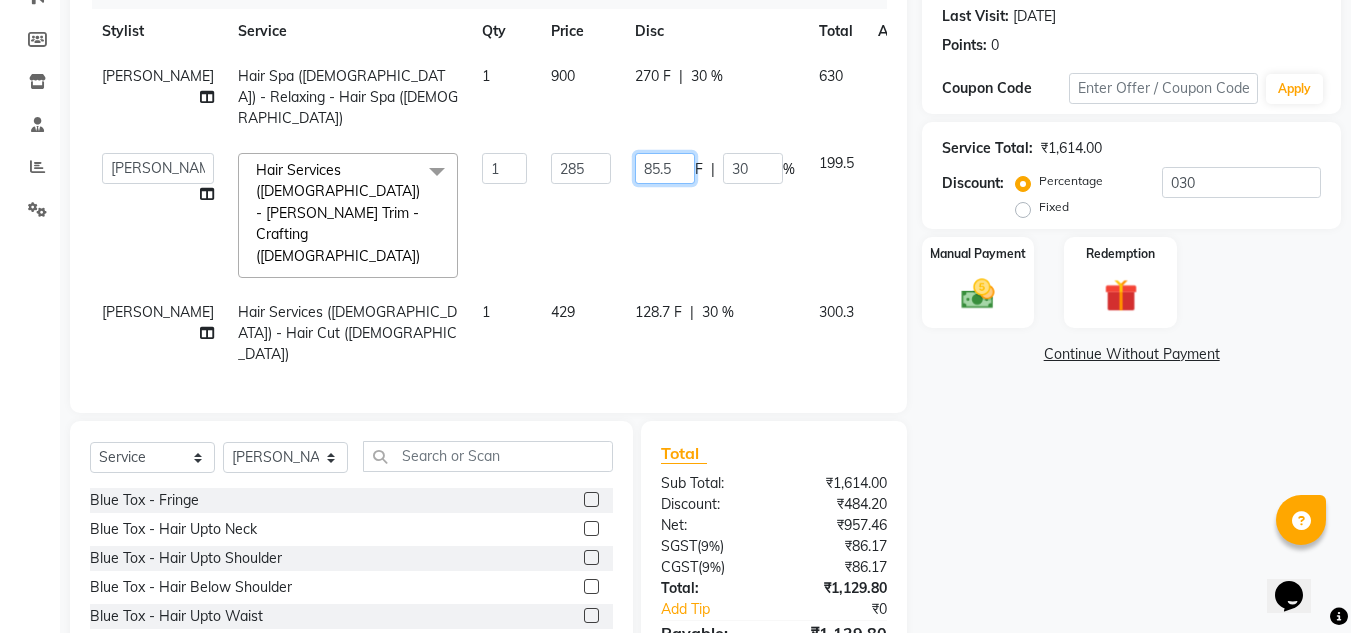 click on "85.5" 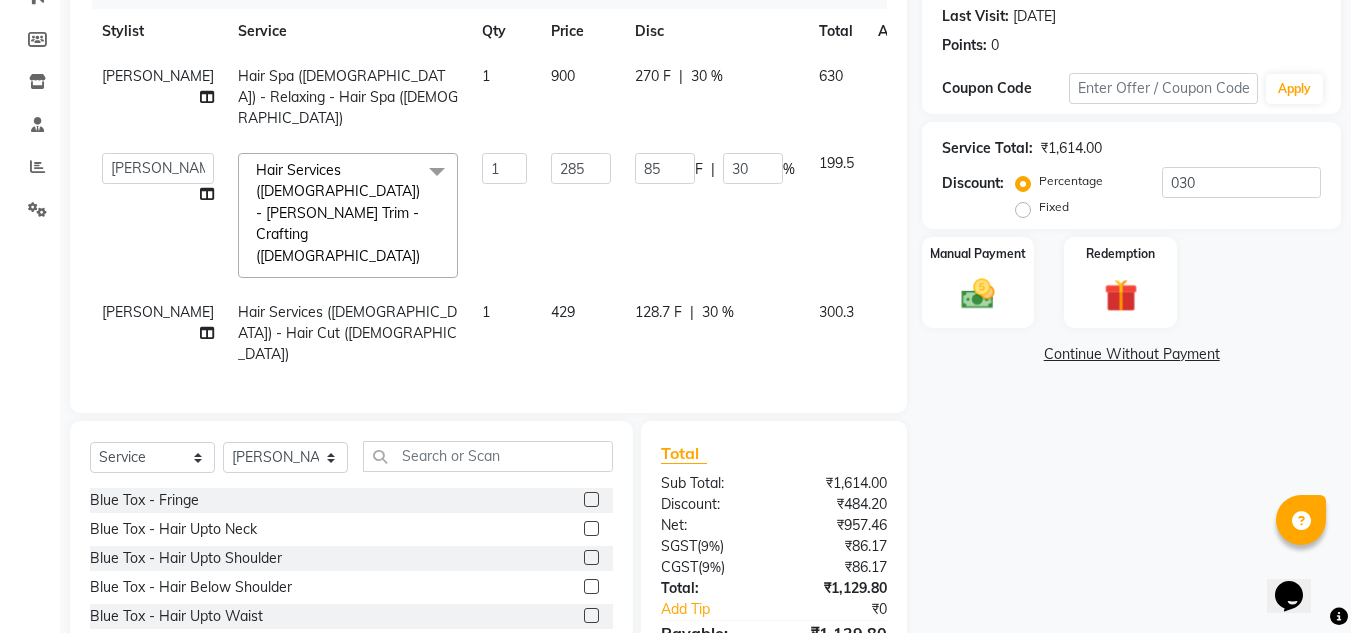 click on "85 F | 30 %" 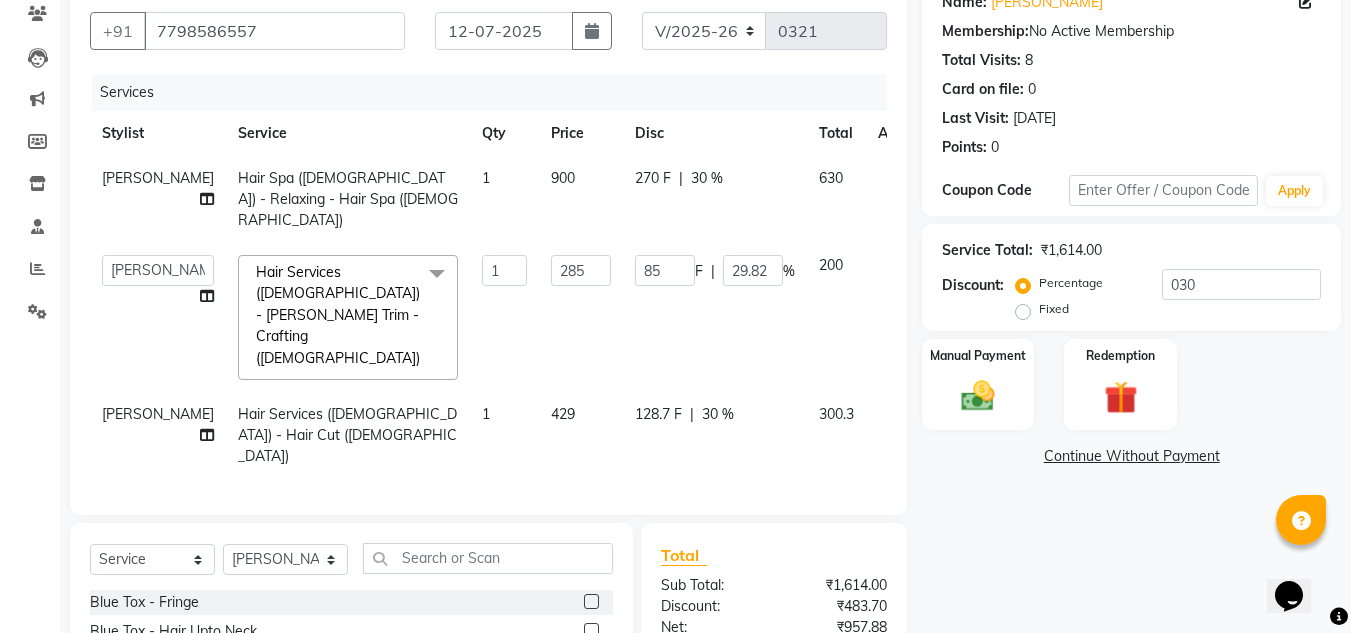 scroll, scrollTop: 161, scrollLeft: 0, axis: vertical 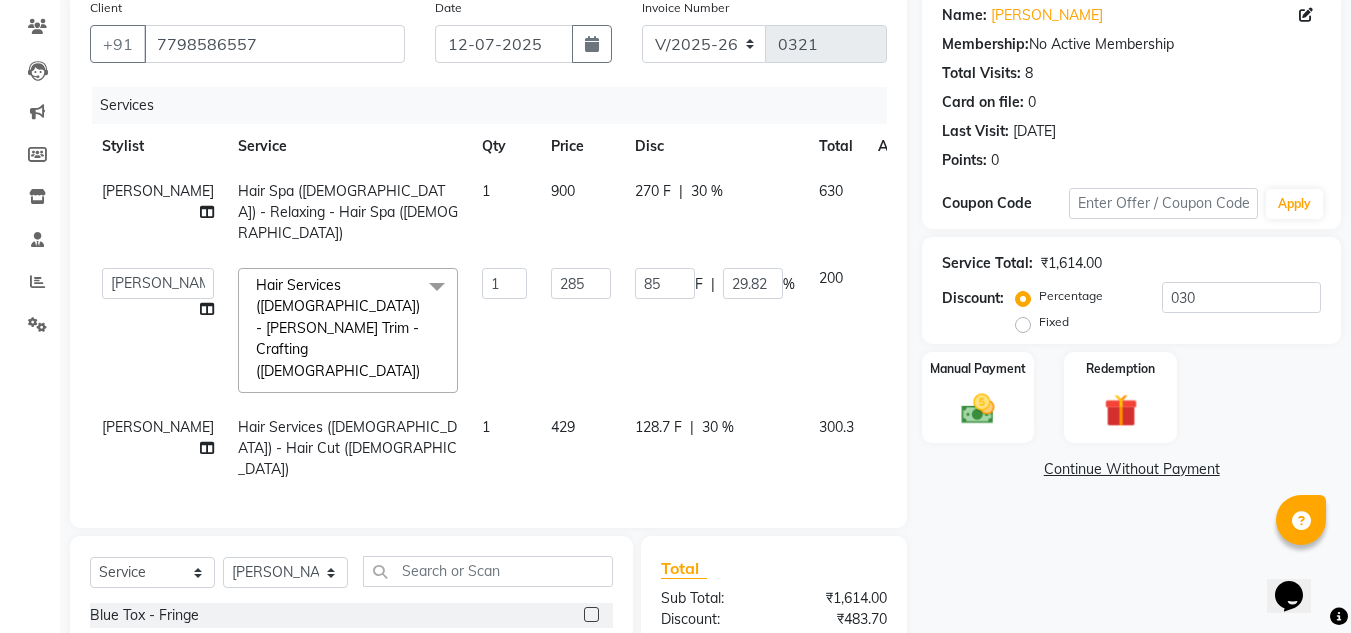 click 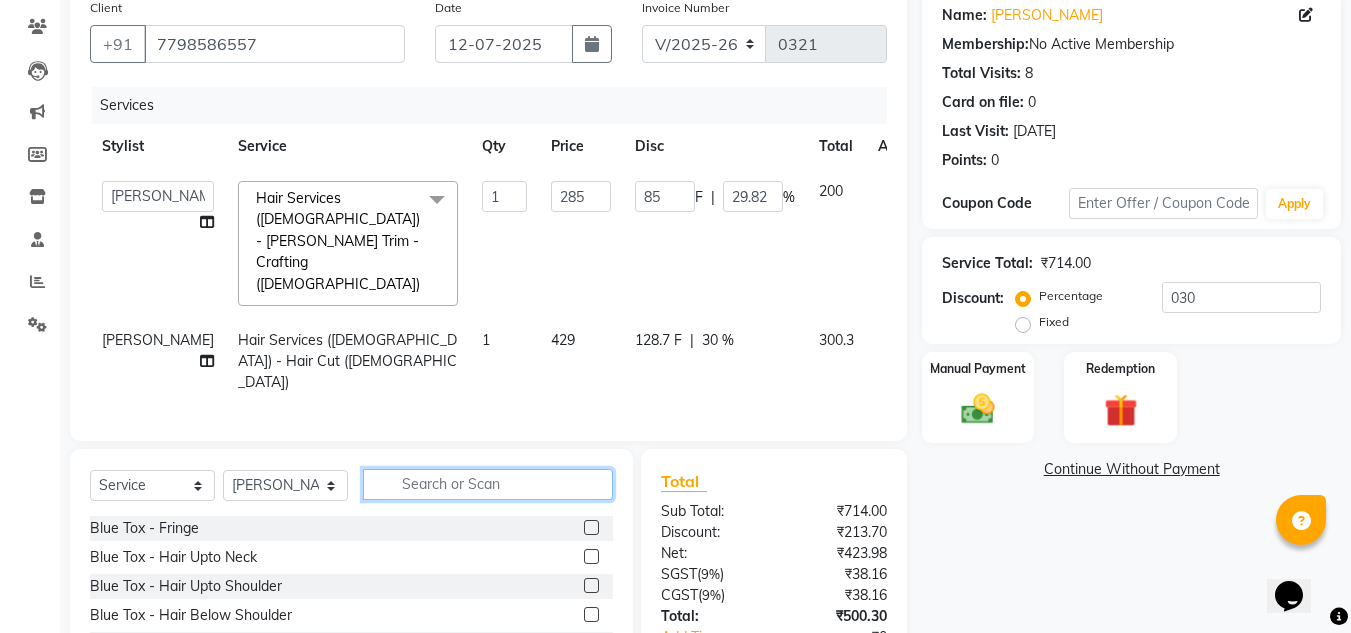 click 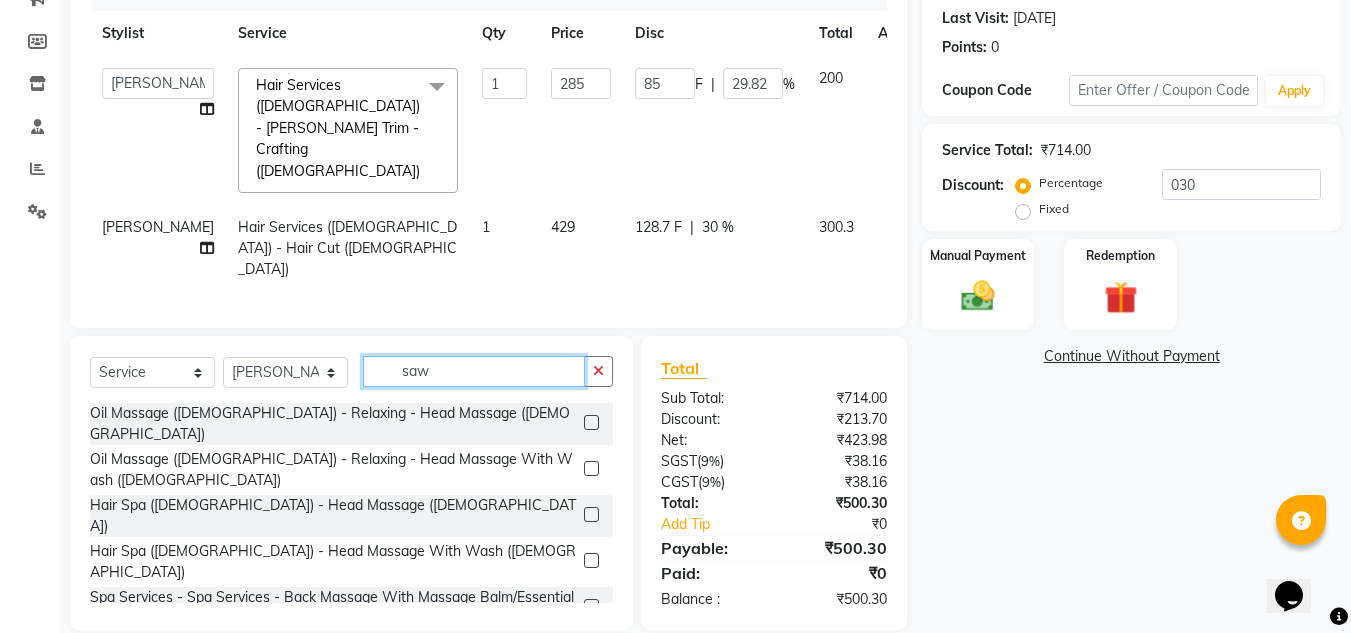 scroll, scrollTop: 273, scrollLeft: 0, axis: vertical 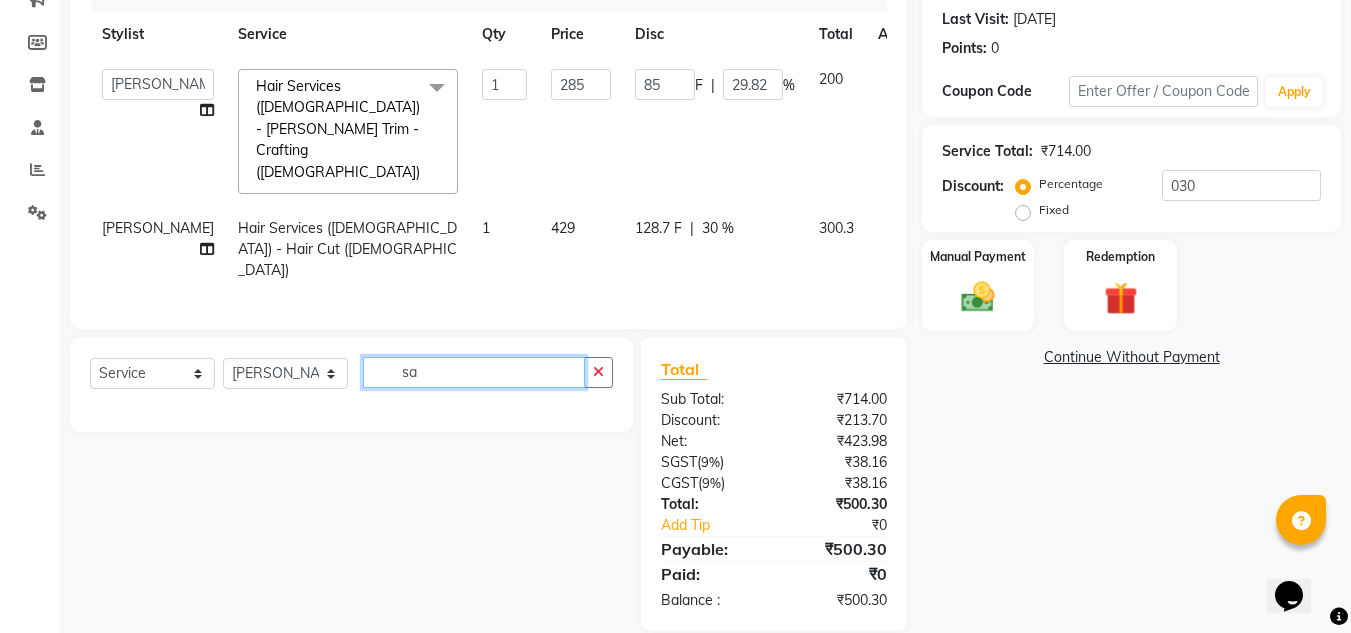type on "s" 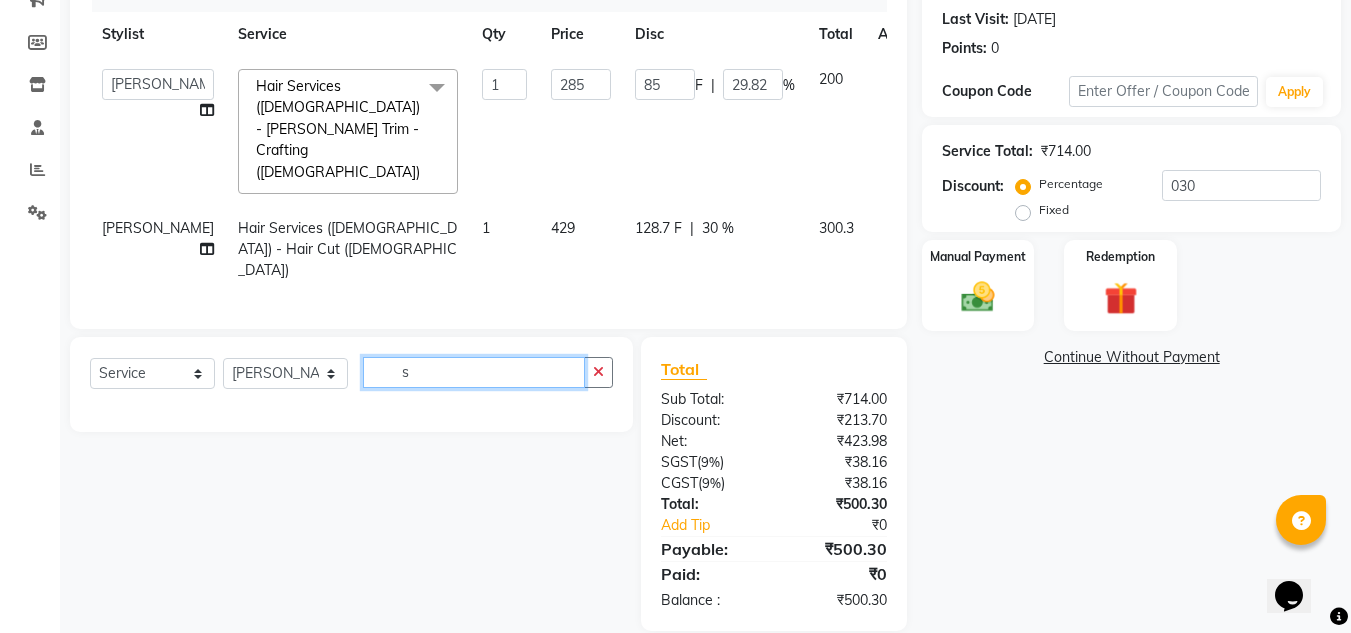 scroll, scrollTop: 274, scrollLeft: 0, axis: vertical 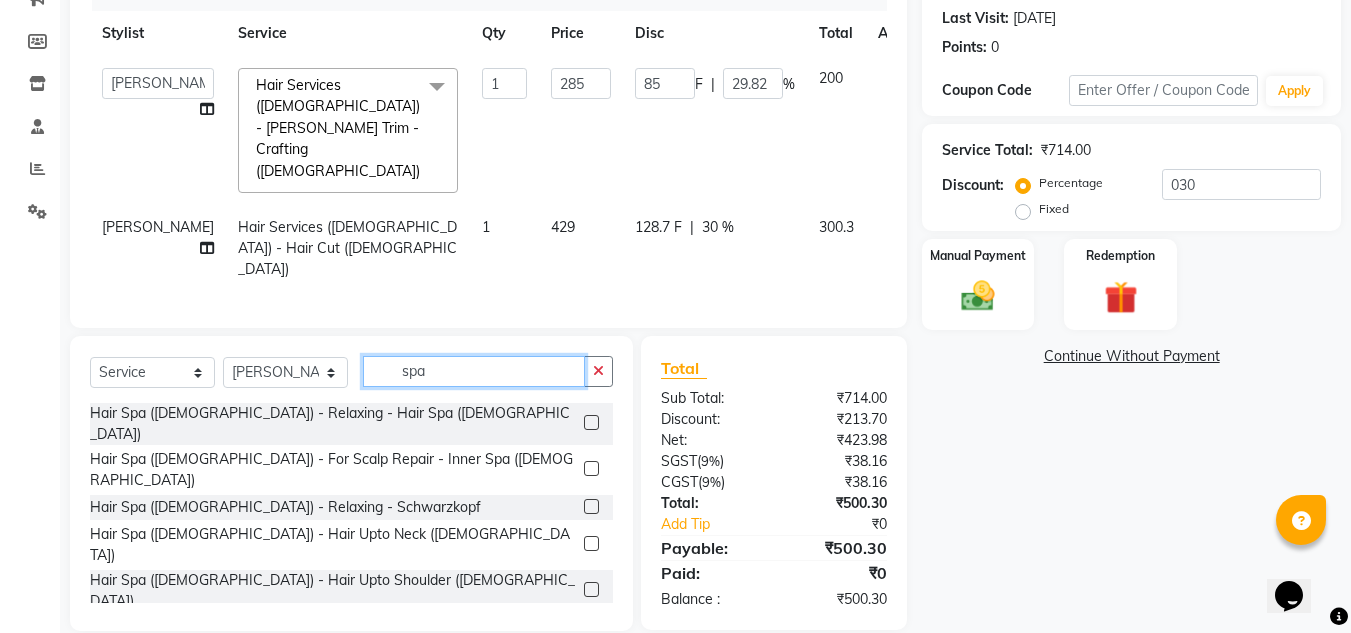 type on "spa" 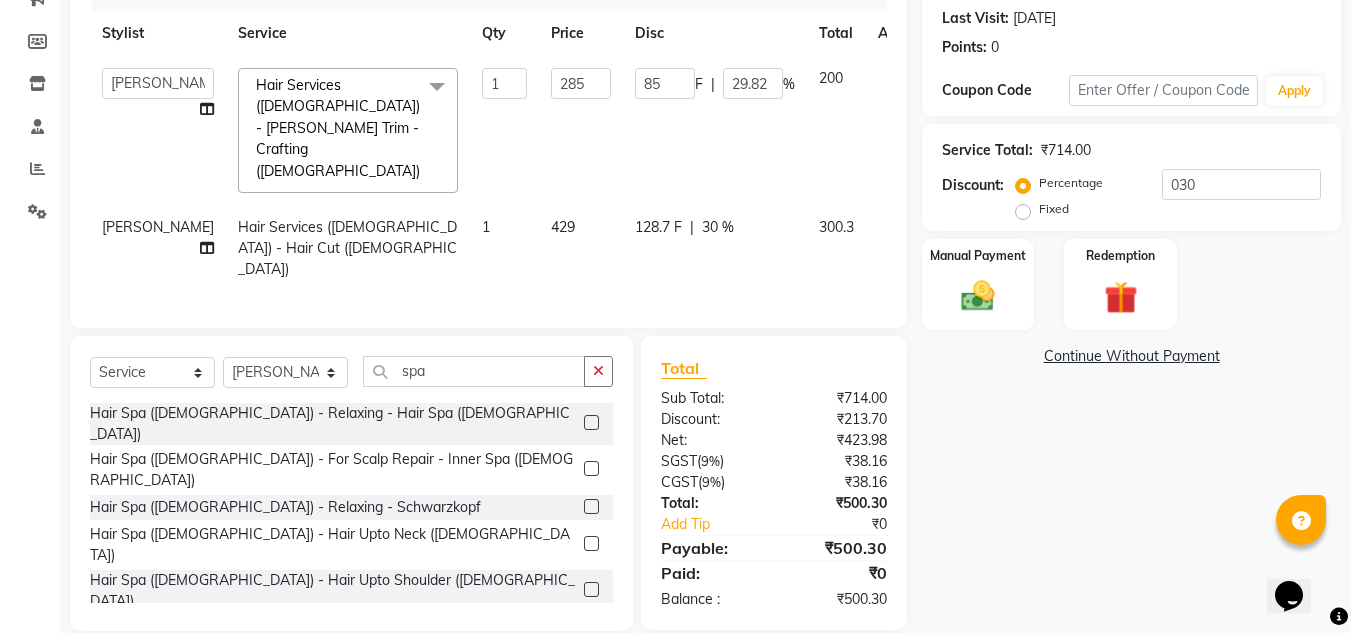 click 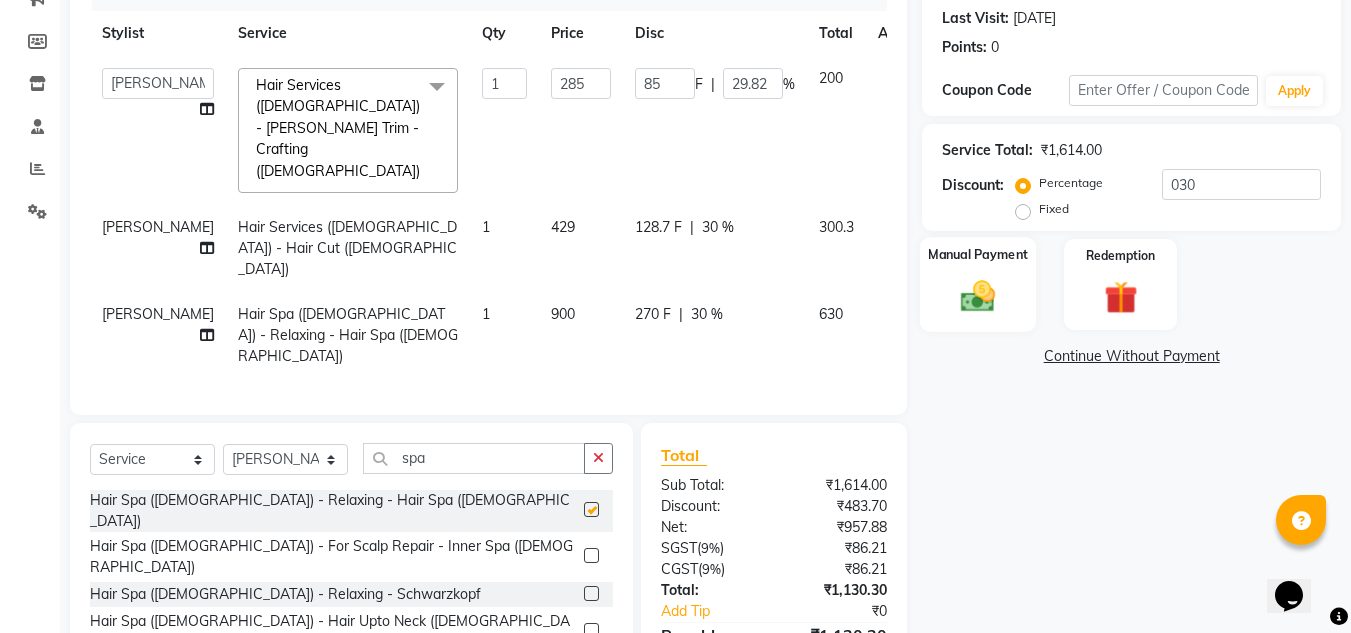 checkbox on "false" 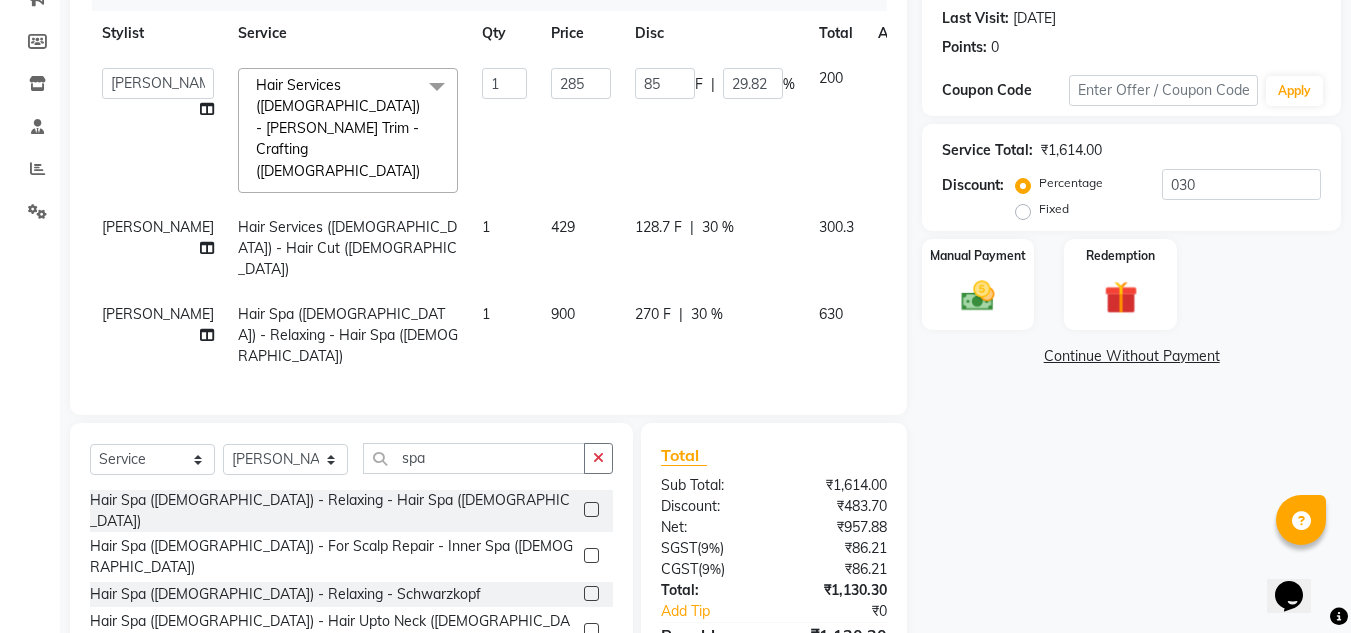 click 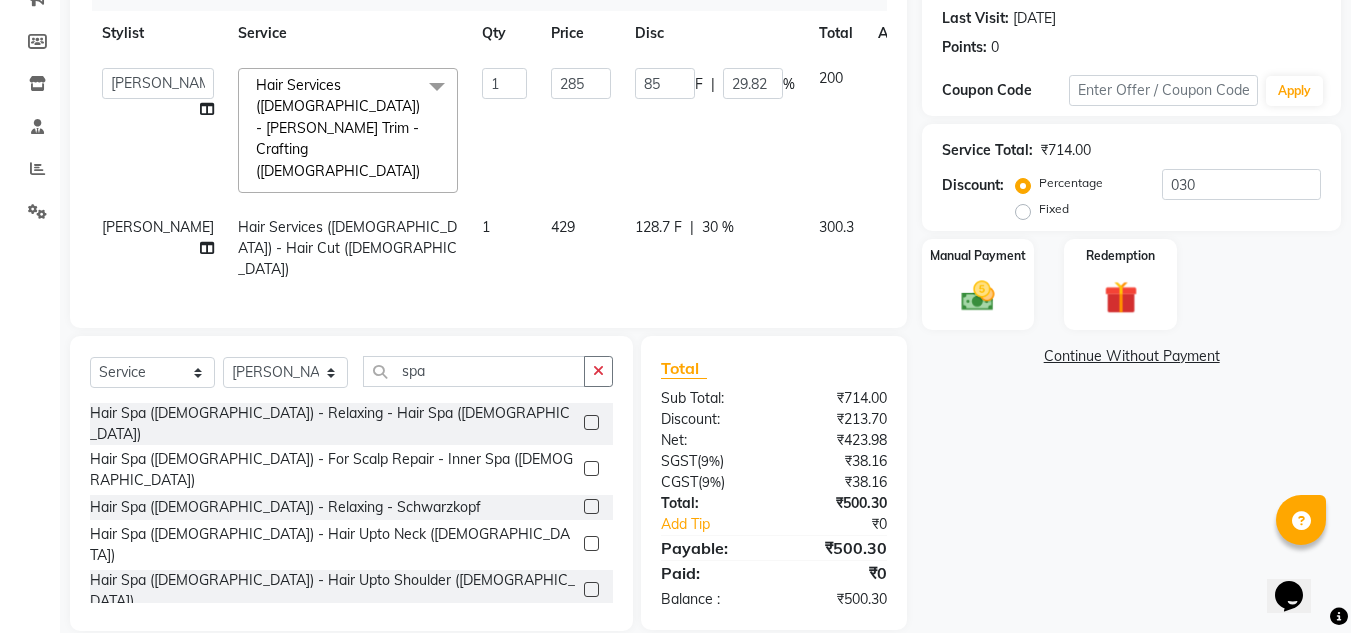 click 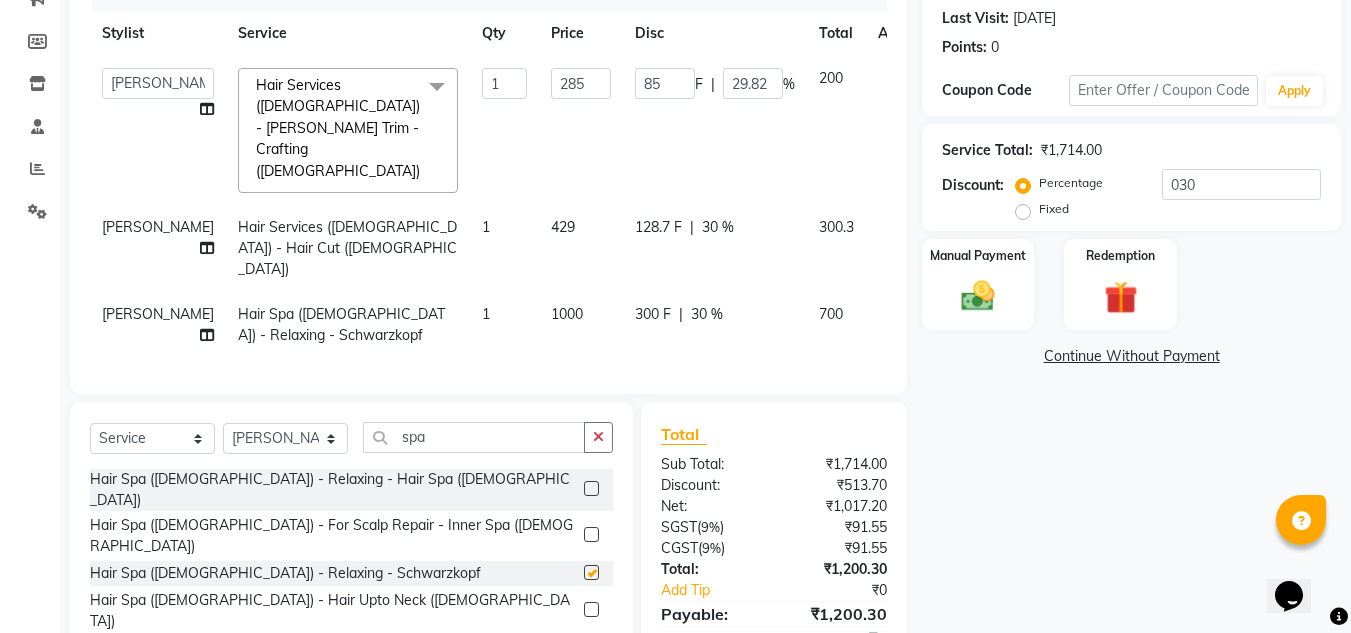 checkbox on "false" 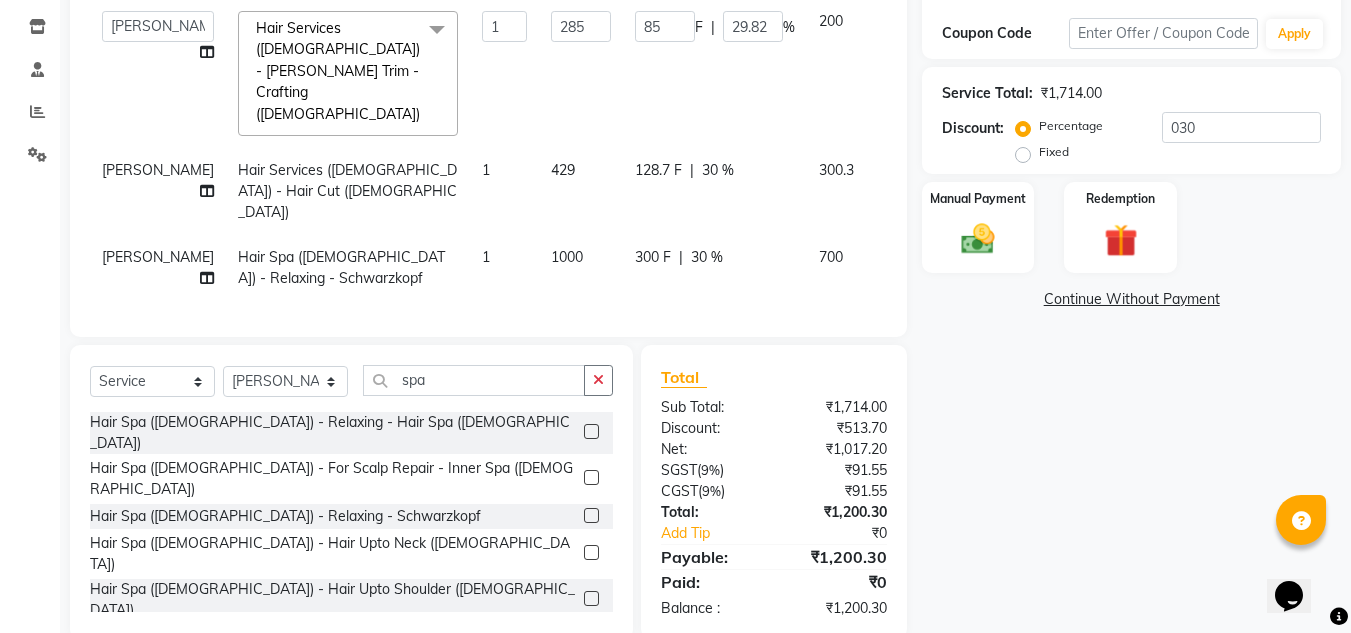 scroll, scrollTop: 361, scrollLeft: 0, axis: vertical 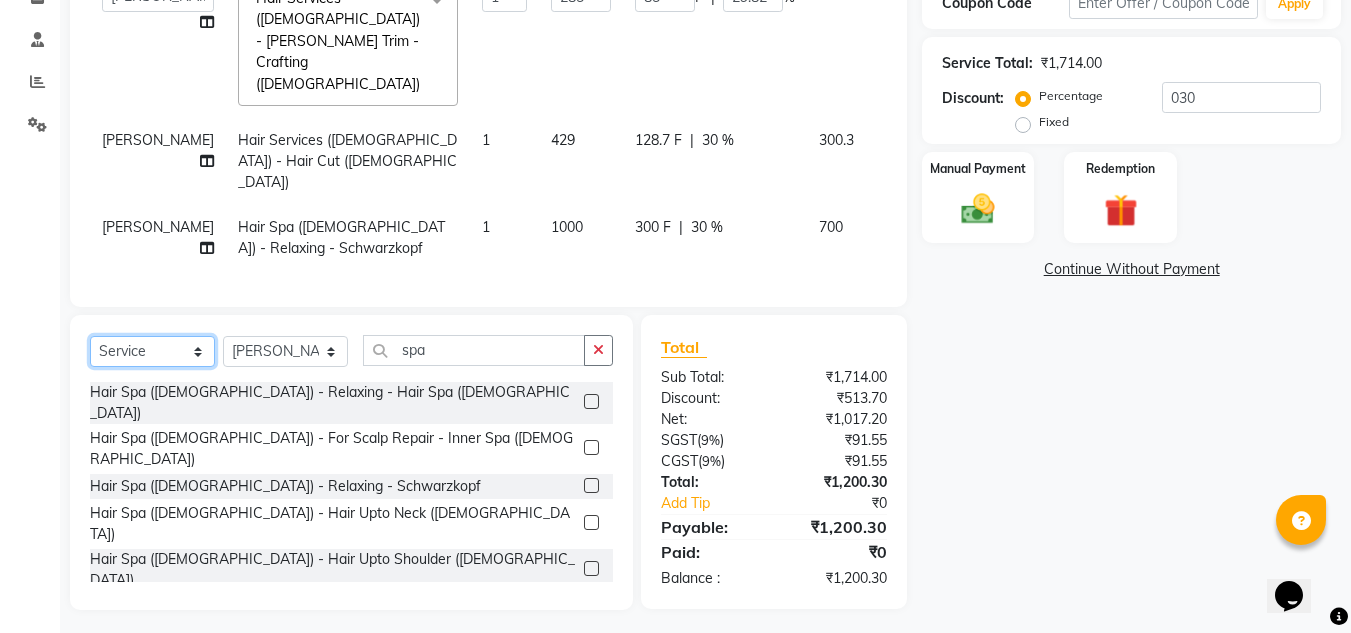 click on "Select  Service  Product  Membership  Package Voucher Prepaid Gift Card" 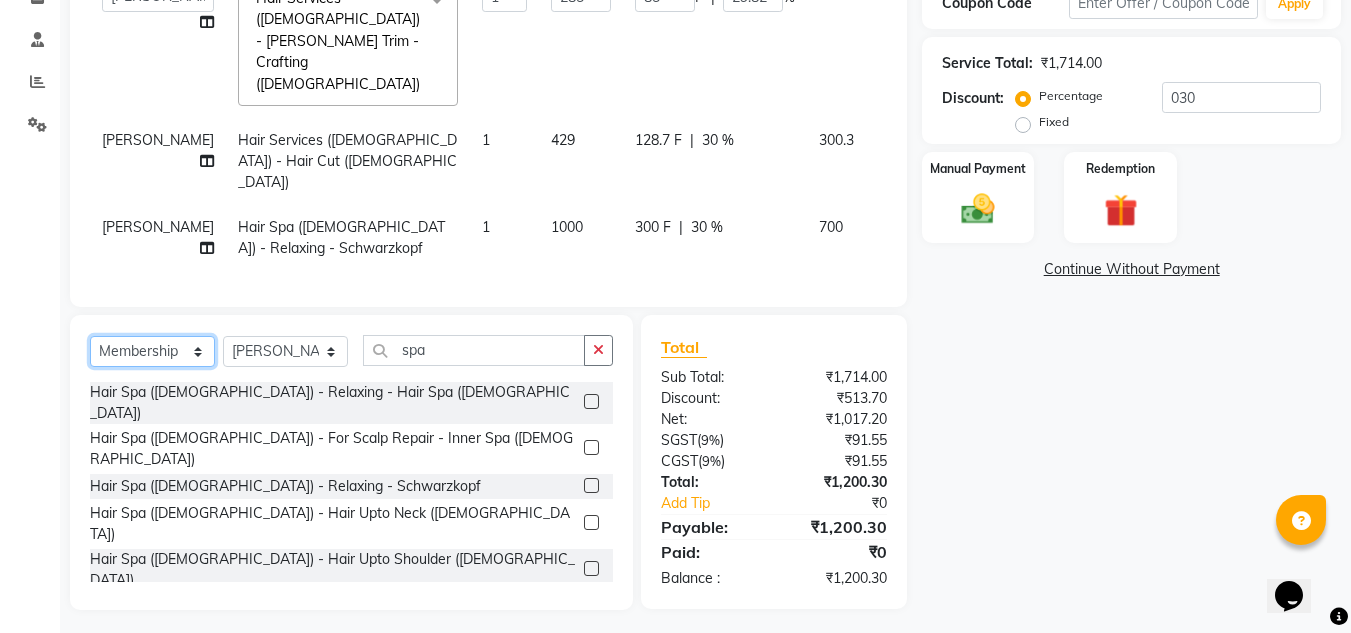 click on "Select  Service  Product  Membership  Package Voucher Prepaid Gift Card" 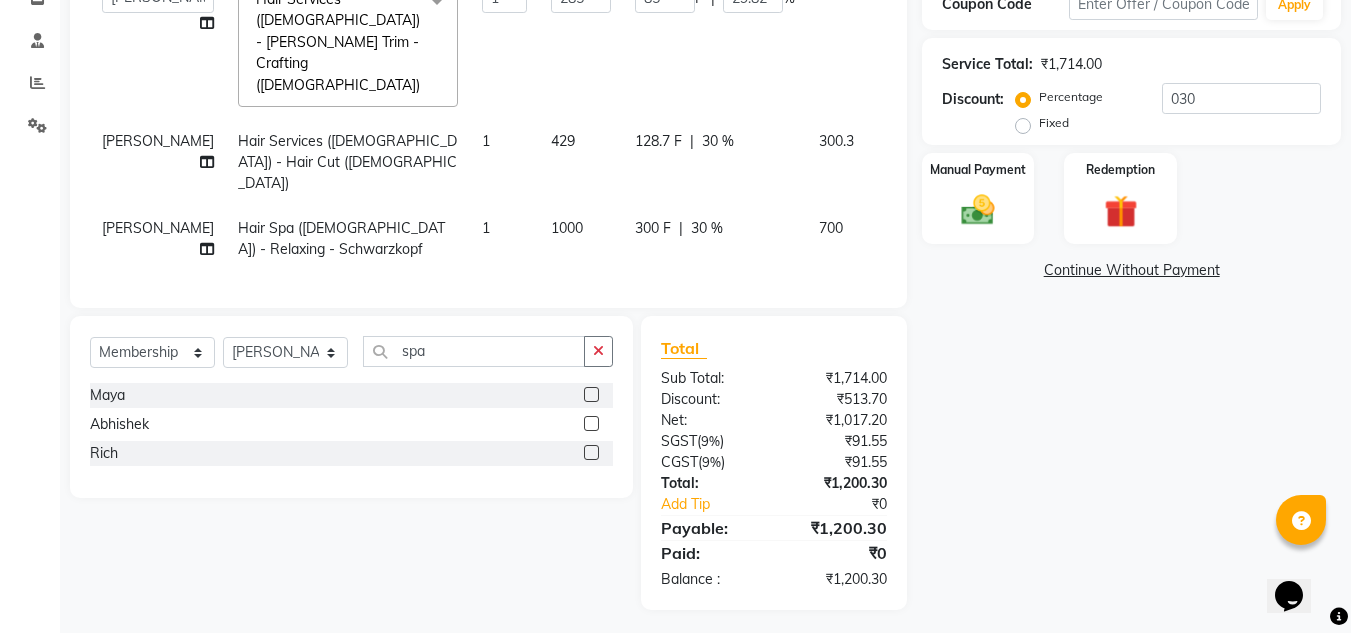 click 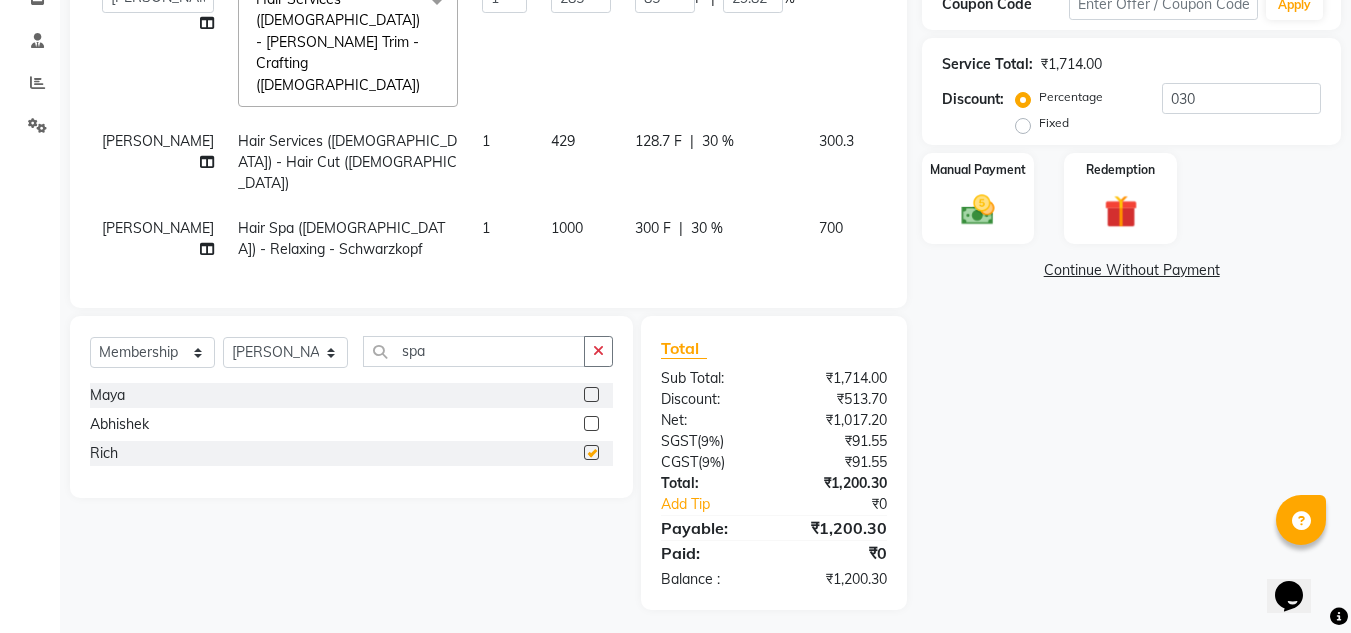 select on "select" 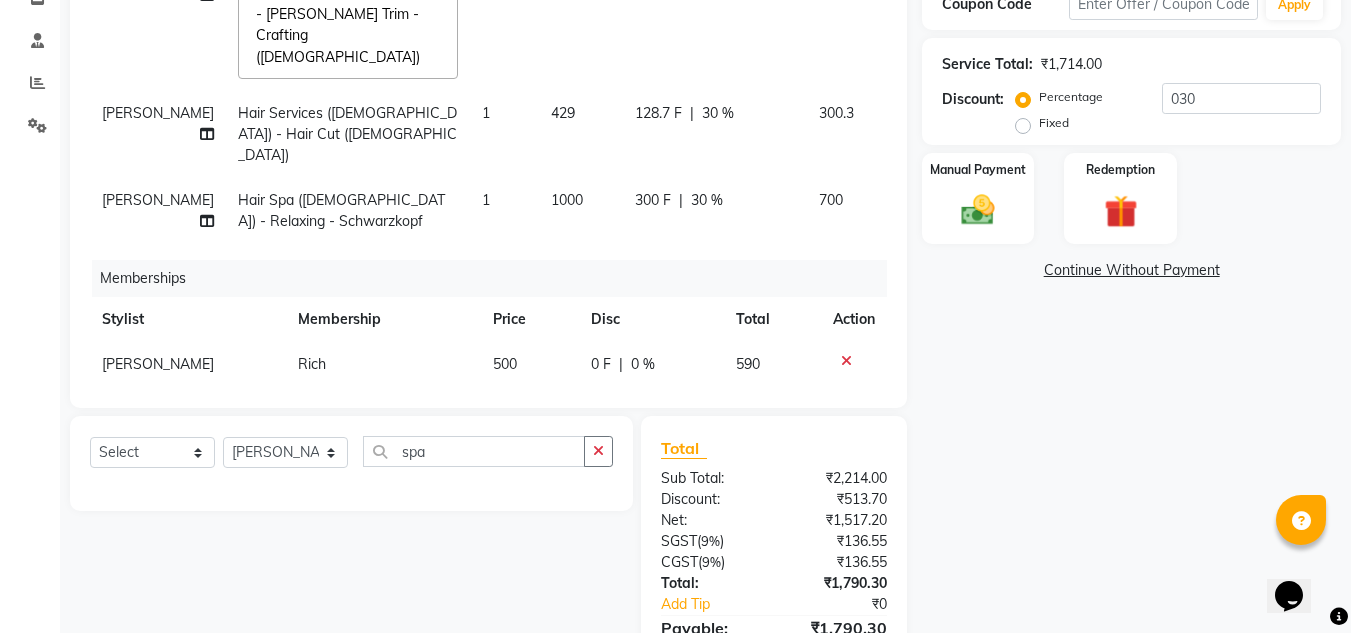 scroll, scrollTop: 36, scrollLeft: 0, axis: vertical 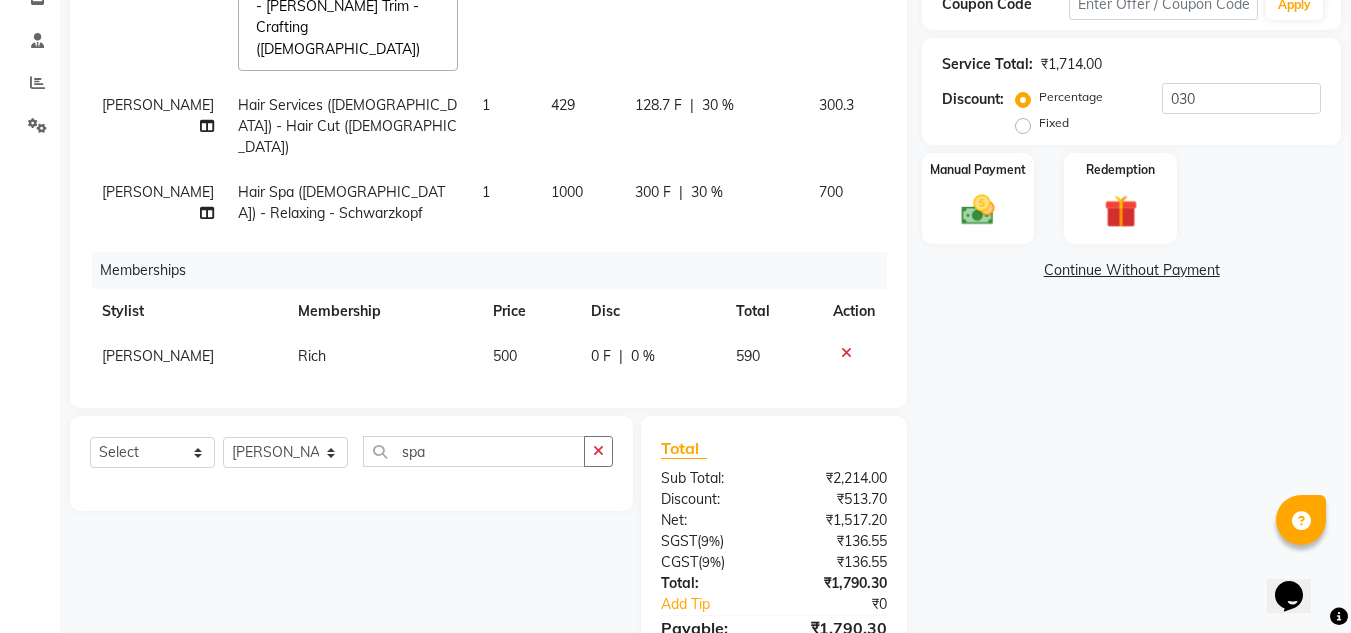 click on "0 F | 0 %" 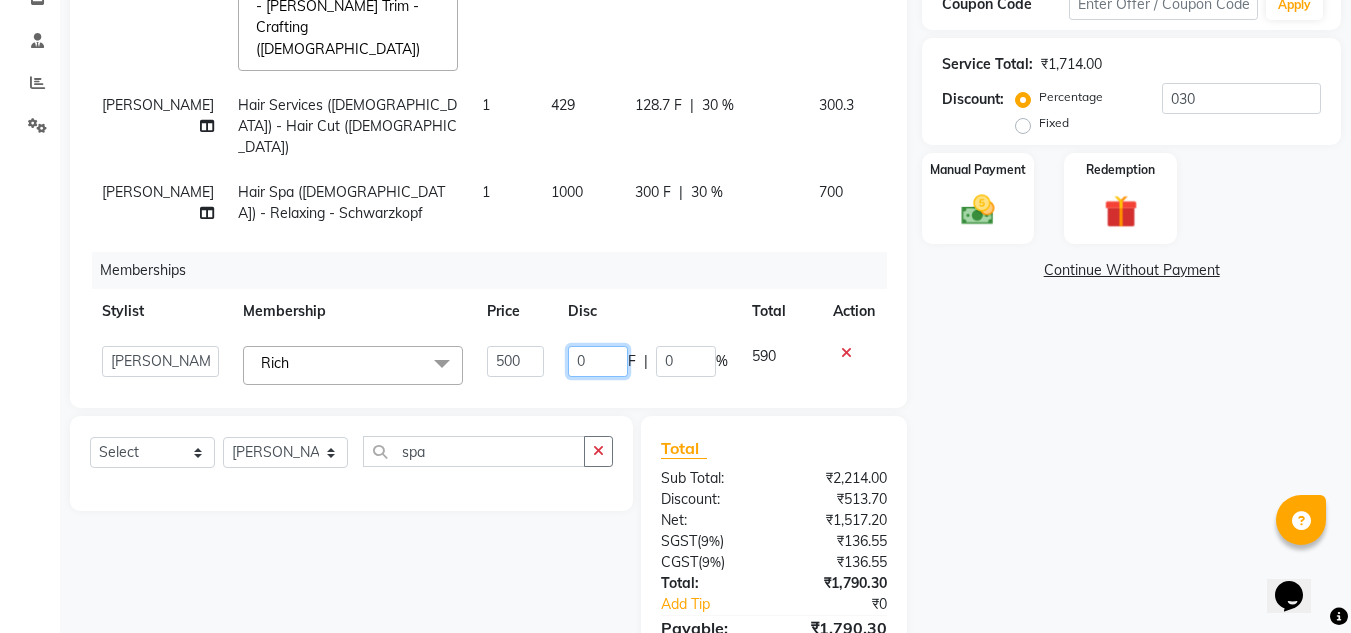click on "0" 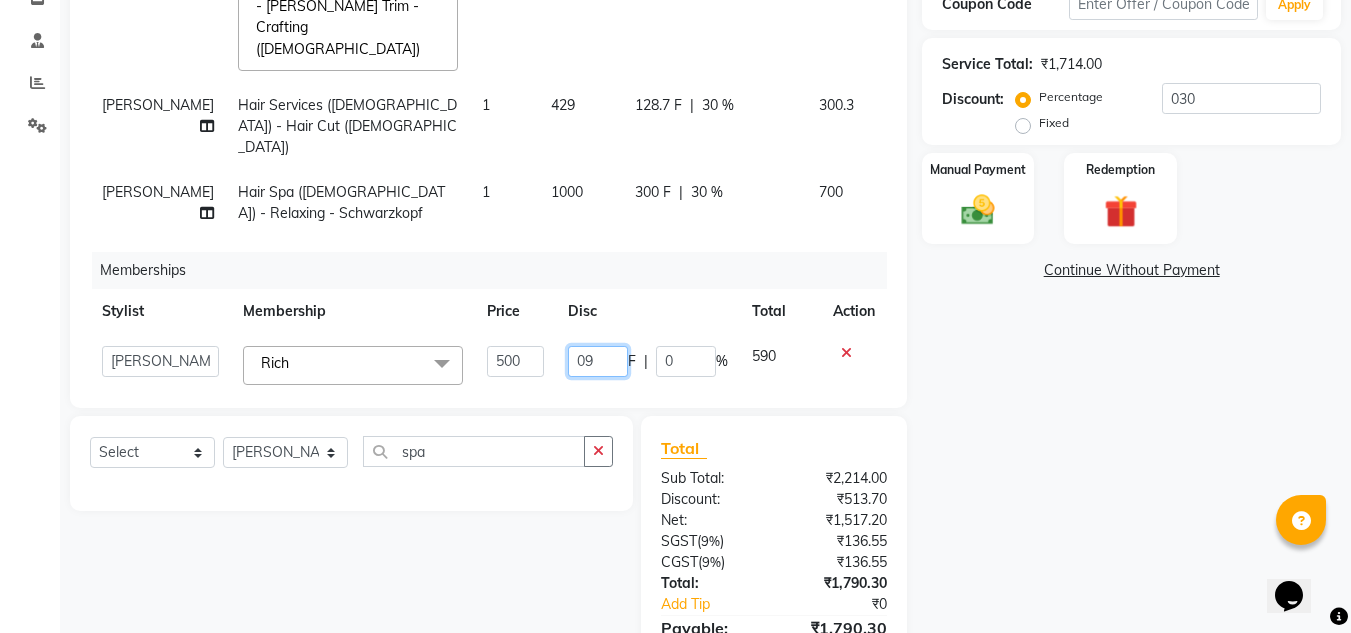 type on "090" 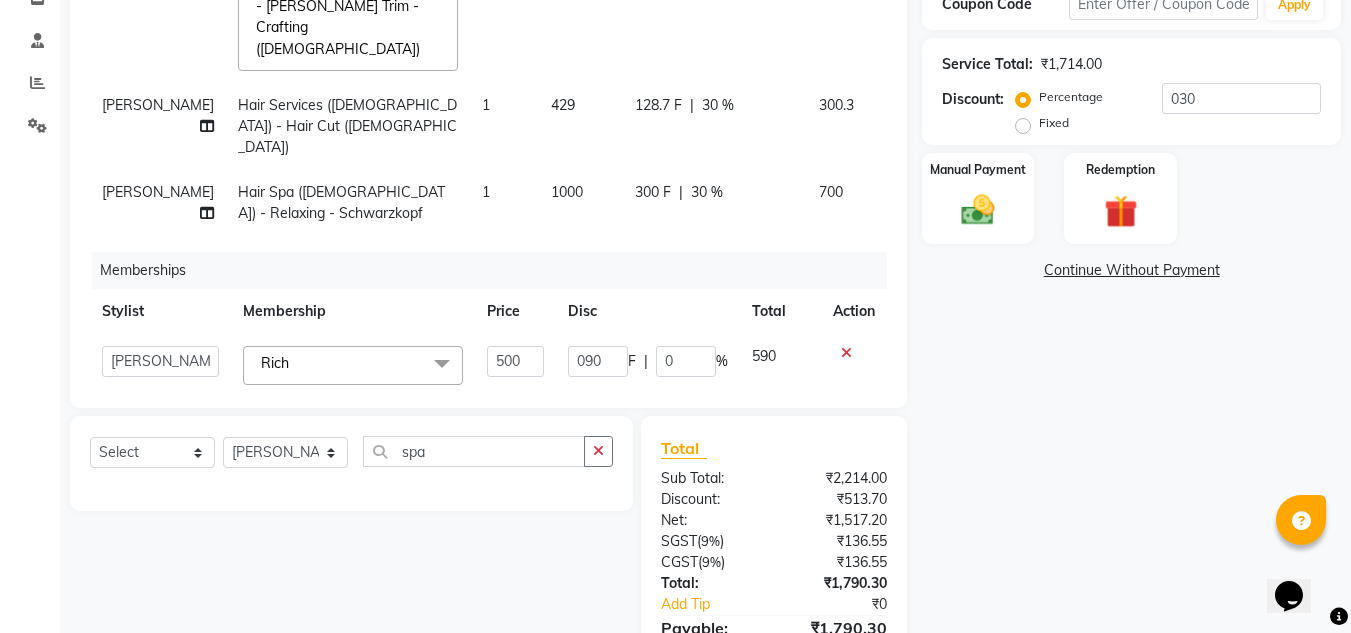 click on "Name: Kshitij  Membership:  No Active Membership  Total Visits:  8 Card on file:  0 Last Visit:   15-12-2024 Points:   0  Coupon Code Apply Service Total:  ₹1,714.00  Discount:  Percentage   Fixed  030 Manual Payment Redemption  Continue Without Payment" 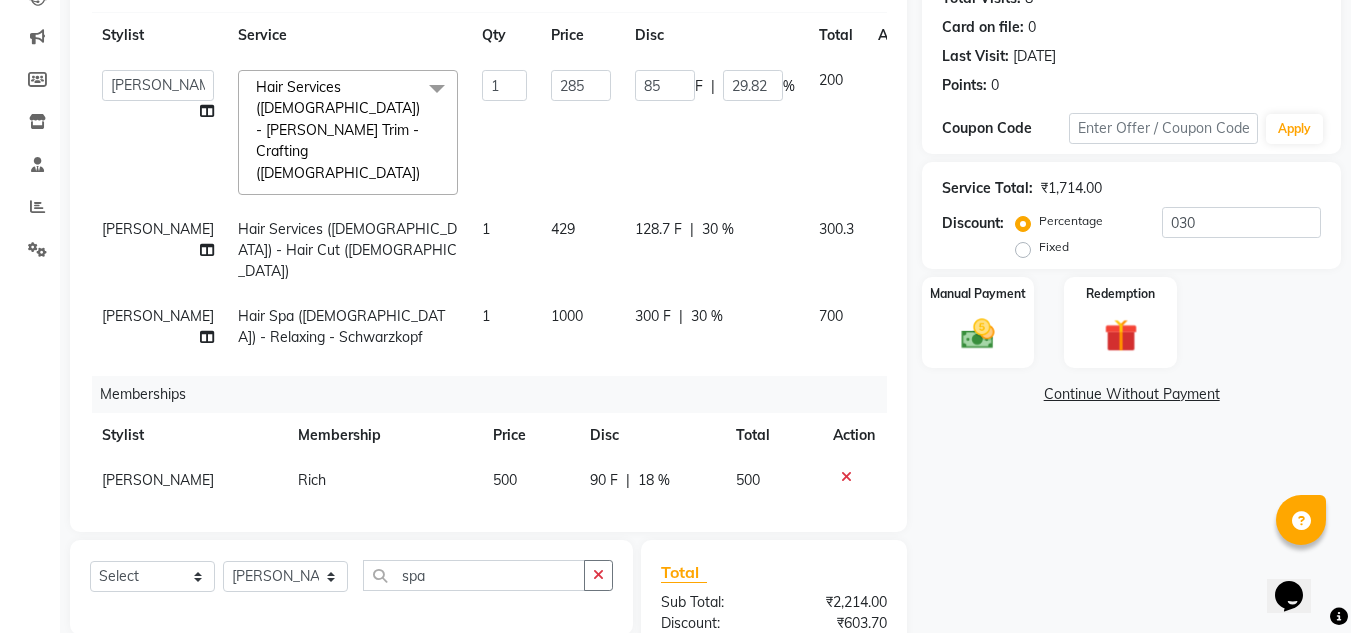 scroll, scrollTop: 167, scrollLeft: 0, axis: vertical 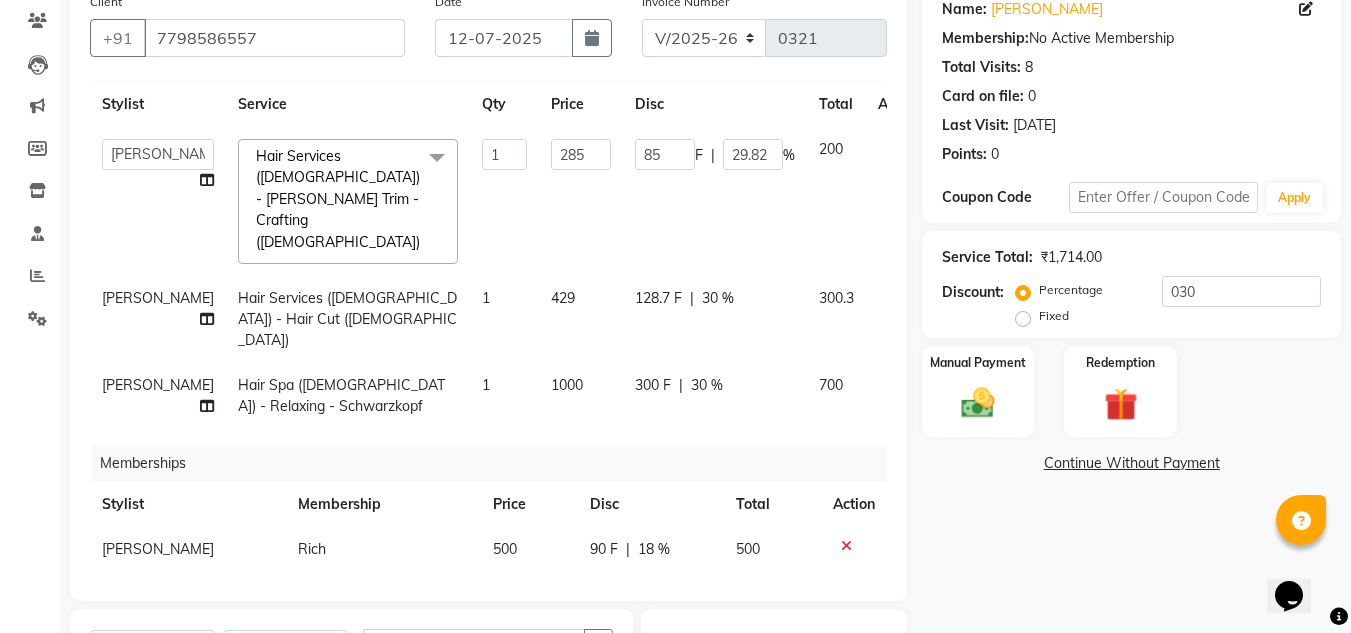 click on "128.7 F" 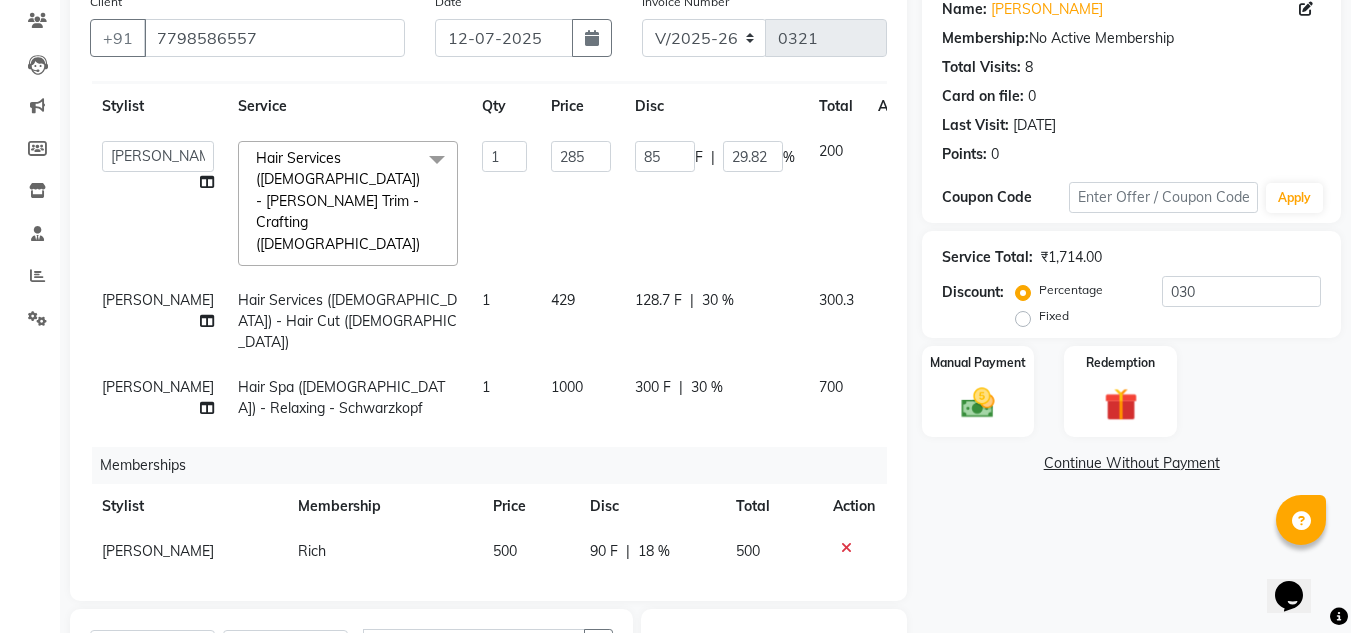 select on "61438" 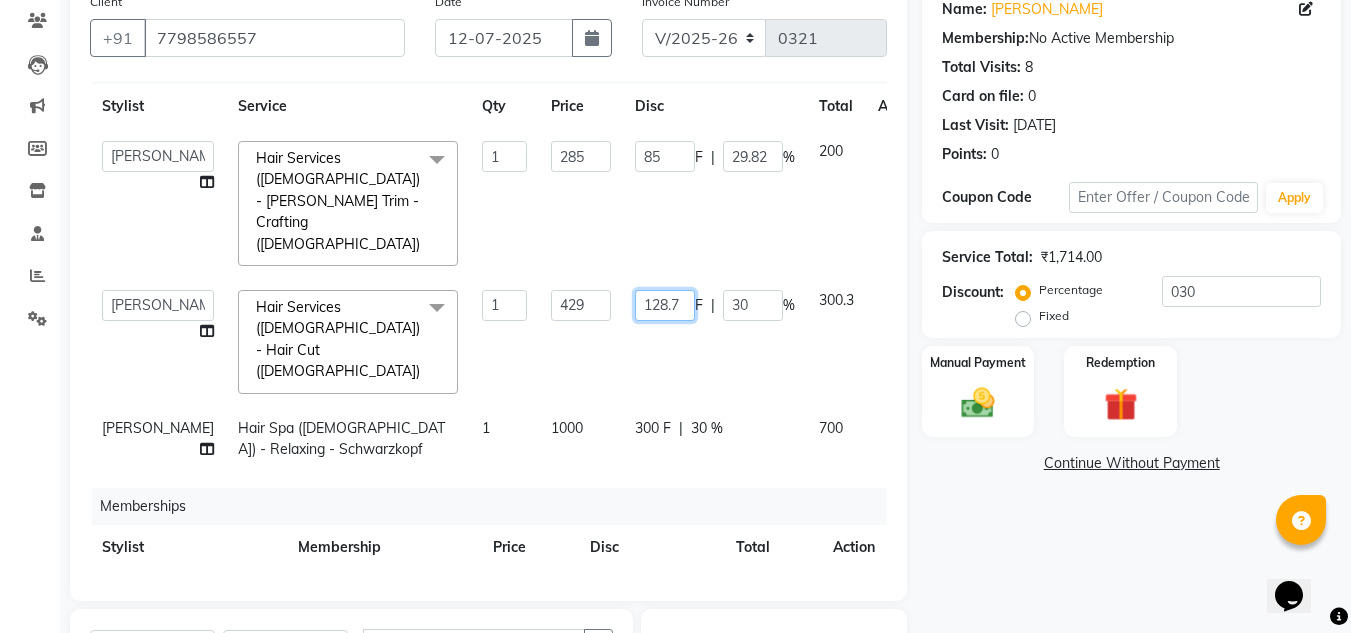 click on "128.7" 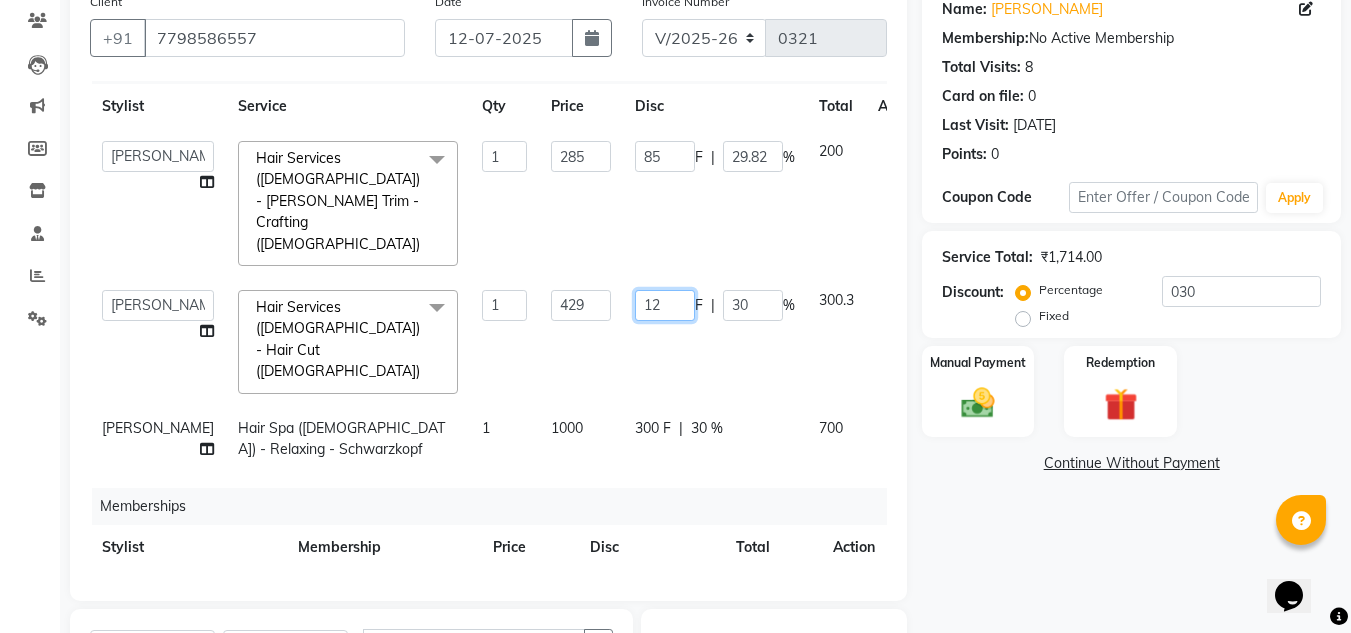 type on "129" 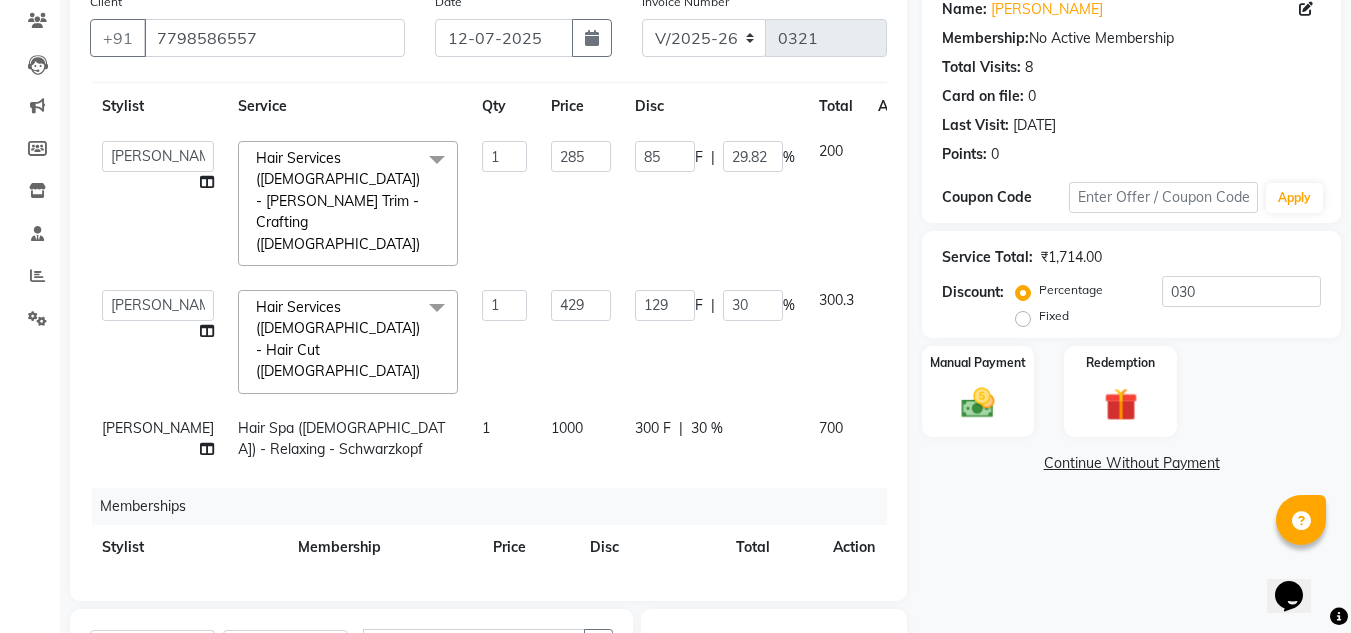 click on "Gopal Kadam Hair Spa (male) - Relaxing - Schwarzkopf 1 1000 300 F | 30 % 700" 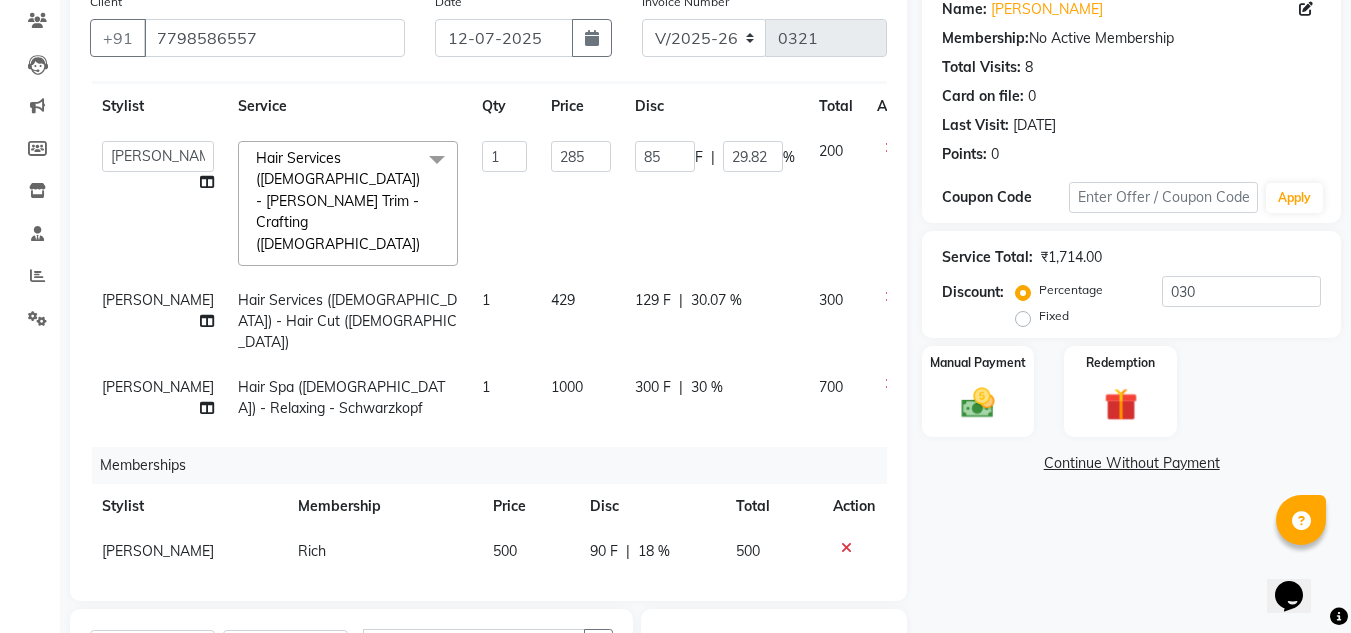 scroll, scrollTop: 36, scrollLeft: 0, axis: vertical 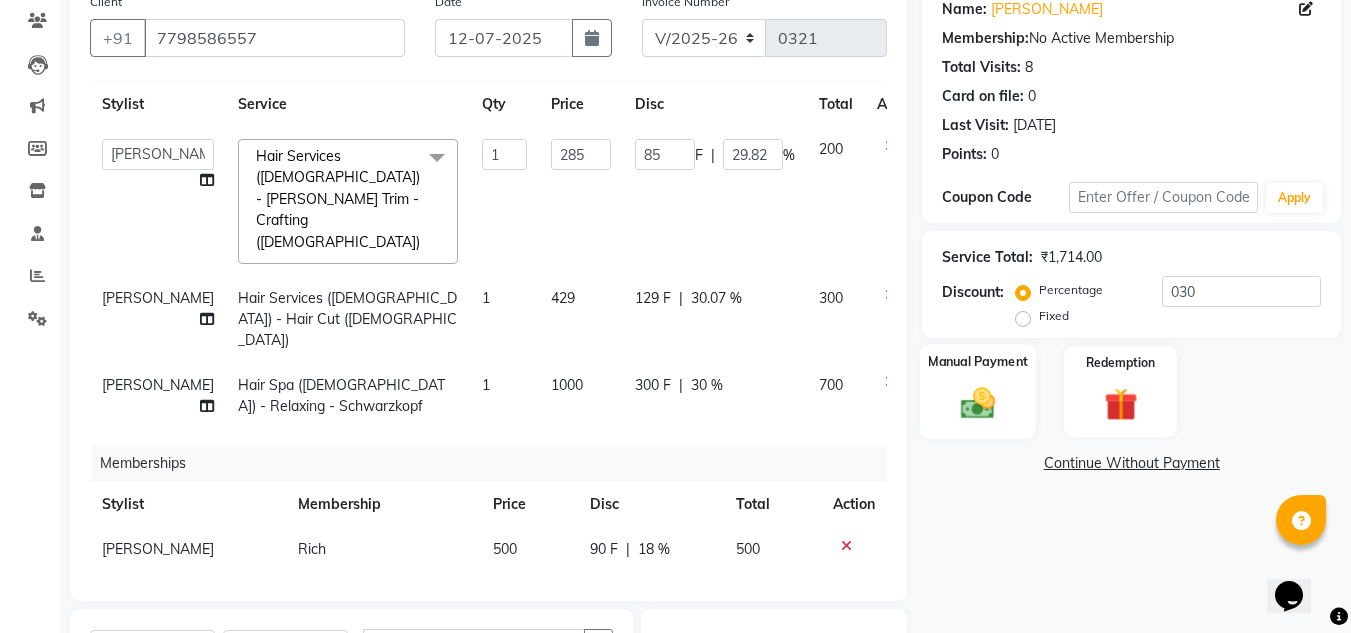 click on "Manual Payment" 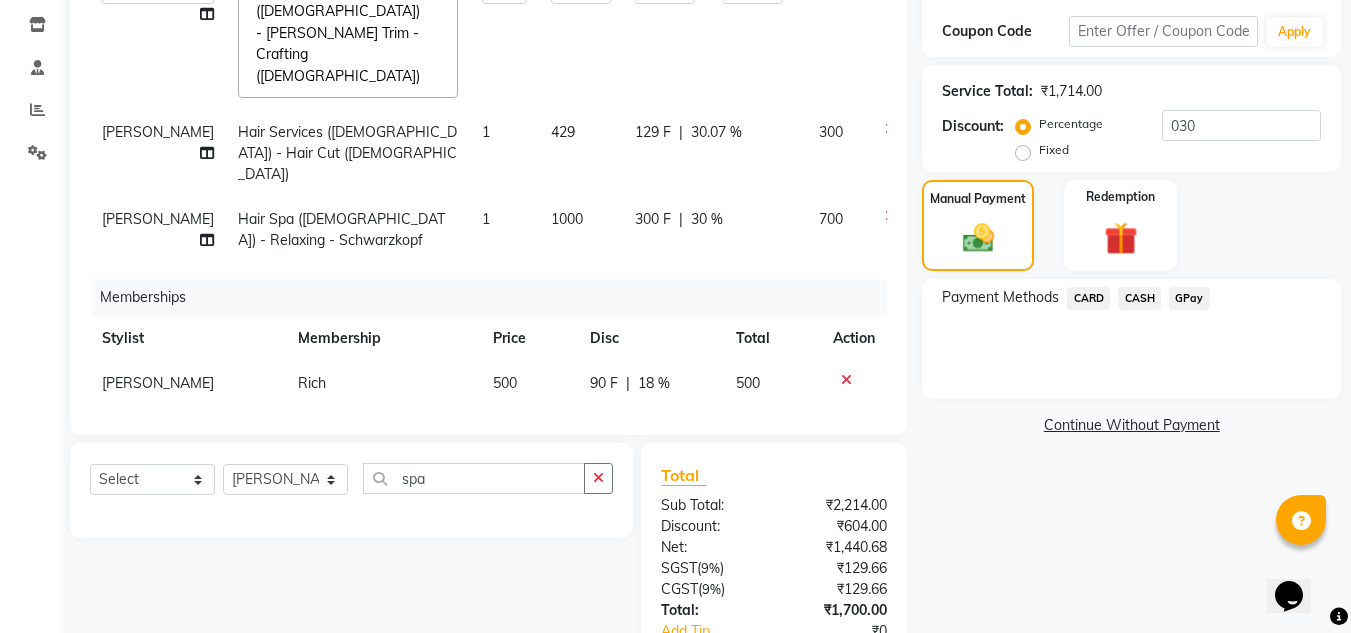 scroll, scrollTop: 367, scrollLeft: 0, axis: vertical 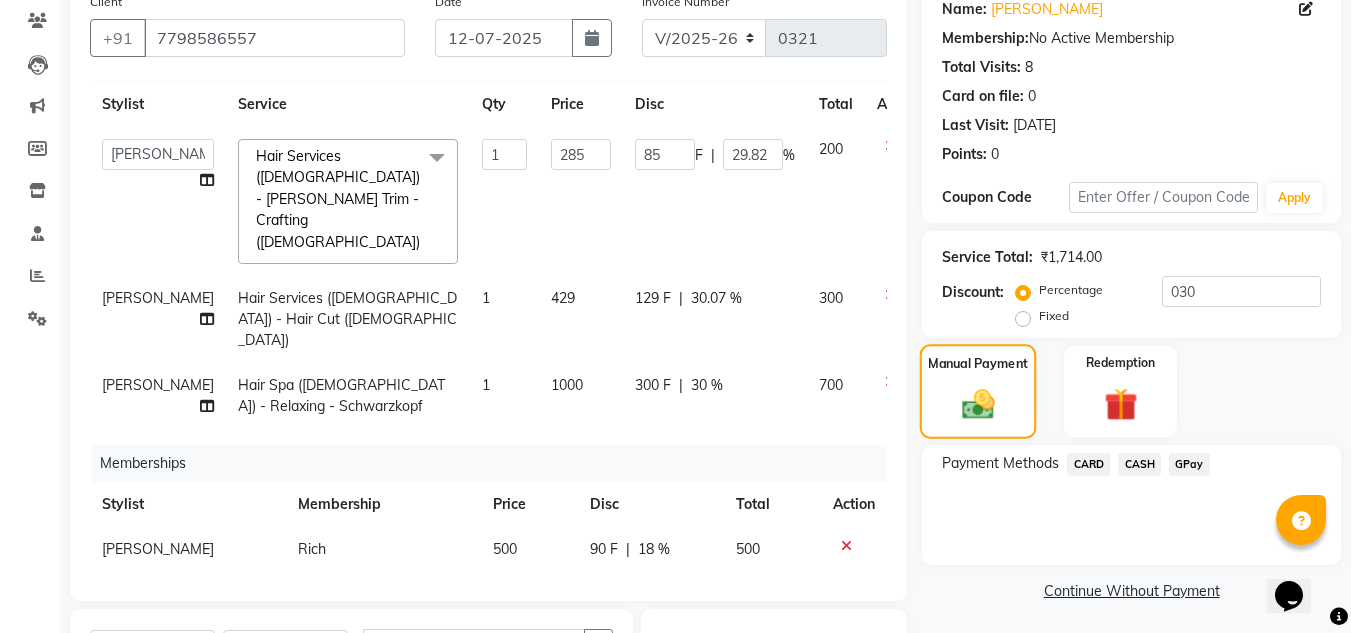 click on "Manual Payment" 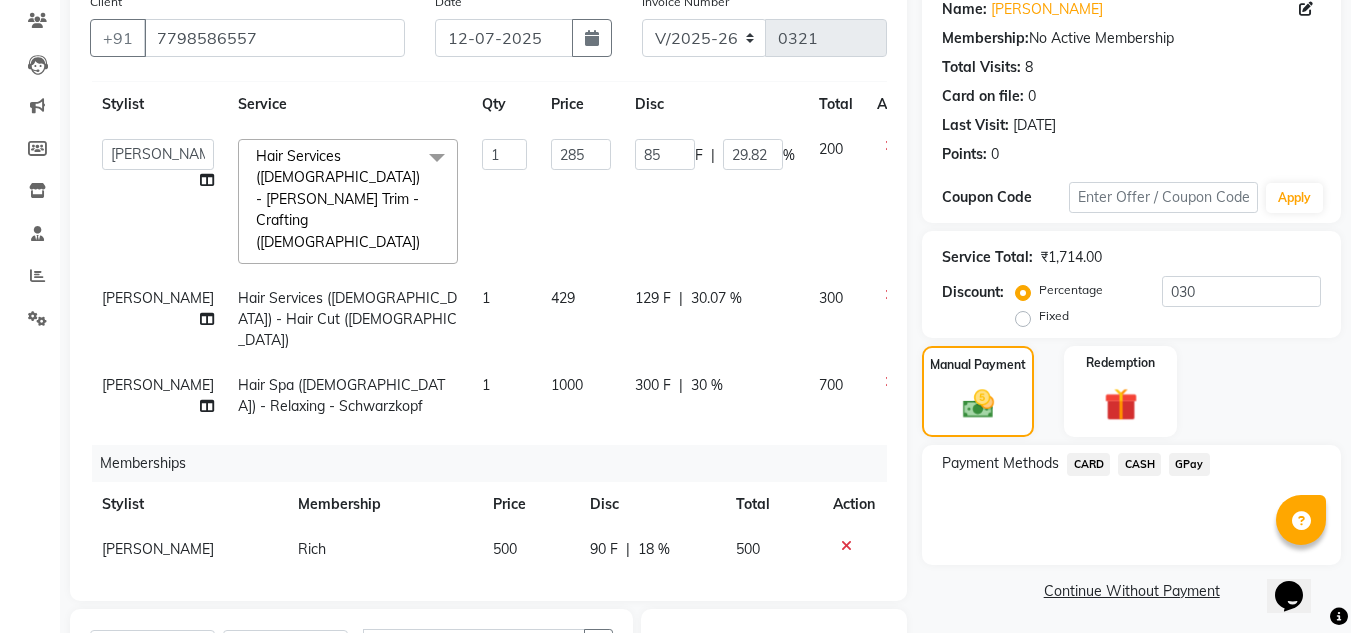 click on "CARD" 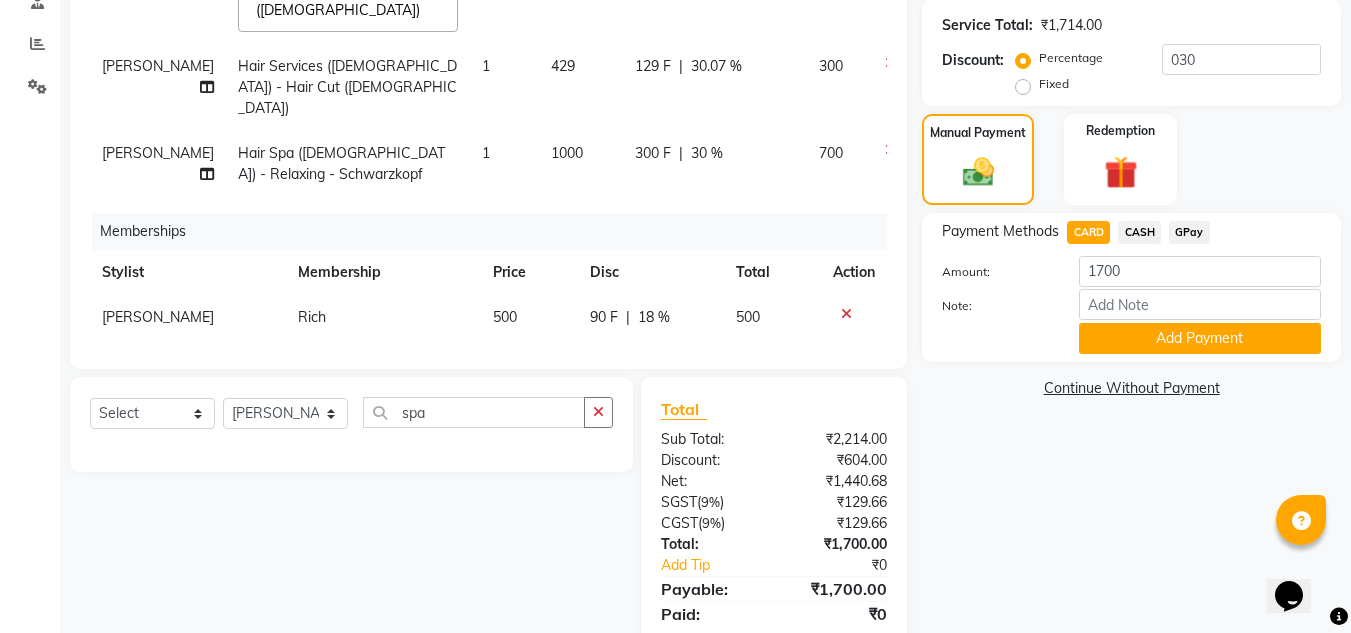 scroll, scrollTop: 400, scrollLeft: 0, axis: vertical 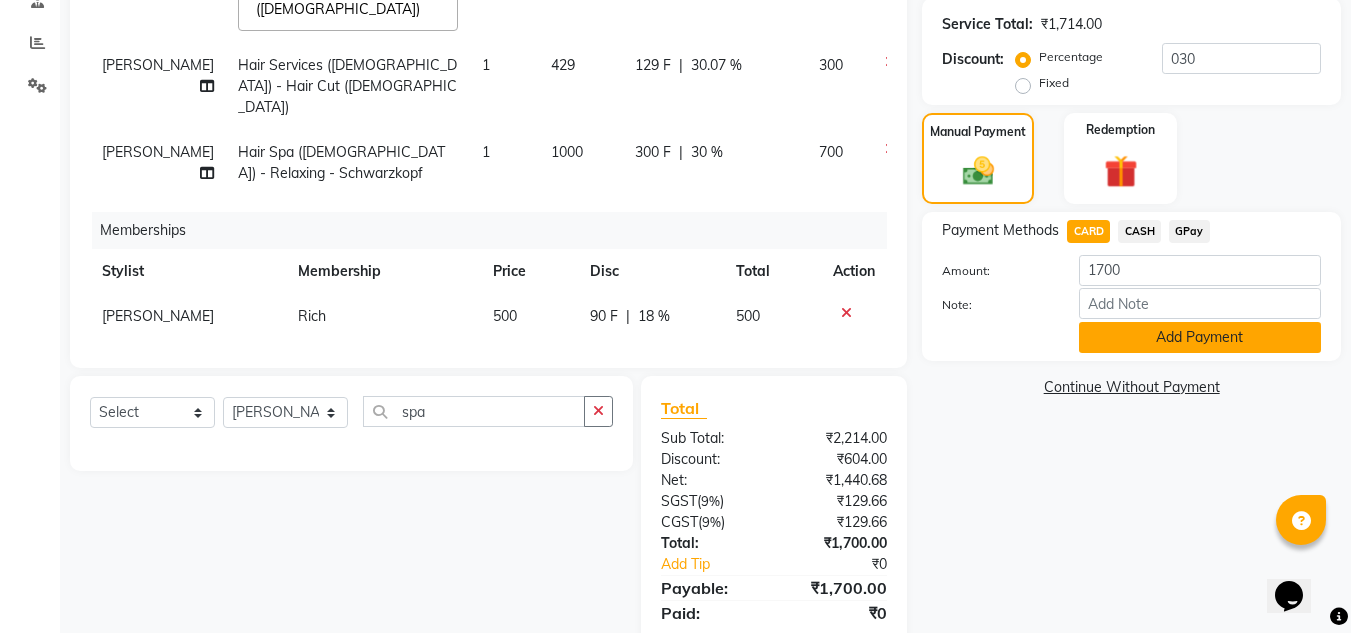 click on "Add Payment" 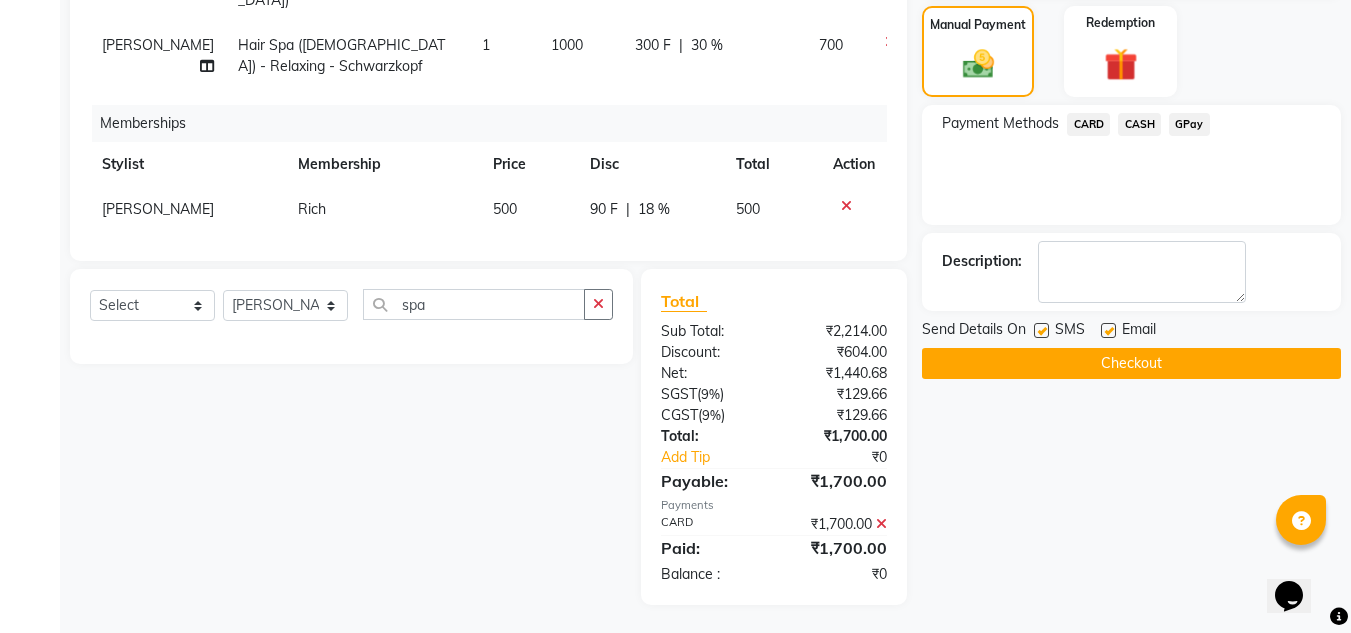 scroll, scrollTop: 509, scrollLeft: 0, axis: vertical 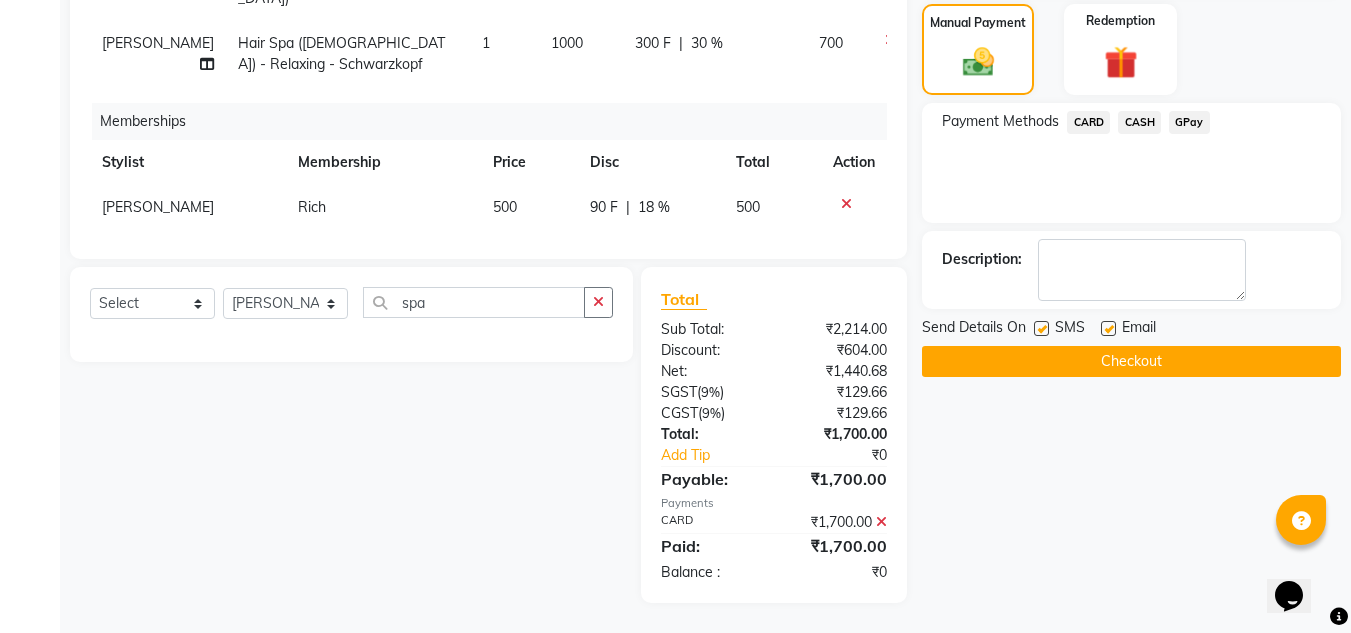 click on "Checkout" 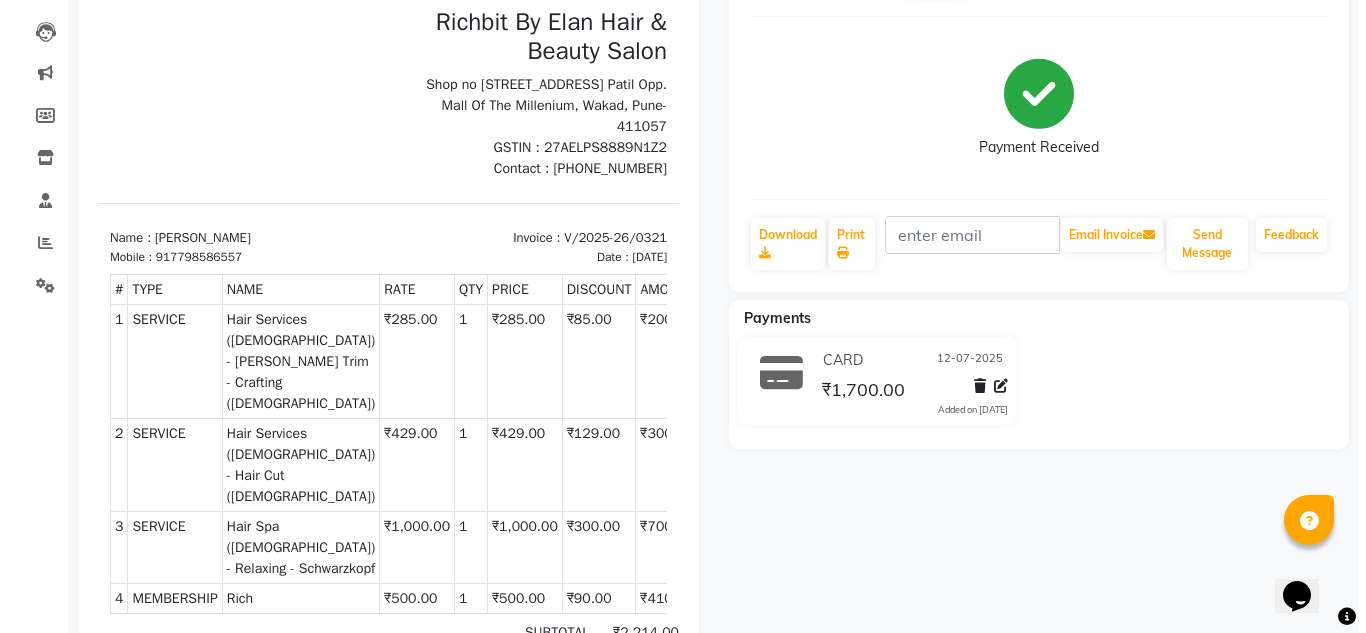 scroll, scrollTop: 0, scrollLeft: 0, axis: both 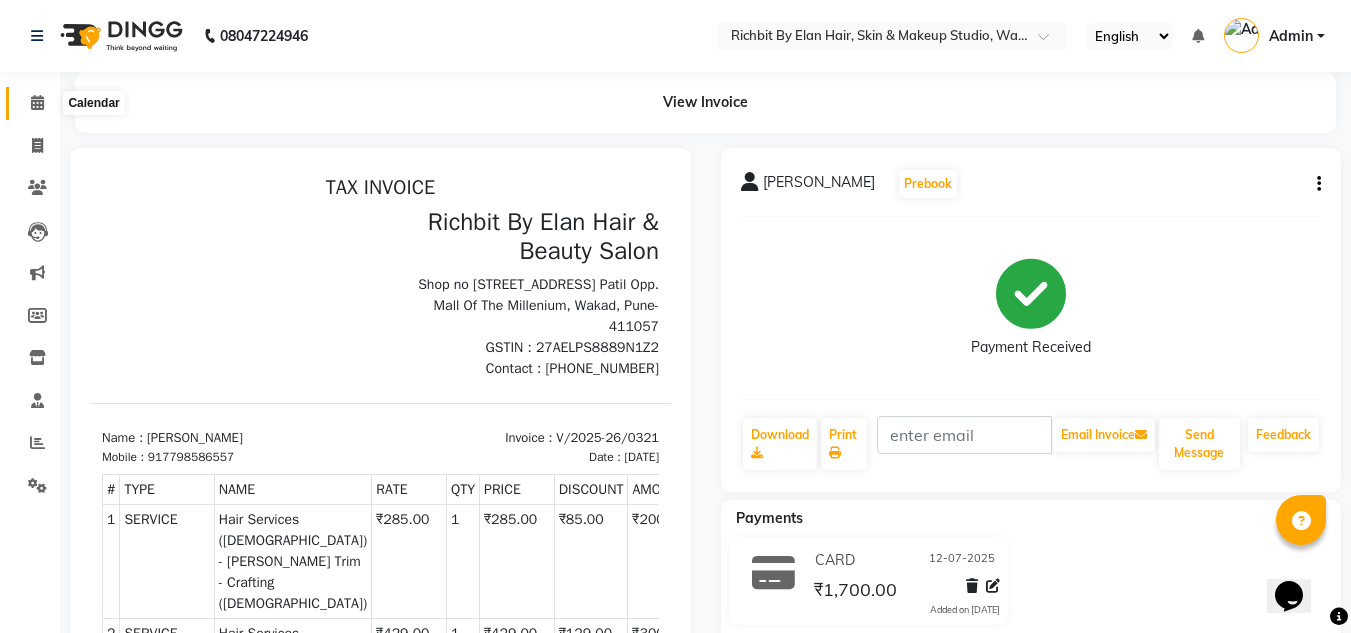 click 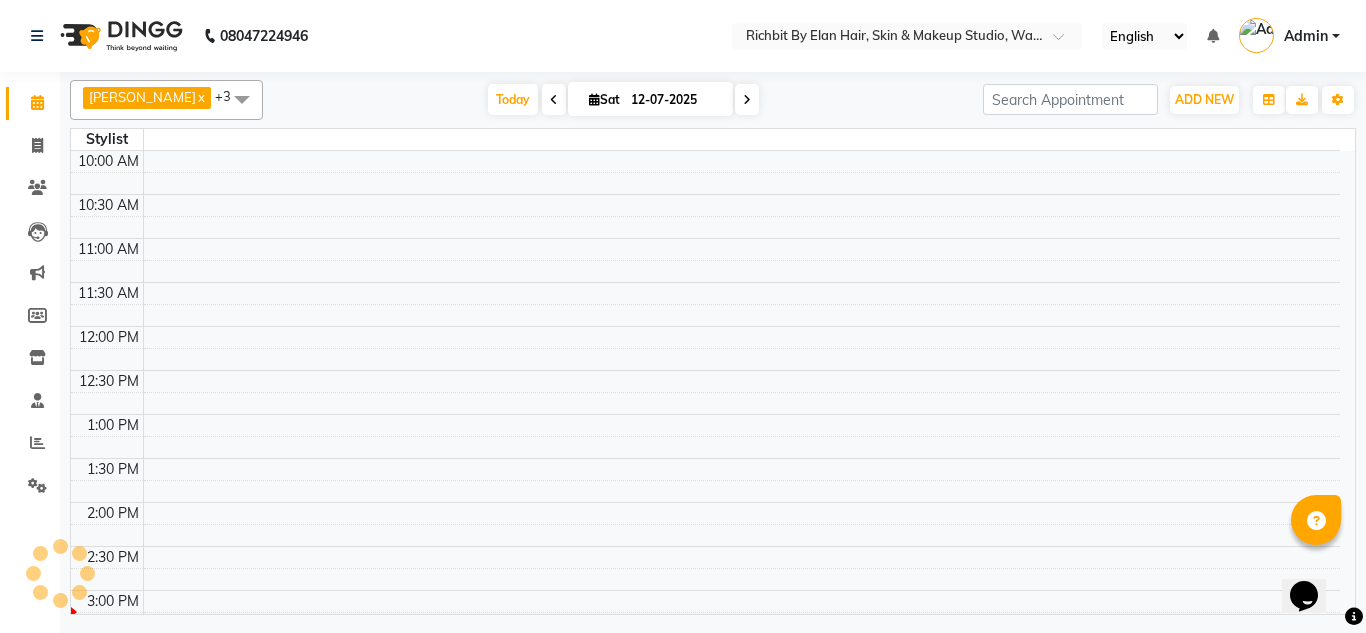 scroll, scrollTop: 441, scrollLeft: 0, axis: vertical 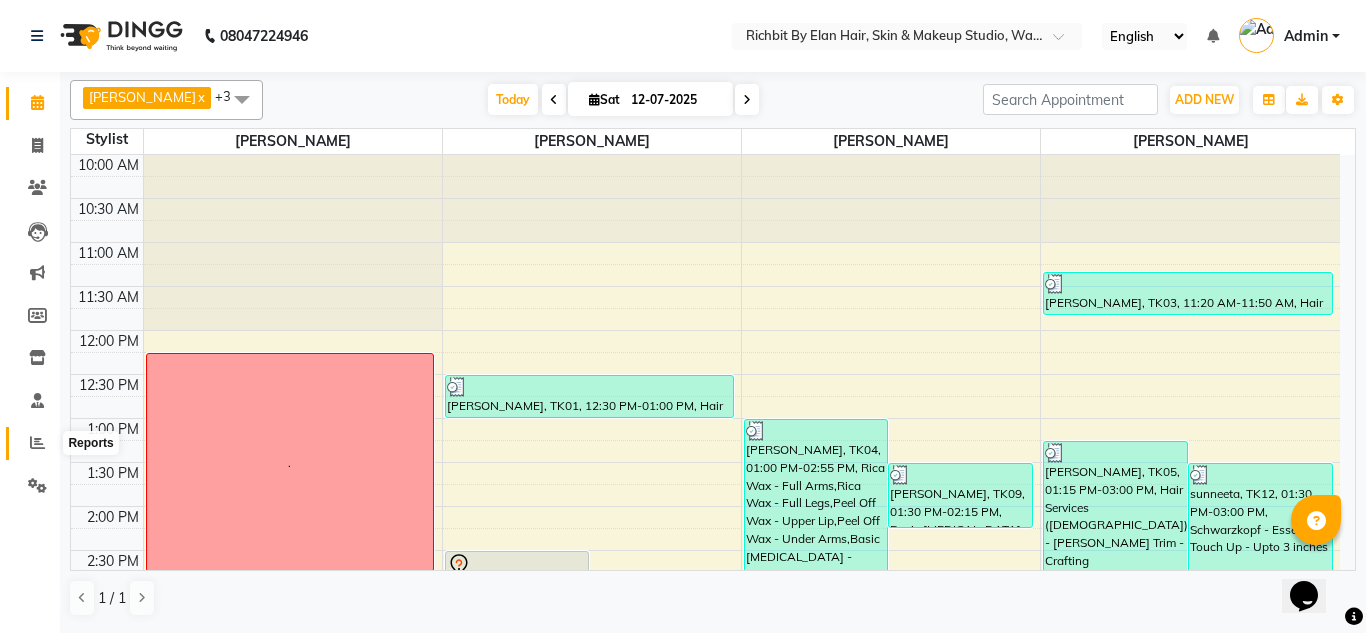 click 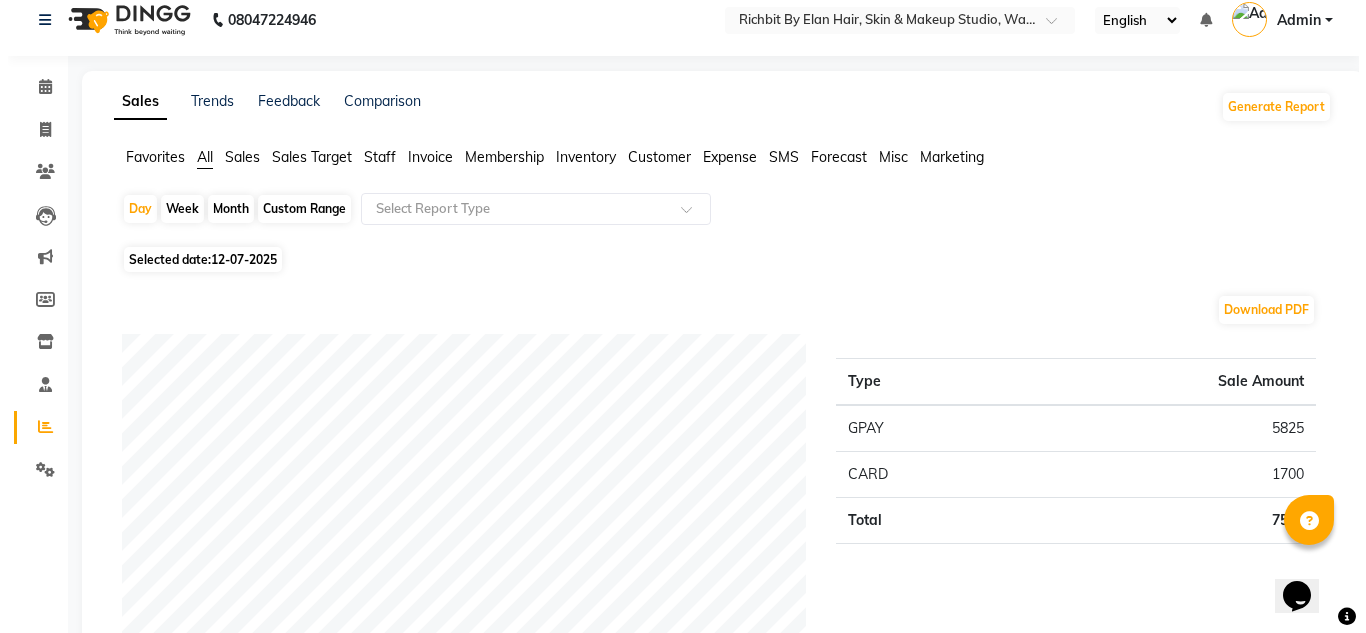 scroll, scrollTop: 0, scrollLeft: 0, axis: both 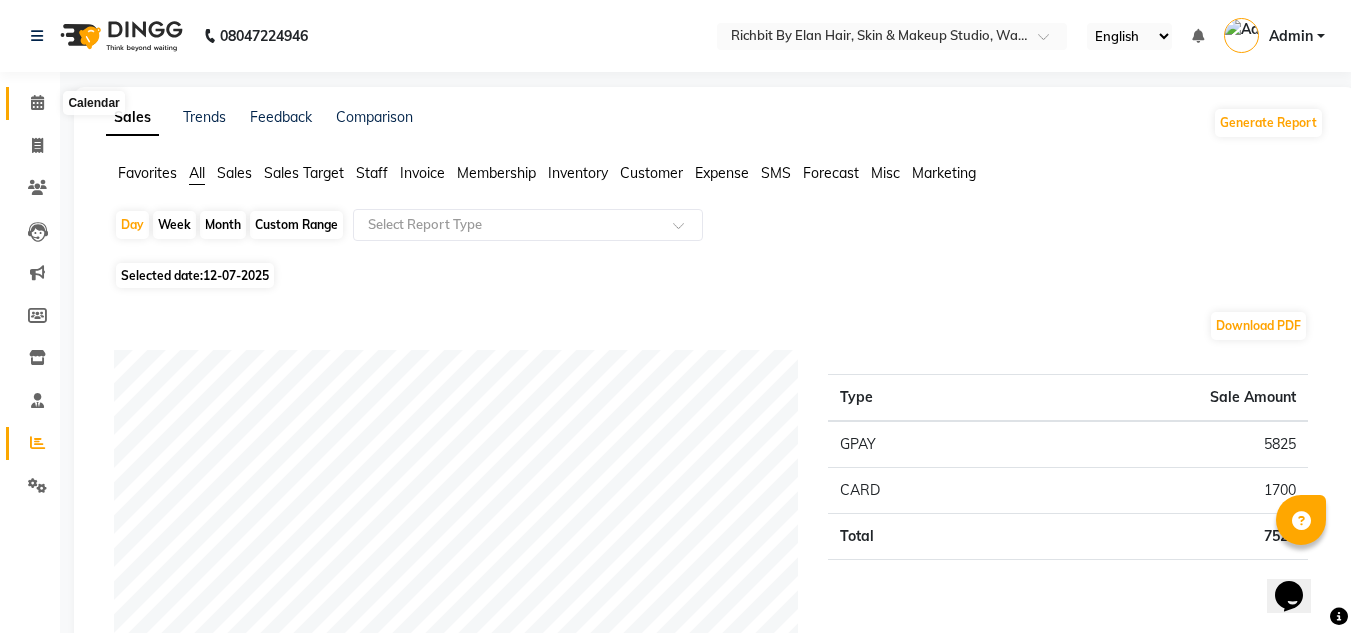 click 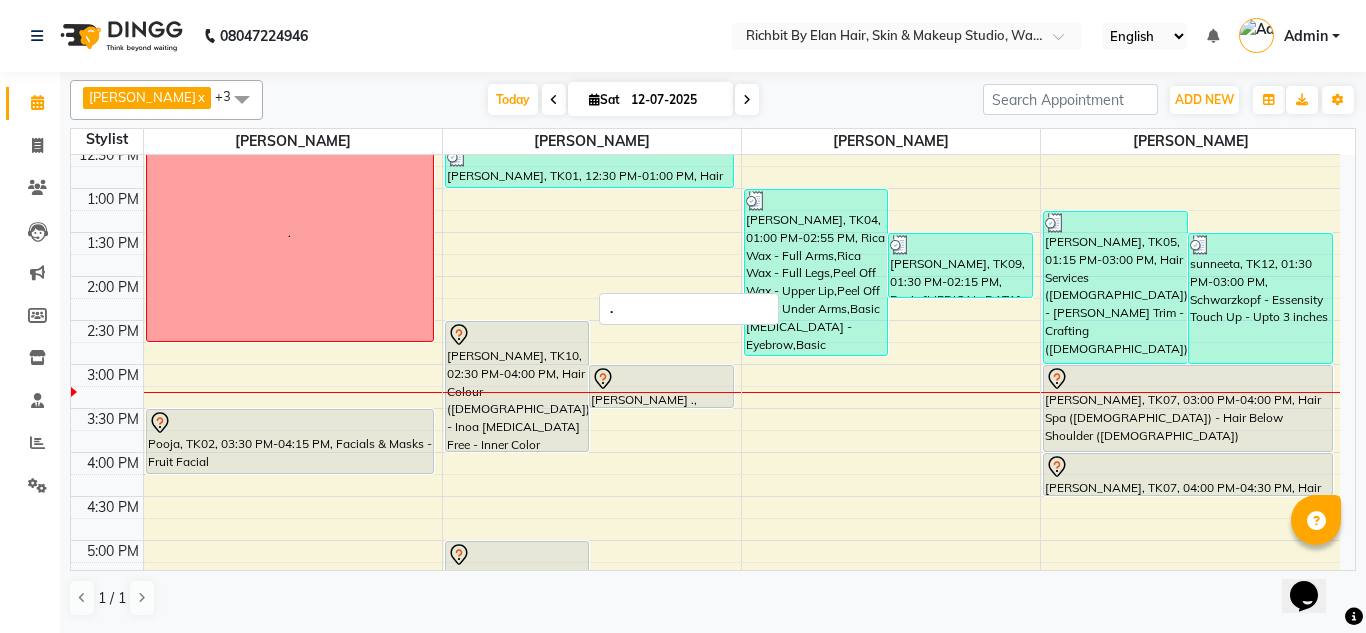 scroll, scrollTop: 200, scrollLeft: 0, axis: vertical 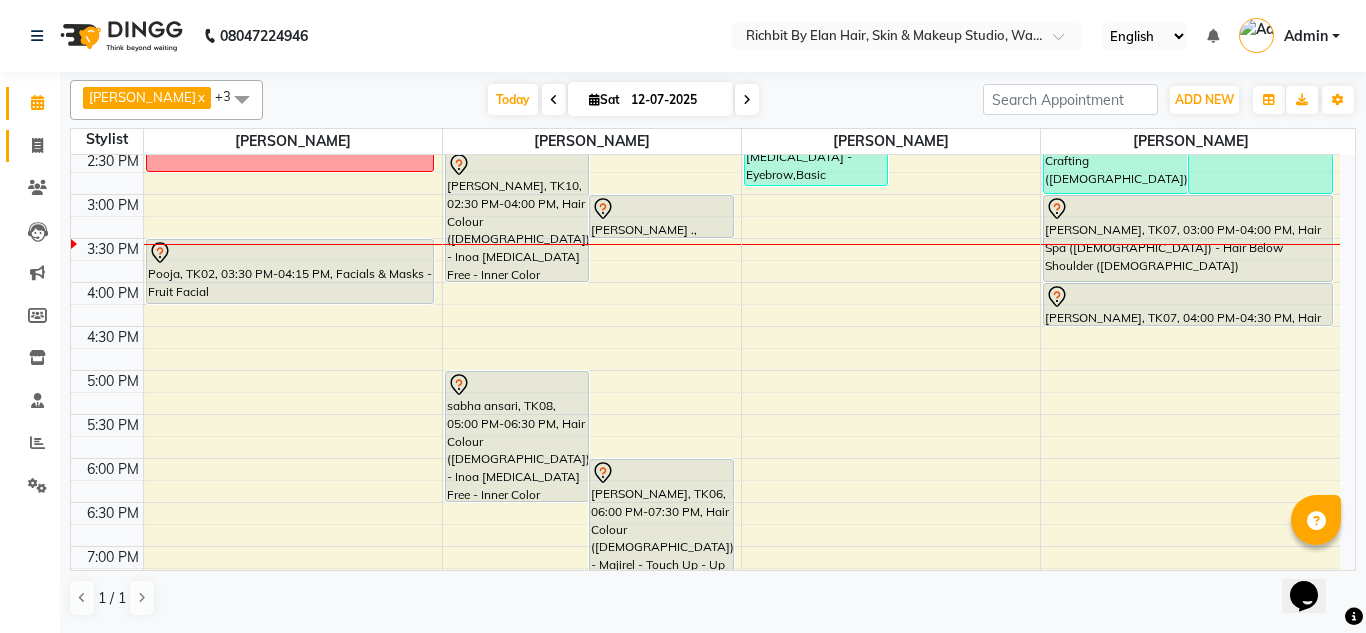 click on "Invoice" 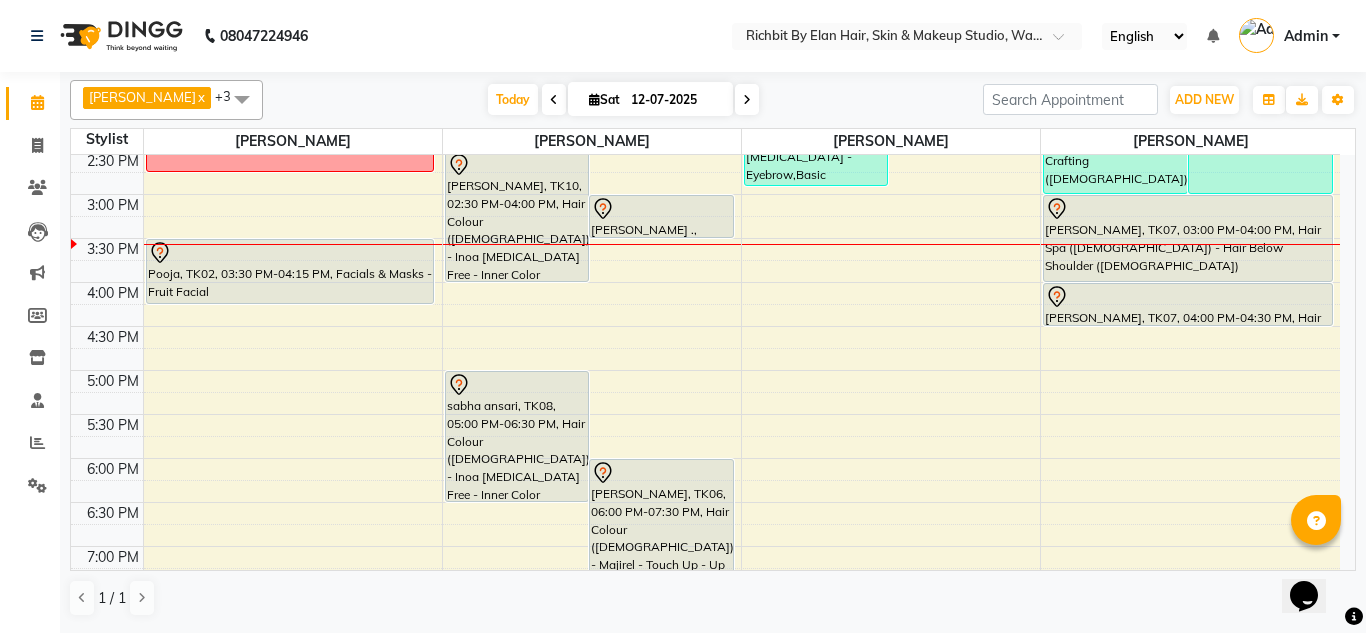 select on "4114" 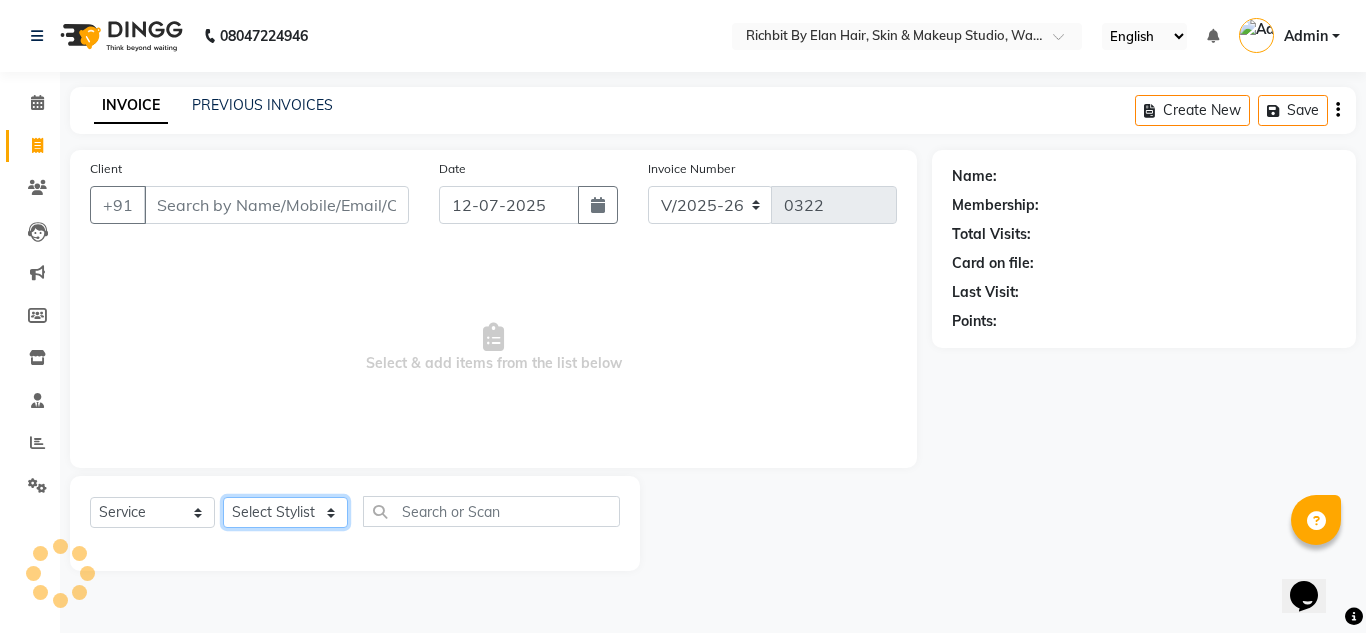 click on "Select Stylist [PERSON_NAME] [PERSON_NAME] [PERSON_NAME] [PERSON_NAME] [PERSON_NAME]" 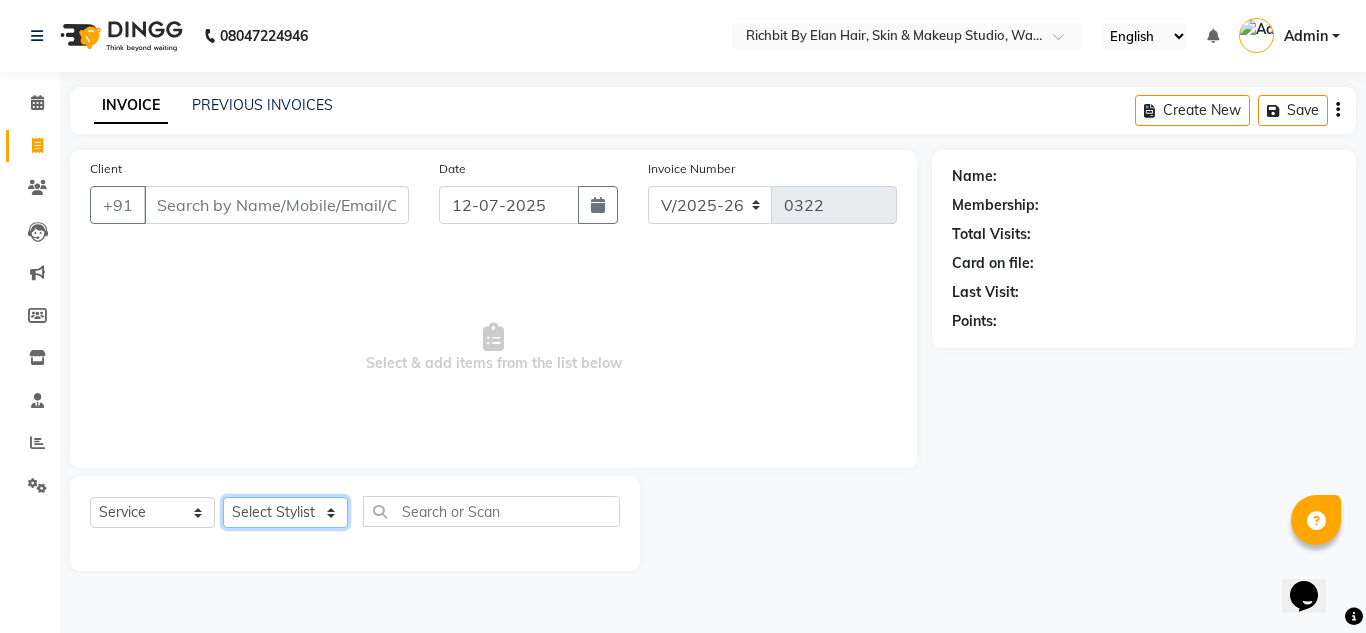 select on "21217" 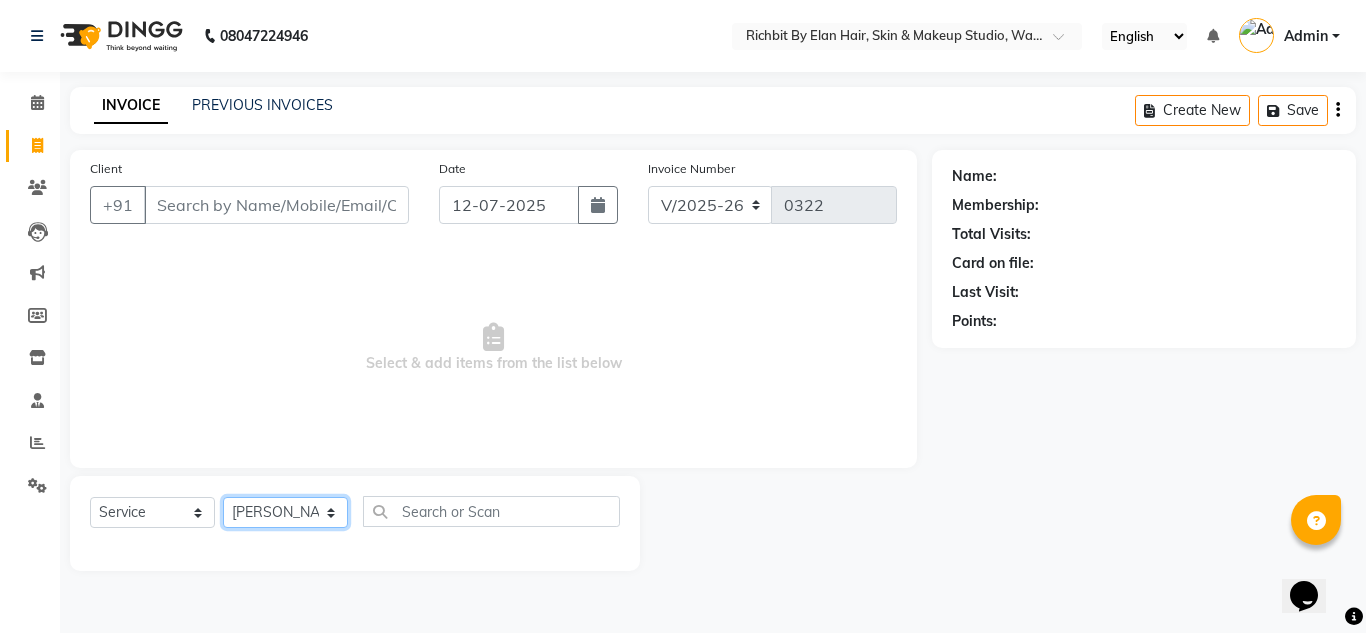 click on "Select Stylist [PERSON_NAME] [PERSON_NAME] [PERSON_NAME] [PERSON_NAME] [PERSON_NAME]" 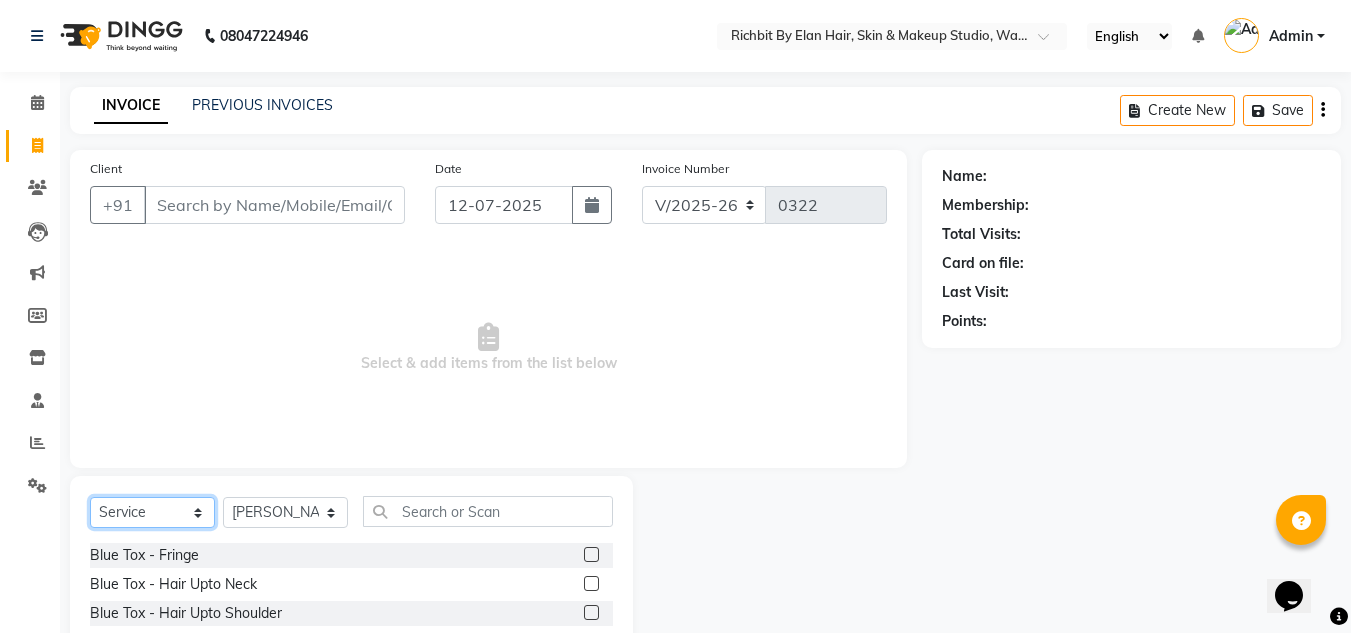 click on "Select  Service  Product  Membership  Package Voucher Prepaid Gift Card" 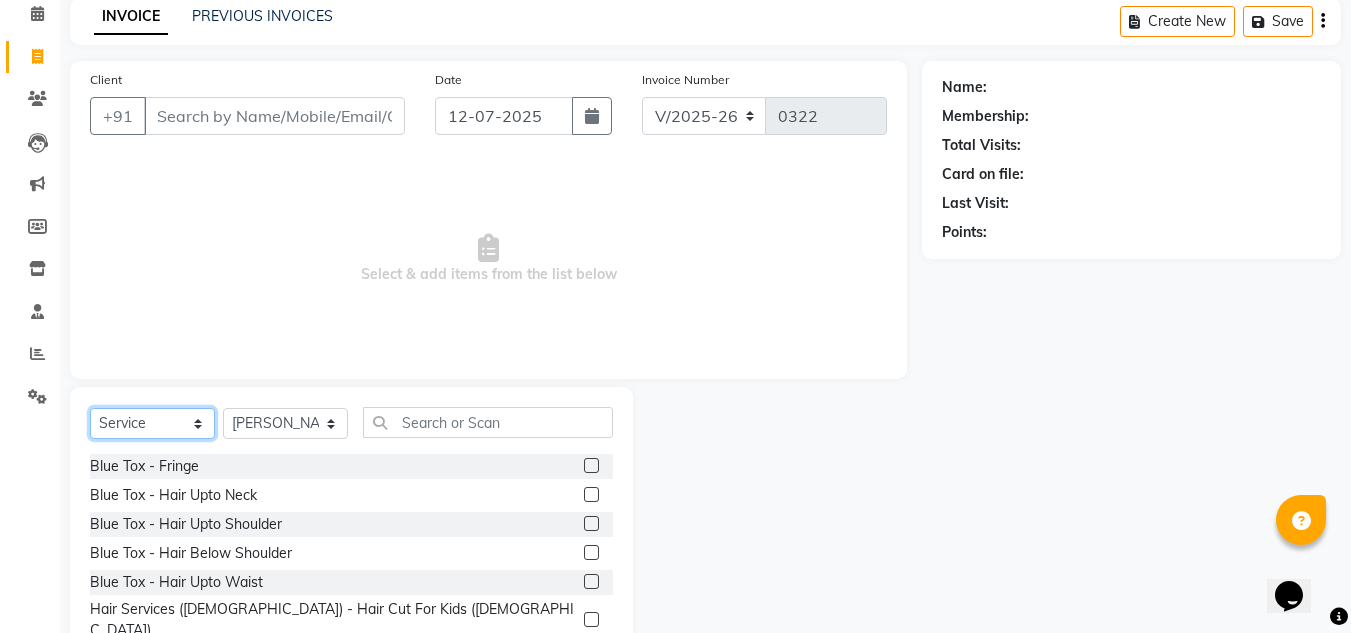 scroll, scrollTop: 168, scrollLeft: 0, axis: vertical 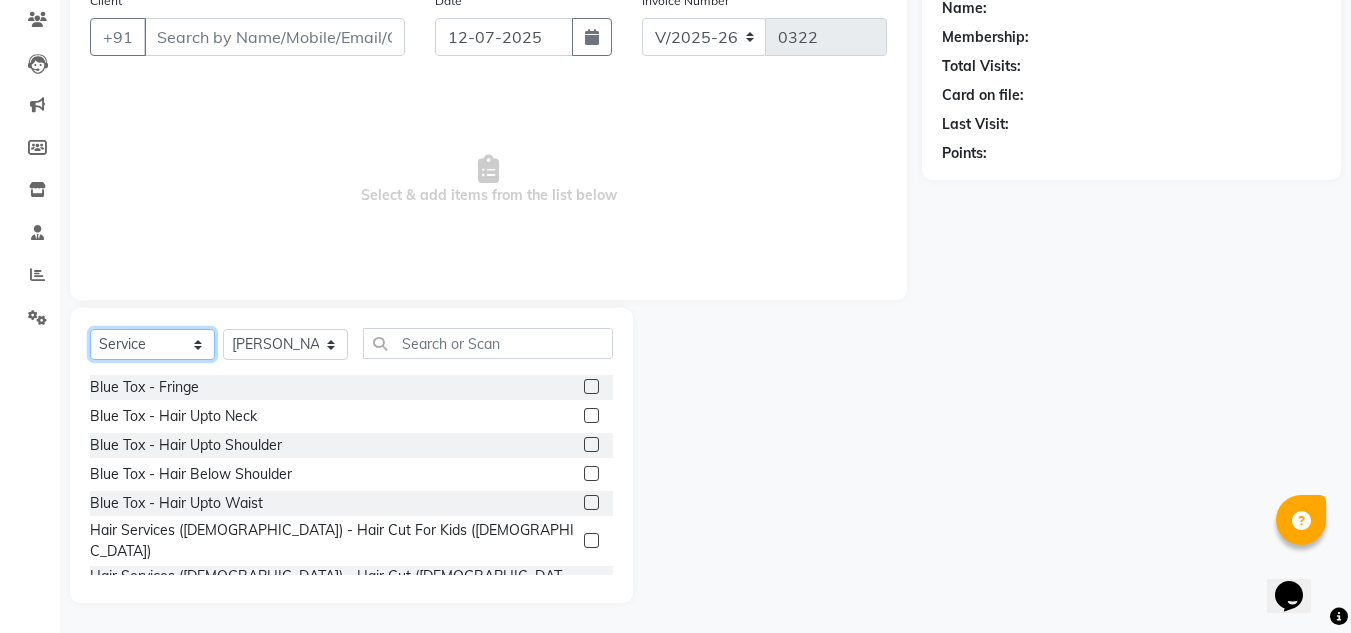 click on "Select  Service  Product  Membership  Package Voucher Prepaid Gift Card" 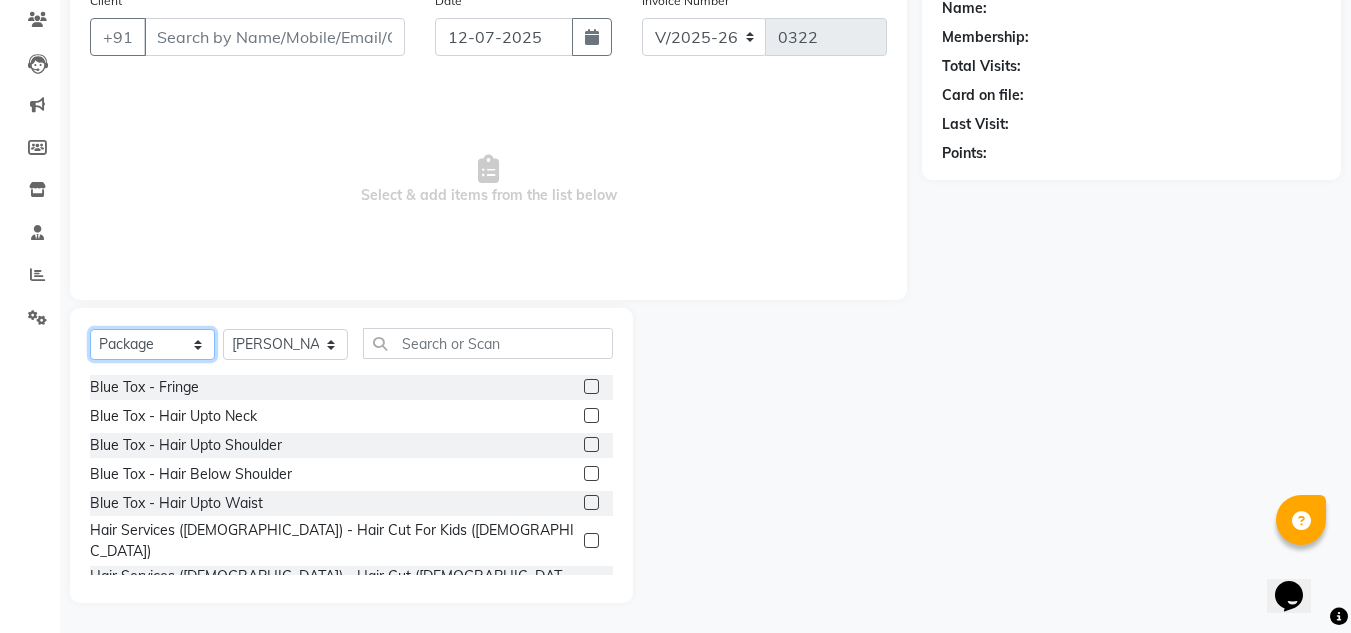click on "Select  Service  Product  Membership  Package Voucher Prepaid Gift Card" 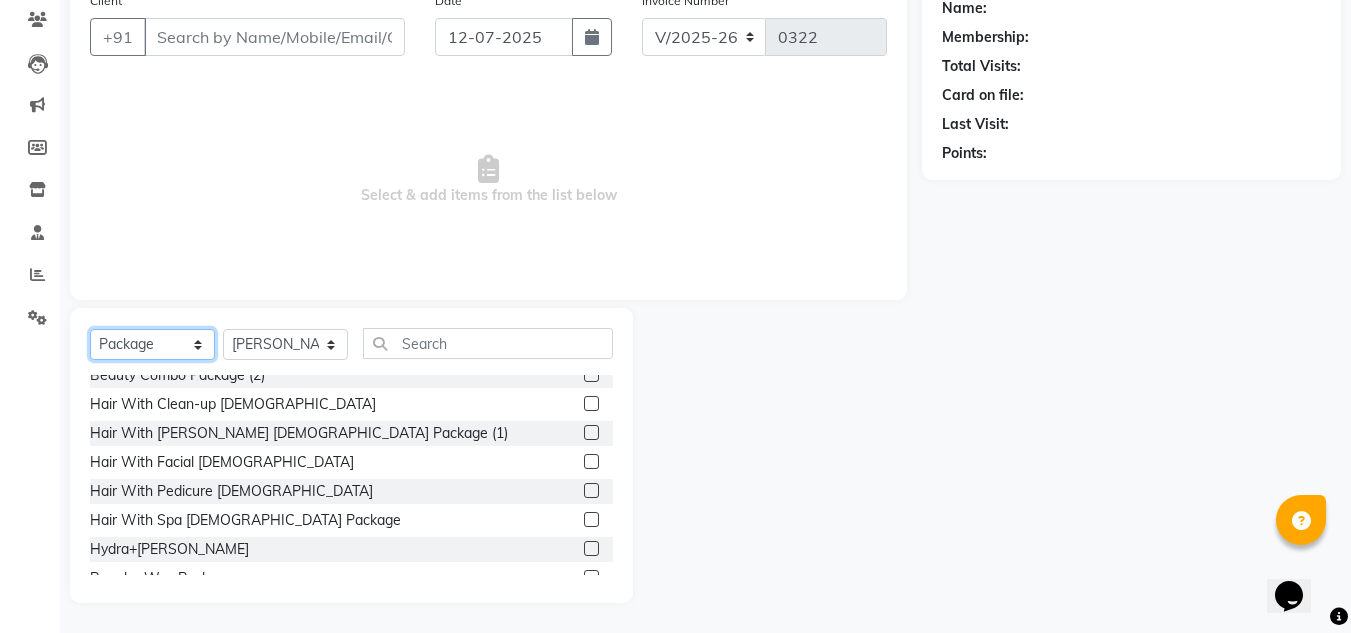scroll, scrollTop: 148, scrollLeft: 0, axis: vertical 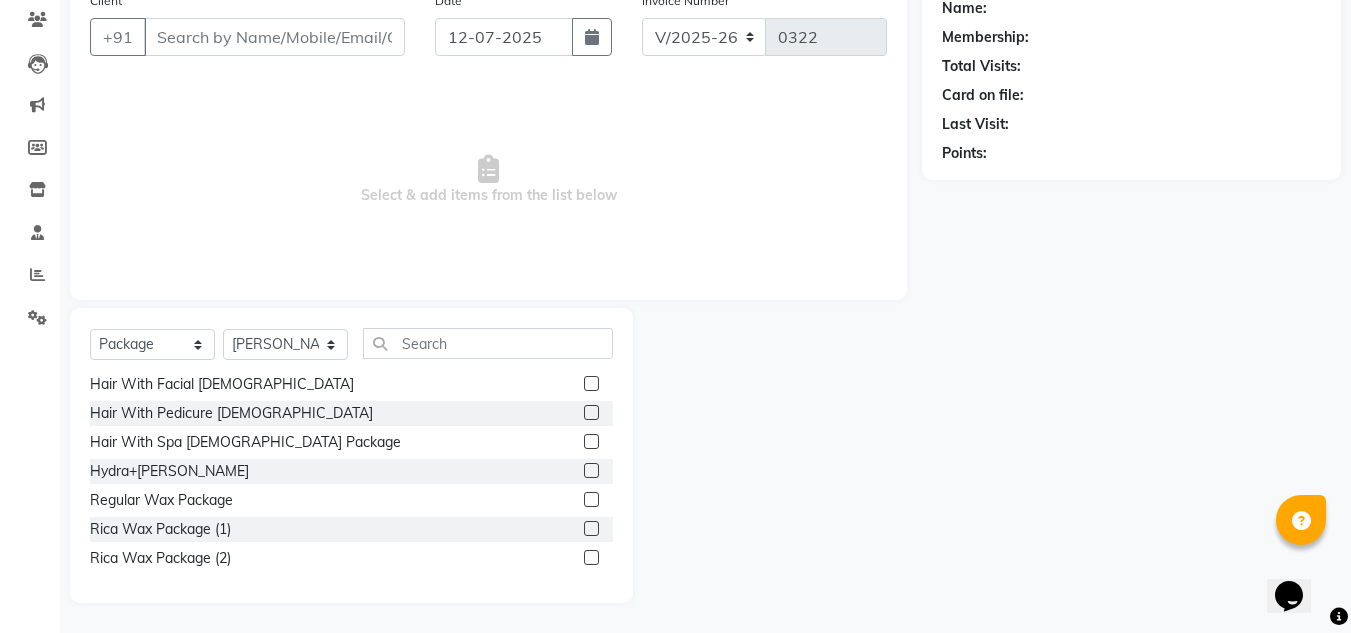 click 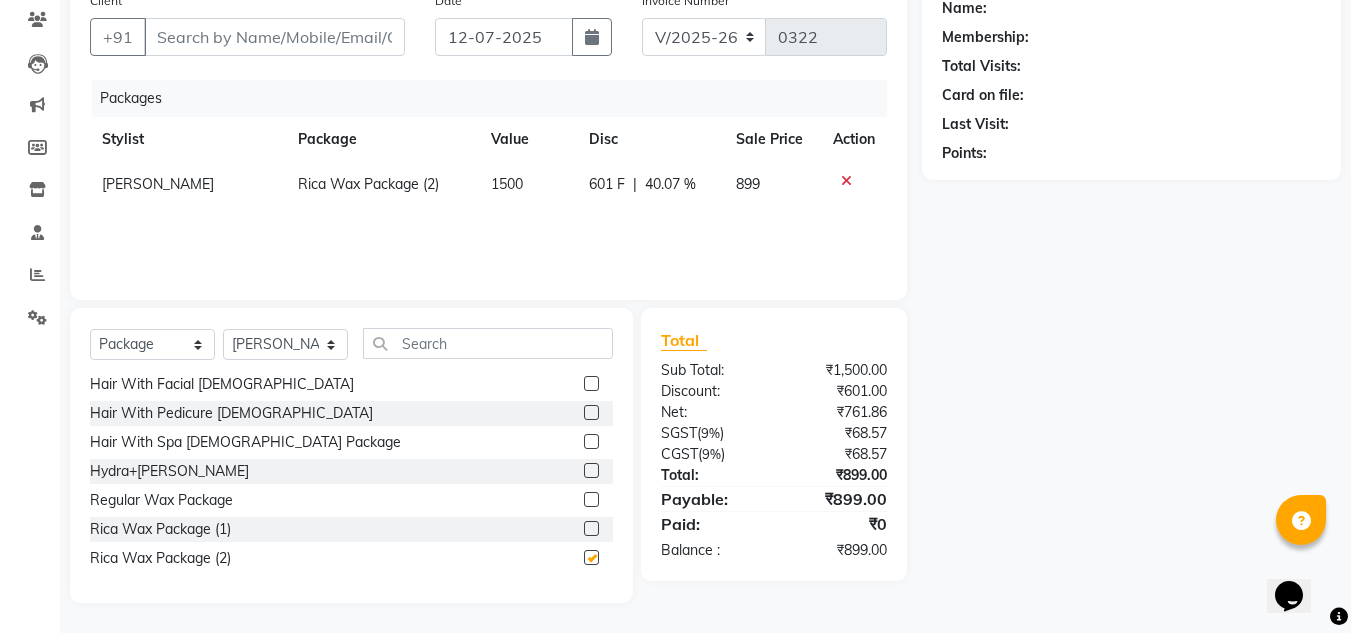 checkbox on "false" 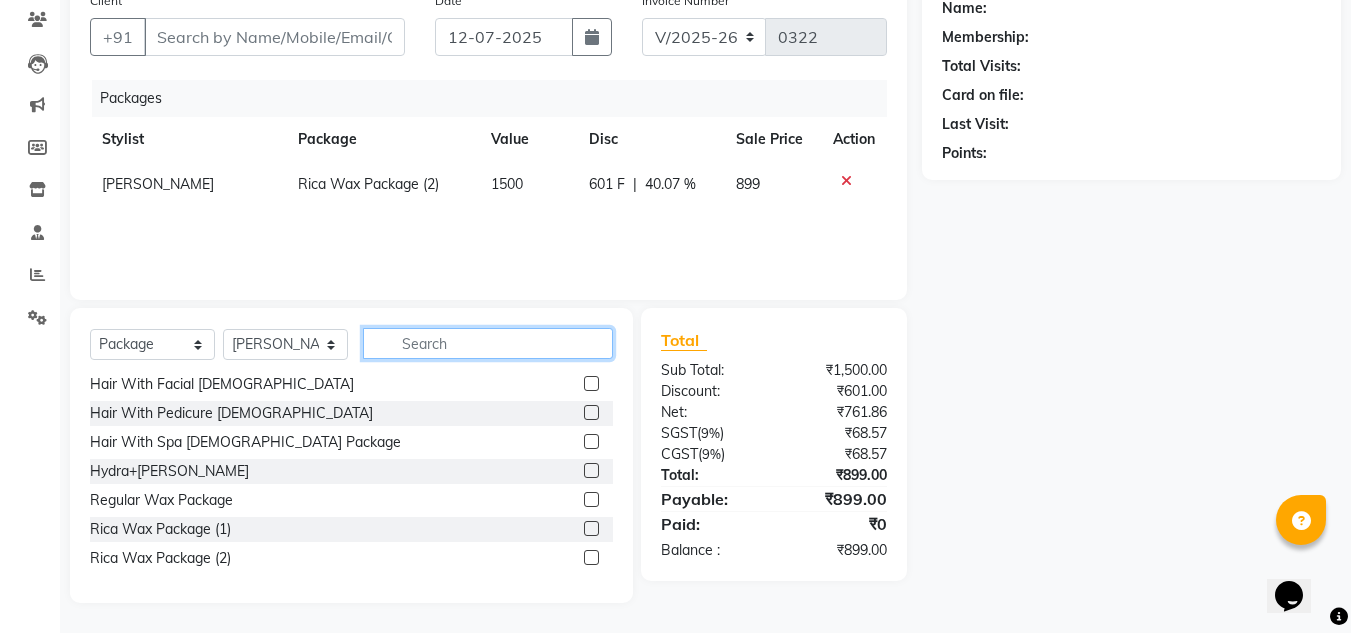 click 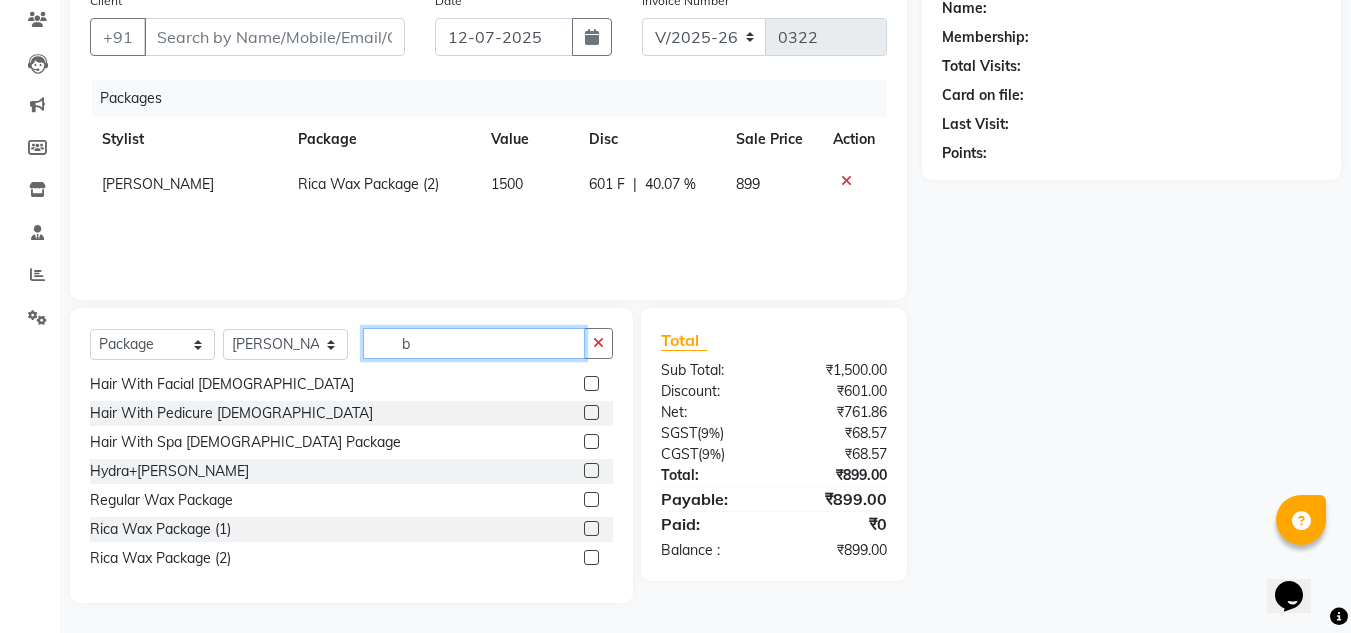 scroll, scrollTop: 0, scrollLeft: 0, axis: both 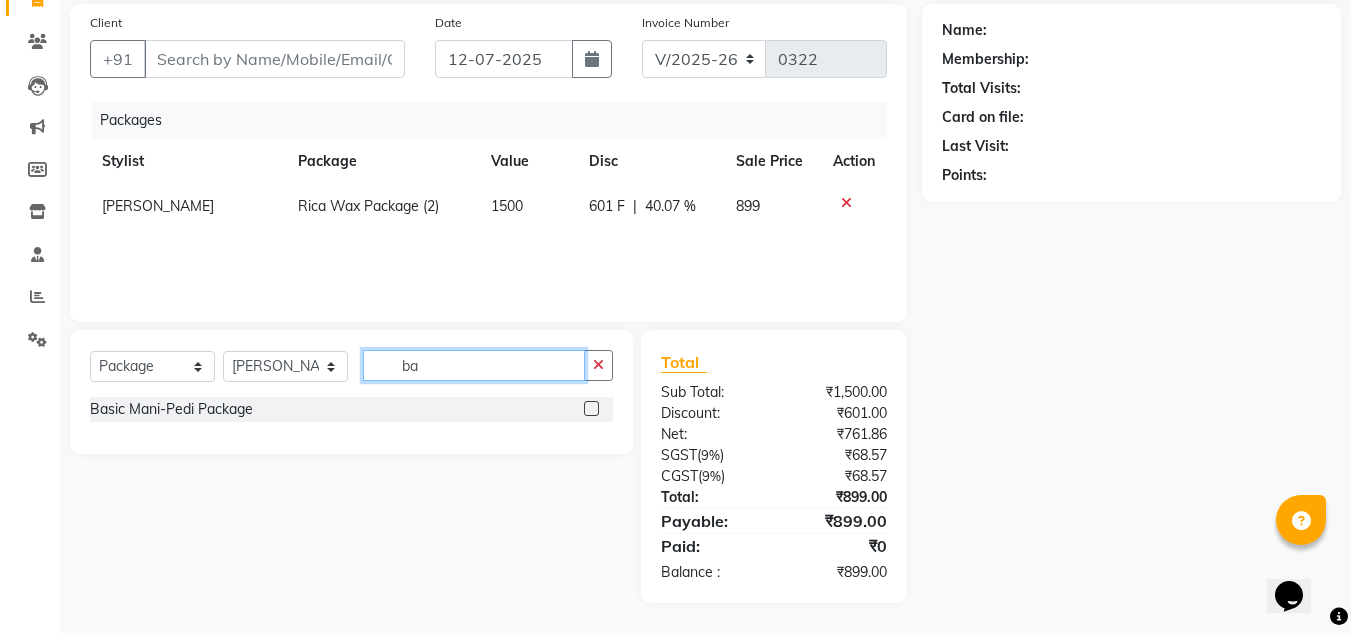 type on "b" 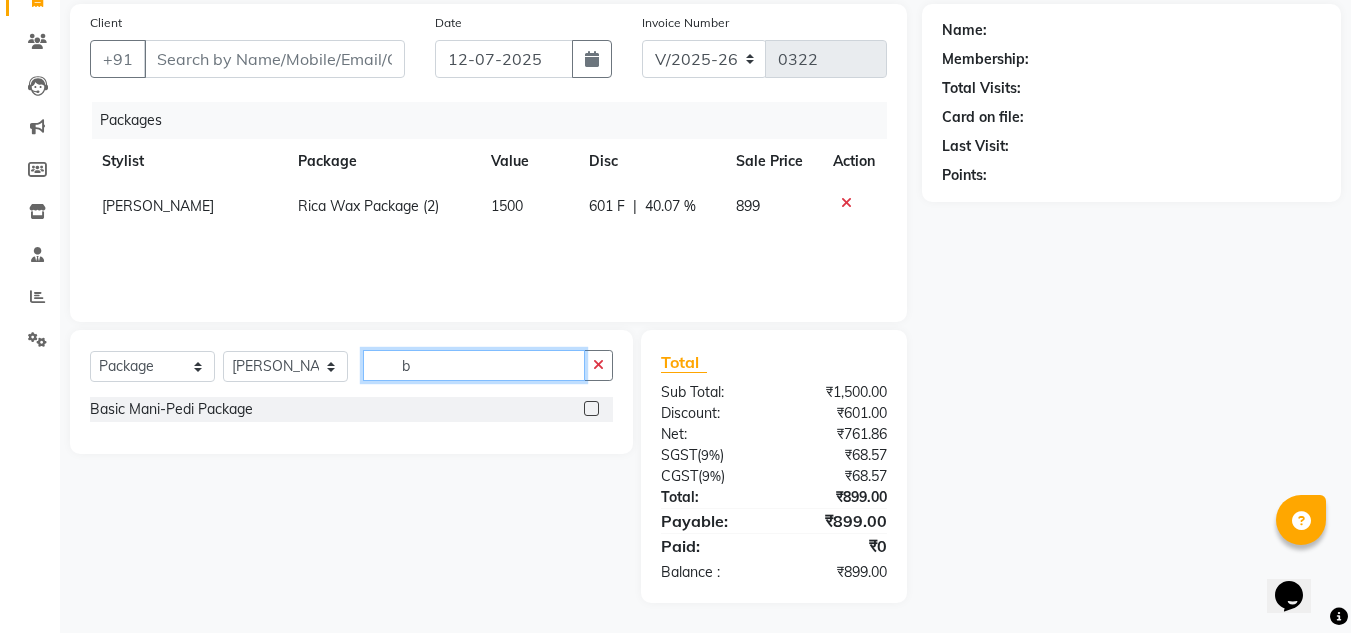 type 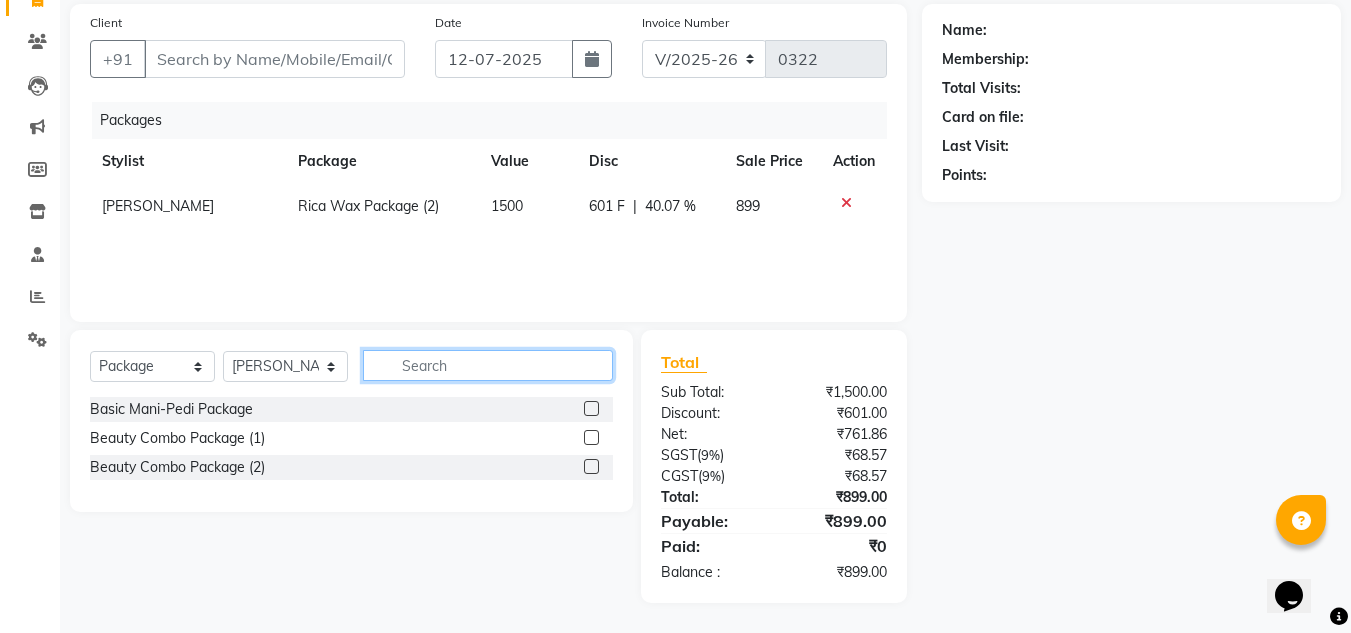 scroll, scrollTop: 168, scrollLeft: 0, axis: vertical 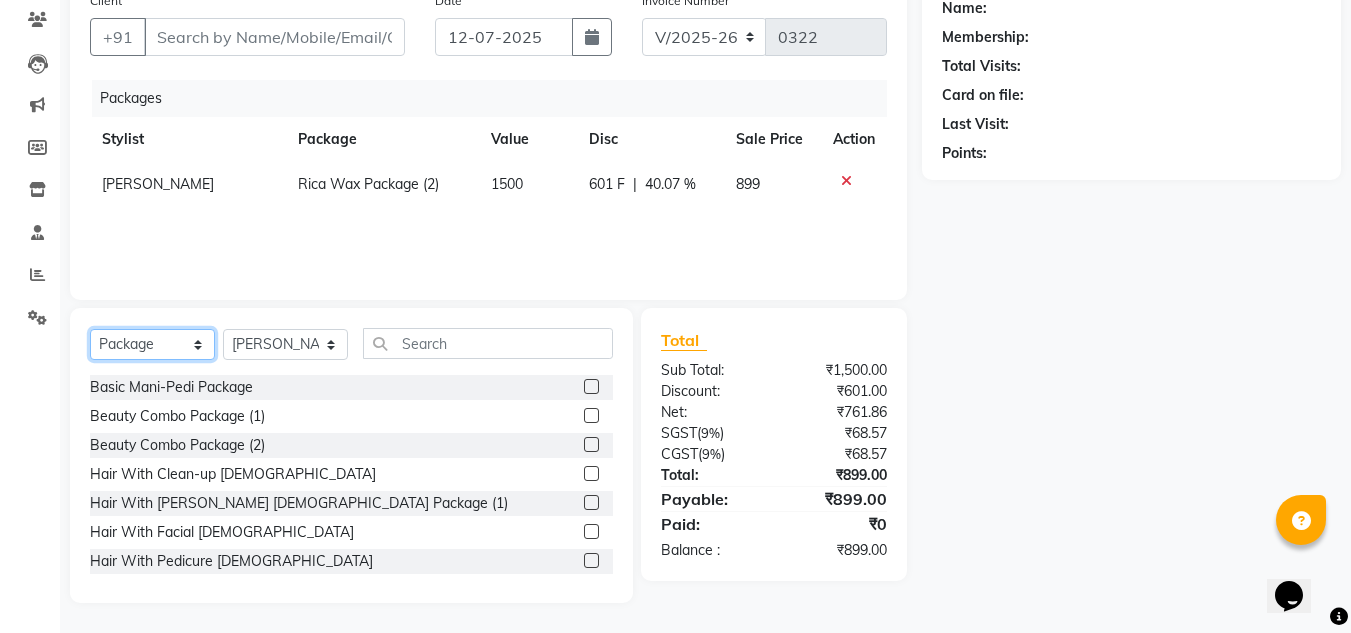 click on "Select  Service  Product  Membership  Package Voucher Prepaid Gift Card" 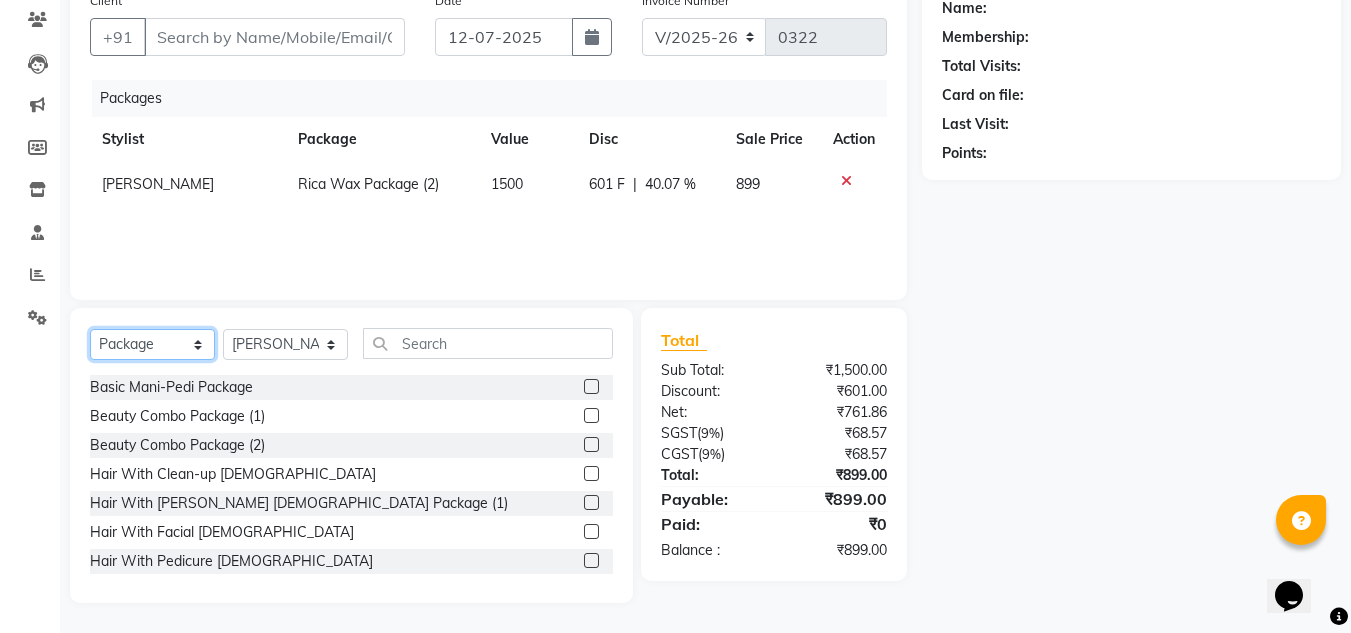 select on "service" 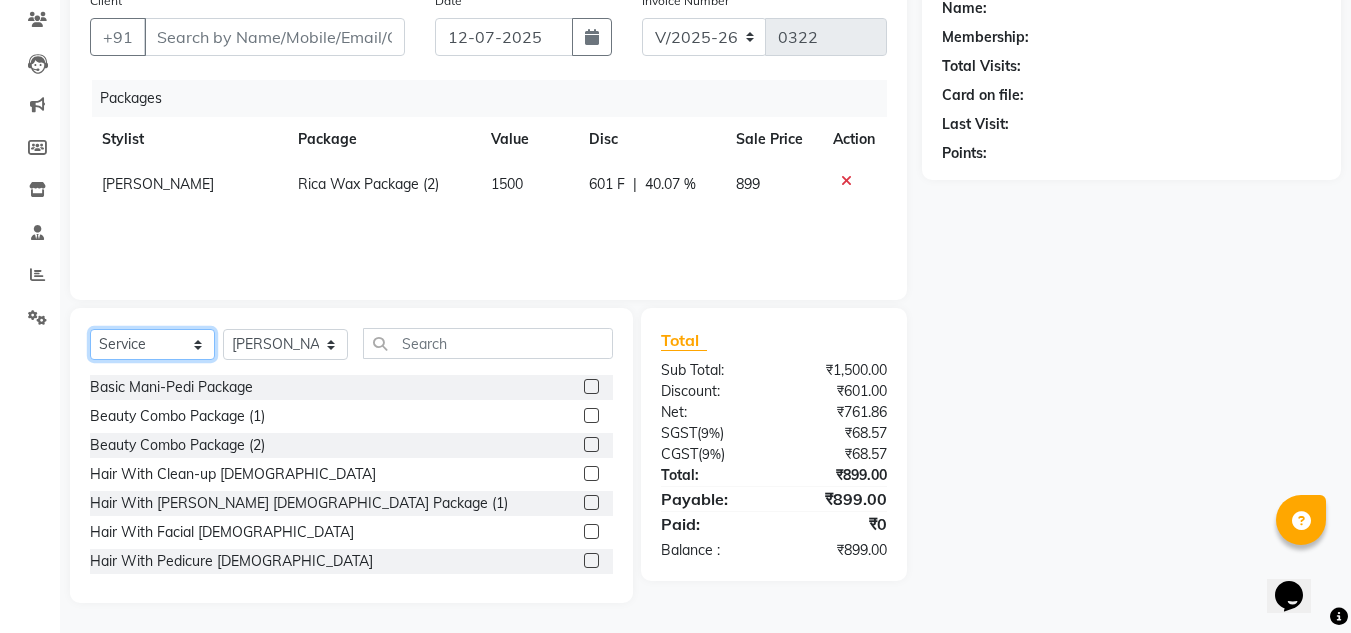 click on "Select  Service  Product  Membership  Package Voucher Prepaid Gift Card" 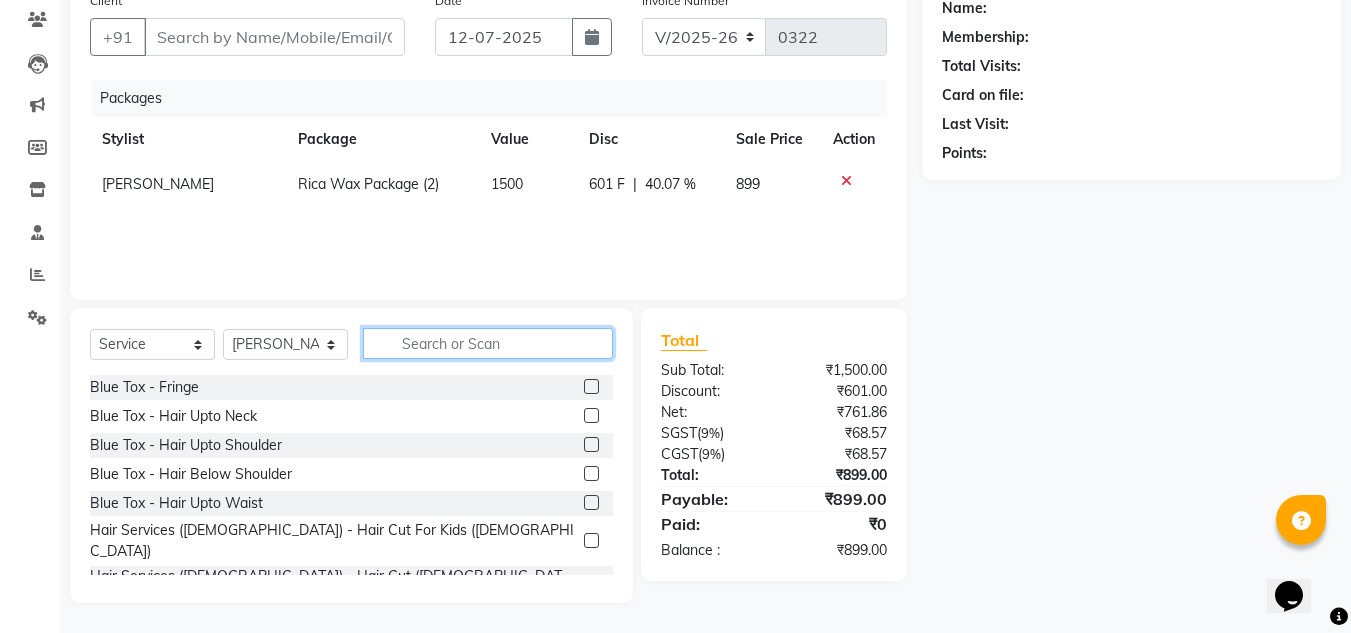 click 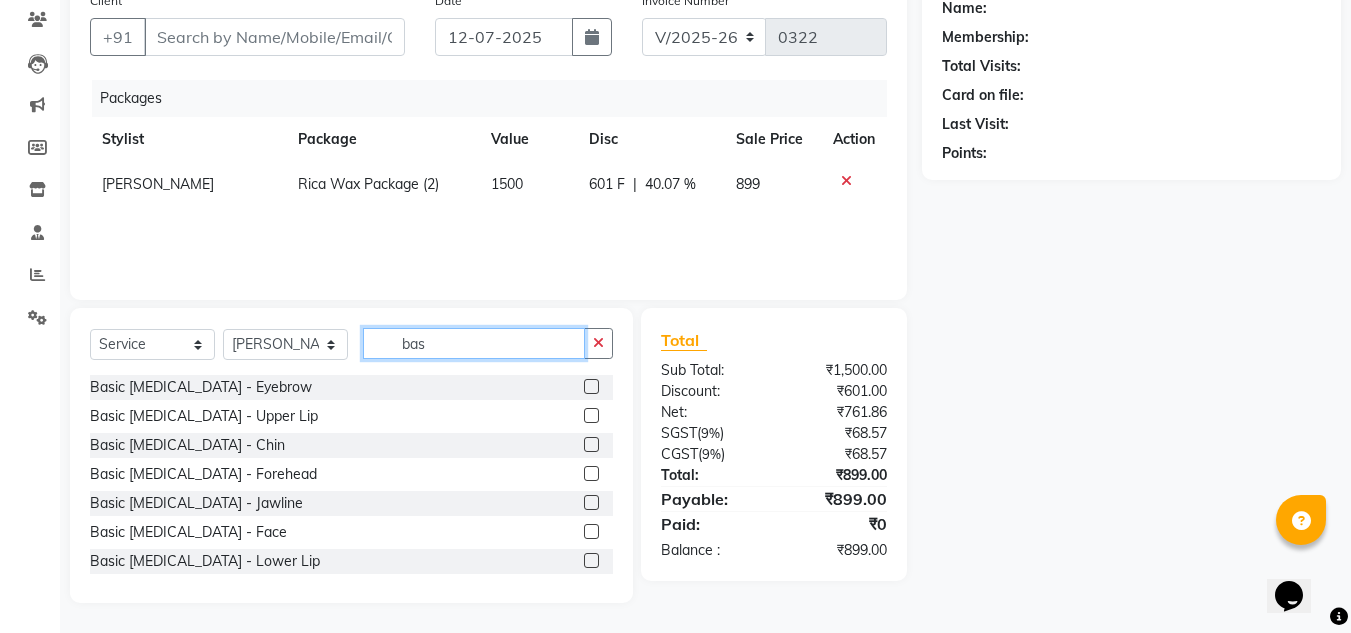 type on "bas" 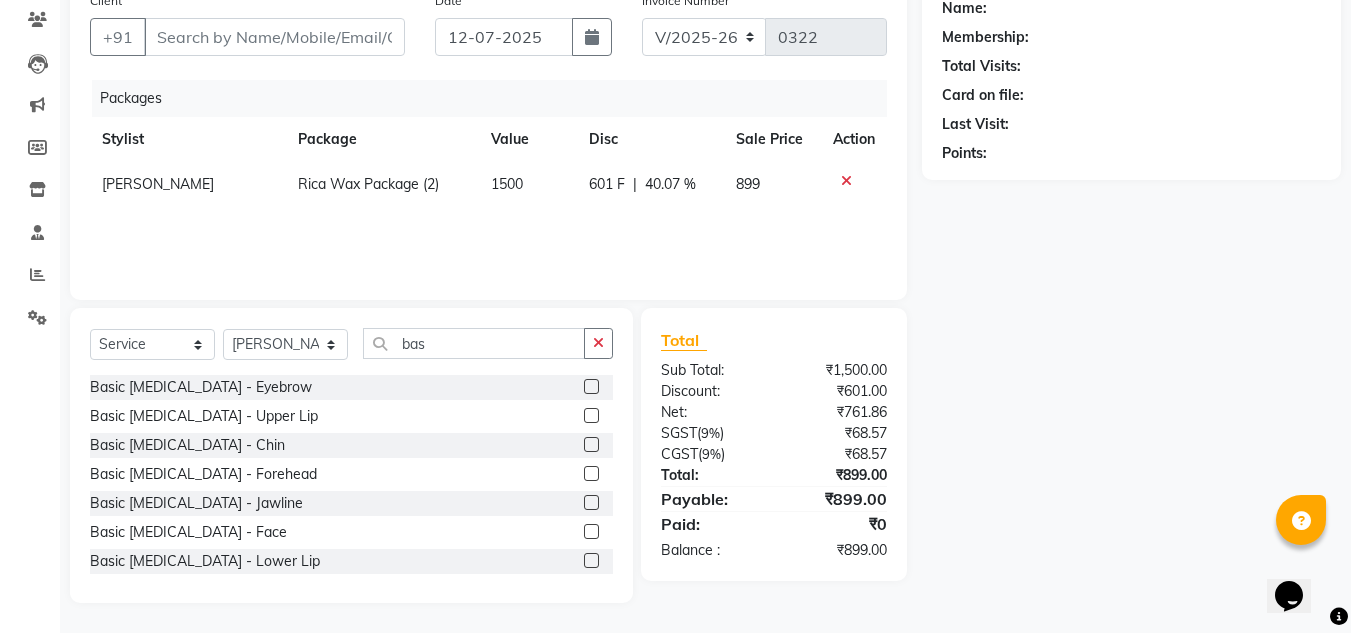 click 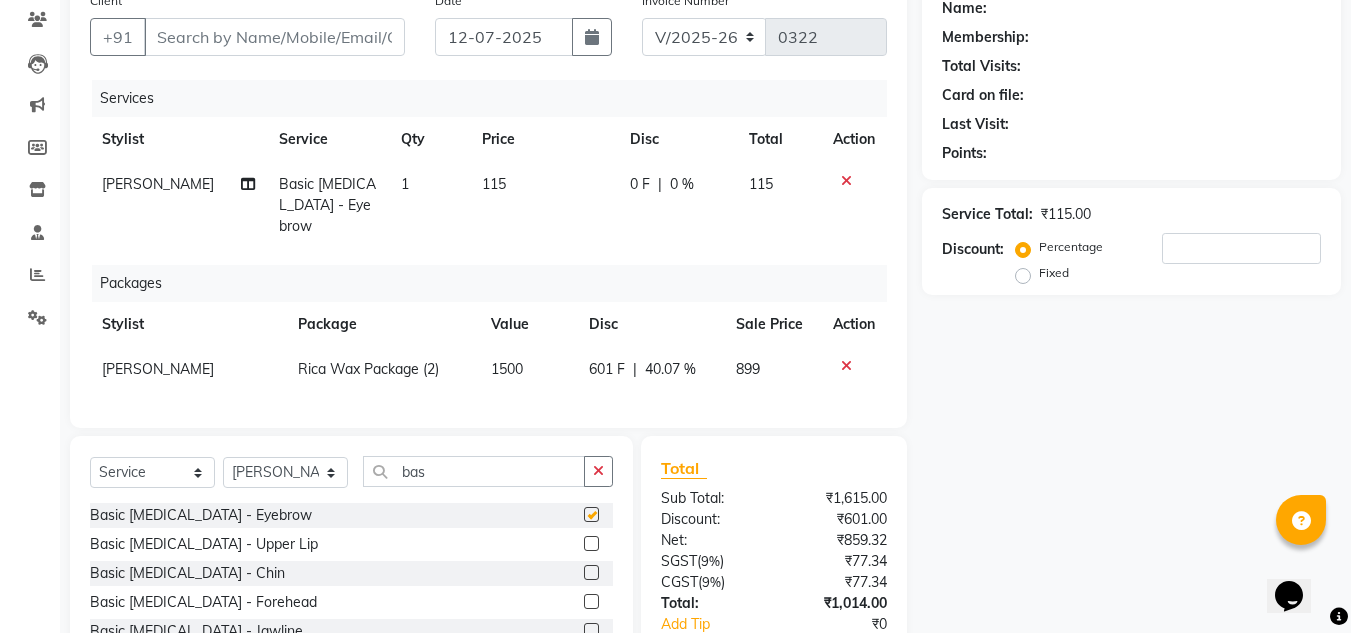 checkbox on "false" 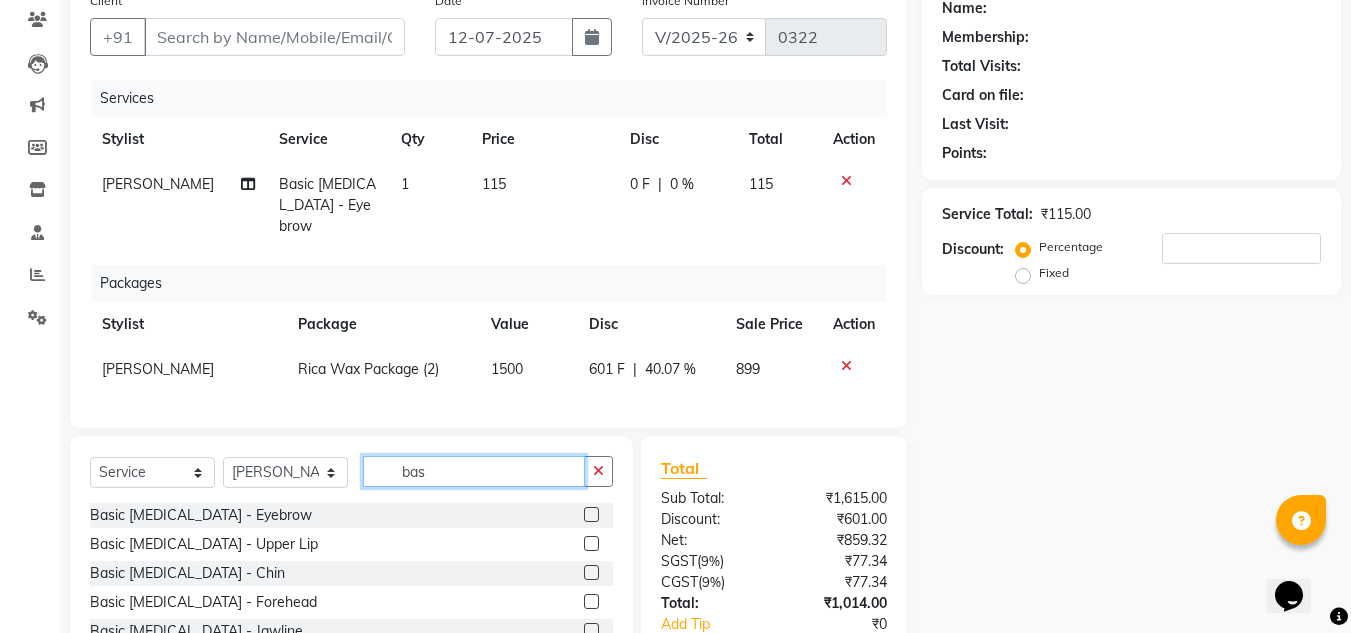 click on "bas" 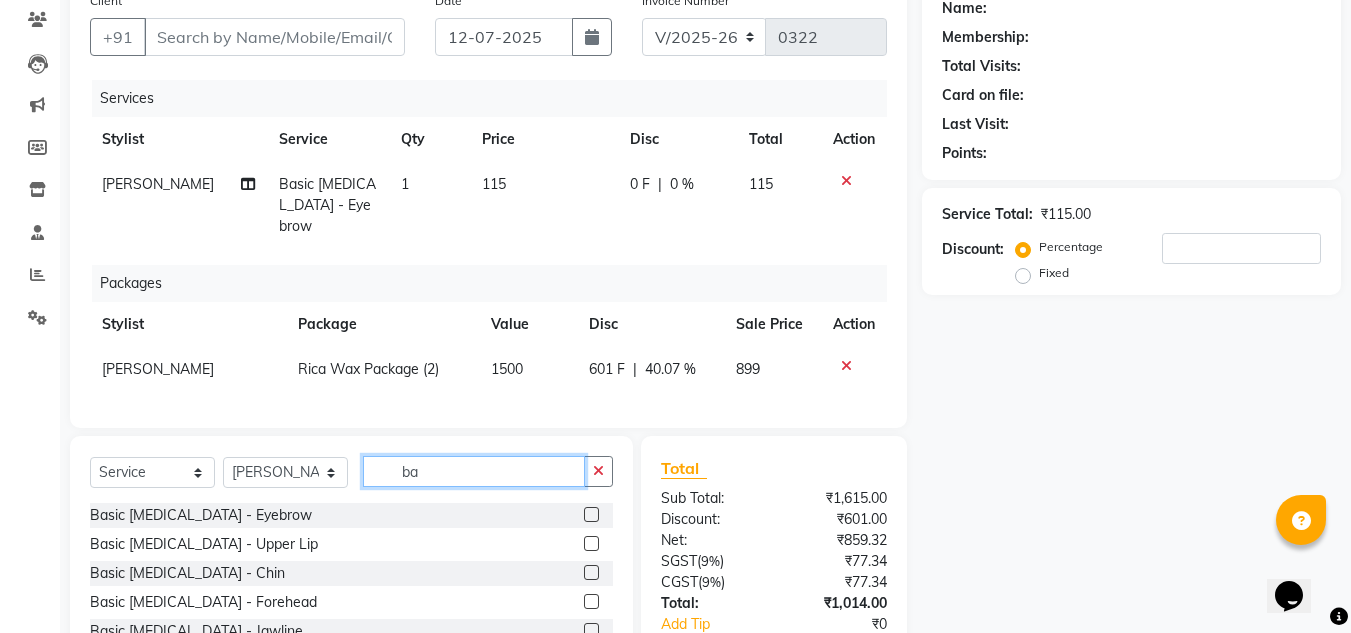 type on "b" 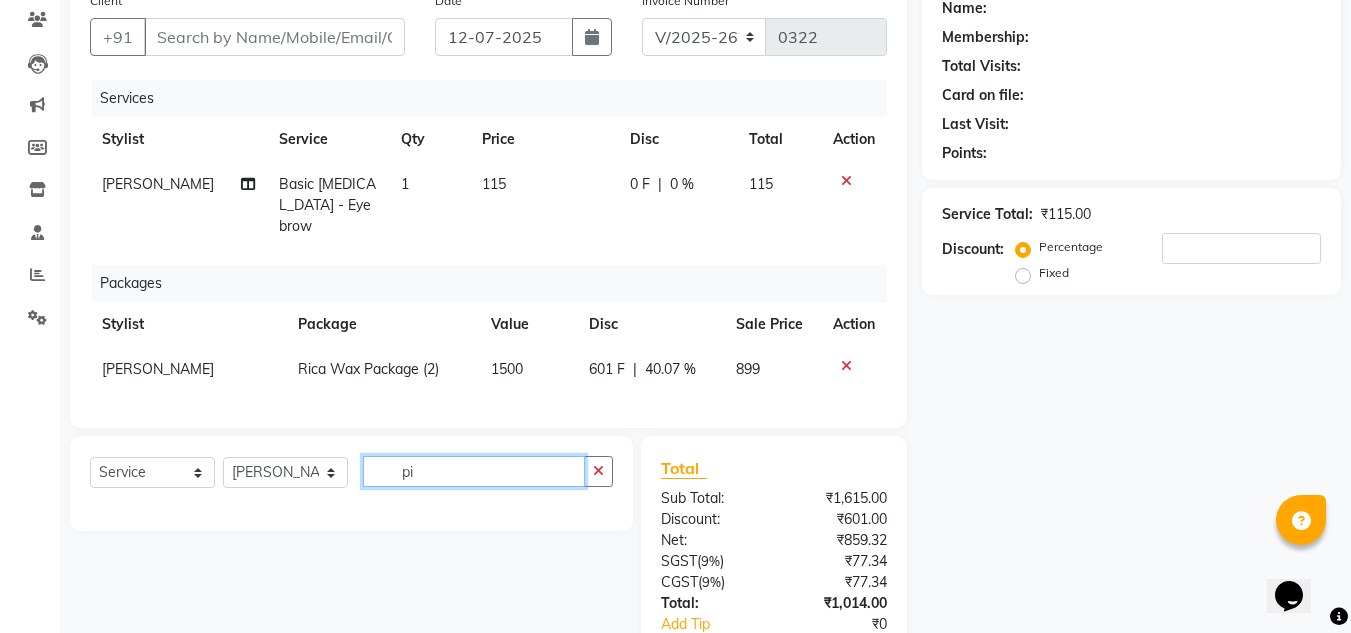 type on "p" 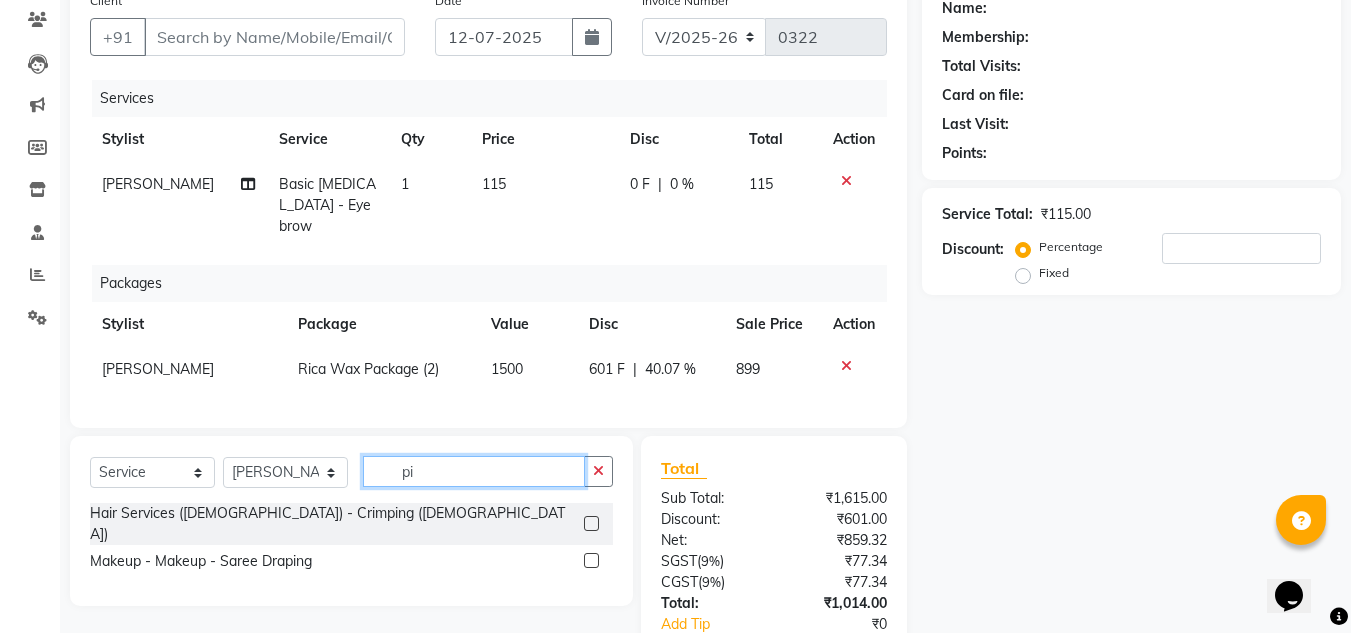 type on "p" 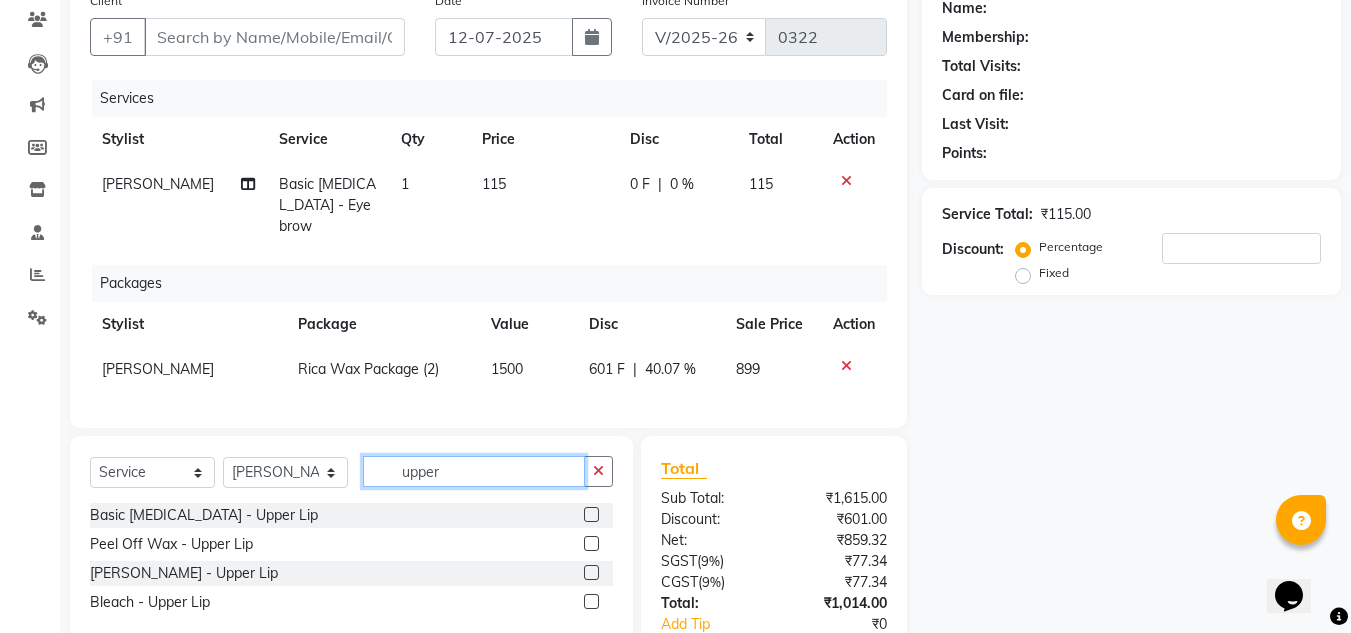 type on "upper" 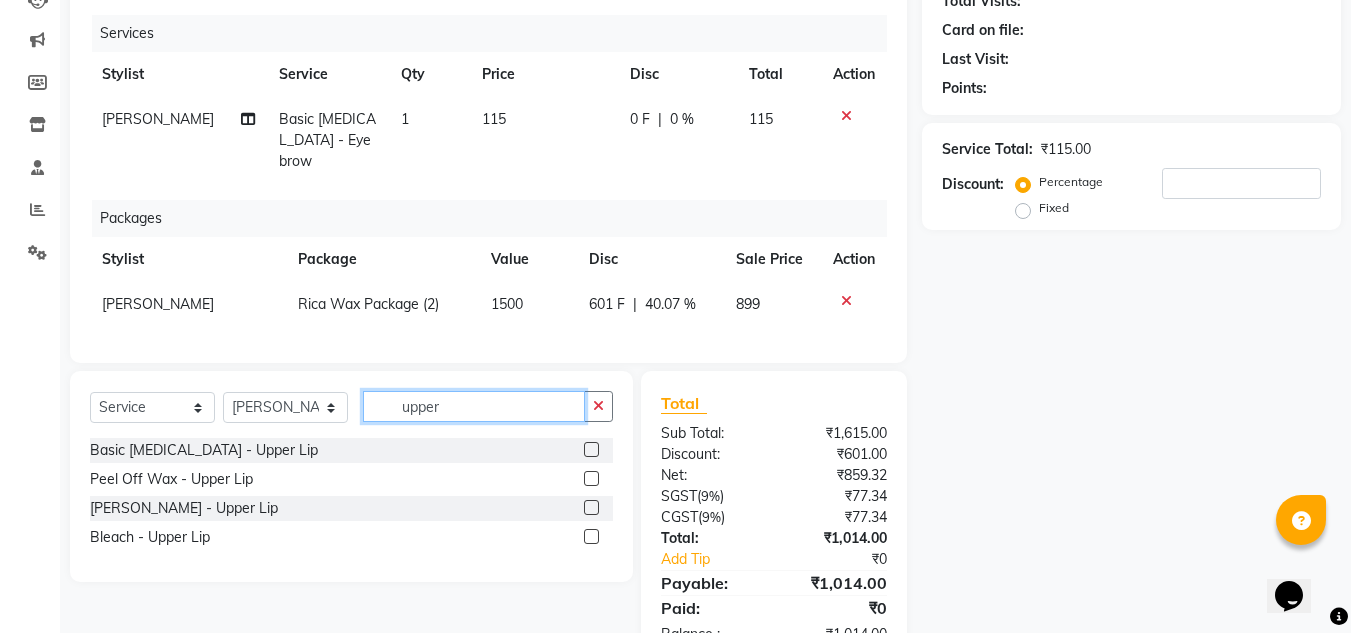 scroll, scrollTop: 268, scrollLeft: 0, axis: vertical 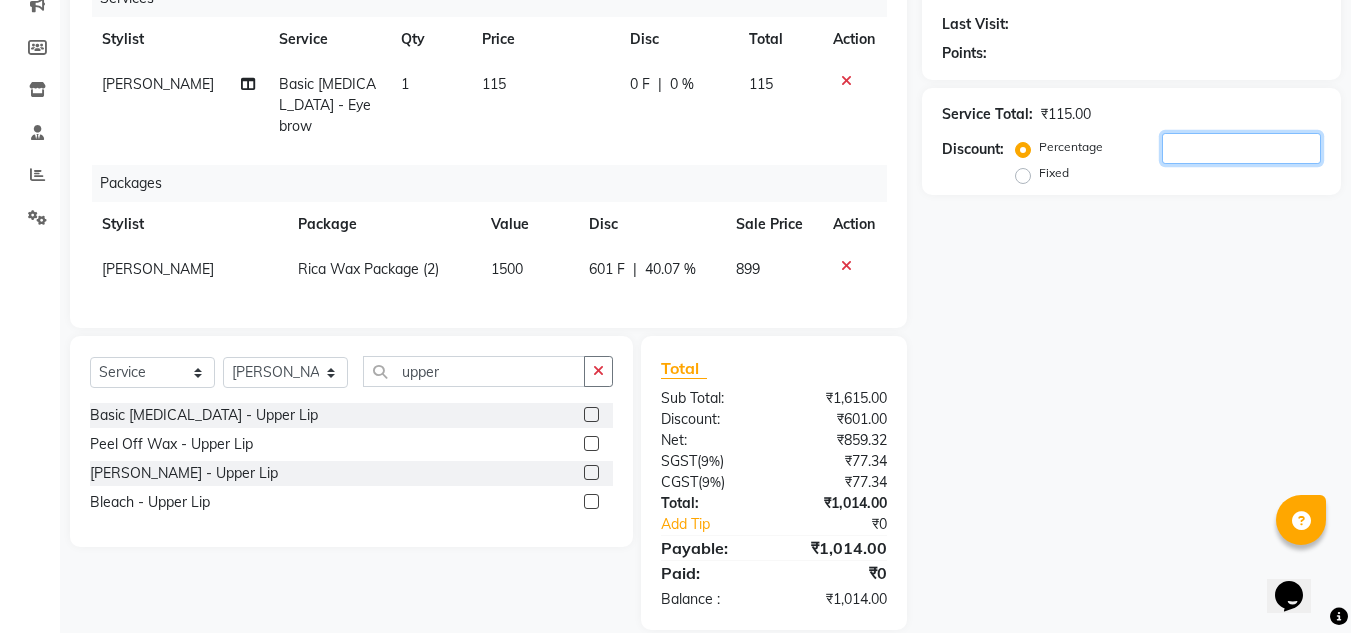 click 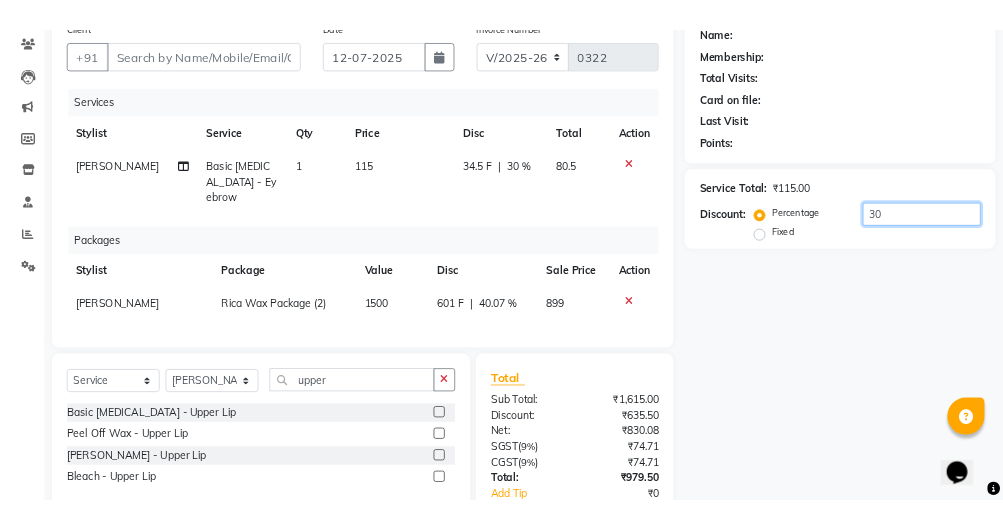 scroll, scrollTop: 68, scrollLeft: 0, axis: vertical 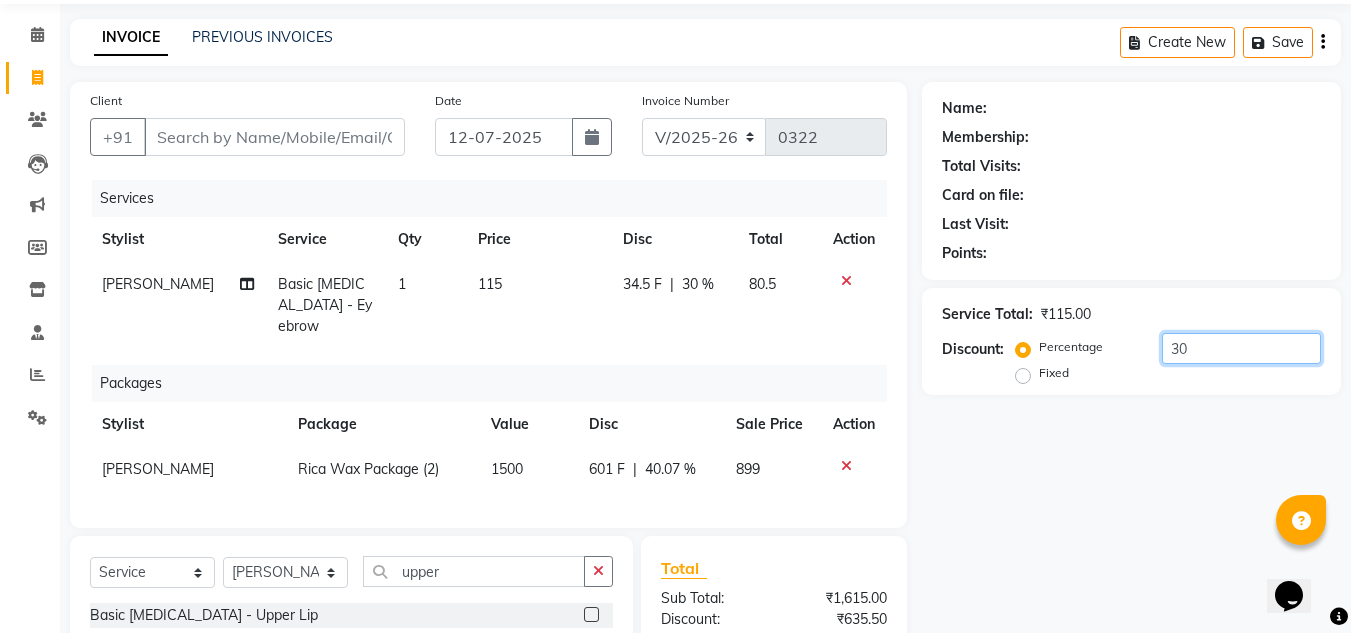 type on "30" 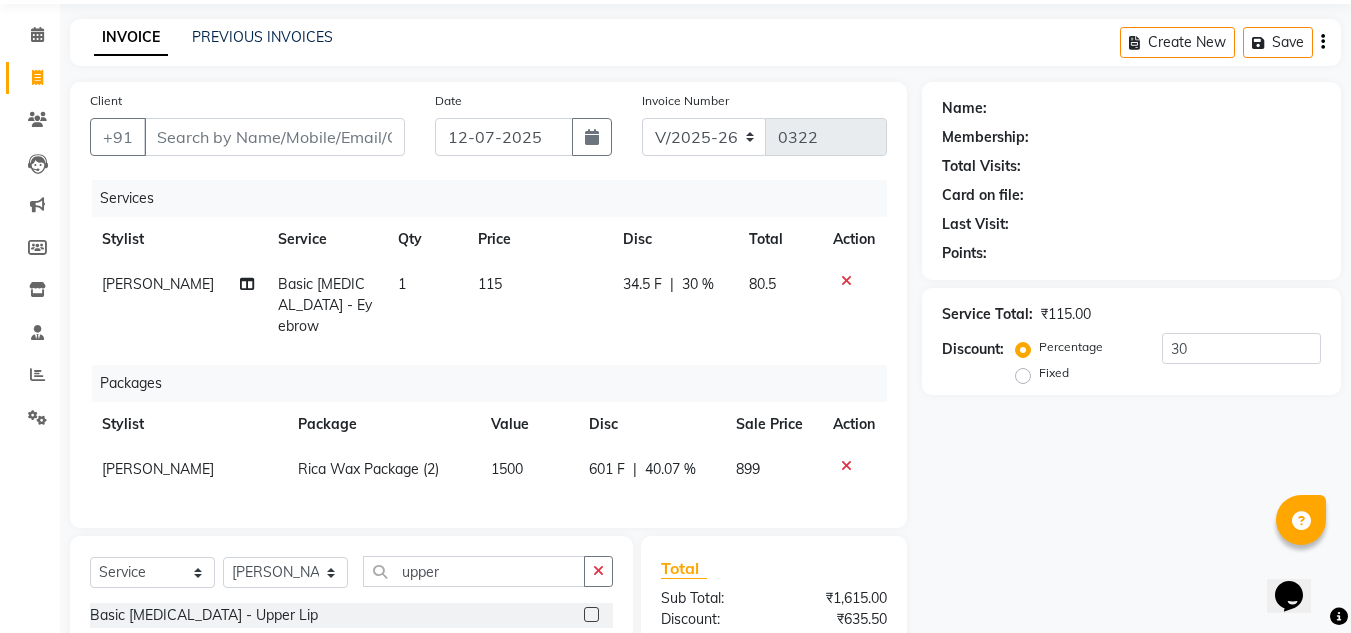 click on "Total Visits:" 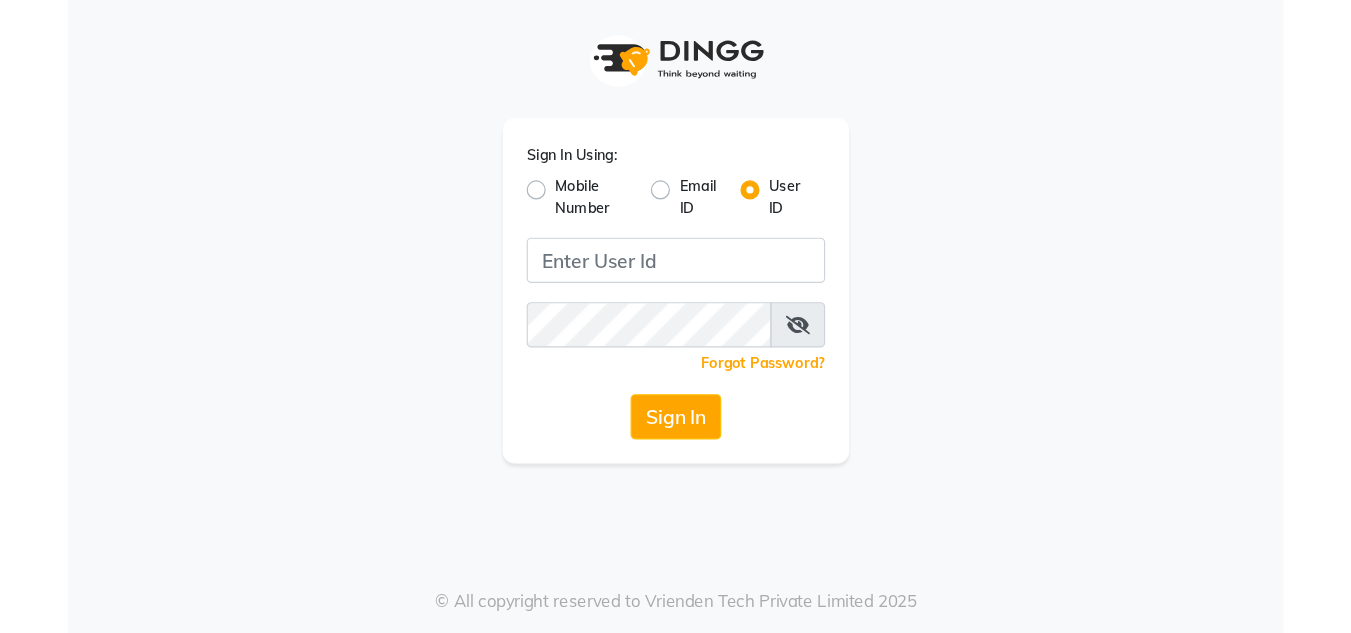 scroll, scrollTop: 0, scrollLeft: 0, axis: both 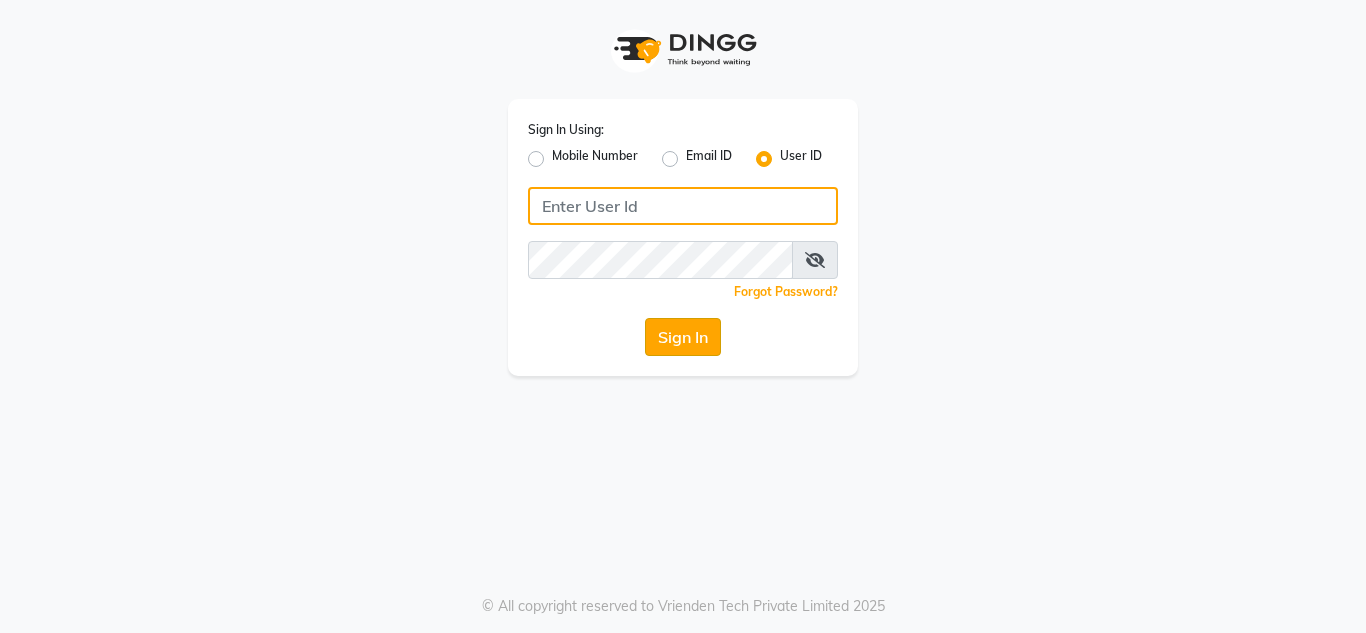 type on "richbit123" 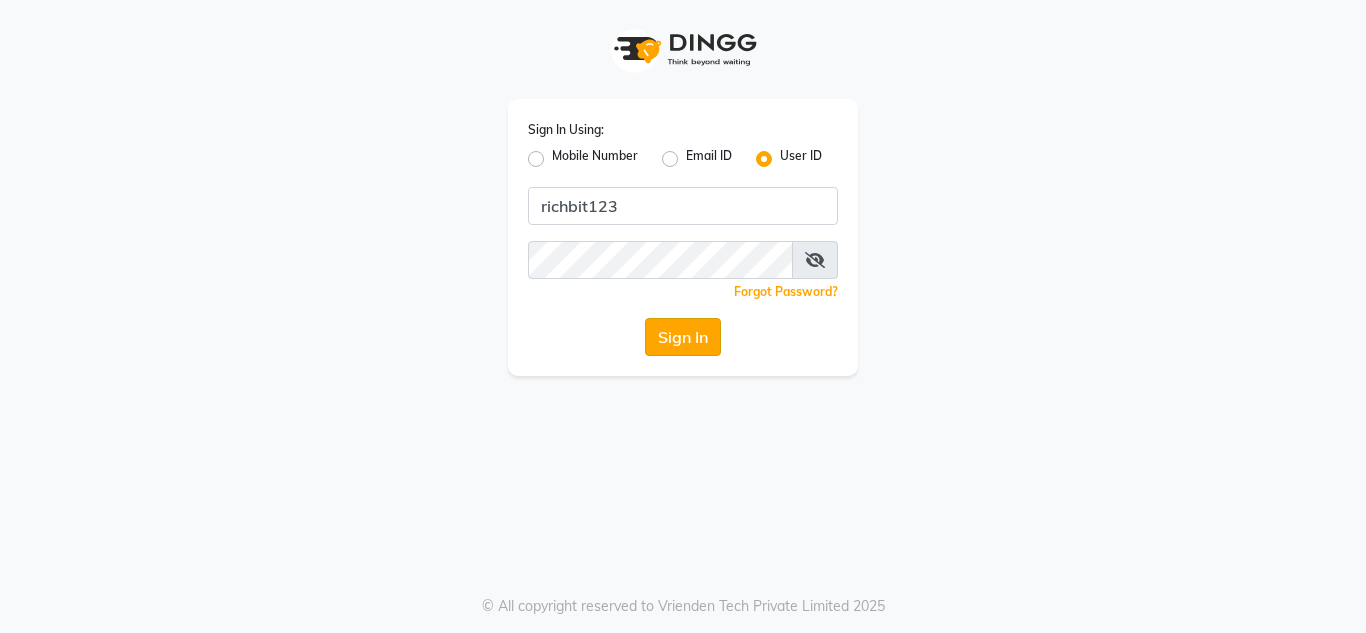 click on "Sign In" 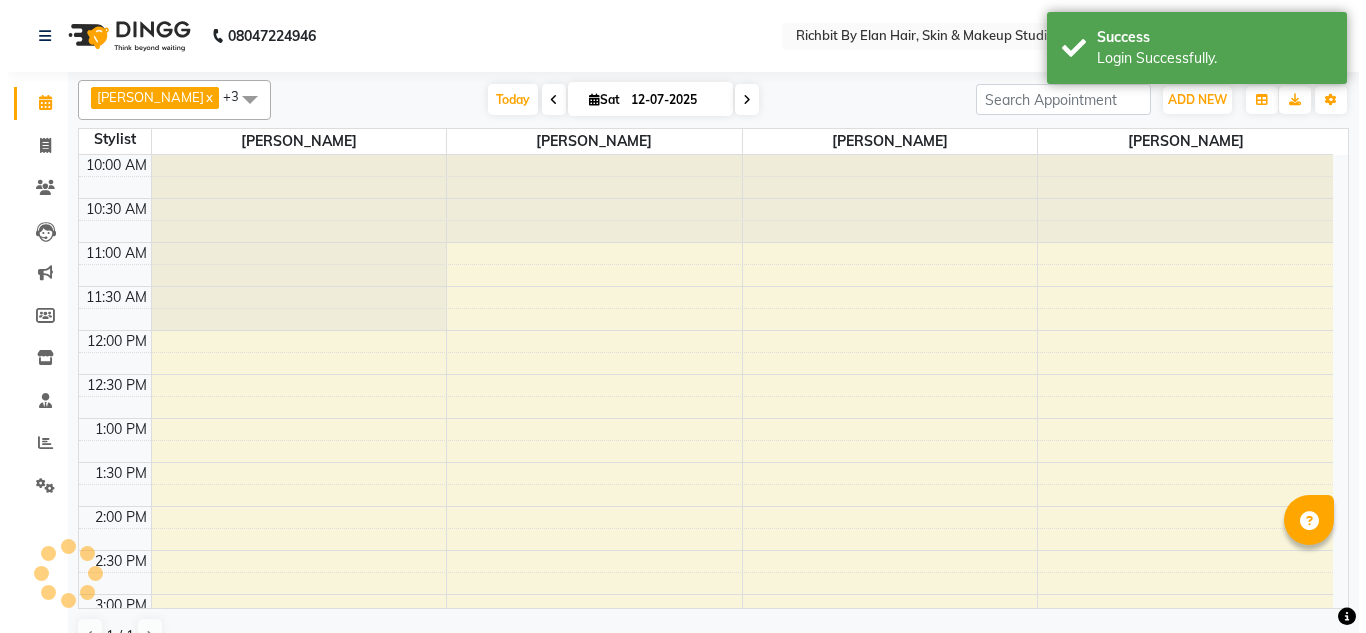 scroll, scrollTop: 0, scrollLeft: 0, axis: both 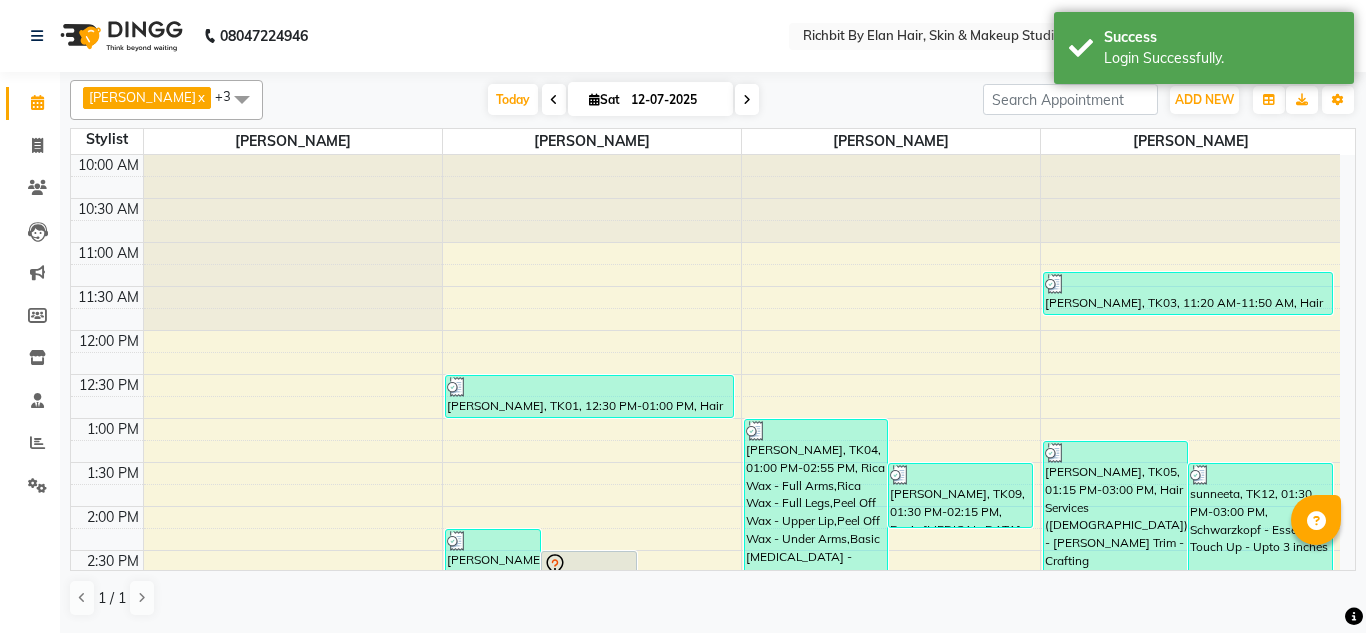 select on "en" 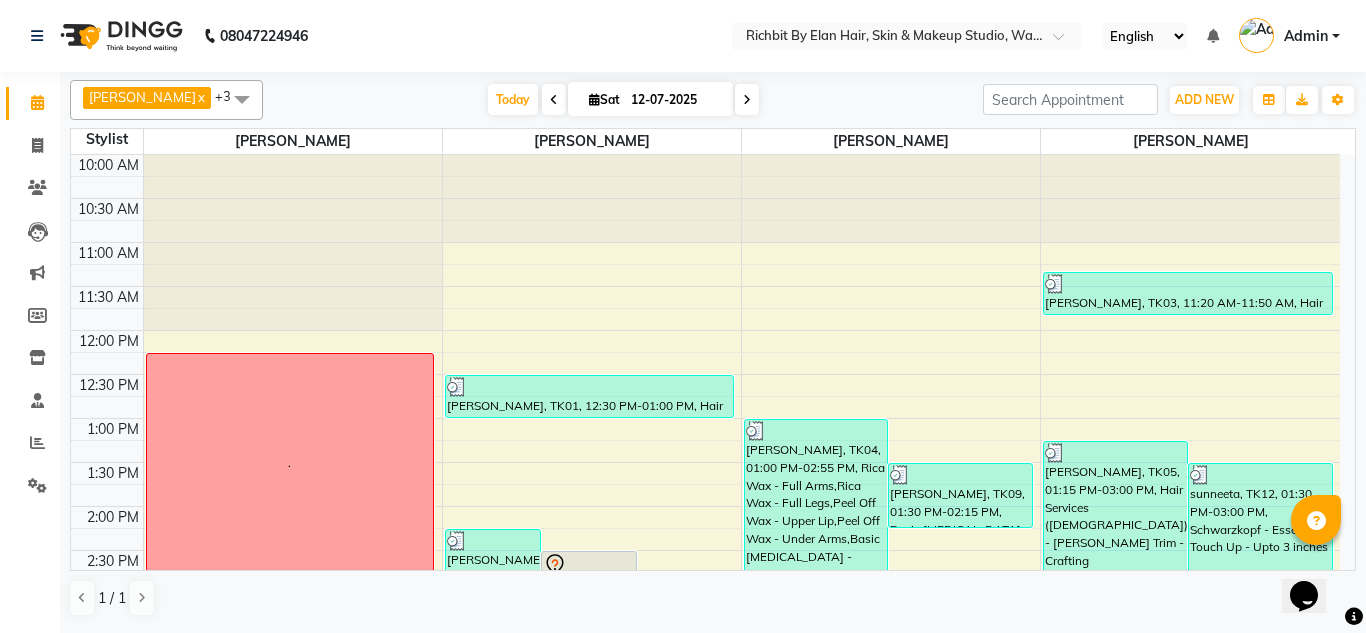 scroll, scrollTop: 0, scrollLeft: 0, axis: both 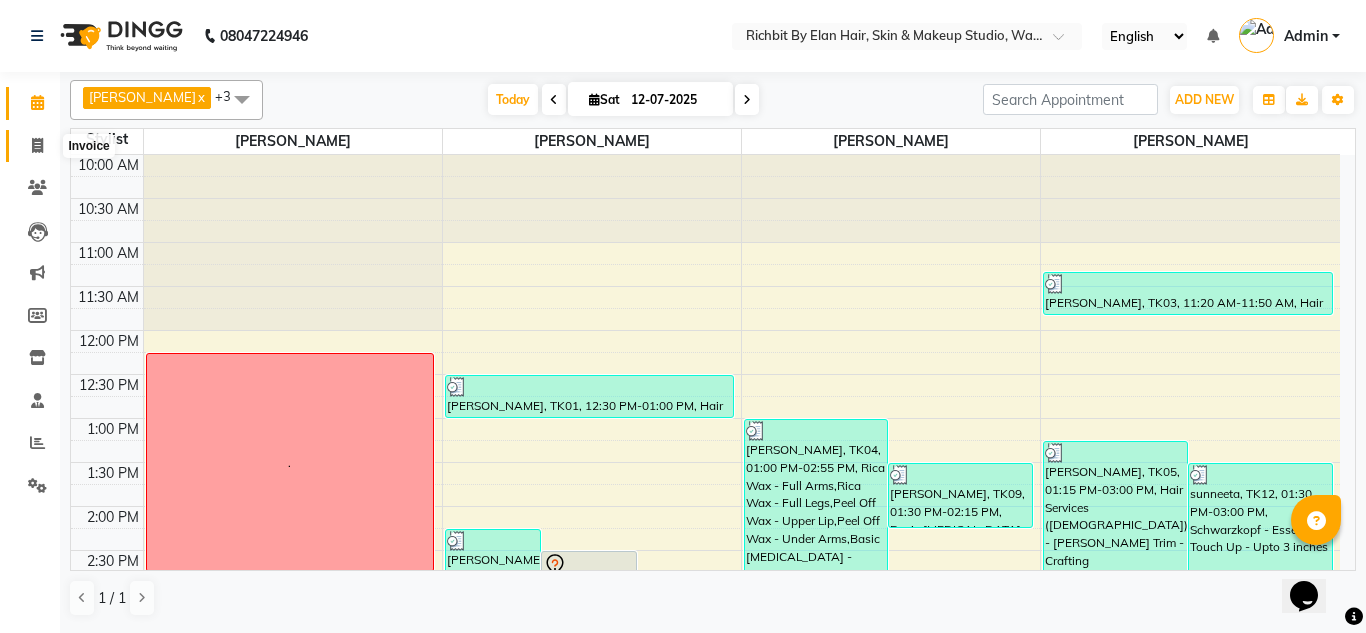 click 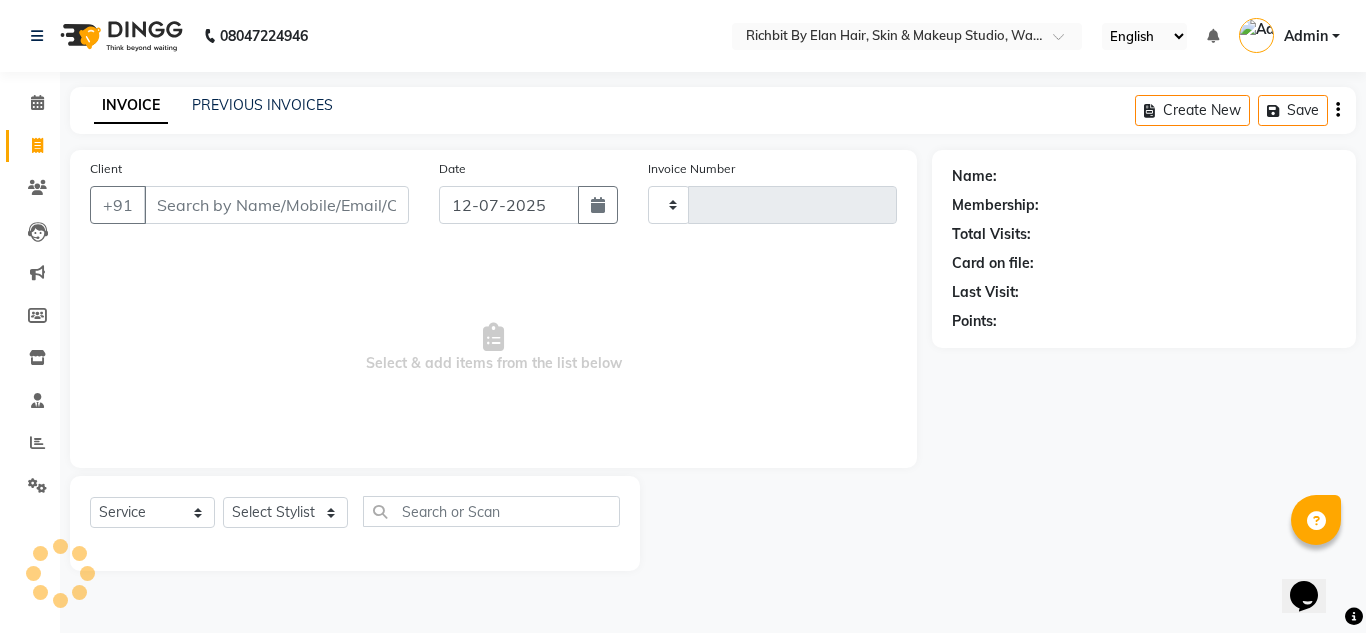 type on "0324" 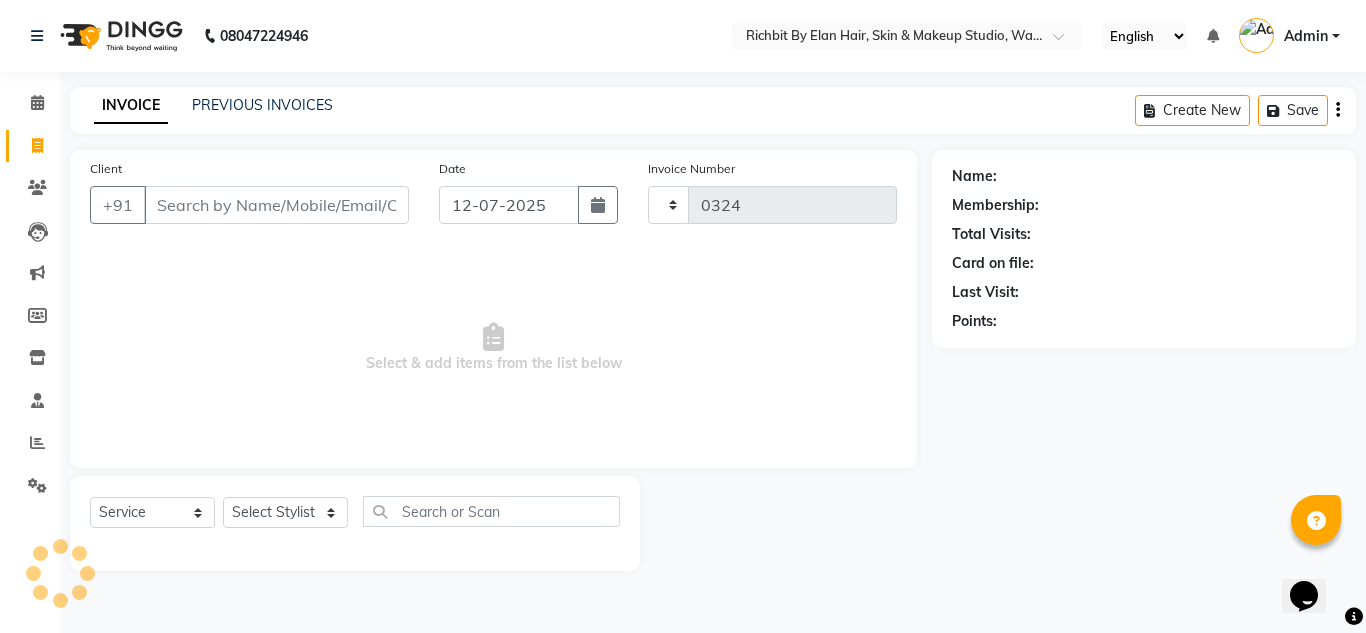 select on "4114" 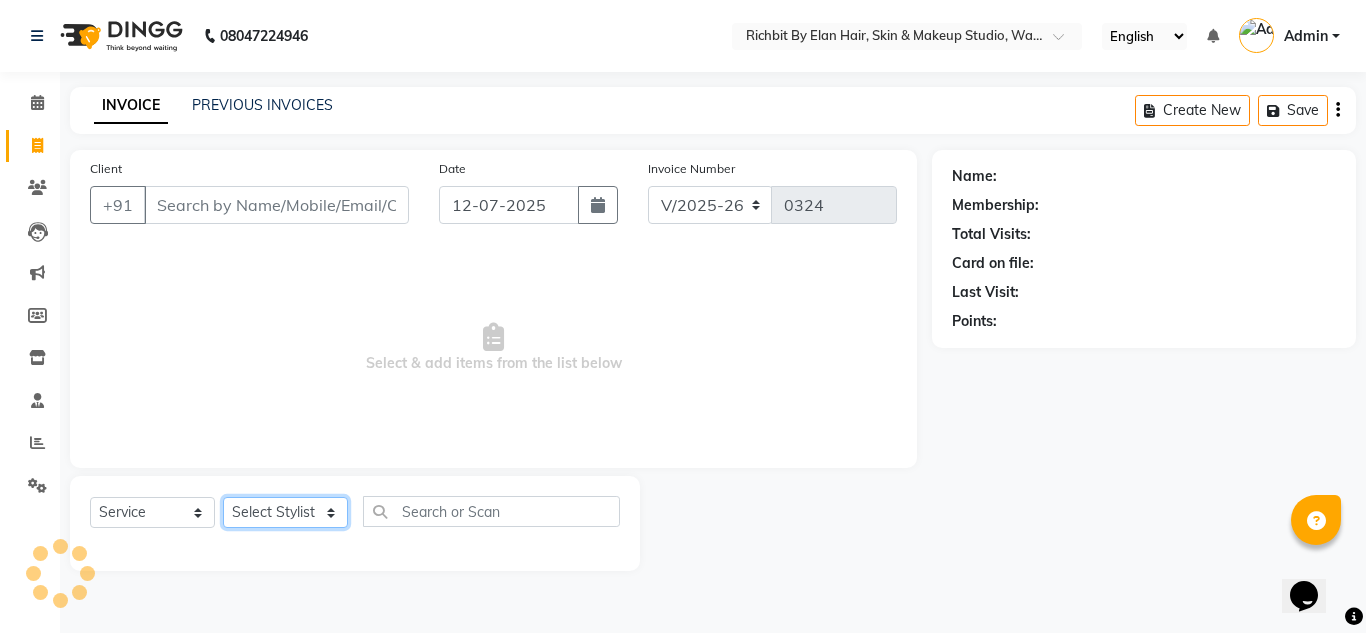 click on "Select Stylist" 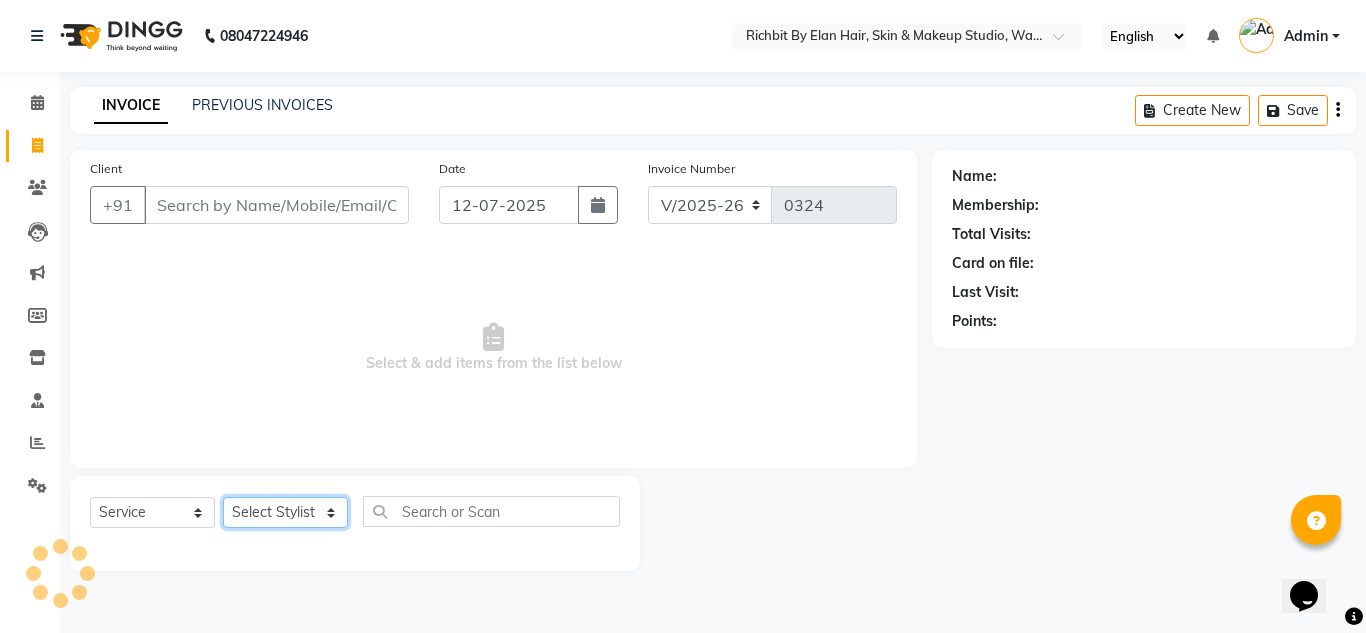 select on "21217" 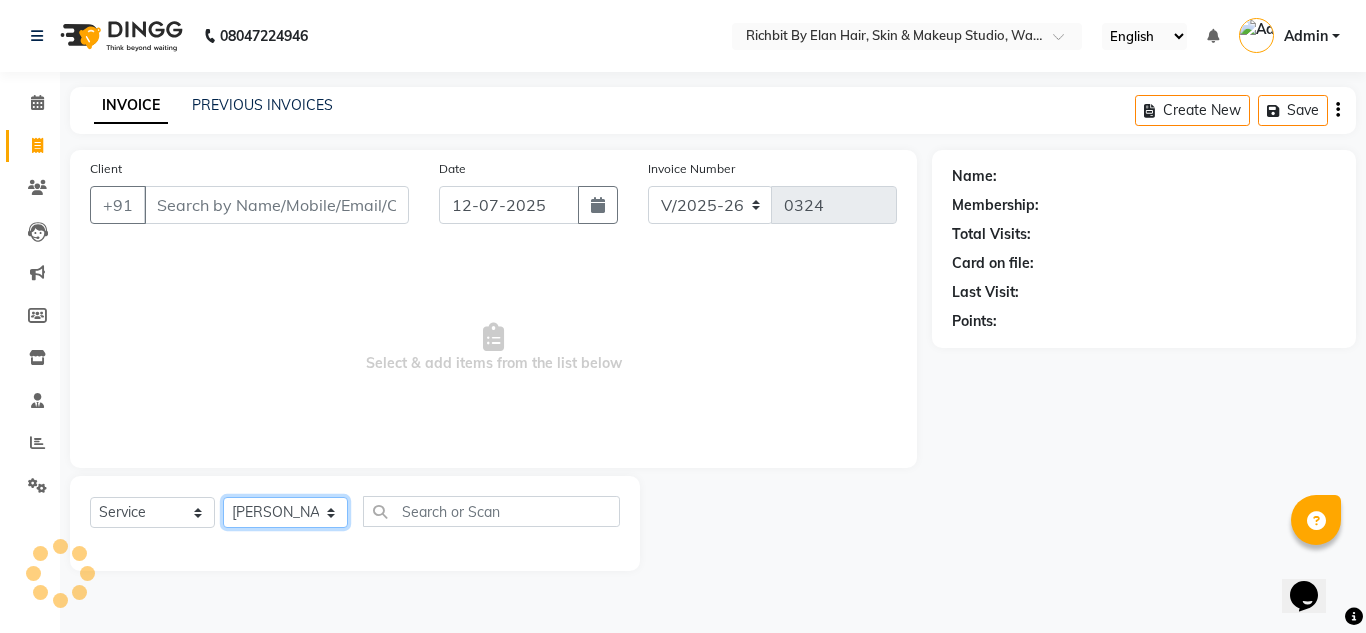 click on "Select Stylist [PERSON_NAME] [PERSON_NAME] [PERSON_NAME] [PERSON_NAME] [PERSON_NAME]" 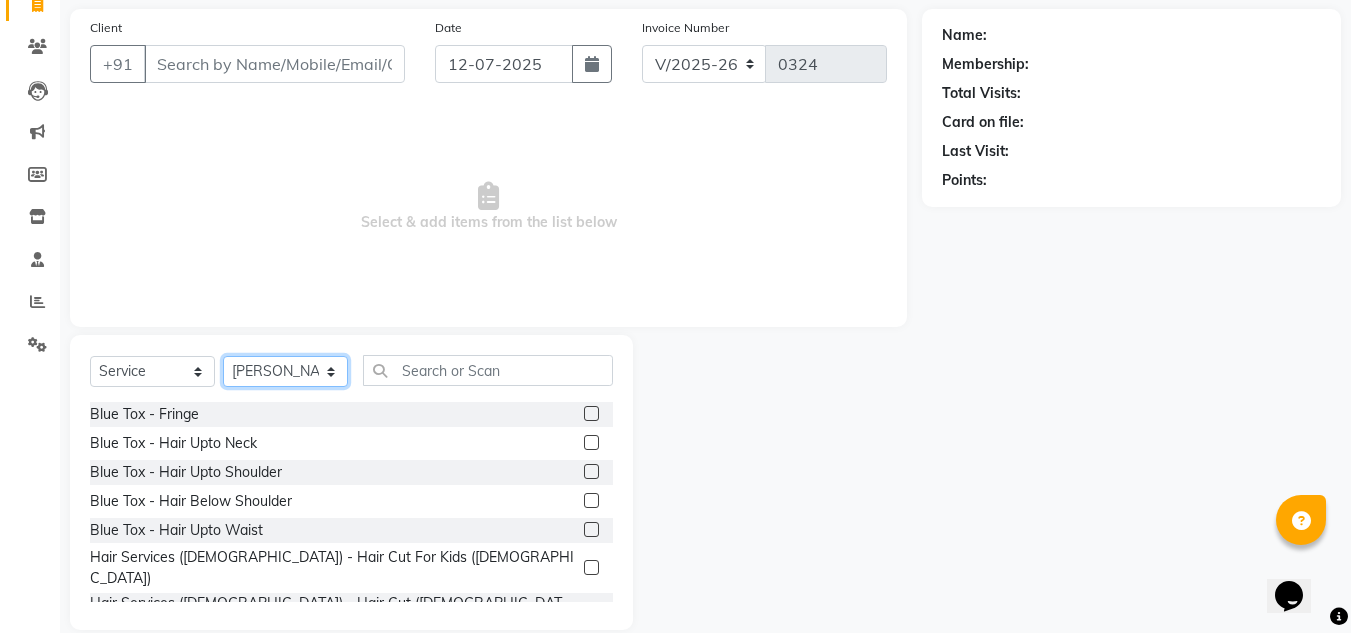scroll, scrollTop: 168, scrollLeft: 0, axis: vertical 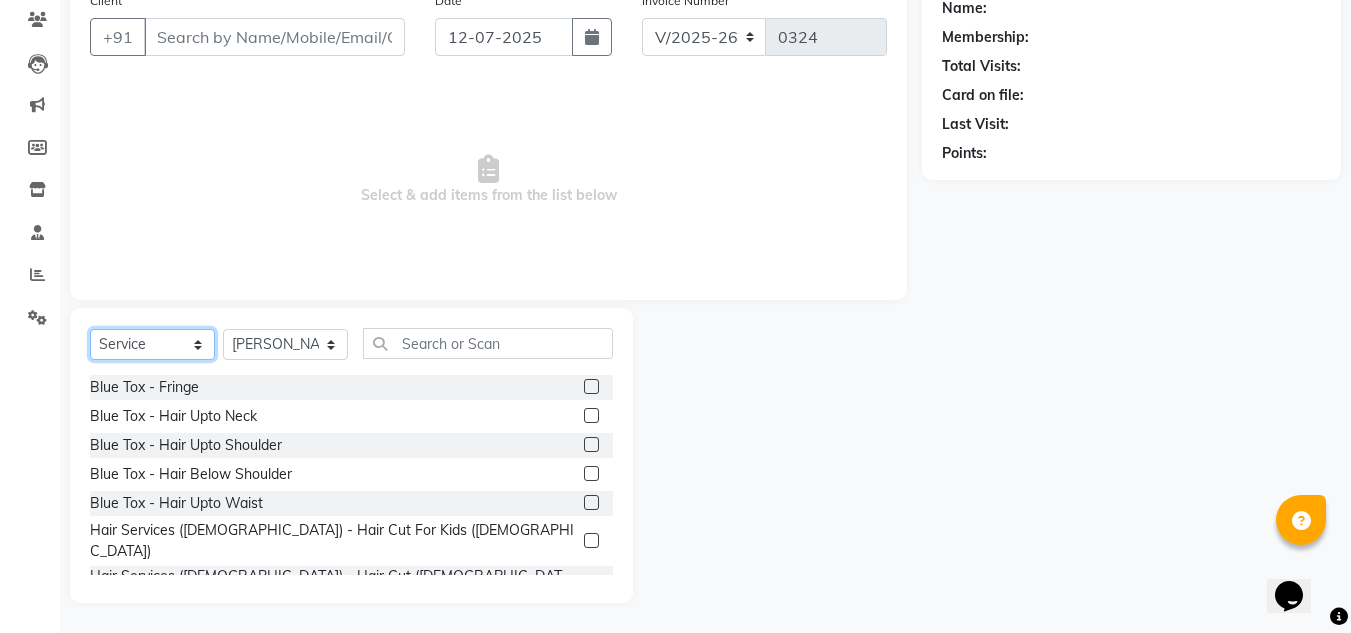 click on "Select  Service  Product  Membership  Package Voucher Prepaid Gift Card" 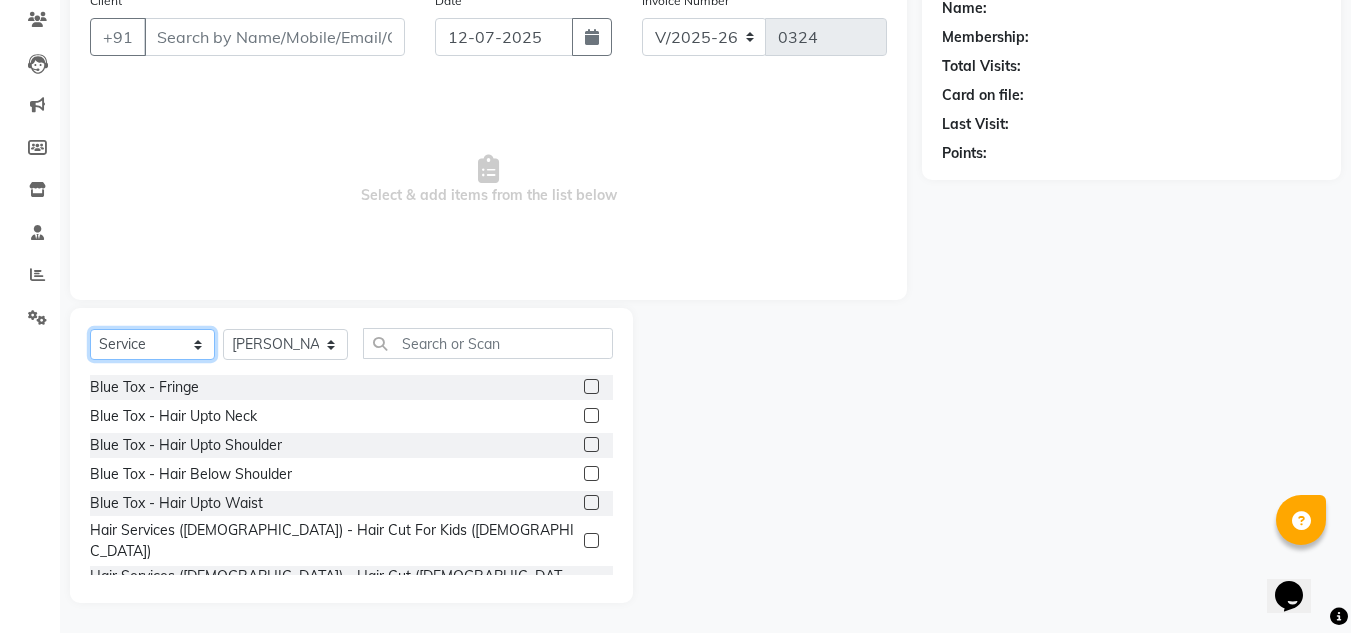 select on "package" 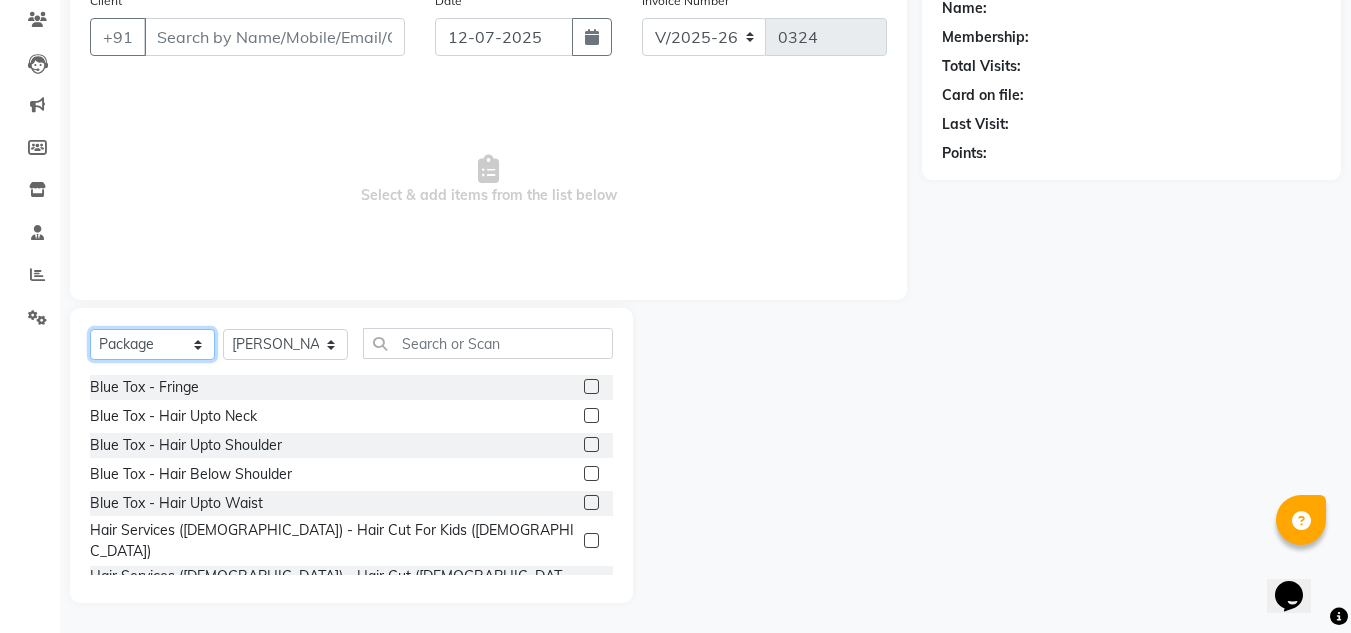 click on "Select  Service  Product  Membership  Package Voucher Prepaid Gift Card" 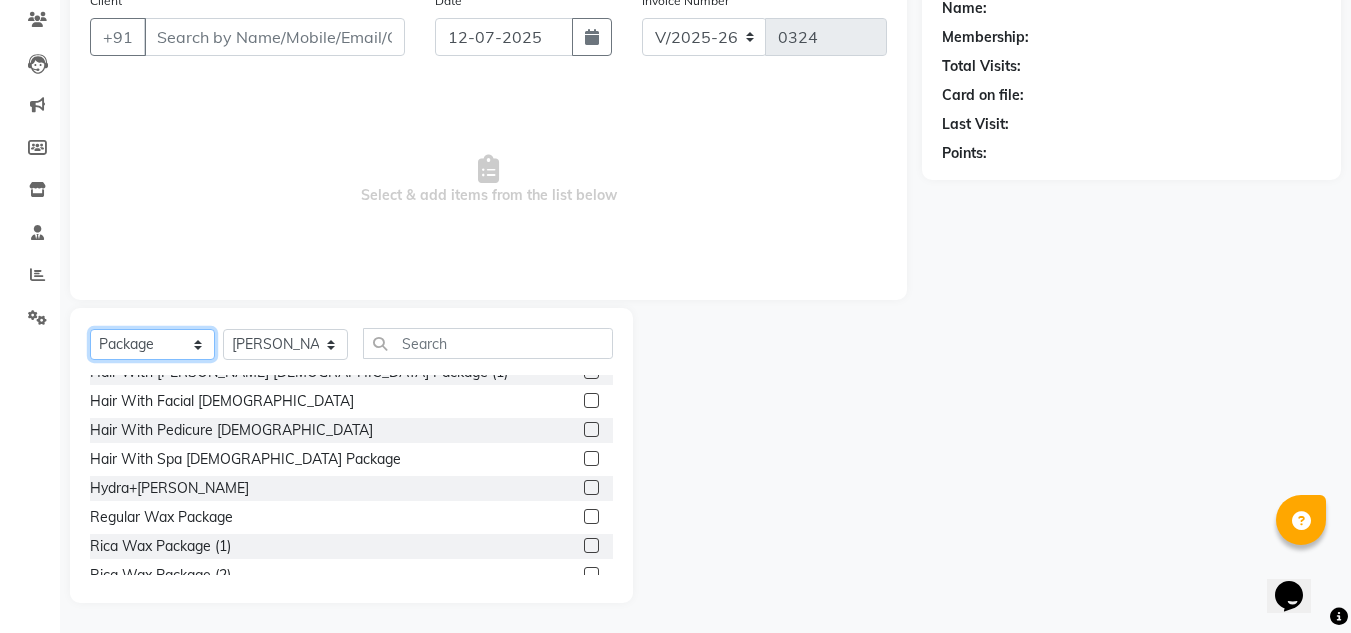 scroll, scrollTop: 148, scrollLeft: 0, axis: vertical 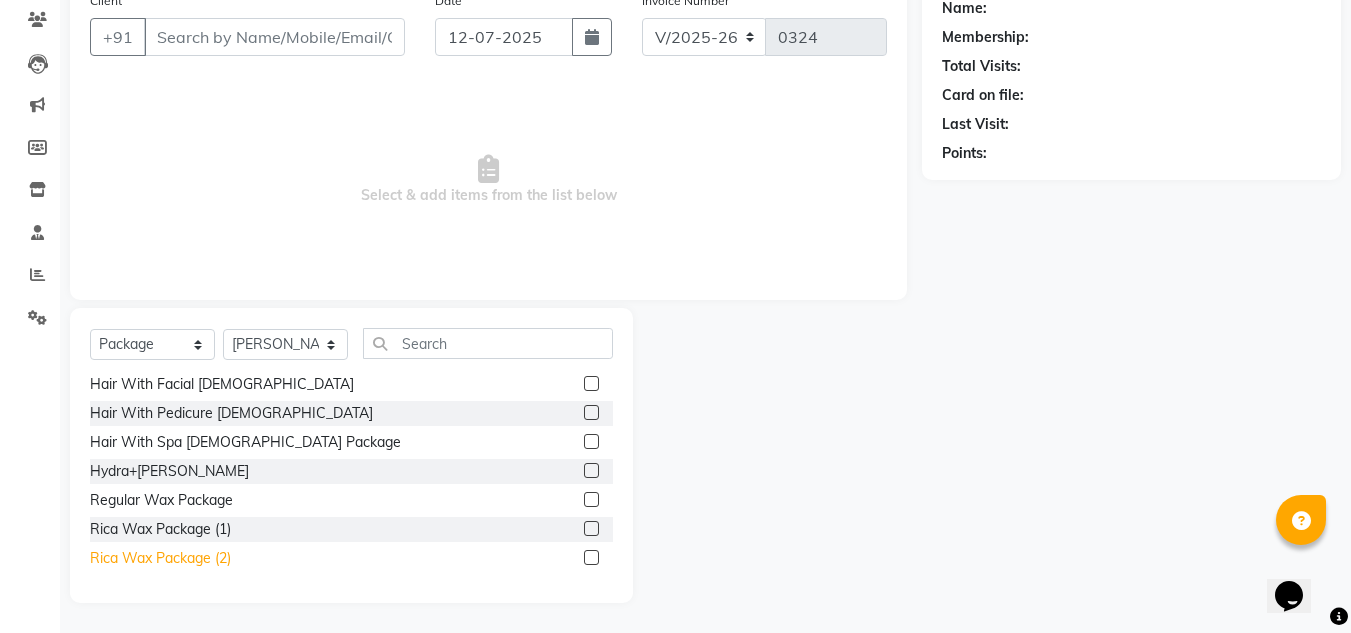 click on "Rica Wax Package (2)" 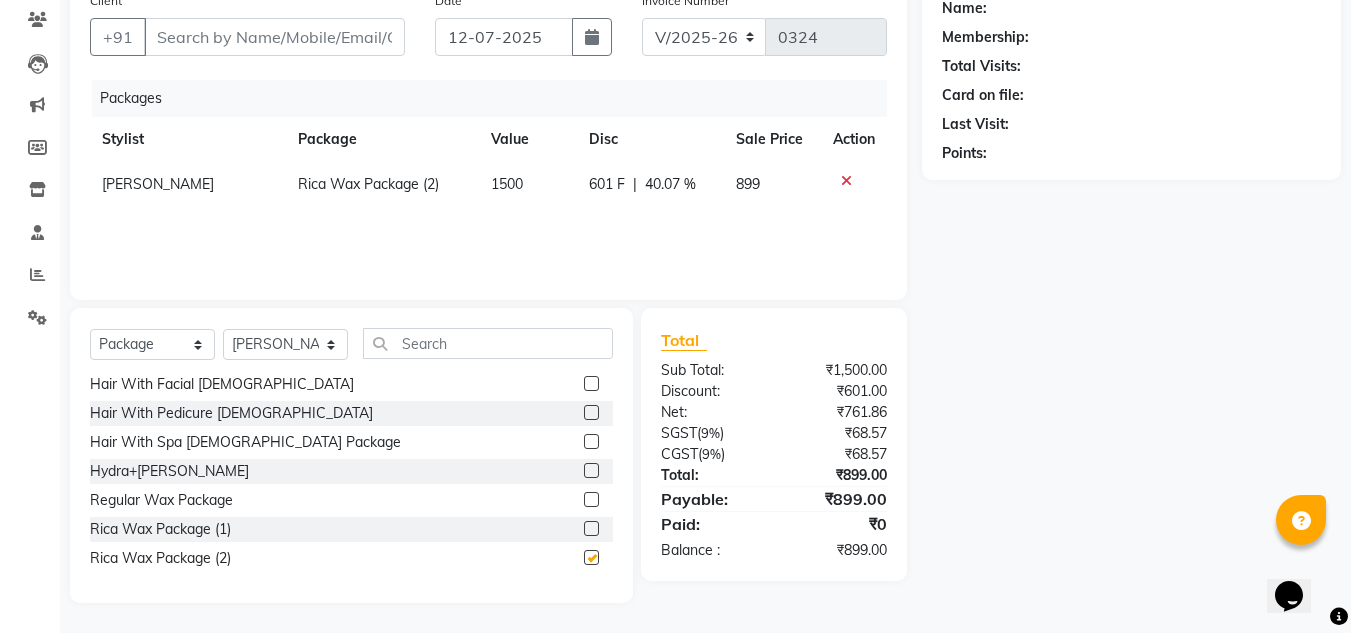 checkbox on "false" 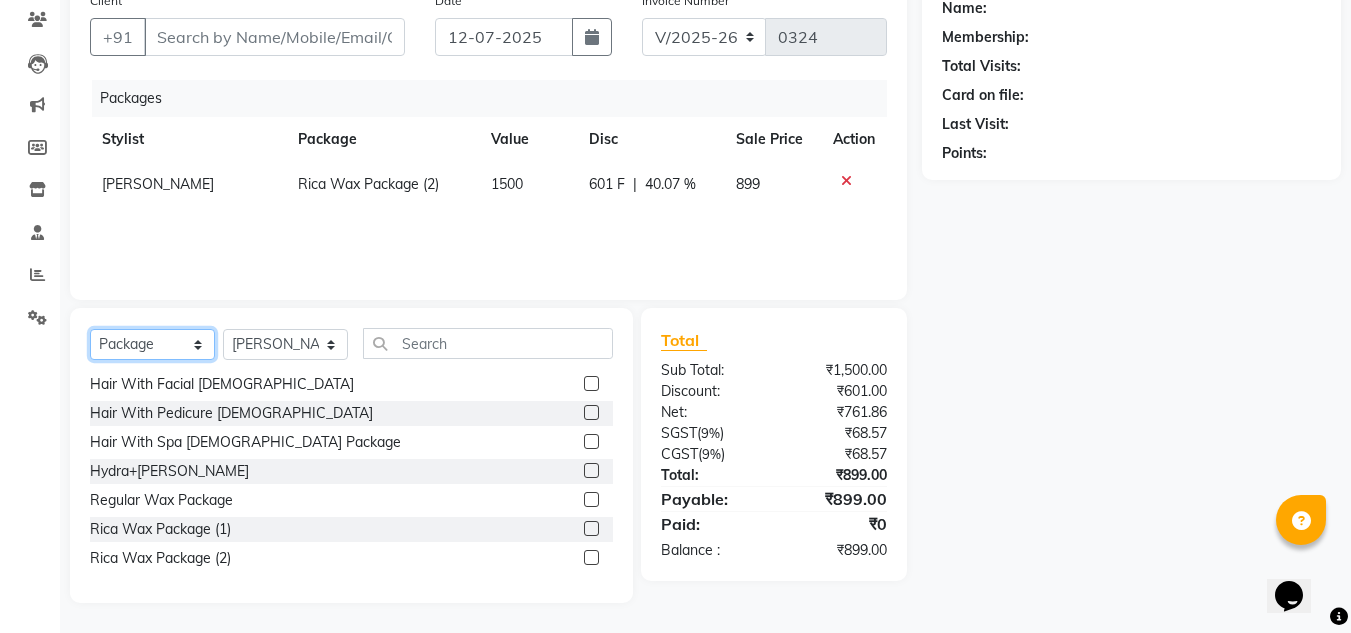 click on "Select  Service  Product  Membership  Package Voucher Prepaid Gift Card" 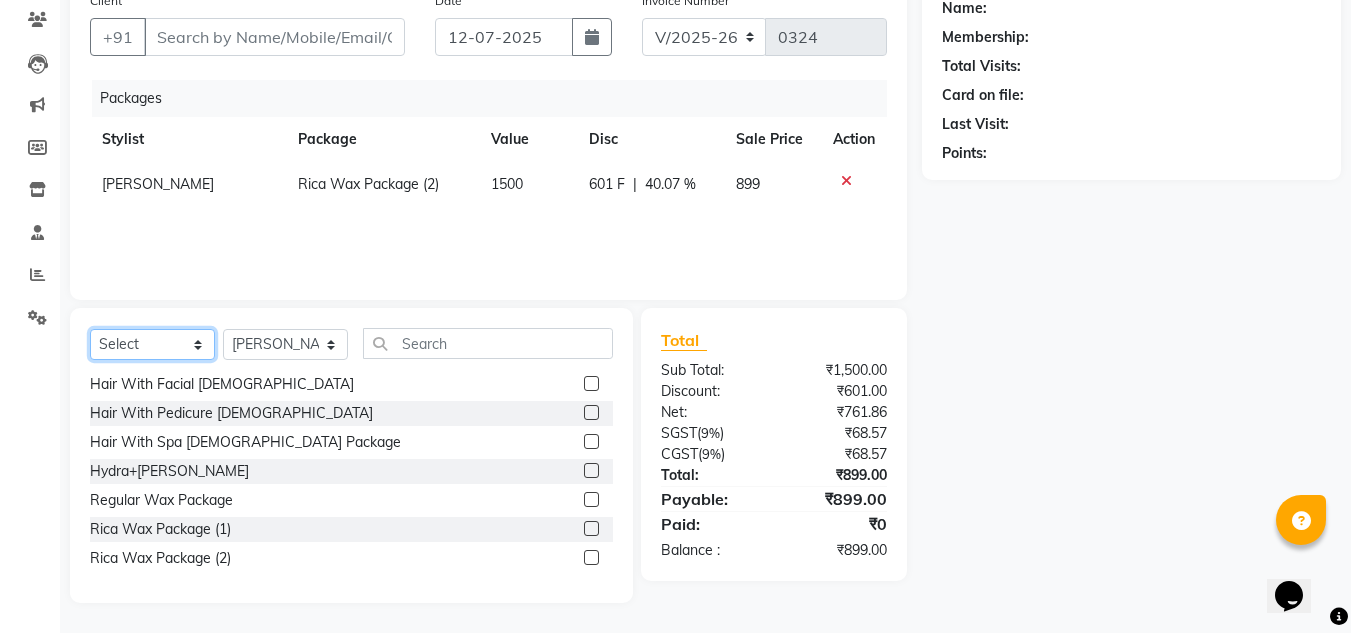 click on "Select  Service  Product  Membership  Package Voucher Prepaid Gift Card" 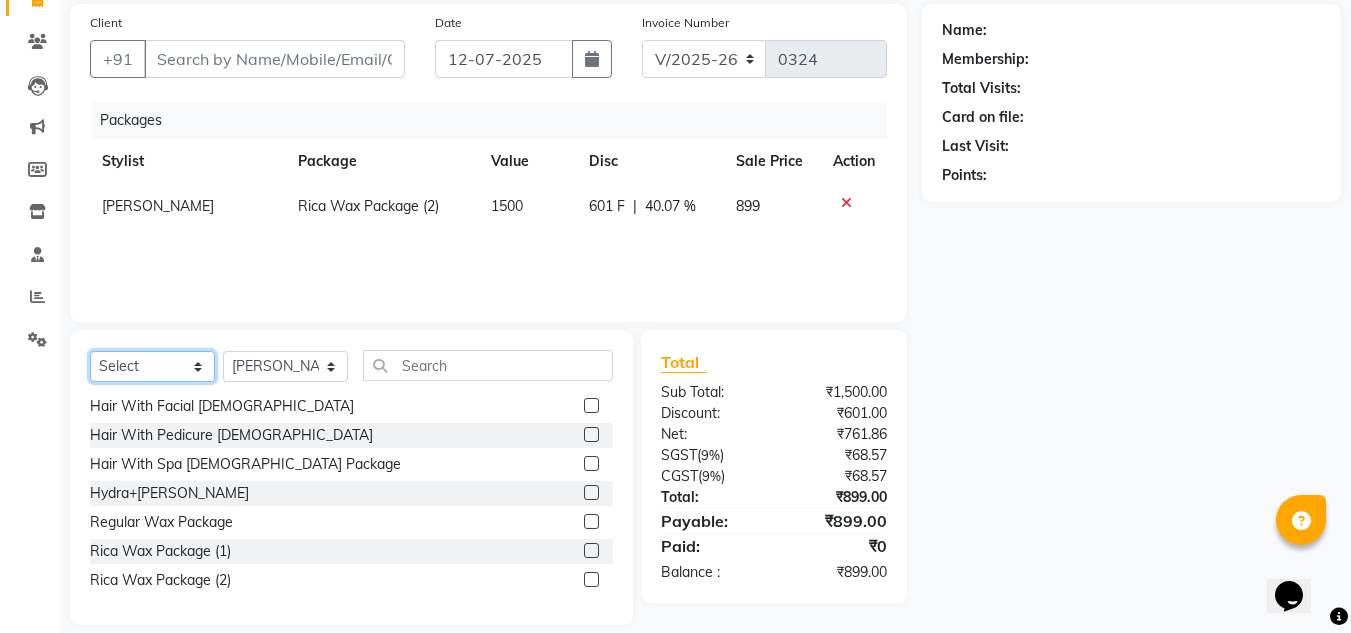 scroll, scrollTop: 0, scrollLeft: 0, axis: both 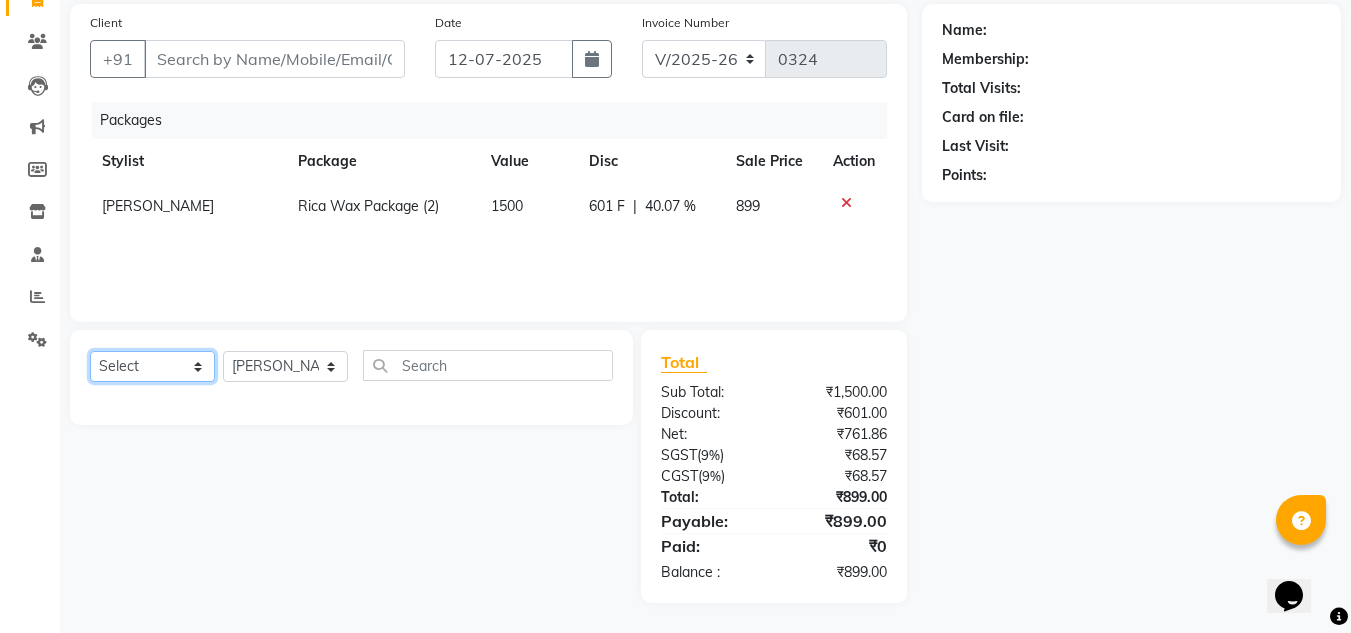 click on "Select  Service  Product  Membership  Package Voucher Prepaid Gift Card" 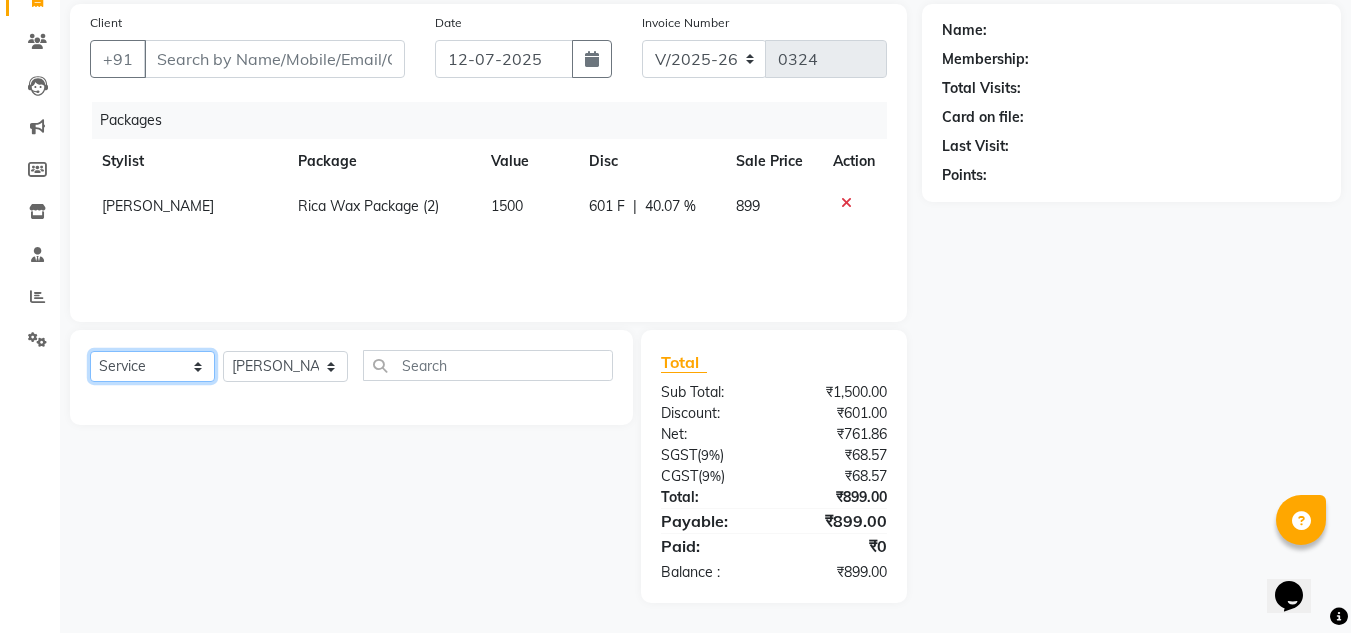 click on "Select  Service  Product  Membership  Package Voucher Prepaid Gift Card" 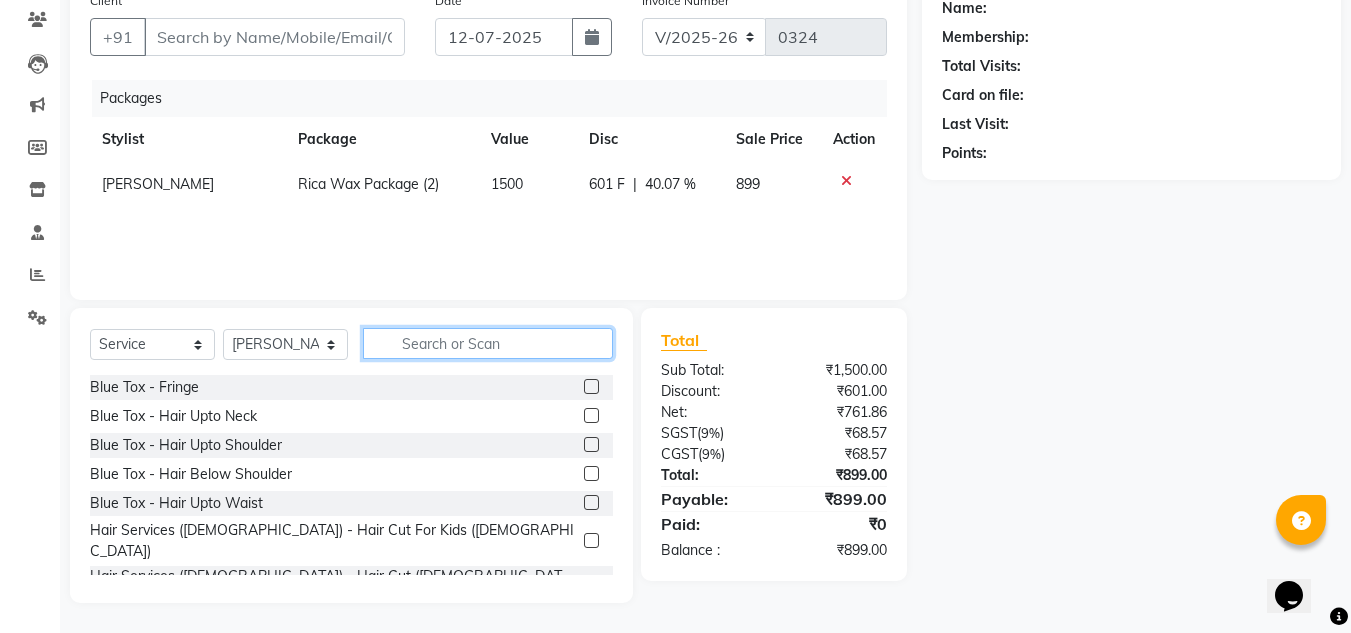 click 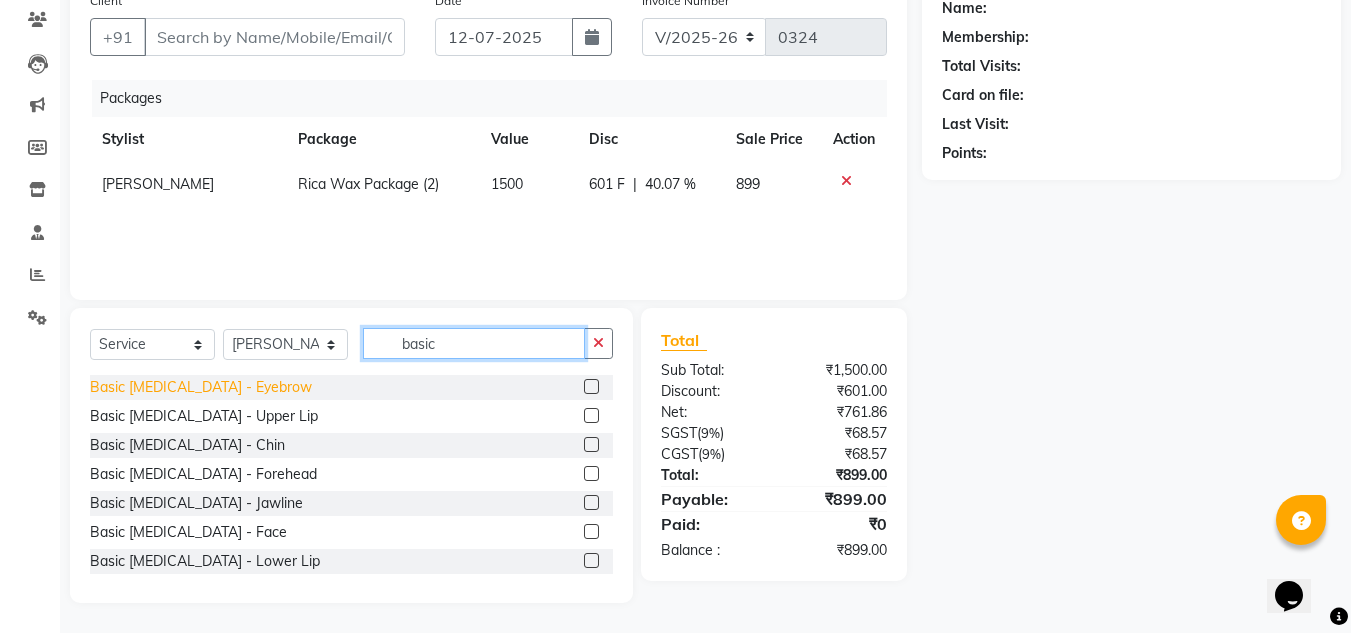type on "basic" 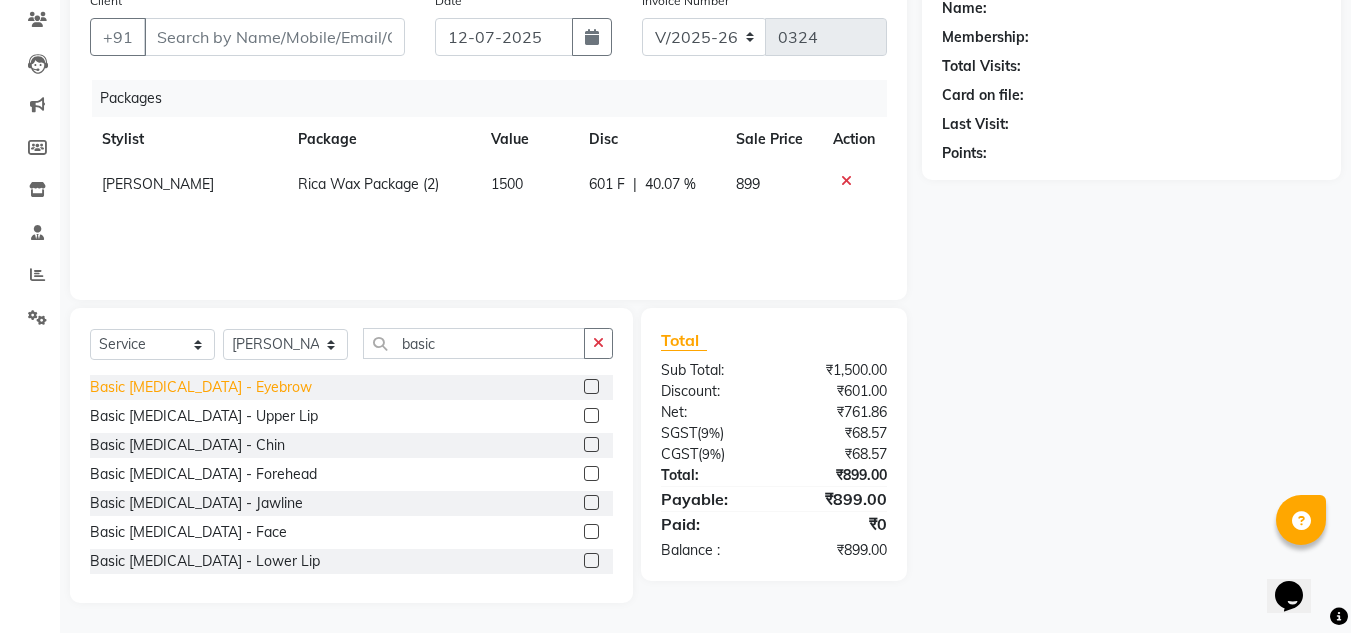 click on "Basic [MEDICAL_DATA] - Eyebrow" 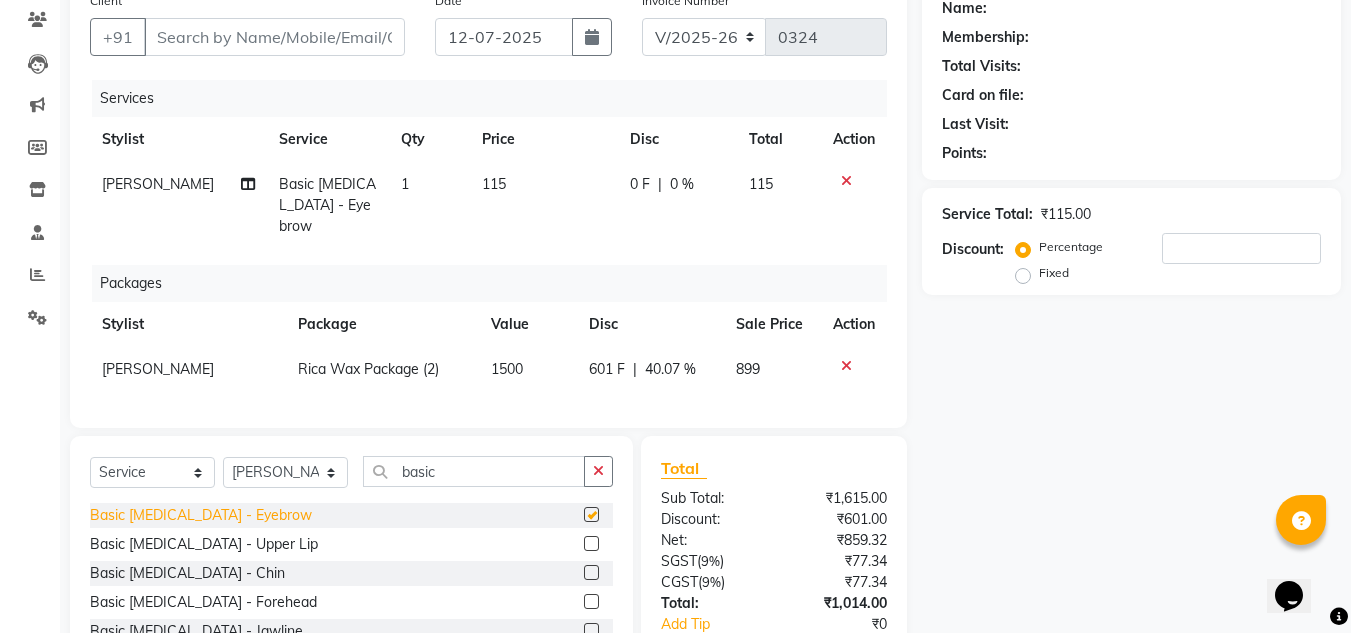 checkbox on "false" 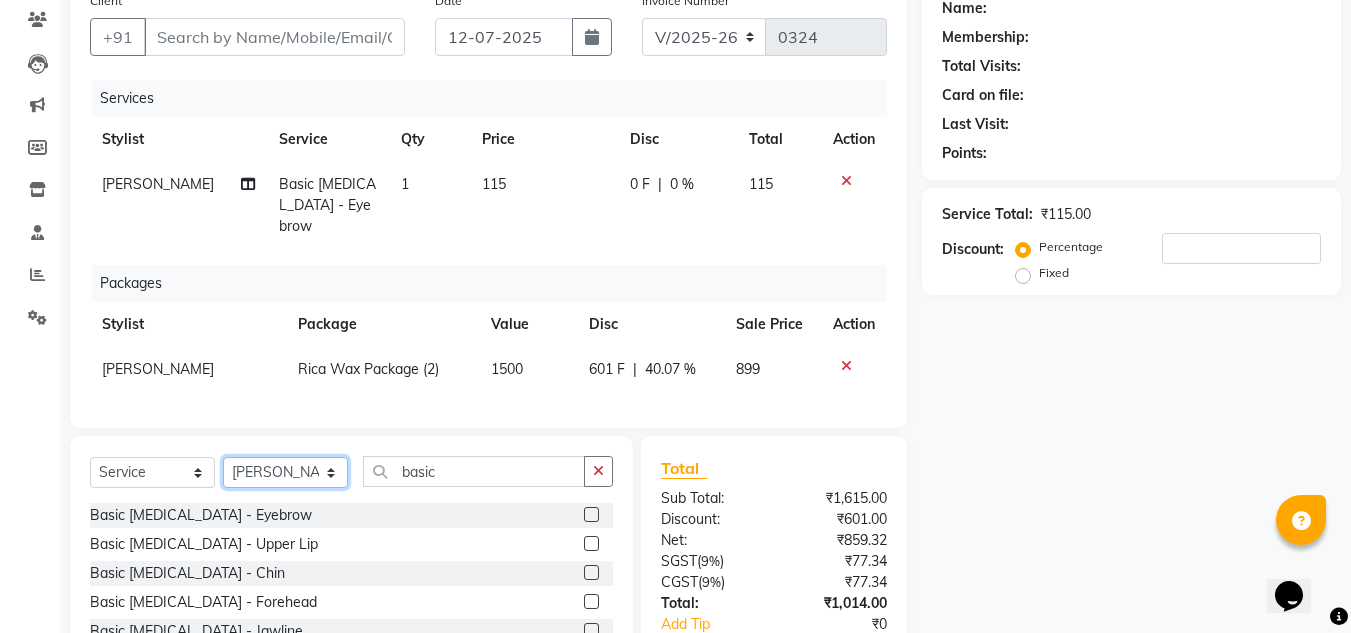 click on "Select Stylist [PERSON_NAME] [PERSON_NAME] [PERSON_NAME] [PERSON_NAME] [PERSON_NAME]" 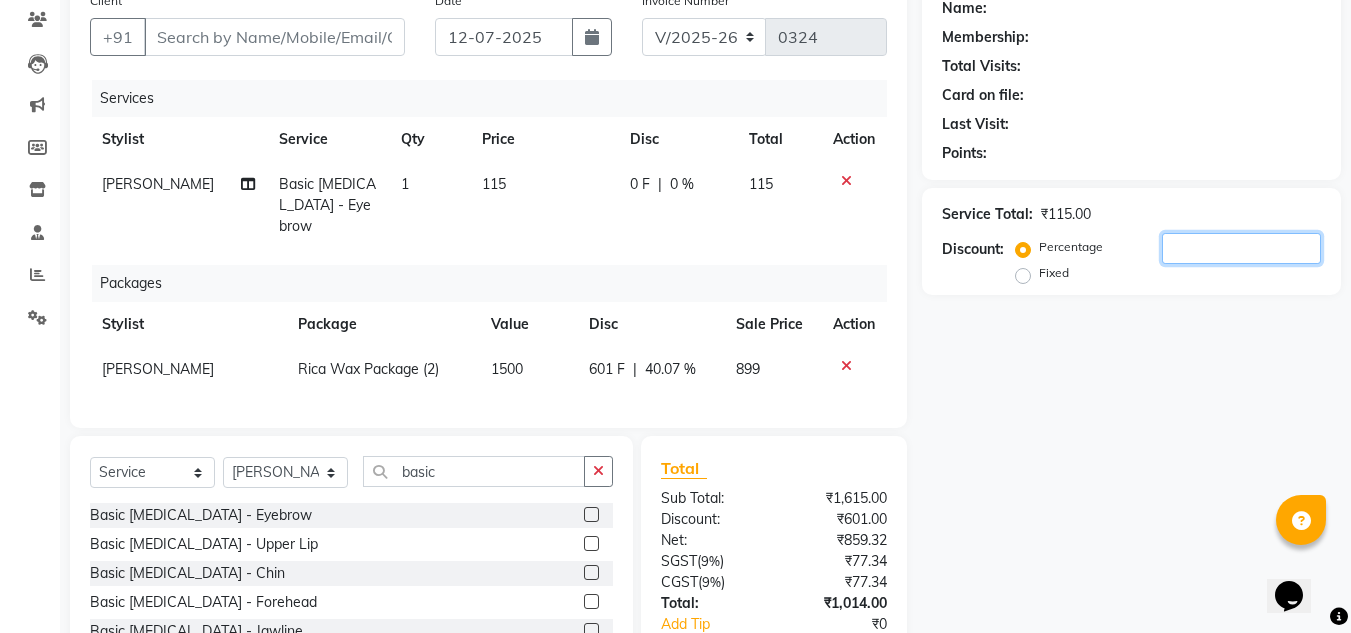 click 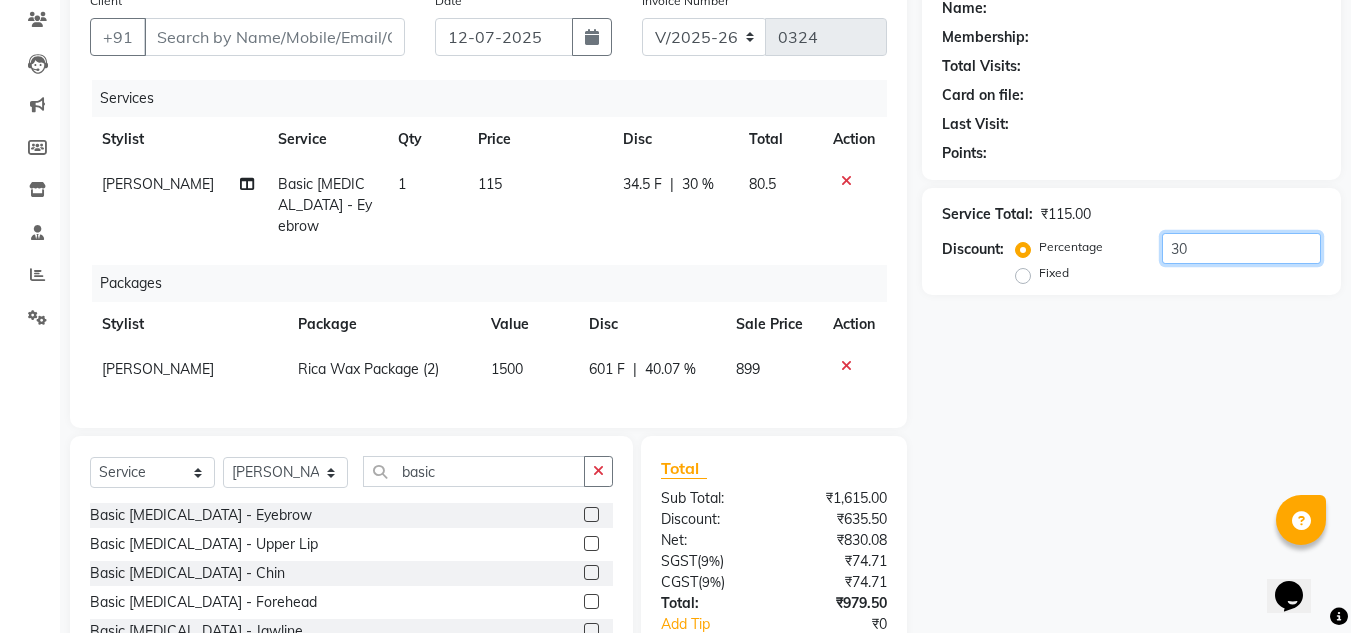 type on "30" 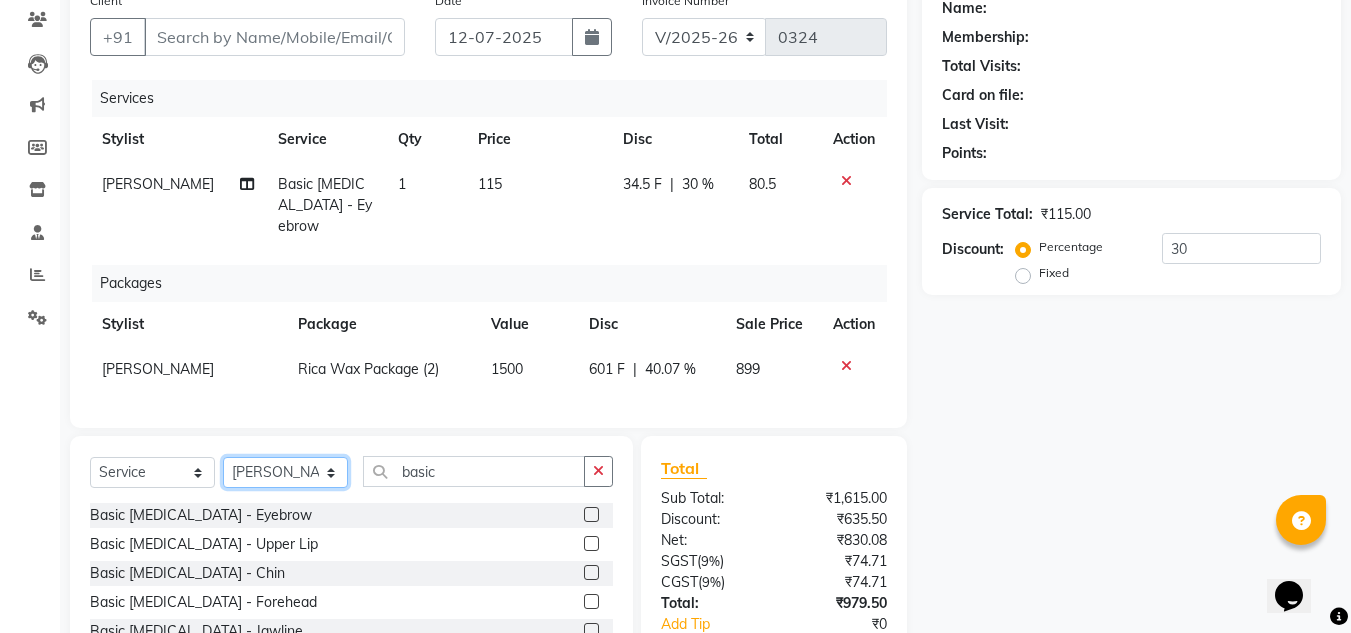 click on "Select Stylist [PERSON_NAME] [PERSON_NAME] [PERSON_NAME] [PERSON_NAME] [PERSON_NAME]" 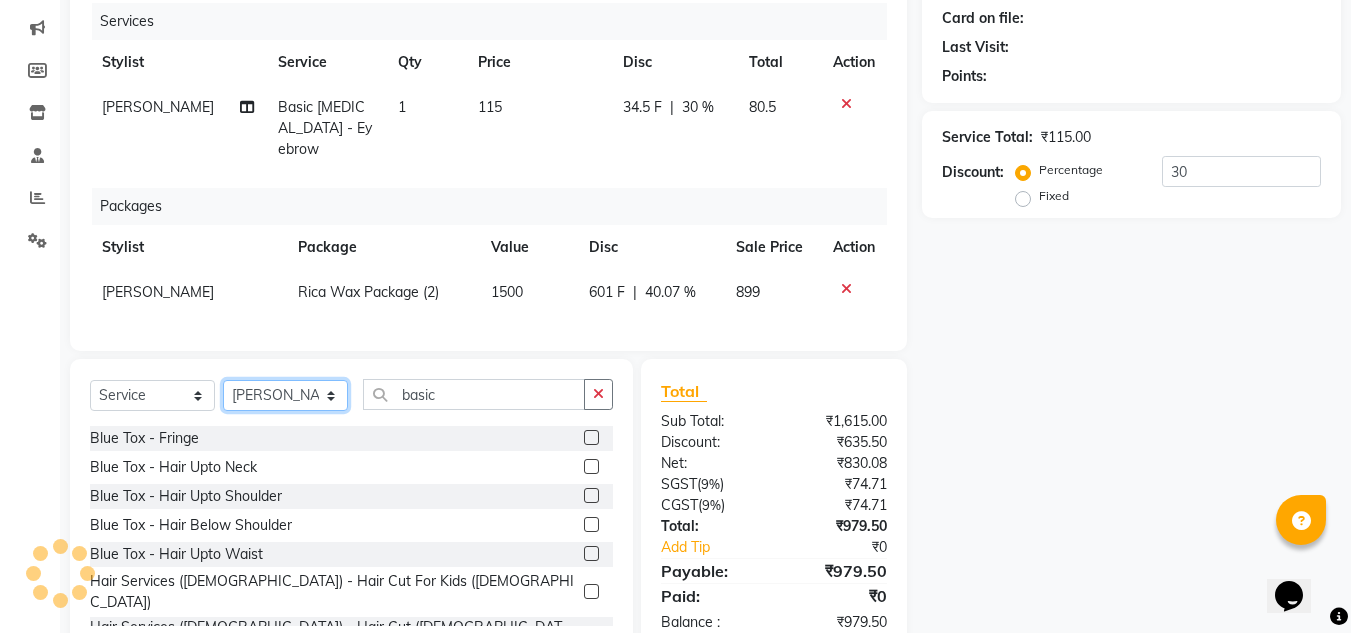 scroll, scrollTop: 268, scrollLeft: 0, axis: vertical 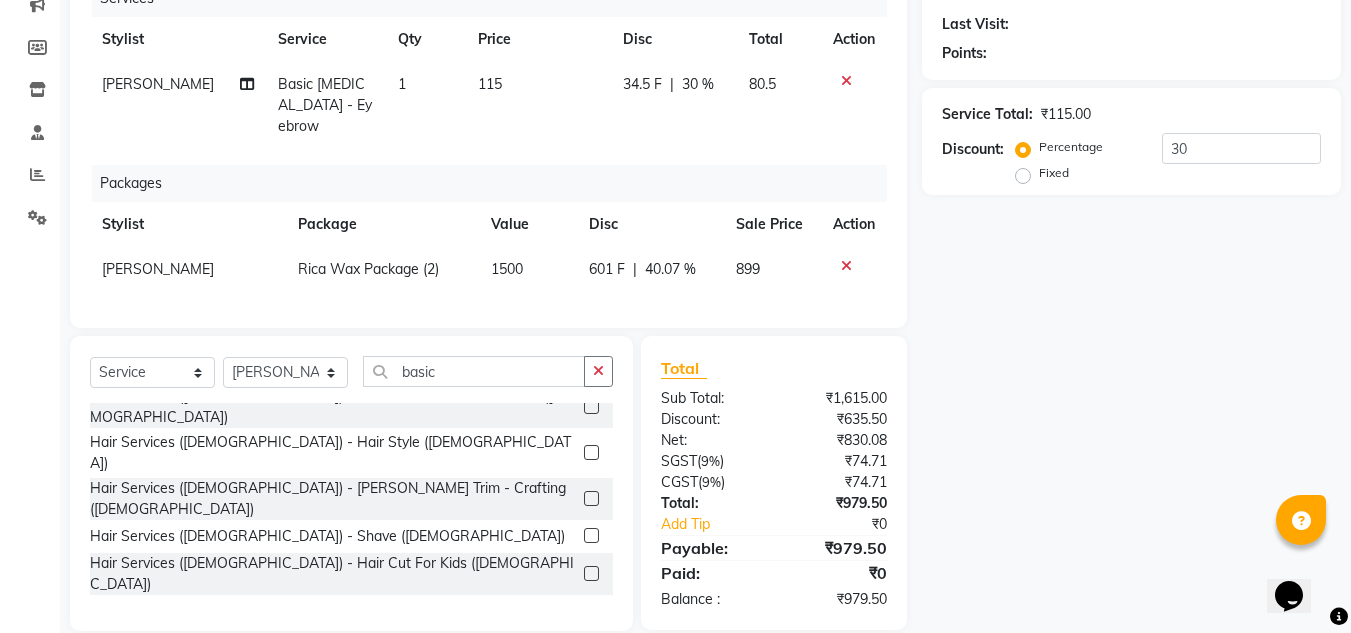 click on "Hair Services ([DEMOGRAPHIC_DATA]) - Hair Cut ([DEMOGRAPHIC_DATA])" 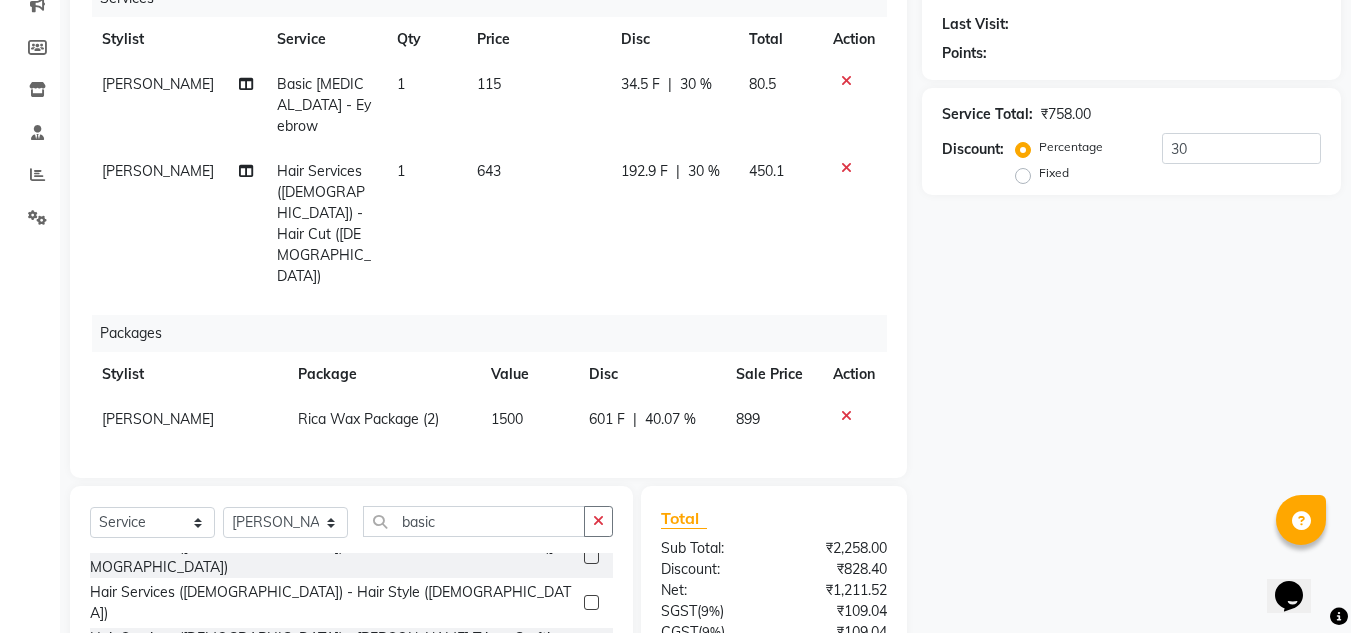 checkbox on "false" 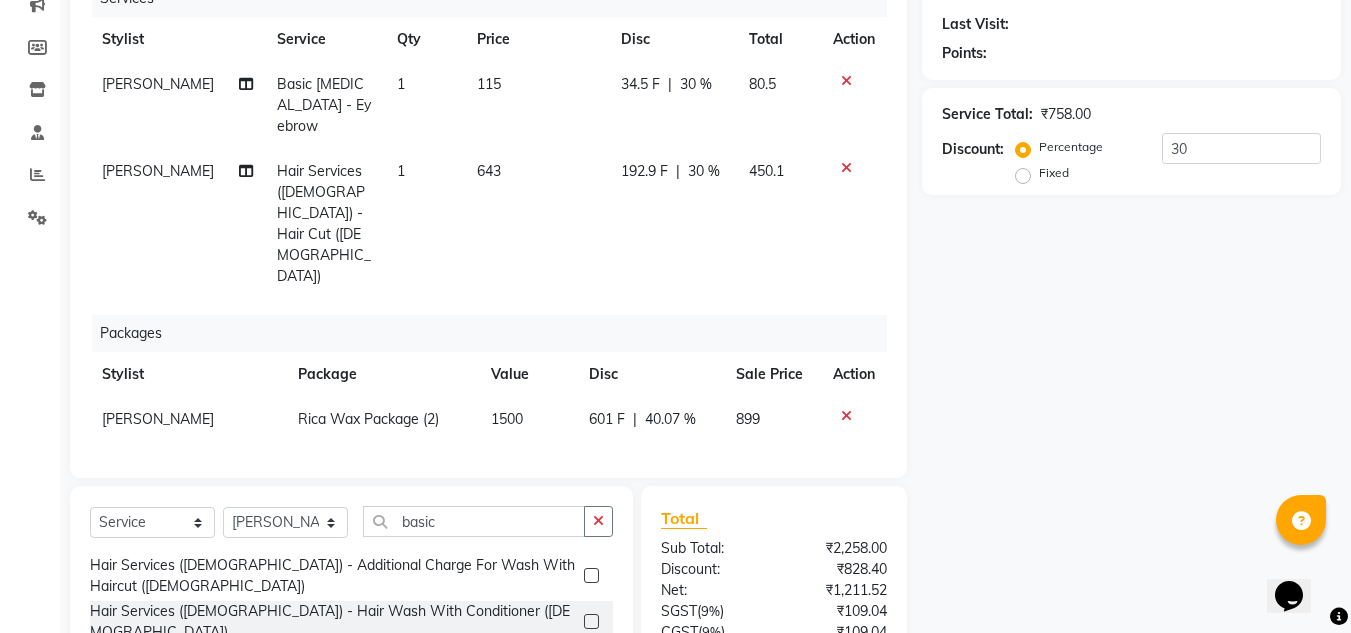 scroll, scrollTop: 200, scrollLeft: 0, axis: vertical 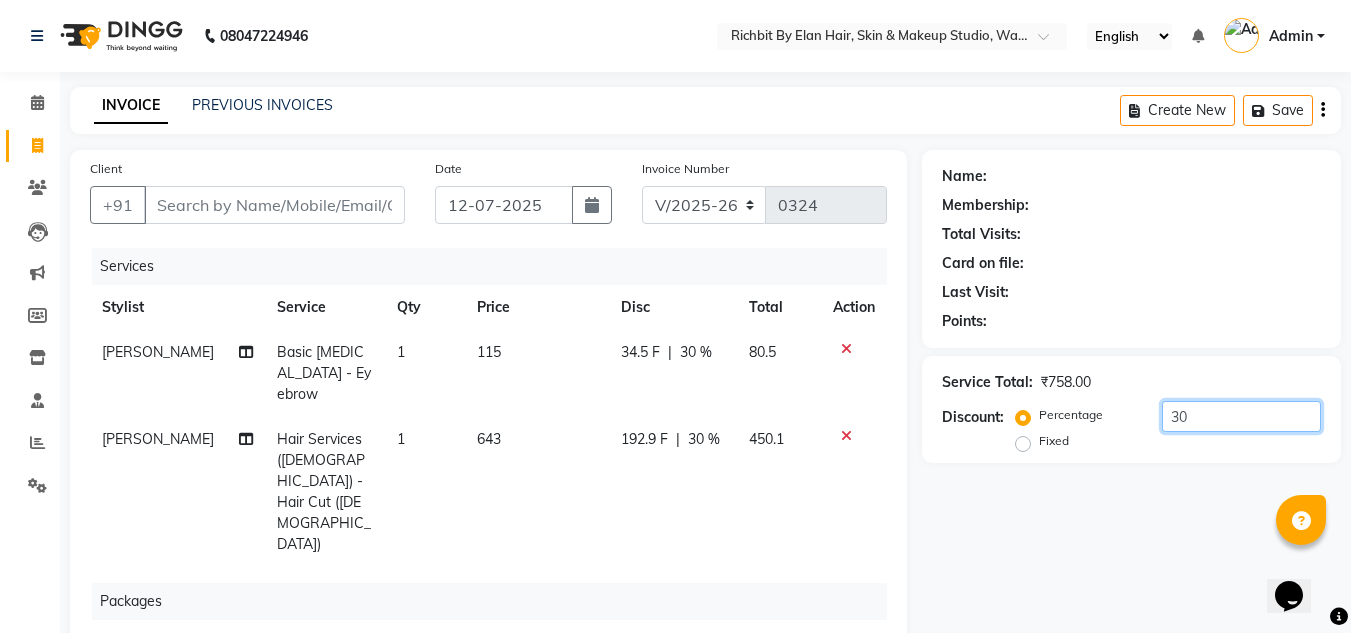 click on "30" 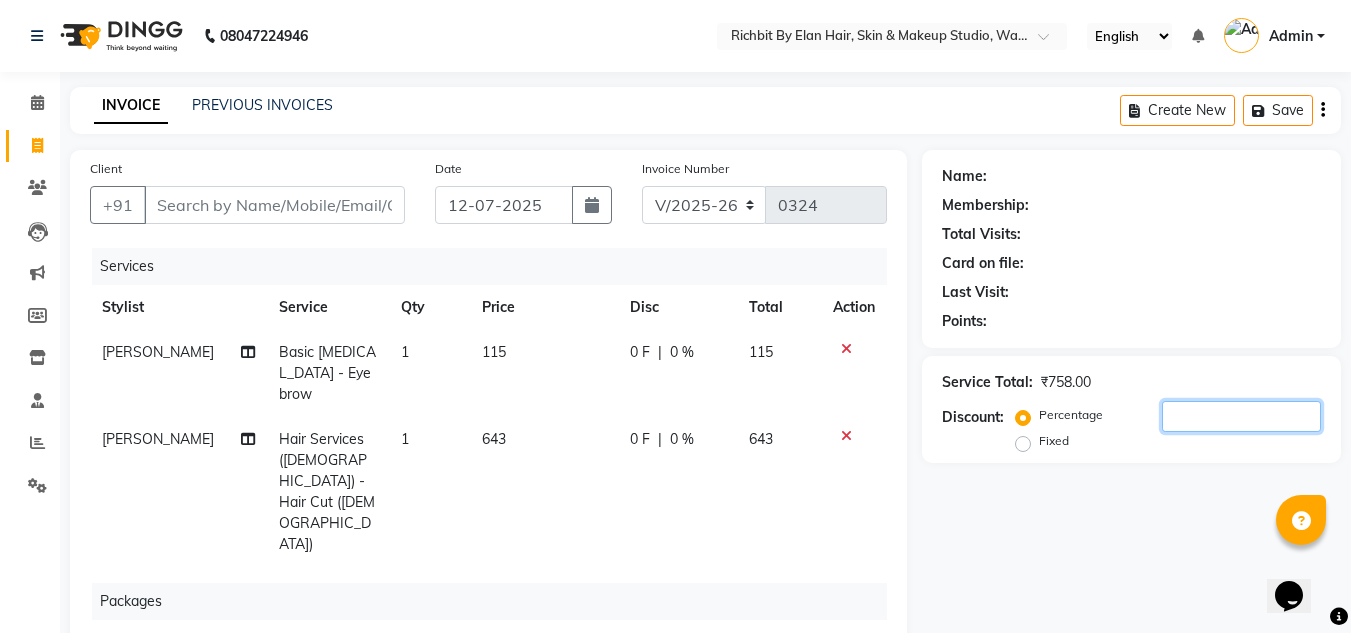 type 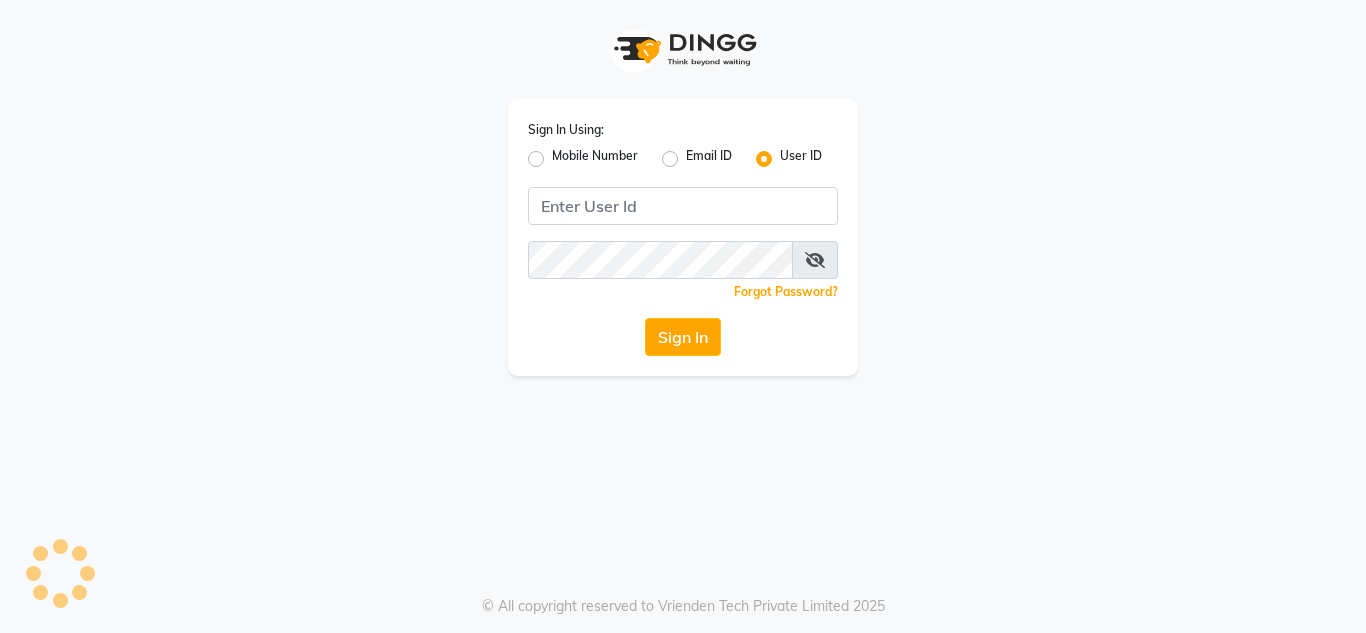 scroll, scrollTop: 0, scrollLeft: 0, axis: both 